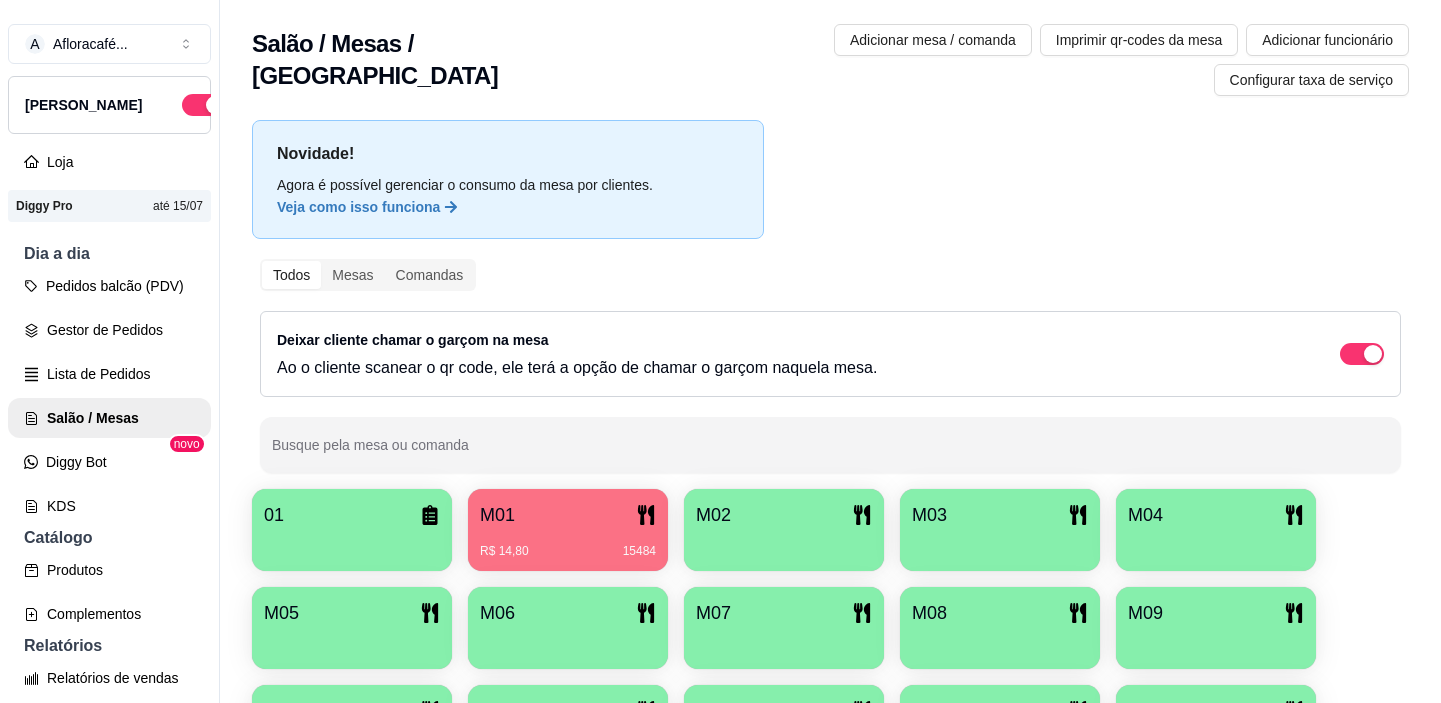 scroll, scrollTop: 0, scrollLeft: 0, axis: both 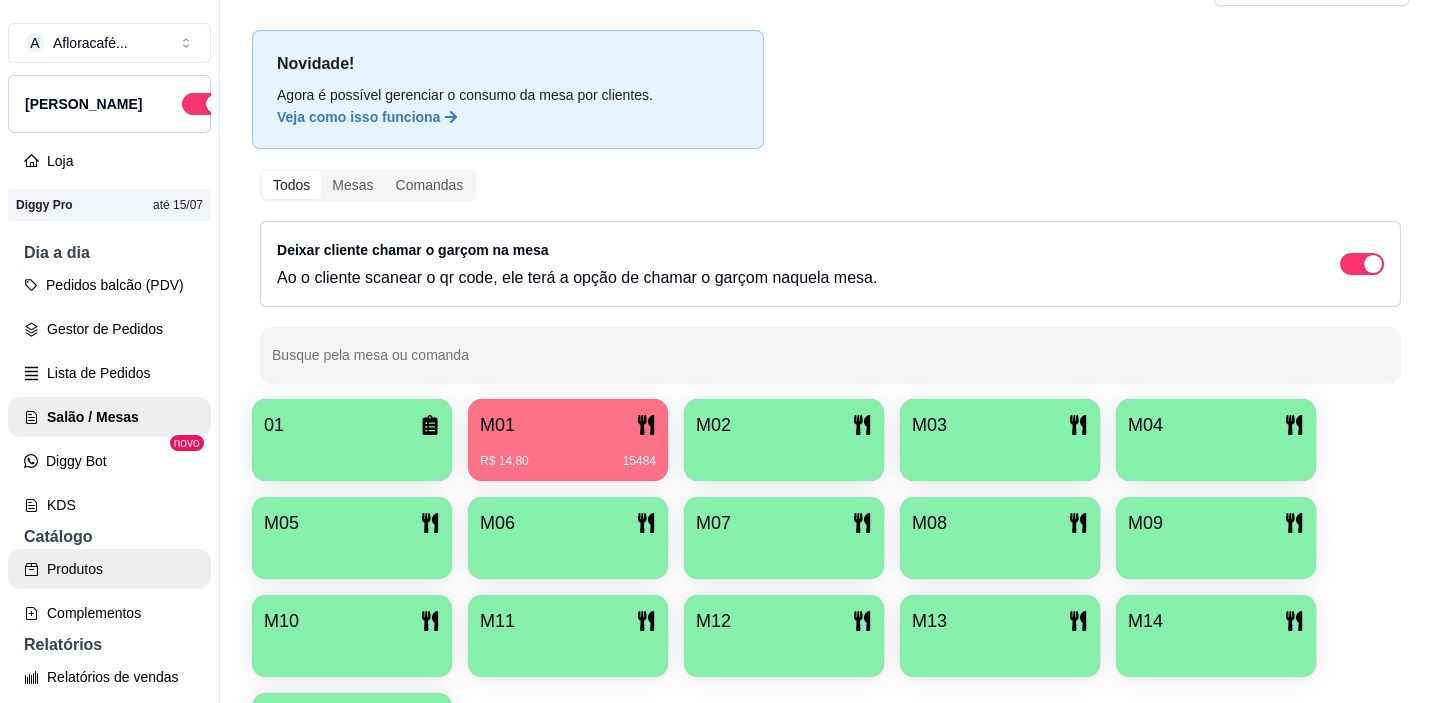 click on "Produtos" at bounding box center [109, 569] 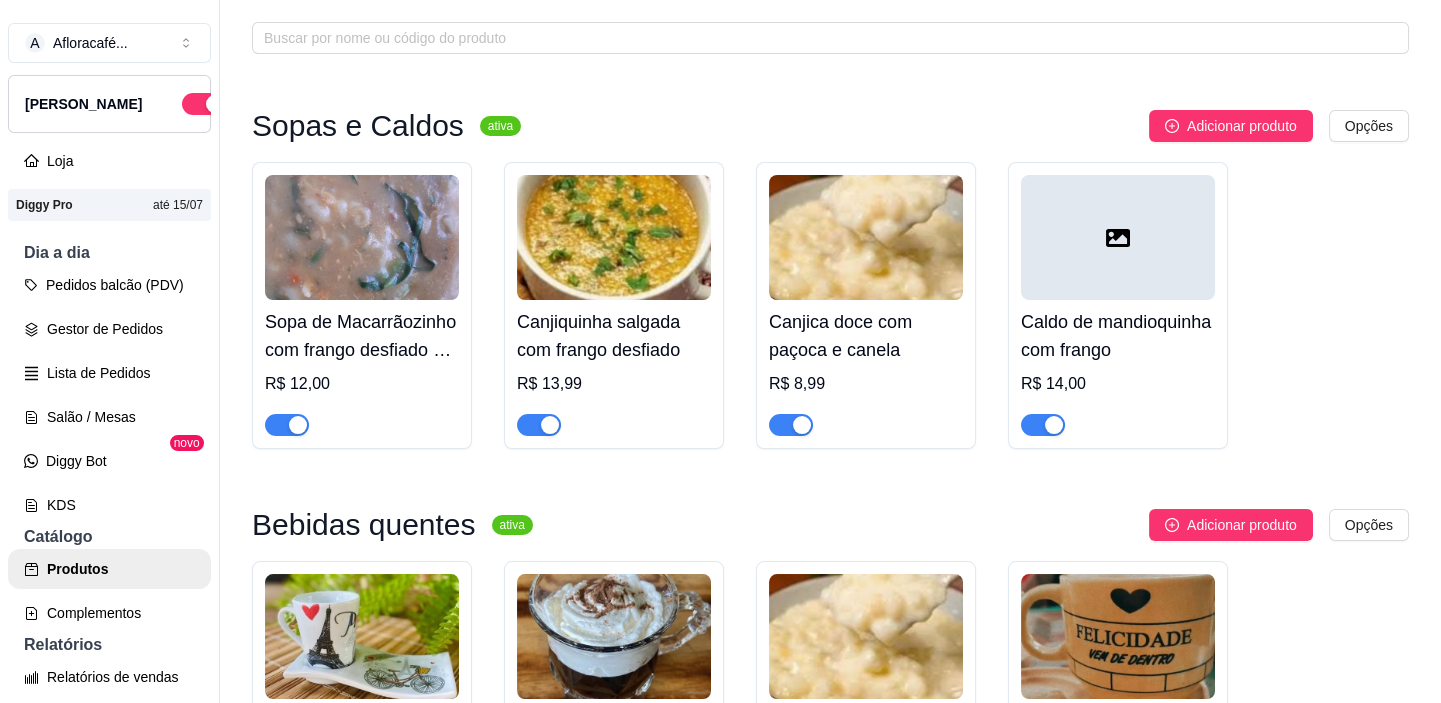 scroll, scrollTop: 0, scrollLeft: 0, axis: both 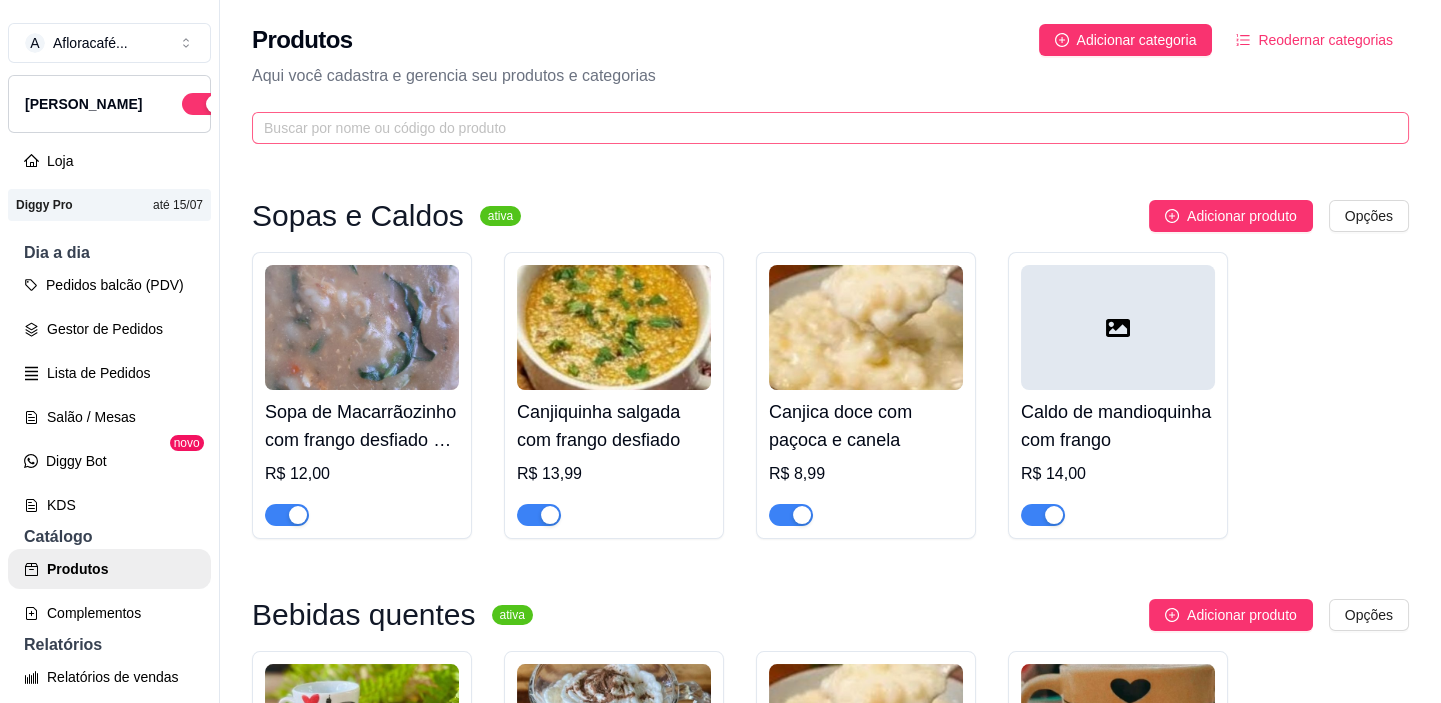 click at bounding box center (830, 128) 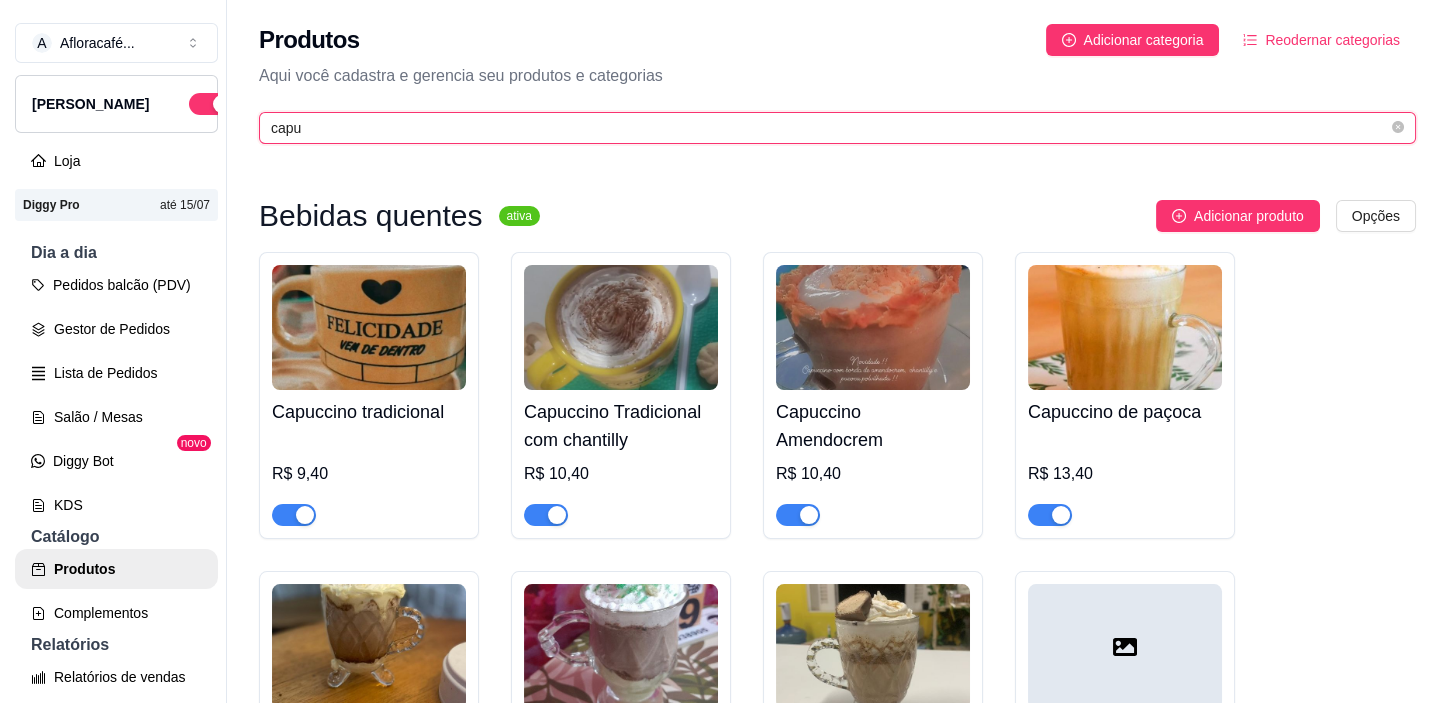 scroll, scrollTop: 272, scrollLeft: 0, axis: vertical 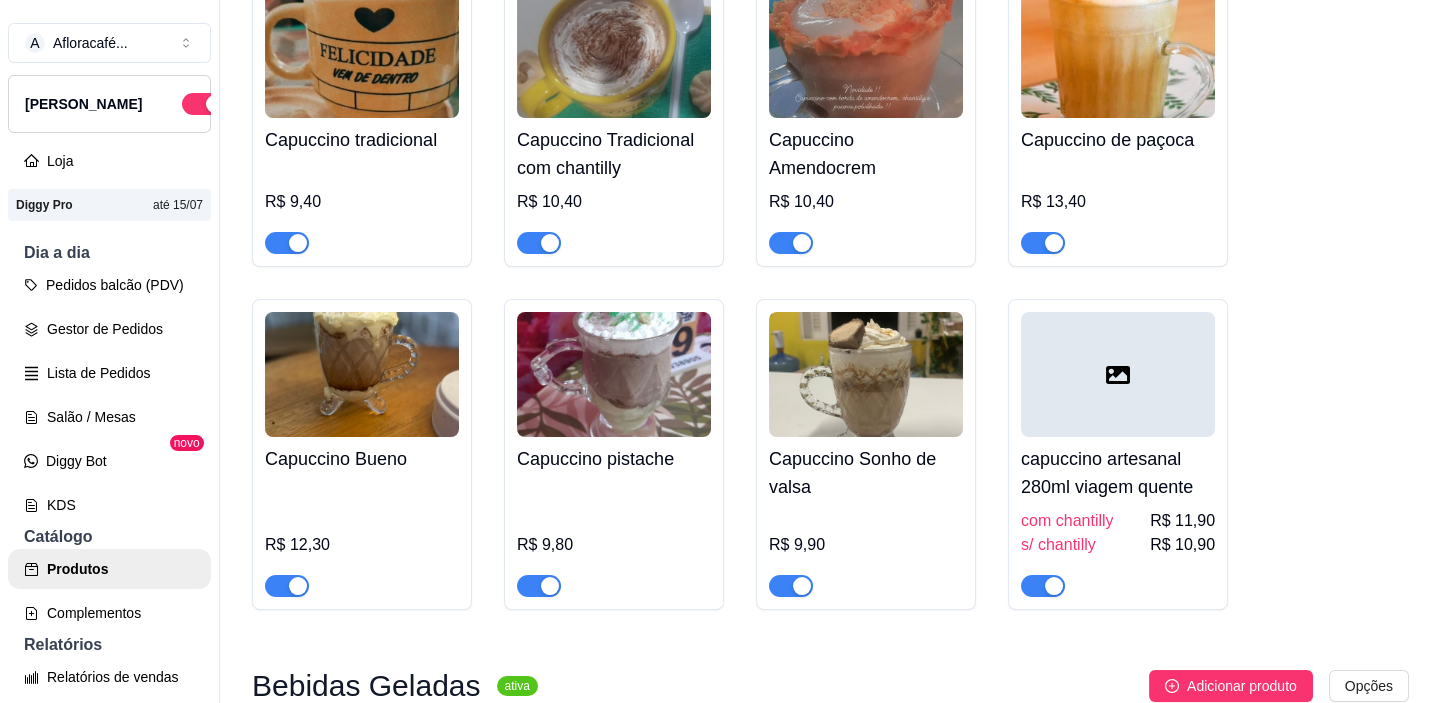 type on "capu" 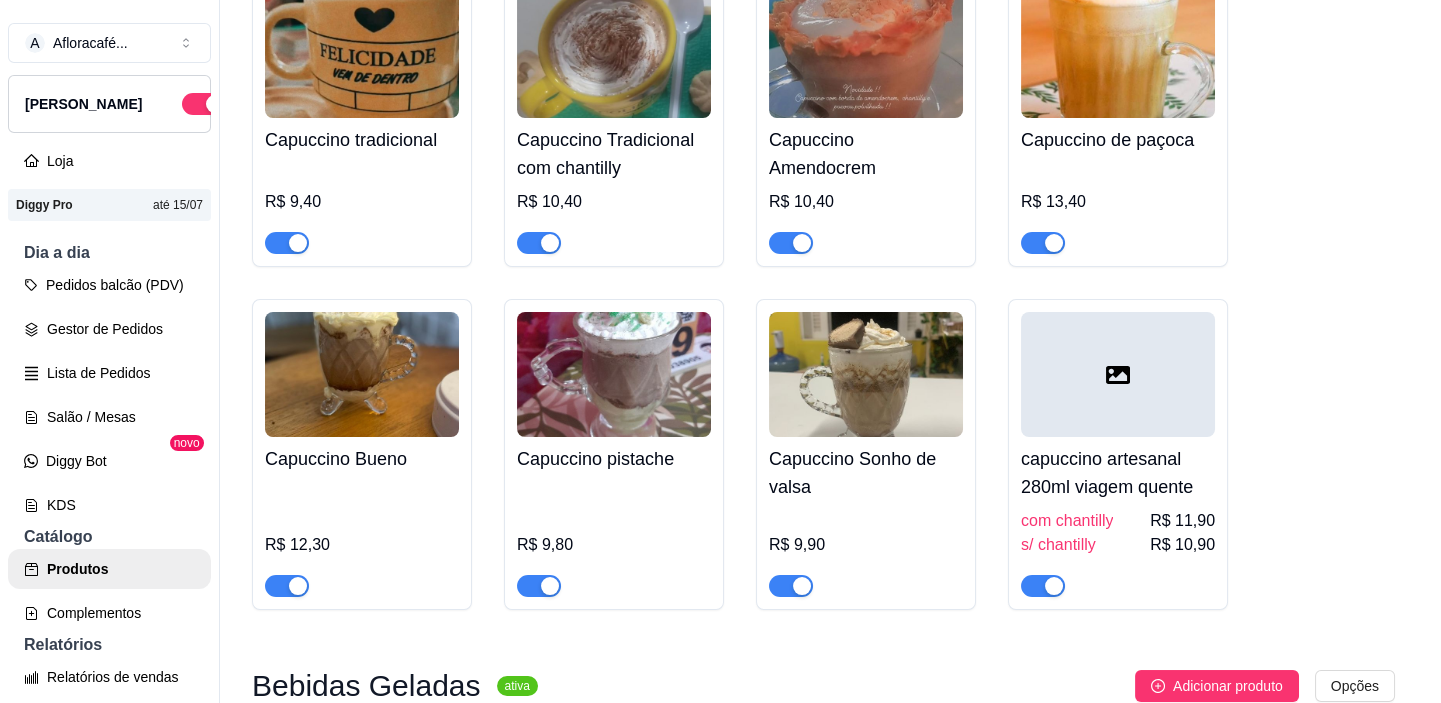 type 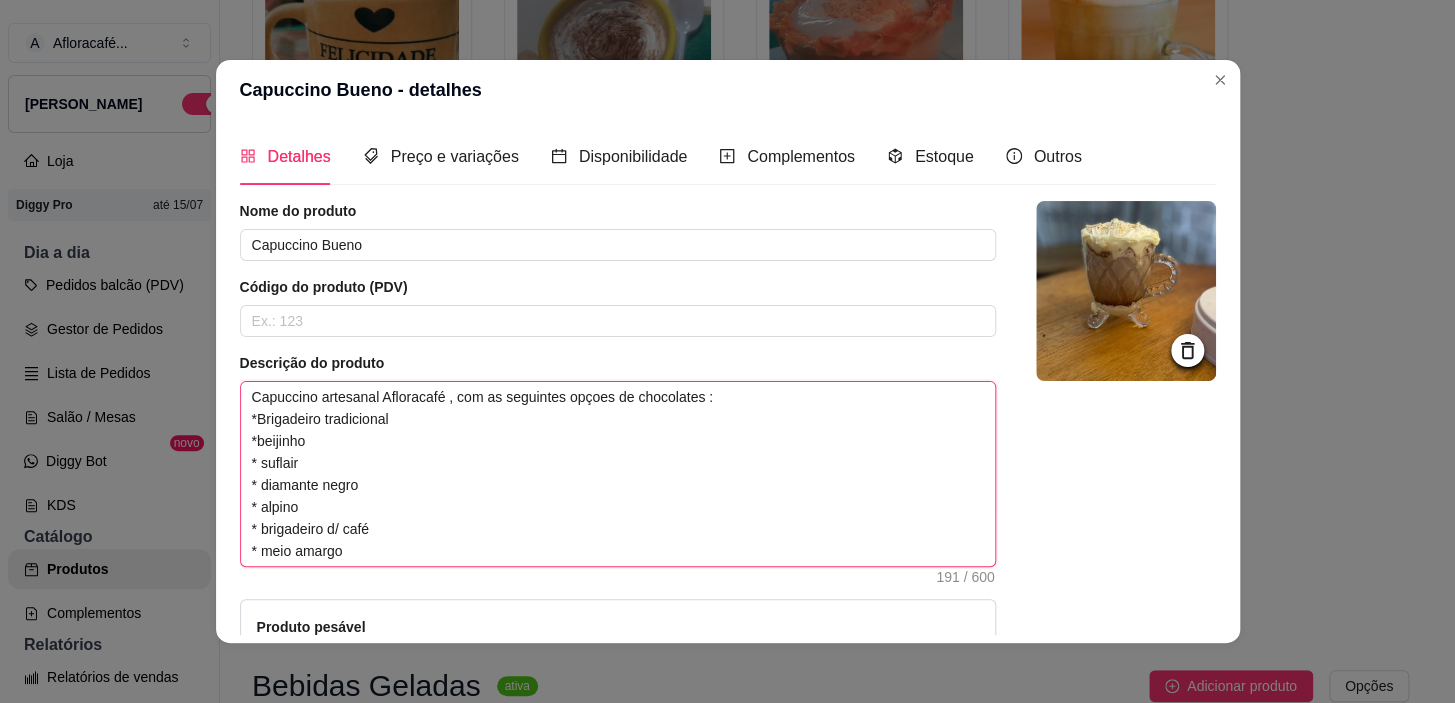 click on "Capuccino artesanal Afloracafé , com as seguintes opçoes de chocolates :
*Brigadeiro tradicional
*beijinho
* suflair
* diamante negro
* alpino
* brigadeiro d/ café
* meio amargo
* kit kat" at bounding box center (618, 474) 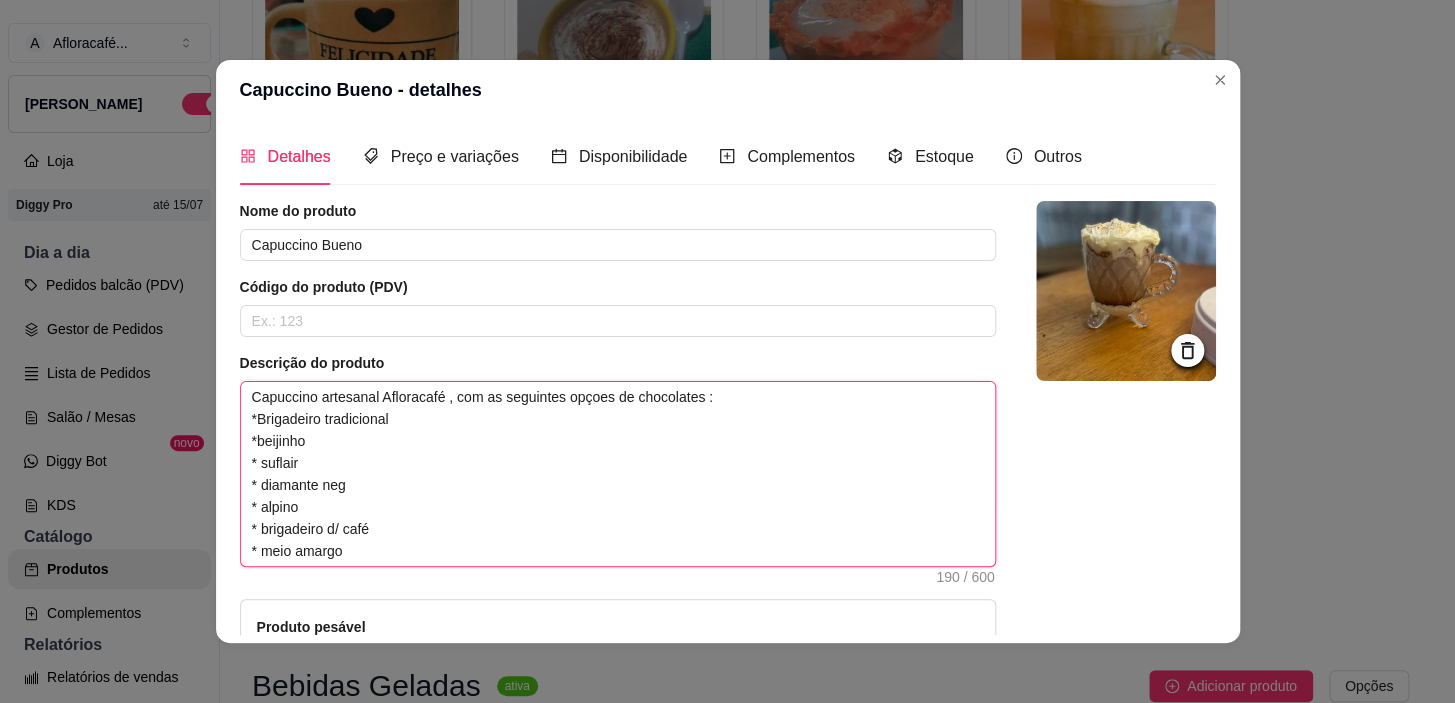 type on "Capuccino artesanal Afloracafé , com as seguintes opçoes de chocolates :
*Brigadeiro tradicional
*beijinho
* suflair
* diamante ne
* alpino
* brigadeiro d/ café
* meio amargo
* kit kat" 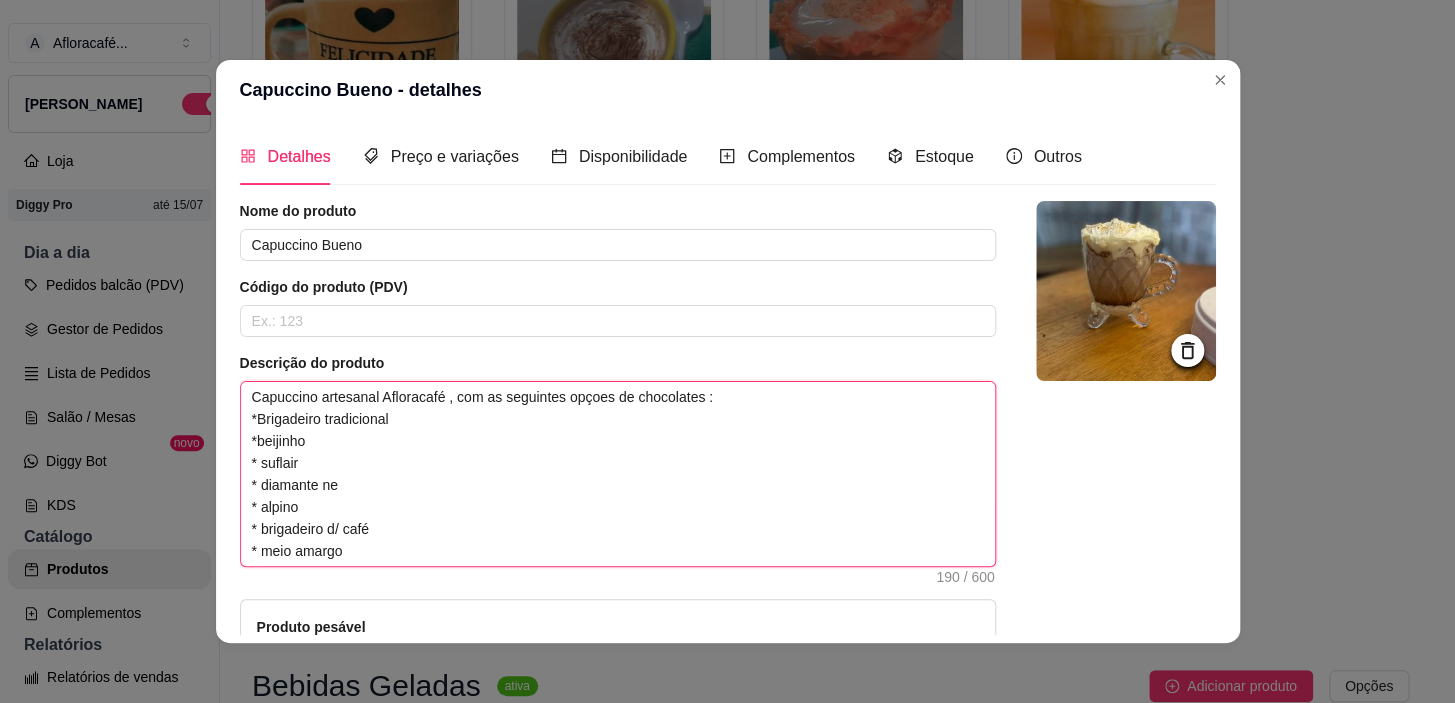 type on "Capuccino artesanal Afloracafé , com as seguintes opçoes de chocolates :
*Brigadeiro tradicional
*beijinho
* suflair
* diamante n
* alpino
* brigadeiro d/ café
* meio amargo
* kit kat" 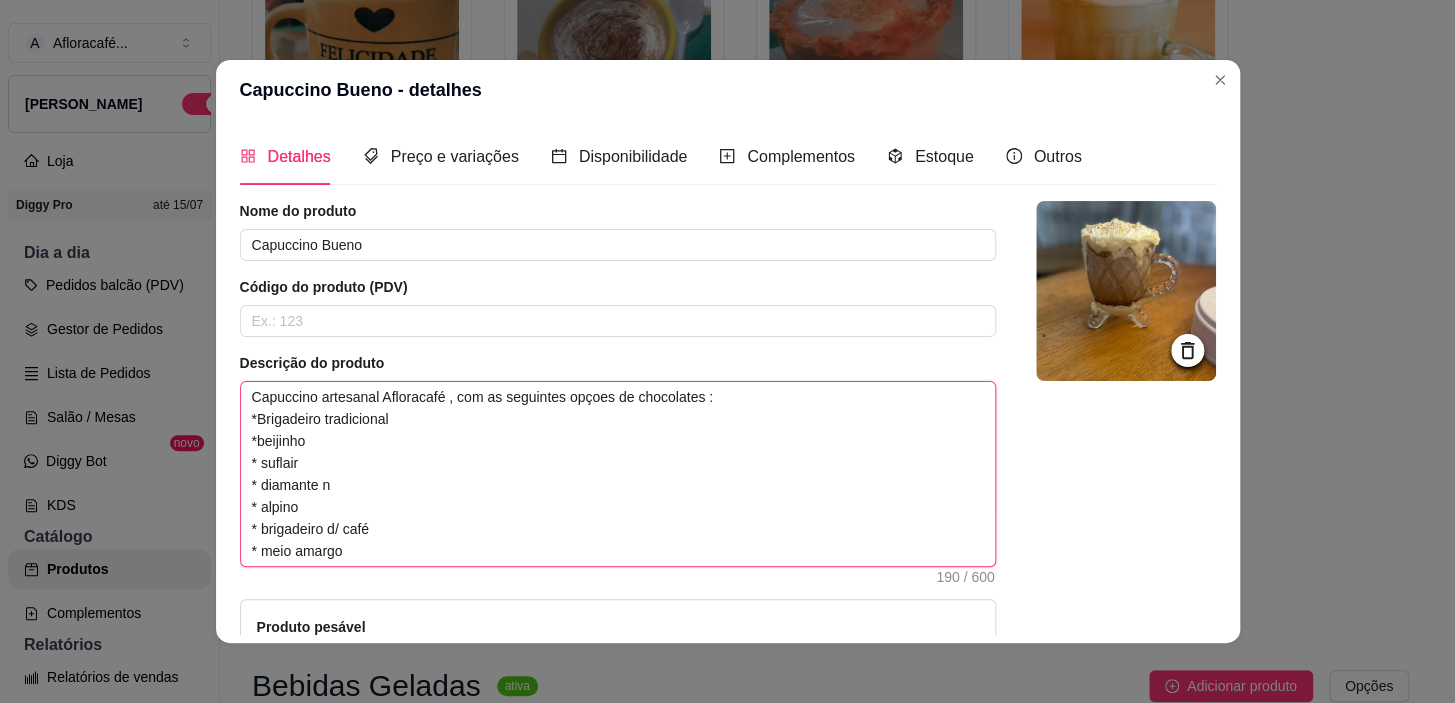 type on "Capuccino artesanal Afloracafé , com as seguintes opçoes de chocolates :
*Brigadeiro tradicional
*beijinho
* suflair
* diamante
* alpino
* brigadeiro d/ café
* meio amargo
* kit kat" 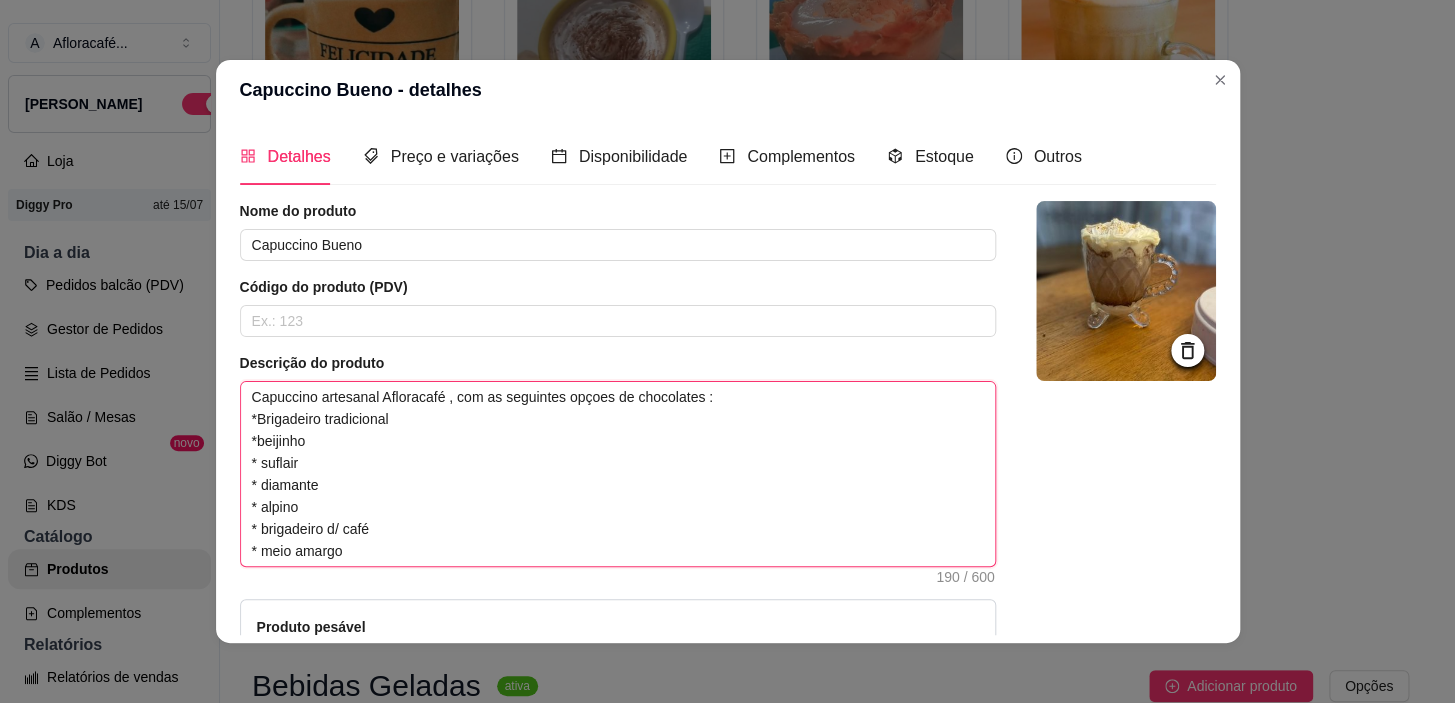 type on "Capuccino artesanal Afloracafé , com as seguintes opçoes de chocolates :
*Brigadeiro tradicional
*beijinho
* suflair
* diamante
* alpino
* brigadeiro d/ café
* meio amargo
* kit kat" 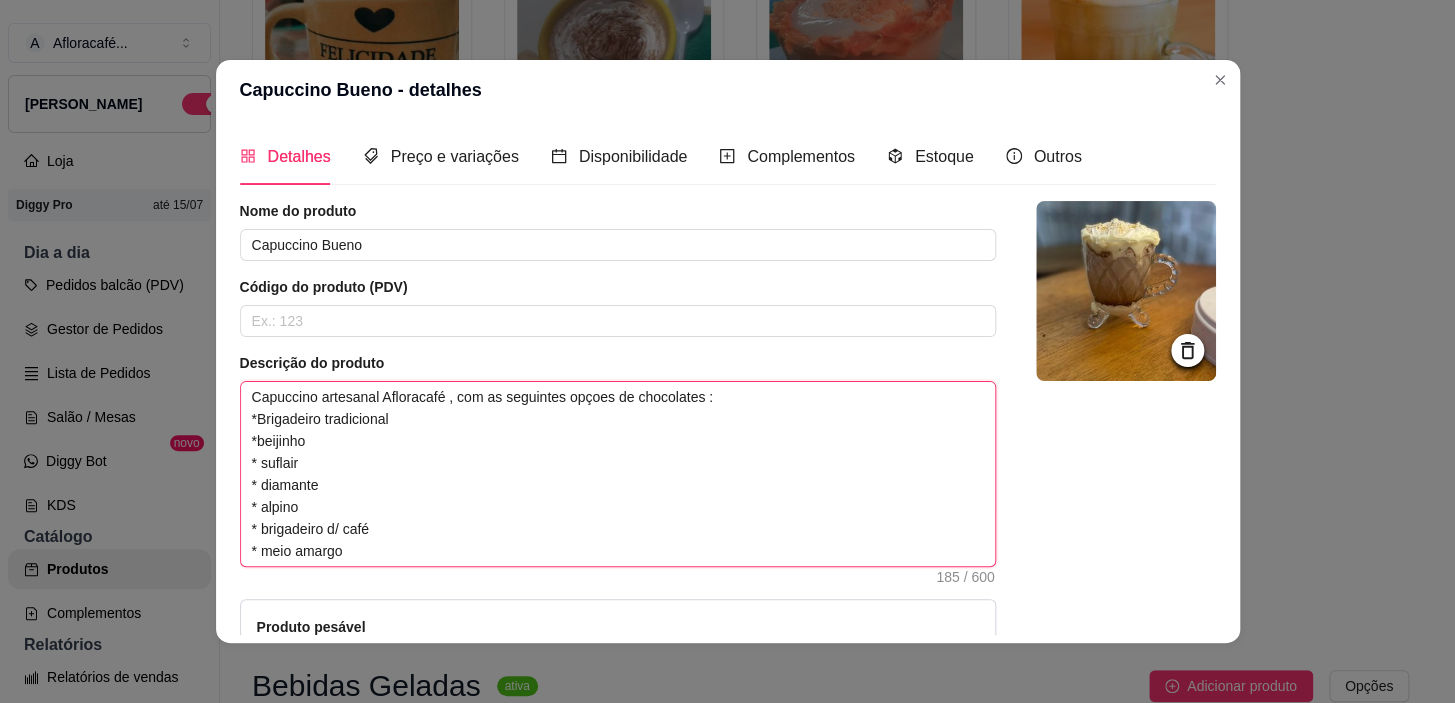 type on "Capuccino artesanal Afloracafé , com as seguintes opçoes de chocolates :
*Brigadeiro tradicional
*beijinho
* suflair
* diamant
* alpino
* brigadeiro d/ café
* meio amargo
* kit kat" 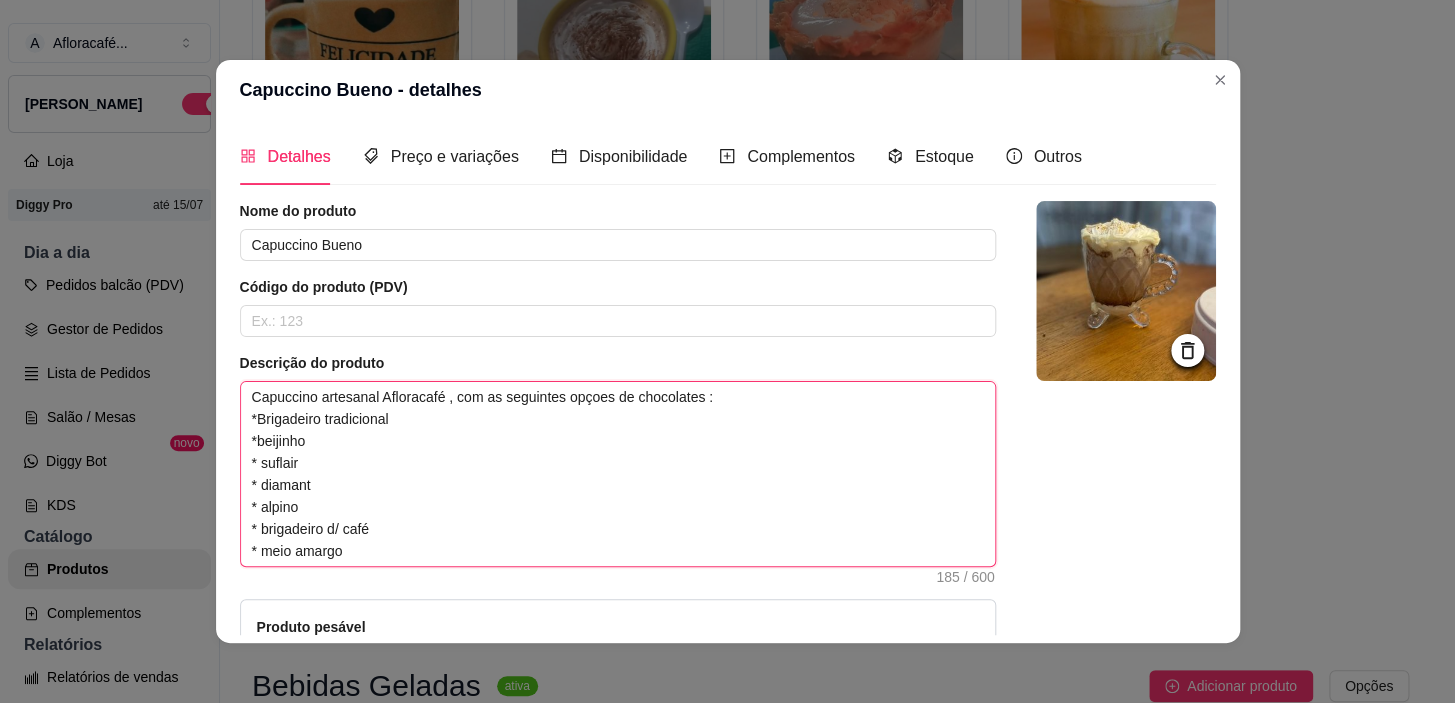 type on "Capuccino artesanal Afloracafé , com as seguintes opçoes de chocolates :
*Brigadeiro tradicional
*beijinho
* suflair
* diaman
* alpino
* brigadeiro d/ café
* meio amargo
* kit kat" 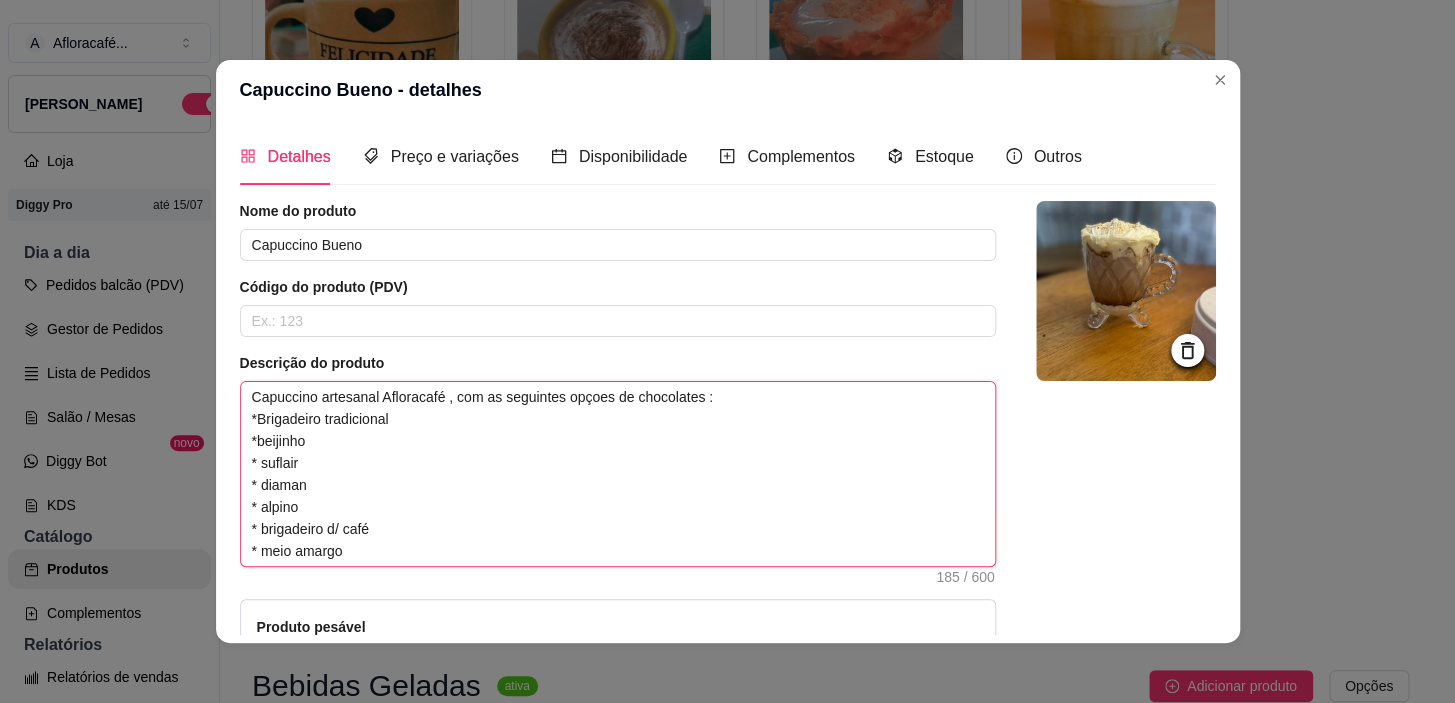 type on "Capuccino artesanal Afloracafé , com as seguintes opçoes de chocolates :
*Brigadeiro tradicional
*beijinho
* suflair
* diama
* alpino
* brigadeiro d/ café
* meio amargo
* kit kat" 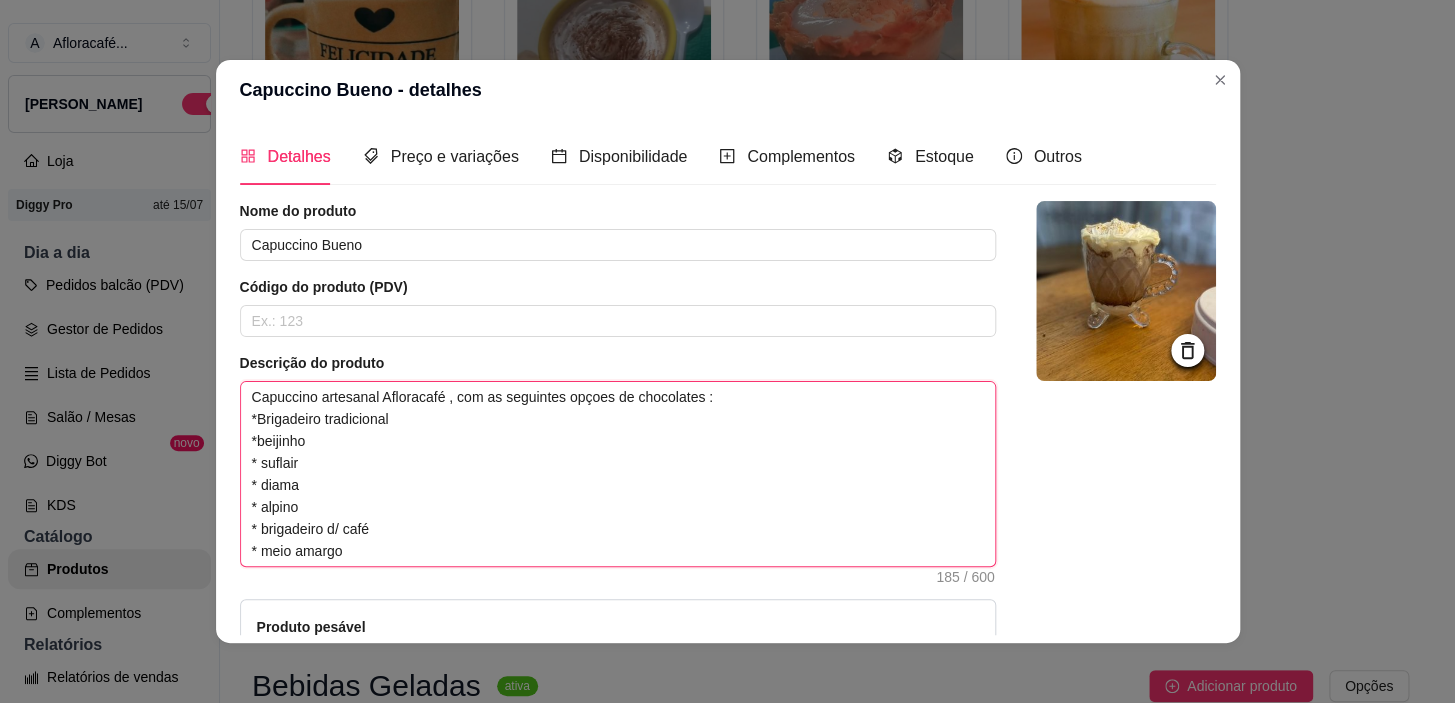 type 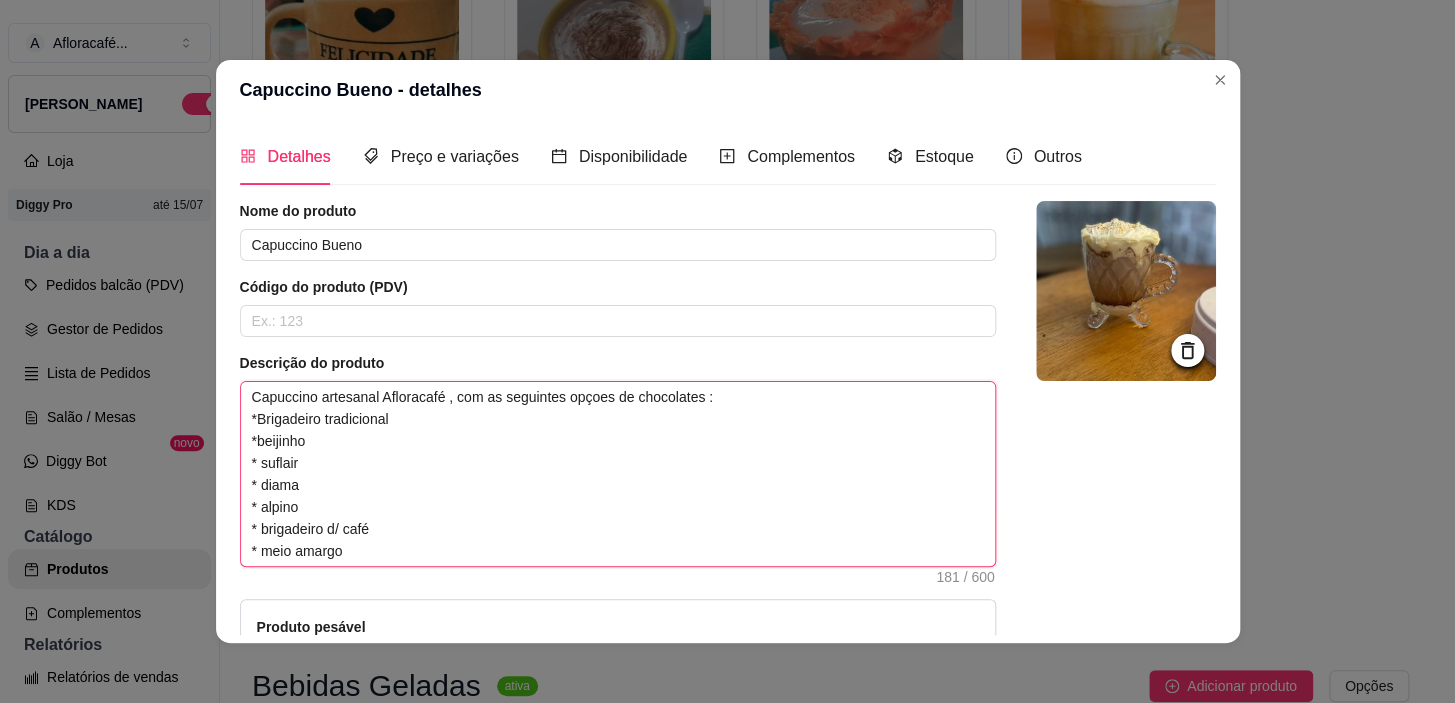 type on "Capuccino artesanal Afloracafé , com as seguintes opçoes de chocolates :
*Brigadeiro tradicional
*beijinho
* suflair
* diam
* alpino
* brigadeiro d/ café
* meio amargo
* kit kat" 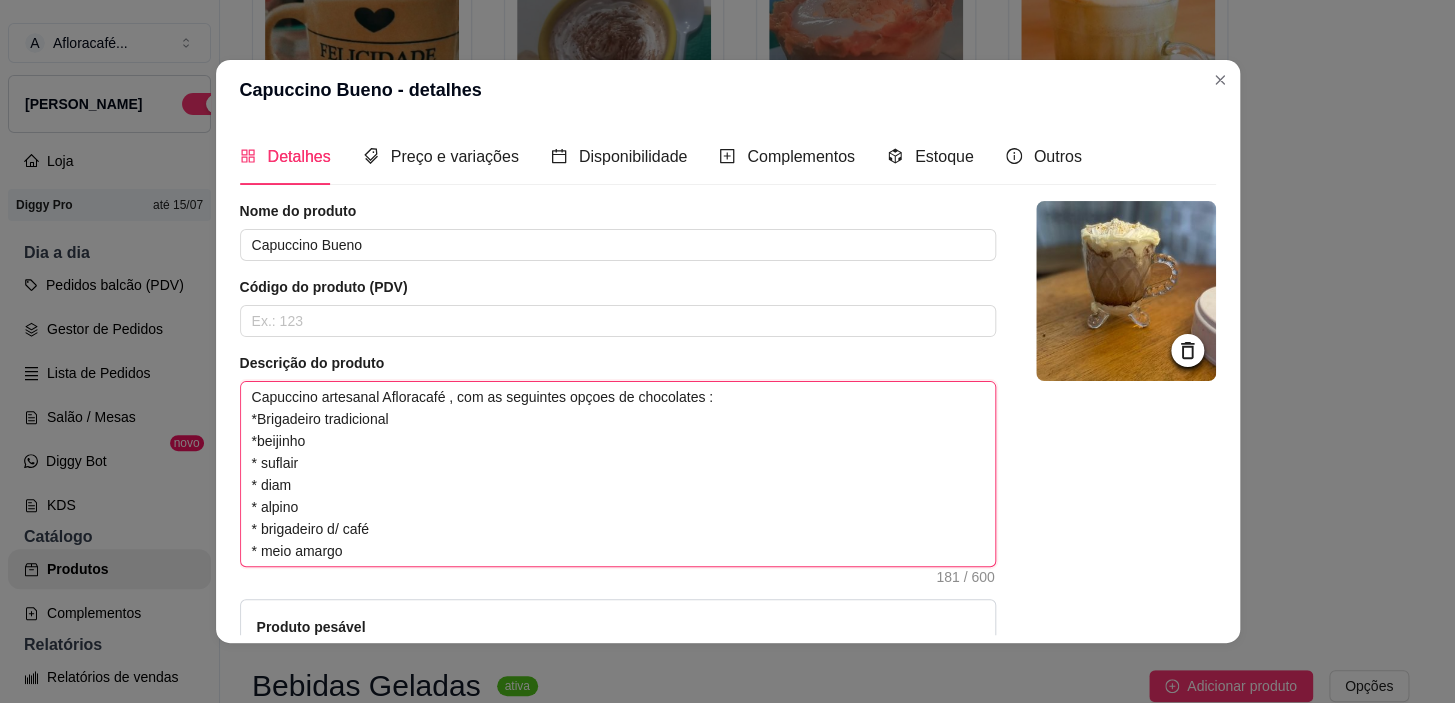 type on "Capuccino artesanal Afloracafé , com as seguintes opçoes de chocolates :
*Brigadeiro tradicional
*beijinho
* suflair
* dia
* alpino
* brigadeiro d/ café
* meio amargo
* kit kat" 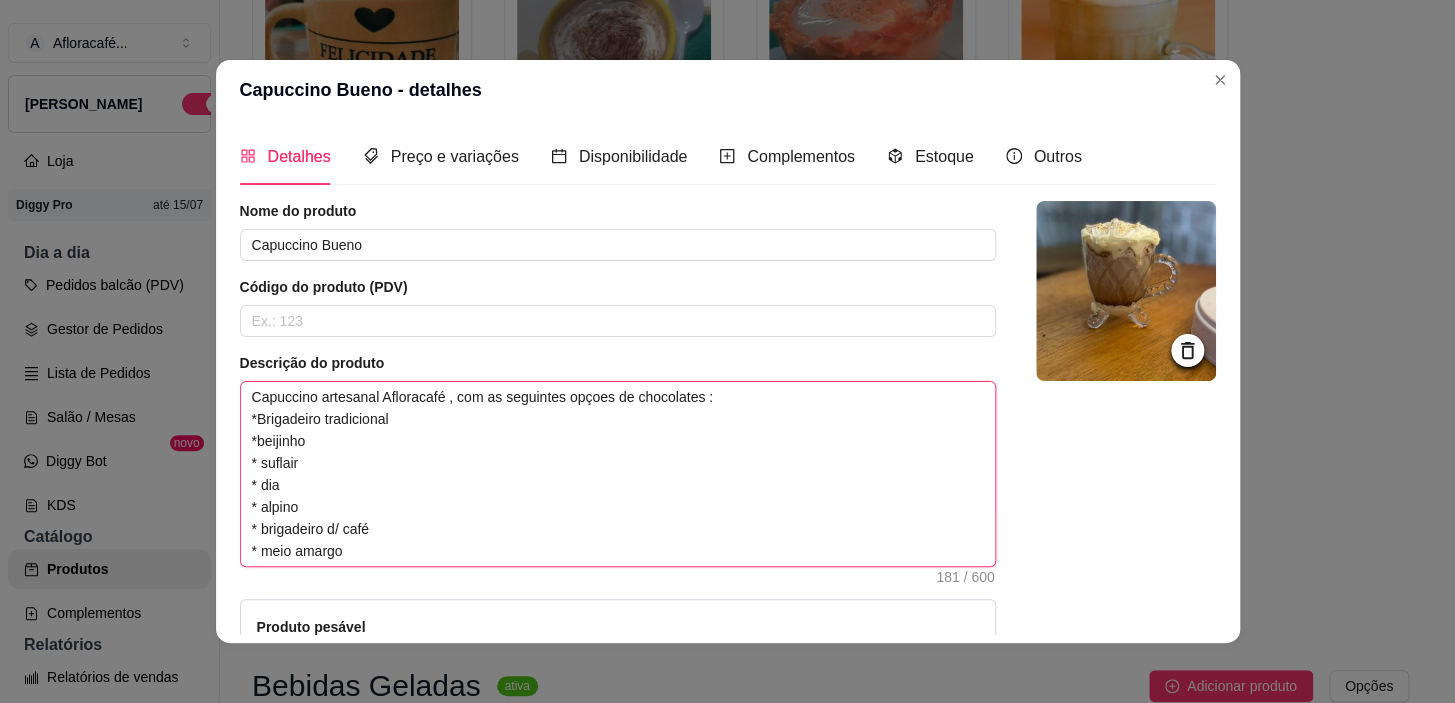 type 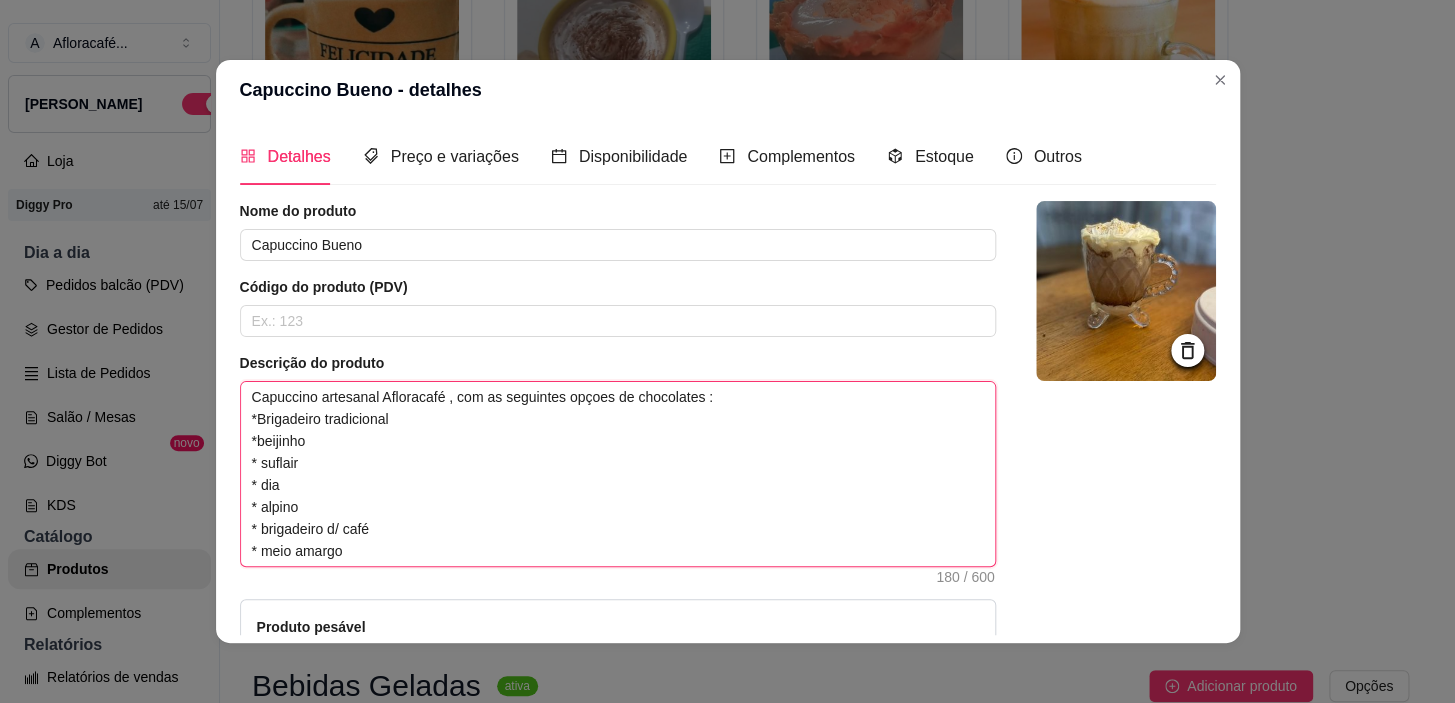type on "Capuccino artesanal Afloracafé , com as seguintes opçoes de chocolates :
*Brigadeiro tradicional
*beijinho
* suflair
* di
* alpino
* brigadeiro d/ café
* meio amargo
* kit kat" 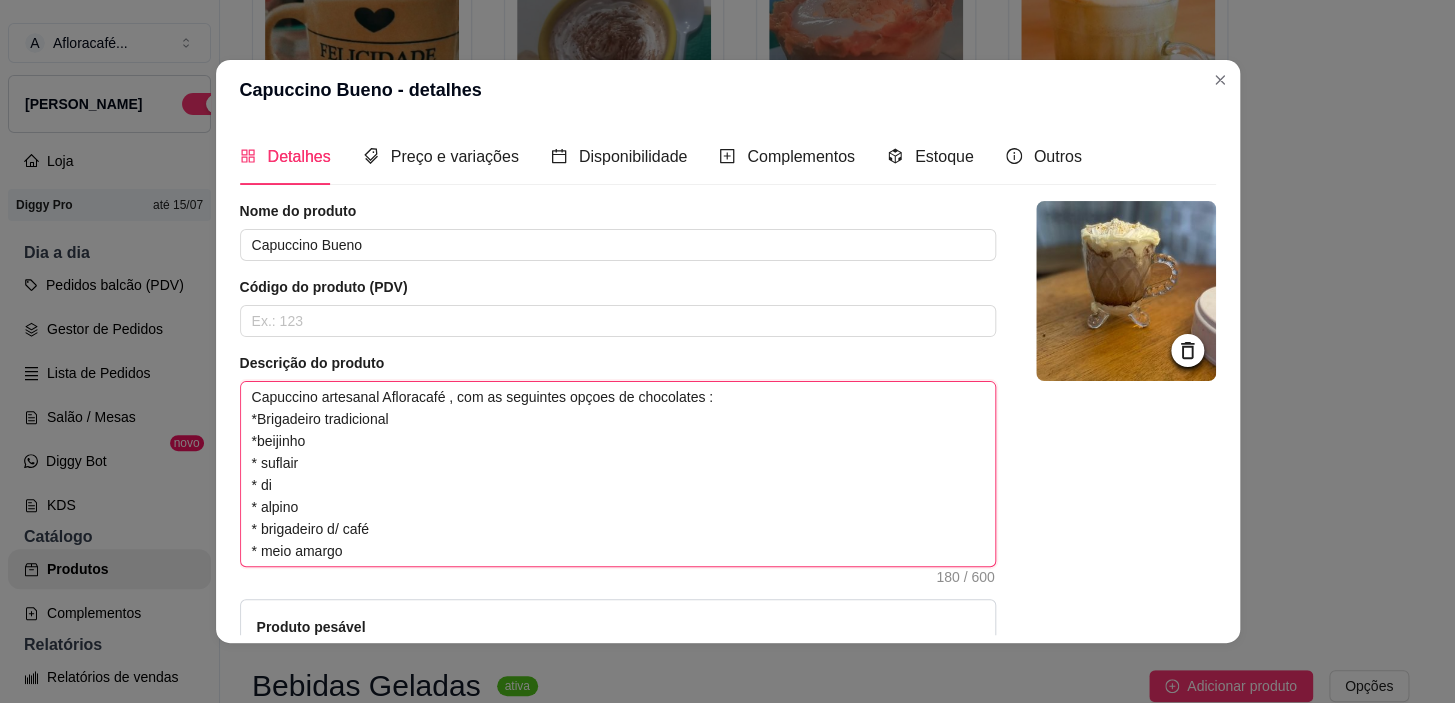 type 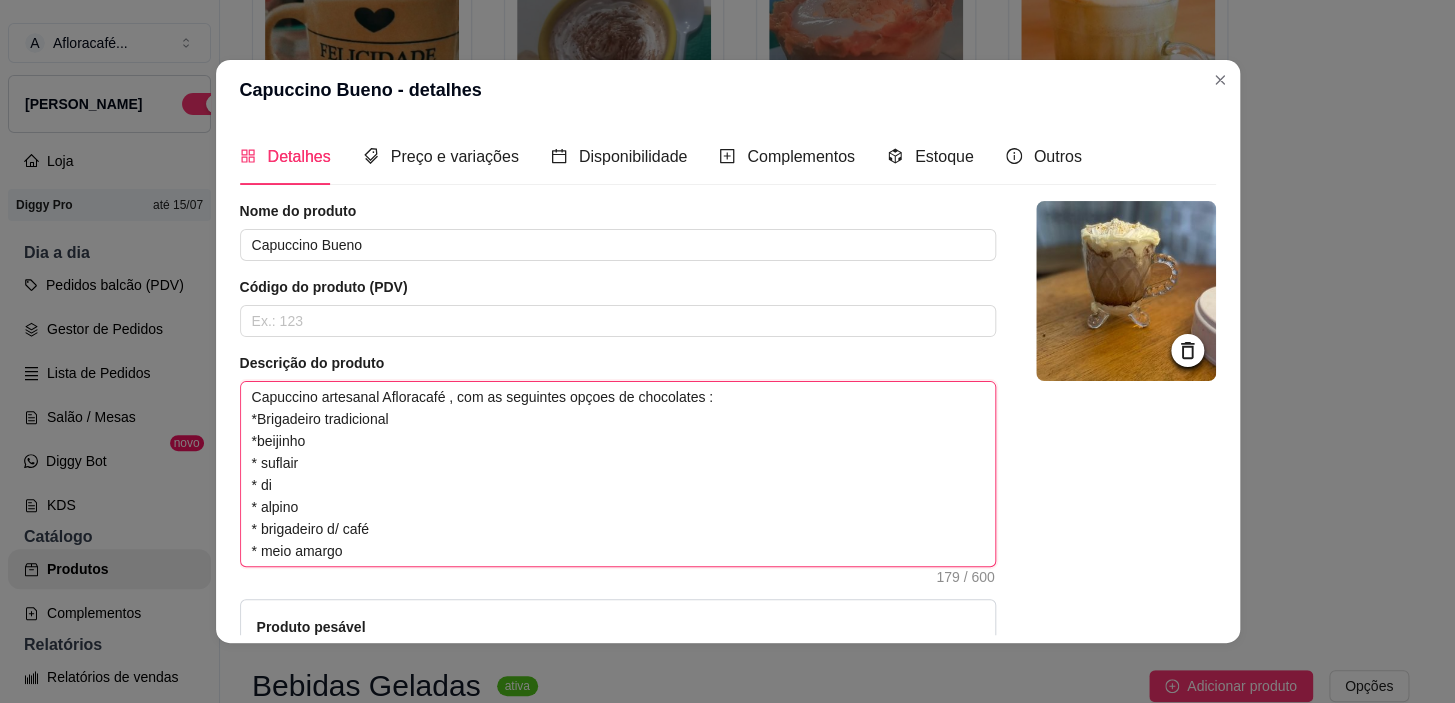 type on "Capuccino artesanal Afloracafé , com as seguintes opçoes de chocolates :
*Brigadeiro tradicional
*beijinho
* suflair
* d
* alpino
* brigadeiro d/ café
* meio amargo
* kit kat" 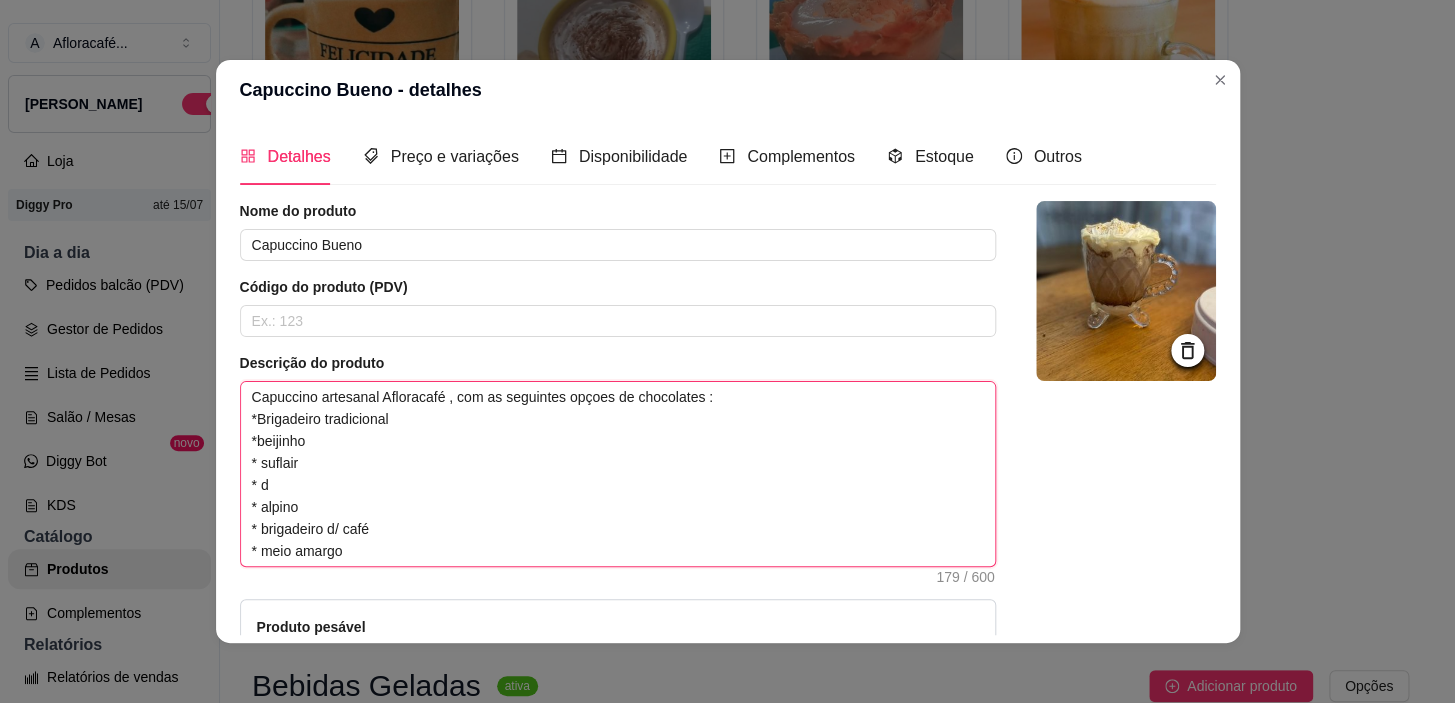 type on "Capuccino artesanal Afloracafé , com as seguintes opçoes de chocolates :
*Brigadeiro tradicional
*beijinho
* suflair
*
* alpino
* brigadeiro d/ café
* meio amargo
* kit kat" 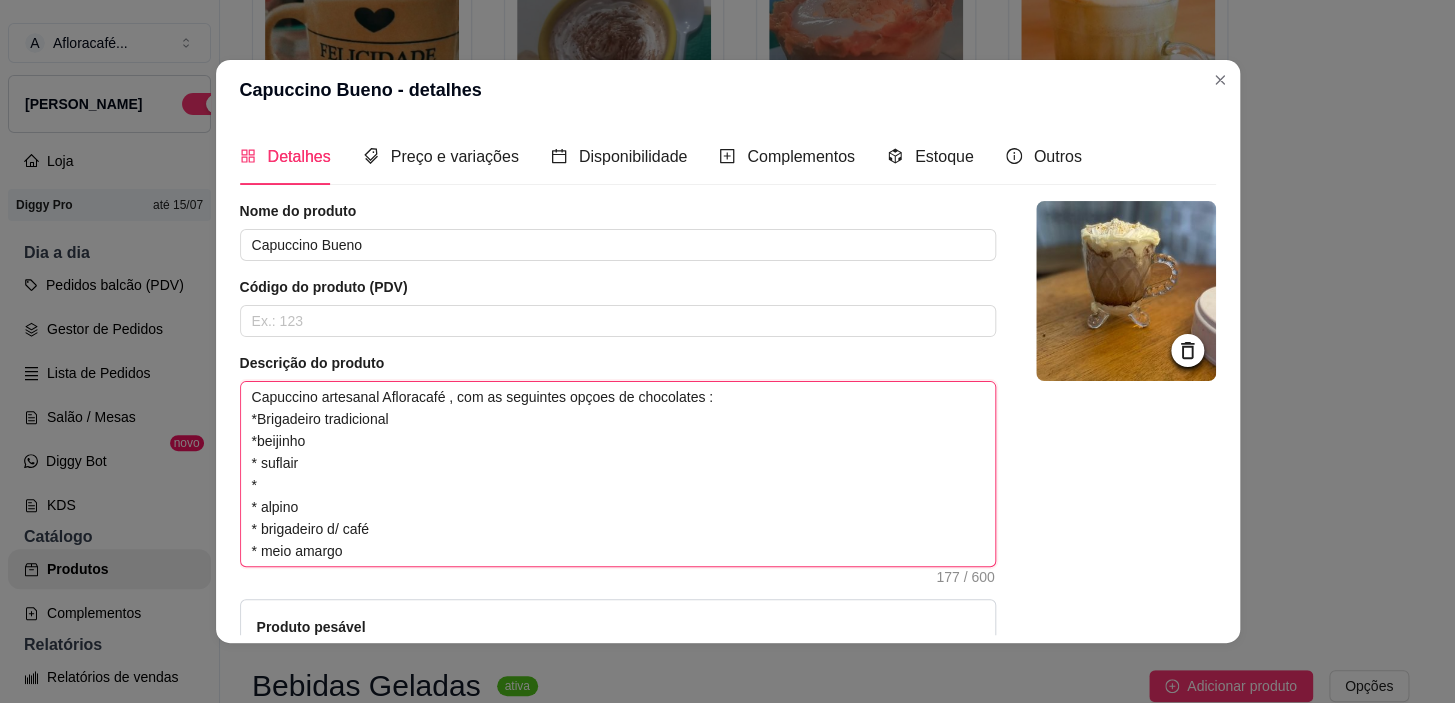 type on "Capuccino artesanal Afloracafé , com as seguintes opçoes de chocolates :
*Brigadeiro tradicional
*beijinho
* suflair
*
* alpino
* brigadeiro d/ café
* meio amargo
* kit kat" 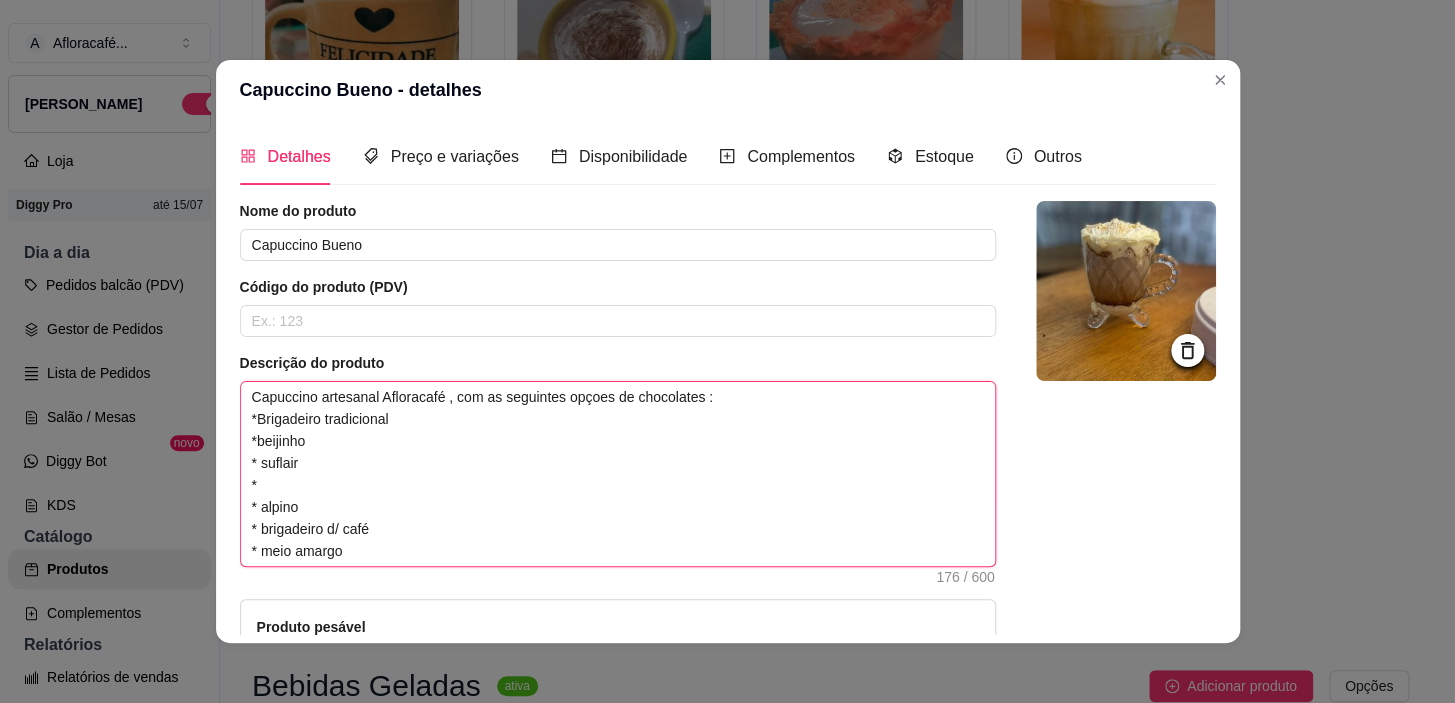 type on "Capuccino artesanal Afloracafé , com as seguintes opçoes de chocolates :
*Brigadeiro tradicional
*beijinho
* suflair
* alpino
* brigadeiro d/ café
* meio amargo
* kit kat" 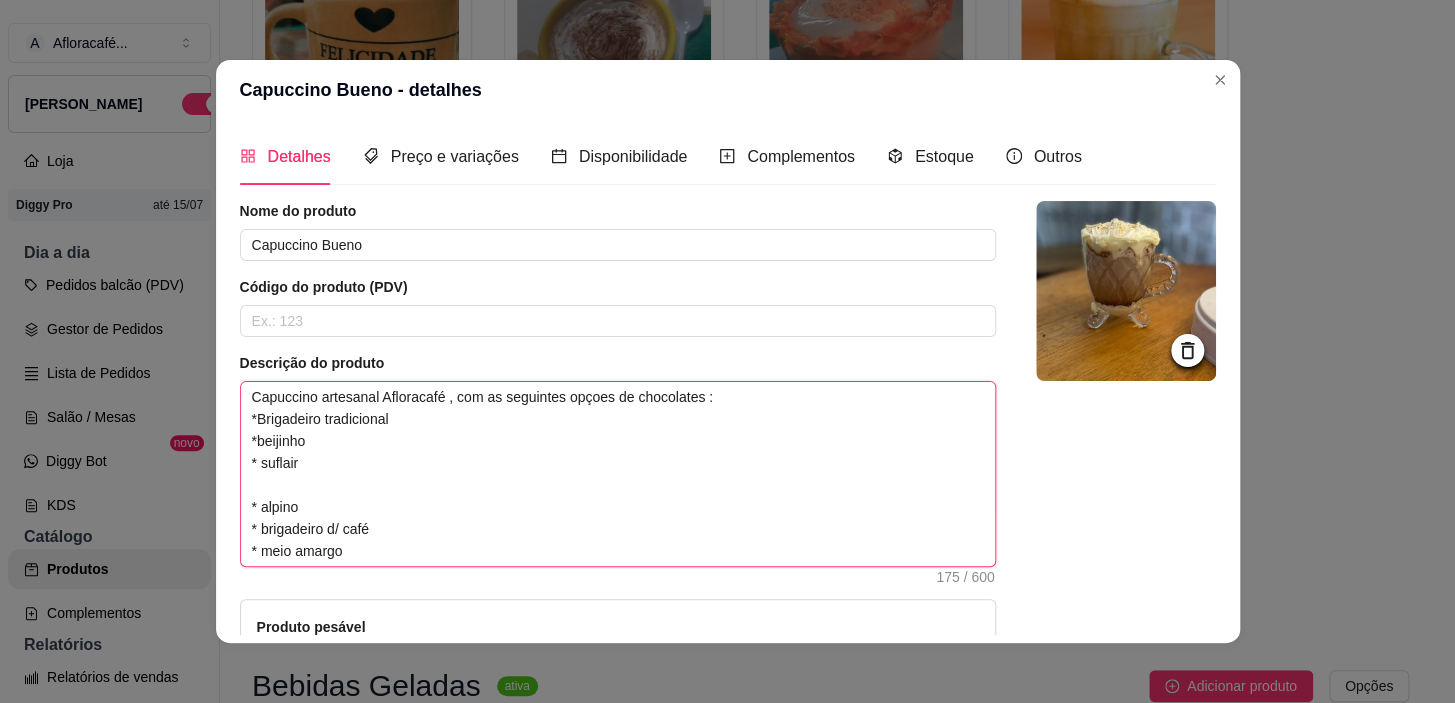 type on "Capuccino artesanal Afloracafé , com as seguintes opçoes de chocolates :
*Brigadeiro tradicional
*beijinho
* suflair
* alpino
* brigadeiro d/ café
* meio amargo
* kit kat" 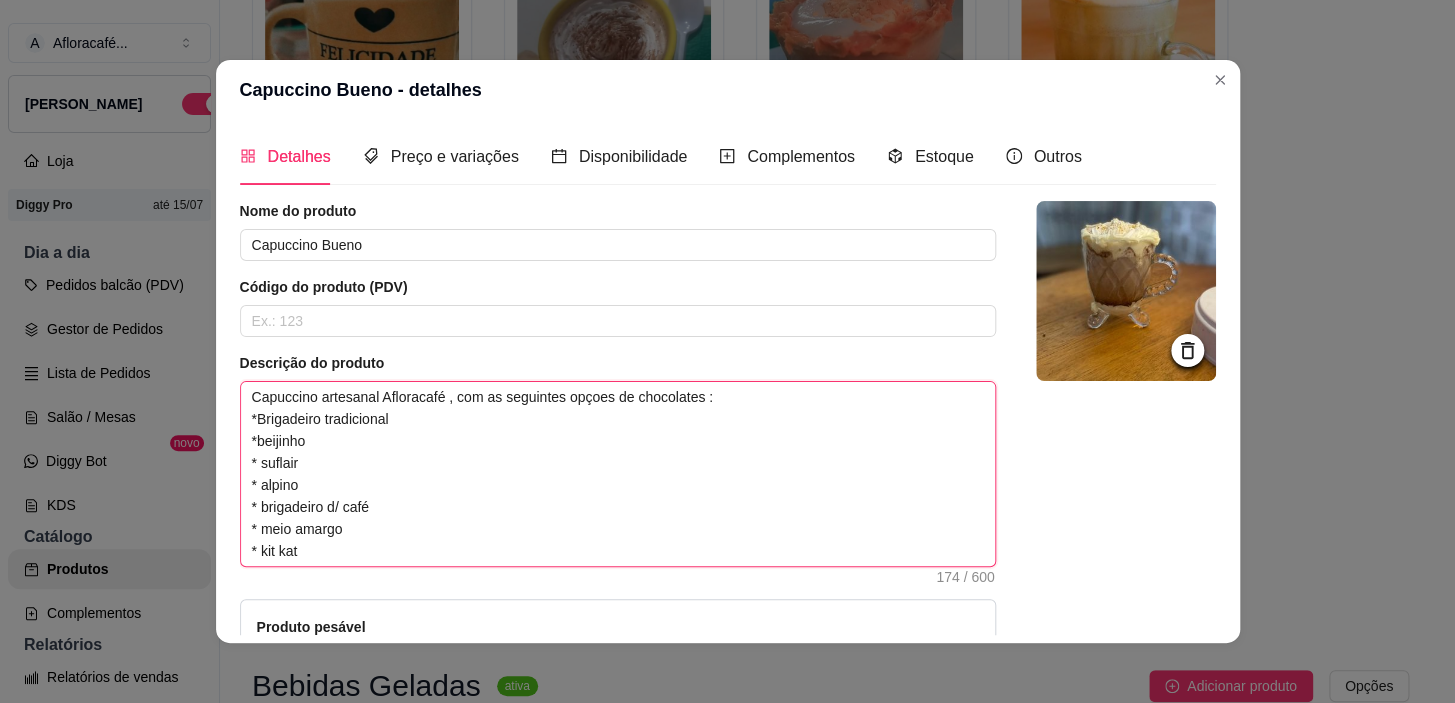 type 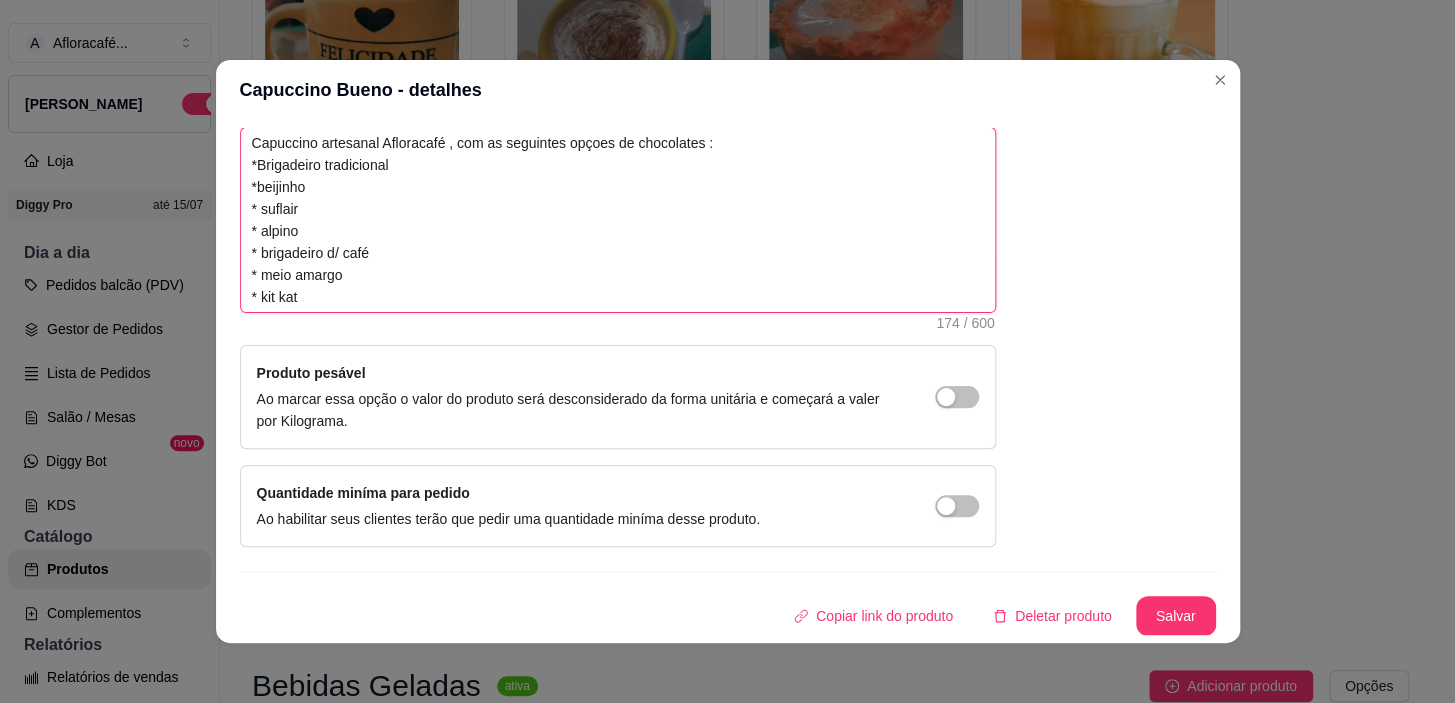 scroll, scrollTop: 0, scrollLeft: 0, axis: both 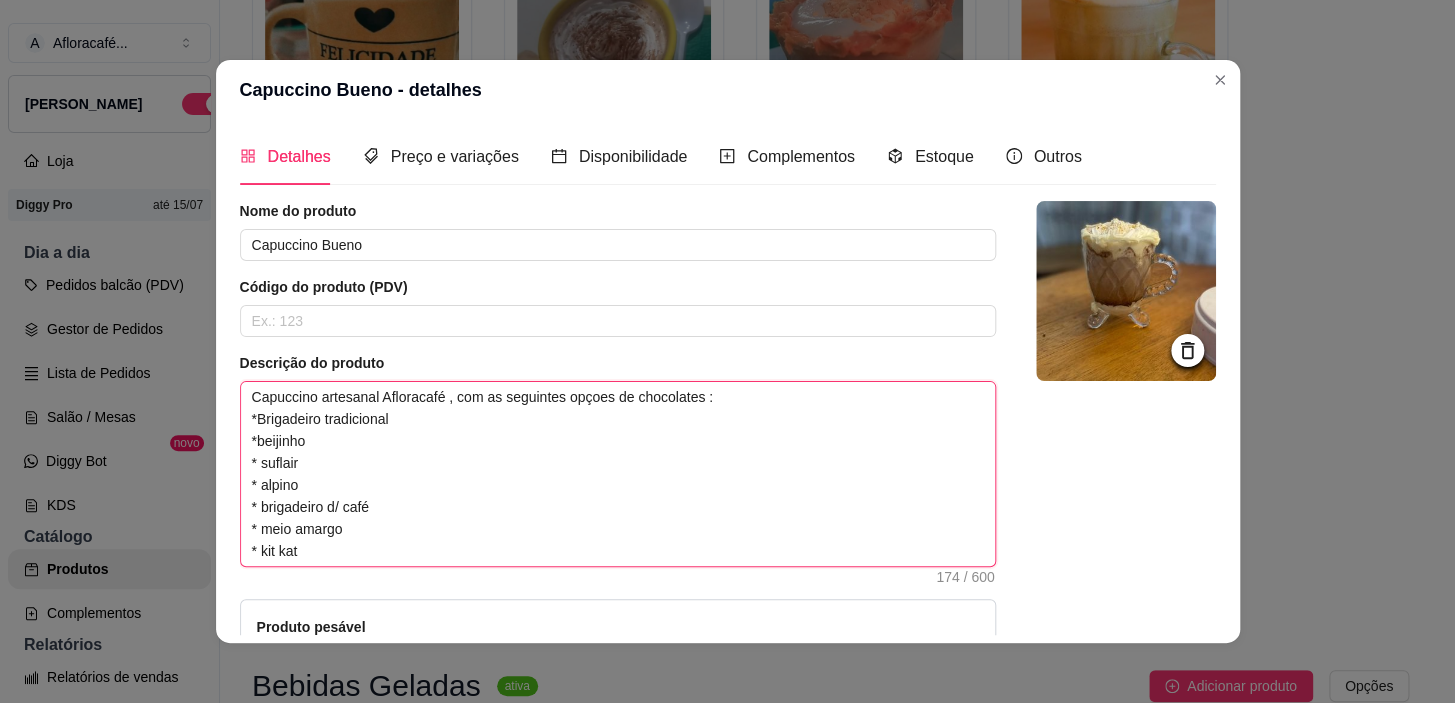 type on "Capuccino artesanal Afloracafé , com as seguintes opçoes de chocolates :
*Brigadeiro tradicional
*beijinho
* suflai
* alpino
* brigadeiro d/ café
* meio amargo
* kit kat" 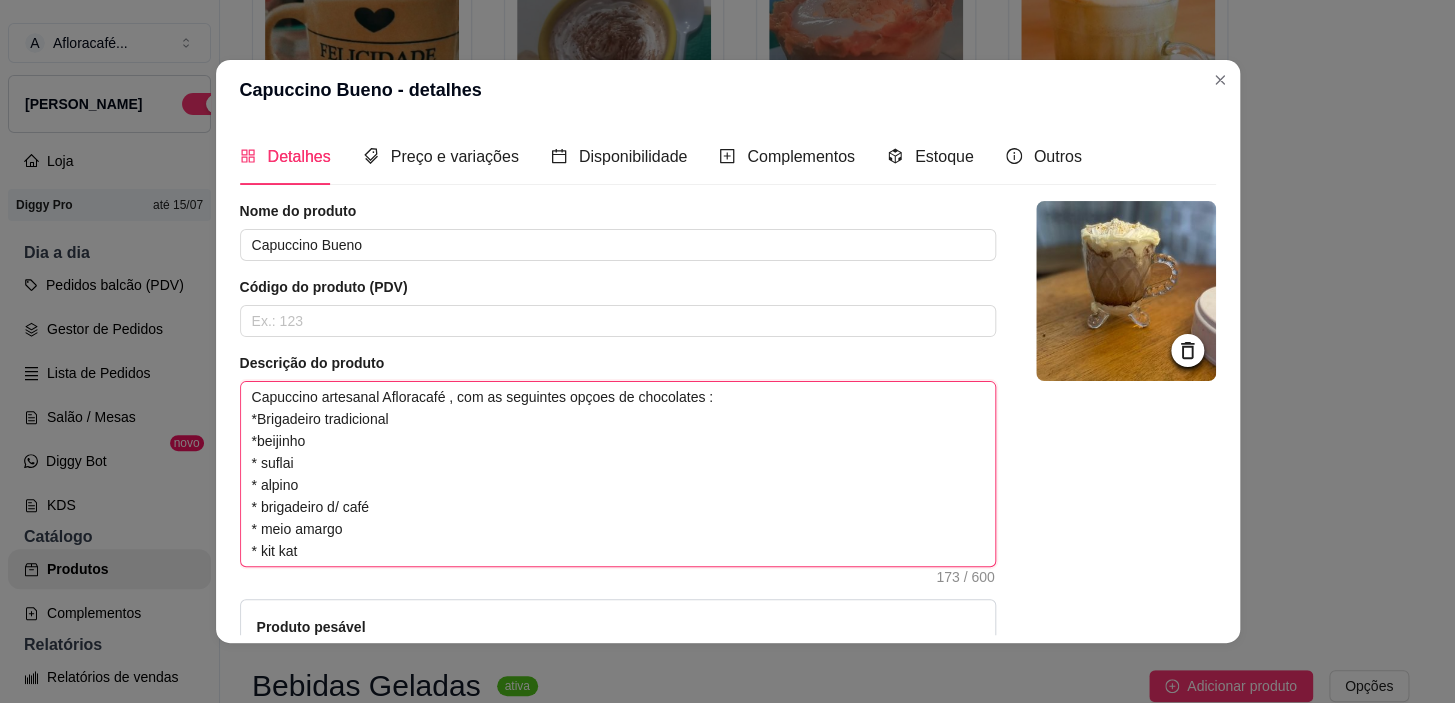 type on "Capuccino artesanal Afloracafé , com as seguintes opçoes de chocolates :
*Brigadeiro tradicional
*beijinho
* sufla
* alpino
* brigadeiro d/ café
* meio amargo
* kit kat" 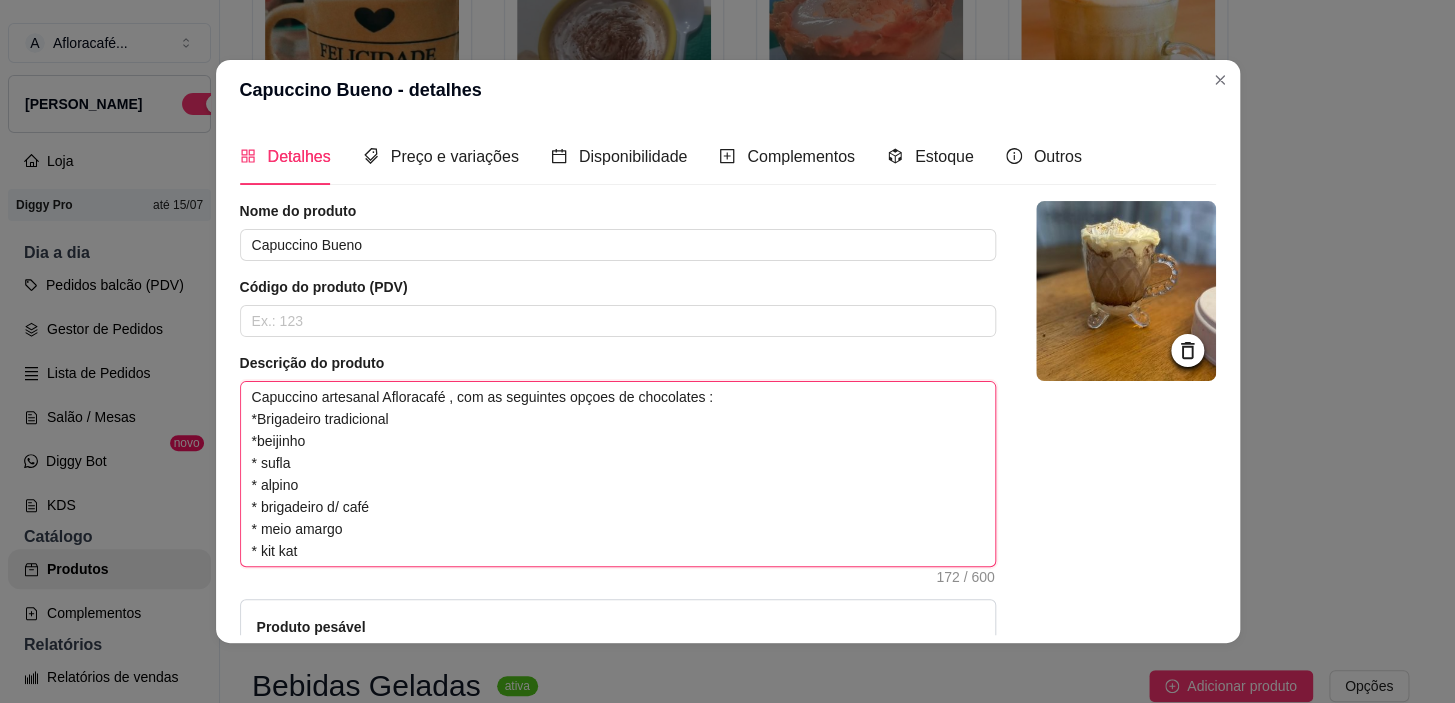 type on "Capuccino artesanal Afloracafé , com as seguintes opçoes de chocolates :
*Brigadeiro tradicional
*beijinho
* sufl
* alpino
* brigadeiro d/ café
* meio amargo
* kit kat" 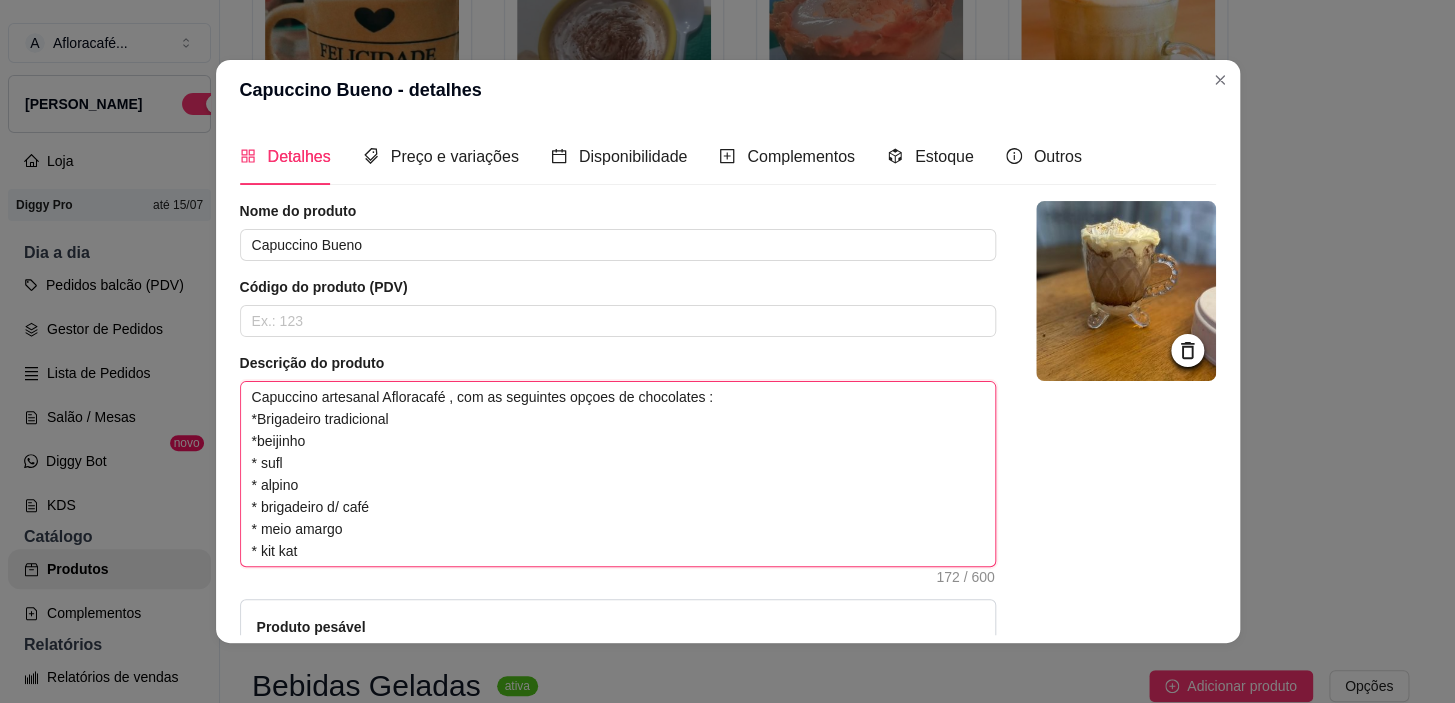 type on "Capuccino artesanal Afloracafé , com as seguintes opçoes de chocolates :
*Brigadeiro tradicional
*beijinho
* suf
* alpino
* brigadeiro d/ café
* meio amargo
* kit kat" 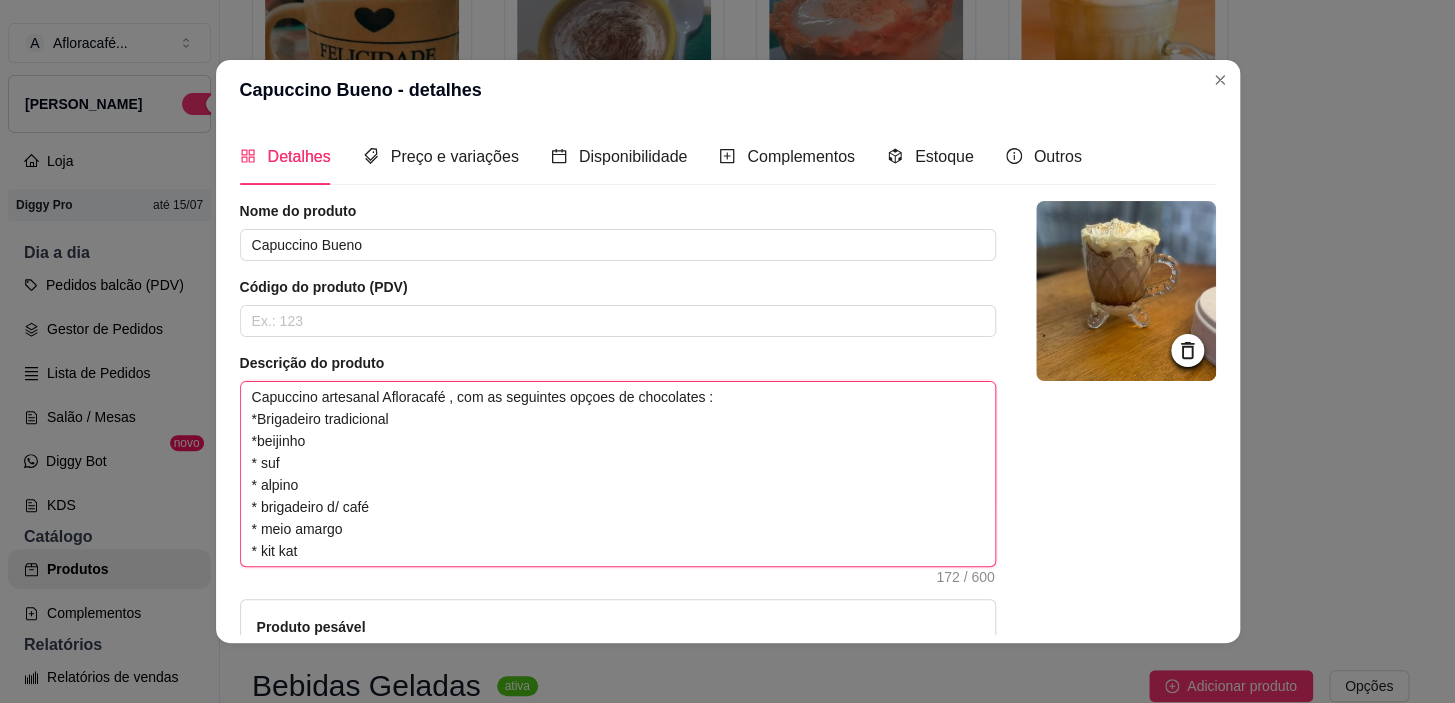 type on "Capuccino artesanal Afloracafé , com as seguintes opçoes de chocolates :
*Brigadeiro tradicional
*beijinho
* su
* alpino
* brigadeiro d/ café
* meio amargo
* kit kat" 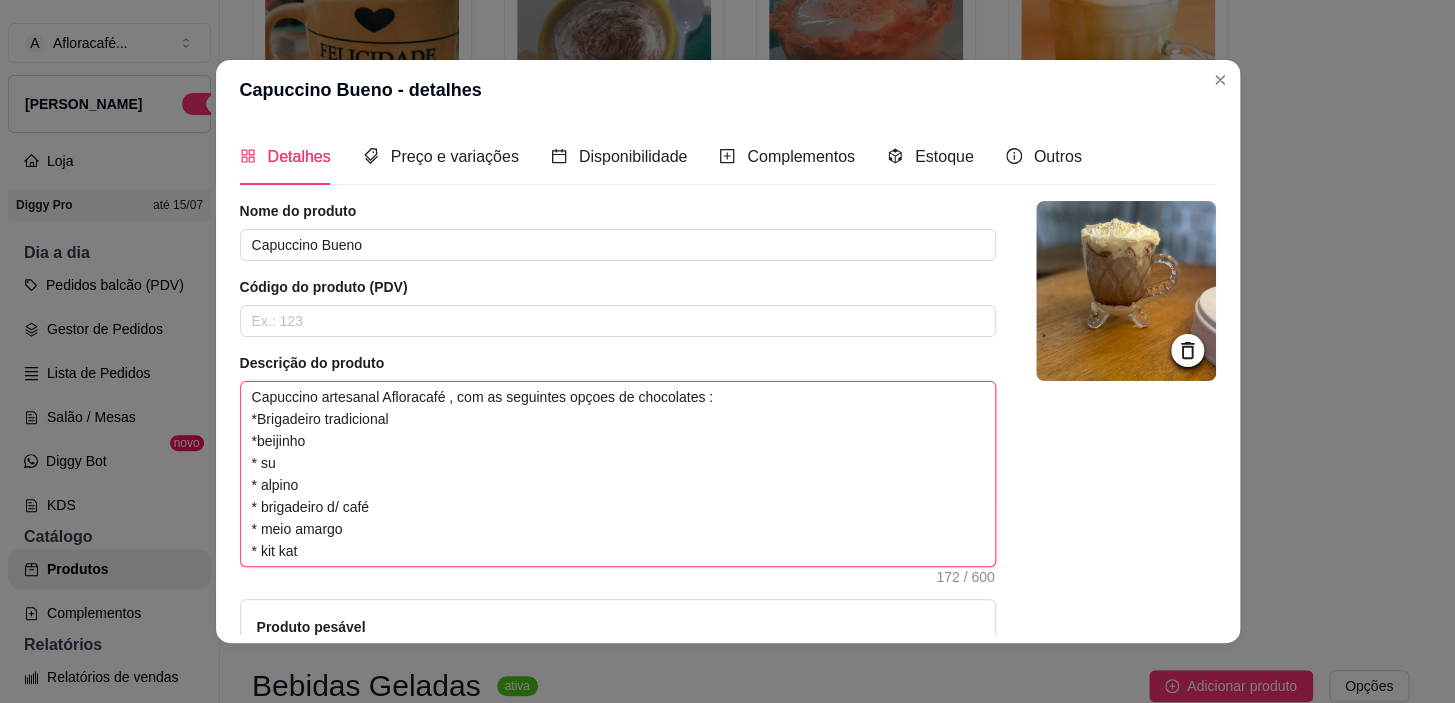type on "Capuccino artesanal Afloracafé , com as seguintes opçoes de chocolates :
*Brigadeiro tradicional
*beijinho
* s
* alpino
* brigadeiro d/ café
* meio amargo
* kit kat" 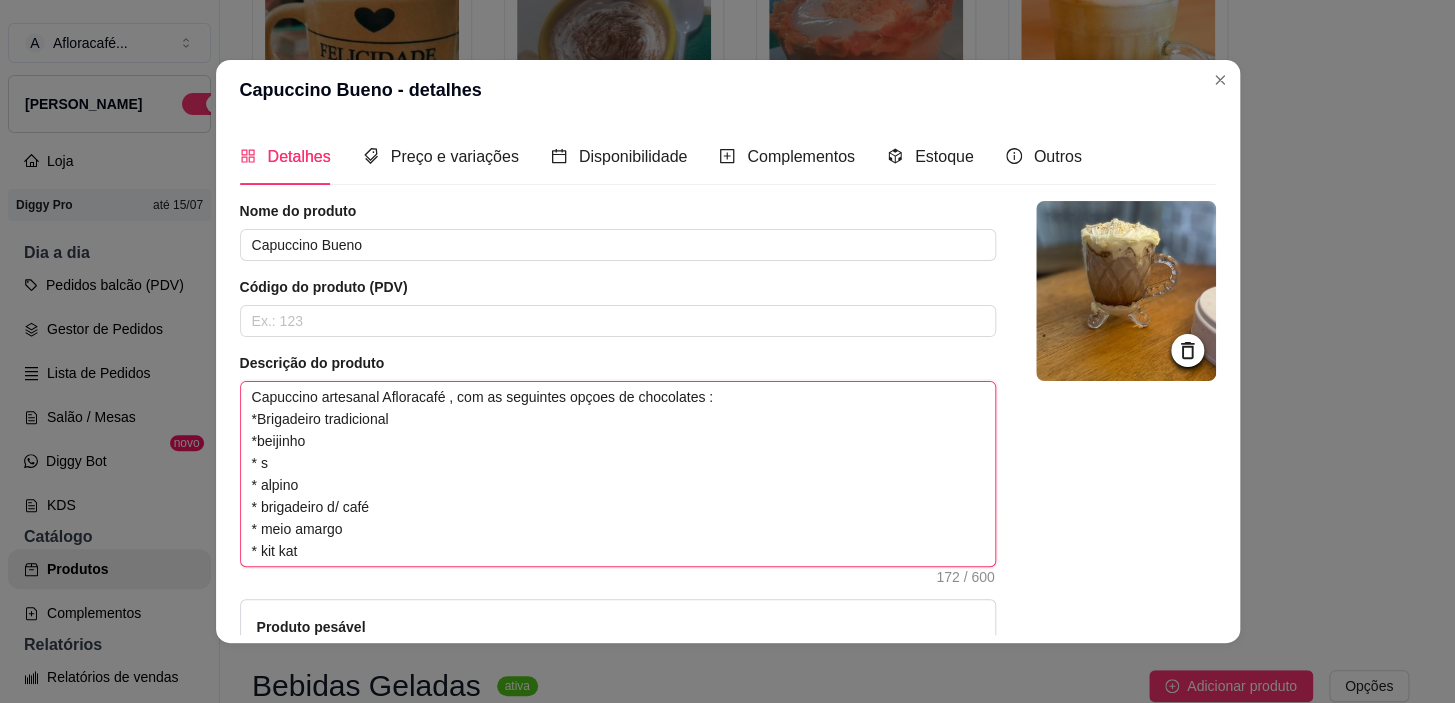 type 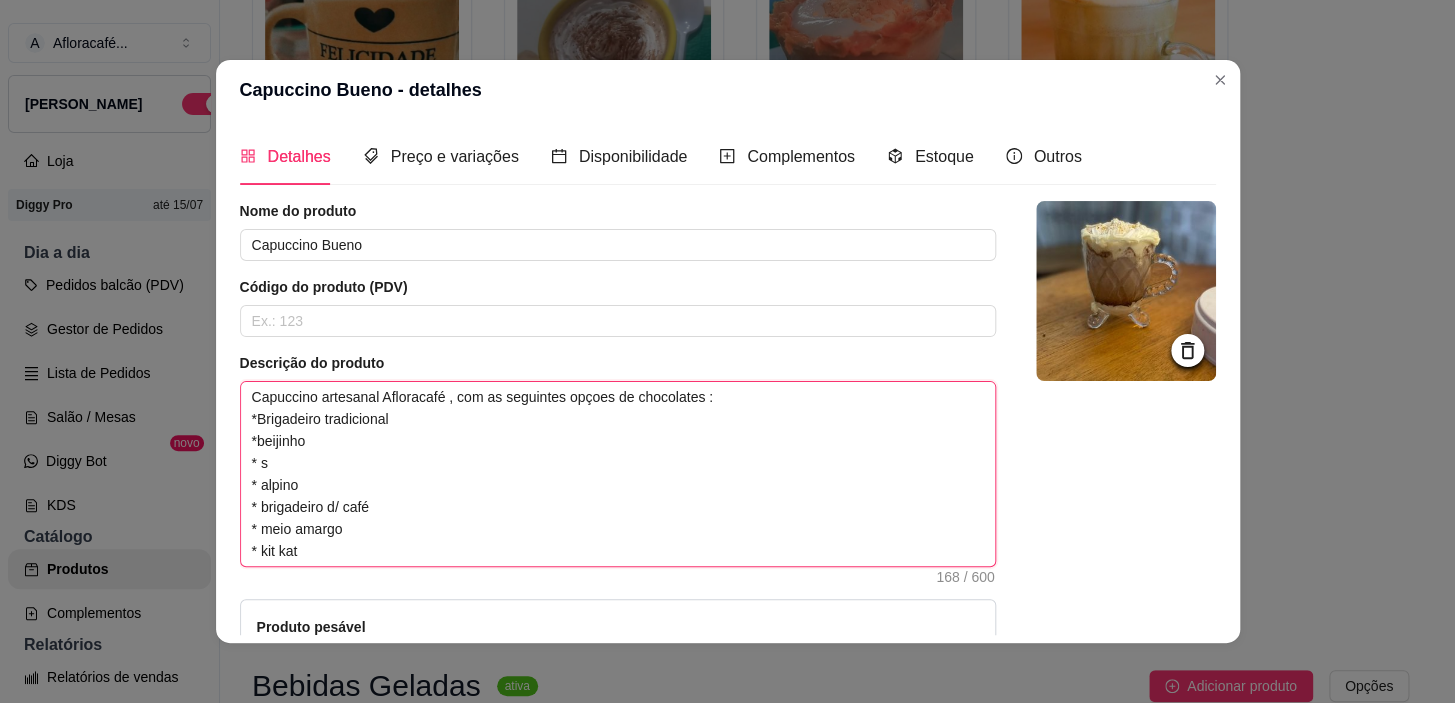 type on "Capuccino artesanal Afloracafé , com as seguintes opçoes de chocolates :
*Brigadeiro tradicional
*beijinho
*
* alpino
* brigadeiro d/ café
* meio amargo
* kit kat" 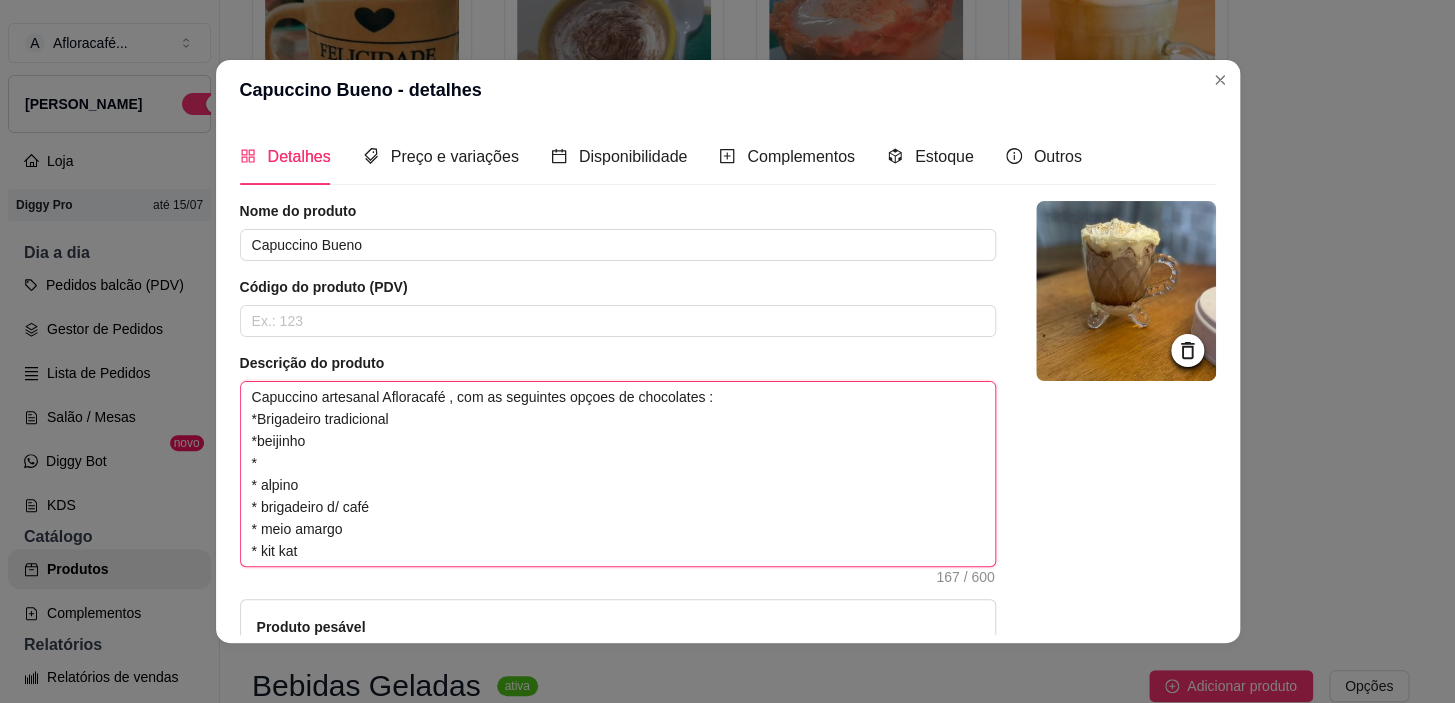 type on "Capuccino artesanal Afloracafé , com as seguintes opçoes de chocolates :
*Brigadeiro tradicional
*beijinho
*
* alpino
* brigadeiro d/ café
* meio amargo
* kit kat" 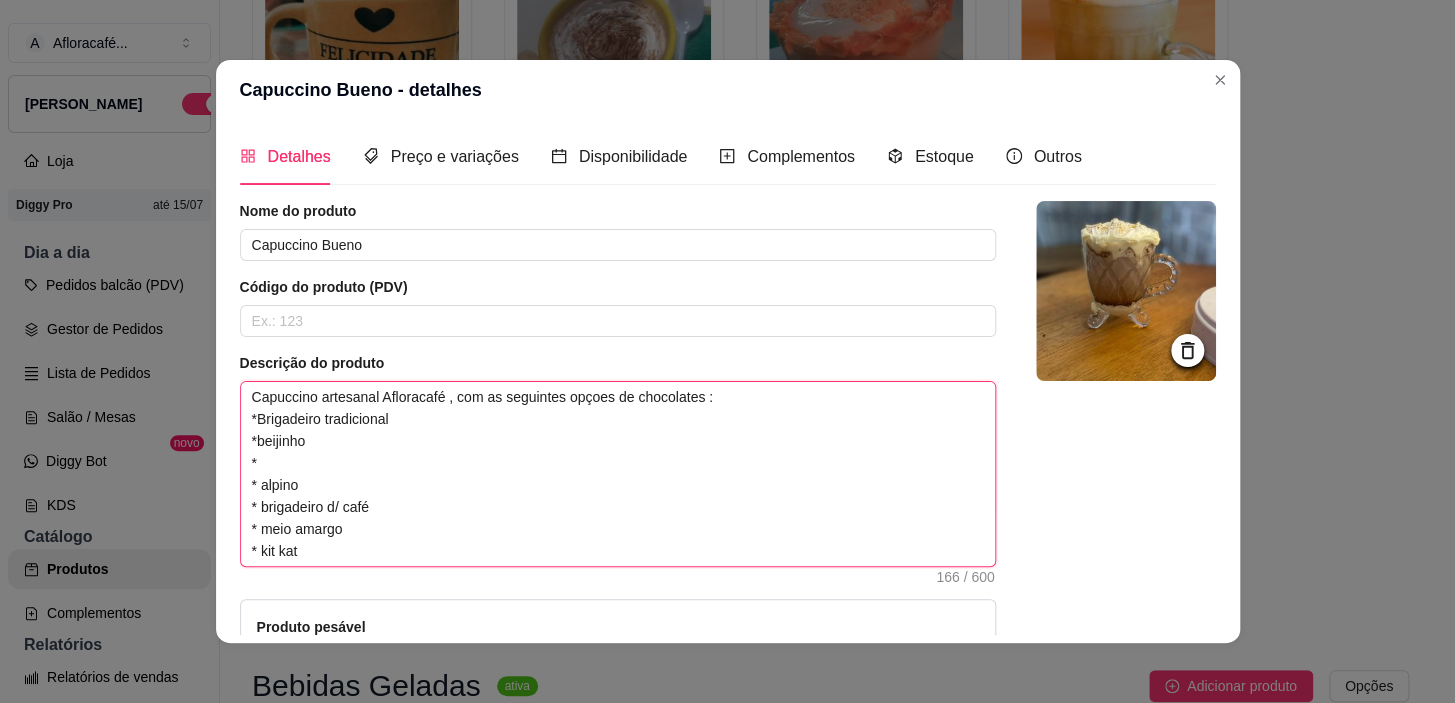 type on "Capuccino artesanal Afloracafé , com as seguintes opçoes de chocolates :
*Brigadeiro tradicional
*beijinho
* alpino
* brigadeiro d/ café
* meio amargo
* kit kat" 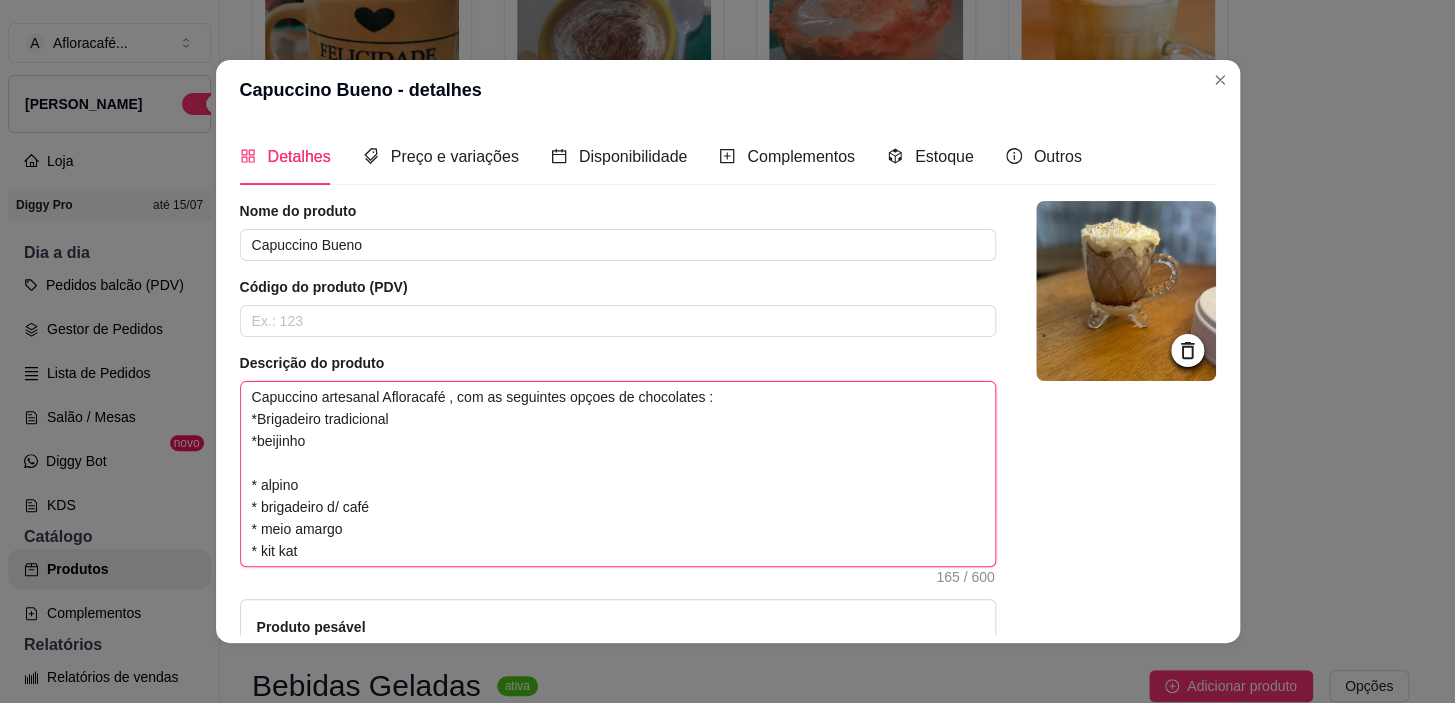 type on "Capuccino artesanal Afloracafé , com as seguintes opçoes de chocolates :
*Brigadeiro tradicional
*beijinho
* alpino
* brigadeiro d/ café
* meio amargo
* kit kat" 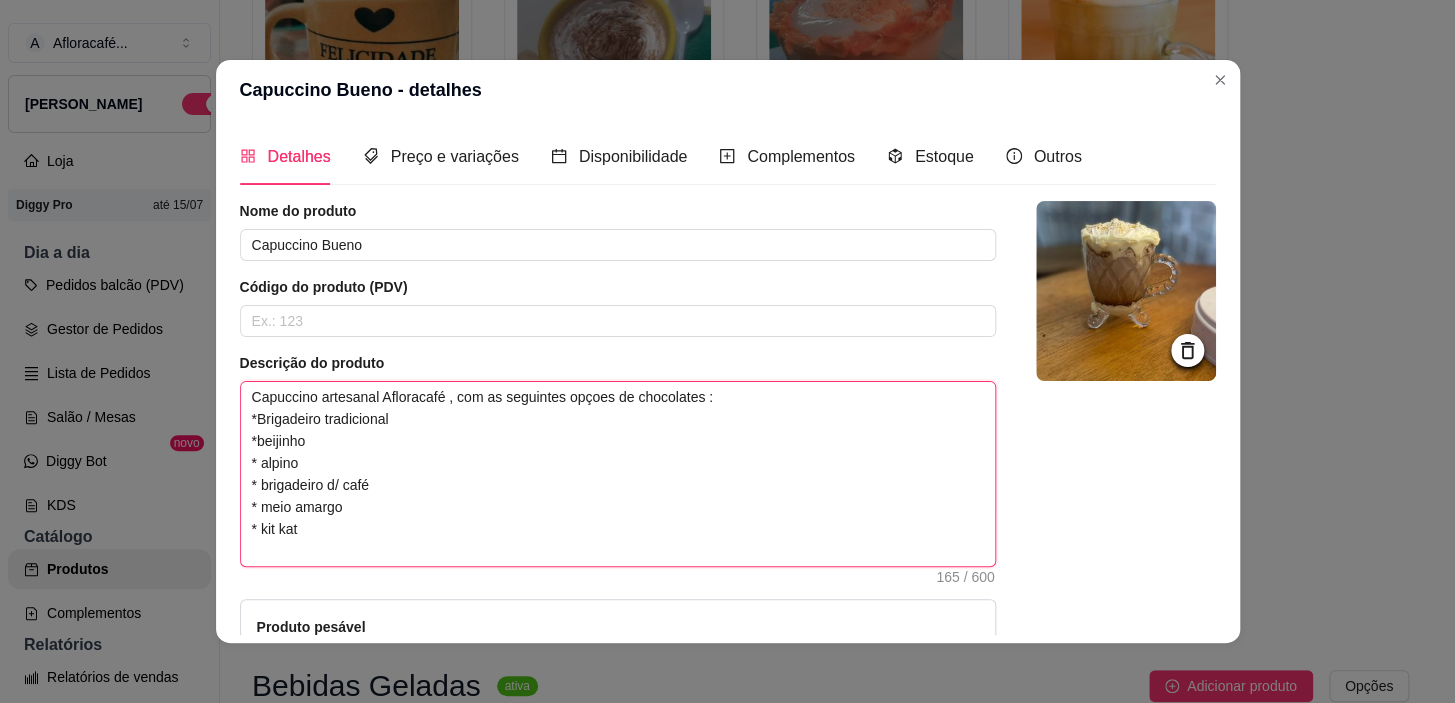 type 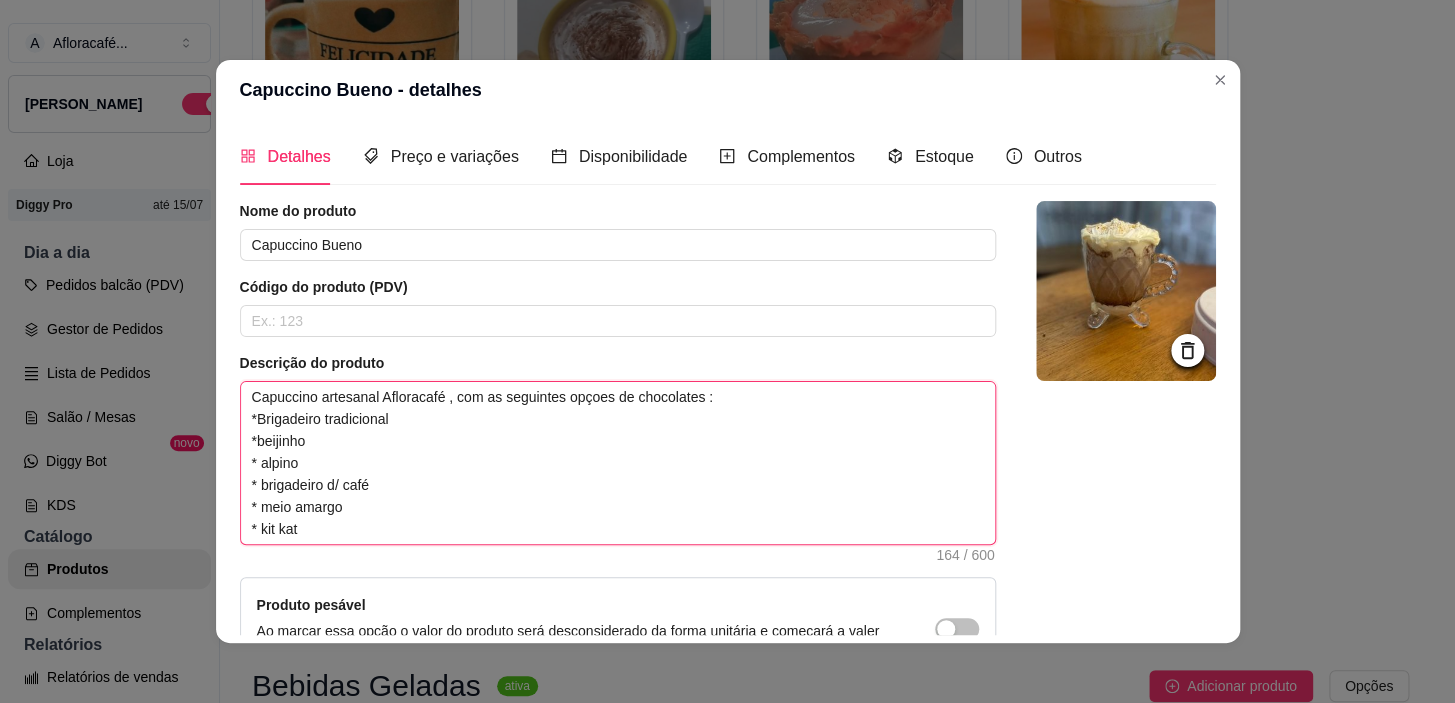 scroll, scrollTop: 232, scrollLeft: 0, axis: vertical 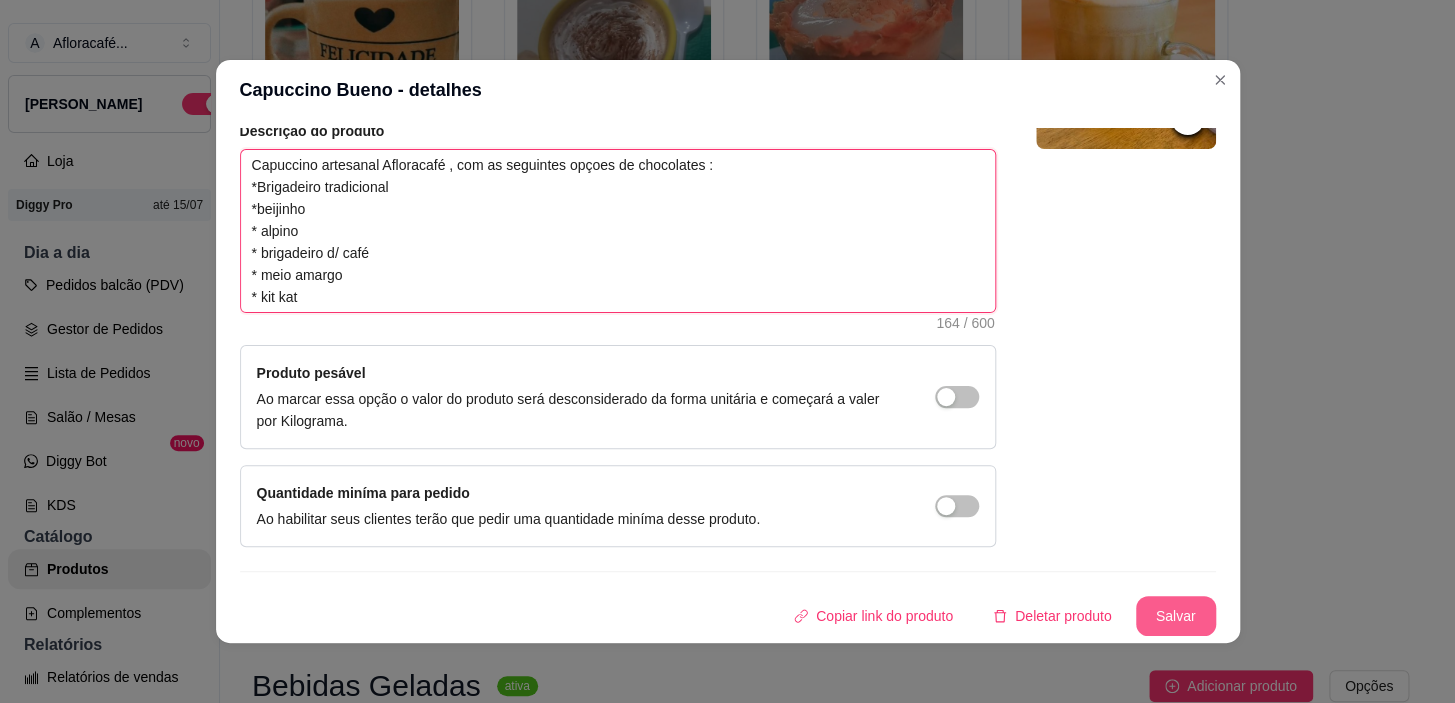 type on "Capuccino artesanal Afloracafé , com as seguintes opçoes de chocolates :
*Brigadeiro tradicional
*beijinho
* alpino
* brigadeiro d/ café
* meio amargo
* kit kat" 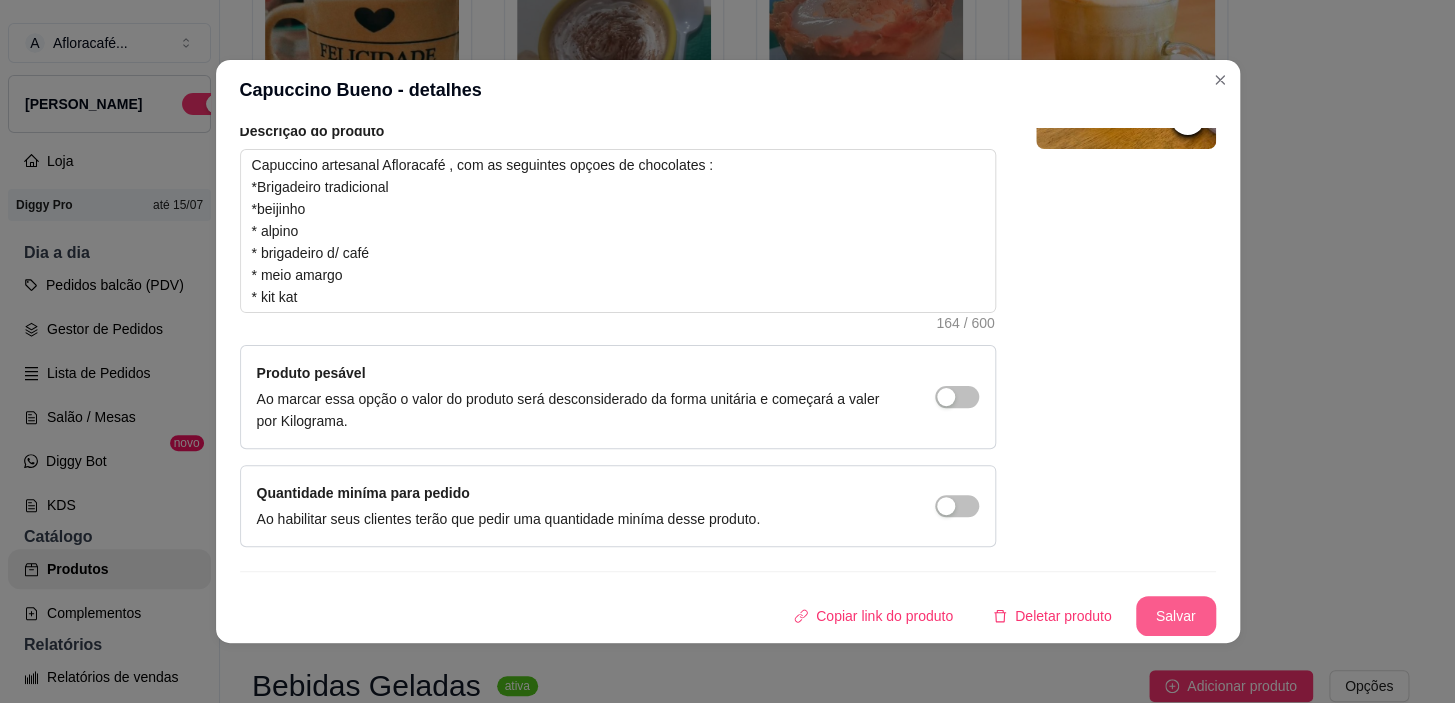 click on "Salvar" at bounding box center (1176, 616) 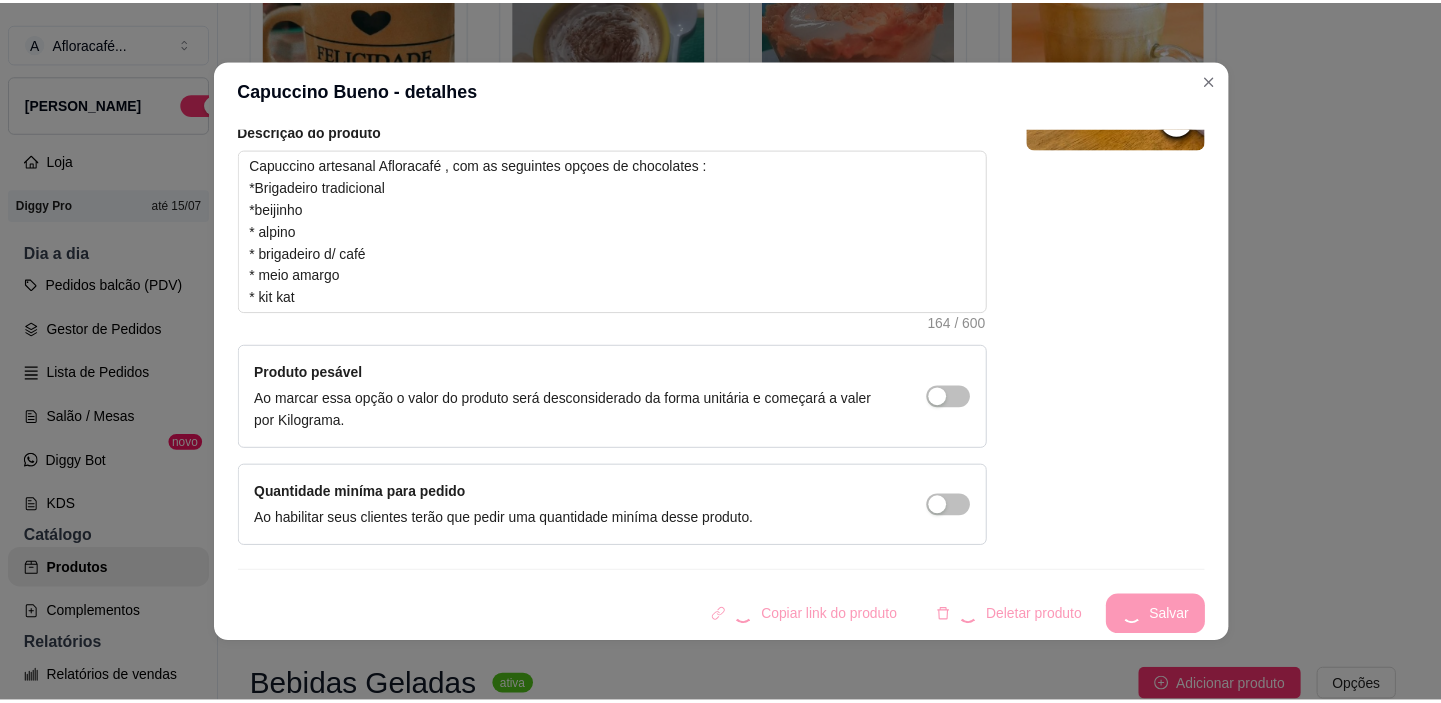 scroll, scrollTop: 0, scrollLeft: 0, axis: both 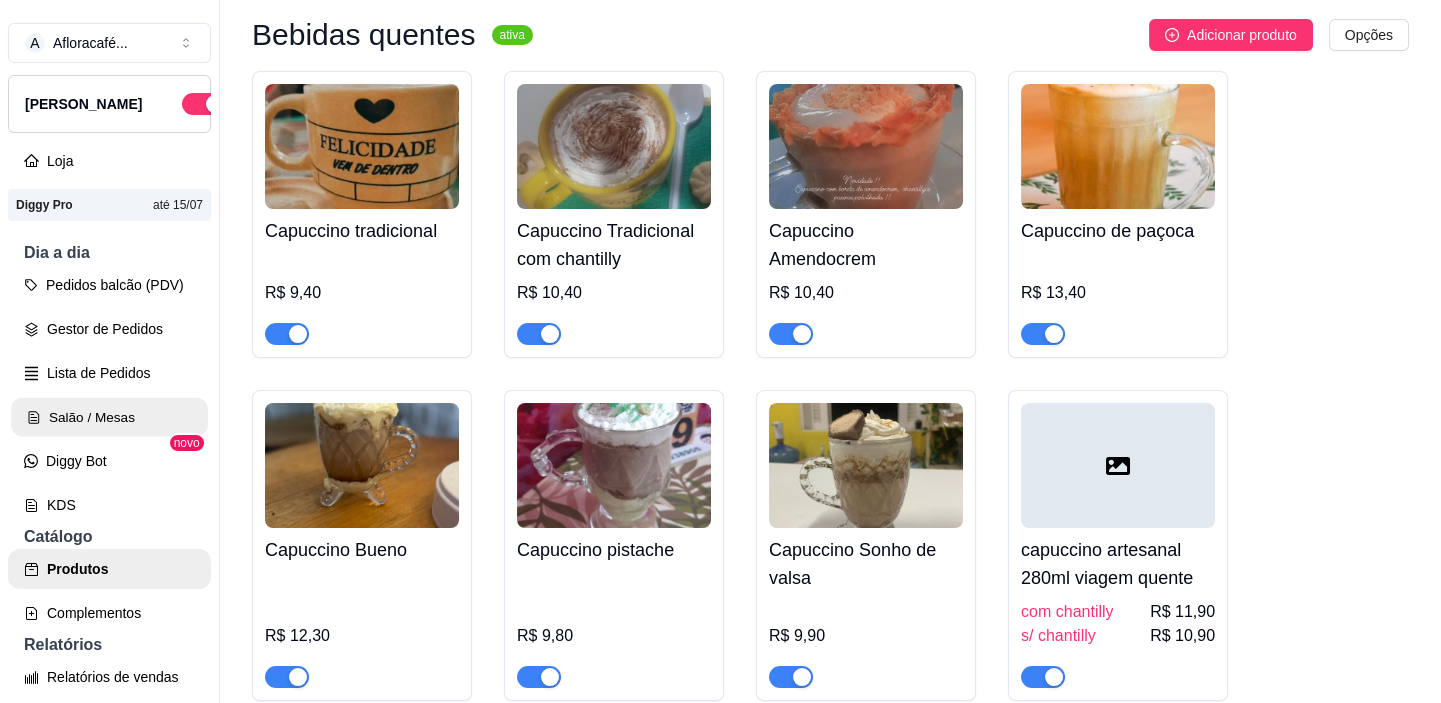 click on "Salão / Mesas" at bounding box center [109, 417] 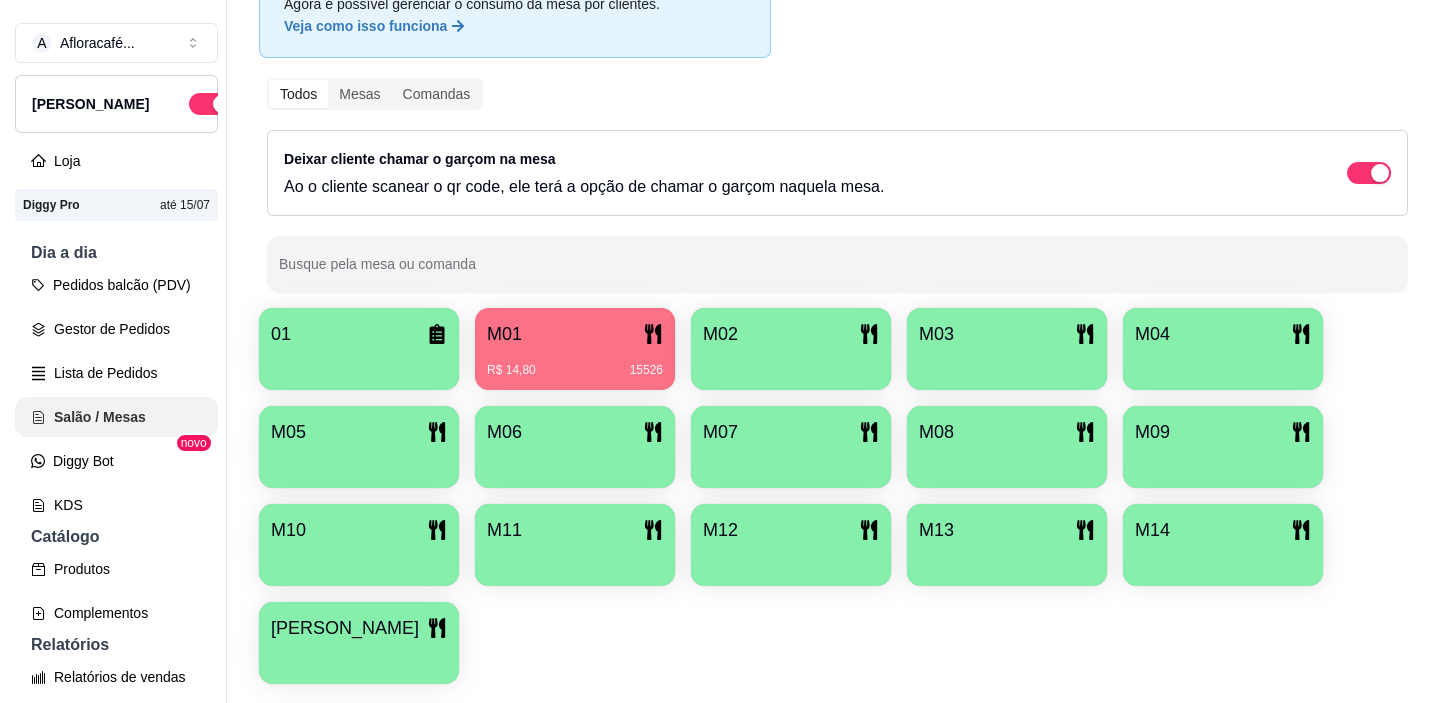 scroll, scrollTop: 0, scrollLeft: 0, axis: both 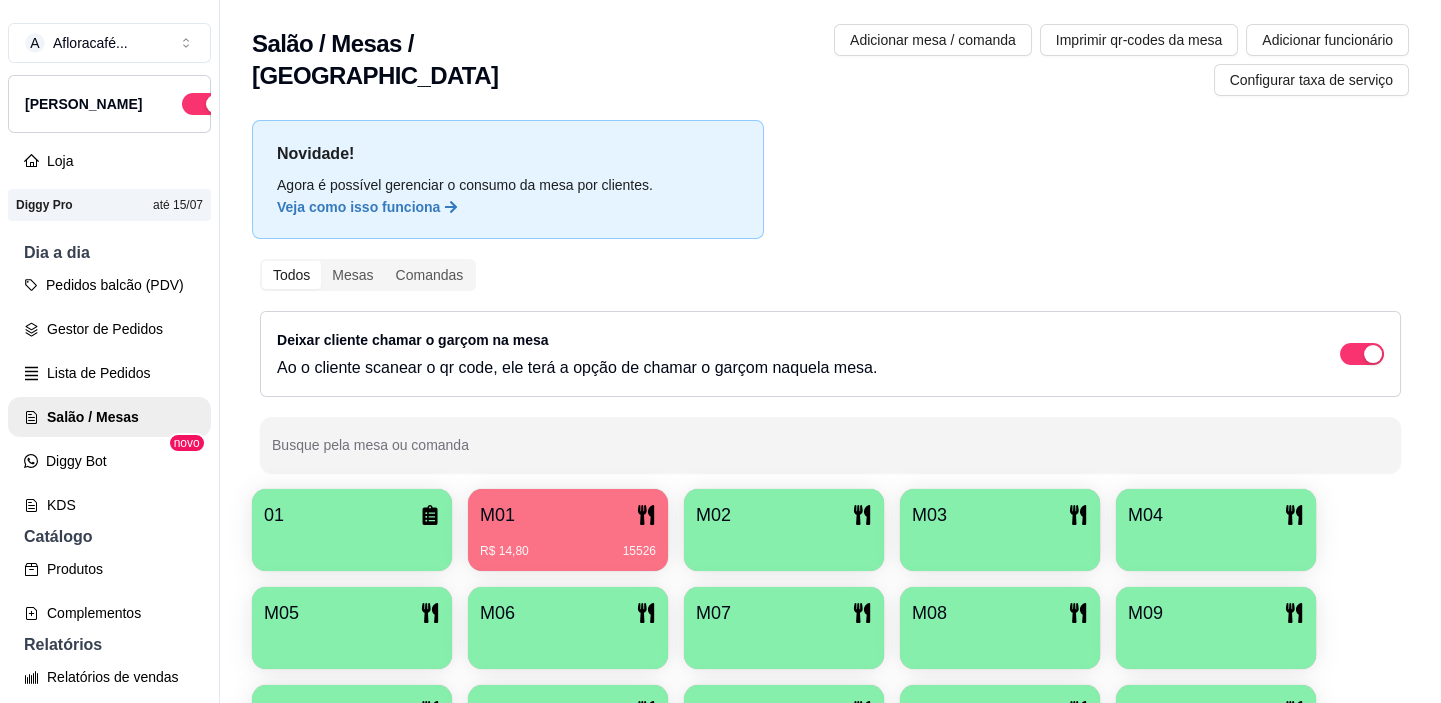 click on "M02" at bounding box center (784, 515) 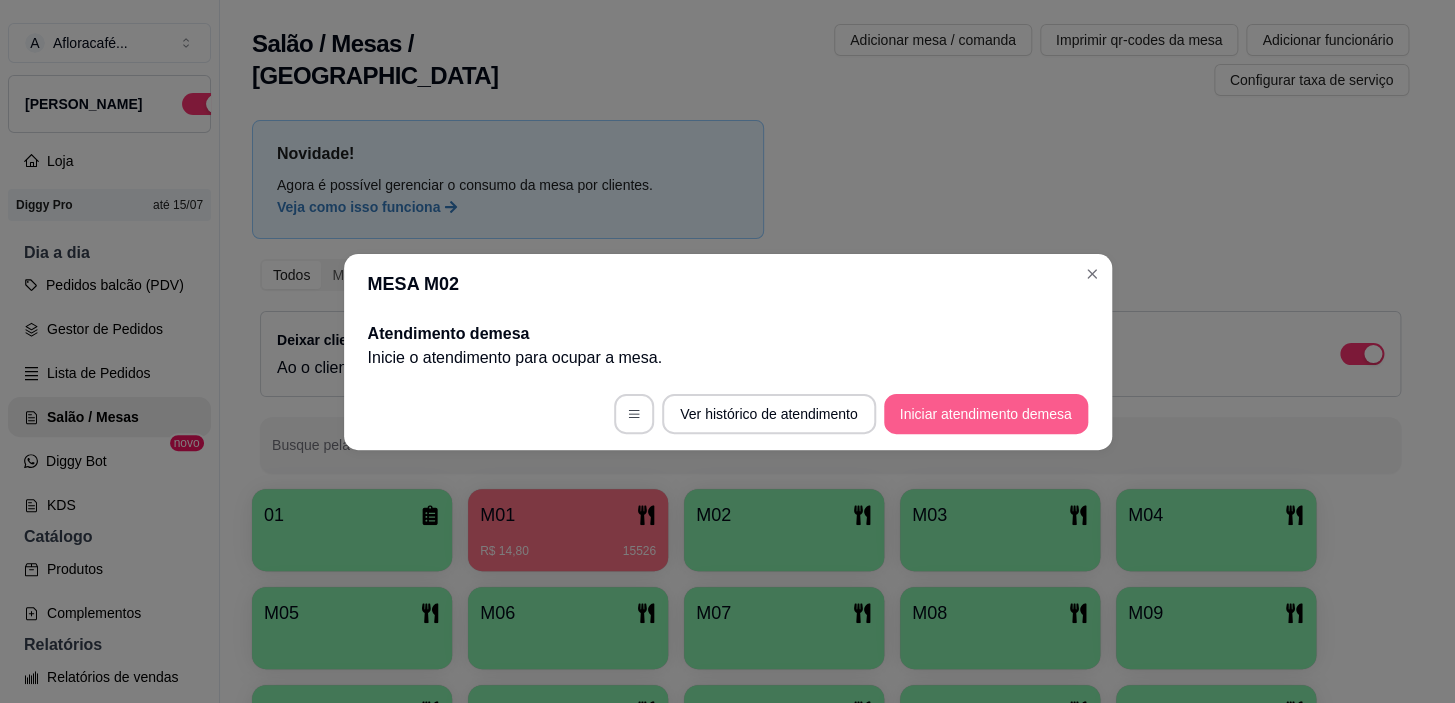 click on "Iniciar atendimento de  mesa" at bounding box center [986, 414] 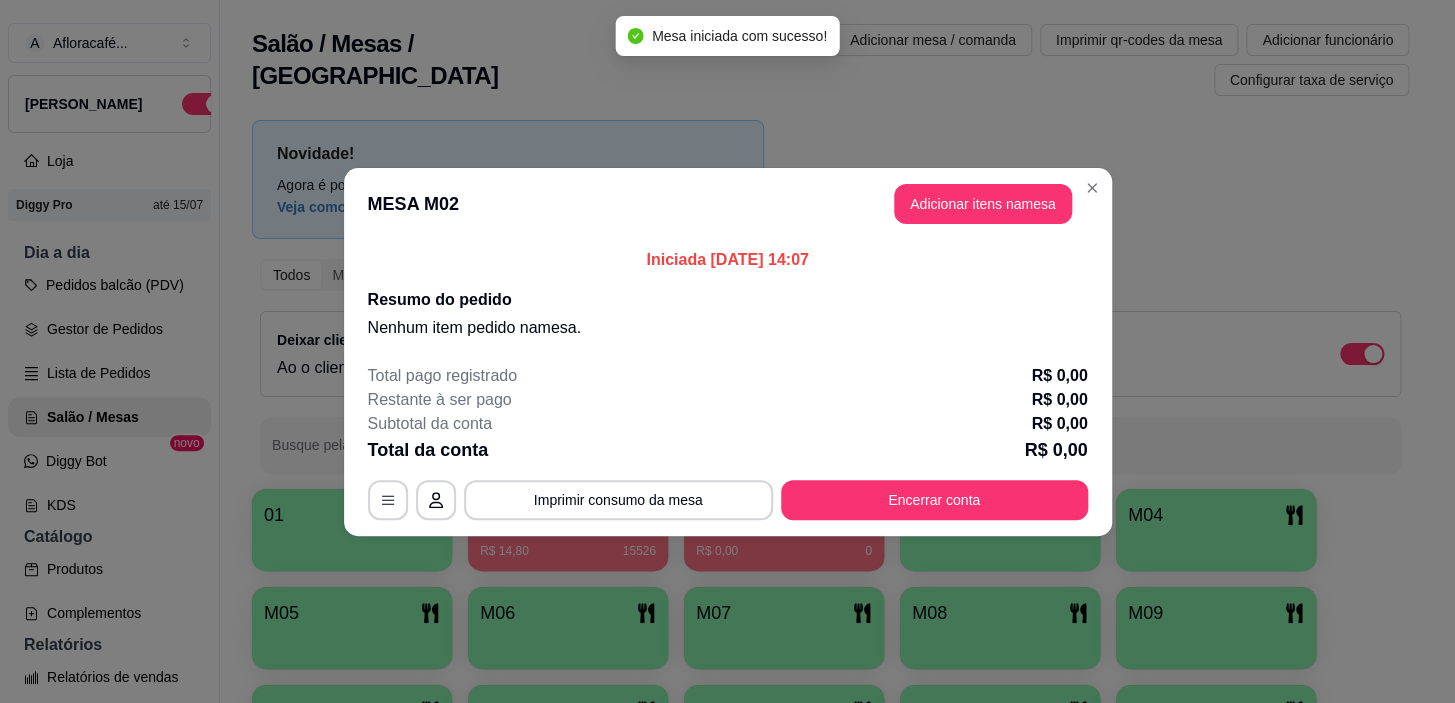 click on "MESA M02 Adicionar itens na  mesa" at bounding box center [728, 204] 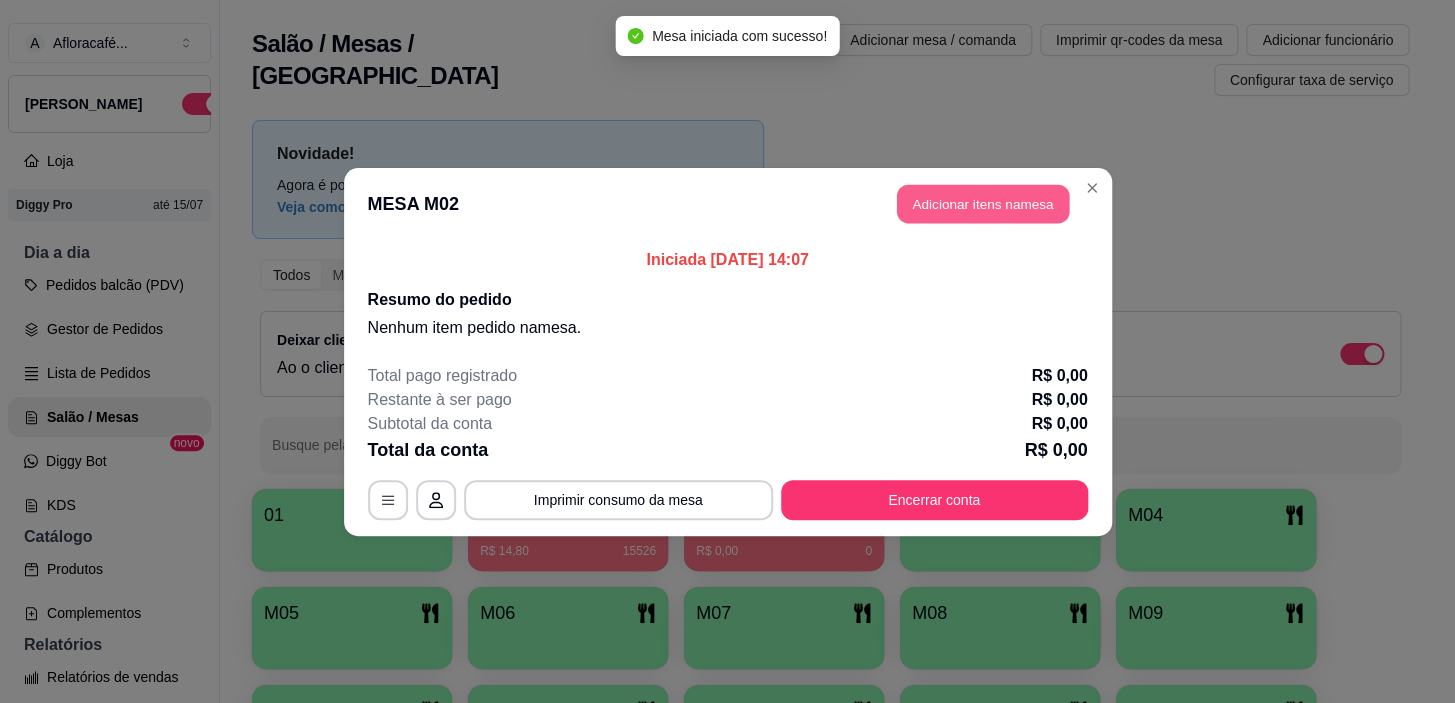 click on "Adicionar itens na  mesa" at bounding box center [983, 203] 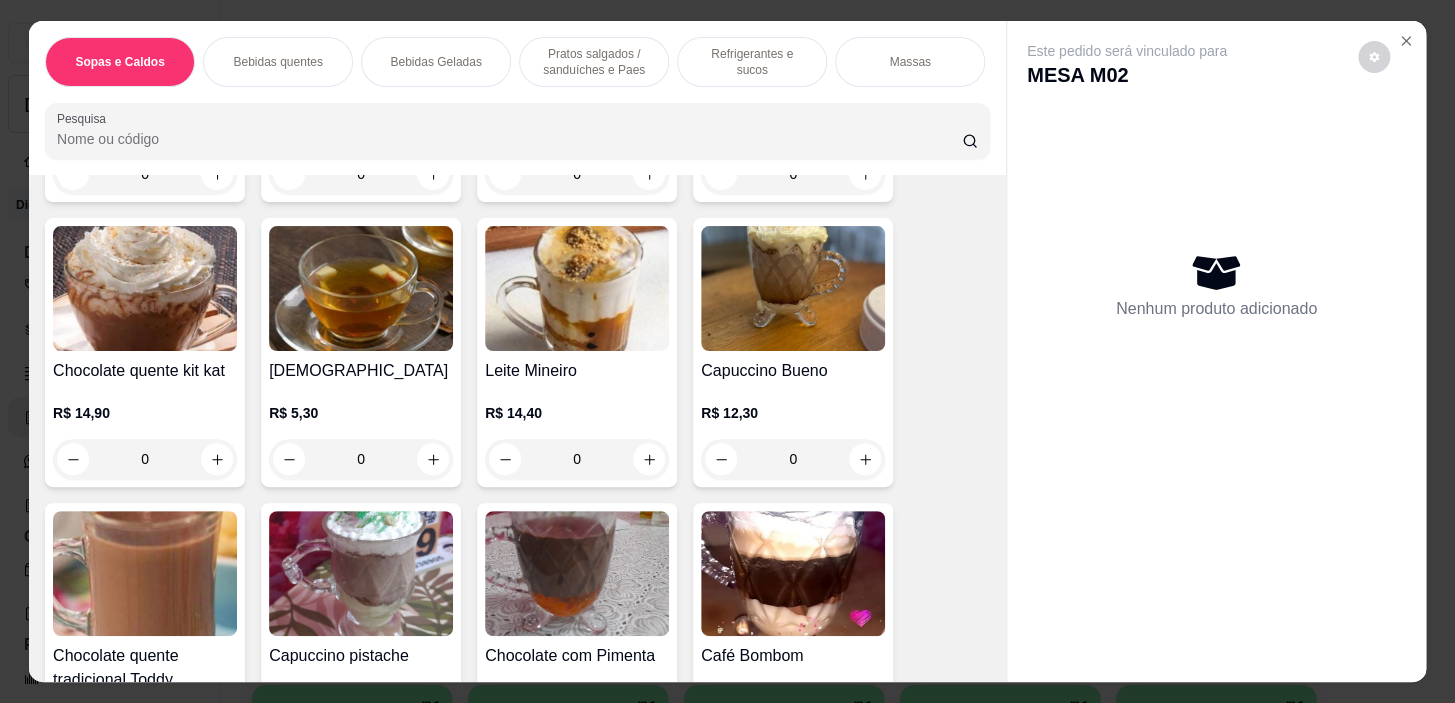 scroll, scrollTop: 1272, scrollLeft: 0, axis: vertical 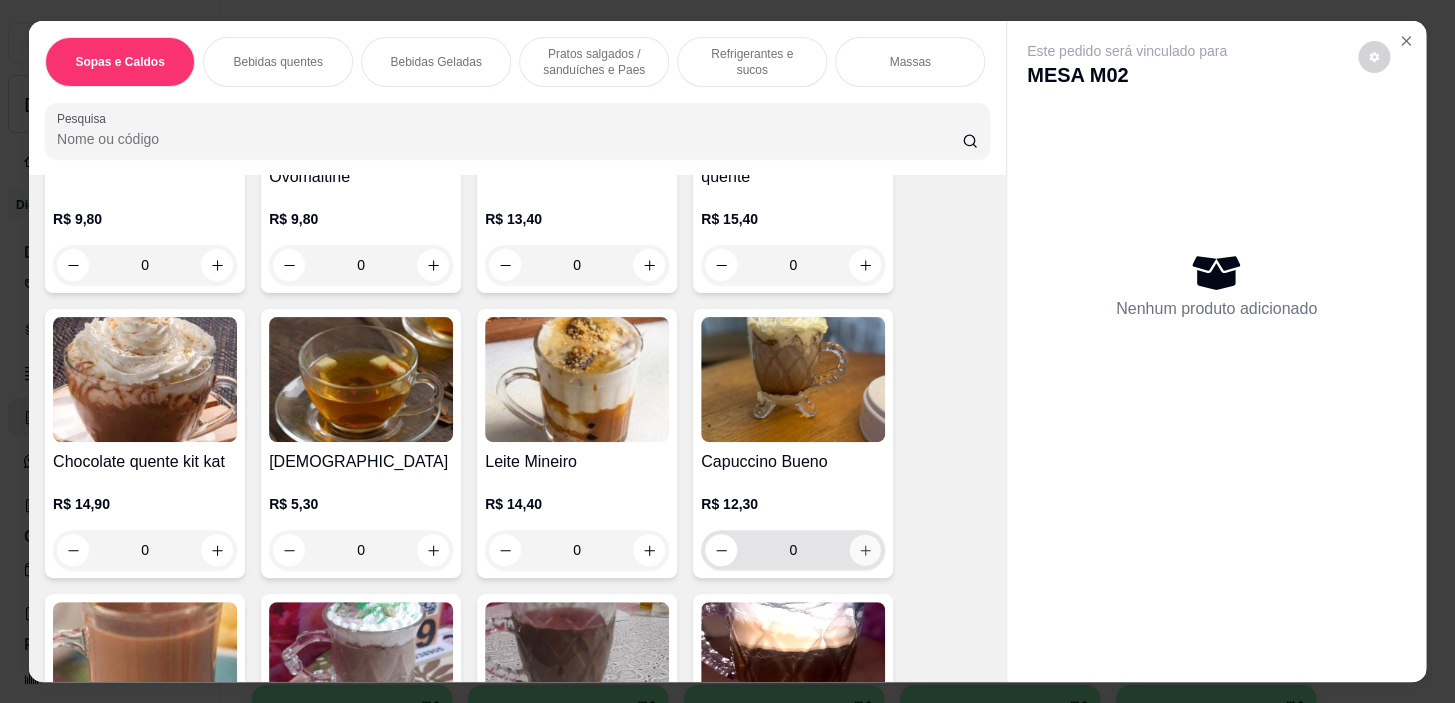 click at bounding box center [865, 550] 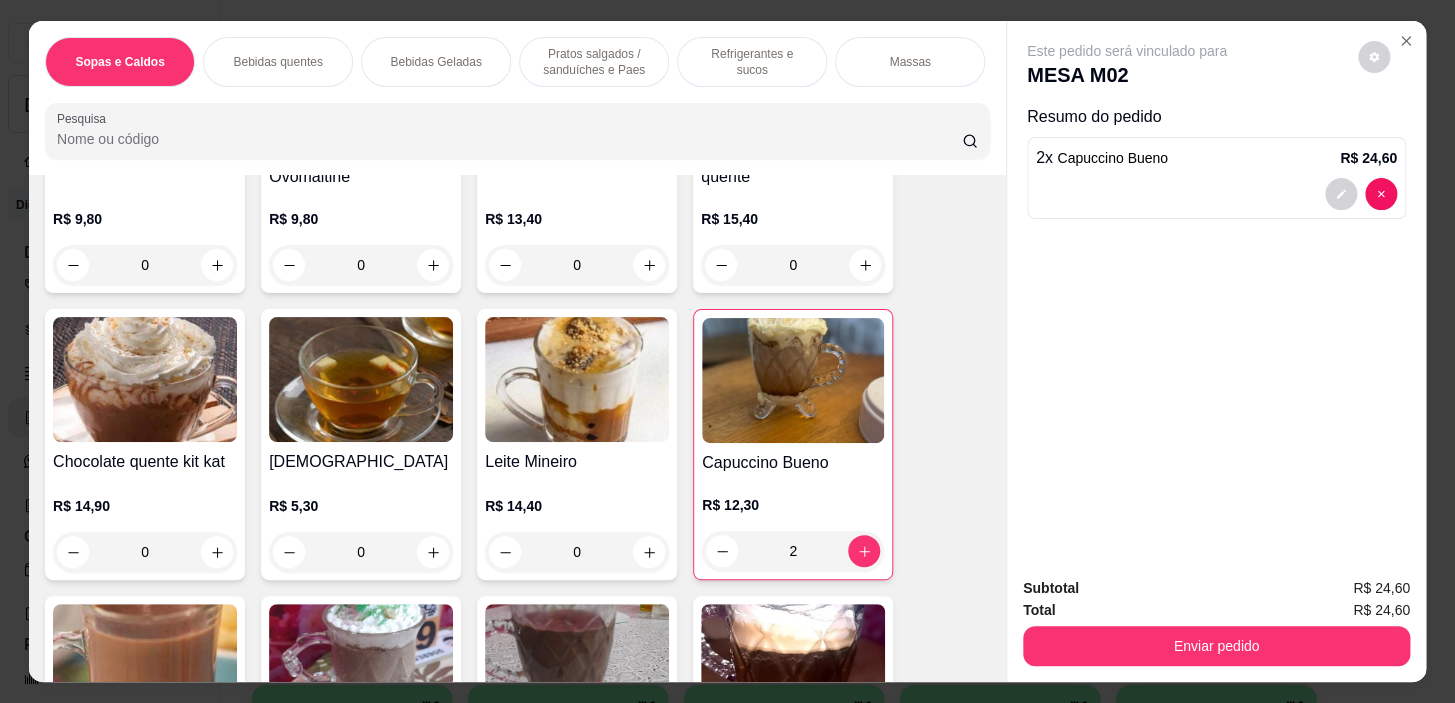 drag, startPoint x: 541, startPoint y: 48, endPoint x: 542, endPoint y: 84, distance: 36.013885 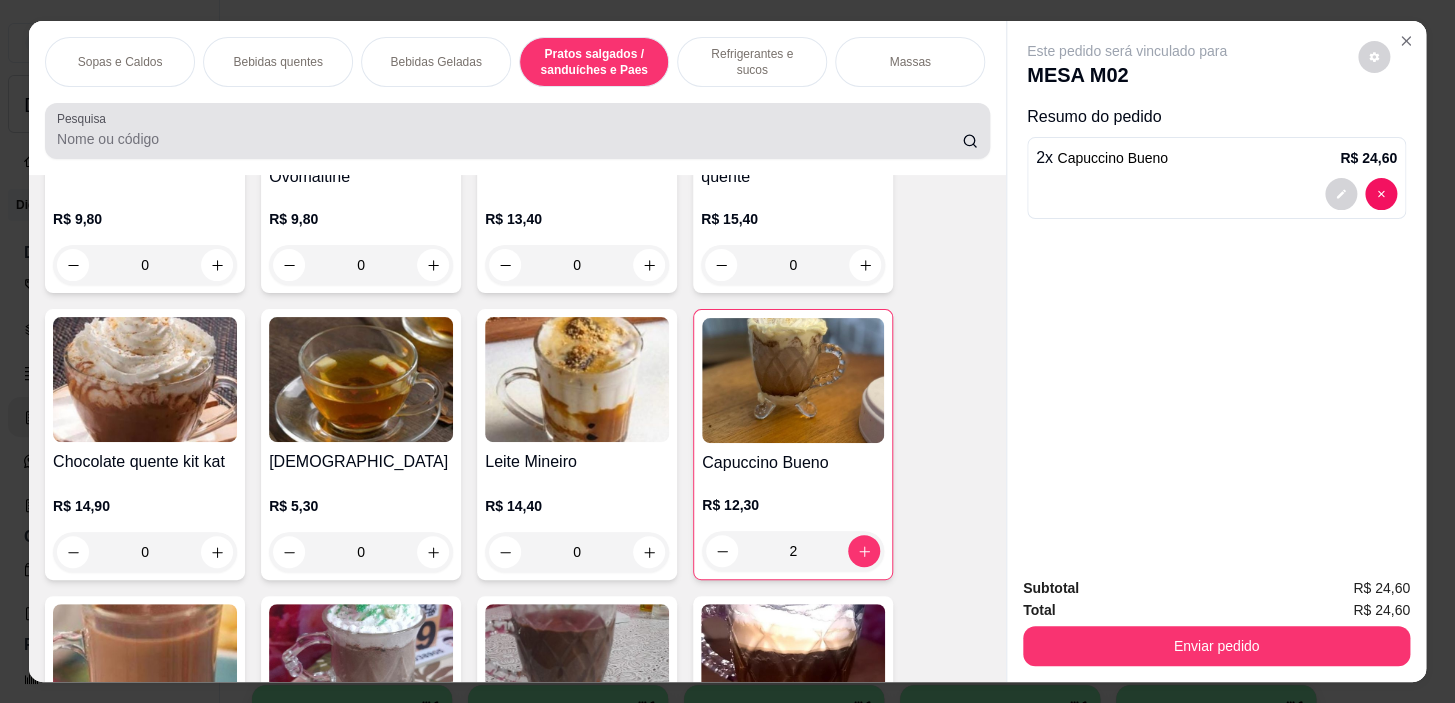 scroll, scrollTop: 5391, scrollLeft: 0, axis: vertical 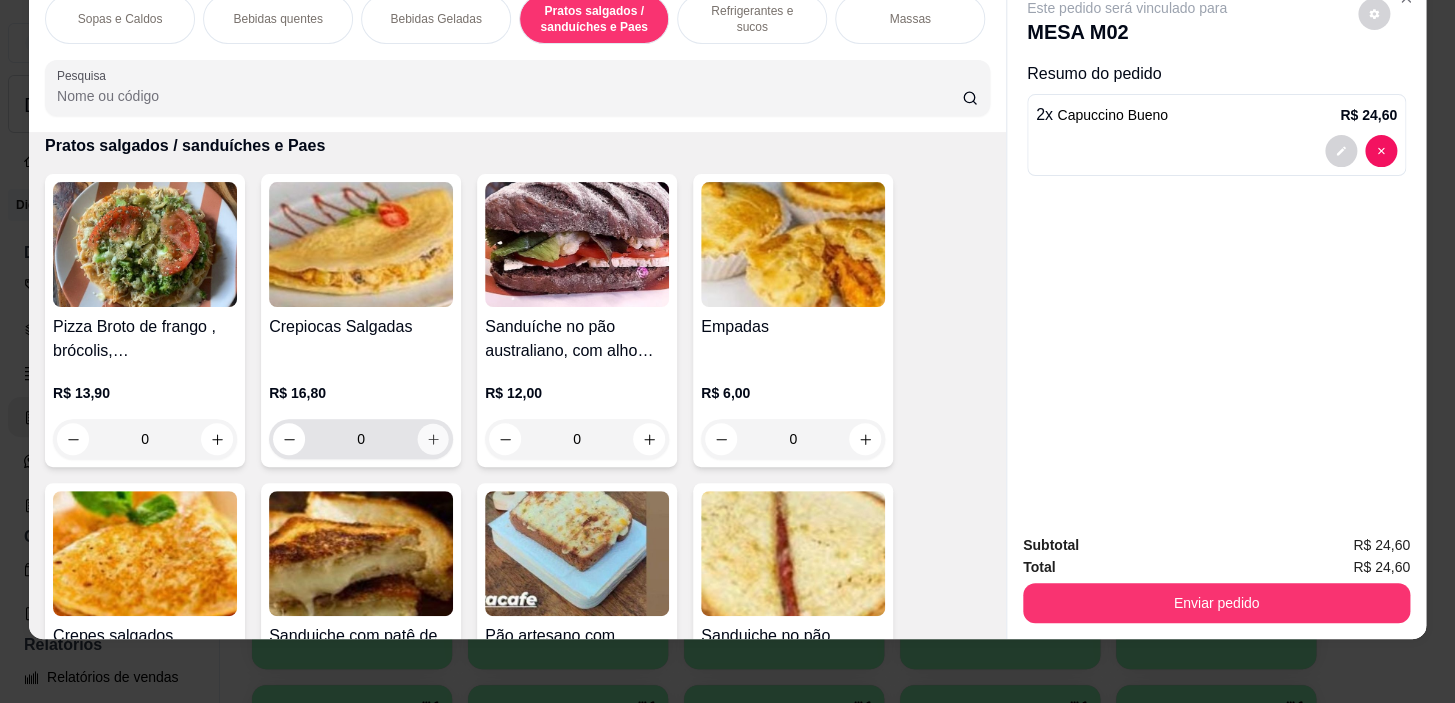 click at bounding box center (433, 439) 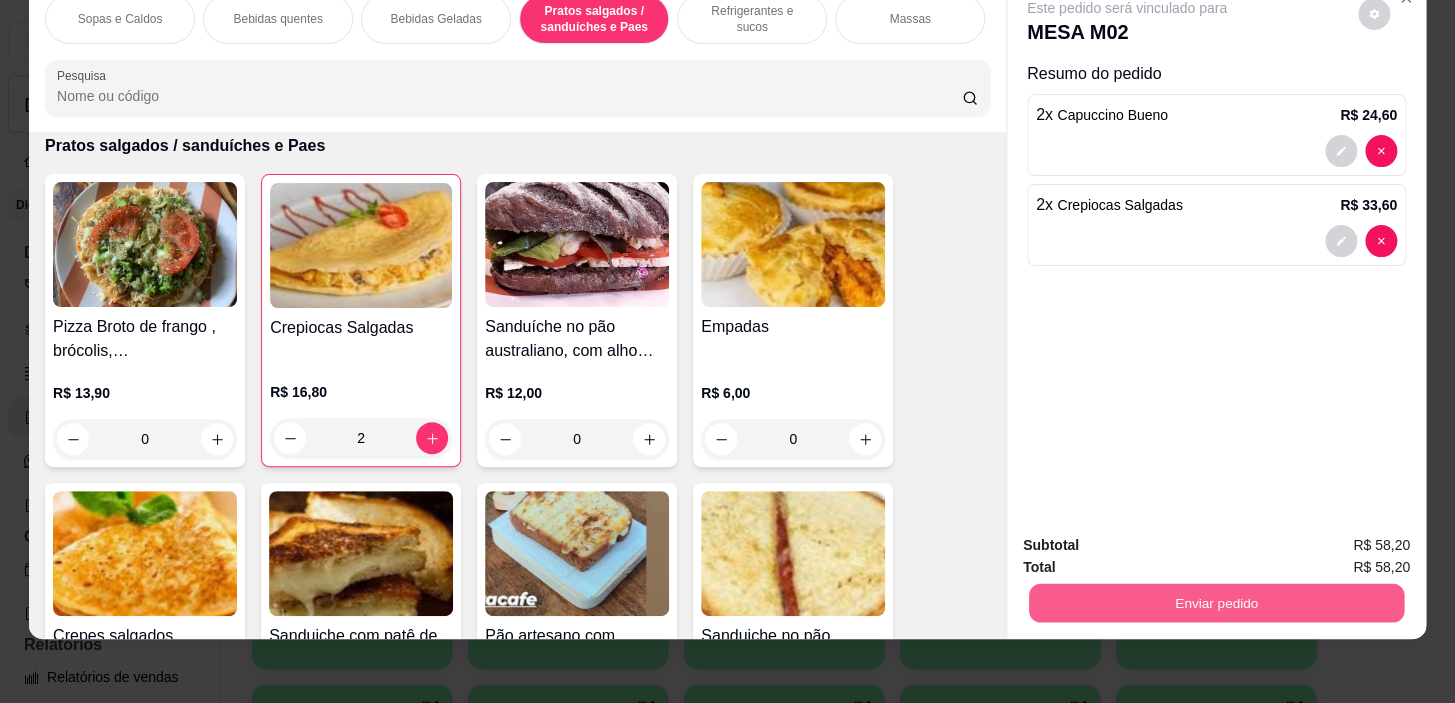 click on "Enviar pedido" at bounding box center [1216, 603] 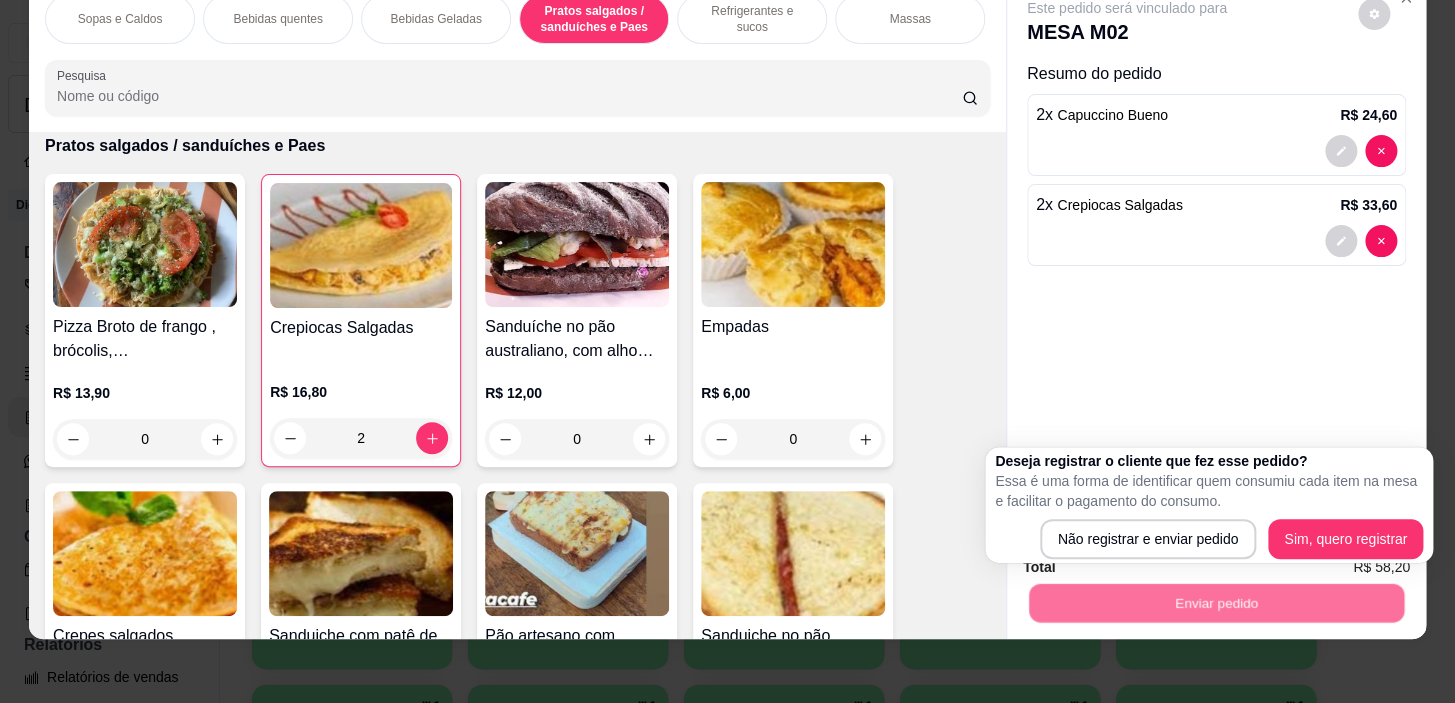click on "Deseja registrar o cliente que fez esse pedido? Essa é uma forma de identificar quem consumiu cada item na mesa e facilitar o pagamento do consumo. Não registrar e enviar pedido Sim, quero registrar" at bounding box center [1209, 505] 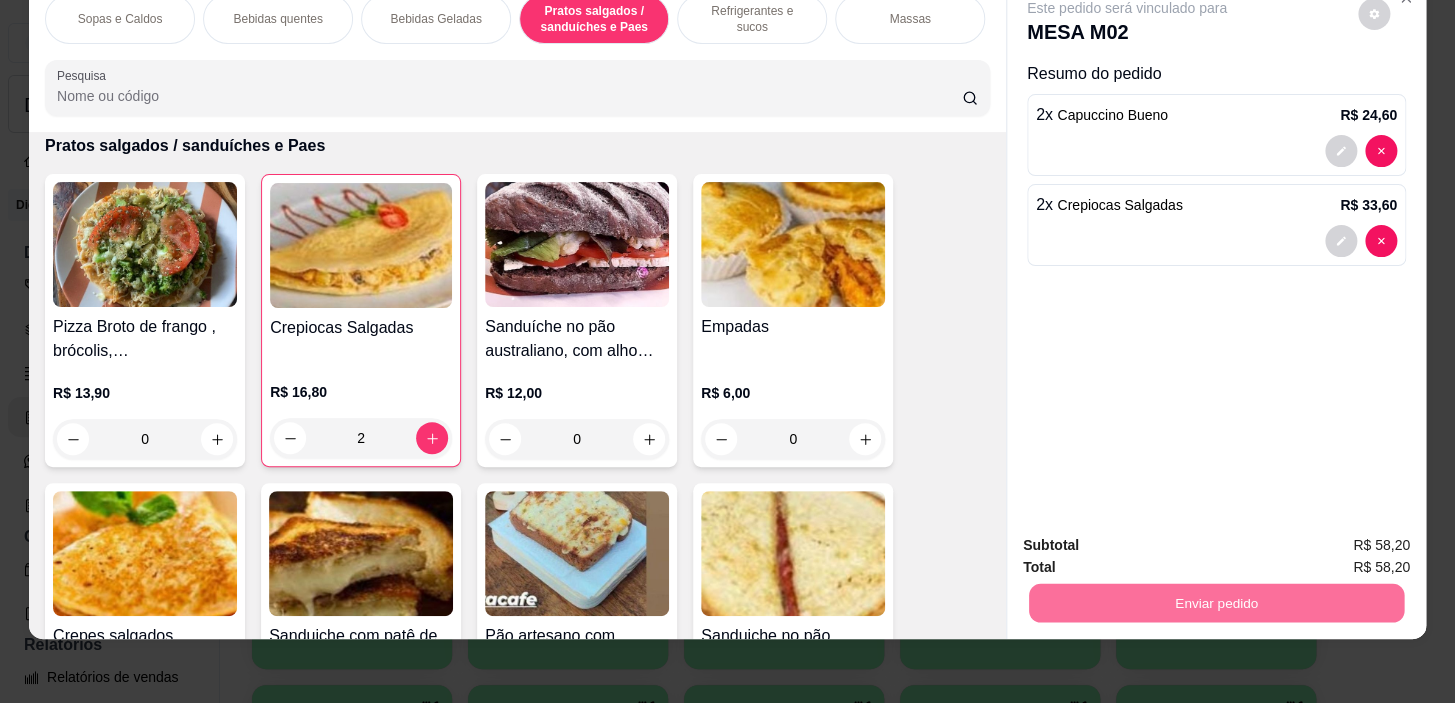 click on "Não registrar e enviar pedido" at bounding box center (1150, 539) 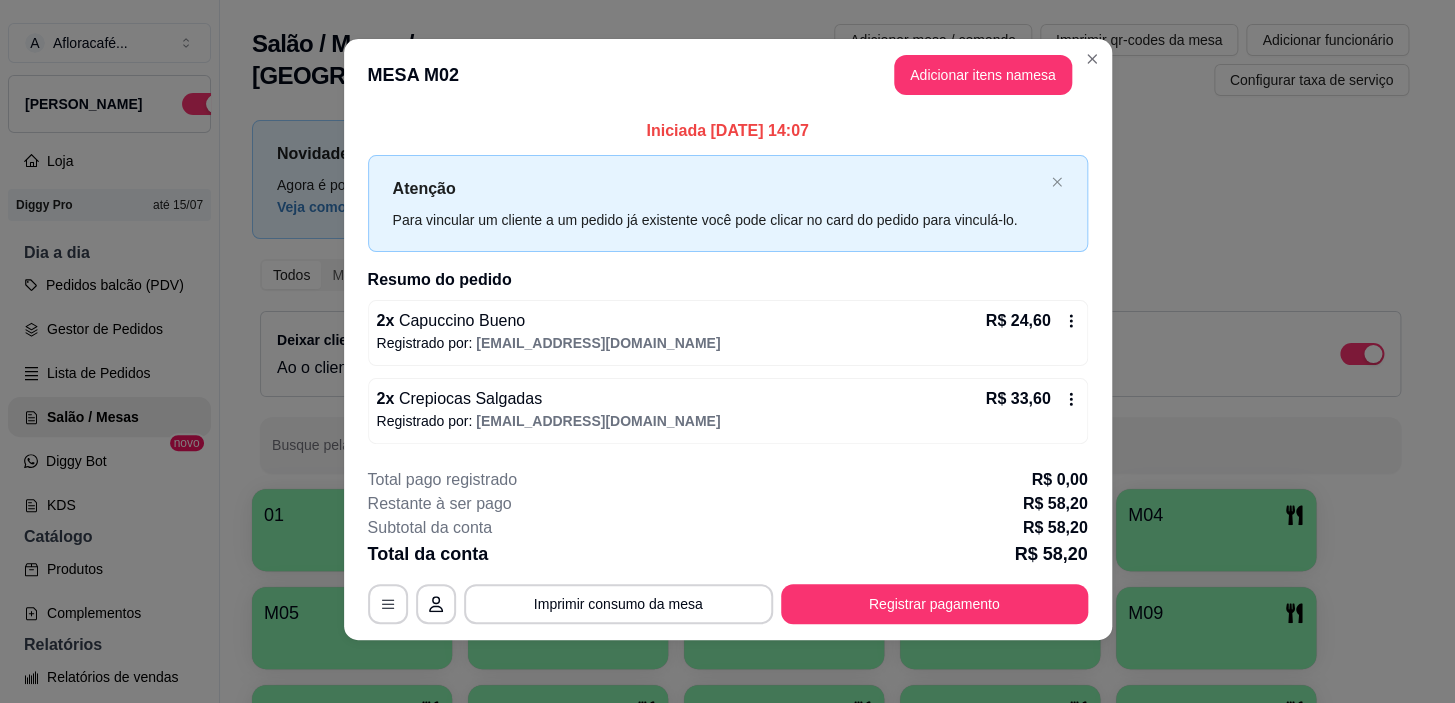 scroll, scrollTop: 0, scrollLeft: 0, axis: both 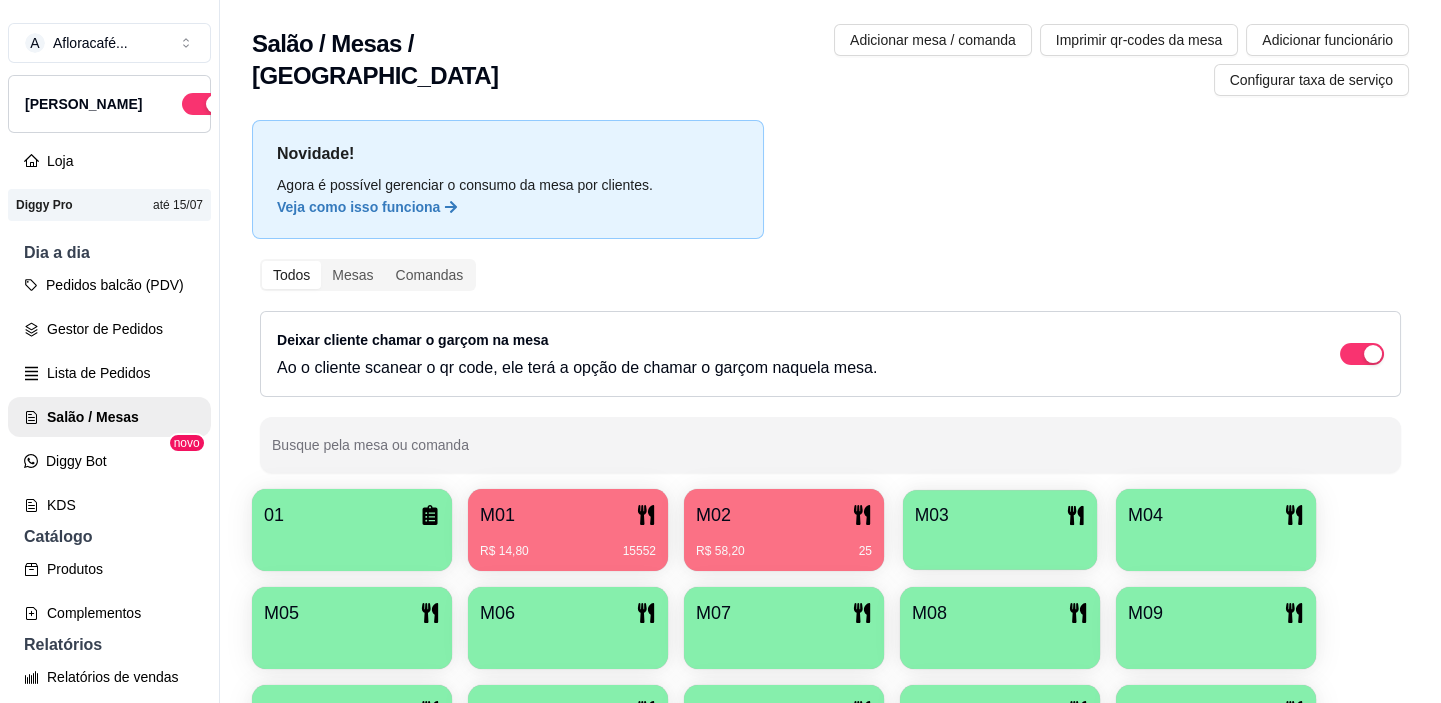 click on "M03" at bounding box center (1000, 530) 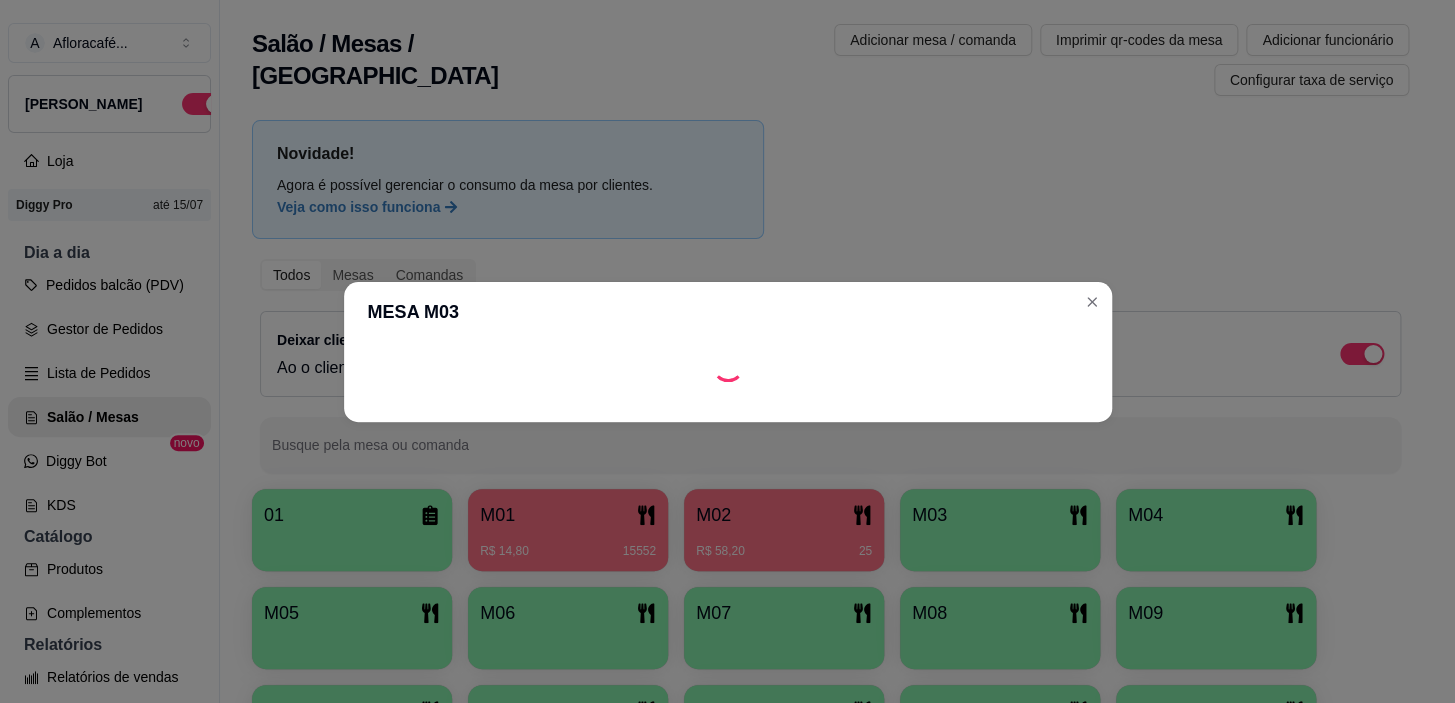 click at bounding box center [728, 406] 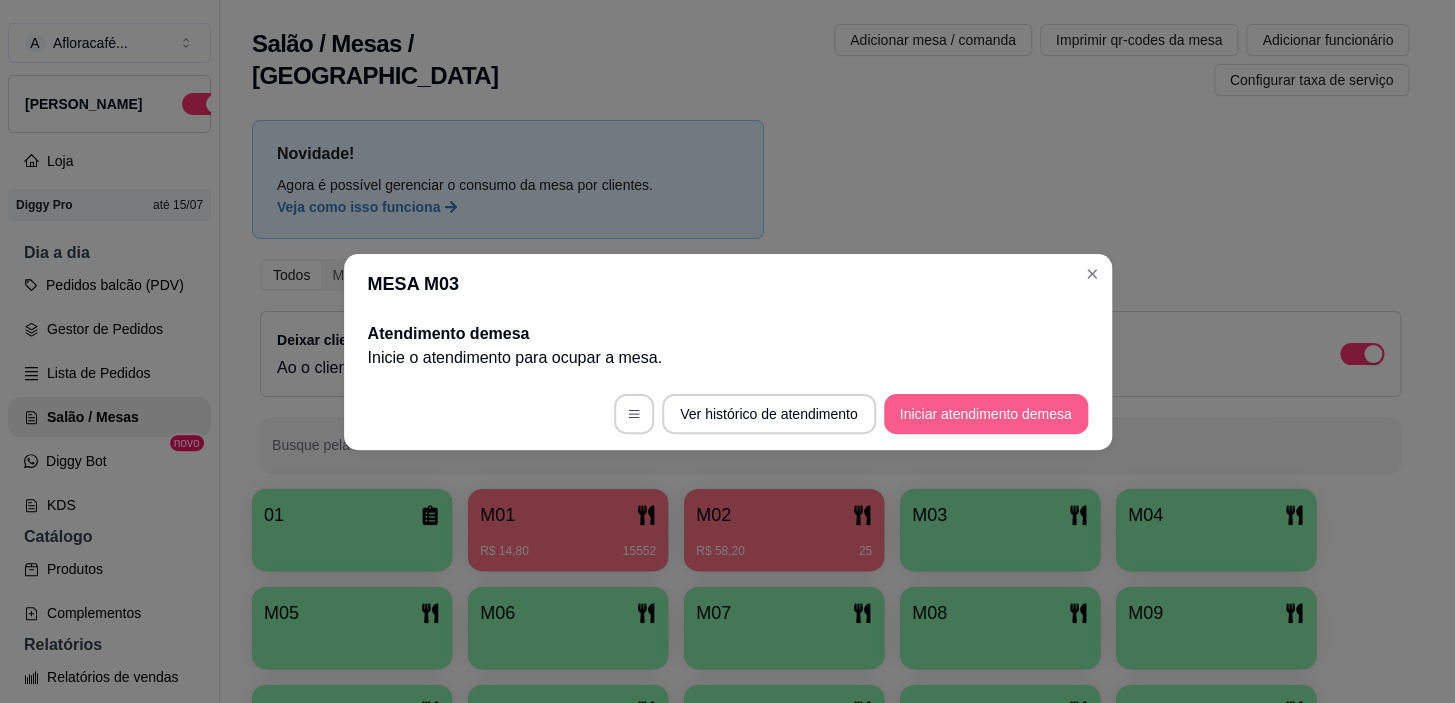 click on "Iniciar atendimento de  mesa" at bounding box center (986, 414) 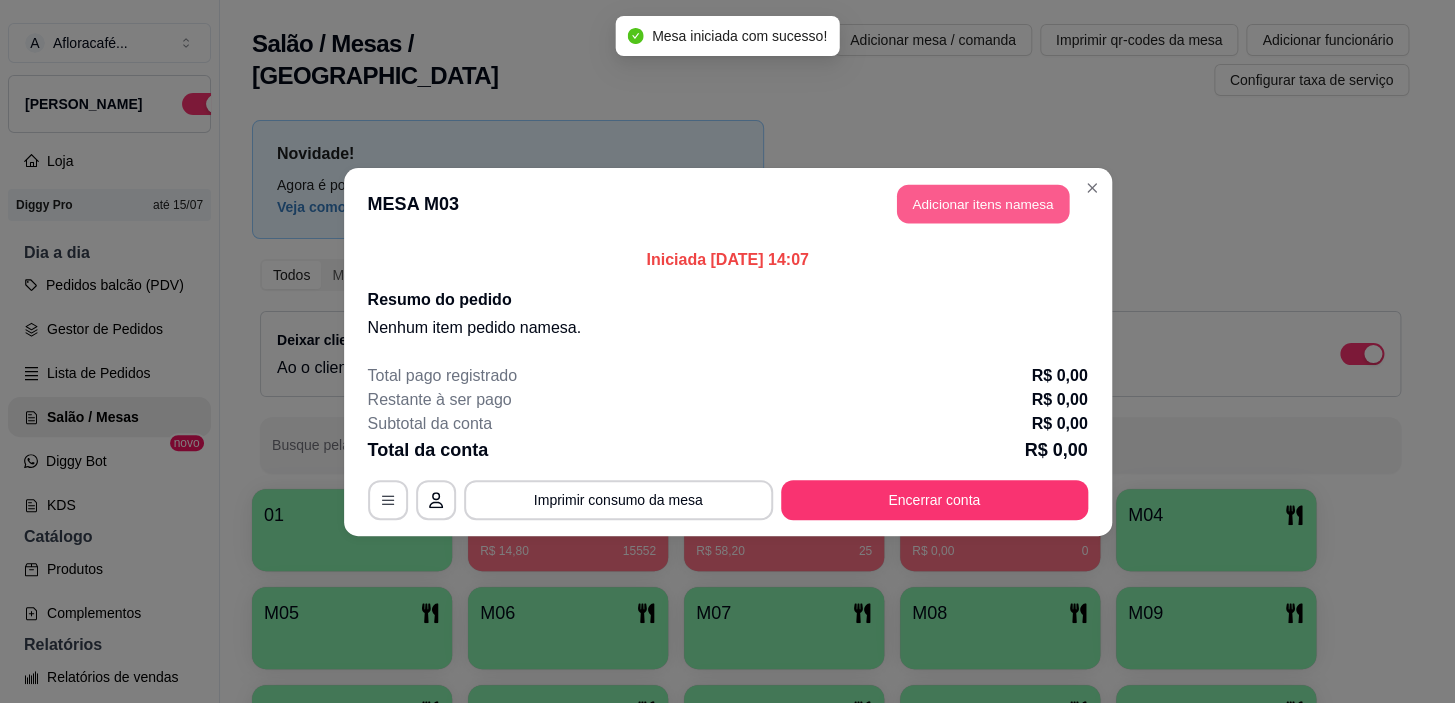 click on "Adicionar itens na  mesa" at bounding box center (983, 203) 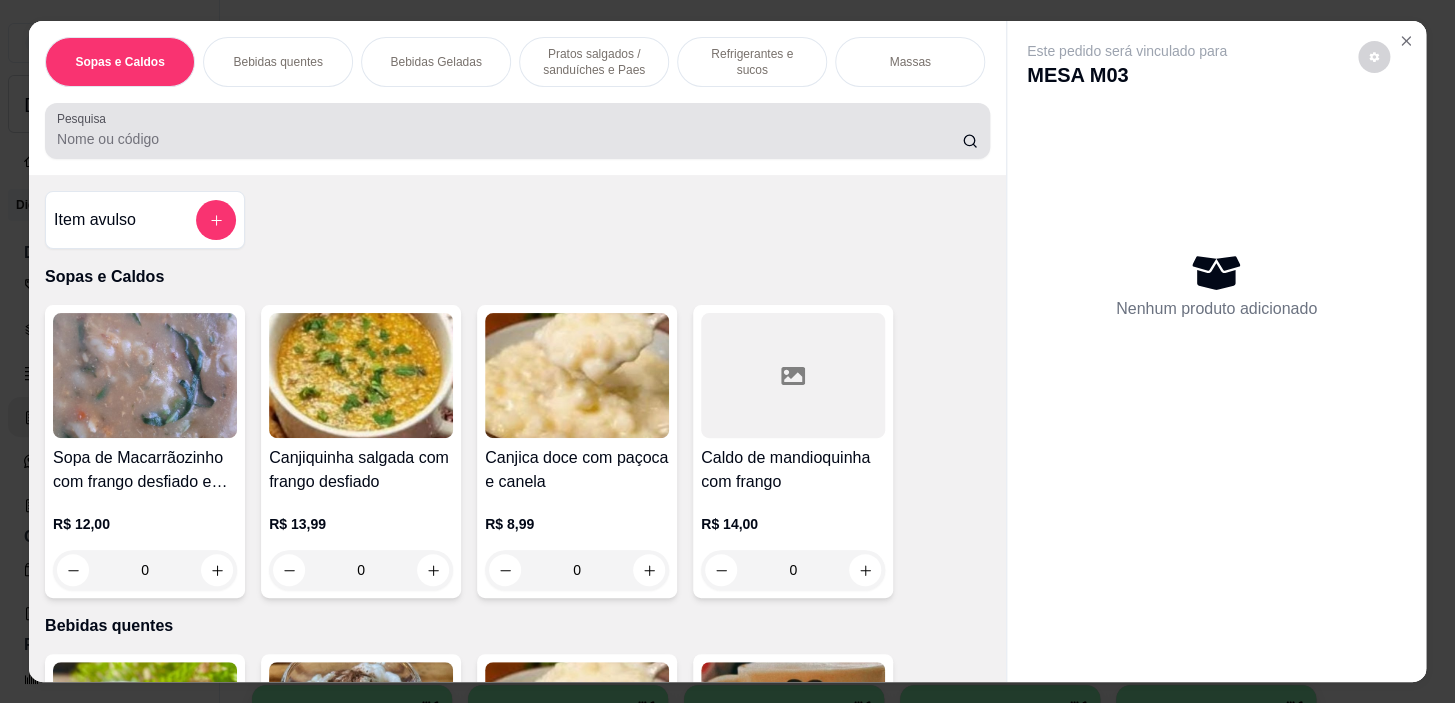 click on "Pesquisa" at bounding box center [509, 139] 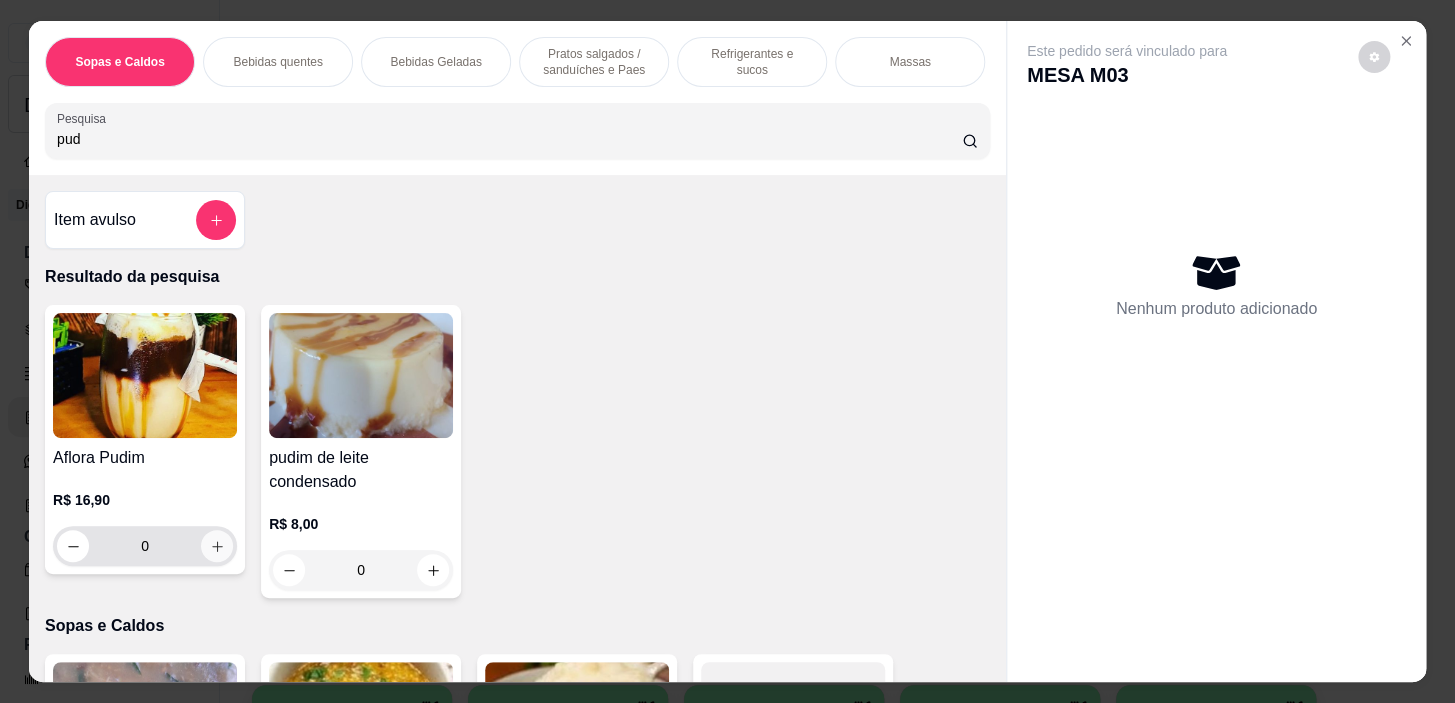 type on "pud" 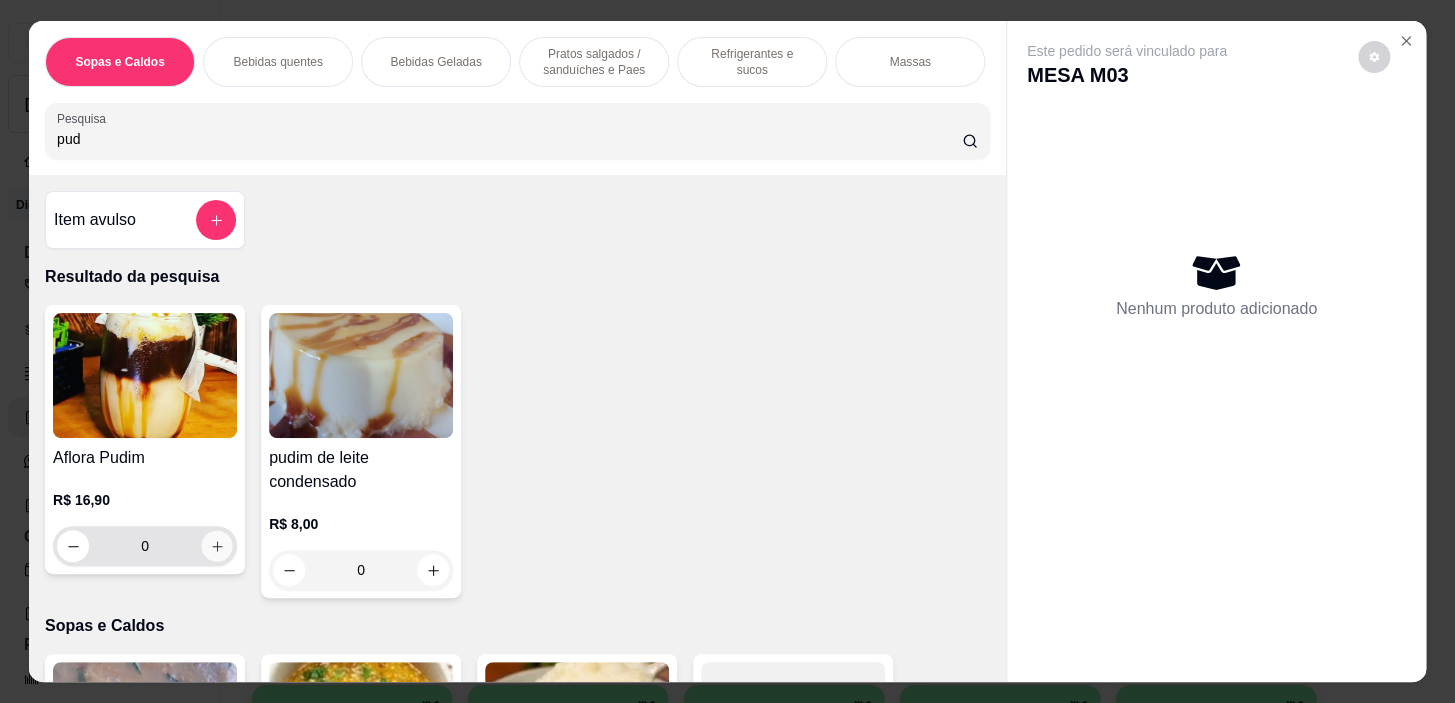 click 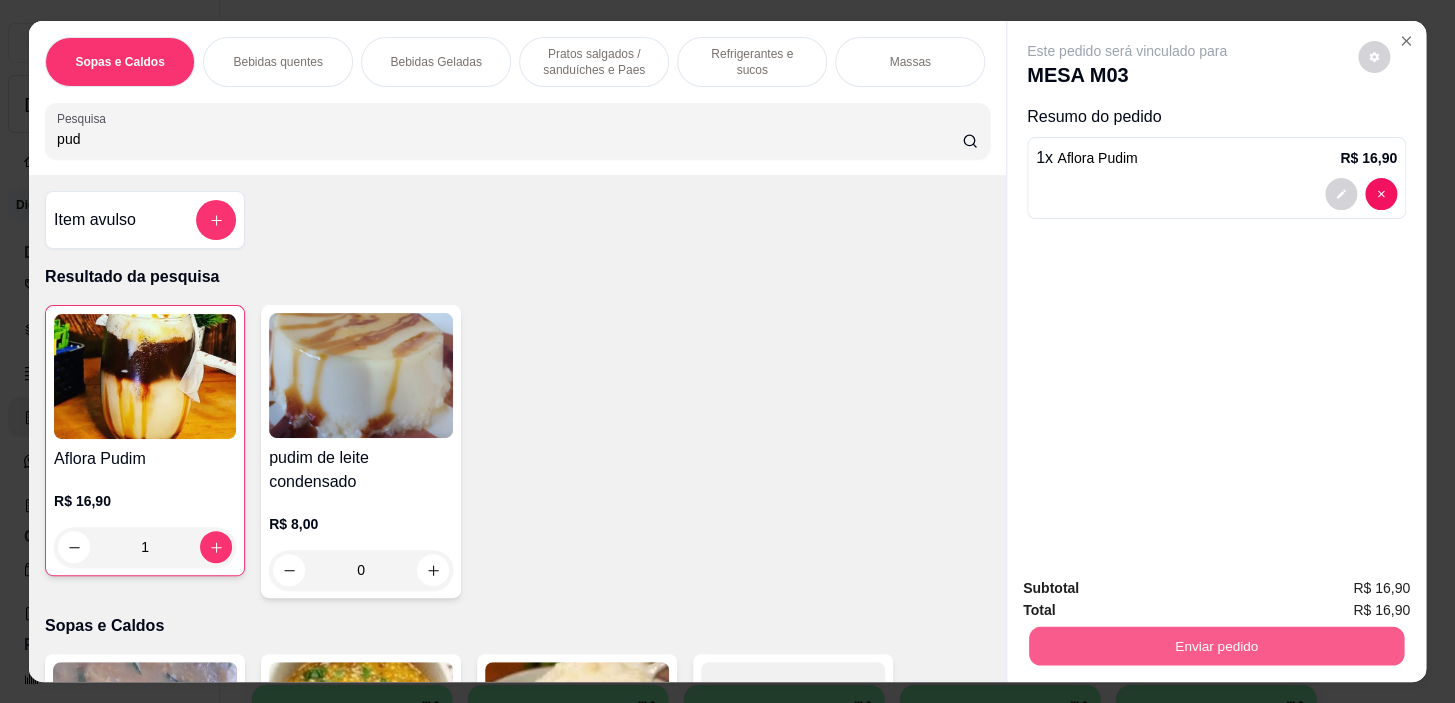 click on "Enviar pedido" at bounding box center (1216, 646) 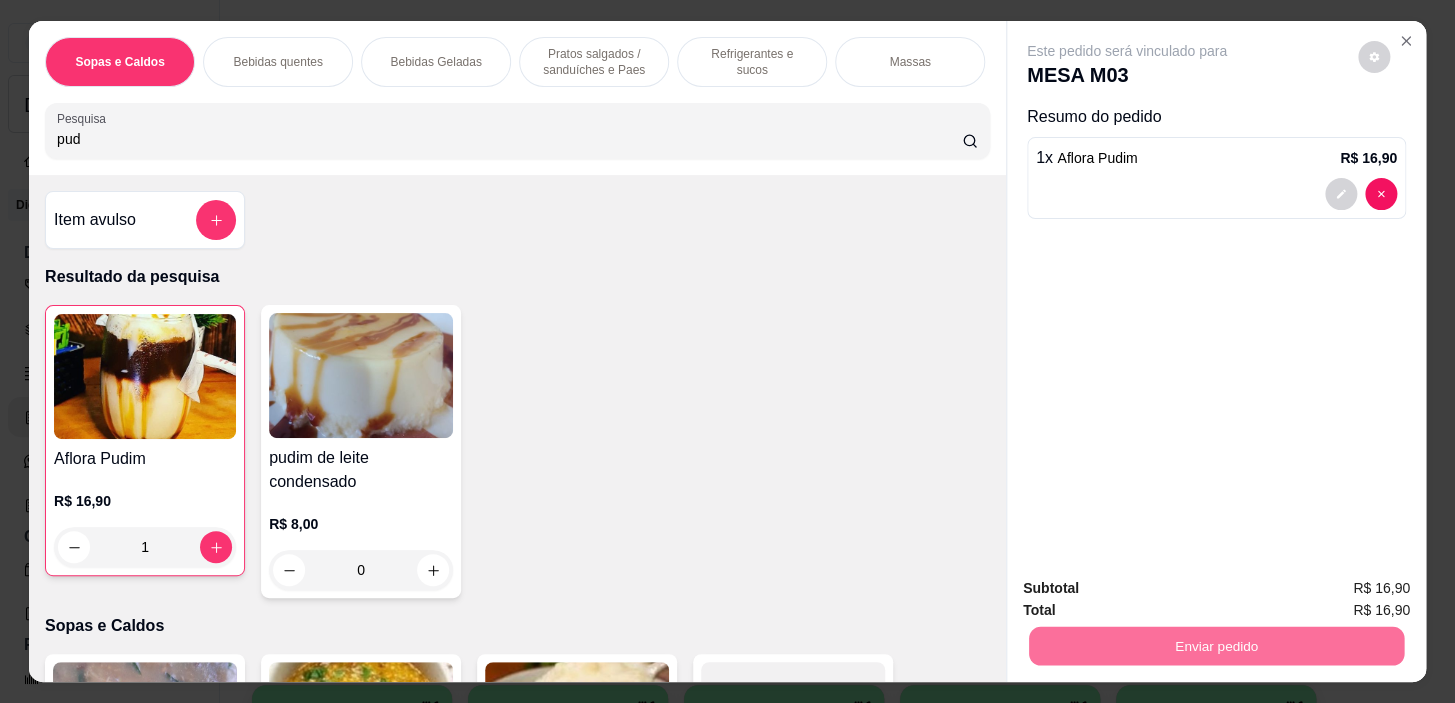 click on "Não registrar e enviar pedido" at bounding box center [1150, 590] 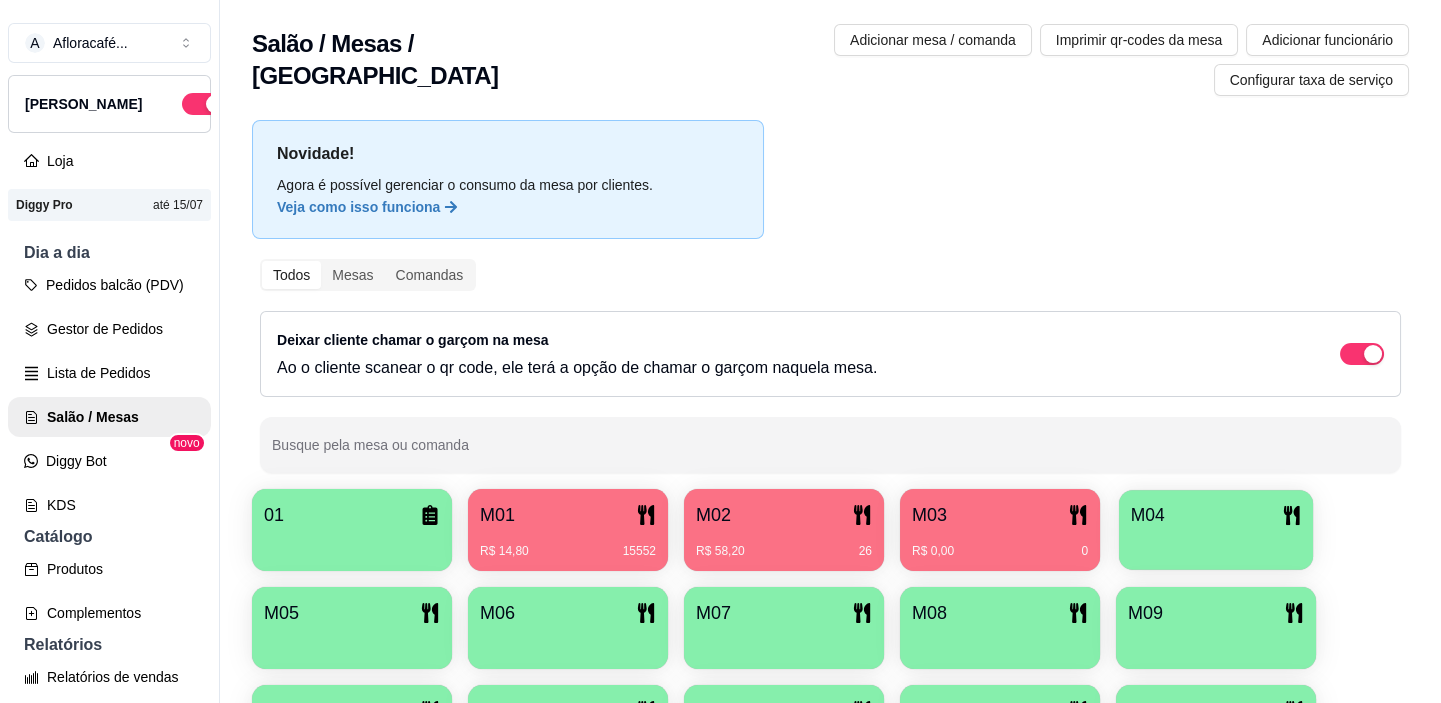 click on "M04" at bounding box center [1216, 515] 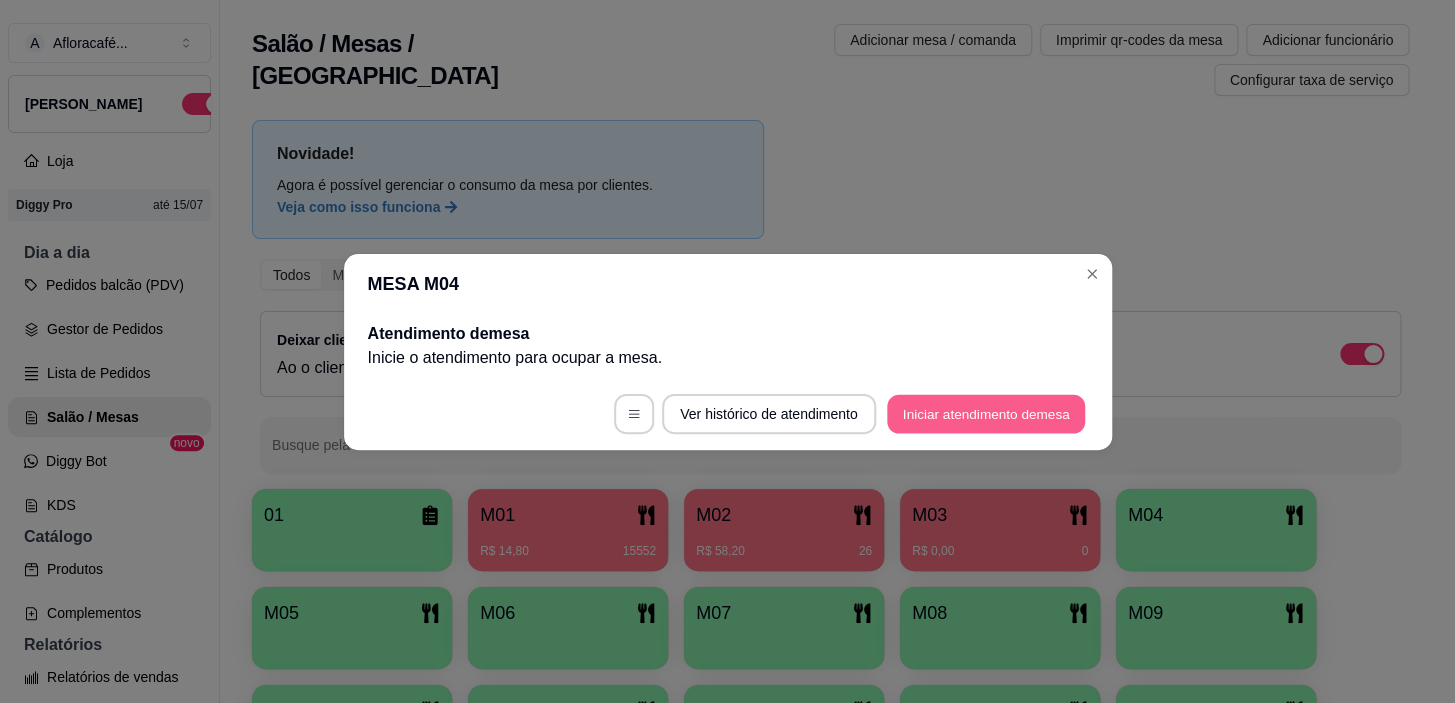 click on "Iniciar atendimento de  mesa" at bounding box center (986, 413) 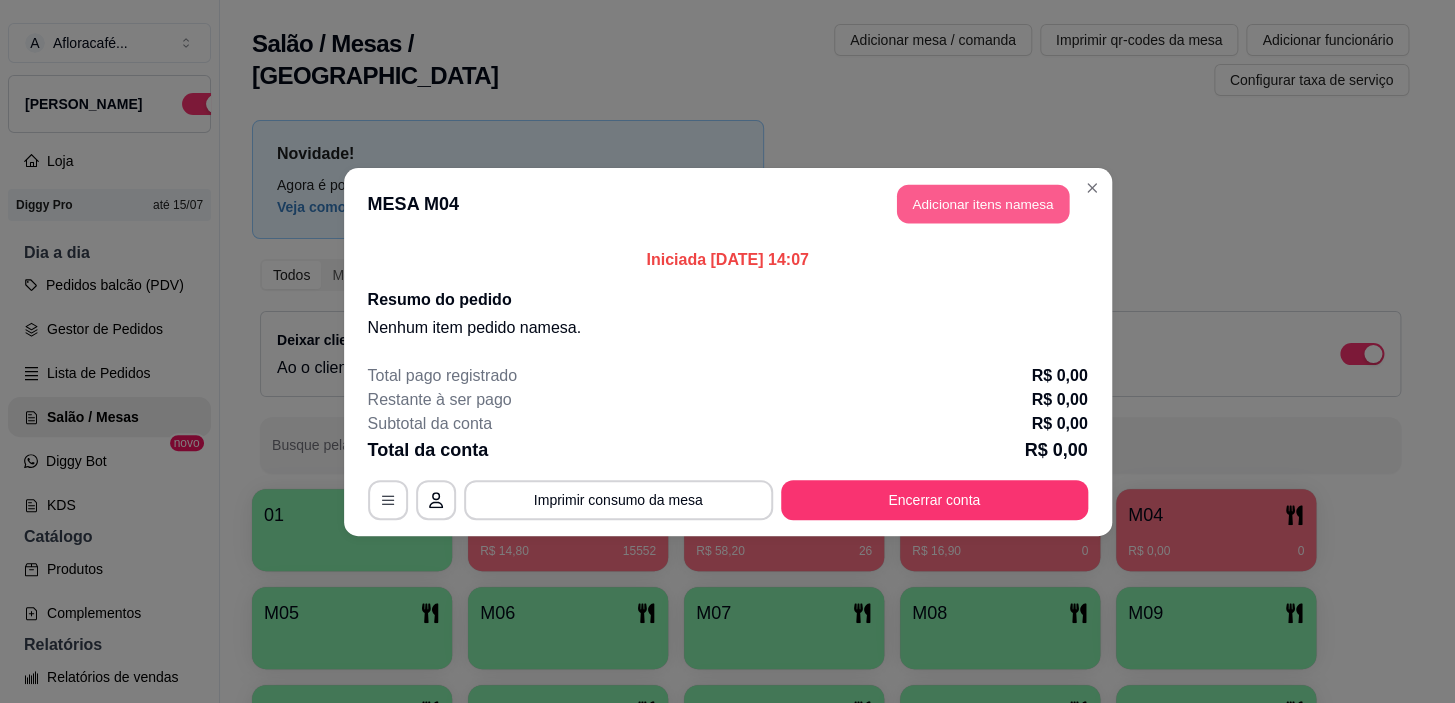 click on "Adicionar itens na  mesa" at bounding box center (983, 203) 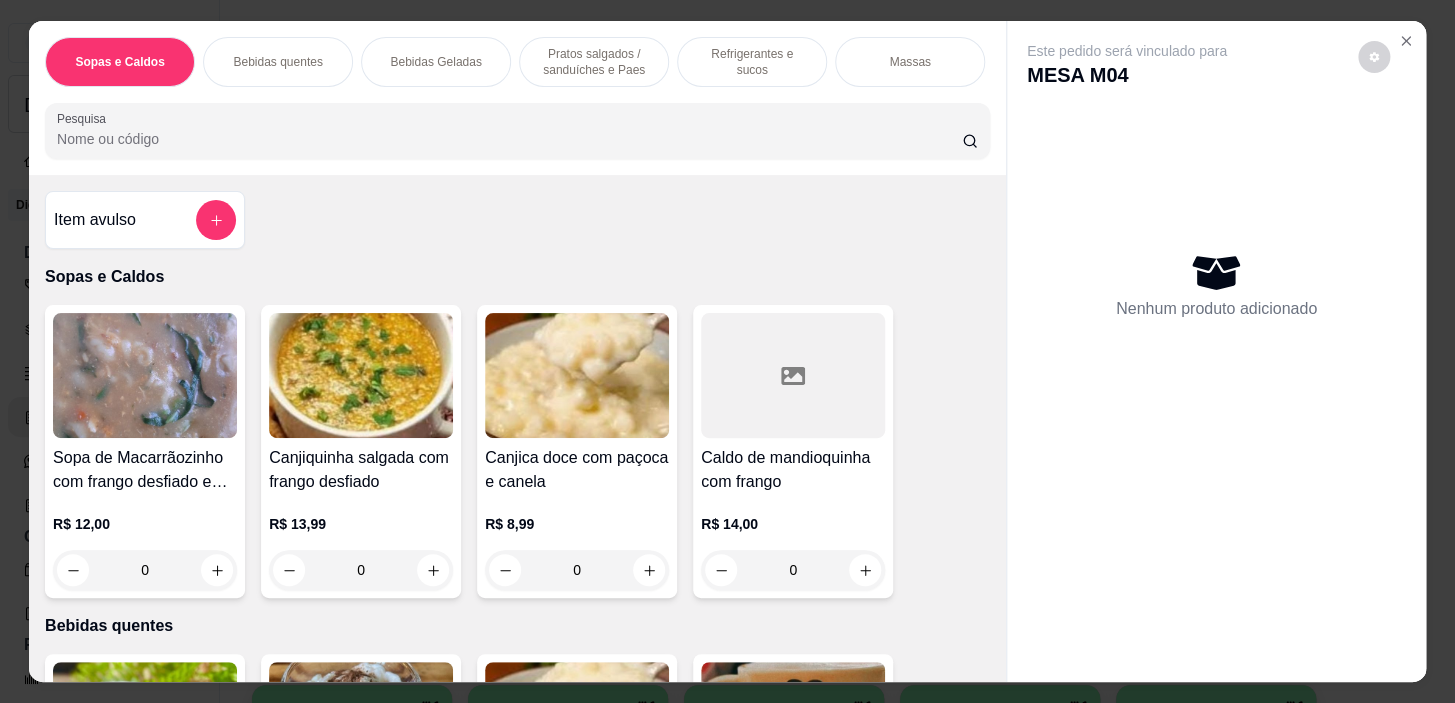 click on "Bebidas quentes" at bounding box center [278, 62] 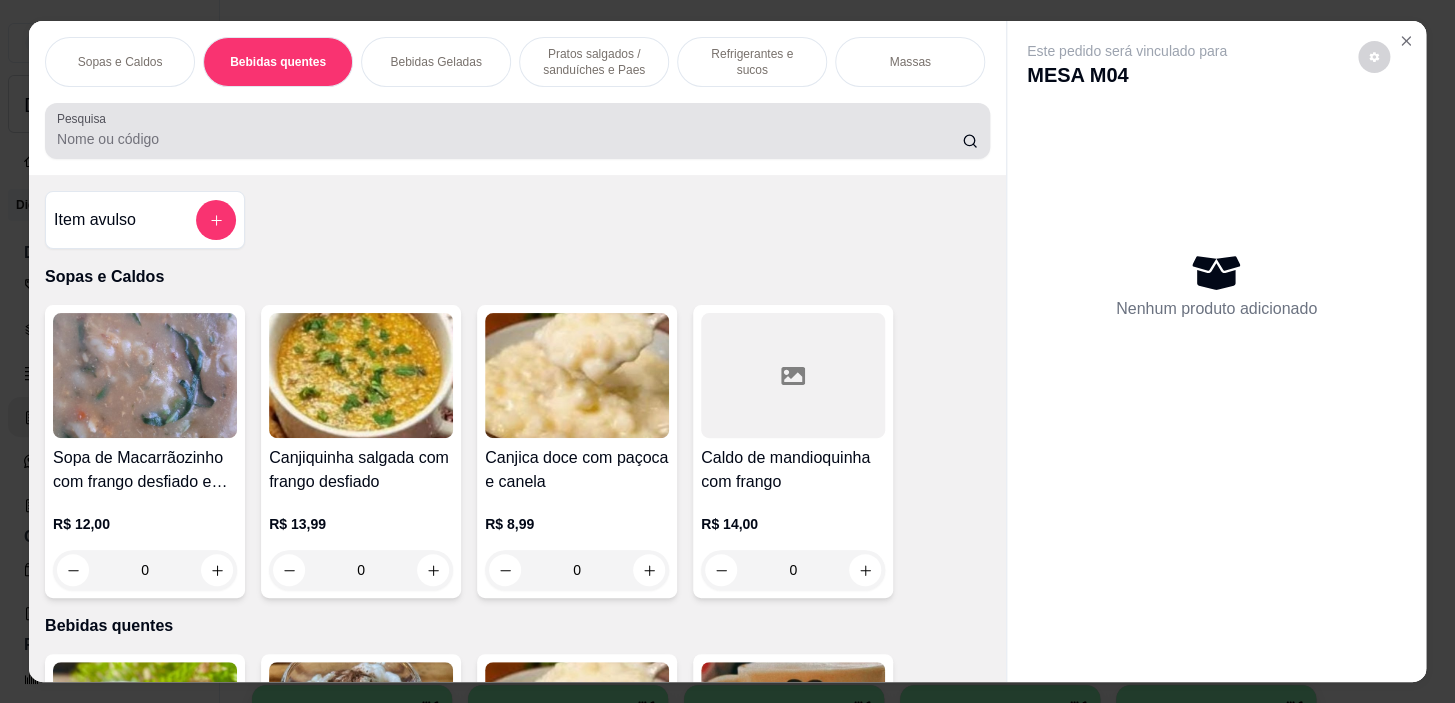 scroll, scrollTop: 439, scrollLeft: 0, axis: vertical 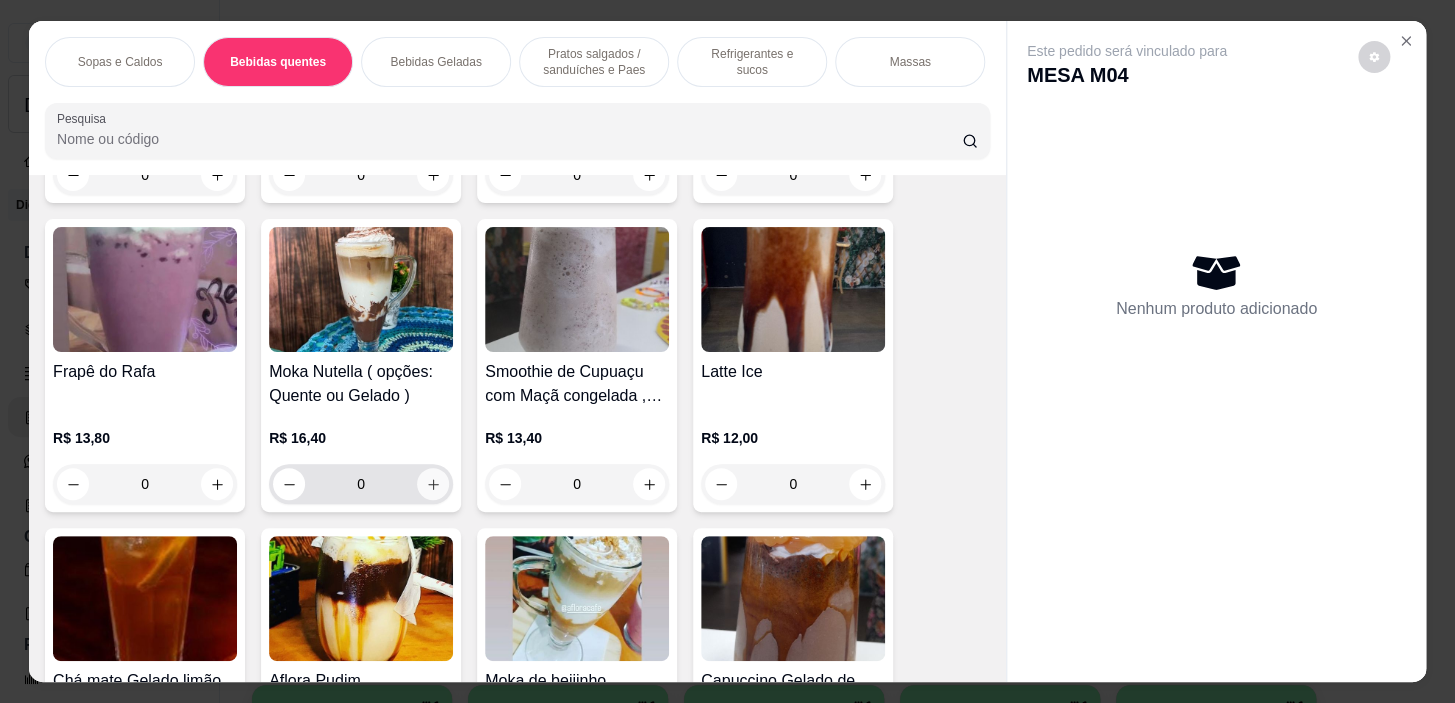 click 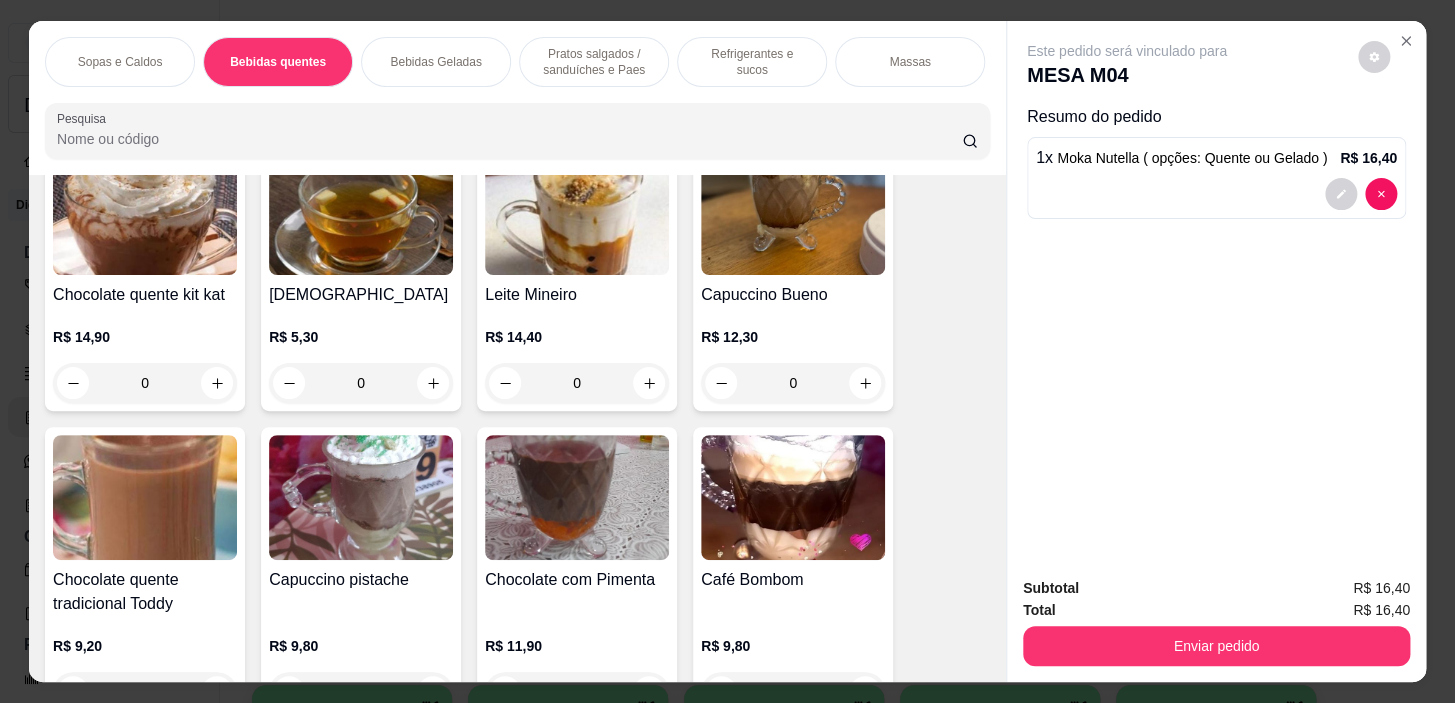scroll, scrollTop: 1984, scrollLeft: 0, axis: vertical 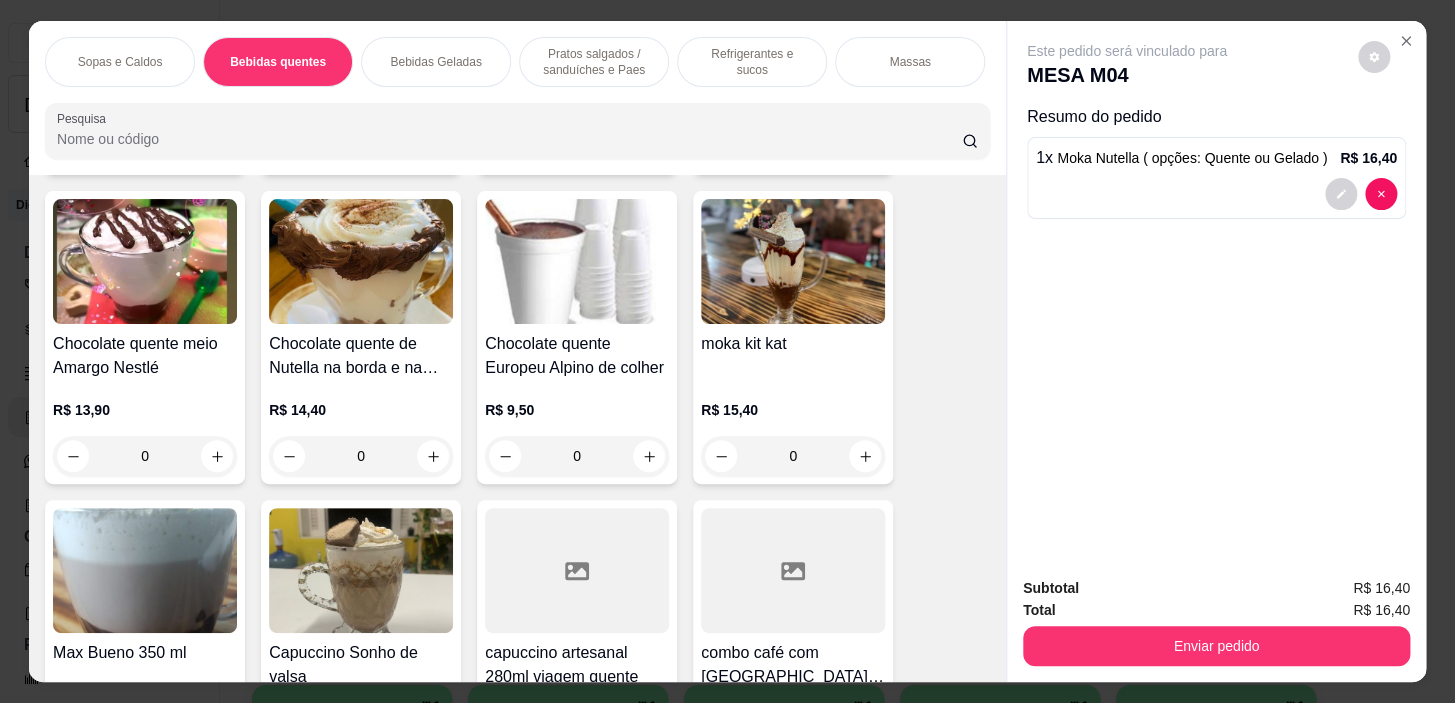 click on "0" at bounding box center (577, 456) 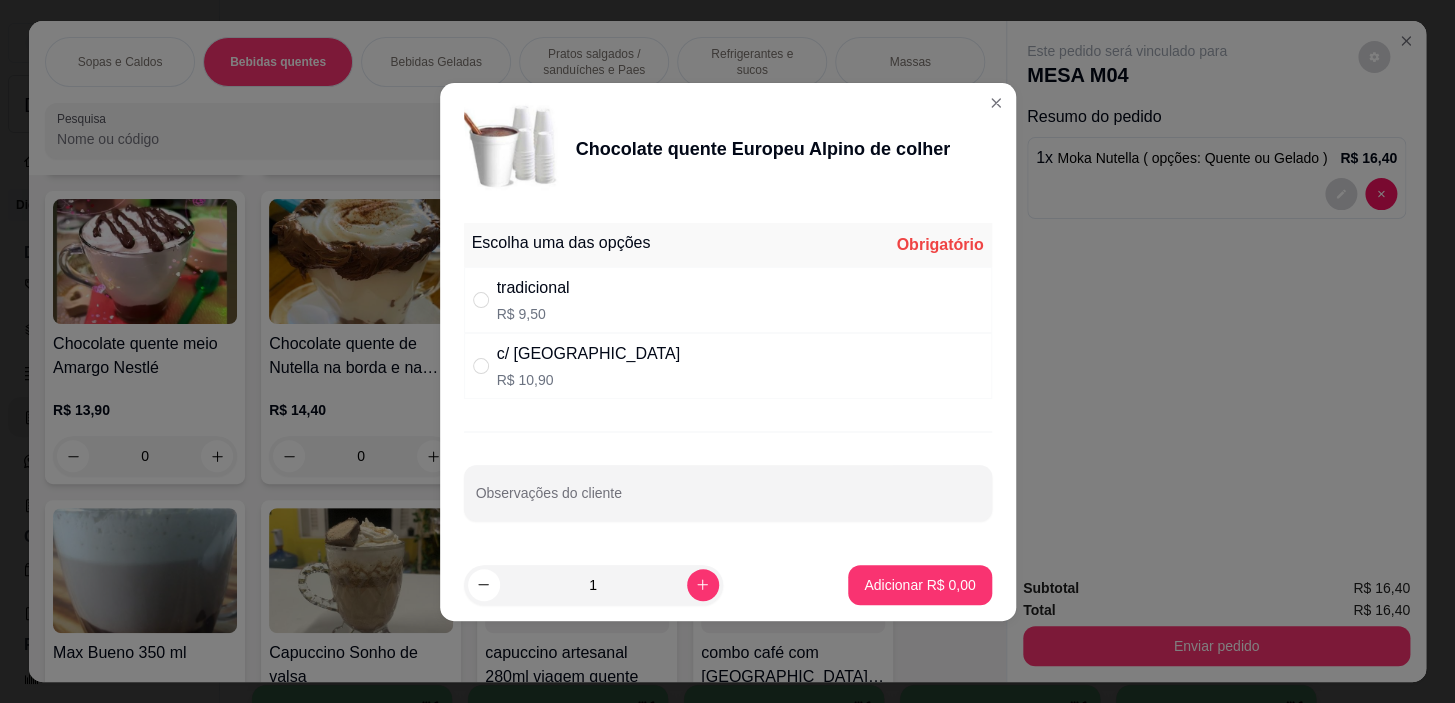 click on "tradicional R$ 9,50" at bounding box center (728, 300) 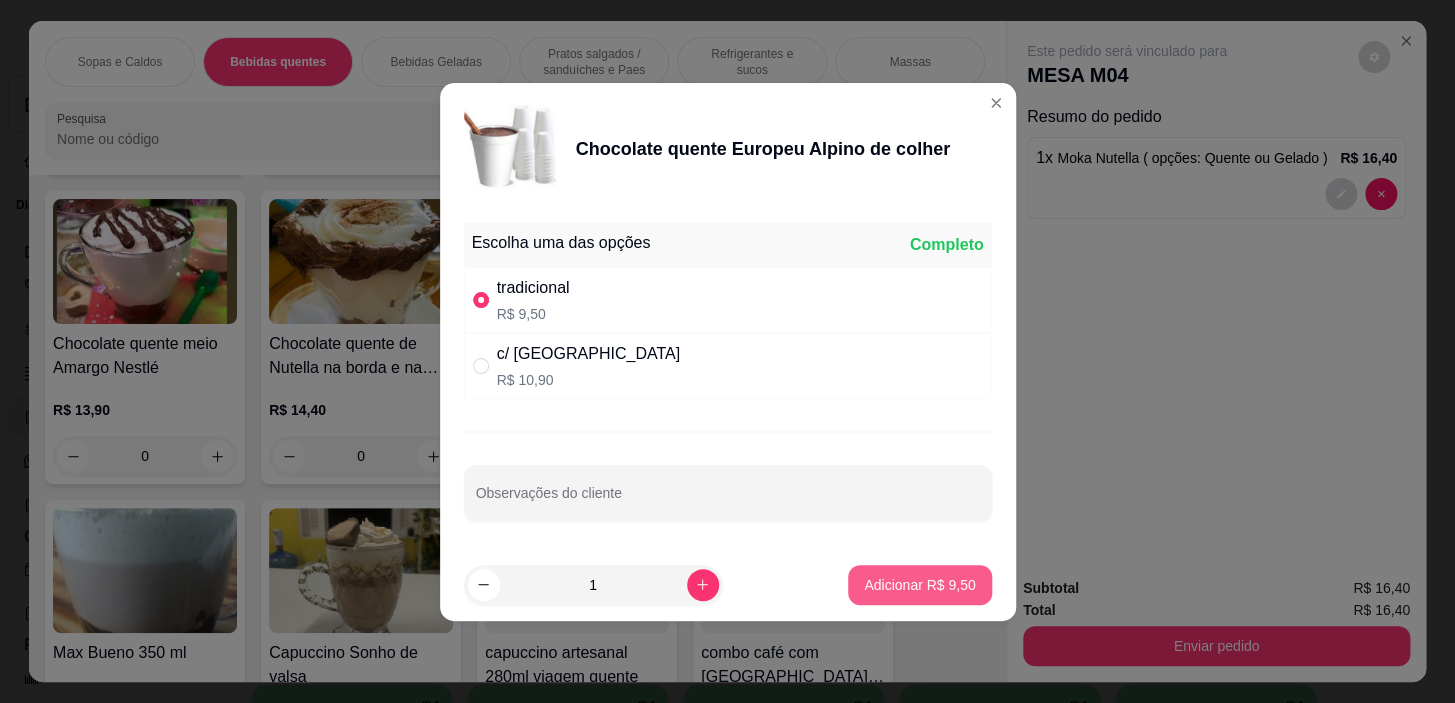 click on "Adicionar   R$ 9,50" at bounding box center (919, 585) 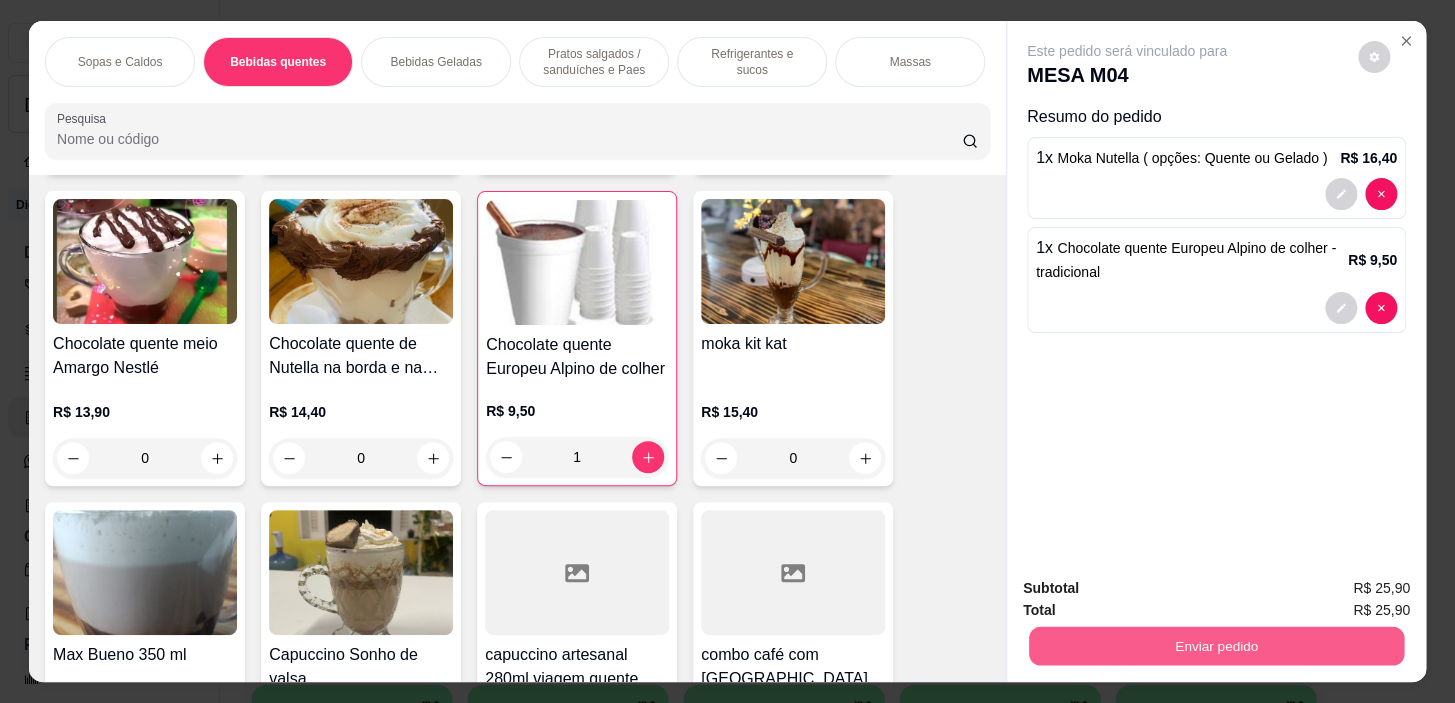click on "Enviar pedido" at bounding box center [1216, 646] 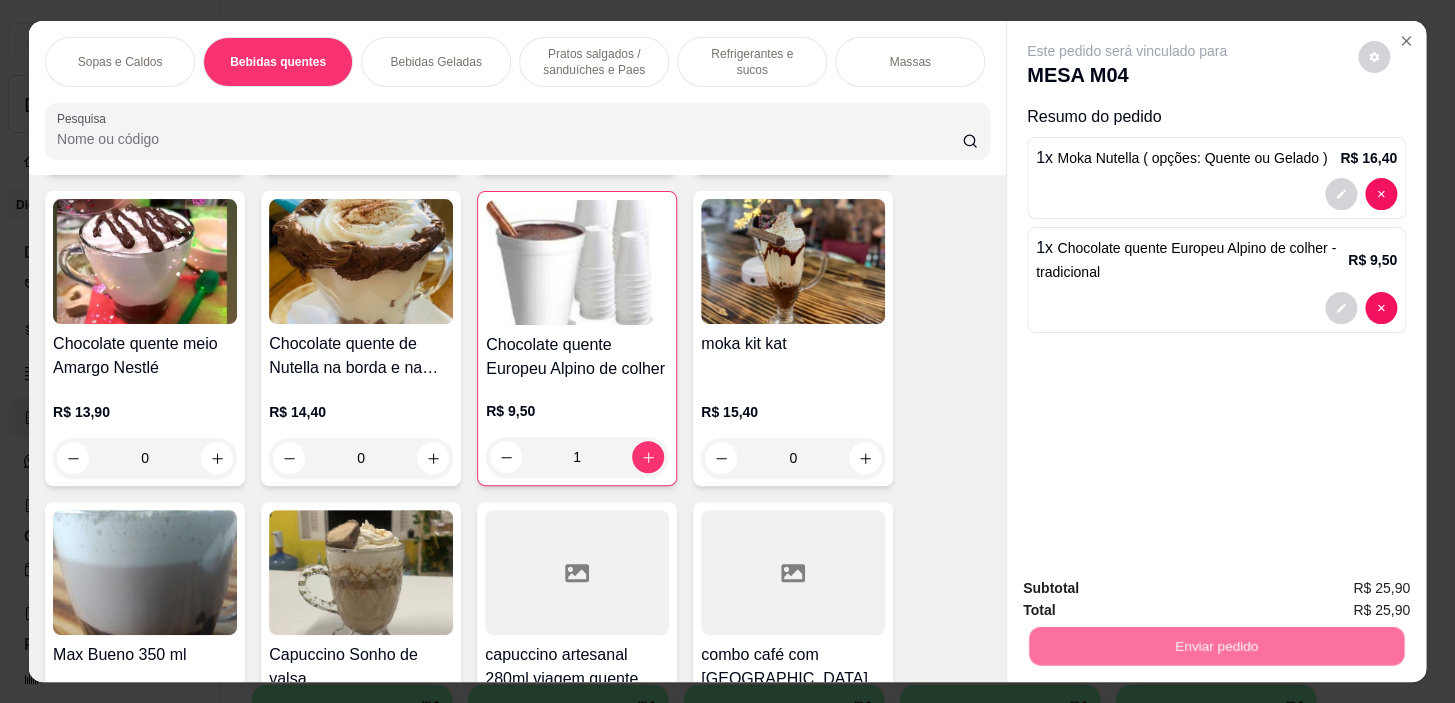 click on "Não registrar e enviar pedido" at bounding box center (1150, 589) 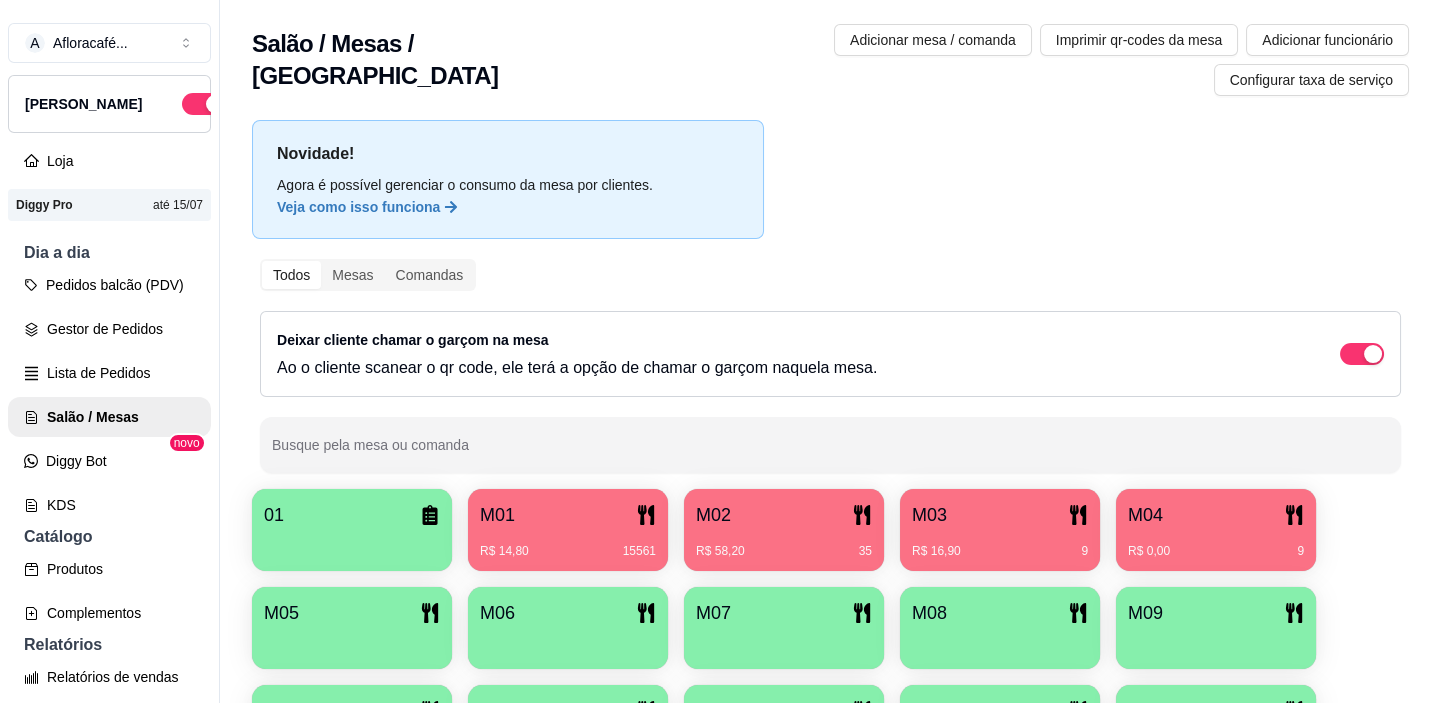 click on "M03" at bounding box center [1000, 515] 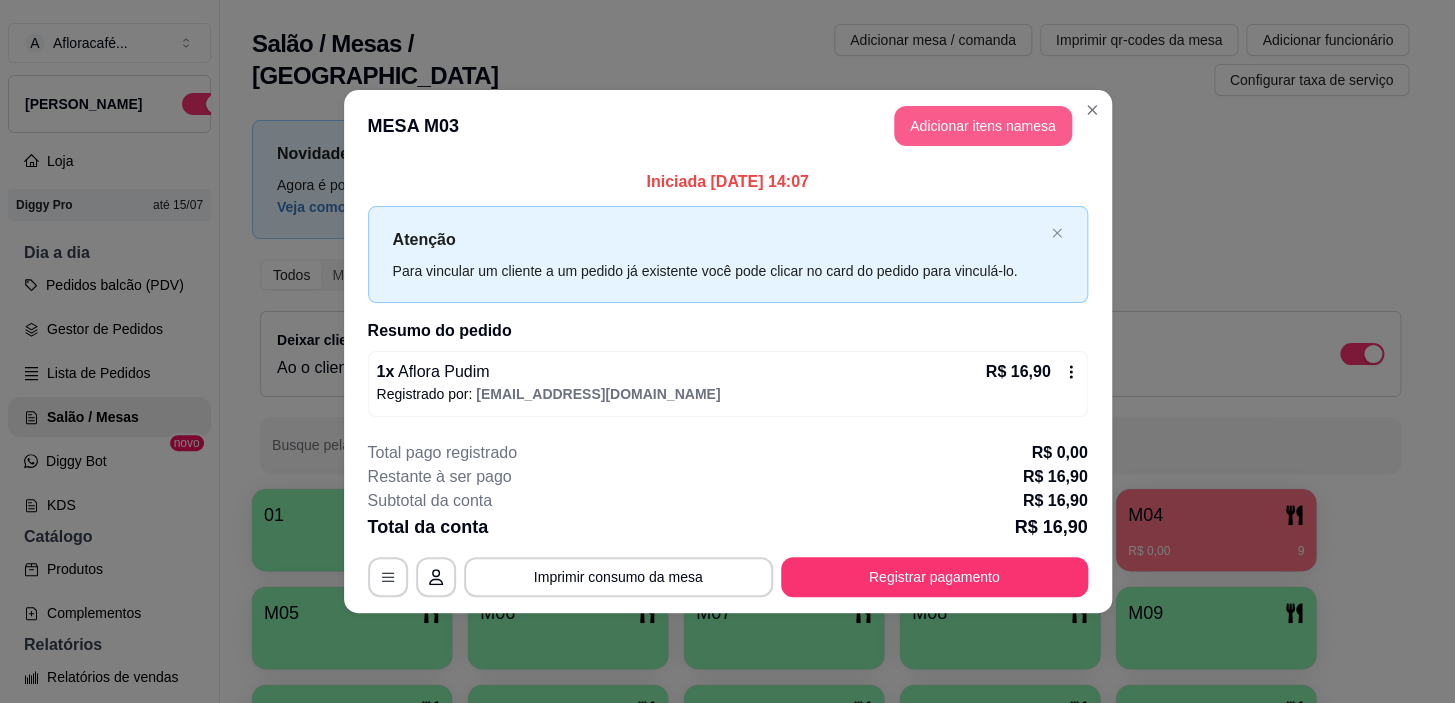 click on "Adicionar itens na  mesa" at bounding box center [983, 126] 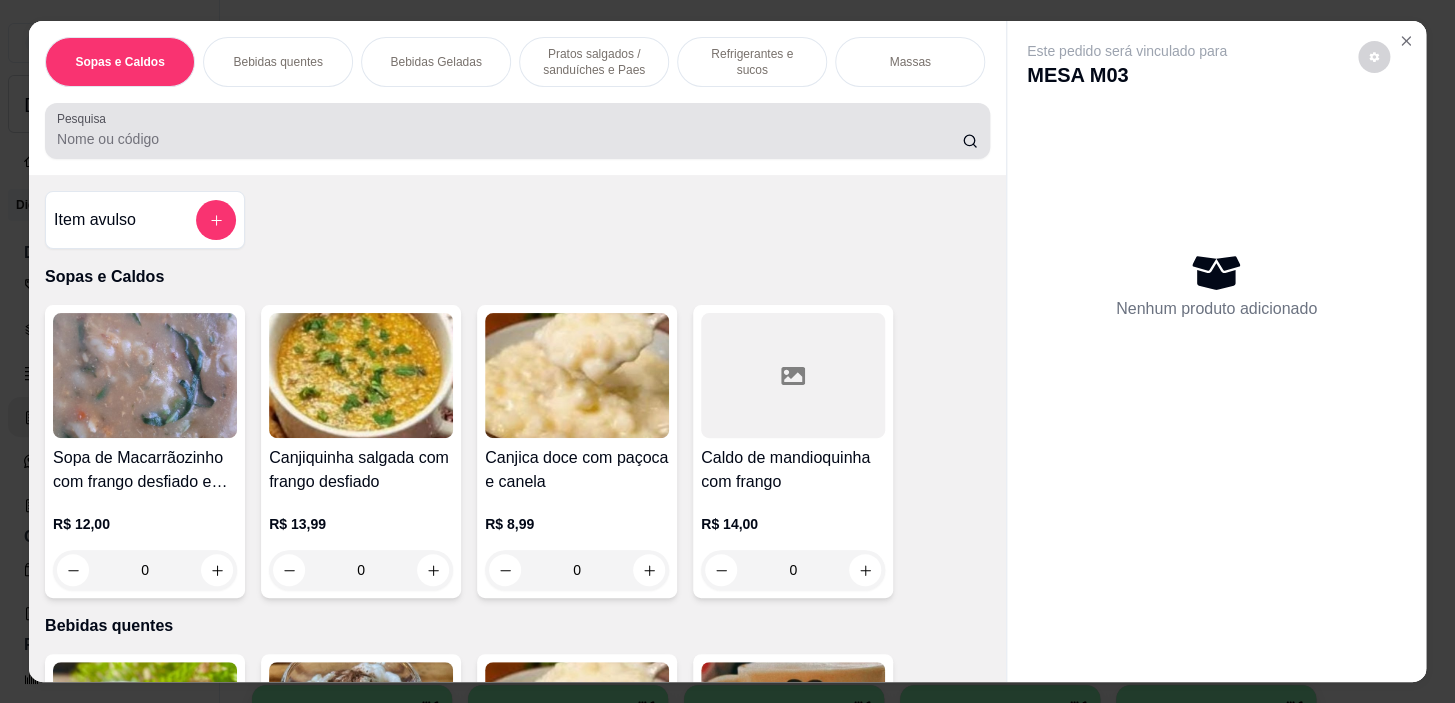 click on "Pesquisa" at bounding box center (509, 139) 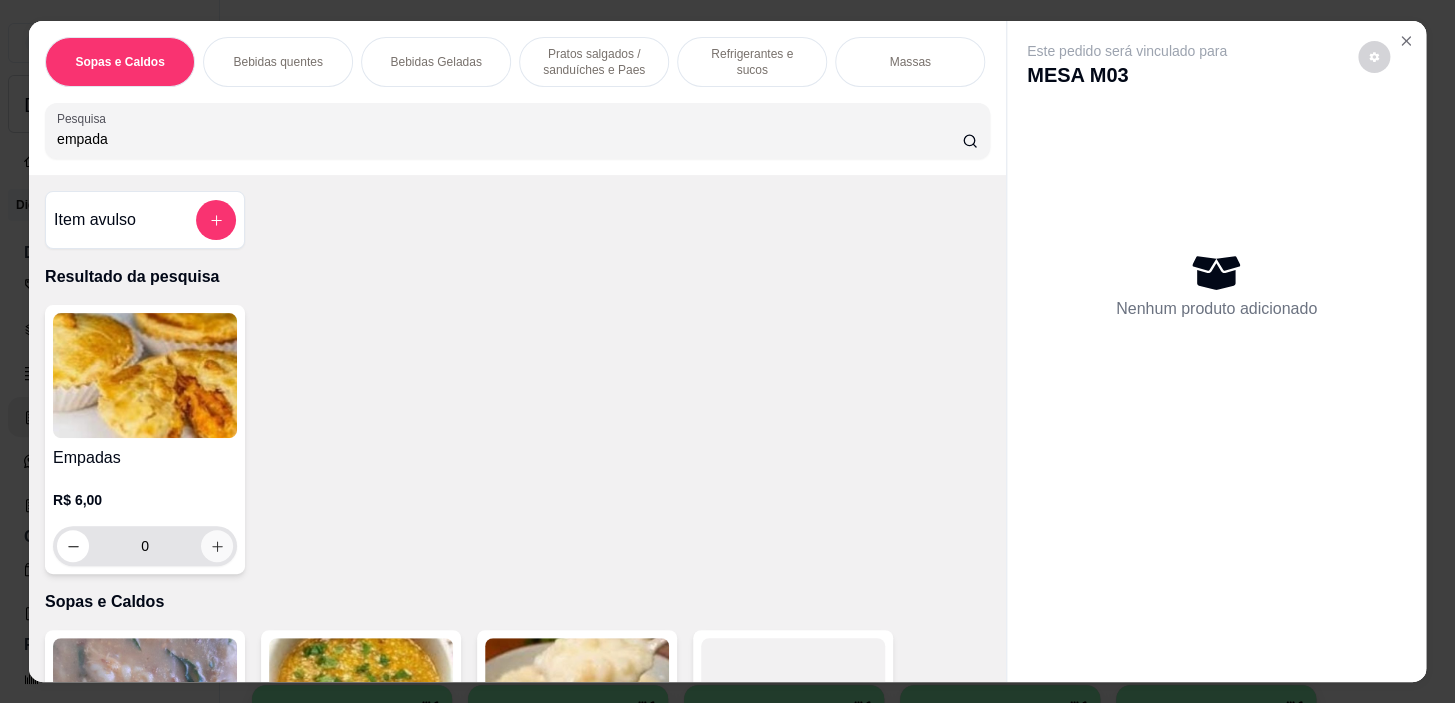 type on "empada" 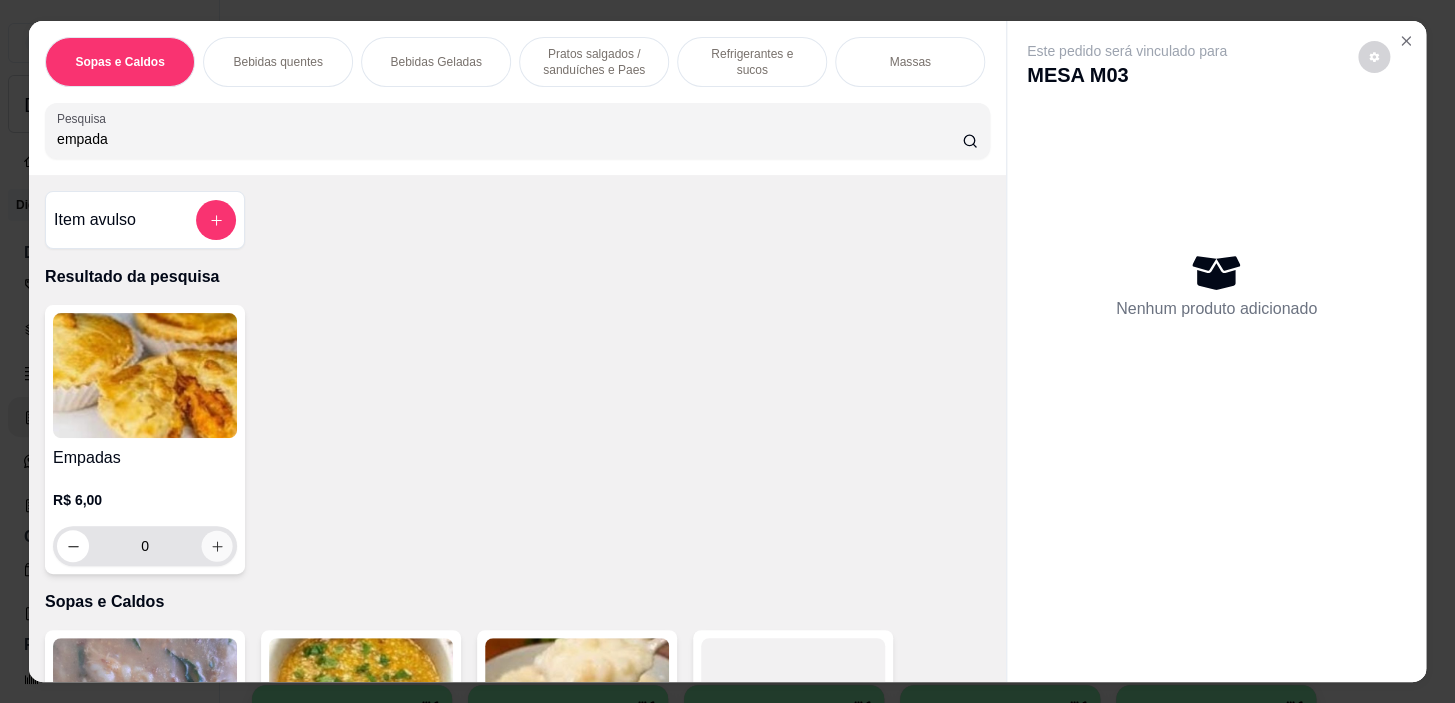 click 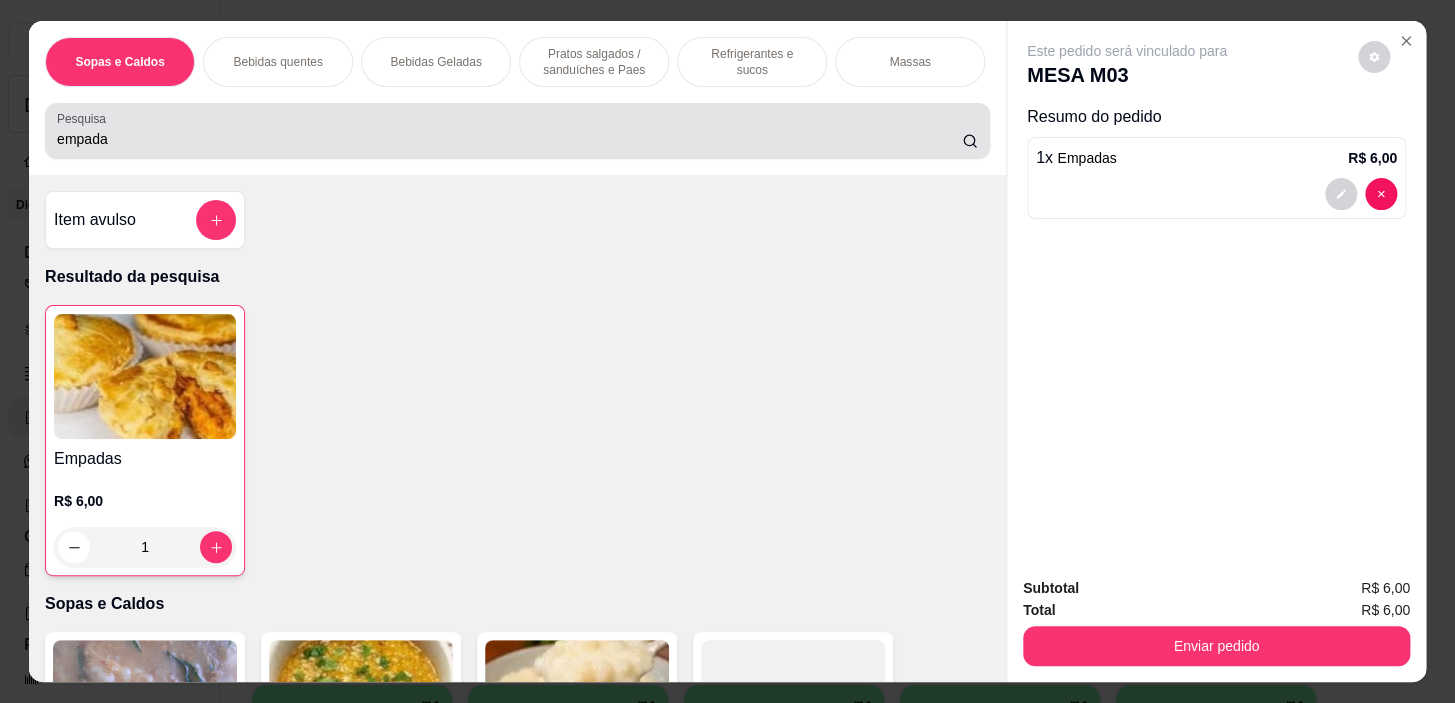click on "empada" at bounding box center (509, 139) 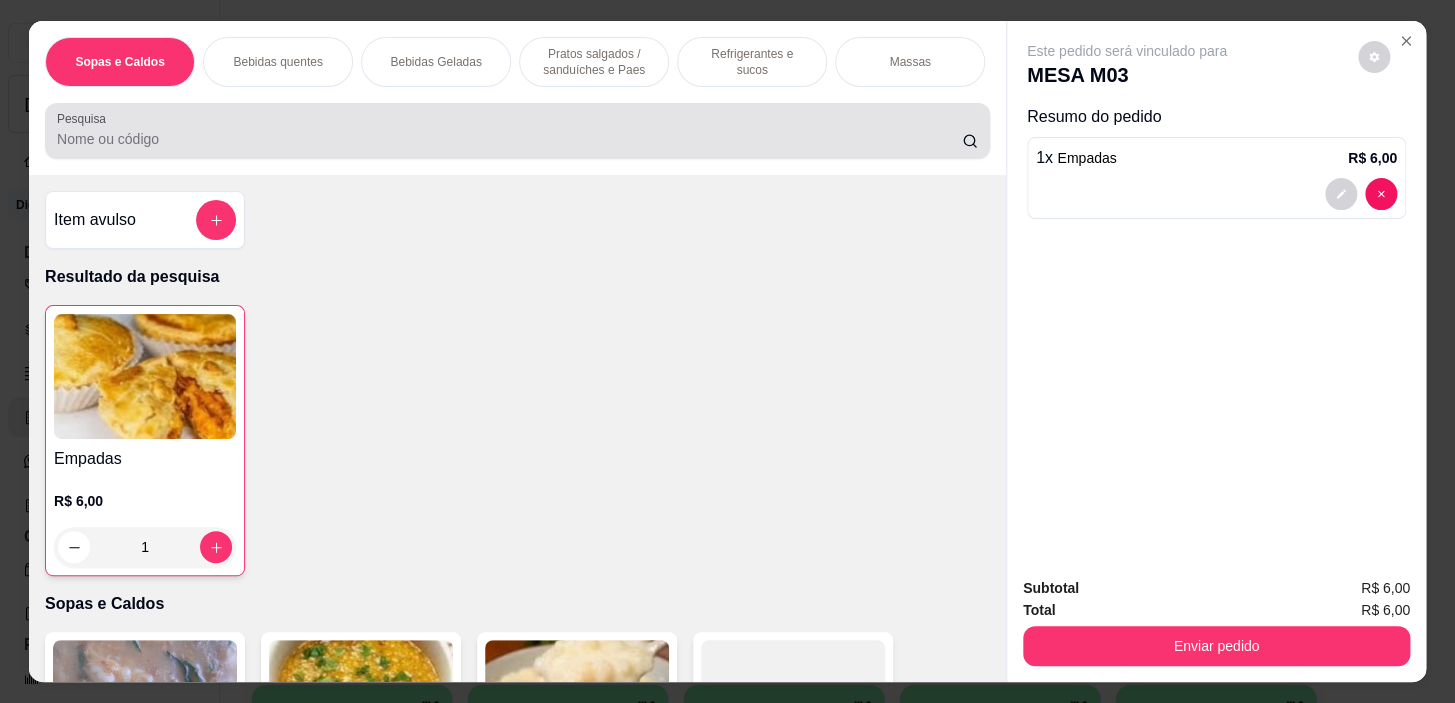 click at bounding box center [517, 131] 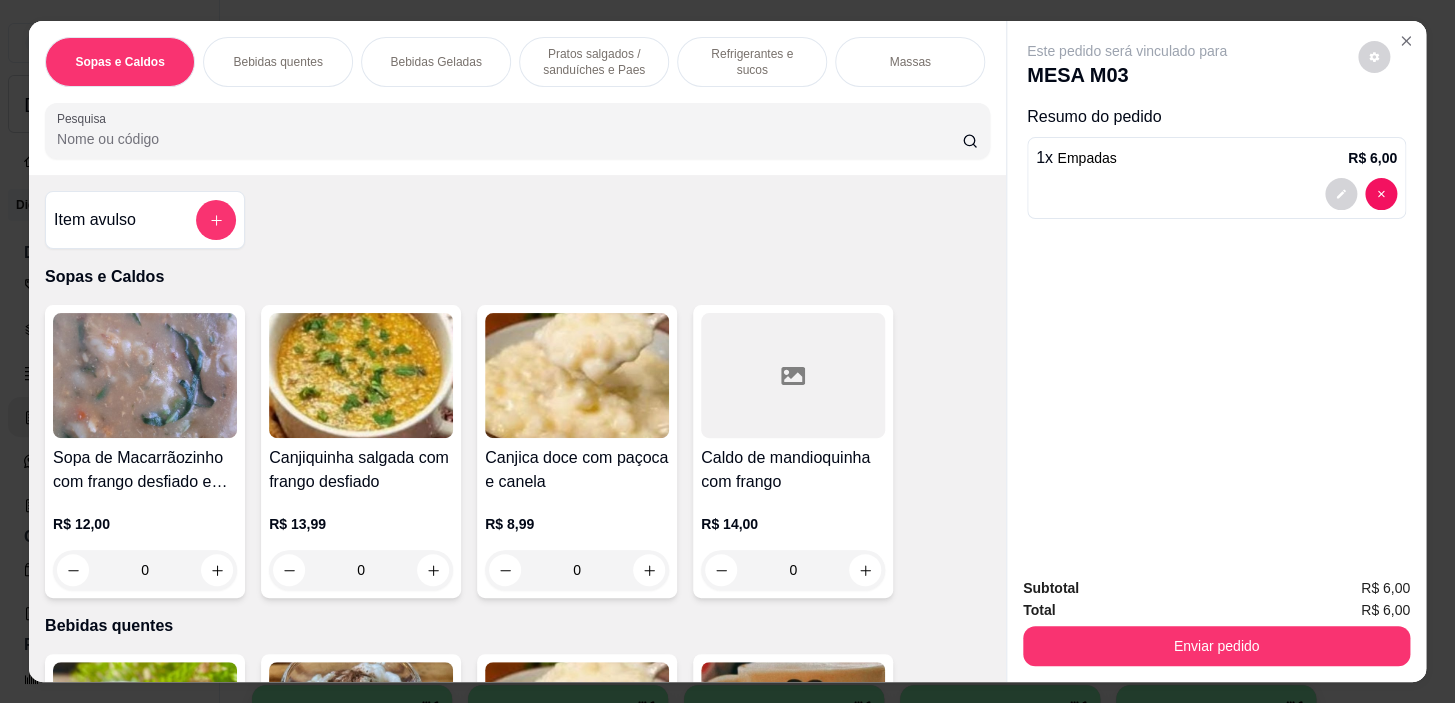 click on "Pesquisa" at bounding box center [509, 139] 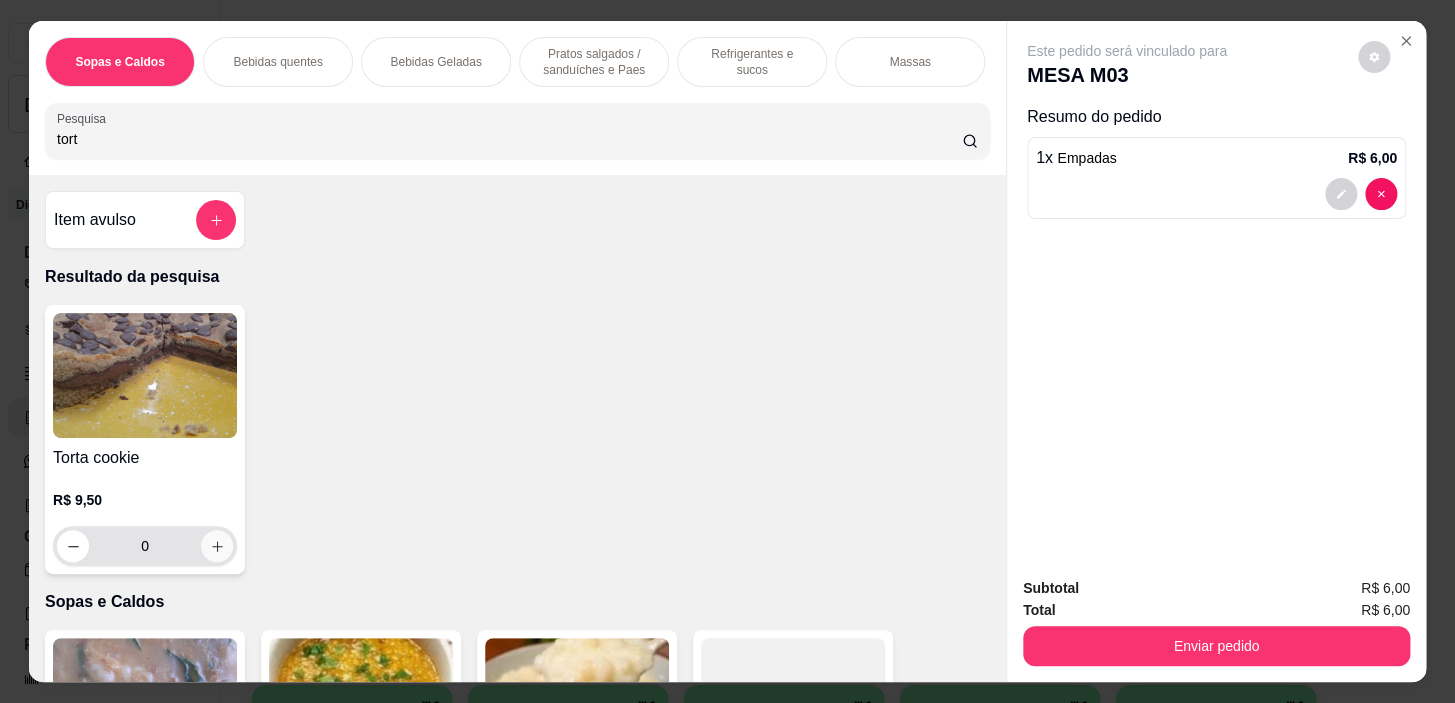 type on "tort" 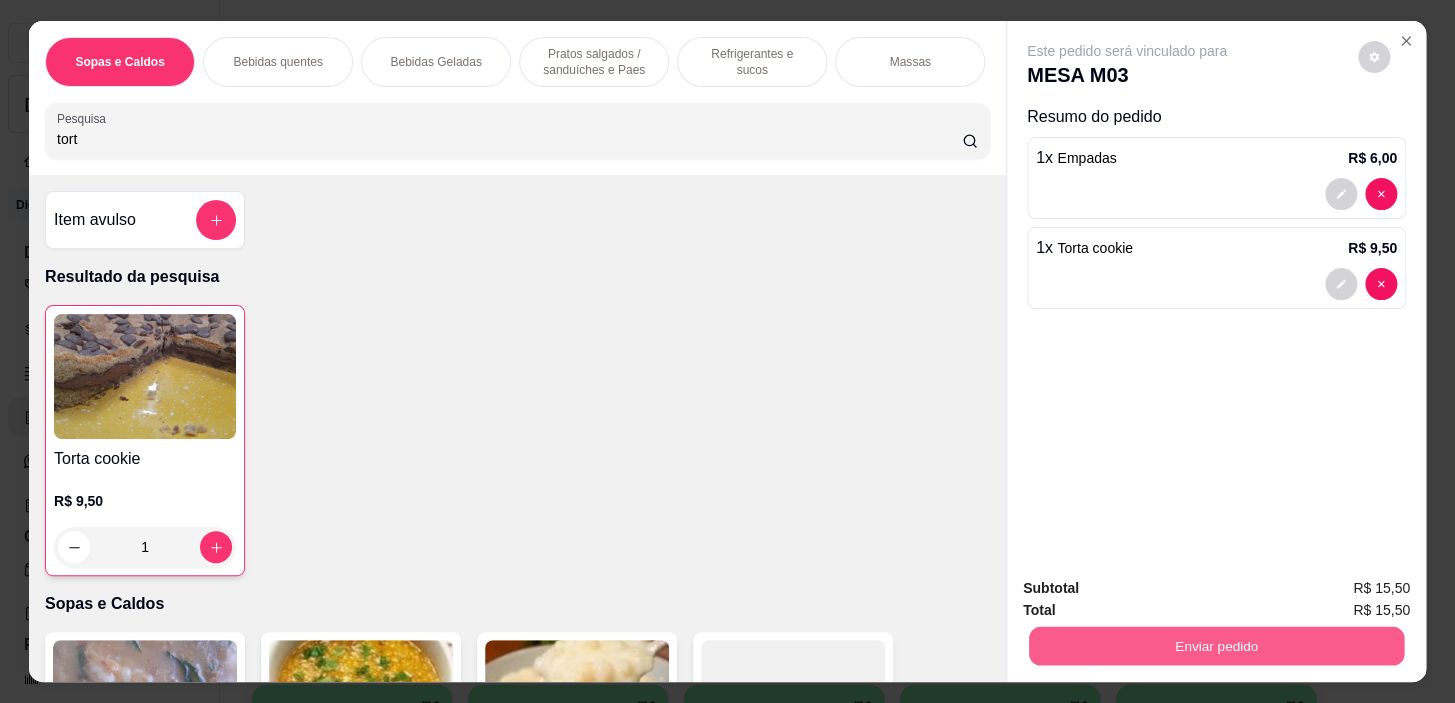 click on "Enviar pedido" at bounding box center (1216, 646) 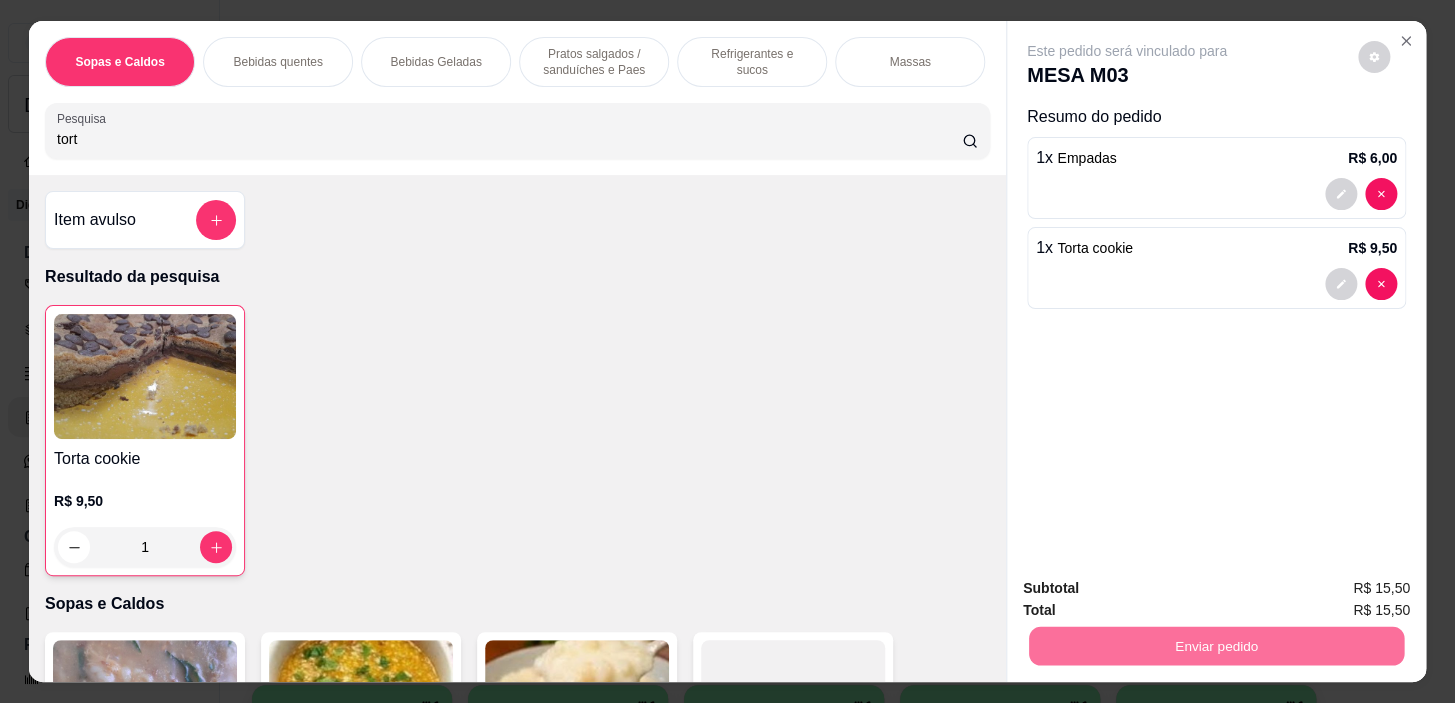 click on "Não registrar e enviar pedido" at bounding box center [1150, 590] 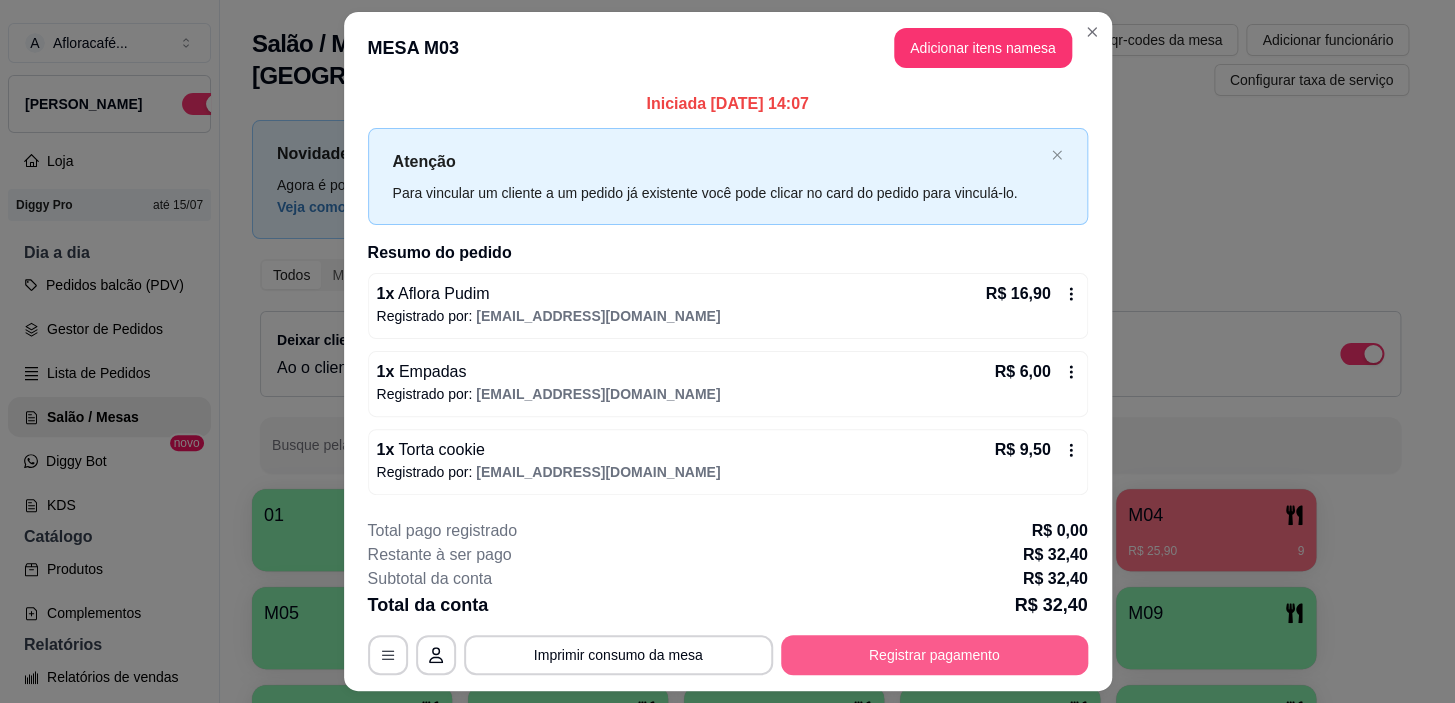 click on "Registrar pagamento" at bounding box center (934, 655) 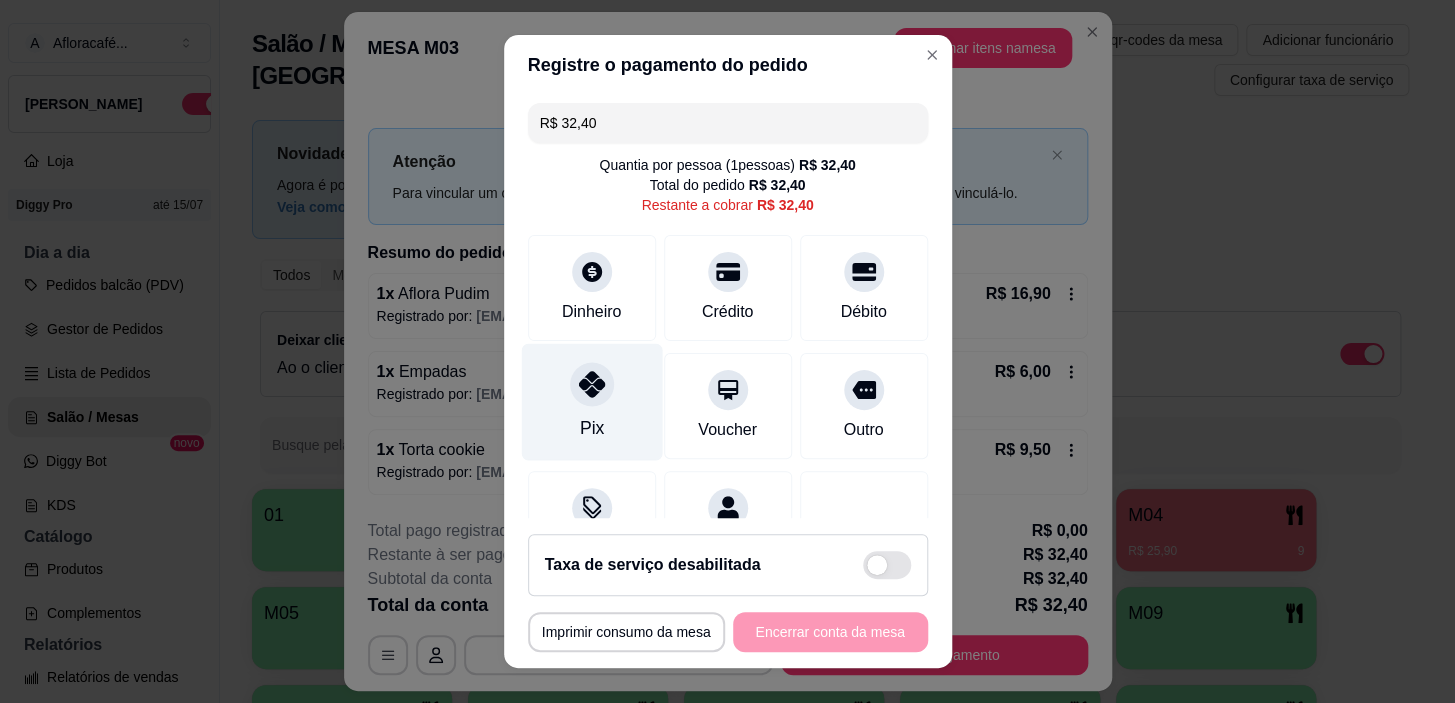 click at bounding box center (592, 385) 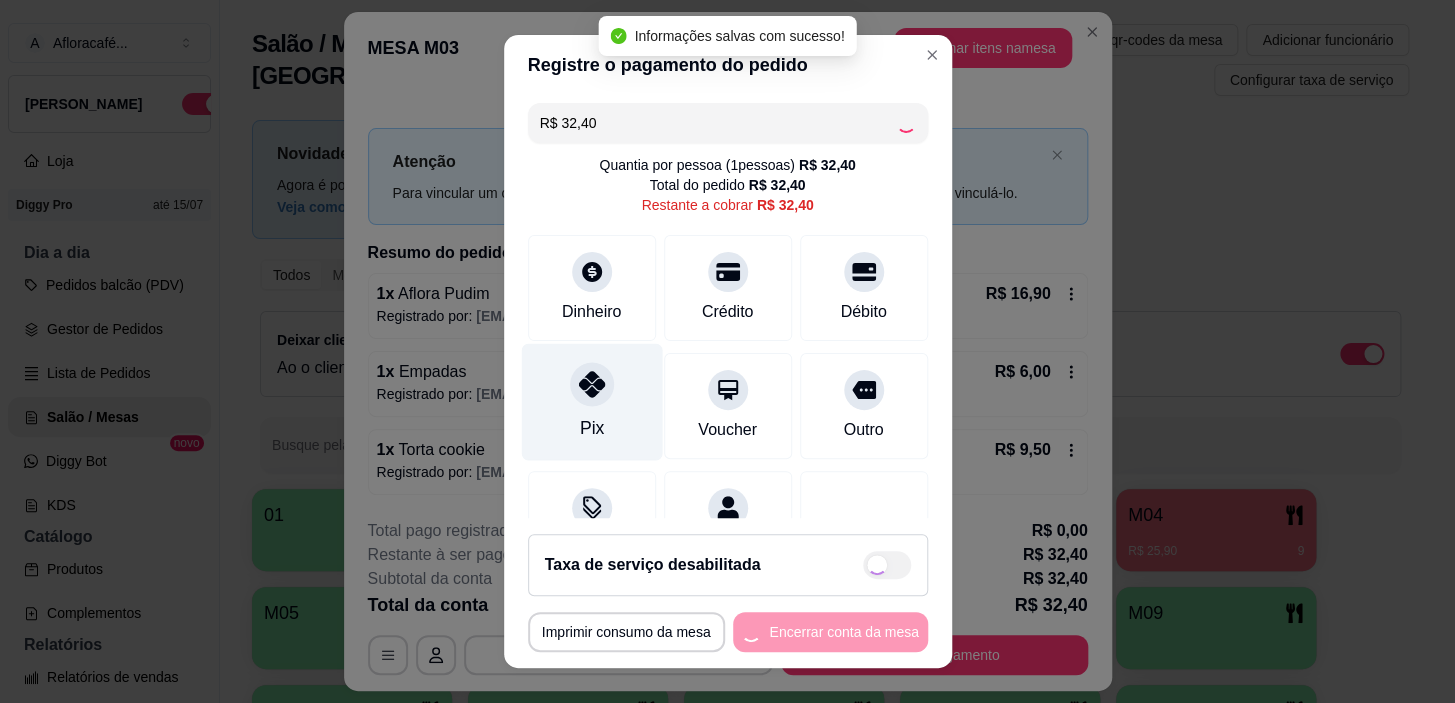 type on "R$ 0,00" 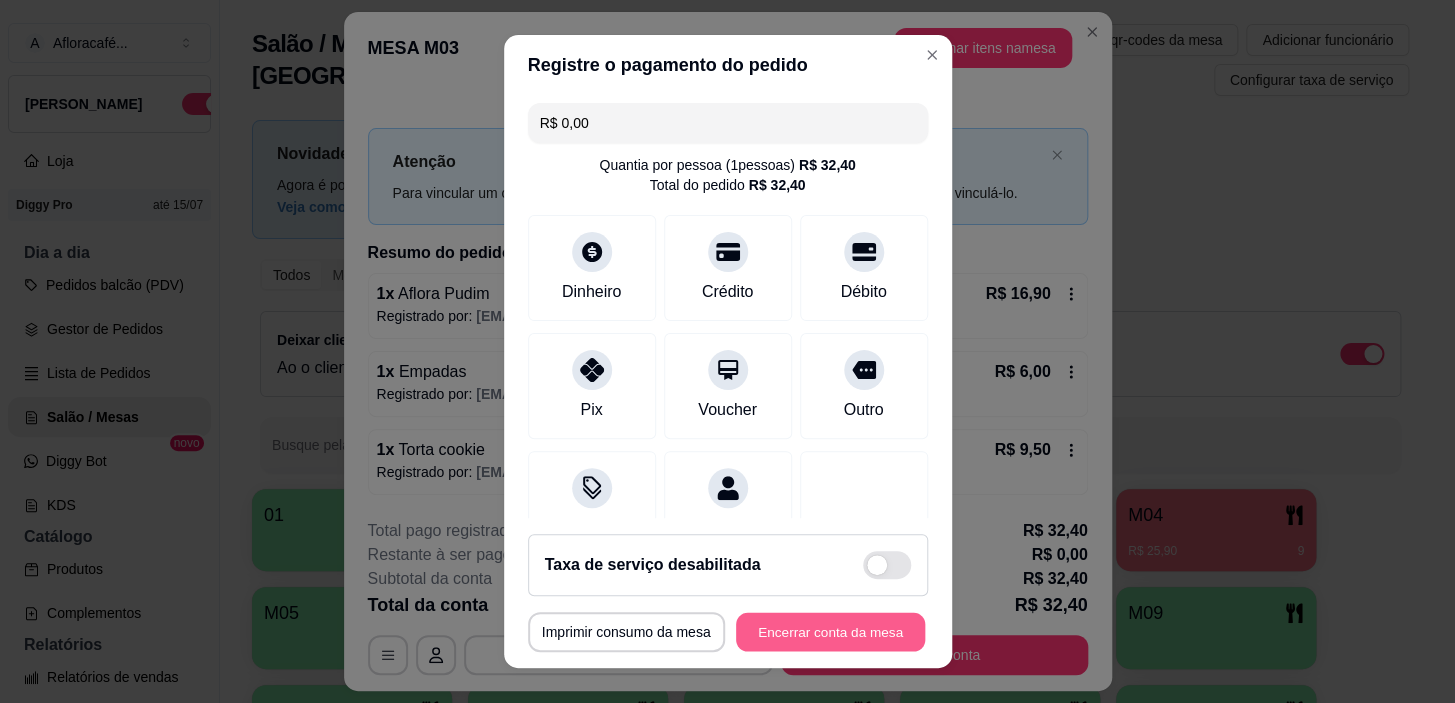 click on "Encerrar conta da mesa" at bounding box center (830, 631) 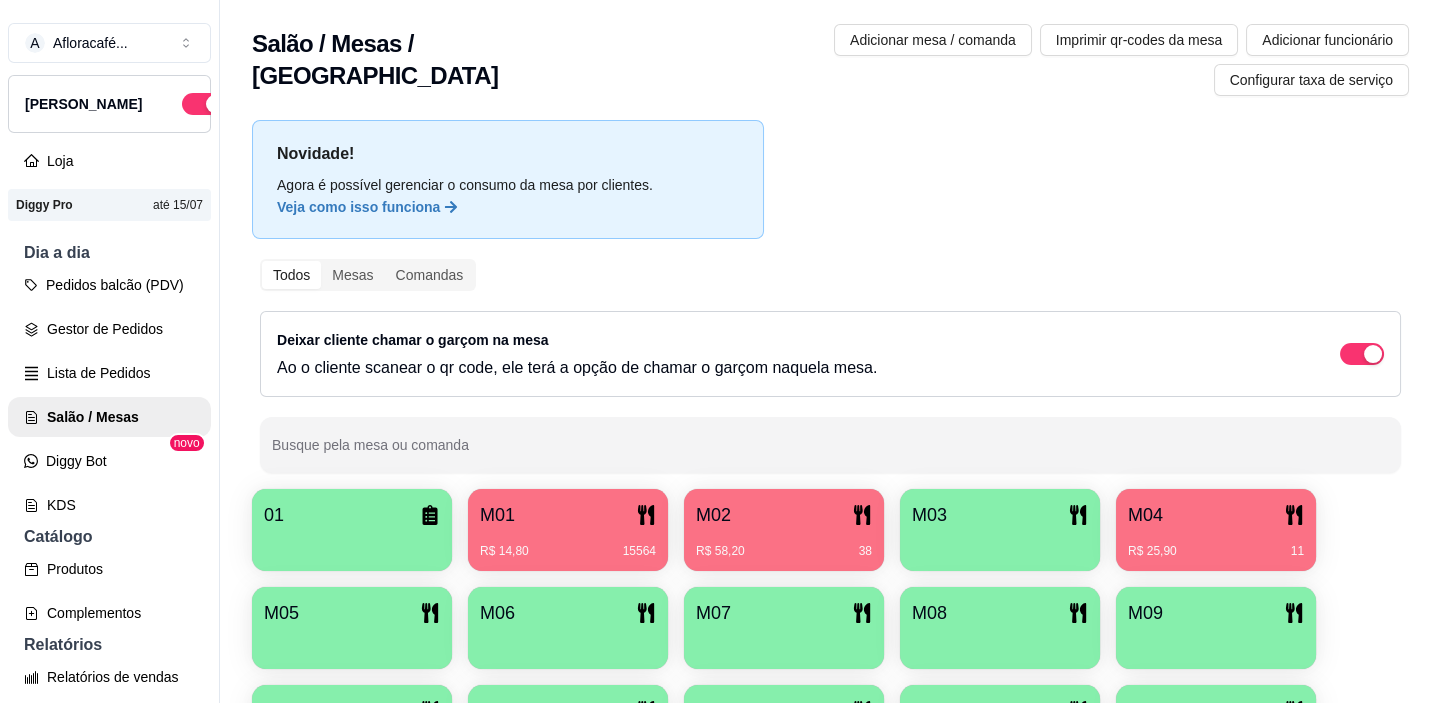 click on "M04" at bounding box center [1216, 515] 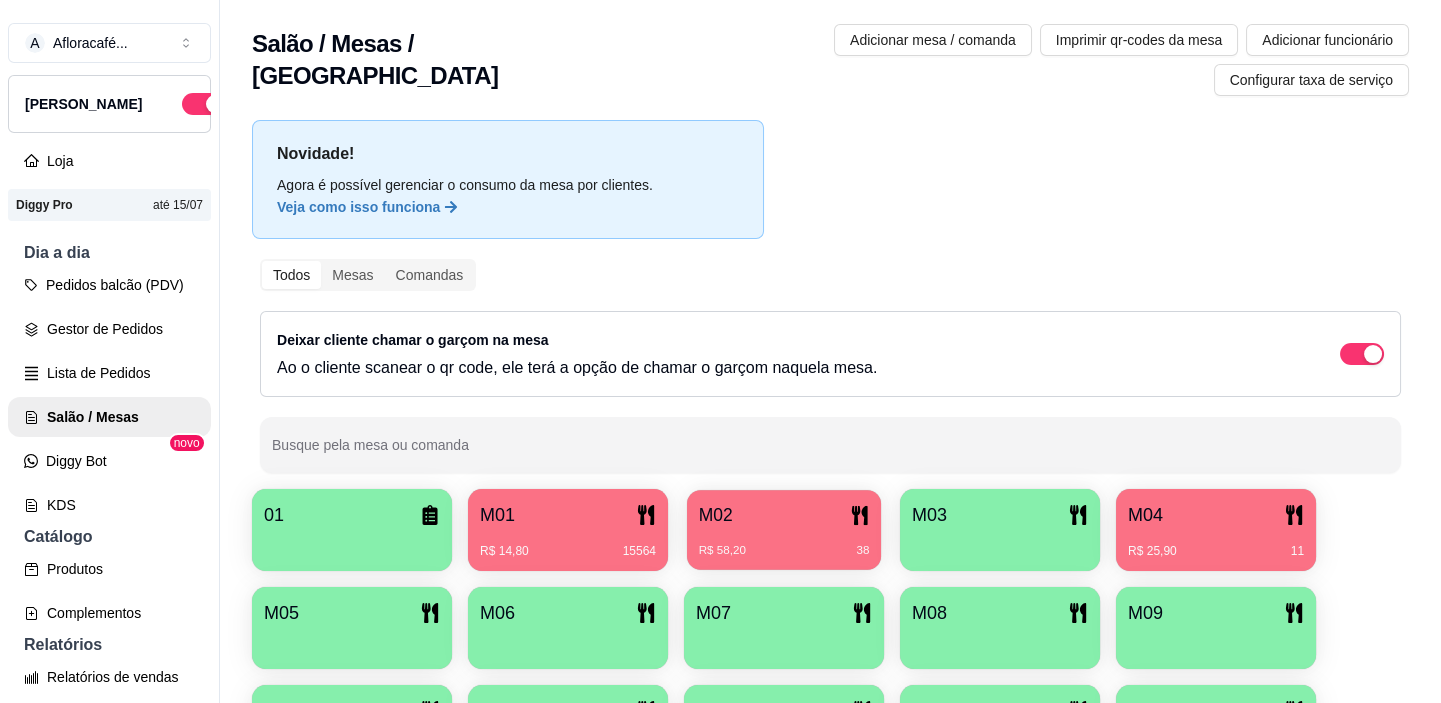 click on "R$ 58,20 38" at bounding box center [784, 551] 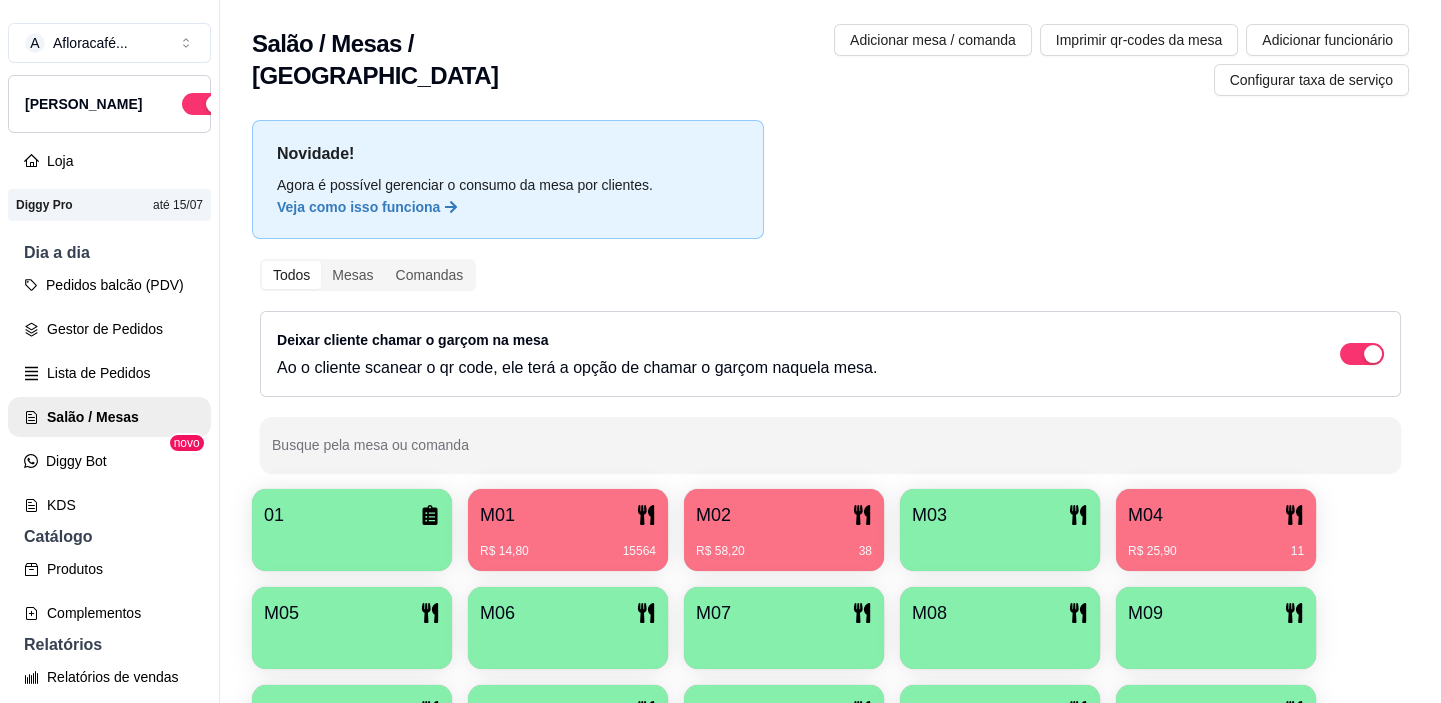 click on "M03" at bounding box center [1000, 515] 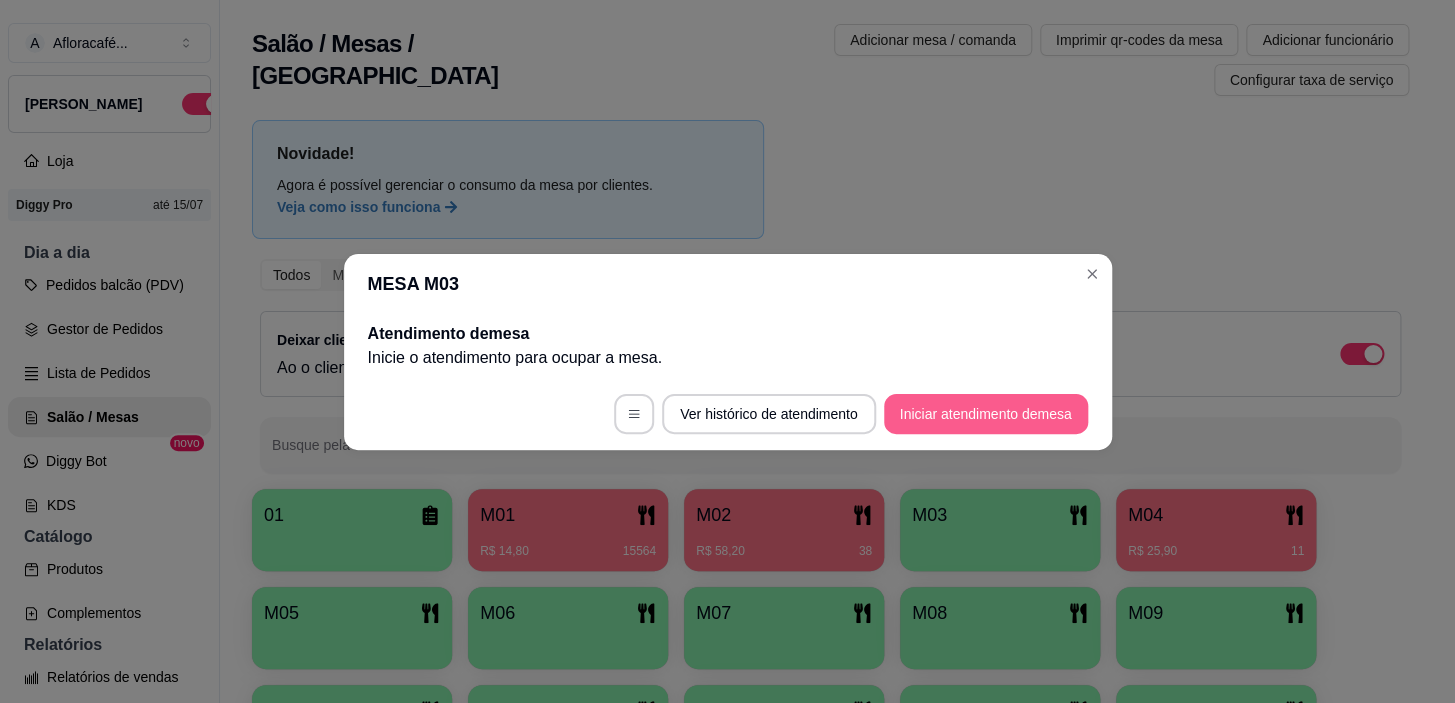click on "Iniciar atendimento de  mesa" at bounding box center (986, 414) 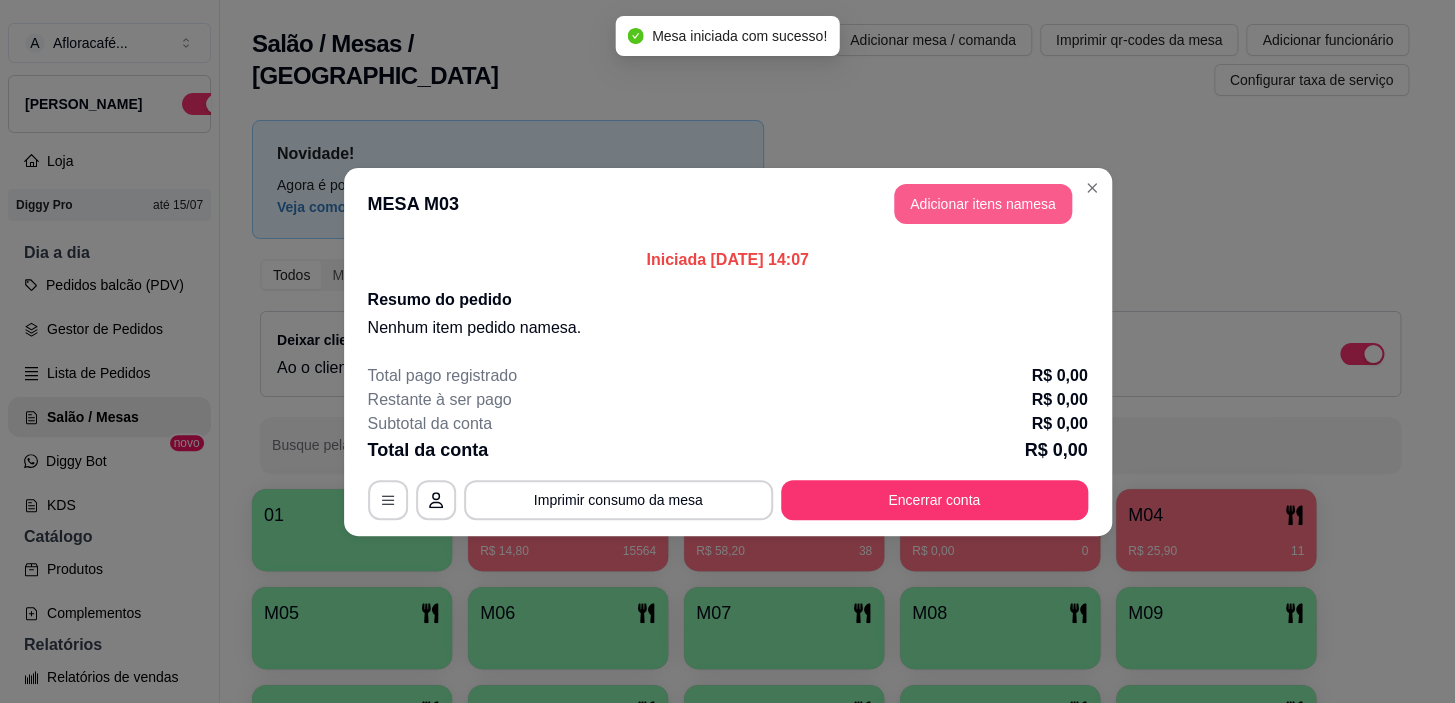 click on "Adicionar itens na  mesa" at bounding box center (983, 204) 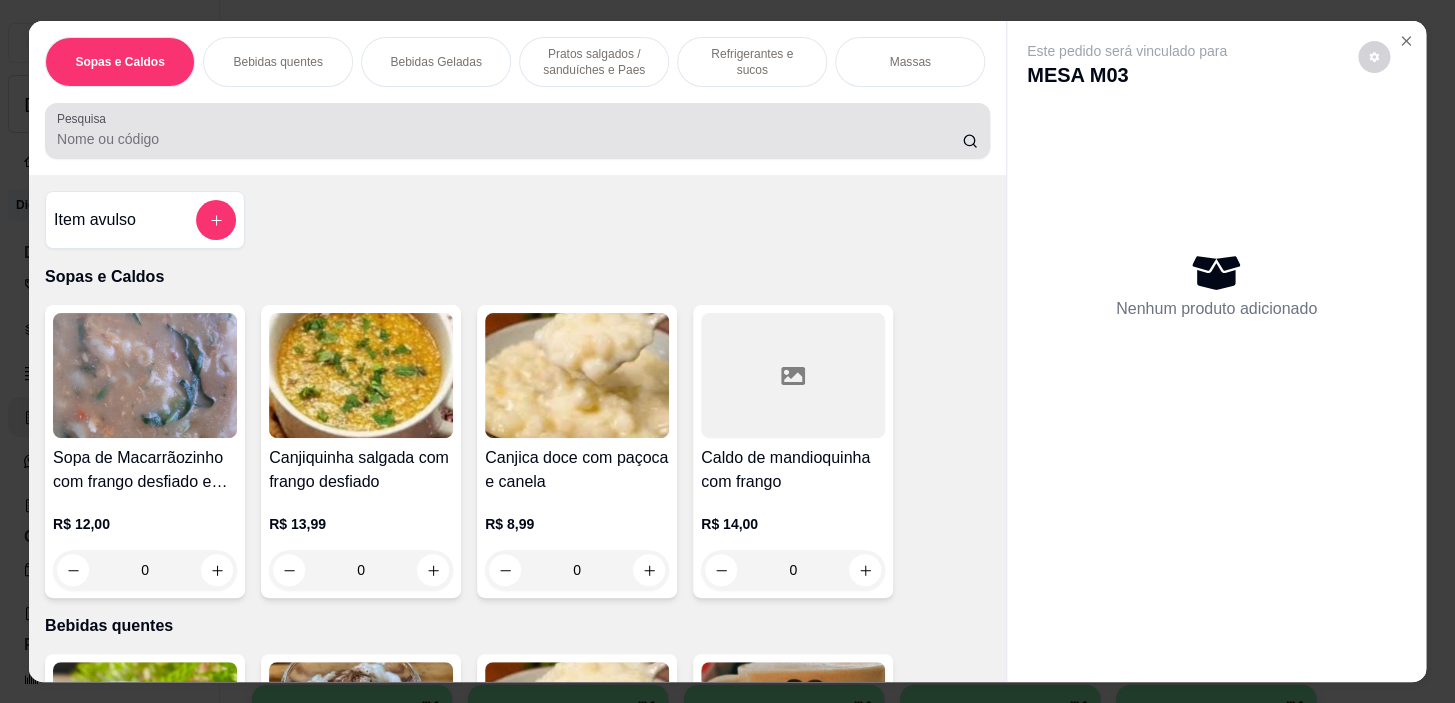 click at bounding box center (517, 131) 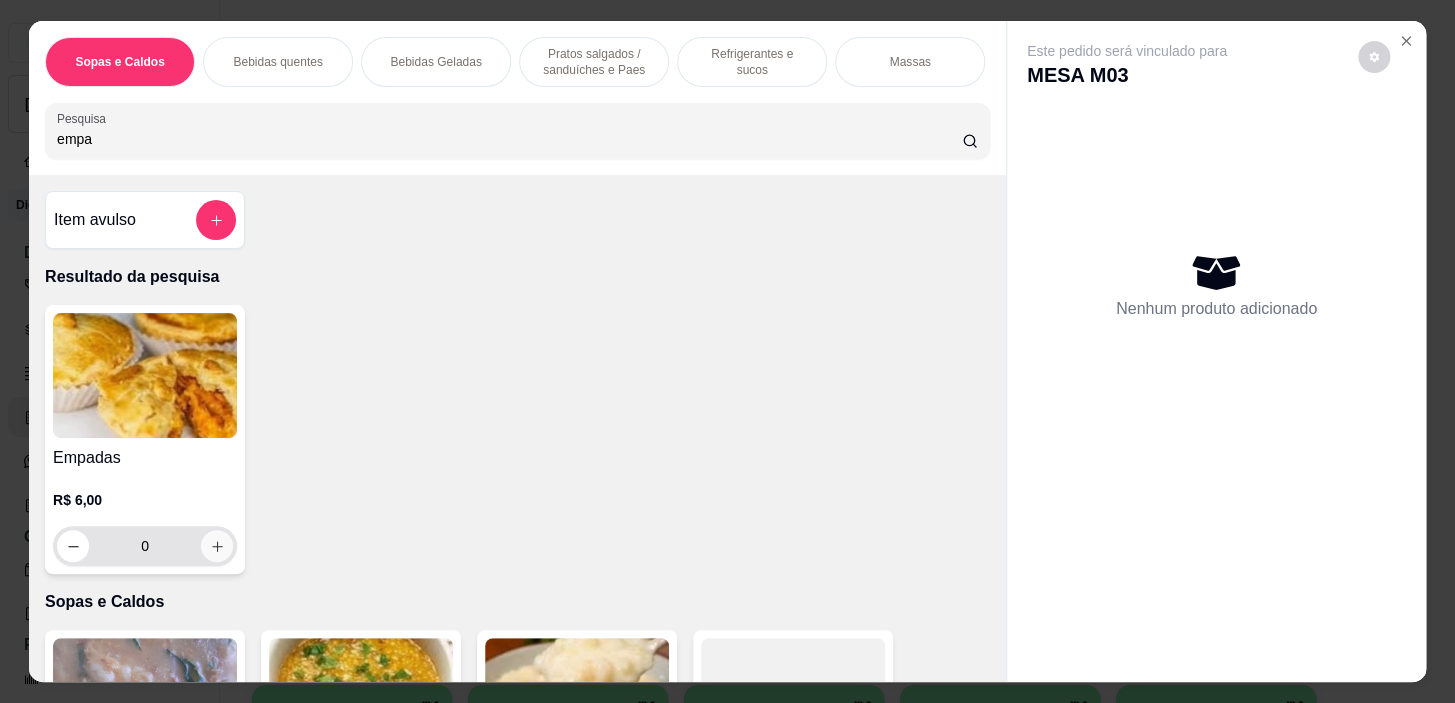 type on "empa" 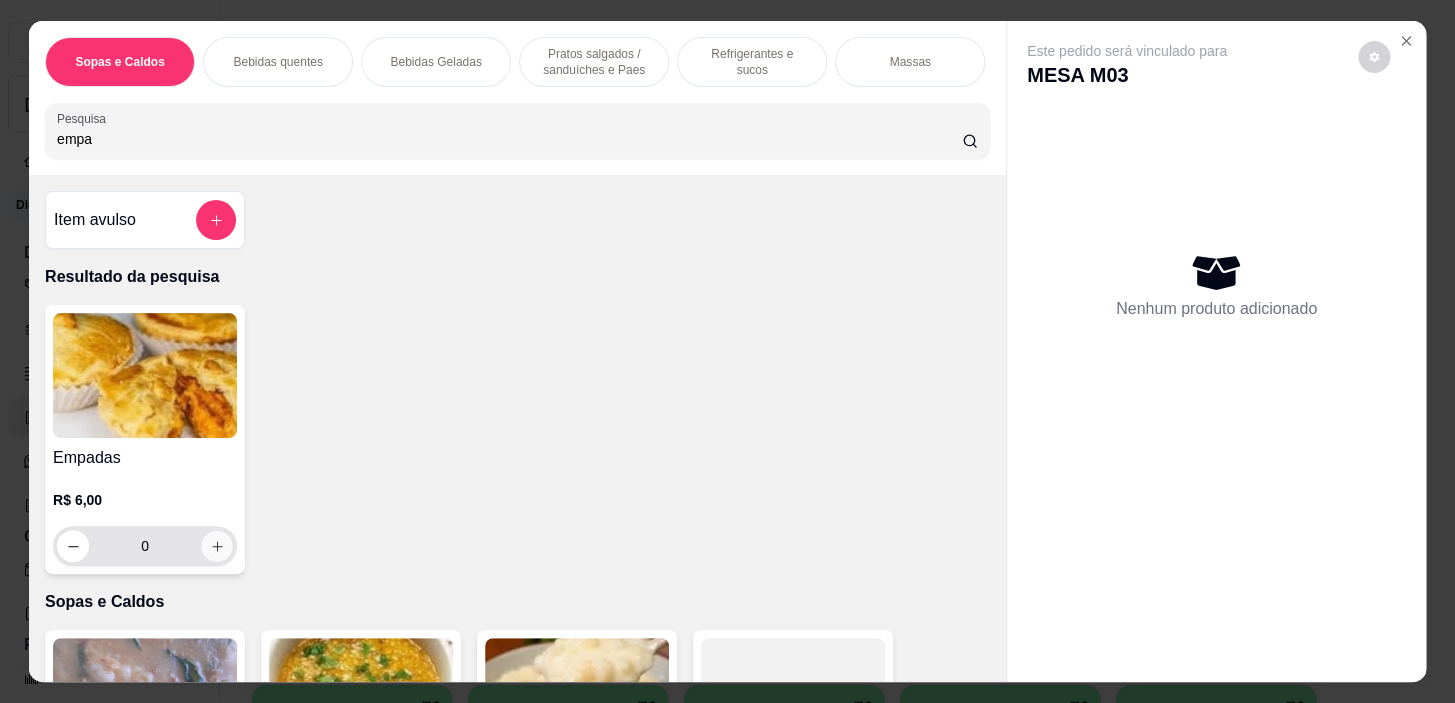 click 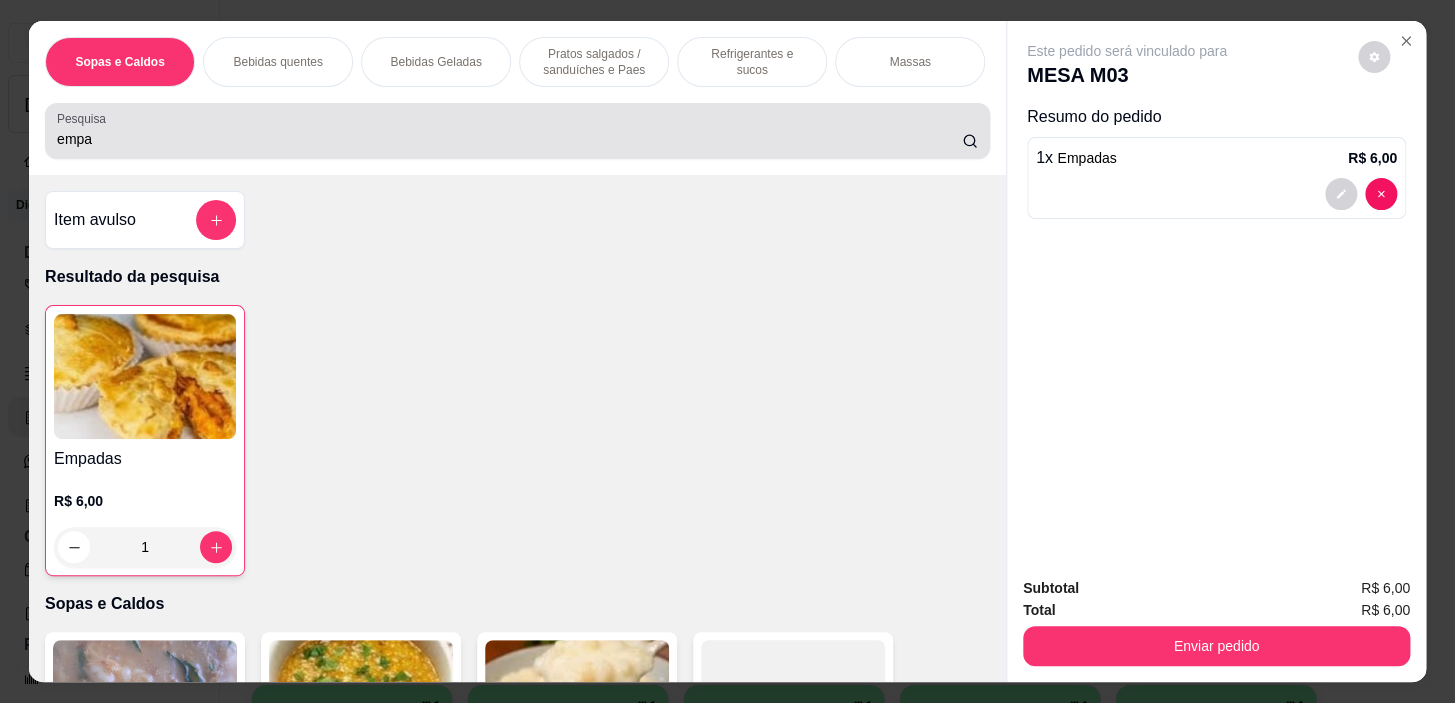 click on "empa" at bounding box center [509, 139] 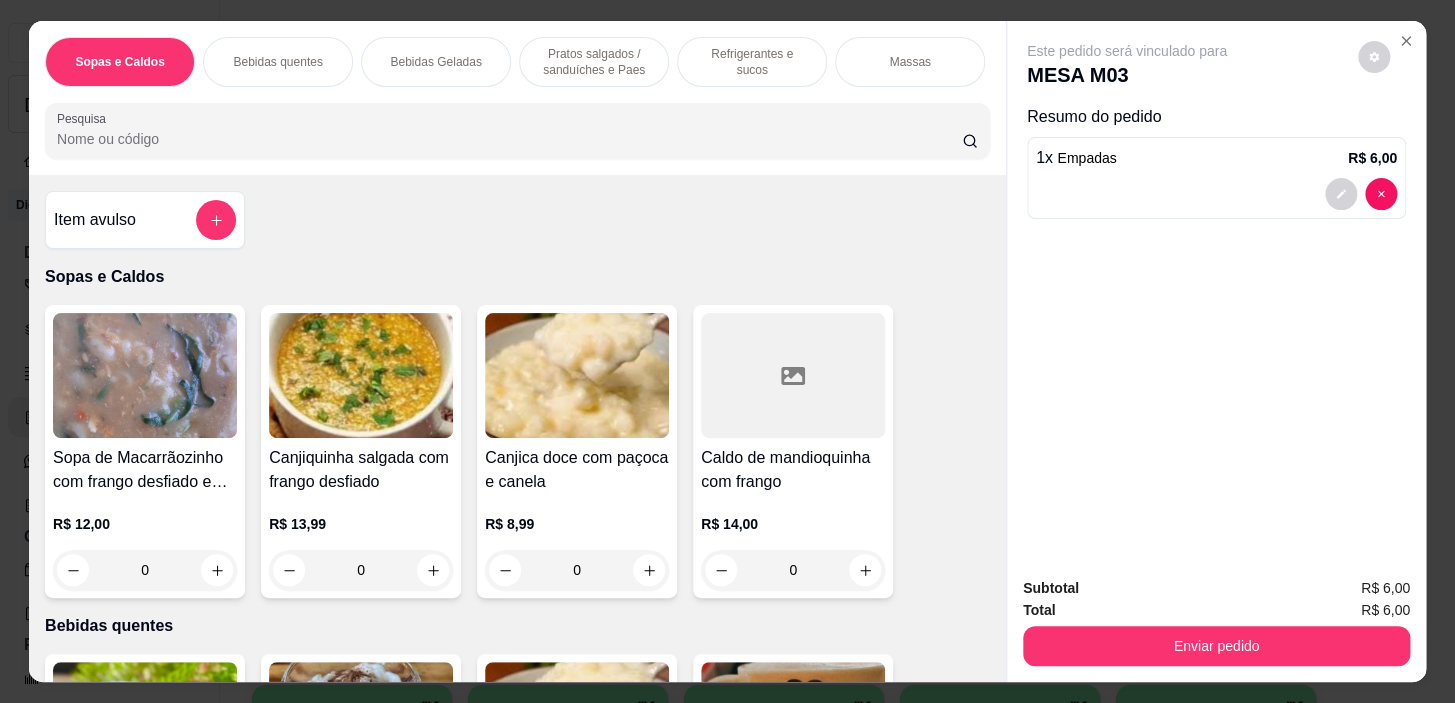 click on "Pesquisa" at bounding box center (509, 139) 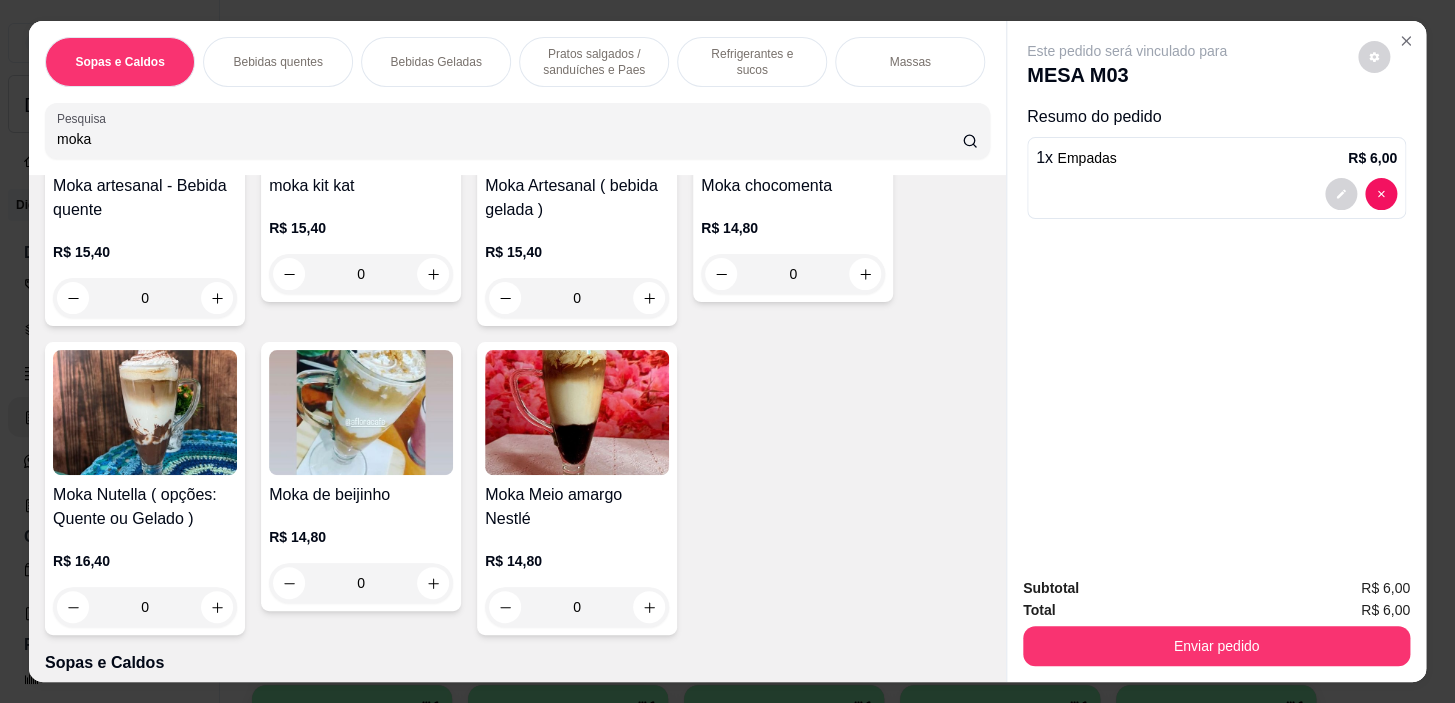 scroll, scrollTop: 363, scrollLeft: 0, axis: vertical 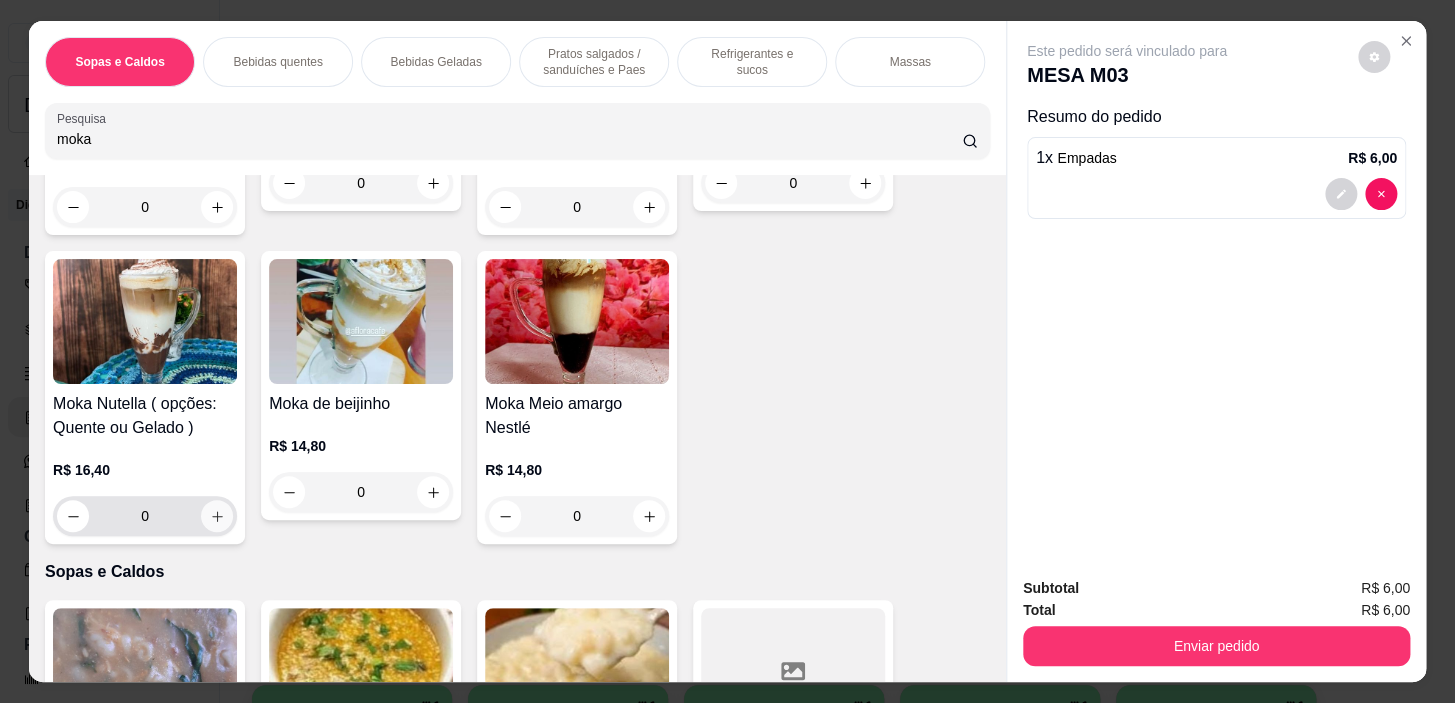 type on "moka" 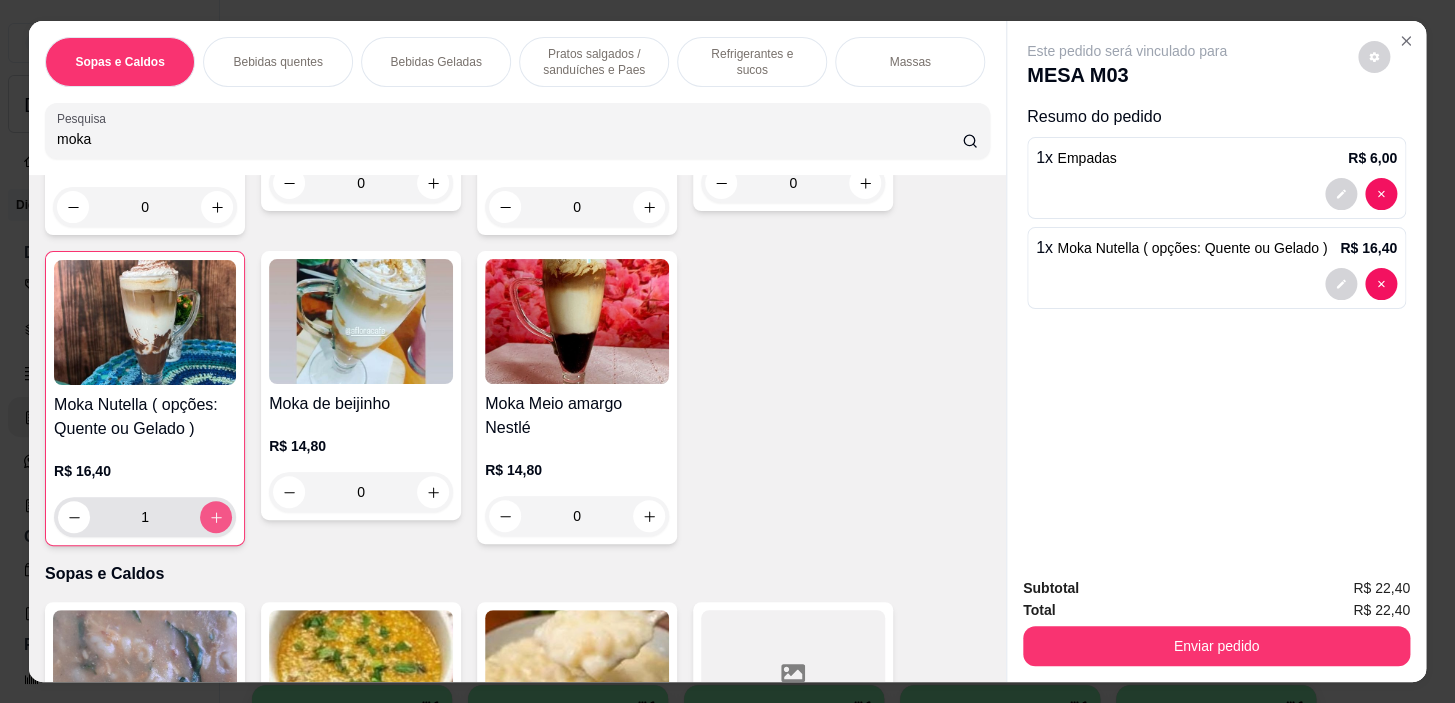 type on "1" 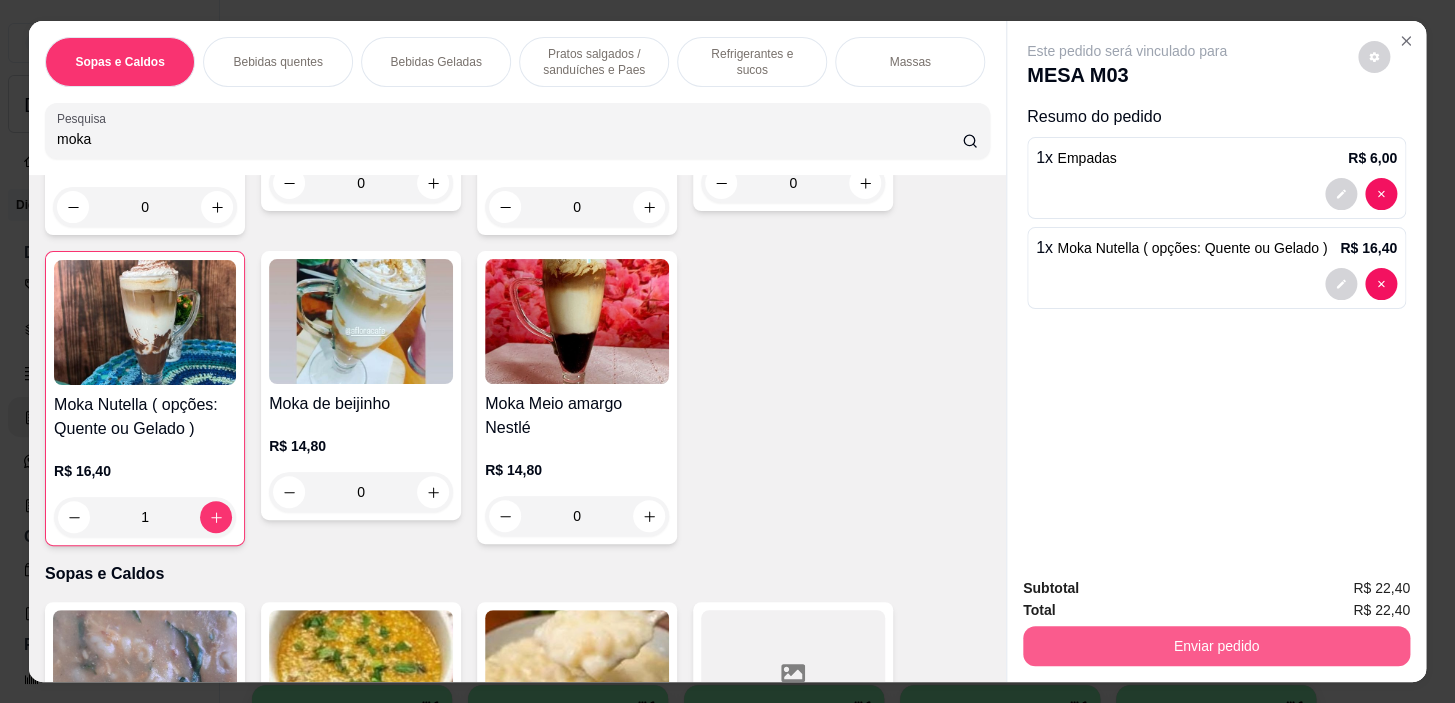click on "Enviar pedido" at bounding box center [1216, 646] 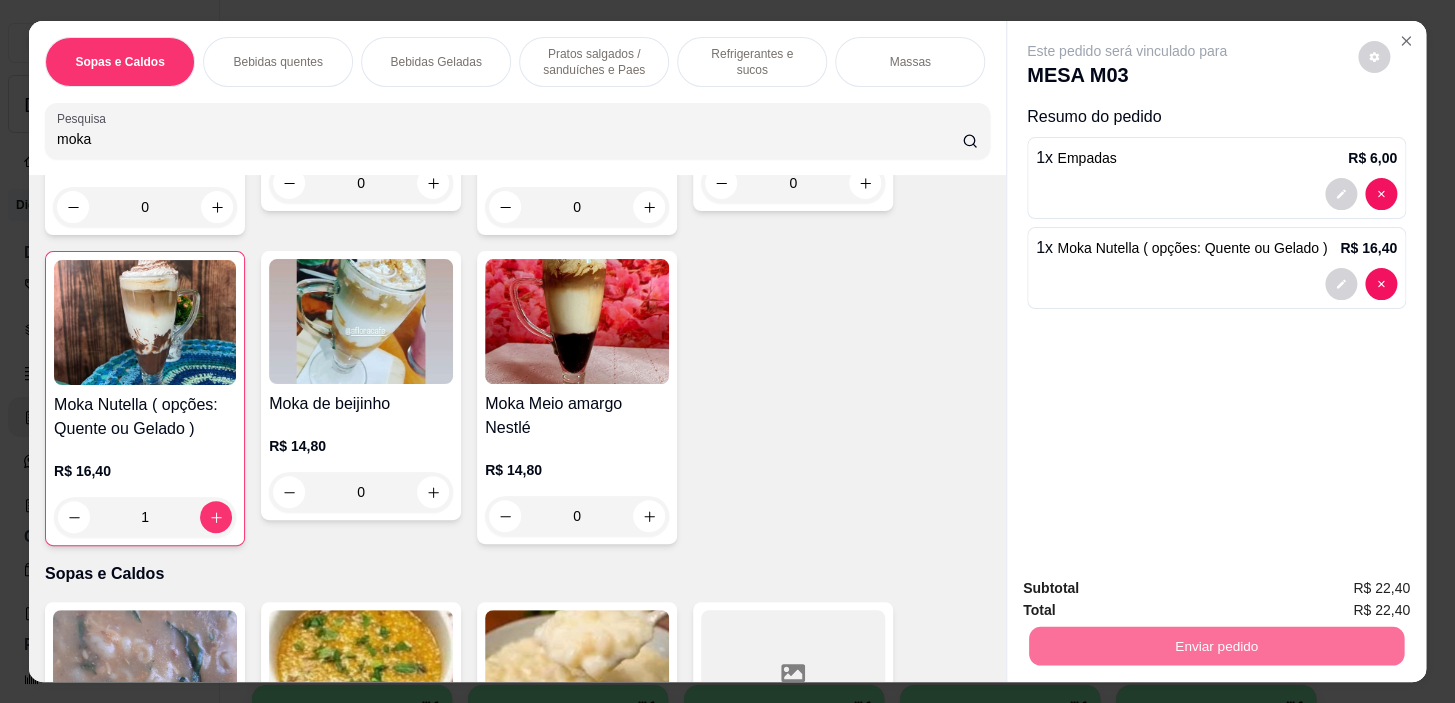 click on "Não registrar e enviar pedido" at bounding box center [1150, 590] 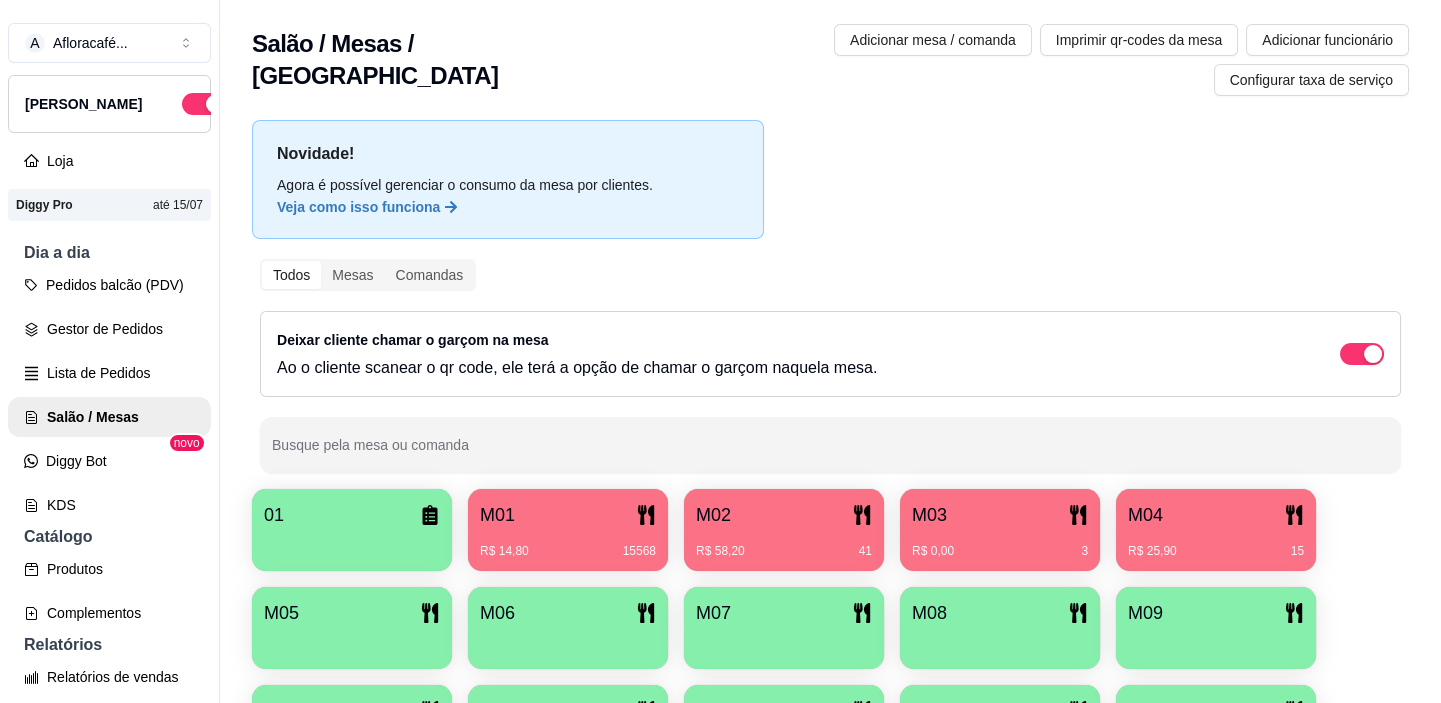 click at bounding box center [352, 642] 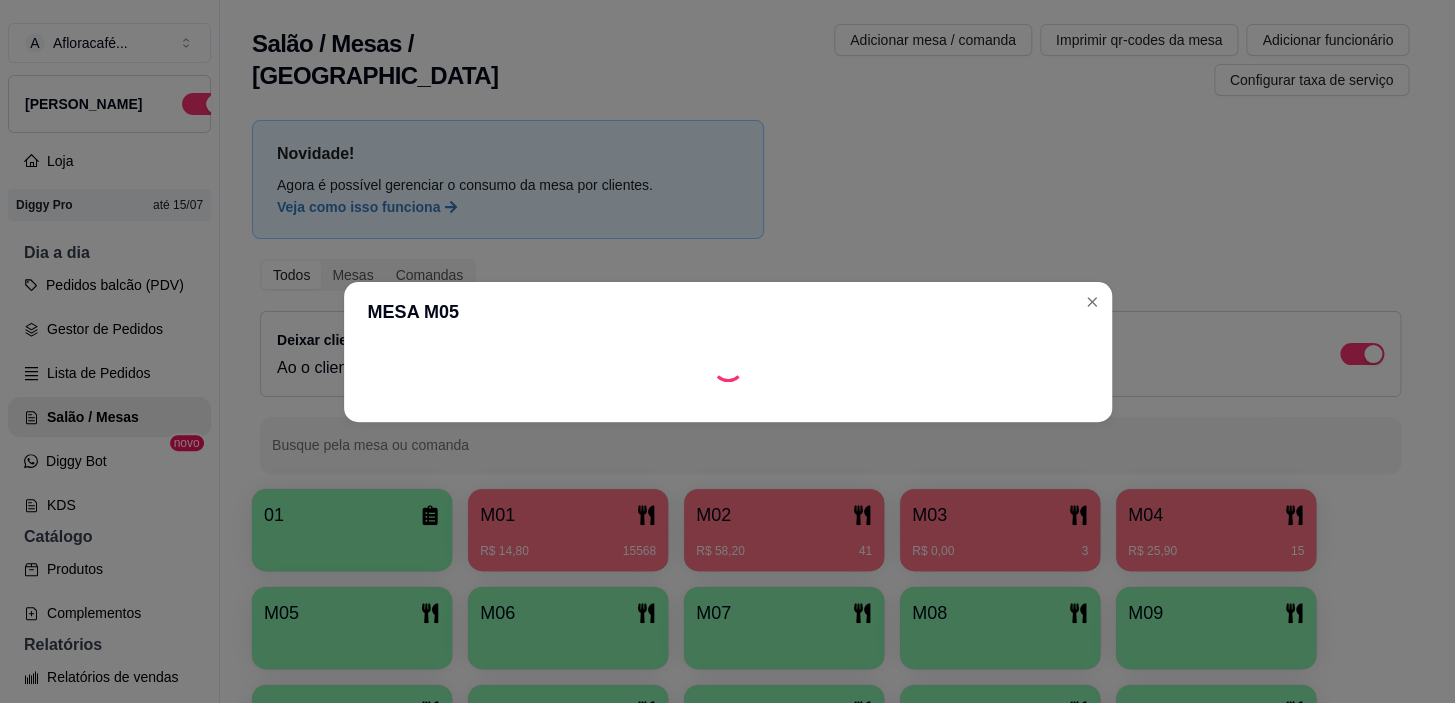 click at bounding box center (728, 366) 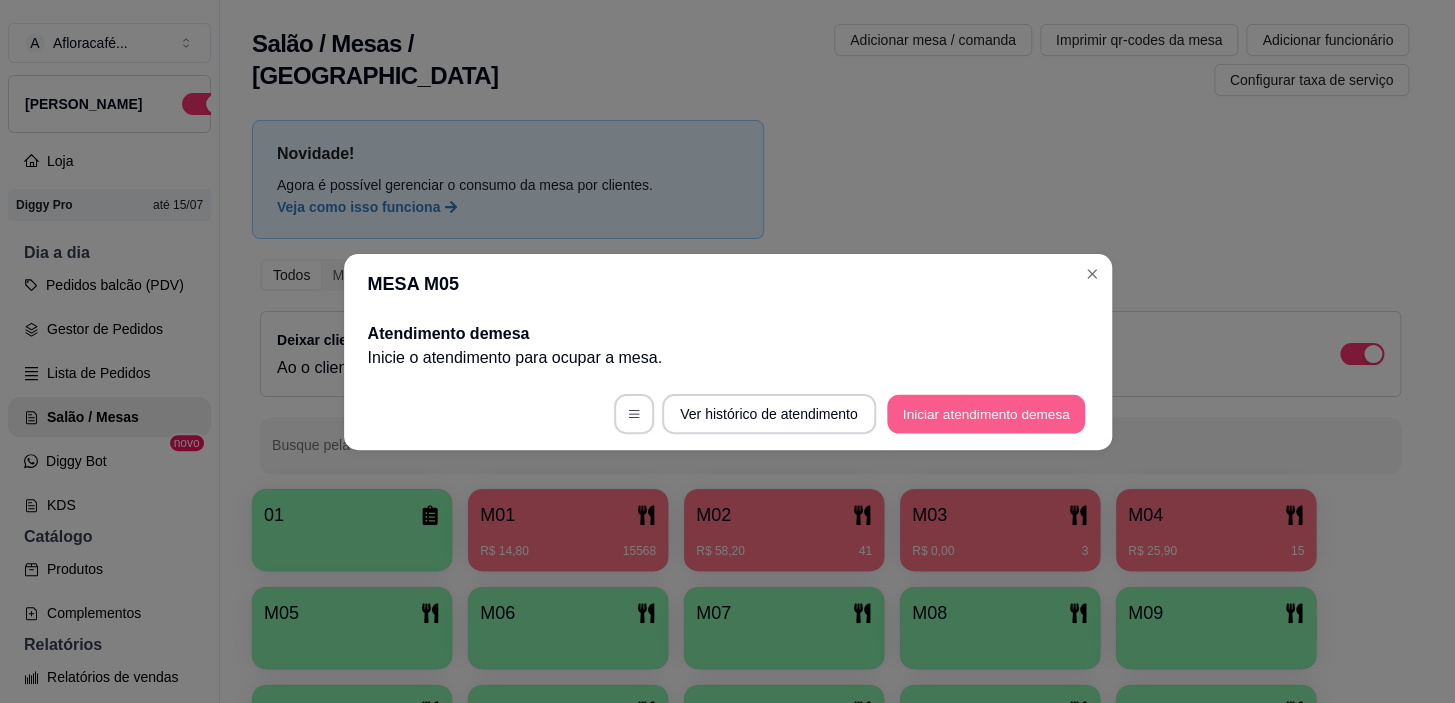 click on "Iniciar atendimento de  mesa" at bounding box center (986, 413) 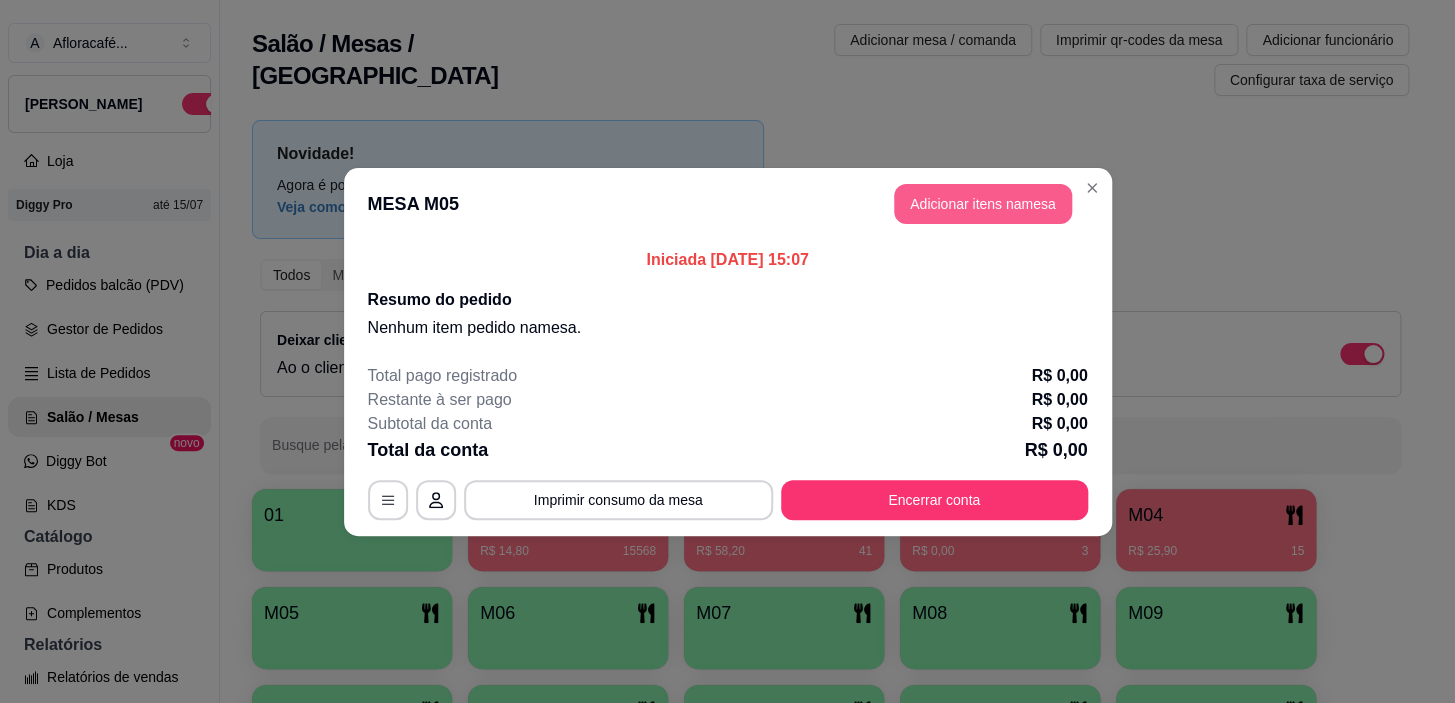 click on "Adicionar itens na  mesa" at bounding box center [983, 204] 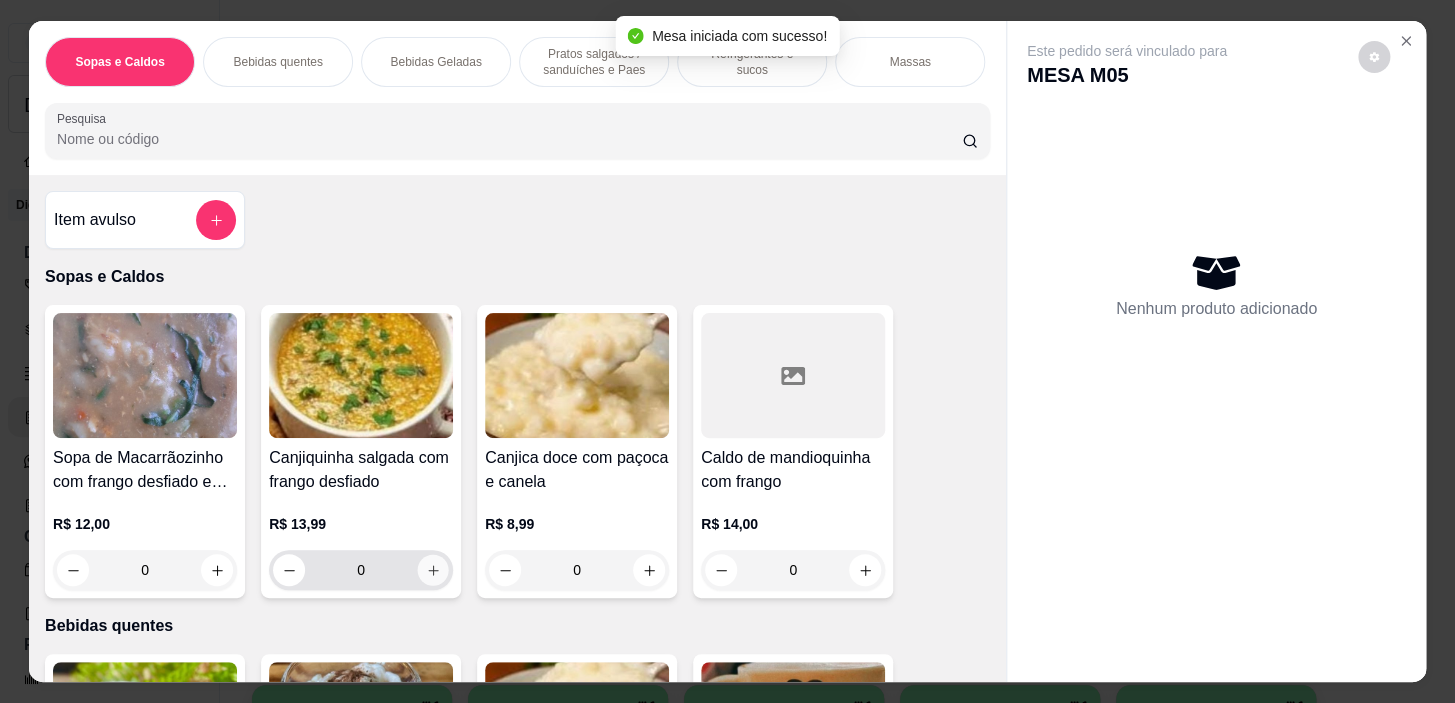 click at bounding box center [433, 570] 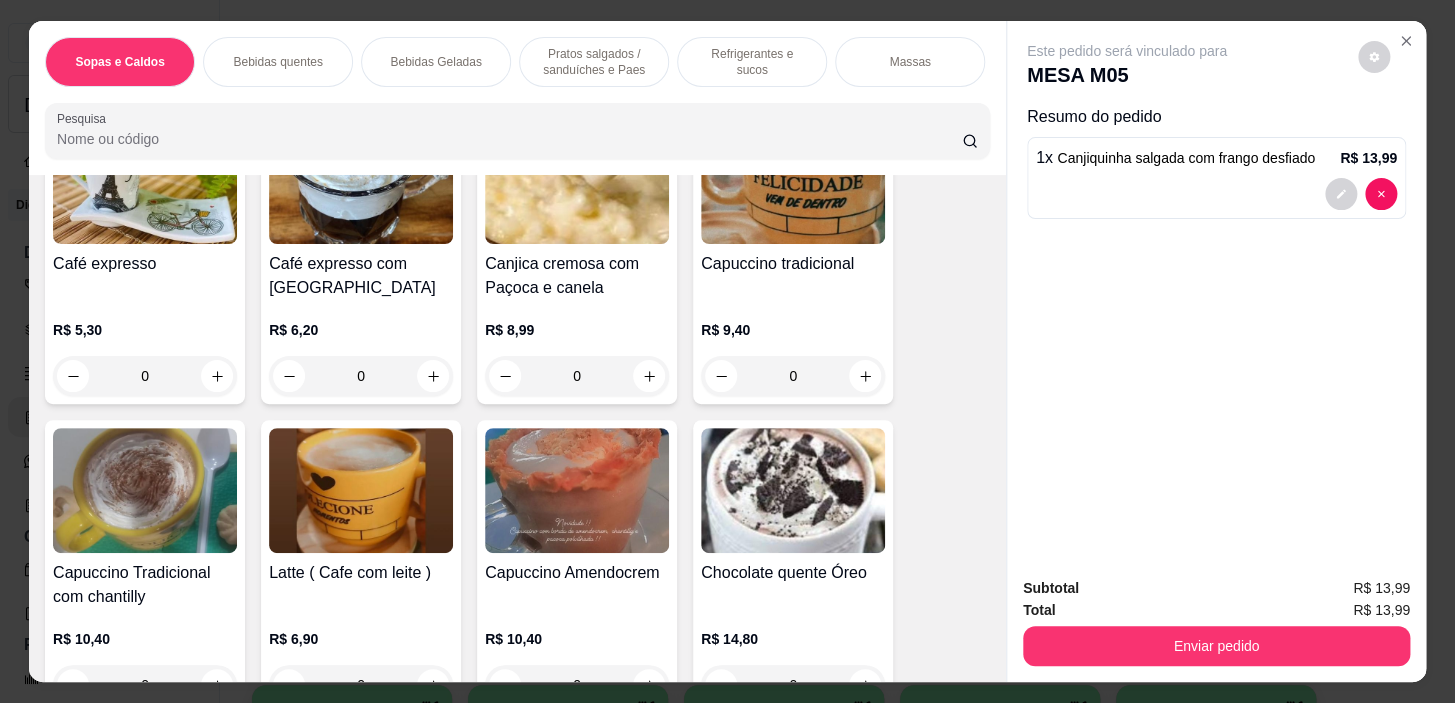 scroll, scrollTop: 727, scrollLeft: 0, axis: vertical 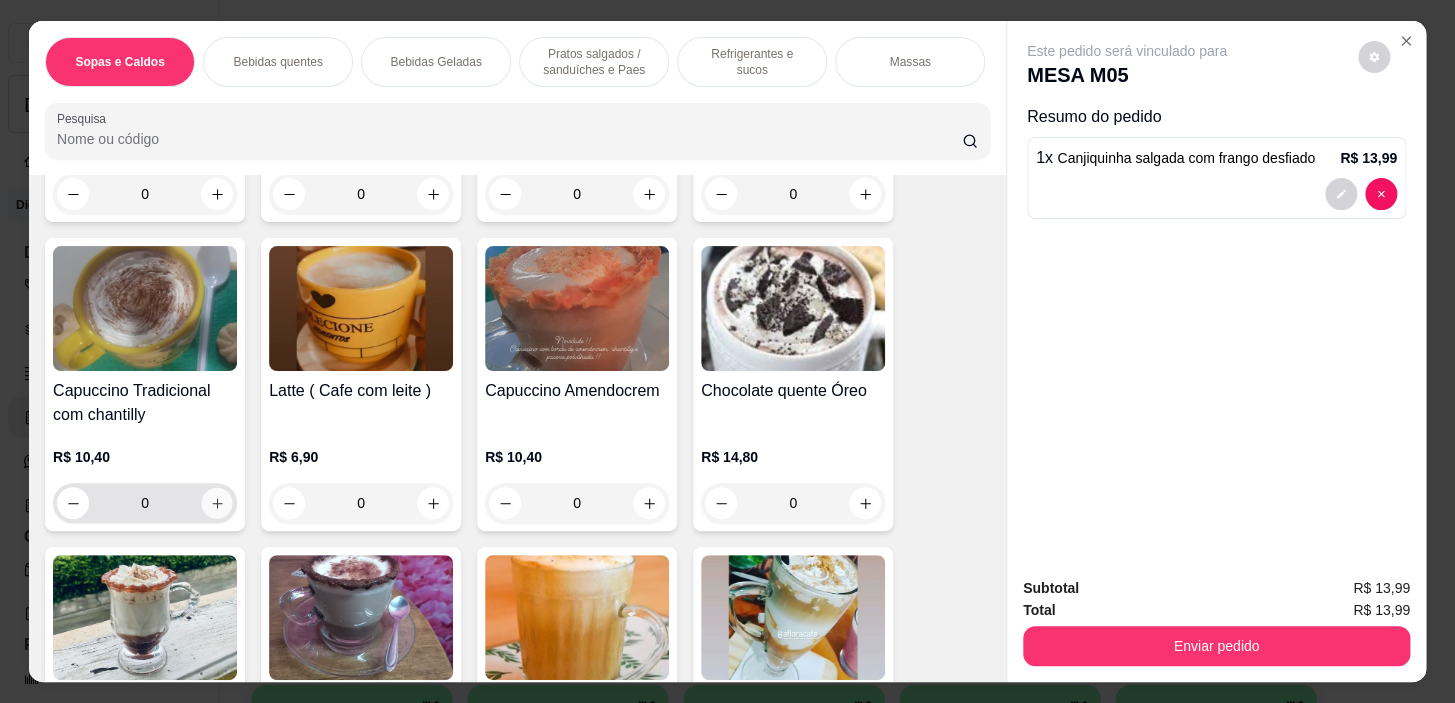 click at bounding box center (217, 503) 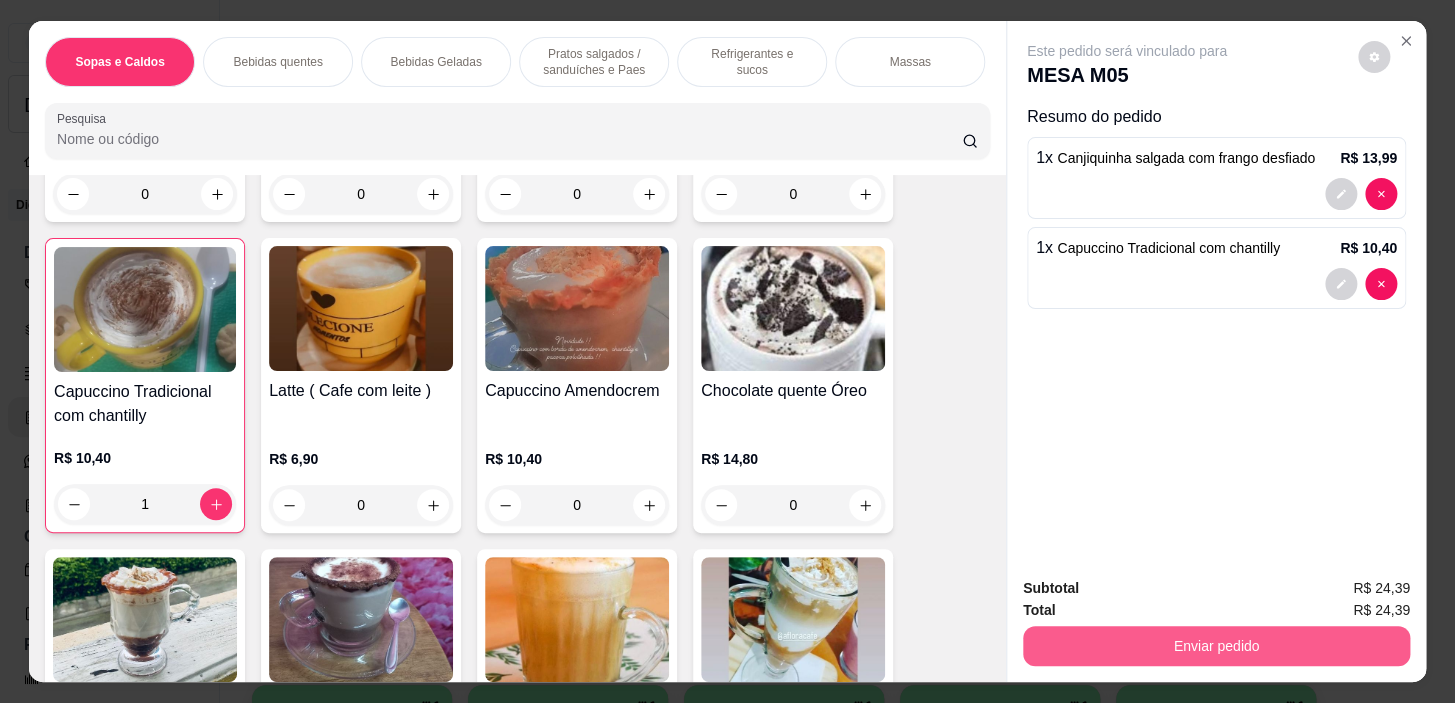 click on "Enviar pedido" at bounding box center [1216, 646] 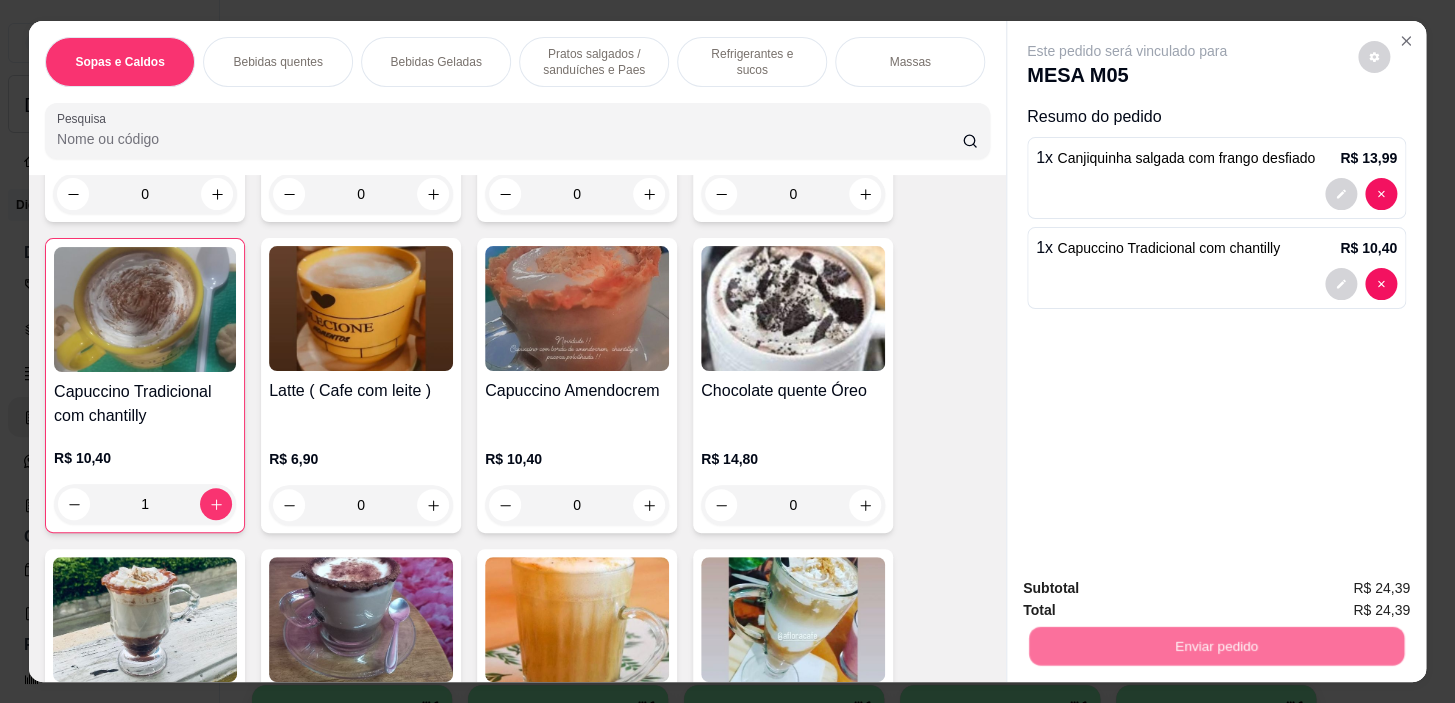 click on "Não registrar e enviar pedido" at bounding box center [1150, 589] 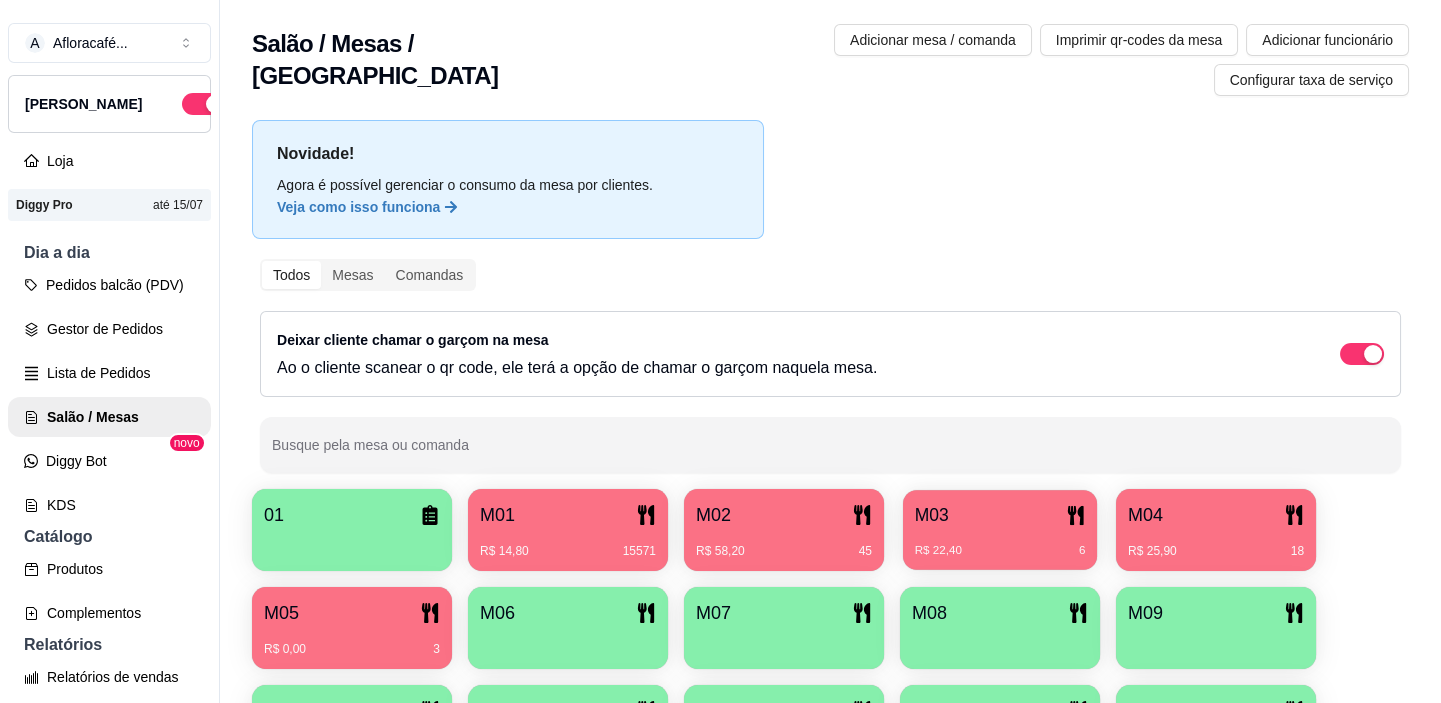 click on "M03" at bounding box center [1000, 515] 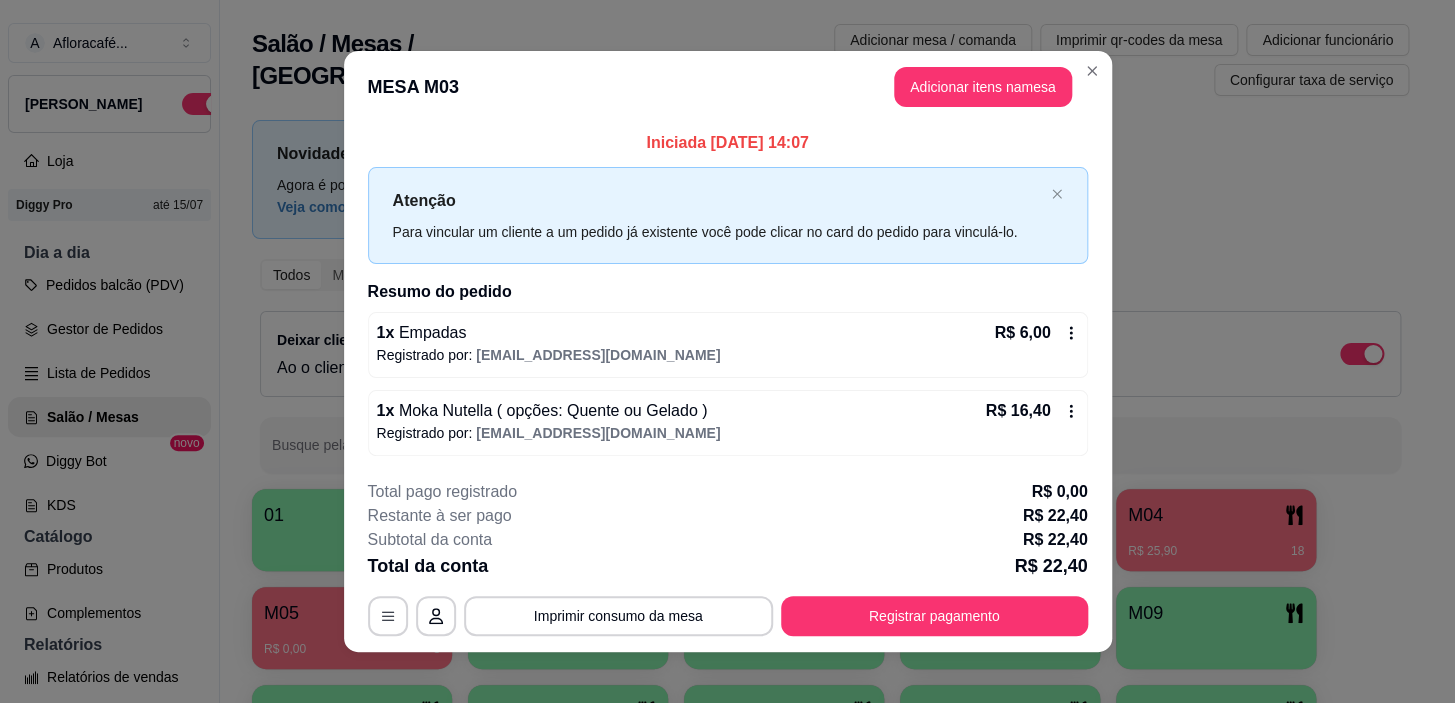 click on "MESA M03 Adicionar itens na  mesa" at bounding box center [728, 87] 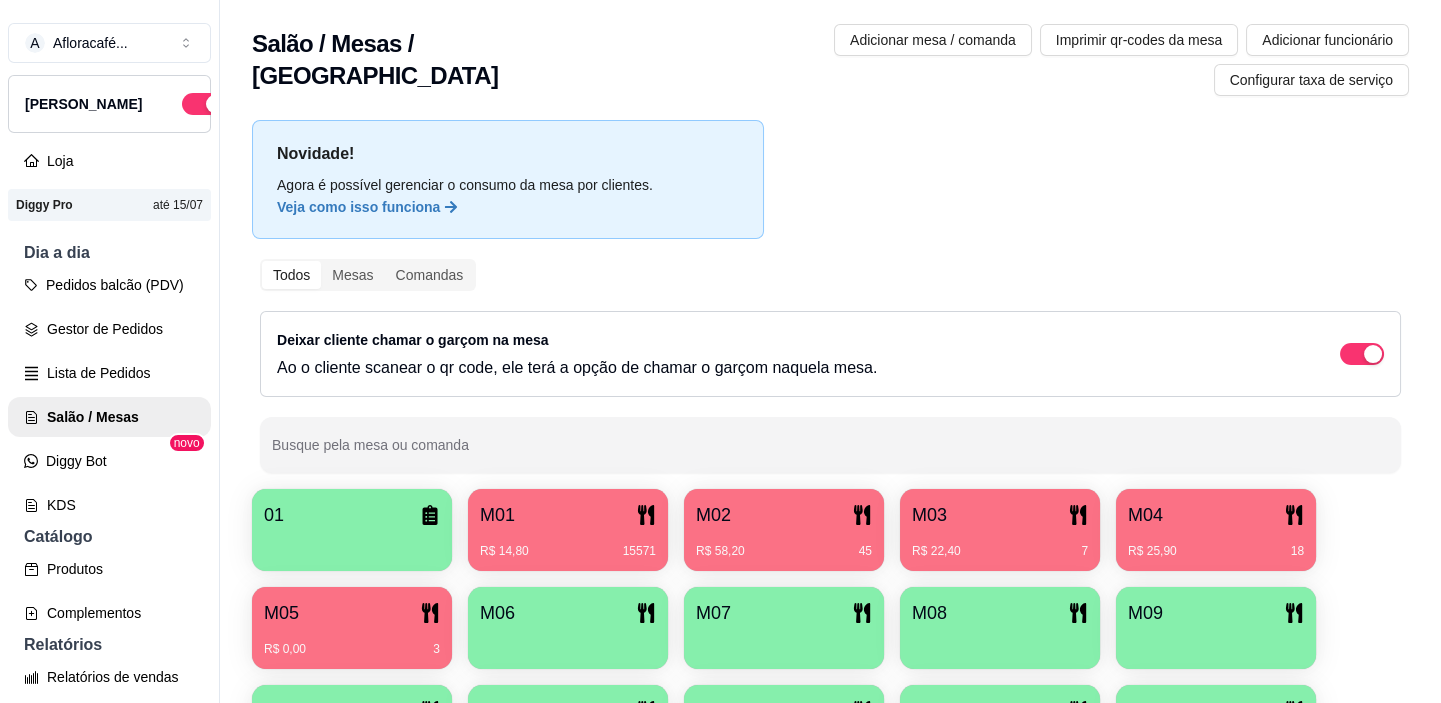 click on "Busque pela mesa ou comanda" at bounding box center (830, 453) 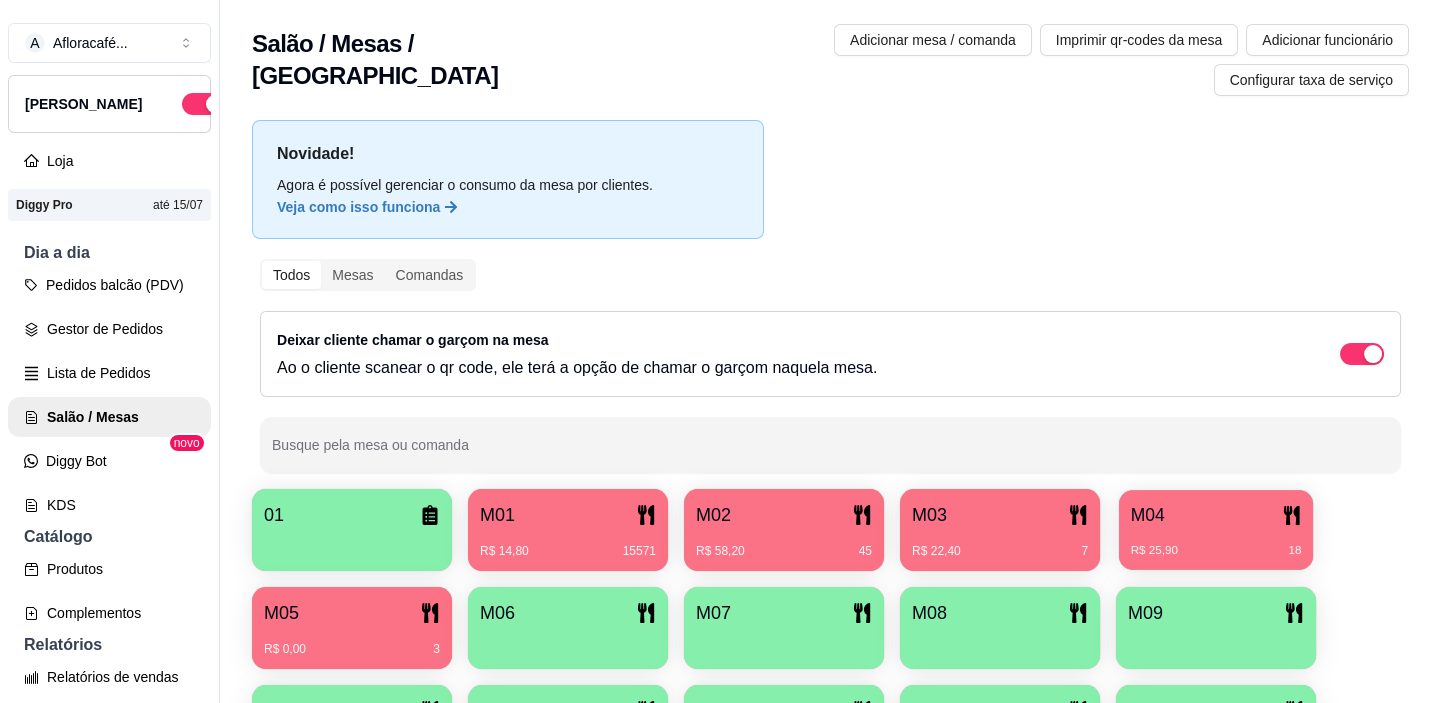 click on "R$ 25,90 18" at bounding box center [1216, 551] 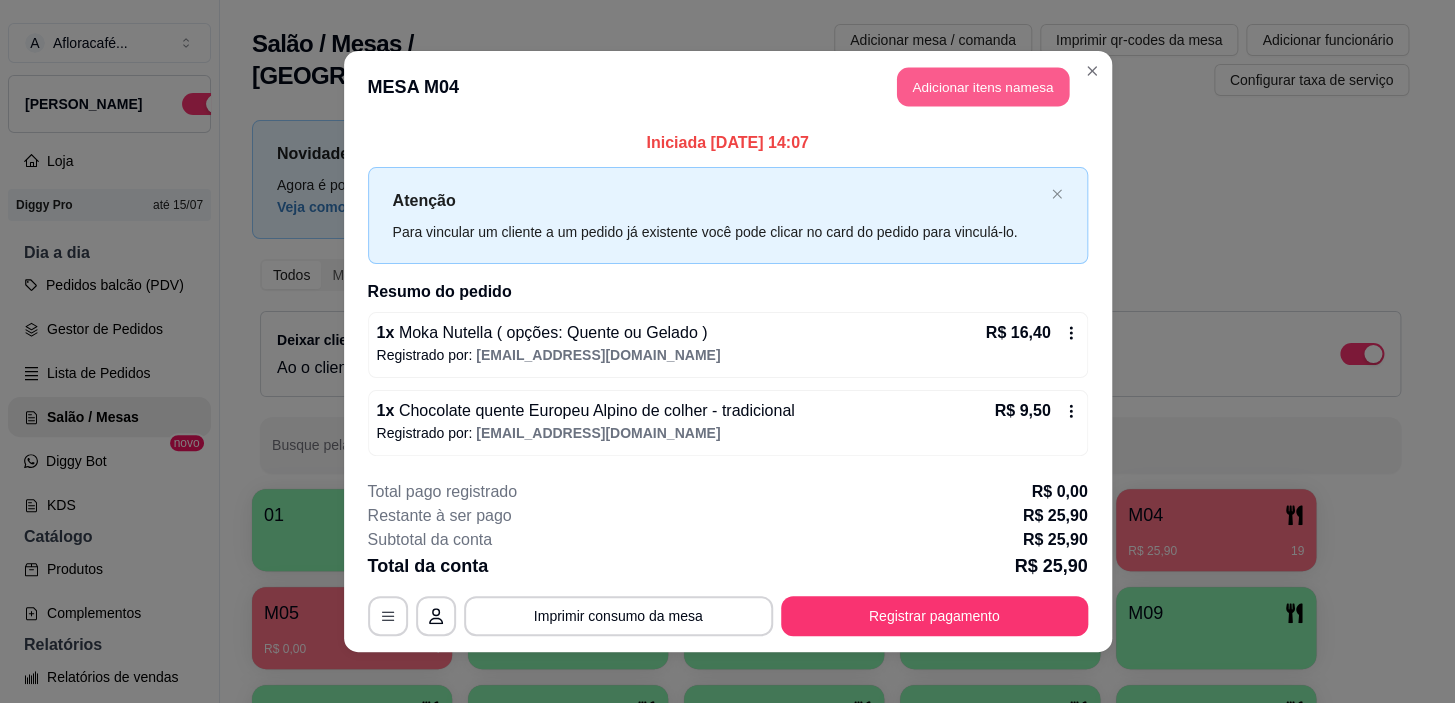 click on "Adicionar itens na  mesa" at bounding box center (983, 87) 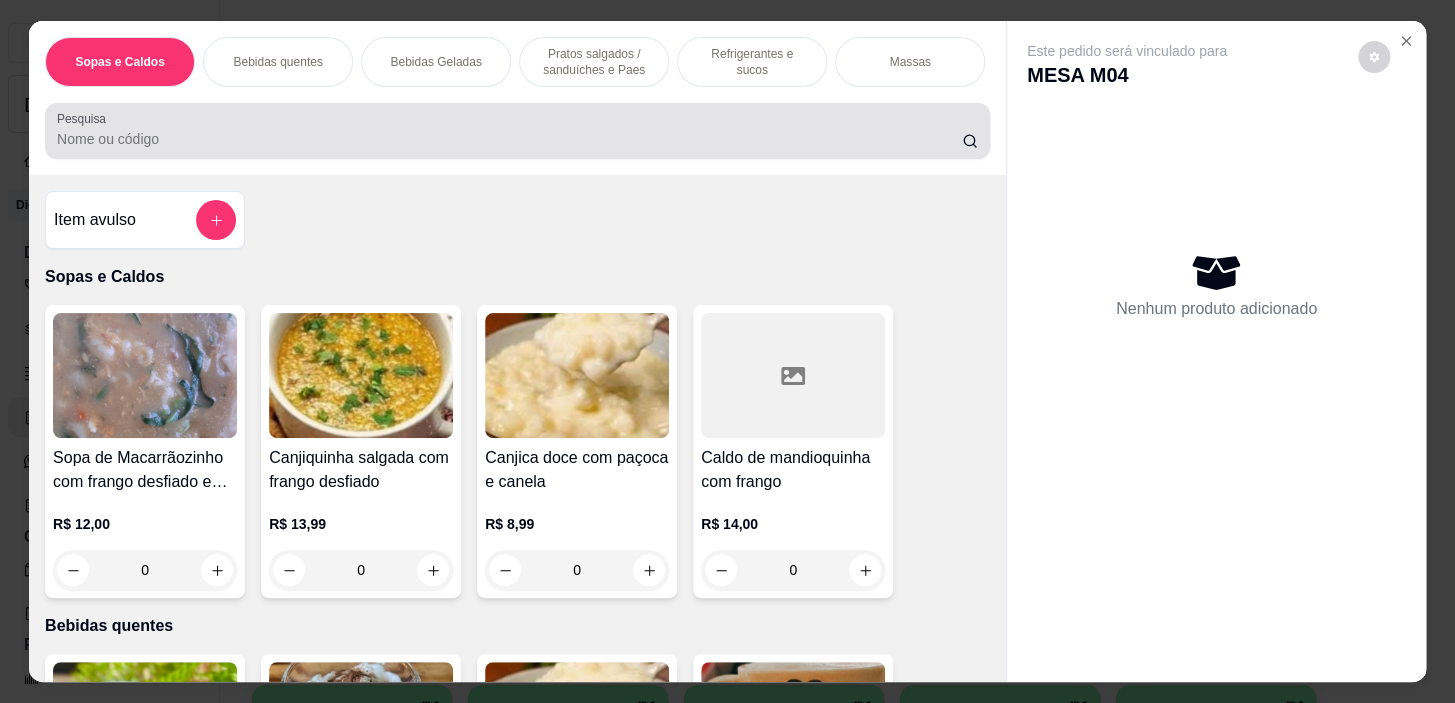 click at bounding box center (517, 131) 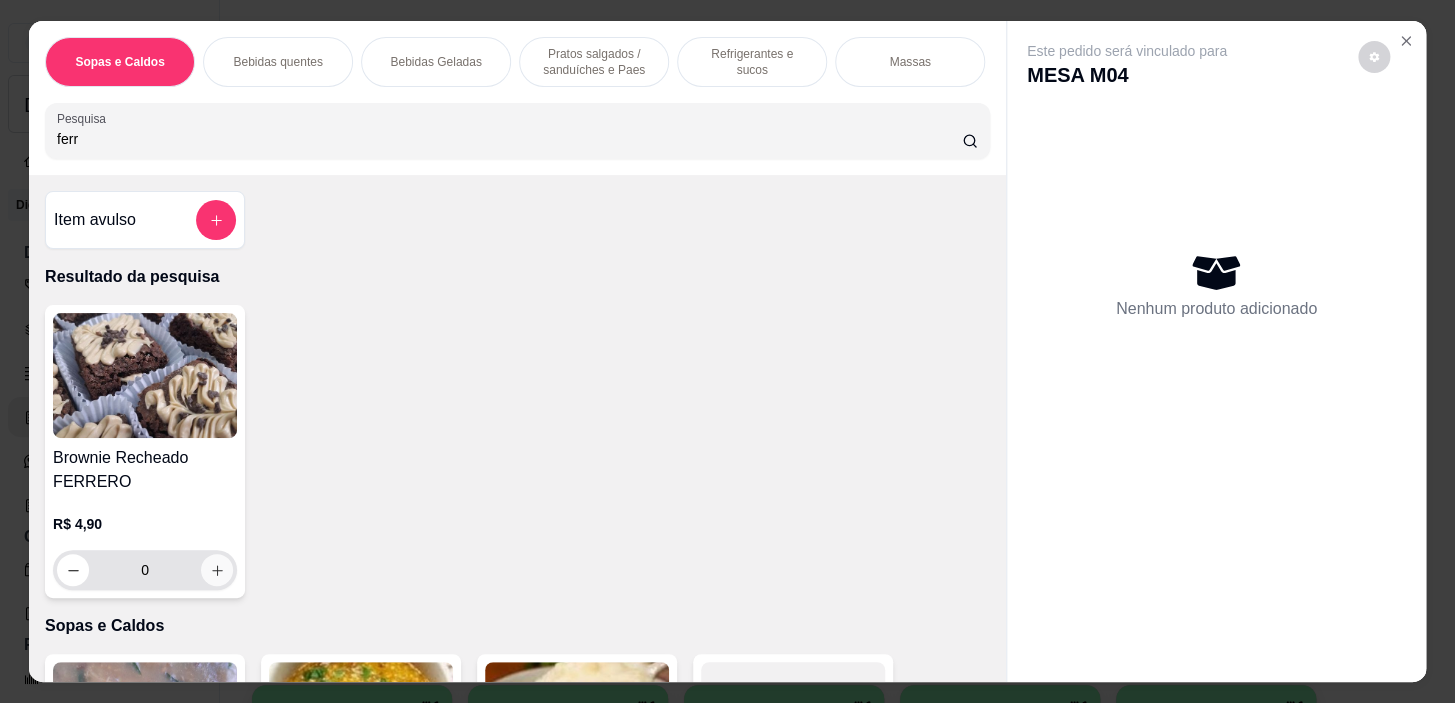 type on "ferr" 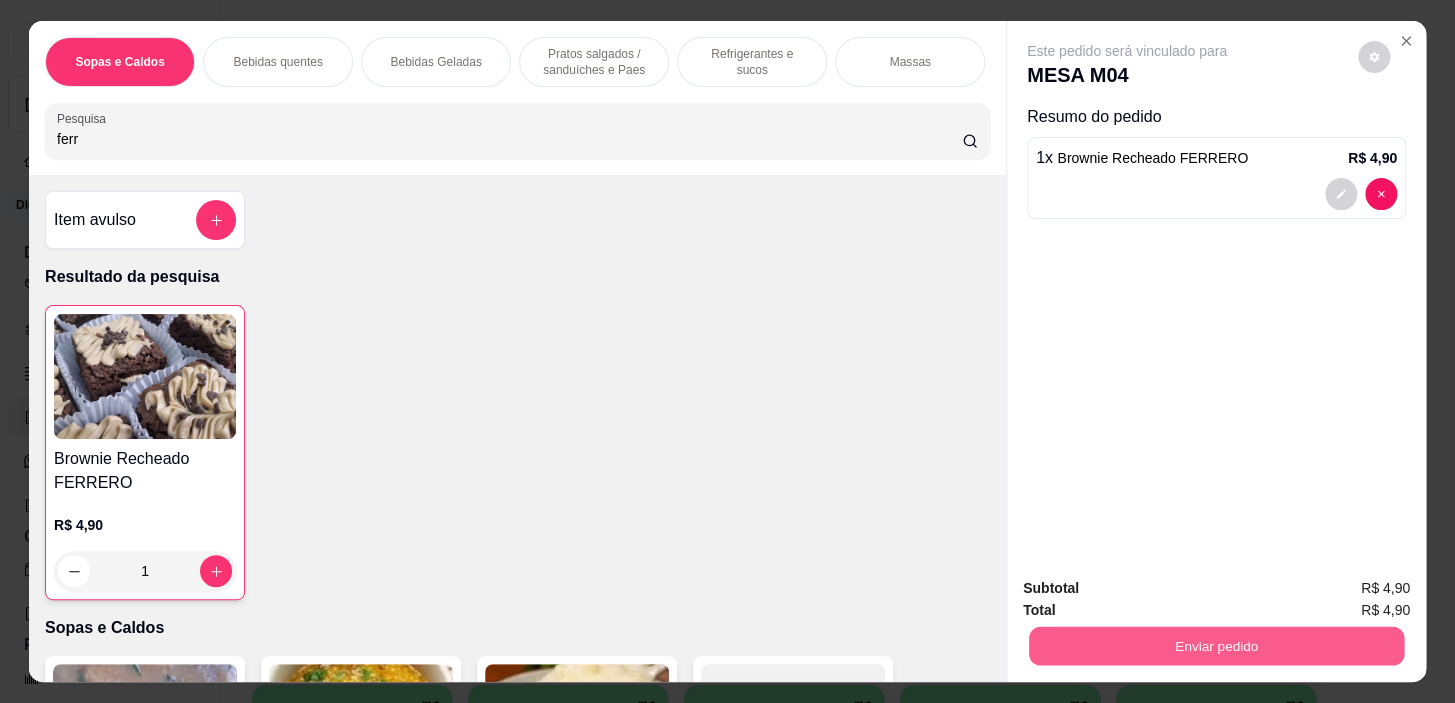 click on "Enviar pedido" at bounding box center (1216, 646) 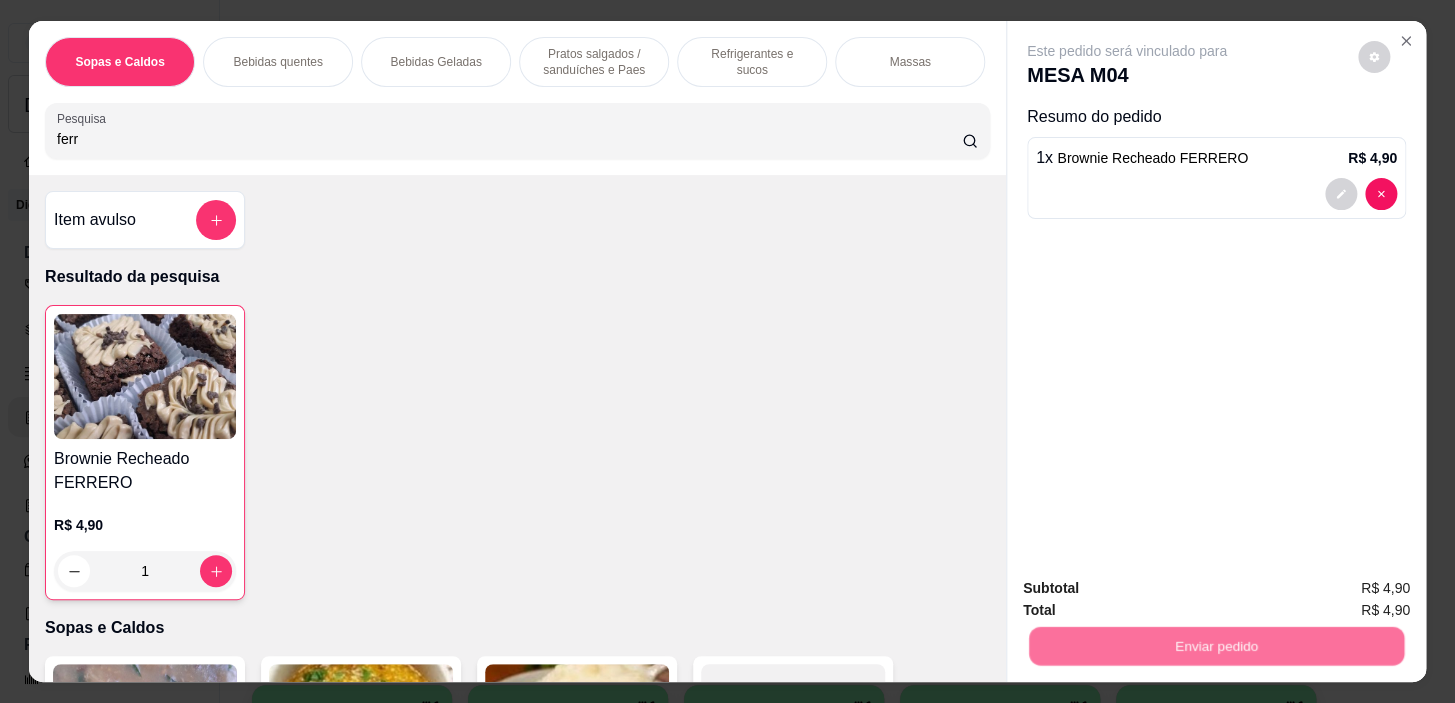 click on "Não registrar e enviar pedido" at bounding box center [1150, 590] 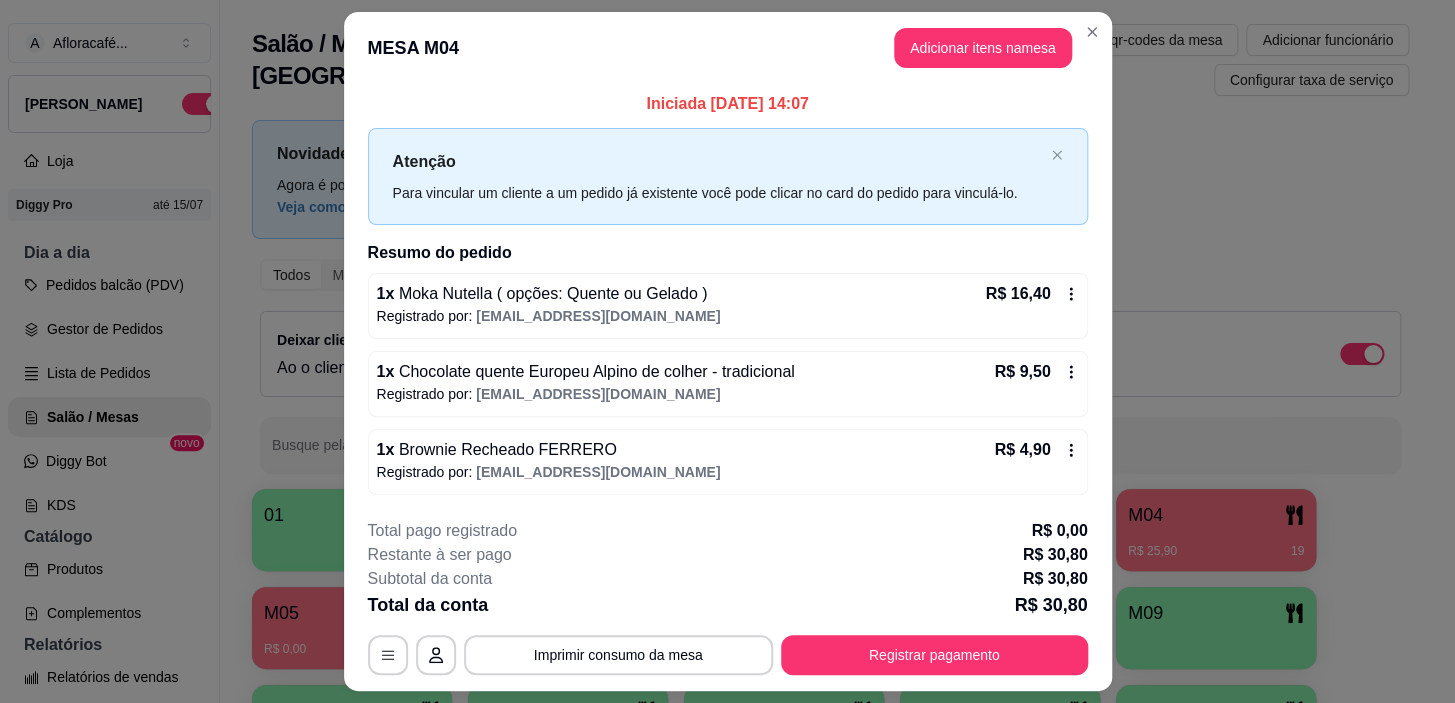 scroll, scrollTop: 51, scrollLeft: 0, axis: vertical 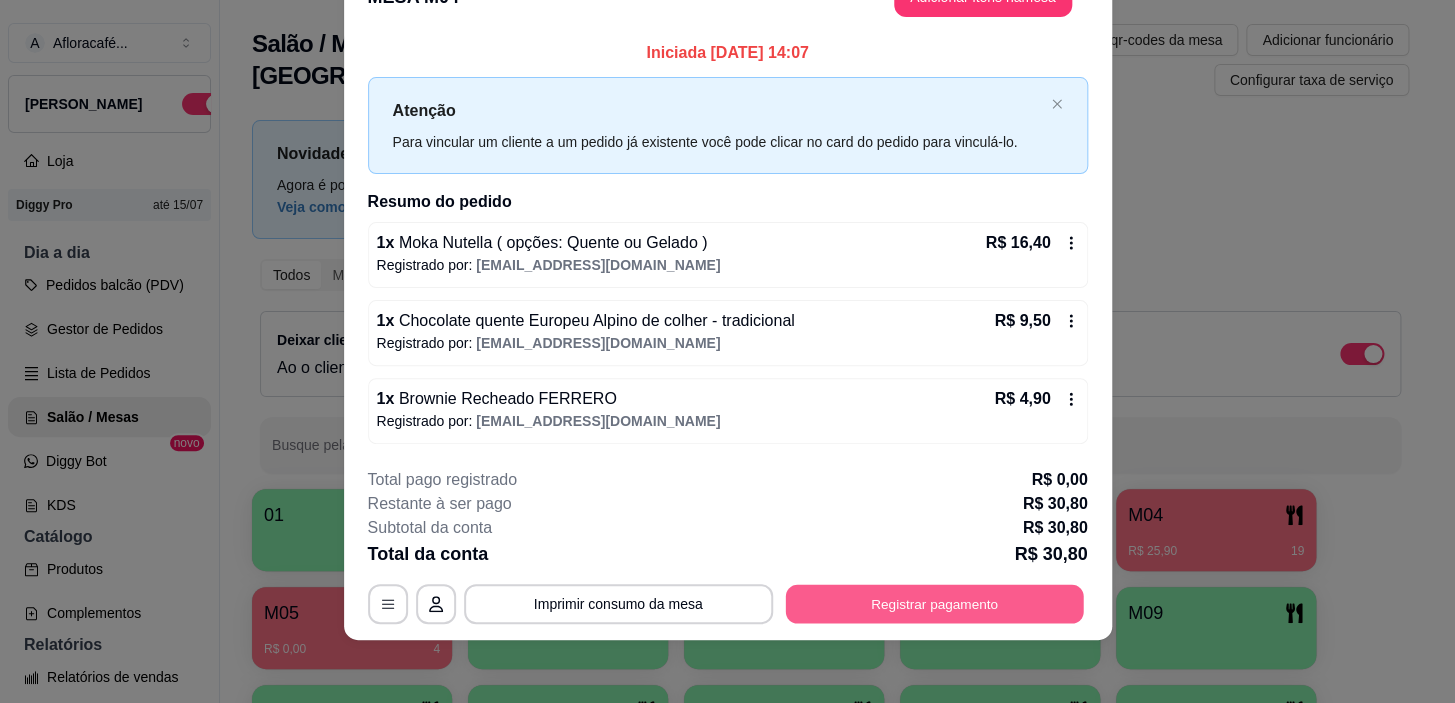 click on "Registrar pagamento" at bounding box center [934, 604] 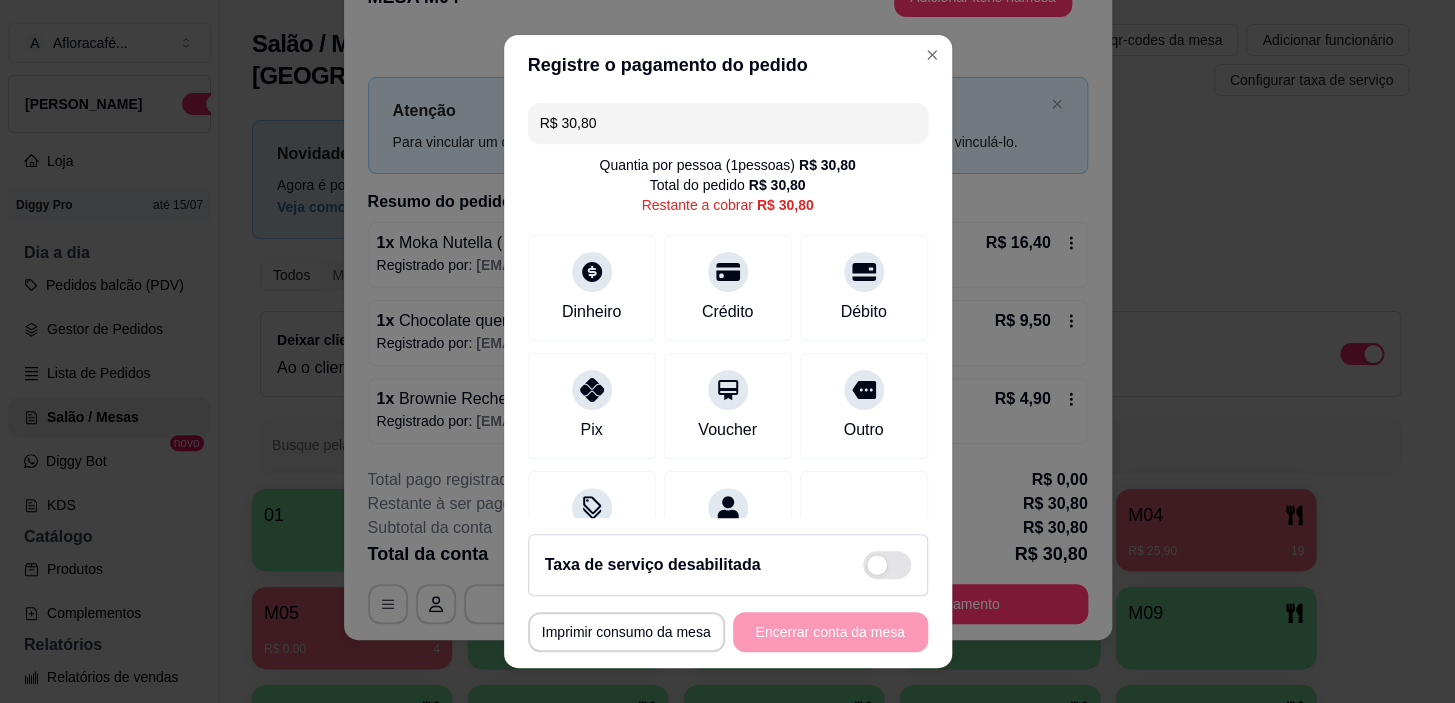 click on "Registre o pagamento do pedido" at bounding box center (728, 65) 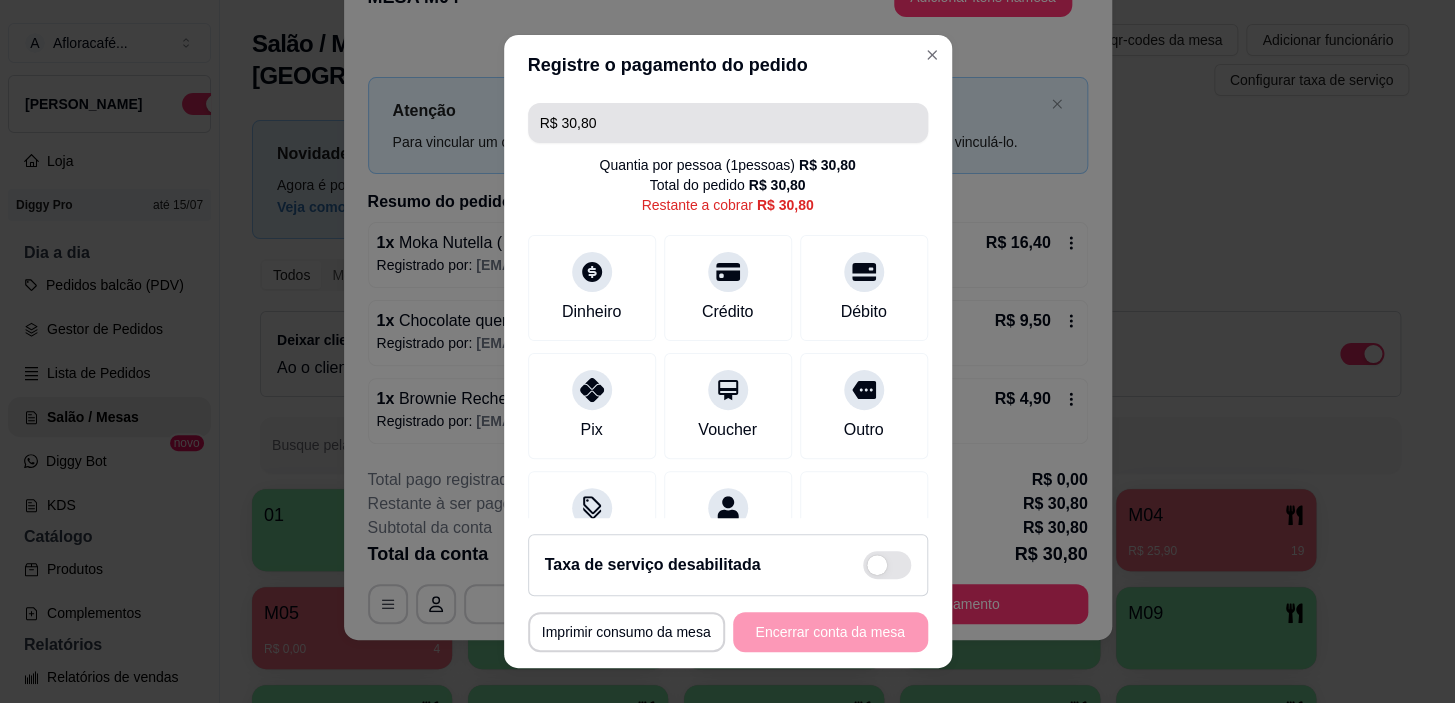 click on "R$ 30,80" at bounding box center [728, 123] 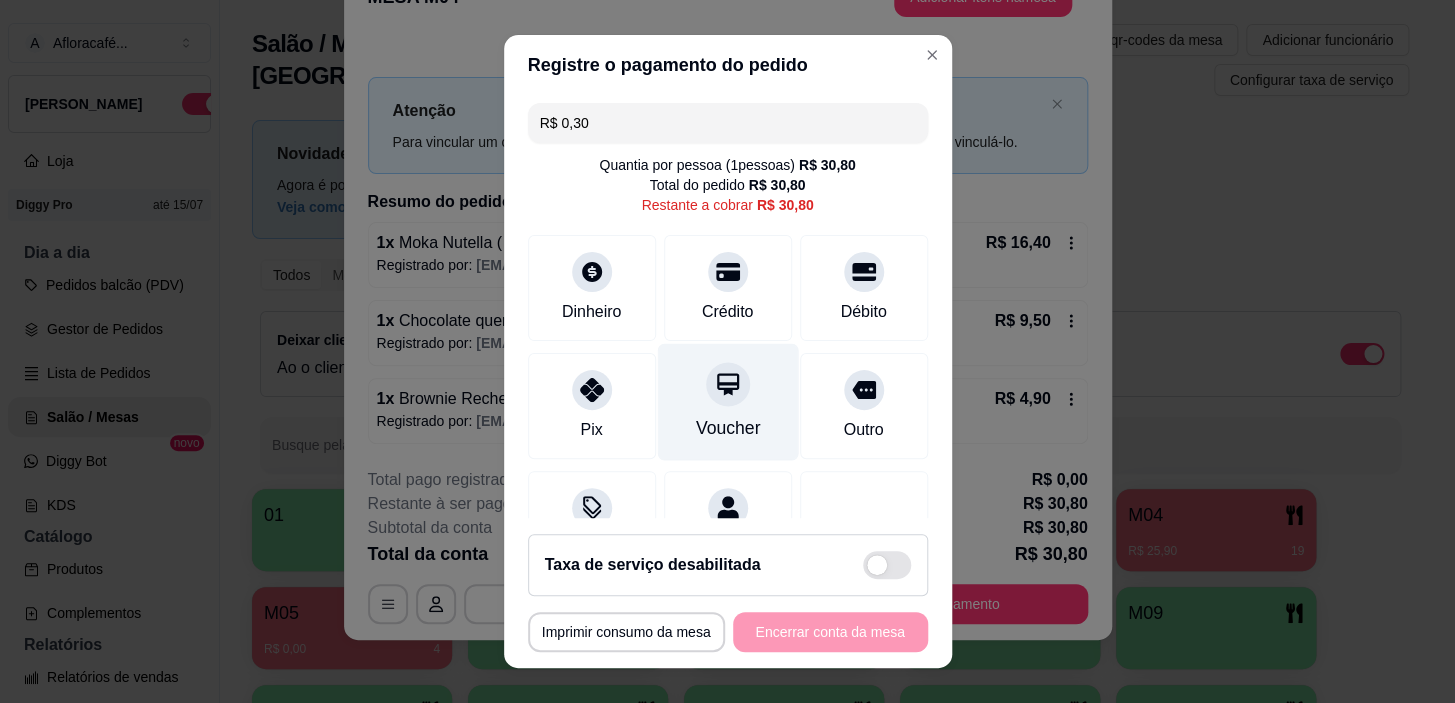 click 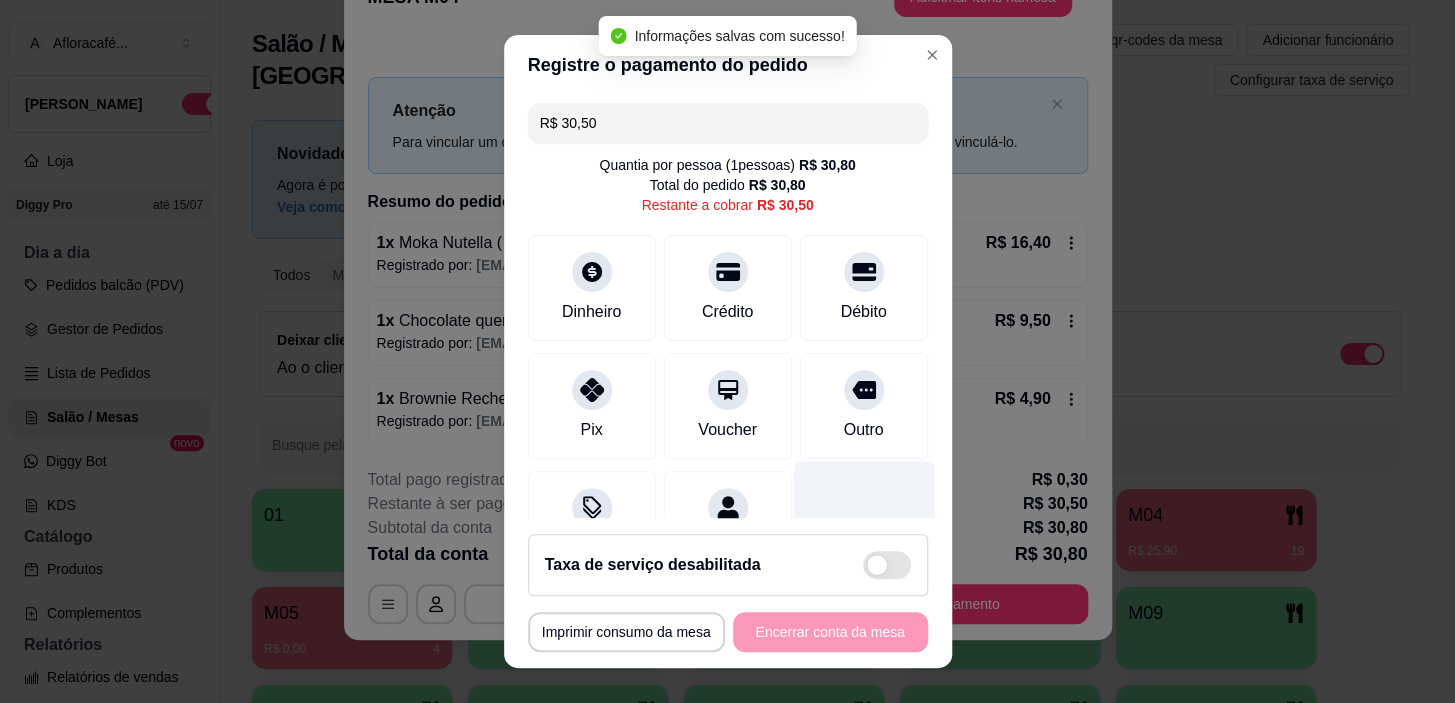 scroll, scrollTop: 194, scrollLeft: 0, axis: vertical 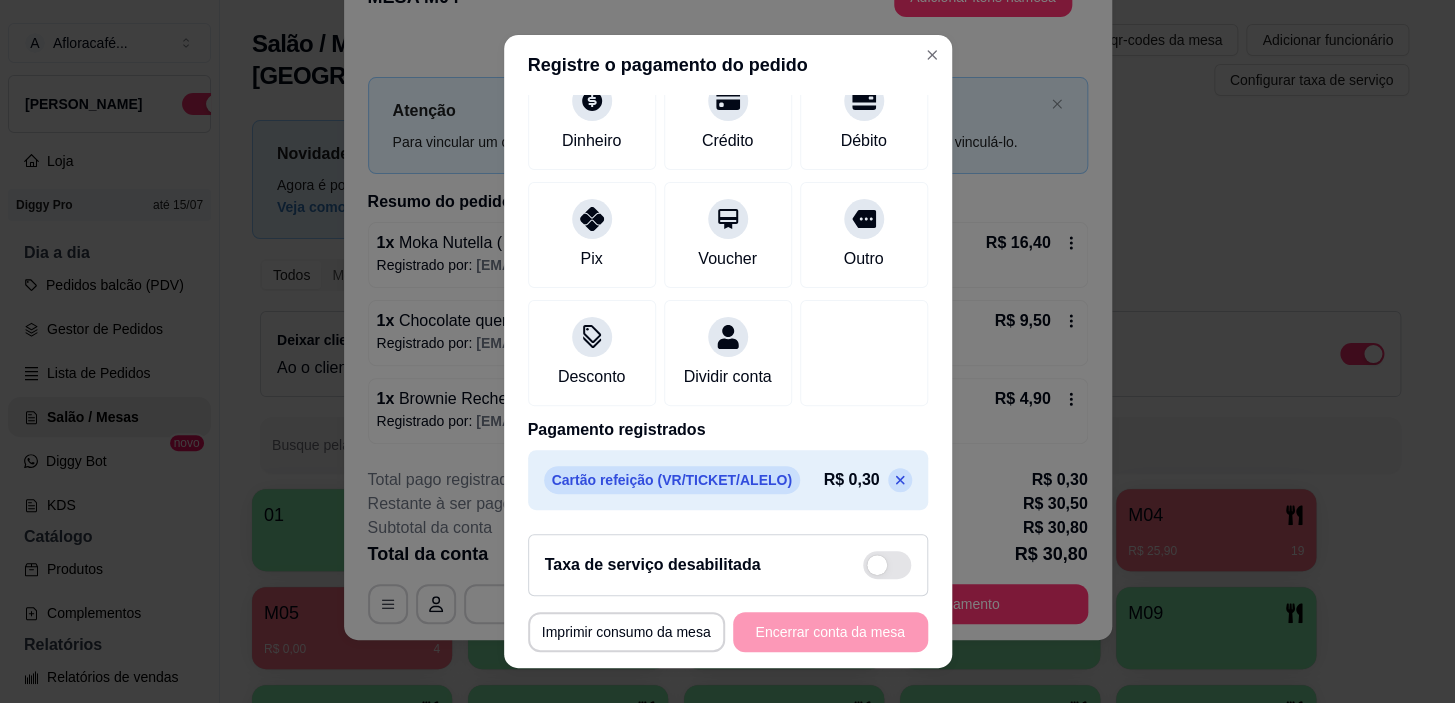 click at bounding box center [900, 480] 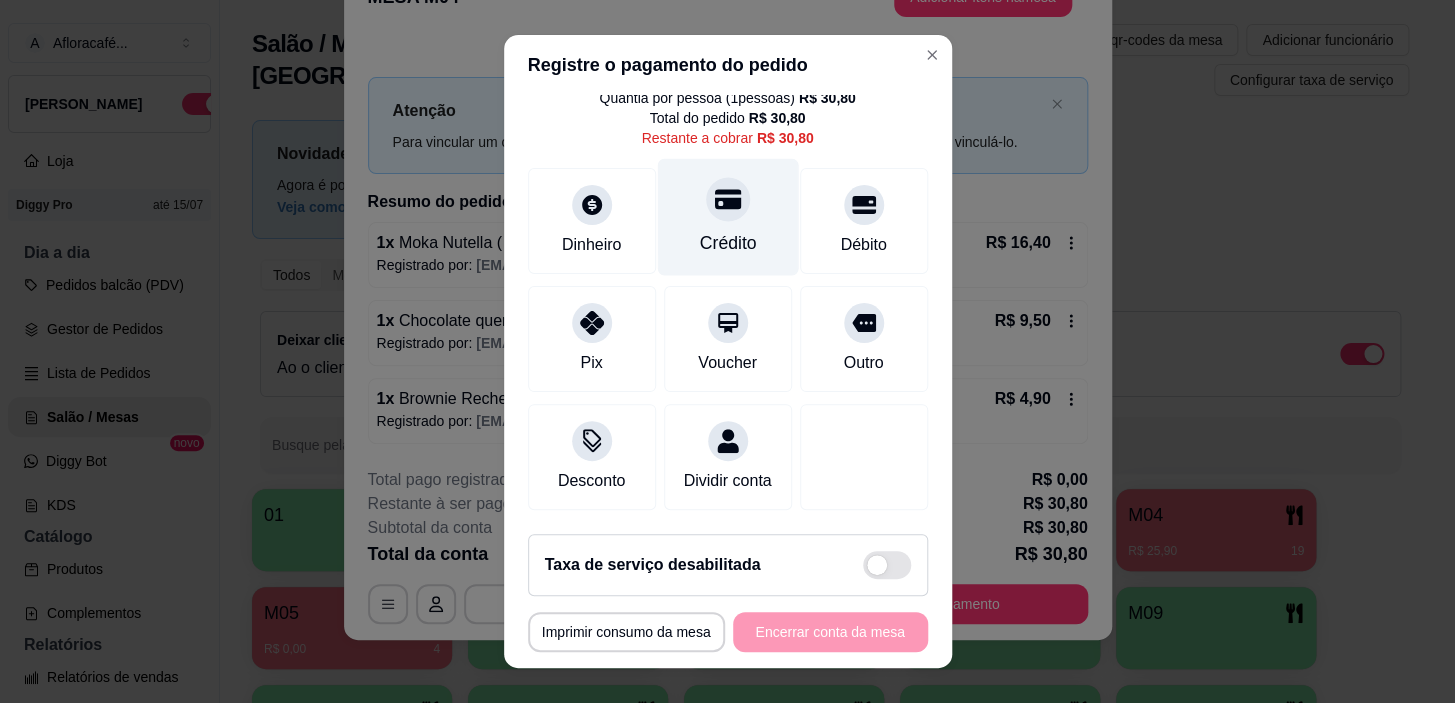 scroll, scrollTop: 0, scrollLeft: 0, axis: both 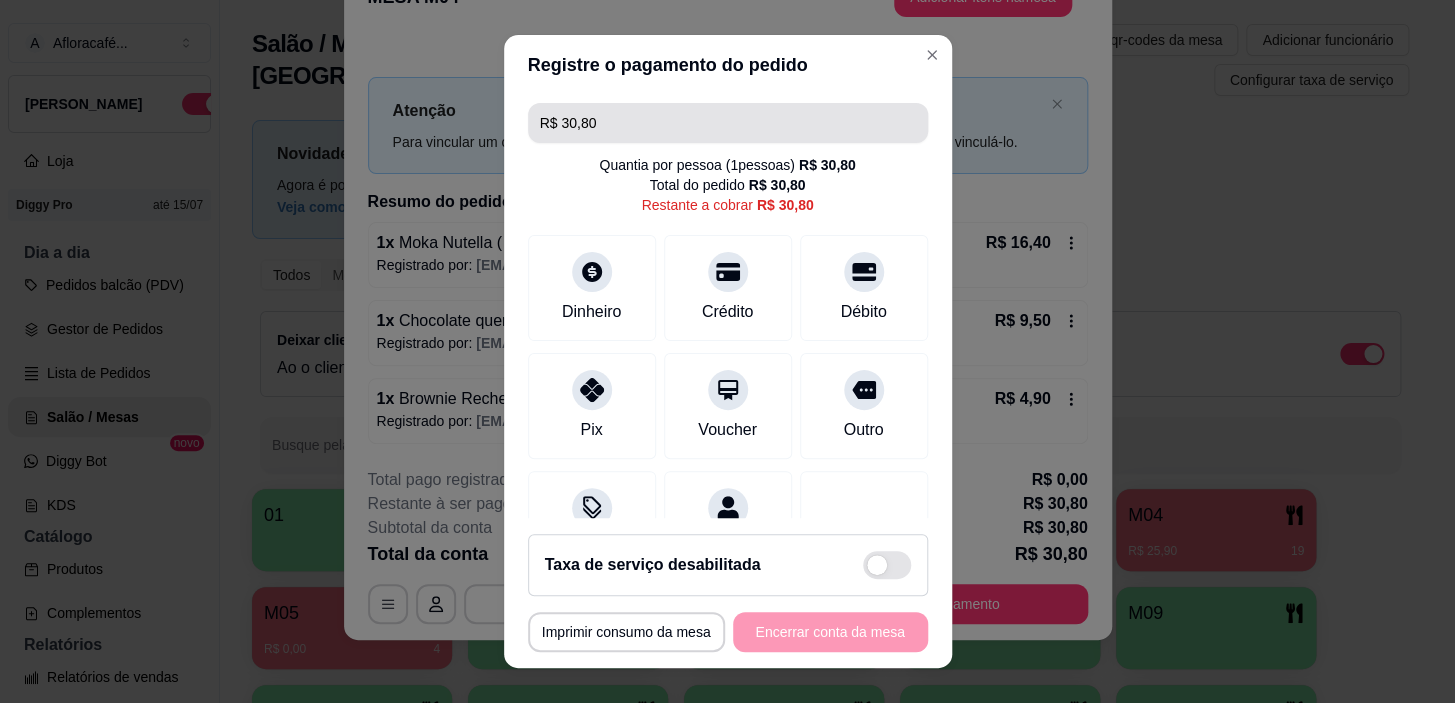 click on "R$ 30,80" at bounding box center [728, 123] 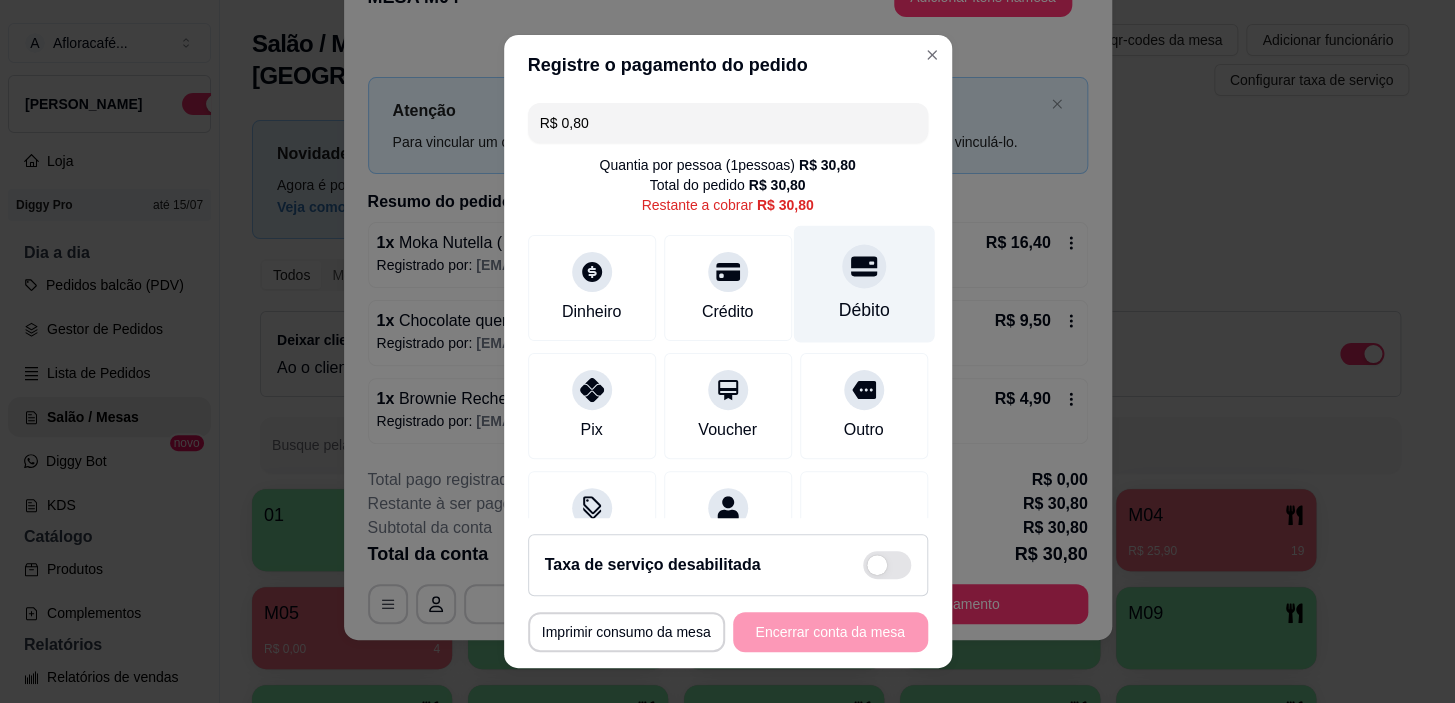 click on "Débito" at bounding box center (863, 284) 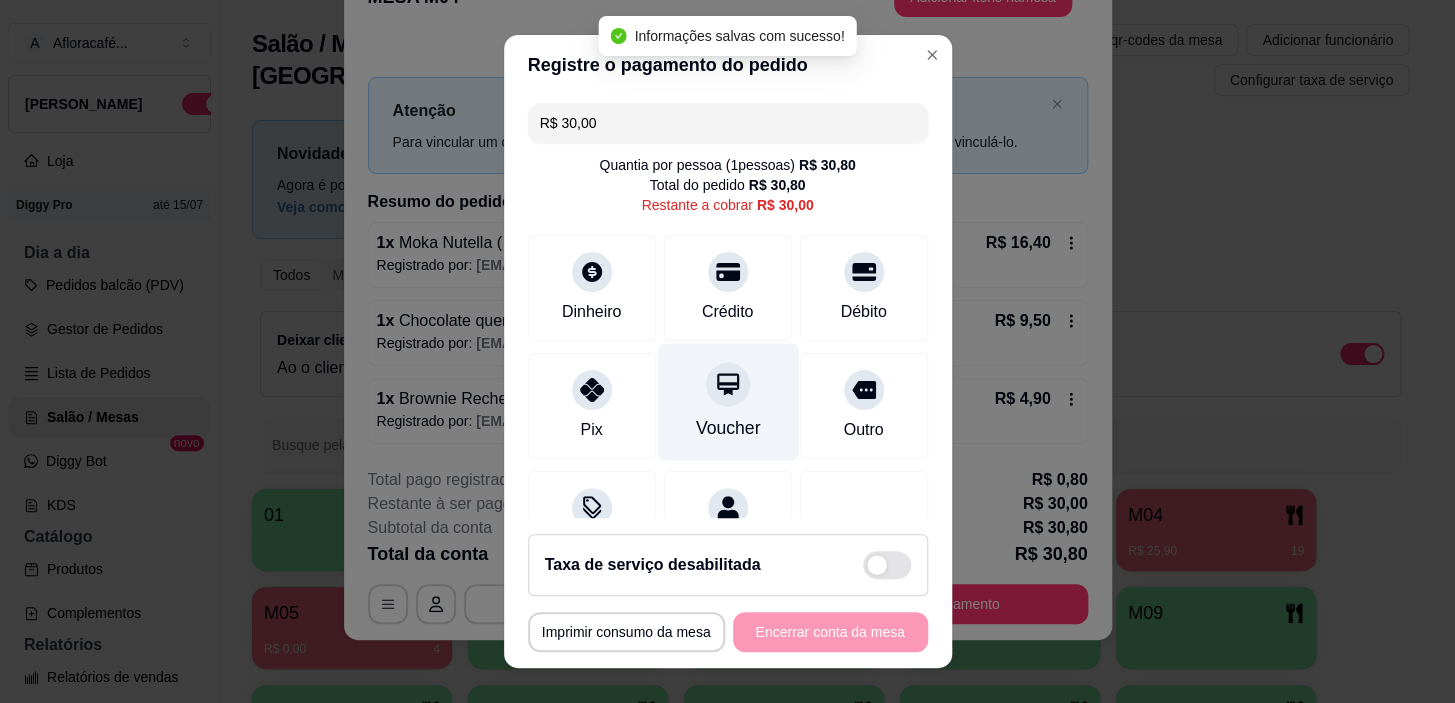 click on "Voucher" at bounding box center (727, 402) 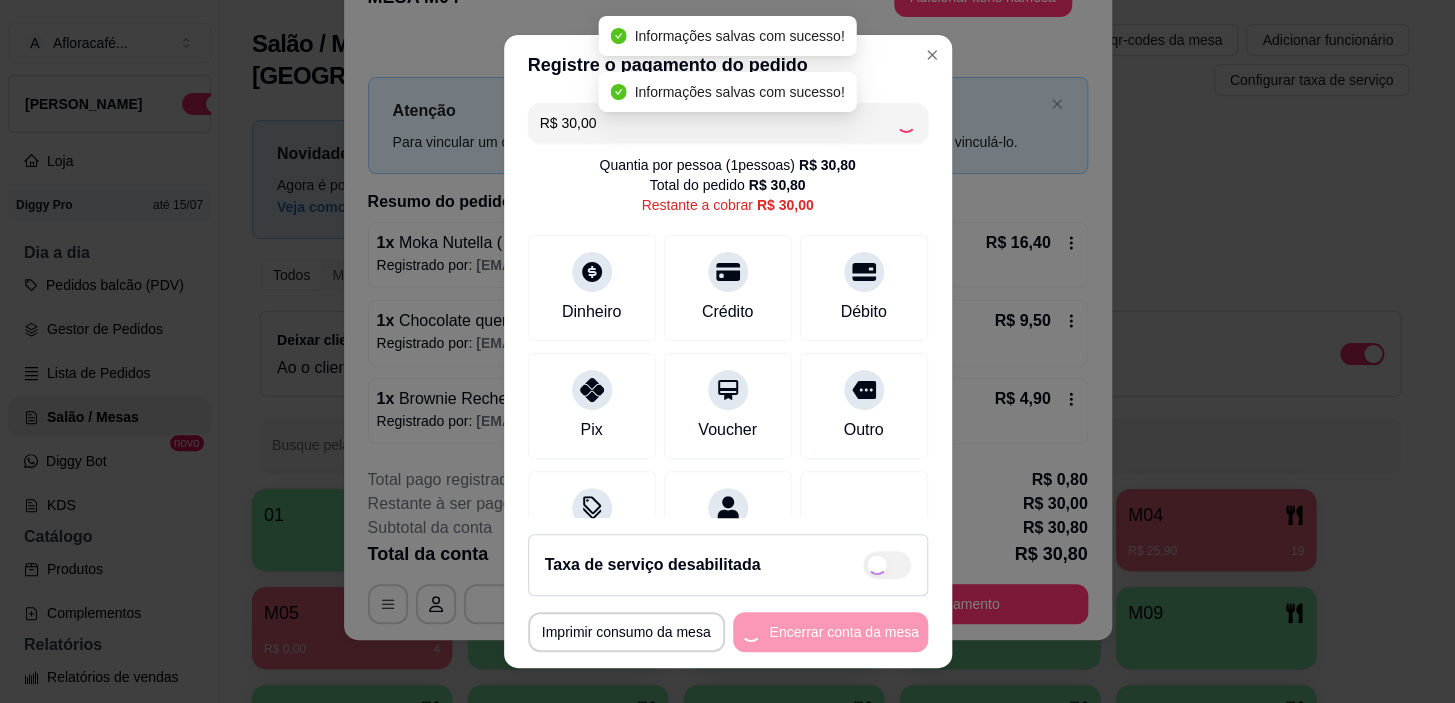 type on "R$ 0,00" 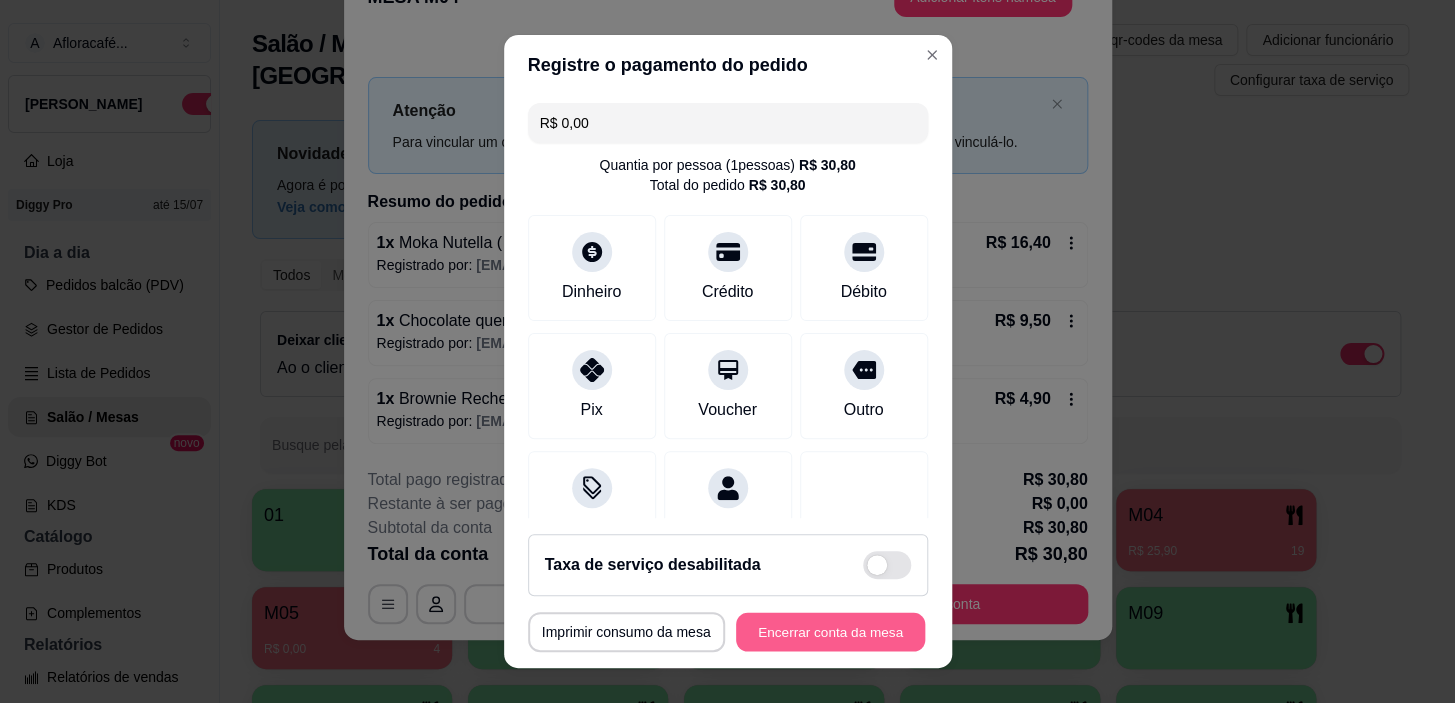 click on "Encerrar conta da mesa" at bounding box center (830, 631) 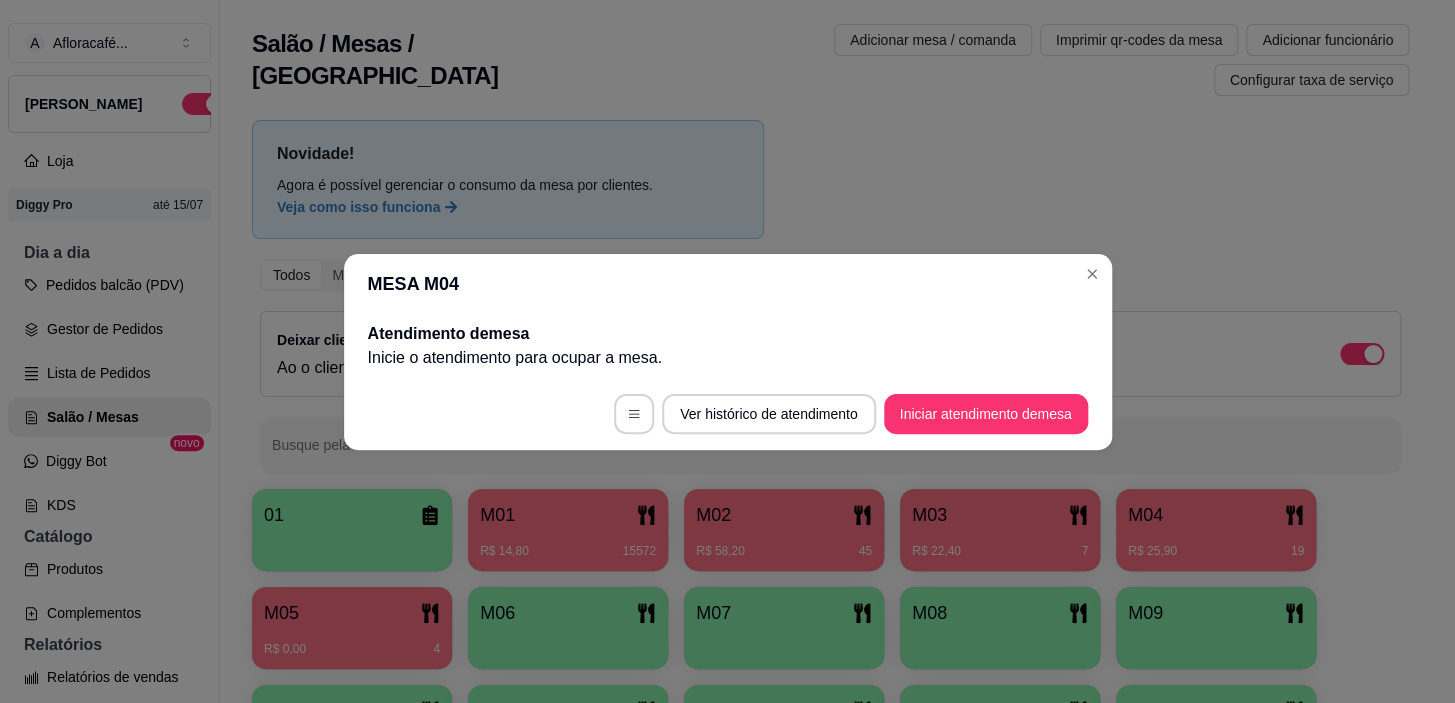 scroll, scrollTop: 0, scrollLeft: 0, axis: both 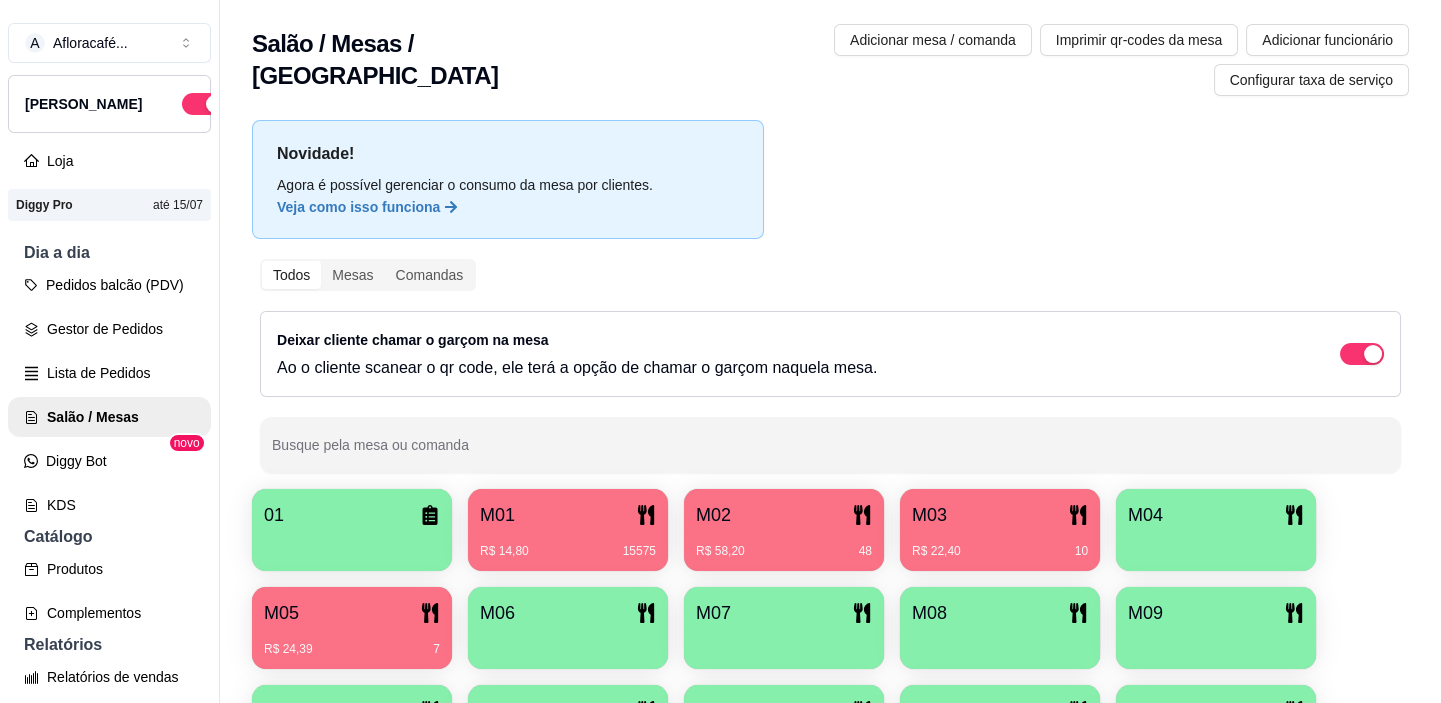 click on "M05" at bounding box center [352, 613] 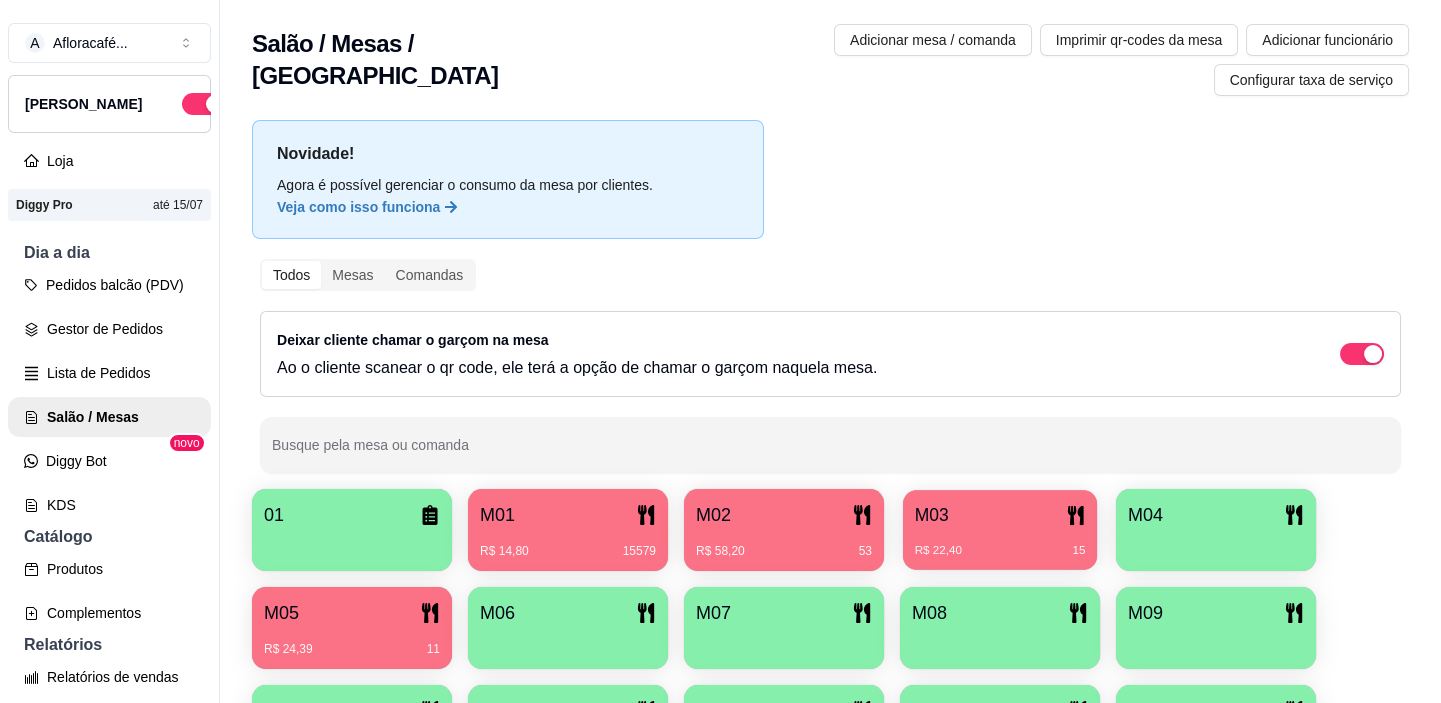 click on "M03" at bounding box center (1000, 515) 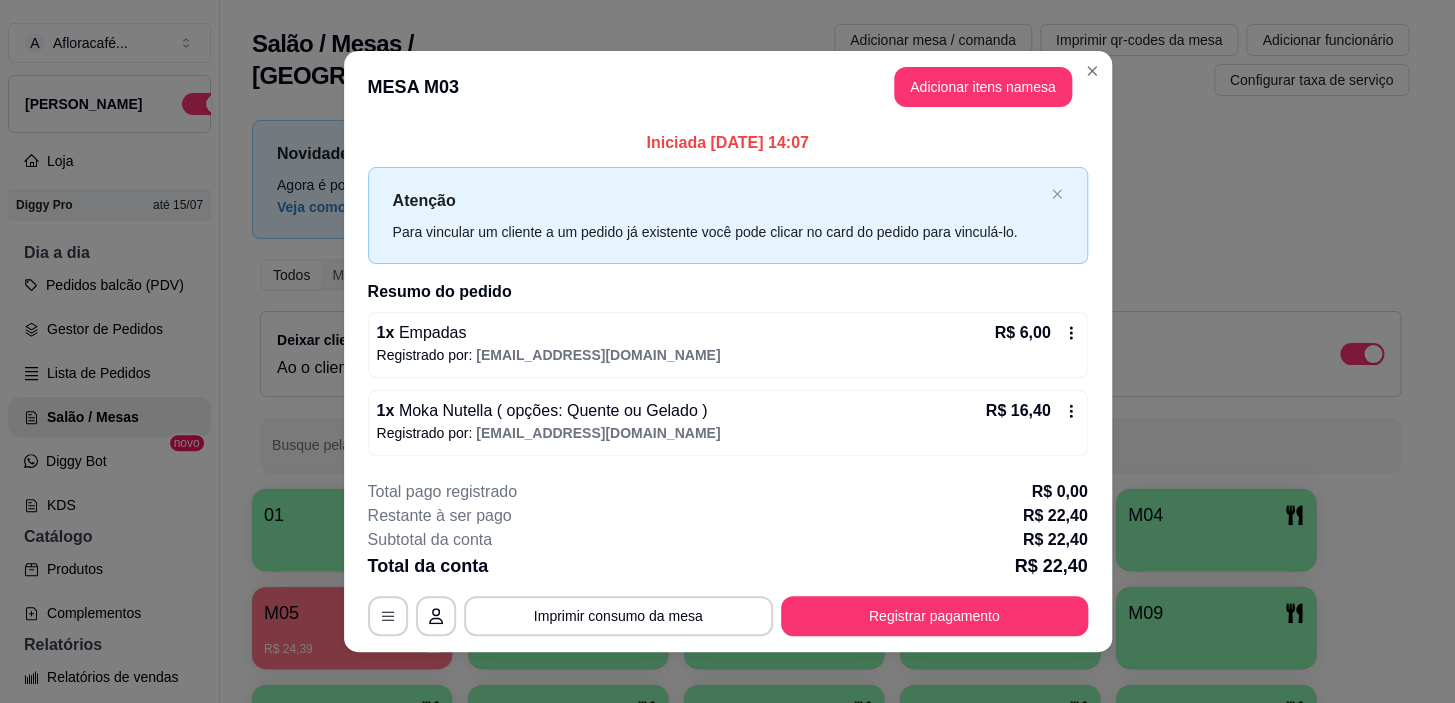 scroll, scrollTop: 12, scrollLeft: 0, axis: vertical 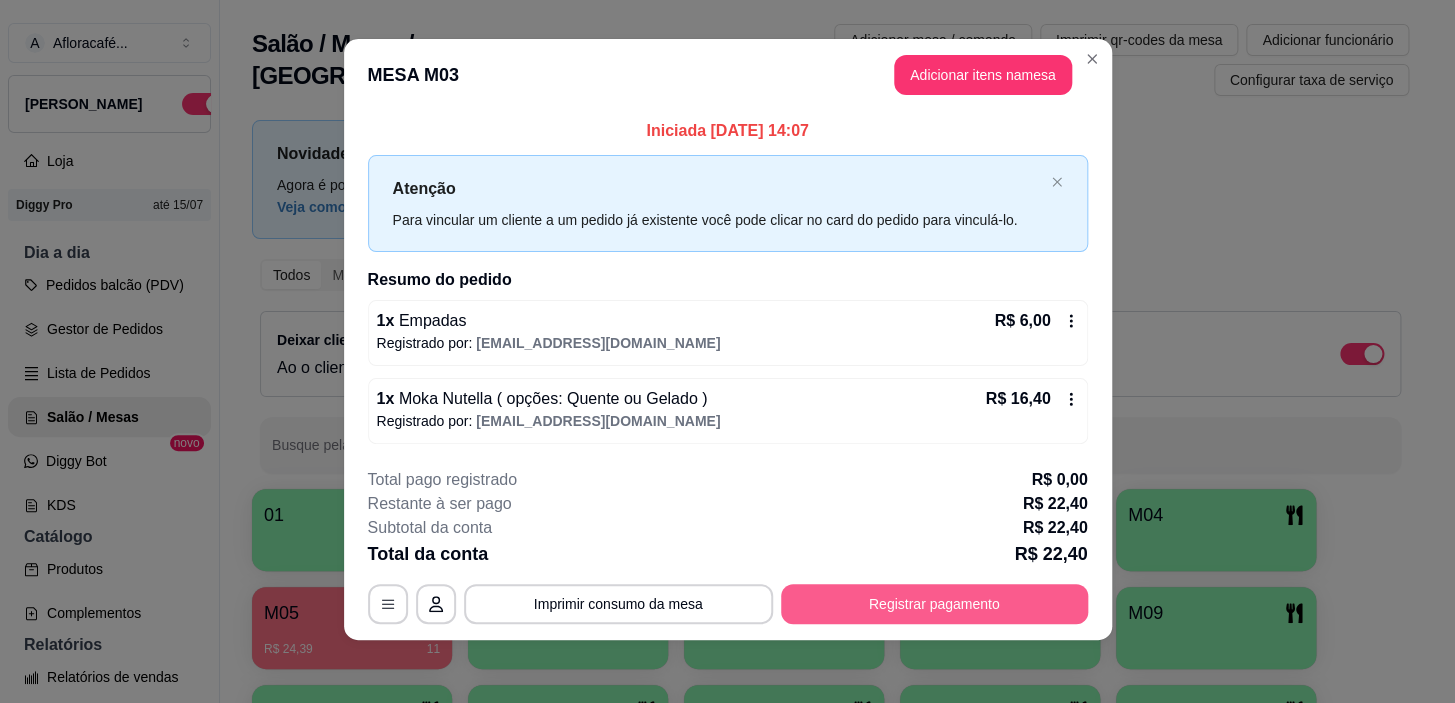 click on "Registrar pagamento" at bounding box center (934, 604) 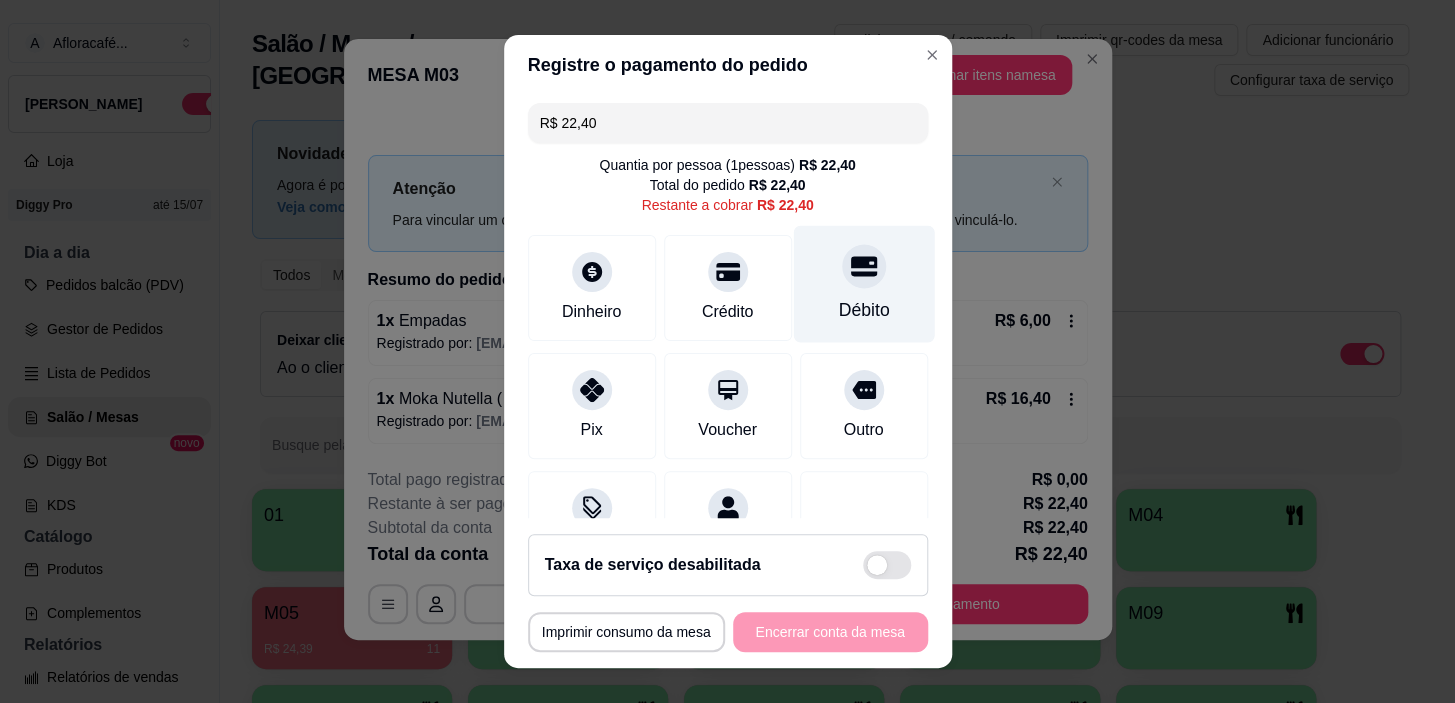 click 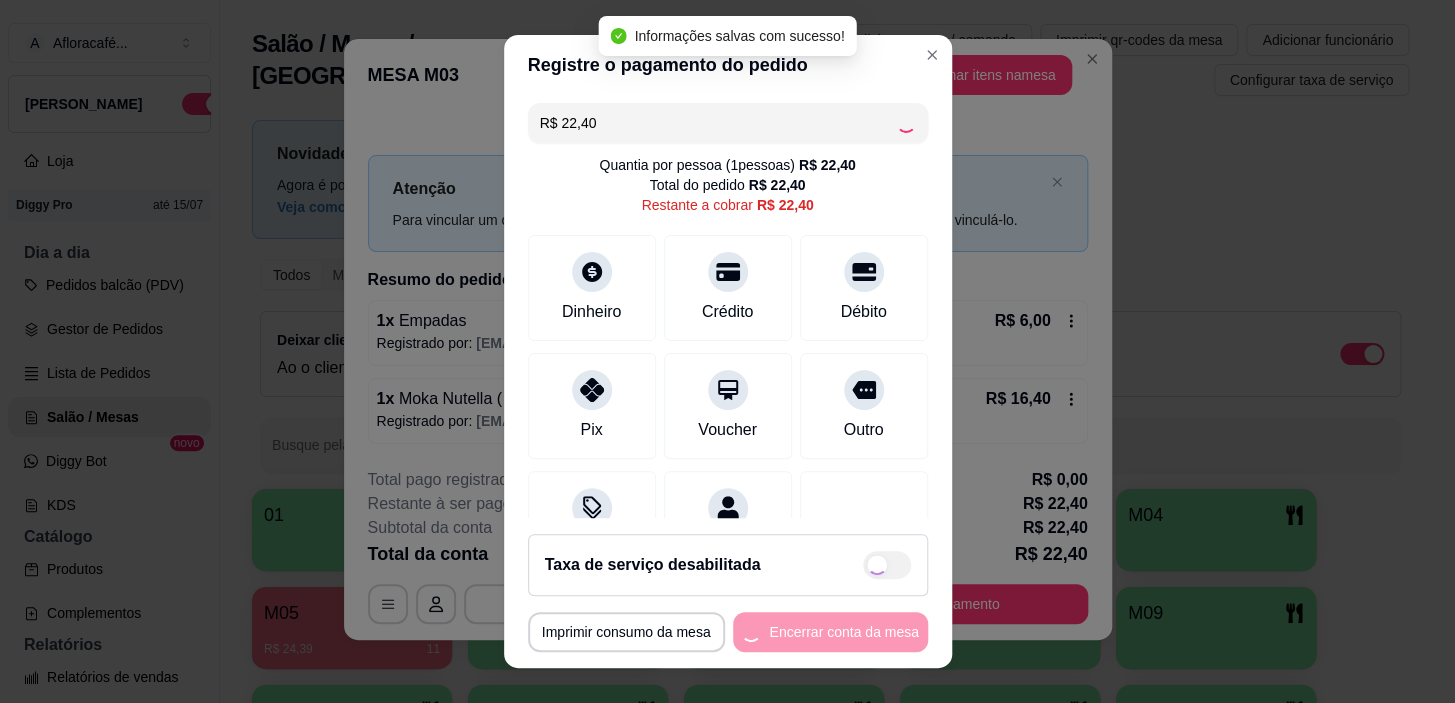 type on "R$ 0,00" 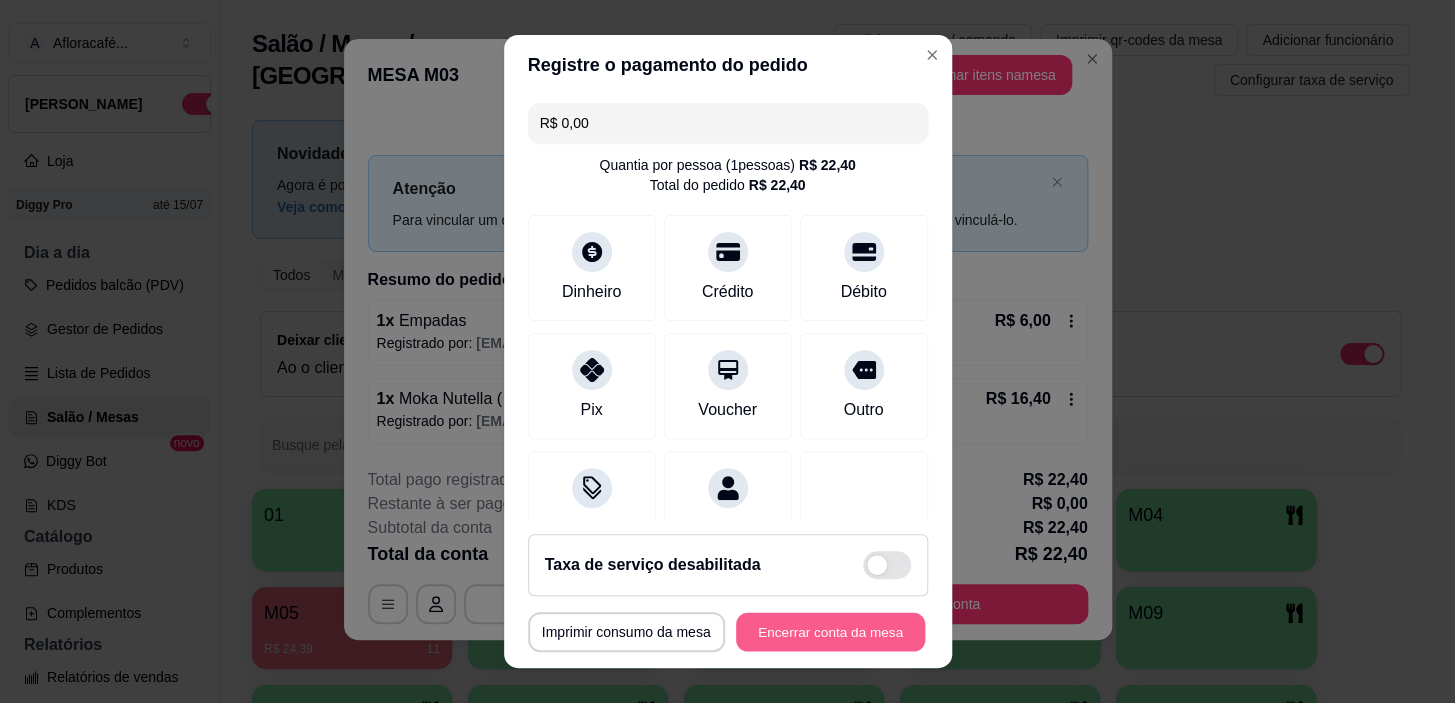 click on "Encerrar conta da mesa" at bounding box center (830, 631) 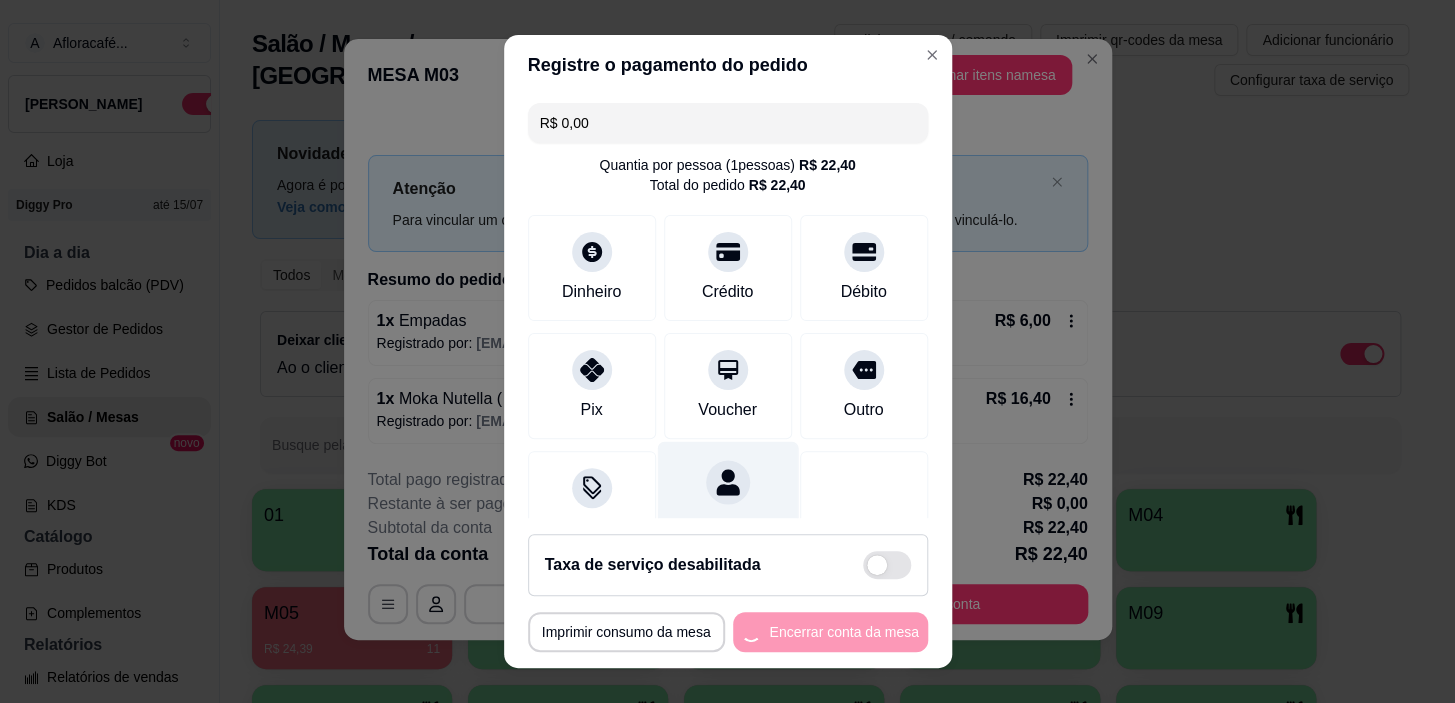scroll, scrollTop: 0, scrollLeft: 0, axis: both 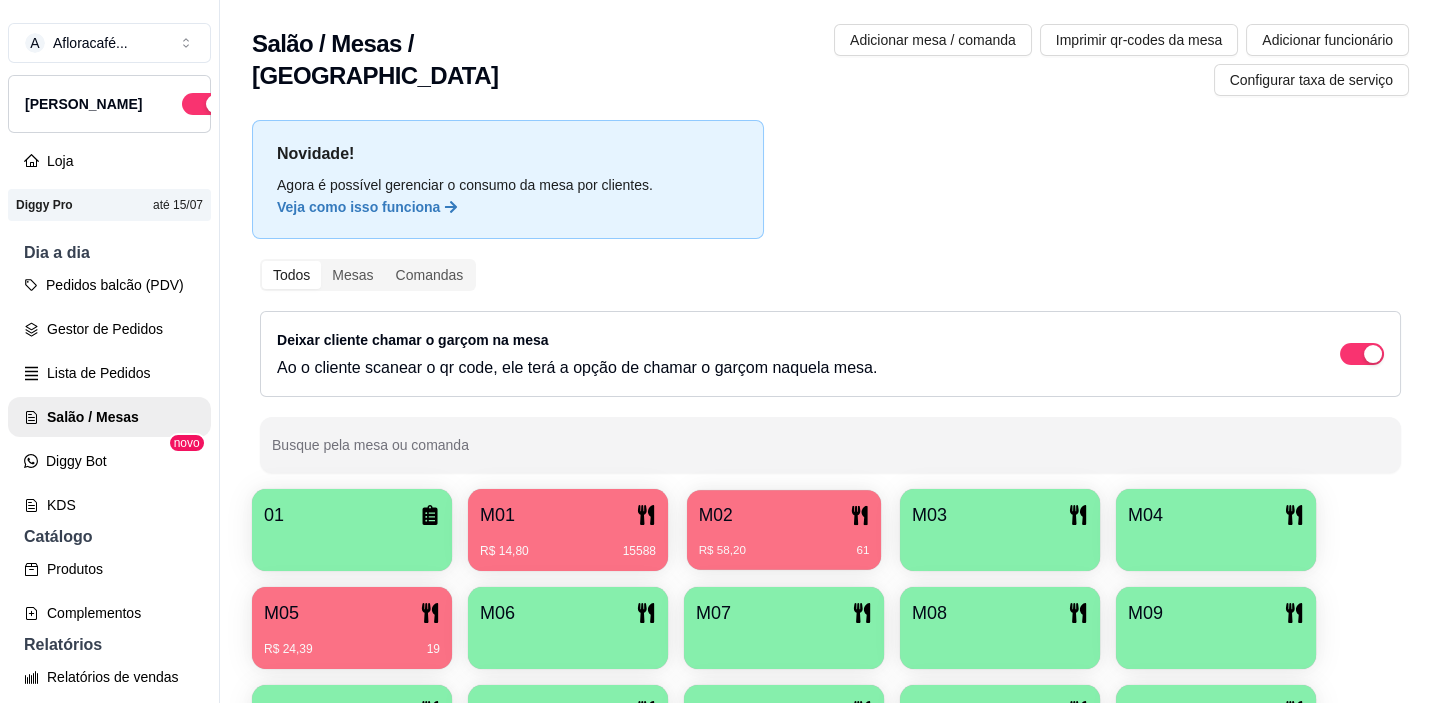 click on "R$ 58,20 61" at bounding box center [784, 543] 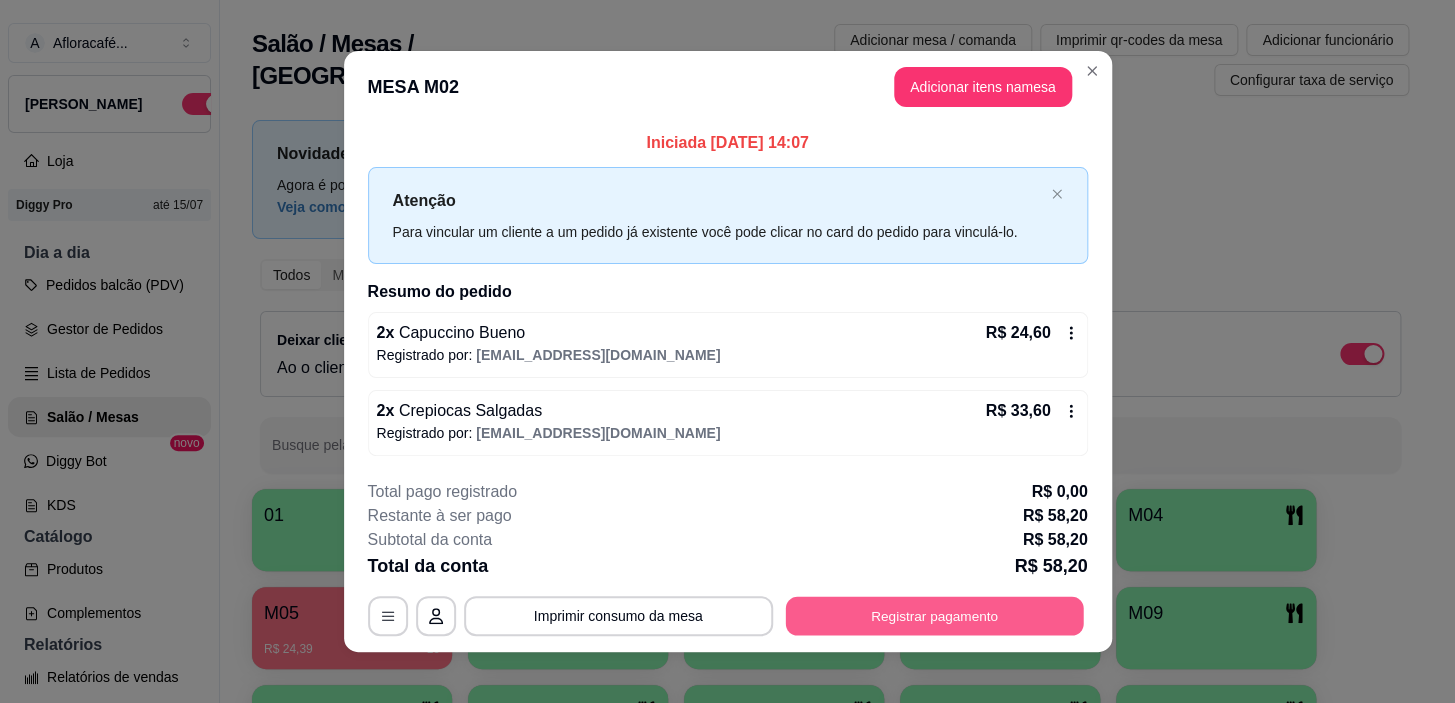 click on "Registrar pagamento" at bounding box center (934, 616) 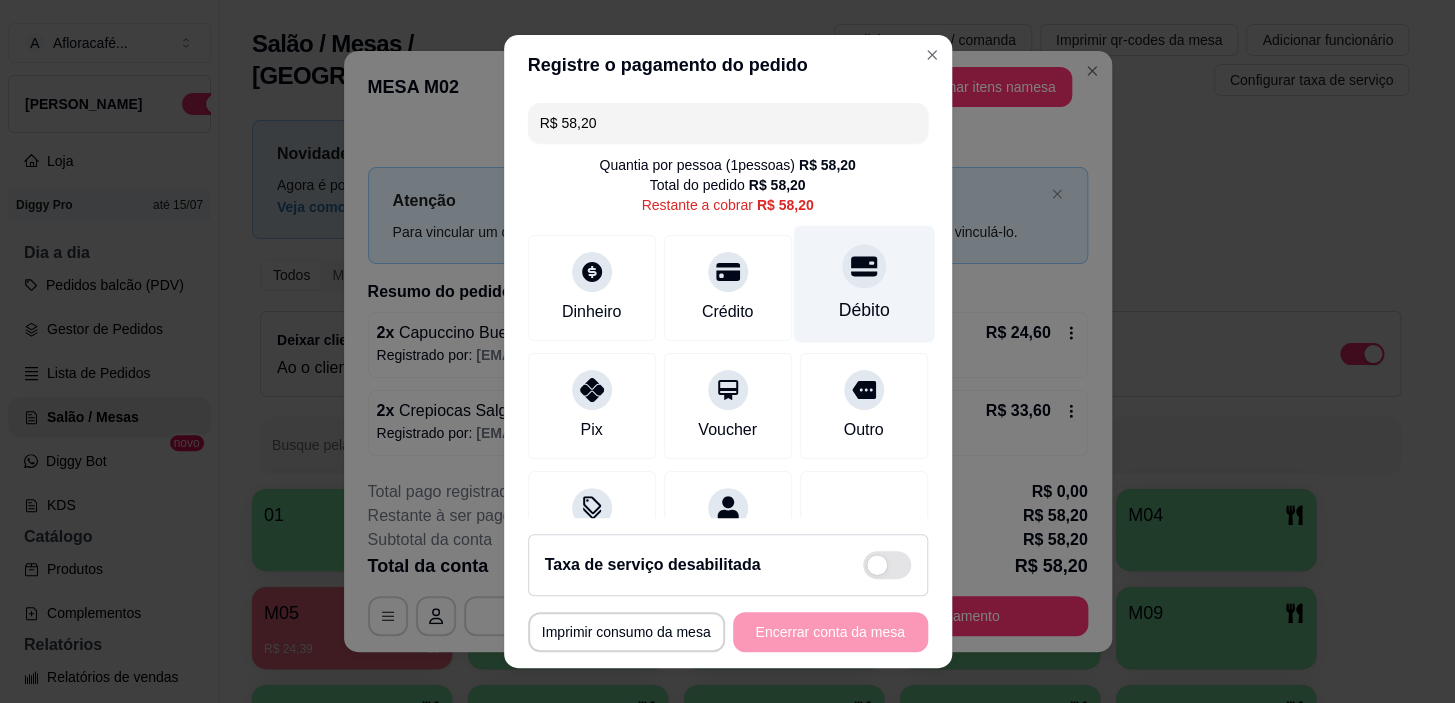 click on "Débito" at bounding box center (863, 284) 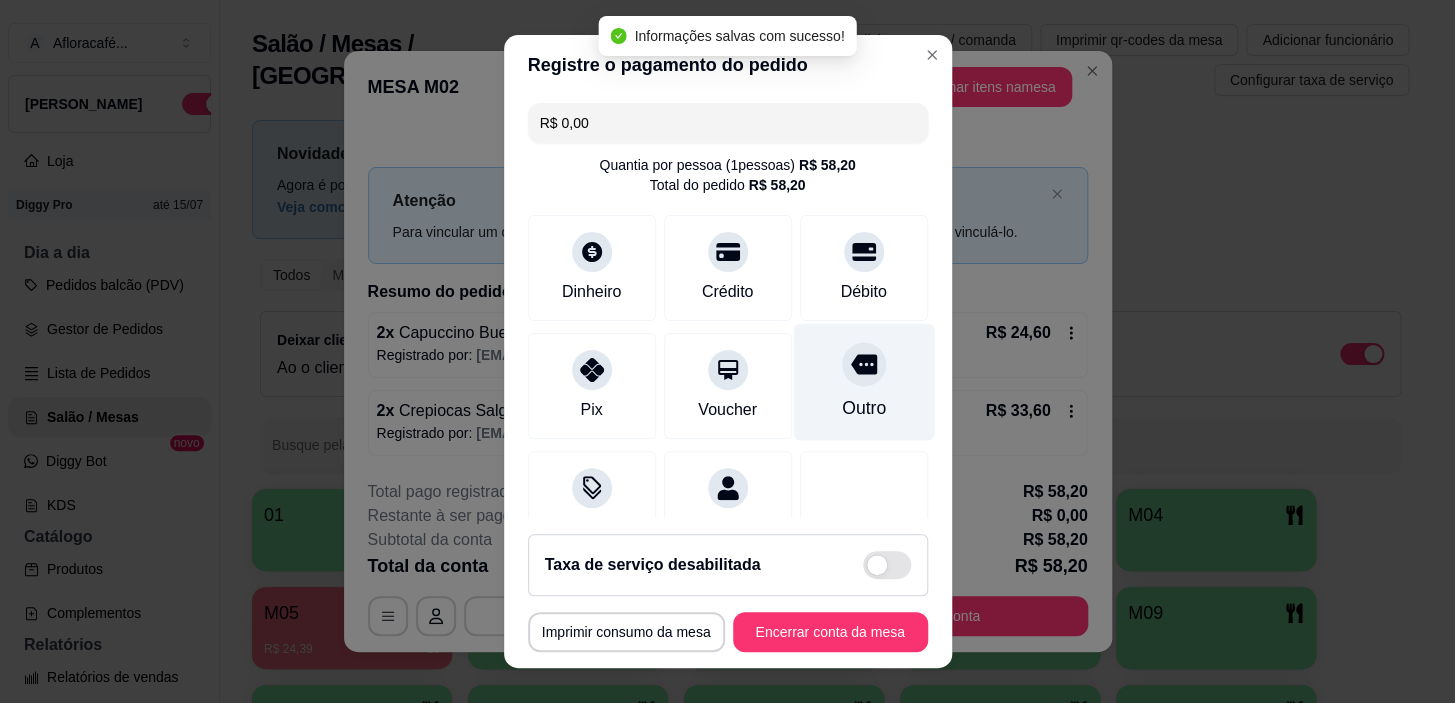 type on "R$ 0,00" 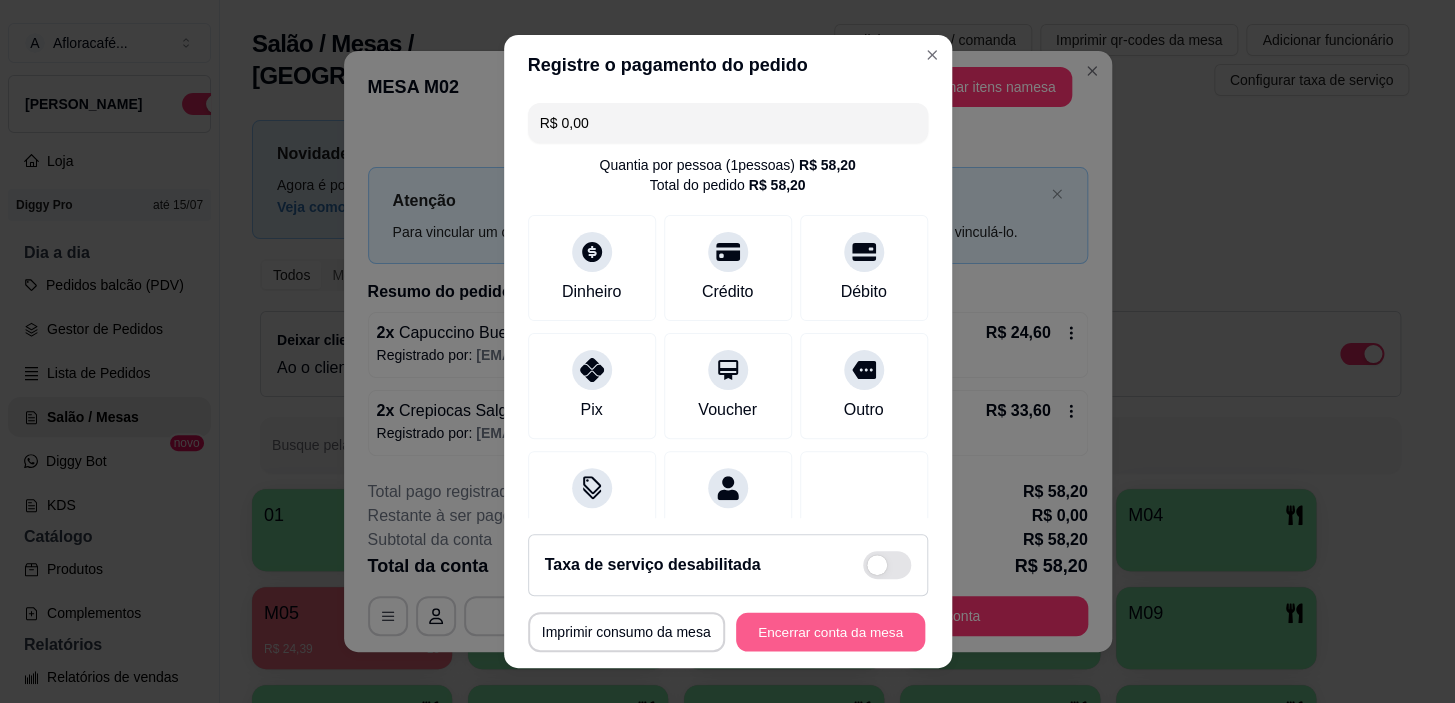 click on "Encerrar conta da mesa" at bounding box center (830, 631) 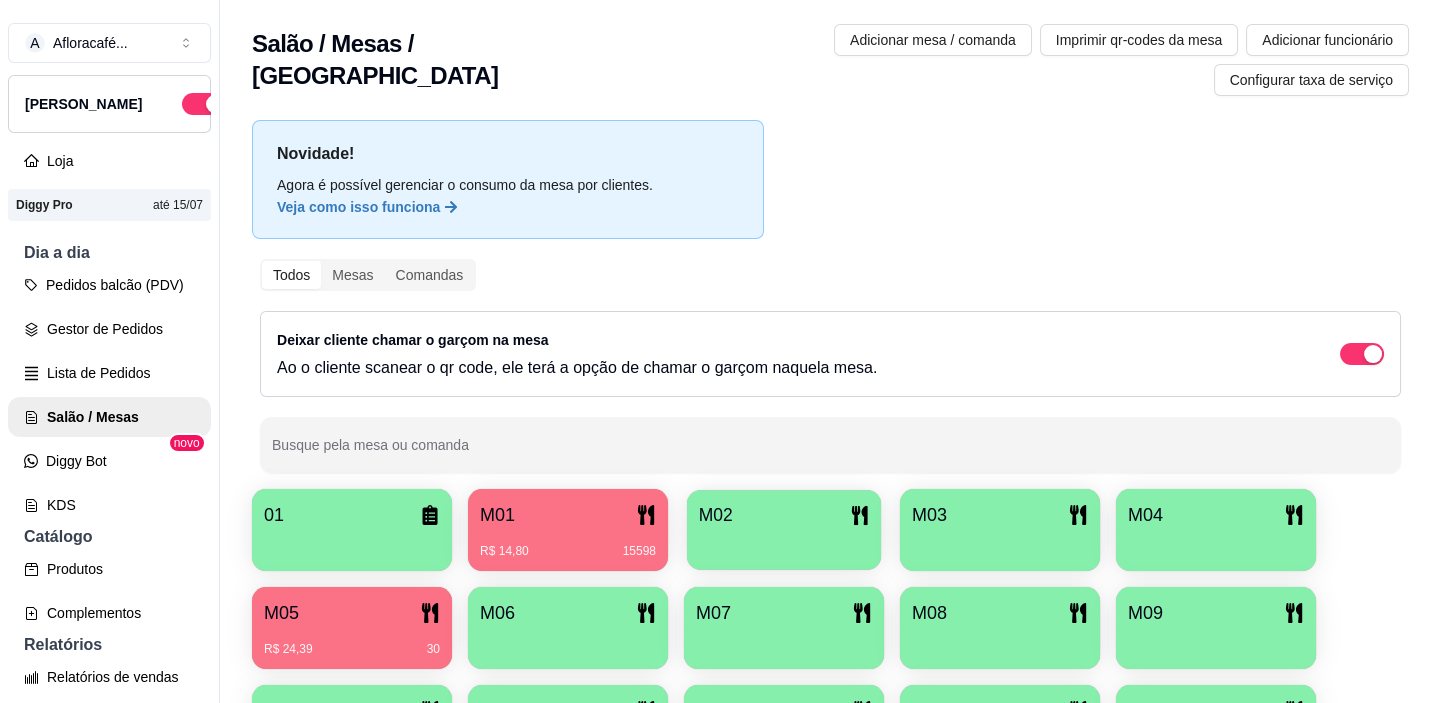 click on "M02" at bounding box center (716, 515) 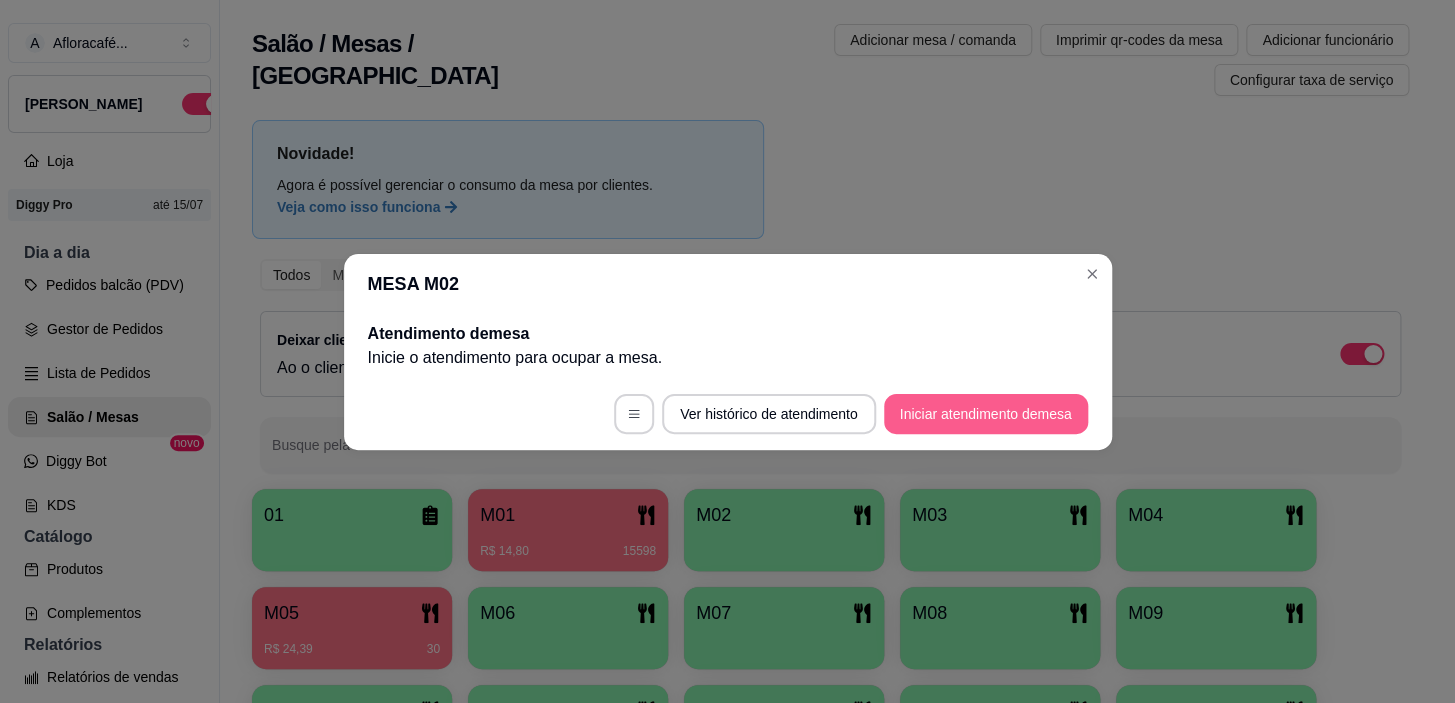 click on "Iniciar atendimento de  mesa" at bounding box center [986, 414] 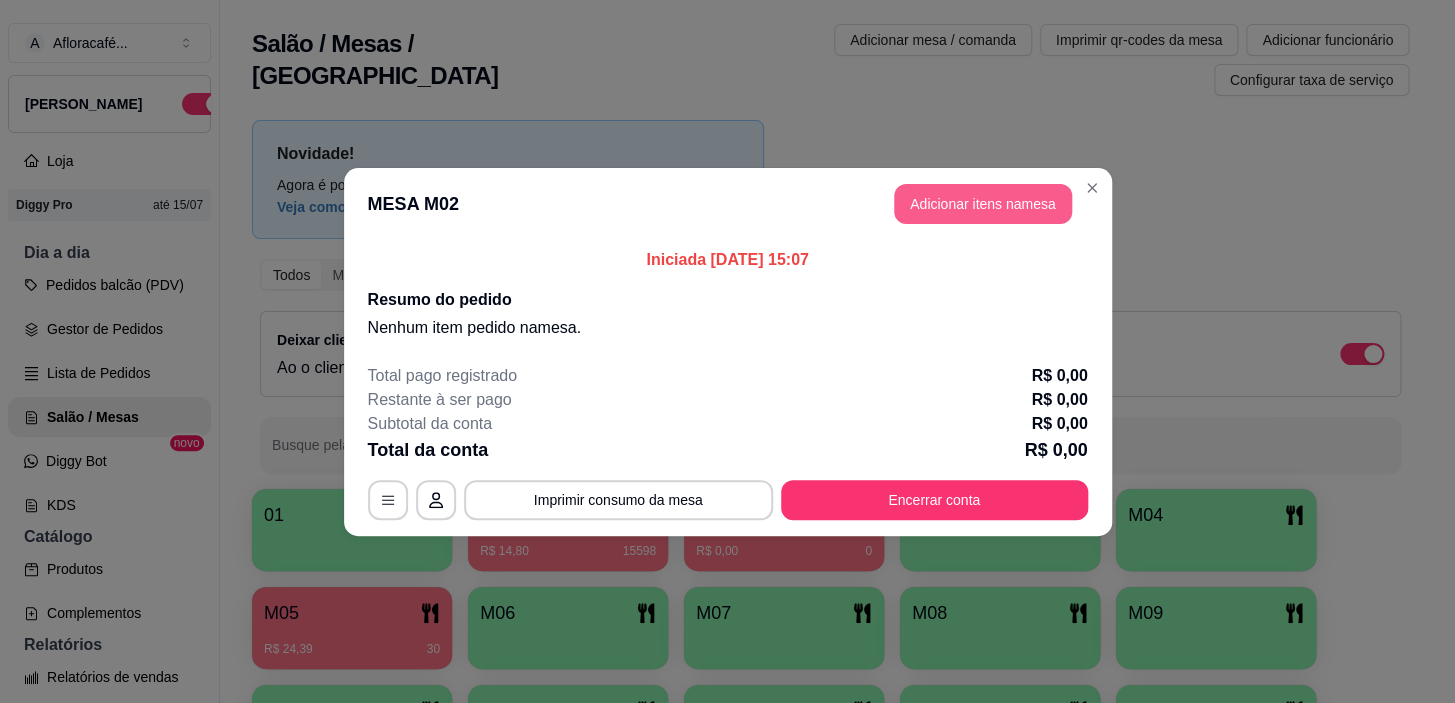 click on "Adicionar itens na  mesa" at bounding box center [983, 204] 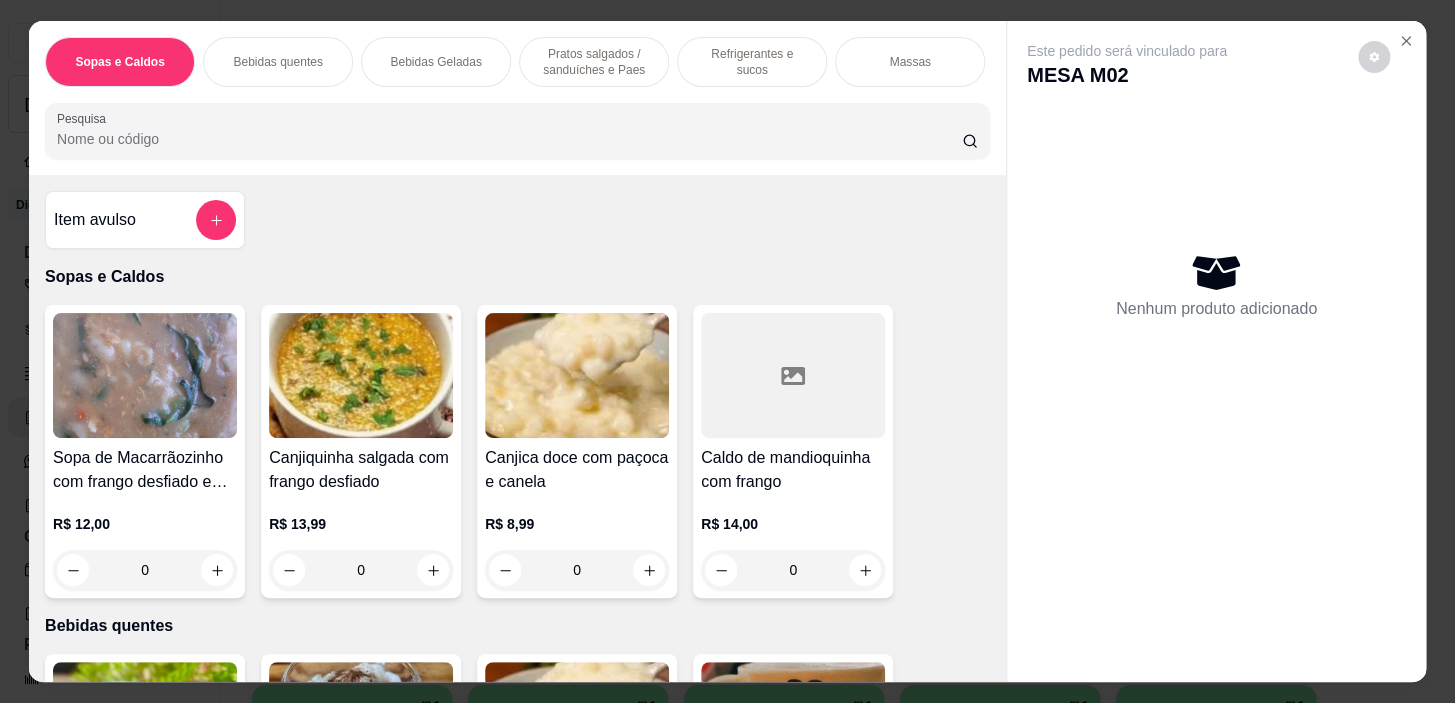 click on "Bebidas quentes" at bounding box center (277, 62) 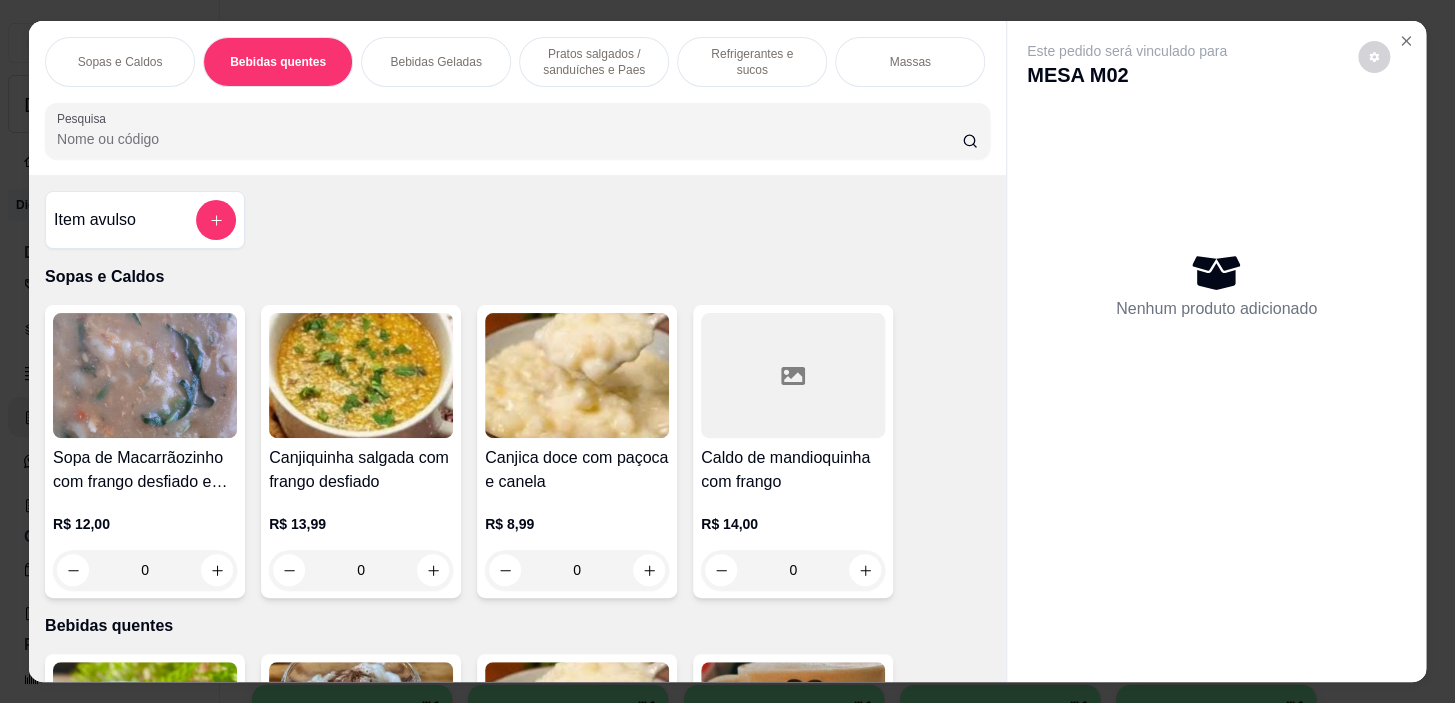 scroll, scrollTop: 439, scrollLeft: 0, axis: vertical 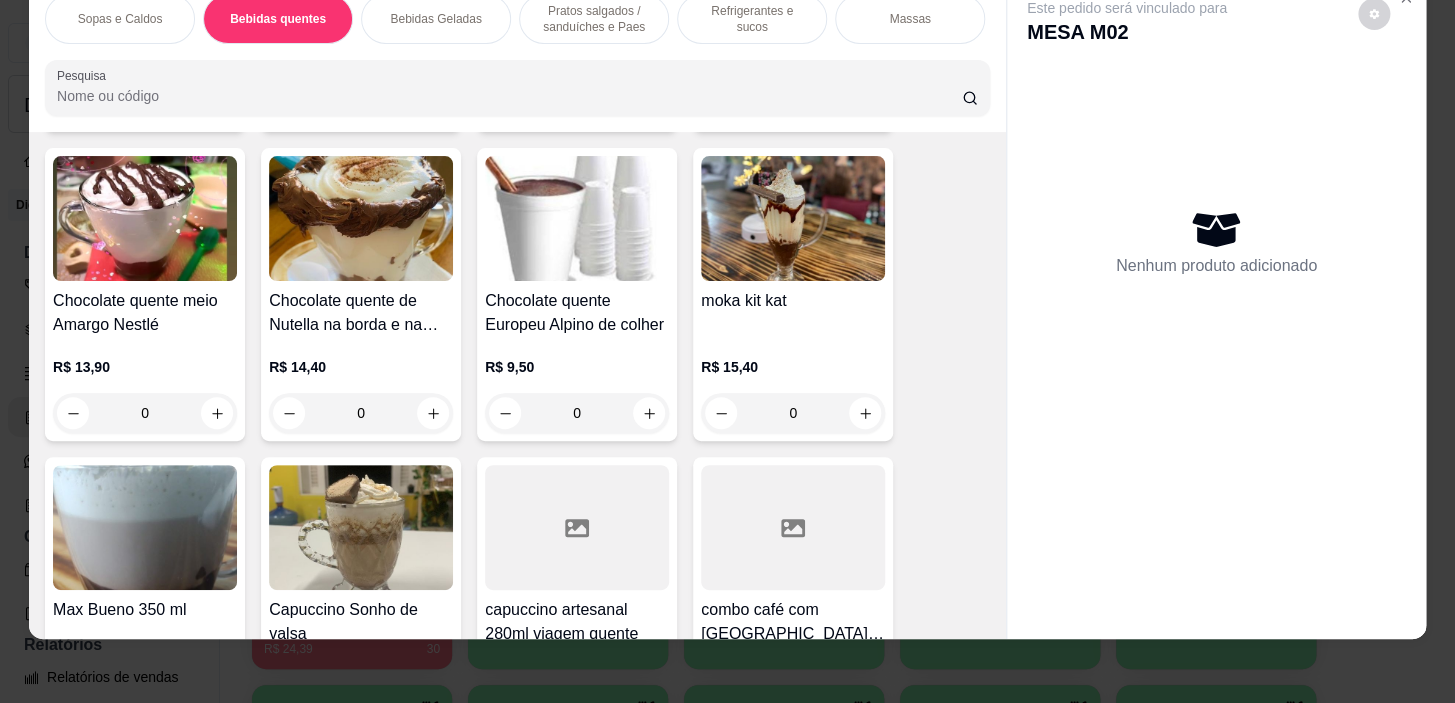 click on "0" at bounding box center (361, 413) 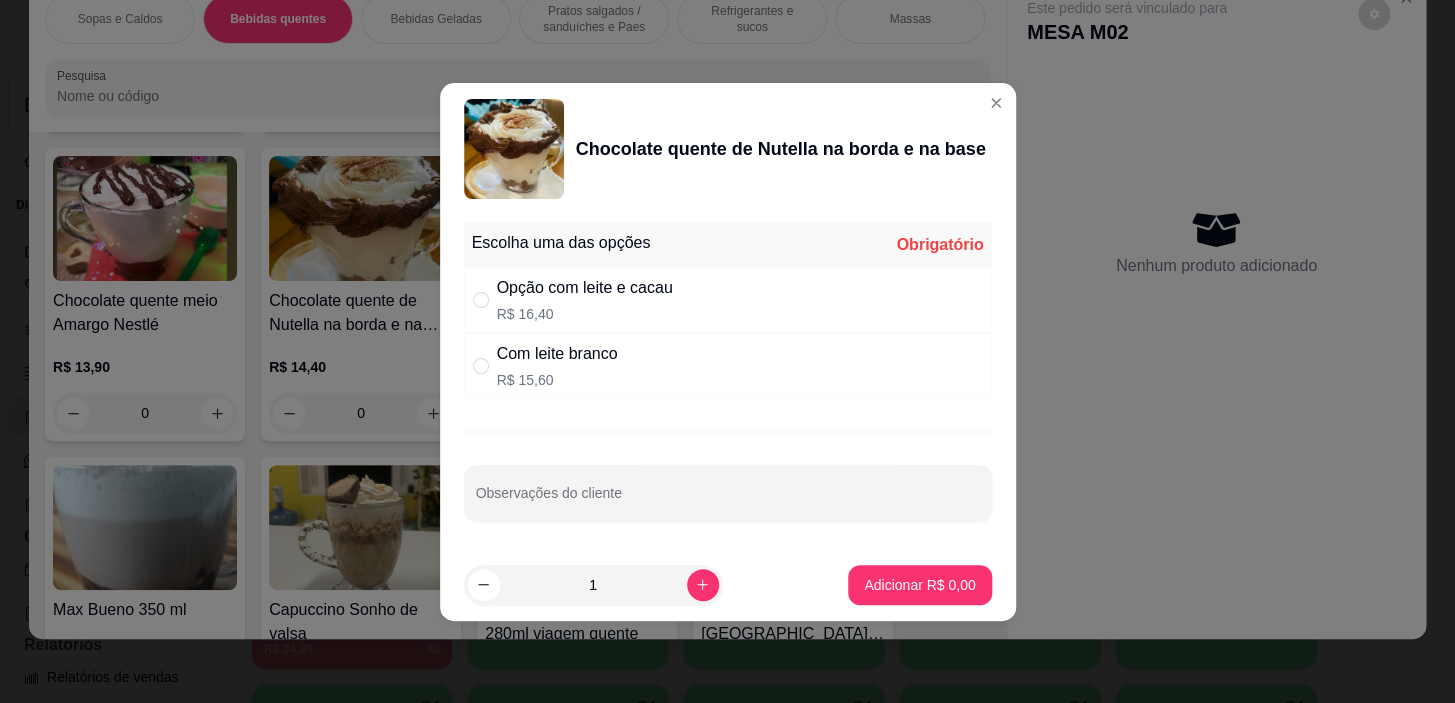 drag, startPoint x: 526, startPoint y: 295, endPoint x: 669, endPoint y: 410, distance: 183.50476 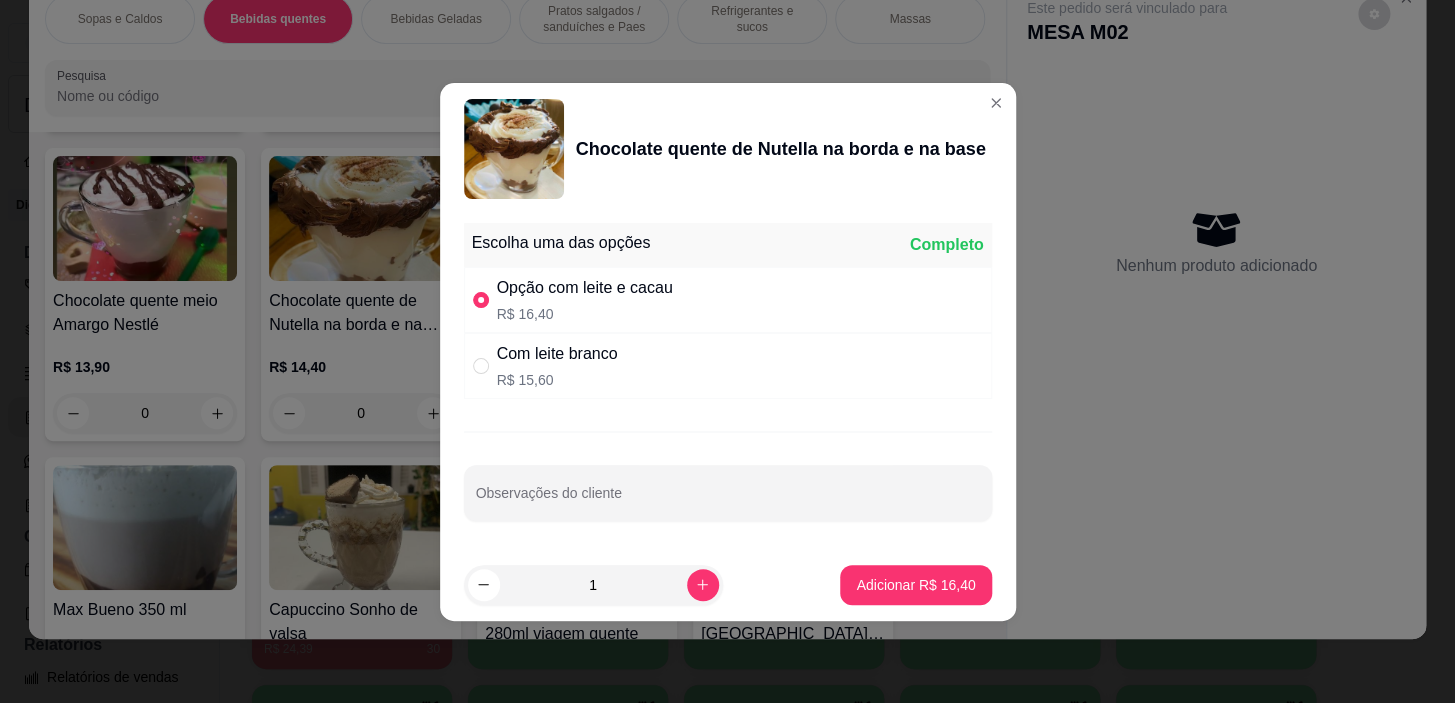radio on "true" 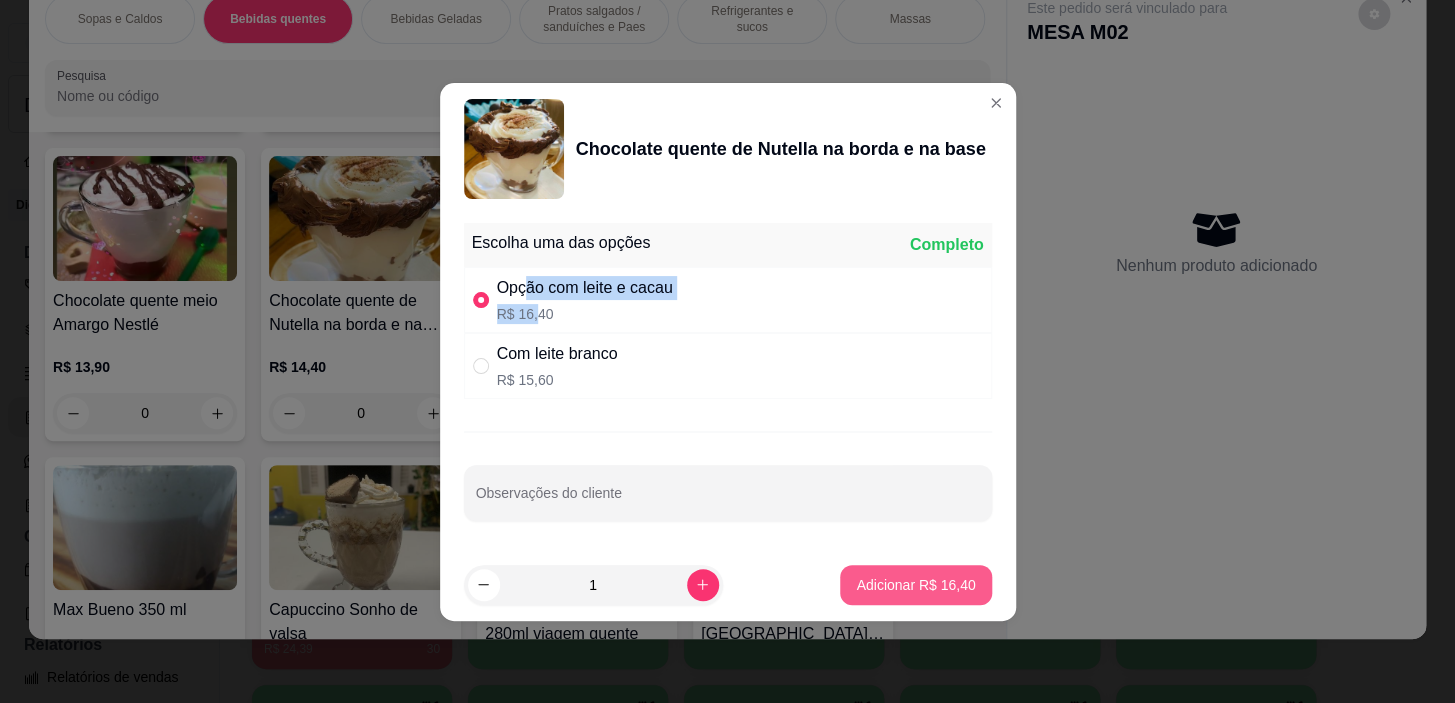 click on "Adicionar   R$ 16,40" at bounding box center (915, 585) 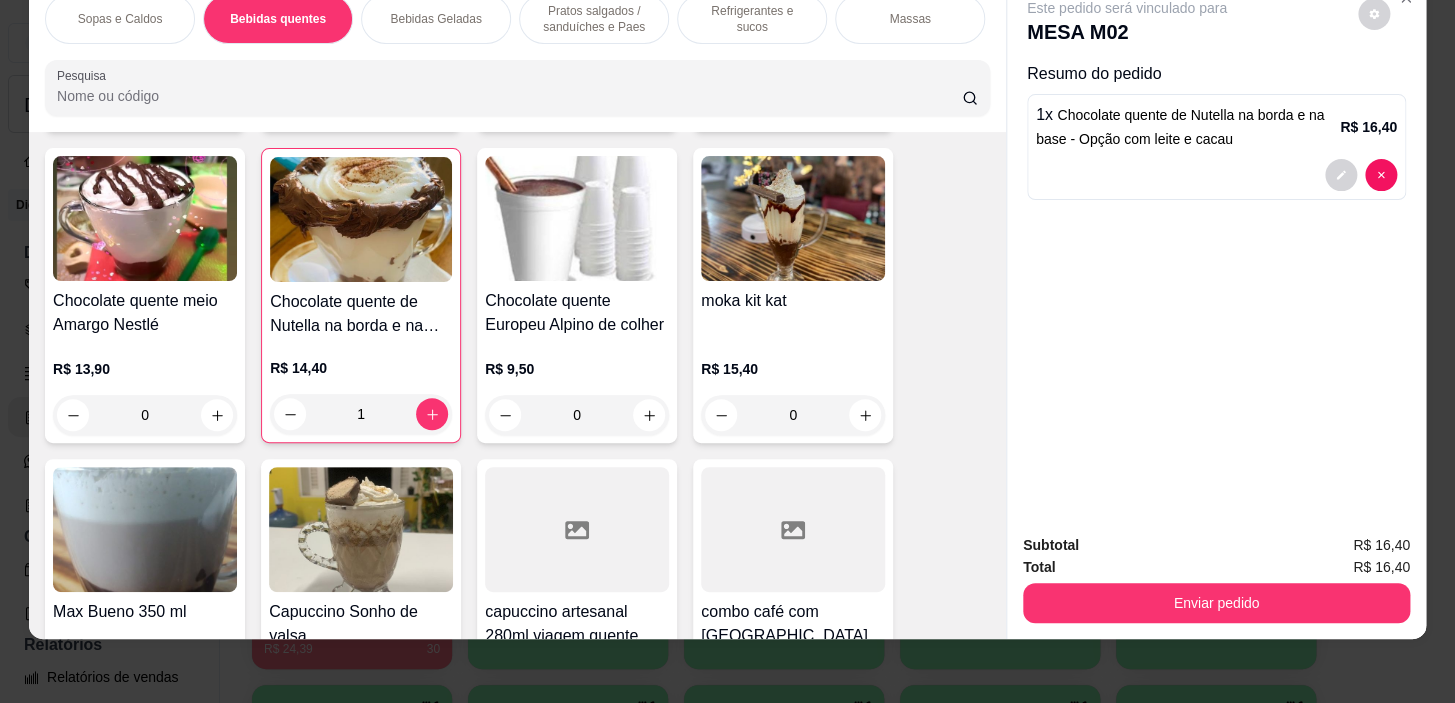 type on "1" 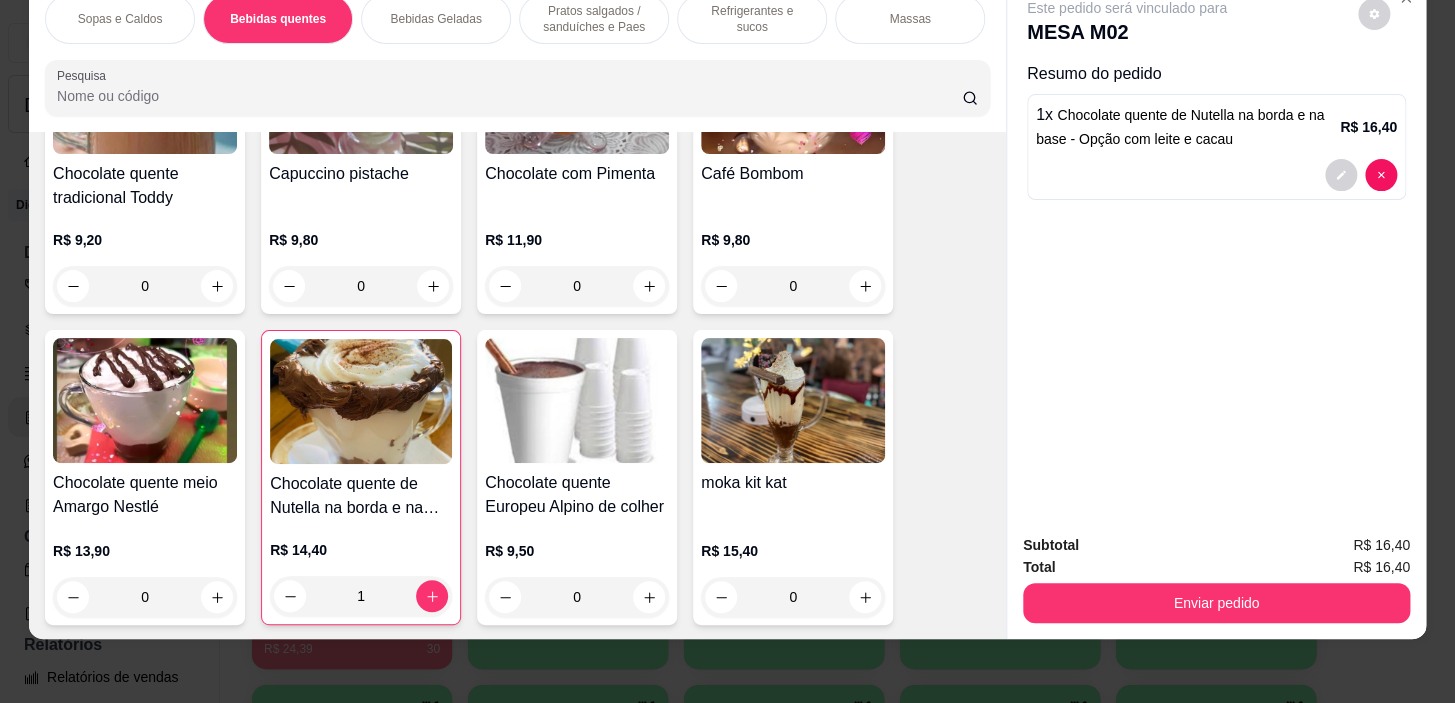 scroll, scrollTop: 1802, scrollLeft: 0, axis: vertical 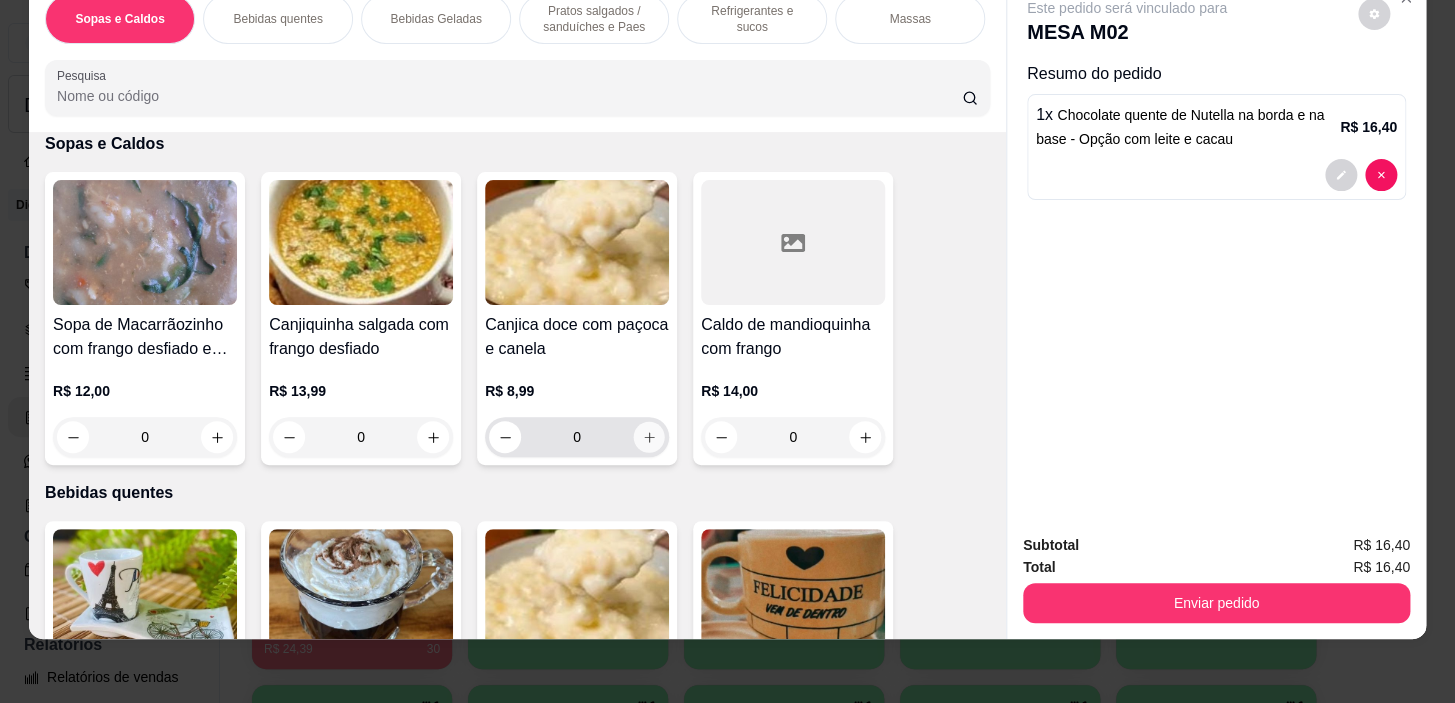 click at bounding box center (649, 437) 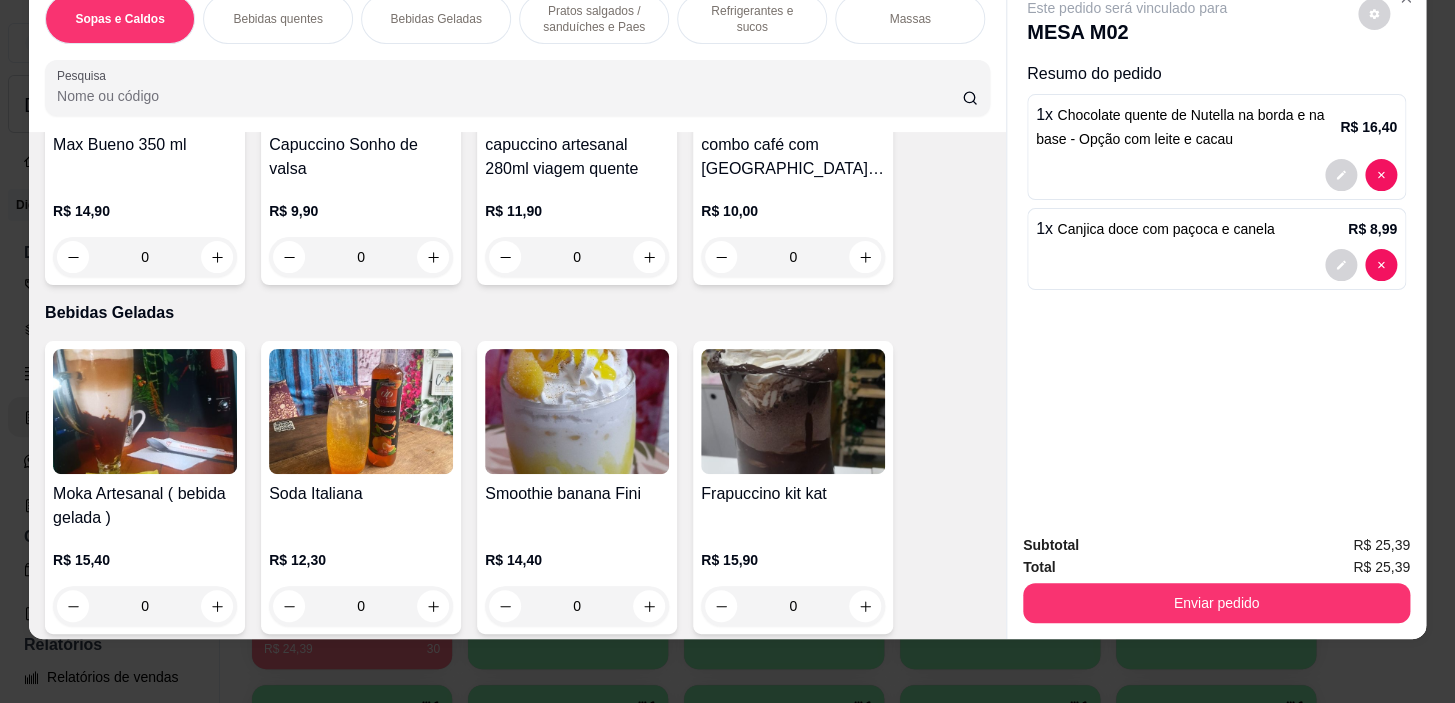 scroll, scrollTop: 2635, scrollLeft: 0, axis: vertical 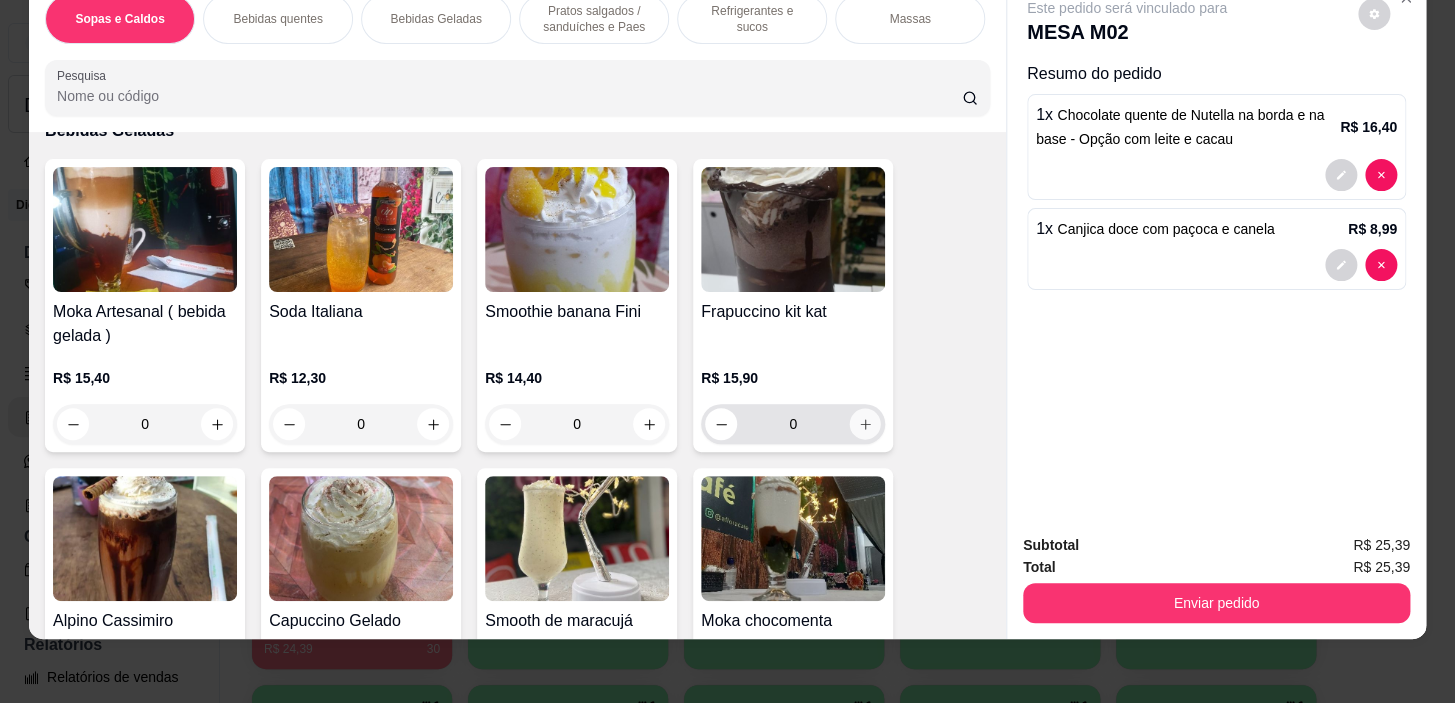 click 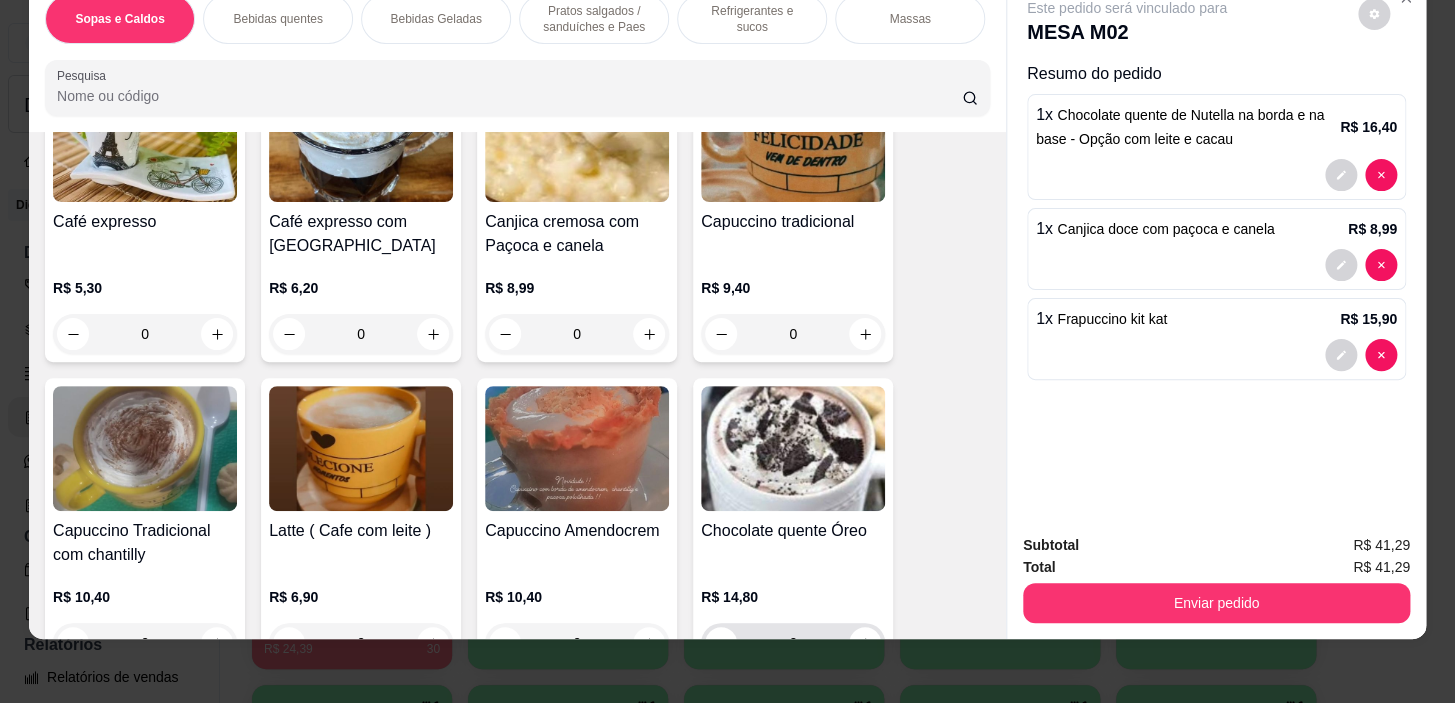 scroll, scrollTop: 999, scrollLeft: 0, axis: vertical 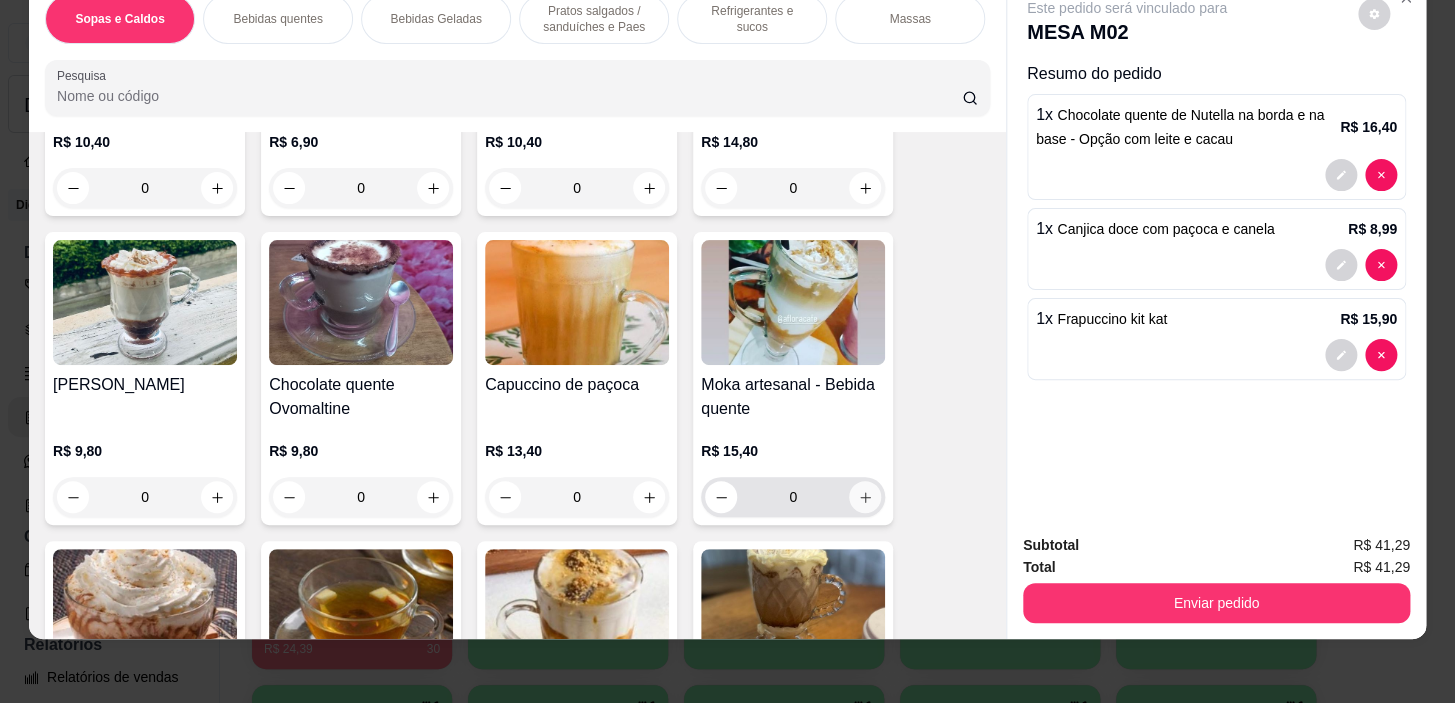 click 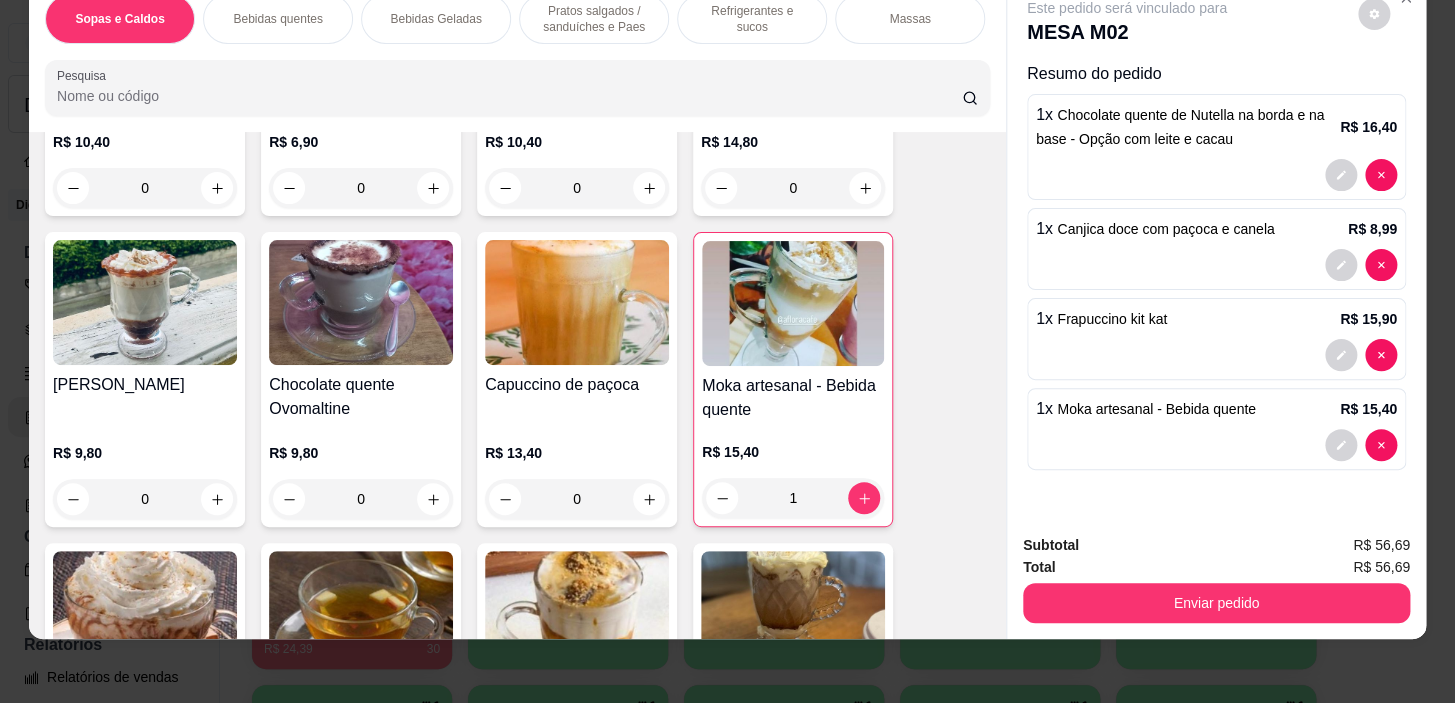 scroll, scrollTop: 0, scrollLeft: 785, axis: horizontal 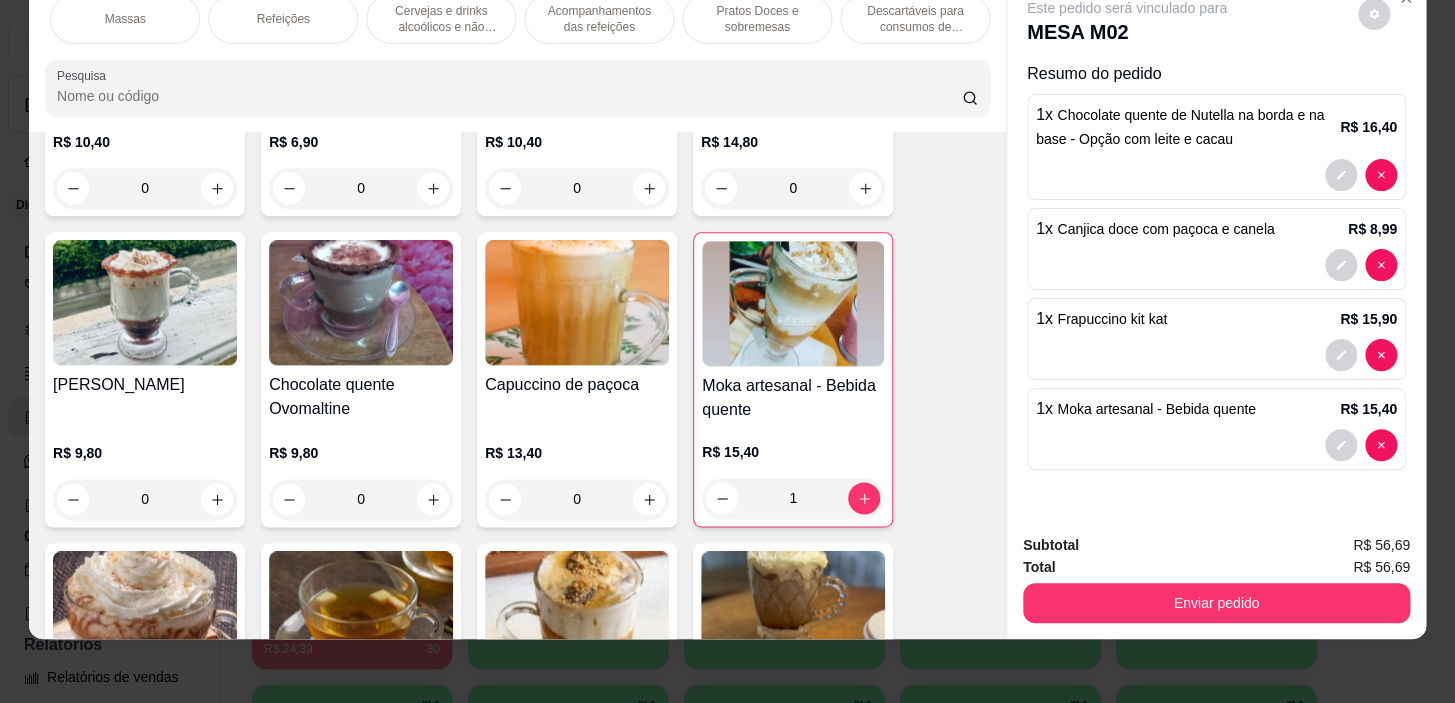 click on "Pratos Doces e sobremesas" at bounding box center [757, 19] 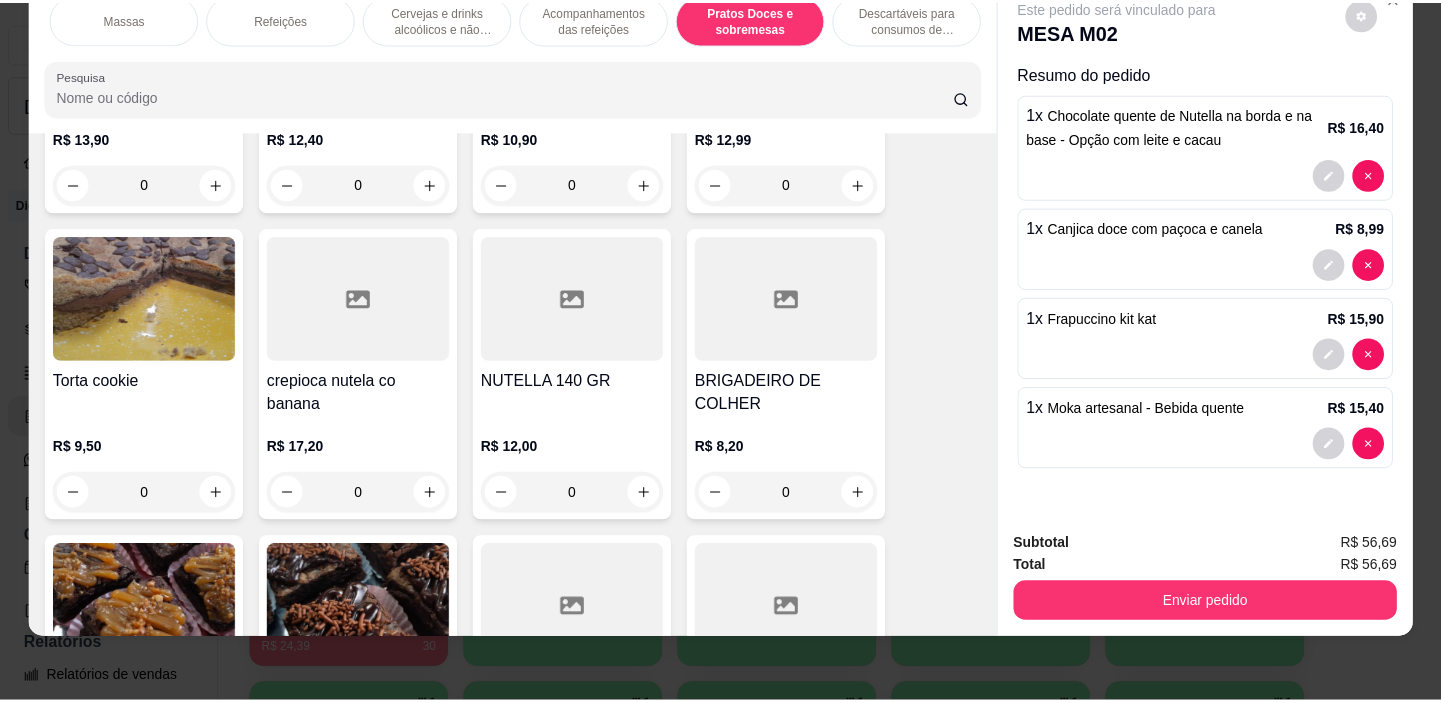 scroll, scrollTop: 15772, scrollLeft: 0, axis: vertical 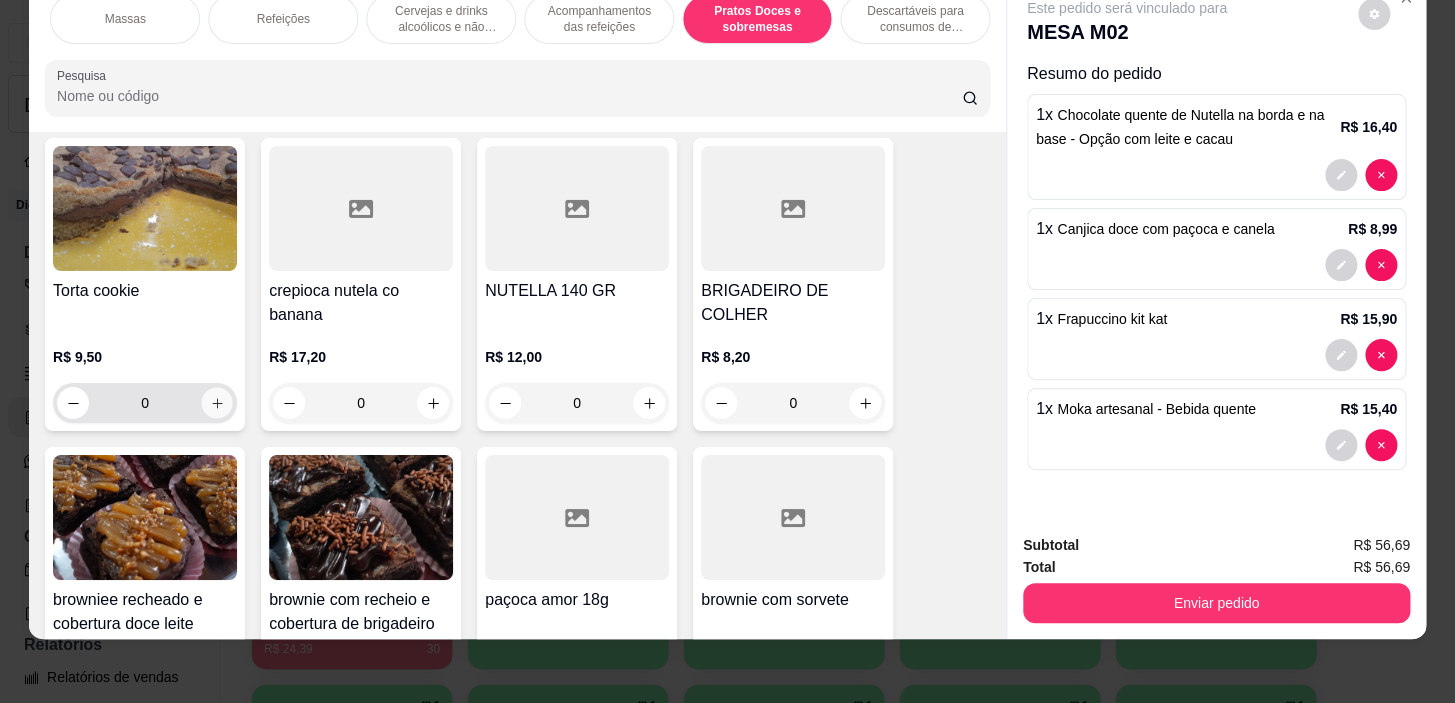 click at bounding box center [217, 403] 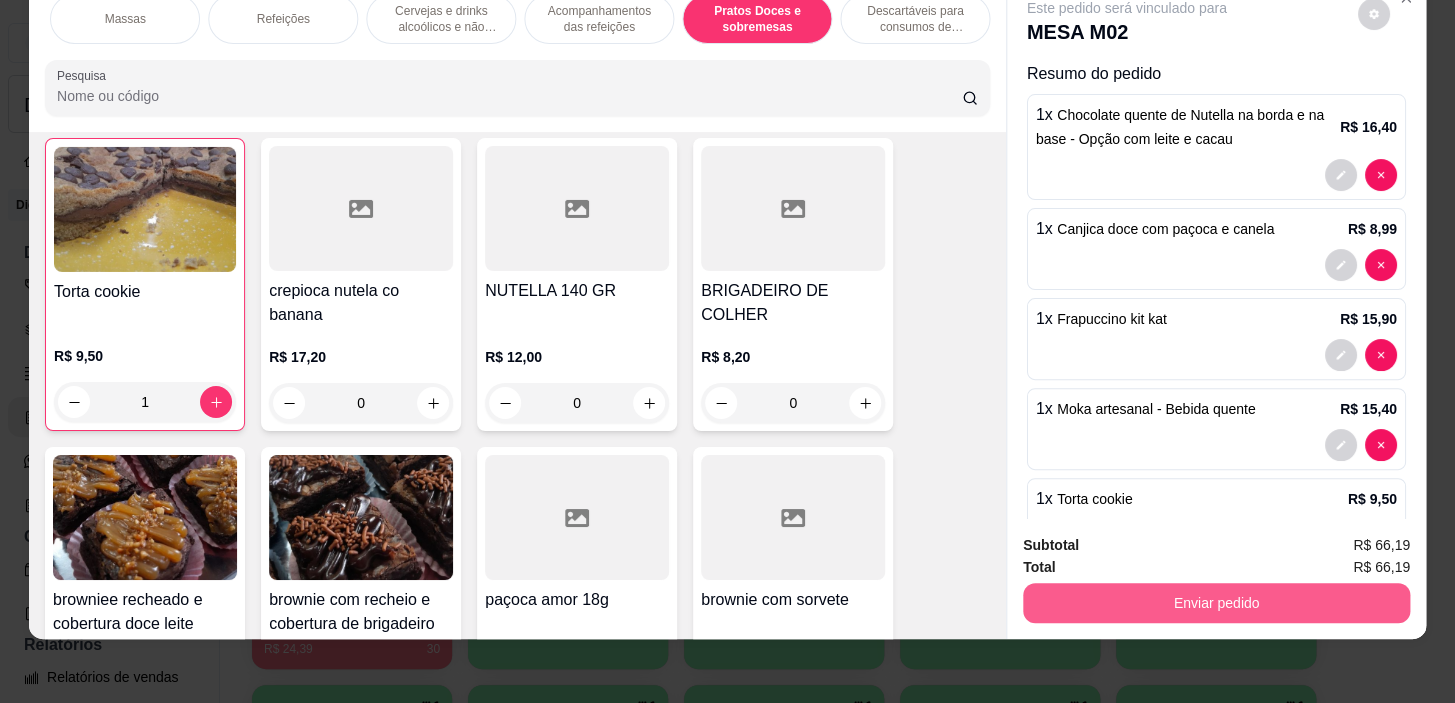 click on "Enviar pedido" at bounding box center (1216, 603) 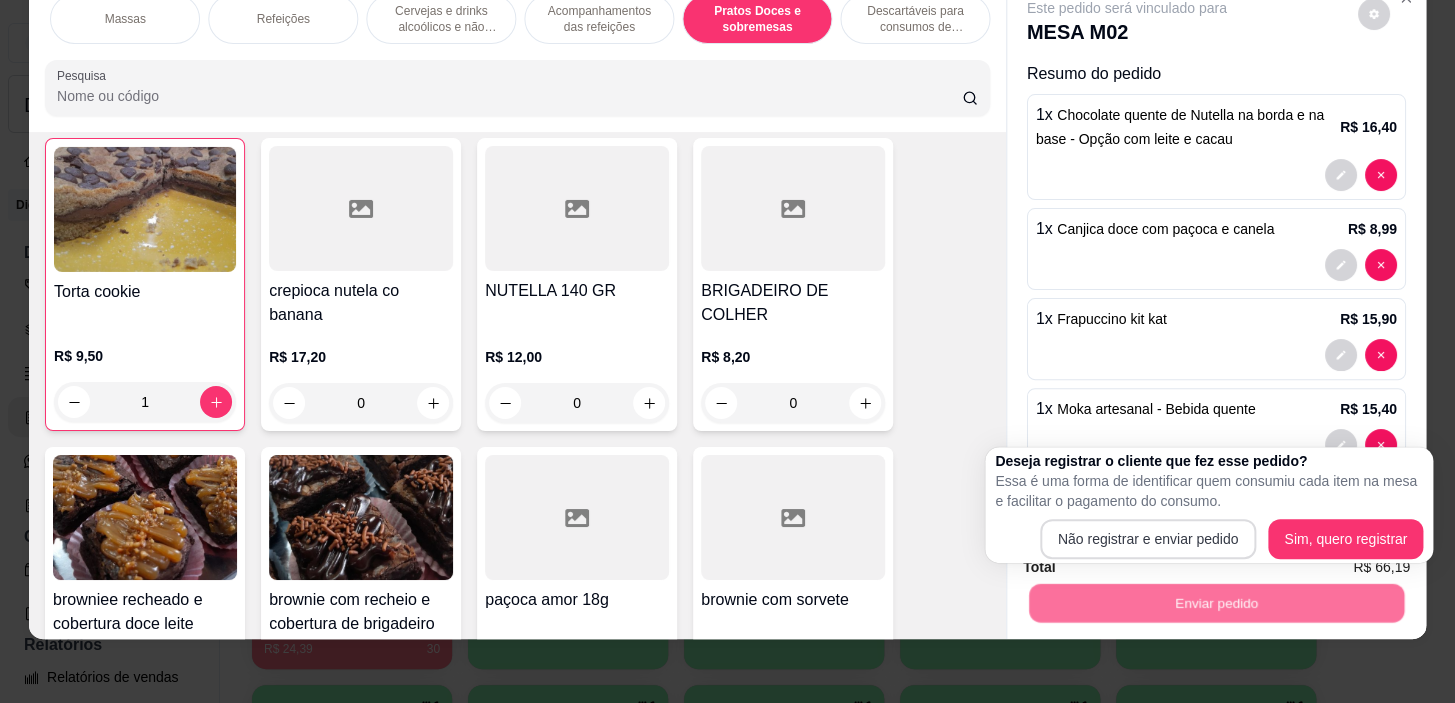 click on "Deseja registrar o cliente que fez esse pedido? Essa é uma forma de identificar quem consumiu cada item na mesa e facilitar o pagamento do consumo. Não registrar e enviar pedido Sim, quero registrar" at bounding box center [1209, 505] 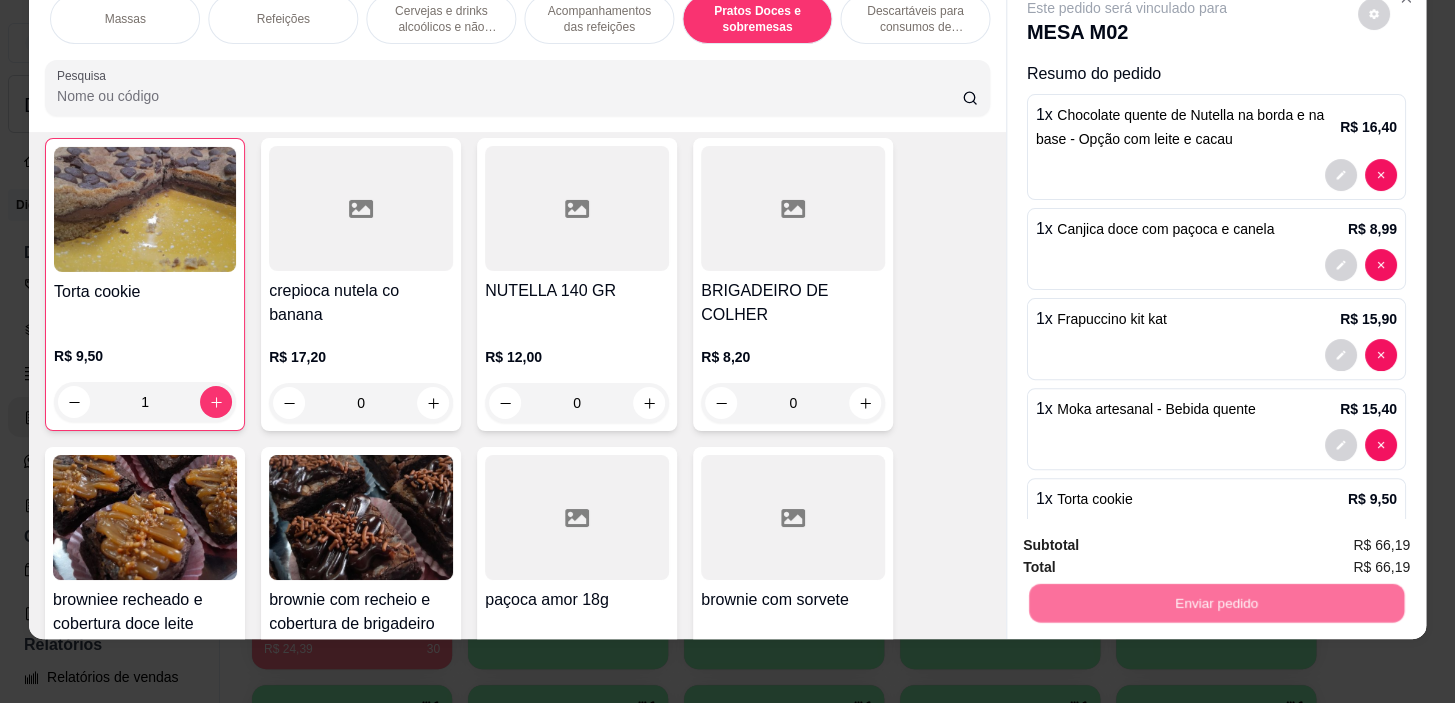 click on "Não registrar e enviar pedido" at bounding box center (1150, 540) 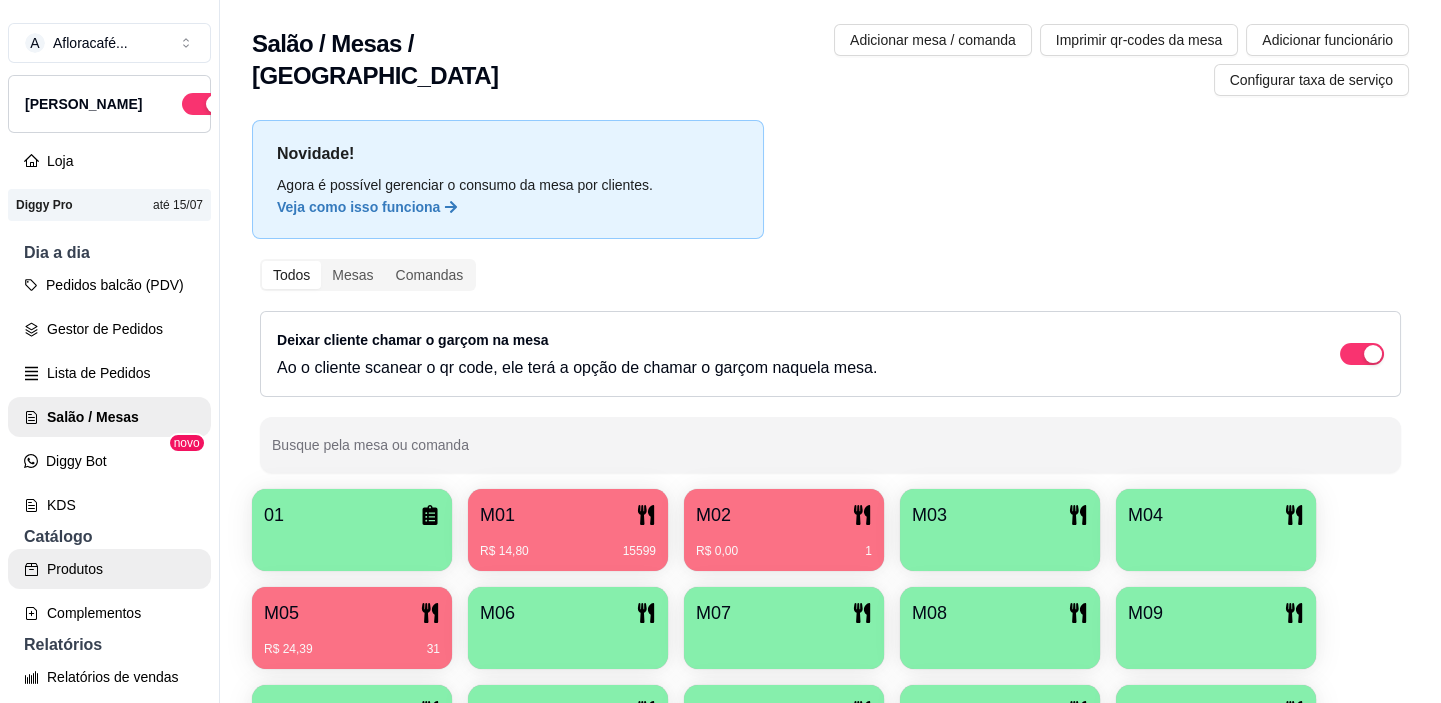 drag, startPoint x: 168, startPoint y: 541, endPoint x: 165, endPoint y: 558, distance: 17.262676 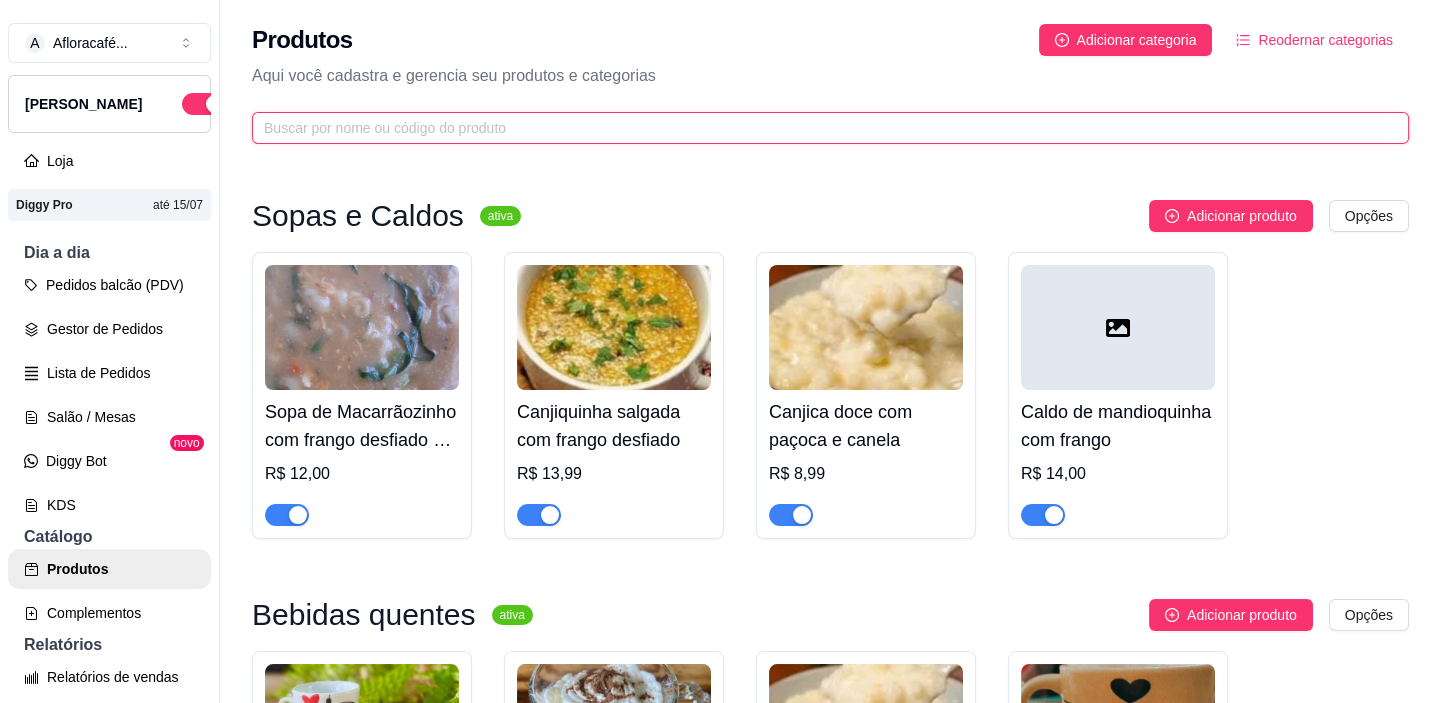 click at bounding box center (822, 128) 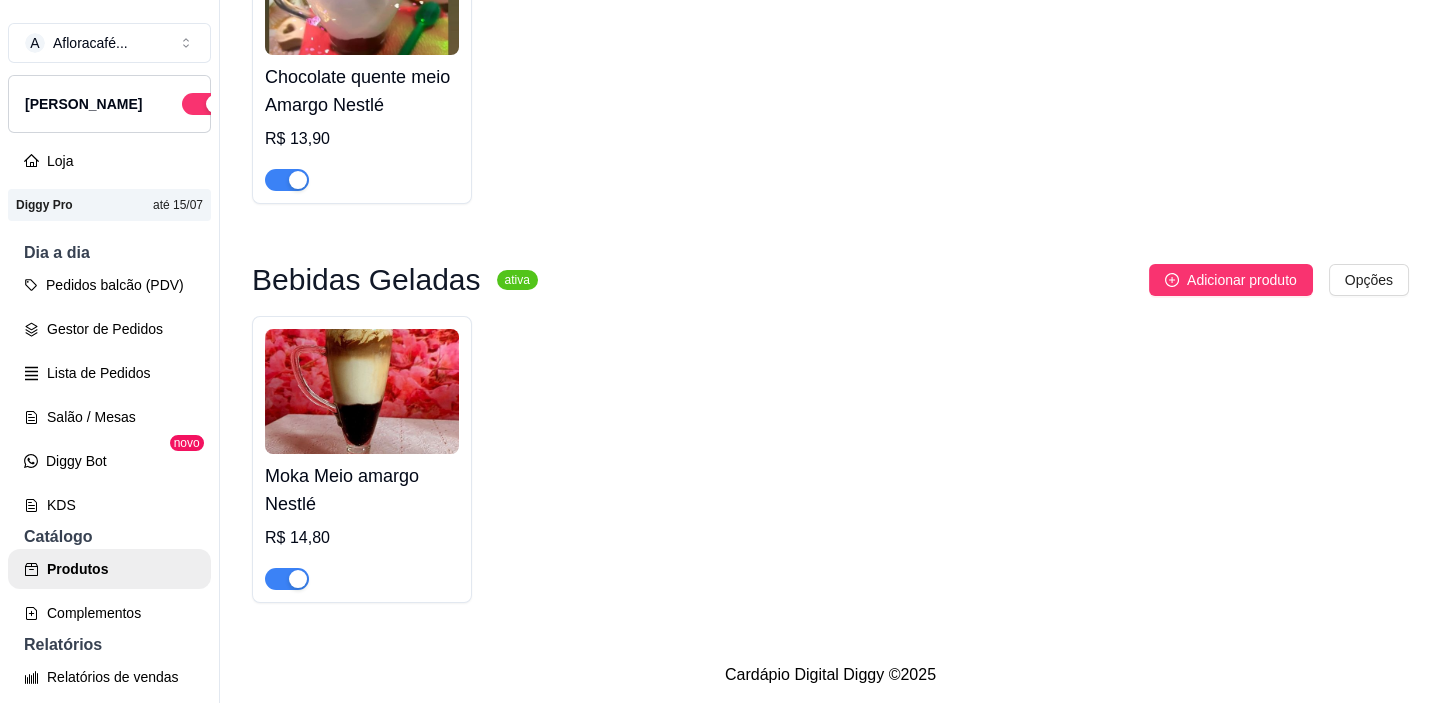 scroll, scrollTop: 0, scrollLeft: 0, axis: both 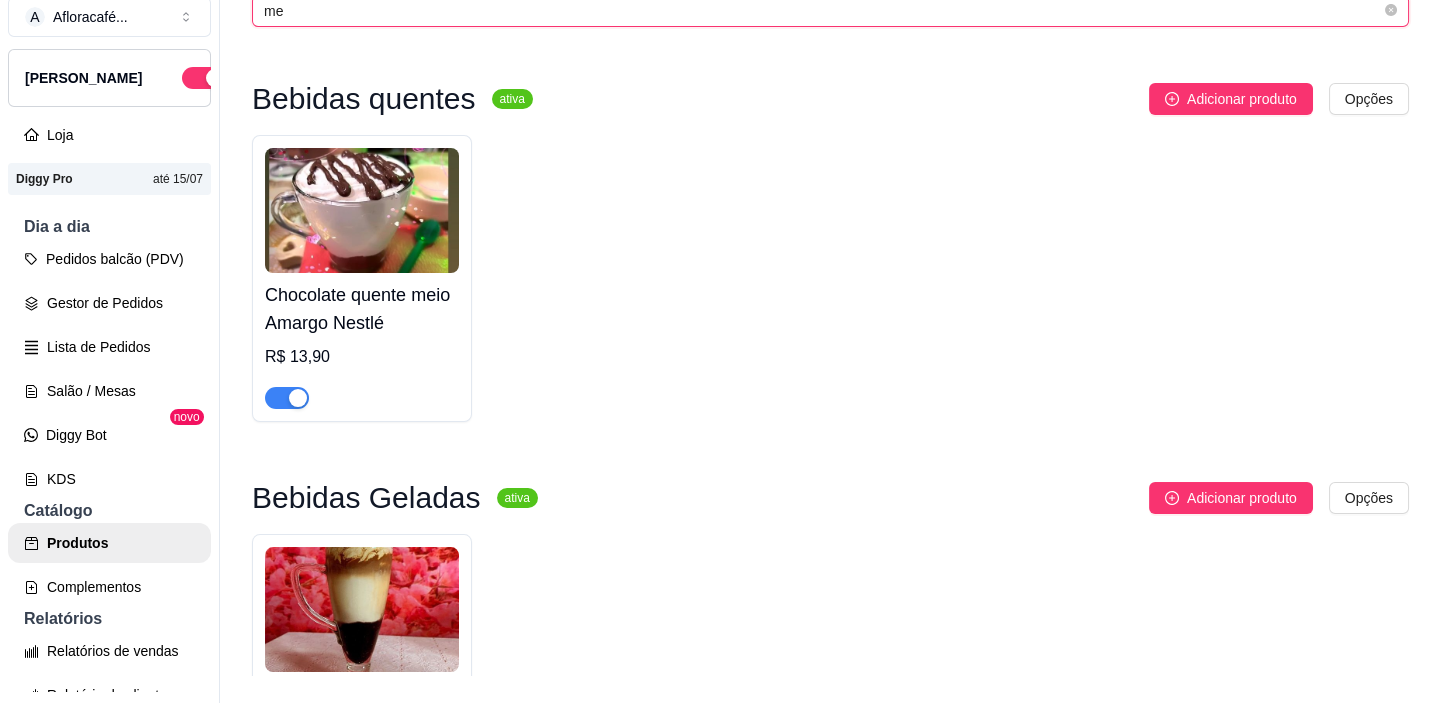 type on "m" 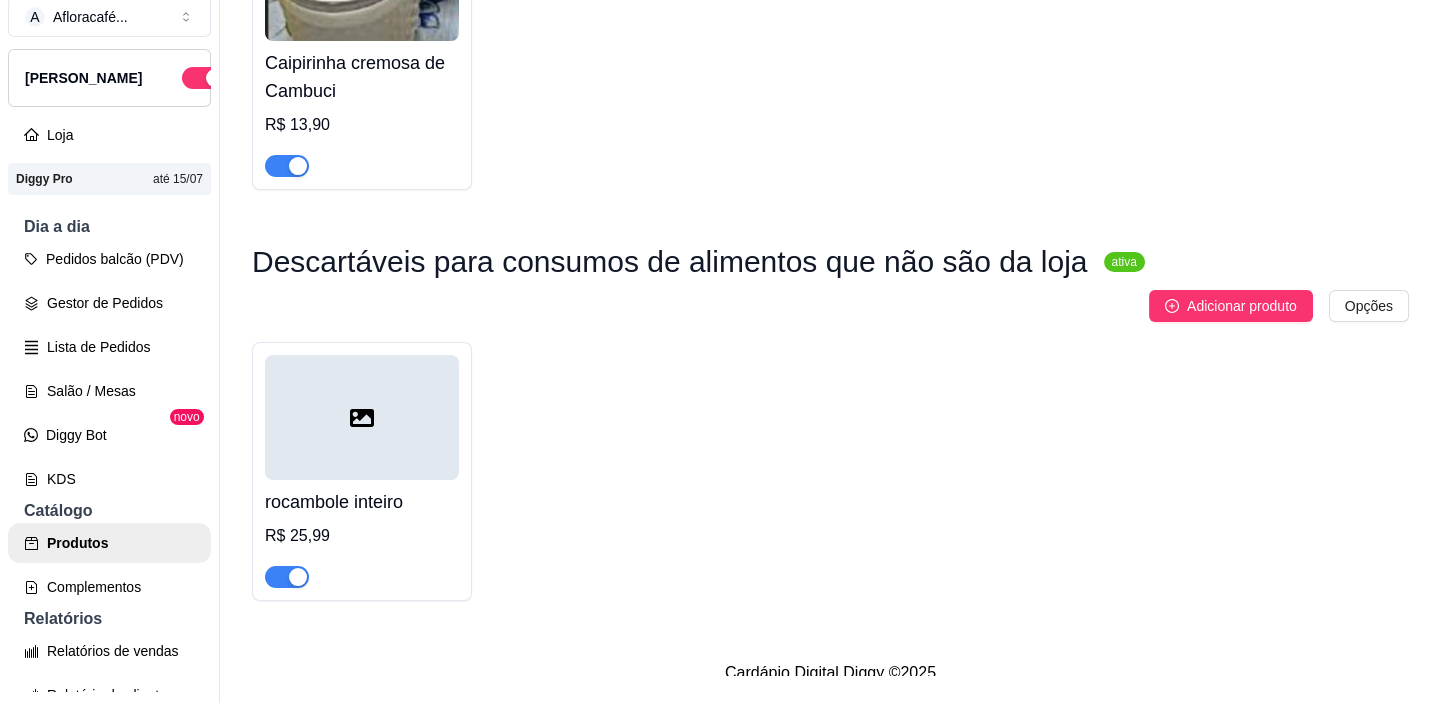 scroll, scrollTop: 0, scrollLeft: 0, axis: both 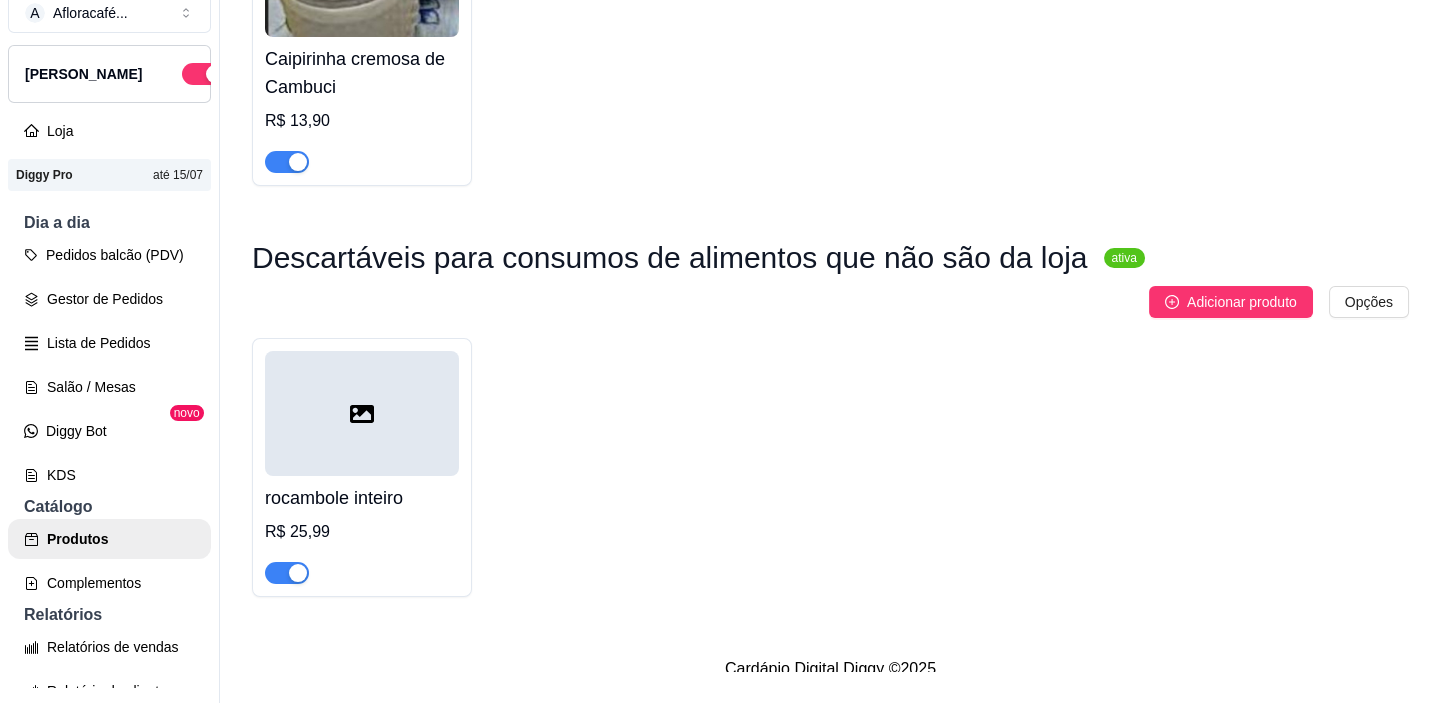 click at bounding box center [287, 573] 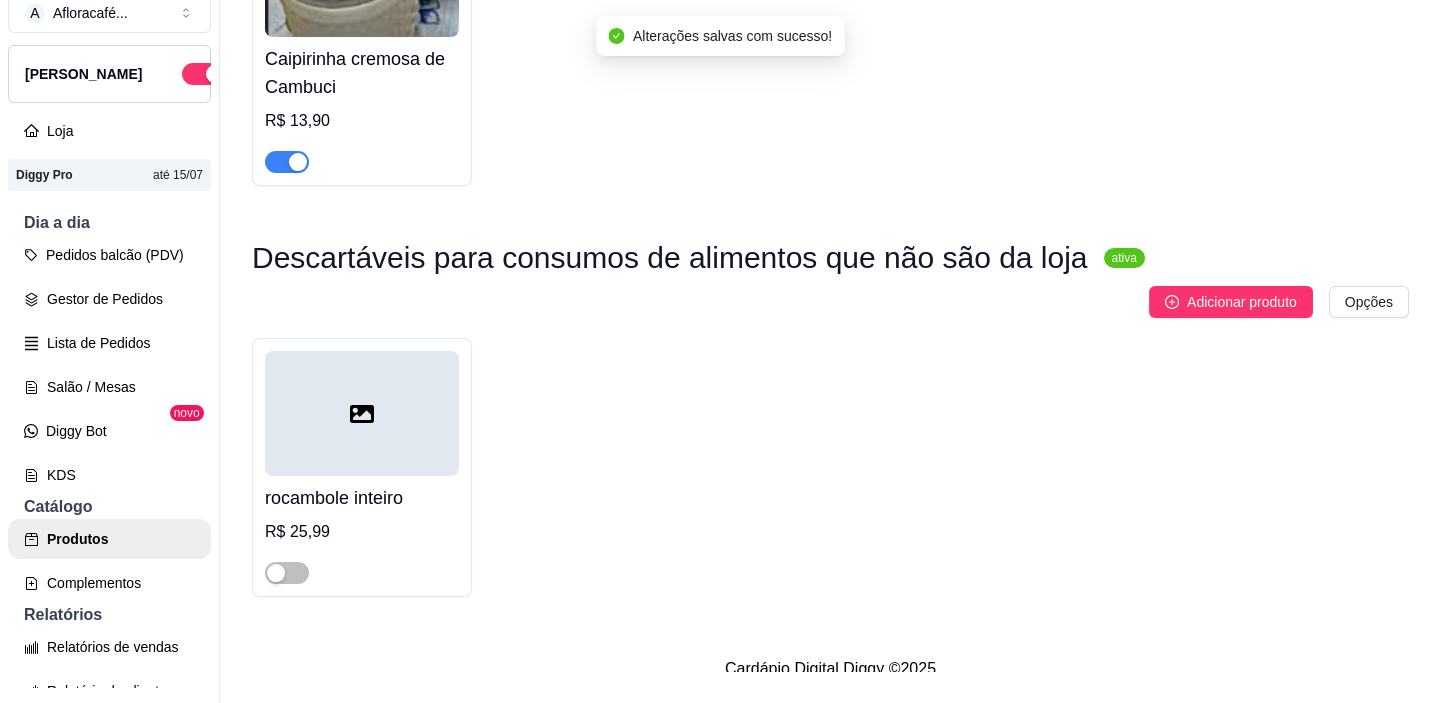 scroll, scrollTop: 0, scrollLeft: 0, axis: both 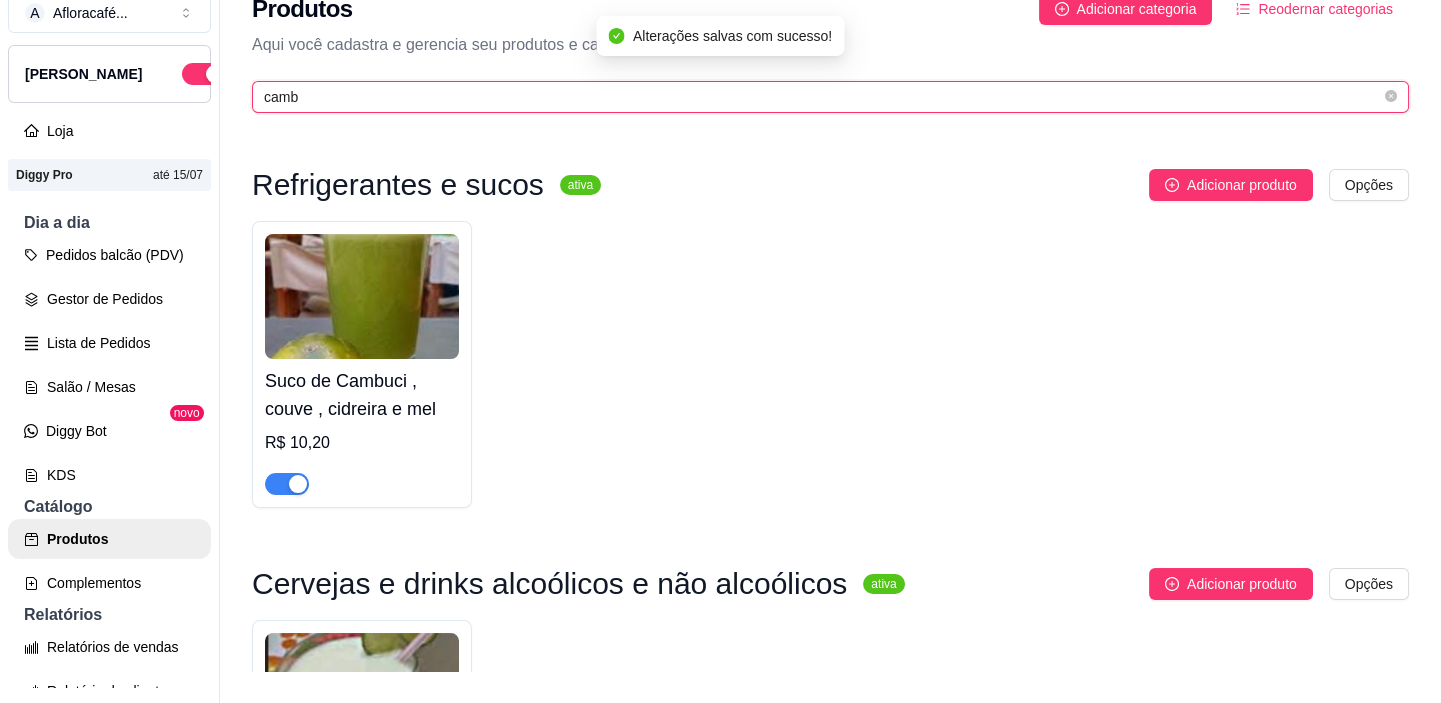 click on "camb" at bounding box center (822, 97) 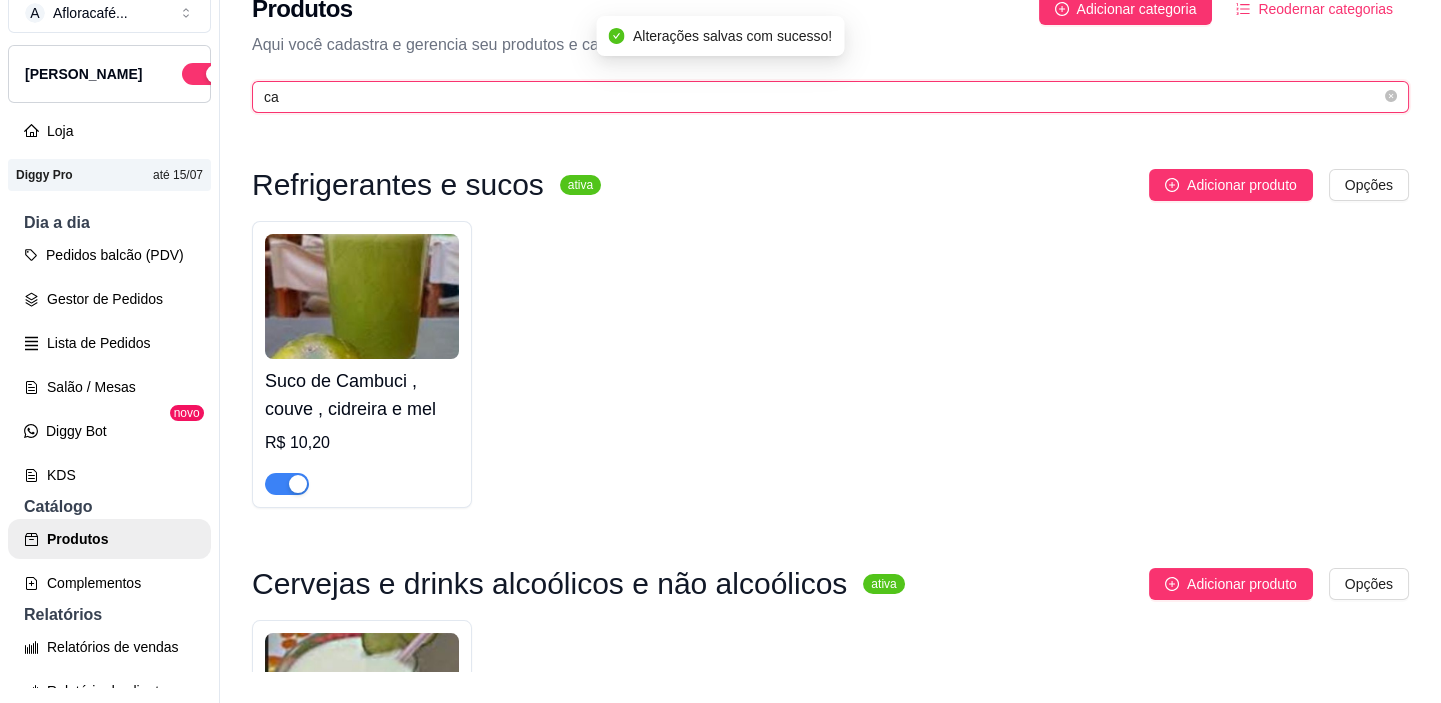 type on "c" 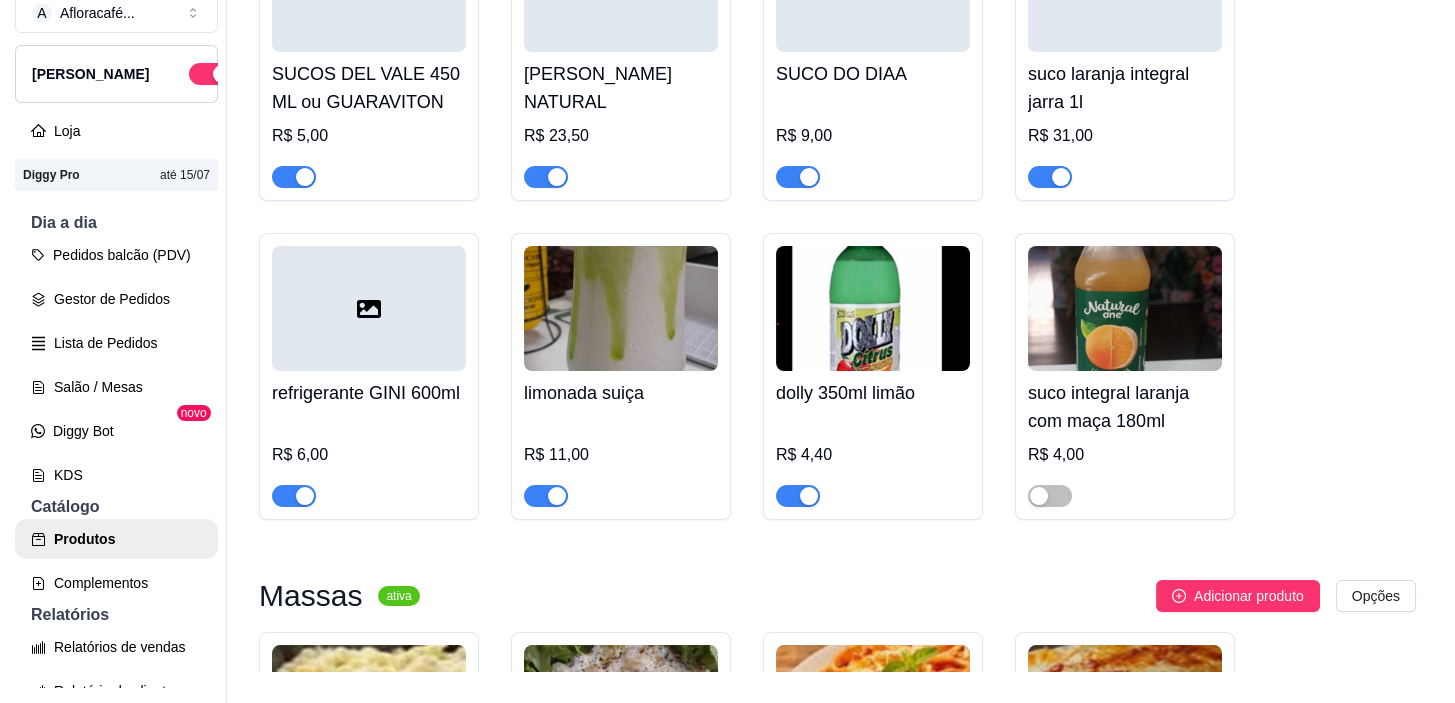 scroll, scrollTop: 13000, scrollLeft: 0, axis: vertical 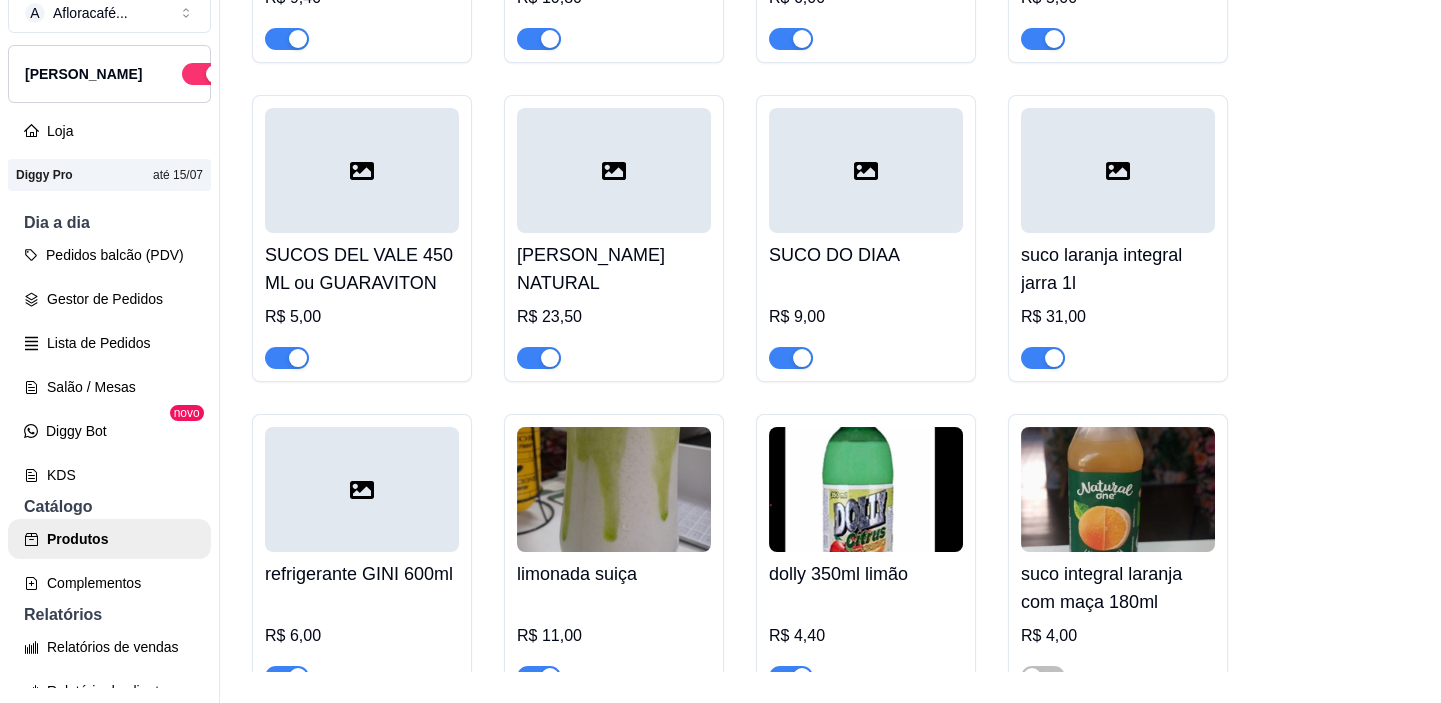 type 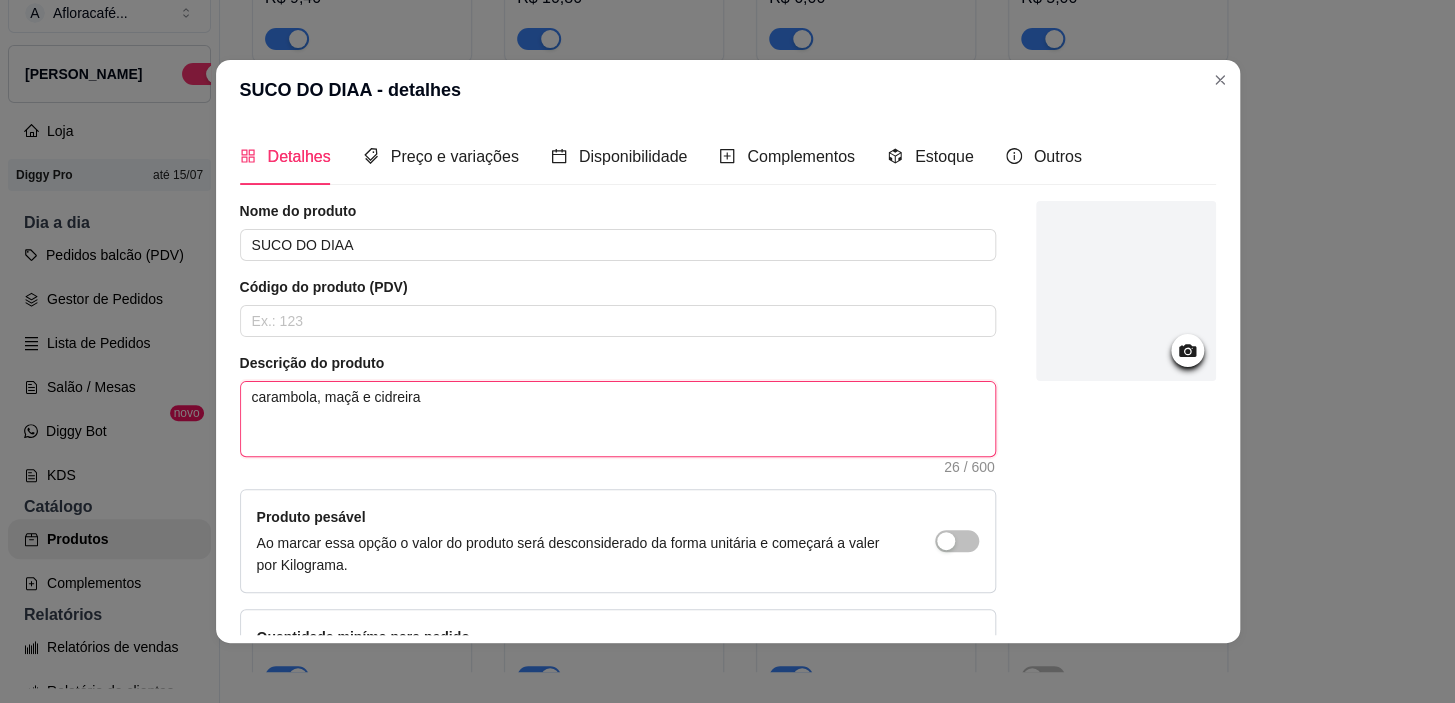 click on "carambola, maçã e cidreira" at bounding box center [618, 419] 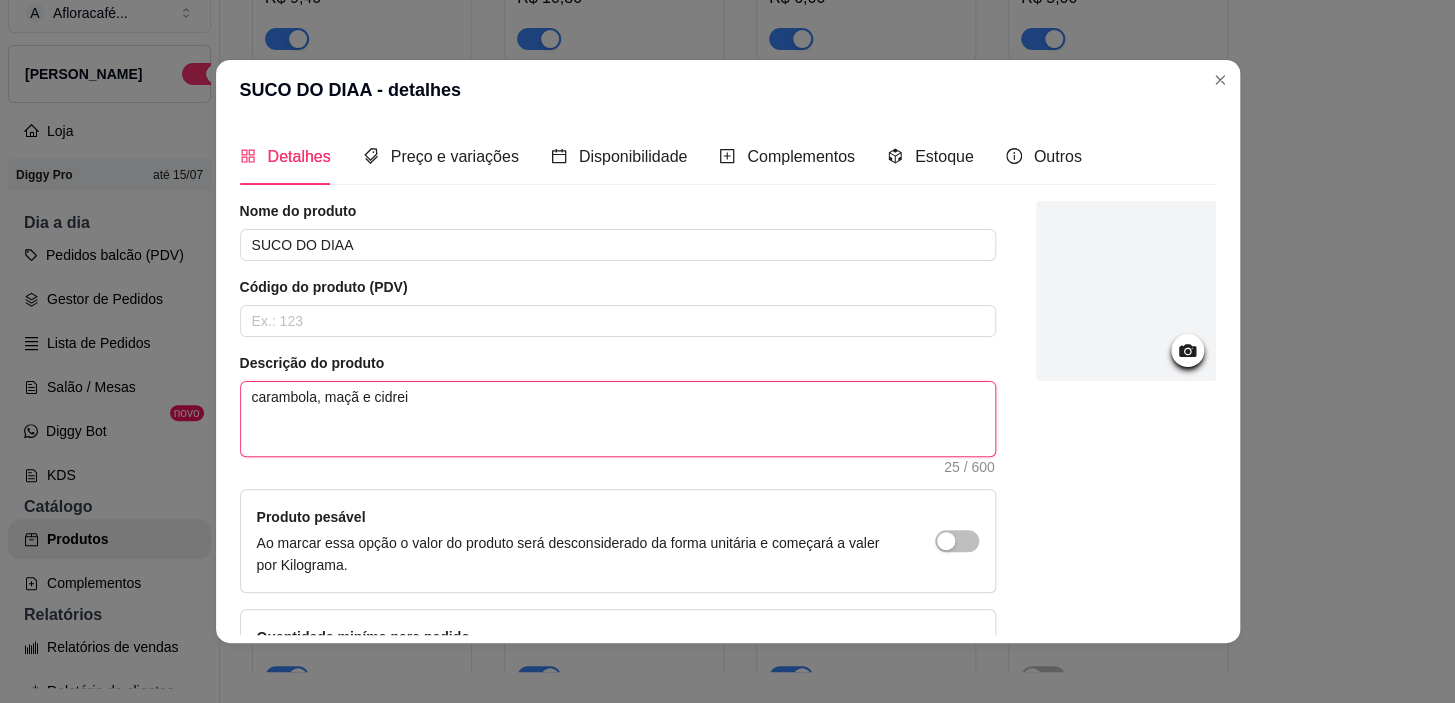 type on "carambola, maçã e cidre" 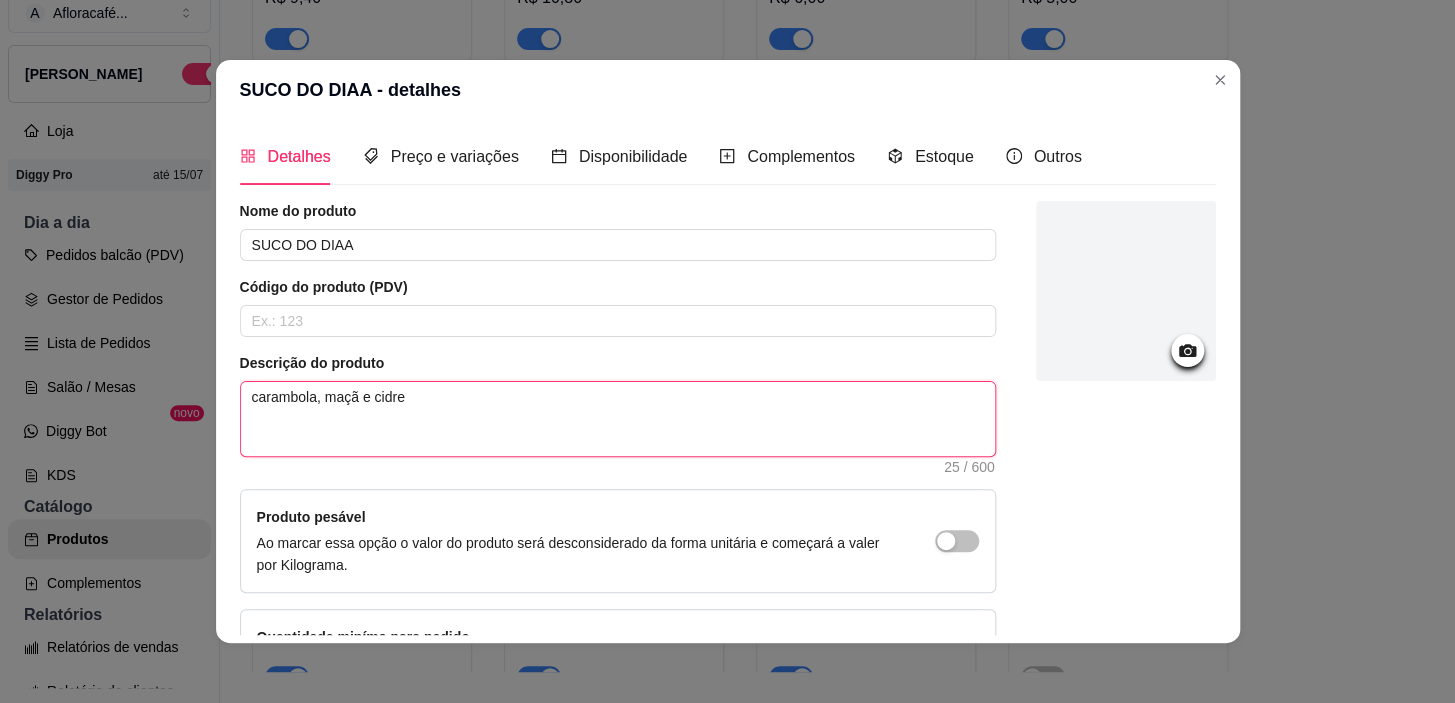 type 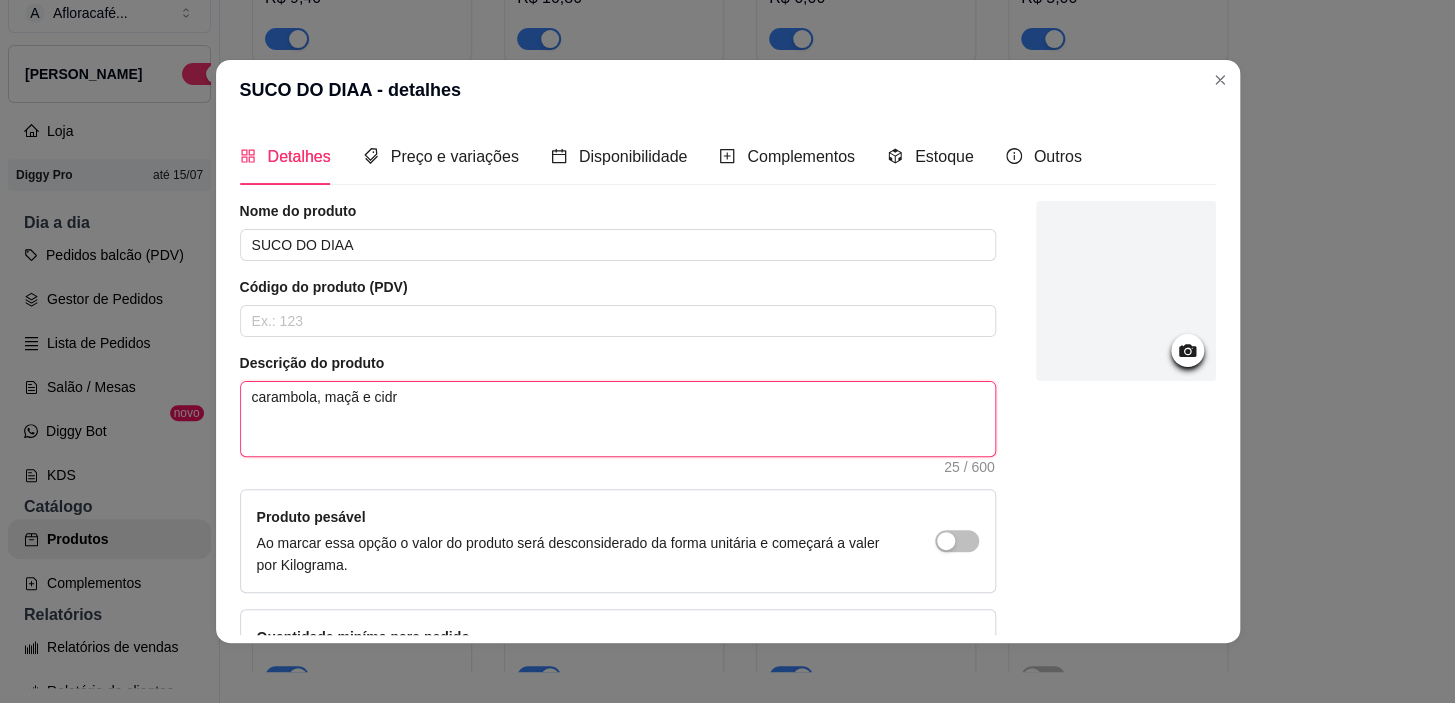 type 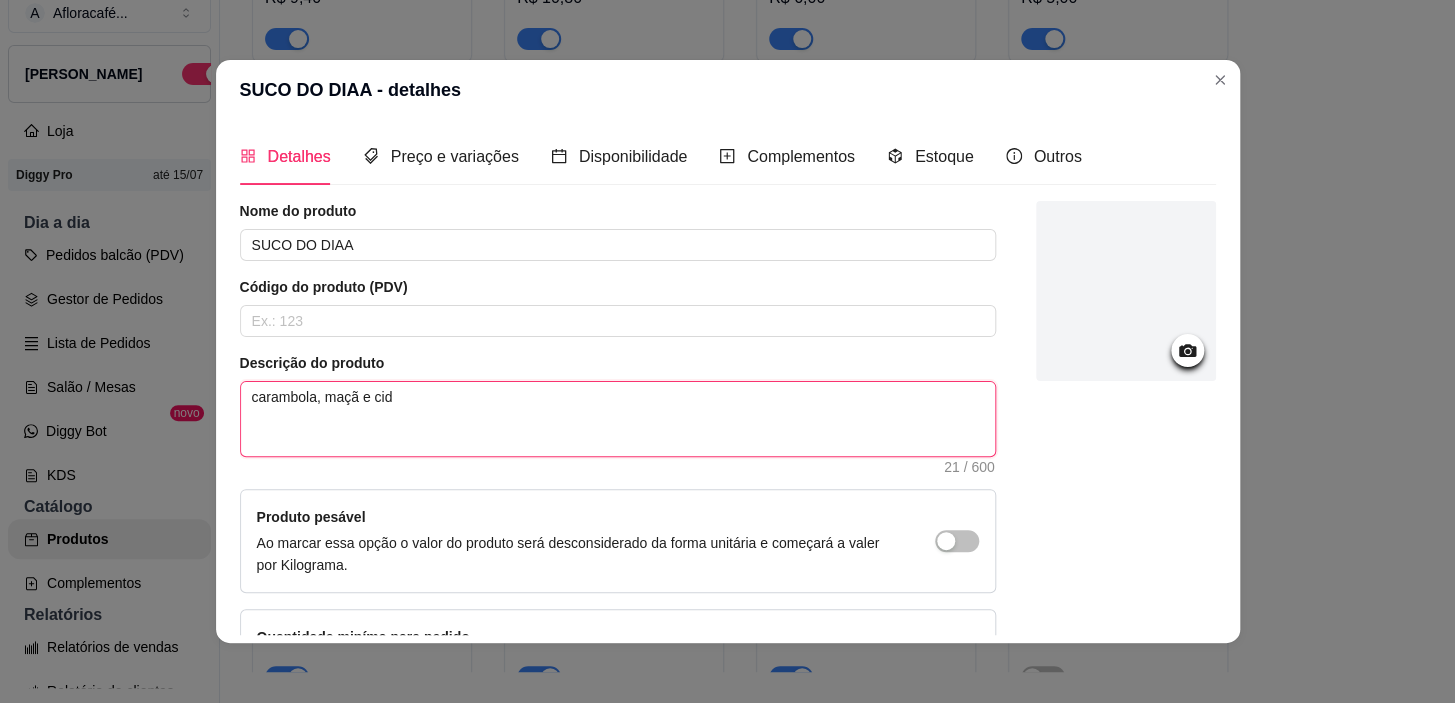 type 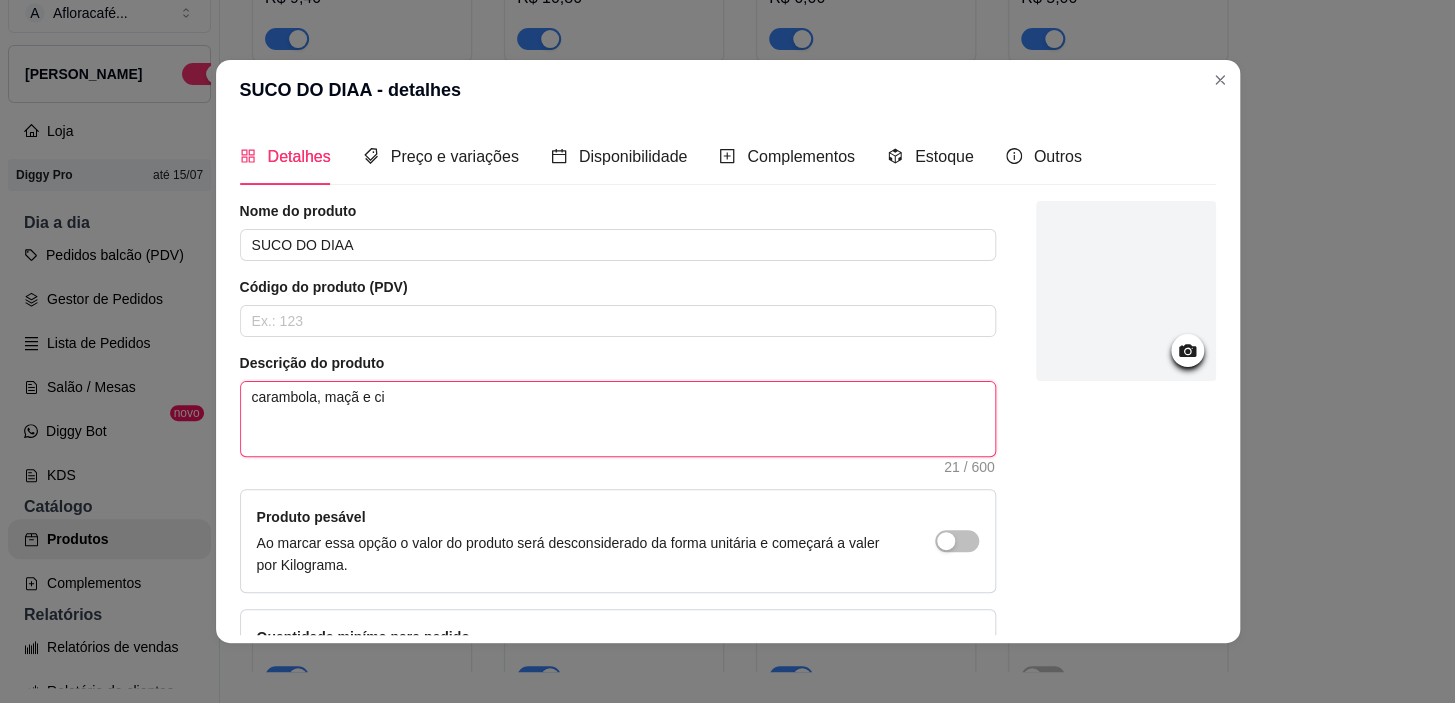 type 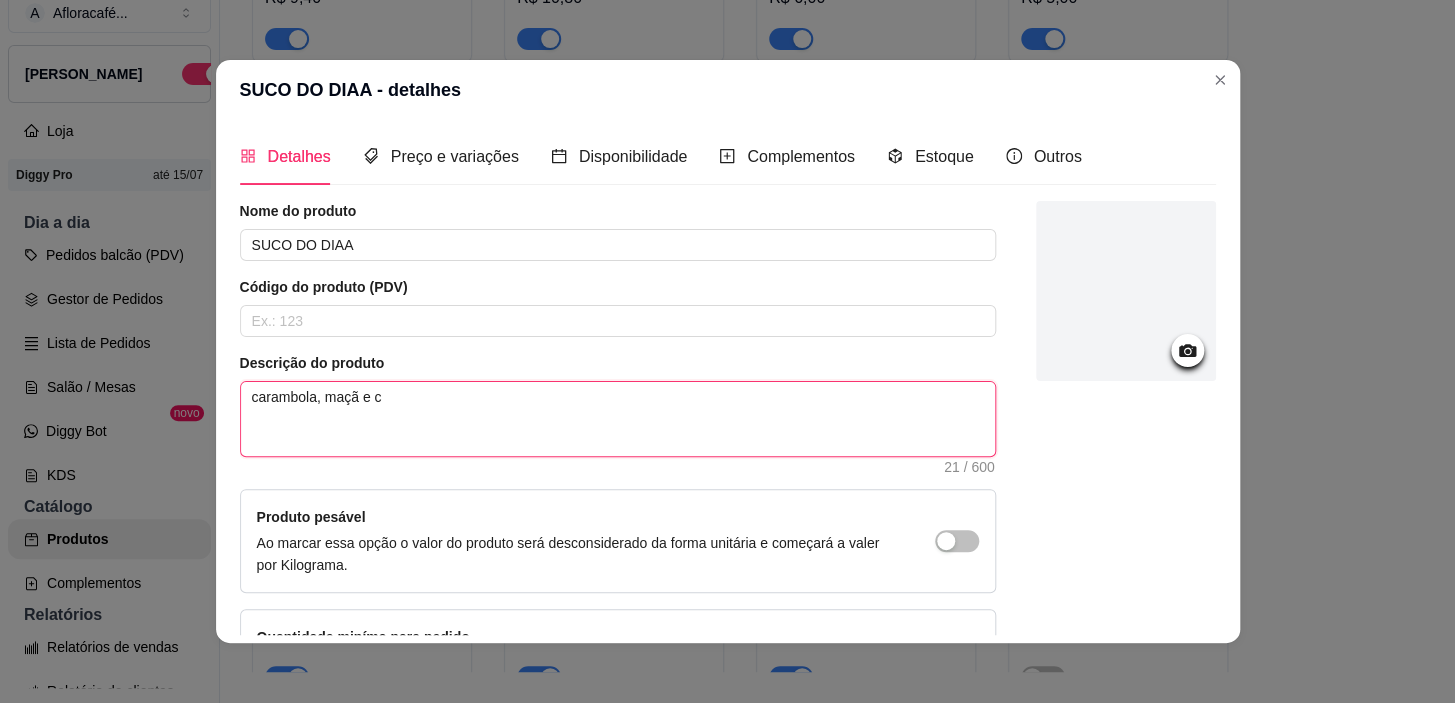 type 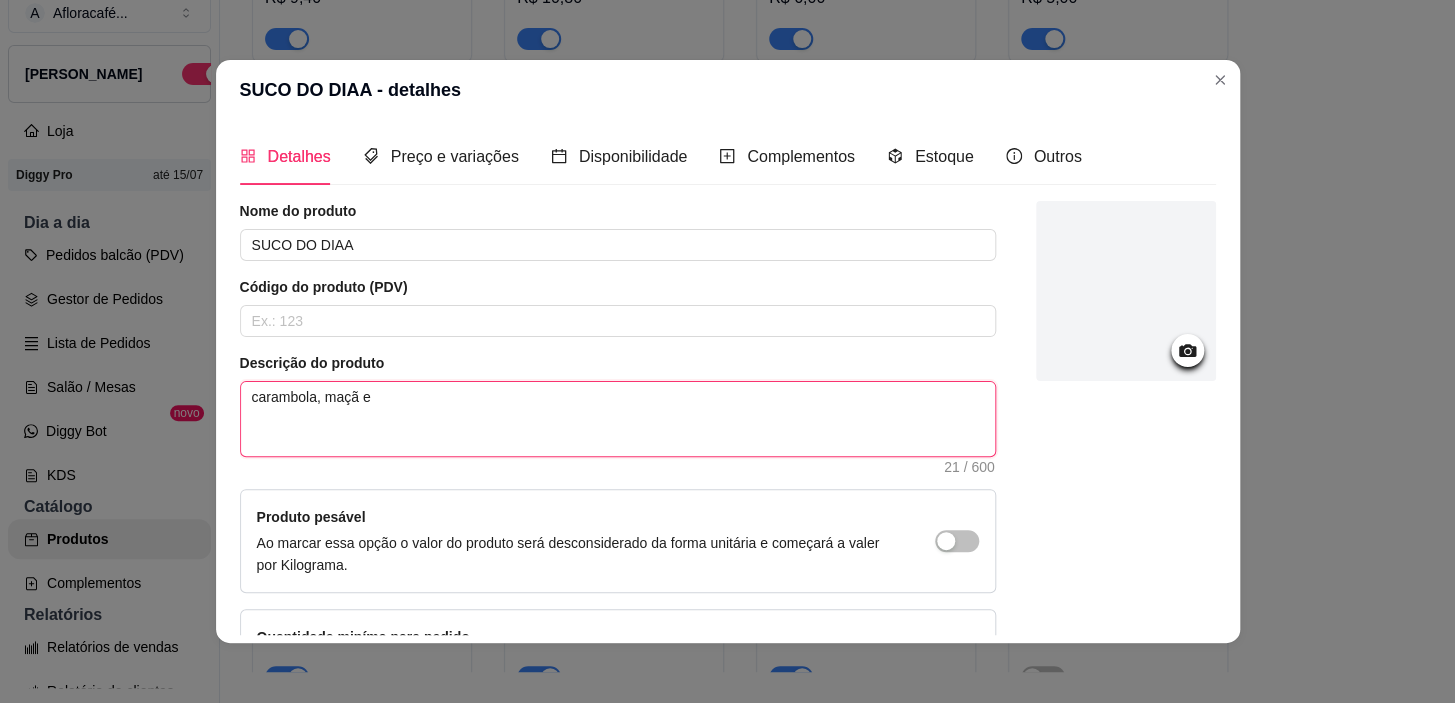 type 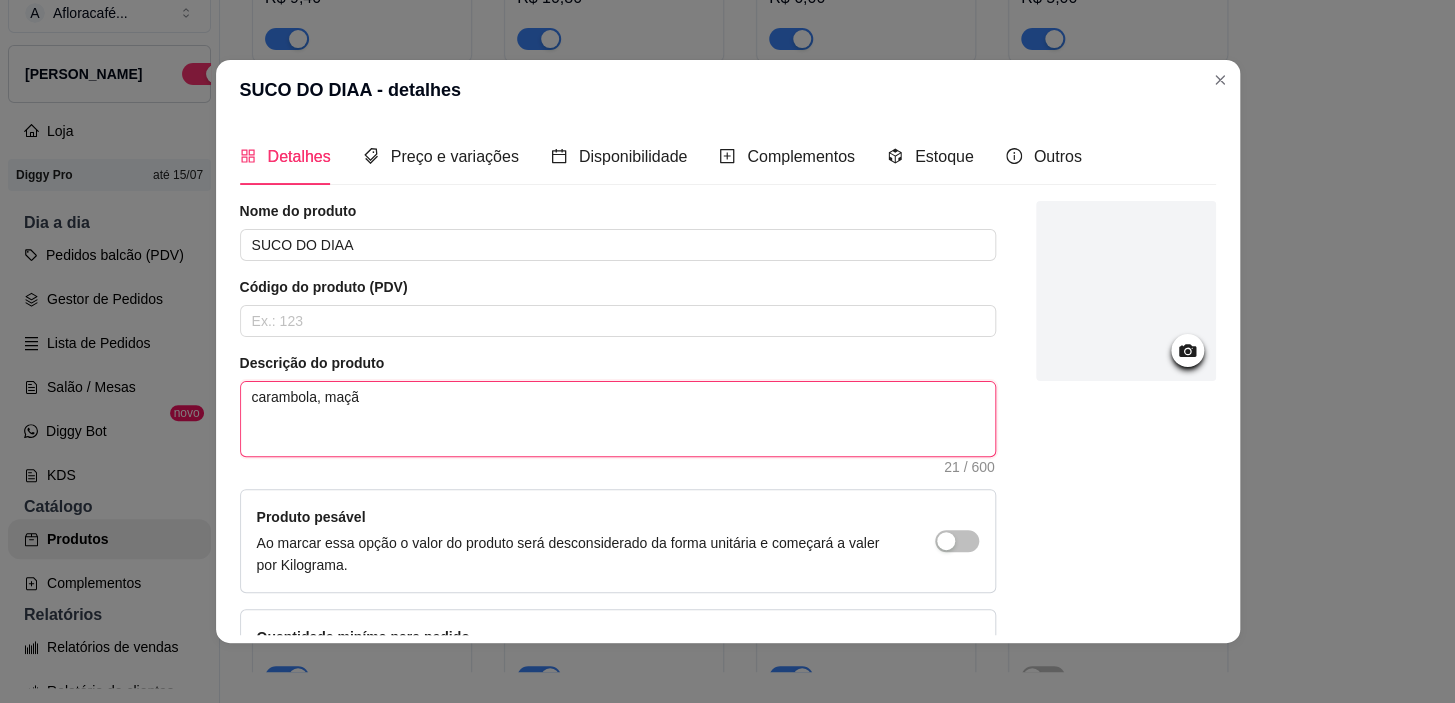 type 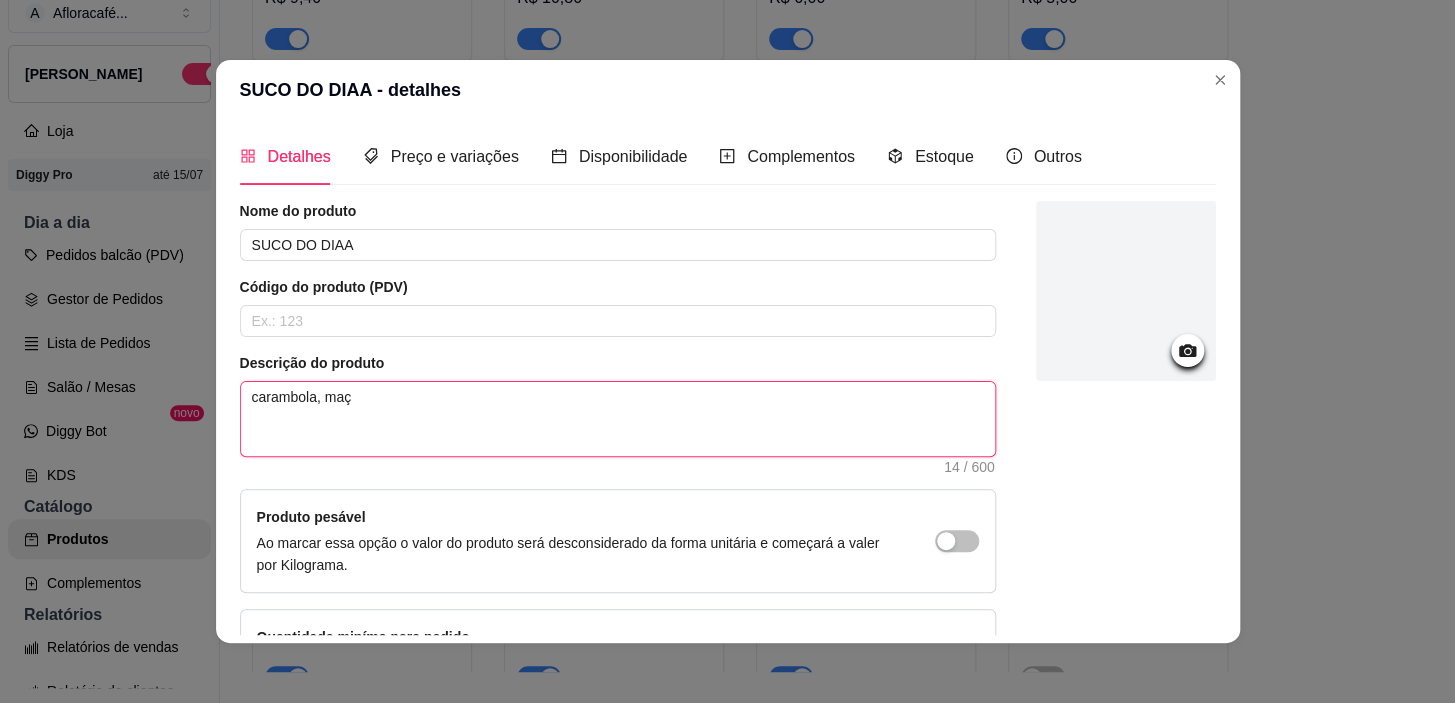 type 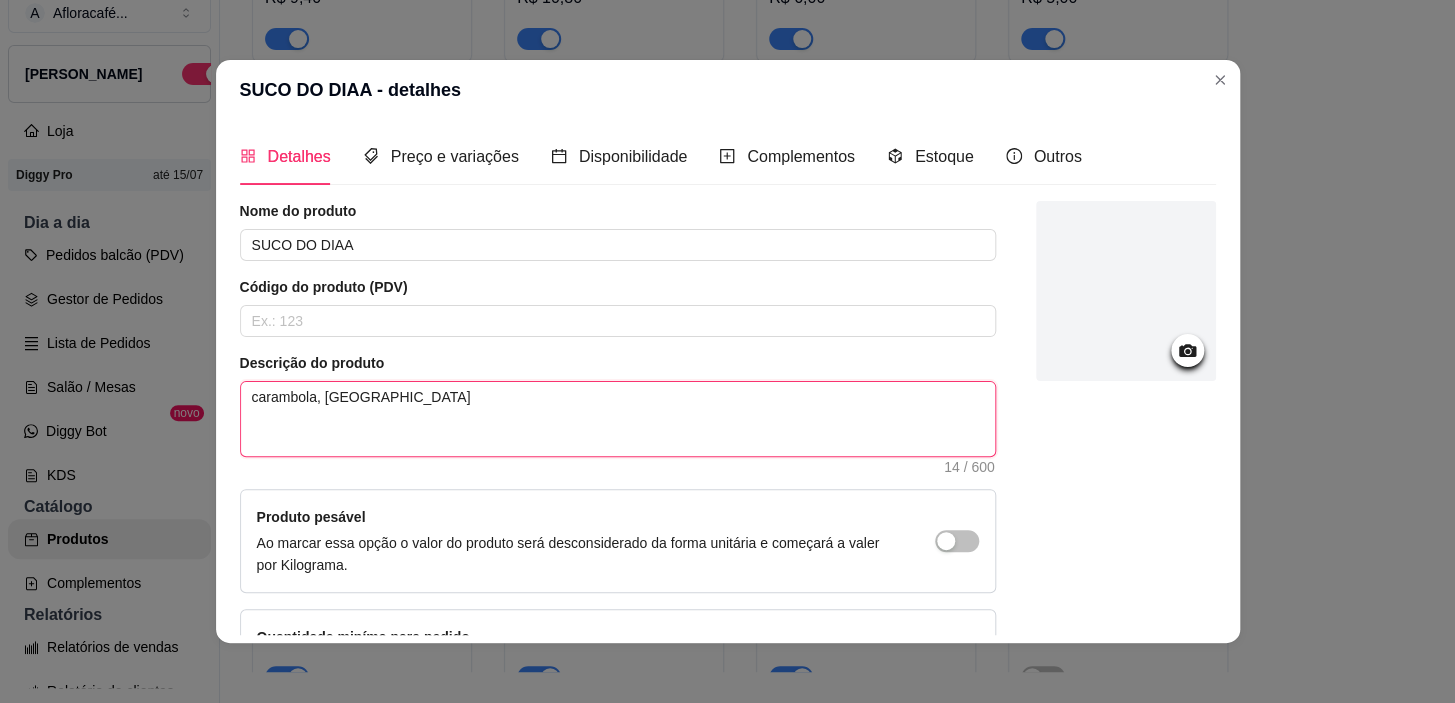 type 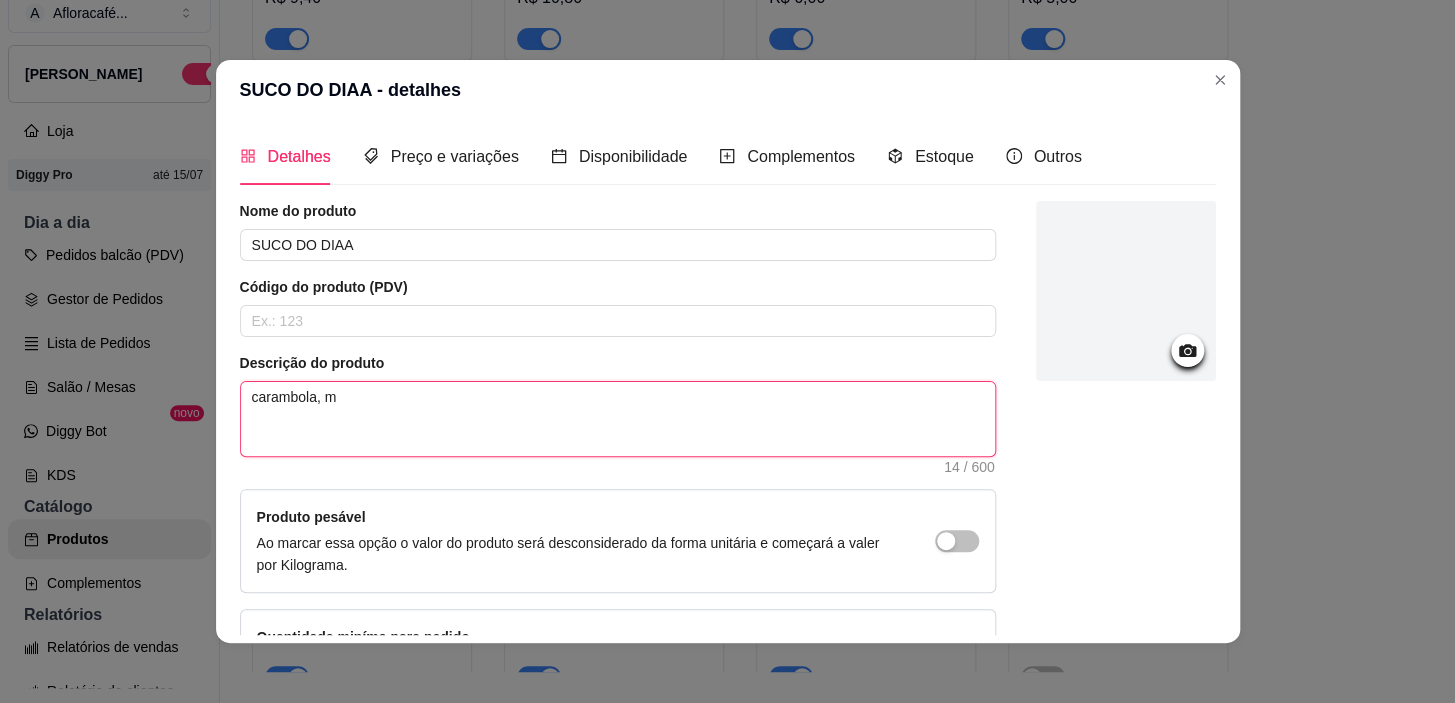type 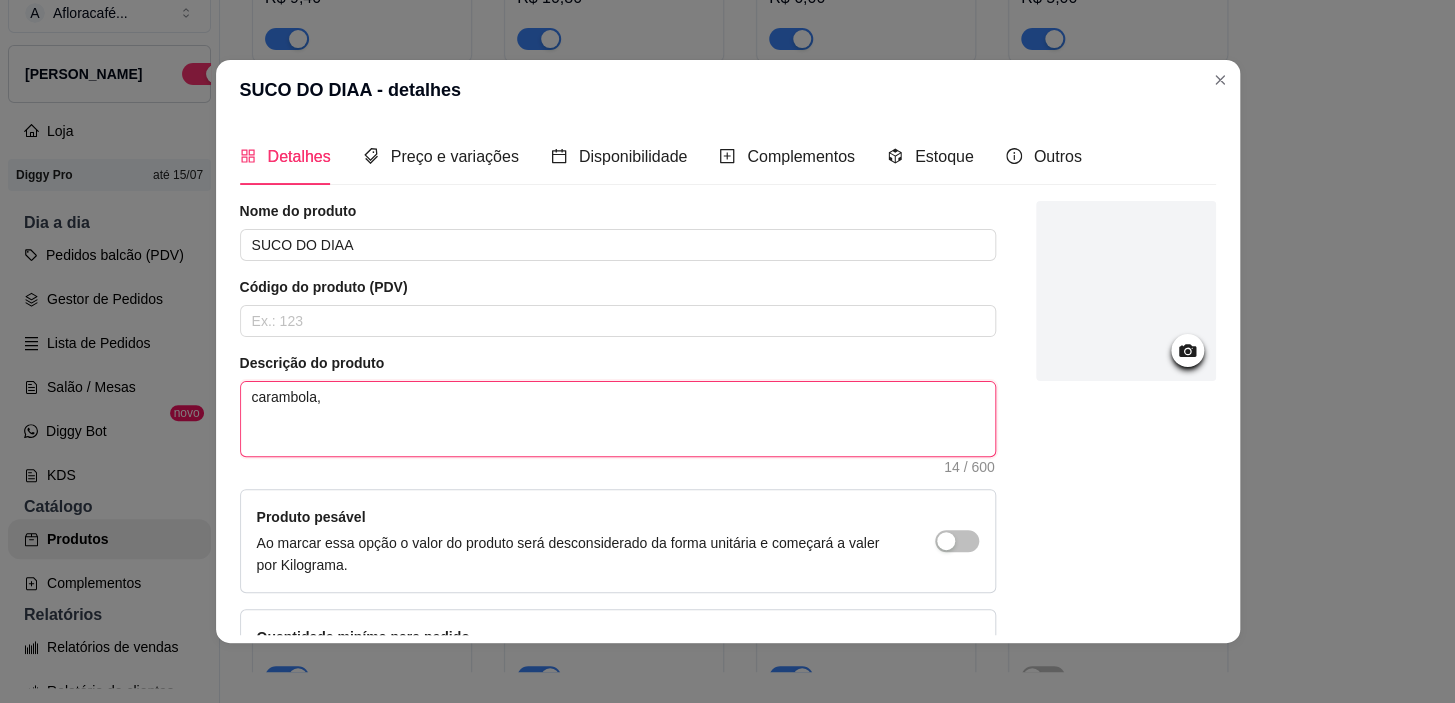type 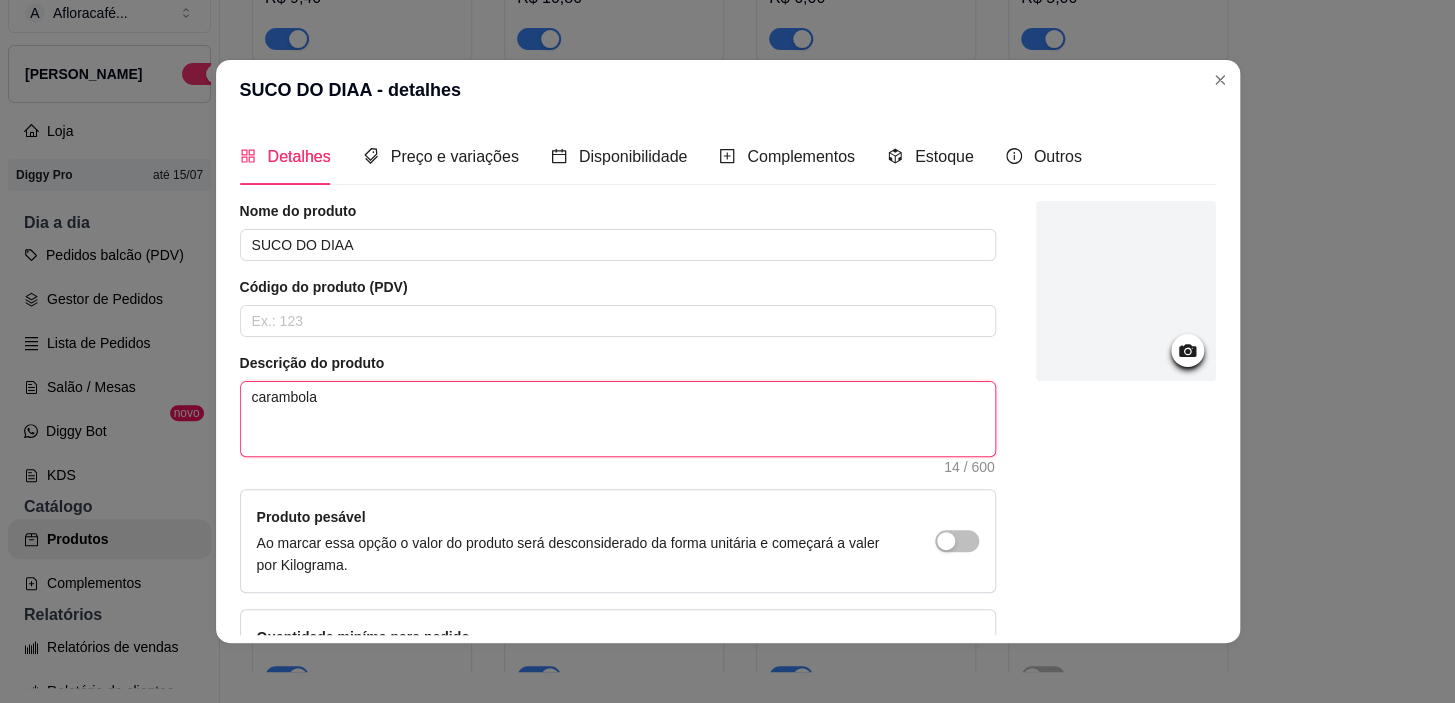type 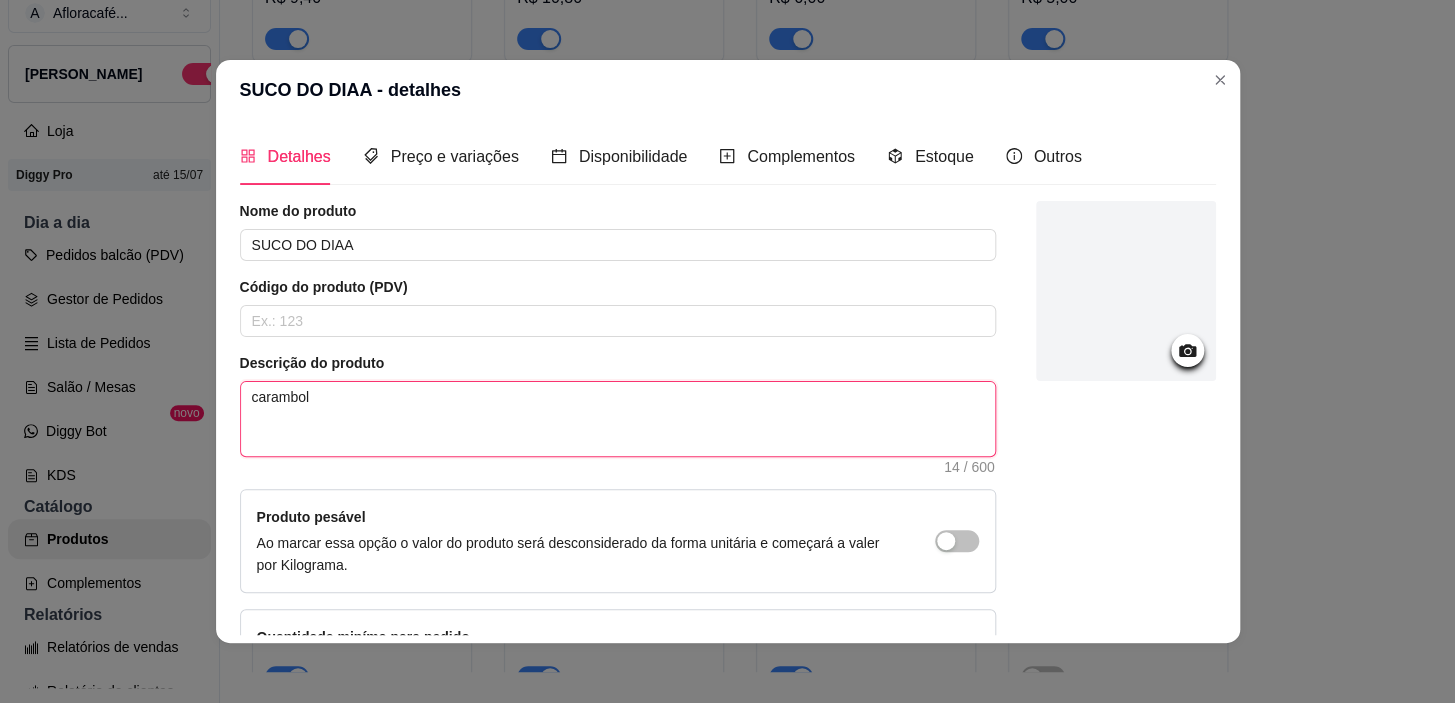 type 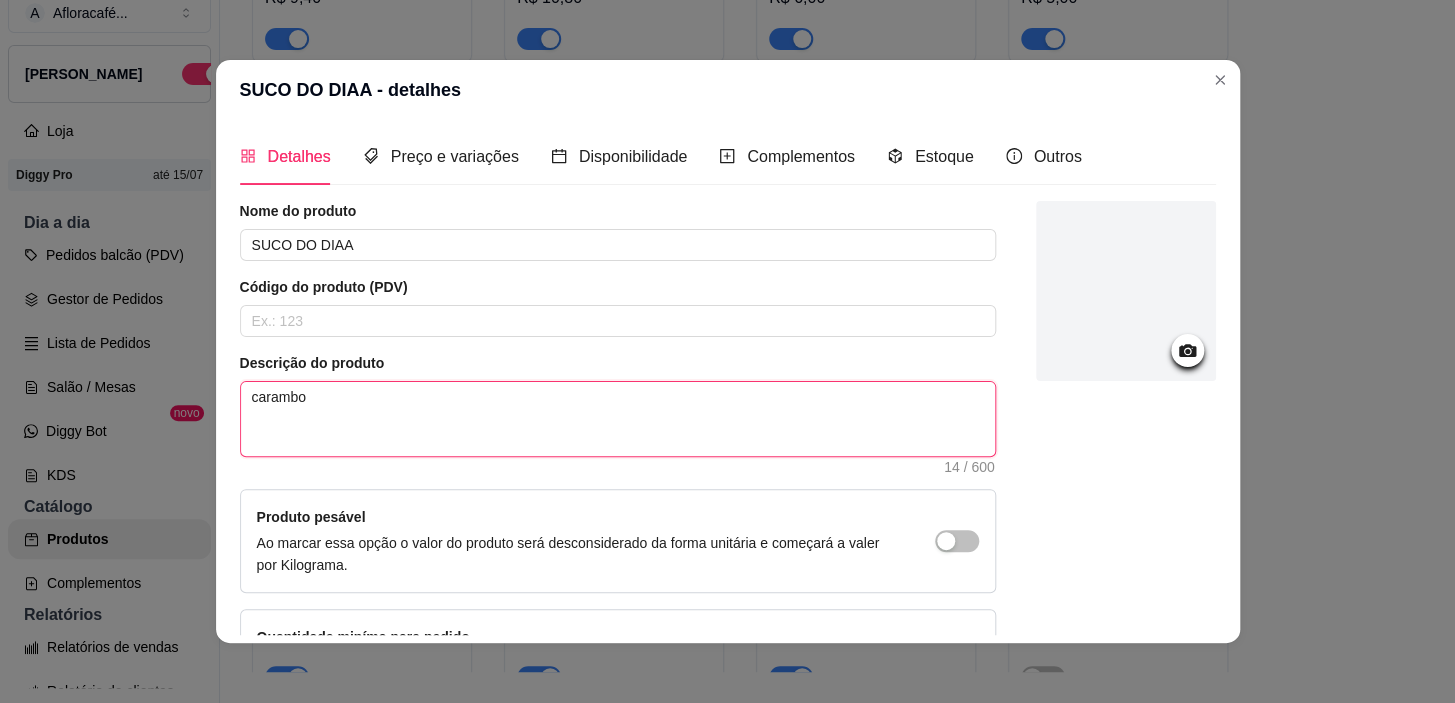 type 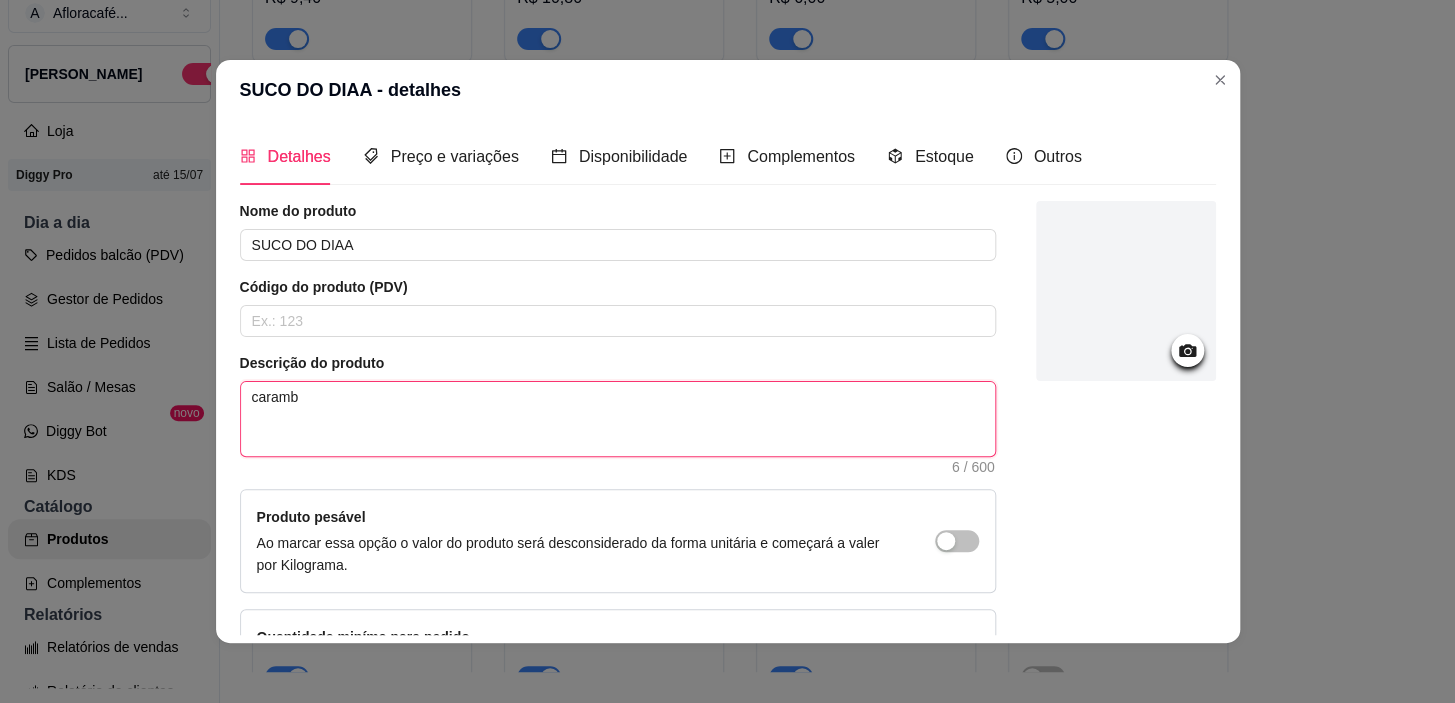 type 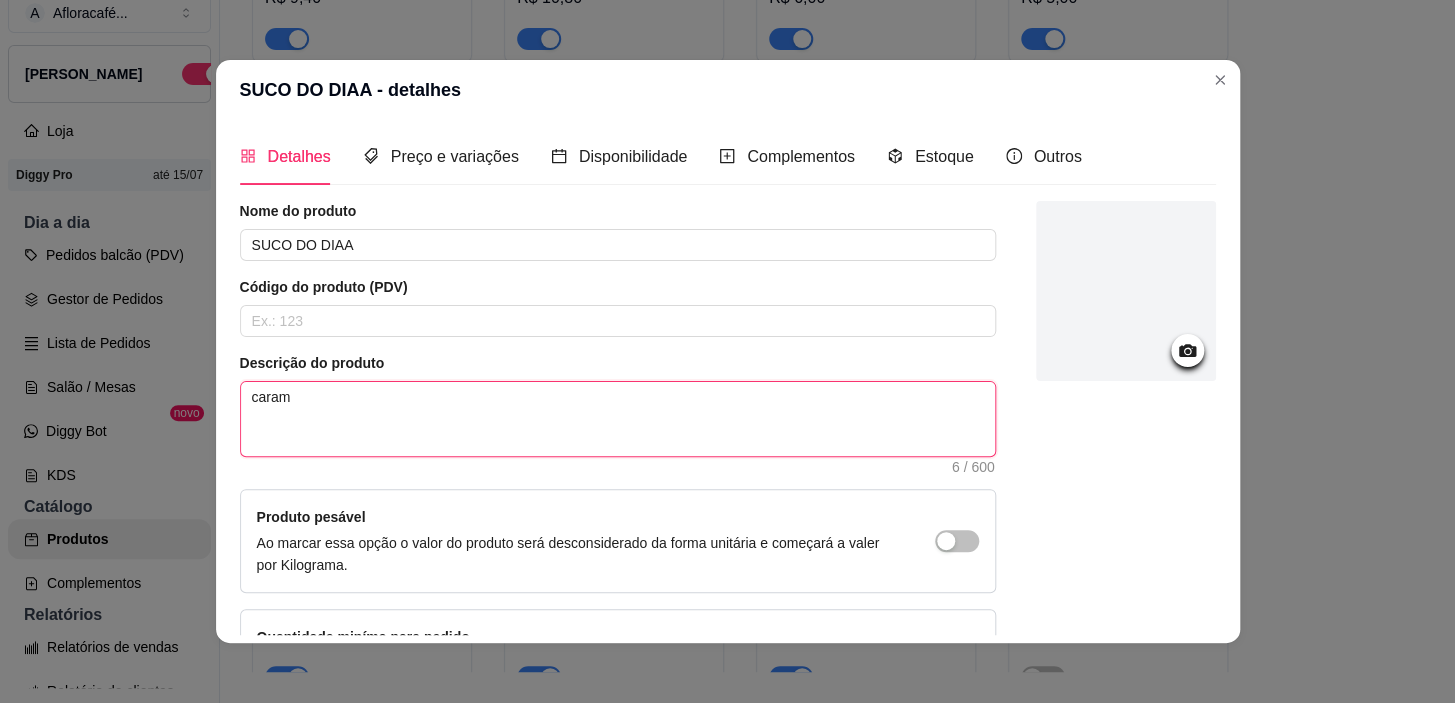 type 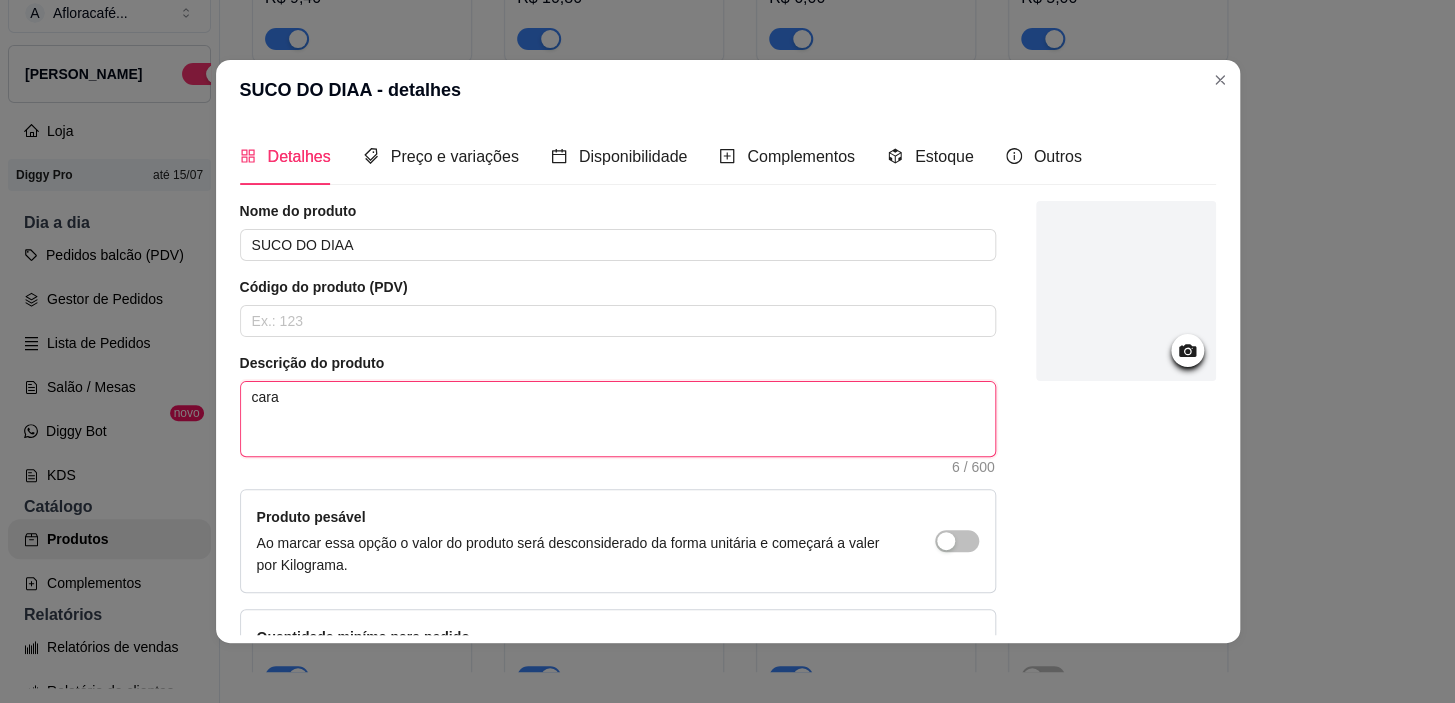 type 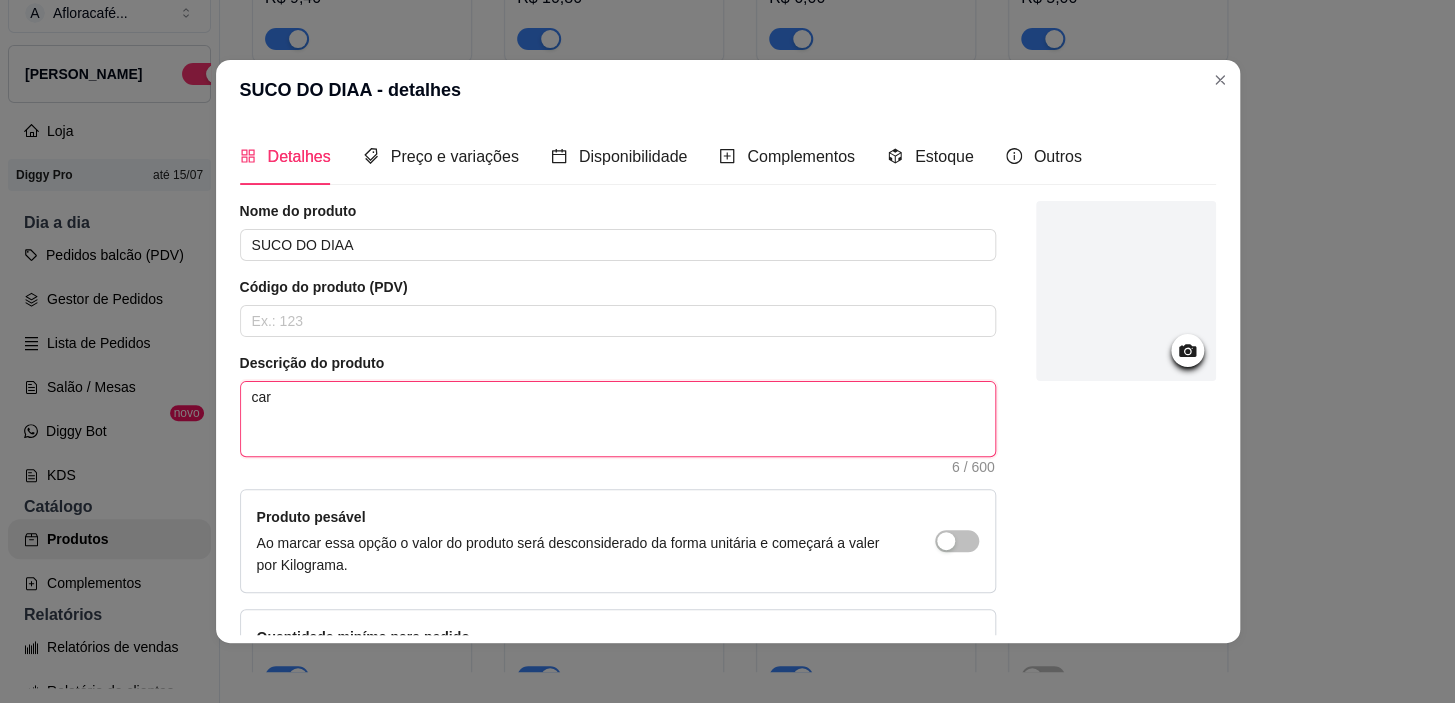type 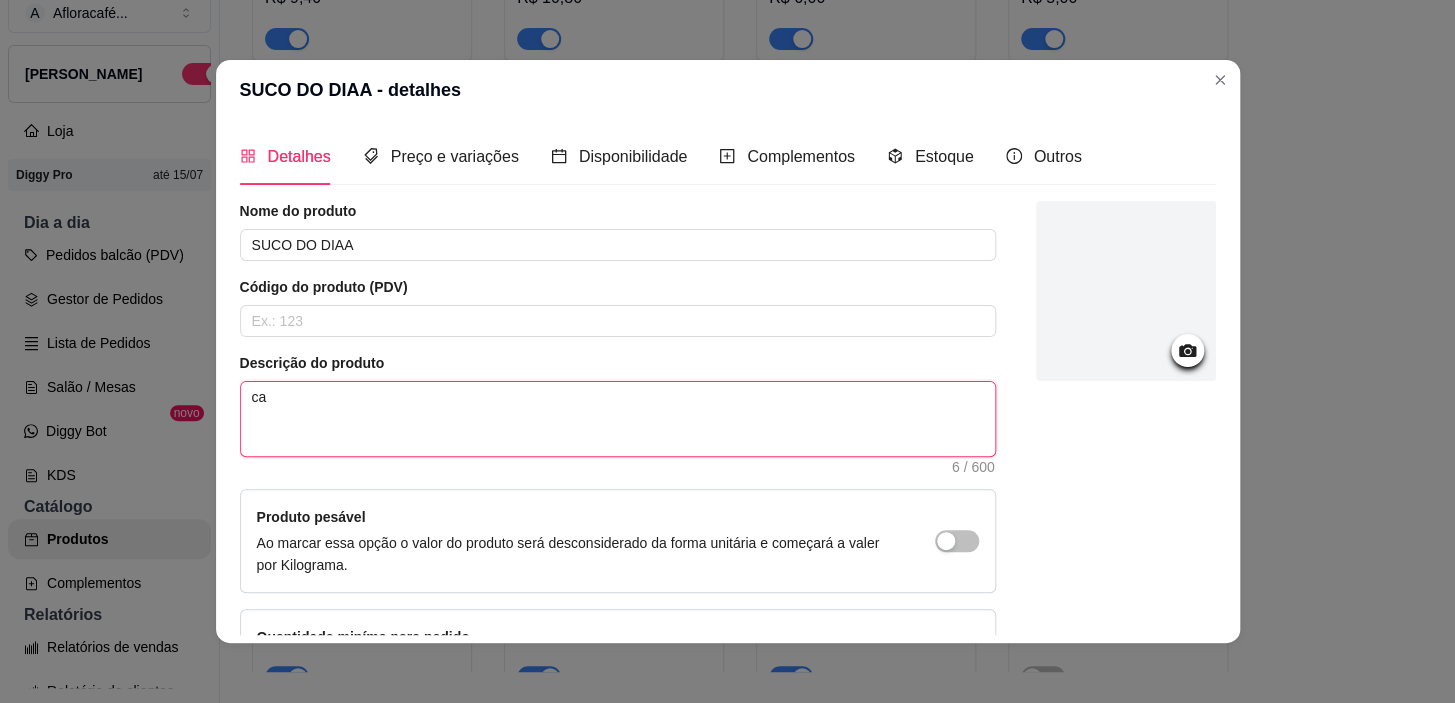 type 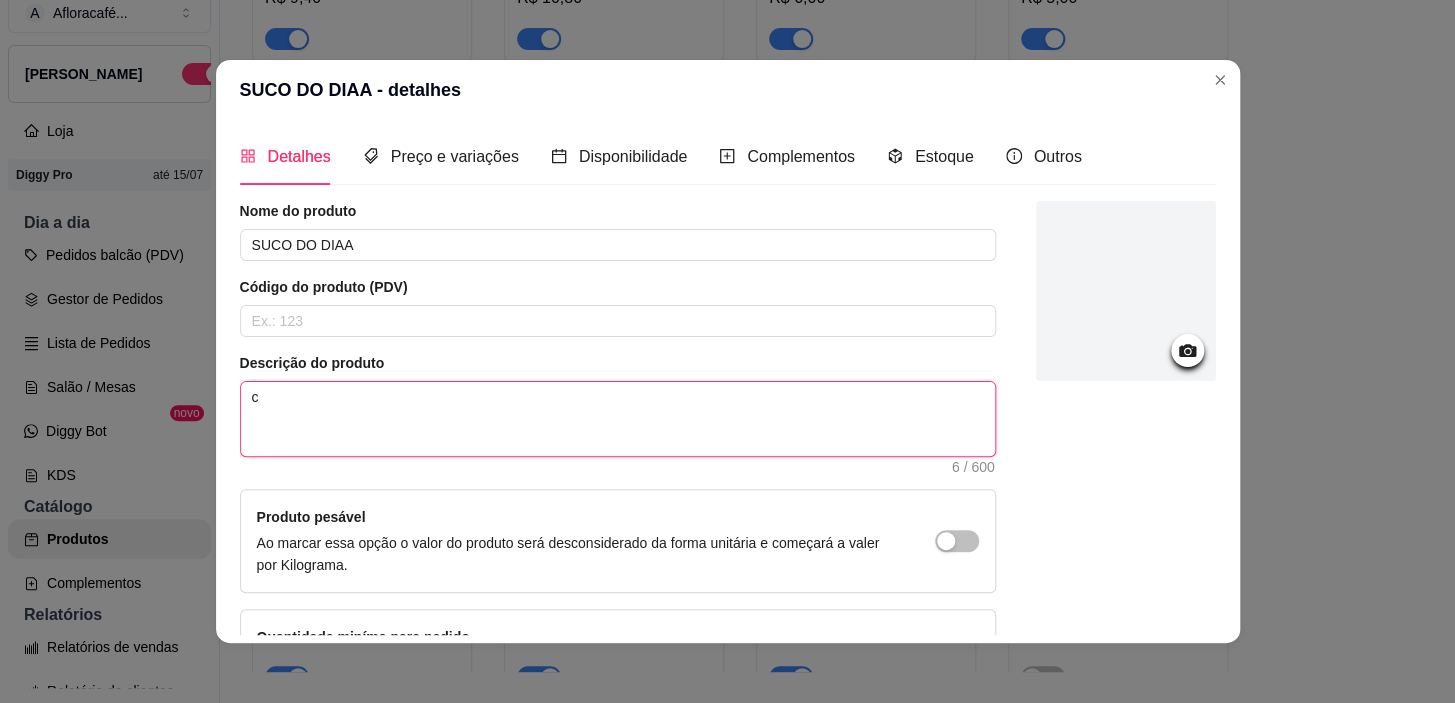 type 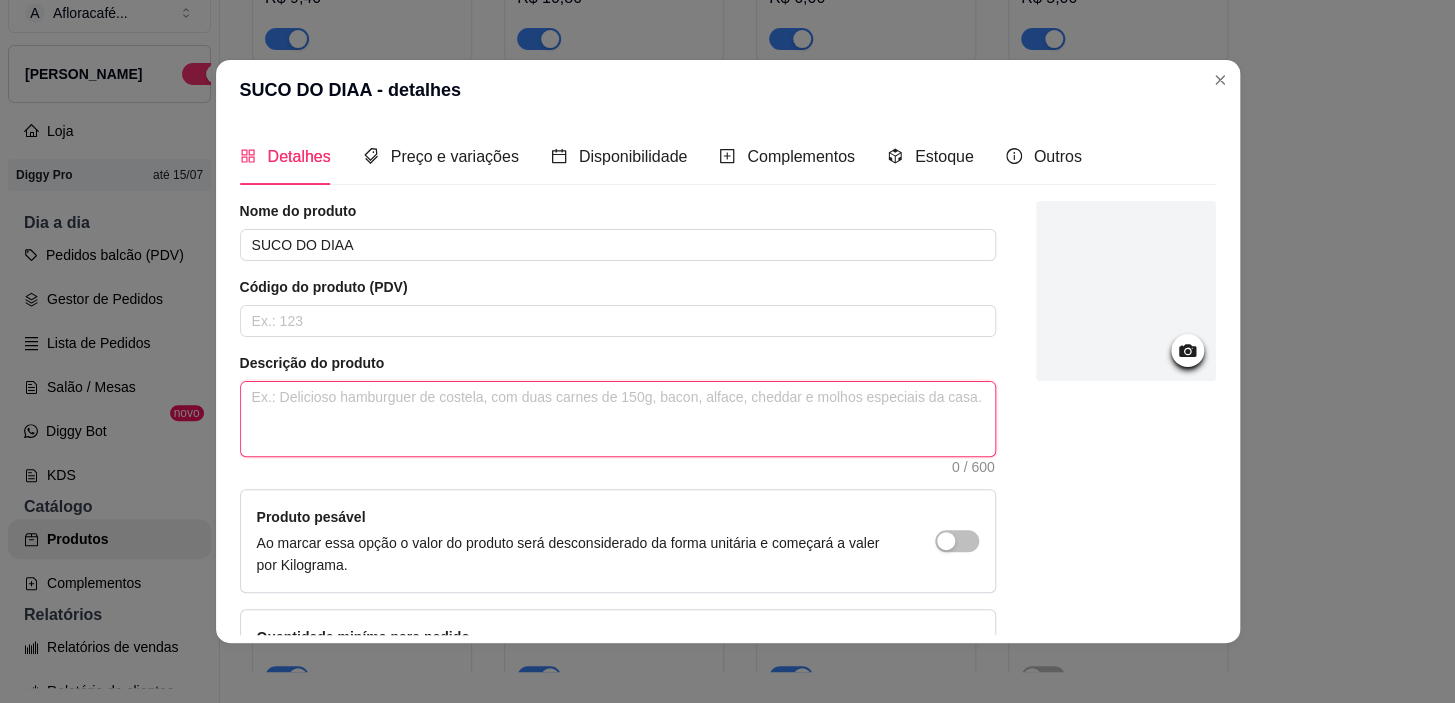 type 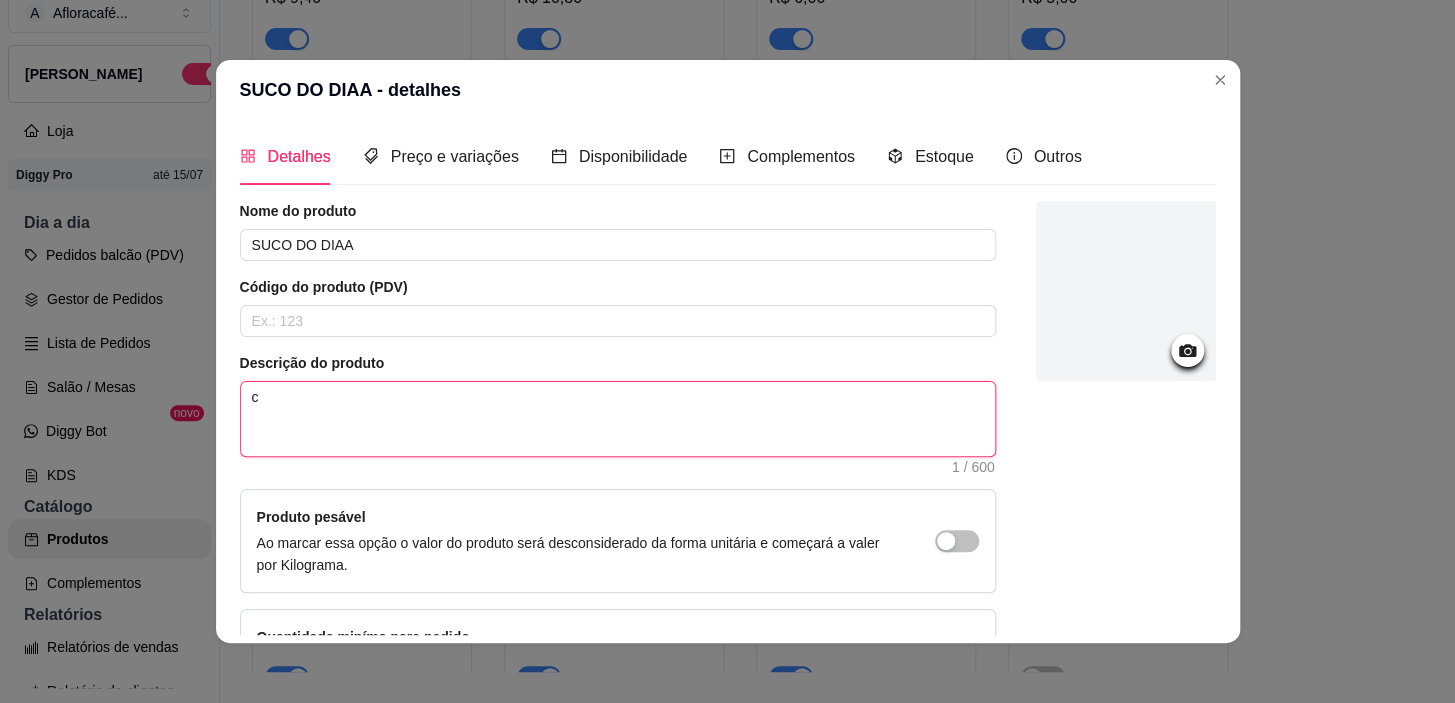 type 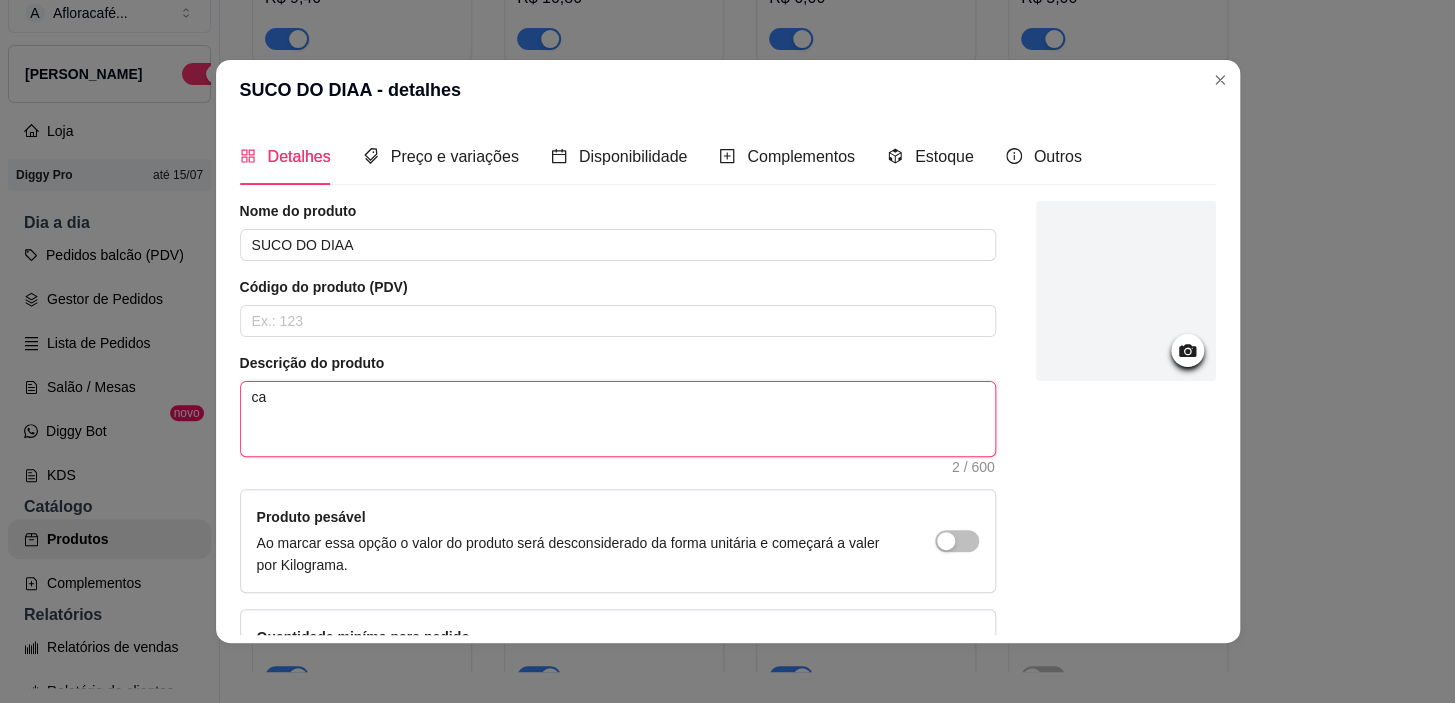 type 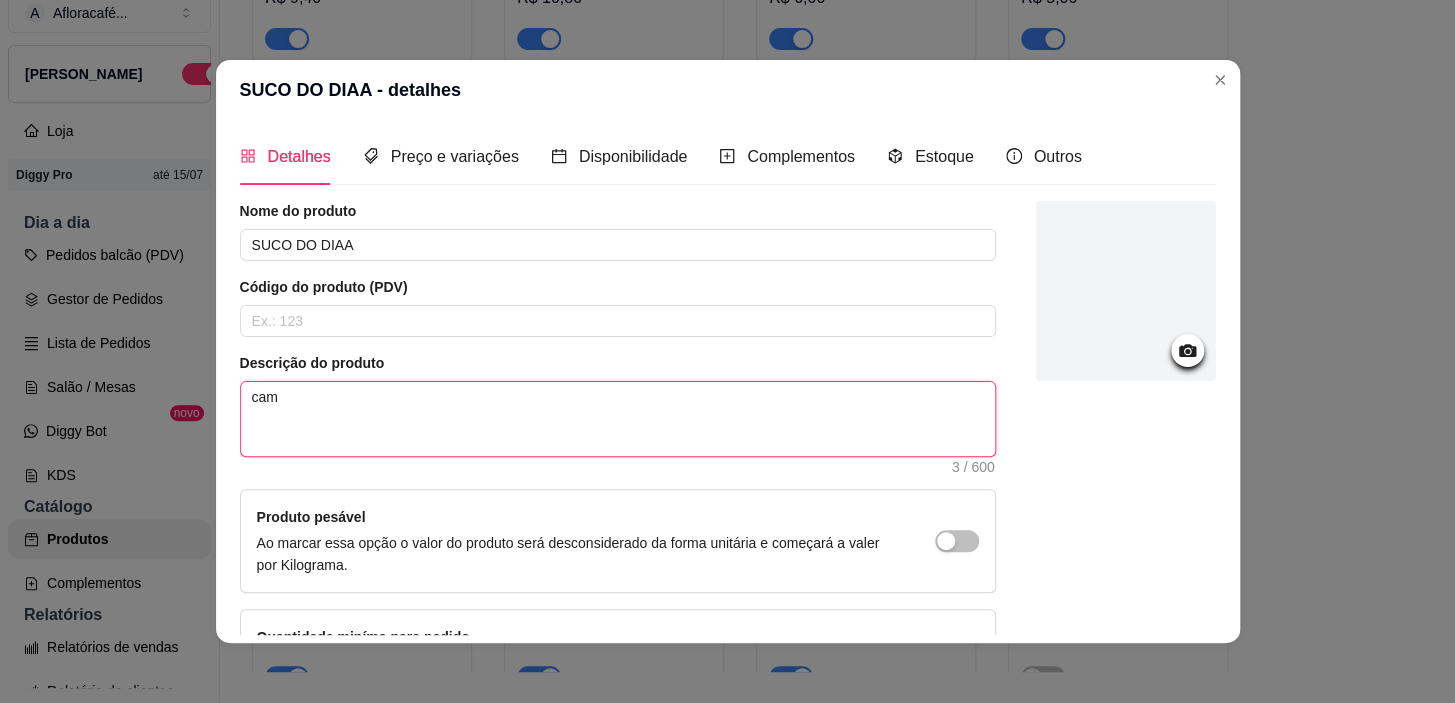 type 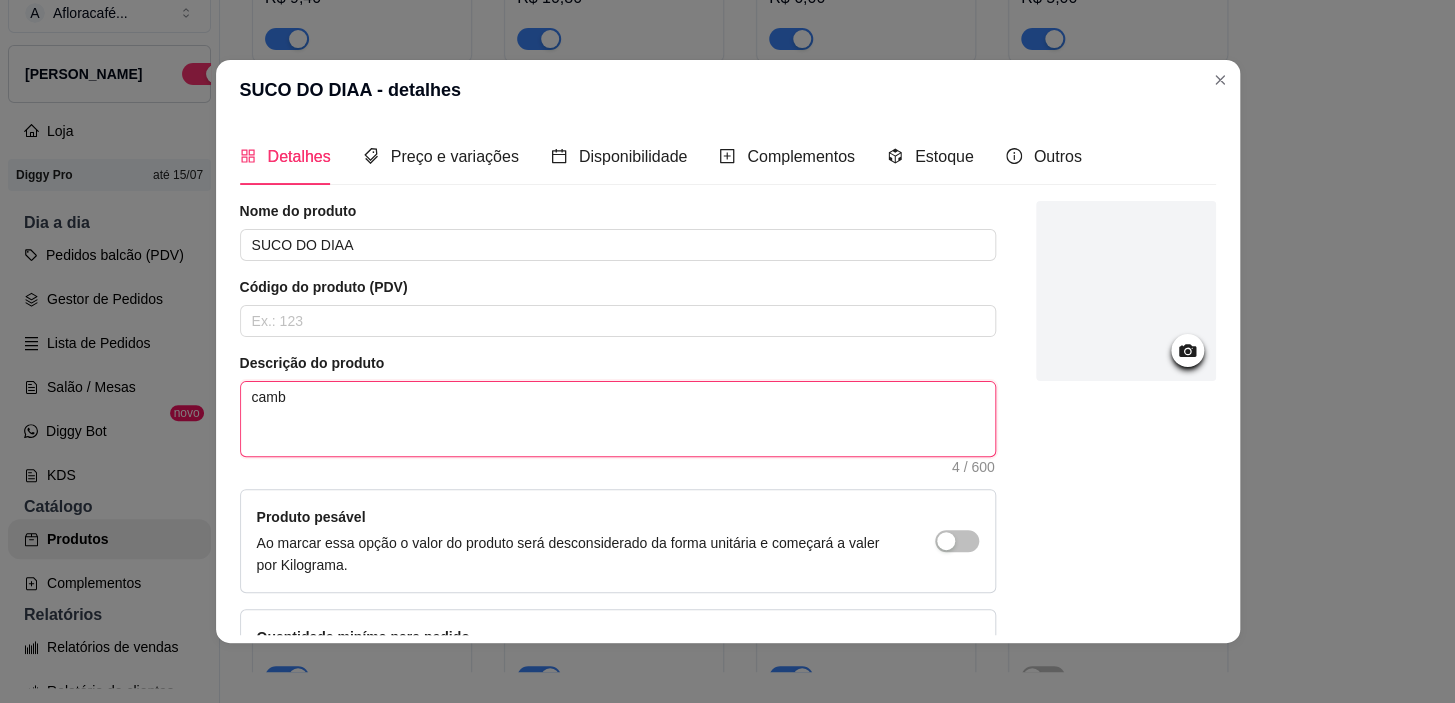 type 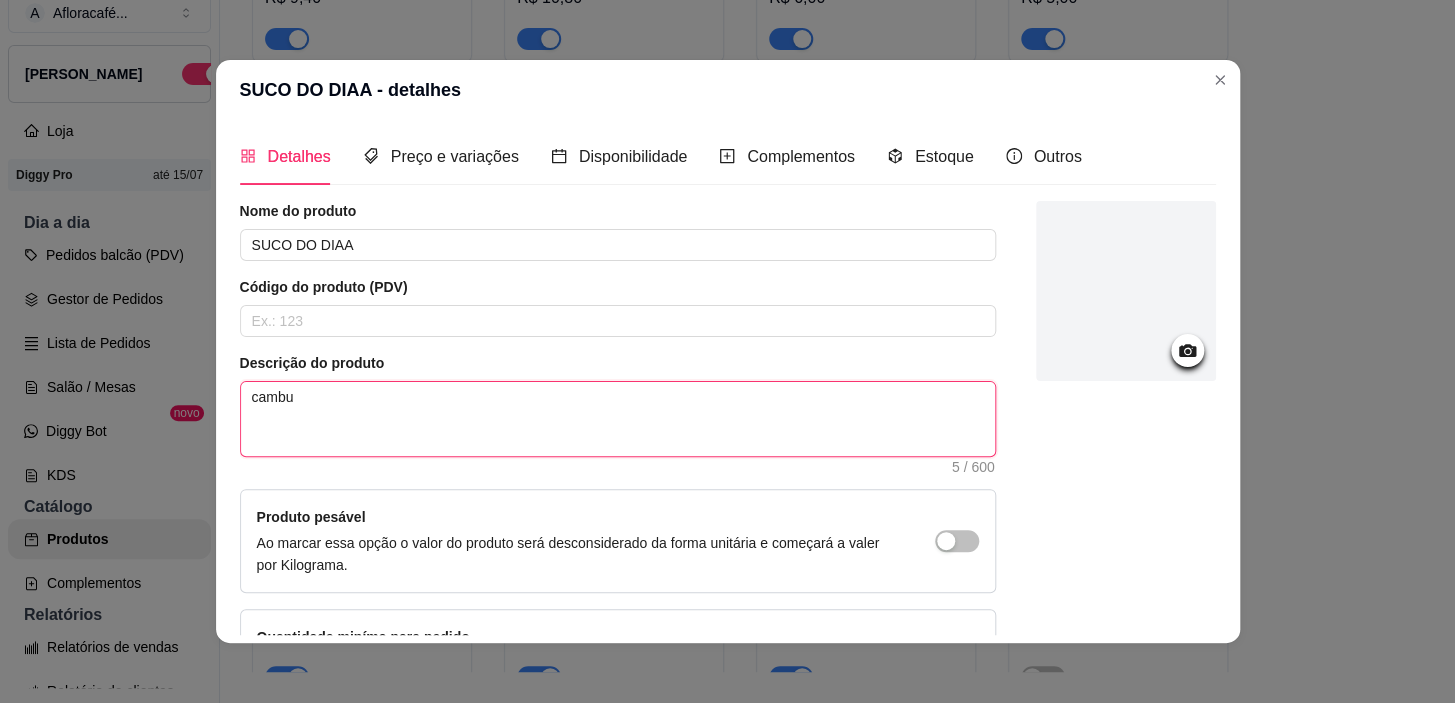 type 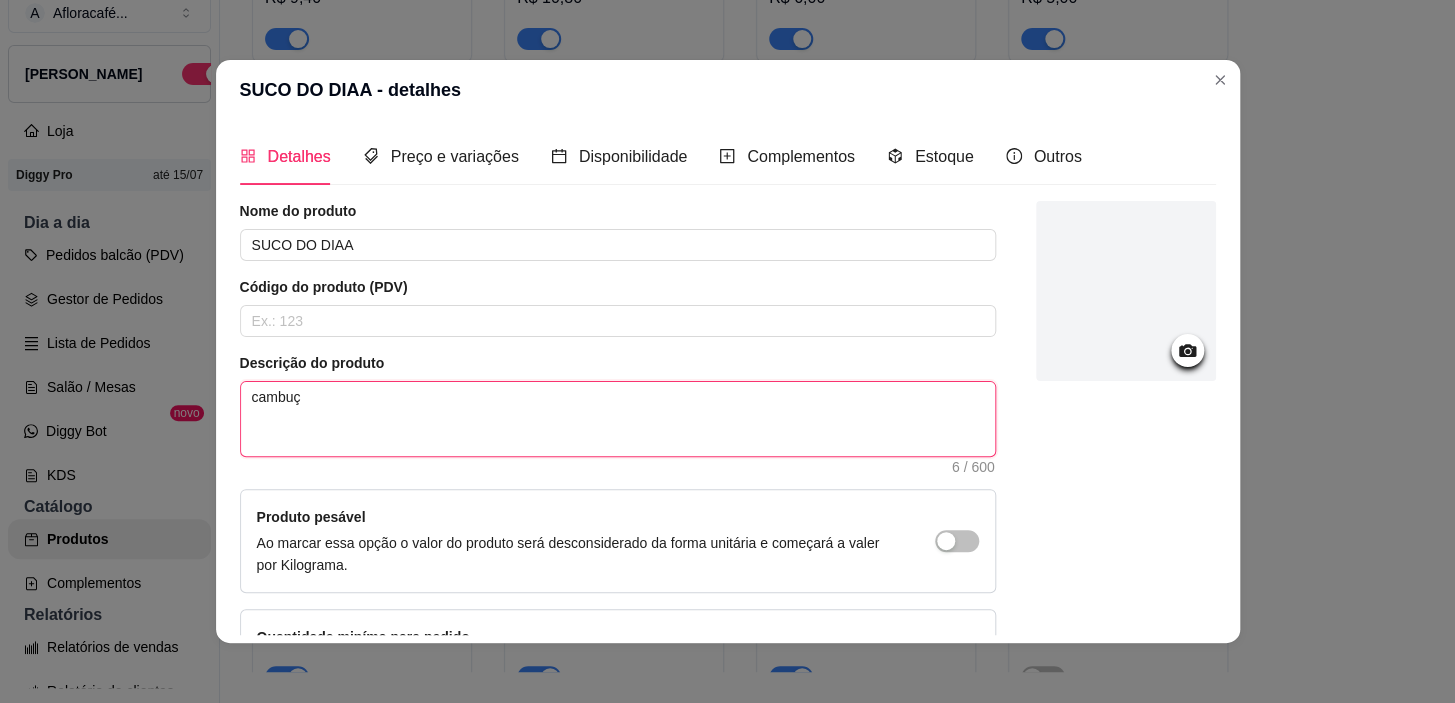 type 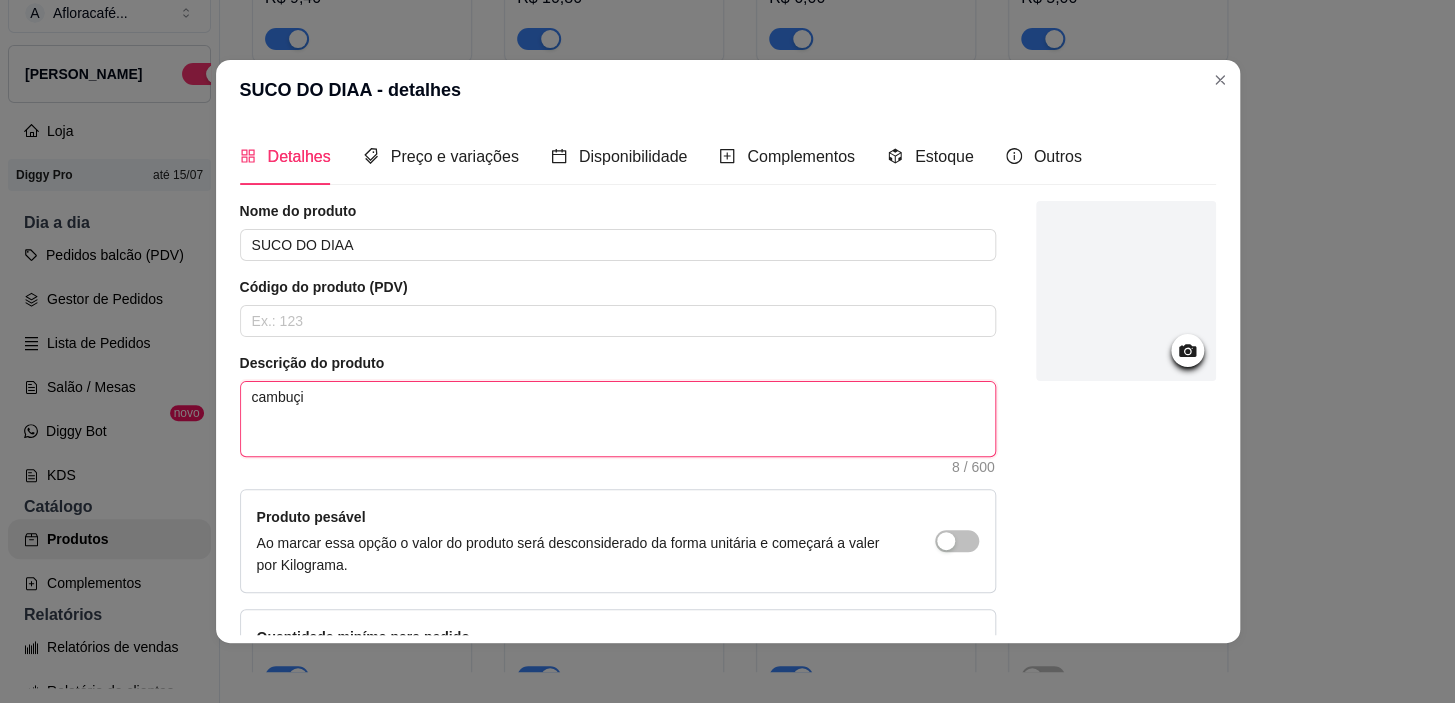 type 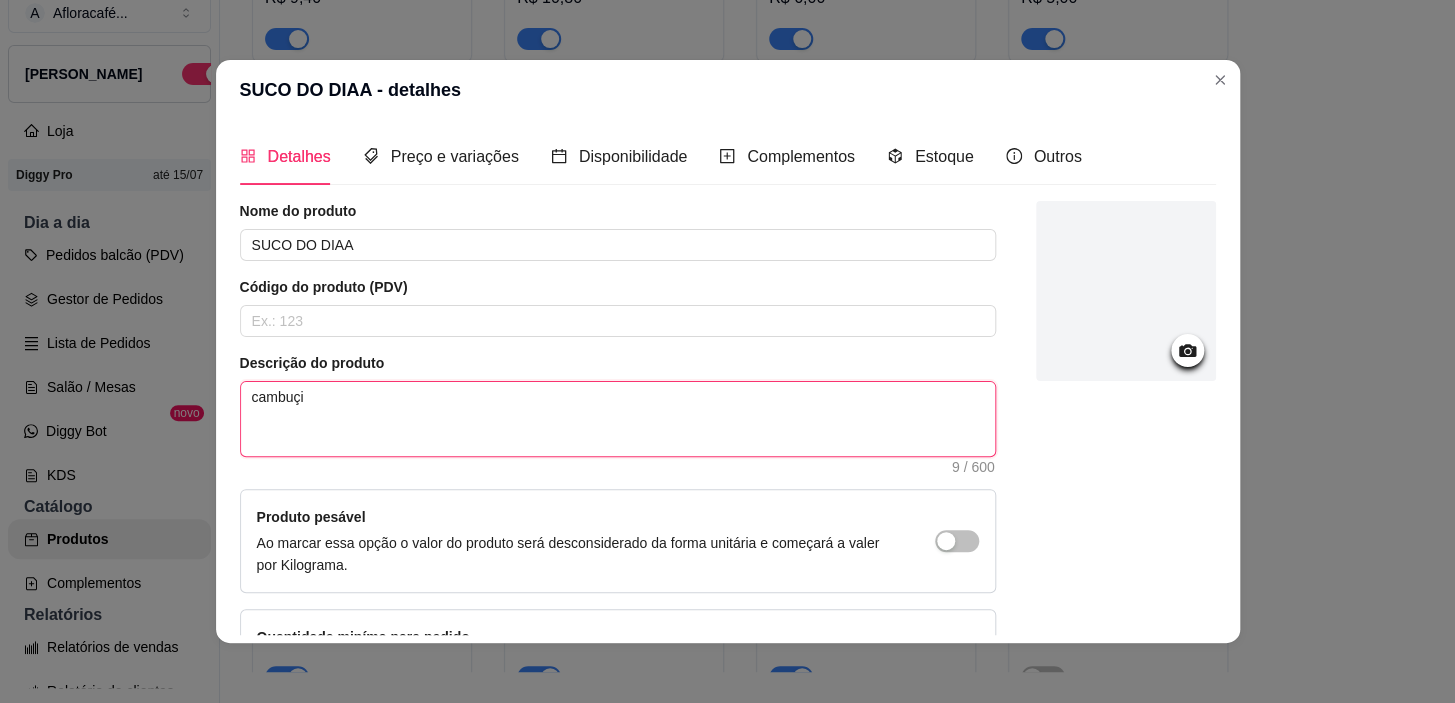 type 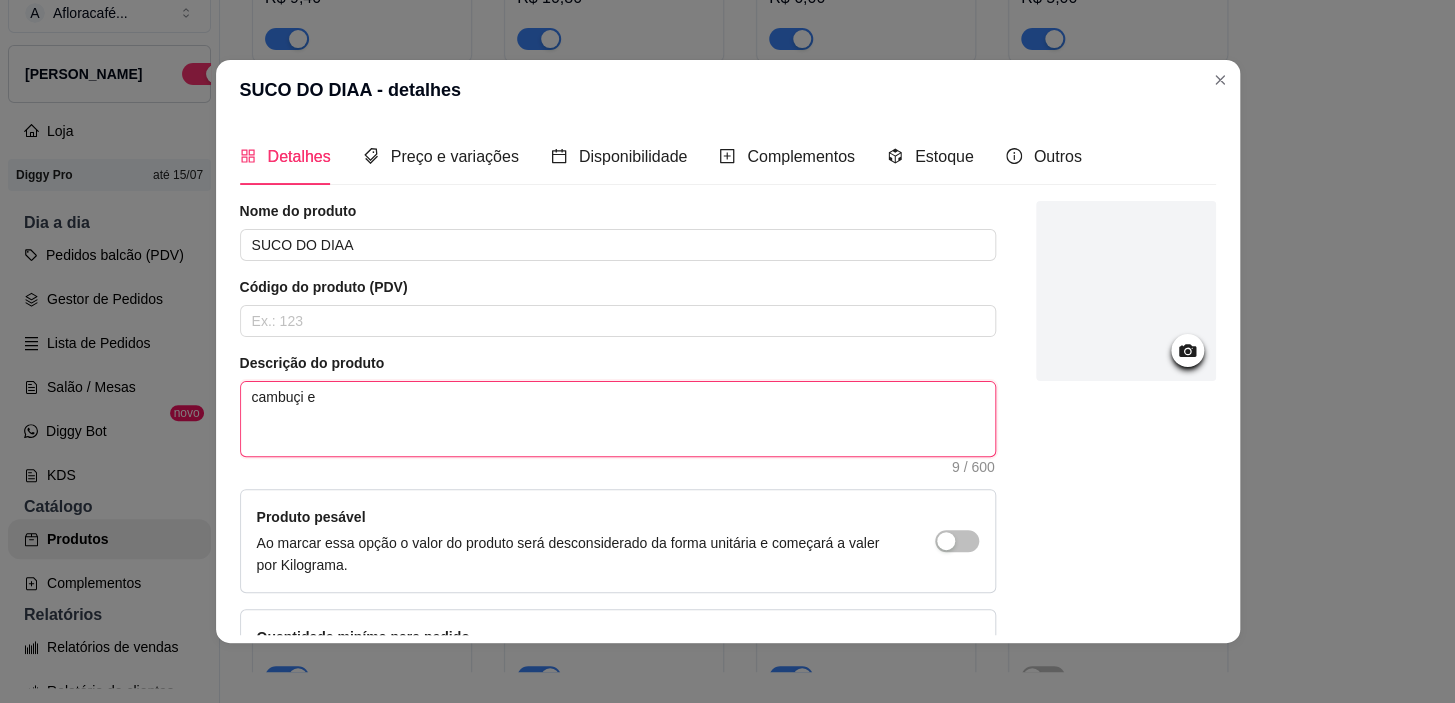 type 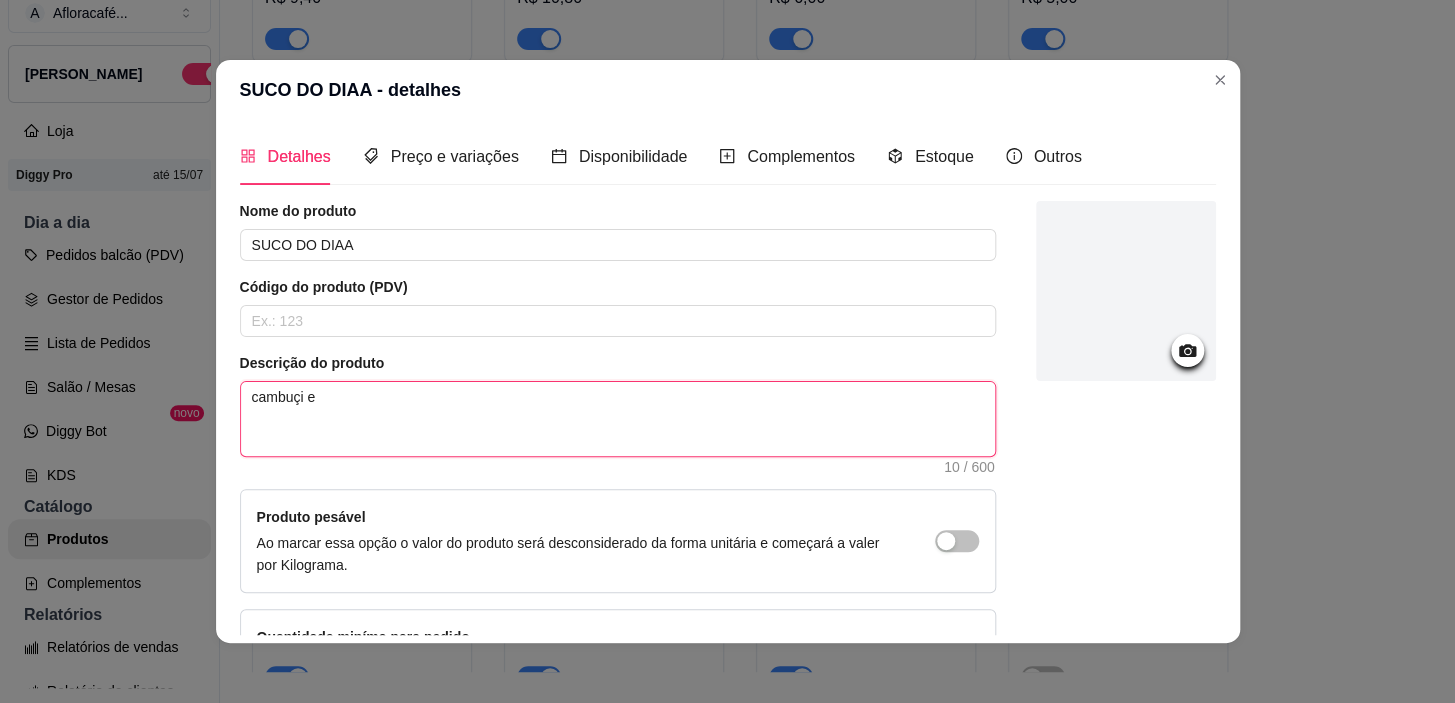 type 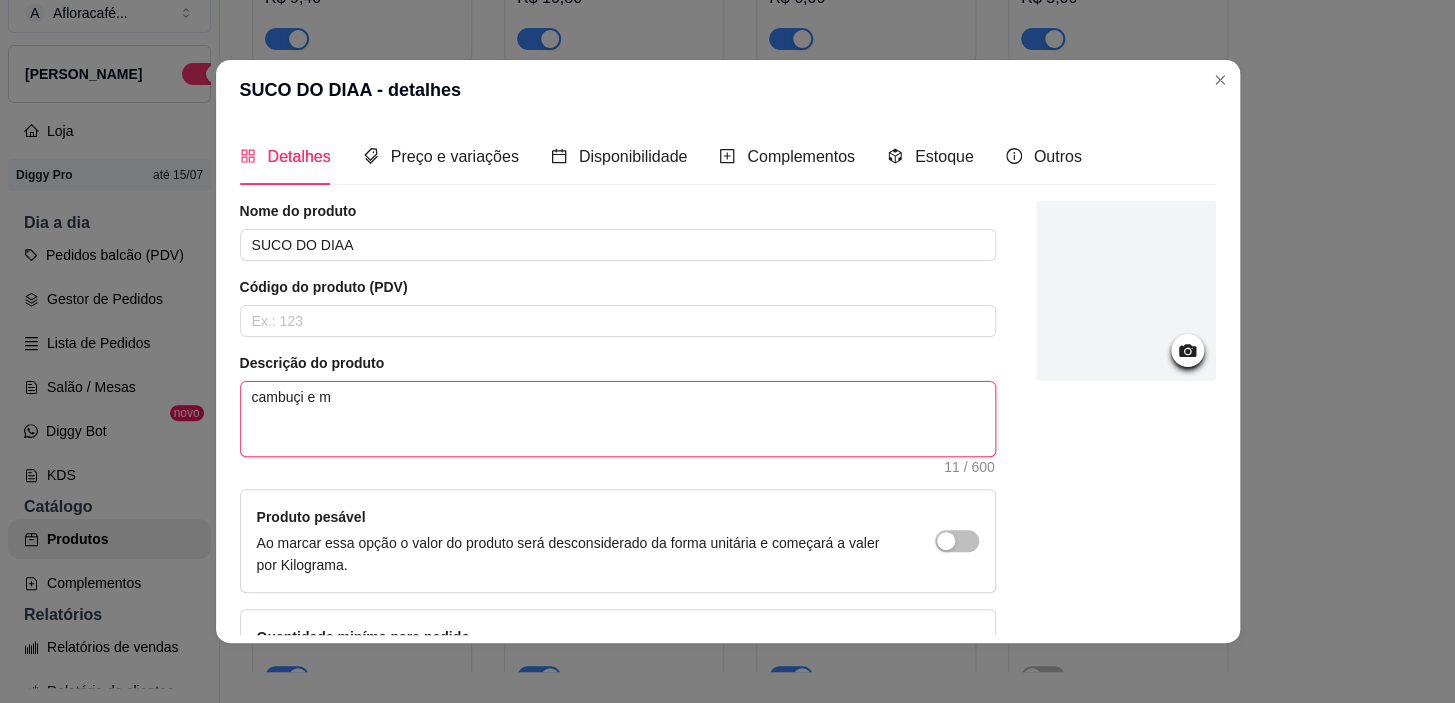 type 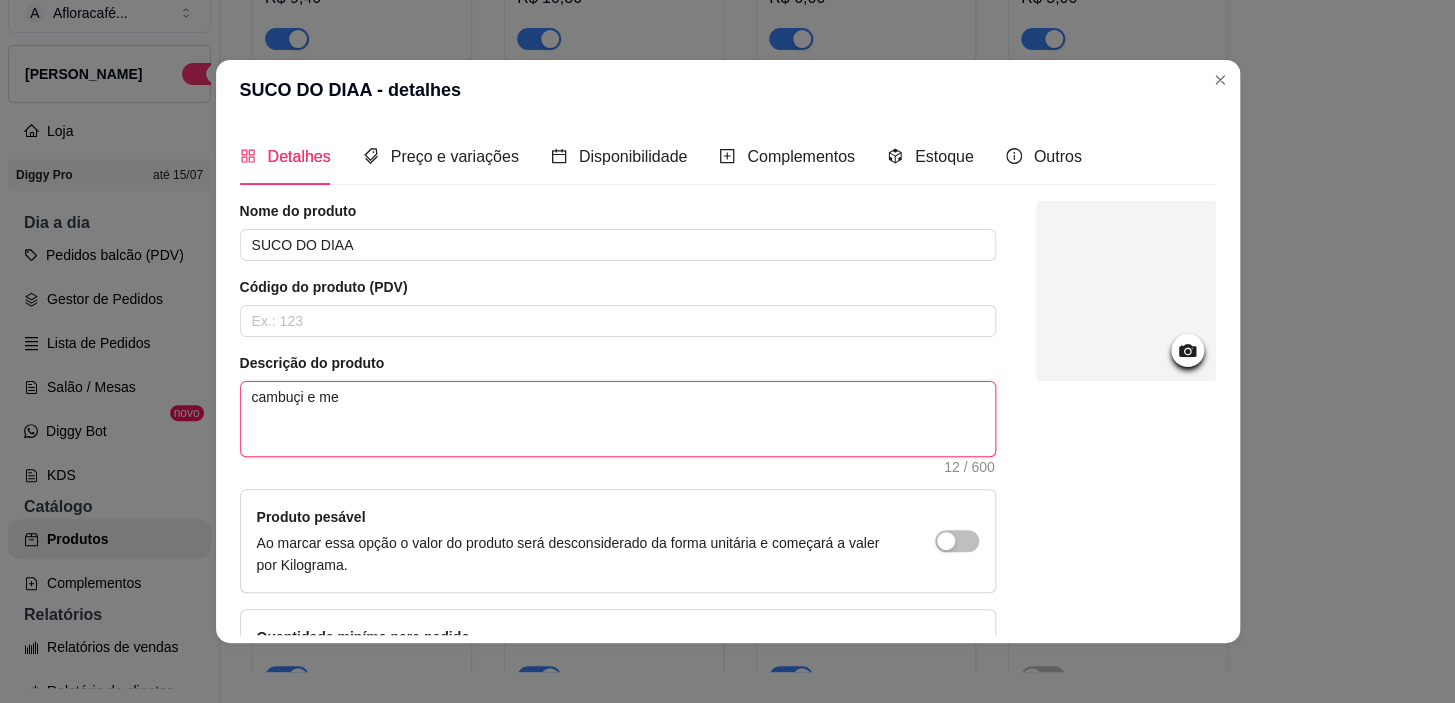 type 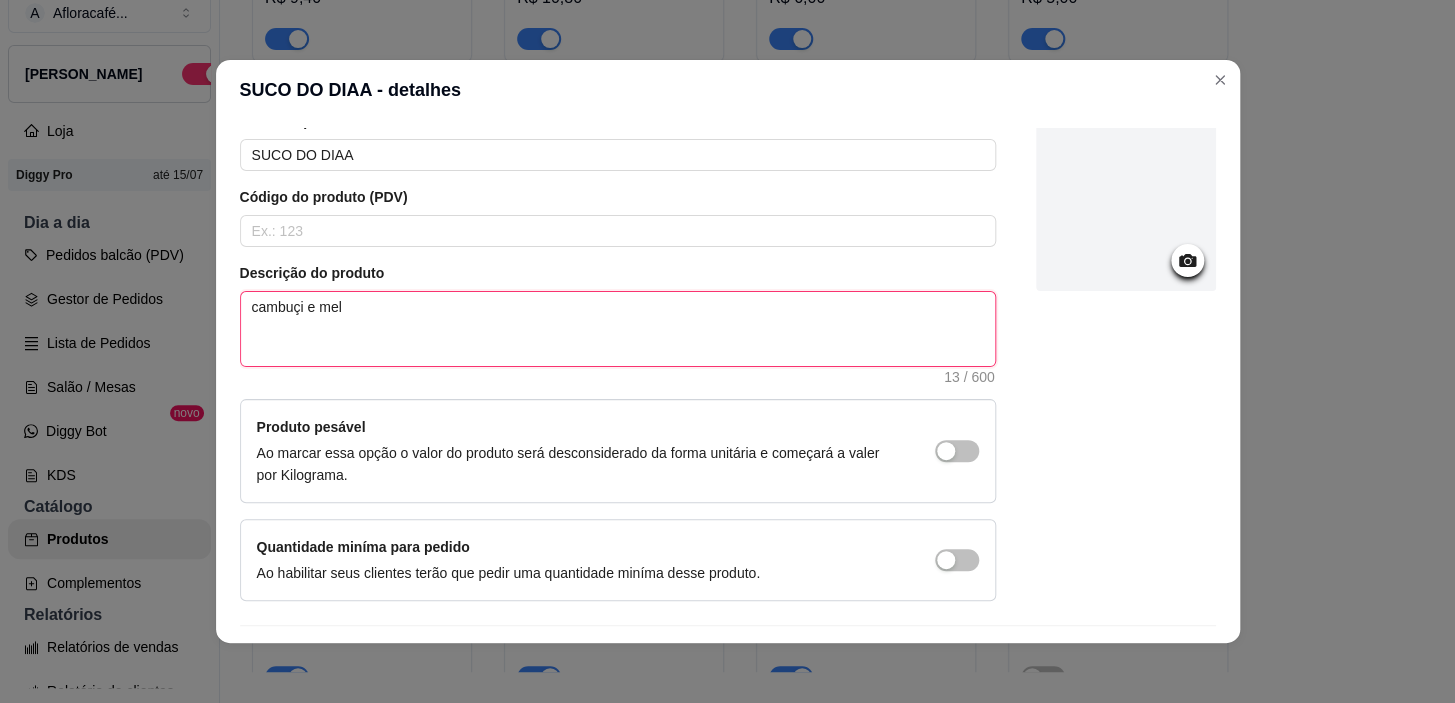 scroll, scrollTop: 144, scrollLeft: 0, axis: vertical 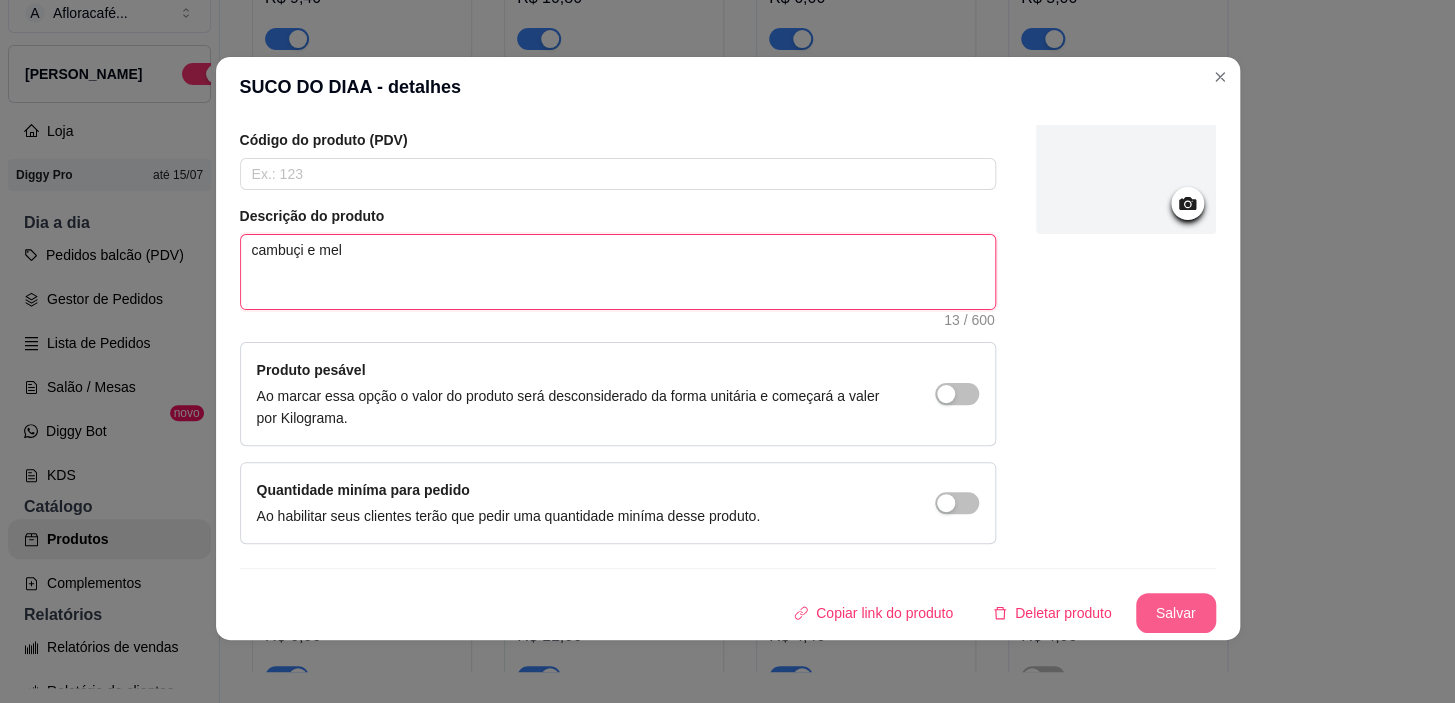 type on "cambuçi e mel" 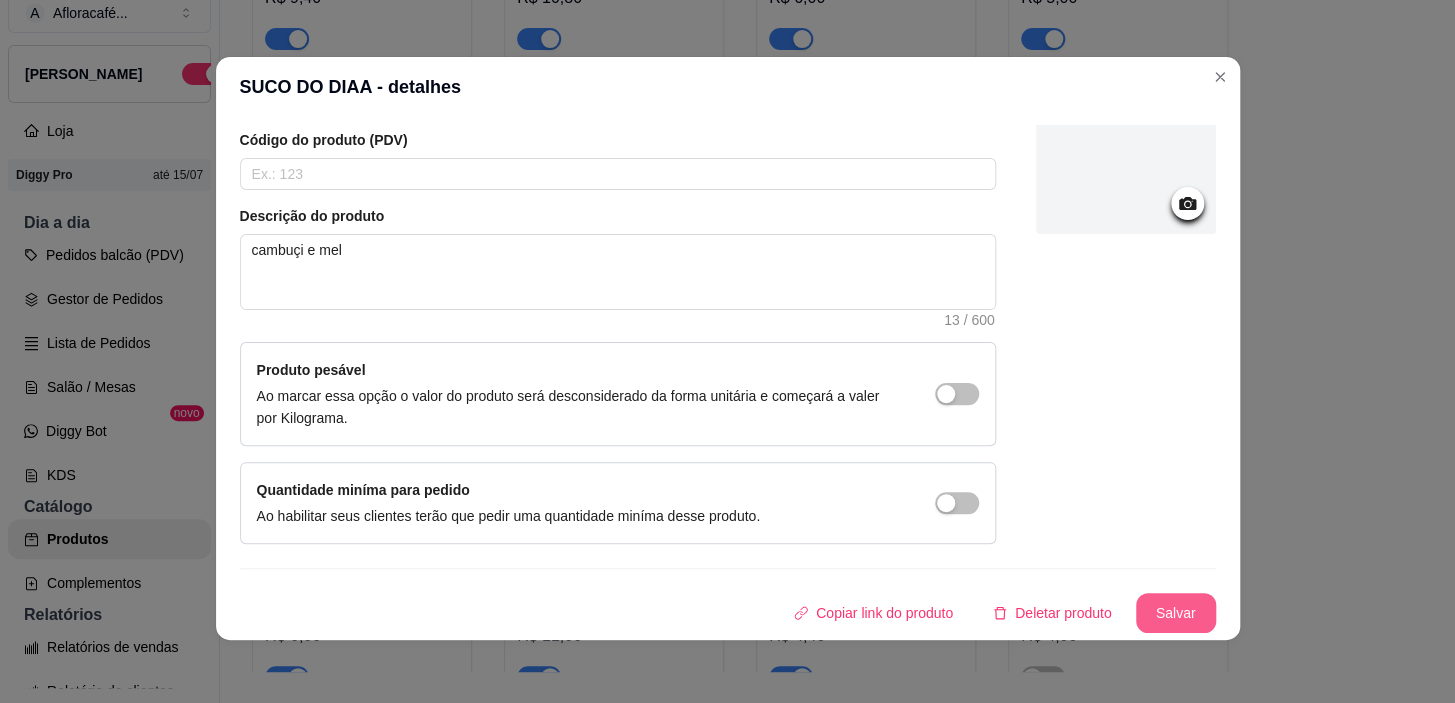click on "Salvar" at bounding box center [1176, 613] 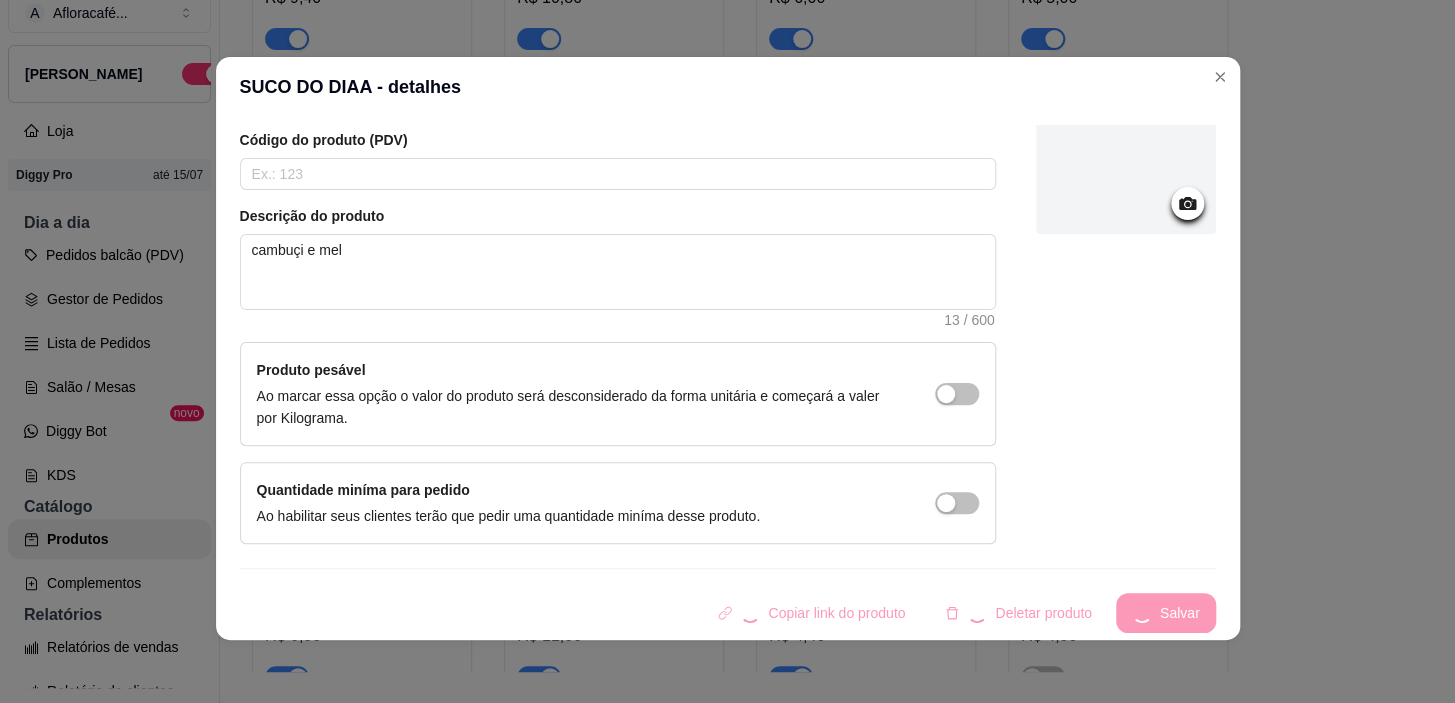 scroll, scrollTop: 0, scrollLeft: 0, axis: both 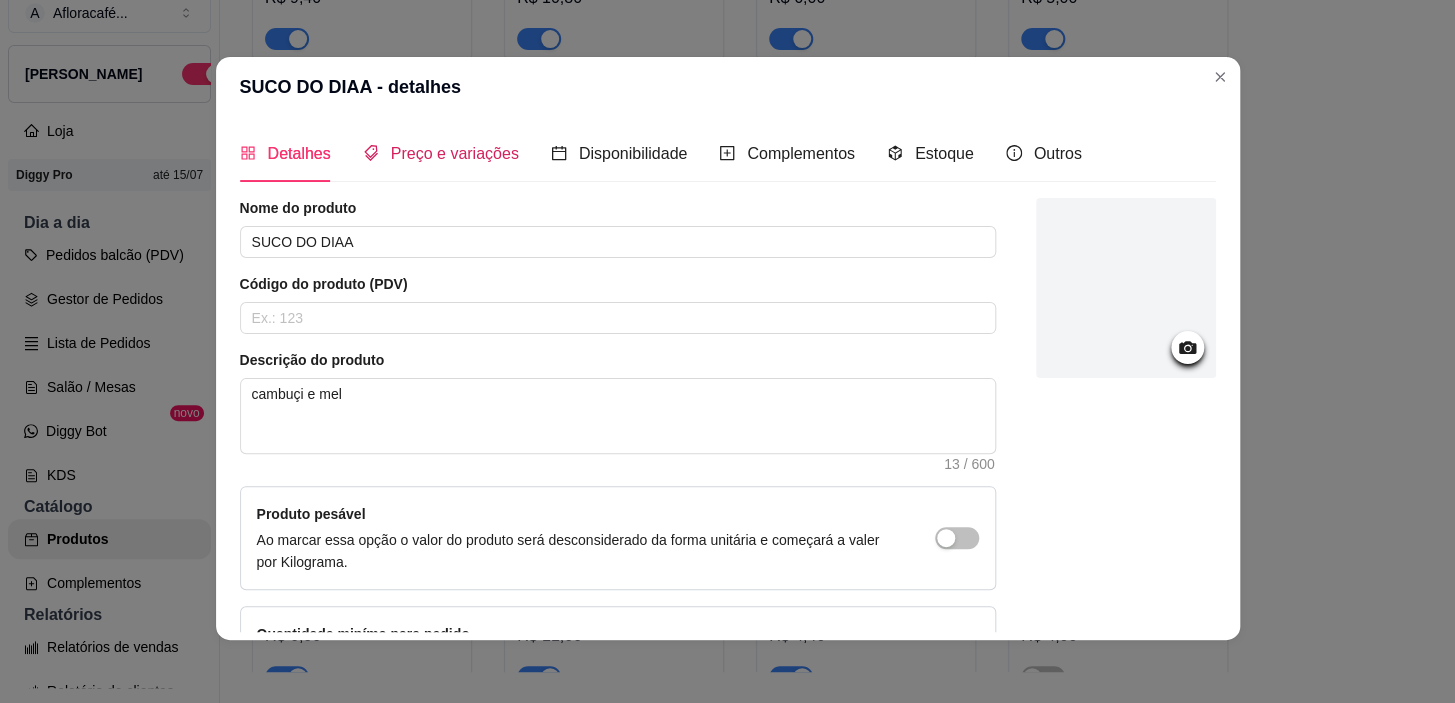 drag, startPoint x: 406, startPoint y: 151, endPoint x: 464, endPoint y: 163, distance: 59.22837 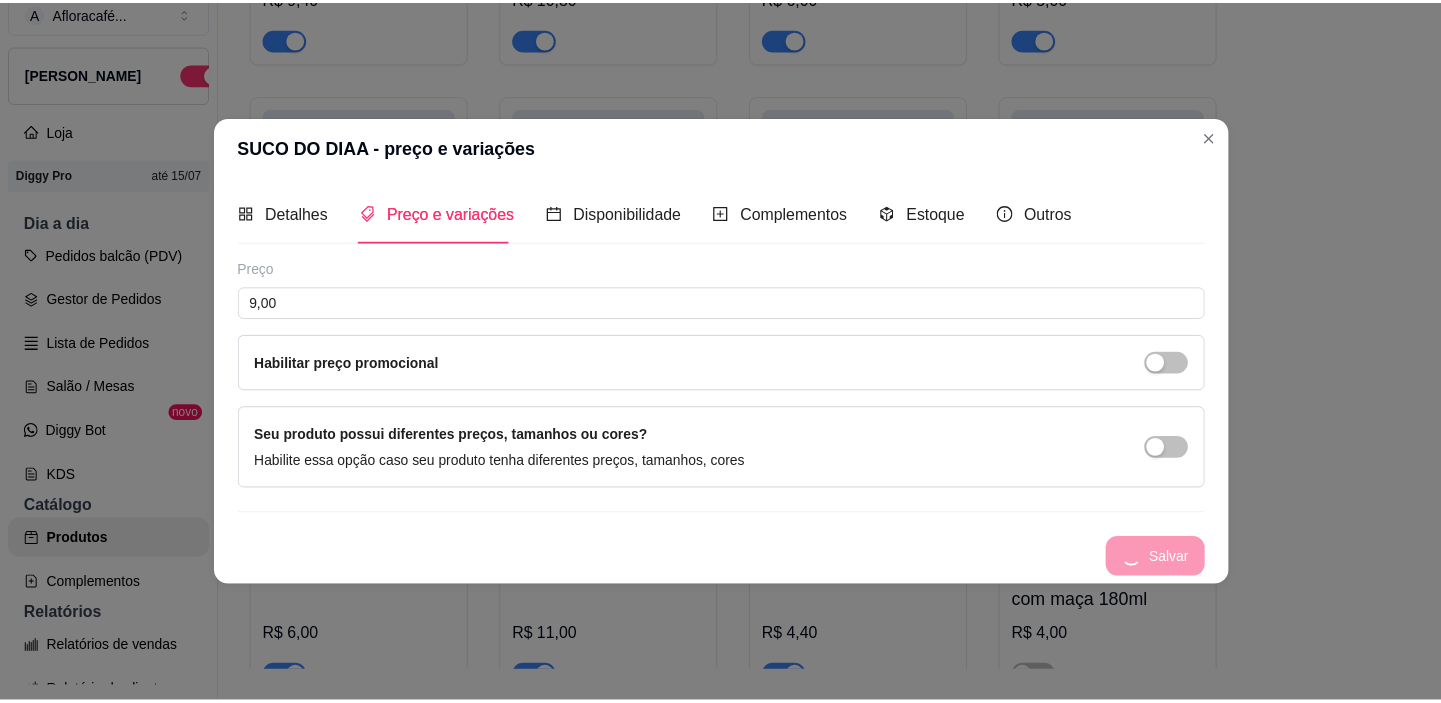 scroll, scrollTop: 0, scrollLeft: 0, axis: both 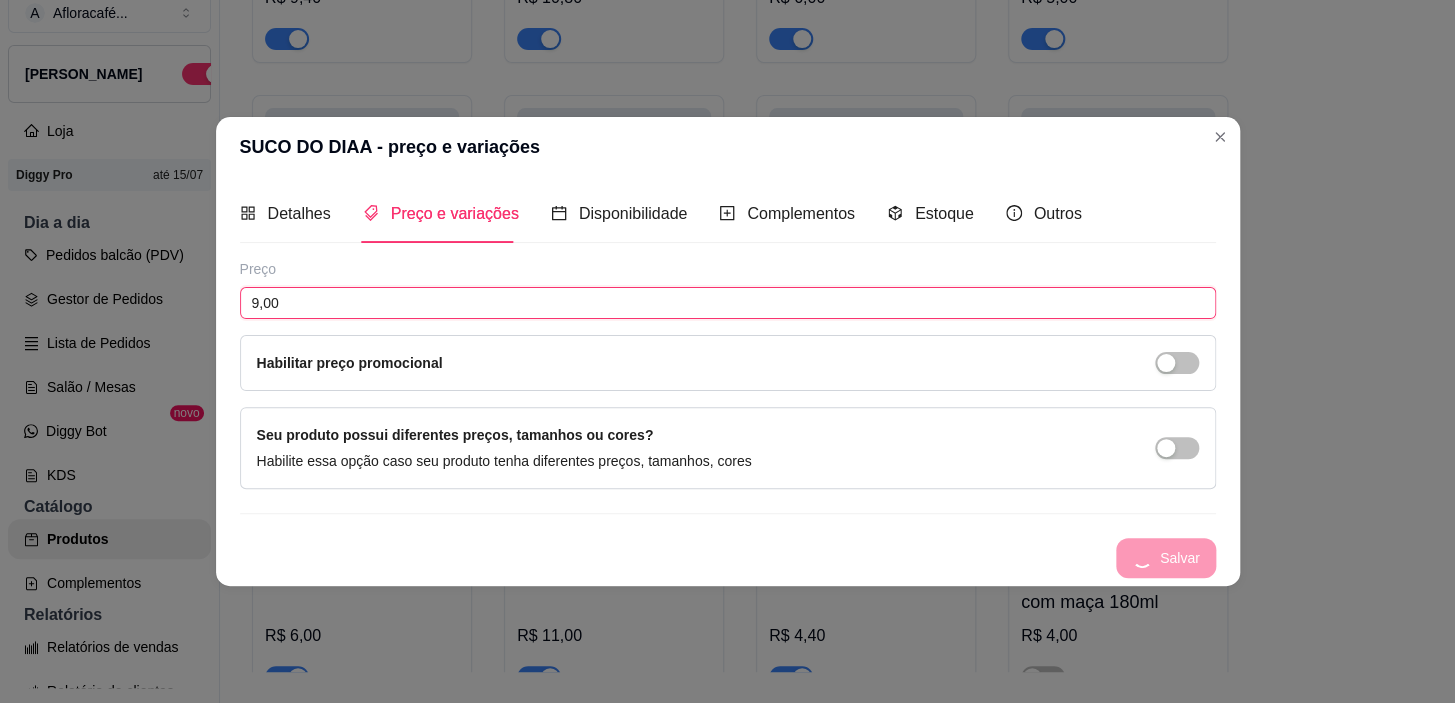 click on "9,00" at bounding box center (728, 303) 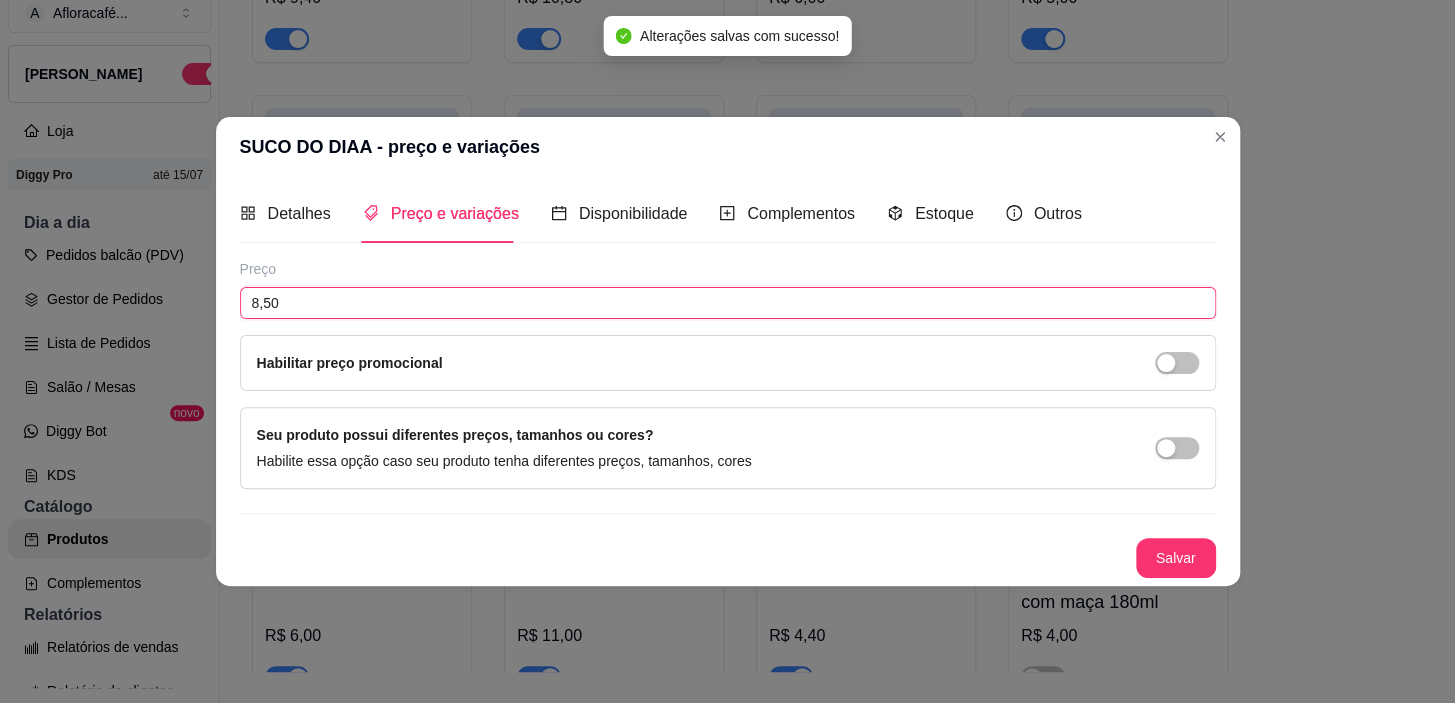 type on "8,50" 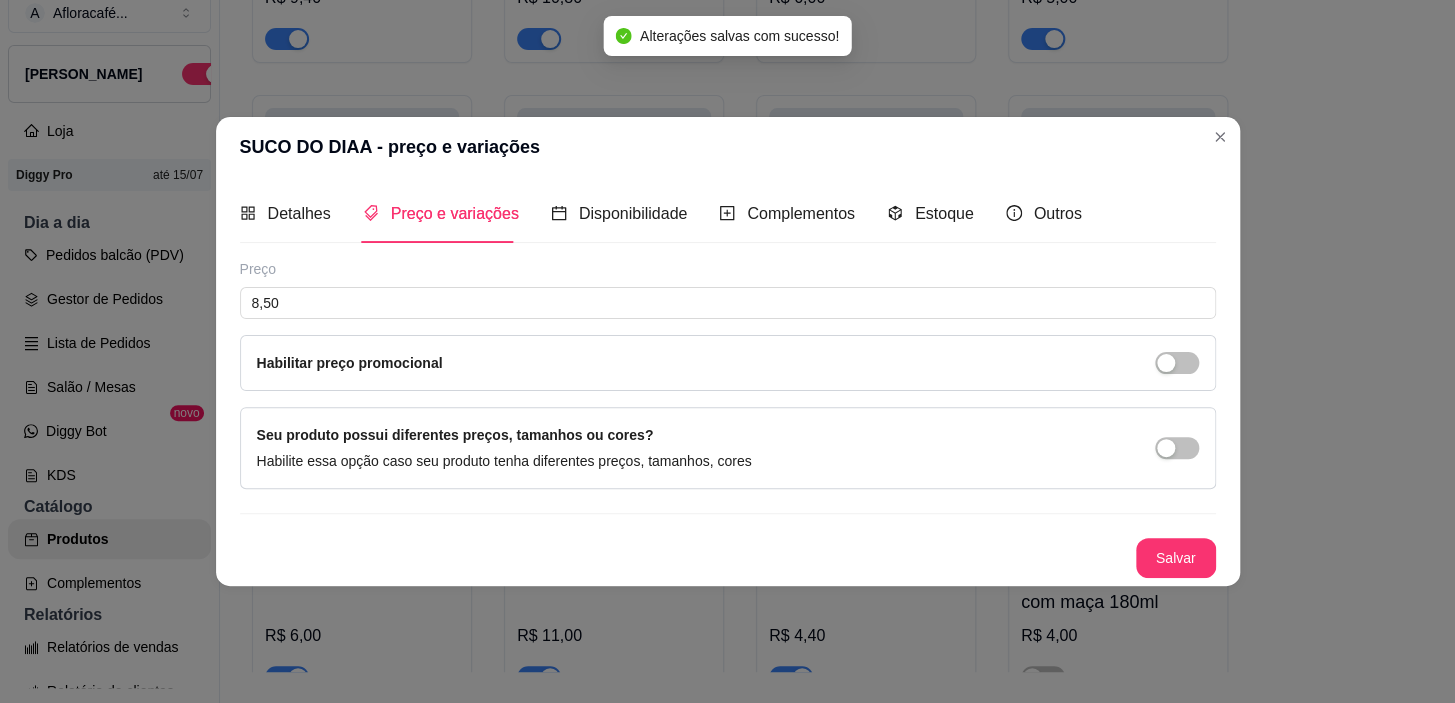 click on "Preço  8,50 Habilitar preço promocional Seu produto possui diferentes preços, tamanhos ou cores? Habilite essa opção caso seu produto tenha diferentes preços, tamanhos, cores Salvar" at bounding box center (728, 418) 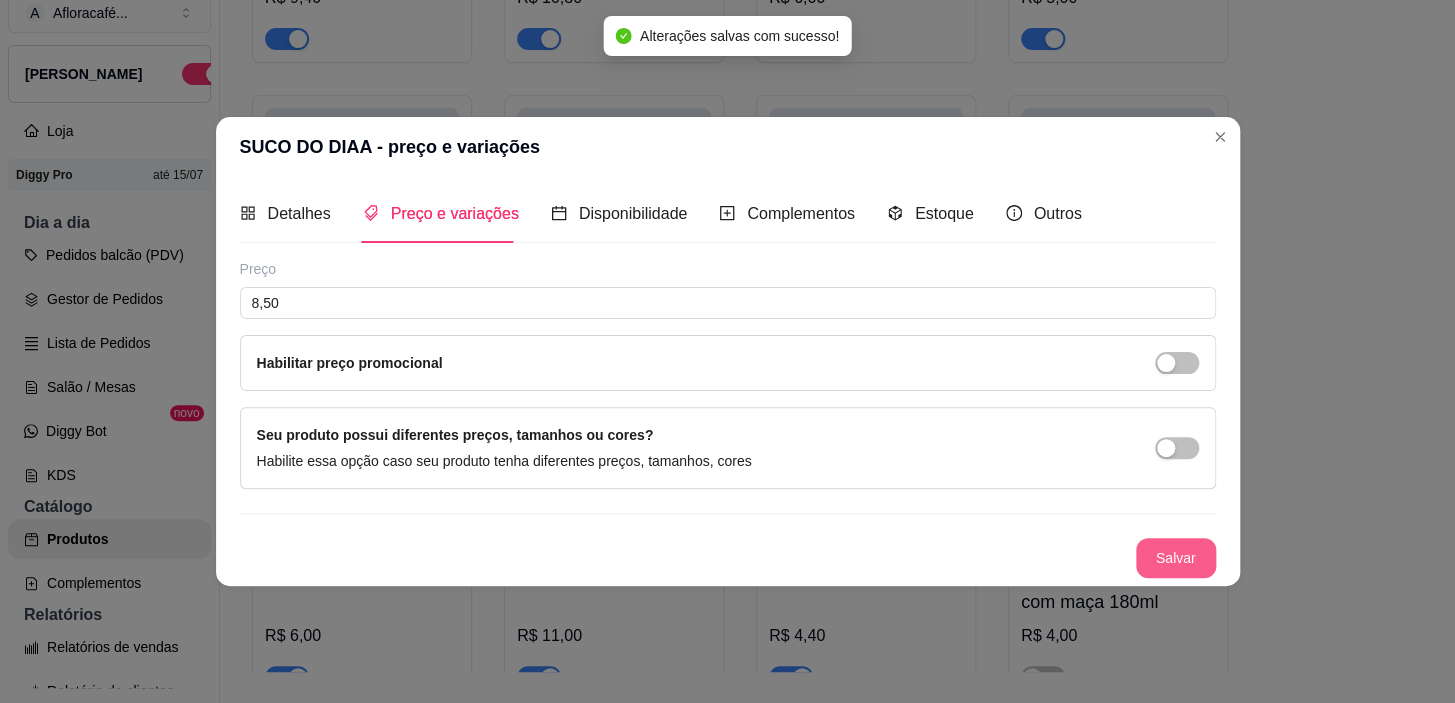 click on "Salvar" at bounding box center [1176, 558] 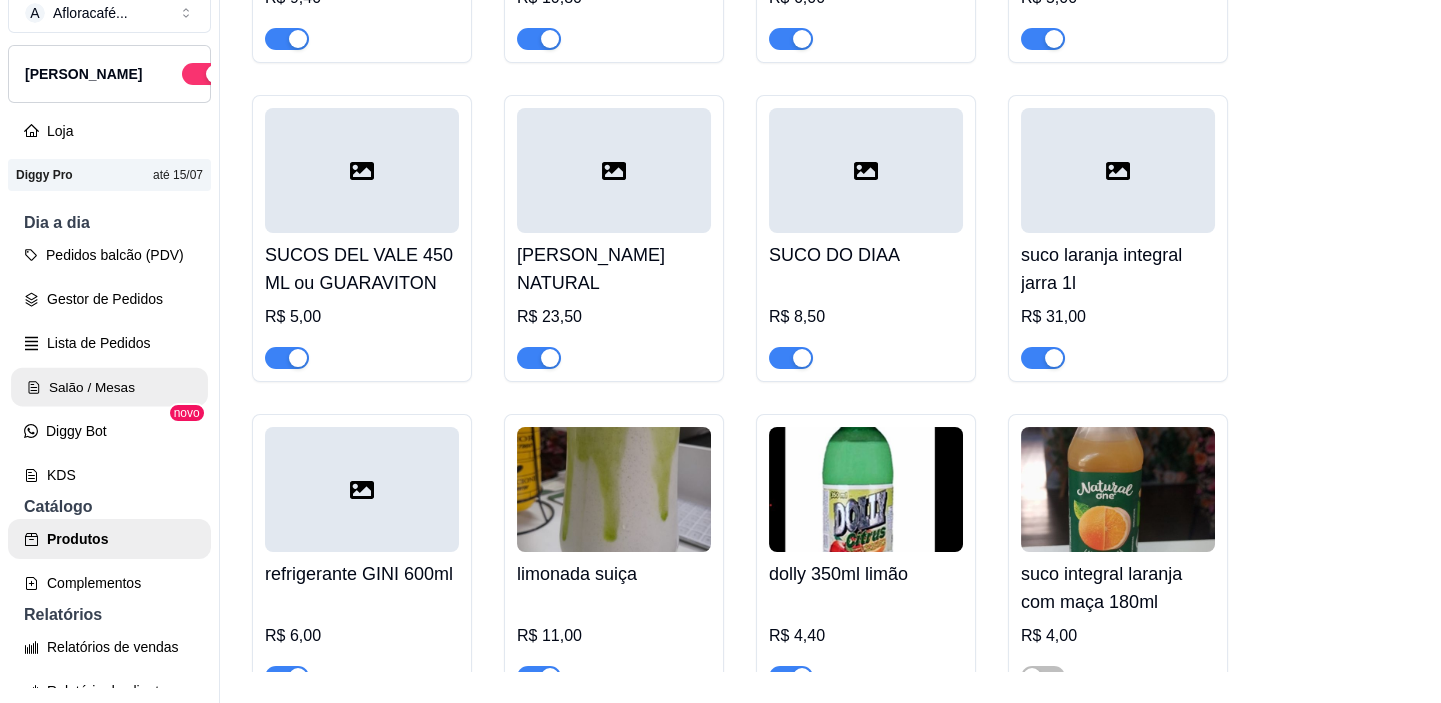 click on "Salão / Mesas" at bounding box center (109, 387) 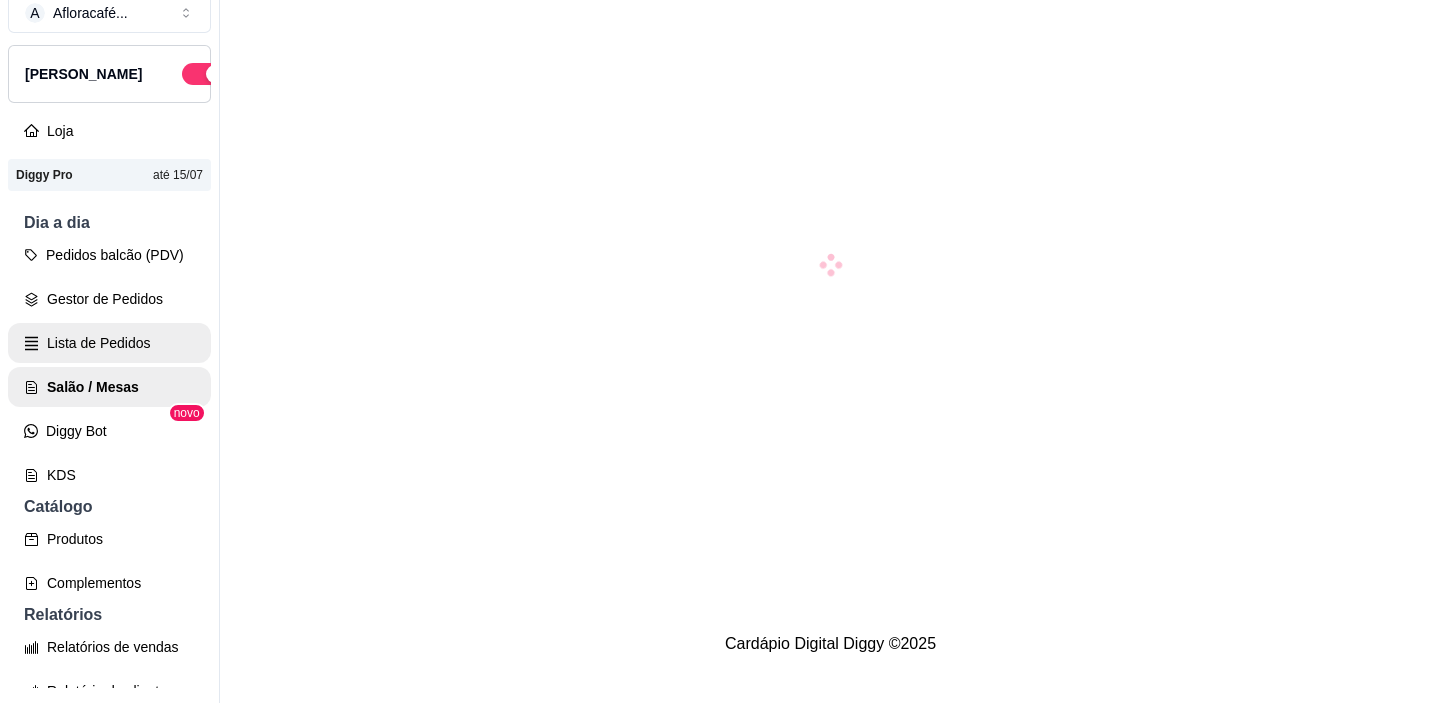 scroll, scrollTop: 0, scrollLeft: 0, axis: both 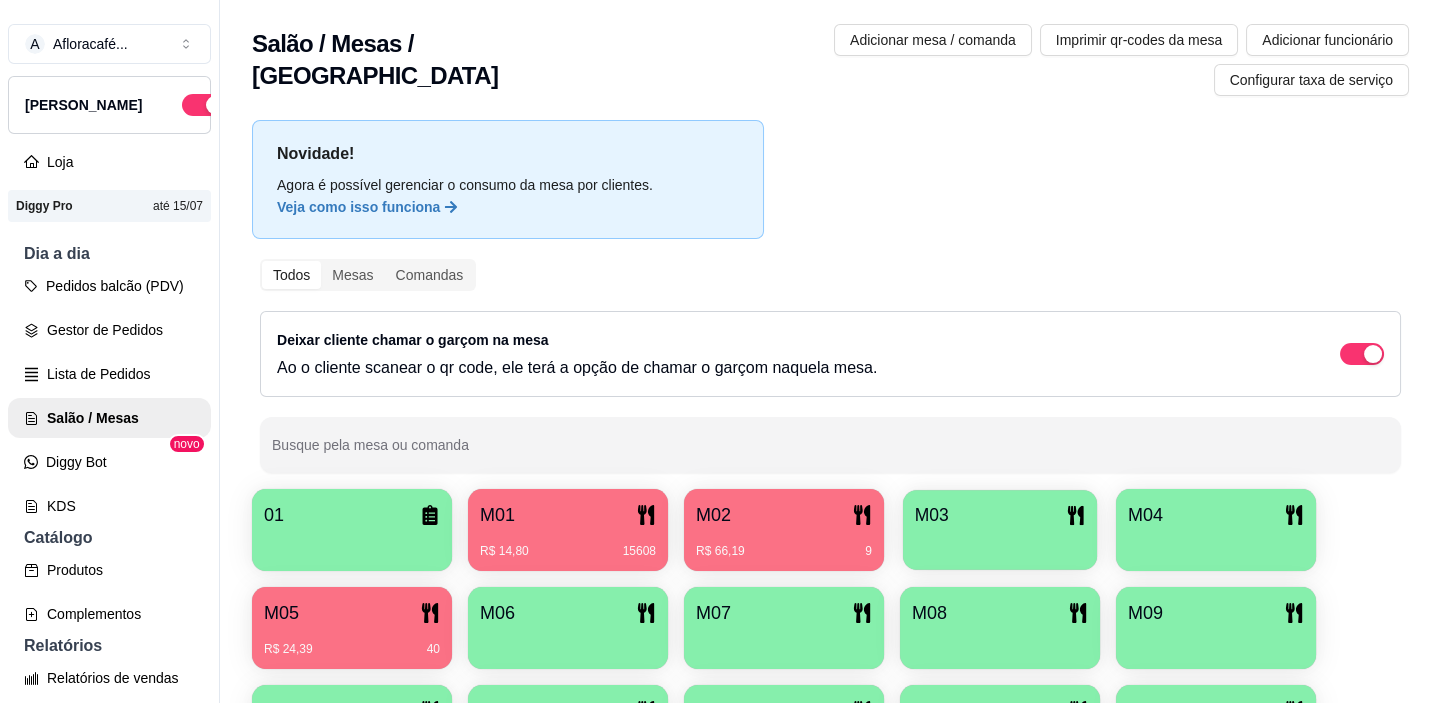 click at bounding box center (1000, 543) 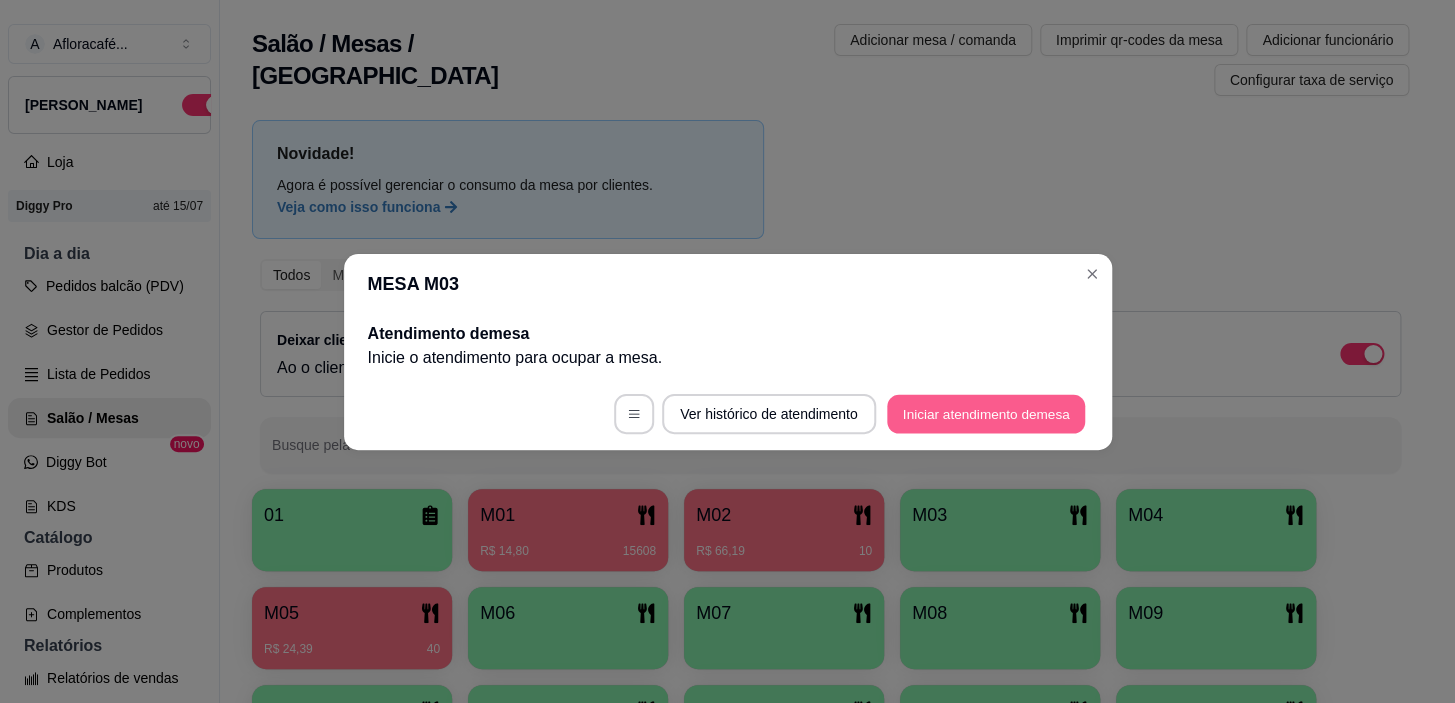 click on "Iniciar atendimento de  mesa" at bounding box center [986, 413] 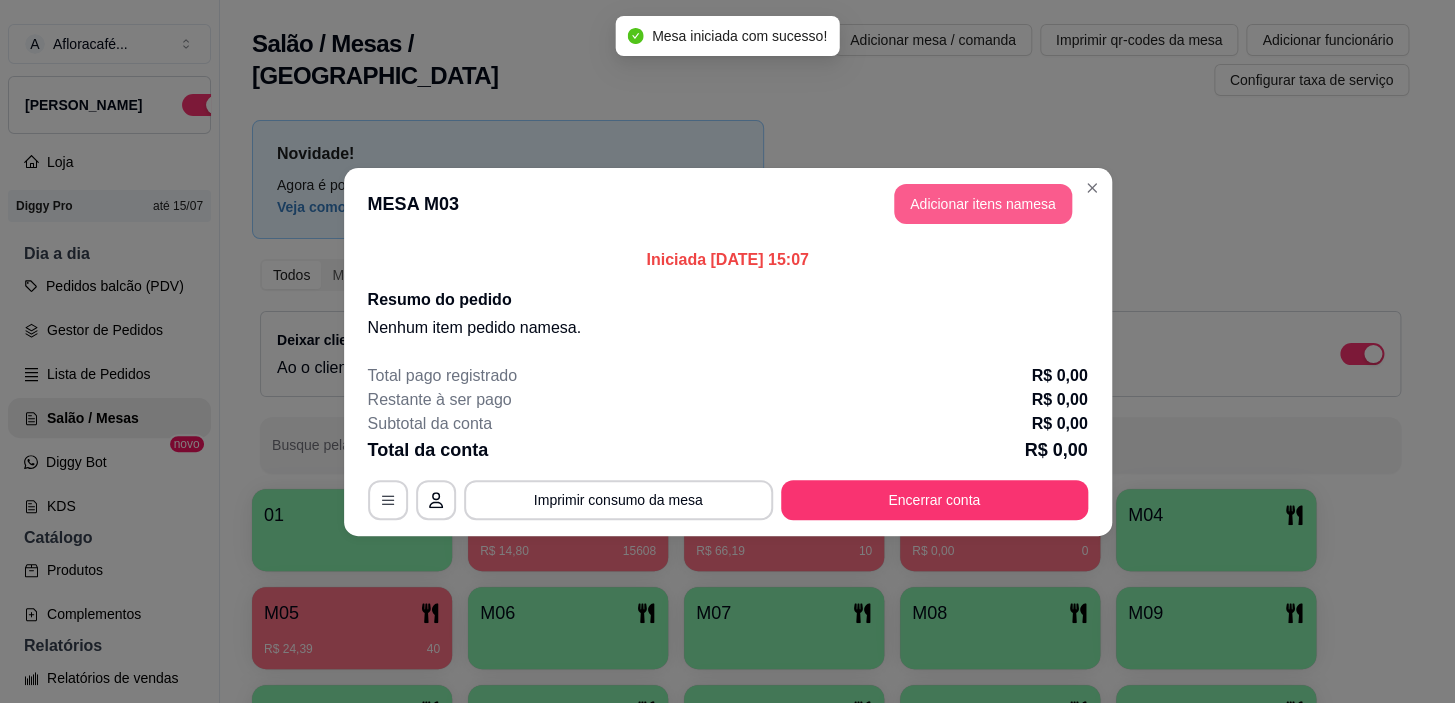 click on "Adicionar itens na  mesa" at bounding box center (983, 204) 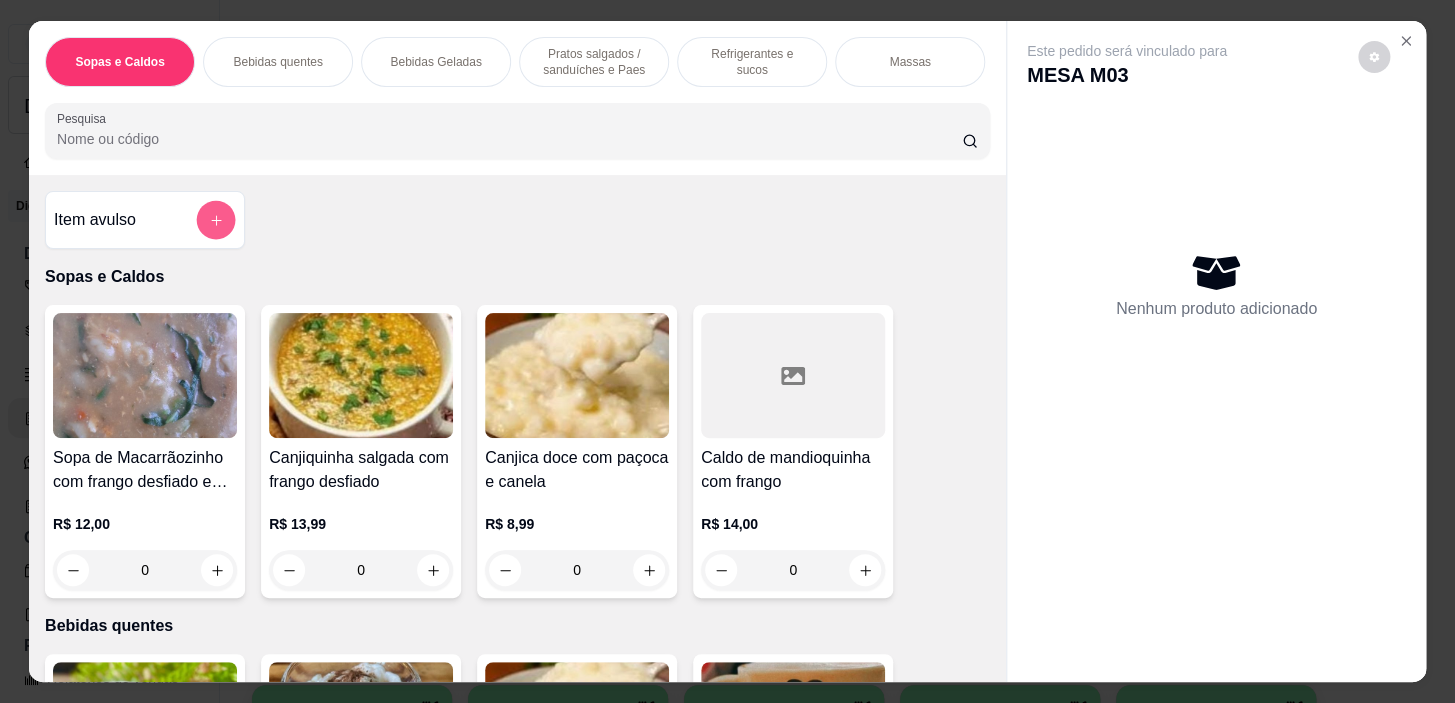 click at bounding box center [216, 220] 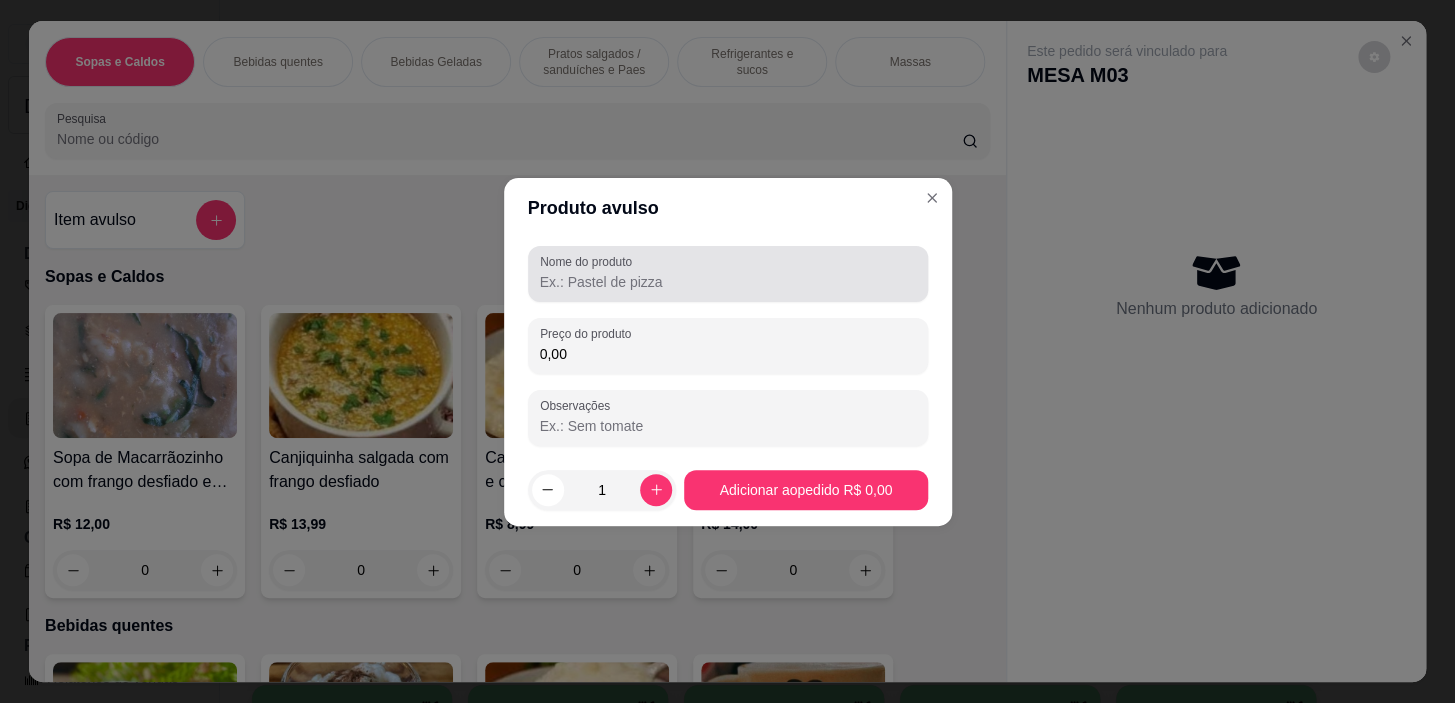 click on "Nome do produto" at bounding box center [589, 261] 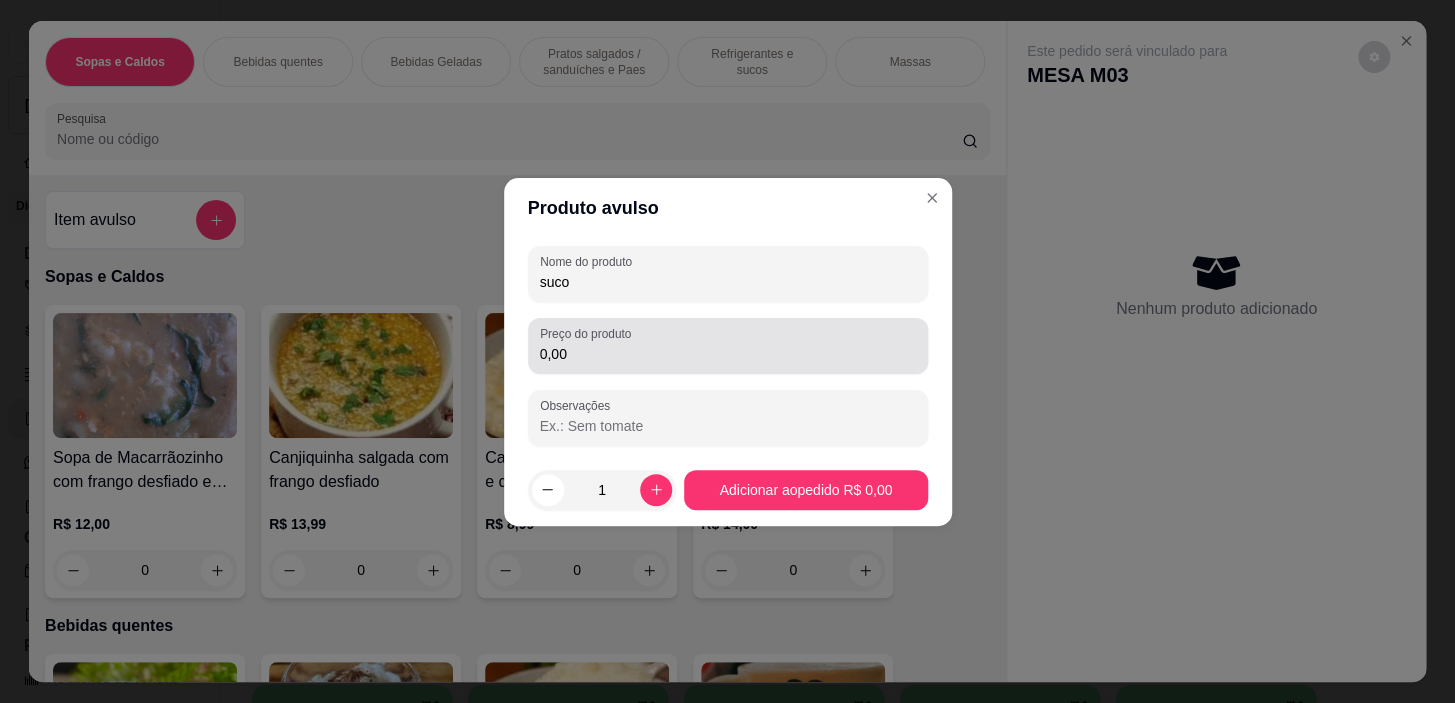 type on "suco" 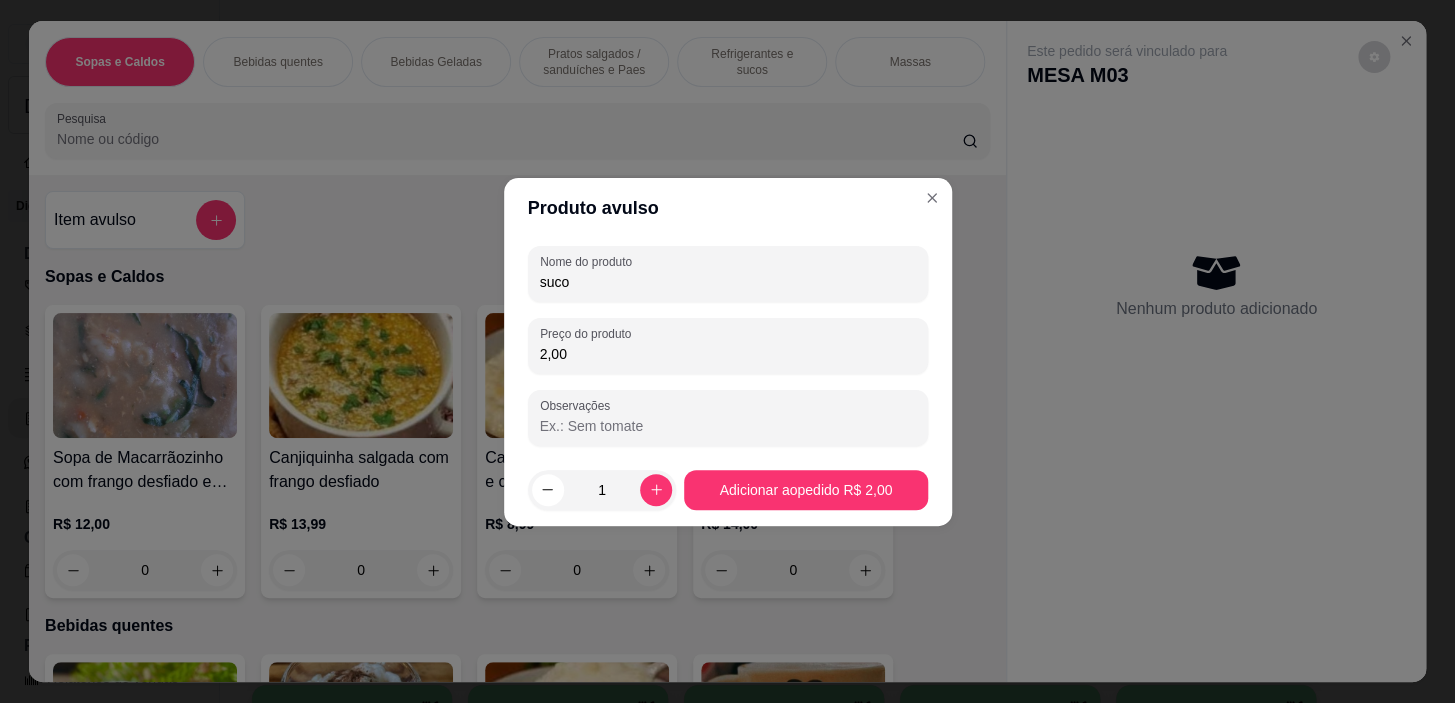 type on "2,00" 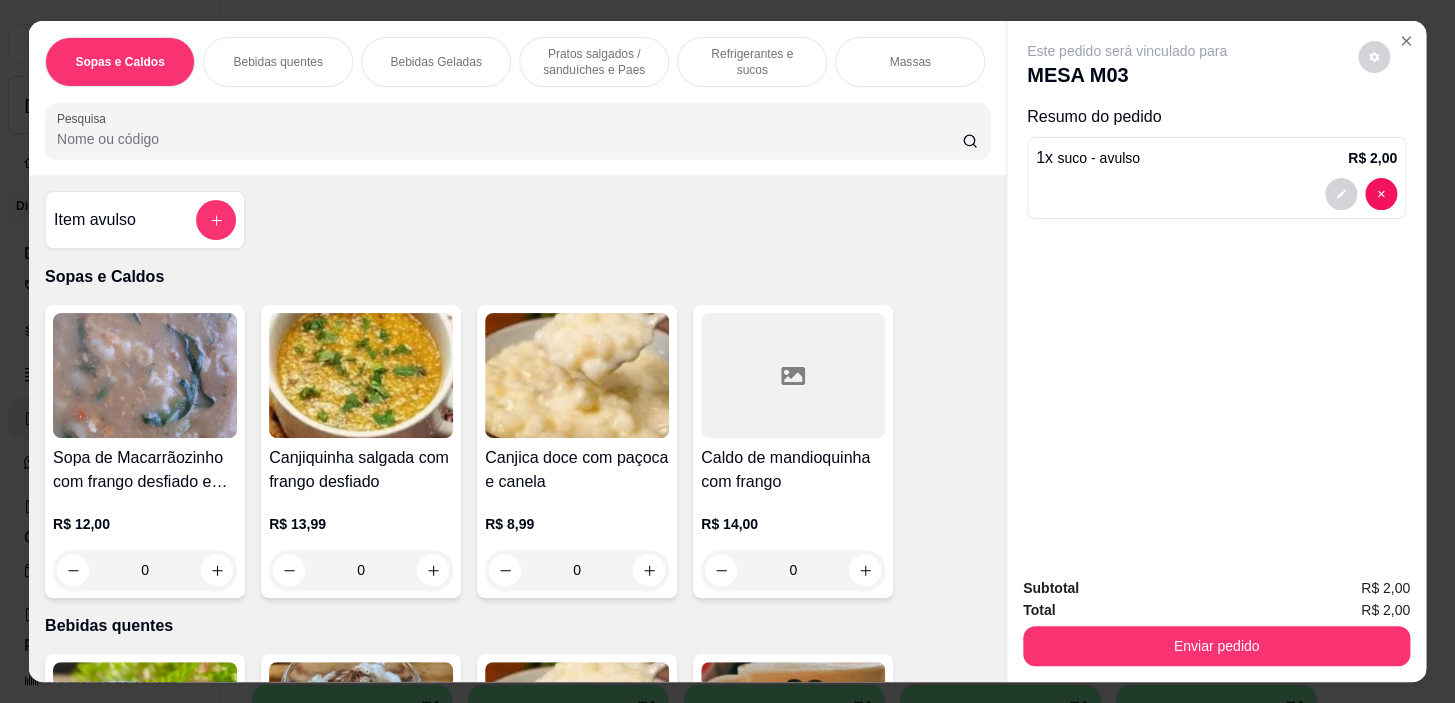 click on "Refrigerantes e sucos" at bounding box center (752, 62) 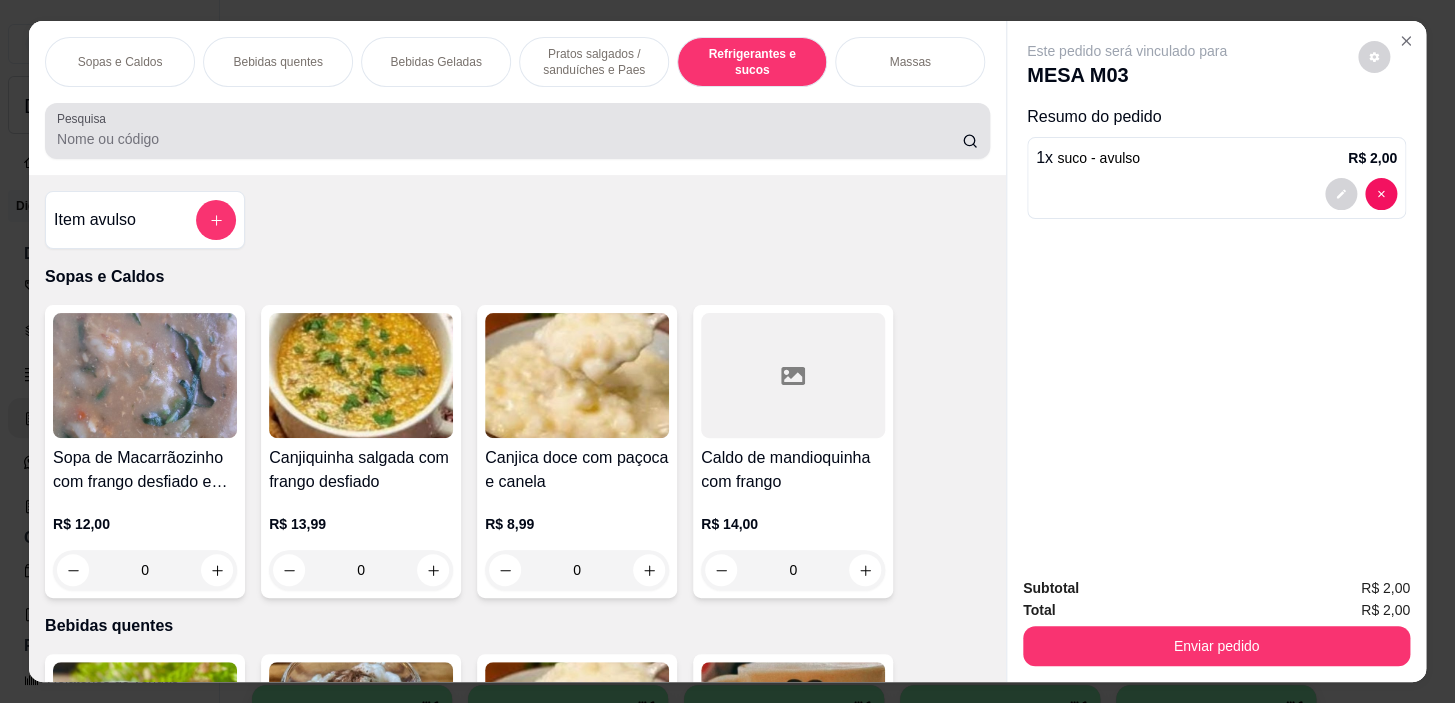 scroll, scrollTop: 8520, scrollLeft: 0, axis: vertical 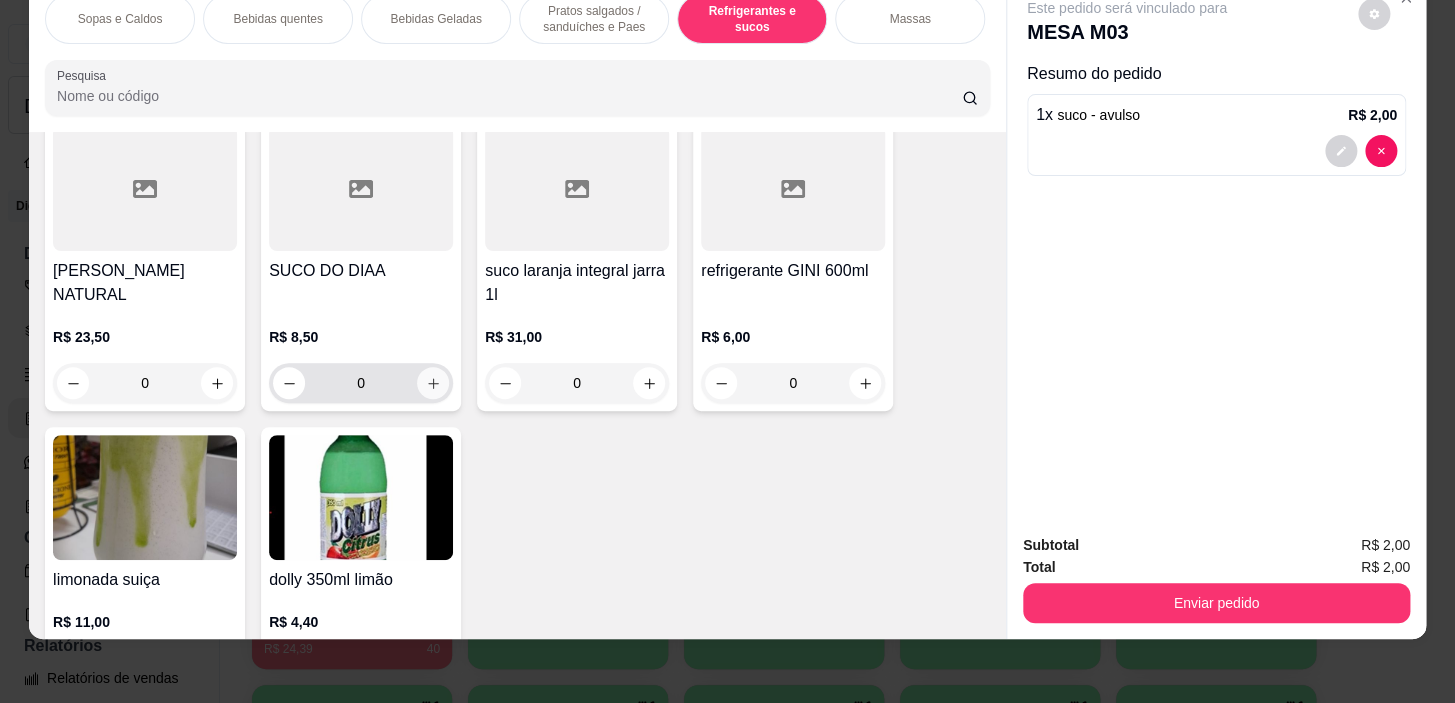 click 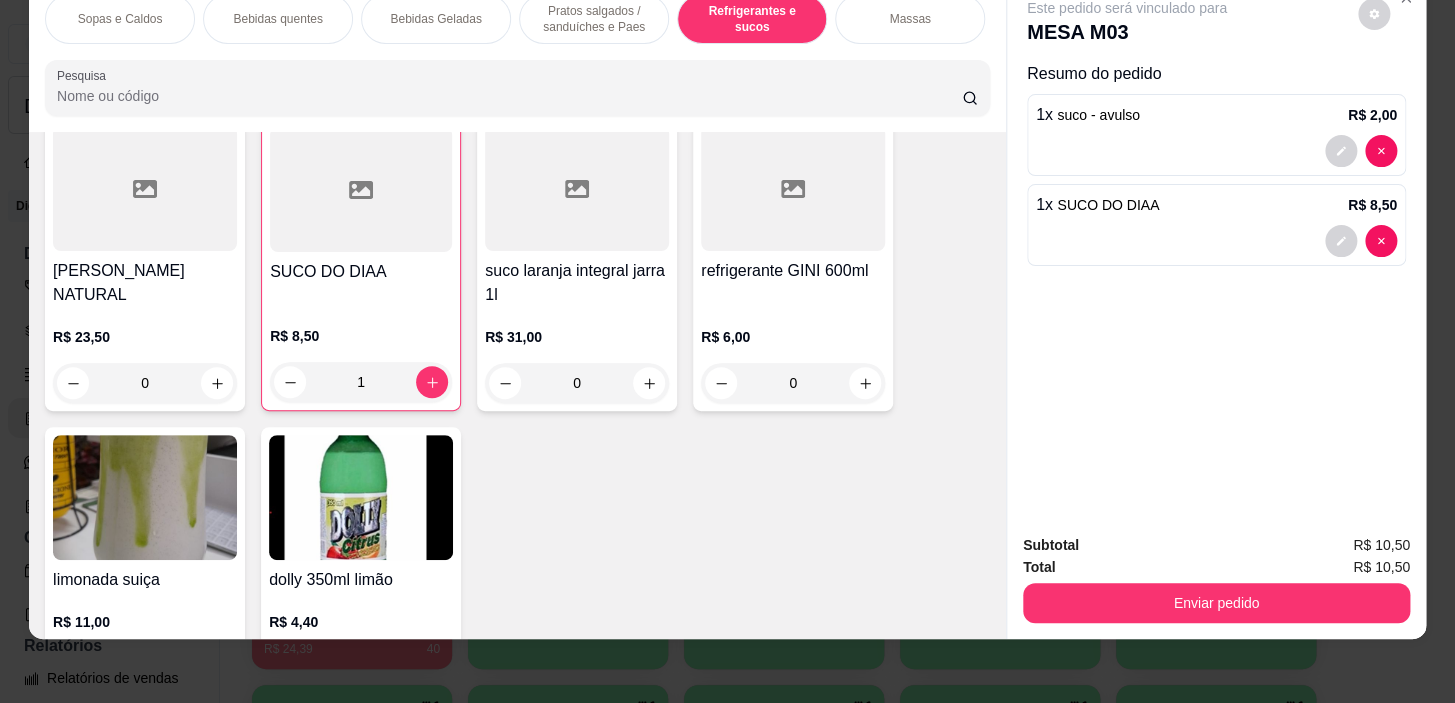 click on "Massas" at bounding box center (910, 19) 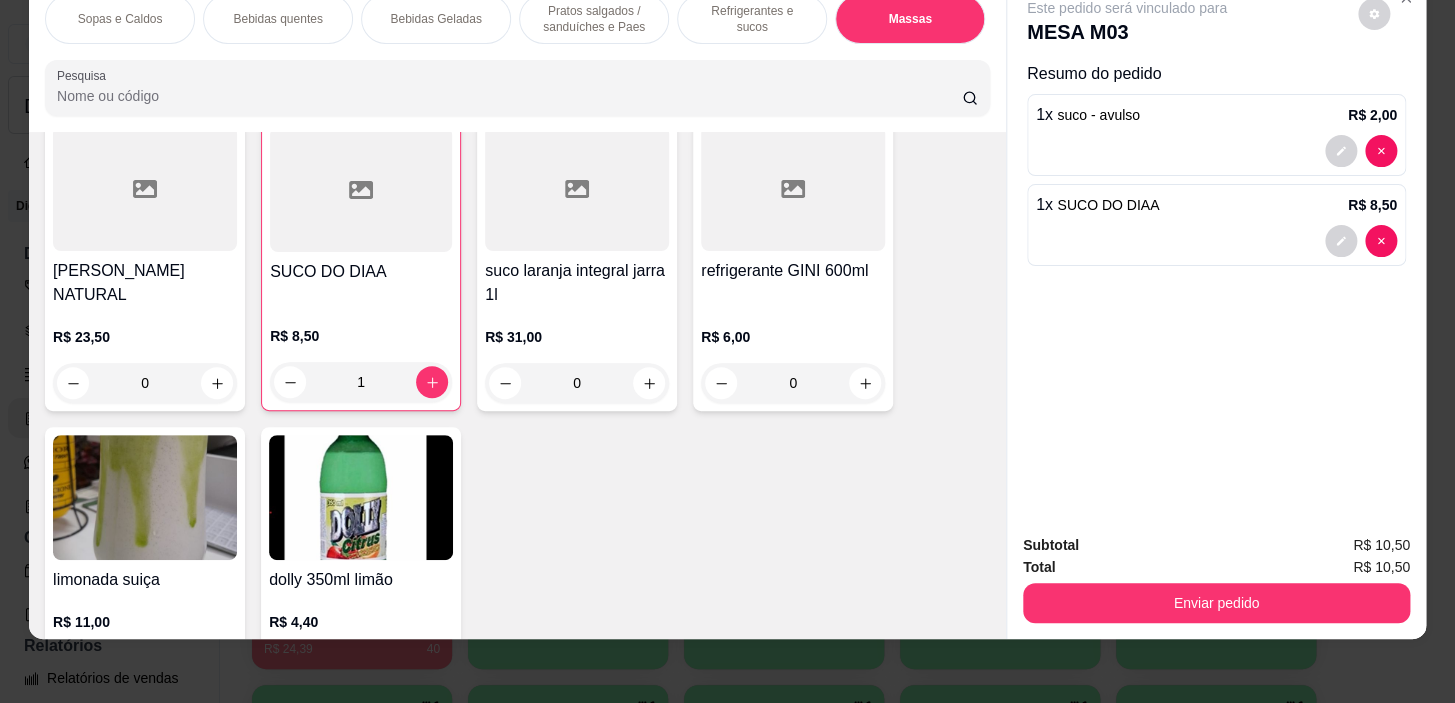 scroll, scrollTop: 11007, scrollLeft: 0, axis: vertical 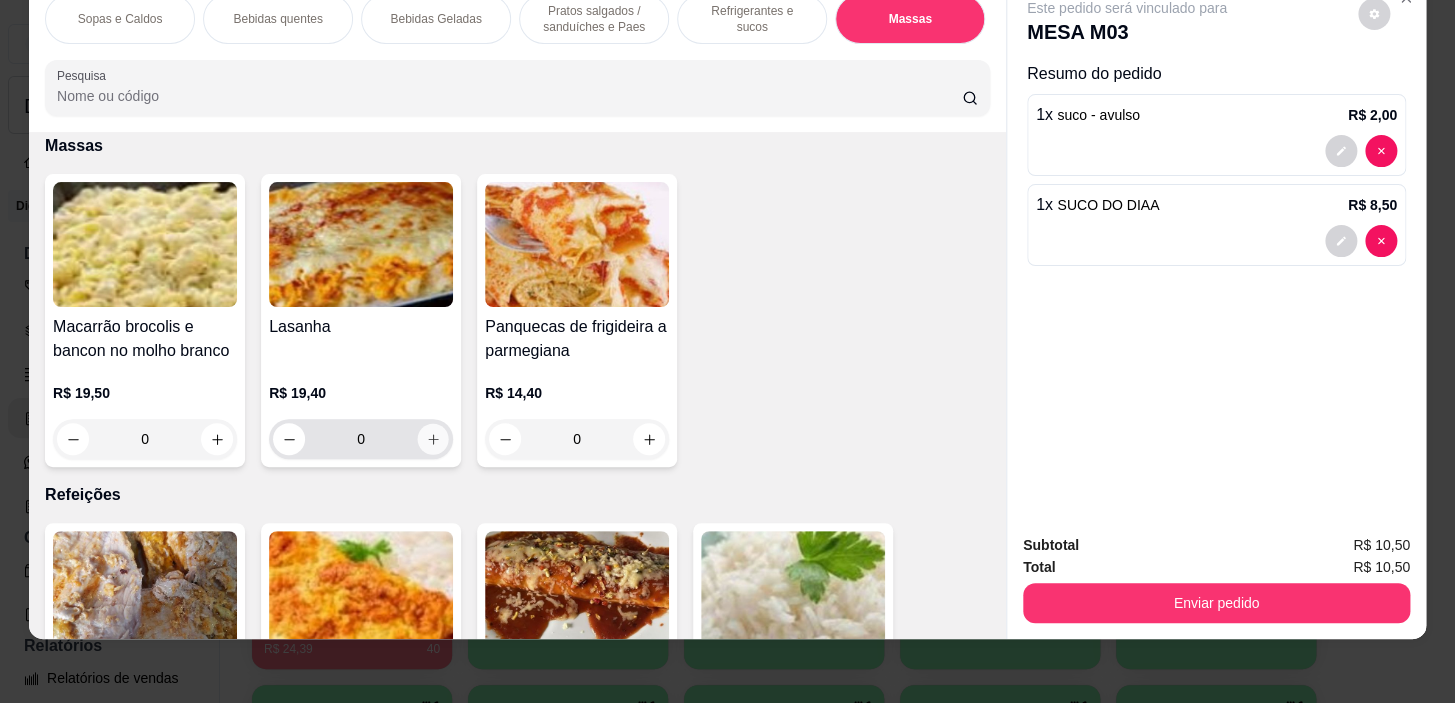 click 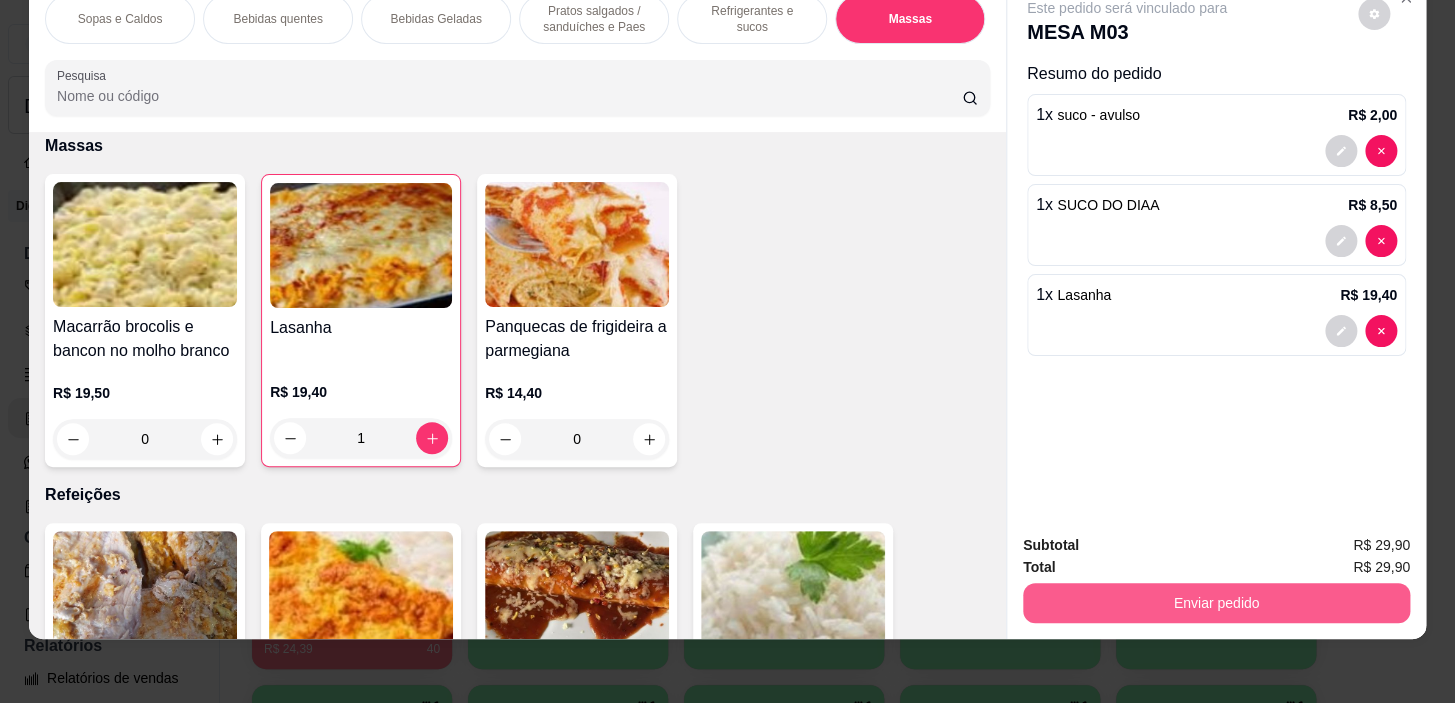 click on "Enviar pedido" at bounding box center (1216, 603) 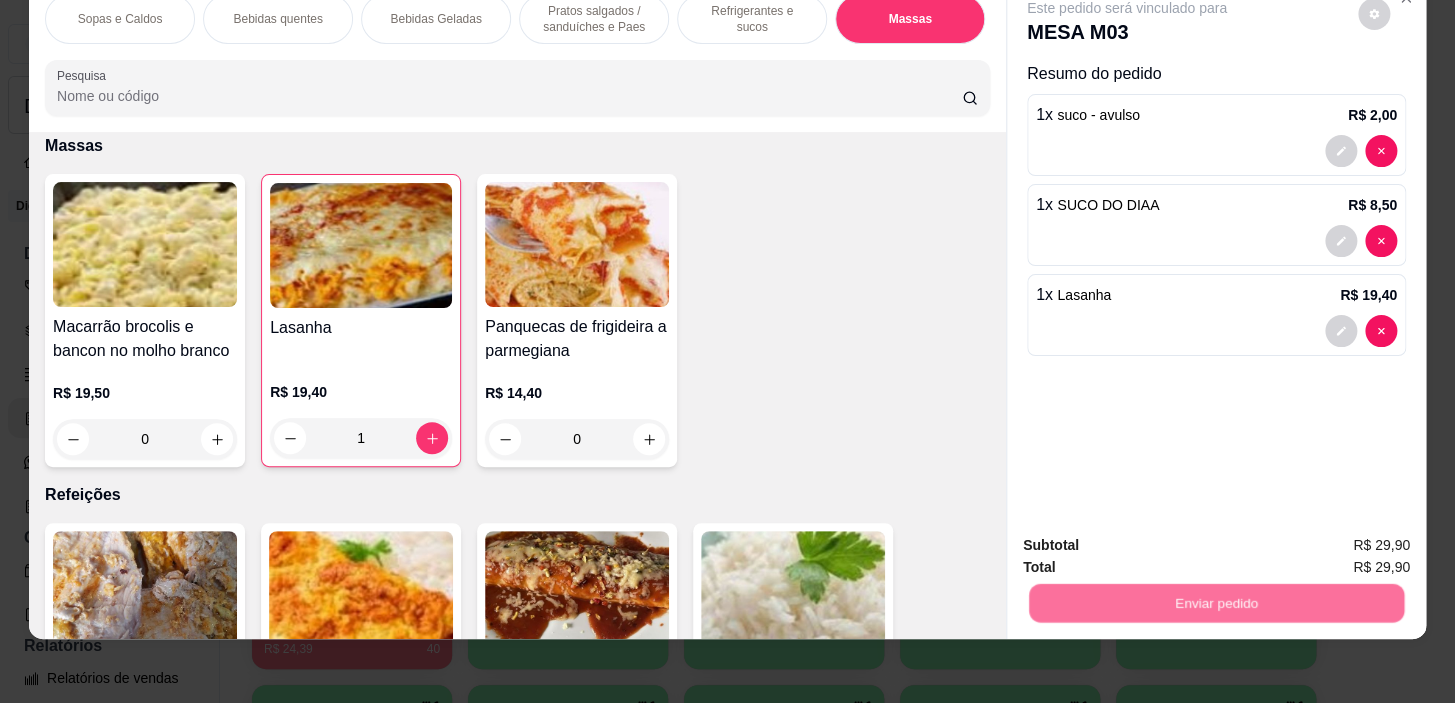 click on "Não registrar e enviar pedido" at bounding box center (1150, 539) 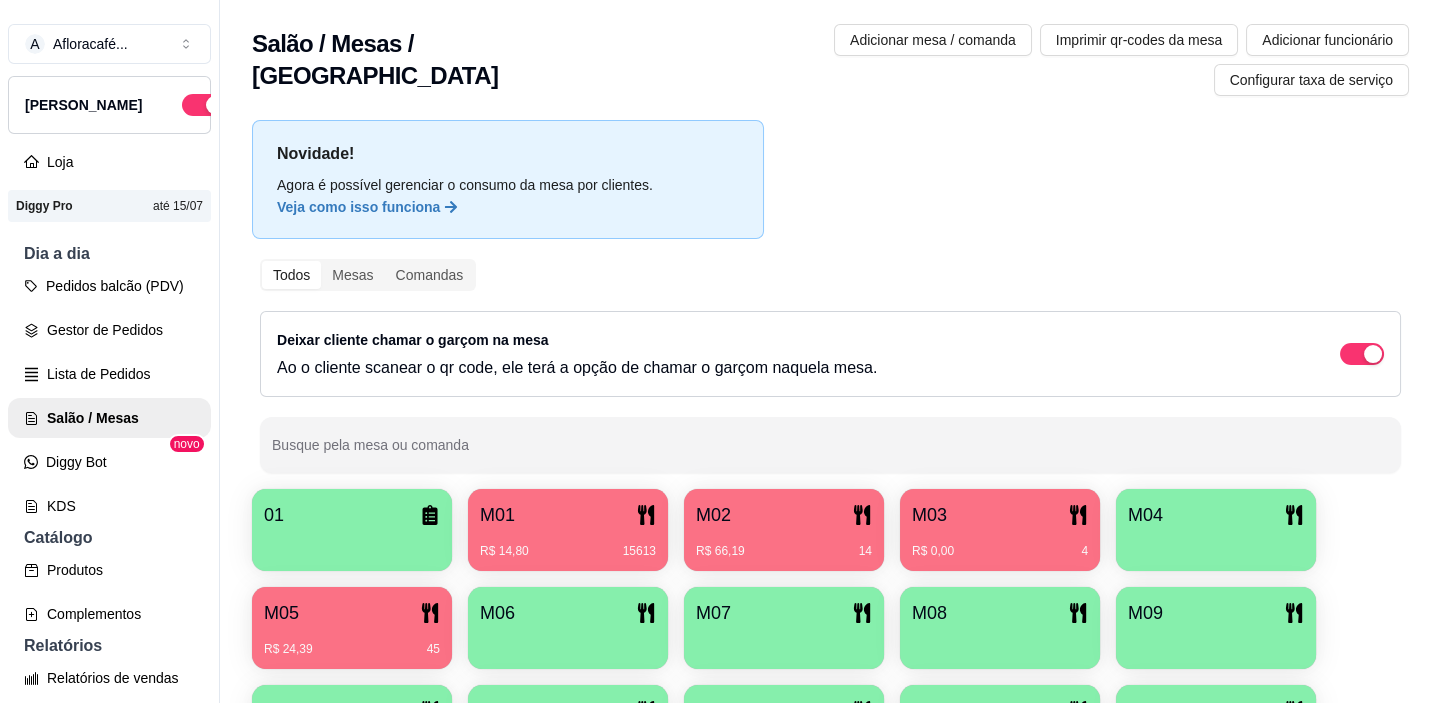 click on "R$ 66,19 14" at bounding box center [784, 551] 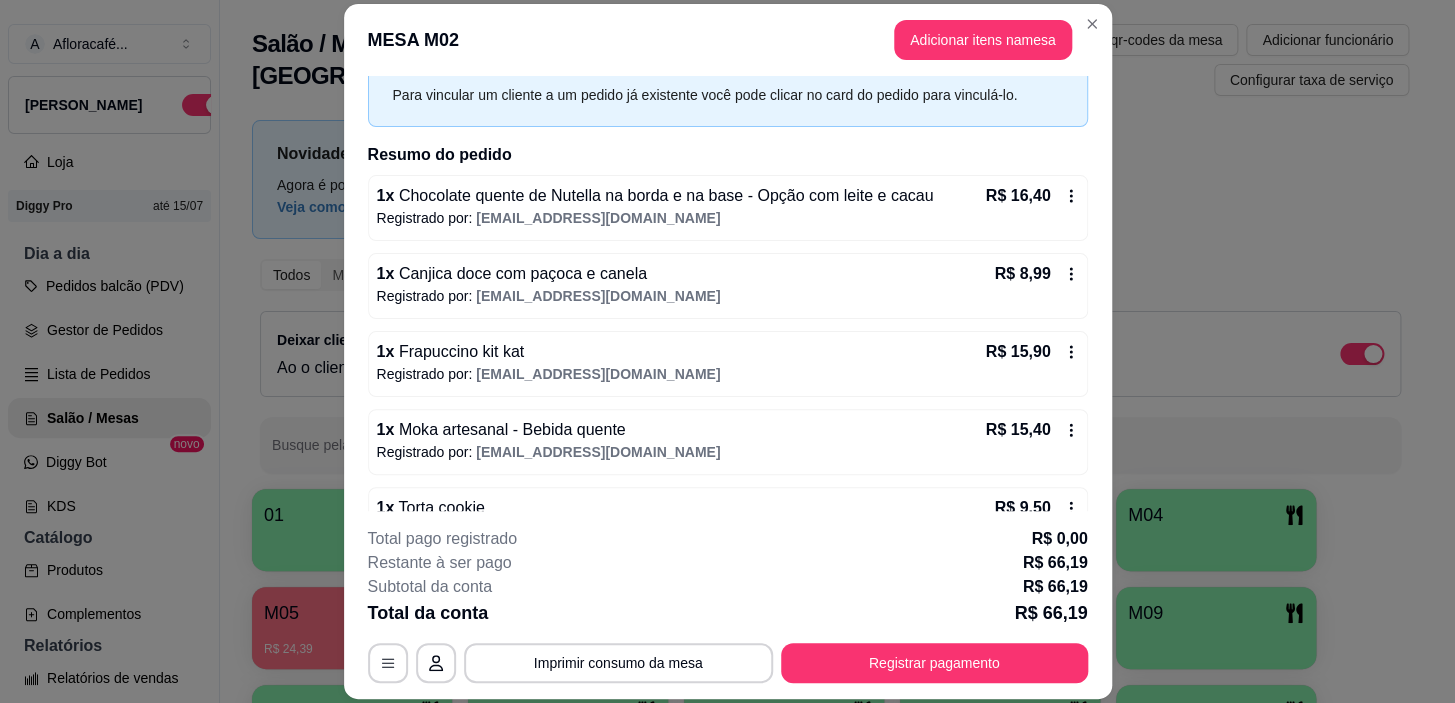 scroll, scrollTop: 138, scrollLeft: 0, axis: vertical 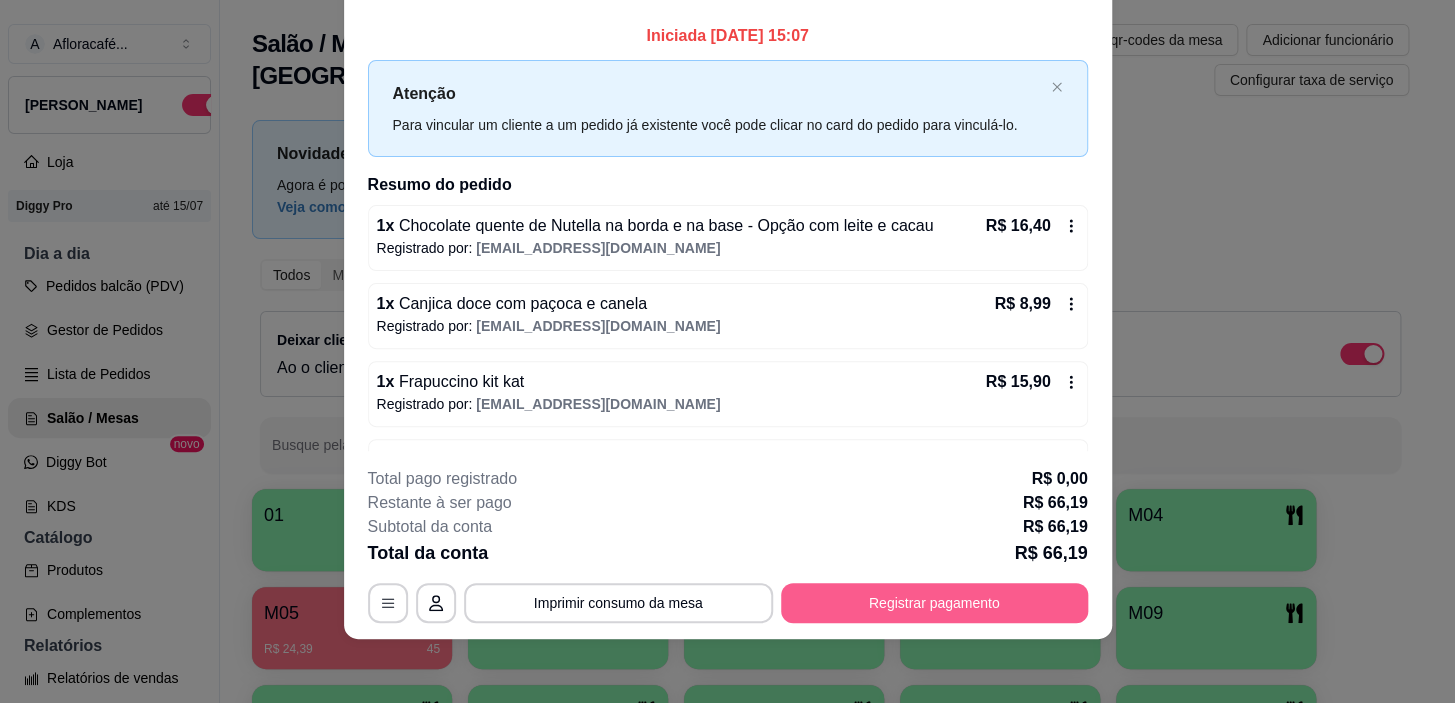 click on "Registrar pagamento" at bounding box center (934, 603) 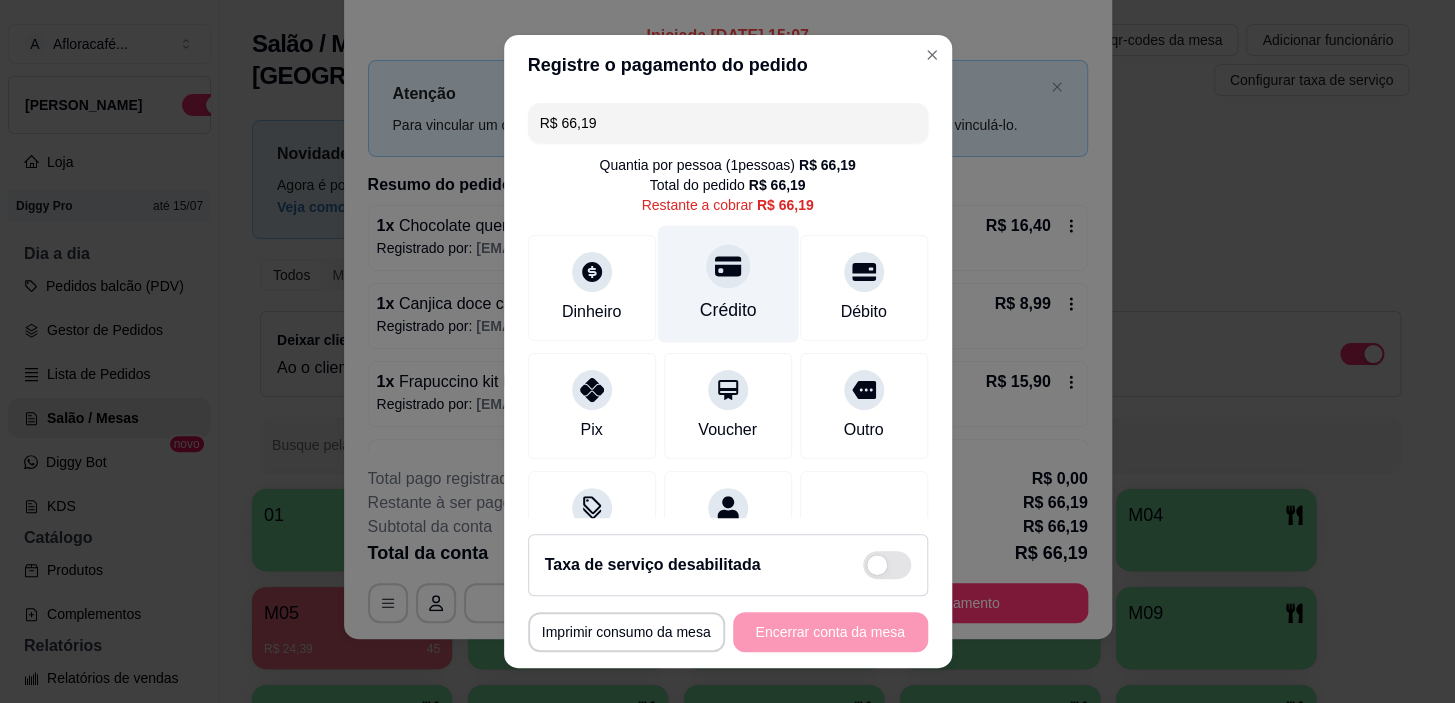 click at bounding box center (728, 267) 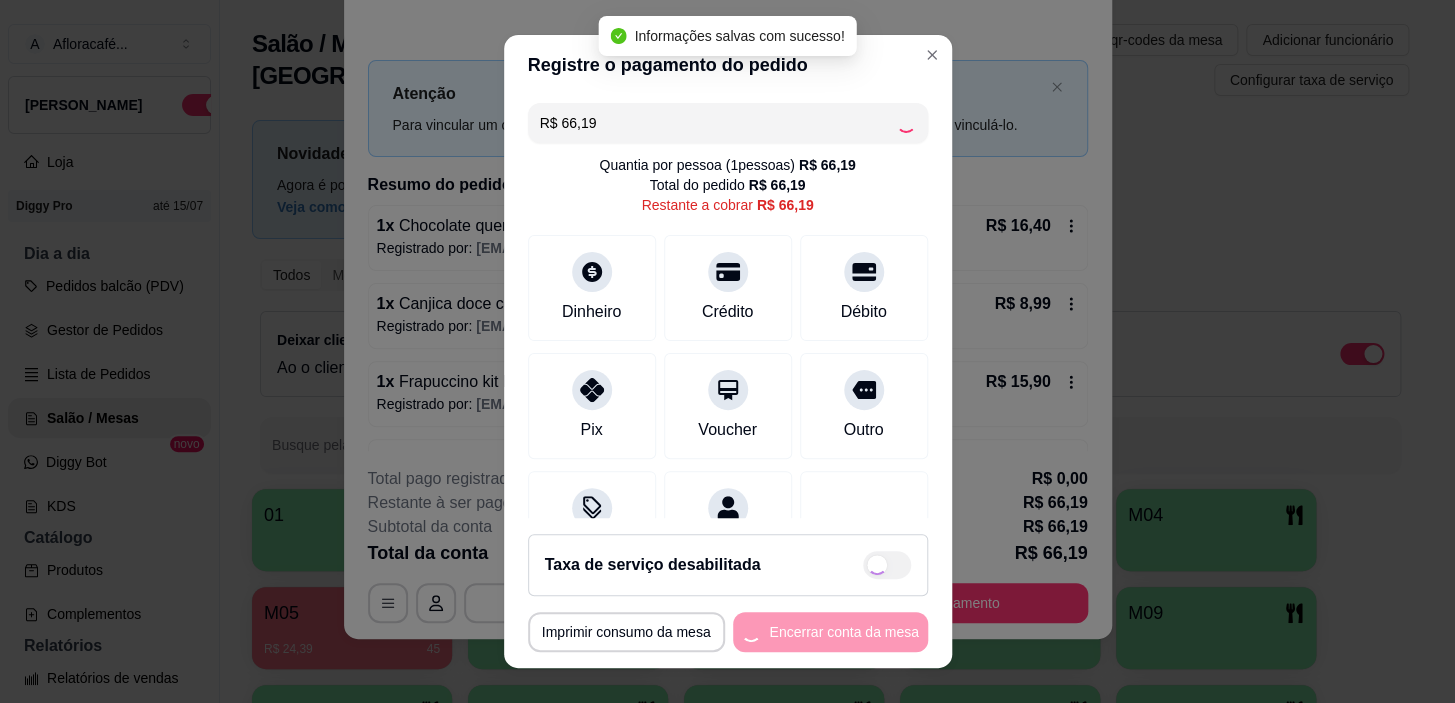 type on "R$ 0,00" 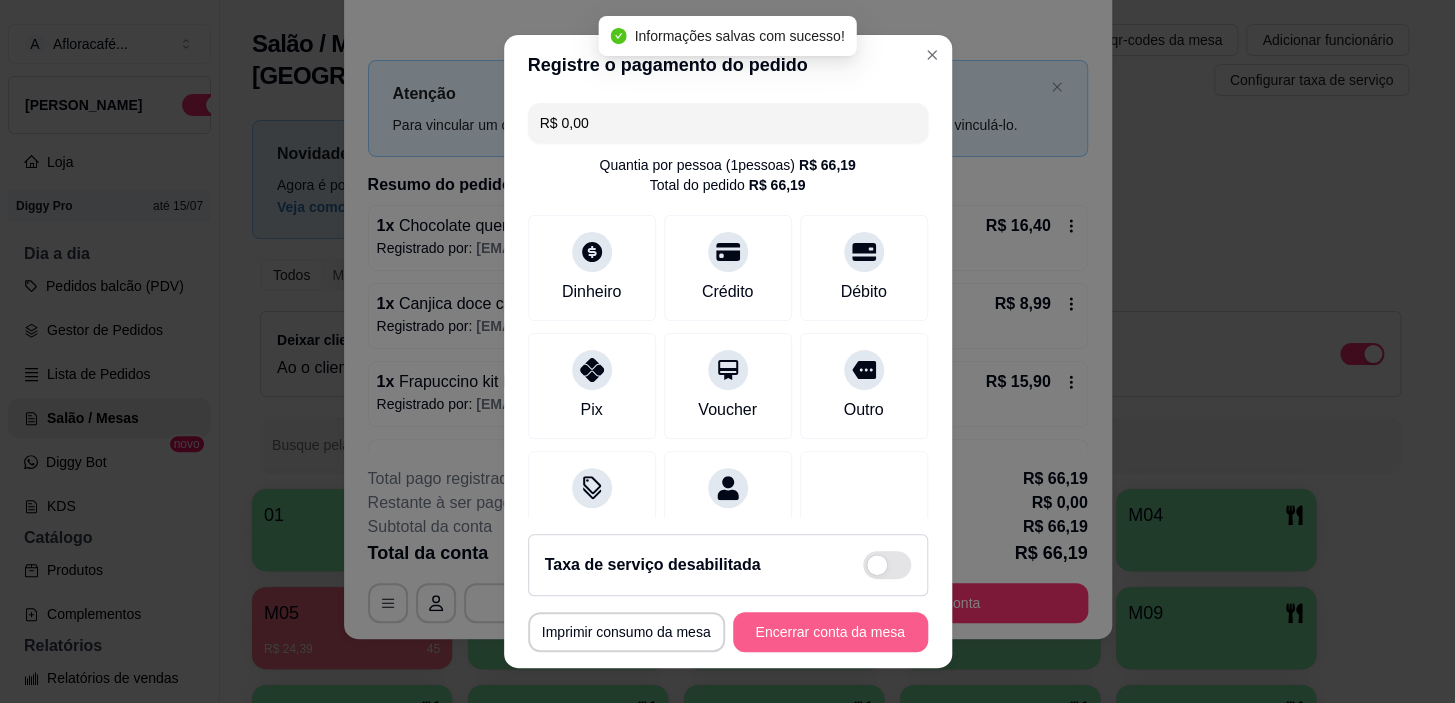 click on "Encerrar conta da mesa" at bounding box center (830, 632) 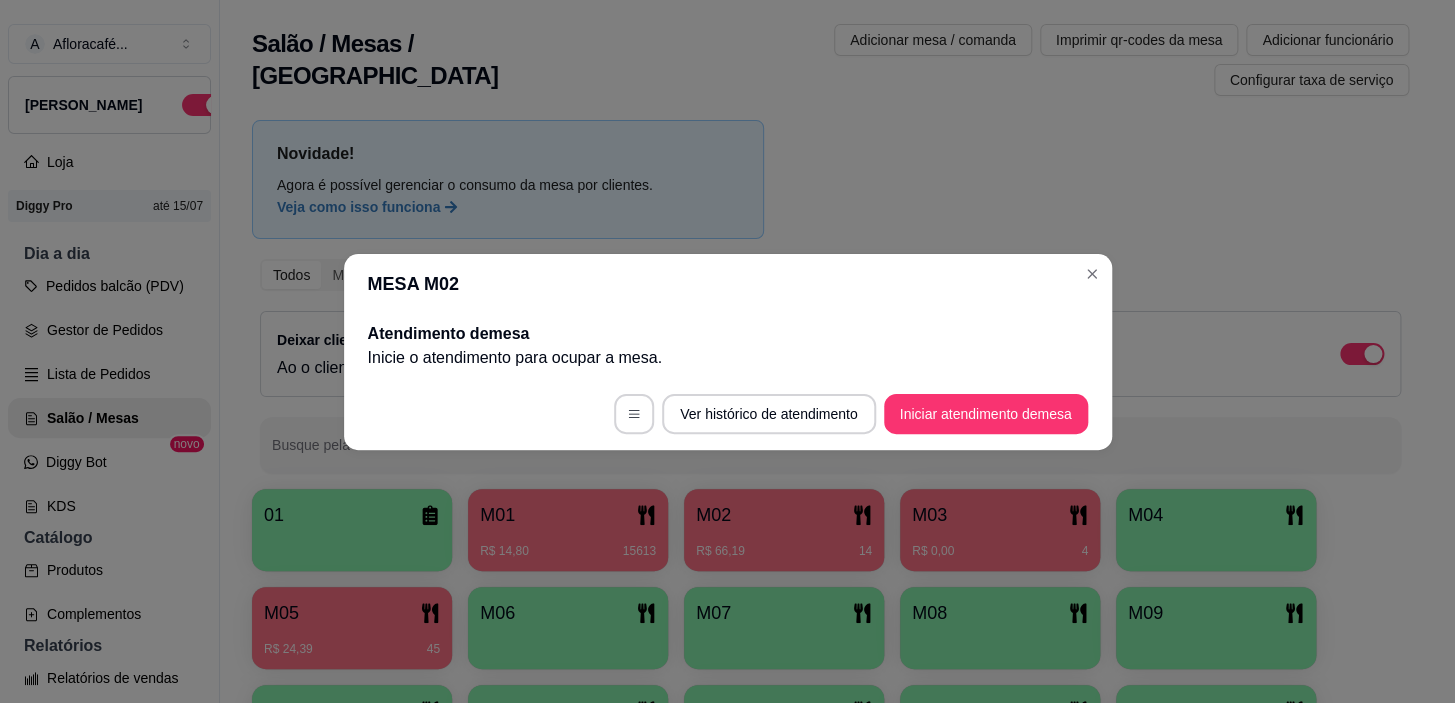 scroll, scrollTop: 0, scrollLeft: 0, axis: both 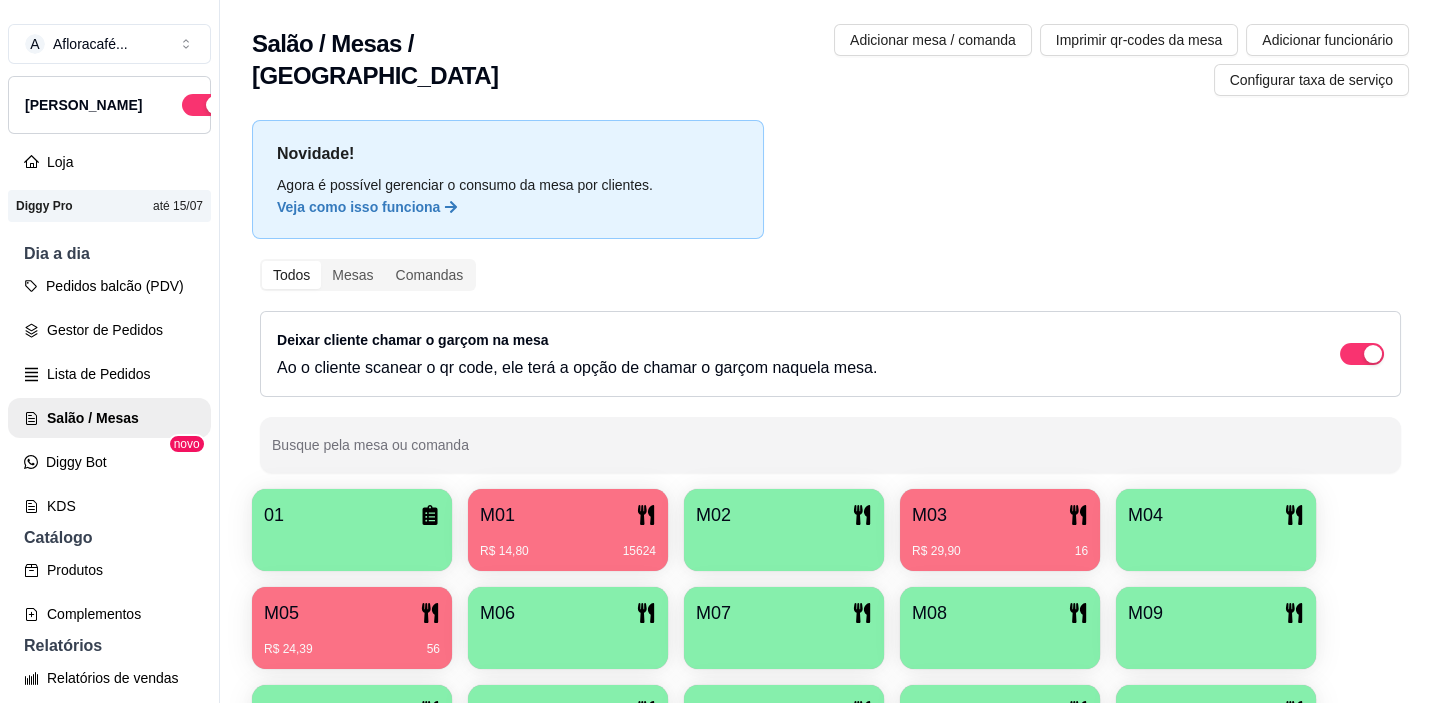 click on "M05 R$ 24,39 56" at bounding box center (352, 628) 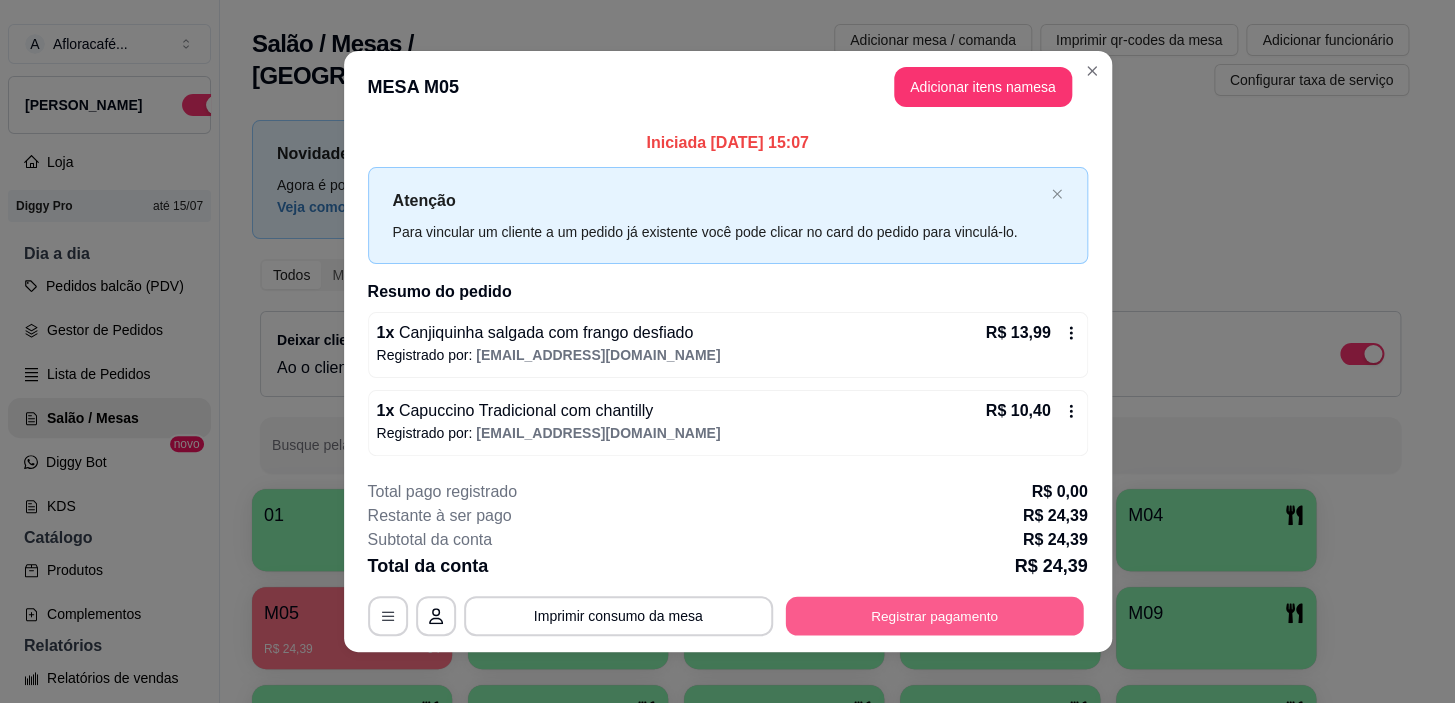 click on "Registrar pagamento" at bounding box center [934, 616] 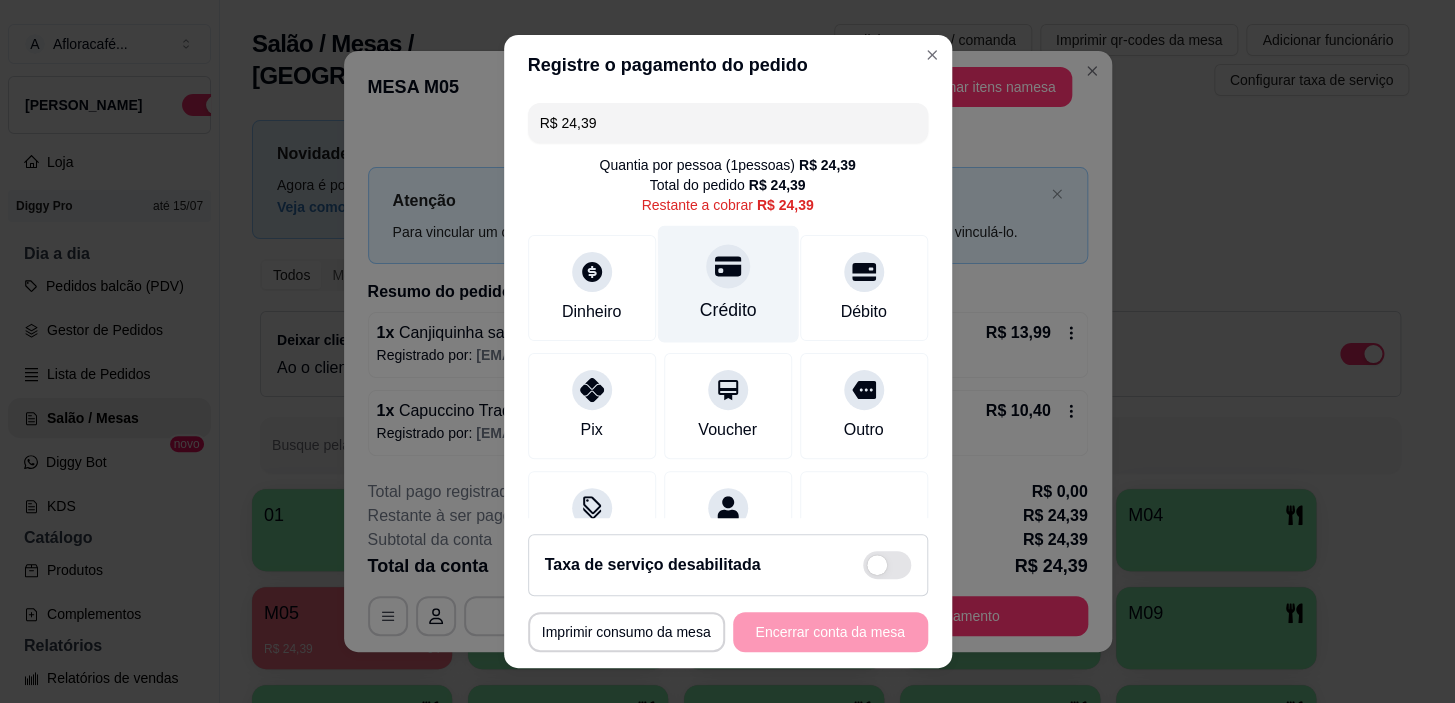 click 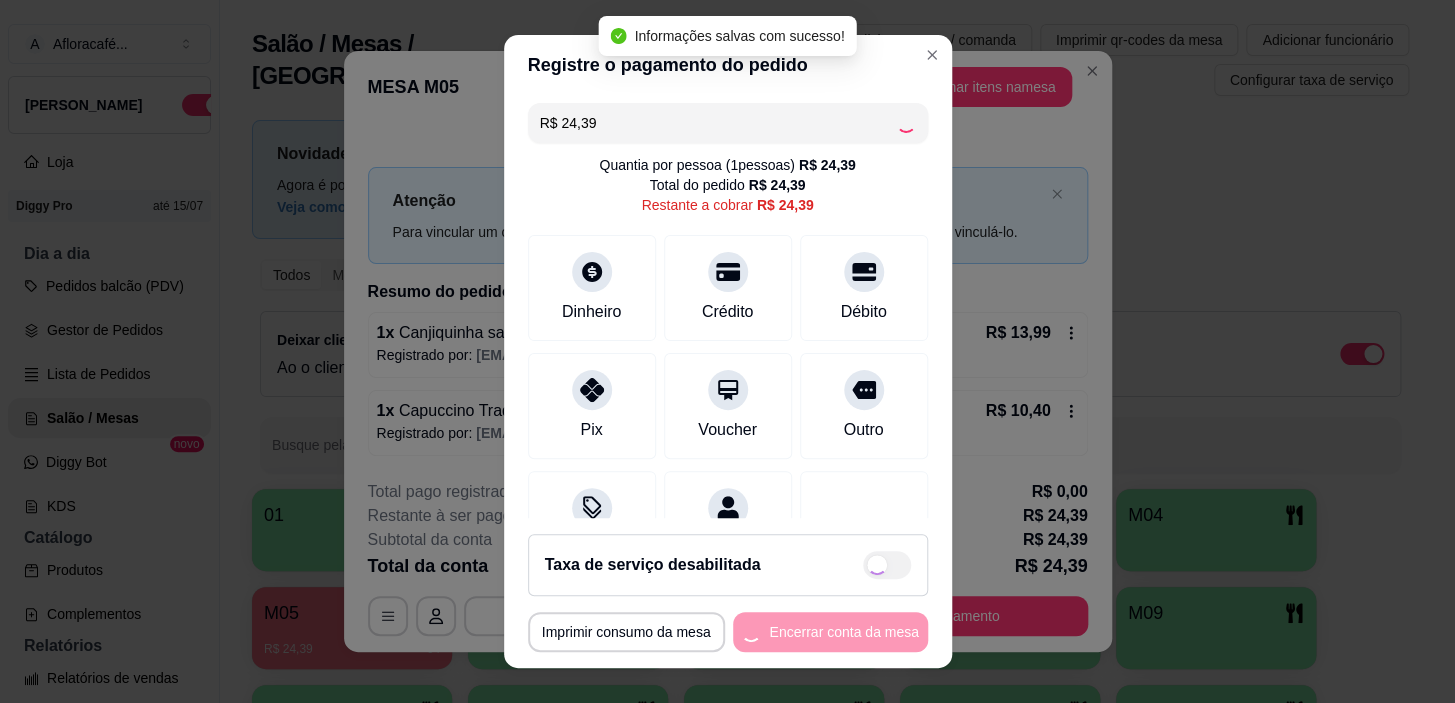type on "R$ 0,00" 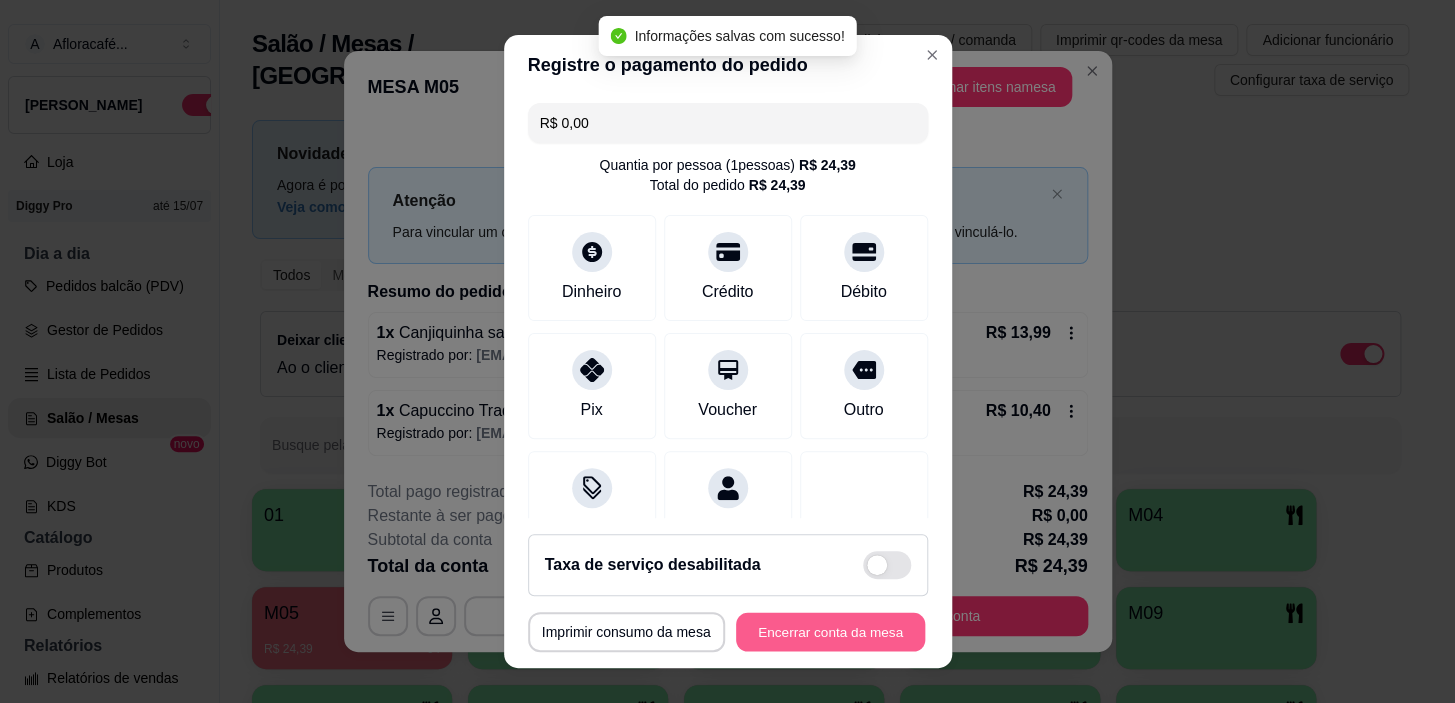 click on "Encerrar conta da mesa" at bounding box center [830, 631] 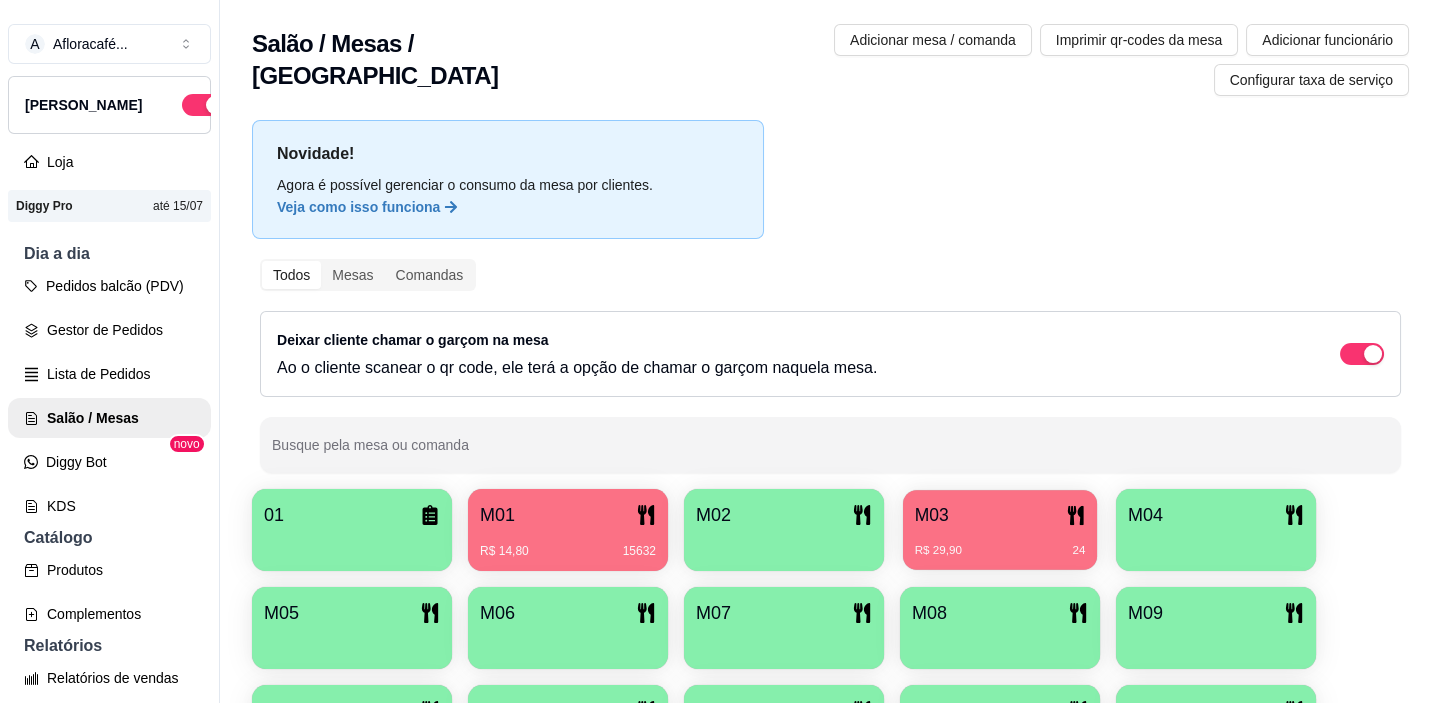 click on "M03" at bounding box center [1000, 515] 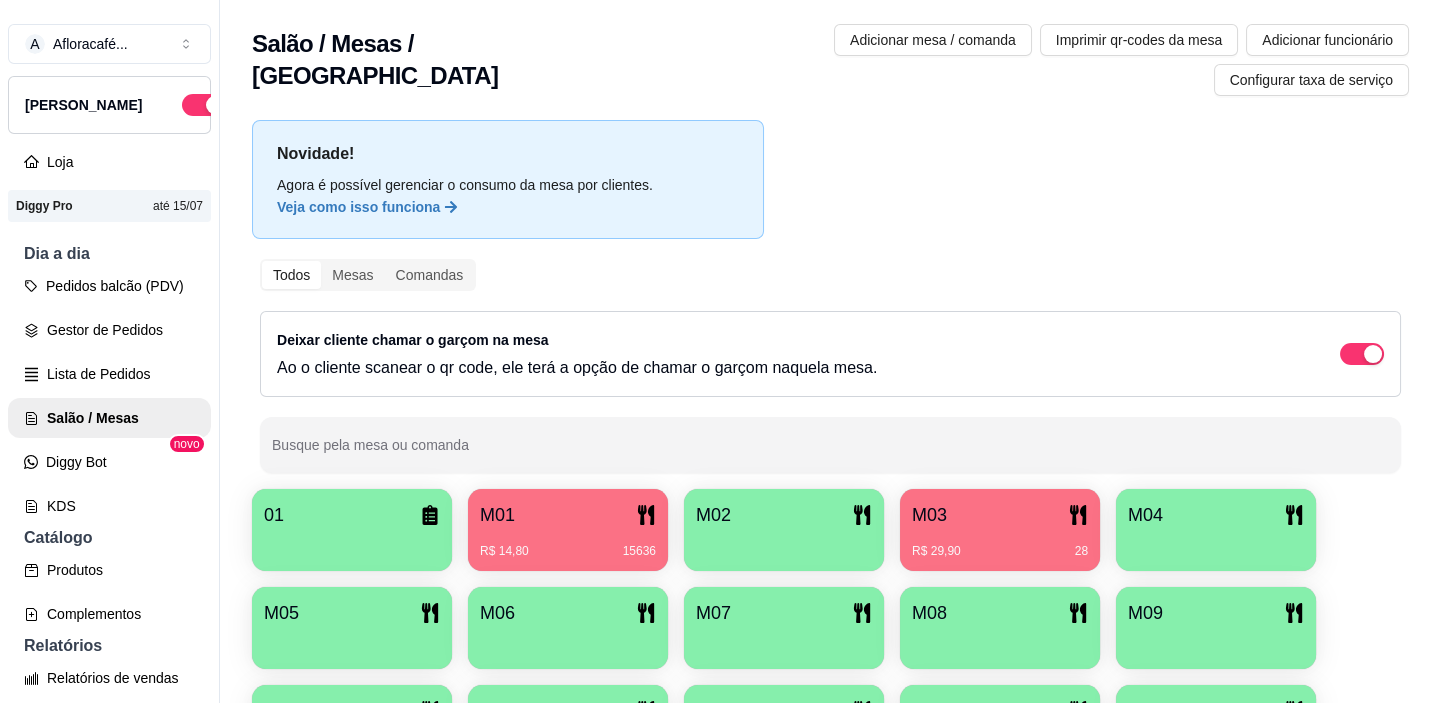 click on "M02" at bounding box center [784, 530] 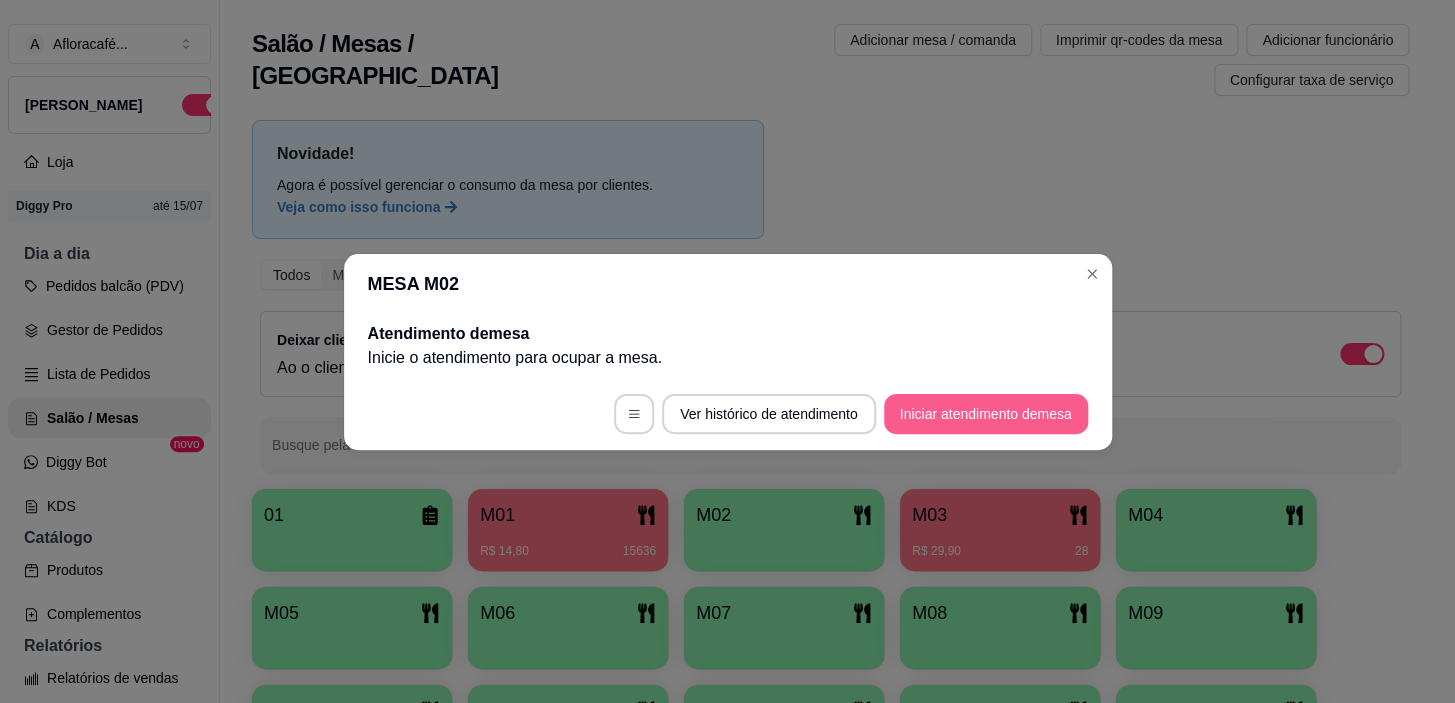 click on "Iniciar atendimento de  mesa" at bounding box center [986, 414] 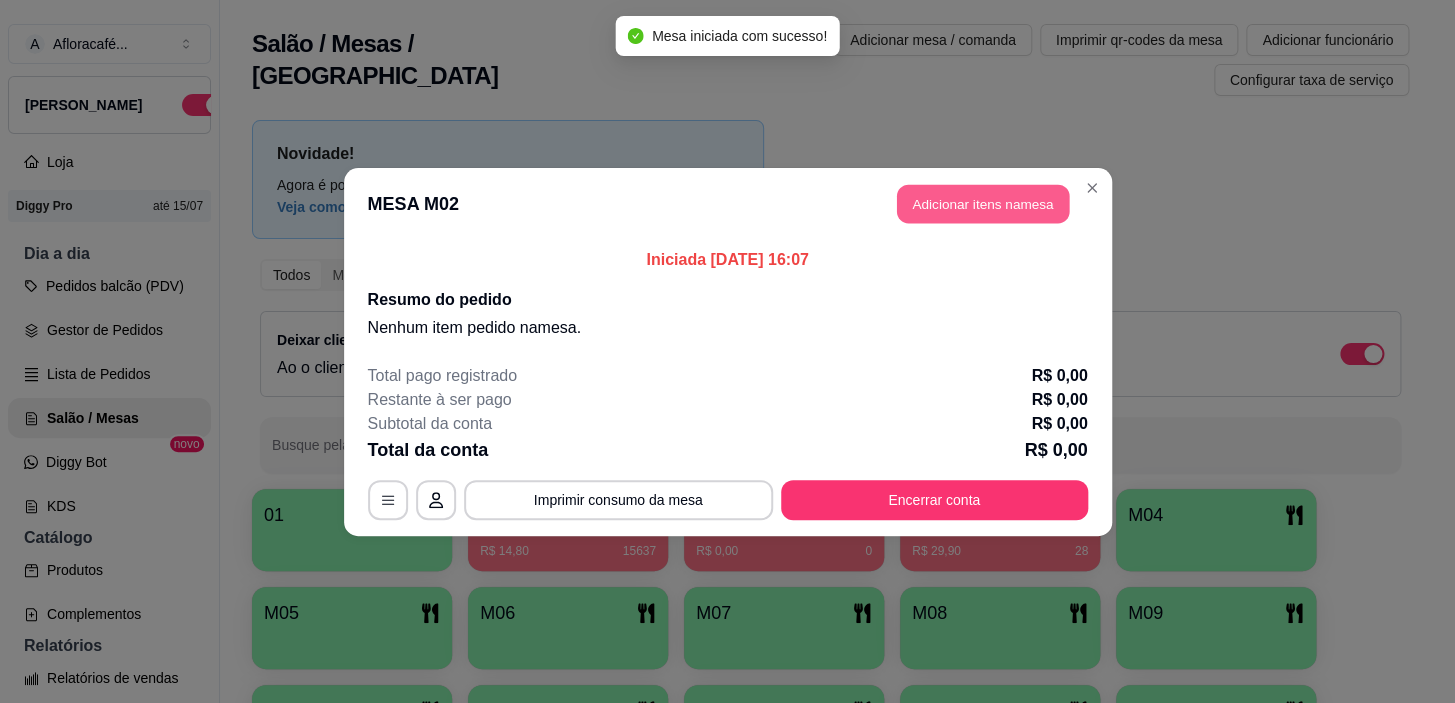 click on "Adicionar itens na  mesa" at bounding box center [983, 203] 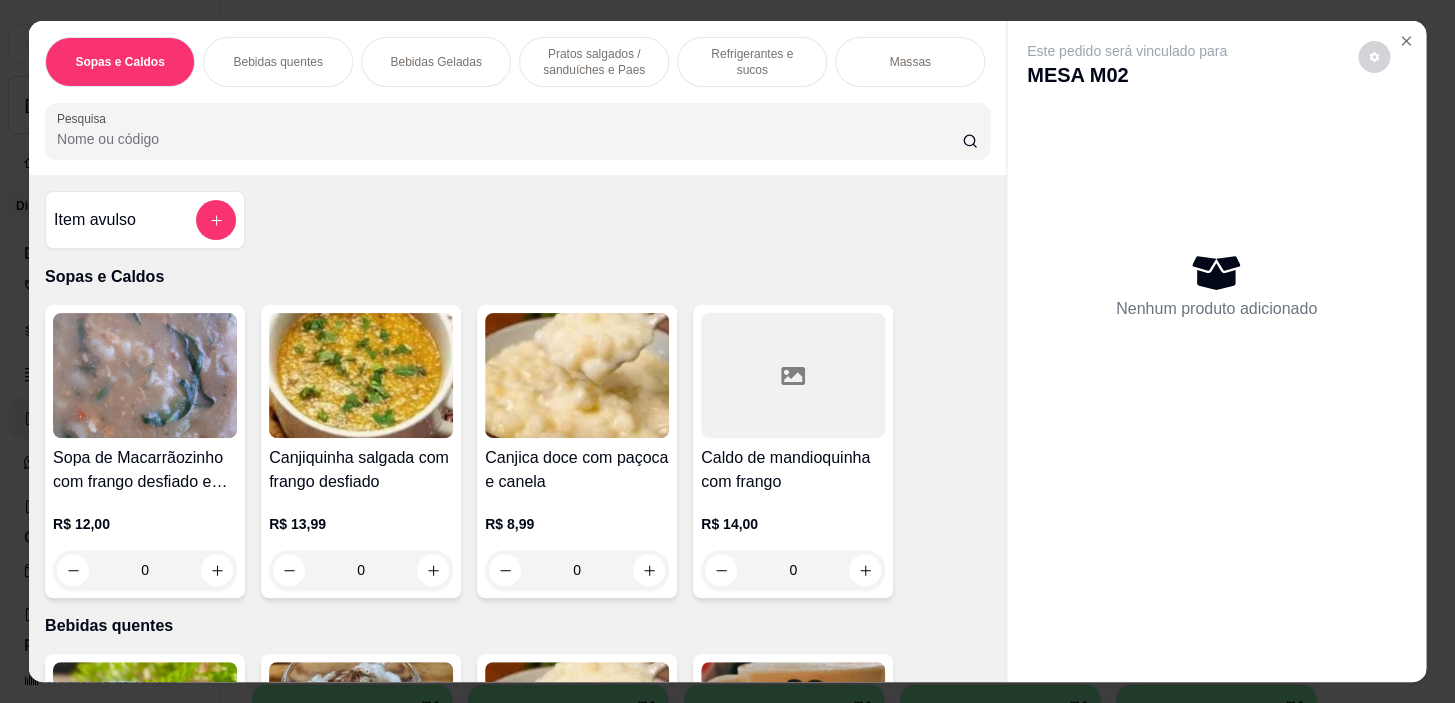 click on "Bebidas quentes" at bounding box center (278, 62) 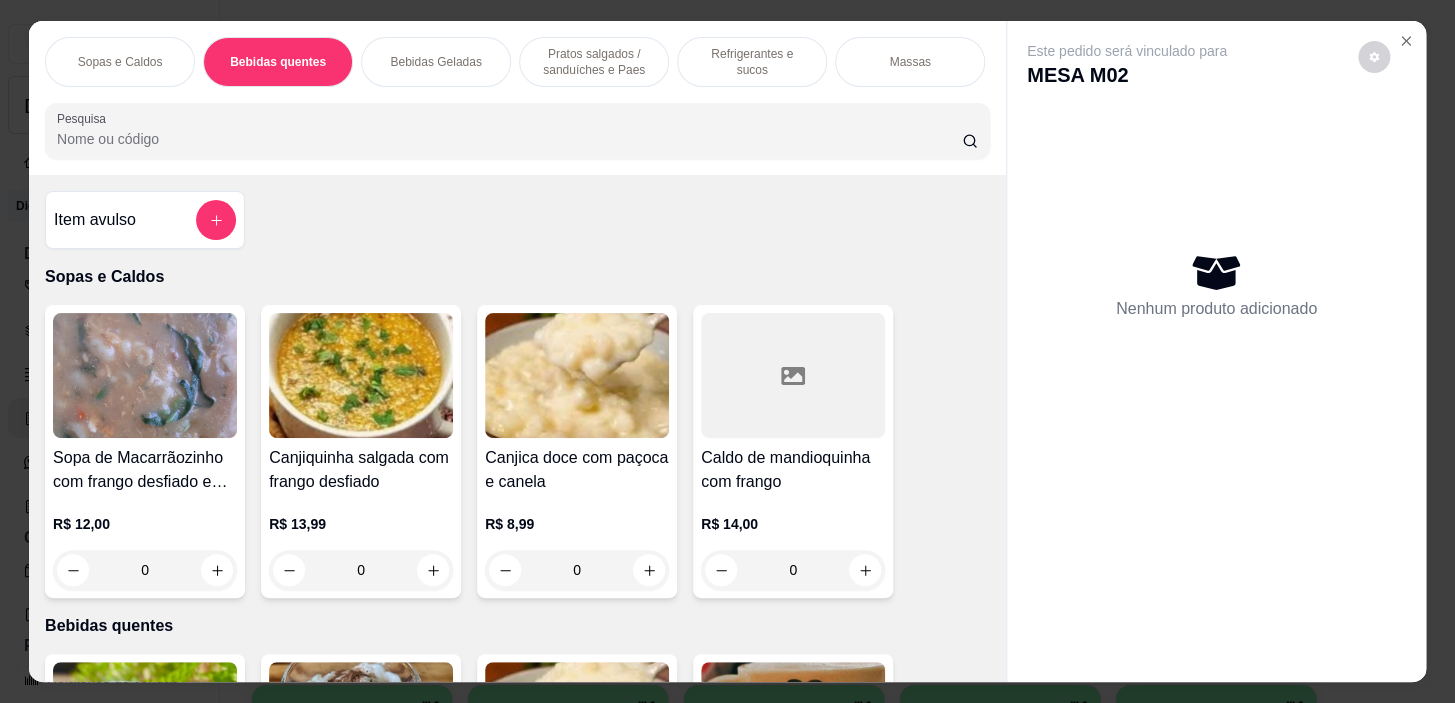 scroll, scrollTop: 439, scrollLeft: 0, axis: vertical 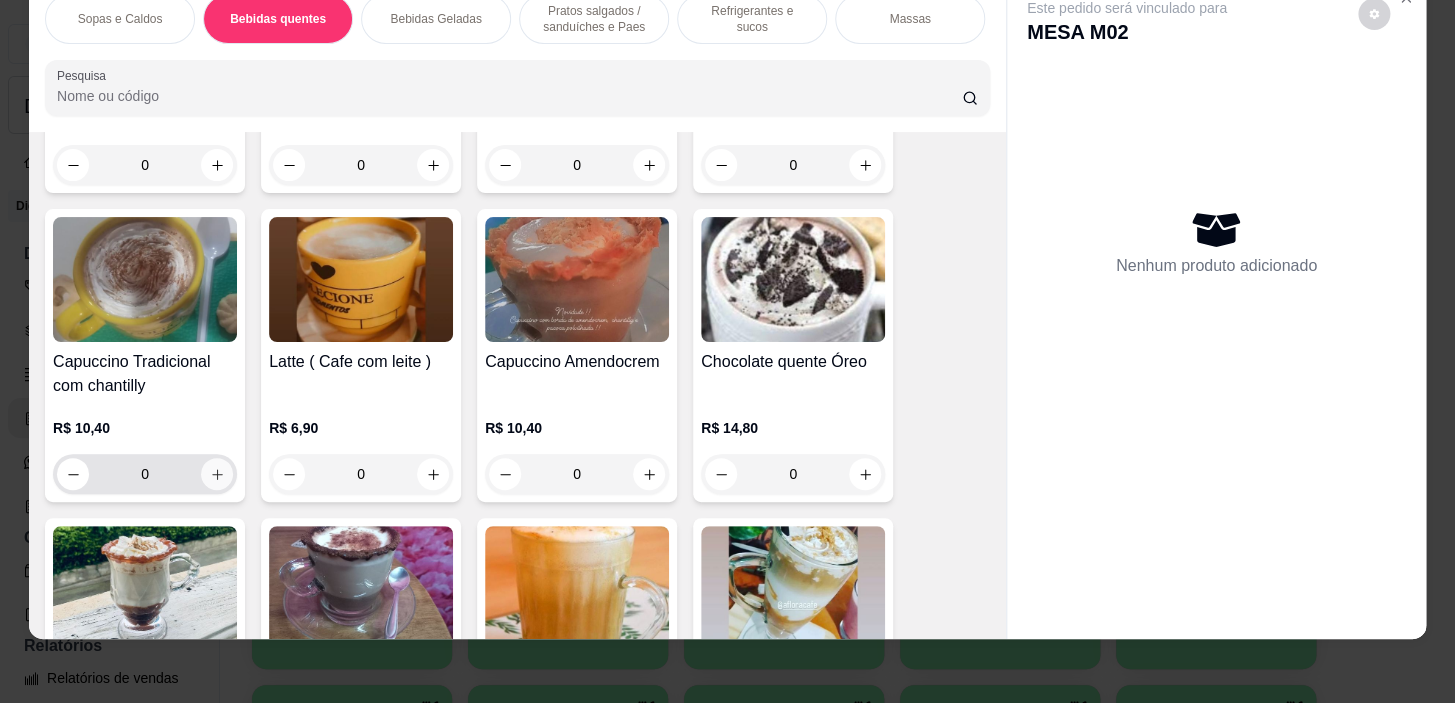 click 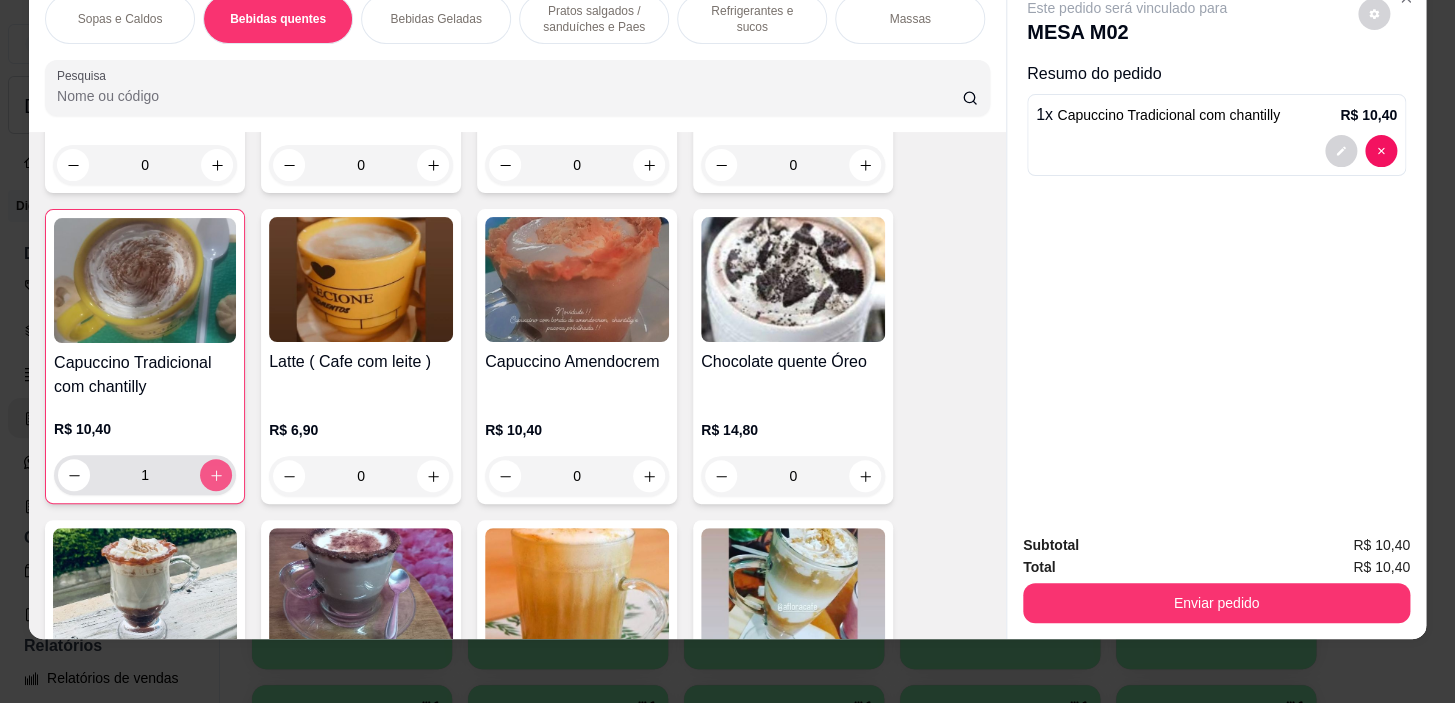 type on "1" 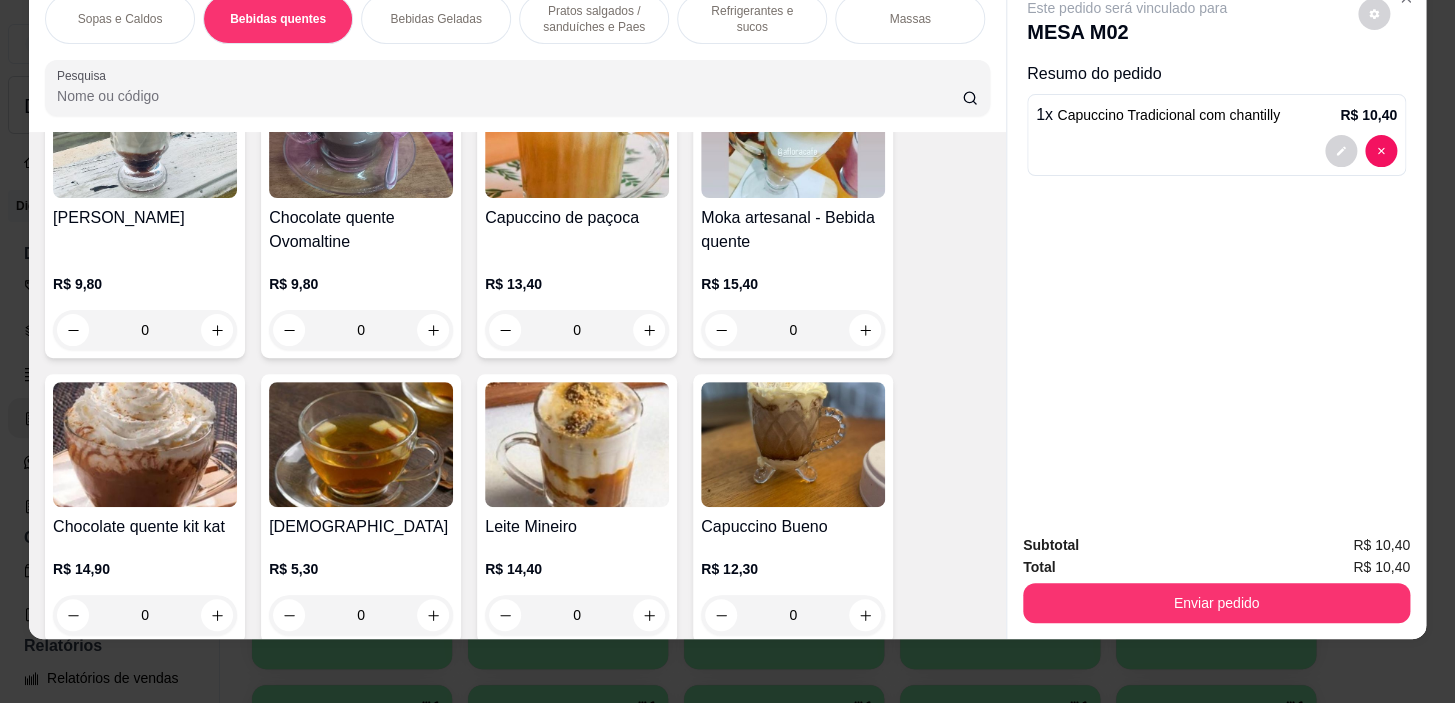 scroll, scrollTop: 1257, scrollLeft: 0, axis: vertical 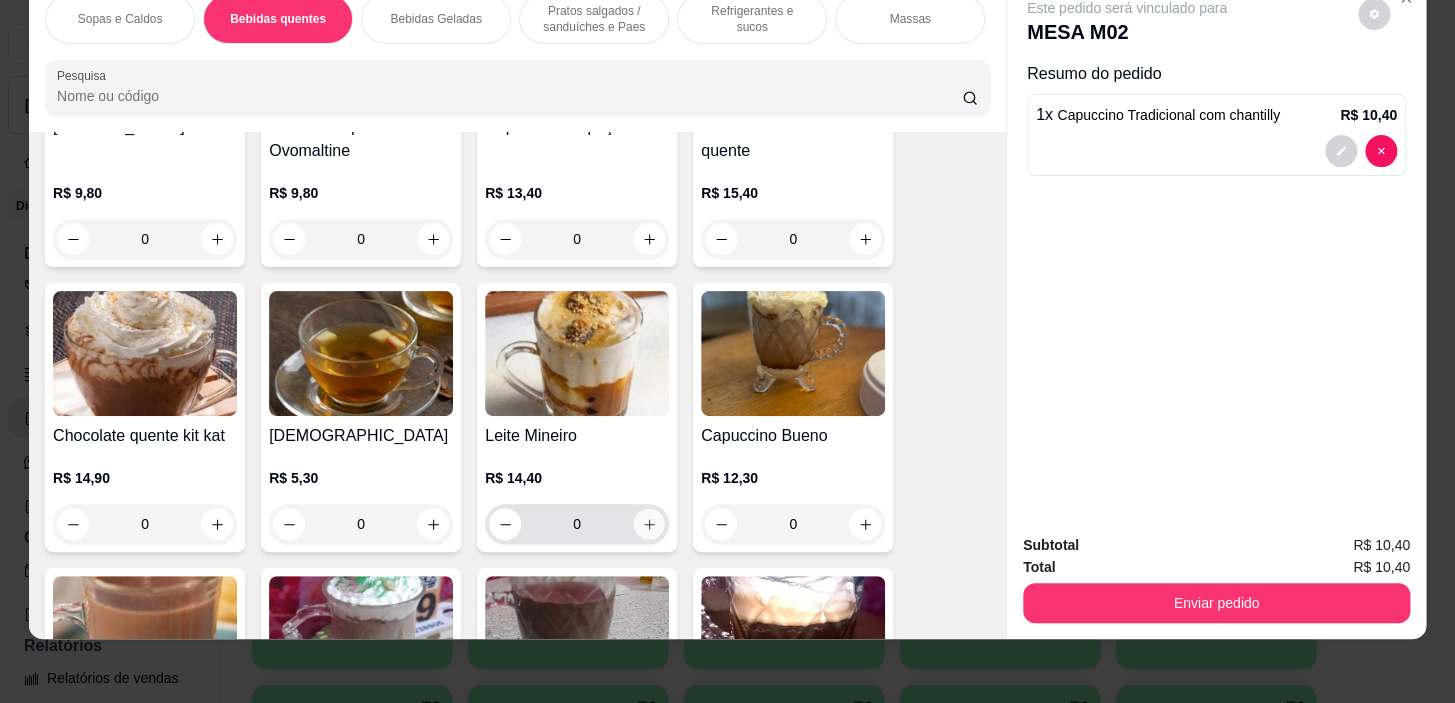 click 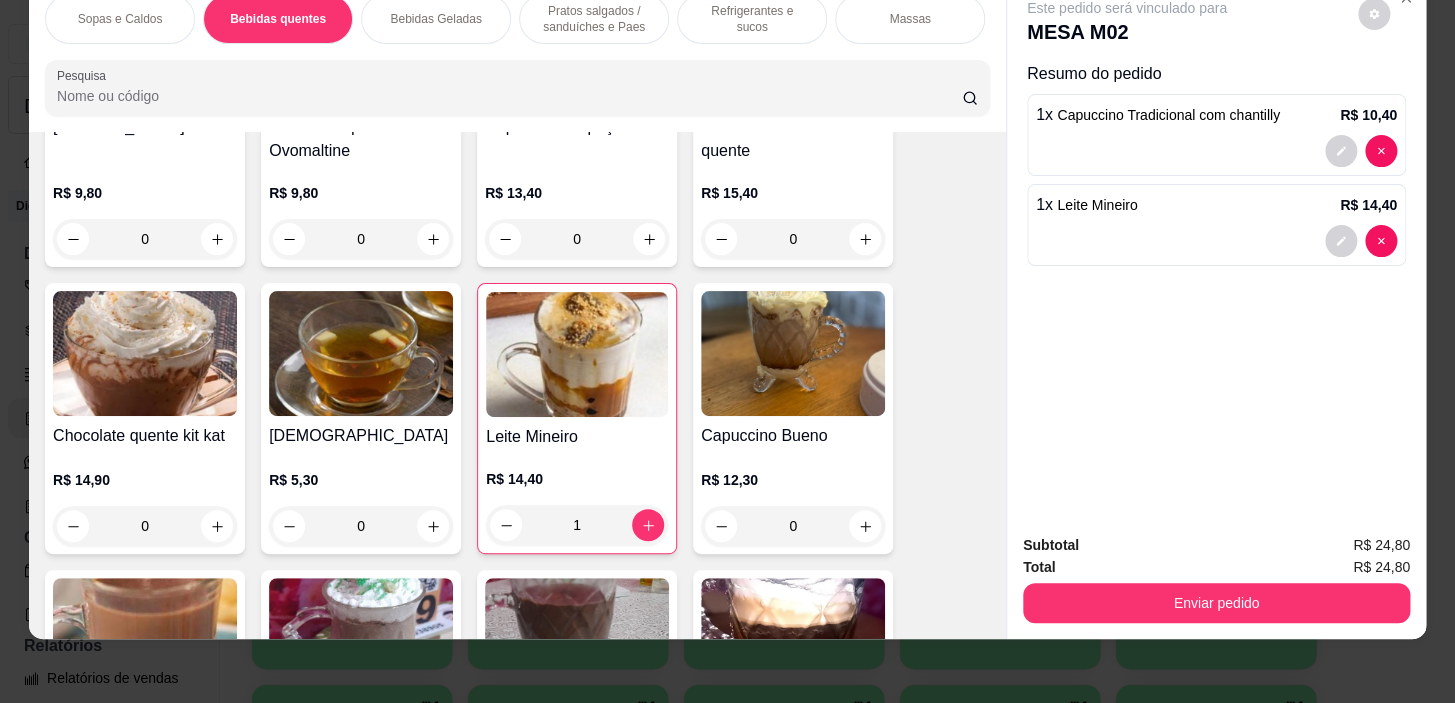 click on "Pratos salgados / sanduíches e Paes" at bounding box center (594, 19) 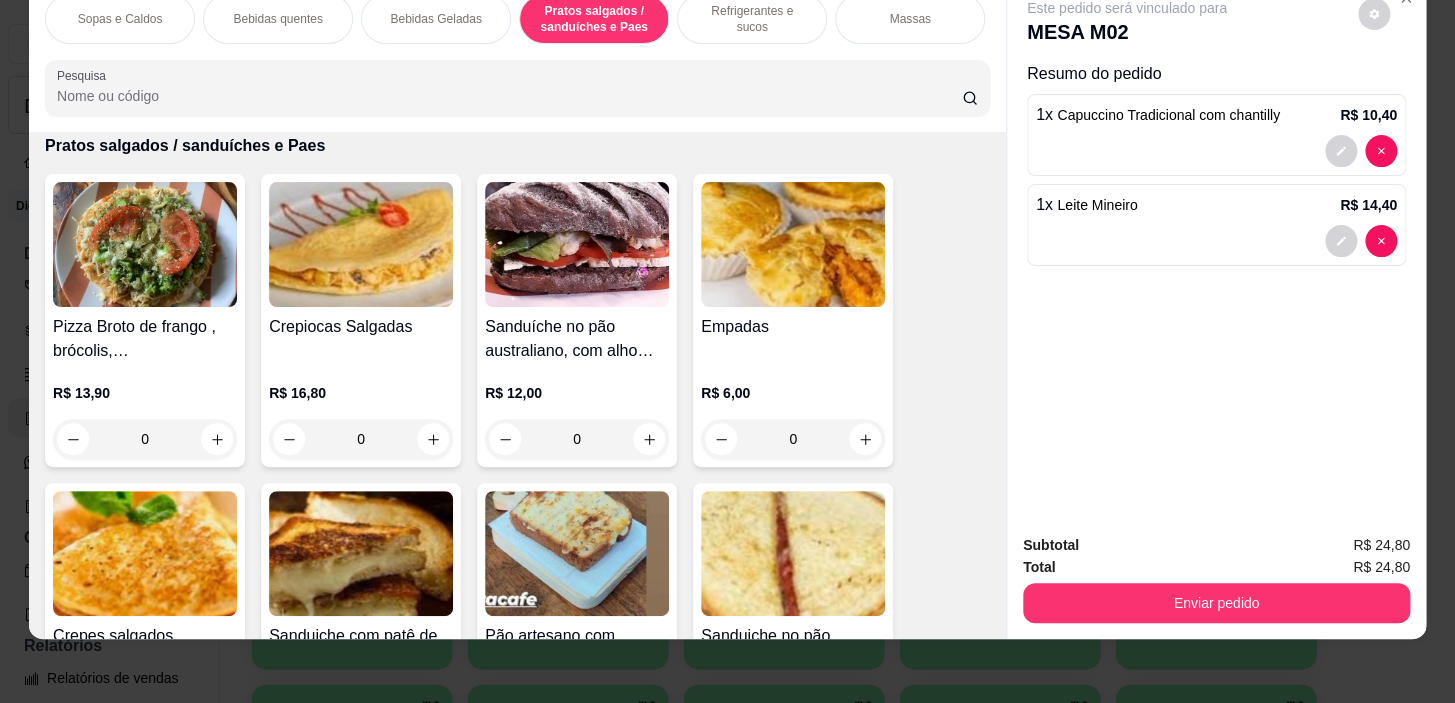 scroll, scrollTop: 5666, scrollLeft: 0, axis: vertical 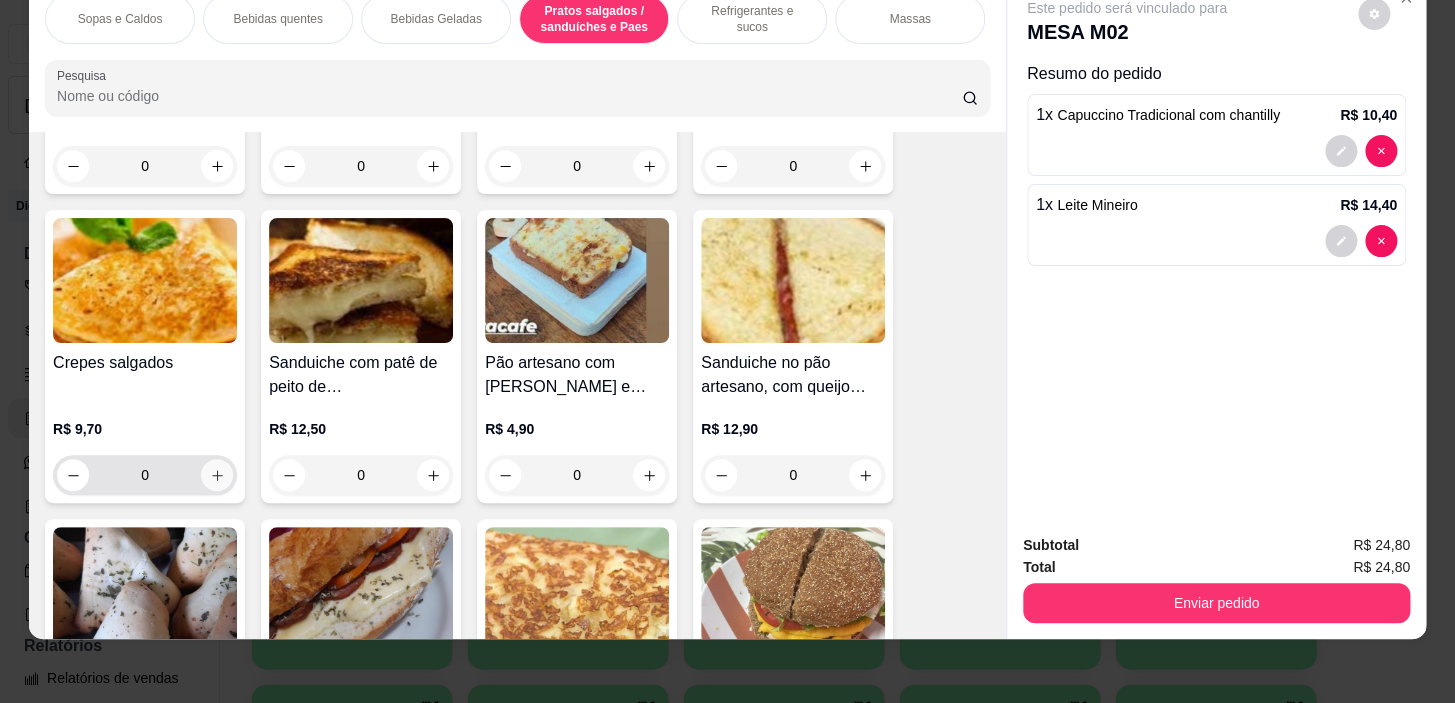 click 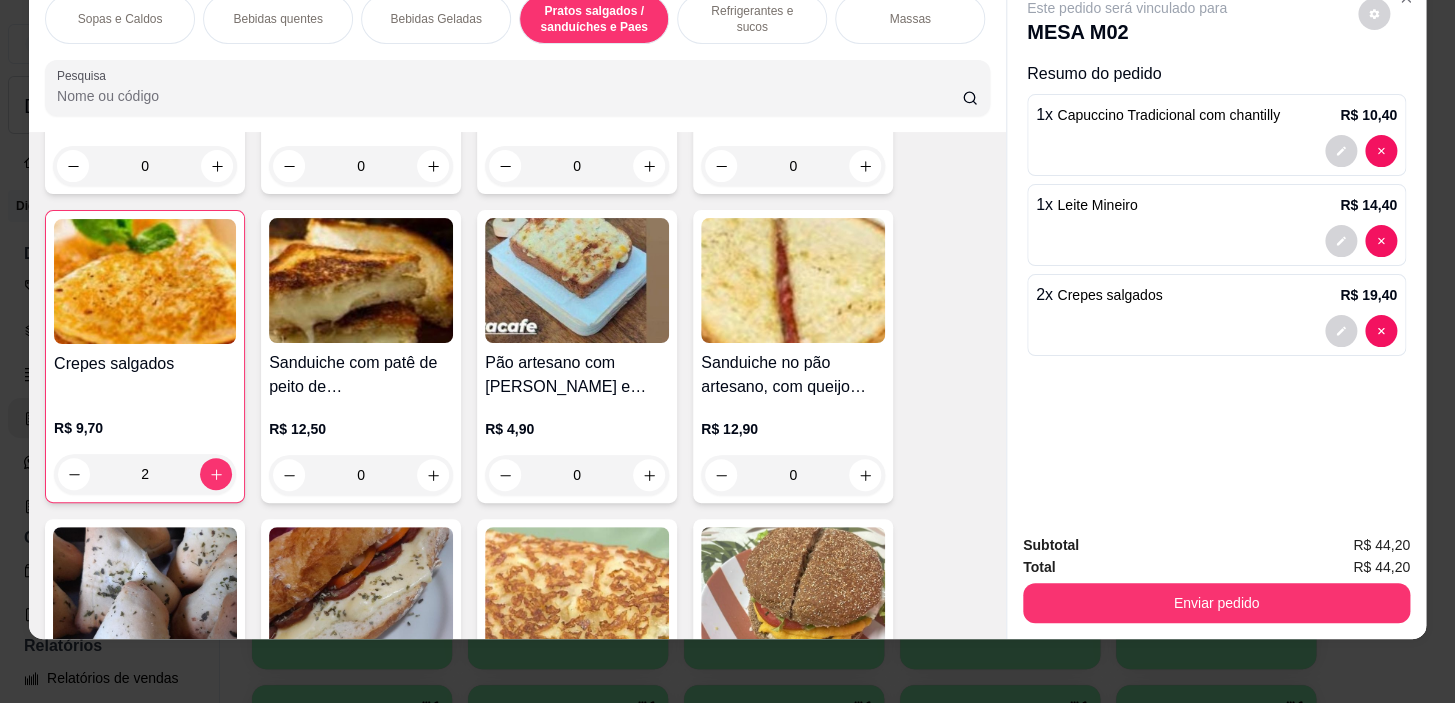 drag, startPoint x: 1165, startPoint y: 610, endPoint x: 1160, endPoint y: 583, distance: 27.45906 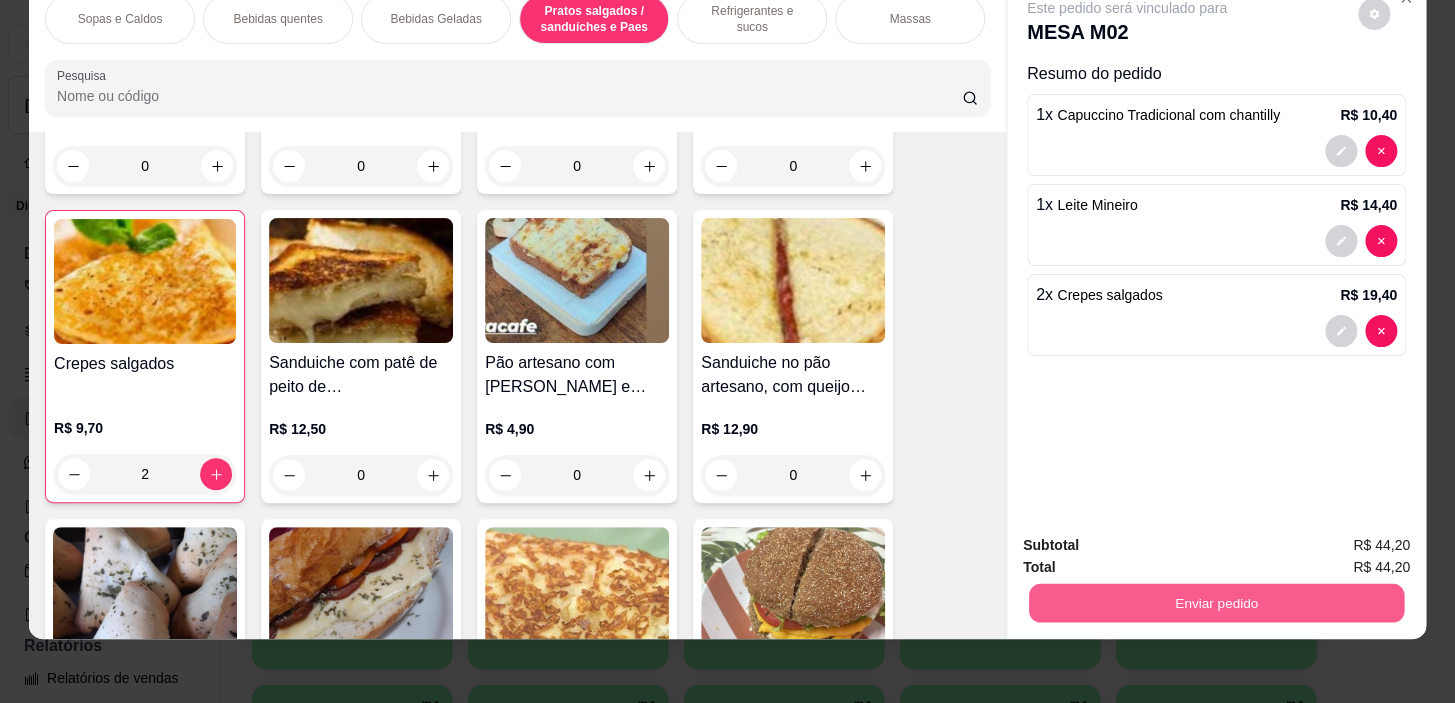 click on "Enviar pedido" at bounding box center [1216, 603] 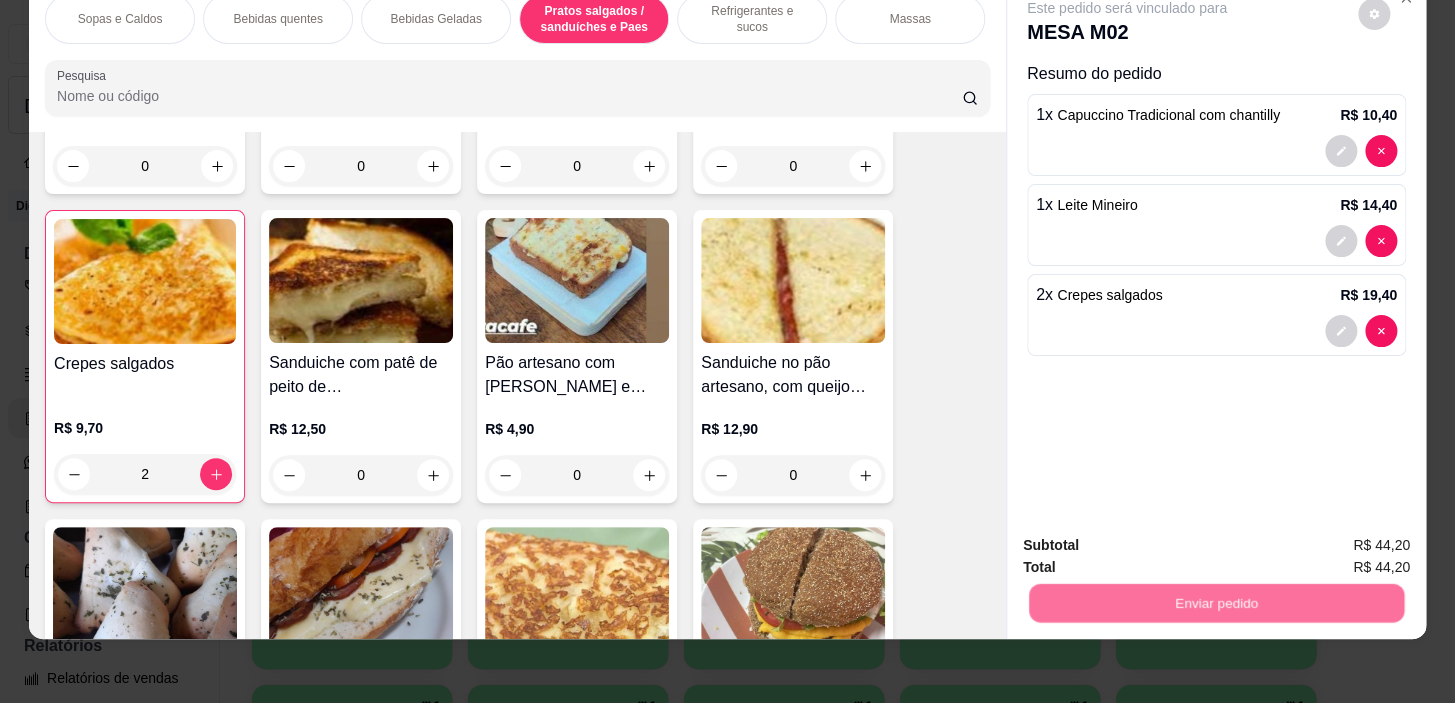 click on "Não registrar e enviar pedido" at bounding box center [1150, 540] 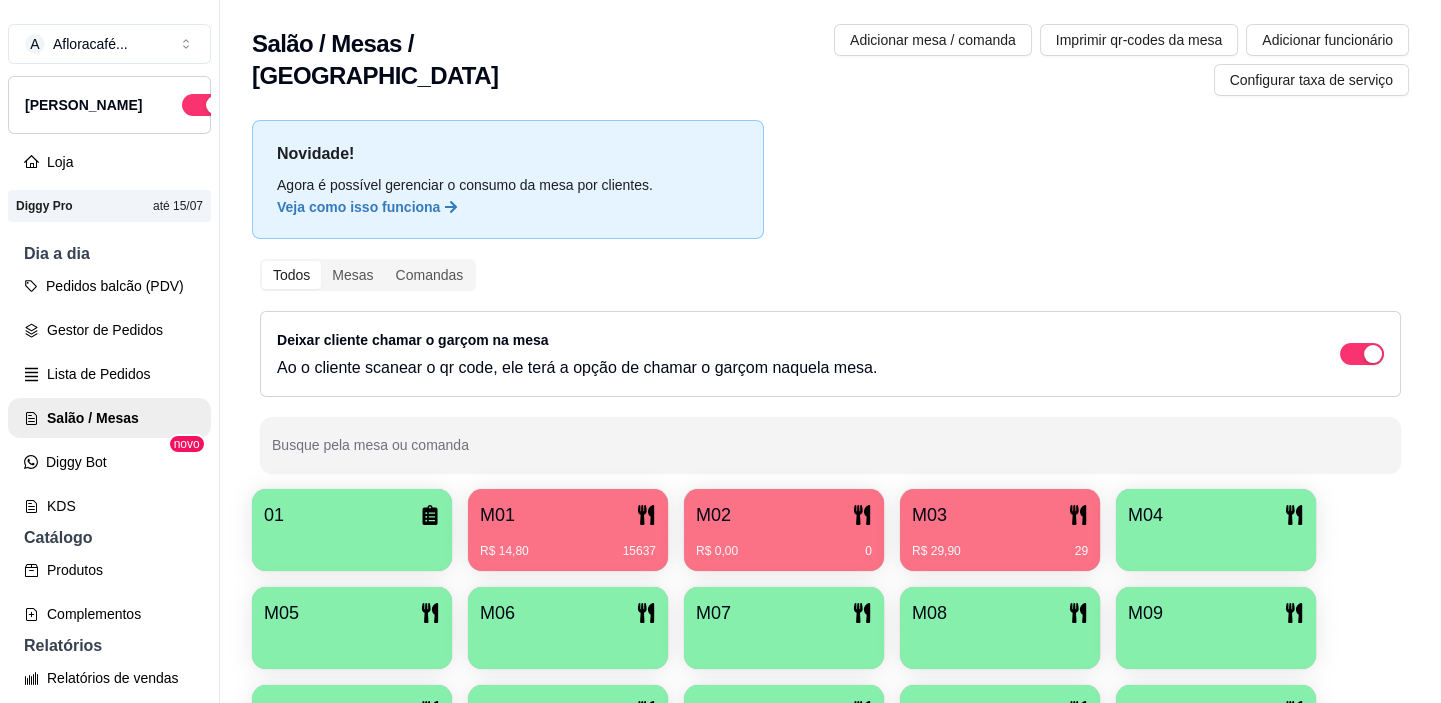 click on "M04" at bounding box center (1145, 515) 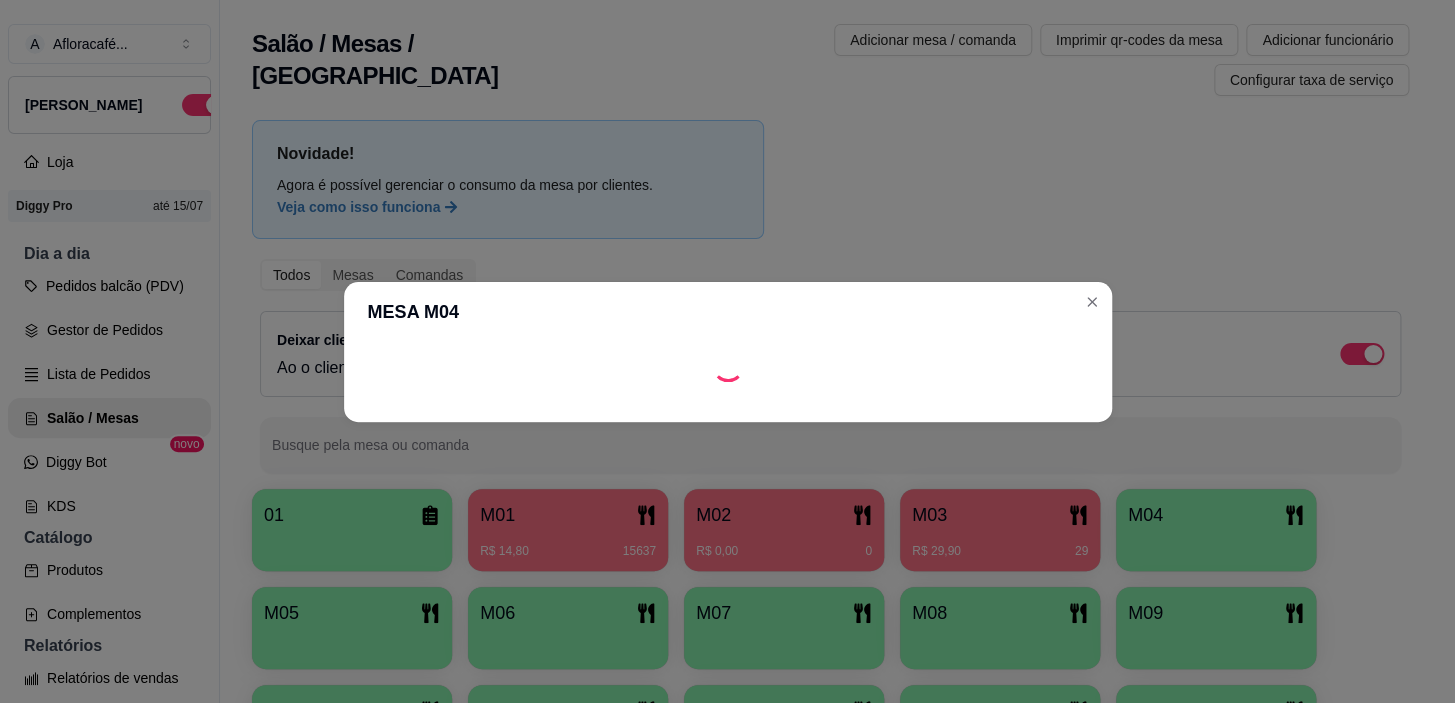 click at bounding box center [728, 406] 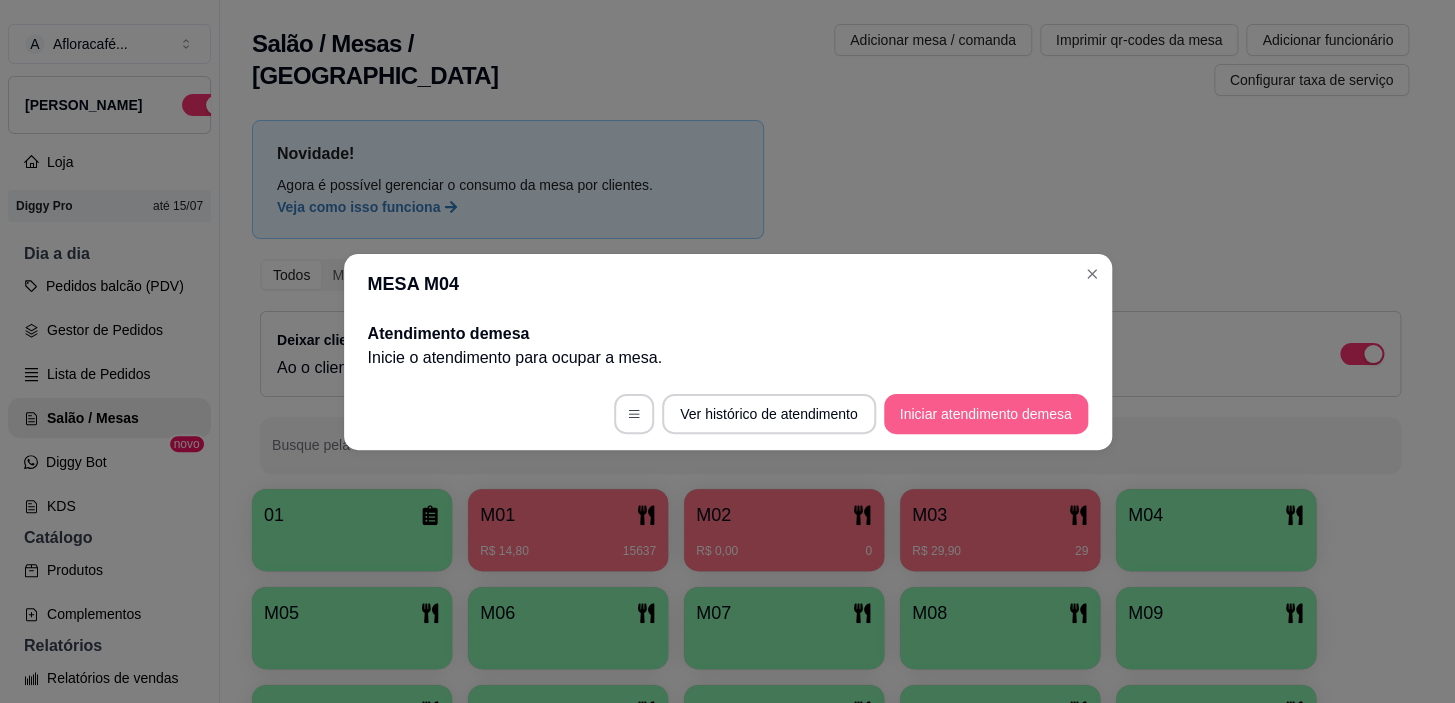 click on "Iniciar atendimento de  mesa" at bounding box center [986, 414] 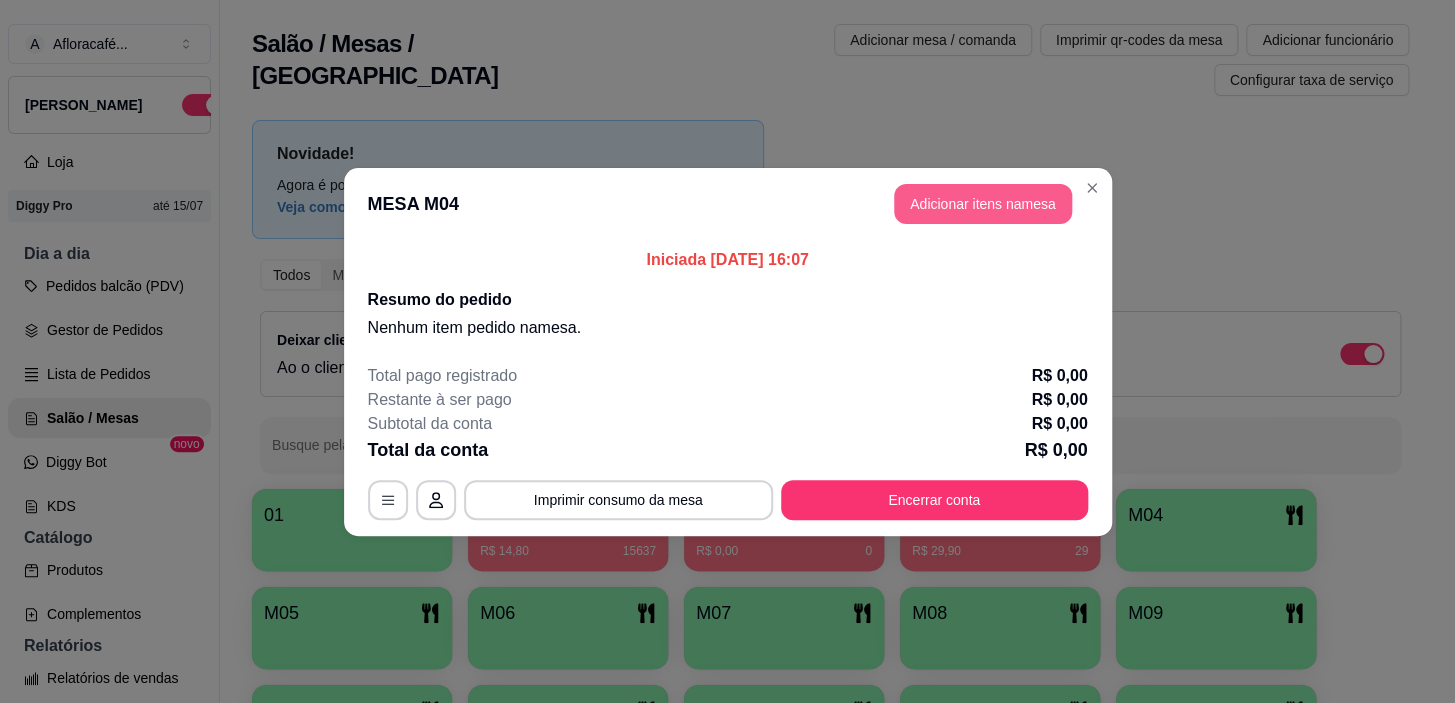 click on "Adicionar itens na  mesa" at bounding box center [983, 204] 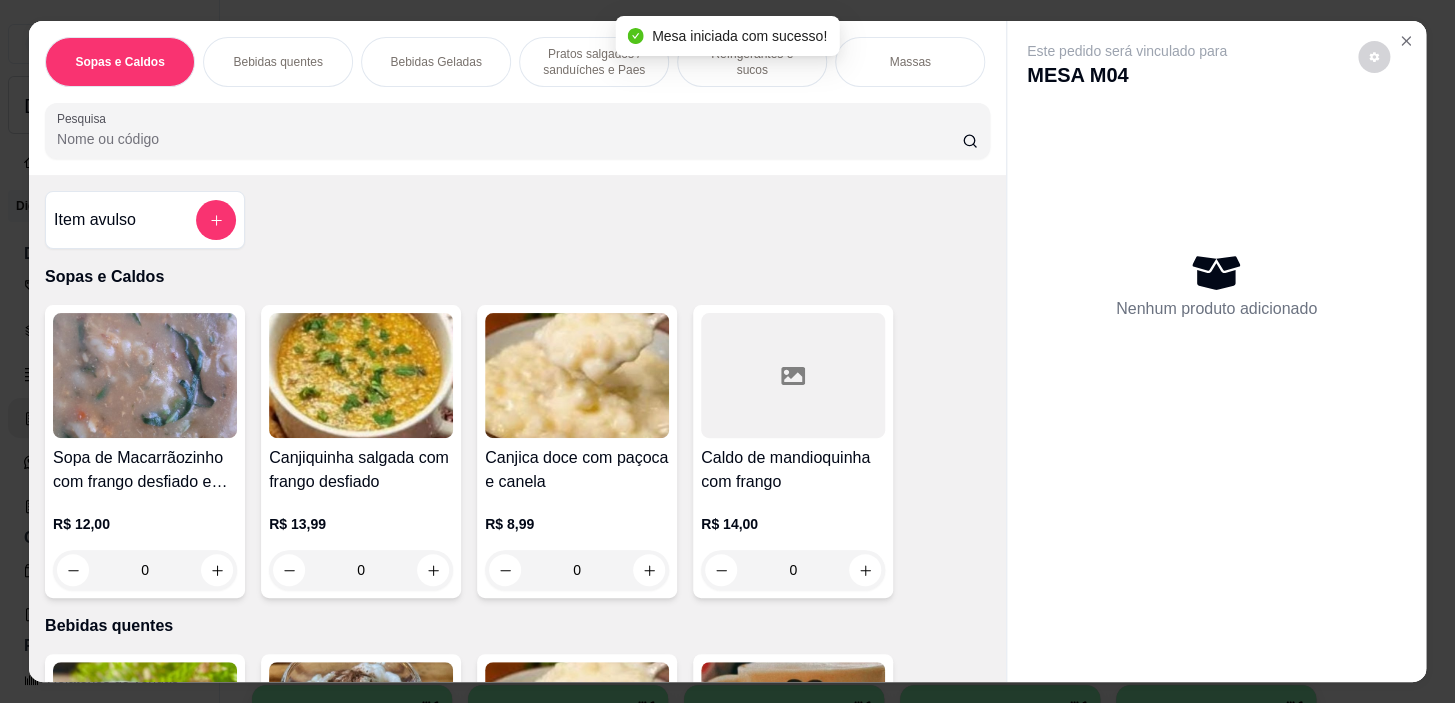 click on "Pratos salgados / sanduíches e Paes" at bounding box center (594, 62) 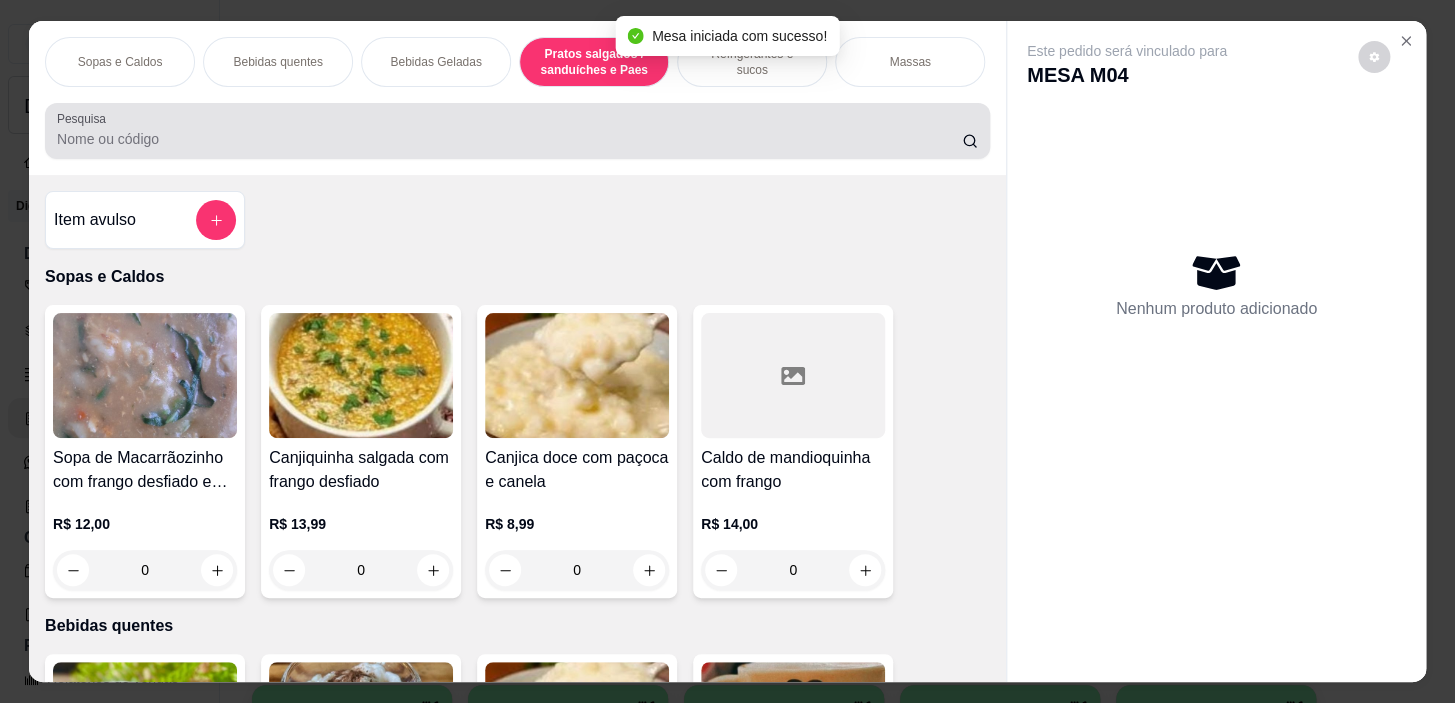 scroll, scrollTop: 5390, scrollLeft: 0, axis: vertical 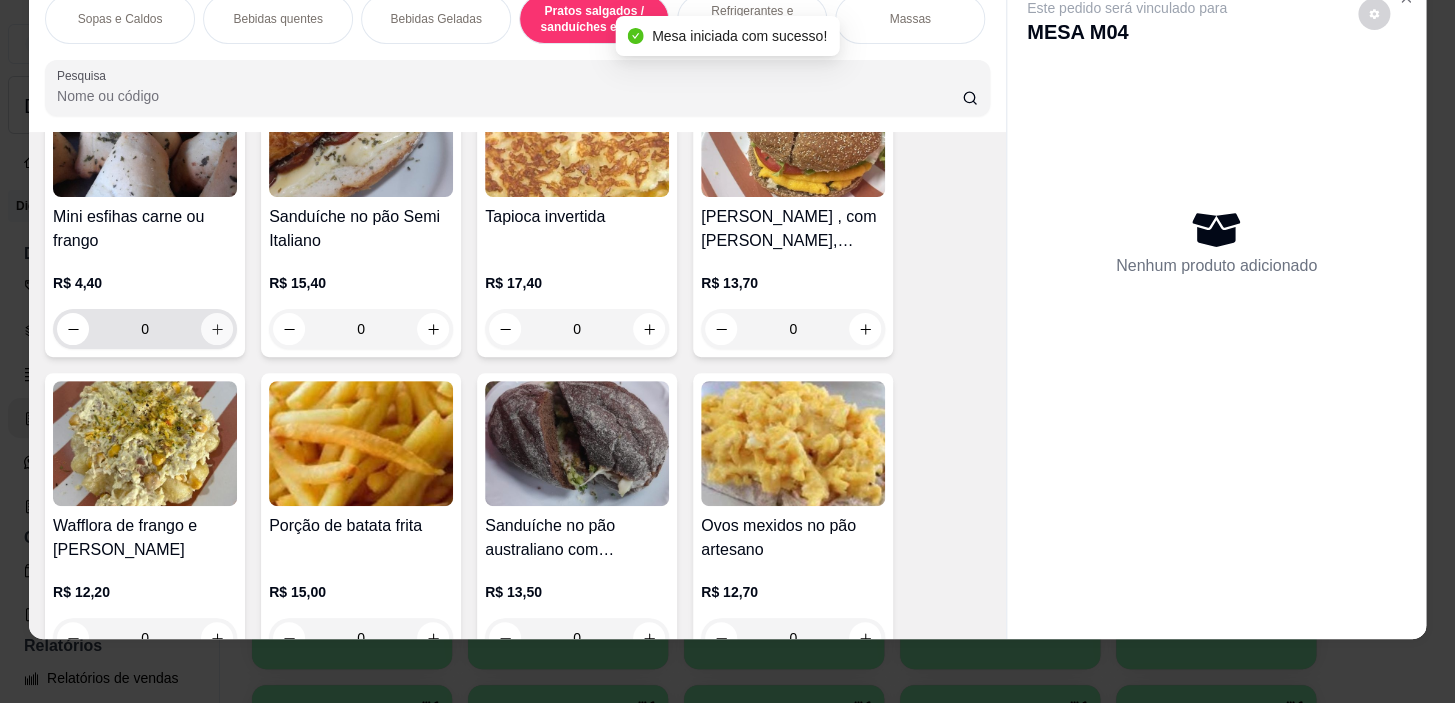 click at bounding box center [217, 329] 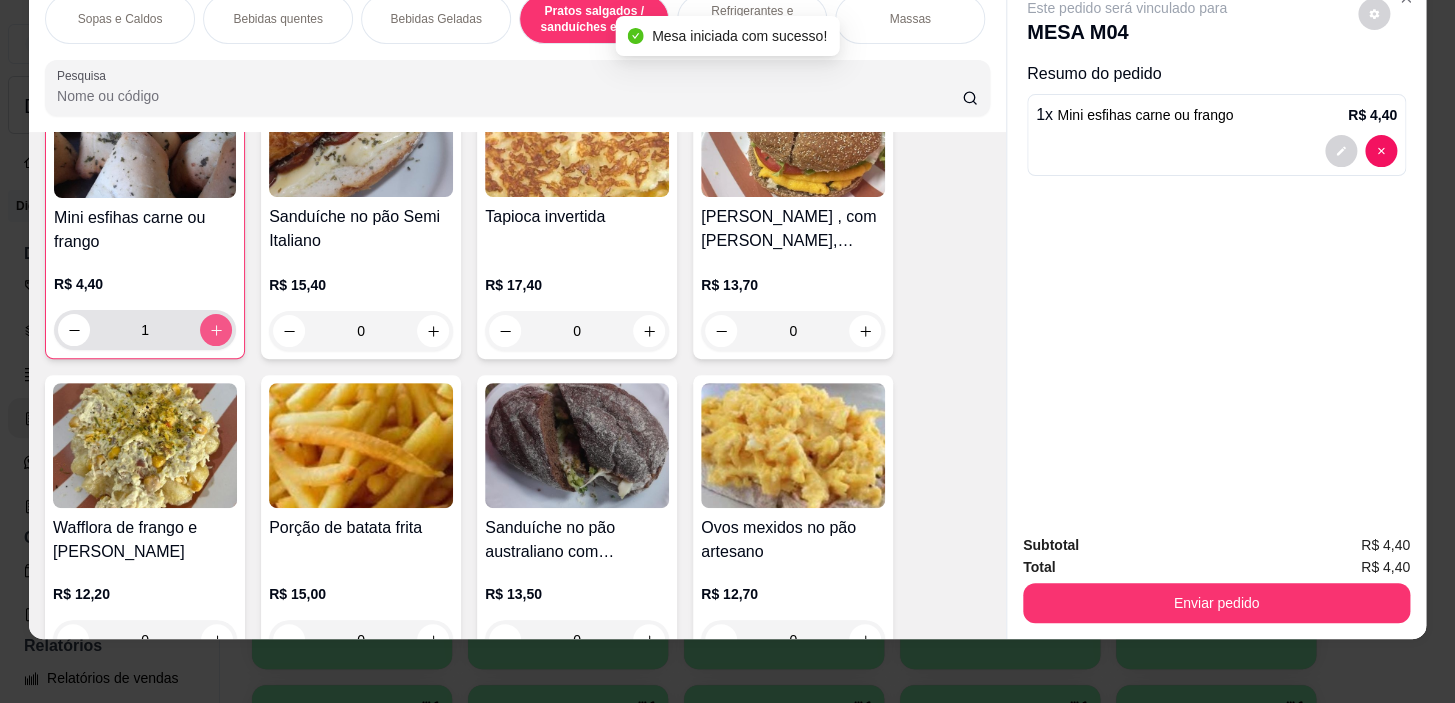 scroll, scrollTop: 6118, scrollLeft: 0, axis: vertical 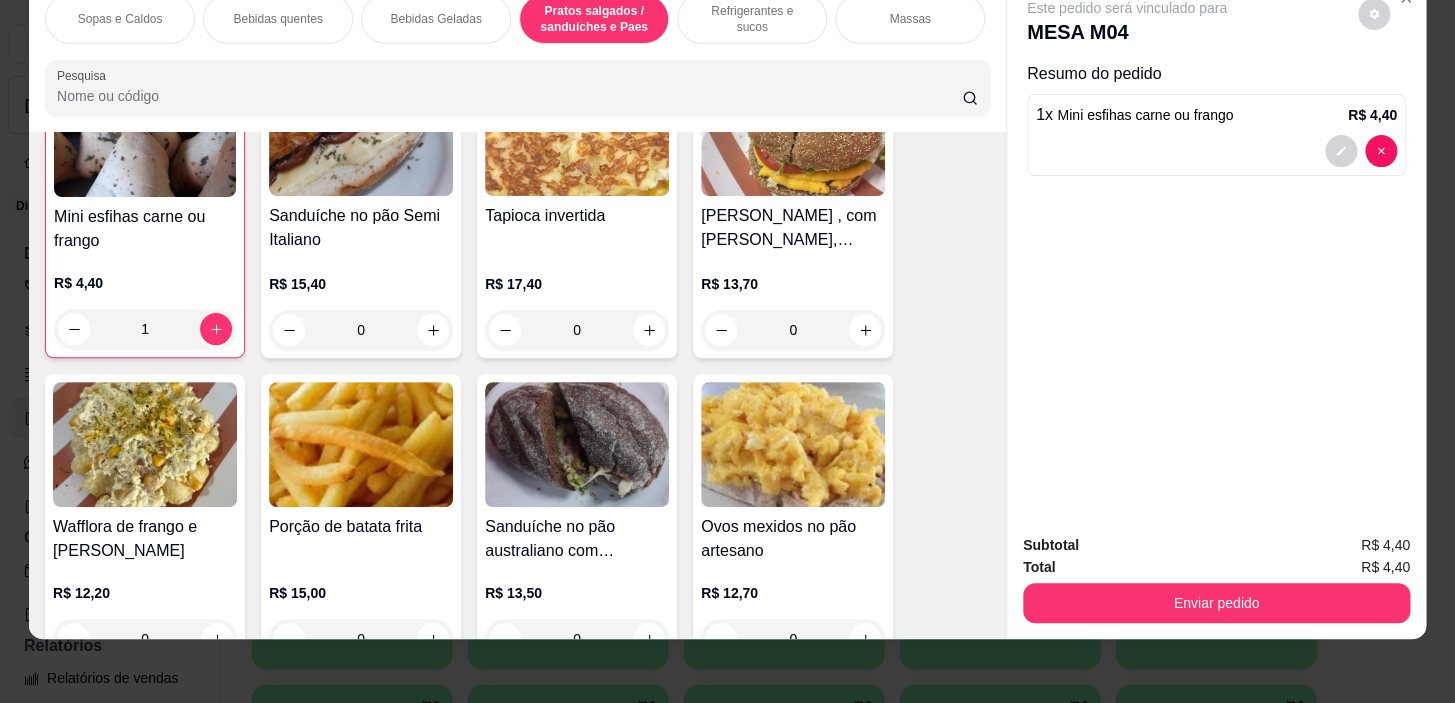 click on "Bebidas quentes" at bounding box center (277, 19) 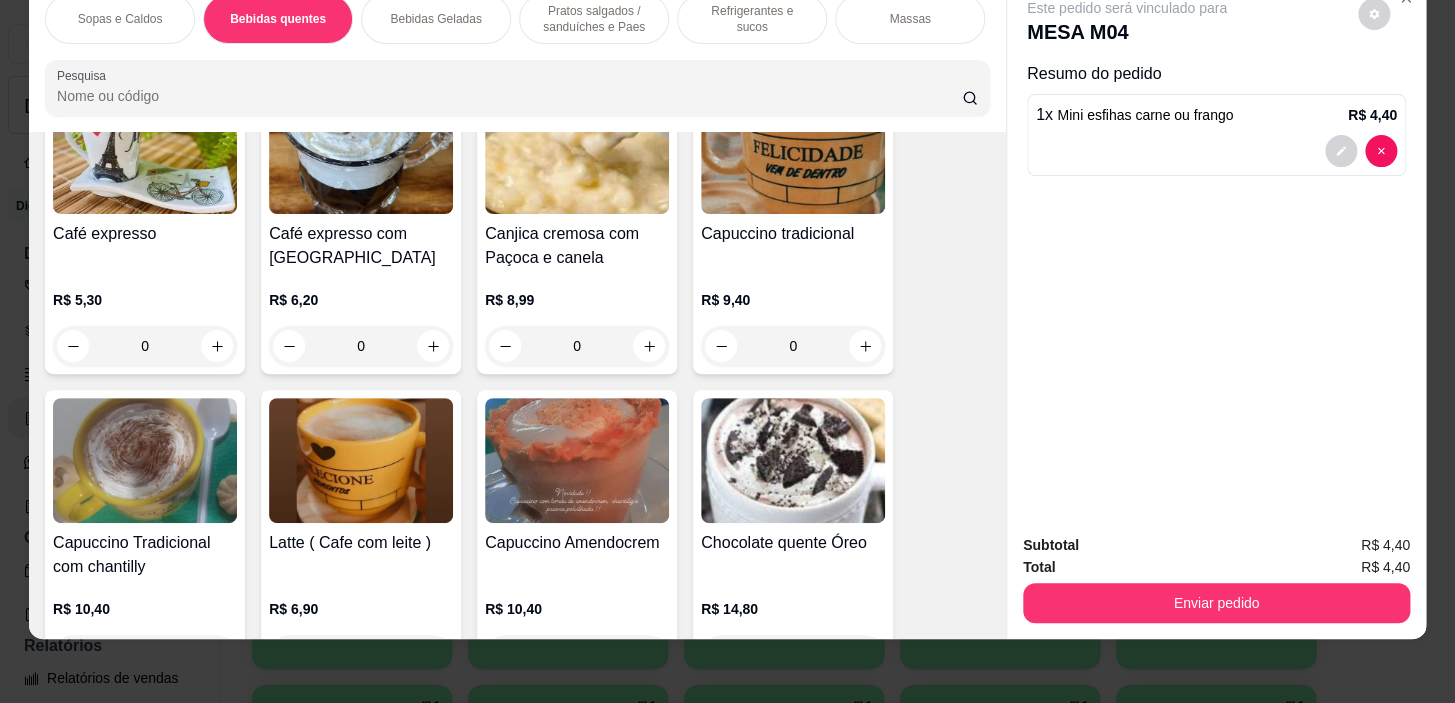 scroll, scrollTop: 620, scrollLeft: 0, axis: vertical 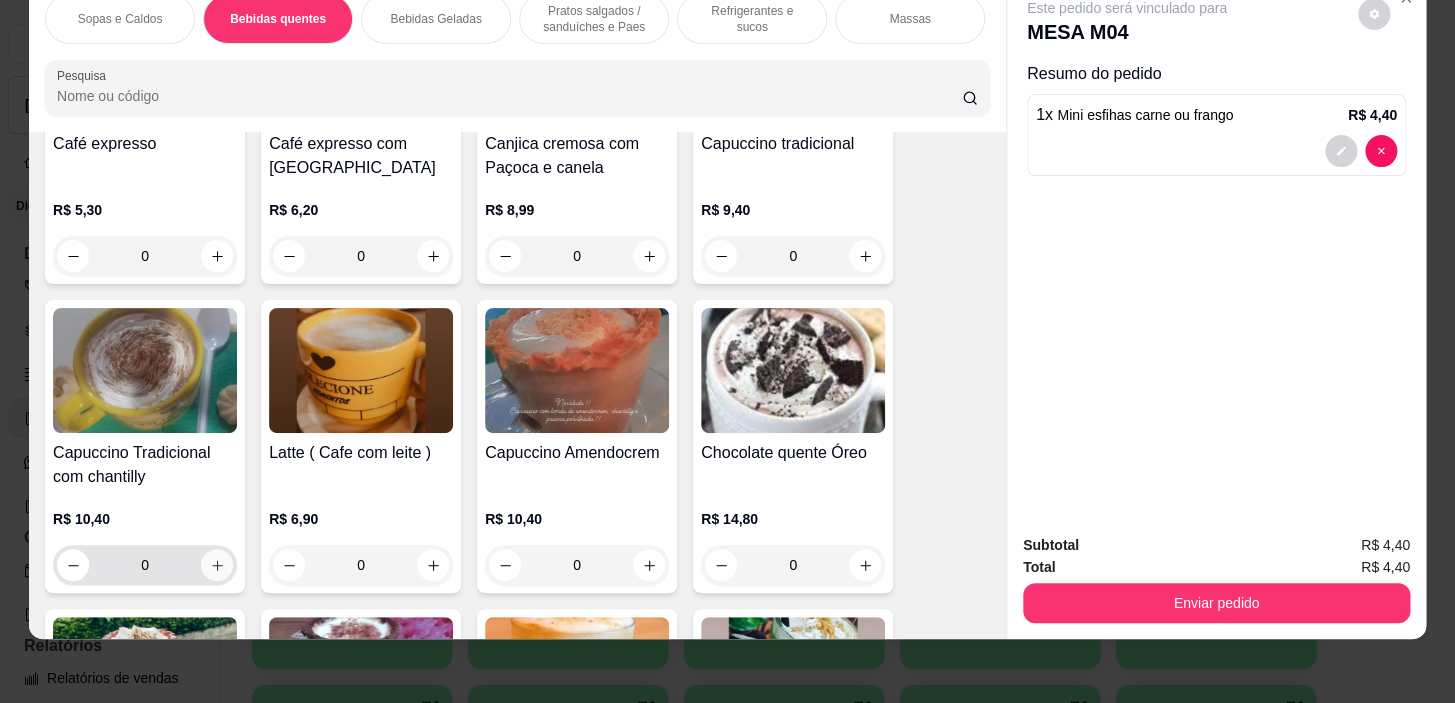 click 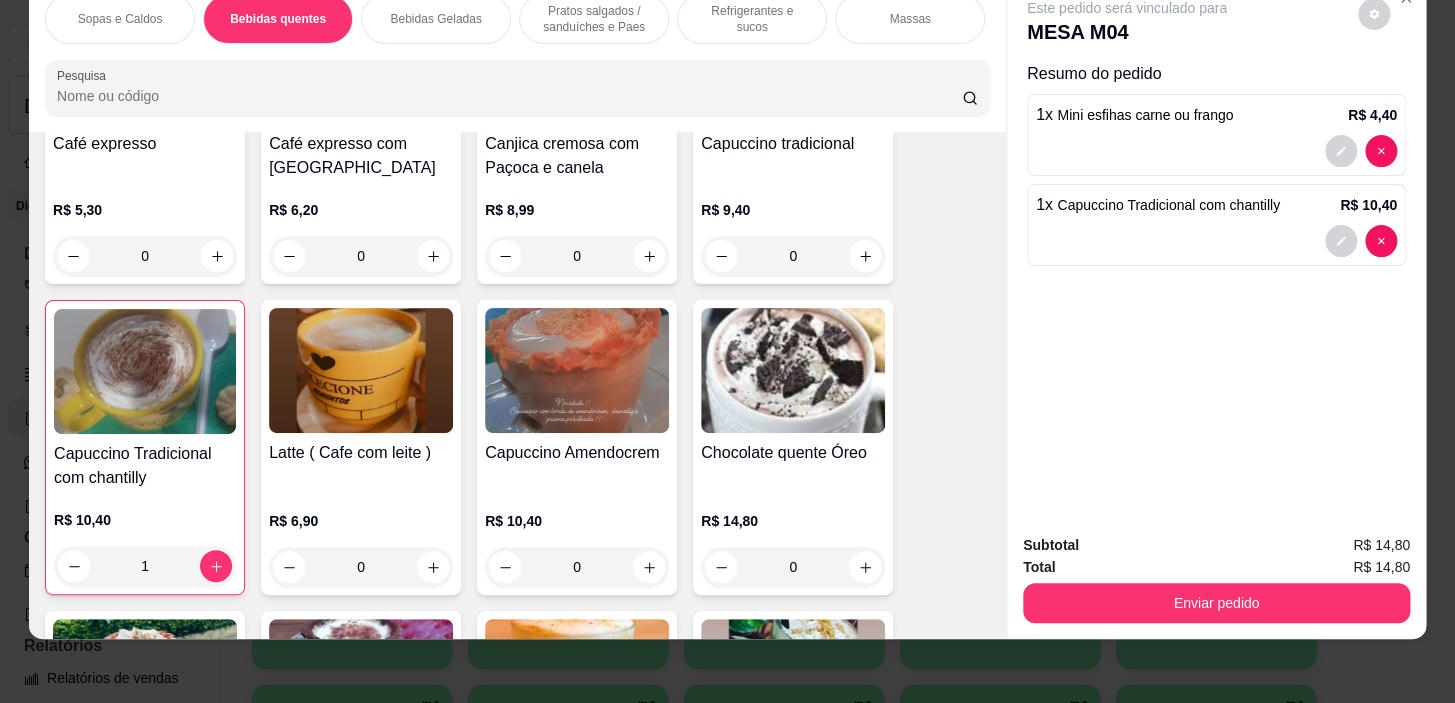 click on "Bebidas Geladas" at bounding box center [436, 19] 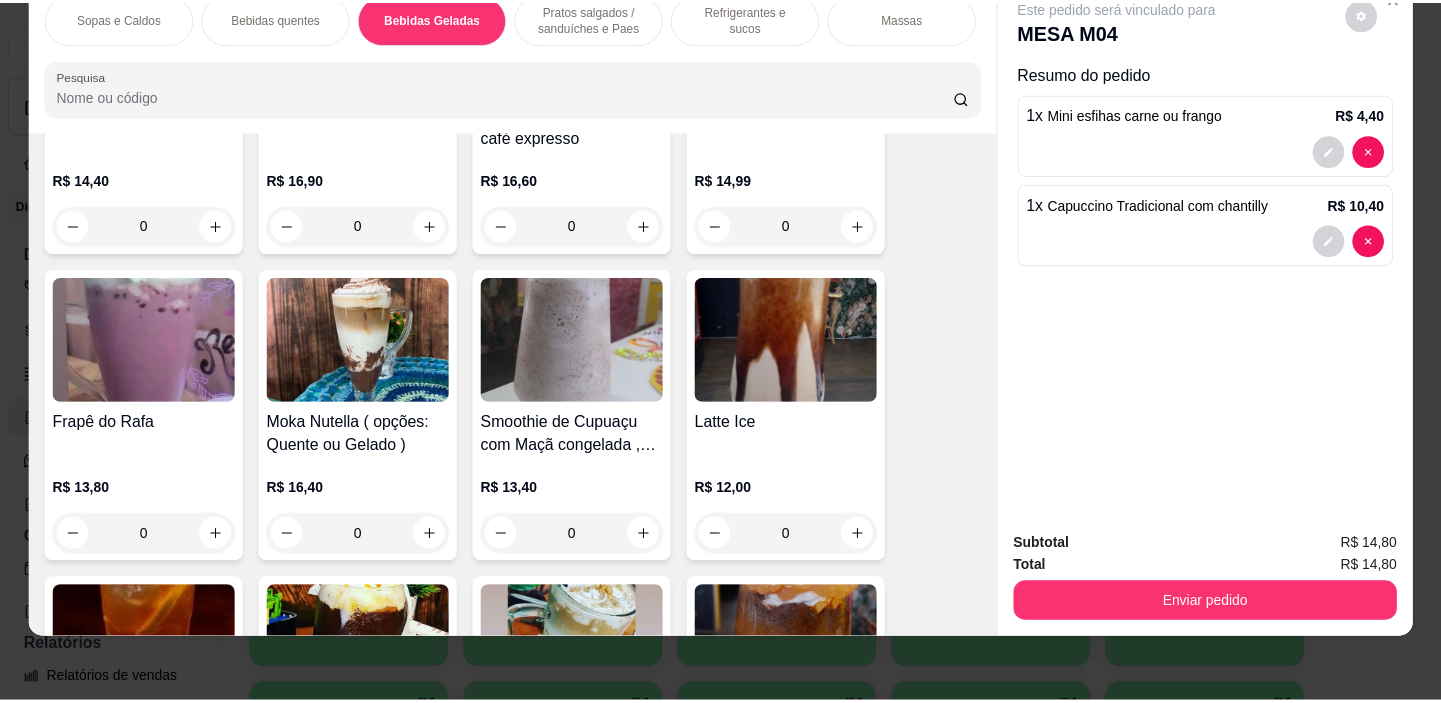 scroll, scrollTop: 3982, scrollLeft: 0, axis: vertical 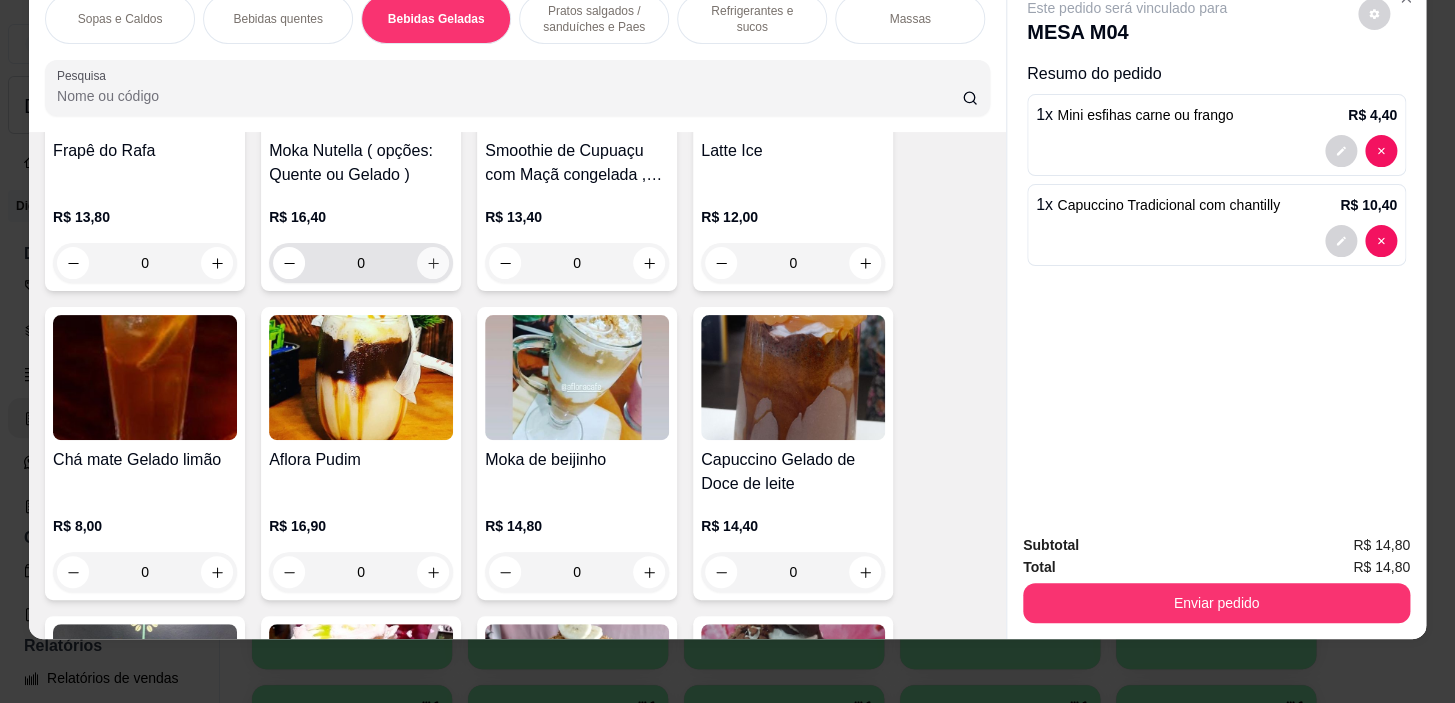 click 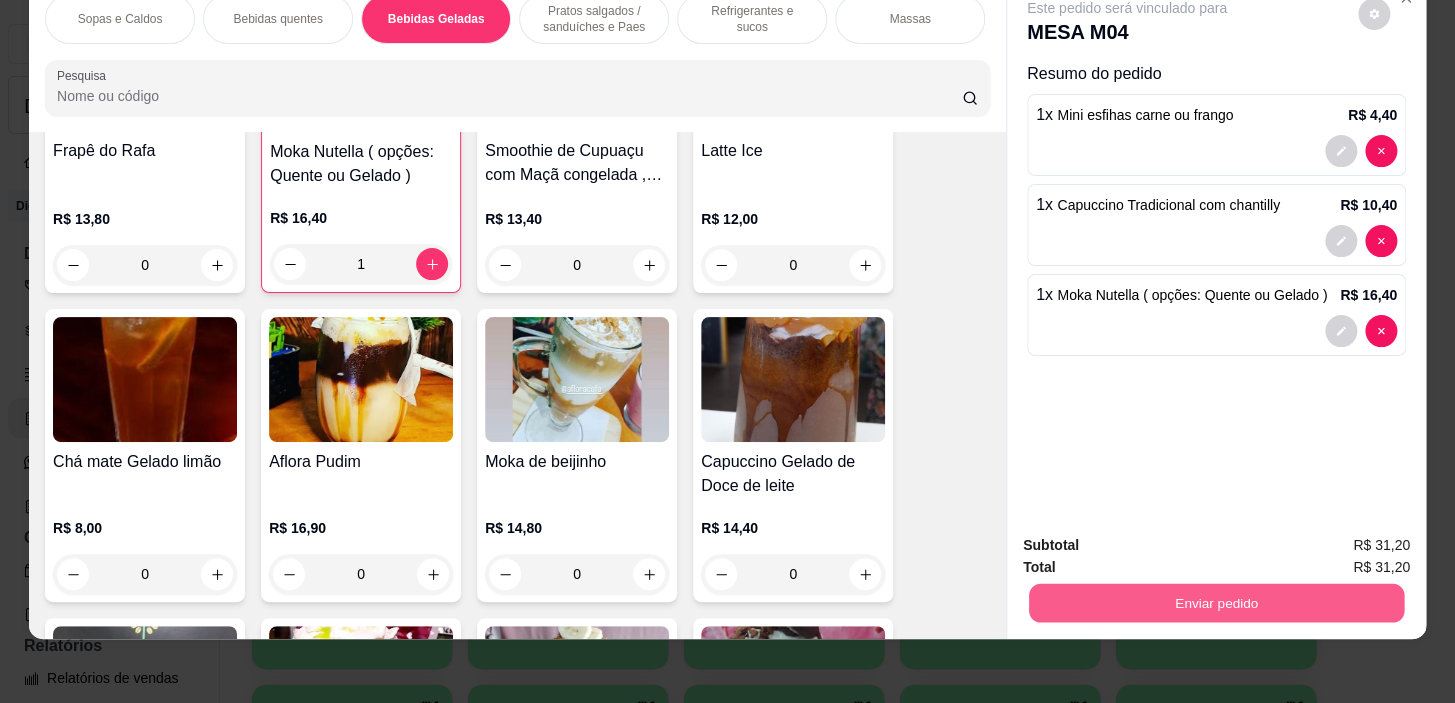 click on "Enviar pedido" at bounding box center (1216, 603) 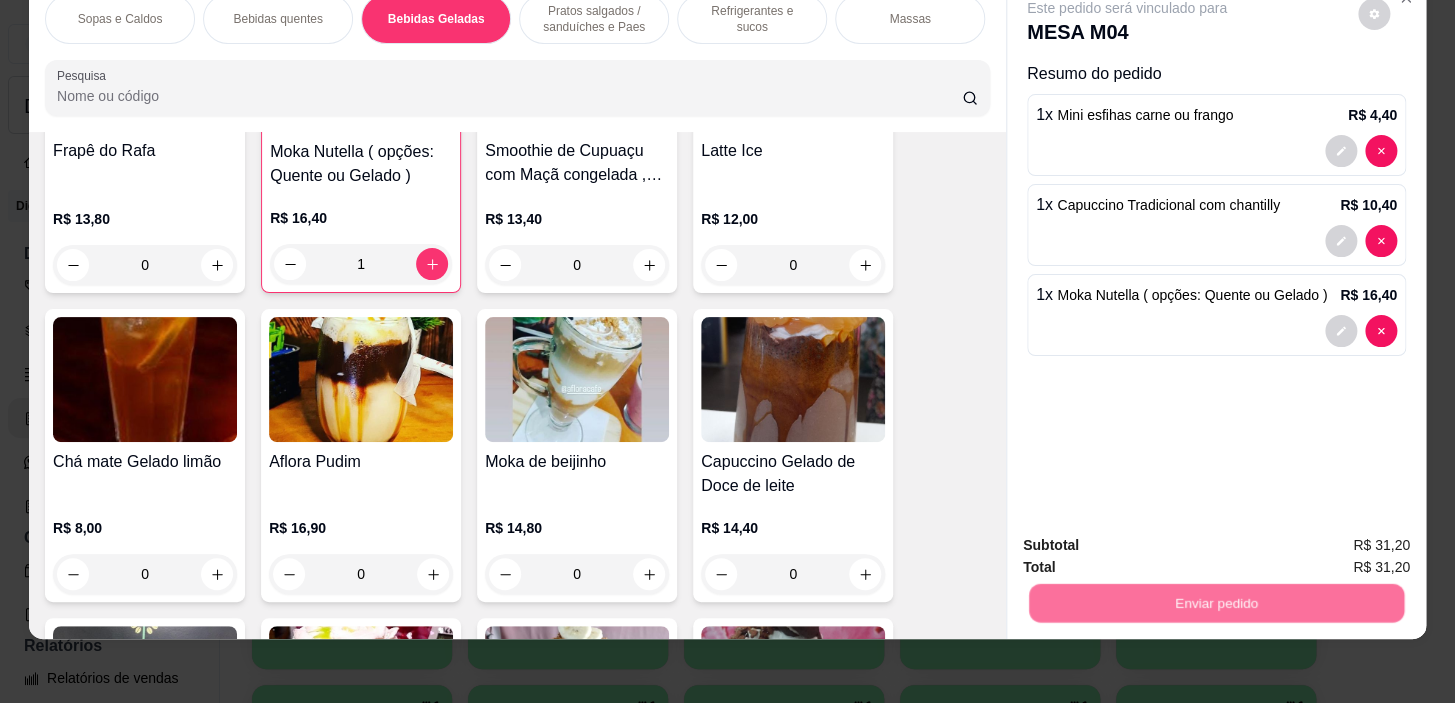 click on "Não registrar e enviar pedido" at bounding box center [1150, 539] 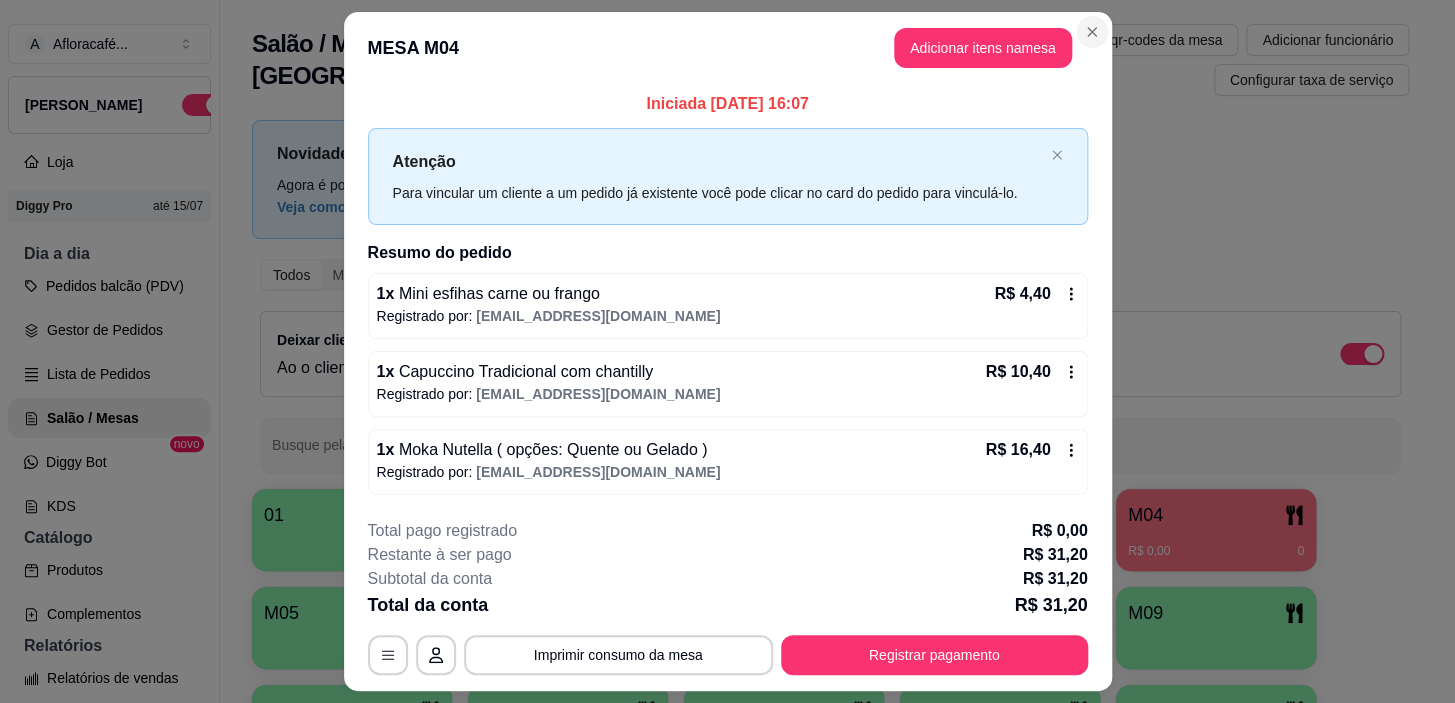 drag, startPoint x: 1100, startPoint y: 41, endPoint x: 1090, endPoint y: 40, distance: 10.049875 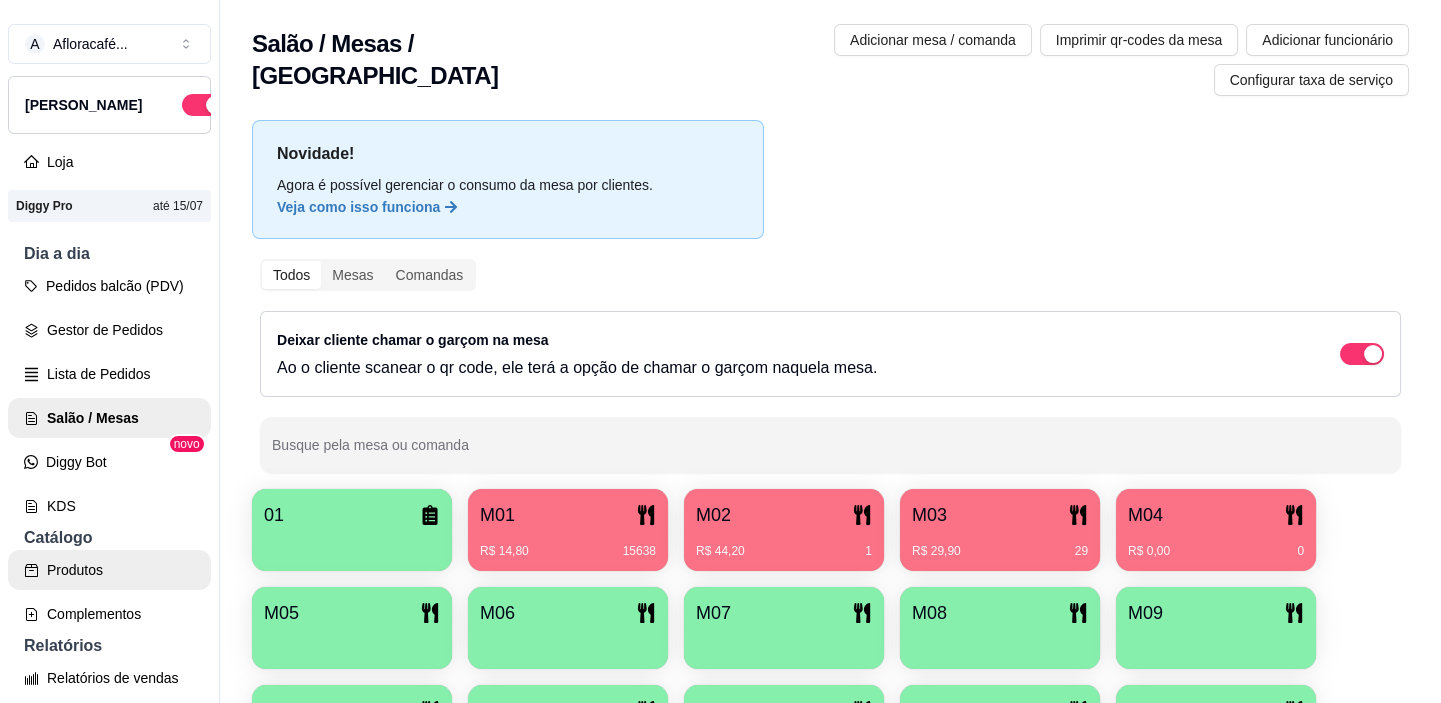 click on "Produtos" at bounding box center [109, 570] 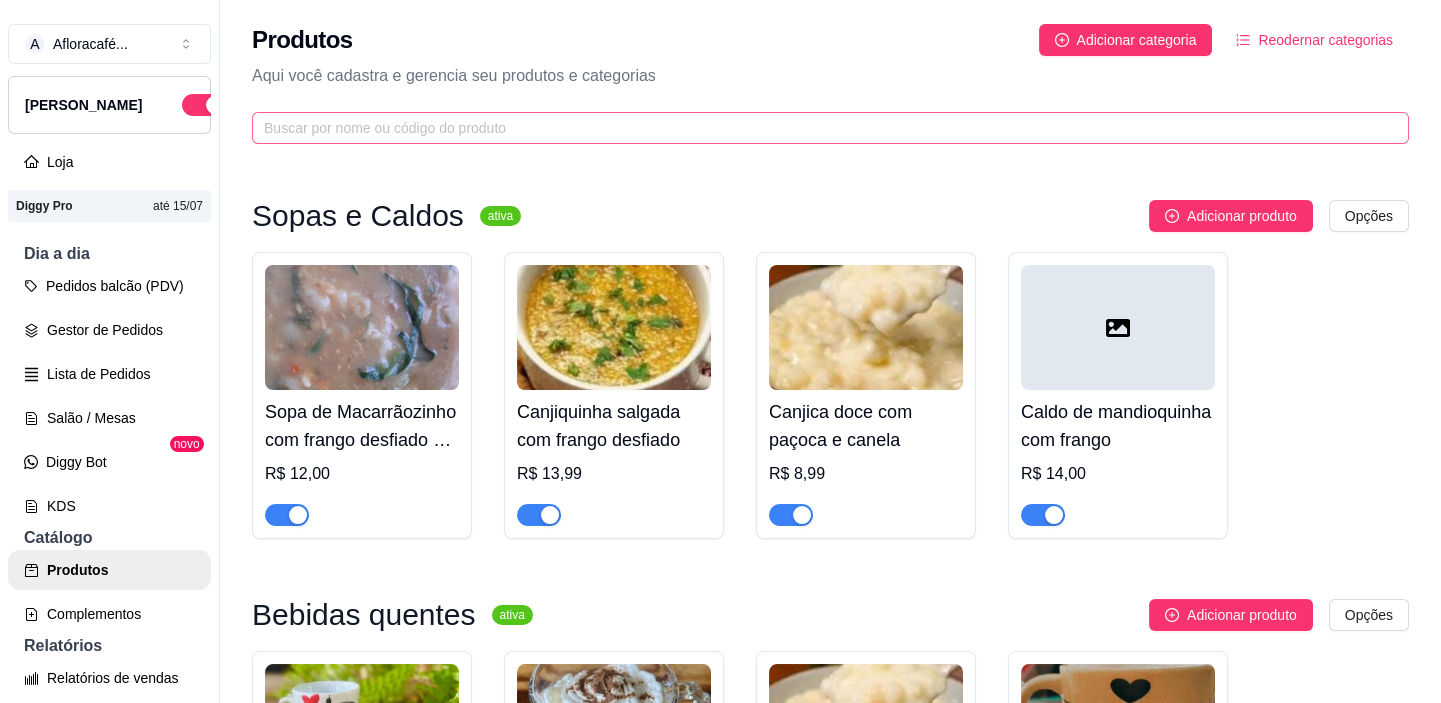 click at bounding box center (830, 128) 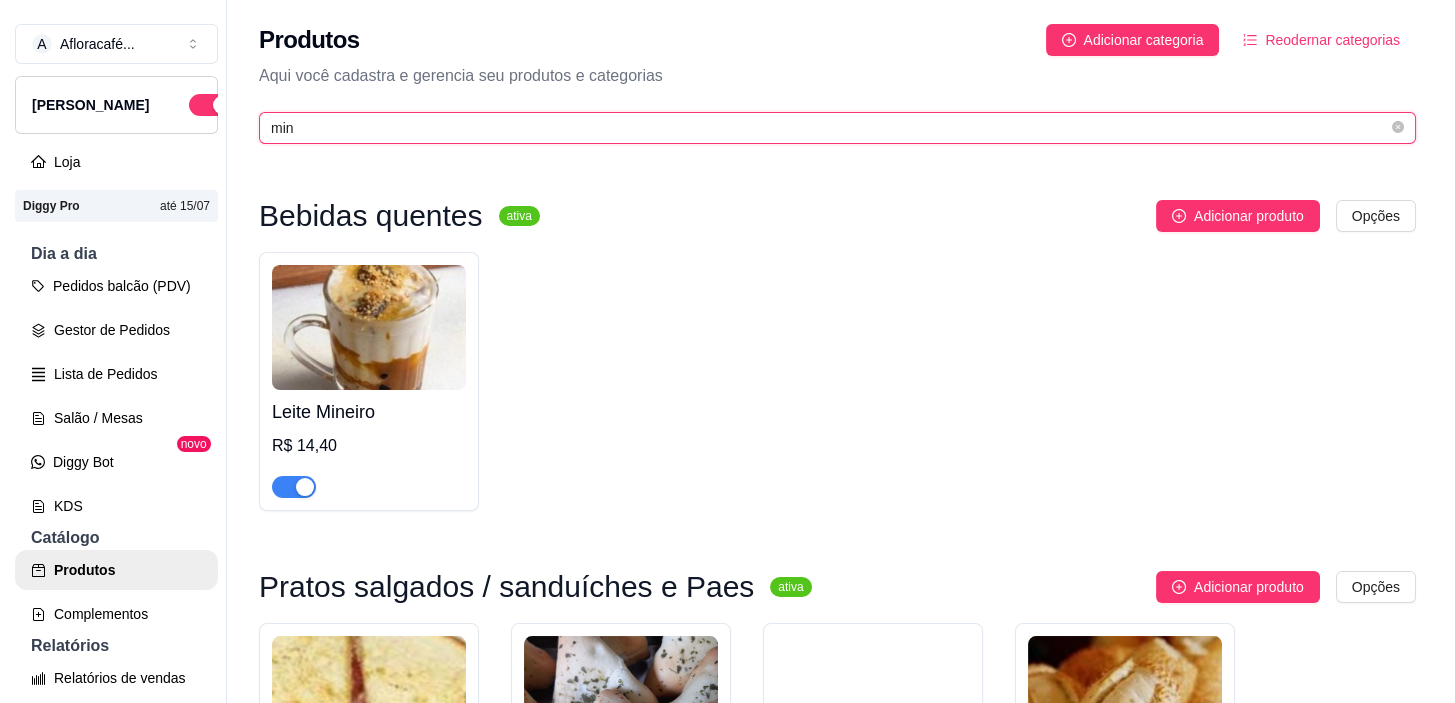 scroll, scrollTop: 363, scrollLeft: 0, axis: vertical 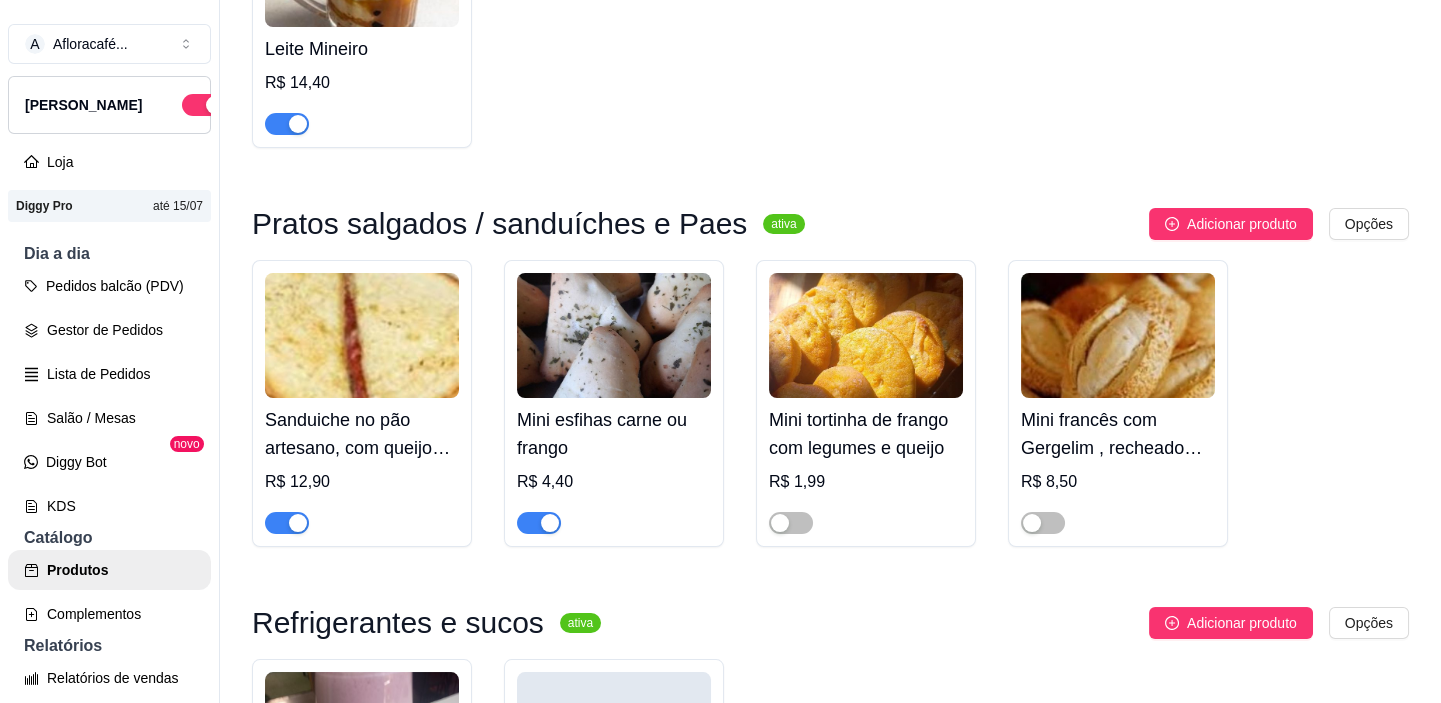 type on "min" 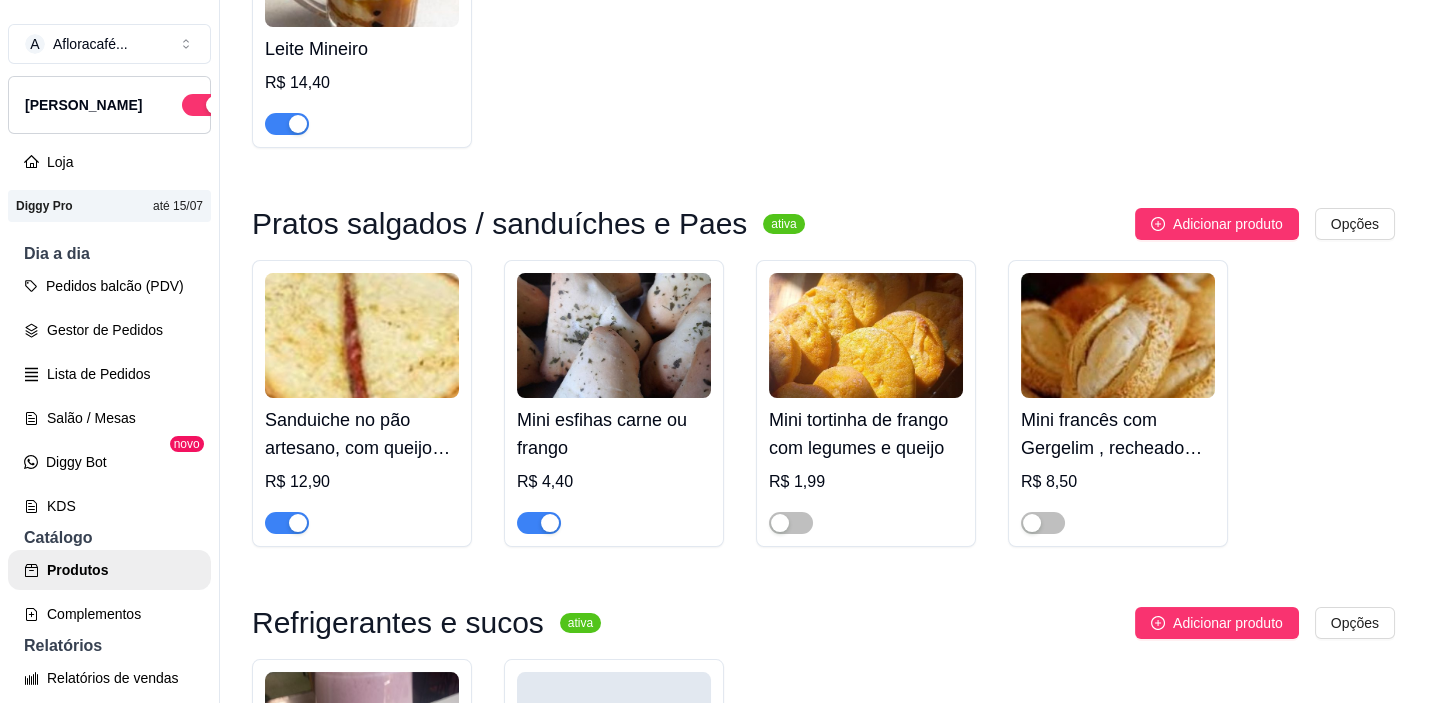 type 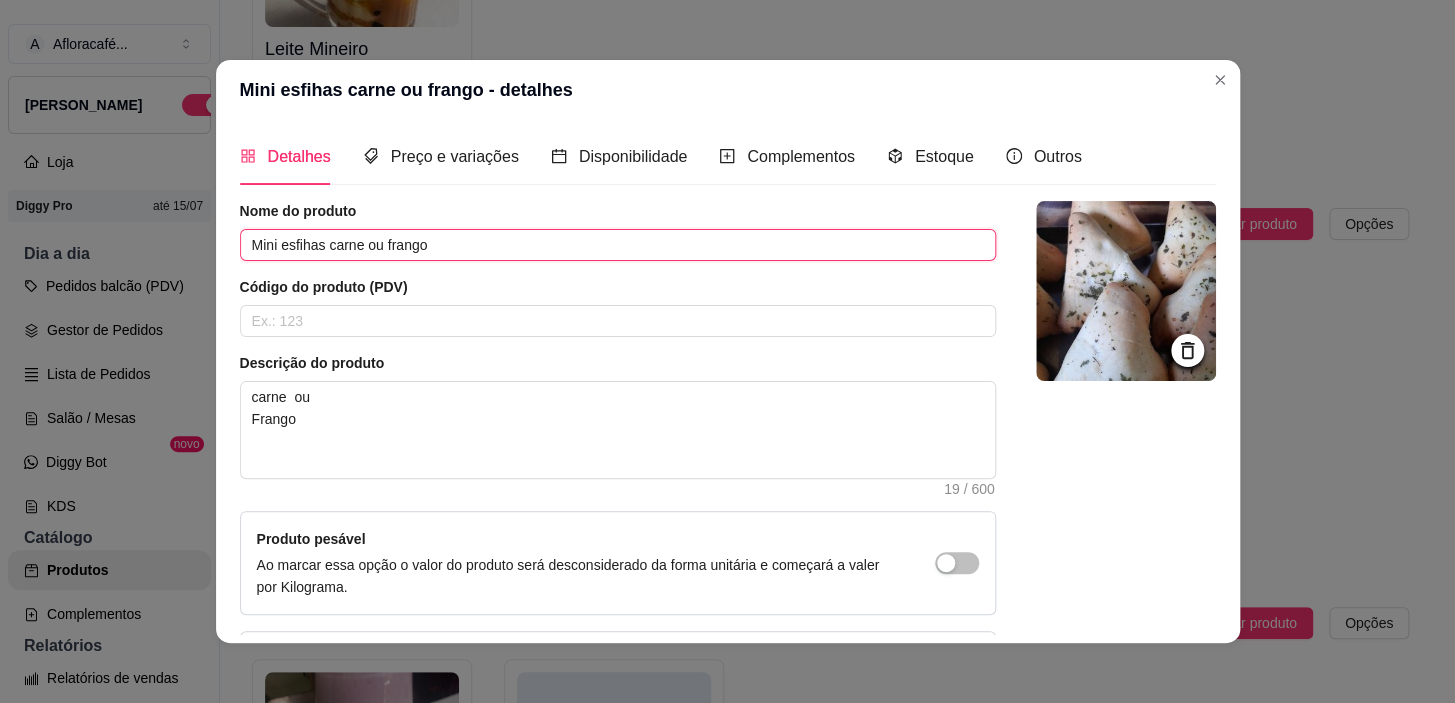 click on "Mini esfihas carne ou frango" at bounding box center (618, 245) 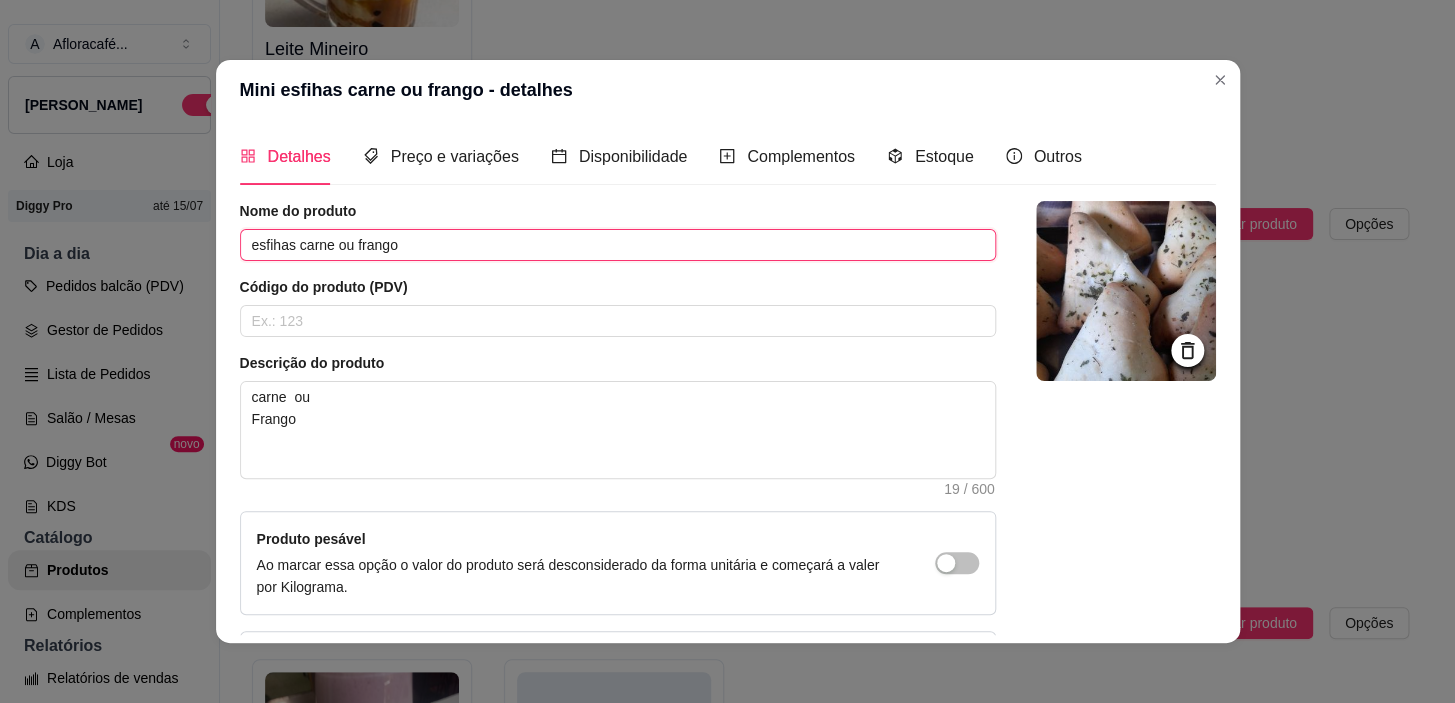 scroll, scrollTop: 166, scrollLeft: 0, axis: vertical 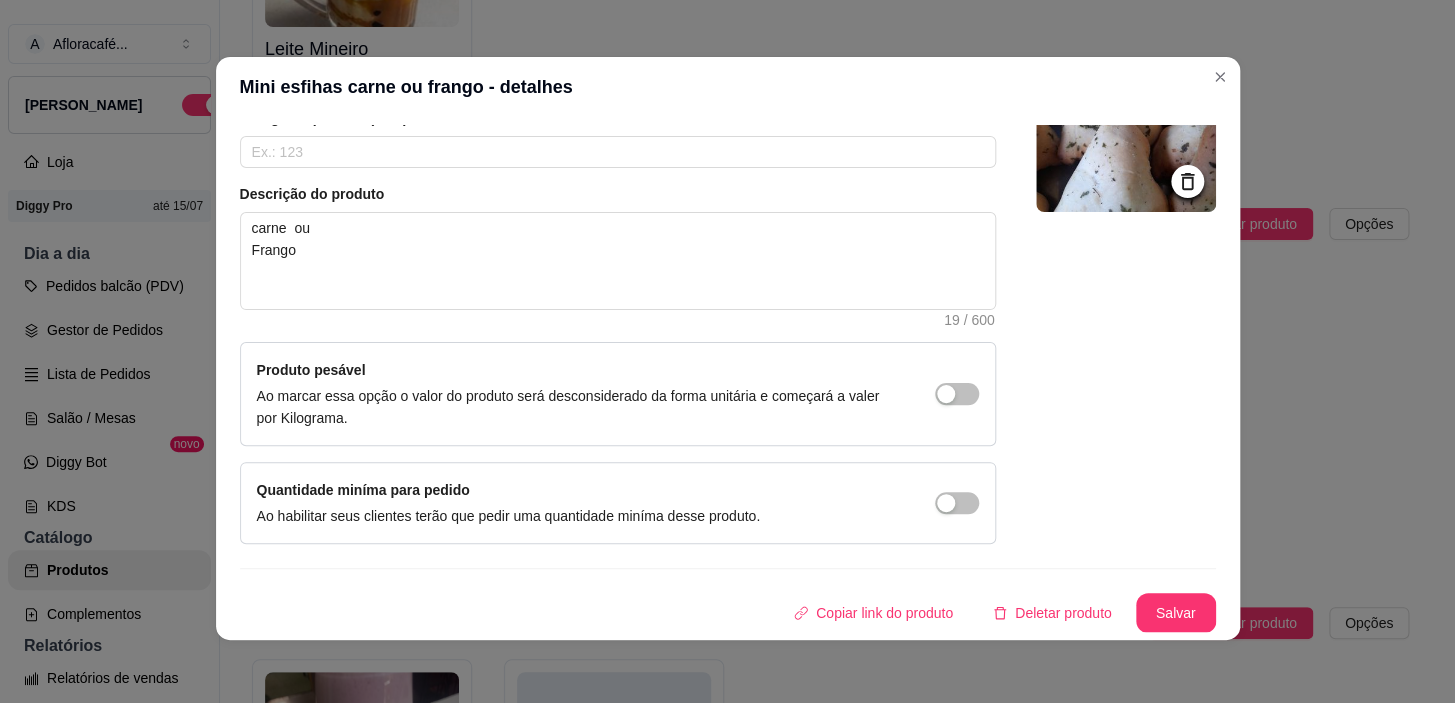 type on "esfihas carne ou frango" 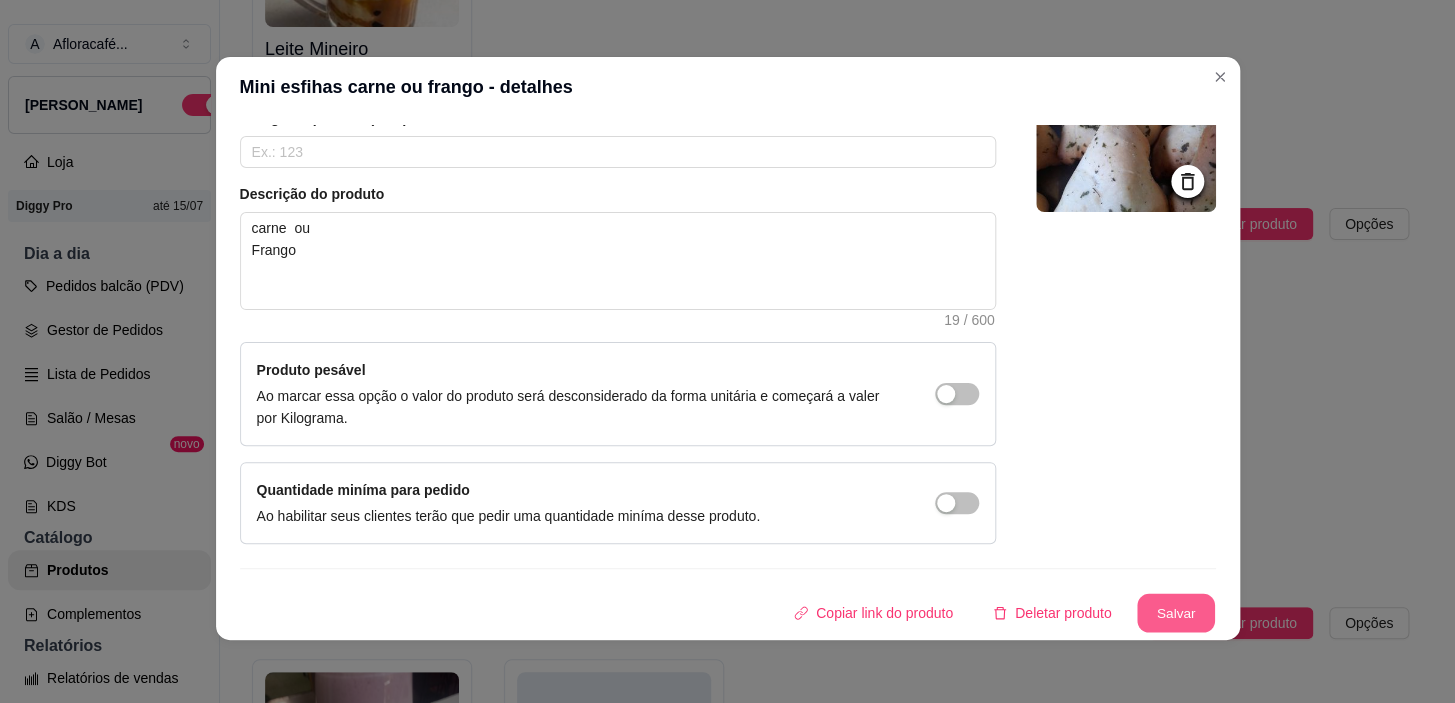 click on "Salvar" at bounding box center [1176, 613] 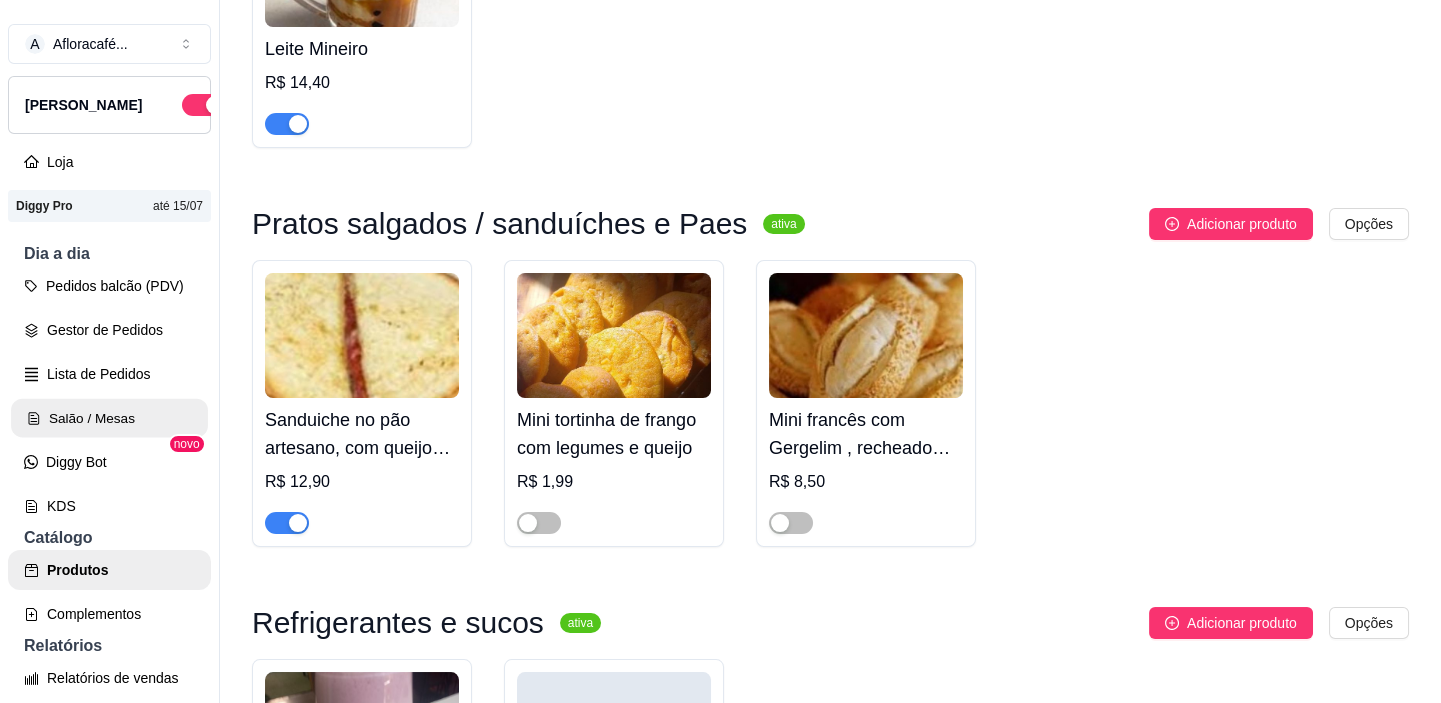click on "Salão / Mesas" at bounding box center (109, 418) 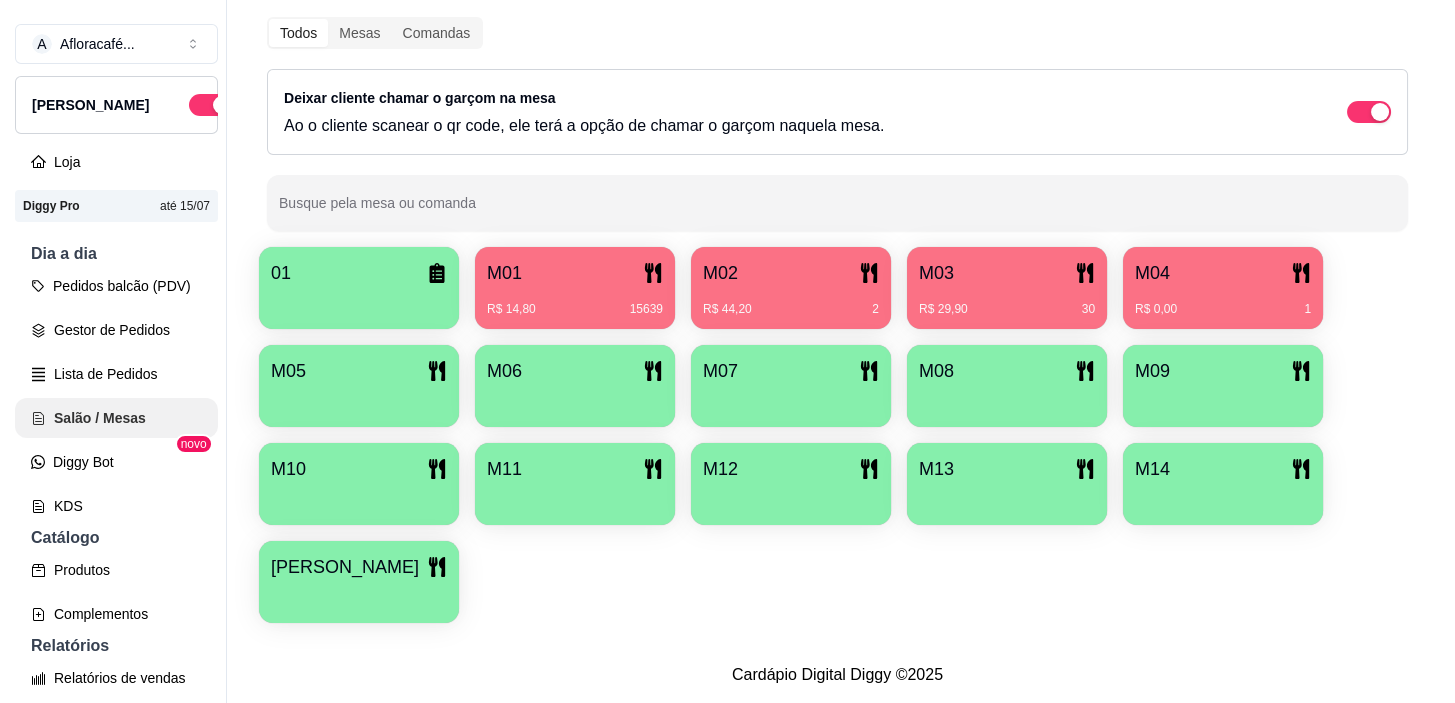 scroll, scrollTop: 0, scrollLeft: 0, axis: both 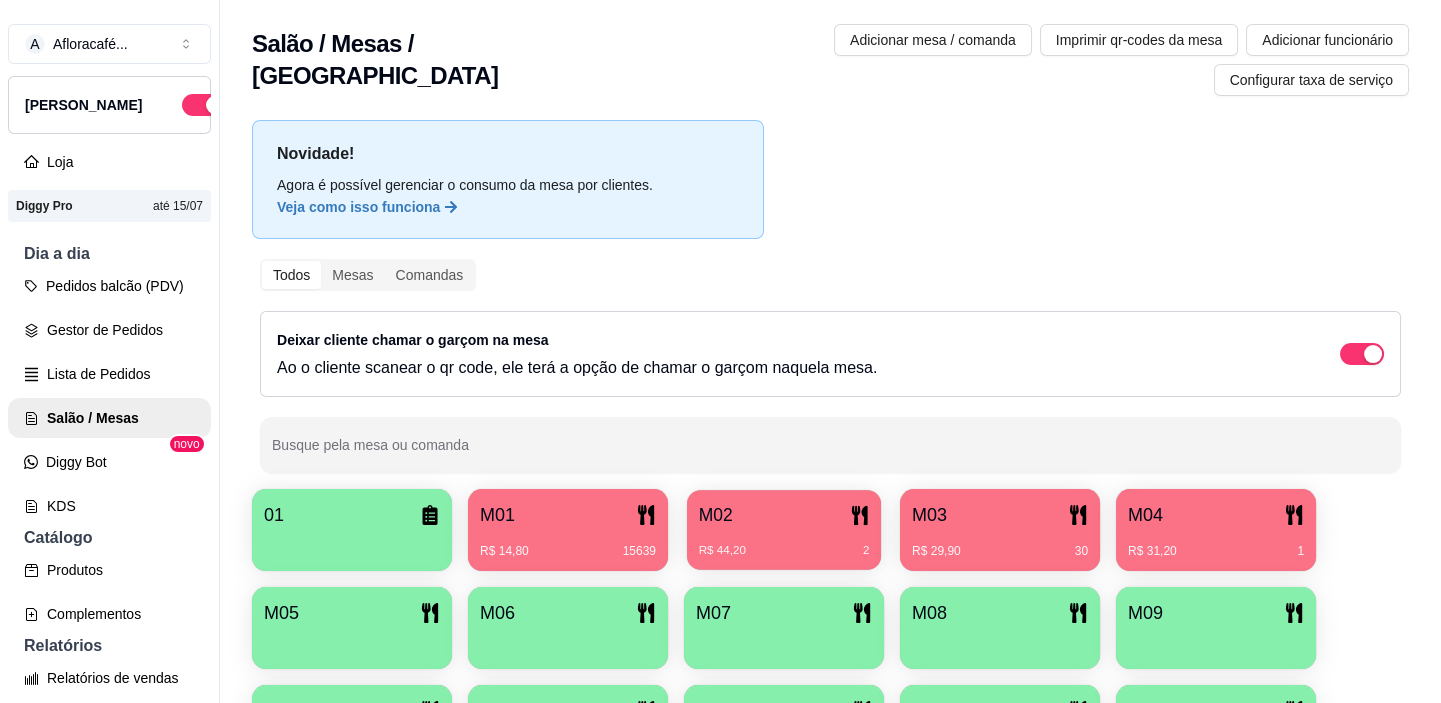 click on "01 M01 R$ 14,80 15639 M02 R$ 44,20 2 M03 R$ 29,90 30 M04 R$ 31,20 1 M05 M06 M07 M08 M09 M10 M11 M12 M13 M14 sara" at bounding box center [830, 677] 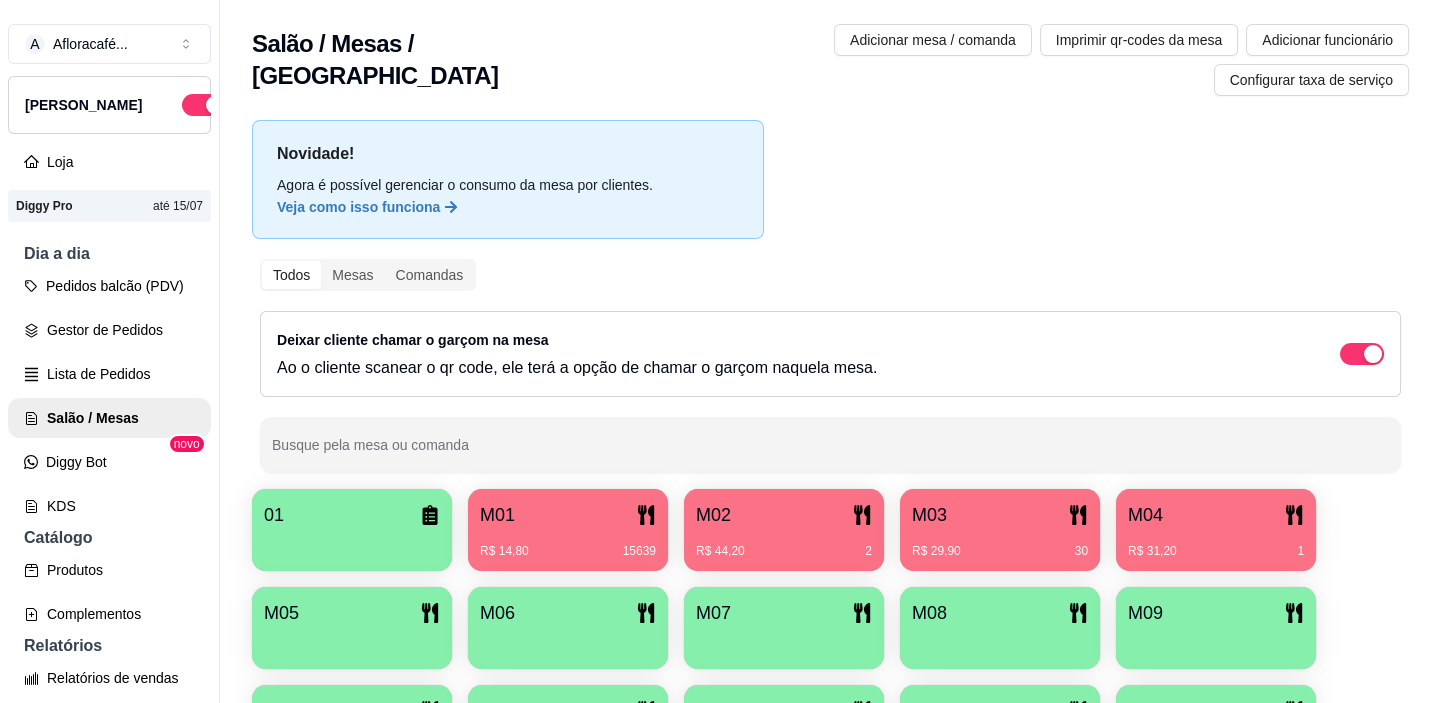 click on "M03 R$ 29,90 30" at bounding box center [1000, 530] 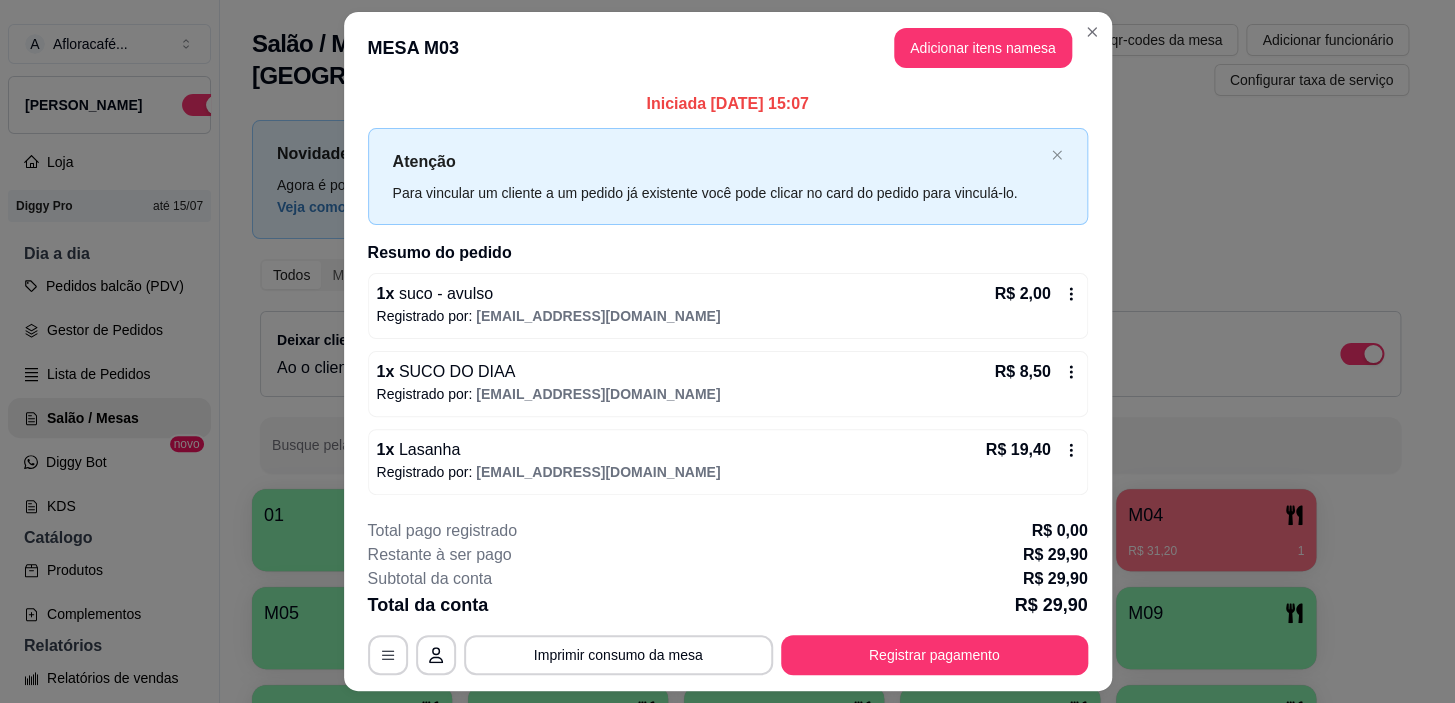 scroll, scrollTop: 51, scrollLeft: 0, axis: vertical 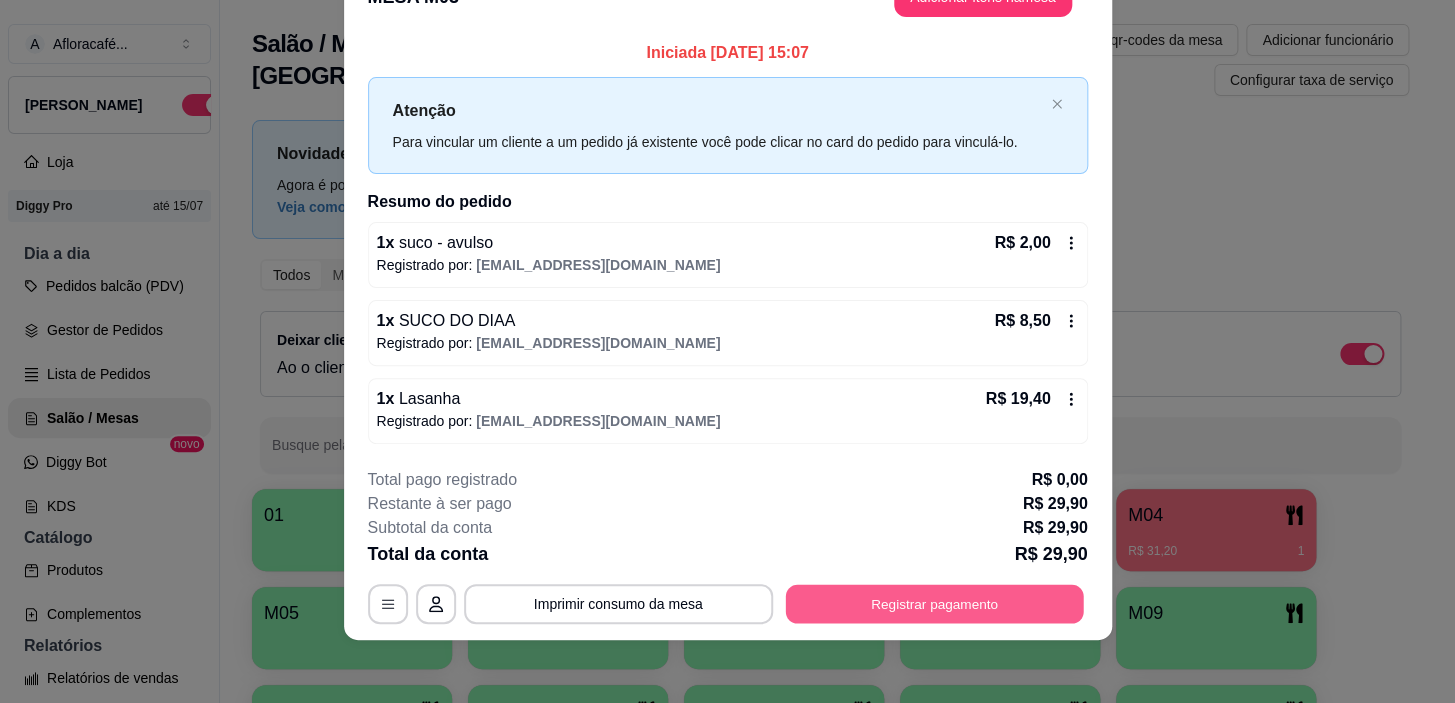 click on "Registrar pagamento" at bounding box center (934, 604) 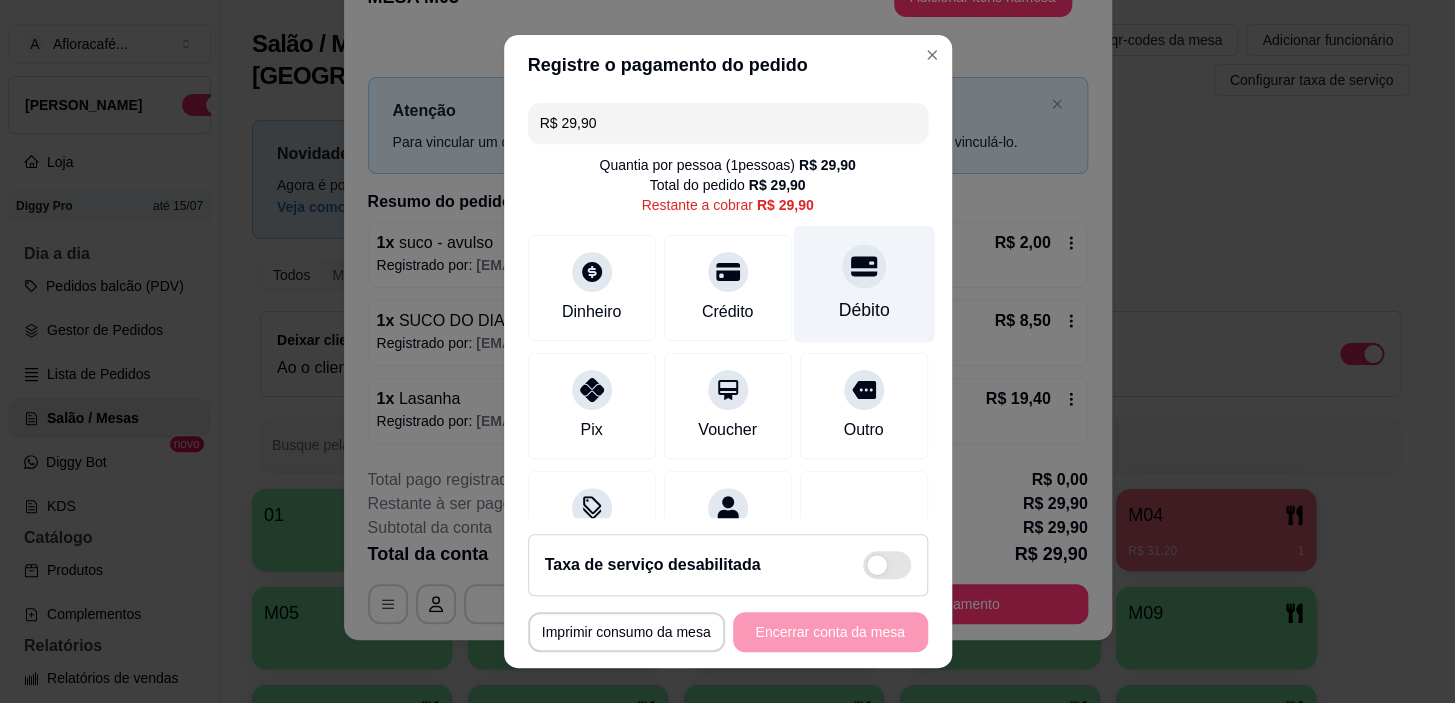 click on "Débito" at bounding box center (863, 284) 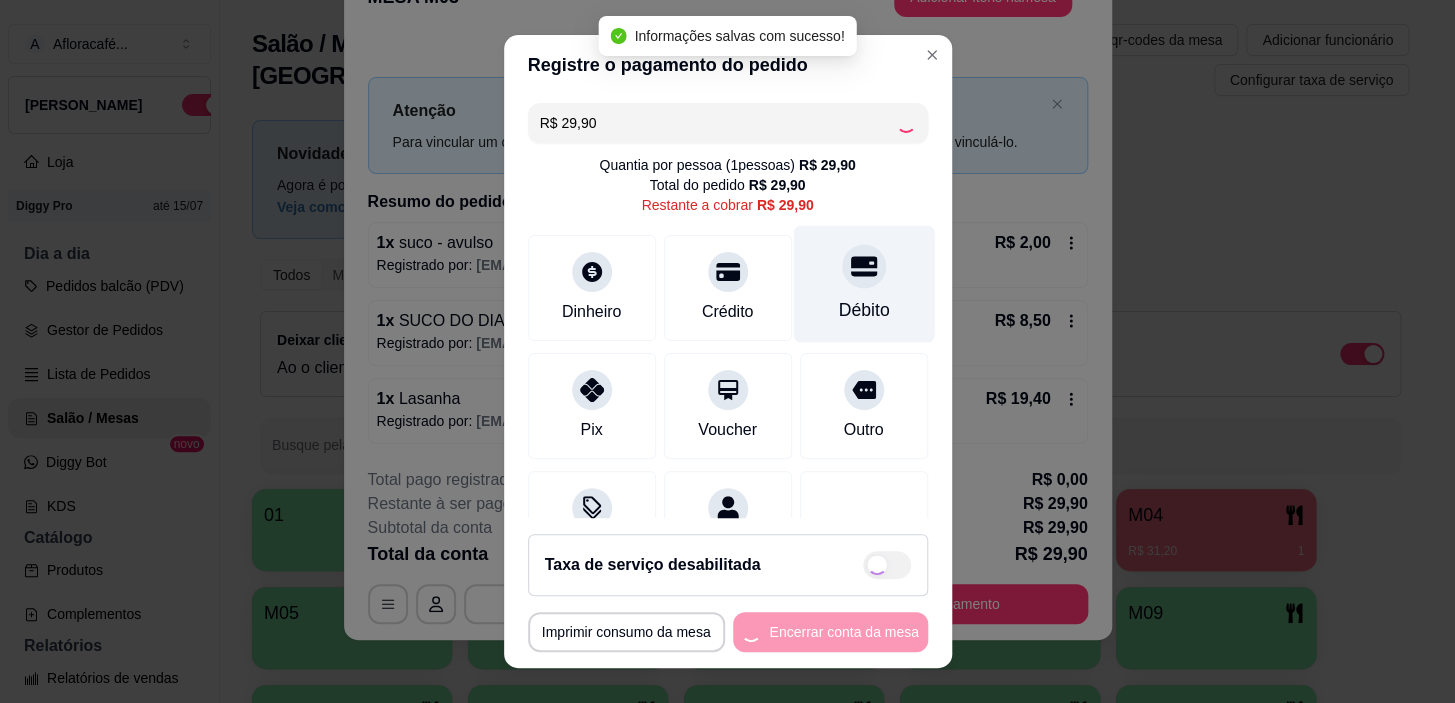 type on "R$ 0,00" 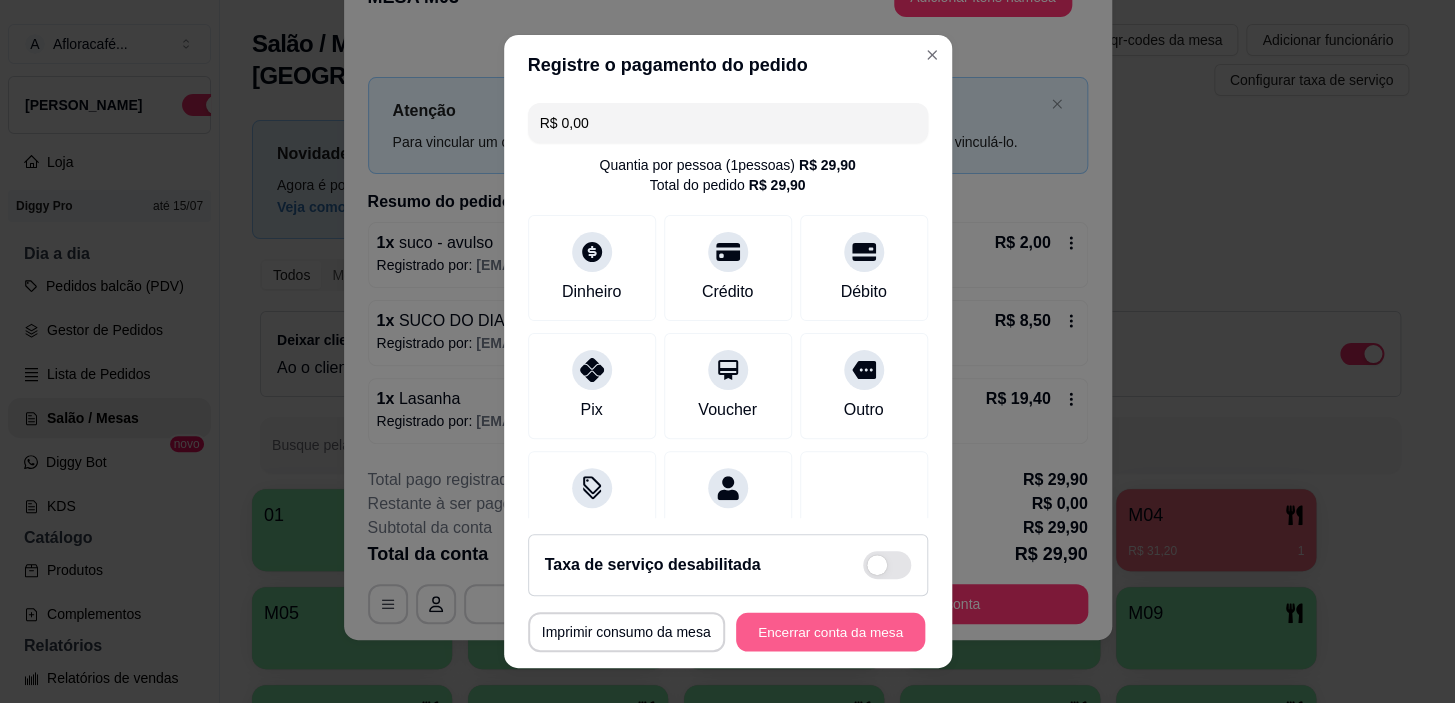 click on "Encerrar conta da mesa" at bounding box center [830, 631] 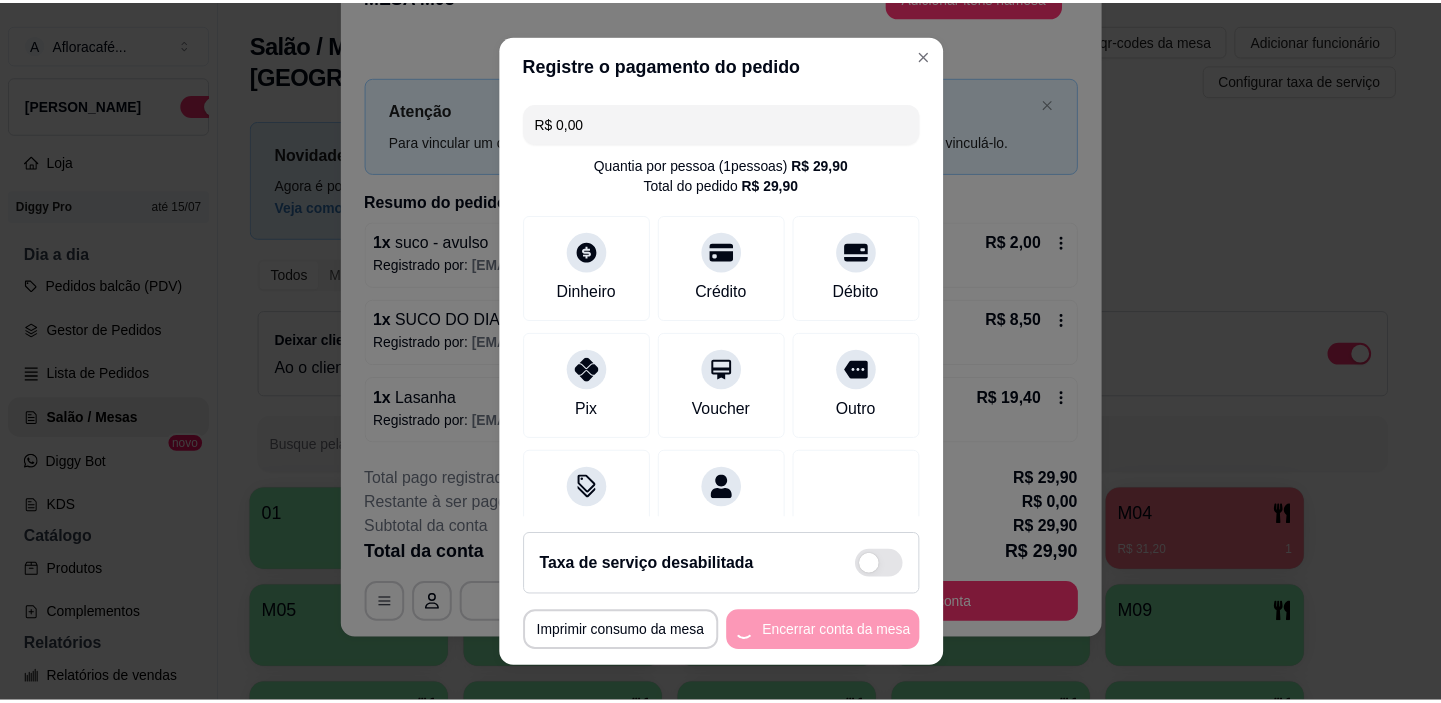 scroll, scrollTop: 0, scrollLeft: 0, axis: both 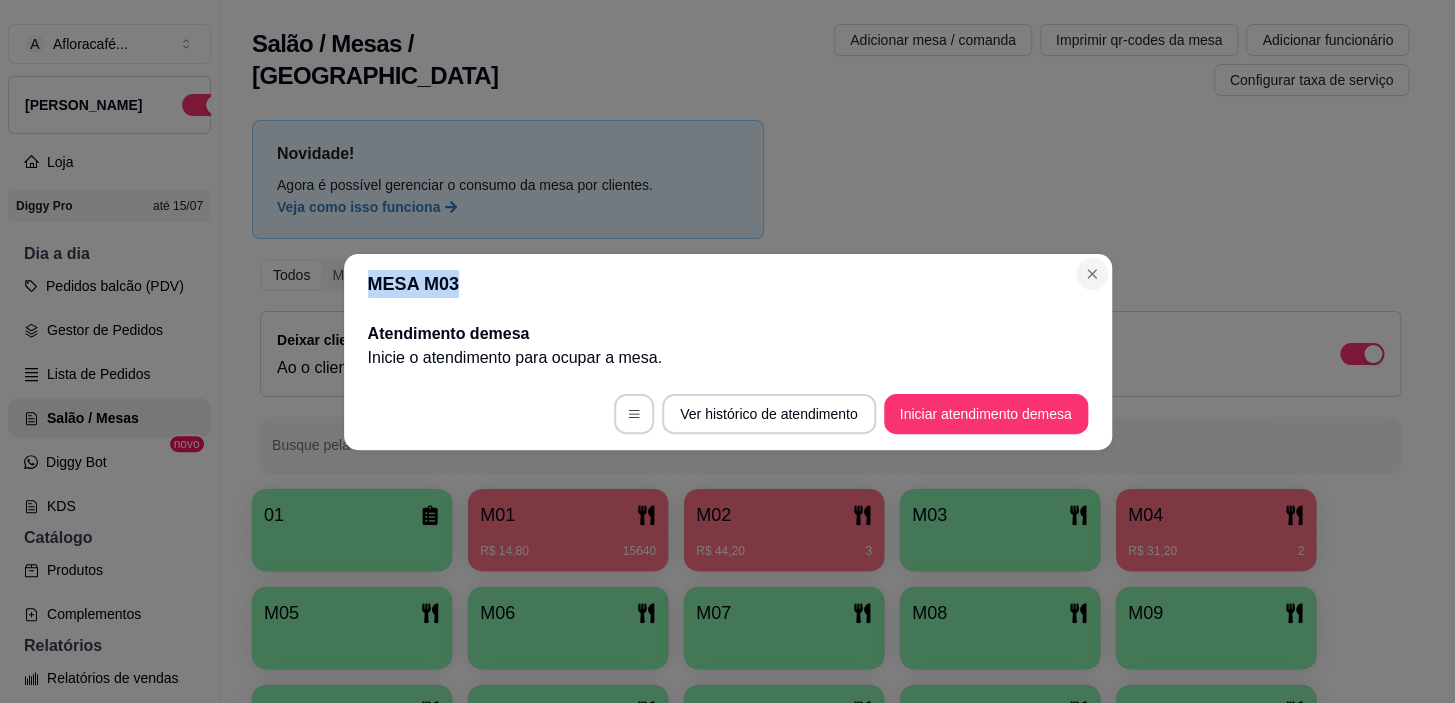 click on "MESA M03 Atendimento de  mesa Inicie o atendimento para ocupar a   mesa . Ver histórico de atendimento Iniciar atendimento de  mesa" at bounding box center (728, 352) 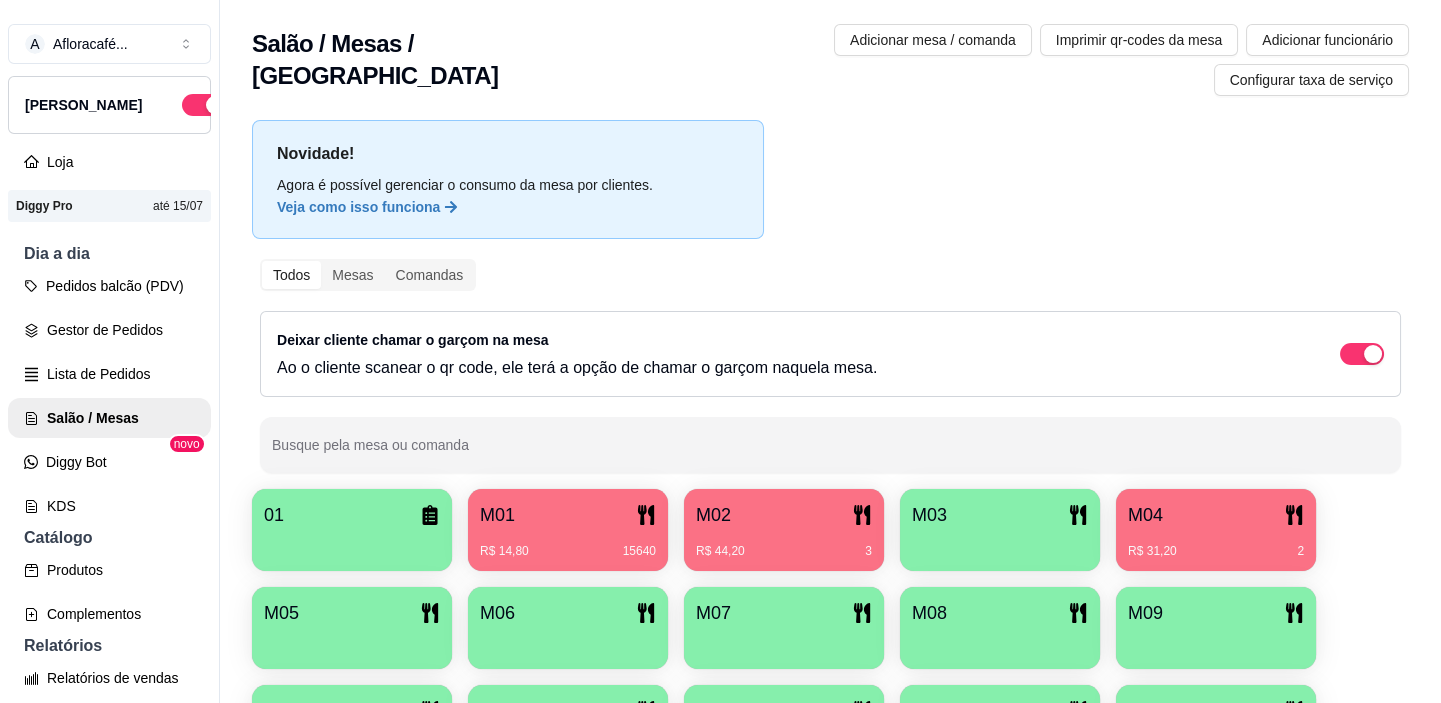 scroll, scrollTop: 215, scrollLeft: 0, axis: vertical 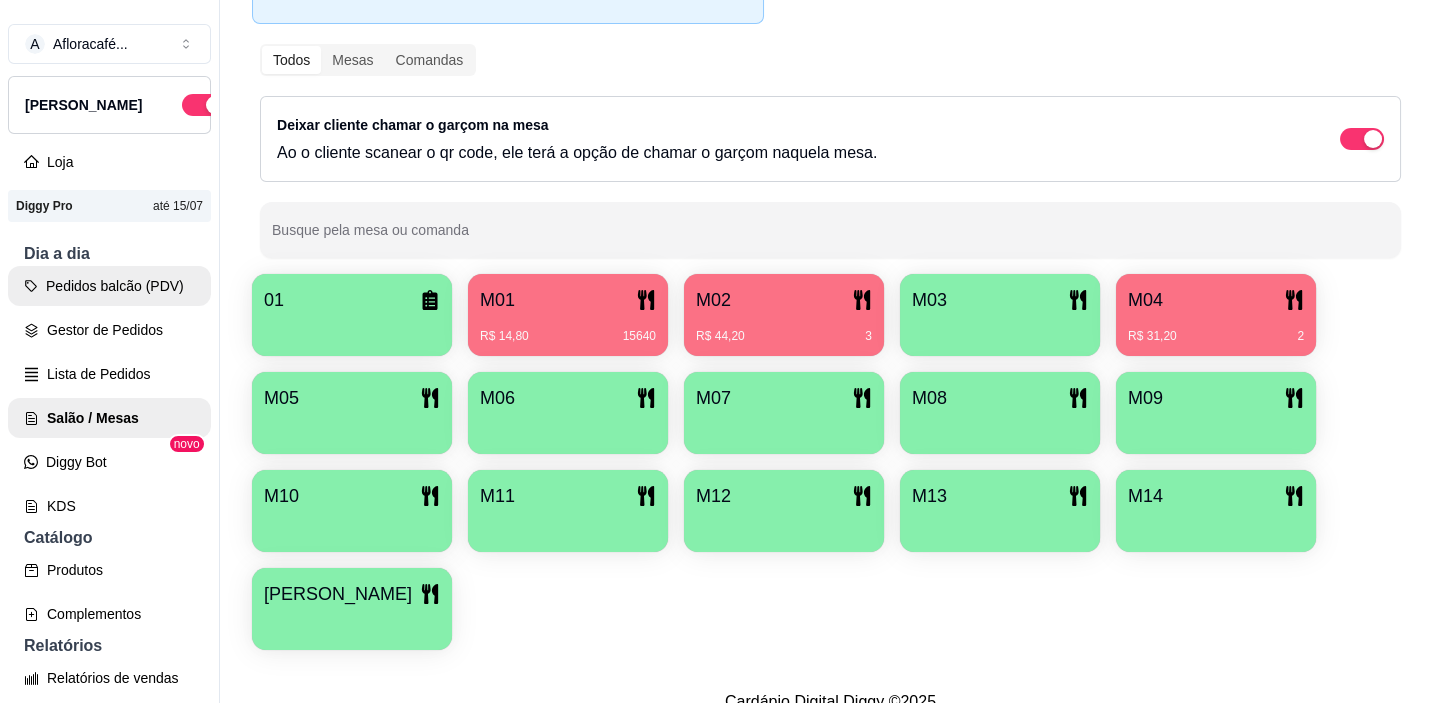click on "Pedidos balcão (PDV)" at bounding box center (109, 286) 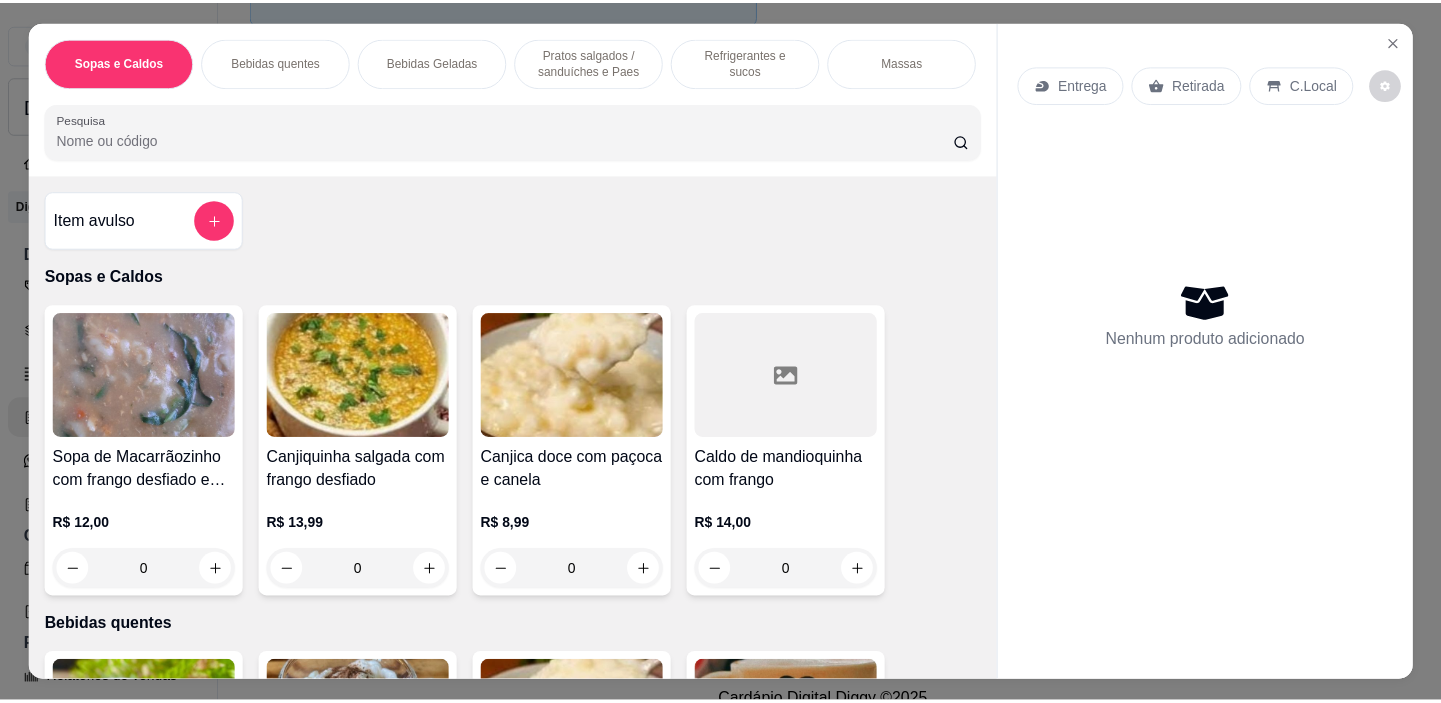 scroll, scrollTop: 454, scrollLeft: 0, axis: vertical 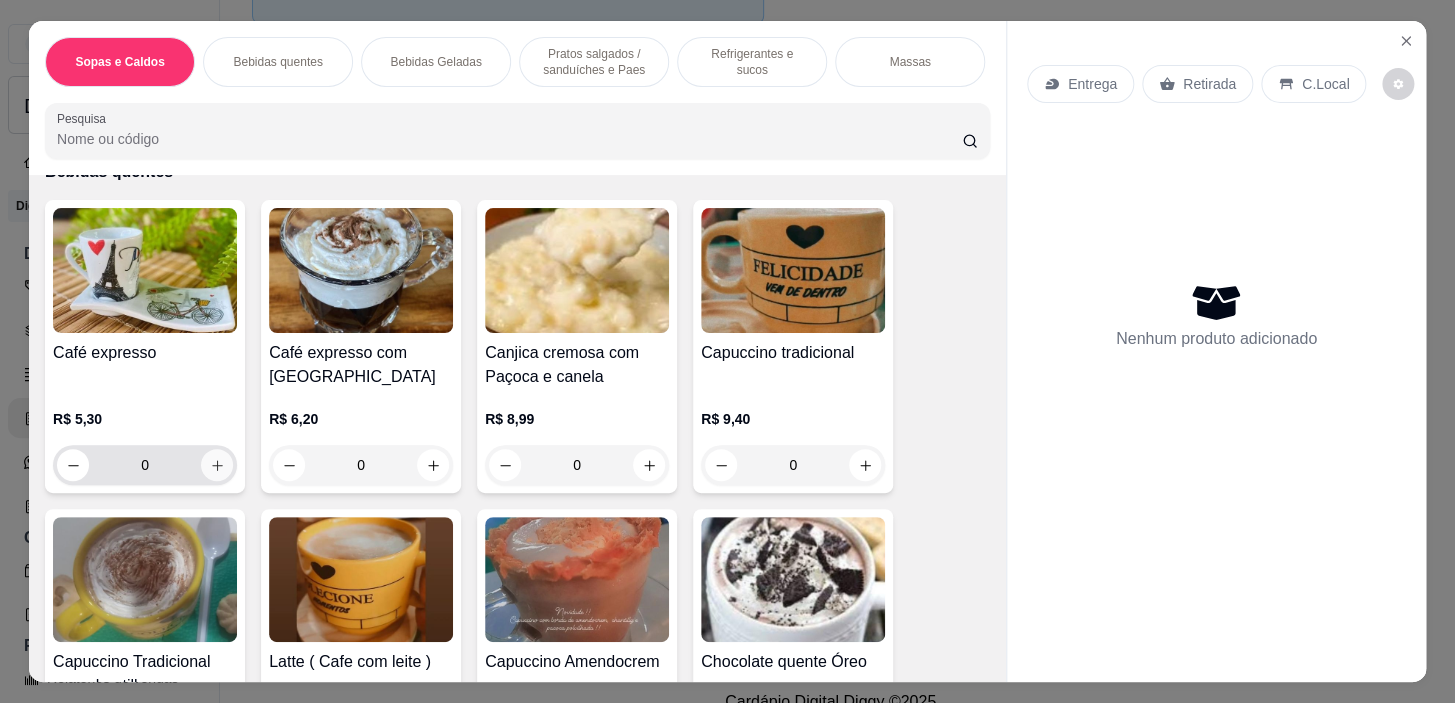 click 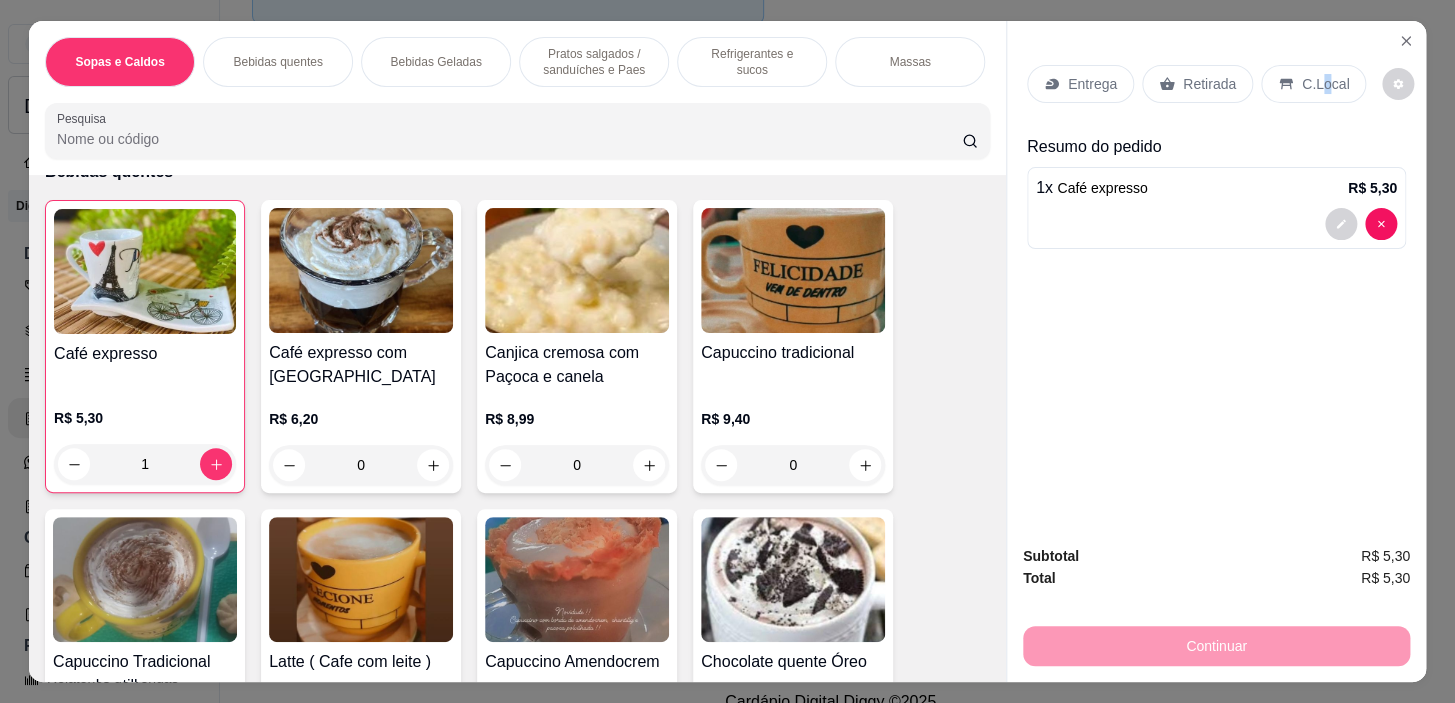 click on "C.Local" at bounding box center [1325, 84] 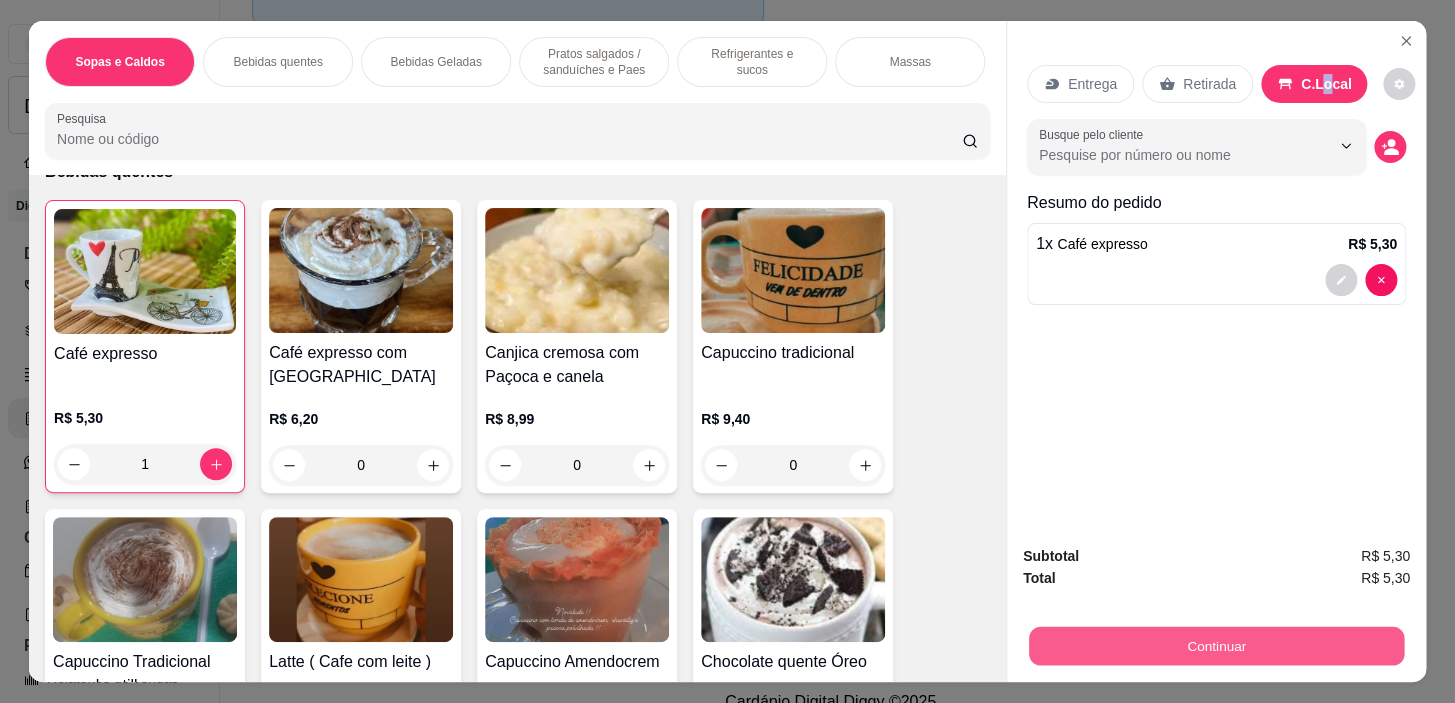 click on "Continuar" at bounding box center [1216, 646] 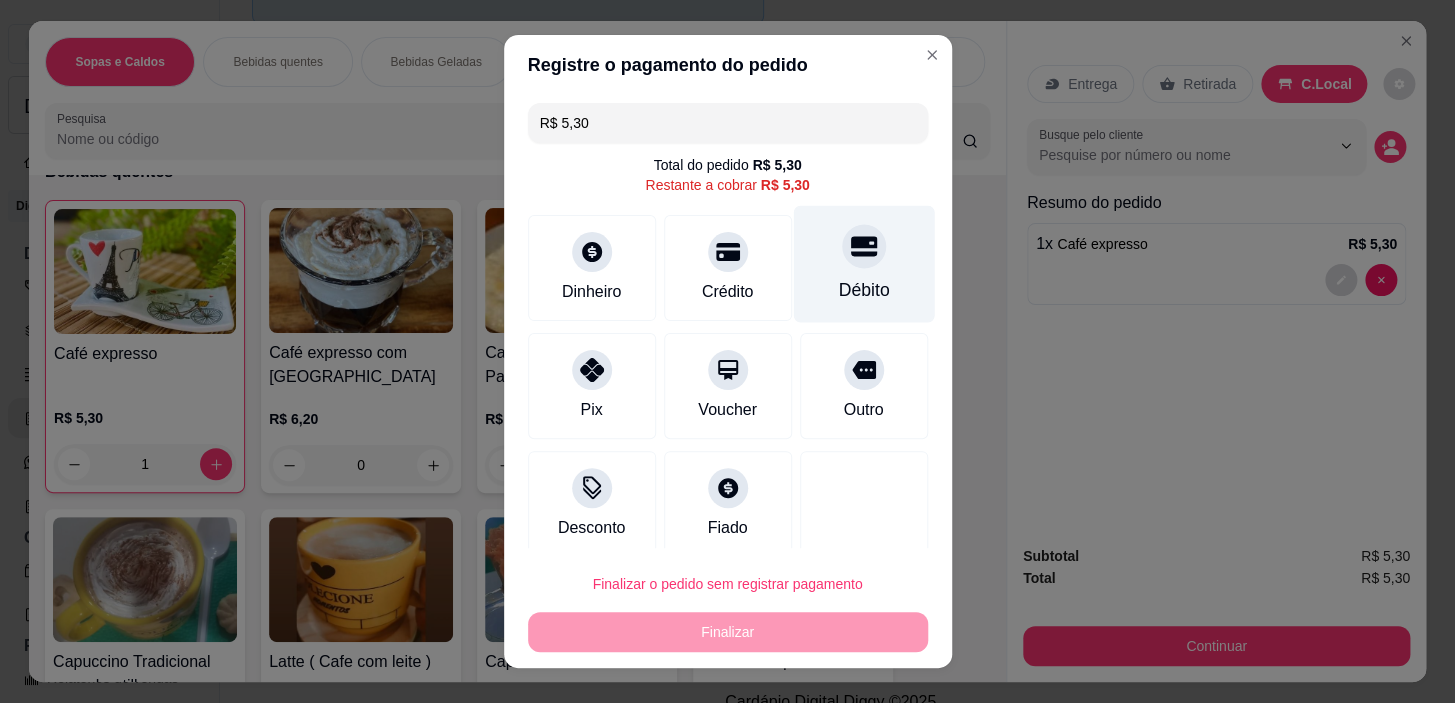 click on "Débito" at bounding box center (863, 264) 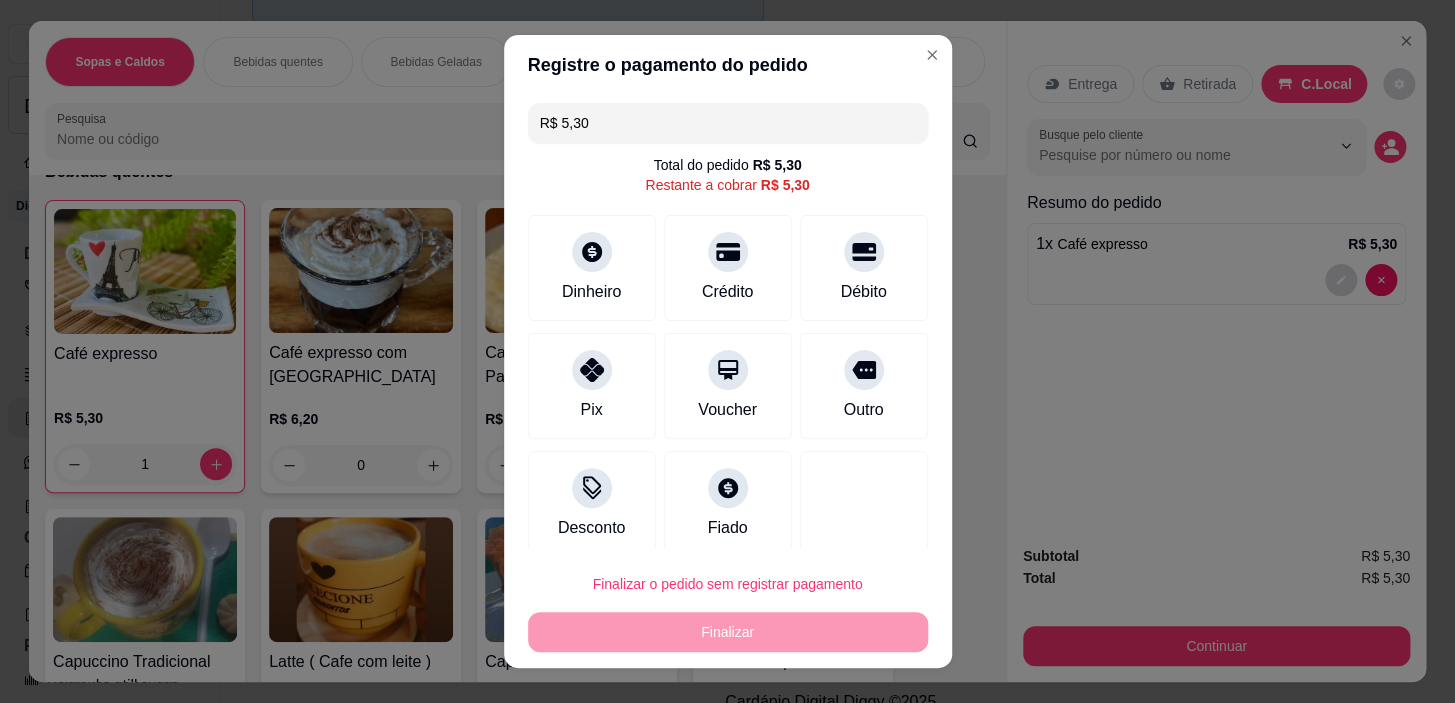 type on "R$ 0,00" 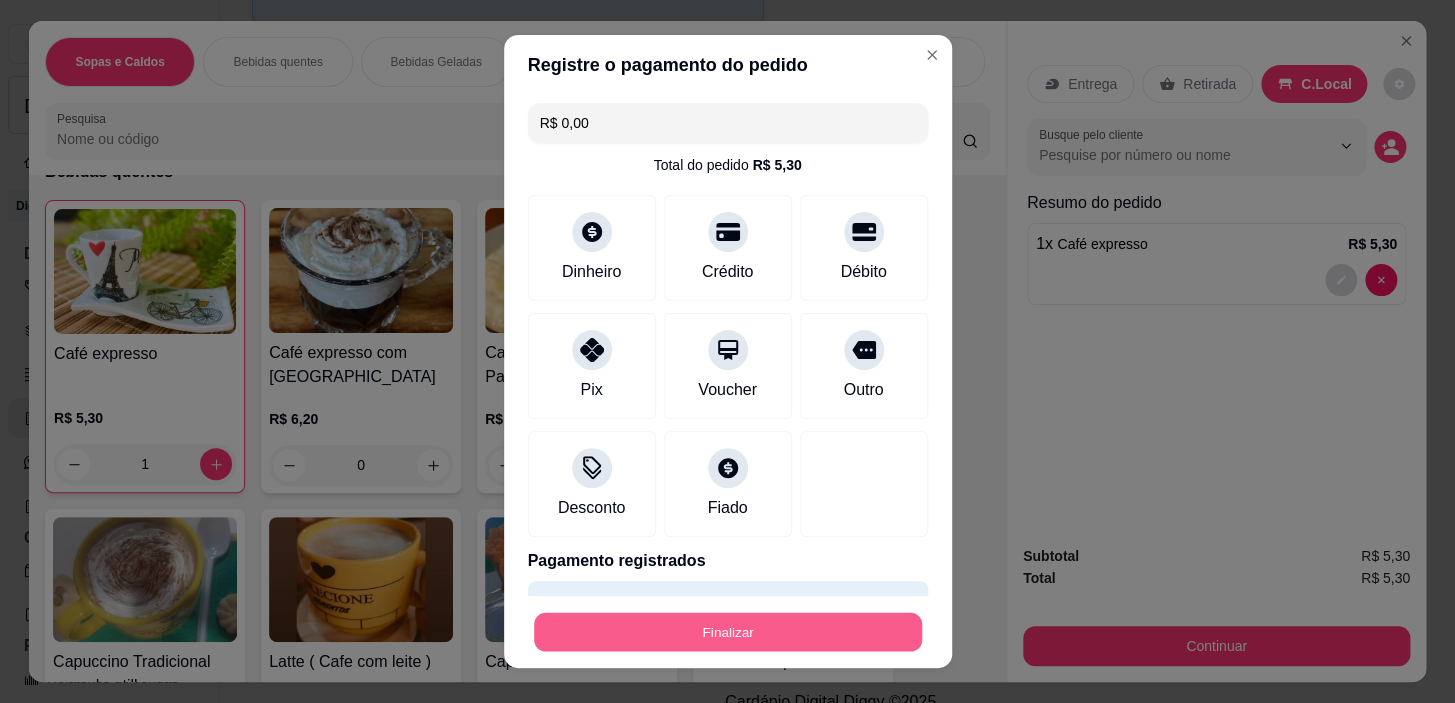 click on "Finalizar" at bounding box center [728, 631] 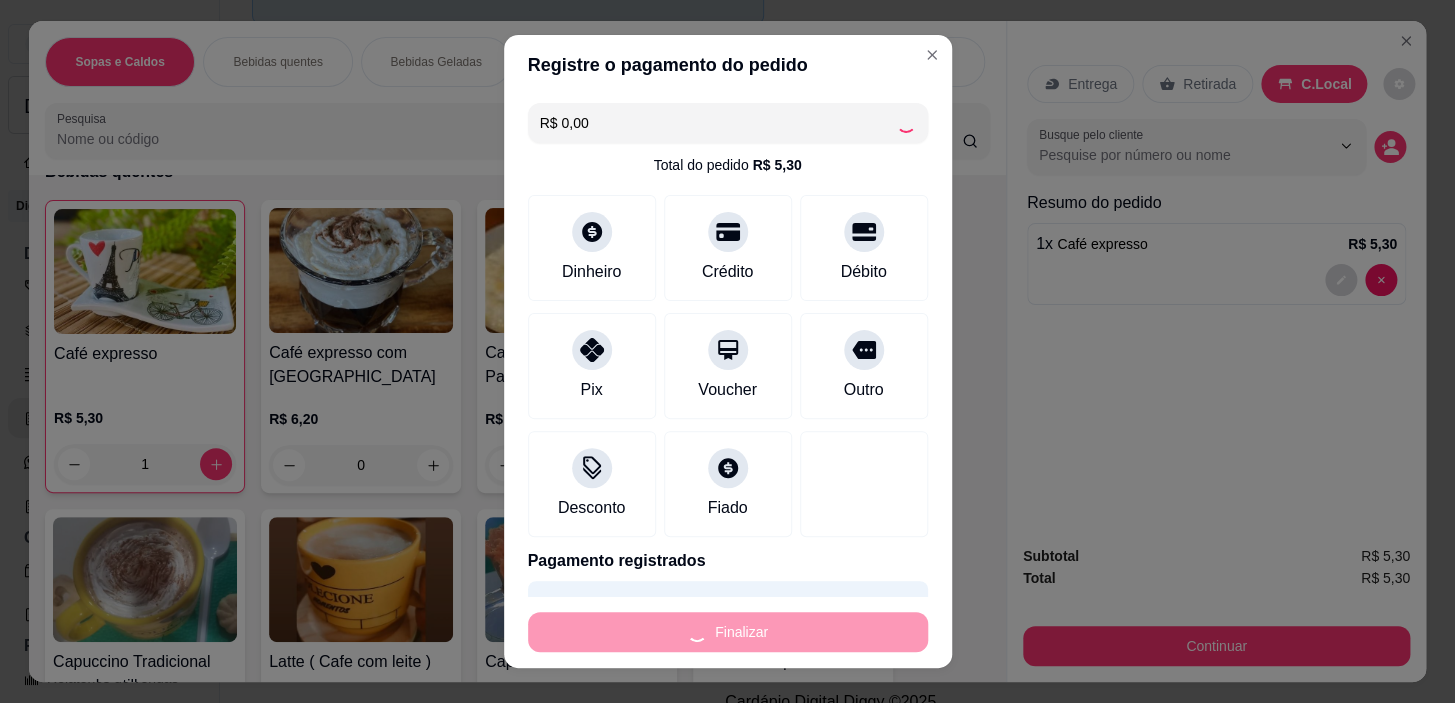 type on "0" 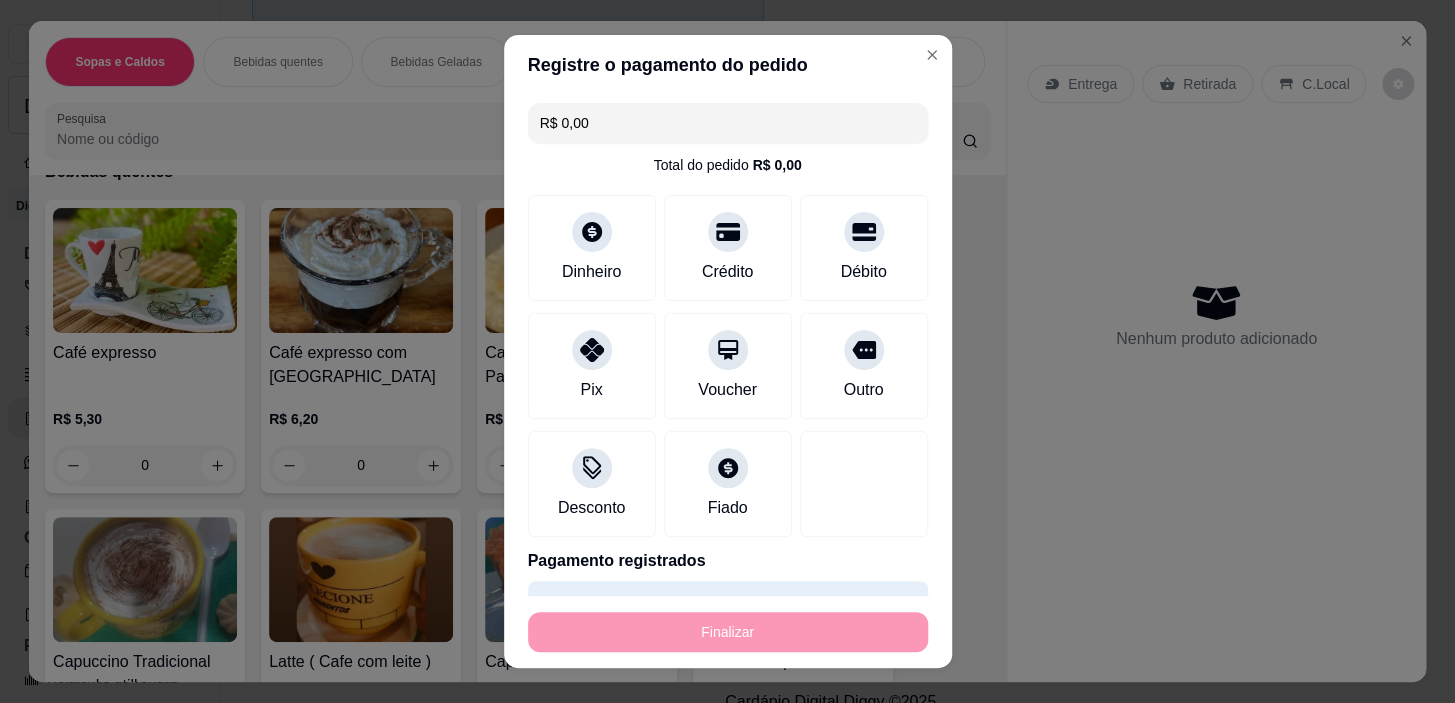 type on "-R$ 5,30" 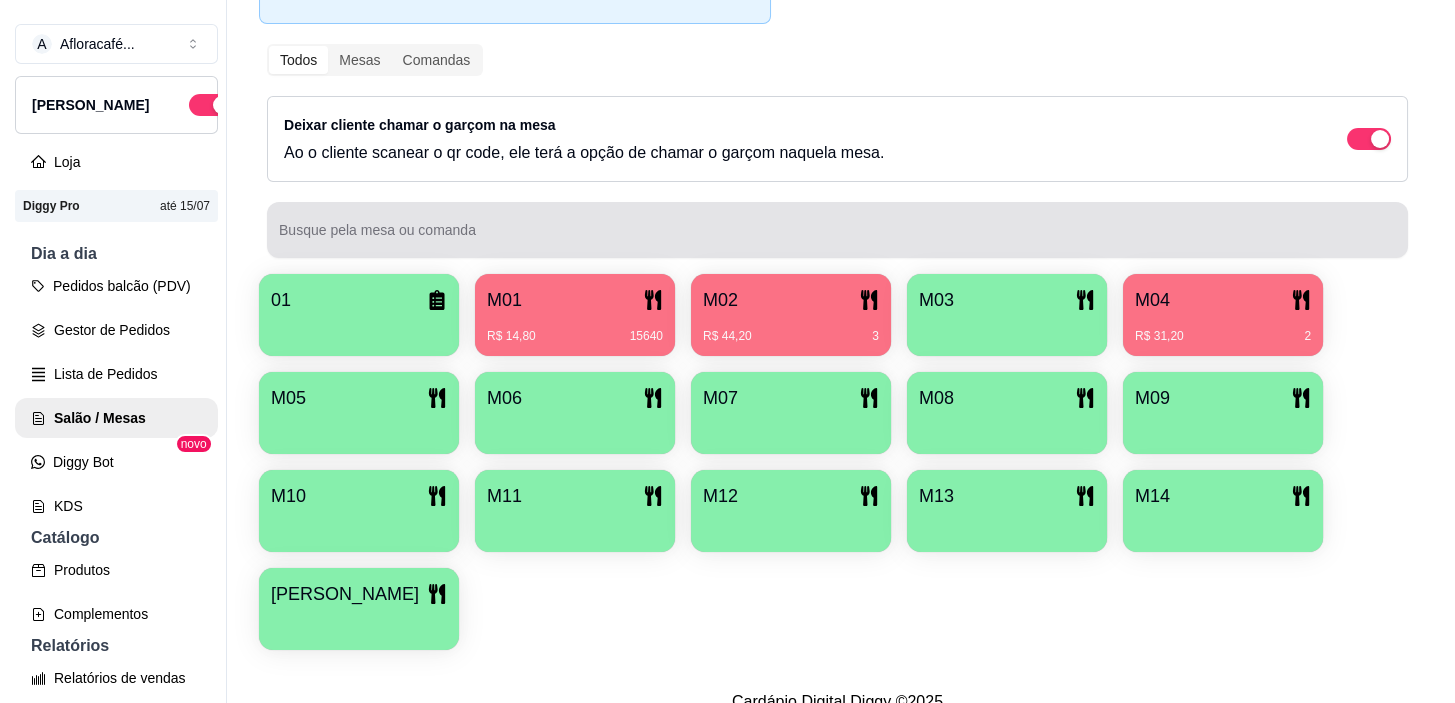 scroll, scrollTop: 31, scrollLeft: 0, axis: vertical 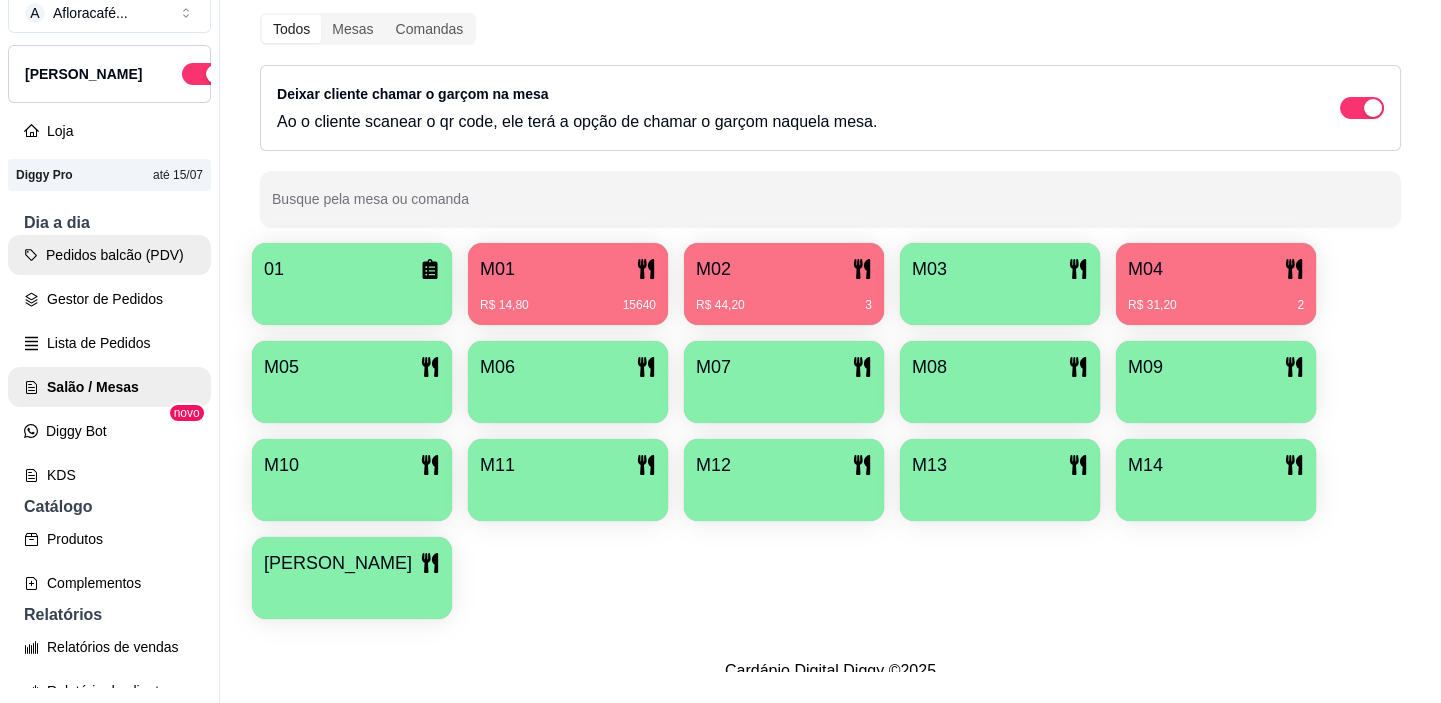 click on "Pedidos balcão (PDV)" at bounding box center [109, 255] 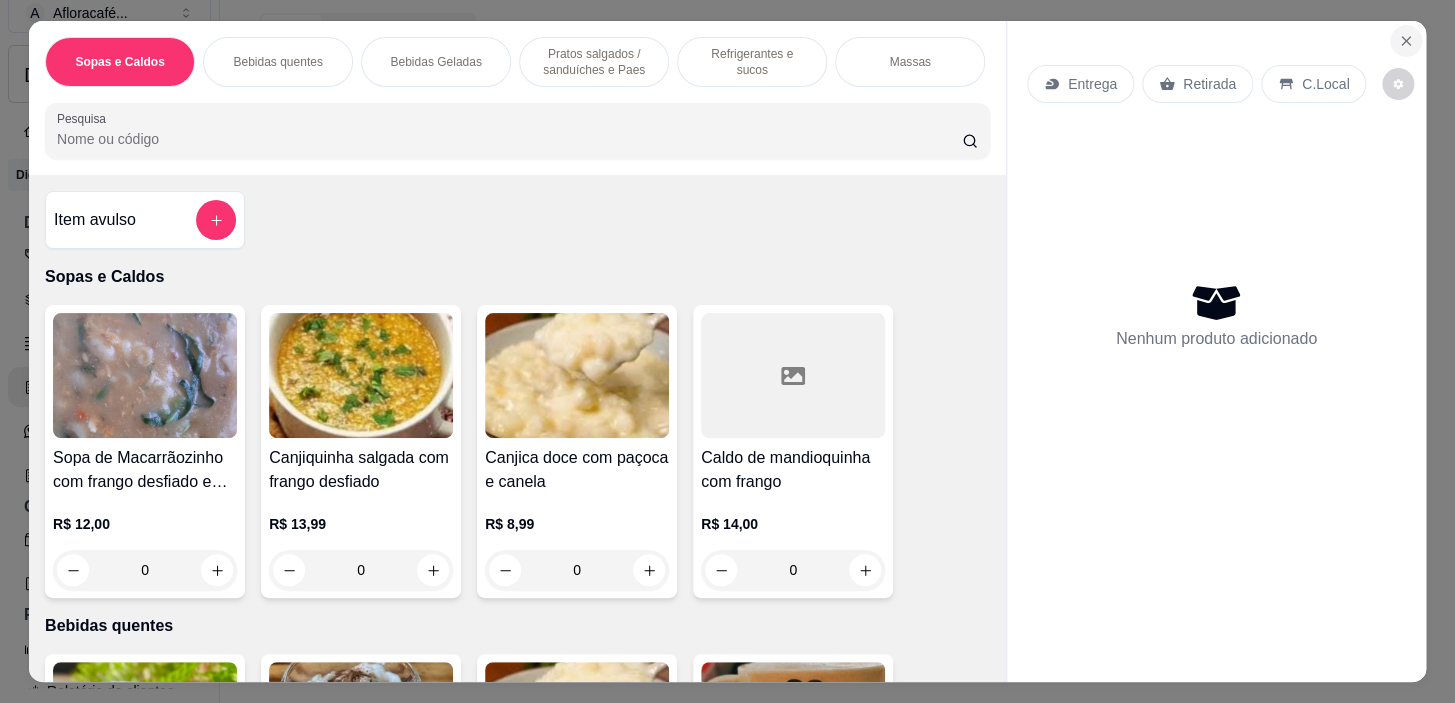 click 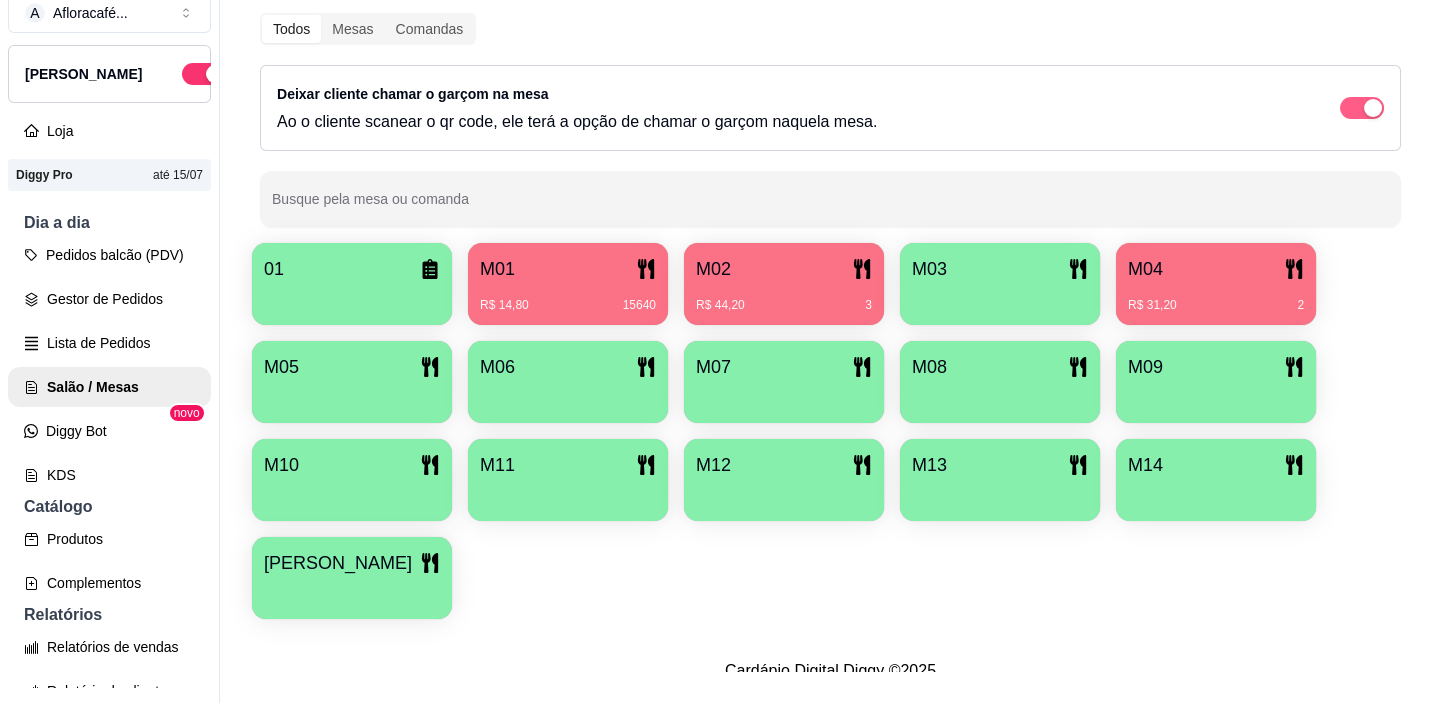 type 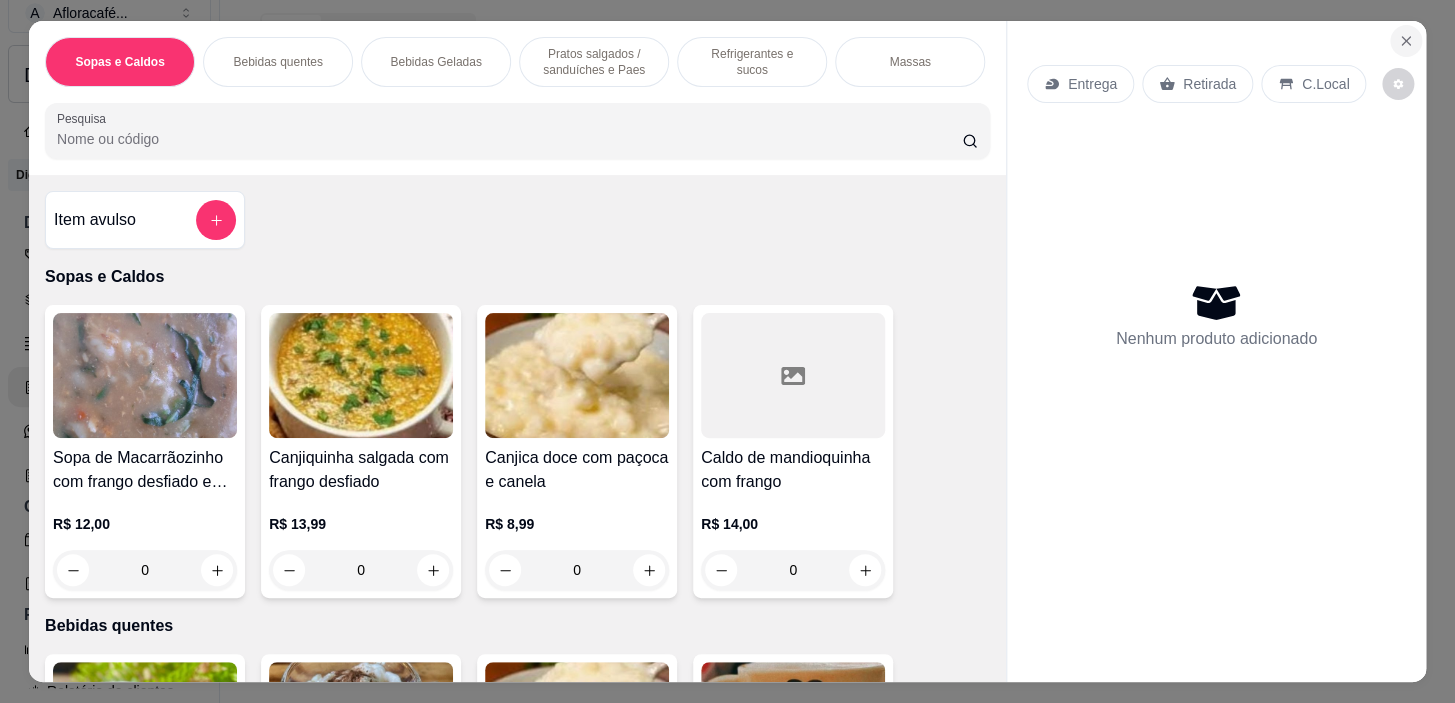 click at bounding box center [1406, 41] 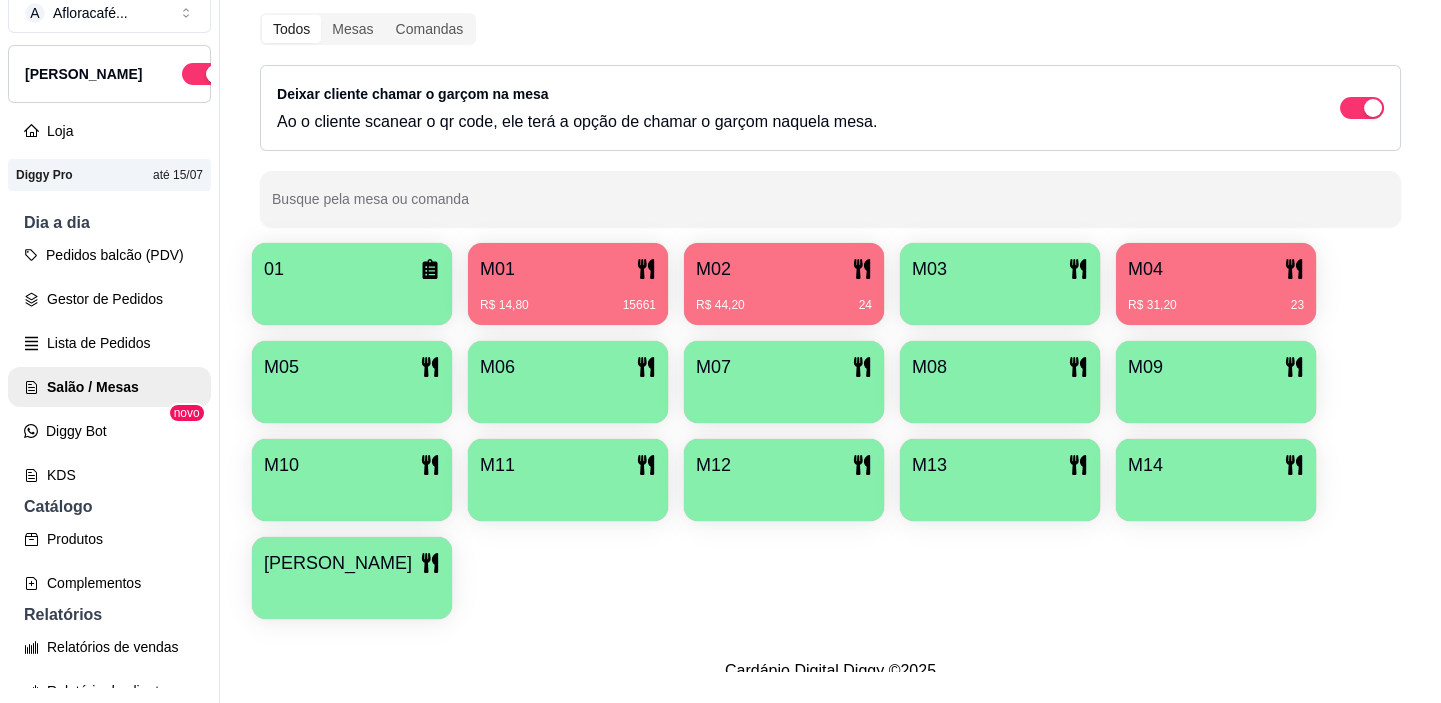 click on "R$ 44,20 24" at bounding box center [784, 298] 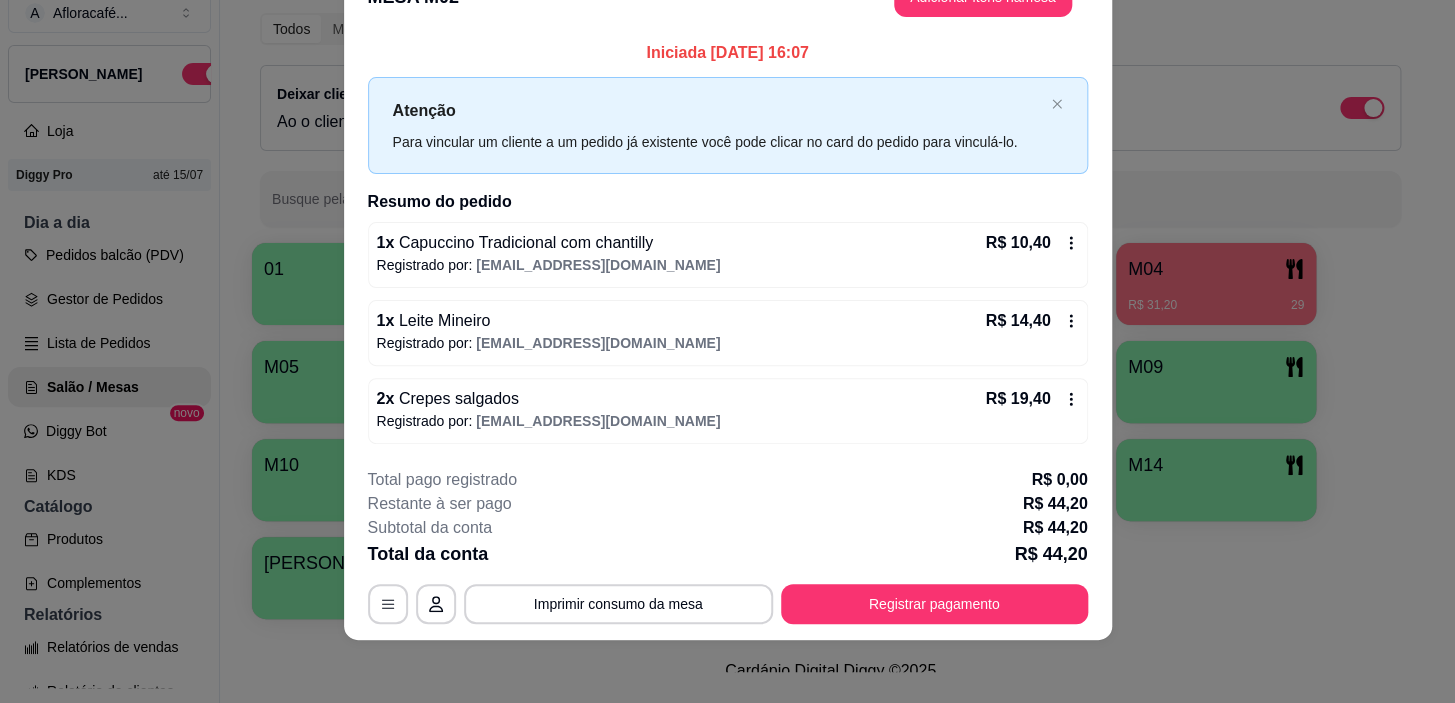 scroll, scrollTop: 0, scrollLeft: 0, axis: both 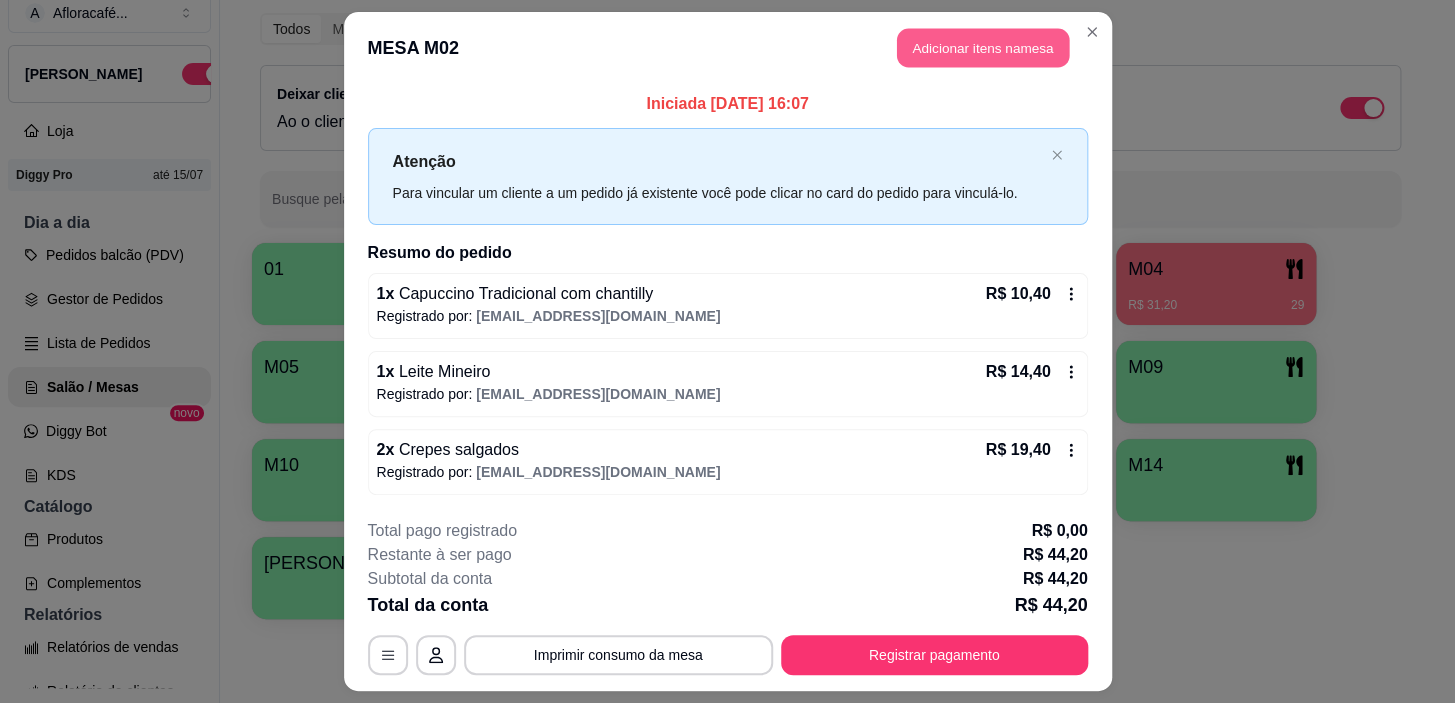 click on "Adicionar itens na  mesa" at bounding box center [983, 48] 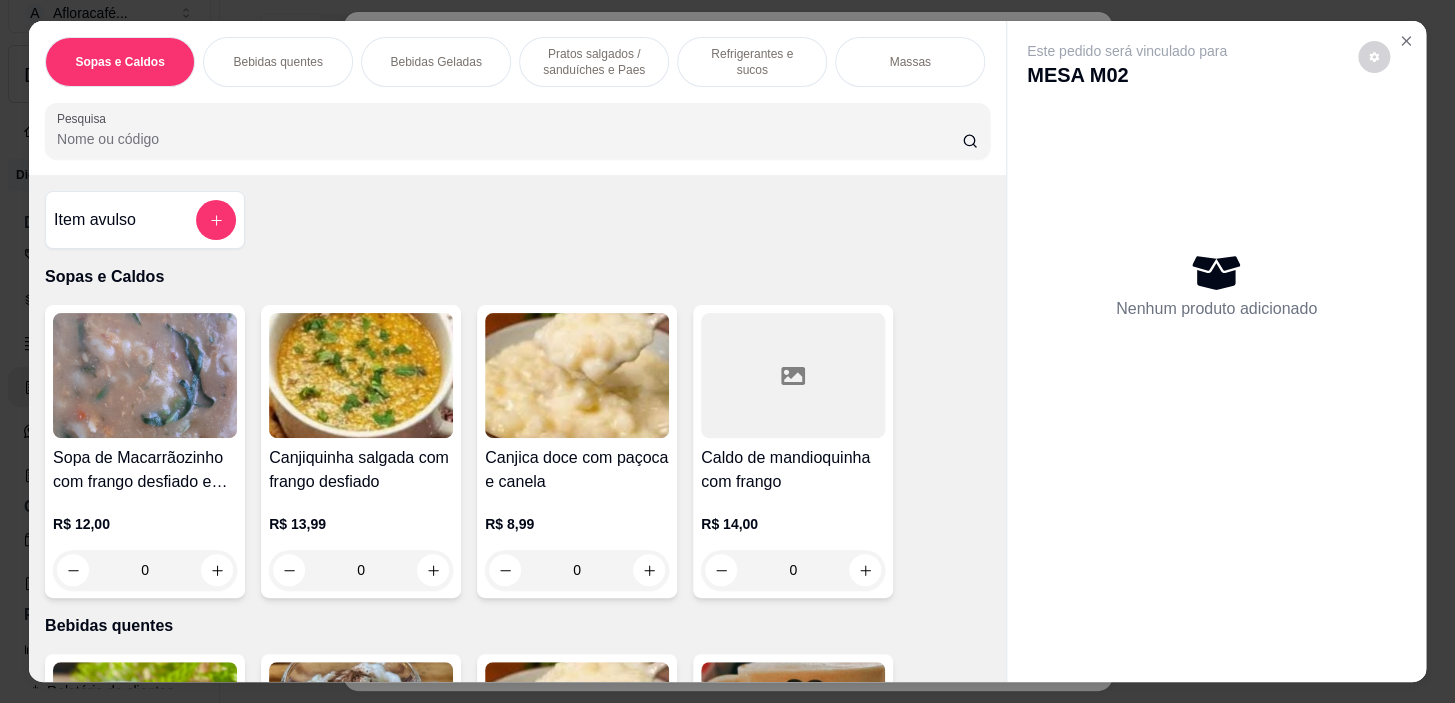 click on "Pratos salgados / sanduíches e Paes" at bounding box center (594, 62) 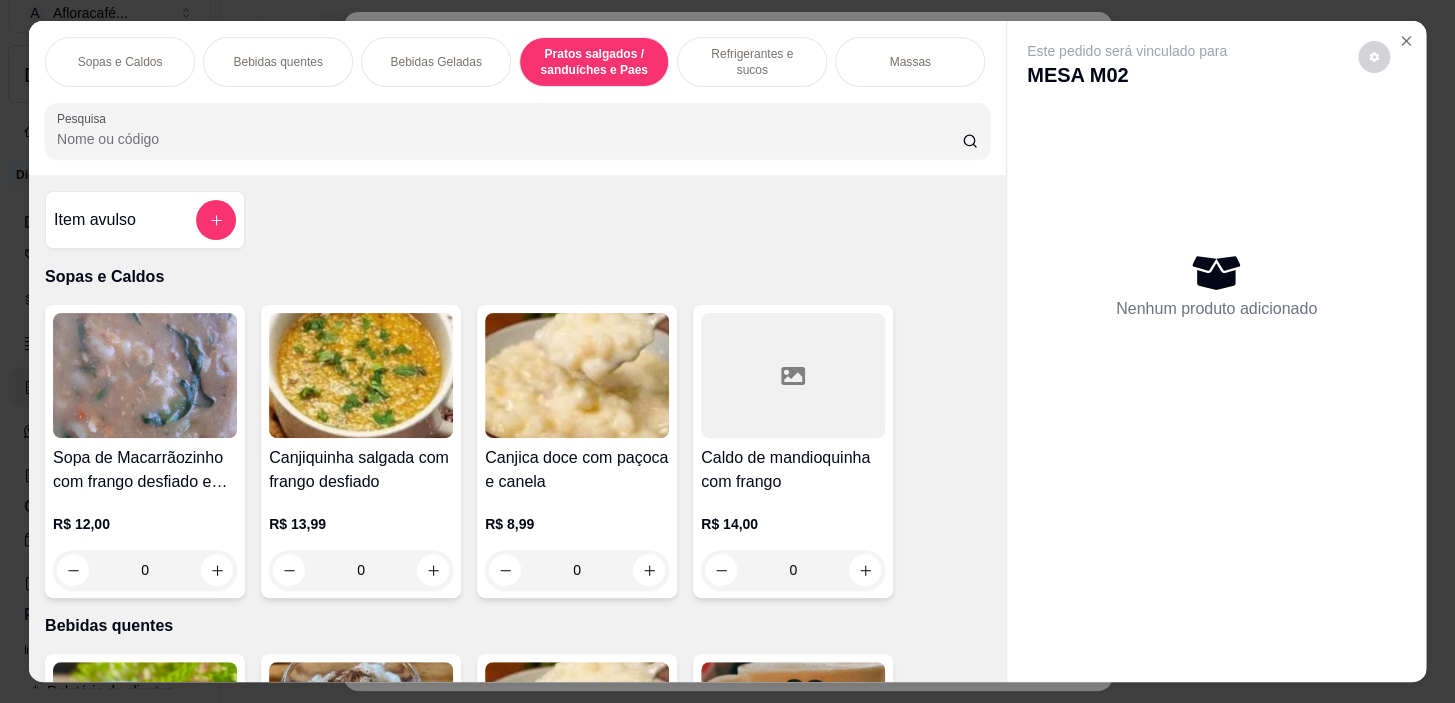 scroll, scrollTop: 5390, scrollLeft: 0, axis: vertical 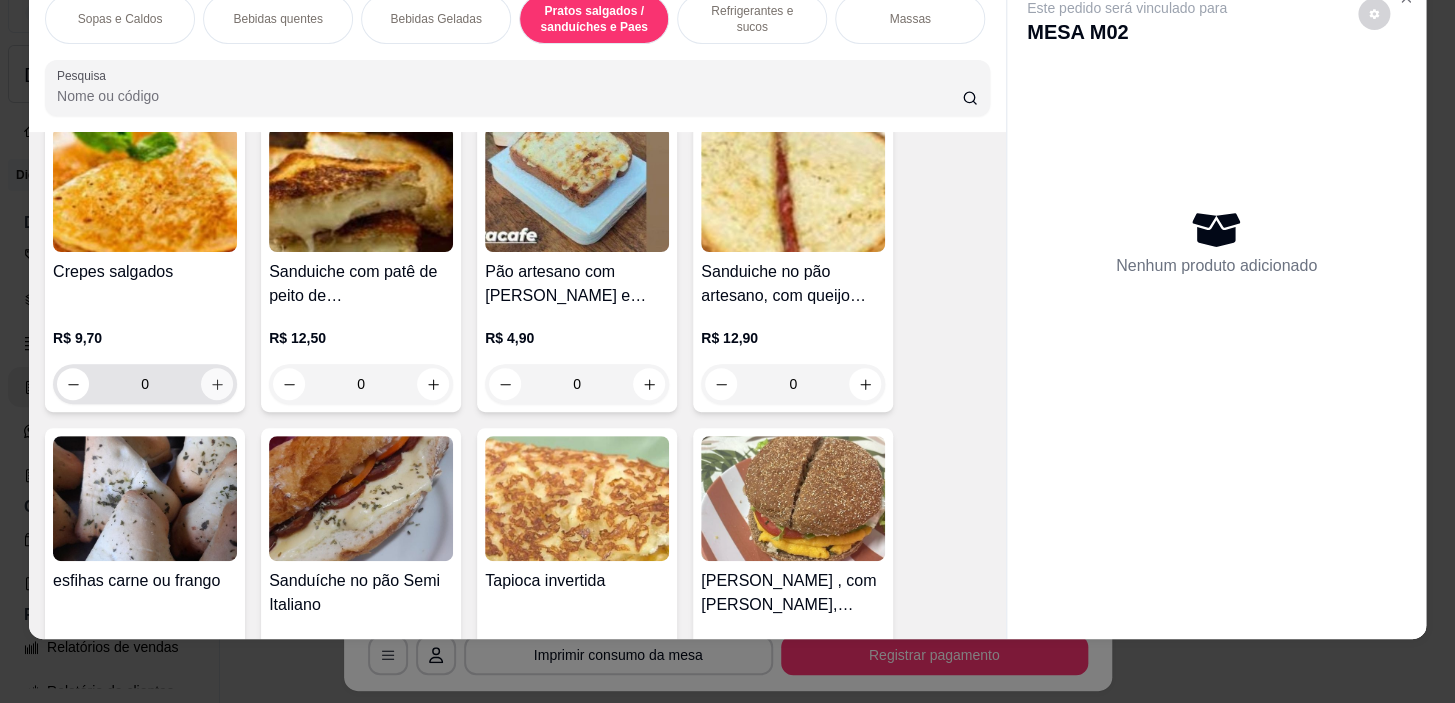 click at bounding box center (217, 384) 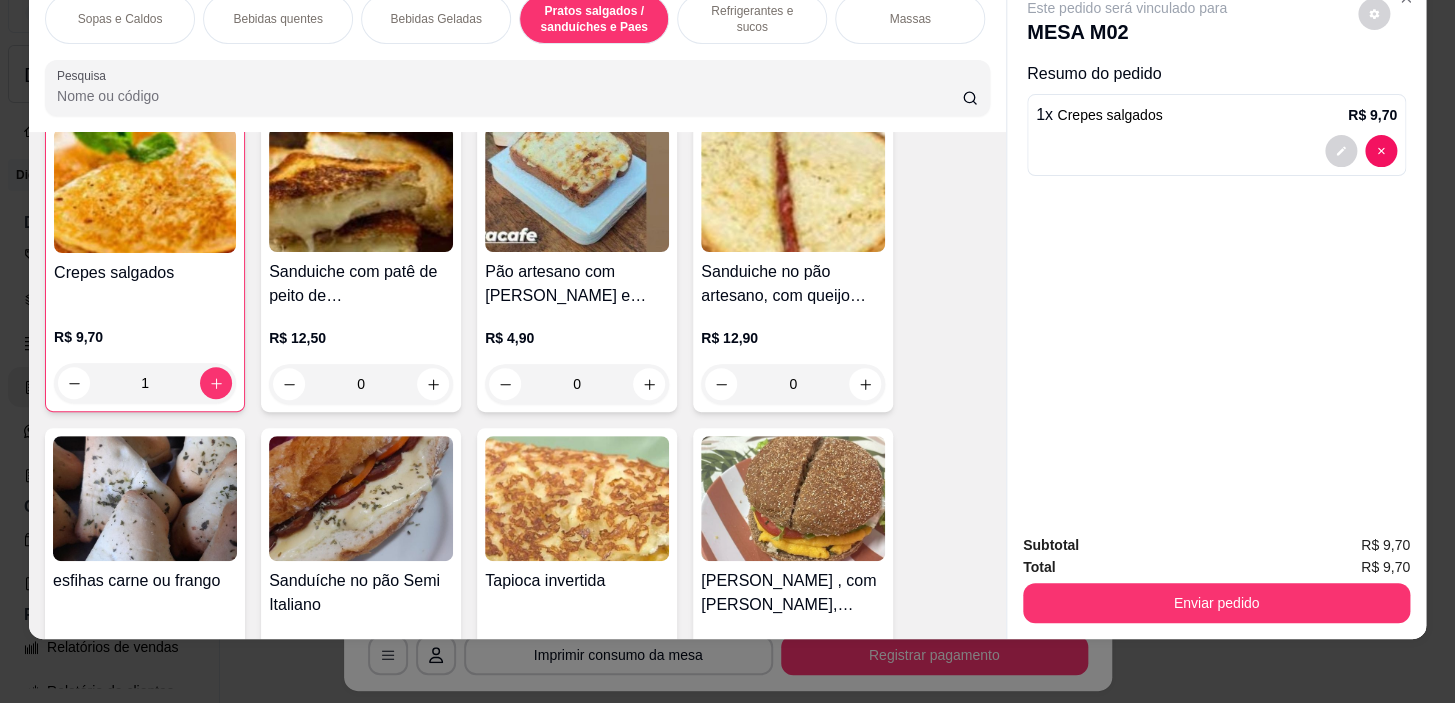 scroll, scrollTop: 5754, scrollLeft: 0, axis: vertical 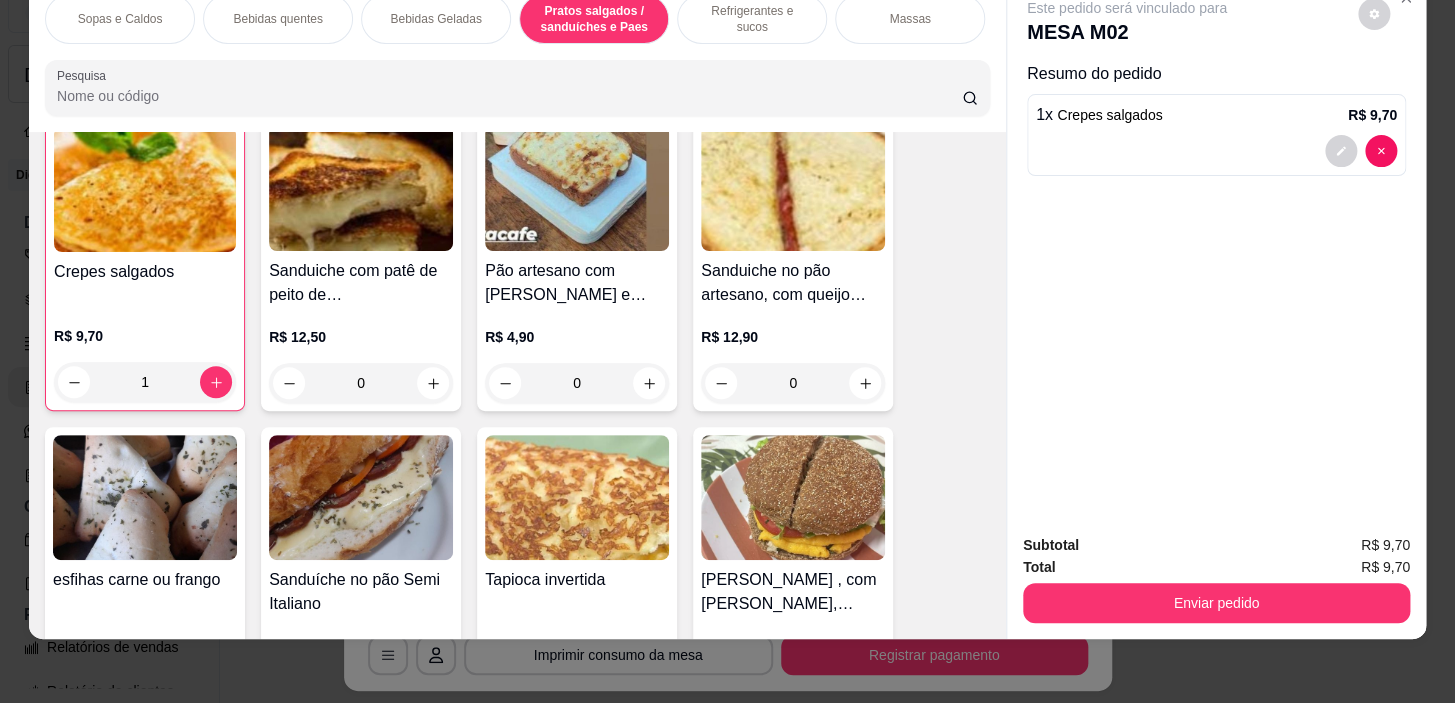 click on "Sopas e Caldos" at bounding box center (120, 19) 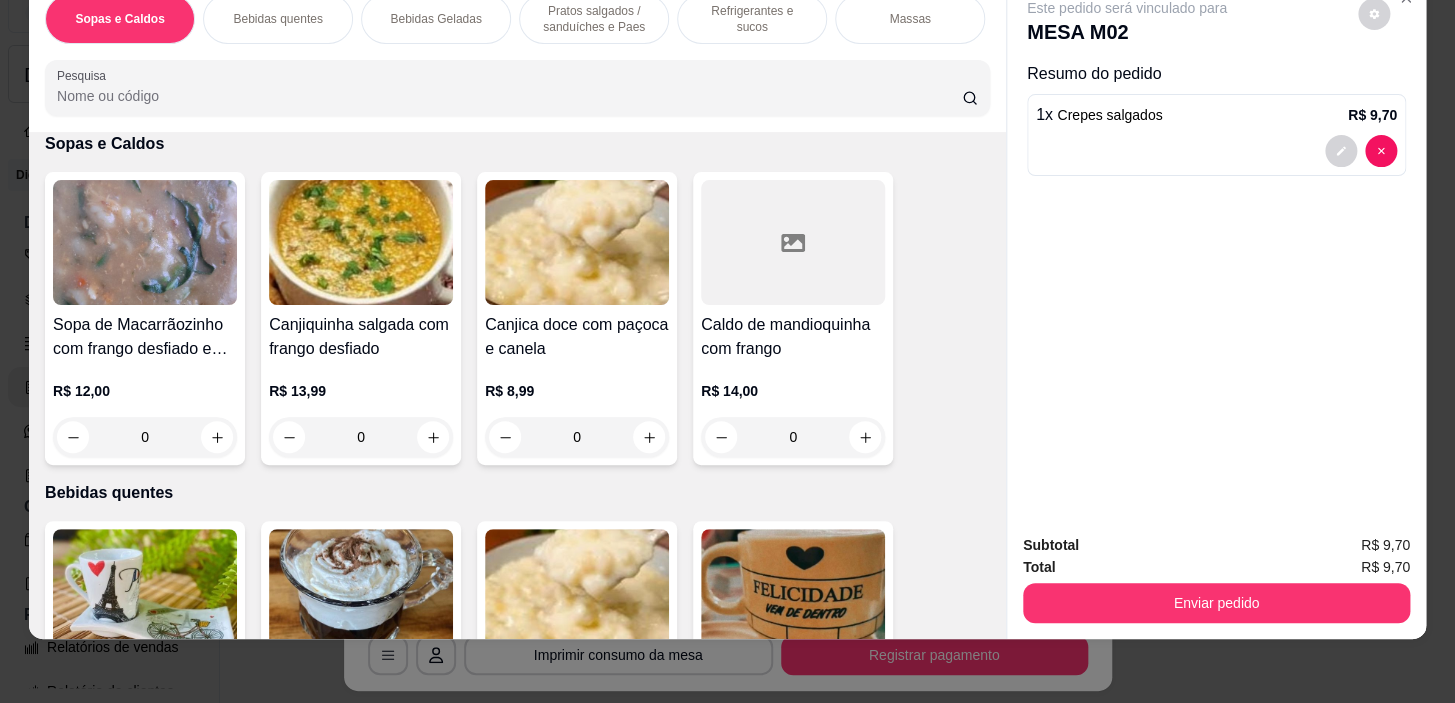click on "Bebidas quentes" at bounding box center [277, 19] 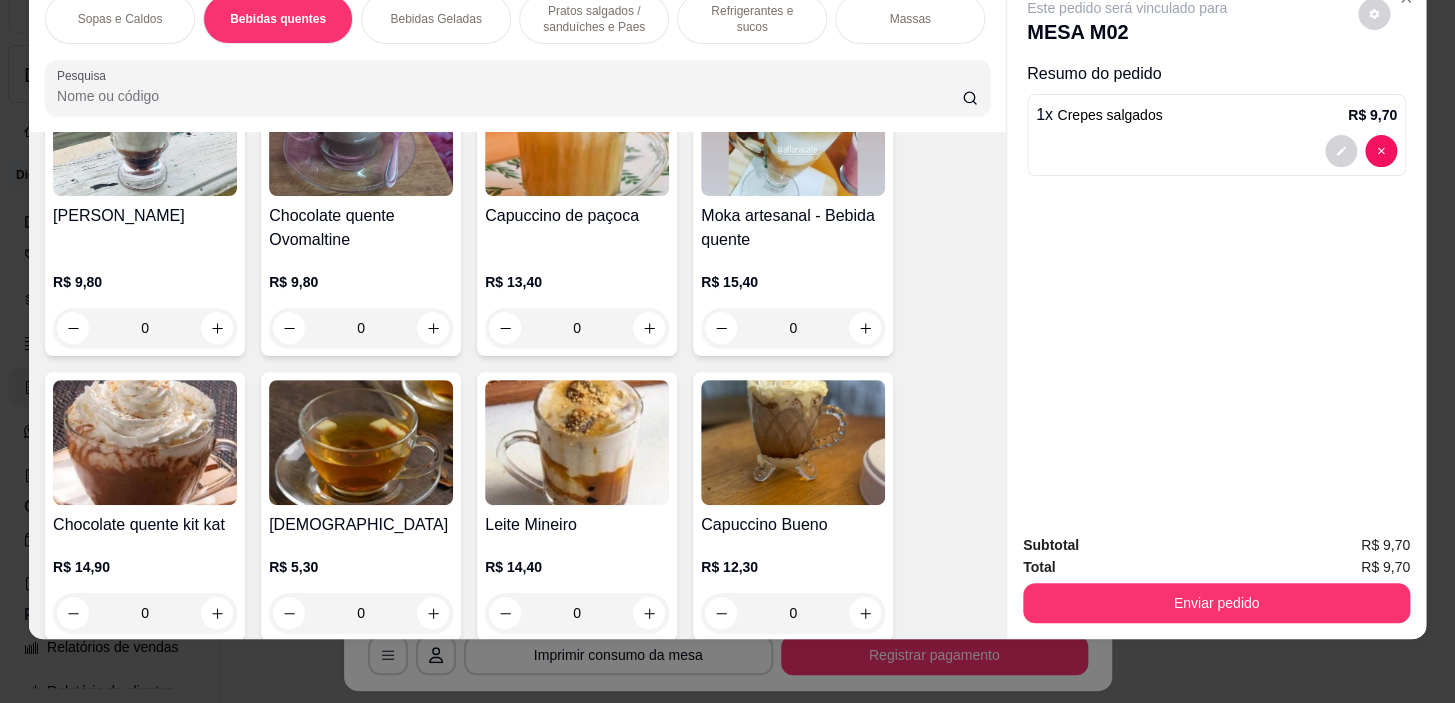 scroll, scrollTop: 1257, scrollLeft: 0, axis: vertical 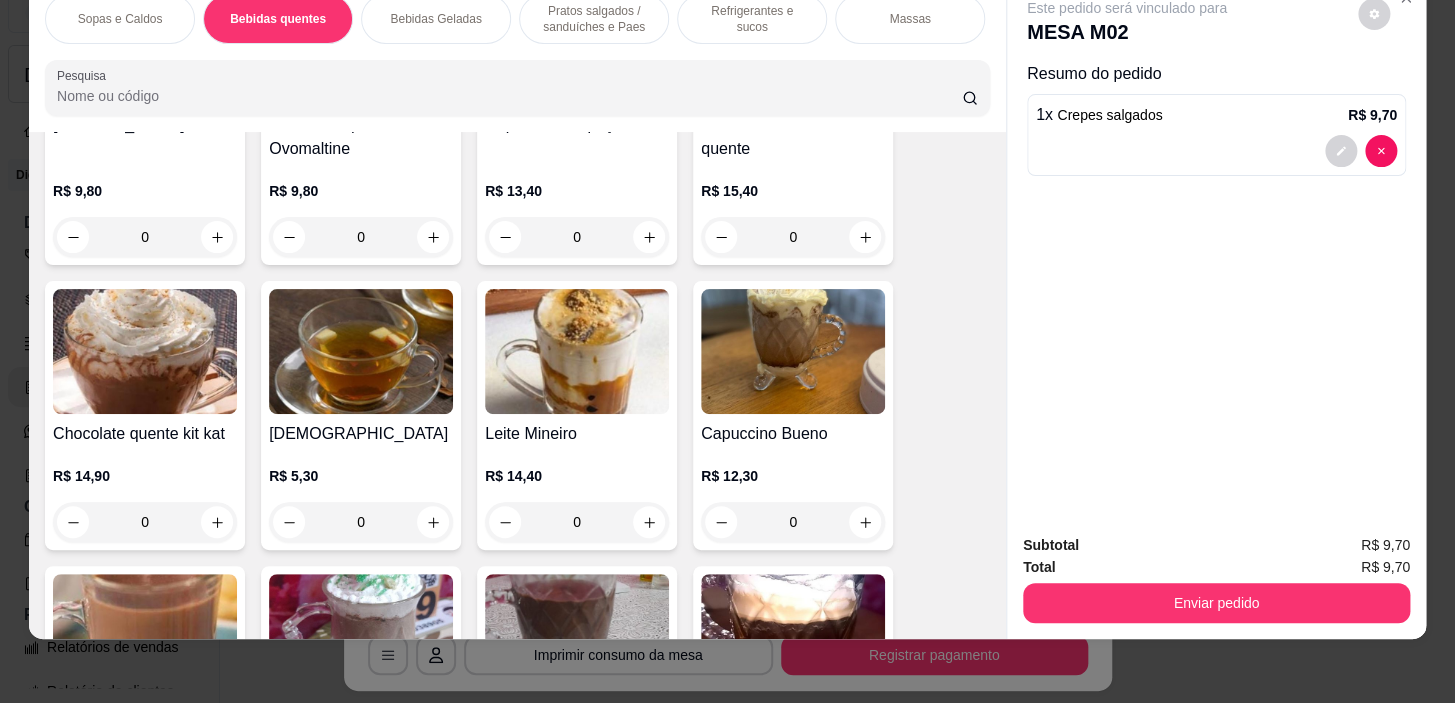click on "0" at bounding box center [361, 237] 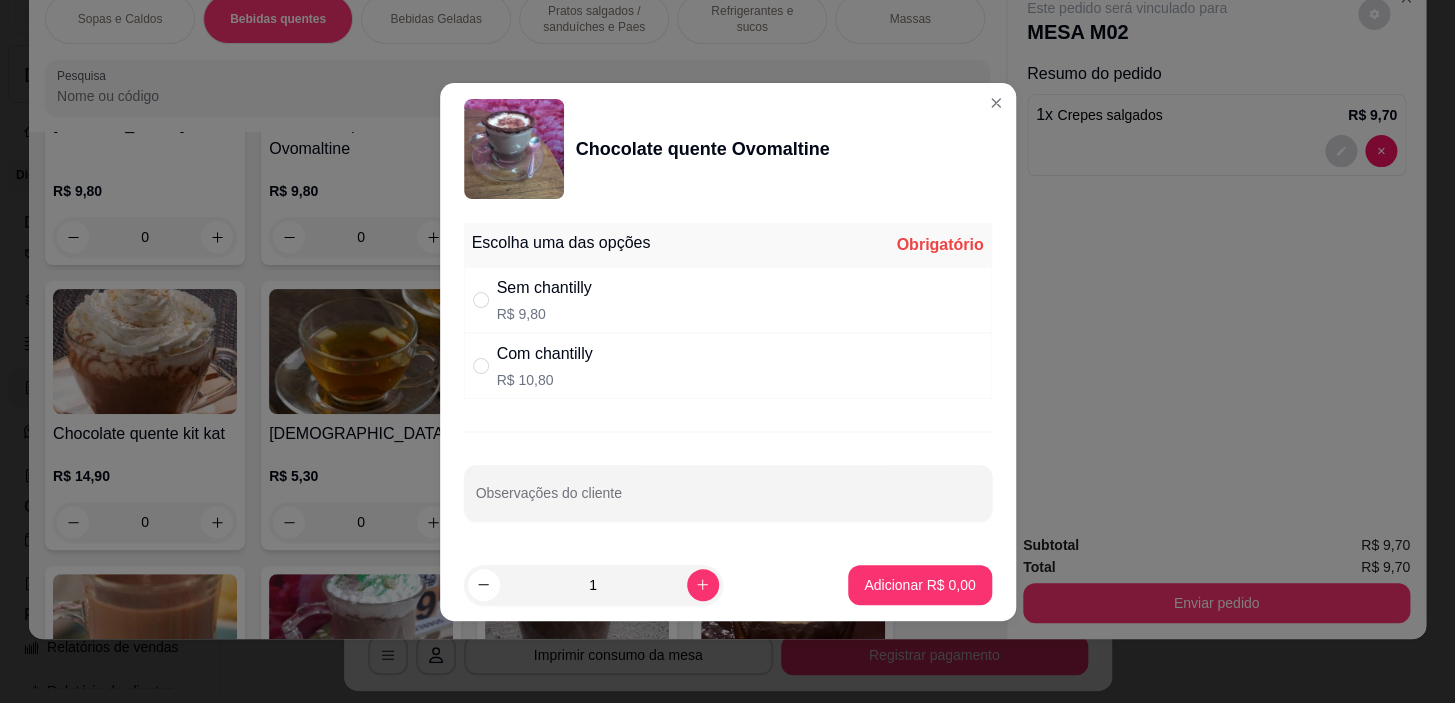 click on "Com chantilly  R$ 10,80" at bounding box center [728, 366] 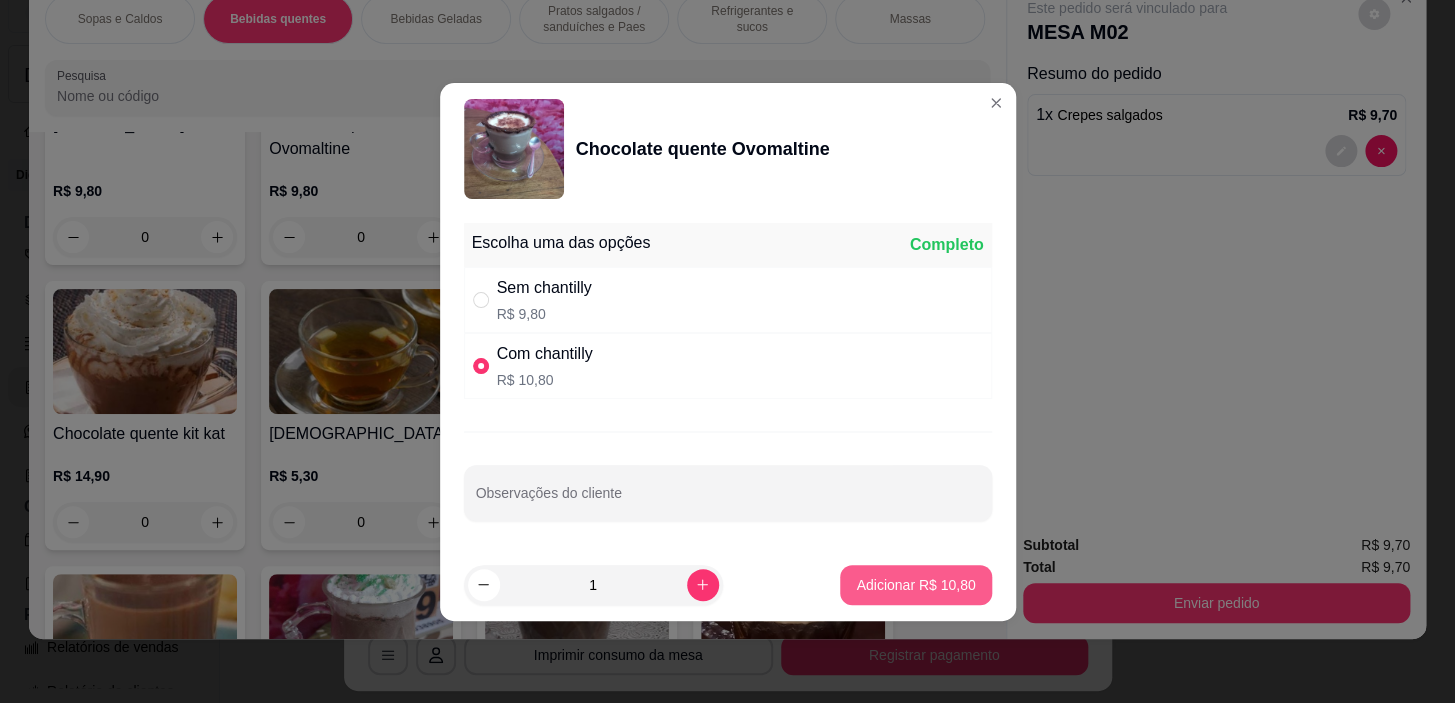 click on "Adicionar   R$ 10,80" at bounding box center (915, 585) 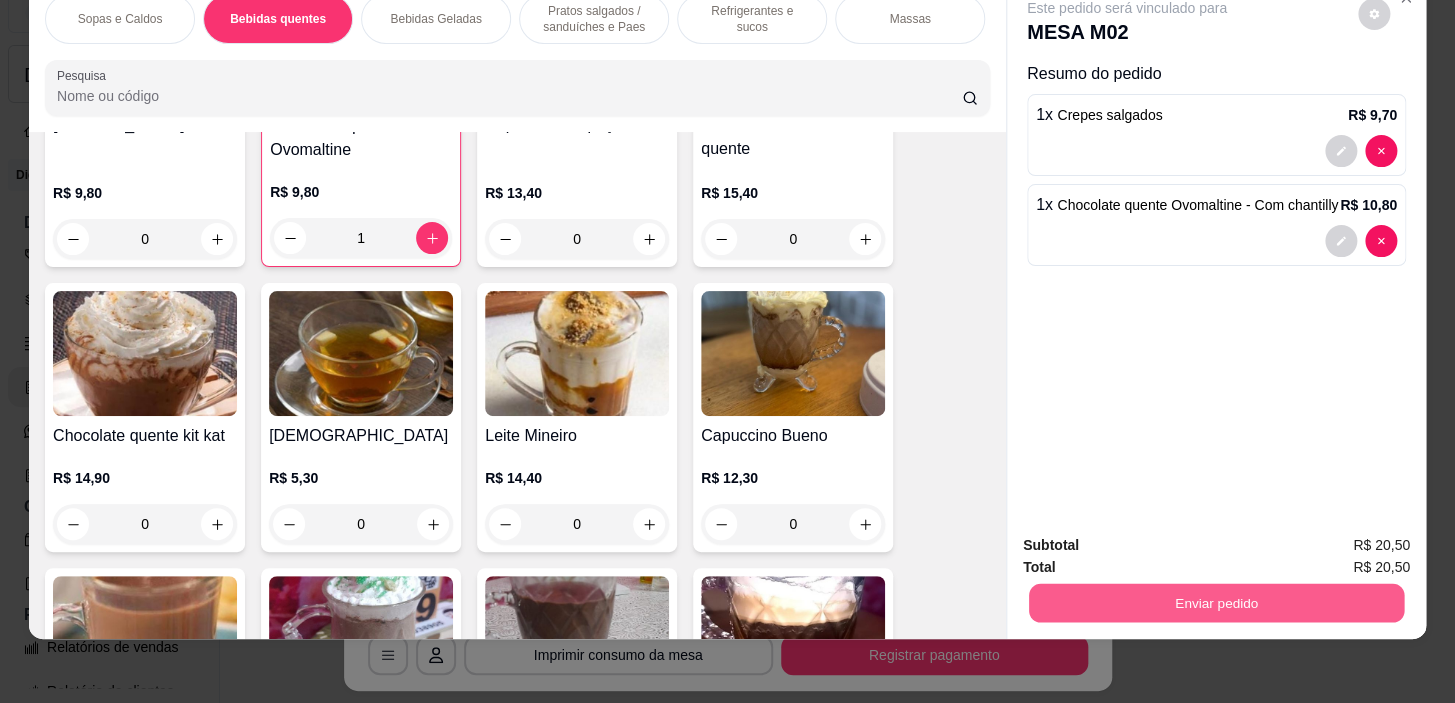 click on "Enviar pedido" at bounding box center (1216, 603) 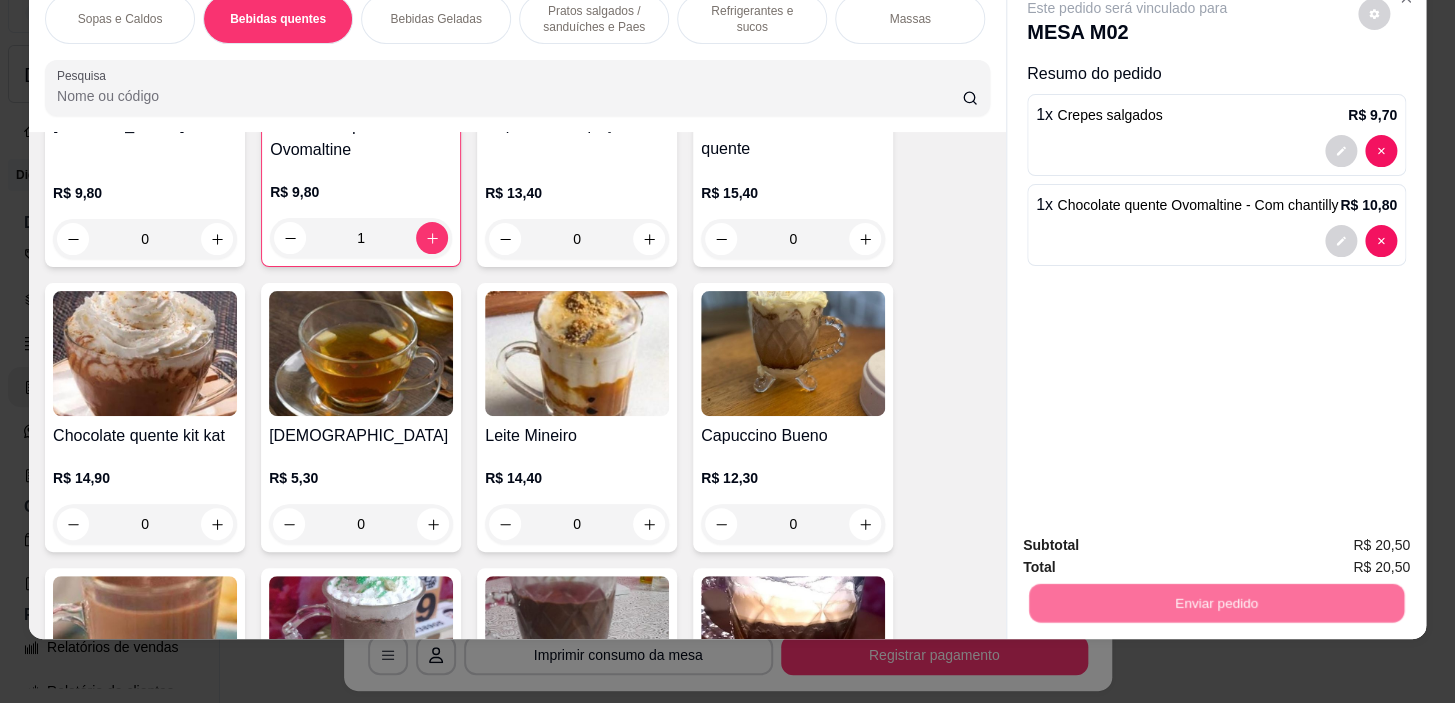 click on "Não registrar e enviar pedido" at bounding box center [1150, 541] 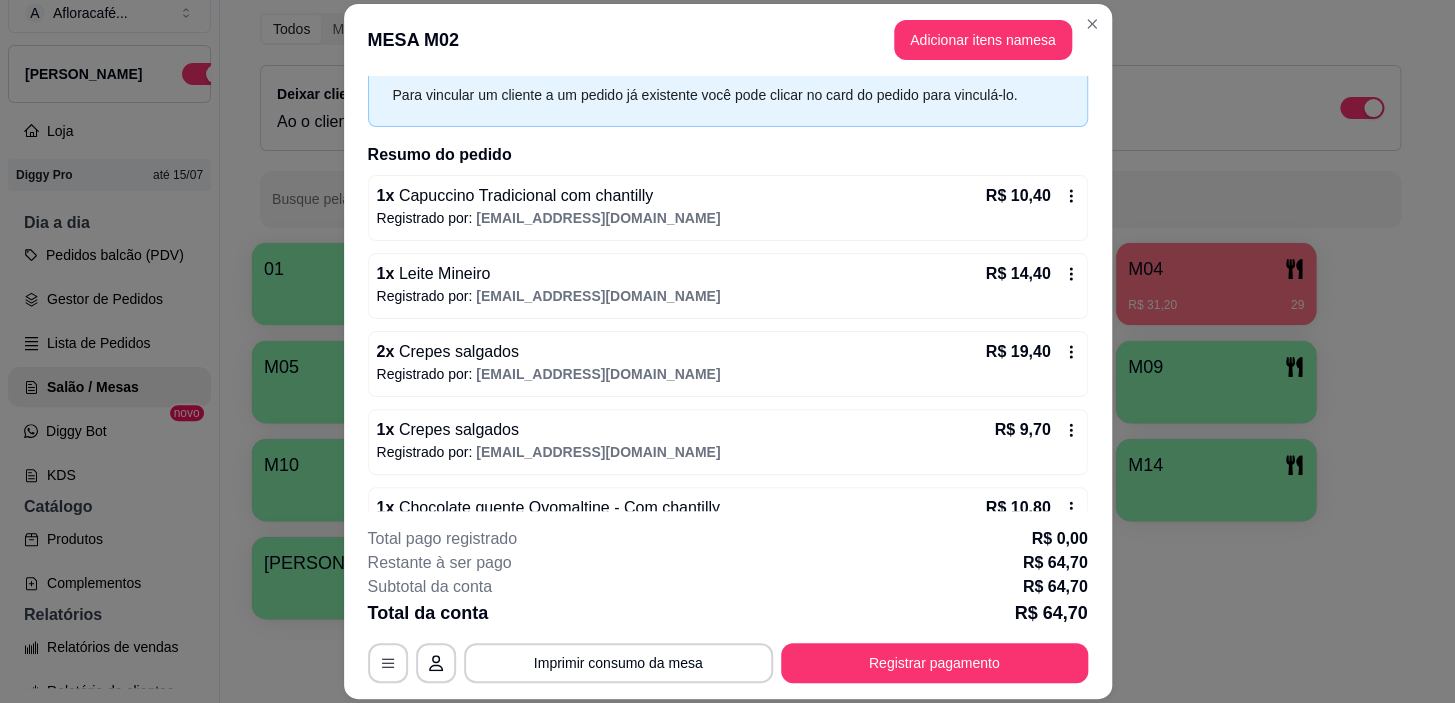 scroll, scrollTop: 138, scrollLeft: 0, axis: vertical 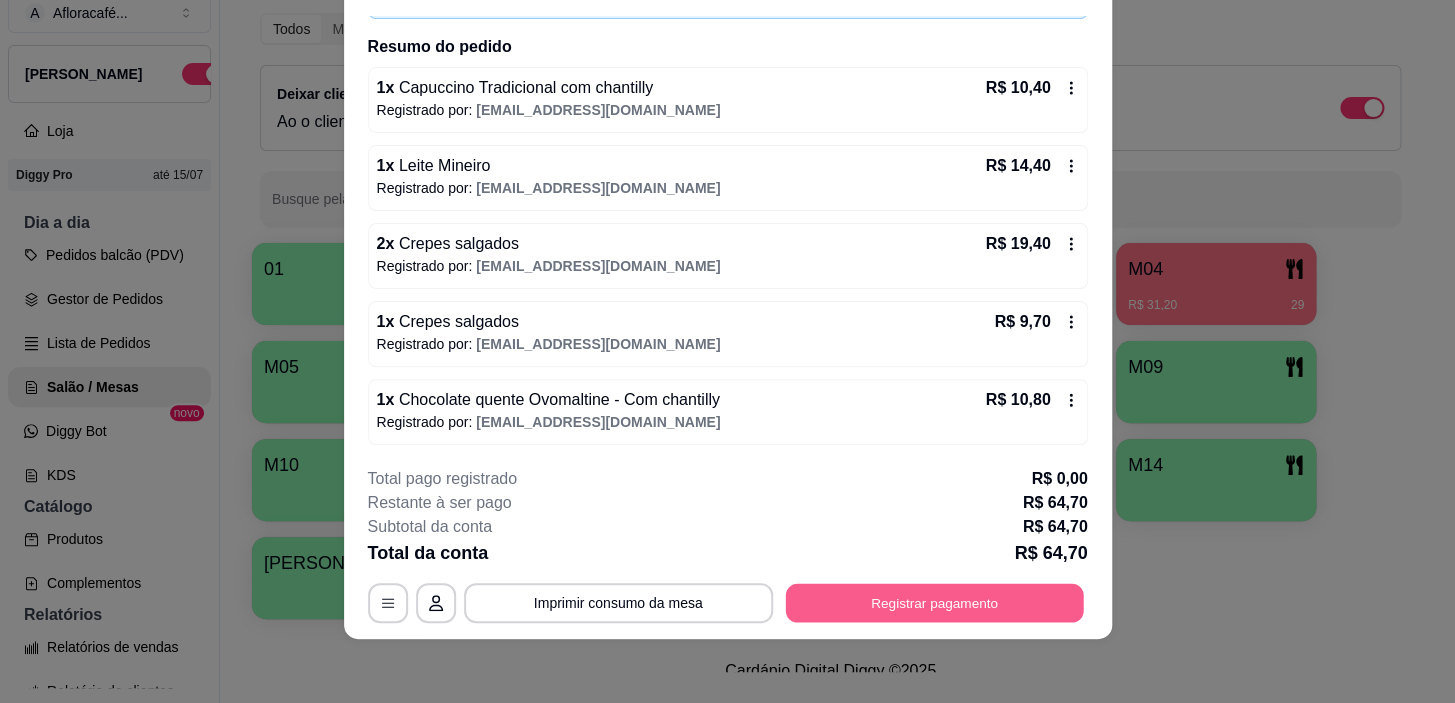 click on "Registrar pagamento" at bounding box center [934, 603] 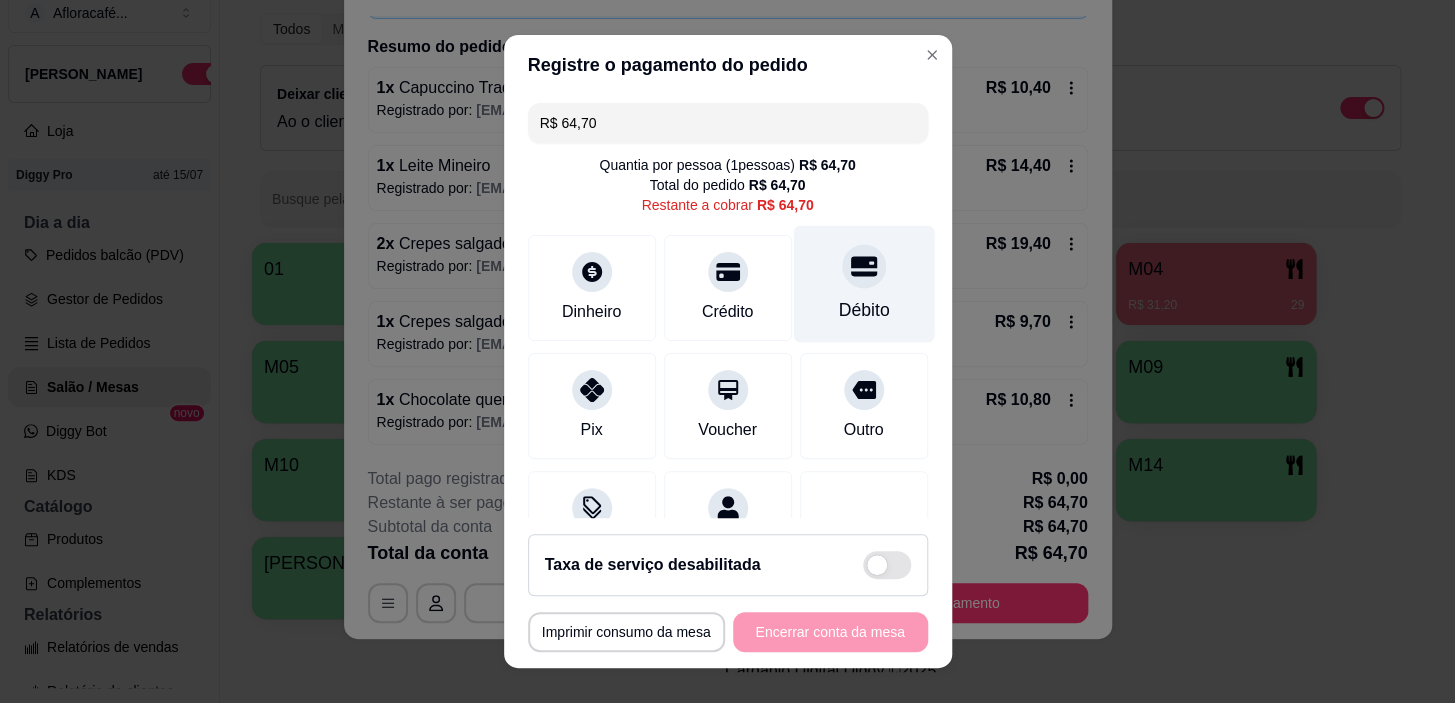 click on "Débito" at bounding box center [863, 284] 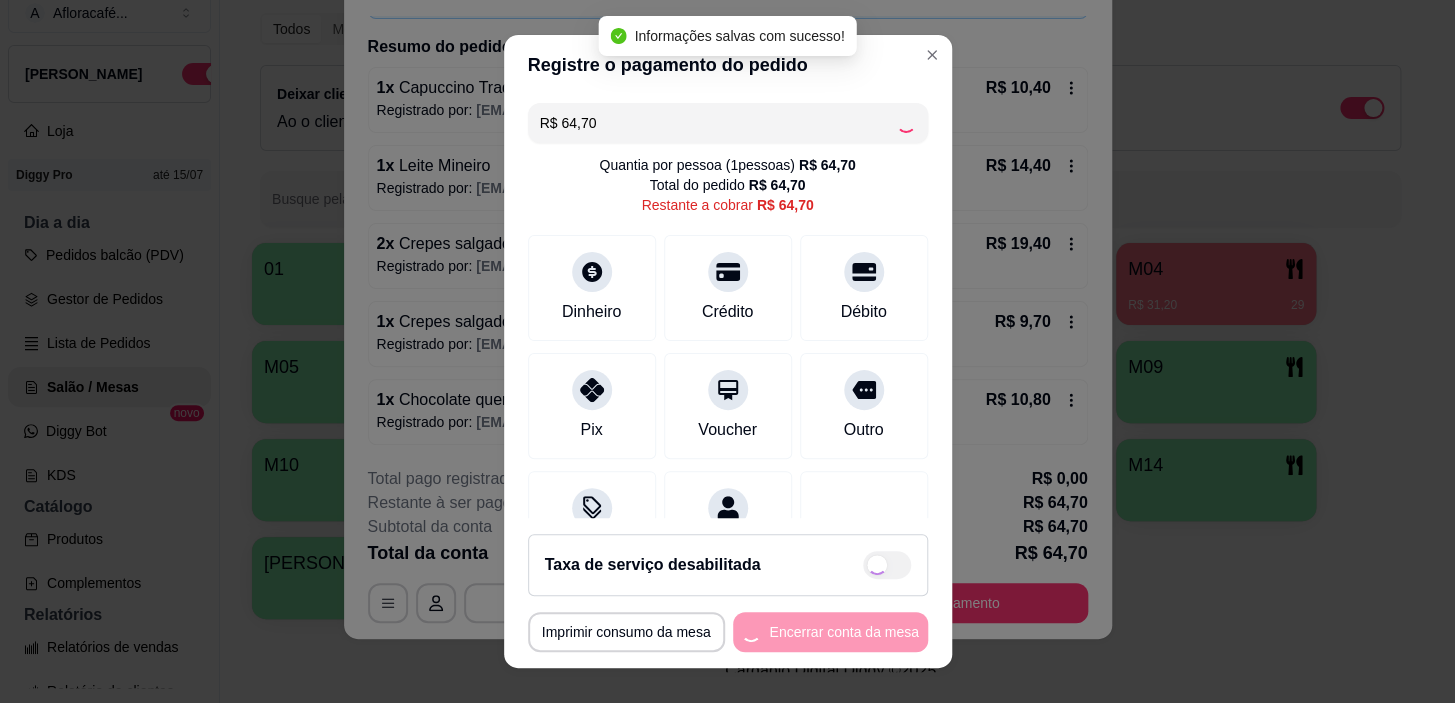 type on "R$ 0,00" 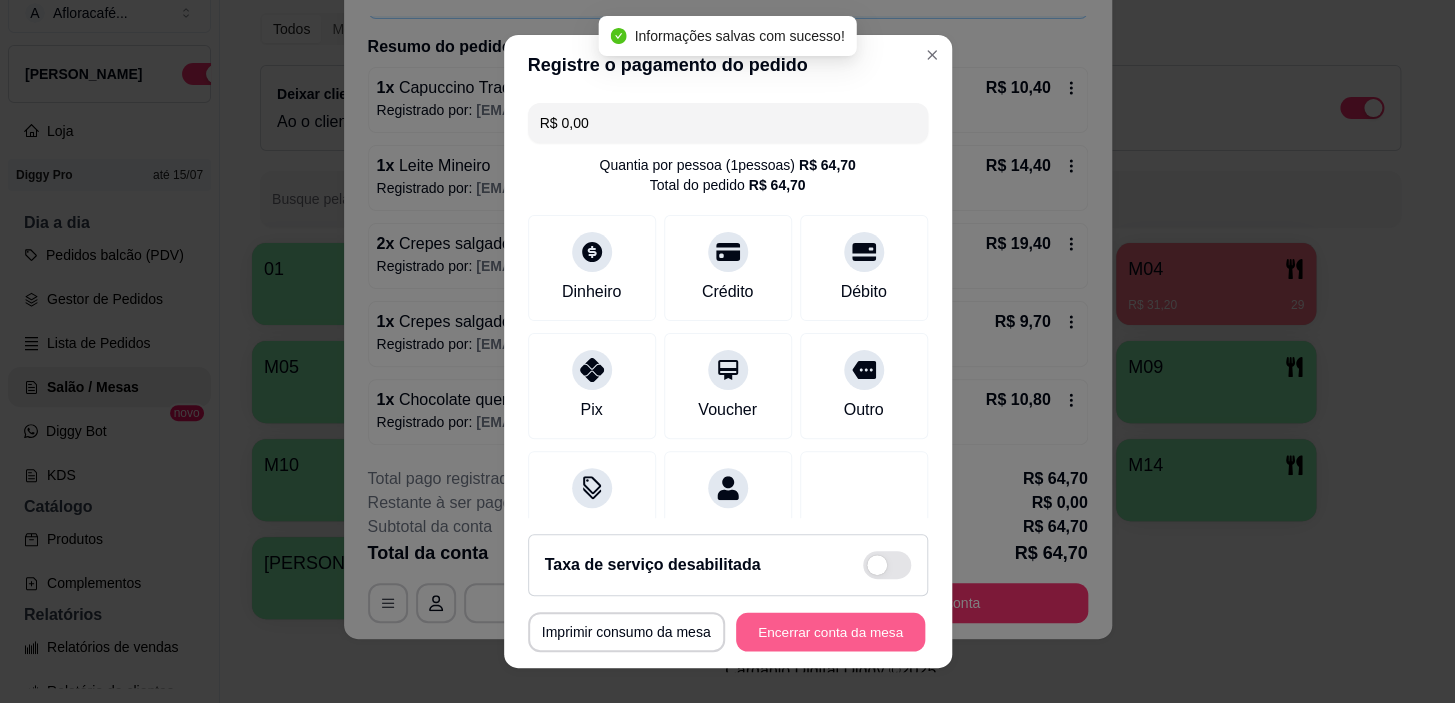click on "Encerrar conta da mesa" at bounding box center [830, 631] 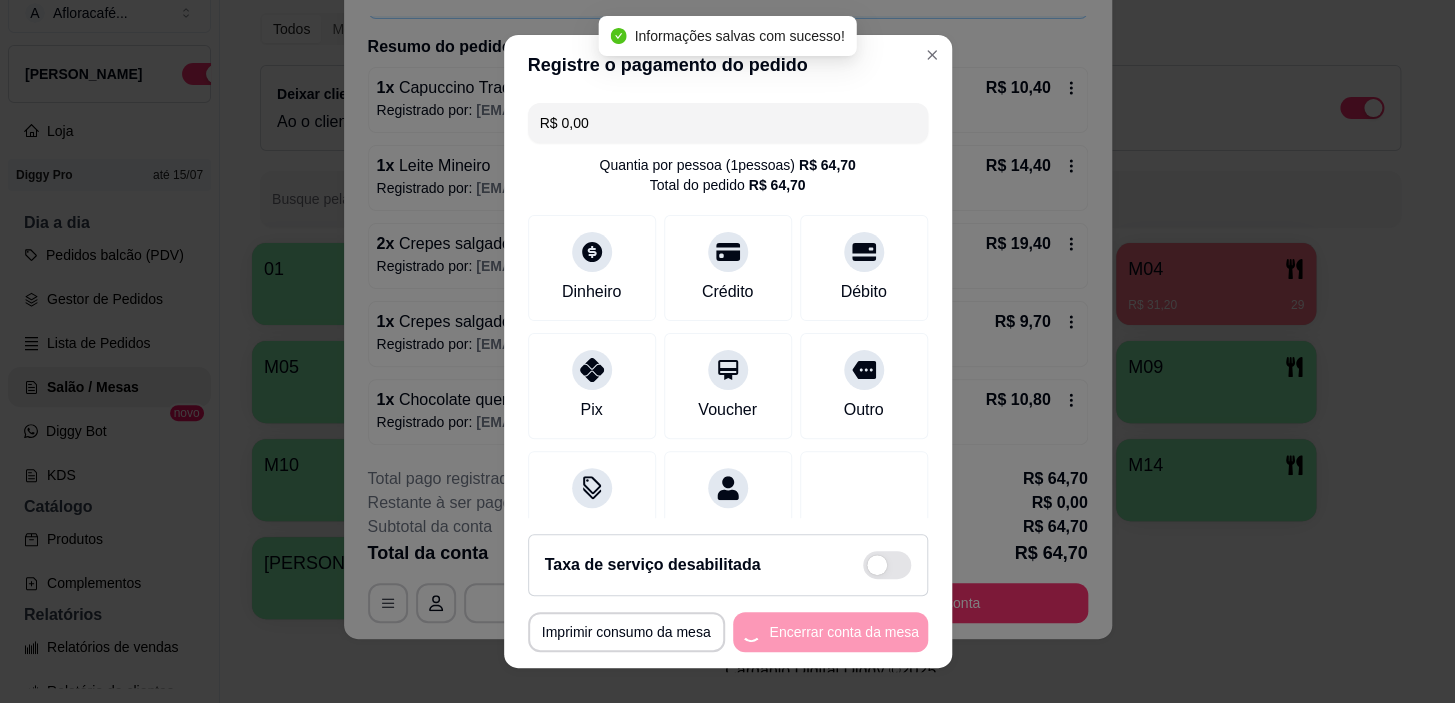 scroll, scrollTop: 0, scrollLeft: 0, axis: both 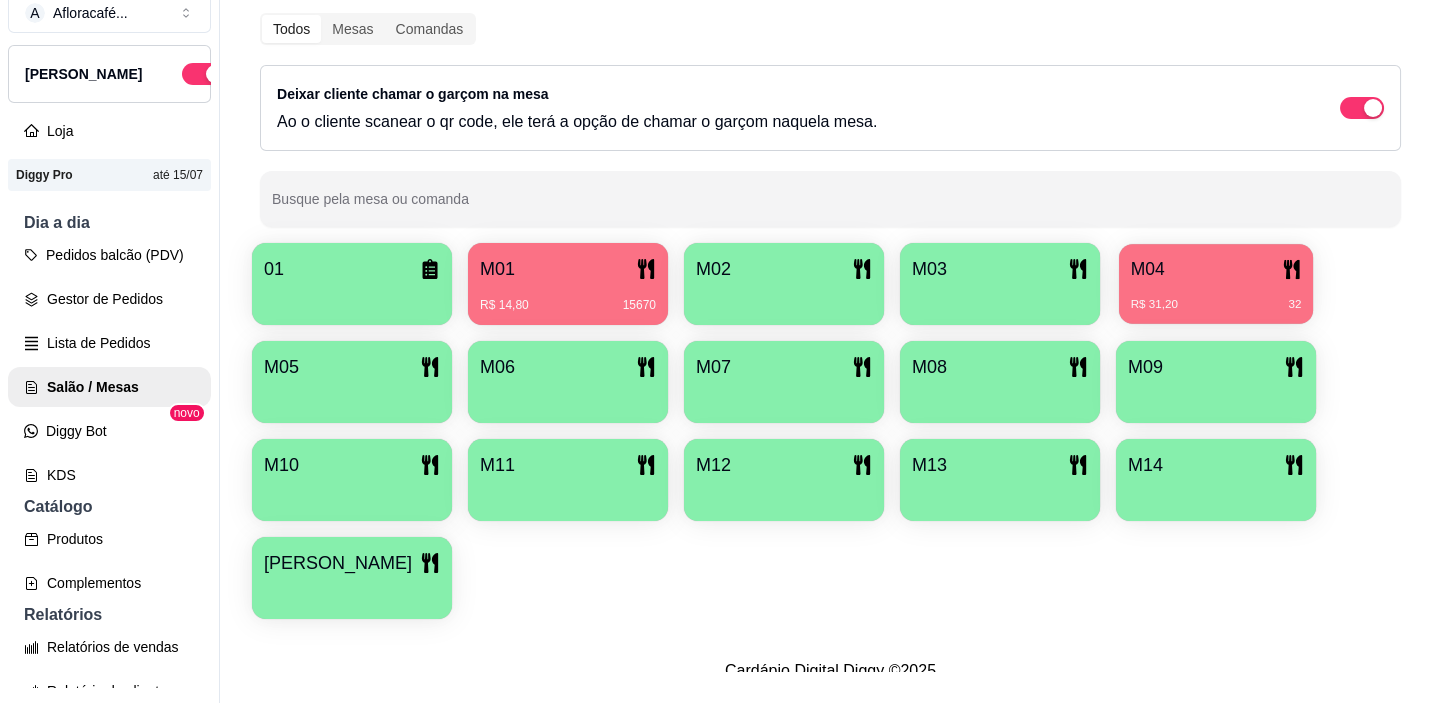 click on "R$ 31,20 32" at bounding box center (1216, 297) 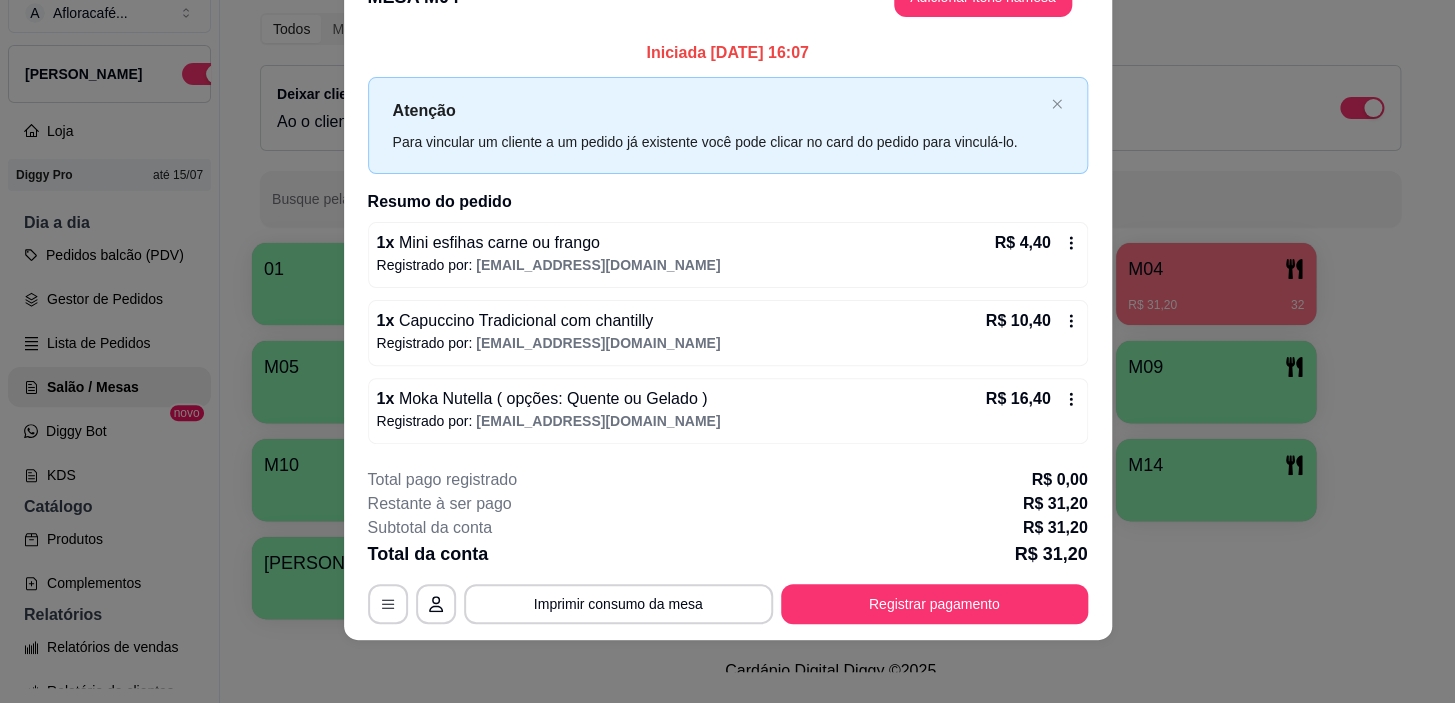 scroll, scrollTop: 0, scrollLeft: 0, axis: both 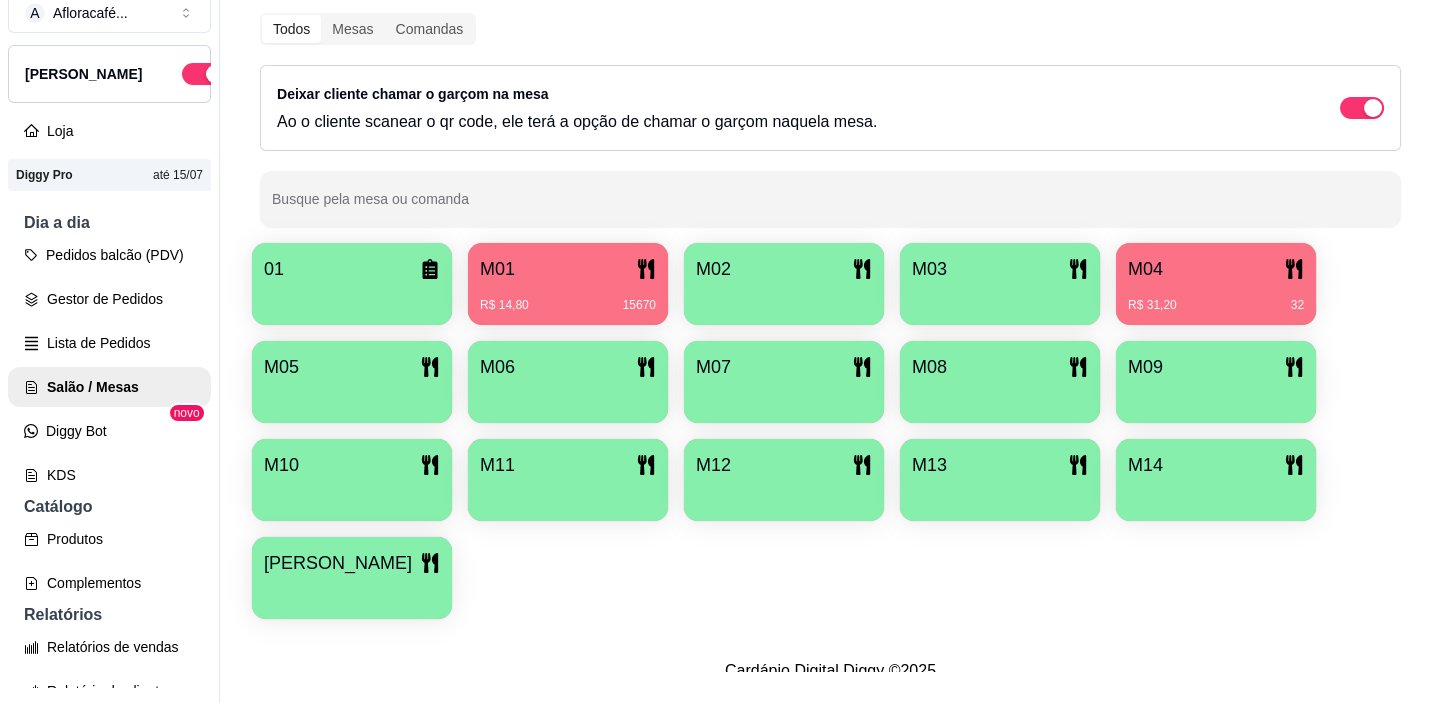 click at bounding box center [784, 298] 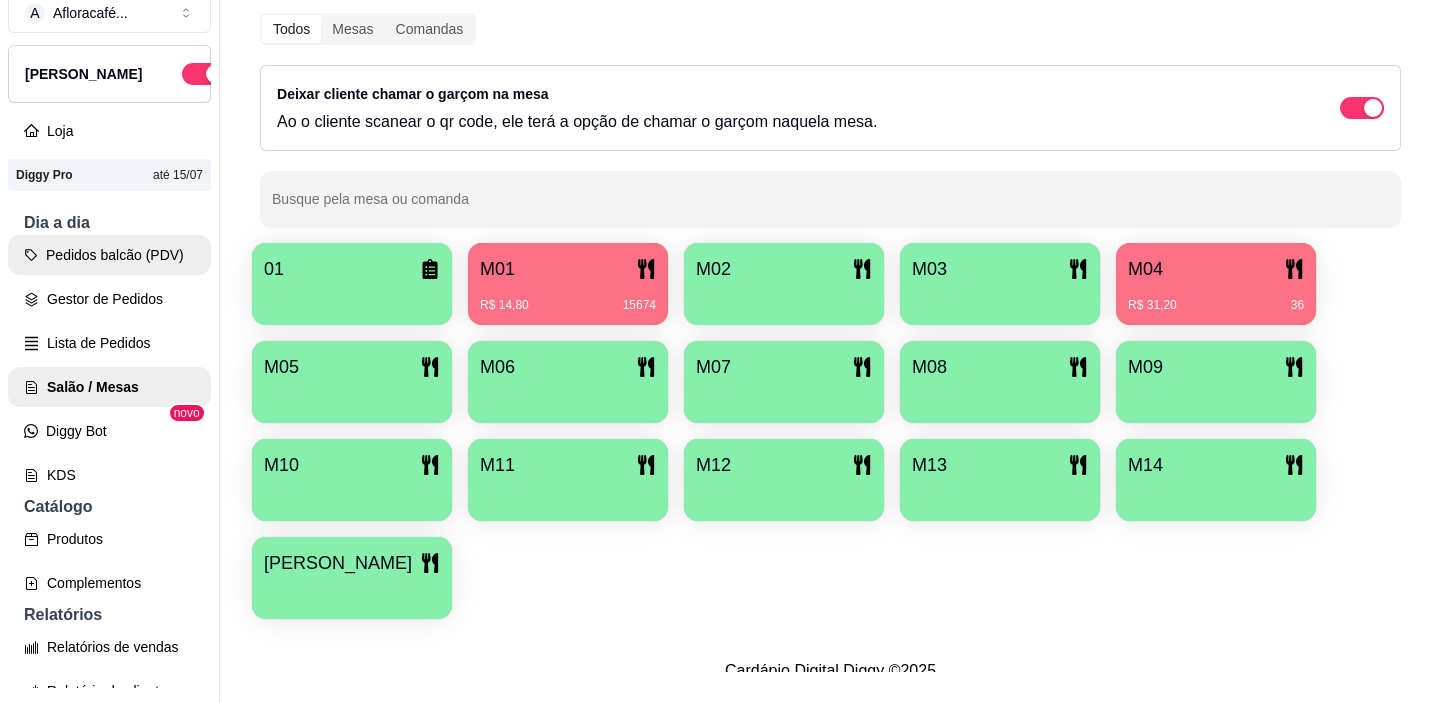 click on "Pedidos balcão (PDV)" at bounding box center (109, 255) 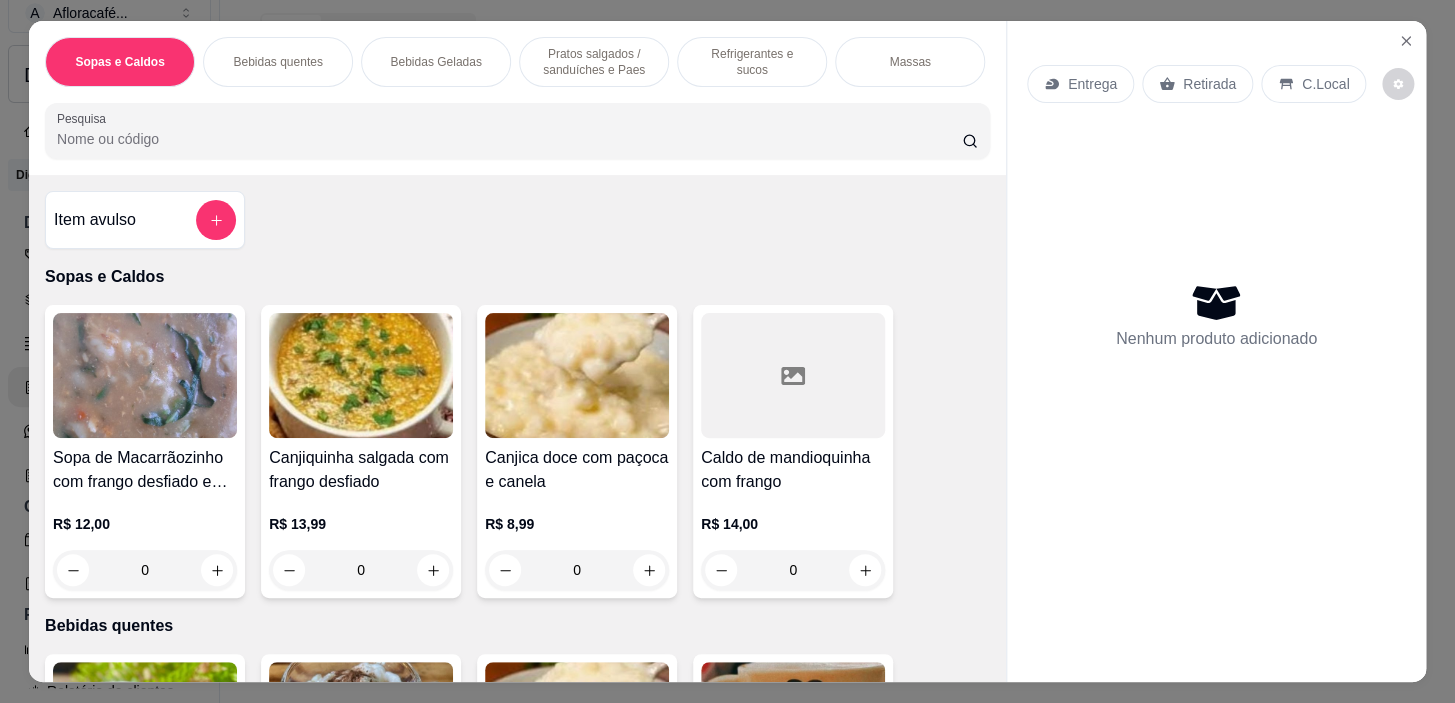 click at bounding box center [517, 131] 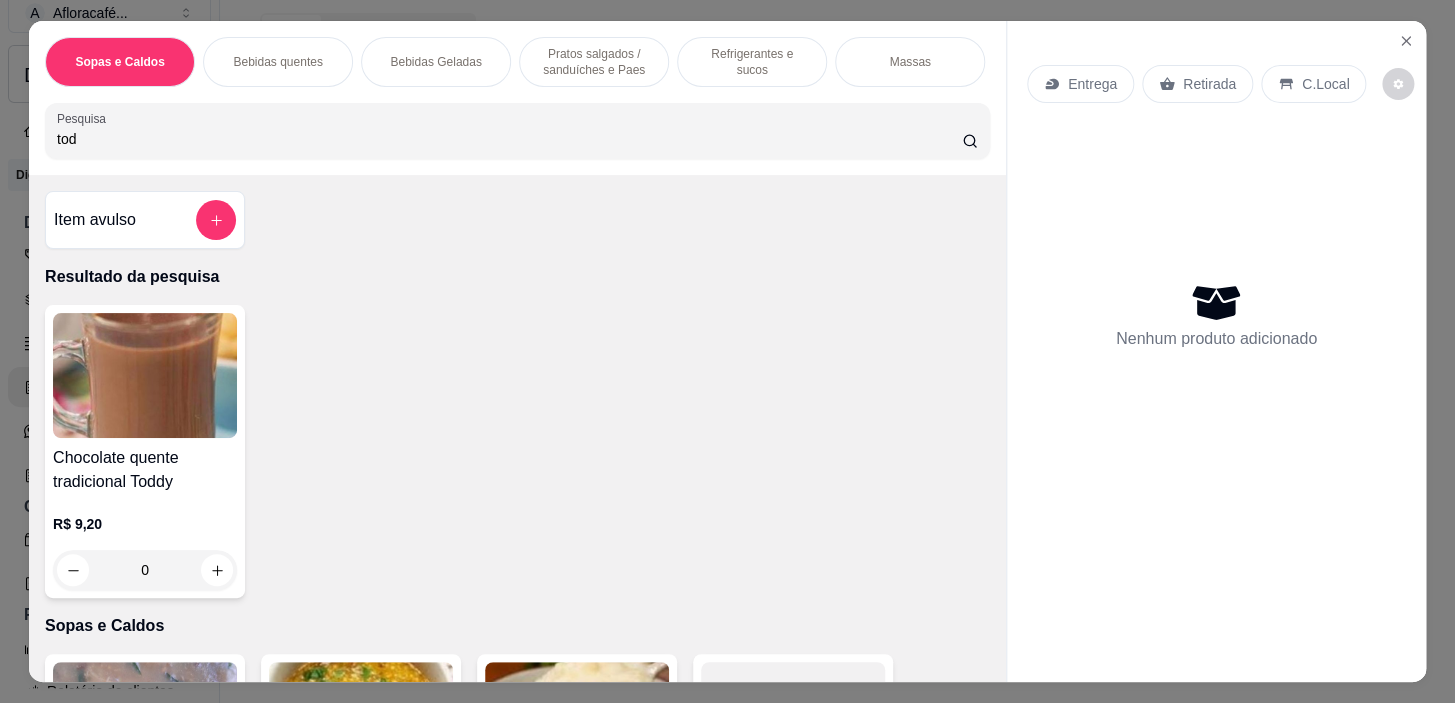 type on "tod" 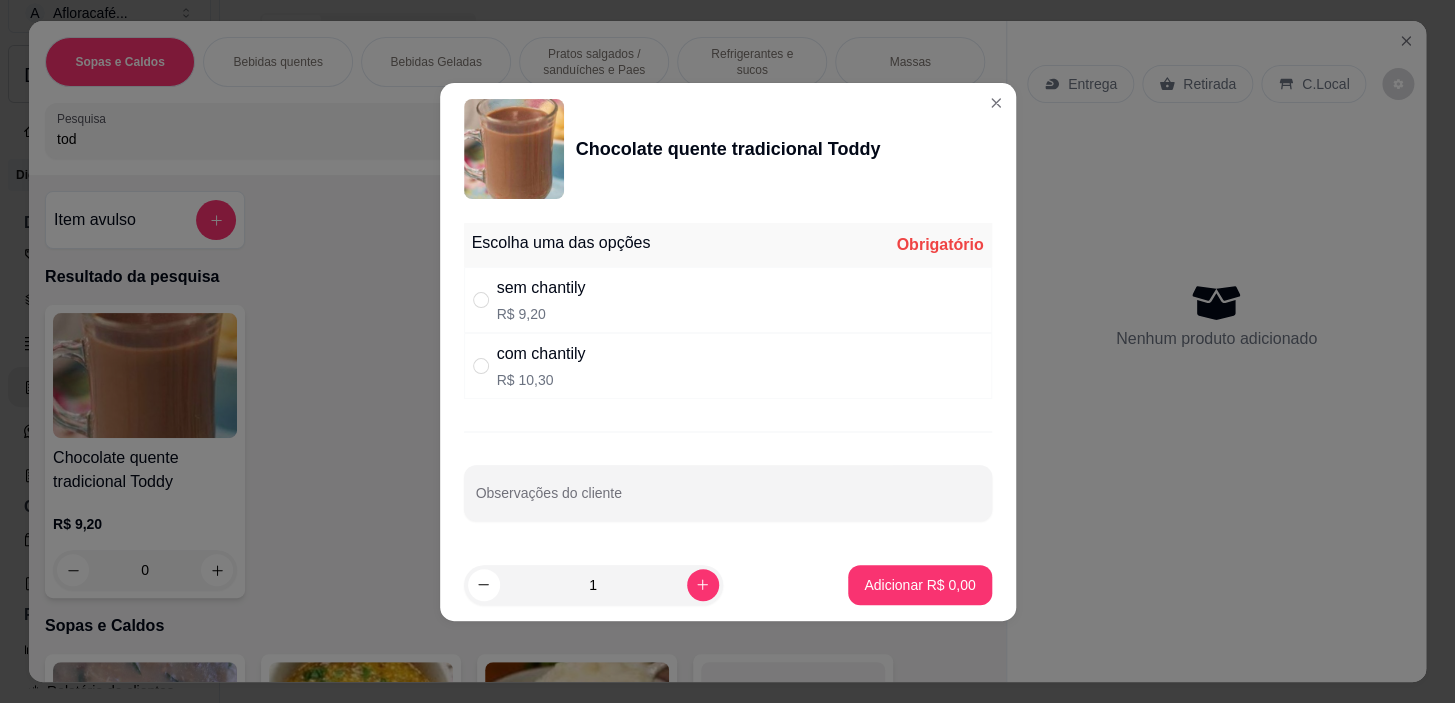 click on "sem chantily" at bounding box center [541, 288] 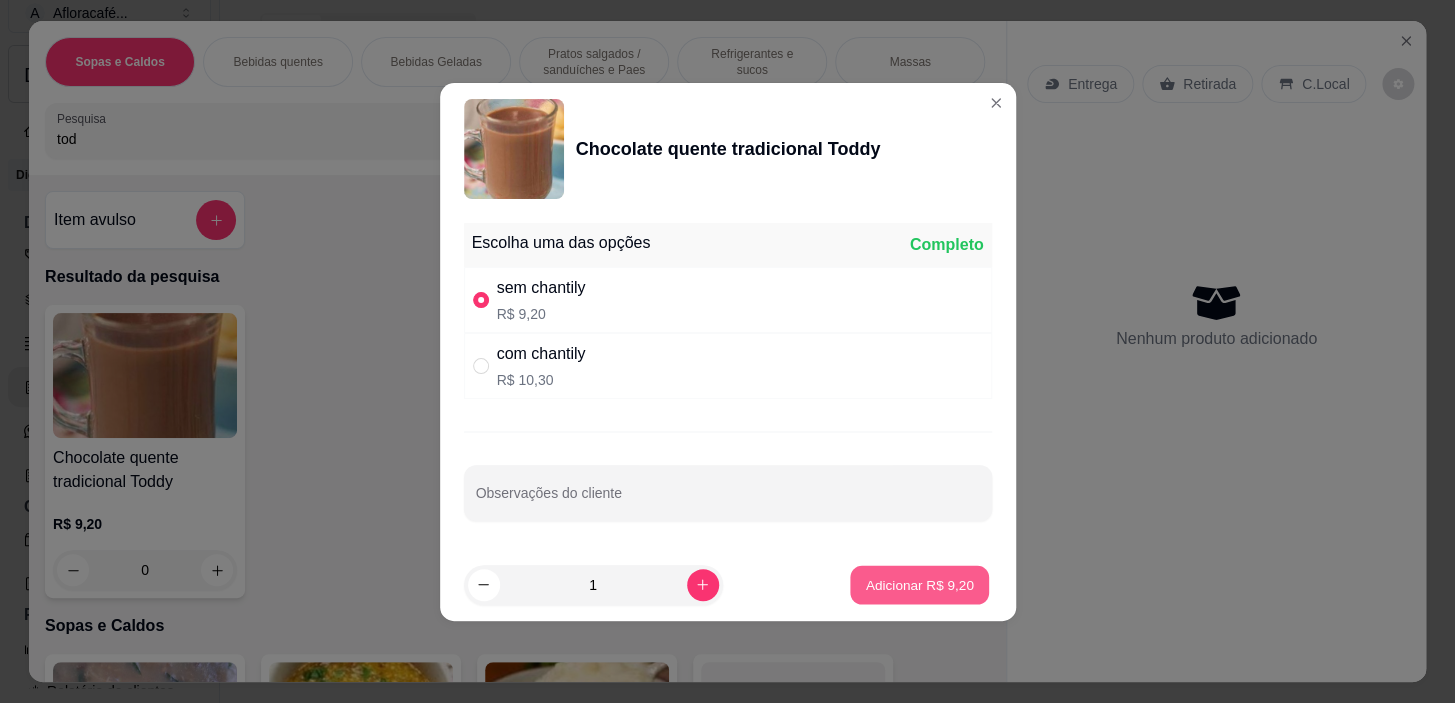 click on "Adicionar   R$ 9,20" at bounding box center (920, 584) 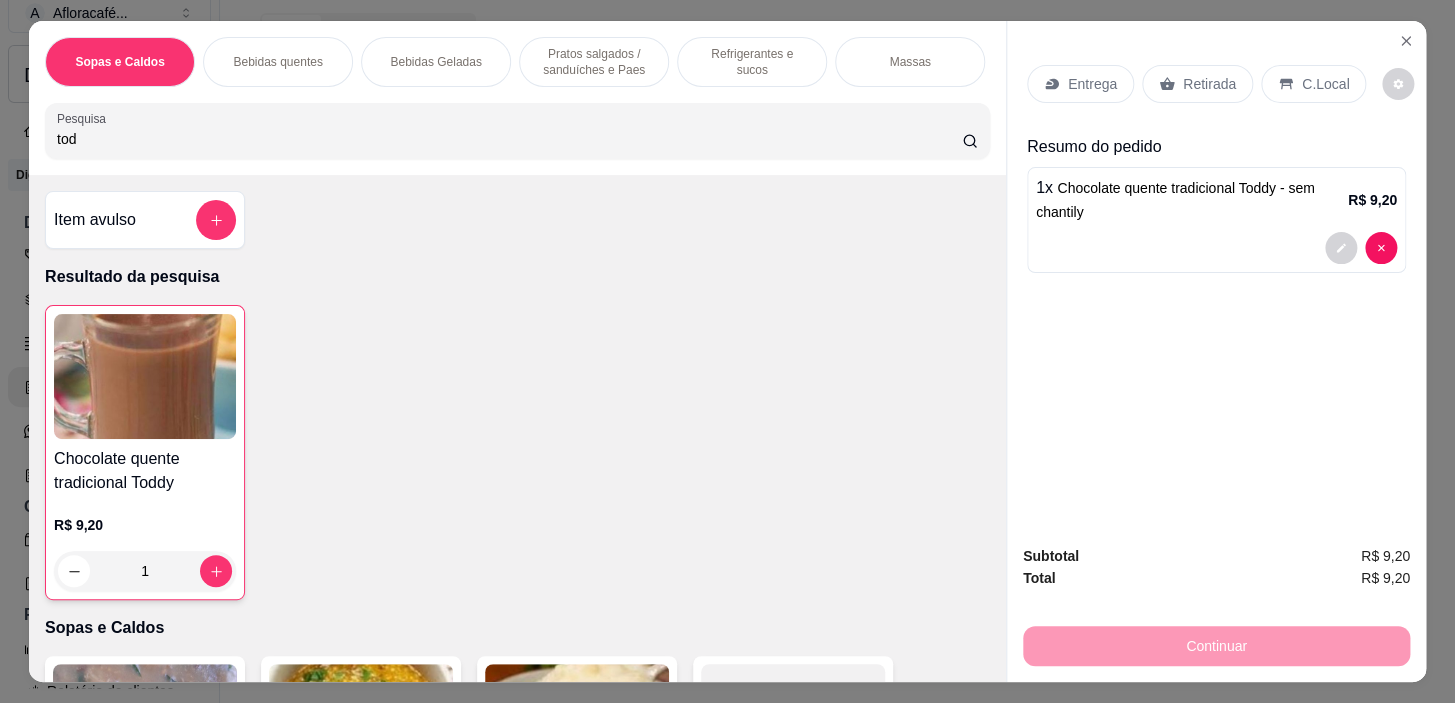 click on "C.Local" at bounding box center (1325, 84) 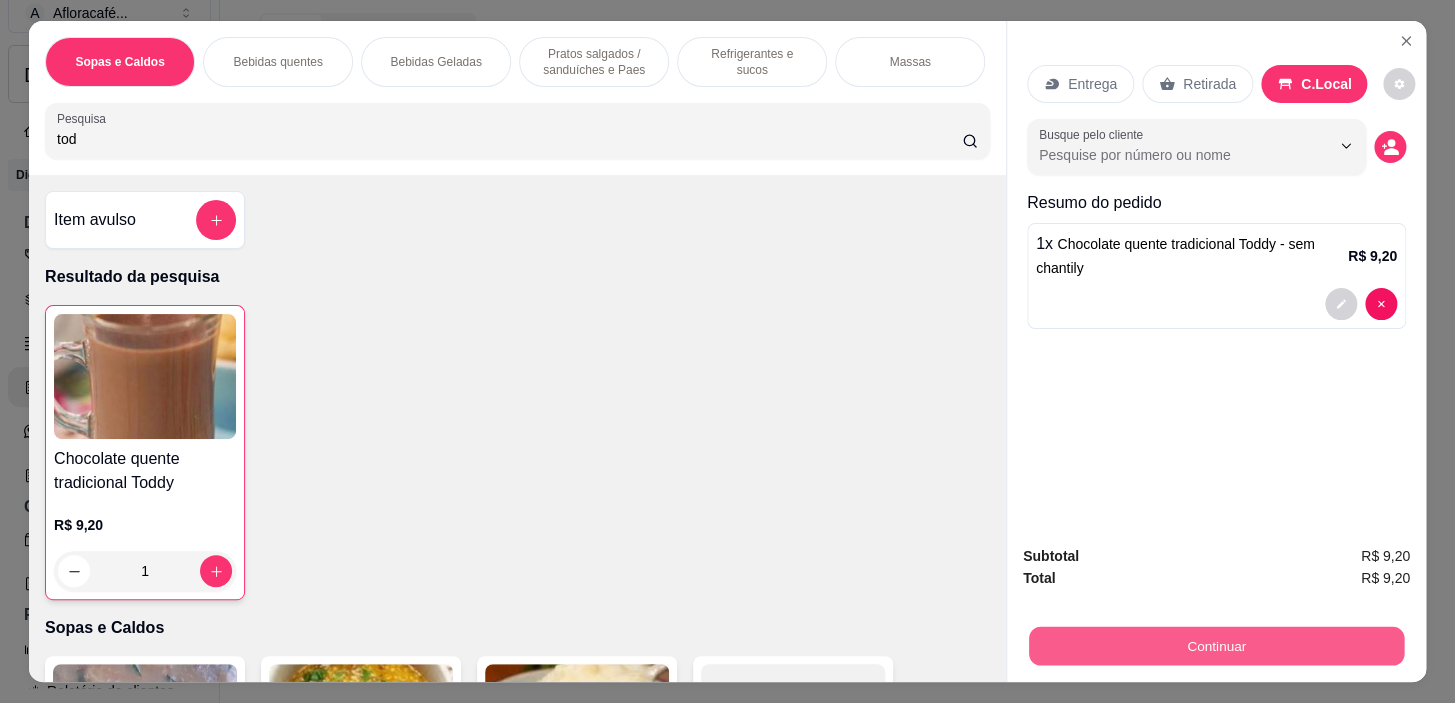 click on "Continuar" at bounding box center [1216, 646] 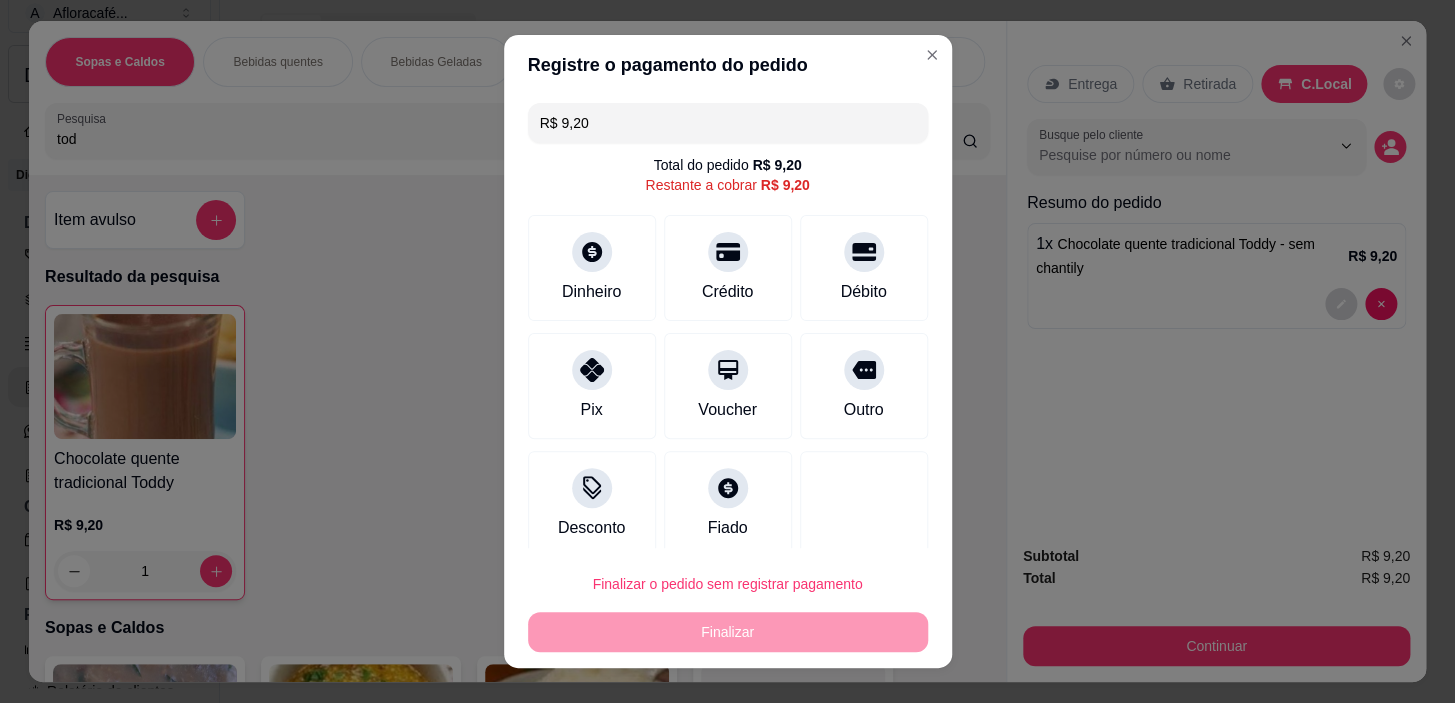 click on "R$ 9,20 Total do pedido   R$ 9,20 Restante a cobrar   R$ 9,20 Dinheiro Crédito Débito Pix Voucher Outro Desconto Fiado" at bounding box center (728, 321) 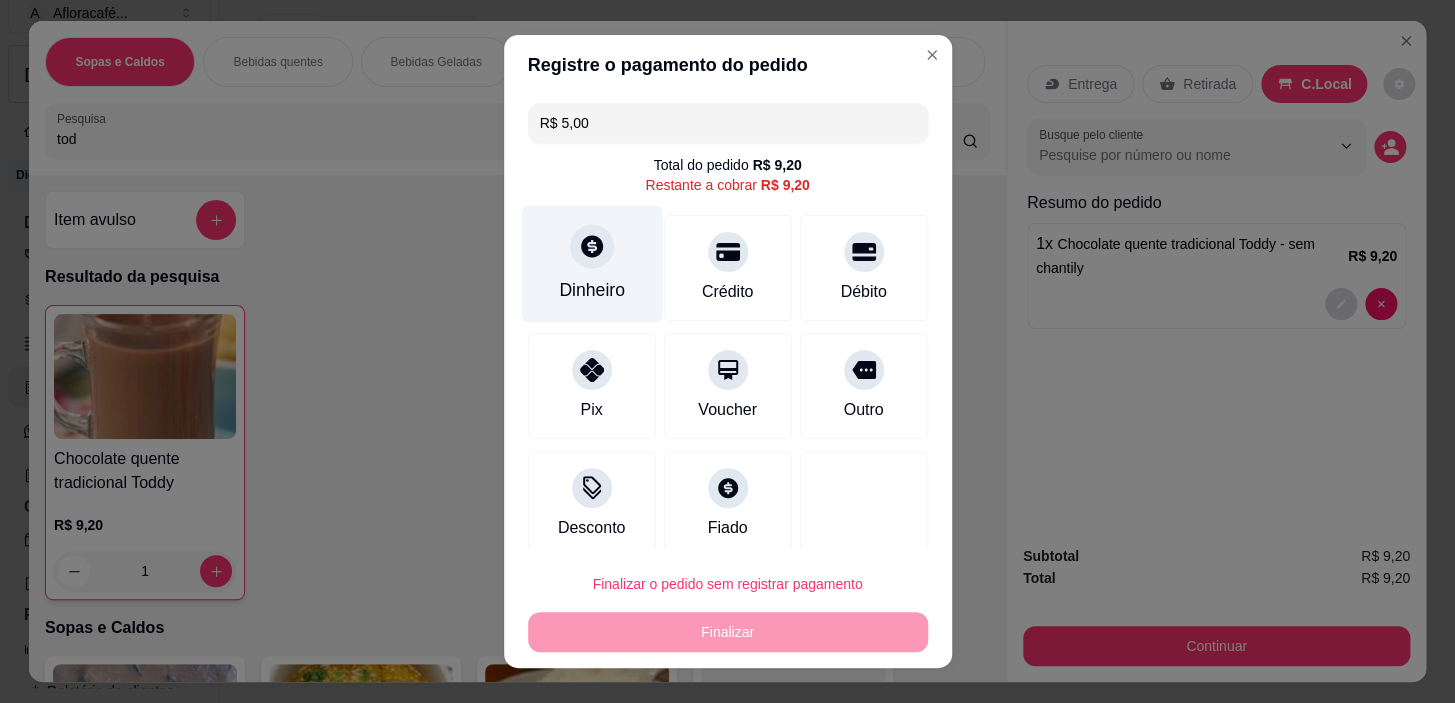 click 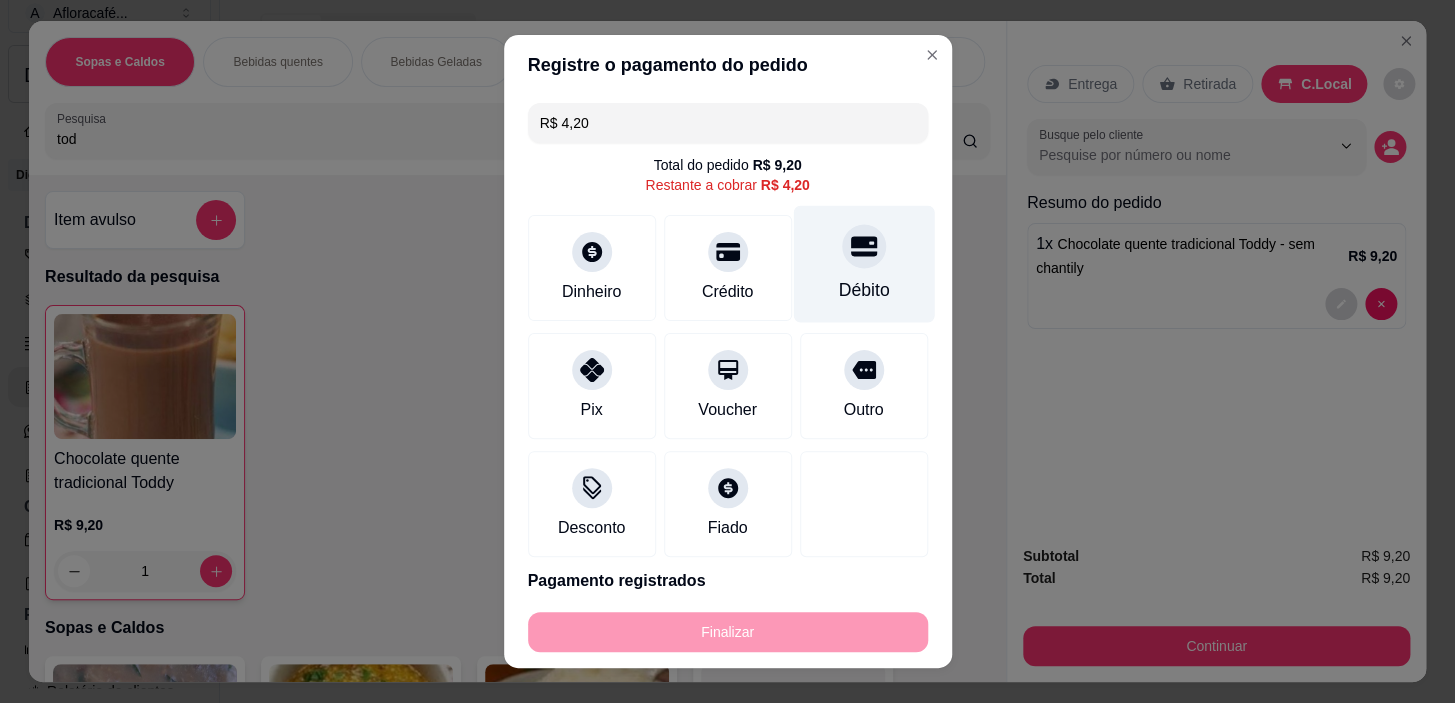 click 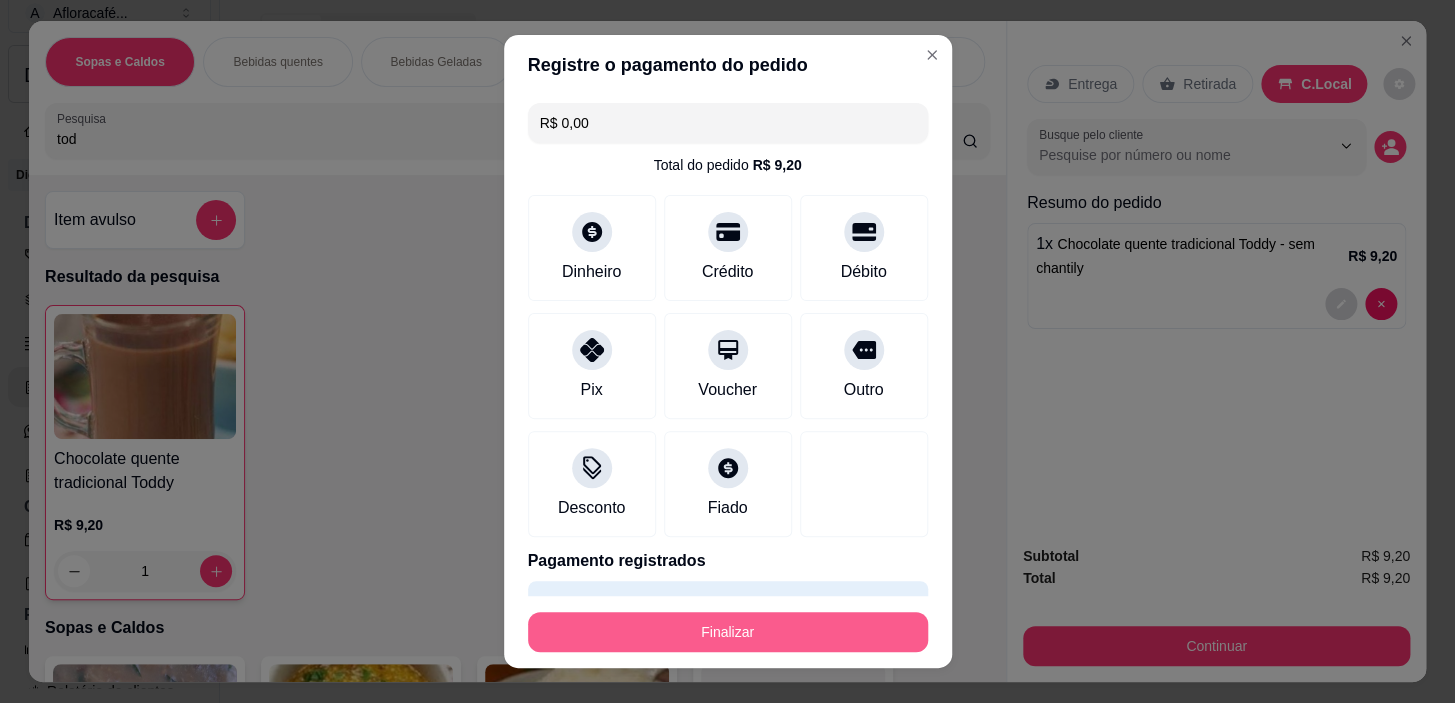 click on "Finalizar" at bounding box center [728, 632] 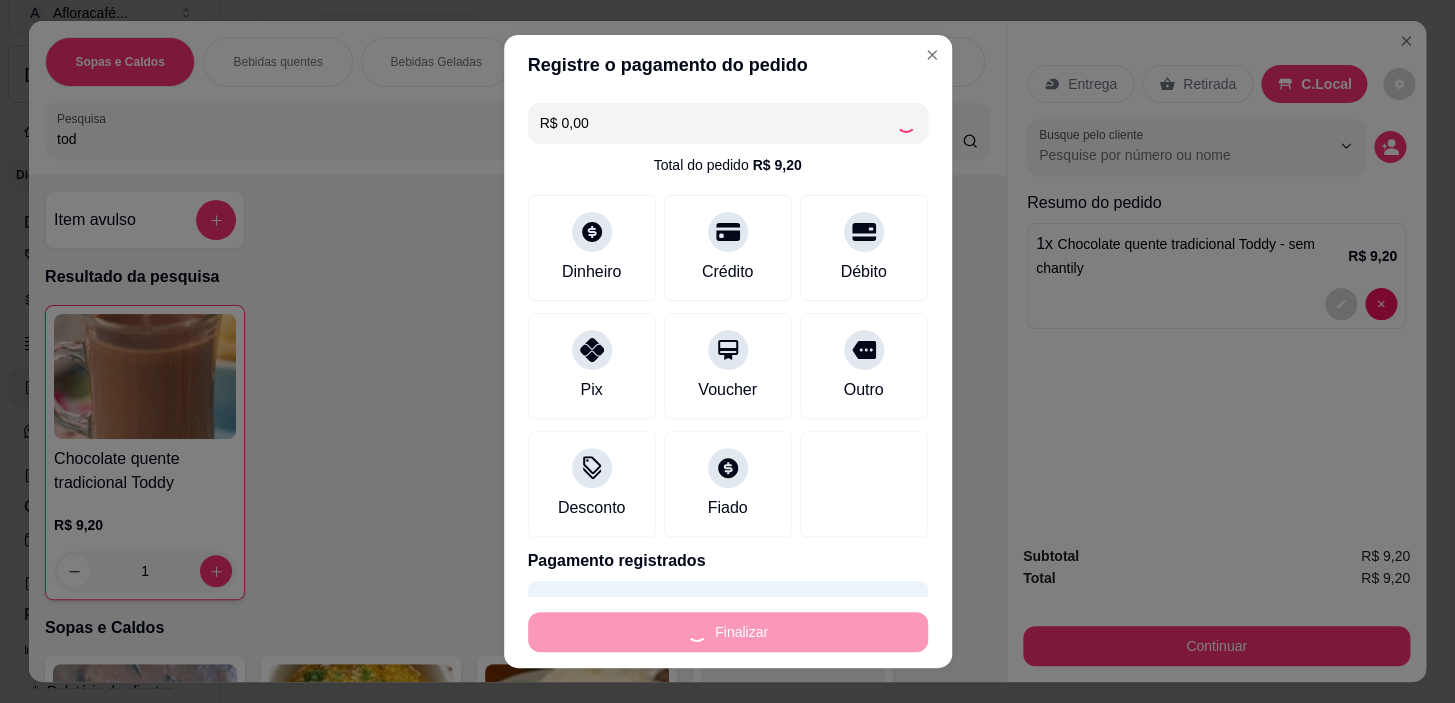 type on "0" 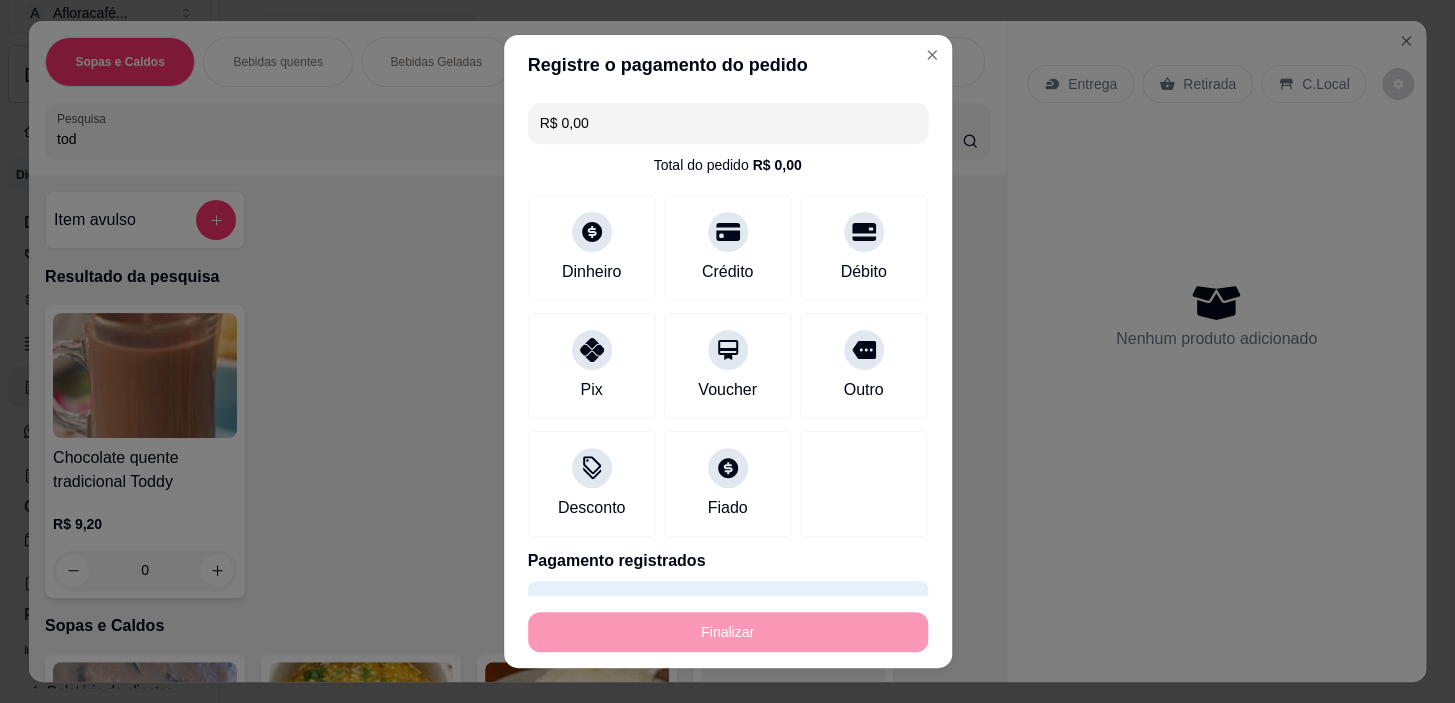 type 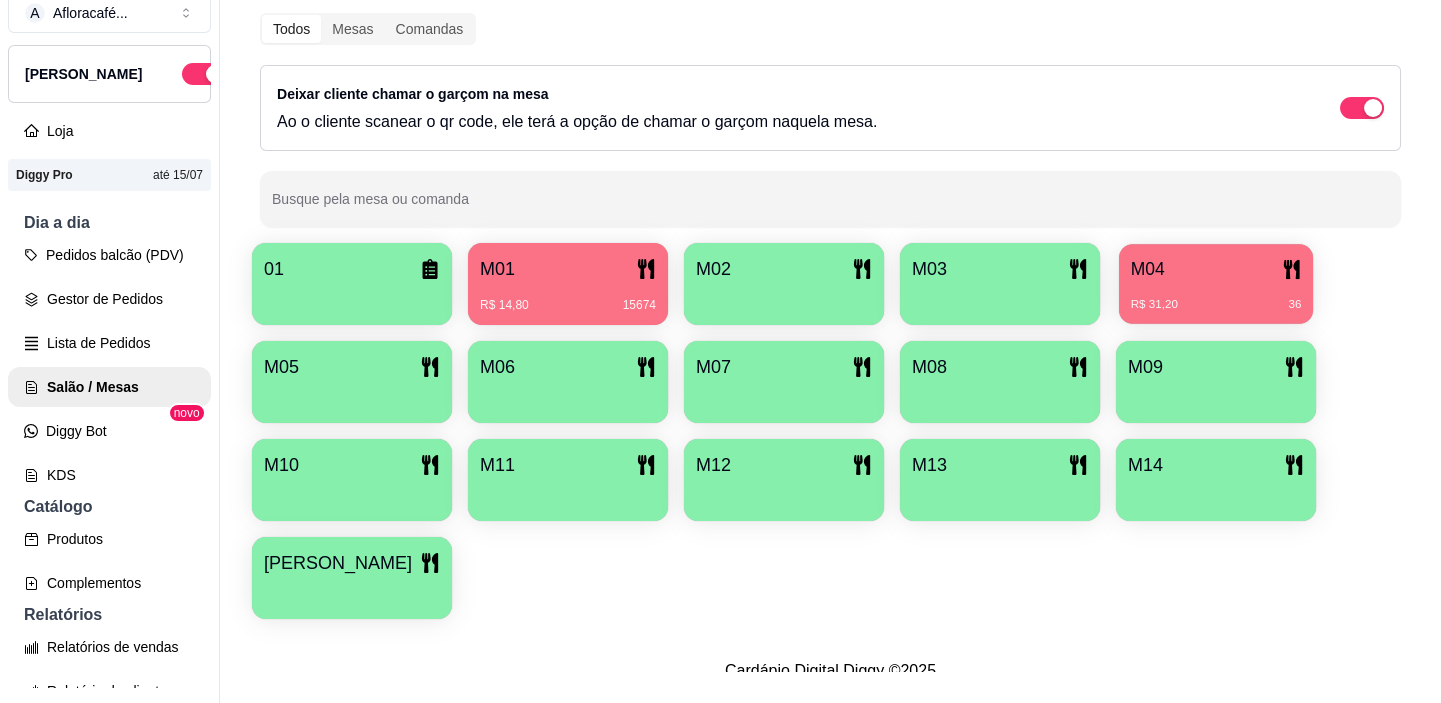 click on "R$ 31,20 36" at bounding box center (1216, 305) 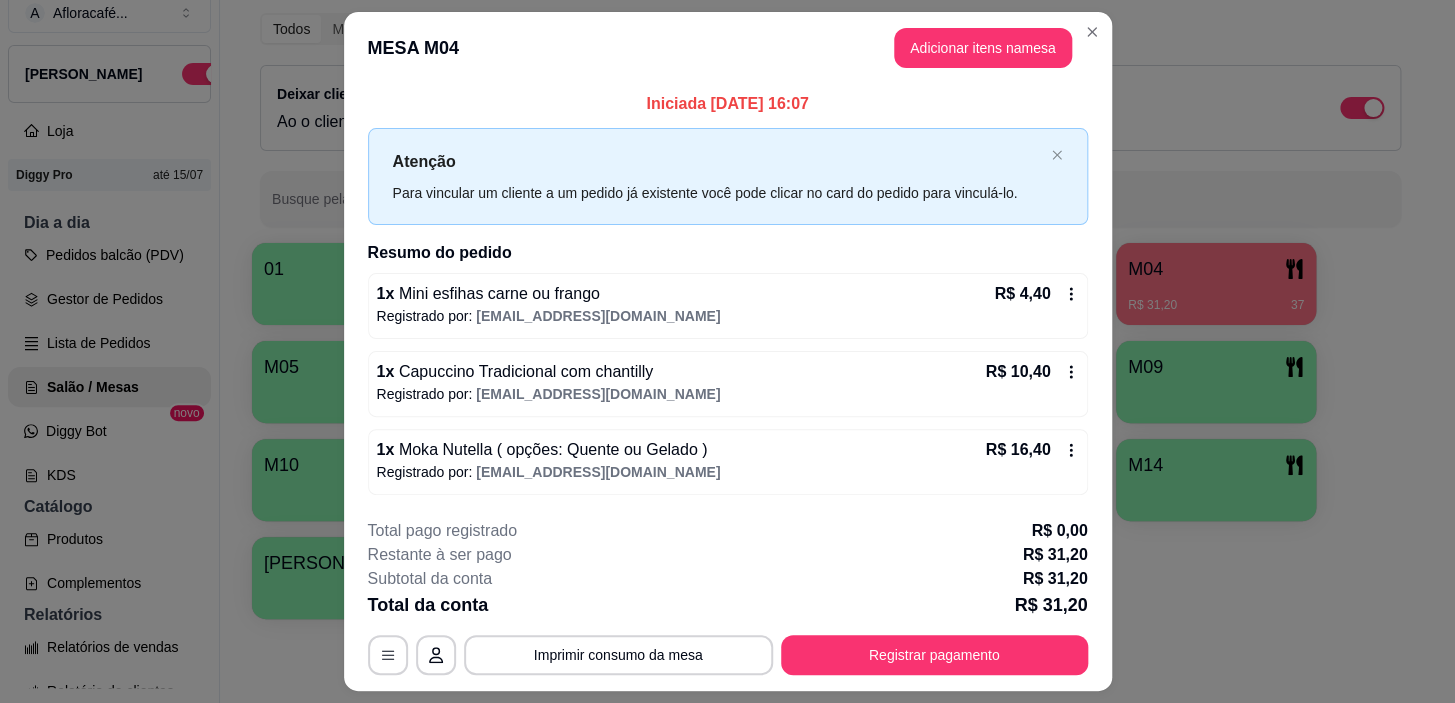 scroll, scrollTop: 51, scrollLeft: 0, axis: vertical 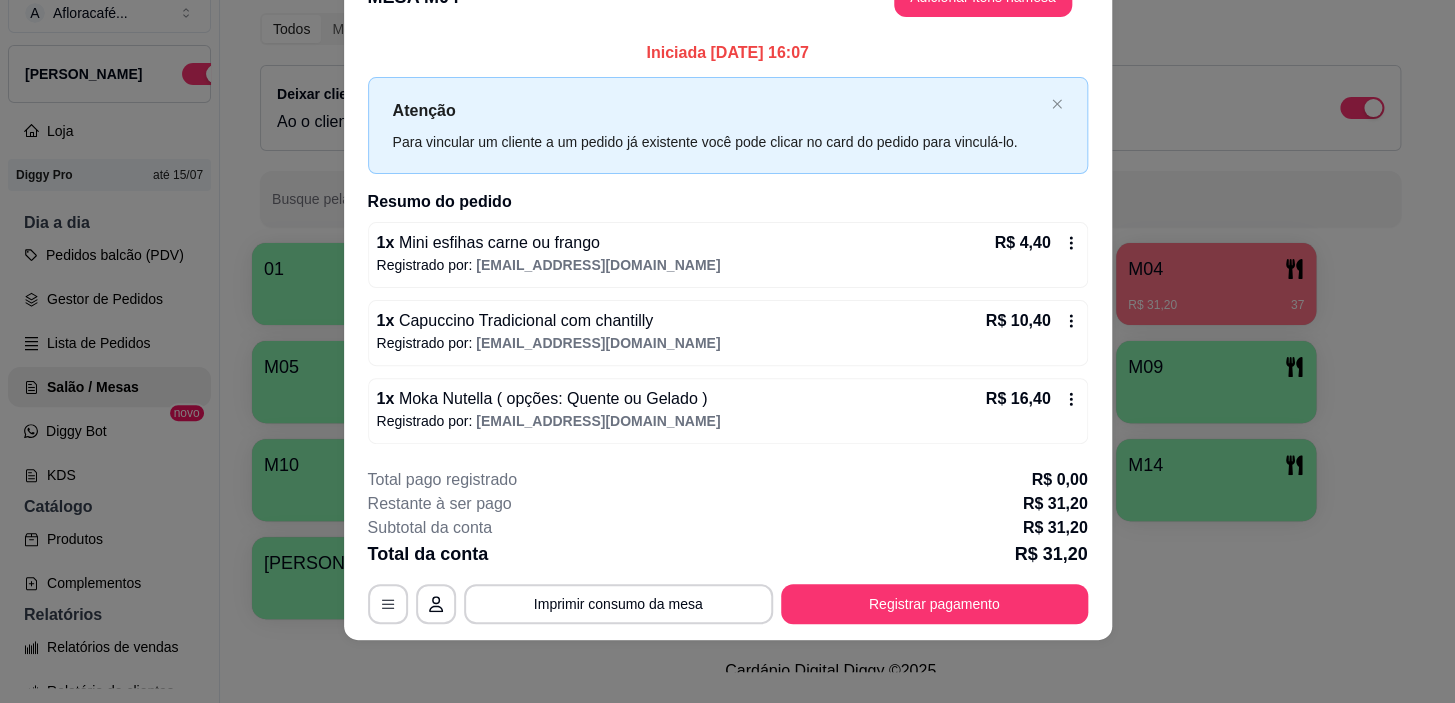 click on "Registrar pagamento" at bounding box center [934, 604] 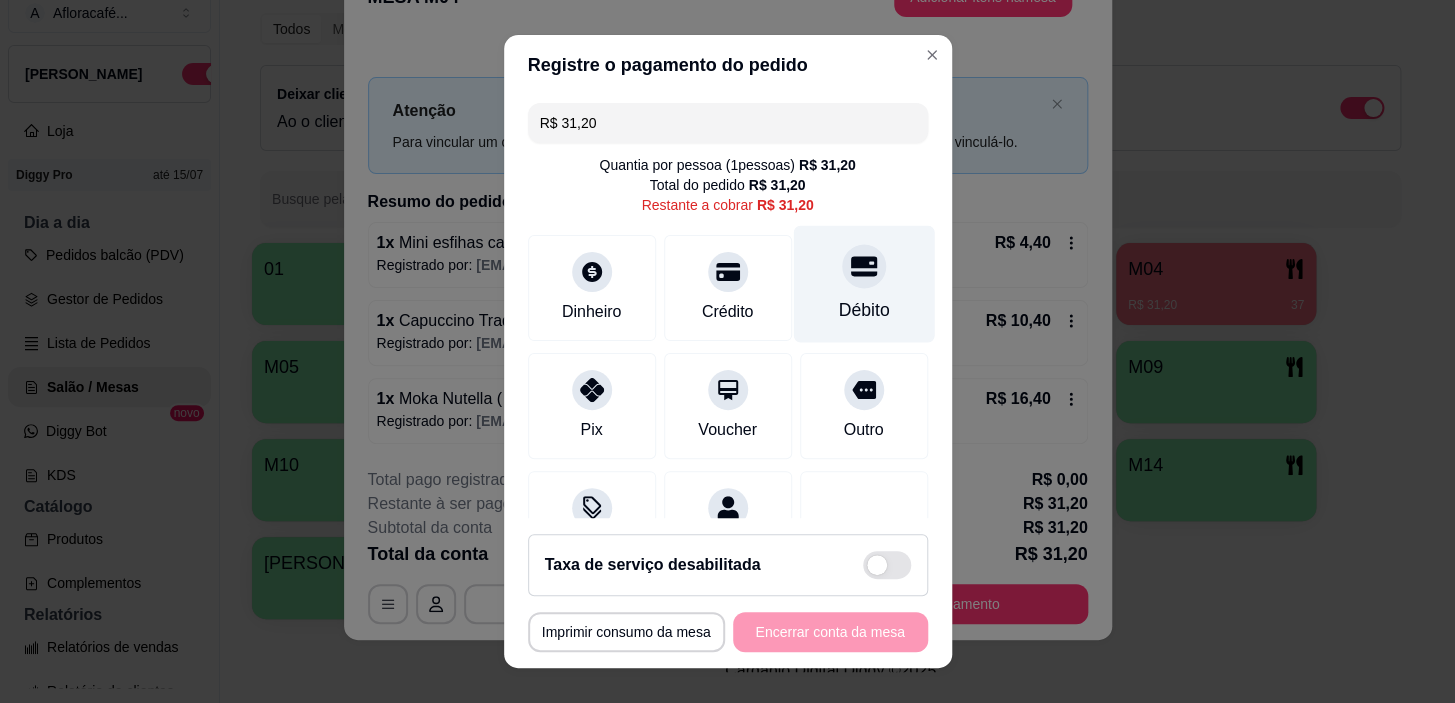 click at bounding box center (864, 267) 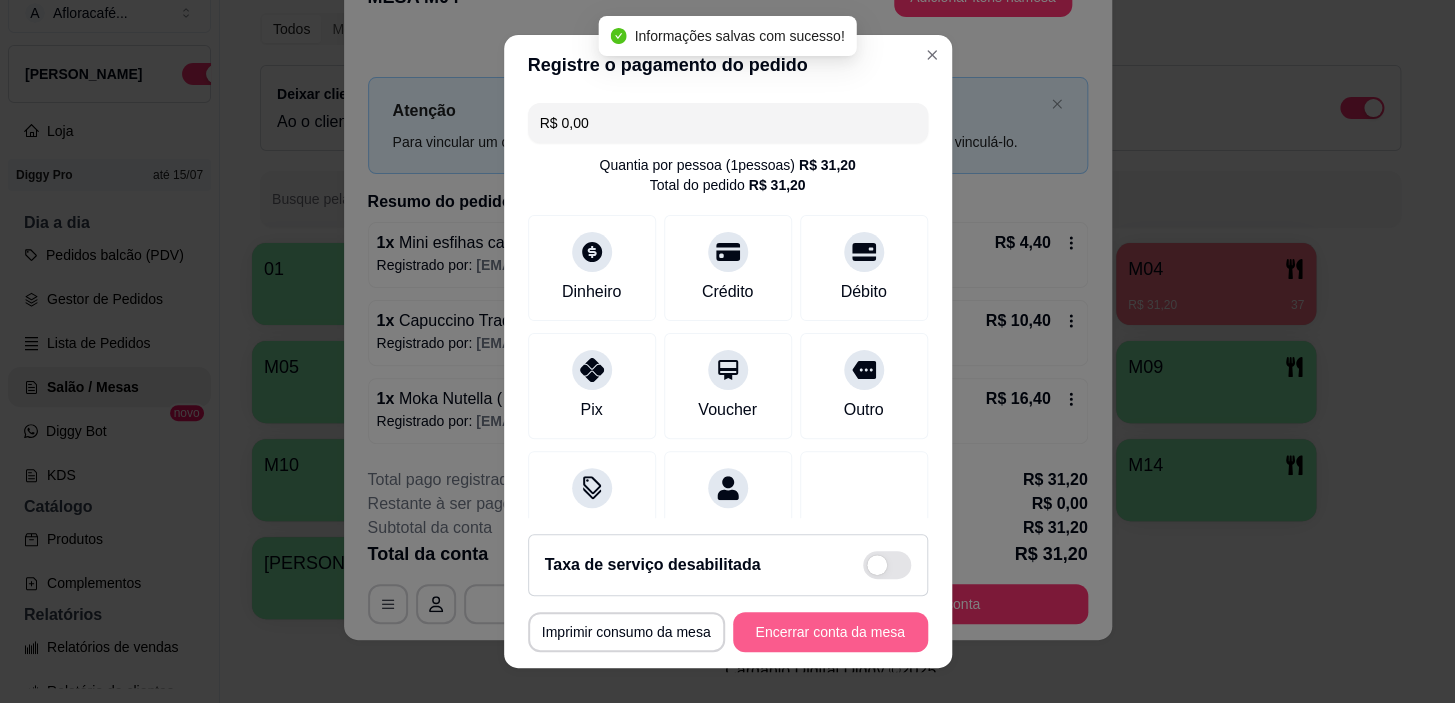 click on "Encerrar conta da mesa" at bounding box center [830, 632] 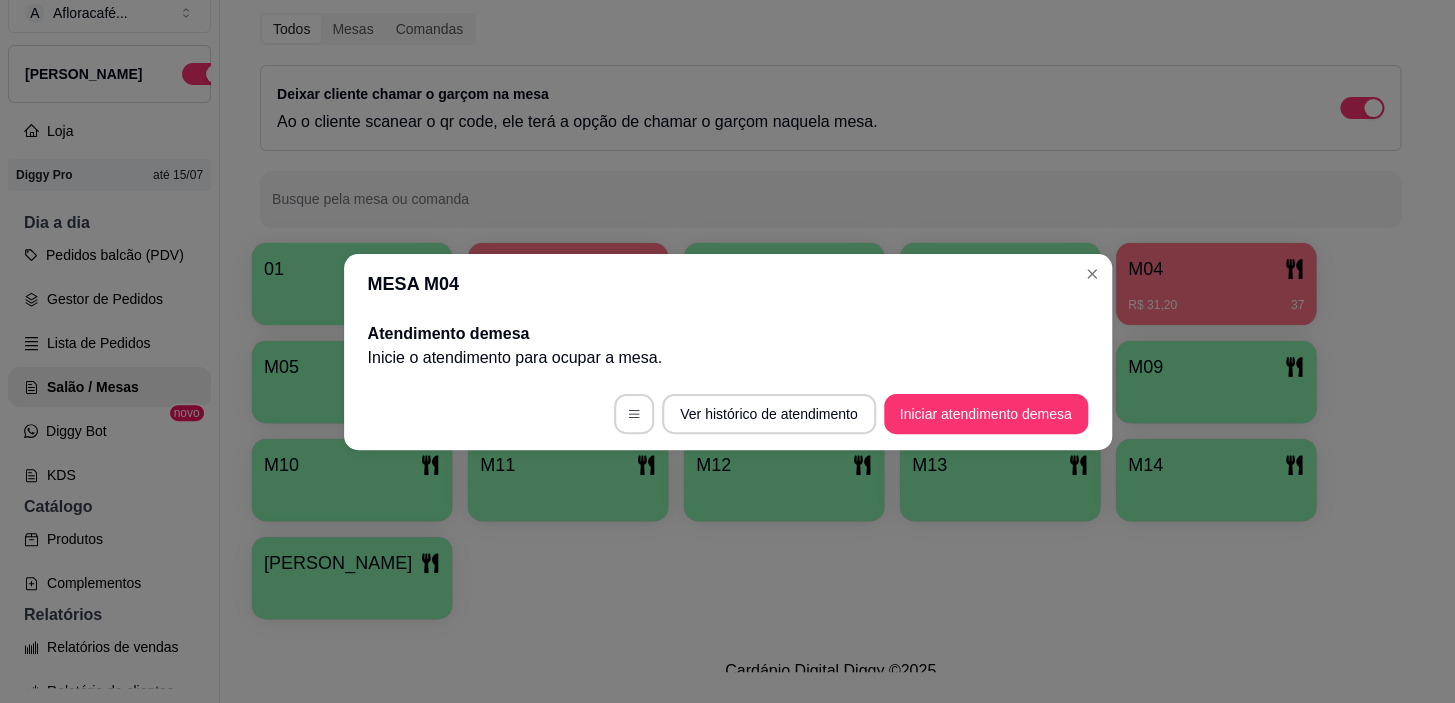 scroll, scrollTop: 0, scrollLeft: 0, axis: both 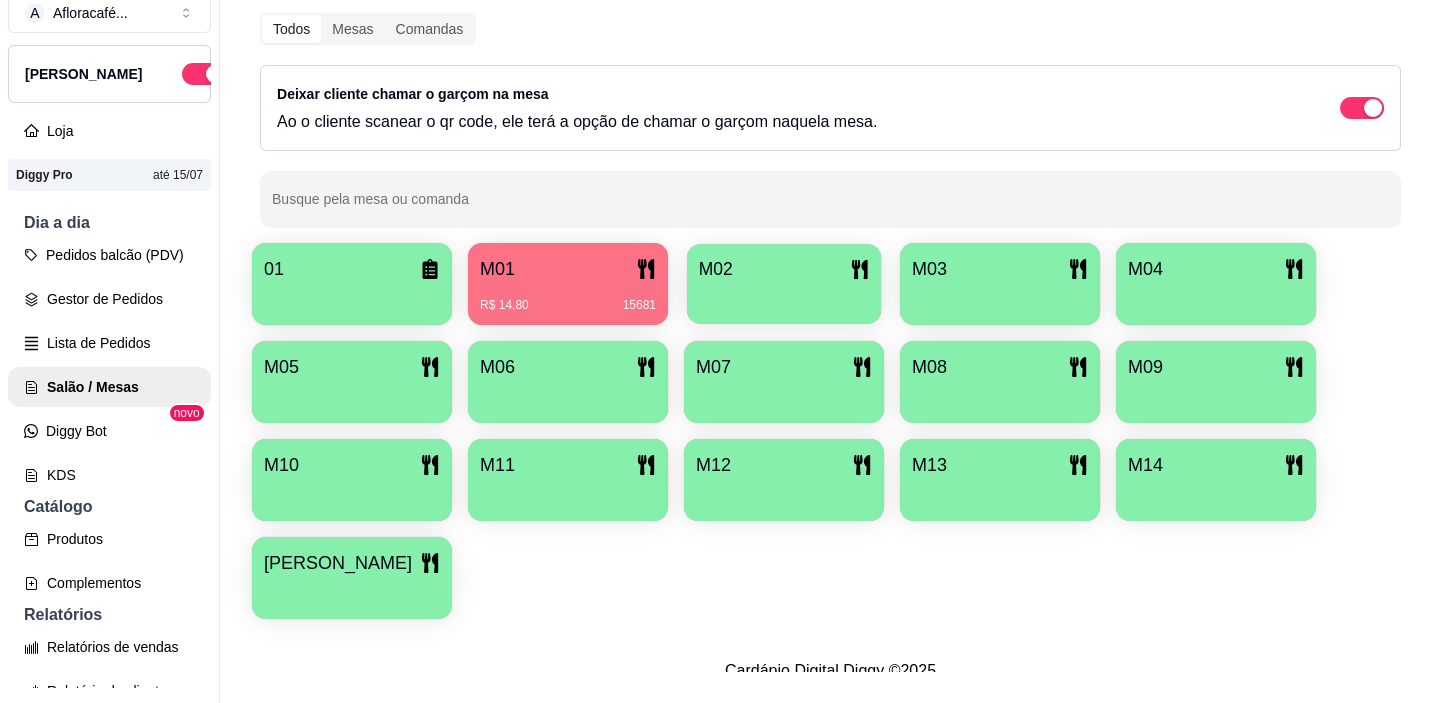 click on "M02" at bounding box center [784, 284] 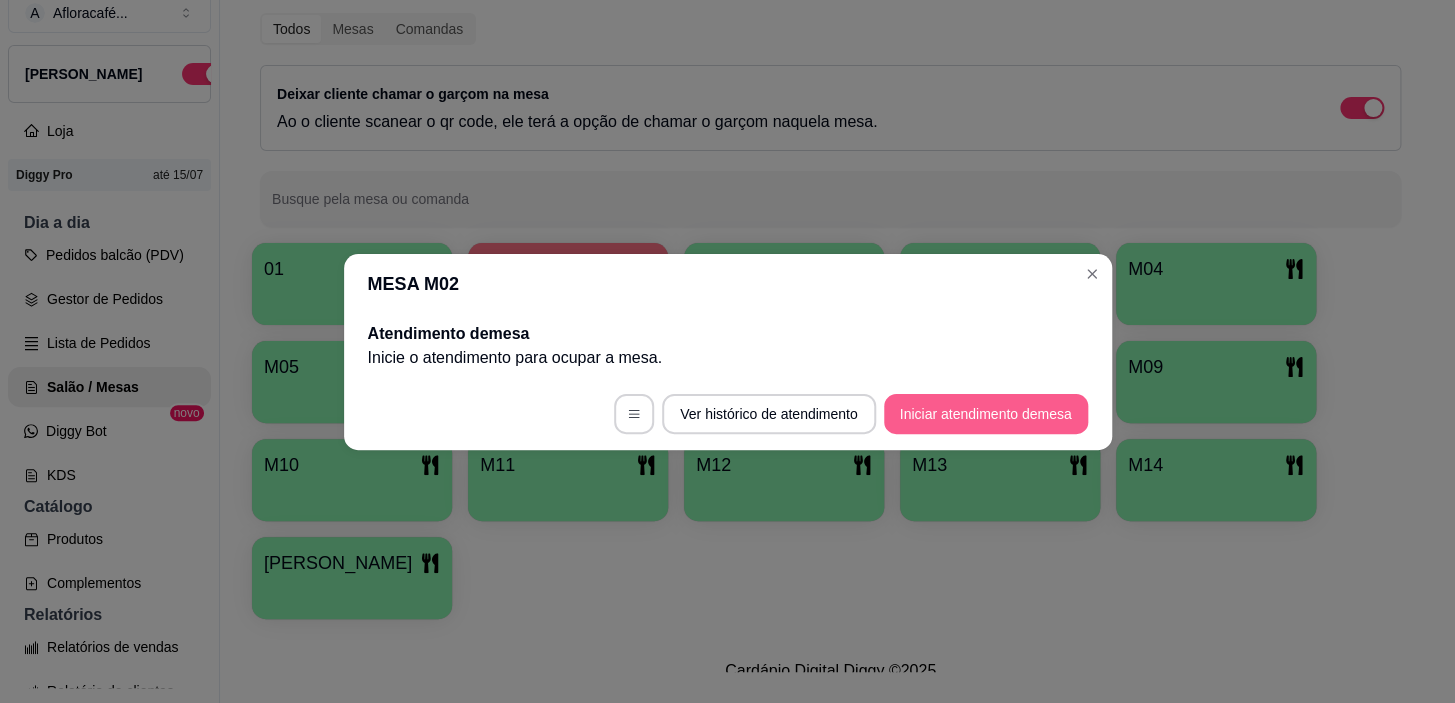 click on "Iniciar atendimento de  mesa" at bounding box center [986, 414] 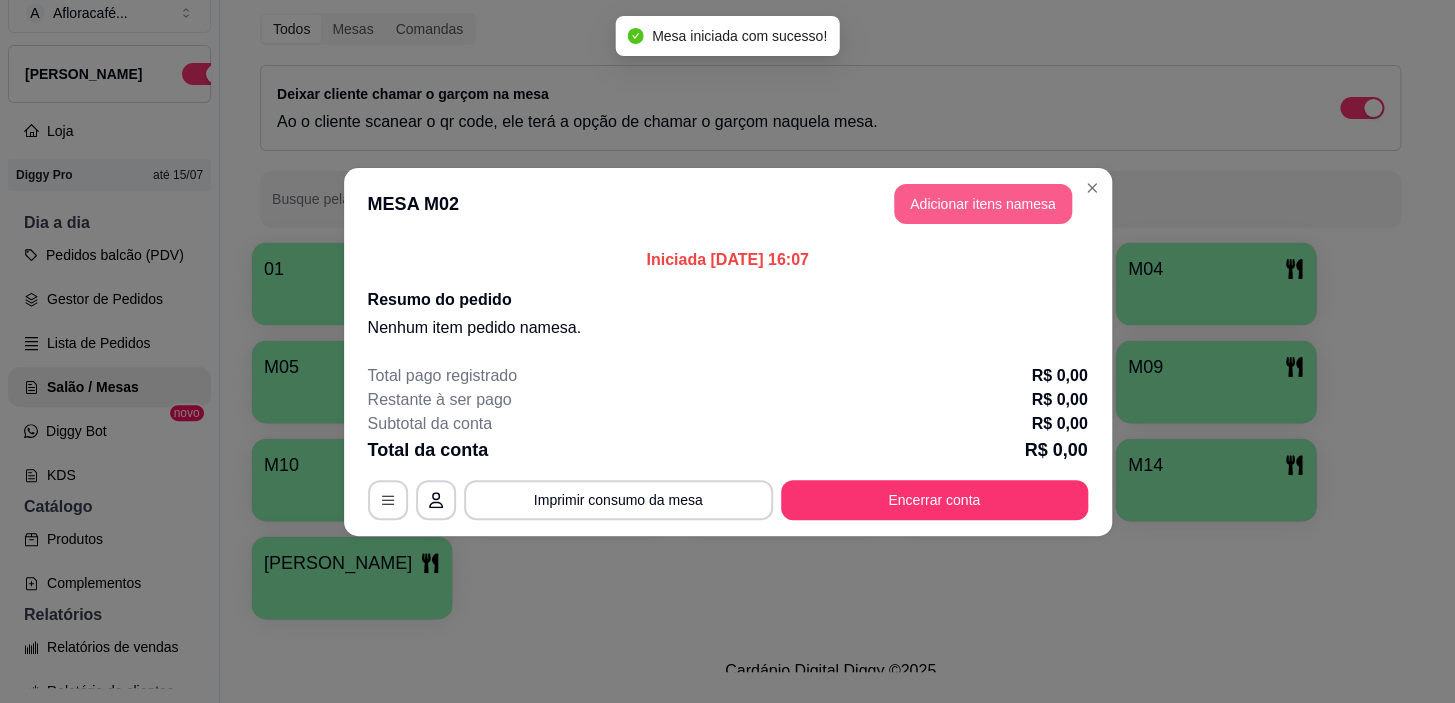 click on "Adicionar itens na  mesa" at bounding box center [983, 204] 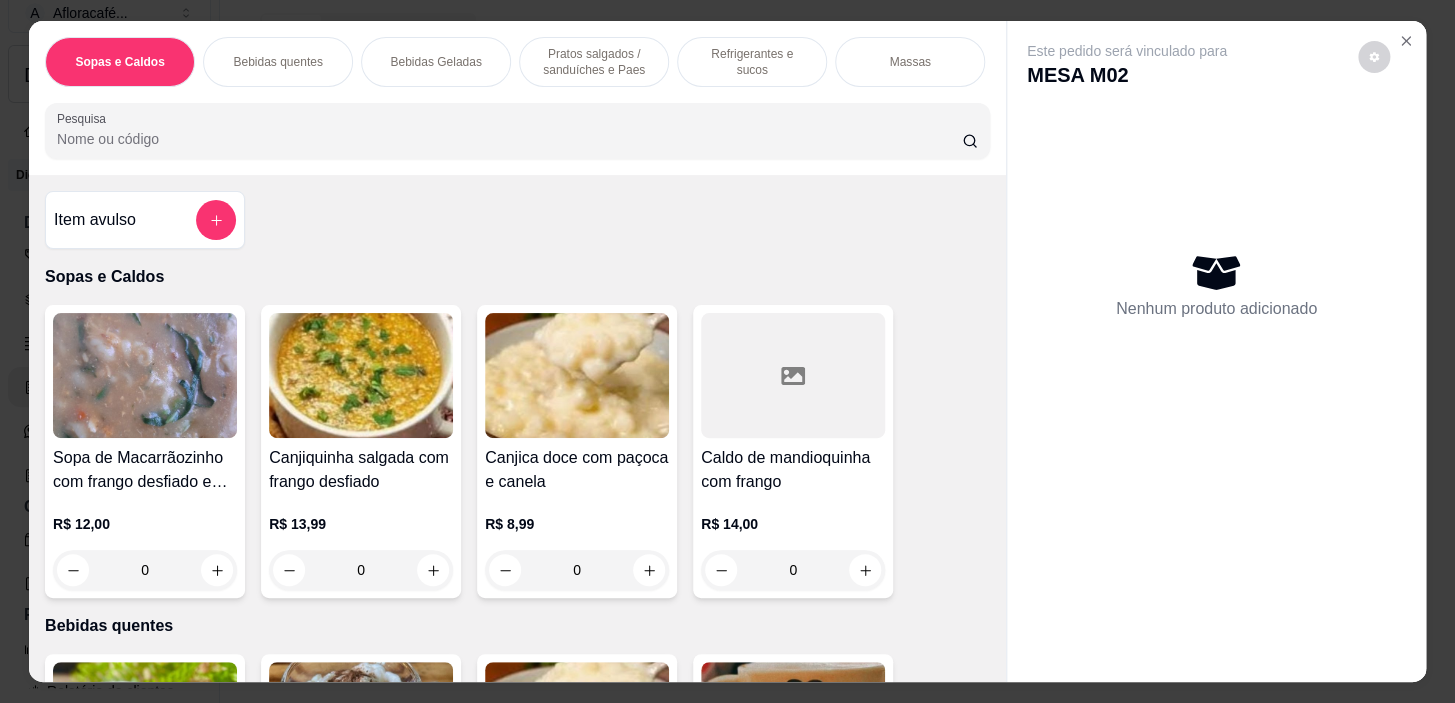 click on "Pratos salgados / sanduíches e Paes" at bounding box center [594, 62] 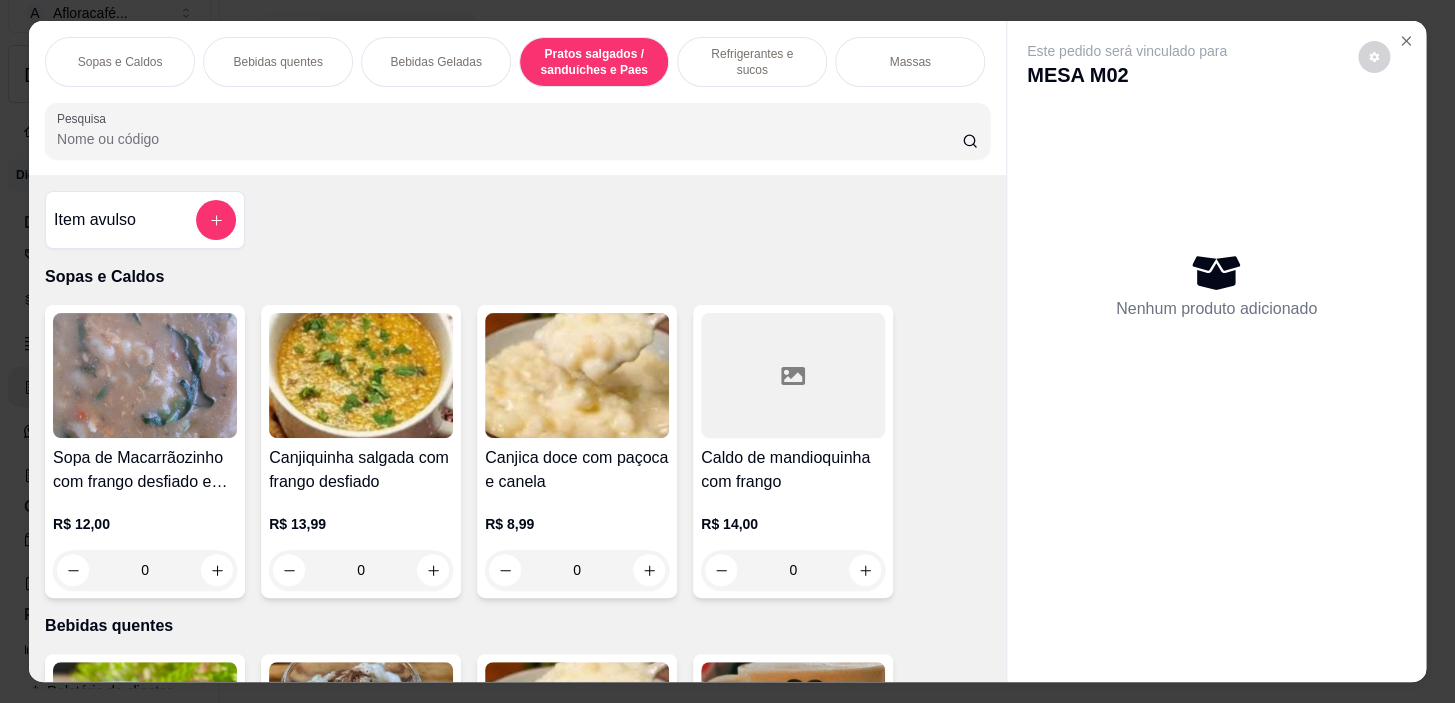 scroll, scrollTop: 5390, scrollLeft: 0, axis: vertical 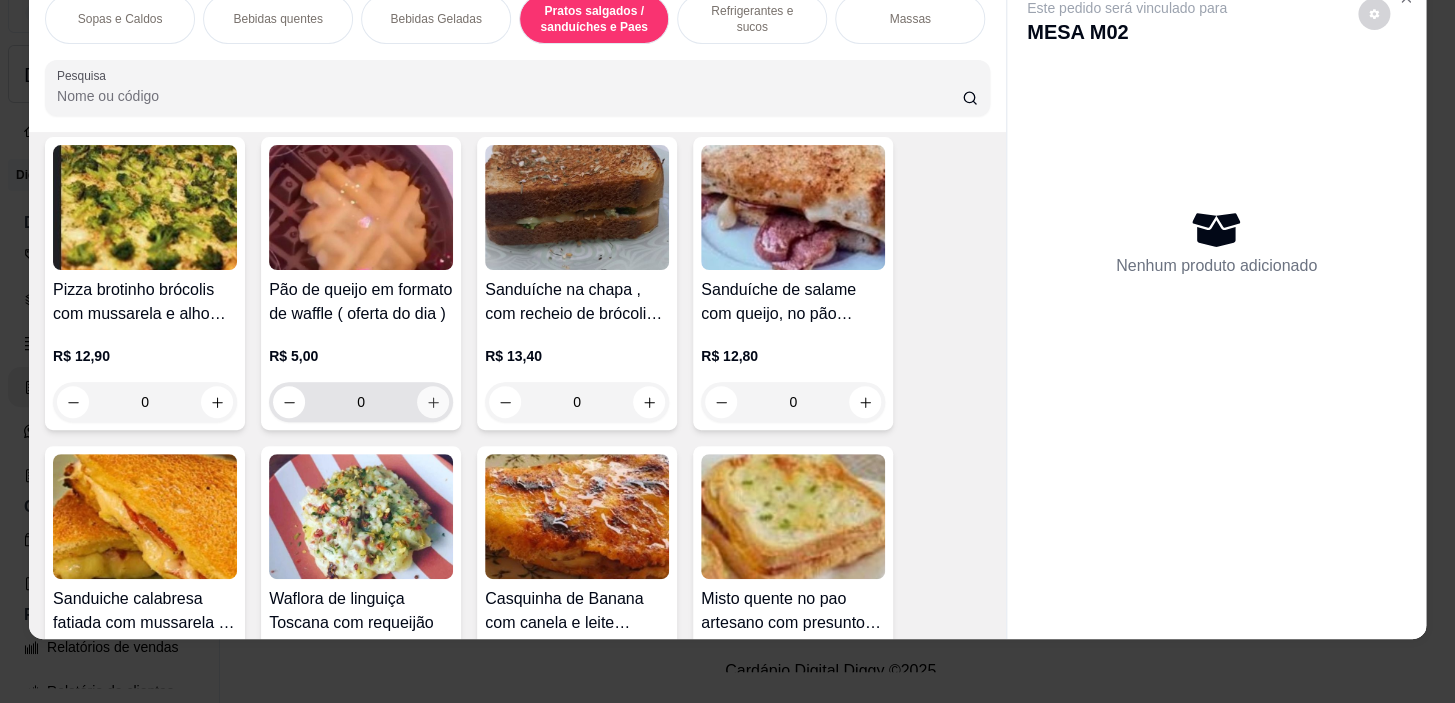 click 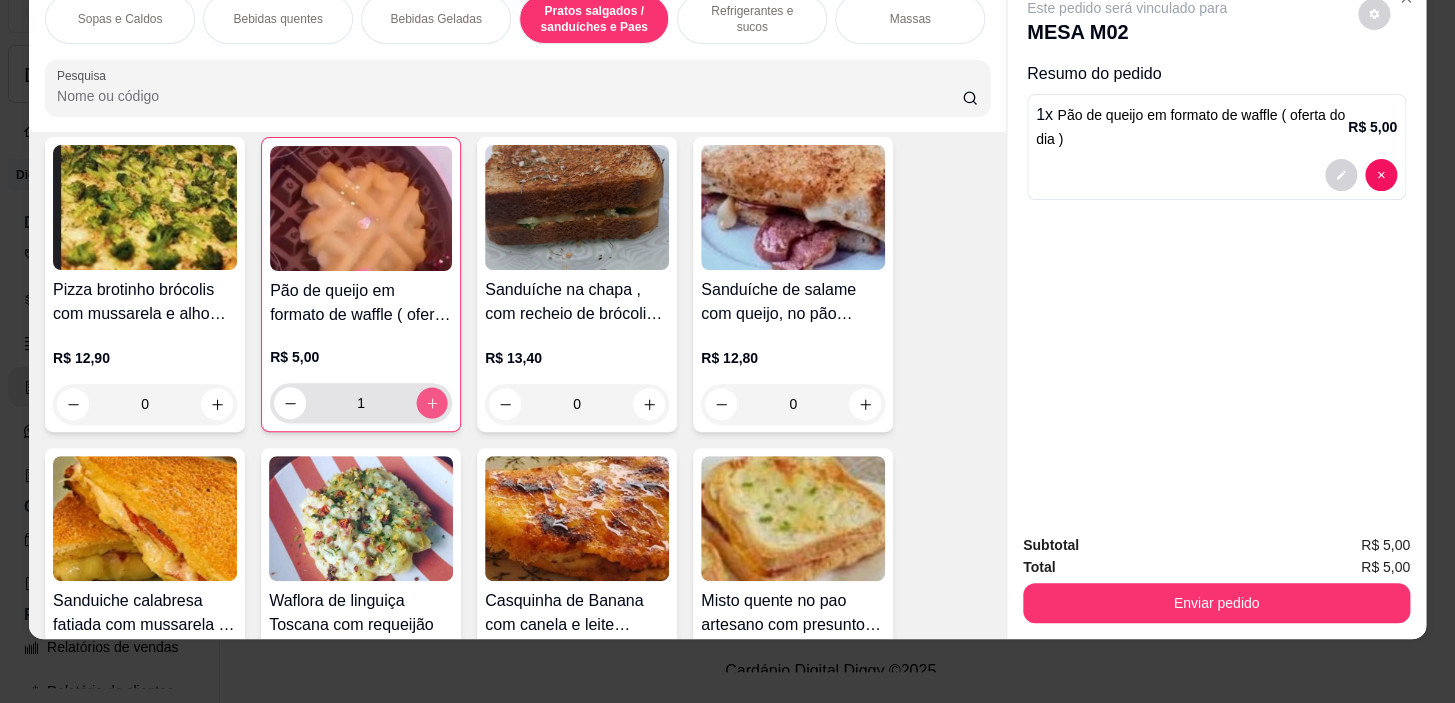 click 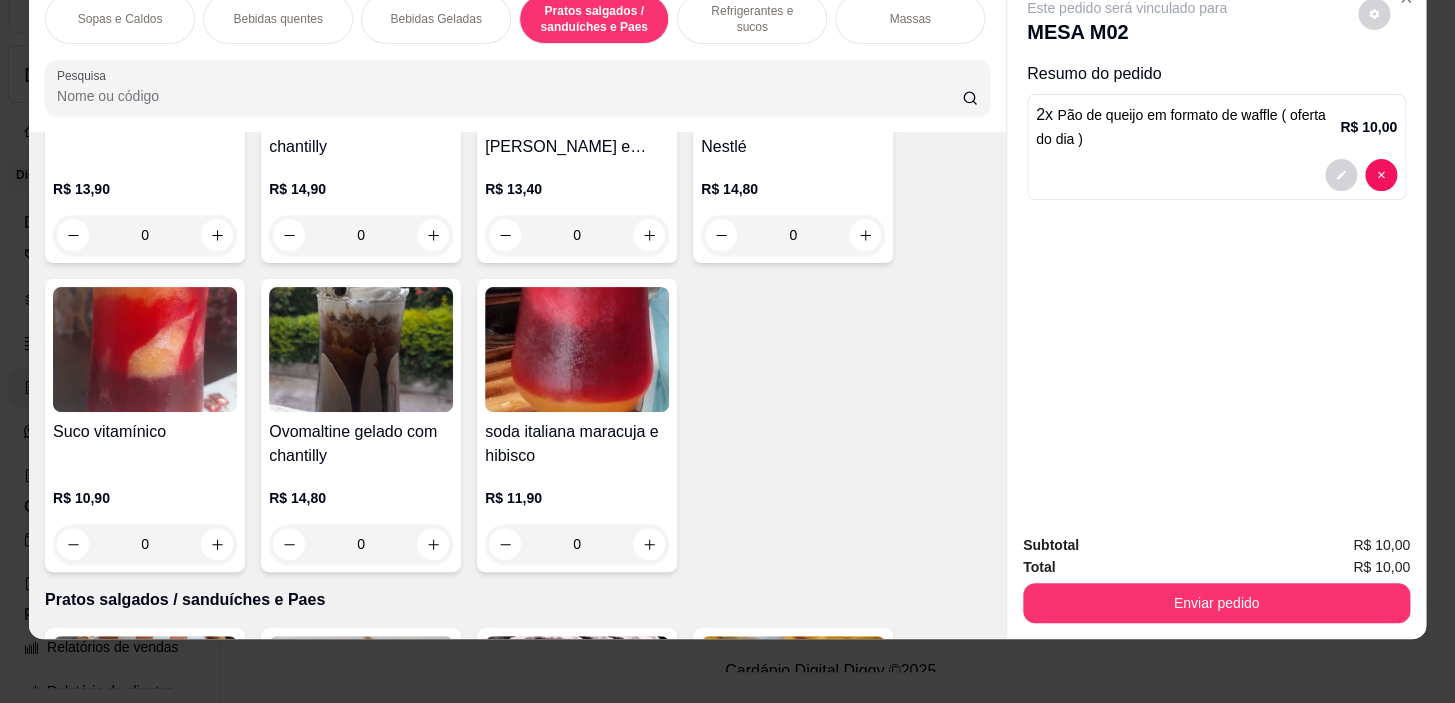 scroll, scrollTop: 4208, scrollLeft: 0, axis: vertical 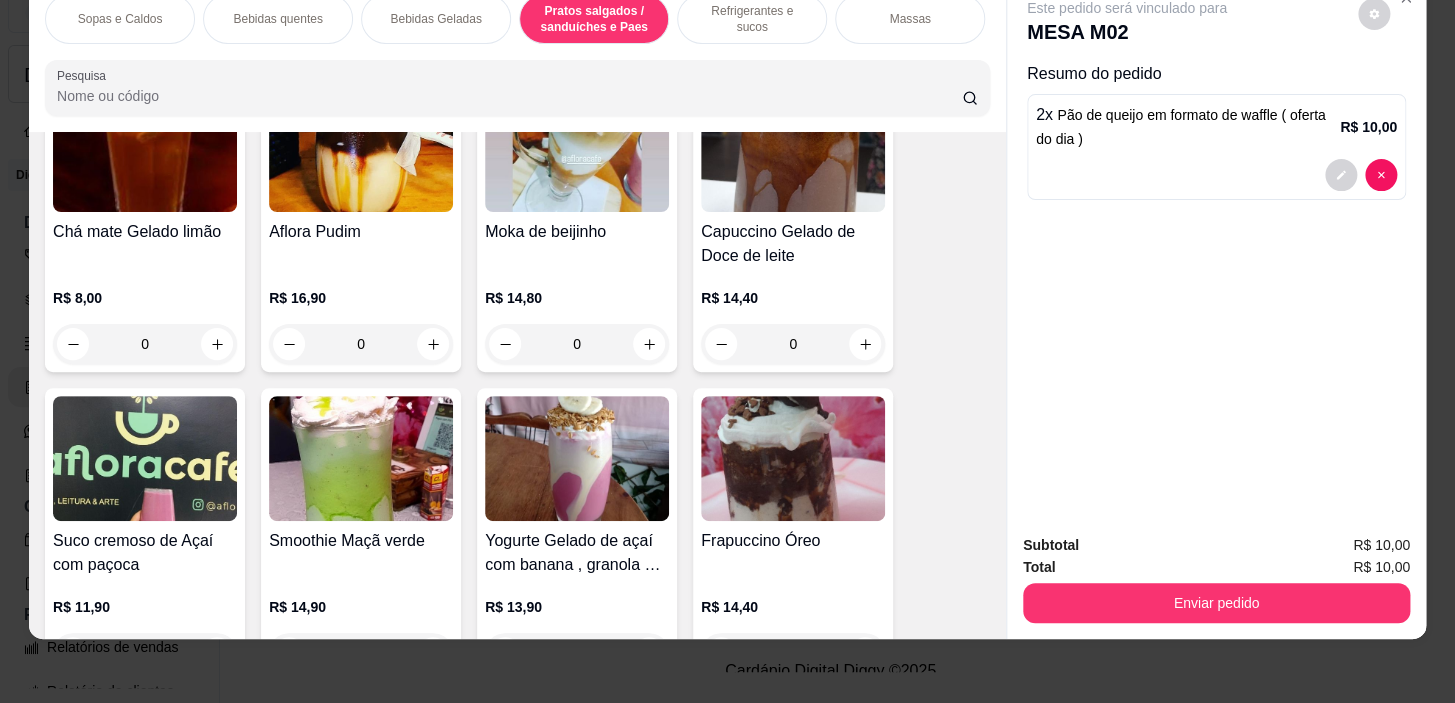 click on "Bebidas quentes" at bounding box center [278, 19] 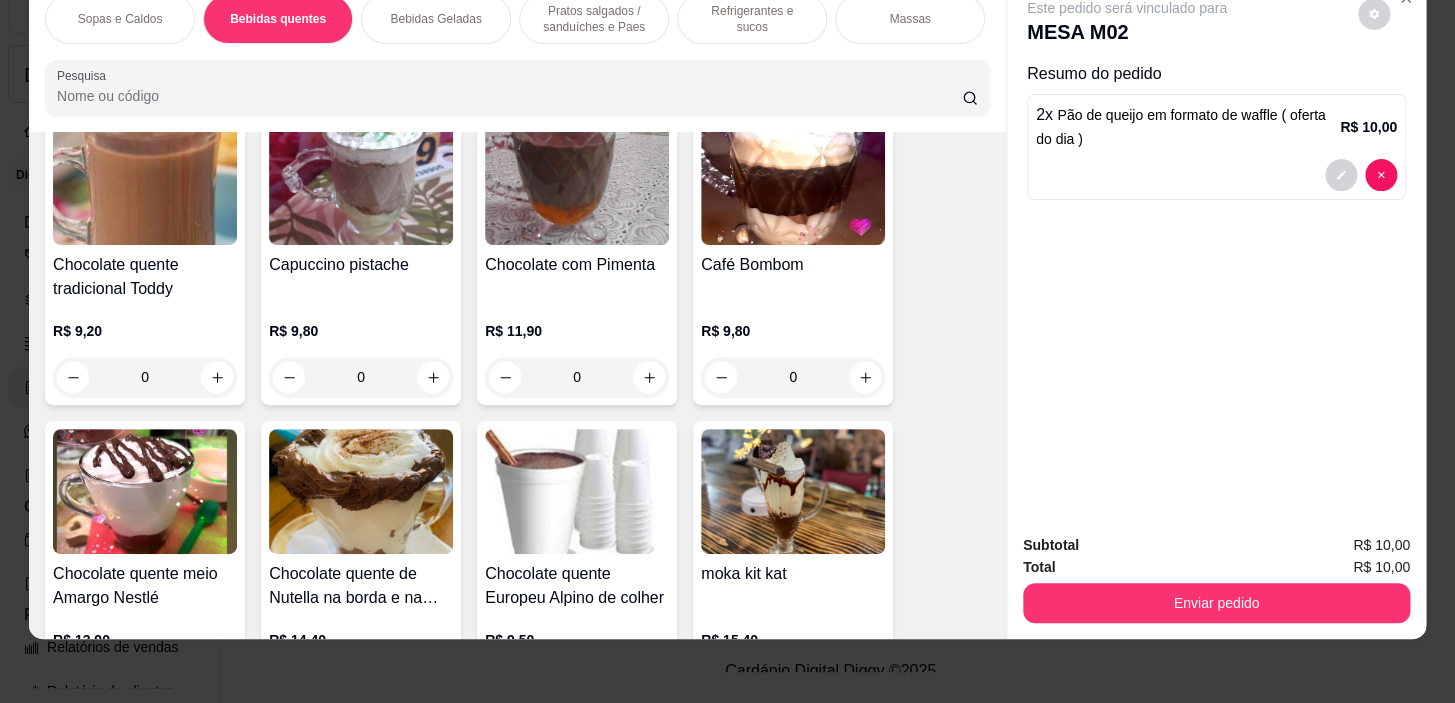 scroll, scrollTop: 1893, scrollLeft: 0, axis: vertical 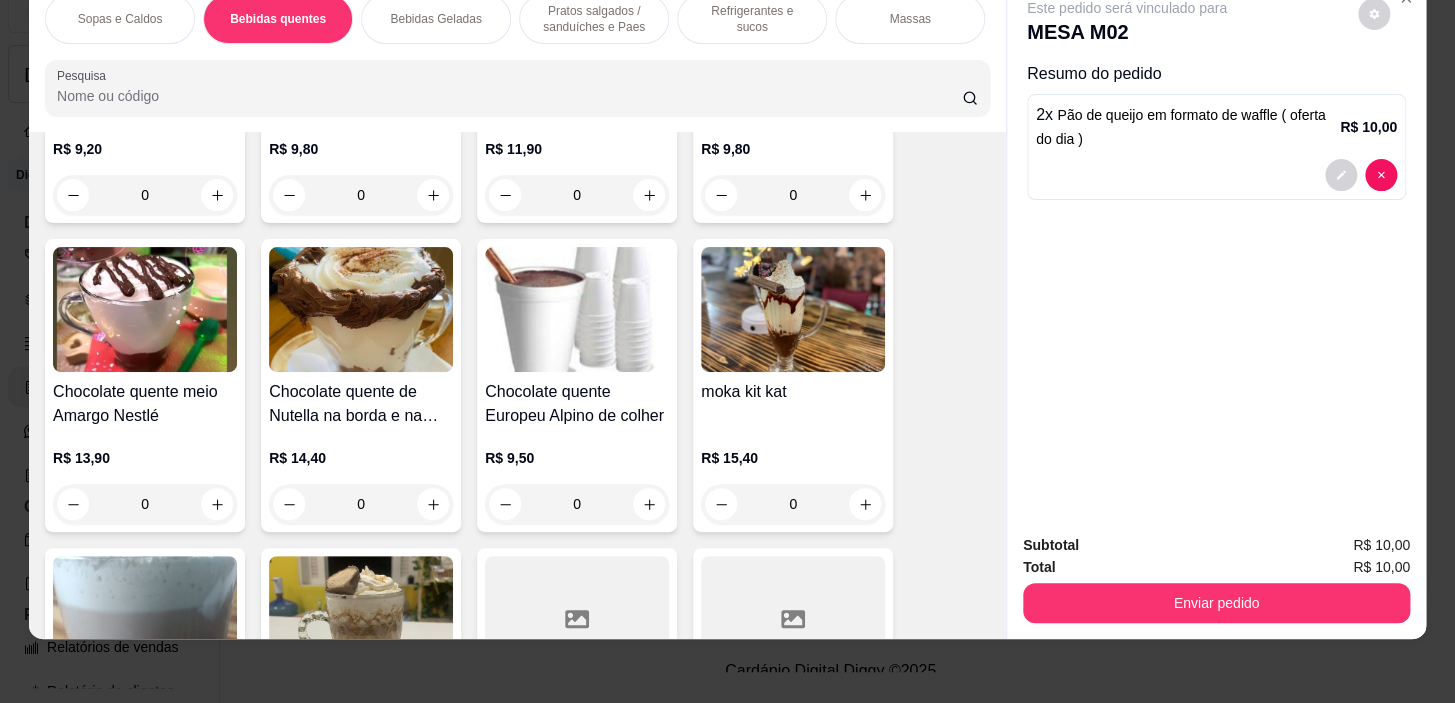 drag, startPoint x: 428, startPoint y: 502, endPoint x: 542, endPoint y: 254, distance: 272.94687 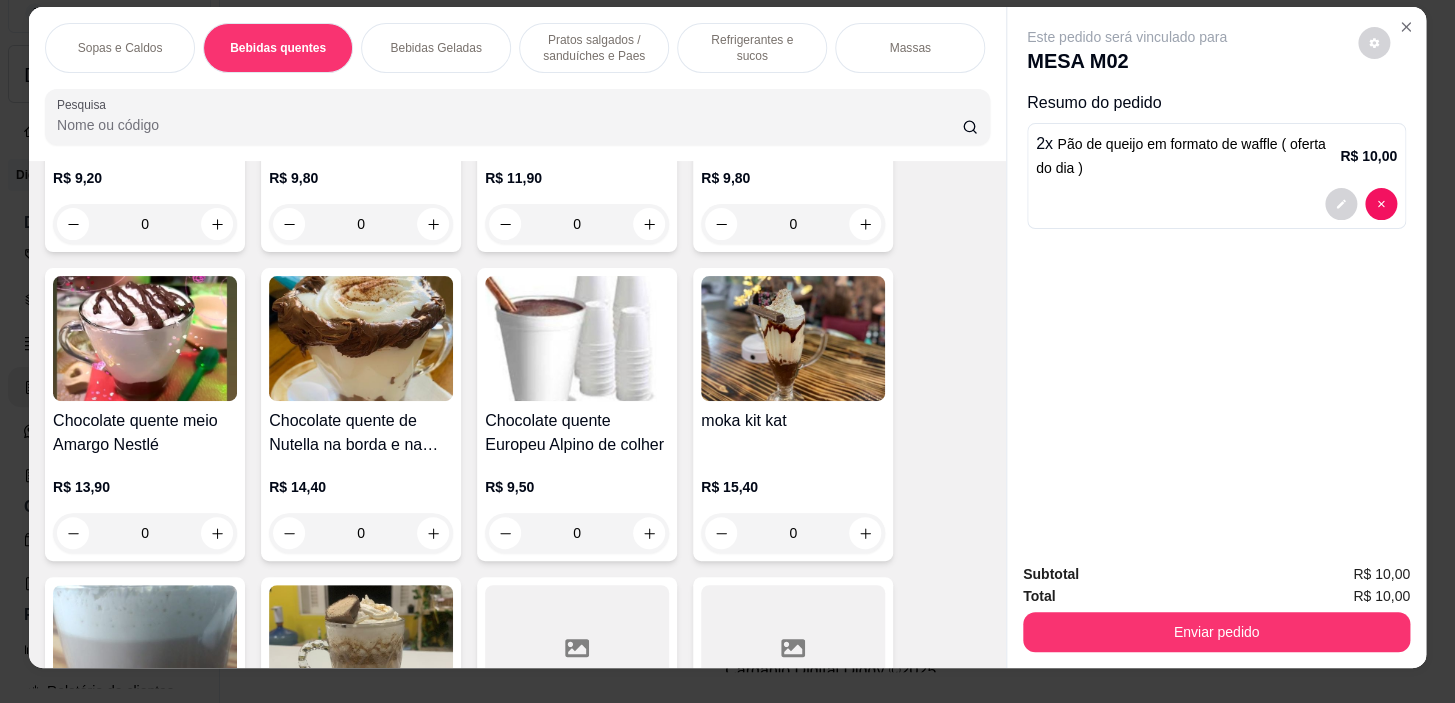 click on "0" at bounding box center (361, 533) 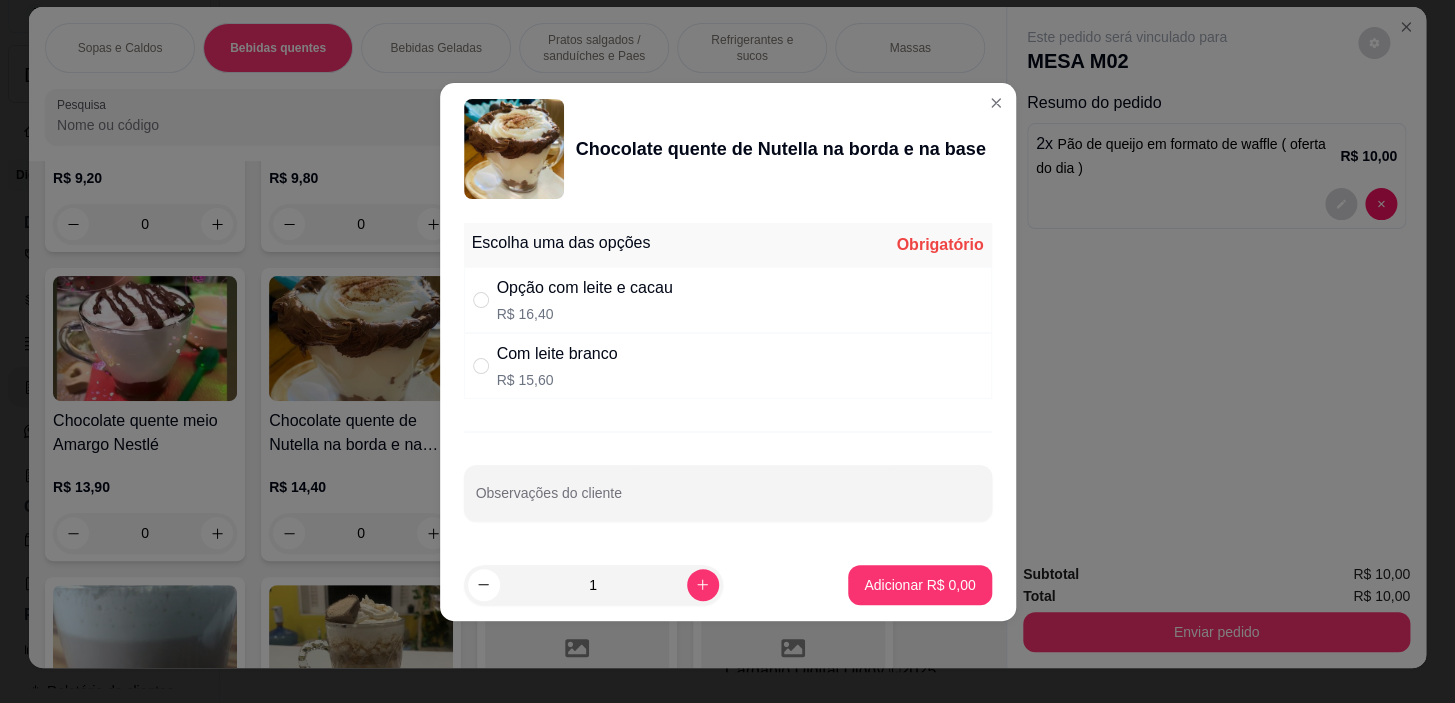 drag, startPoint x: 583, startPoint y: 298, endPoint x: 630, endPoint y: 347, distance: 67.89698 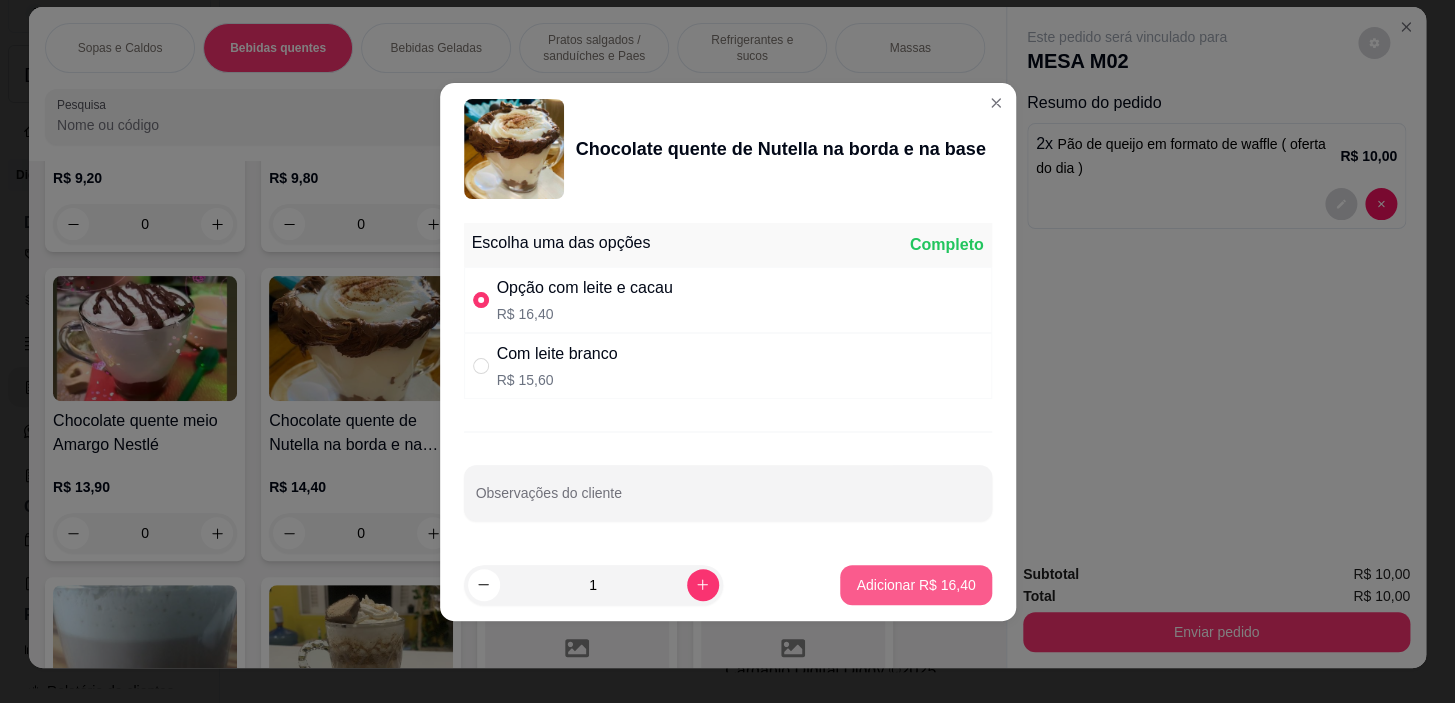 click on "Adicionar   R$ 16,40" at bounding box center [915, 585] 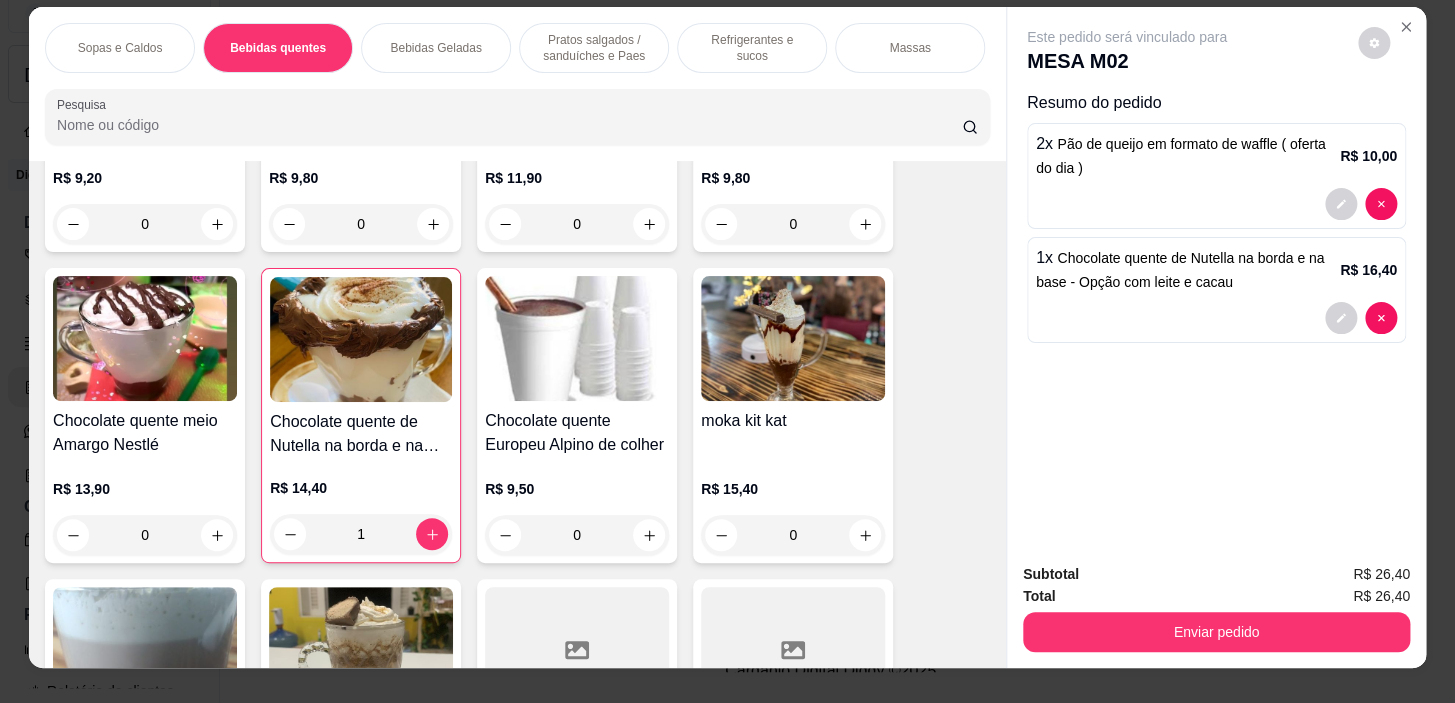 click on "1" at bounding box center (361, 534) 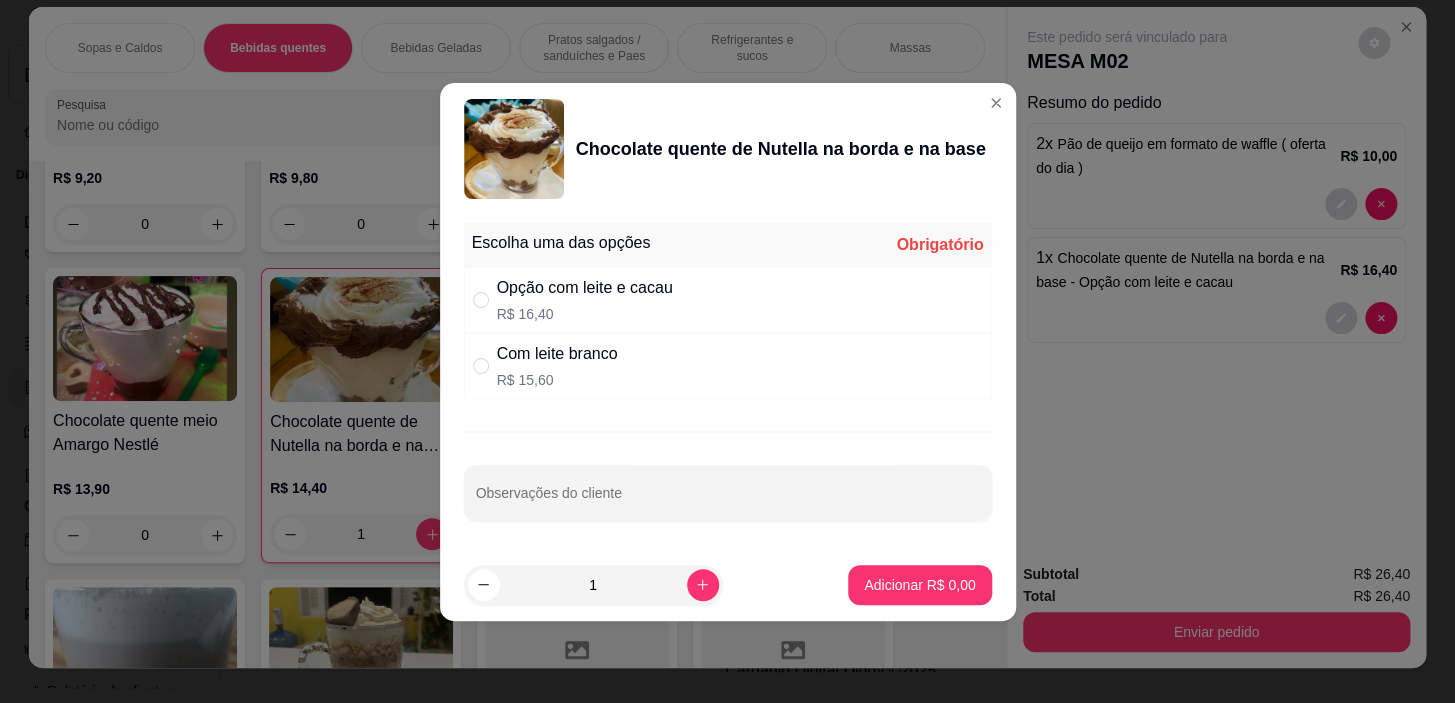 click on "Com leite branco" at bounding box center [557, 354] 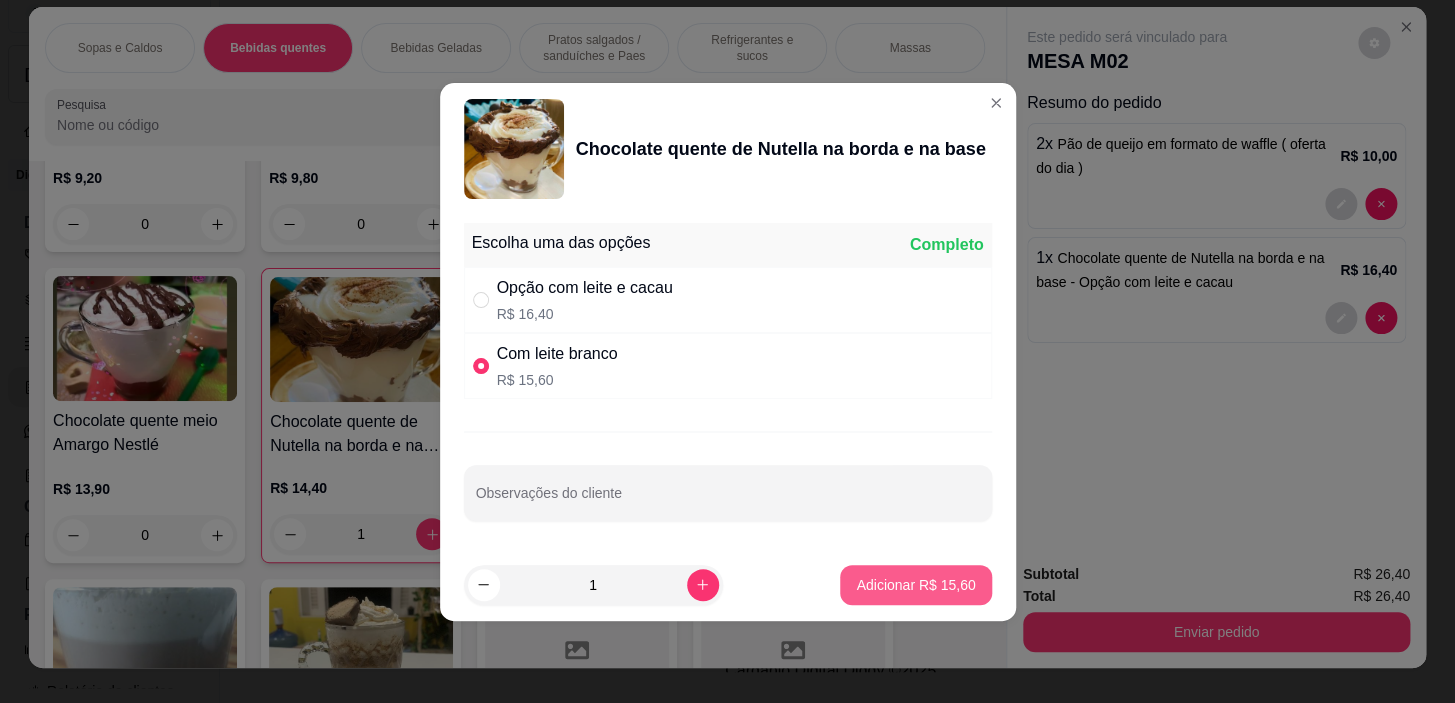 click on "Adicionar   R$ 15,60" at bounding box center (915, 585) 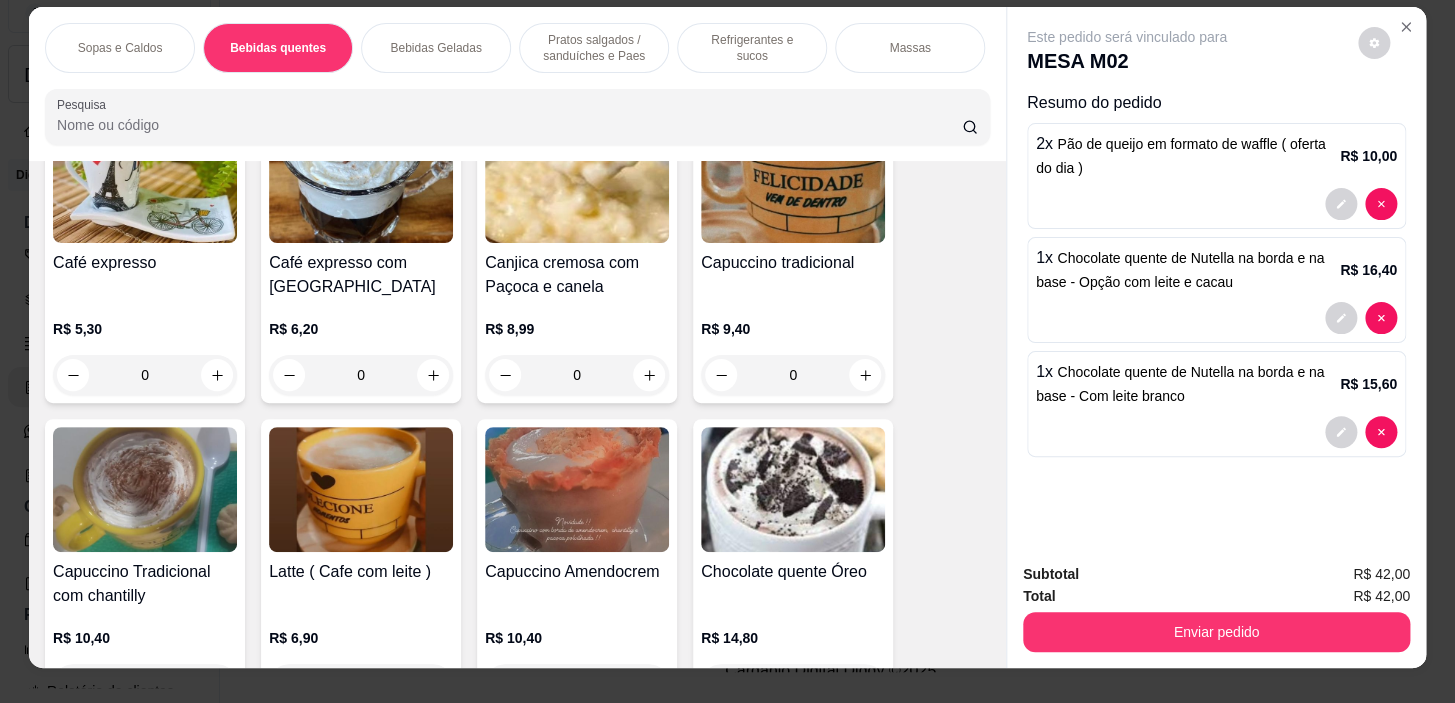 scroll, scrollTop: 711, scrollLeft: 0, axis: vertical 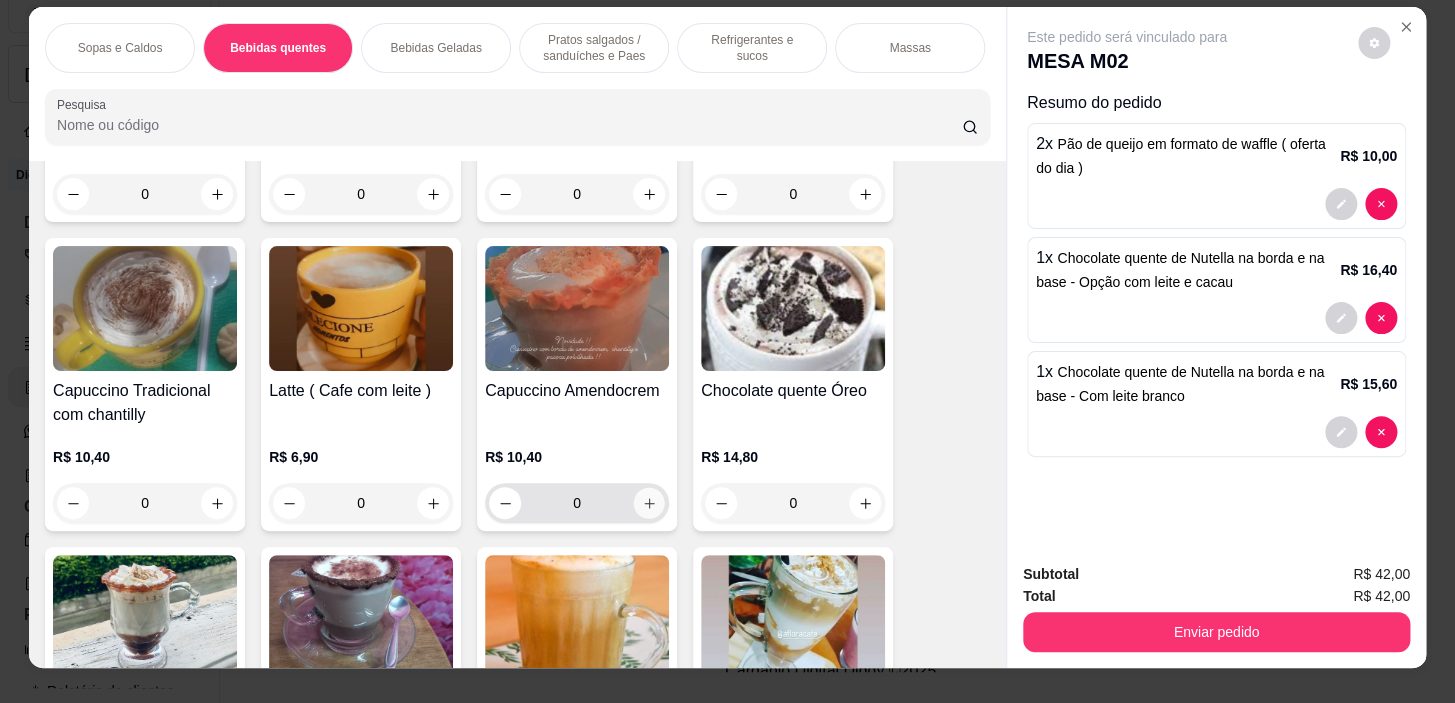 click at bounding box center (649, 503) 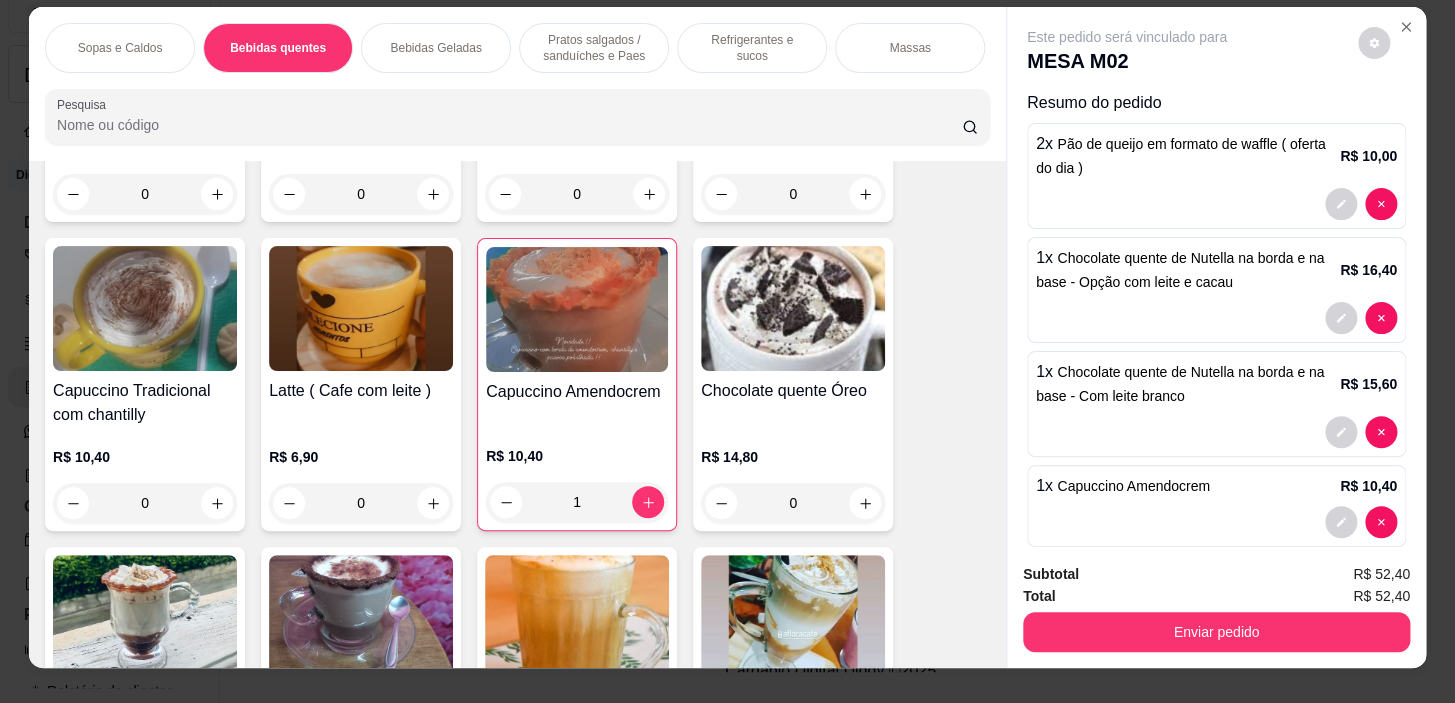 scroll, scrollTop: 0, scrollLeft: 785, axis: horizontal 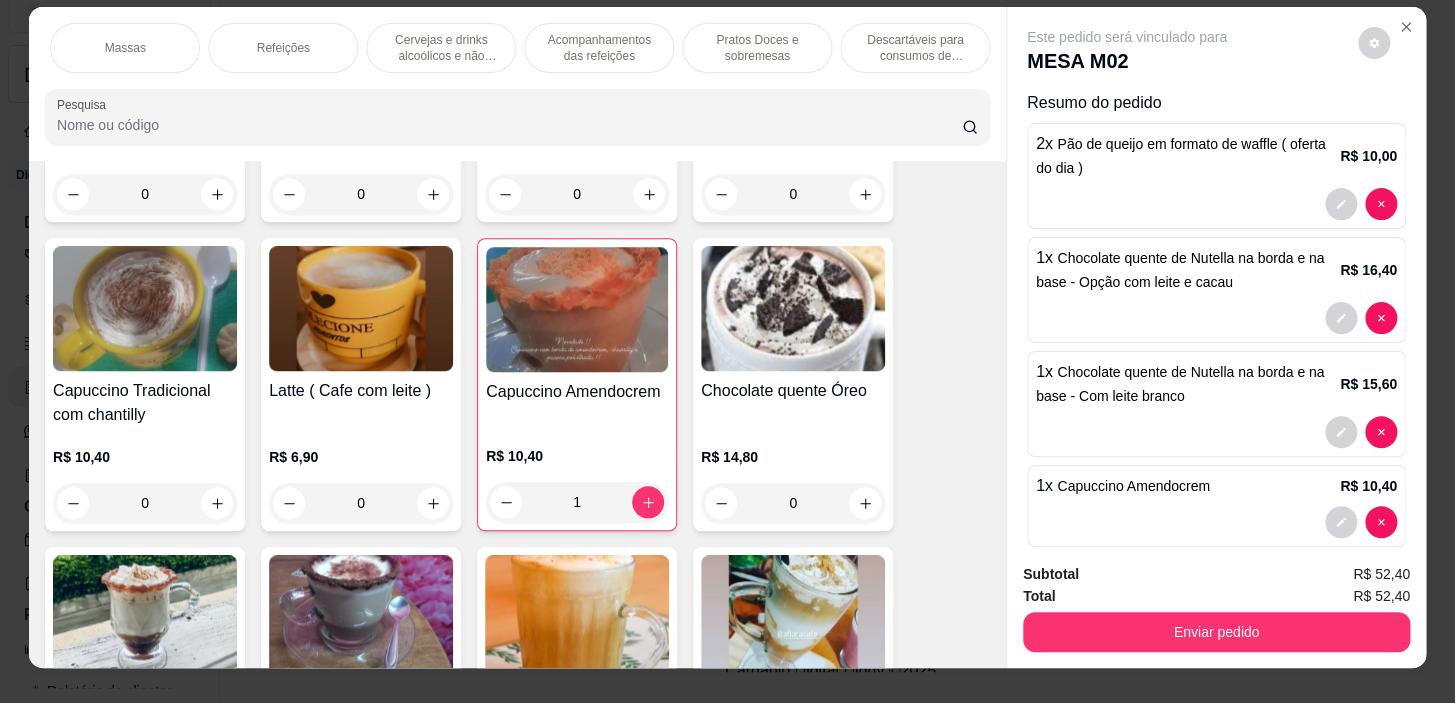 click on "Pratos Doces e sobremesas" at bounding box center [757, 48] 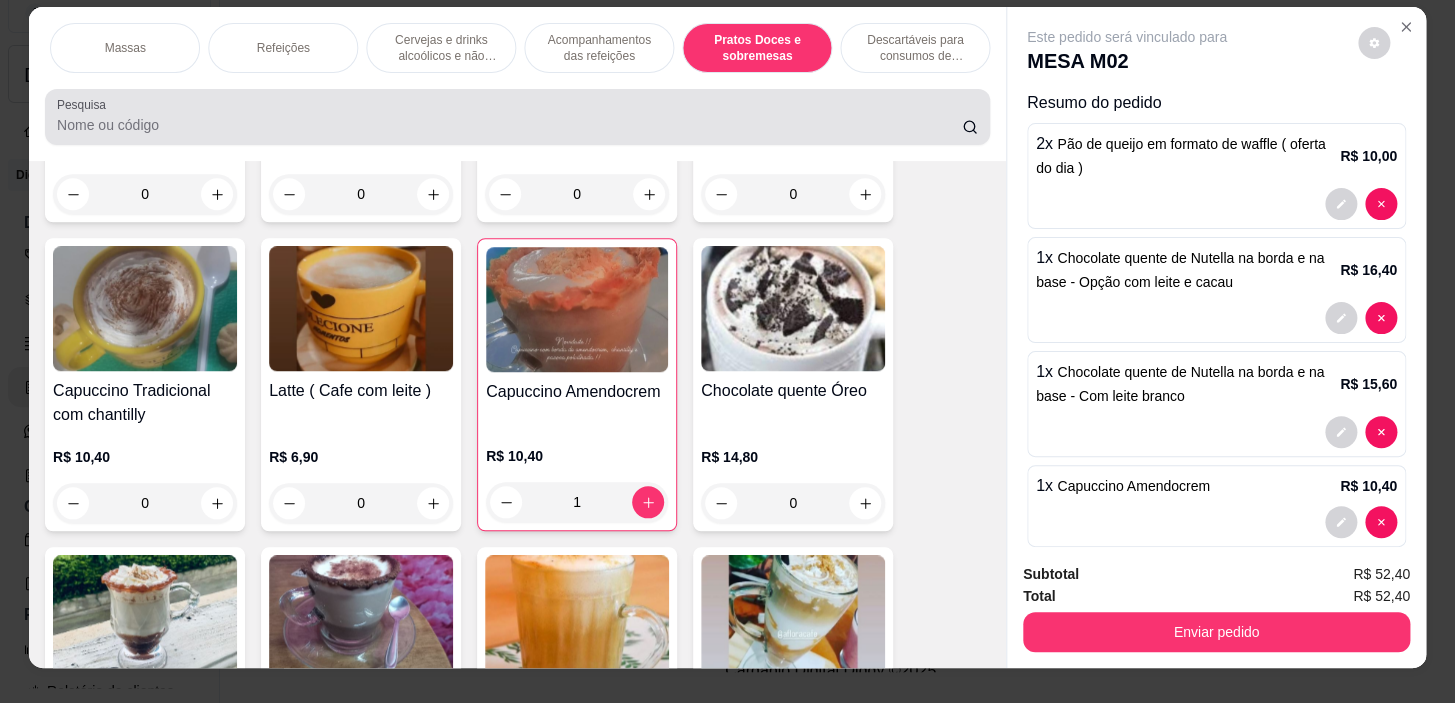 scroll, scrollTop: 14498, scrollLeft: 0, axis: vertical 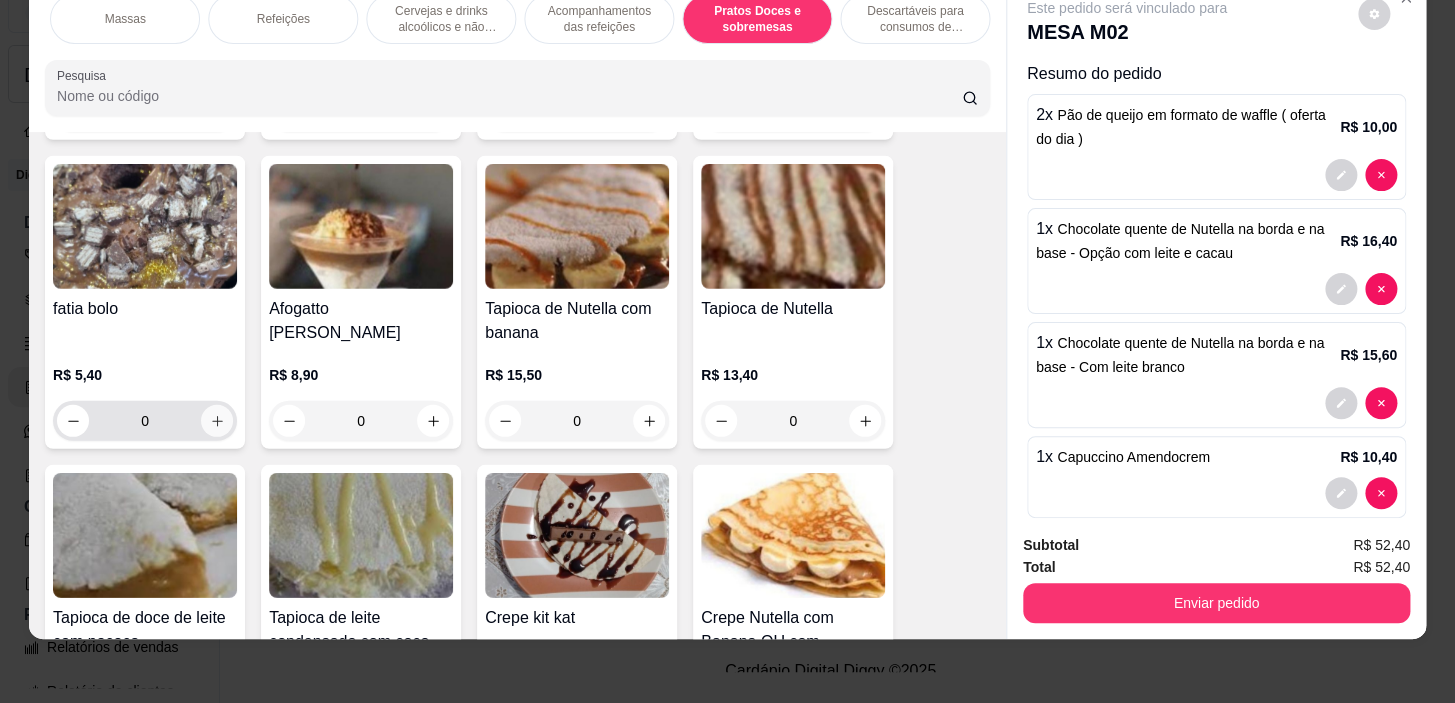 click 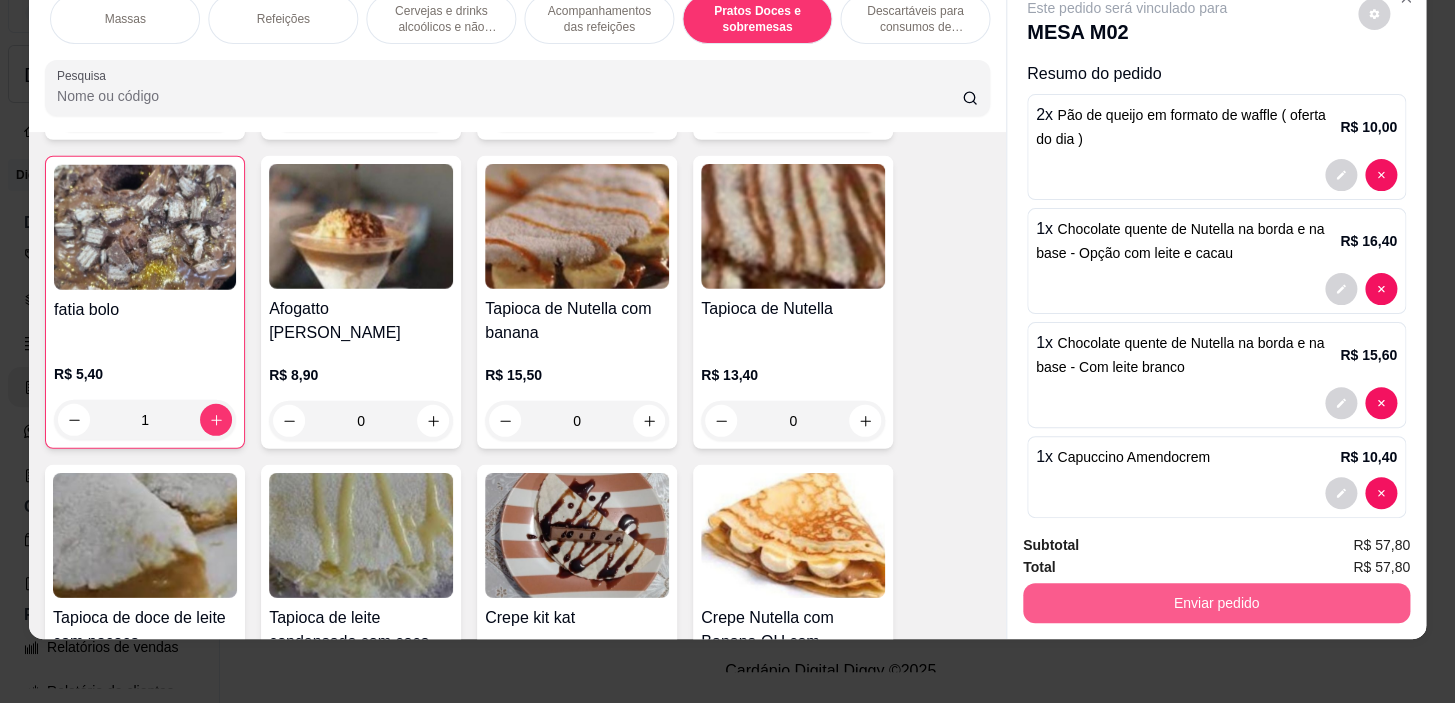 click on "Enviar pedido" at bounding box center (1216, 603) 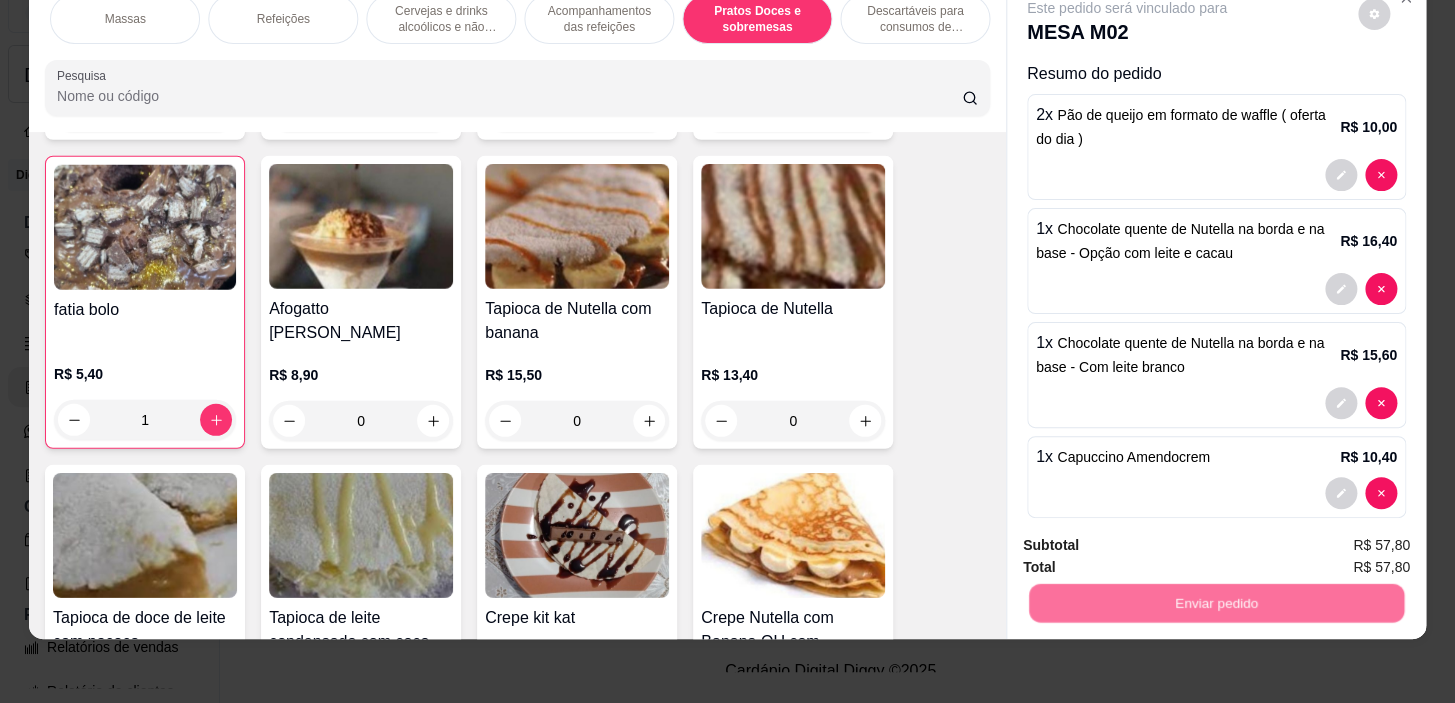 click on "Não registrar e enviar pedido" at bounding box center [1150, 541] 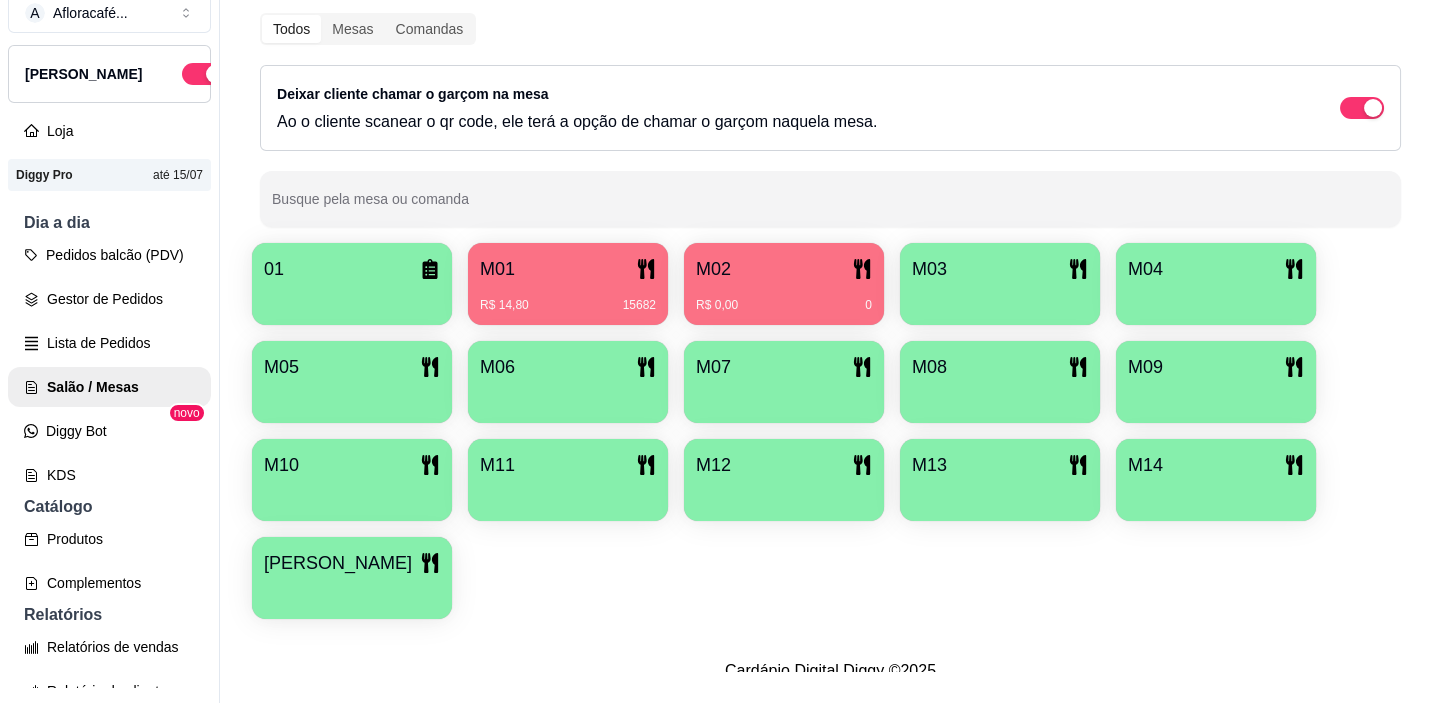 click 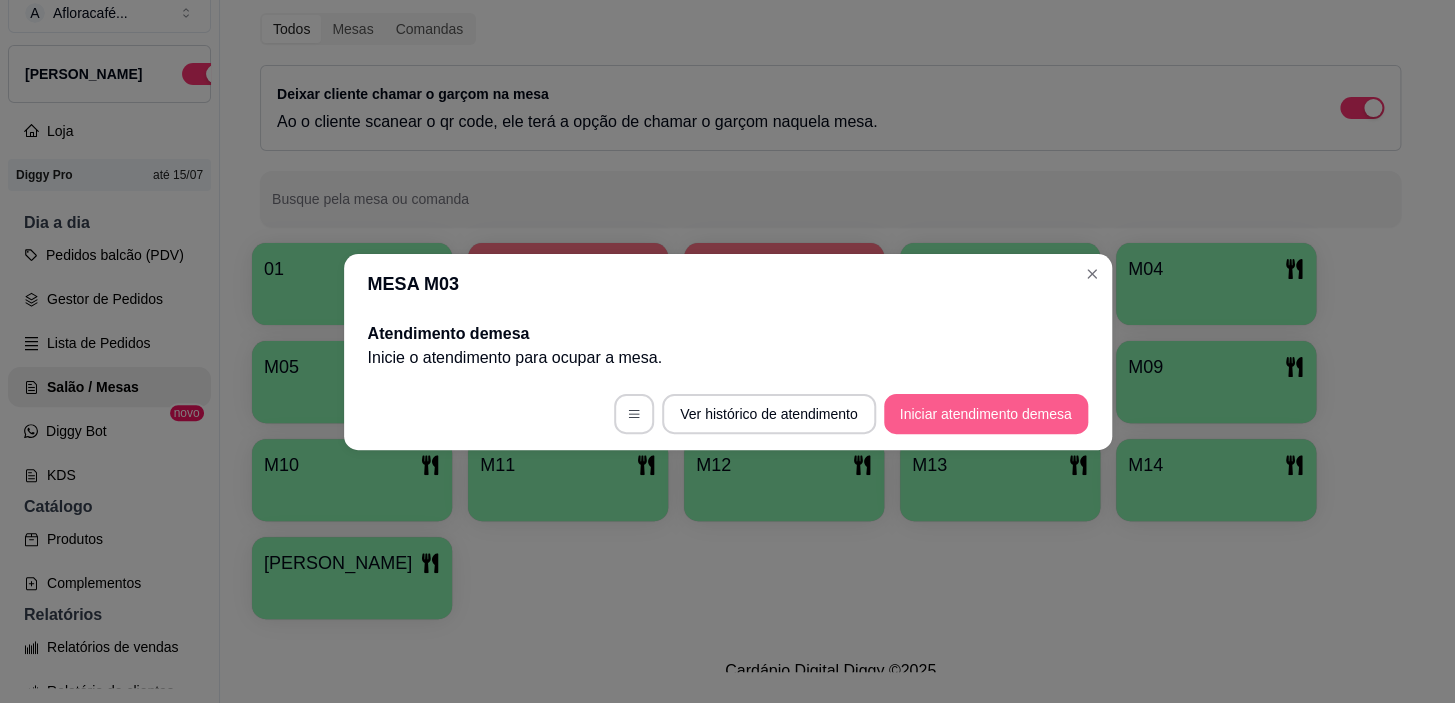 click on "Iniciar atendimento de  mesa" at bounding box center [986, 414] 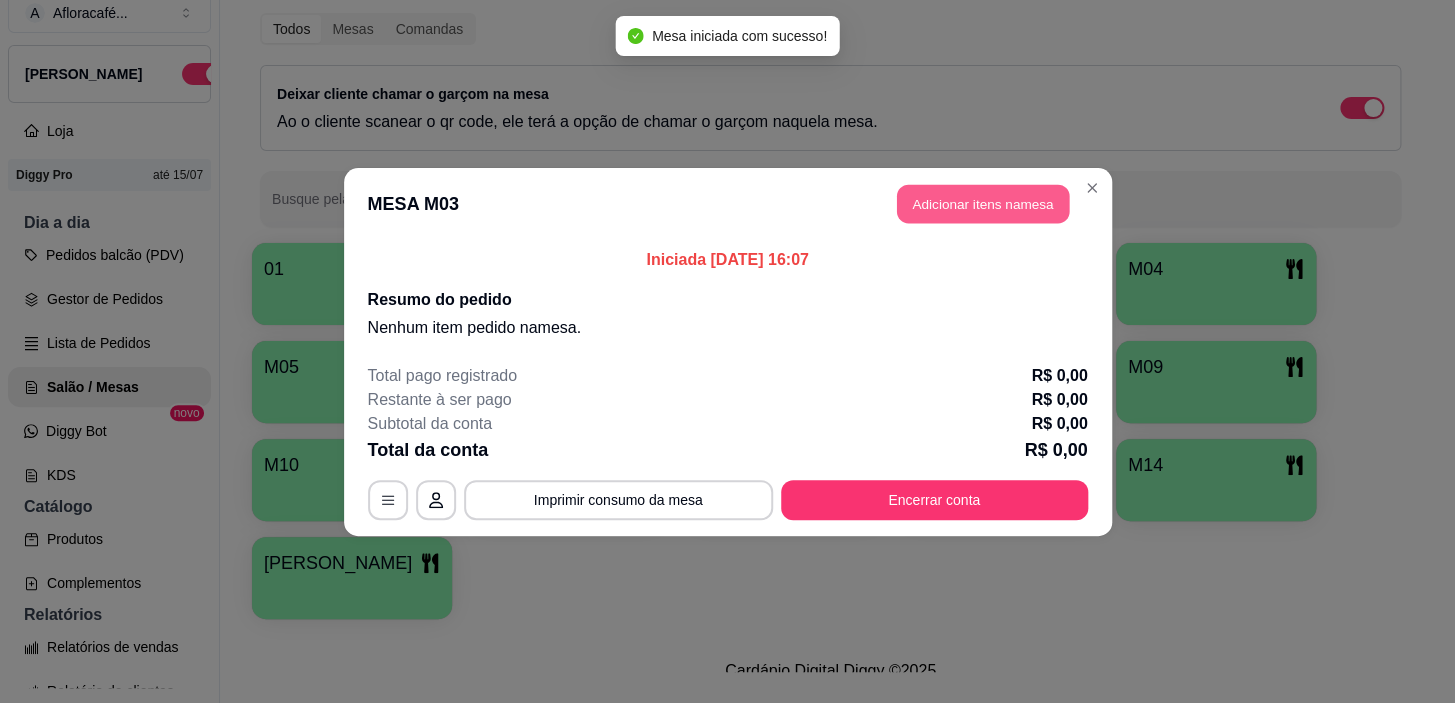 click on "Adicionar itens na  mesa" at bounding box center [983, 203] 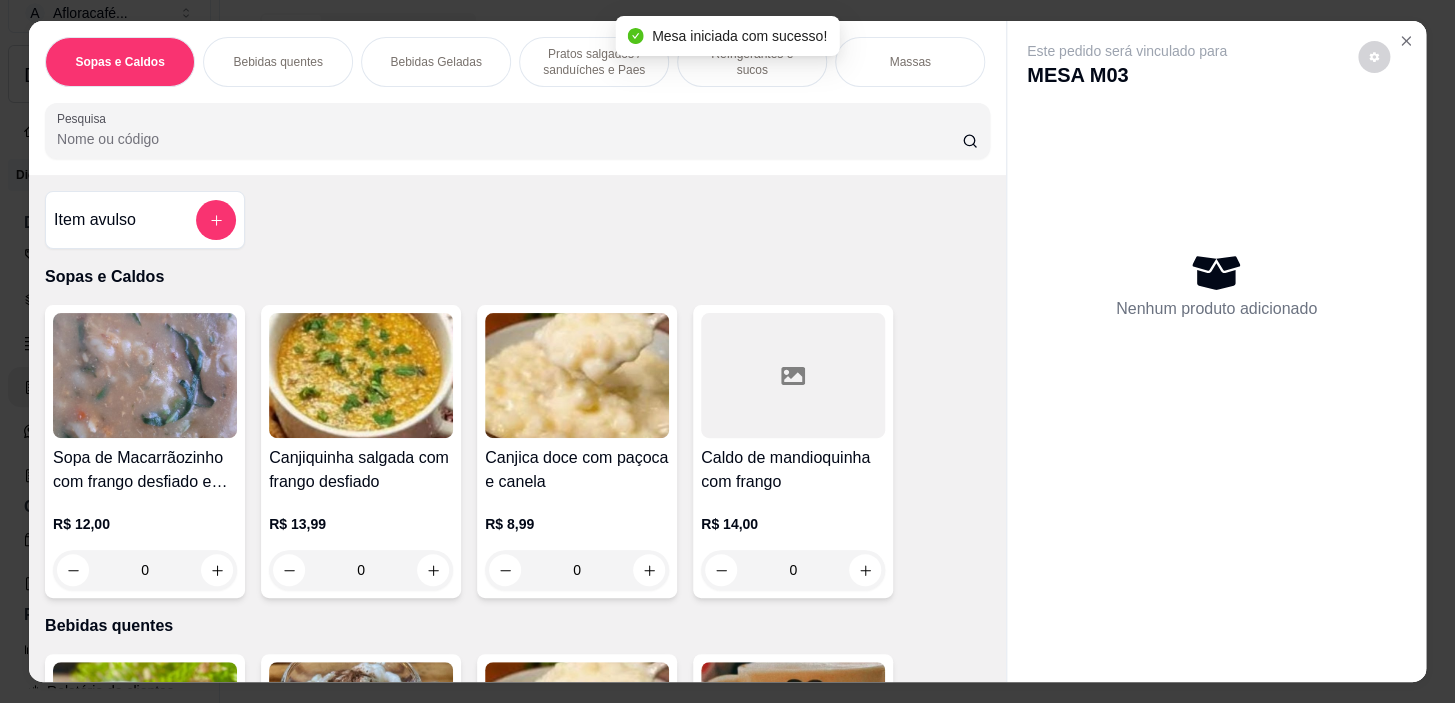 scroll, scrollTop: 454, scrollLeft: 0, axis: vertical 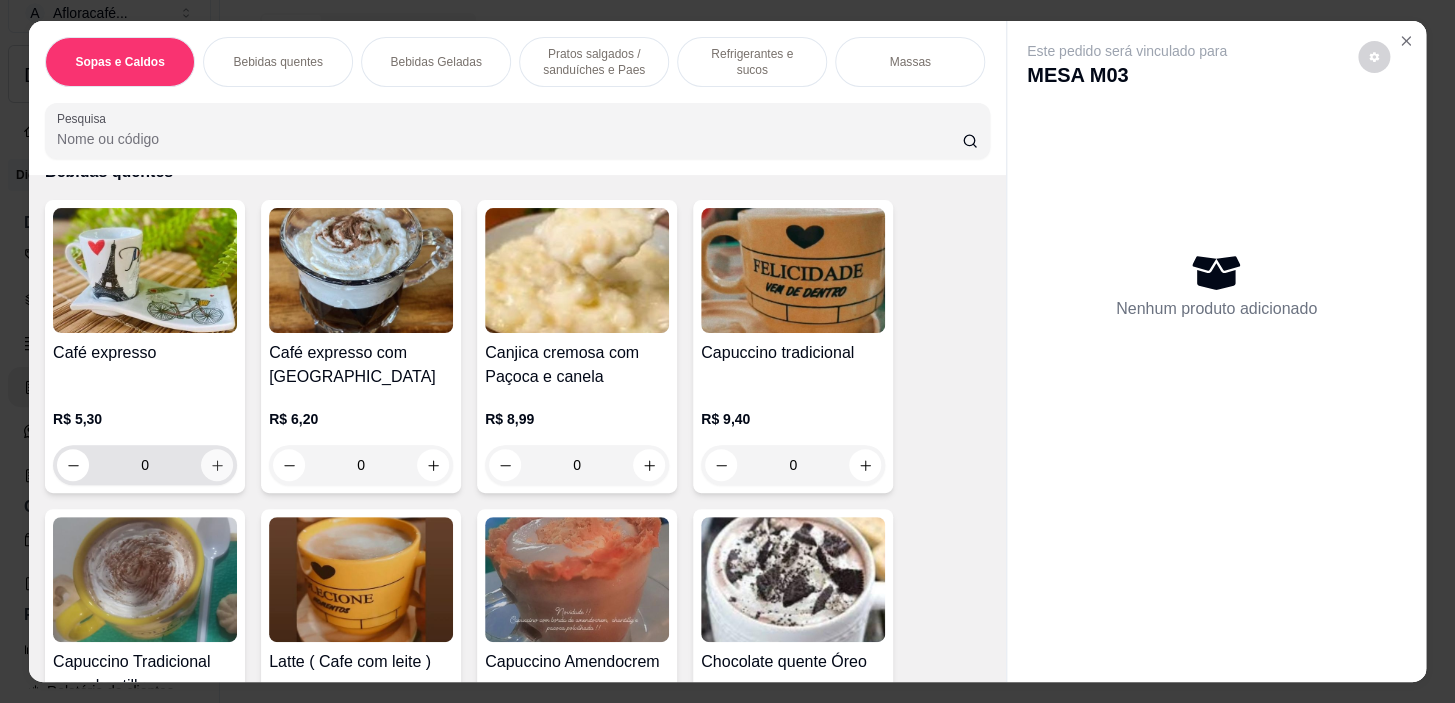 click 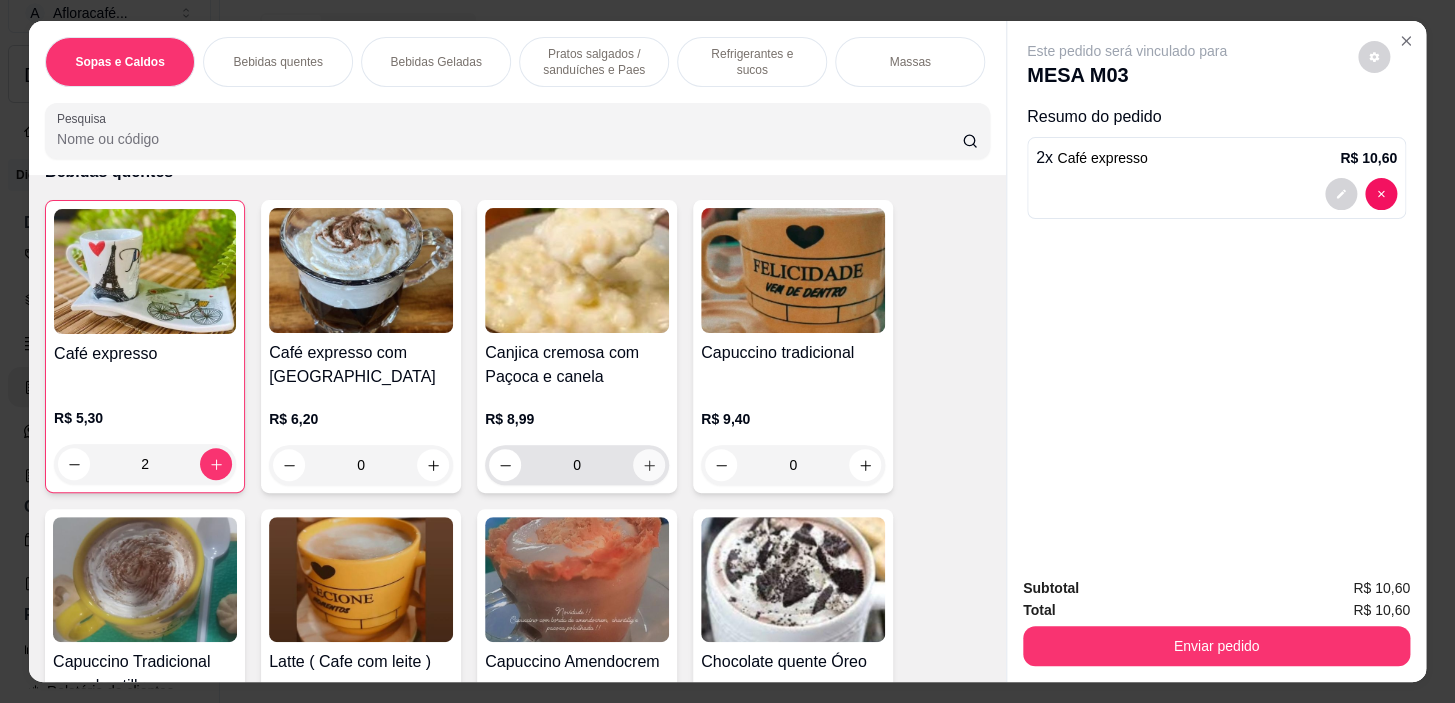 click at bounding box center (649, 465) 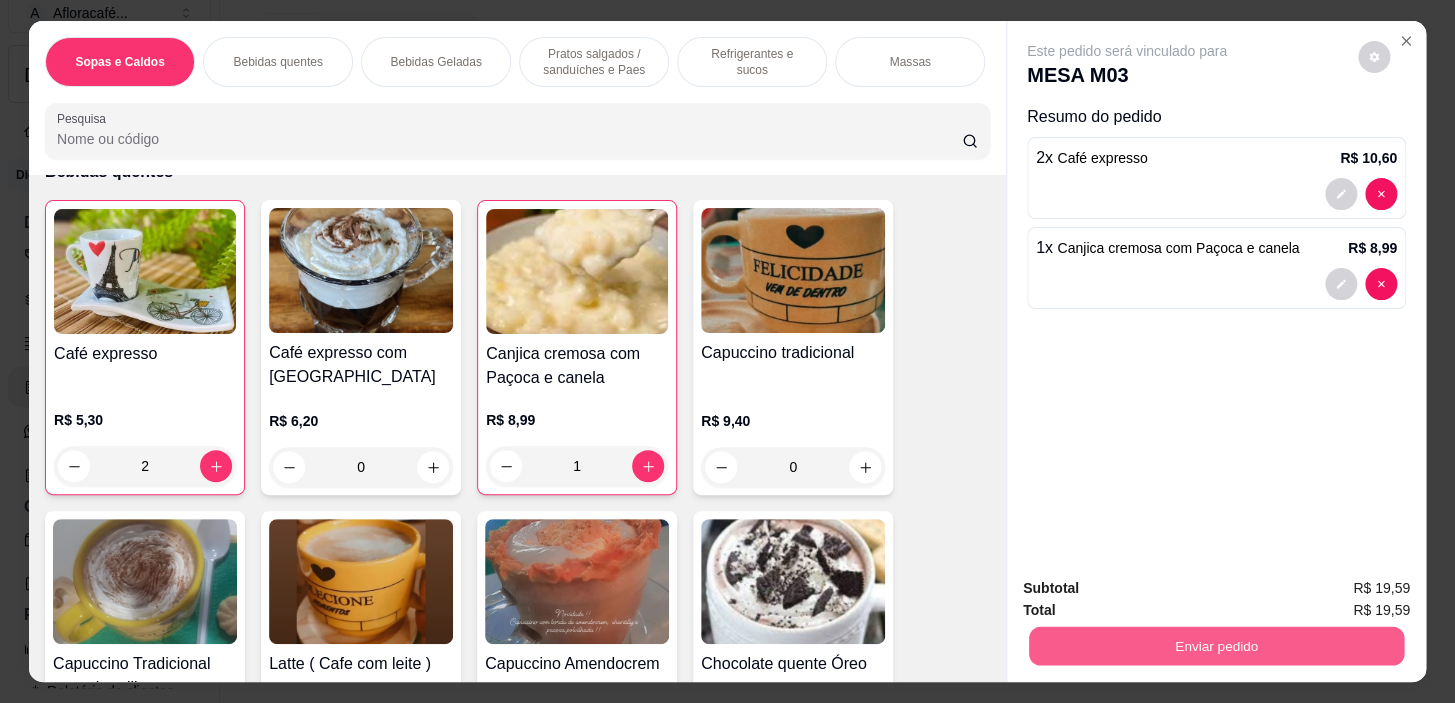 click on "Enviar pedido" at bounding box center (1216, 646) 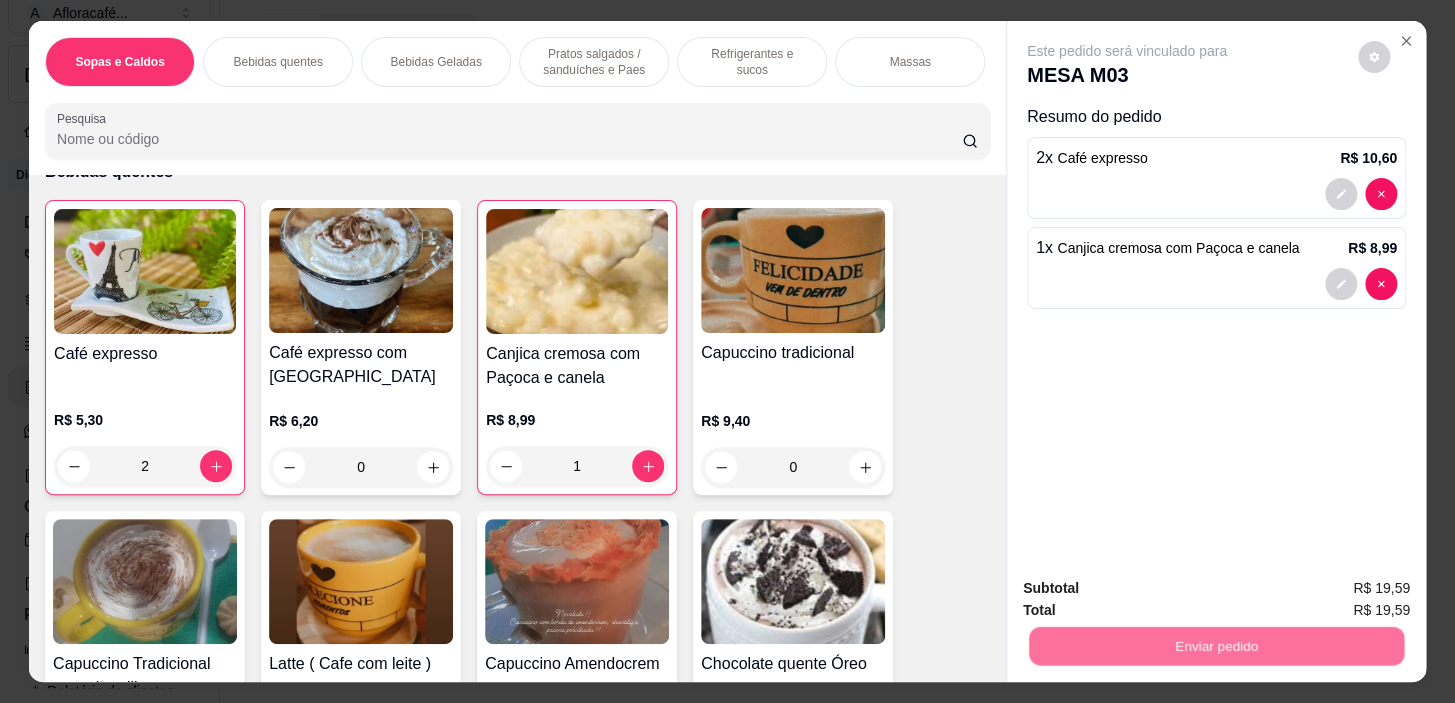 click on "Não registrar e enviar pedido" at bounding box center [1150, 590] 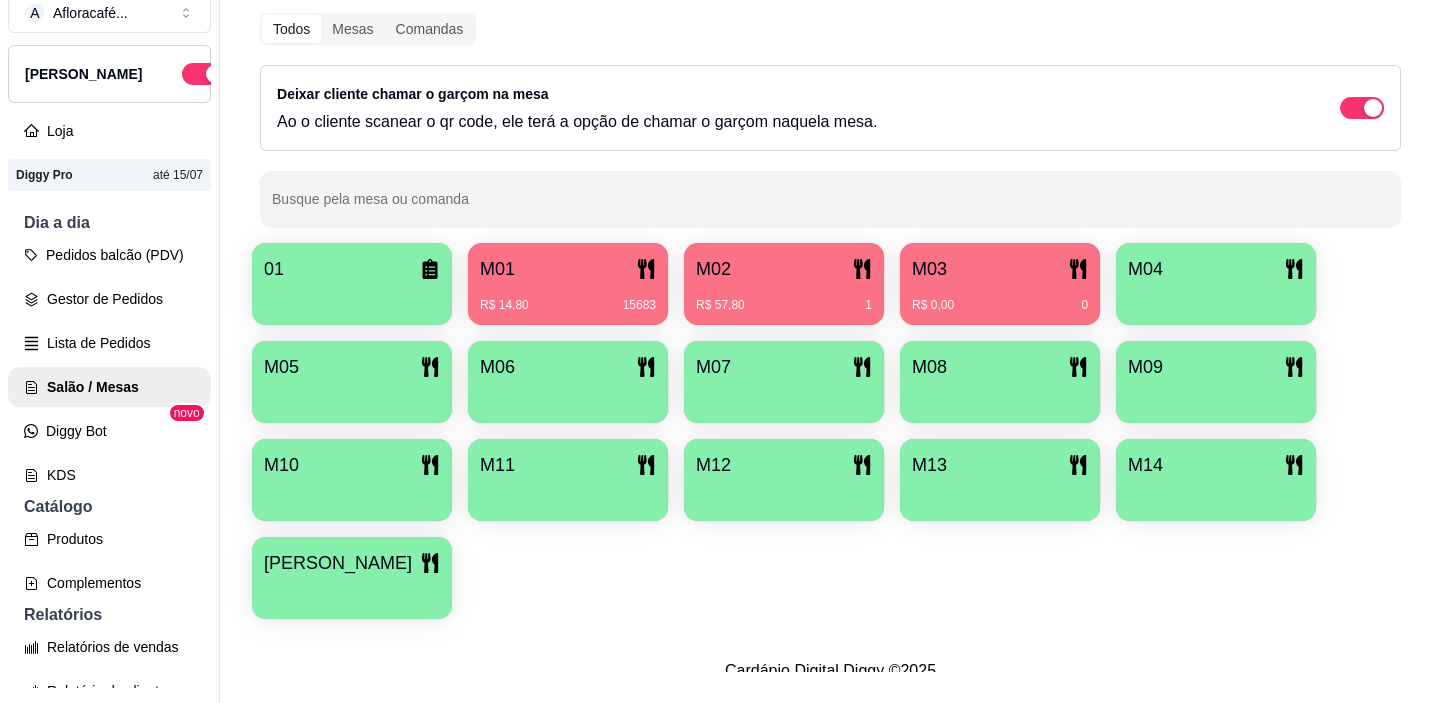 click on "M04" at bounding box center [1216, 269] 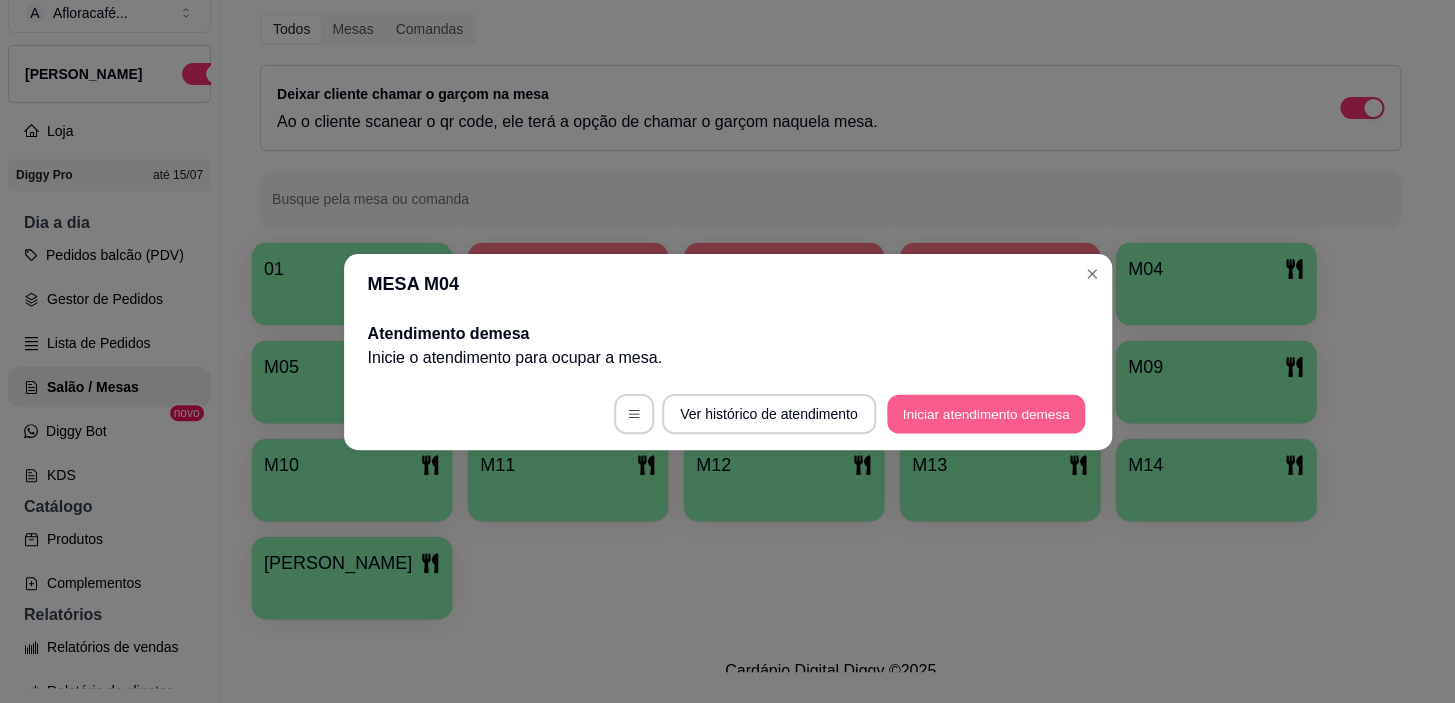 click on "Iniciar atendimento de  mesa" at bounding box center [986, 413] 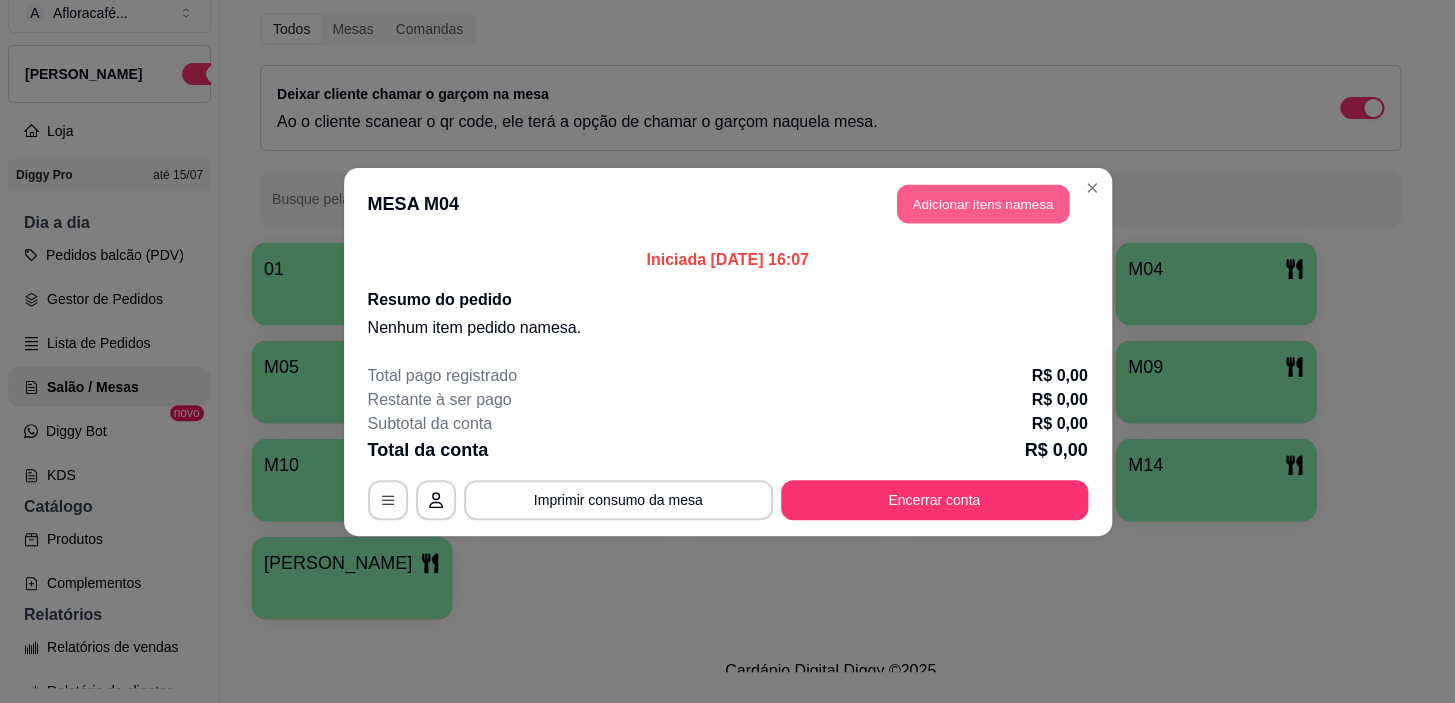 click on "Adicionar itens na  mesa" at bounding box center [983, 203] 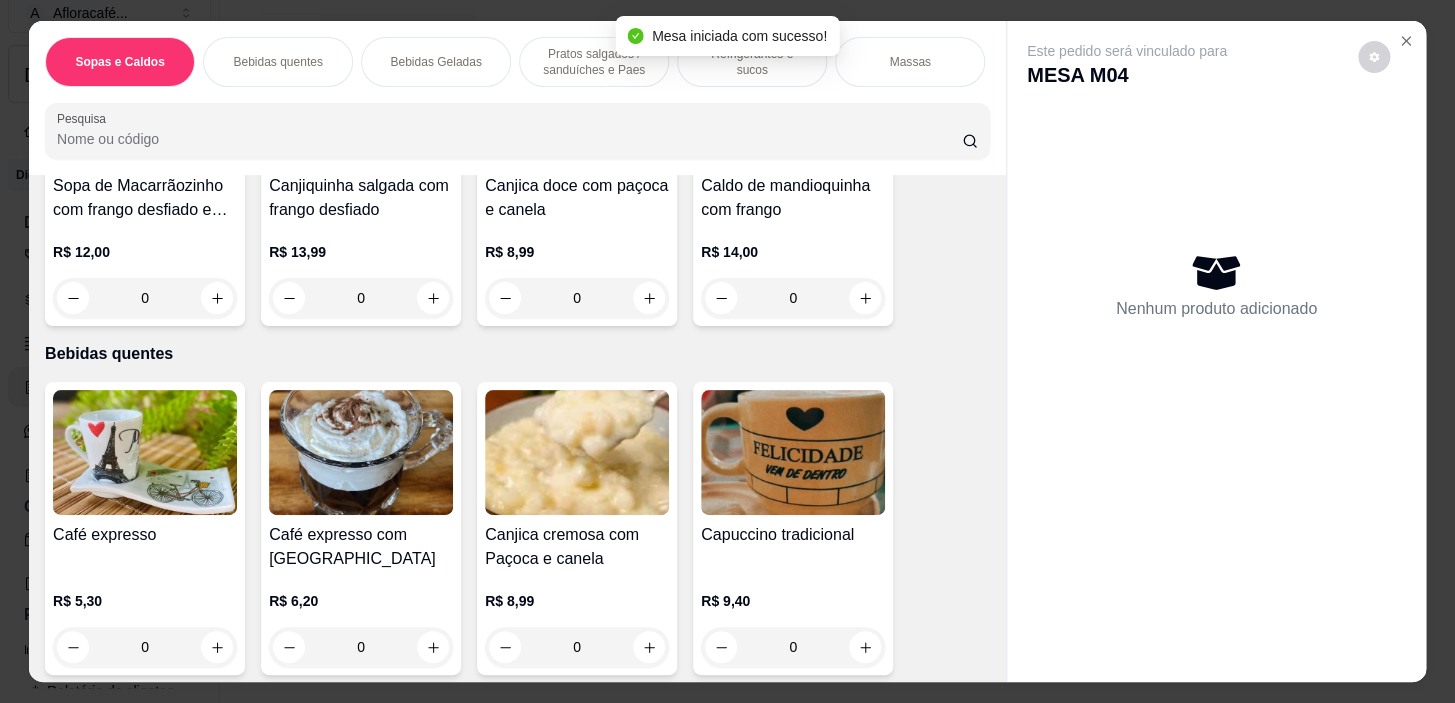 scroll, scrollTop: 363, scrollLeft: 0, axis: vertical 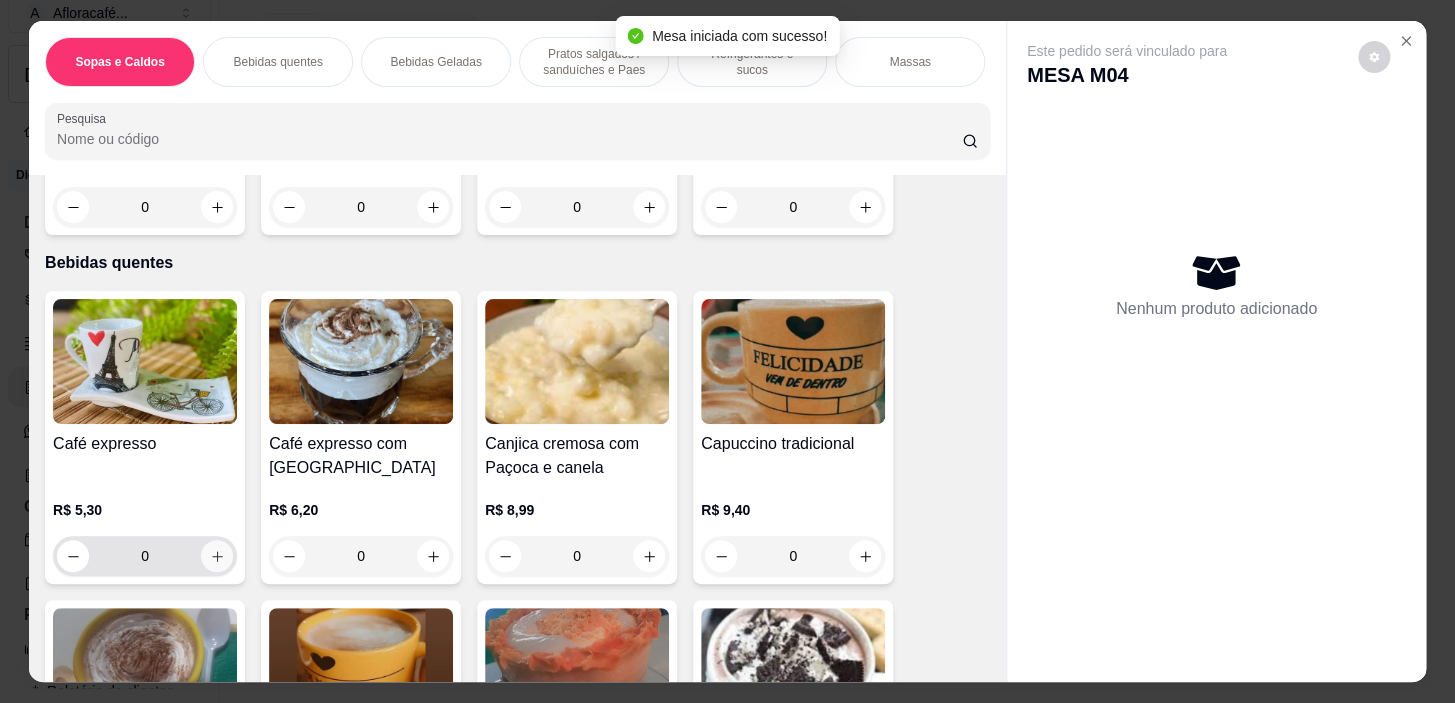 click at bounding box center (217, 556) 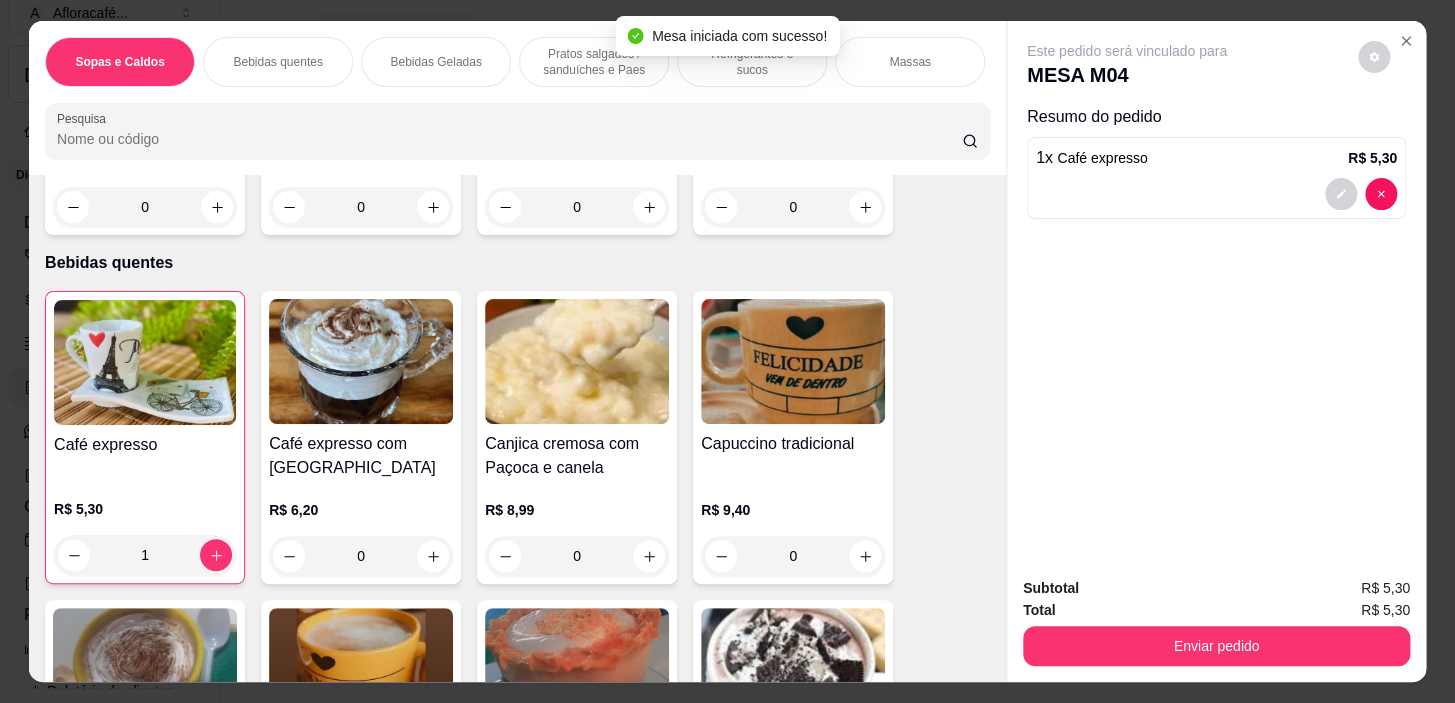 click on "Enviar pedido" at bounding box center [1216, 646] 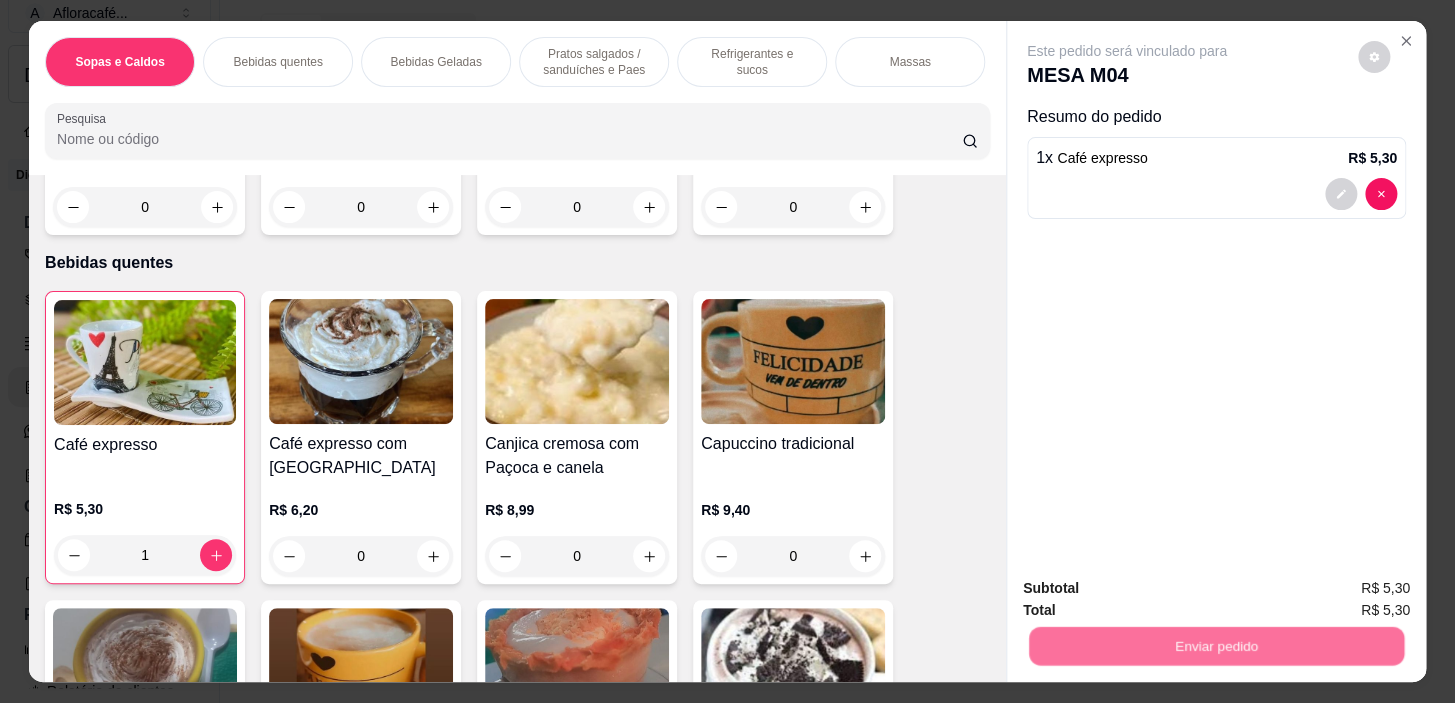 click on "Não registrar e enviar pedido" at bounding box center (1150, 590) 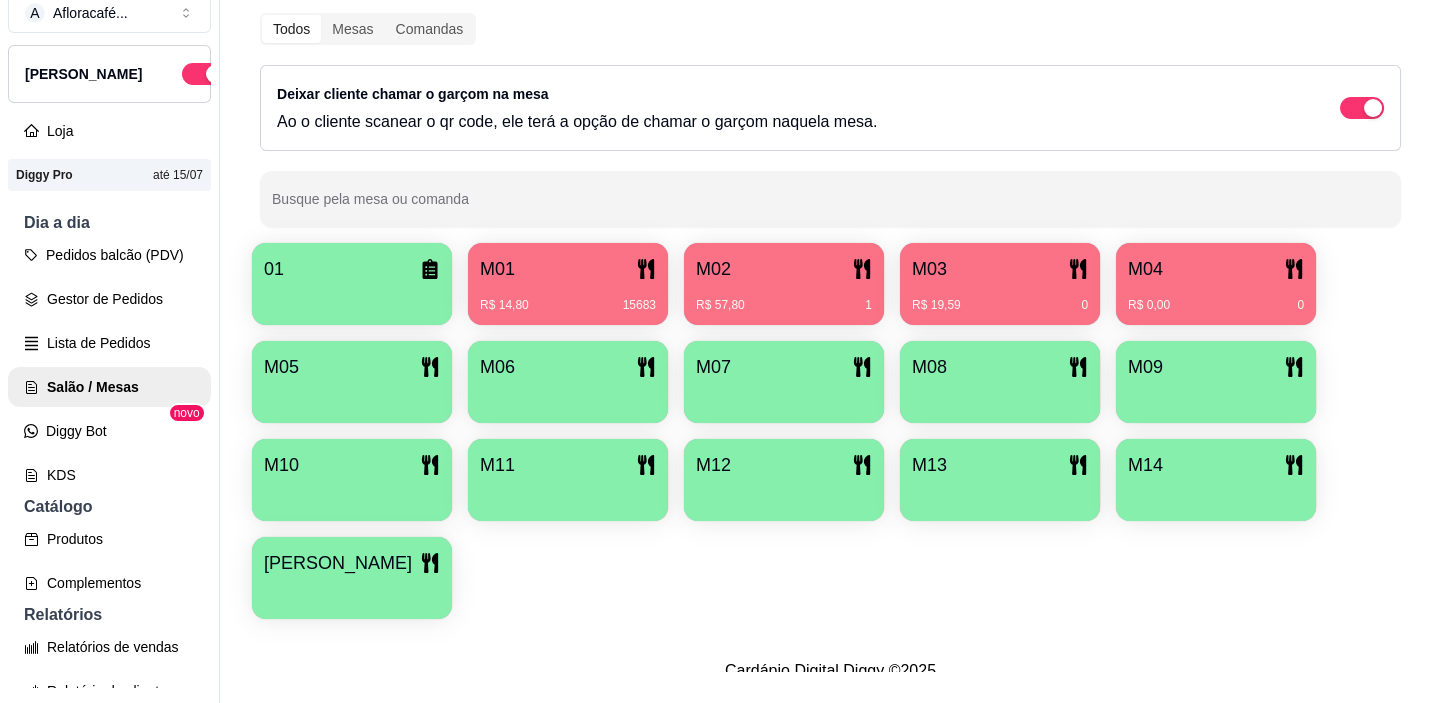 click on "M05" at bounding box center (352, 367) 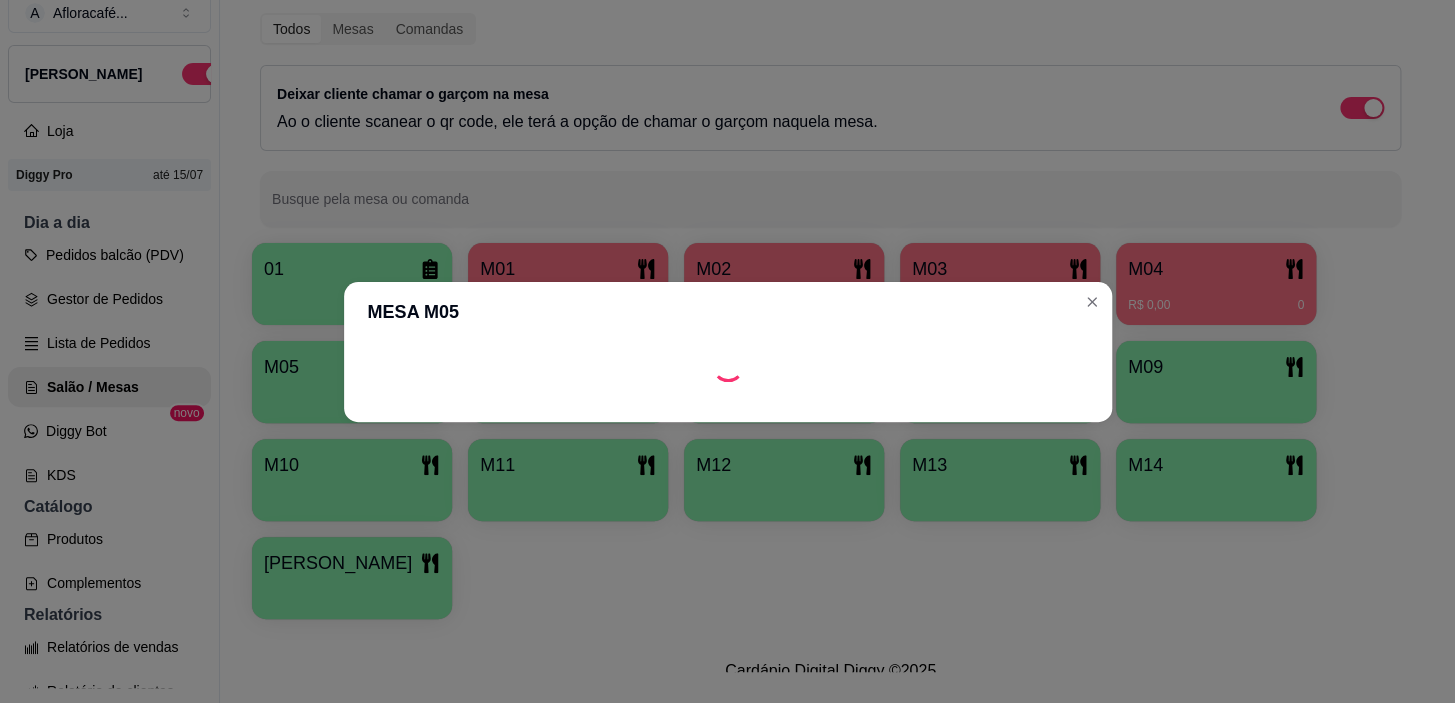 click at bounding box center [728, 406] 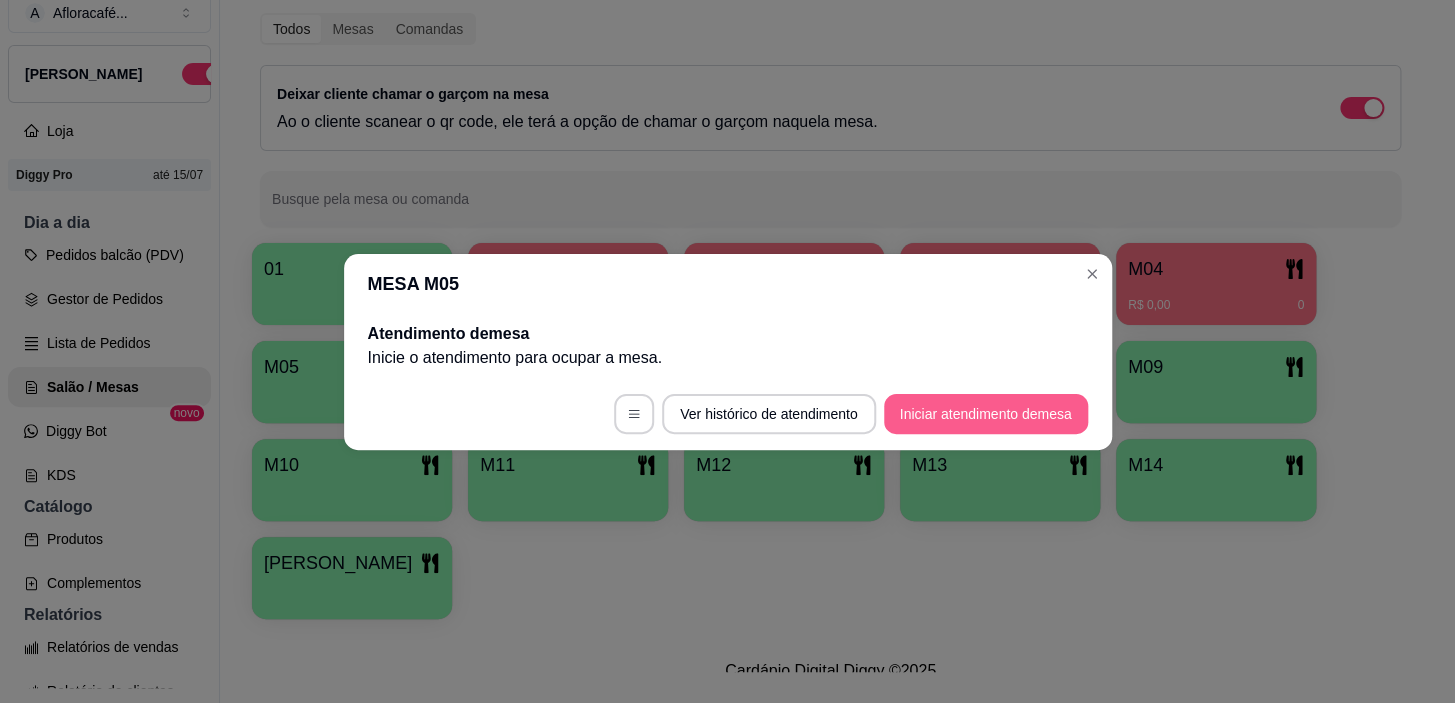 click on "Iniciar atendimento de  mesa" at bounding box center (986, 414) 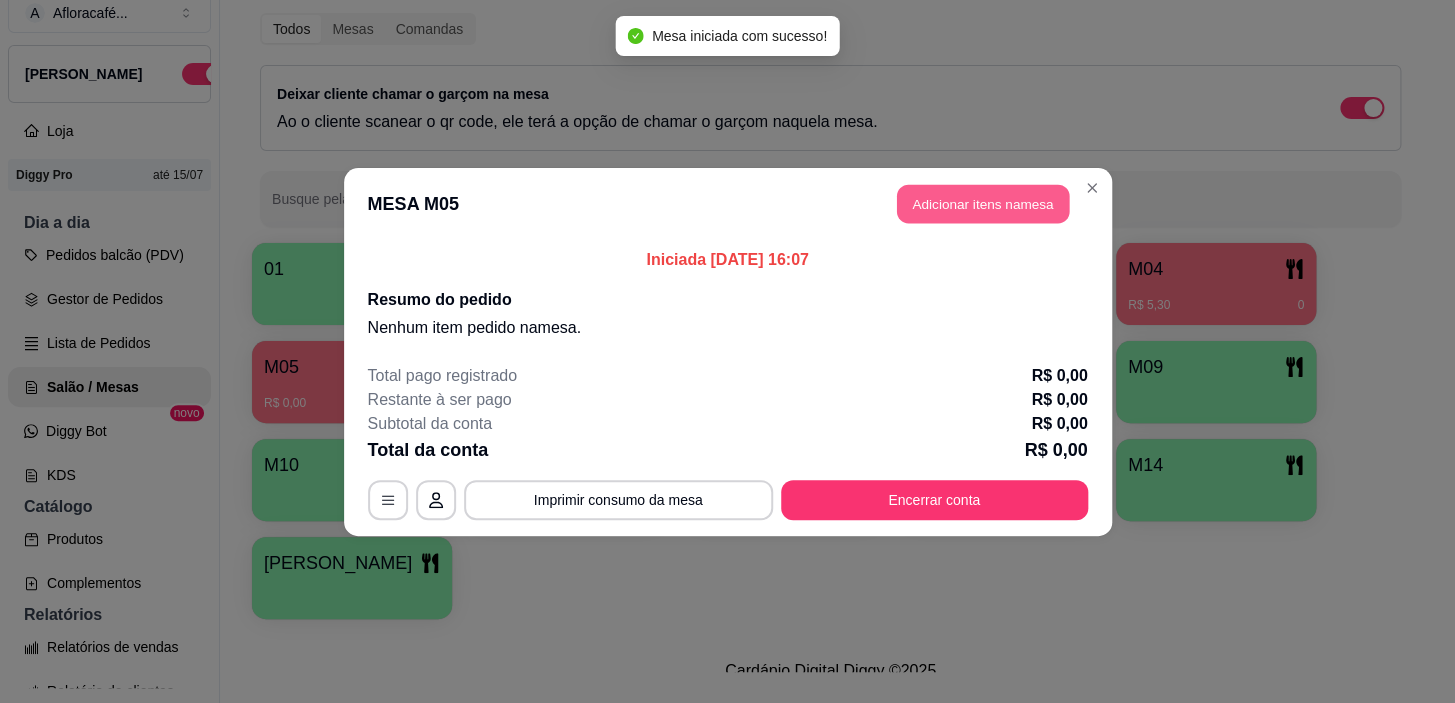 click on "Adicionar itens na  mesa" at bounding box center (983, 203) 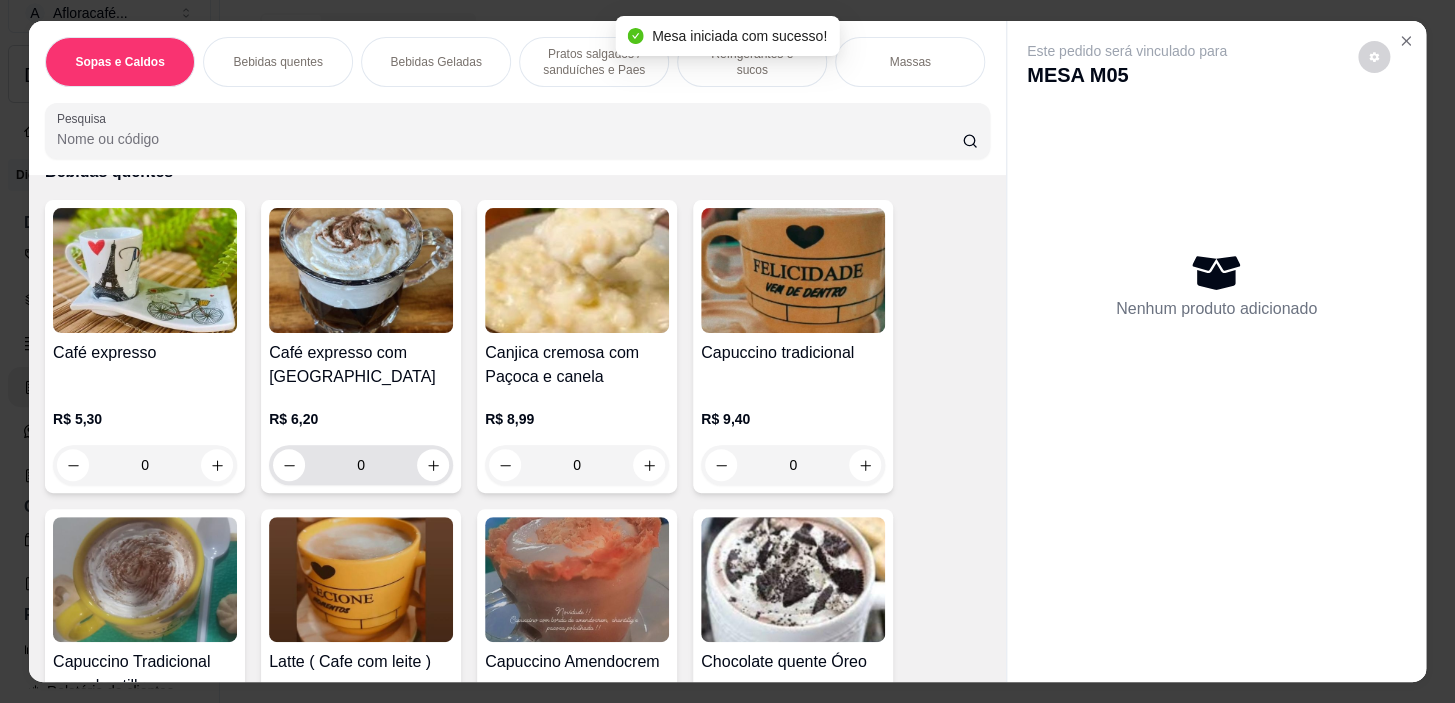 scroll, scrollTop: 636, scrollLeft: 0, axis: vertical 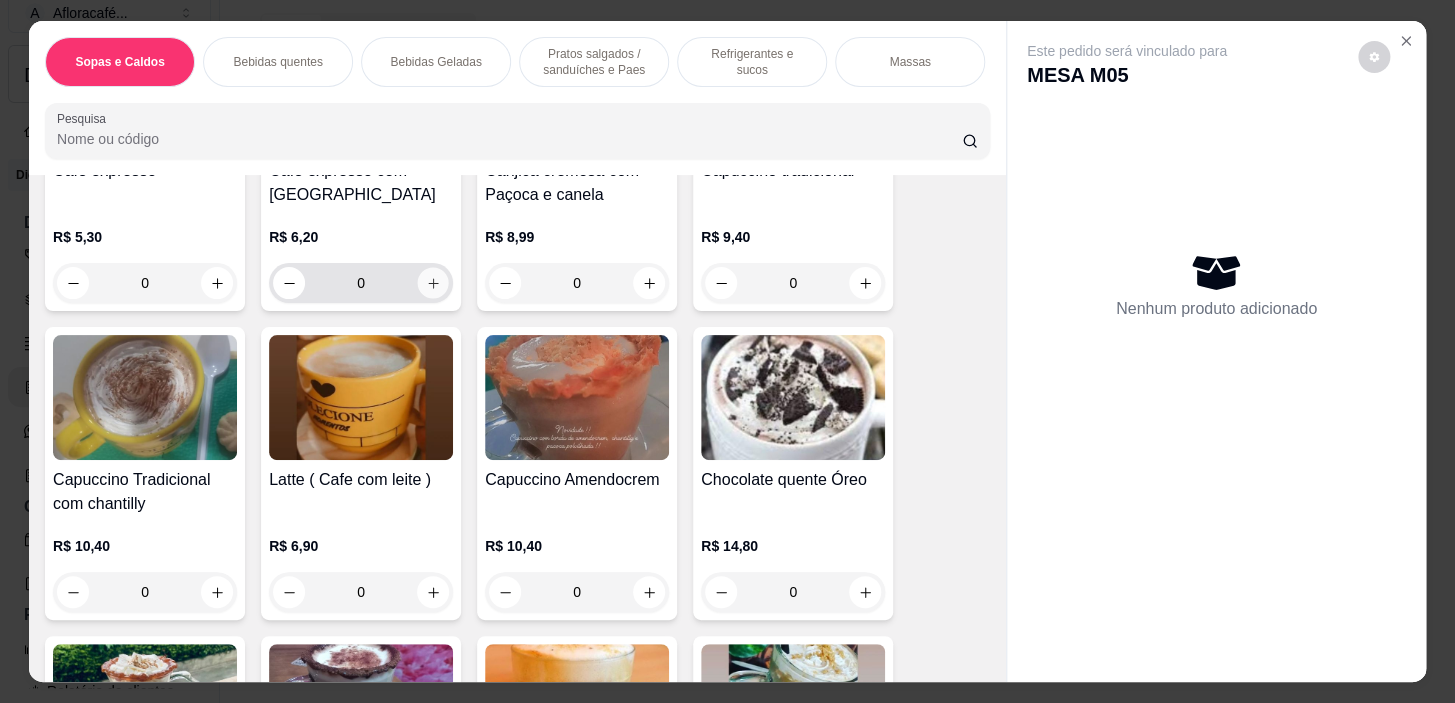click 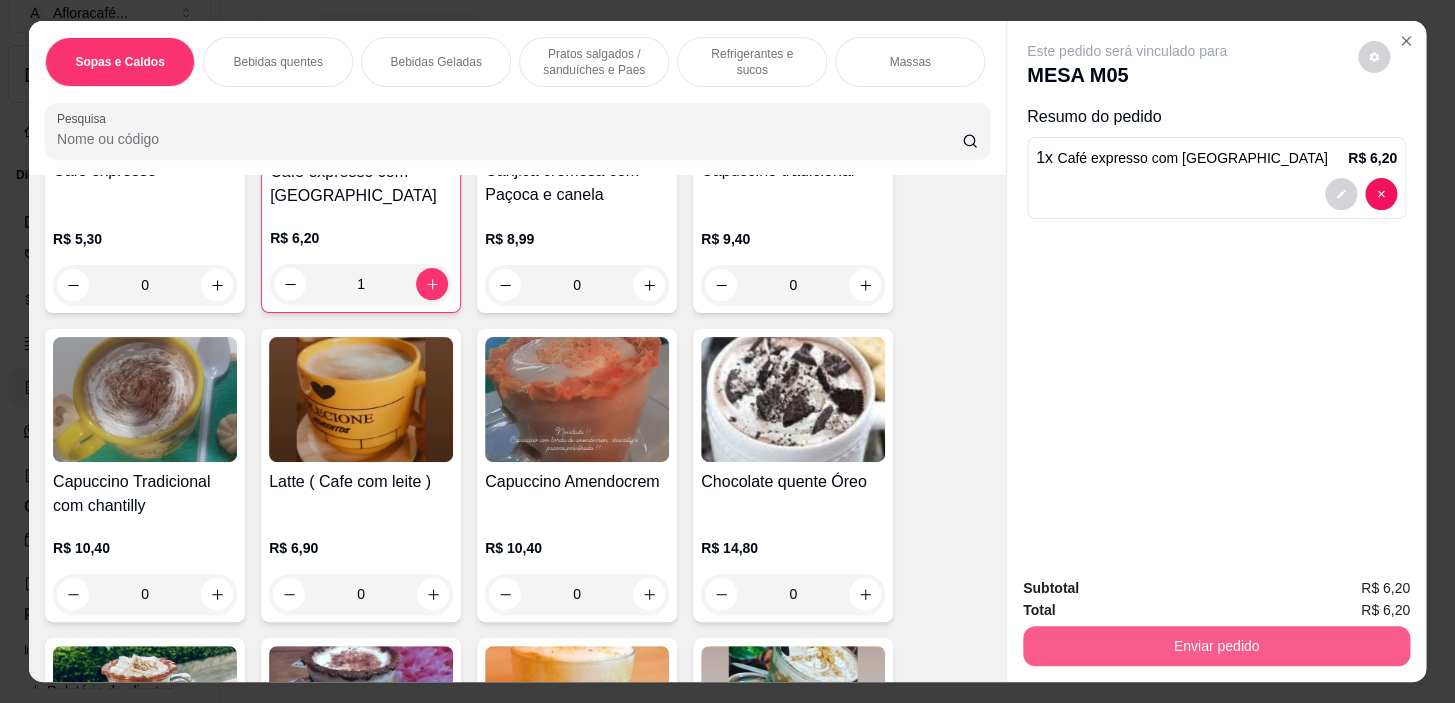 click on "Enviar pedido" at bounding box center [1216, 646] 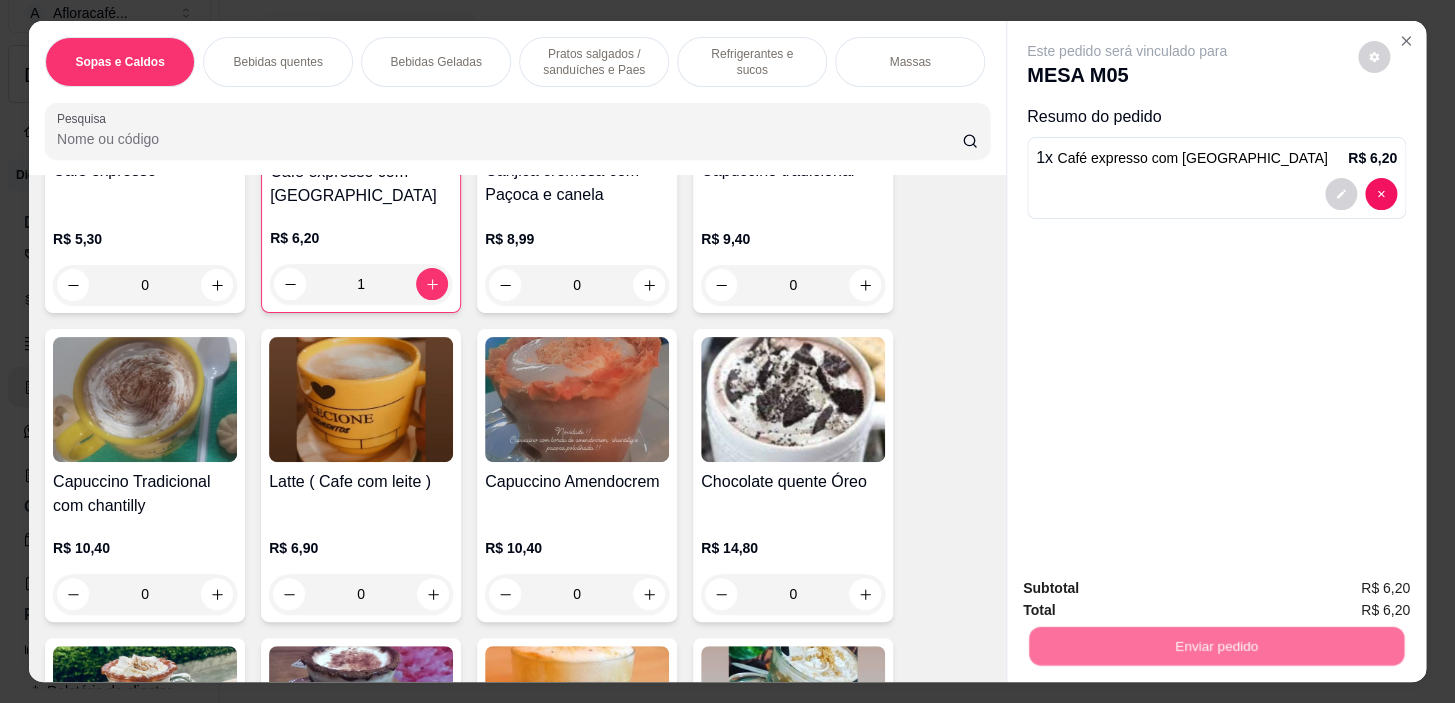 click on "Não registrar e enviar pedido" at bounding box center (1150, 591) 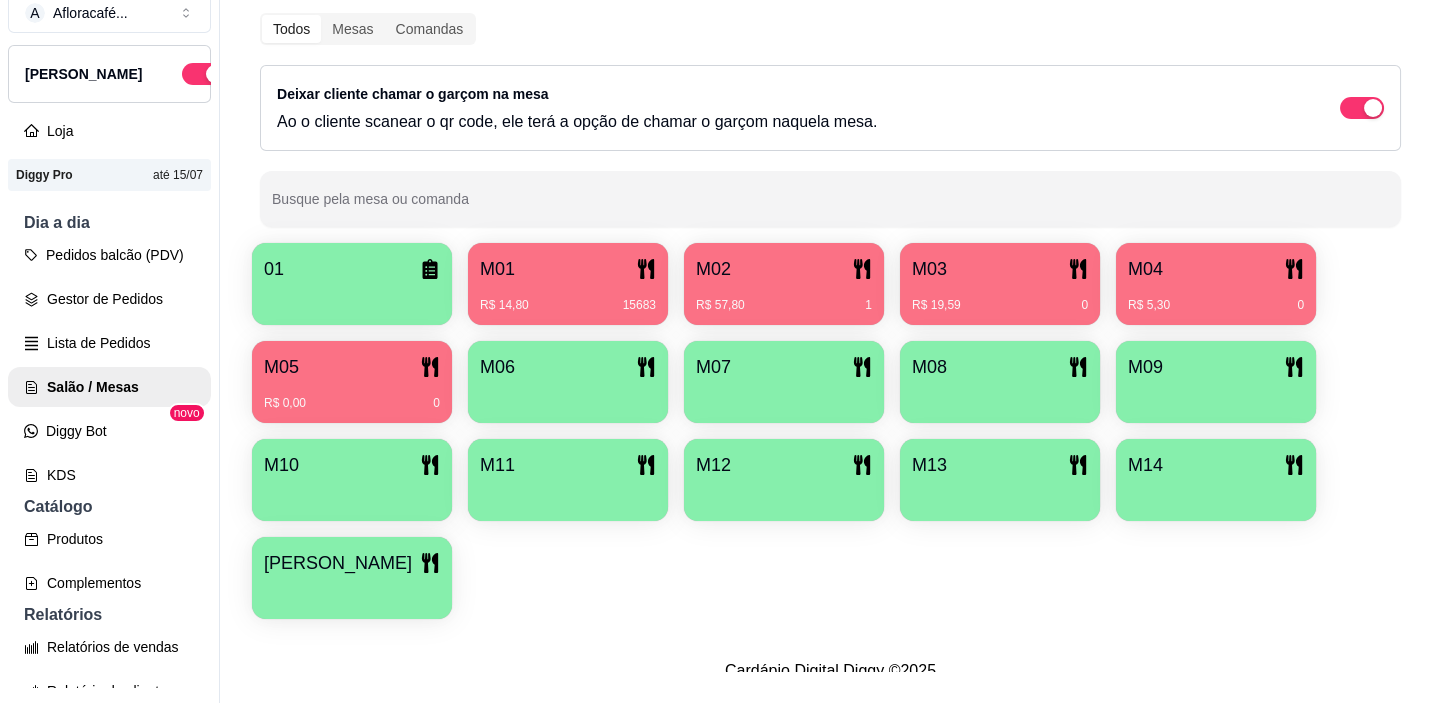 click at bounding box center (568, 396) 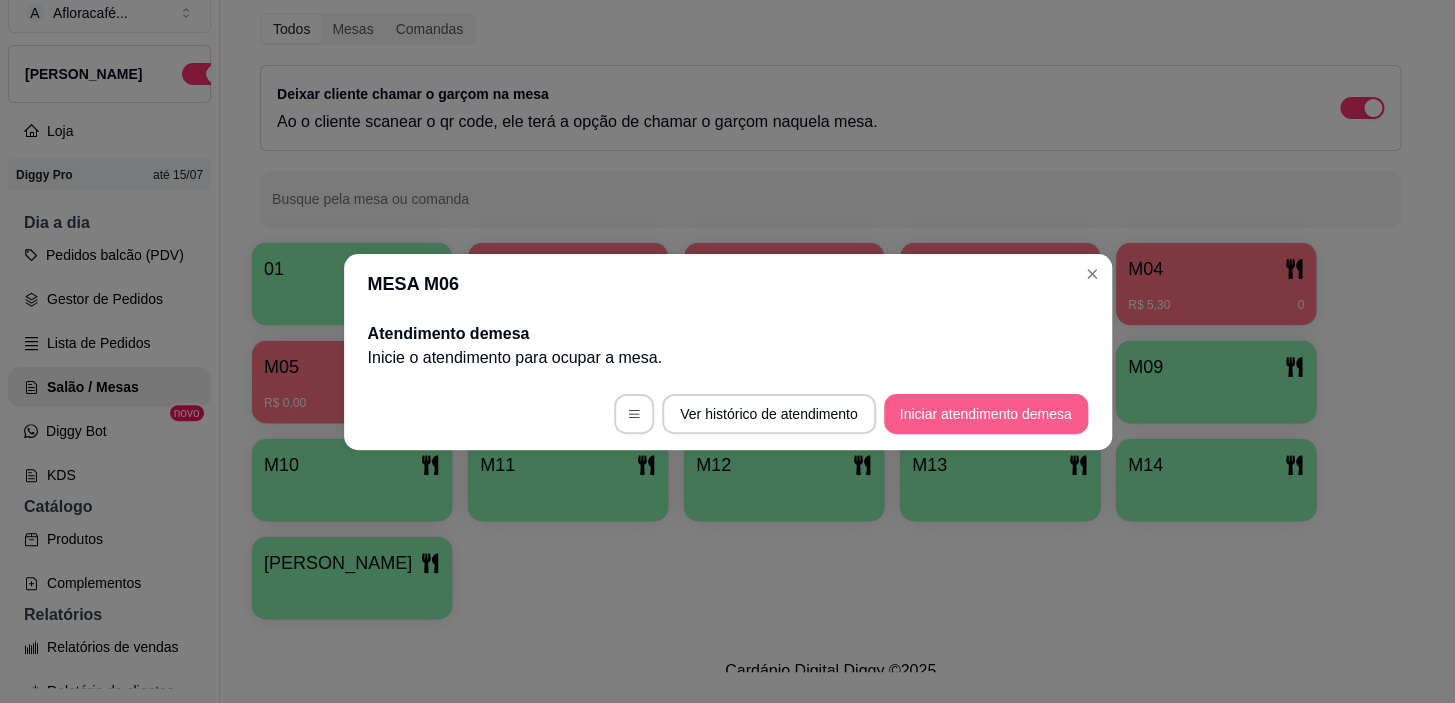 click on "Iniciar atendimento de  mesa" at bounding box center (986, 414) 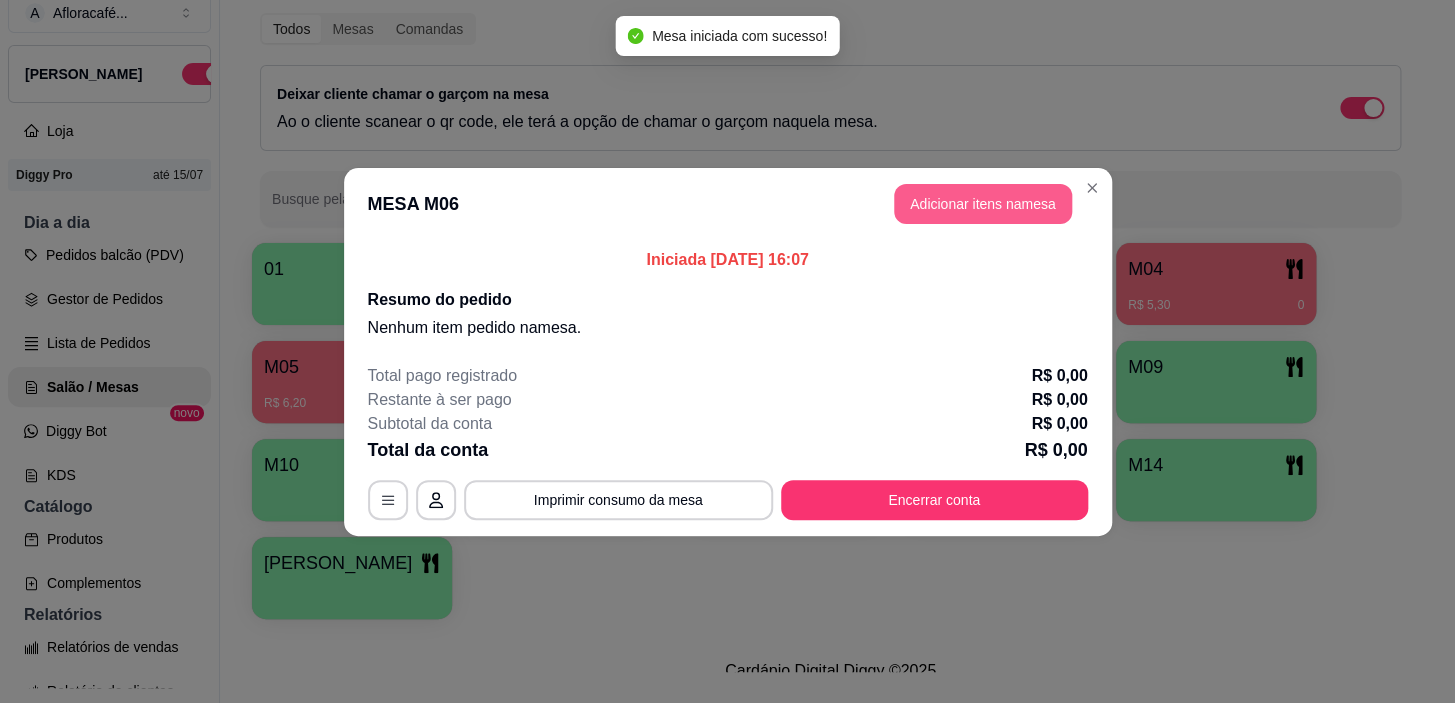 click on "Adicionar itens na  mesa" at bounding box center [983, 204] 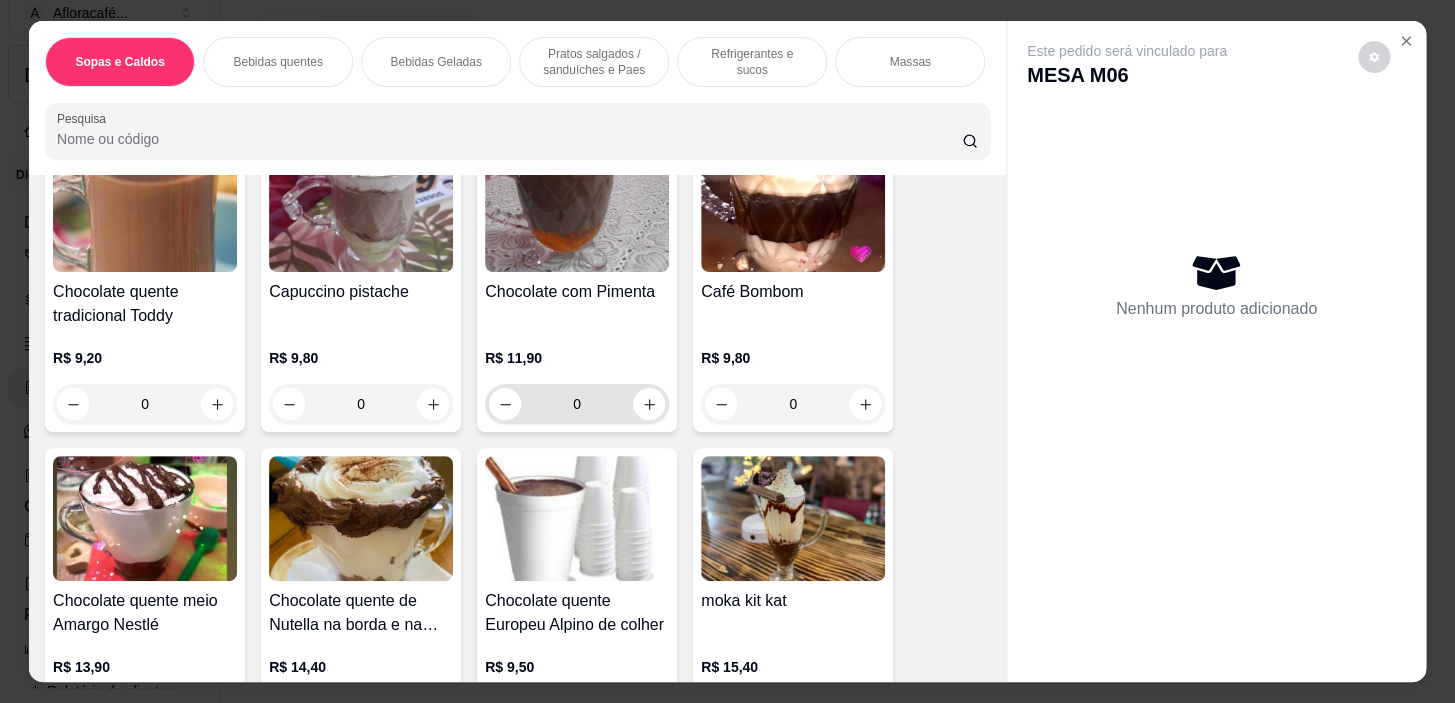 scroll, scrollTop: 1909, scrollLeft: 0, axis: vertical 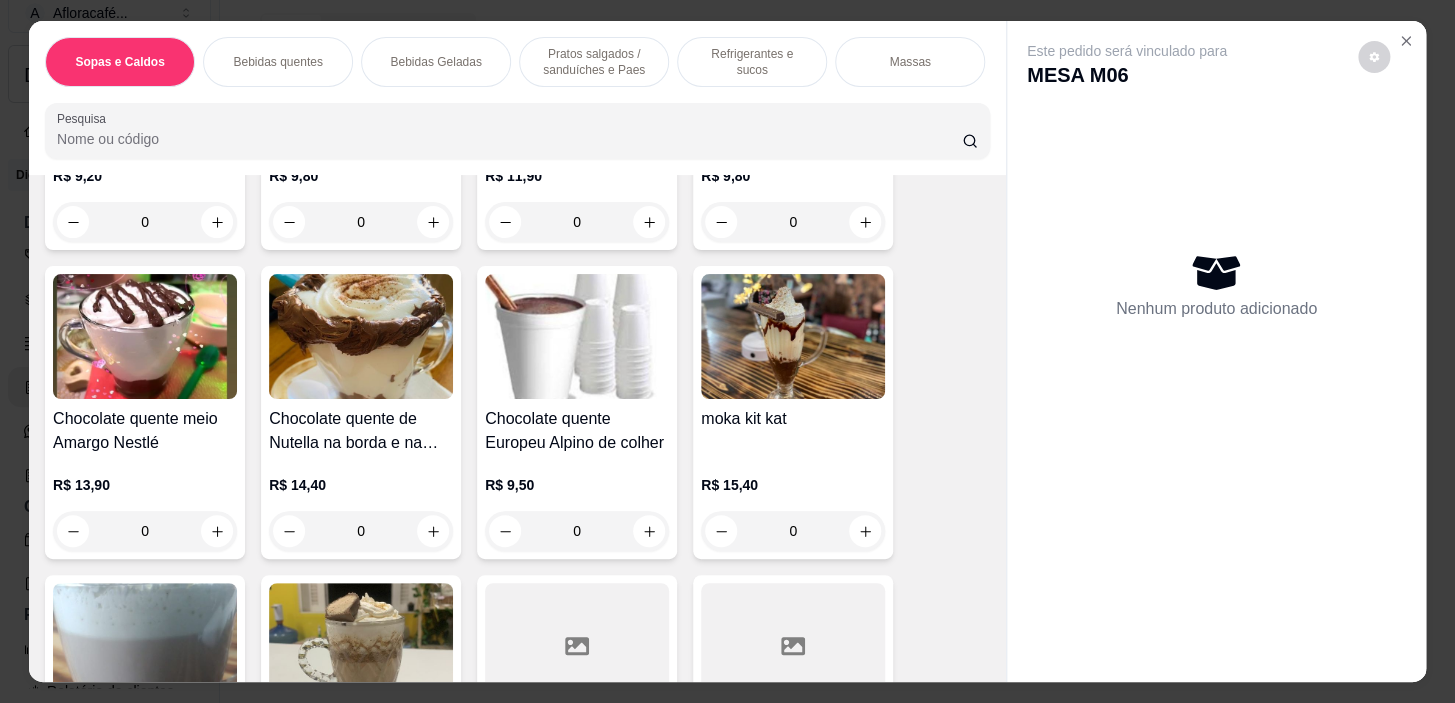 click on "0" at bounding box center [577, 531] 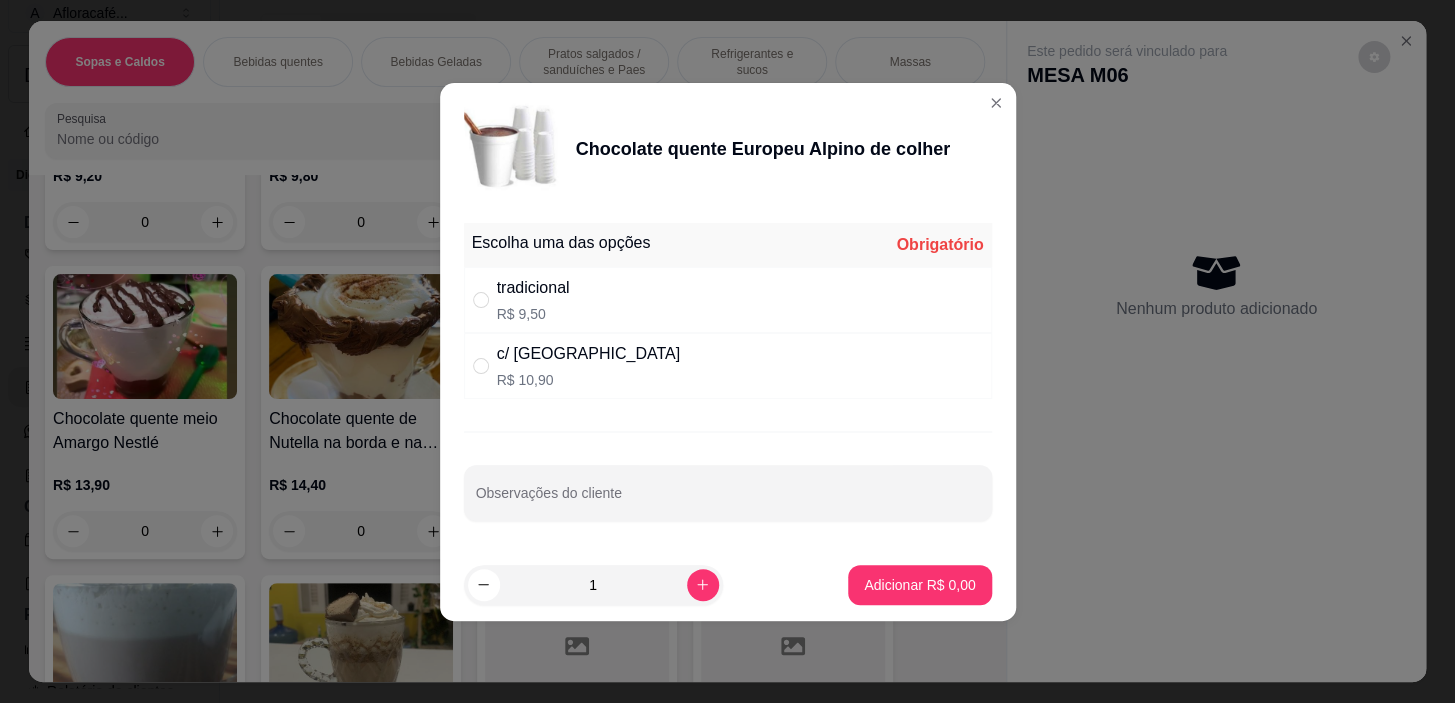 drag, startPoint x: 703, startPoint y: 322, endPoint x: 776, endPoint y: 389, distance: 99.08582 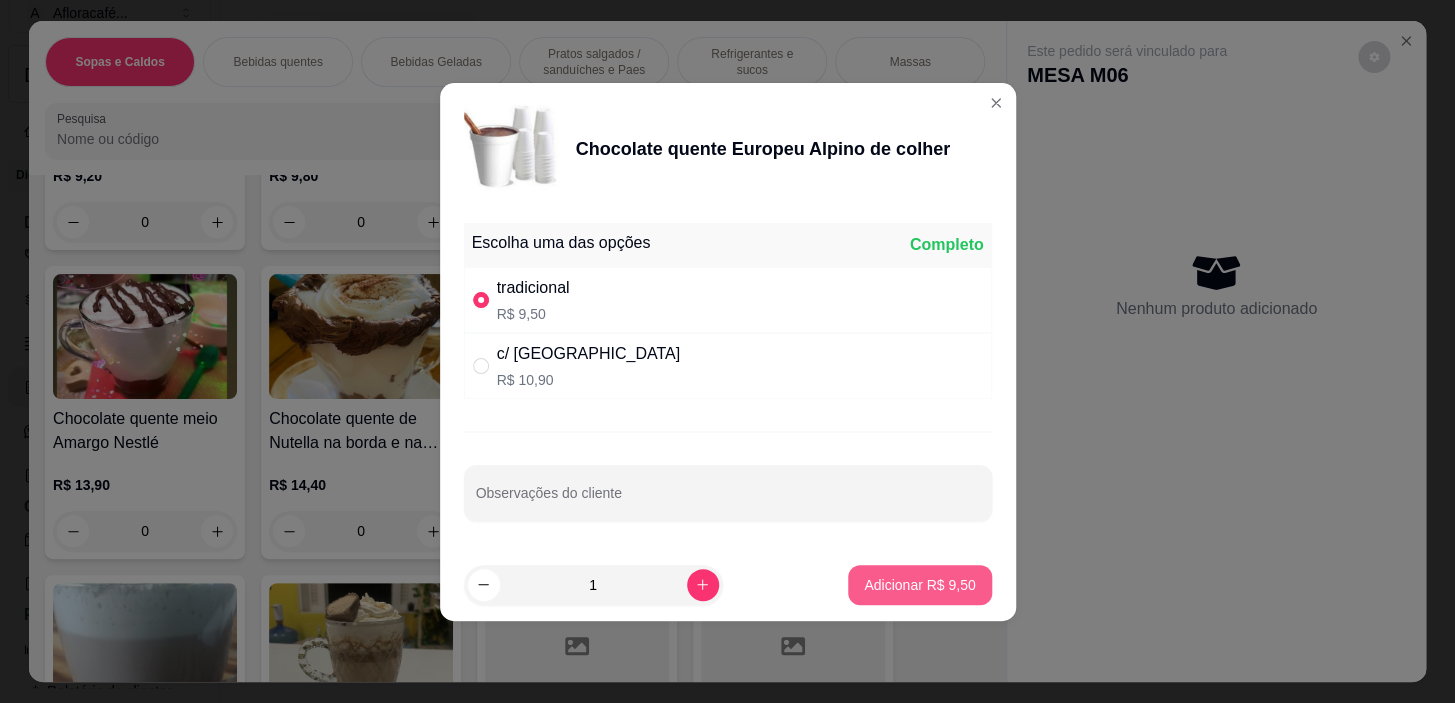 click on "Adicionar   R$ 9,50" at bounding box center [919, 585] 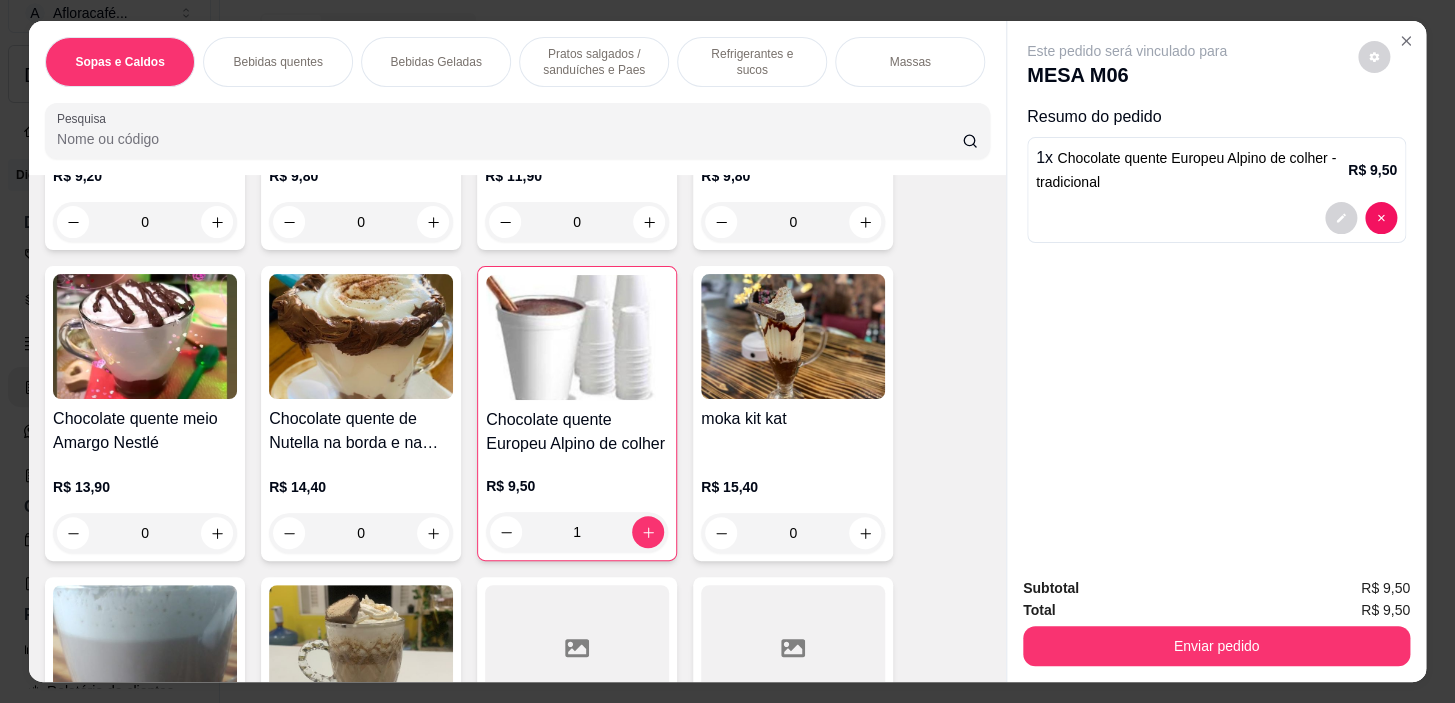 scroll, scrollTop: 0, scrollLeft: 785, axis: horizontal 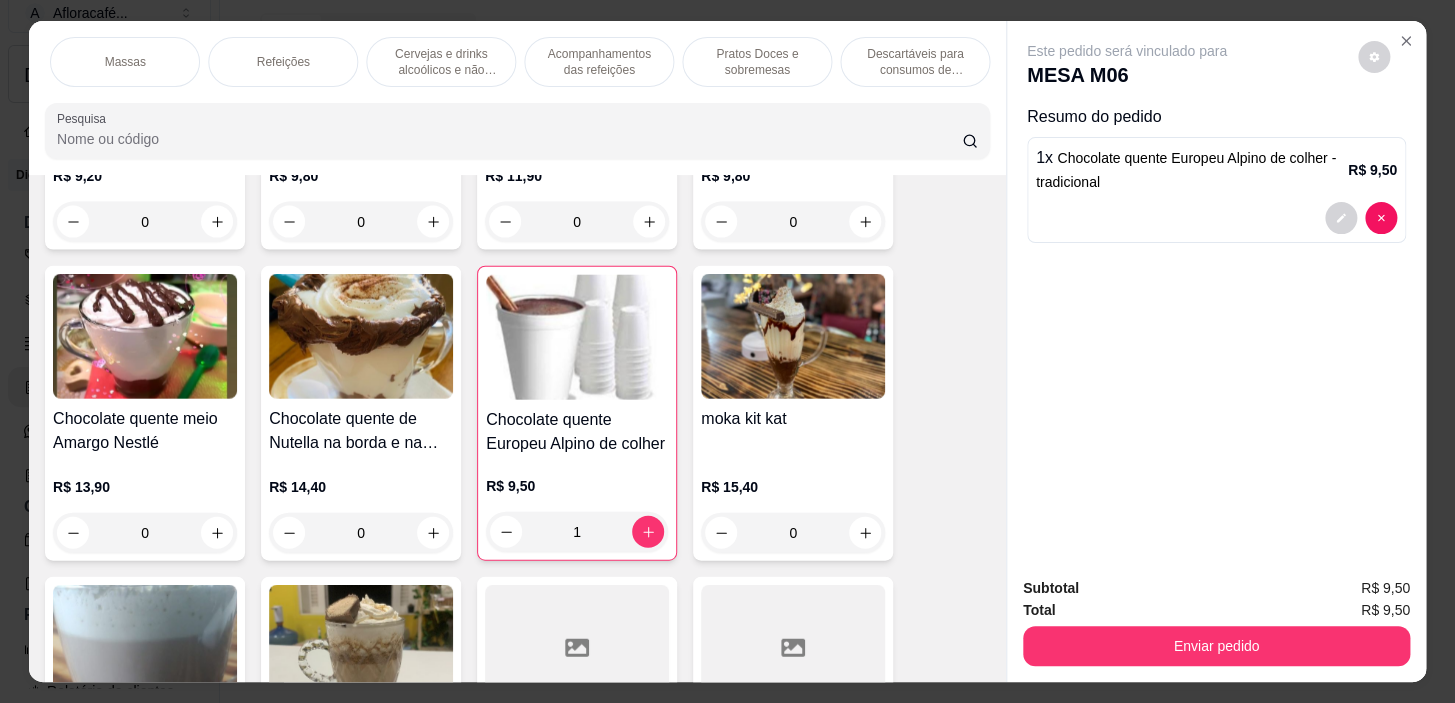 click on "Pratos Doces e sobremesas" at bounding box center [757, 62] 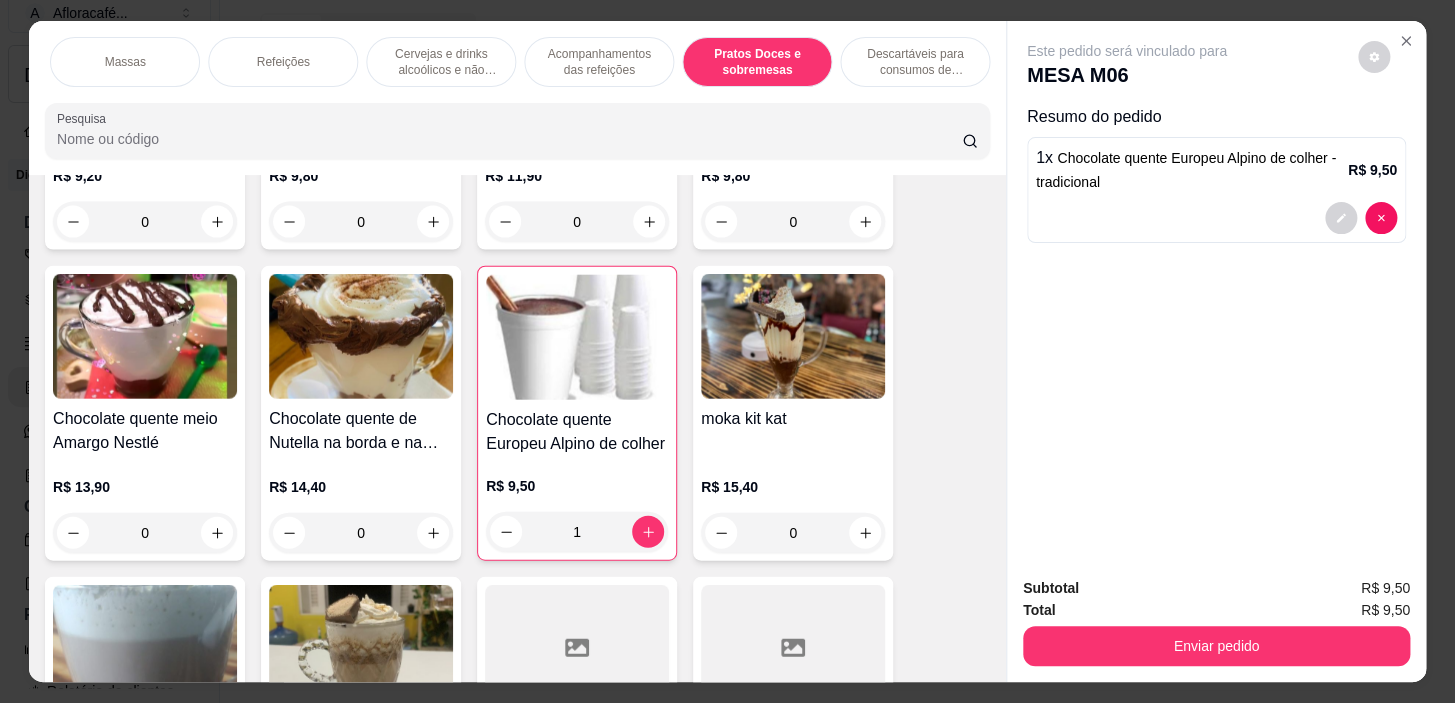 scroll, scrollTop: 14496, scrollLeft: 0, axis: vertical 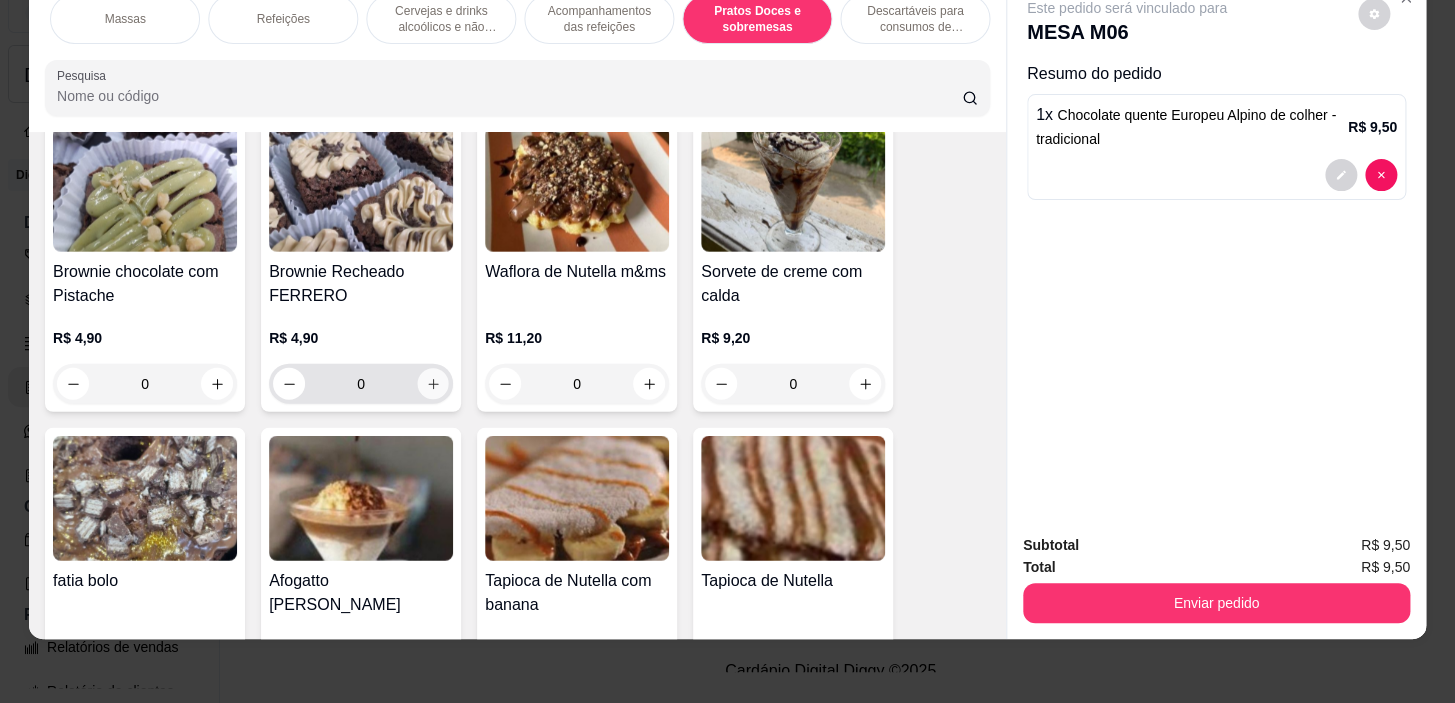 click on "0" at bounding box center [361, 384] 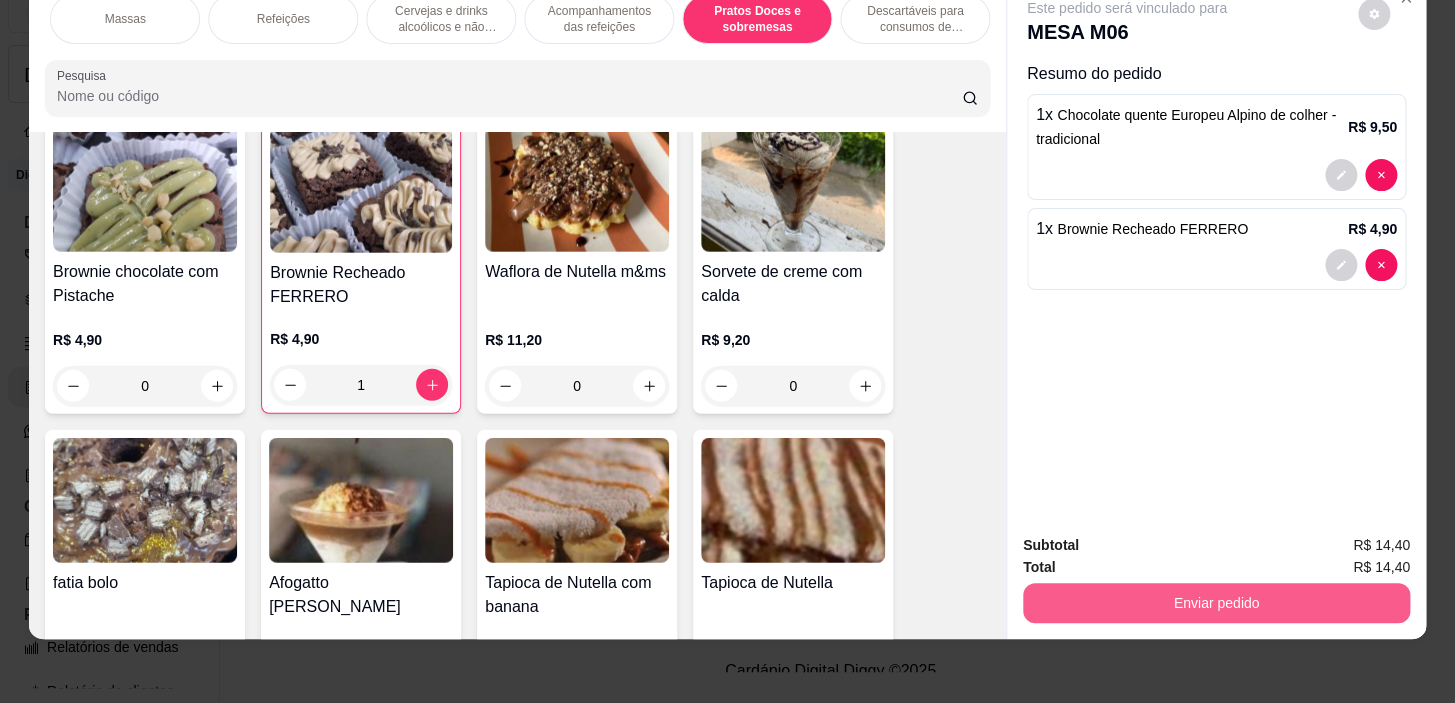 click on "Enviar pedido" at bounding box center (1216, 603) 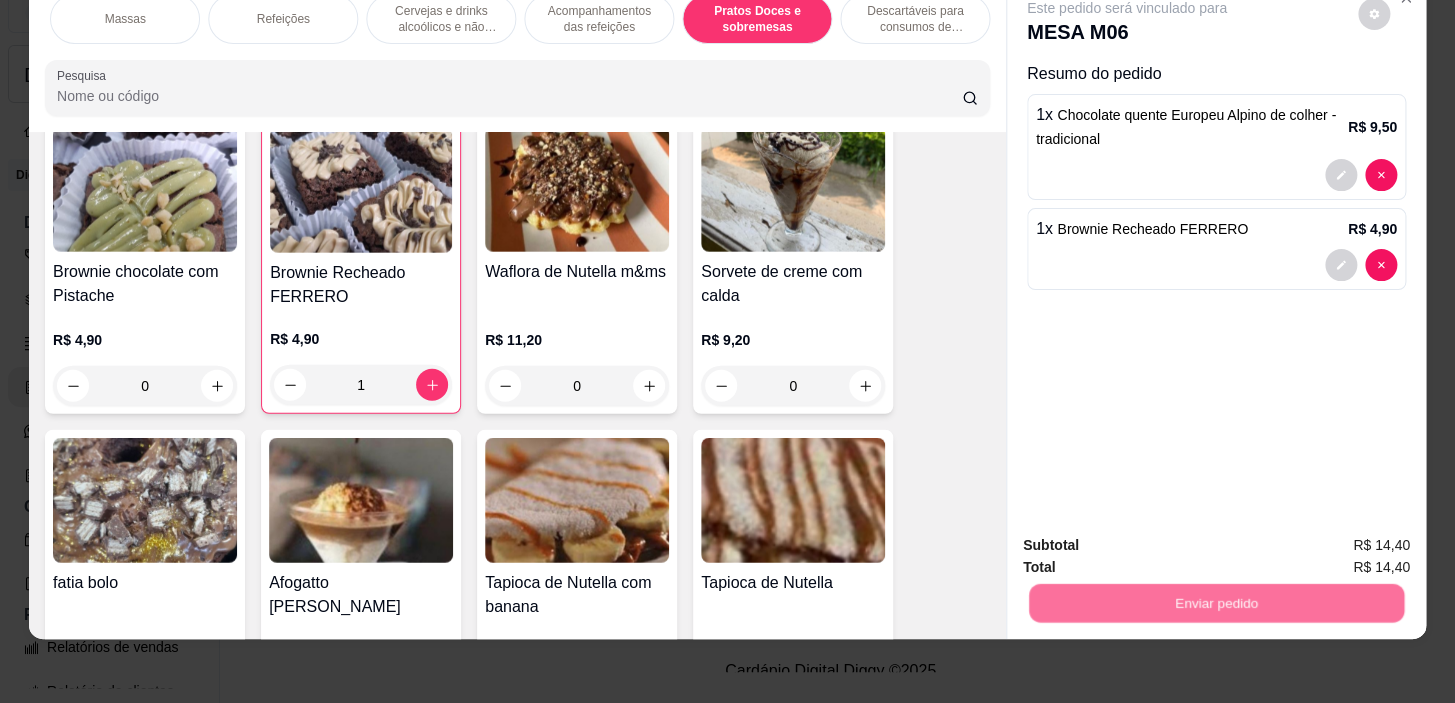 click on "Não registrar e enviar pedido" at bounding box center [1150, 541] 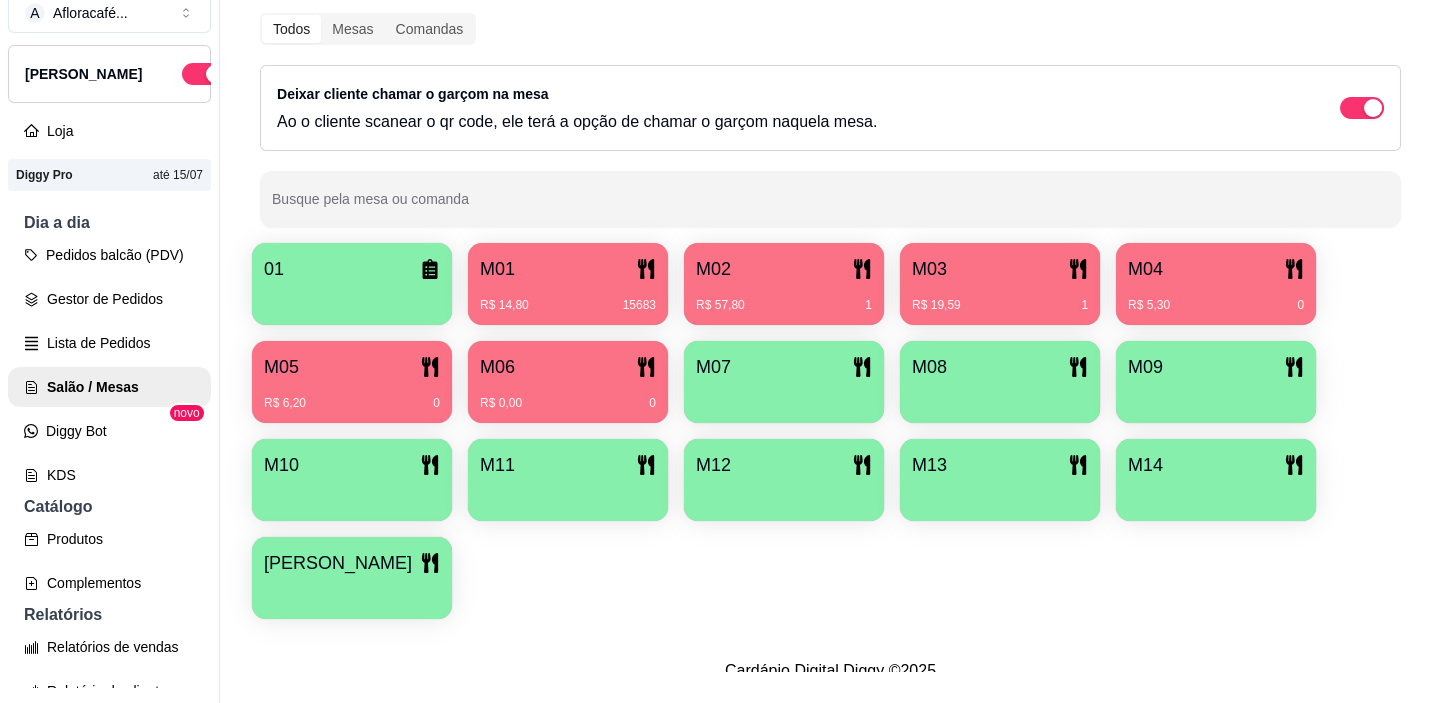 click on "R$ 0,00 0" at bounding box center (568, 396) 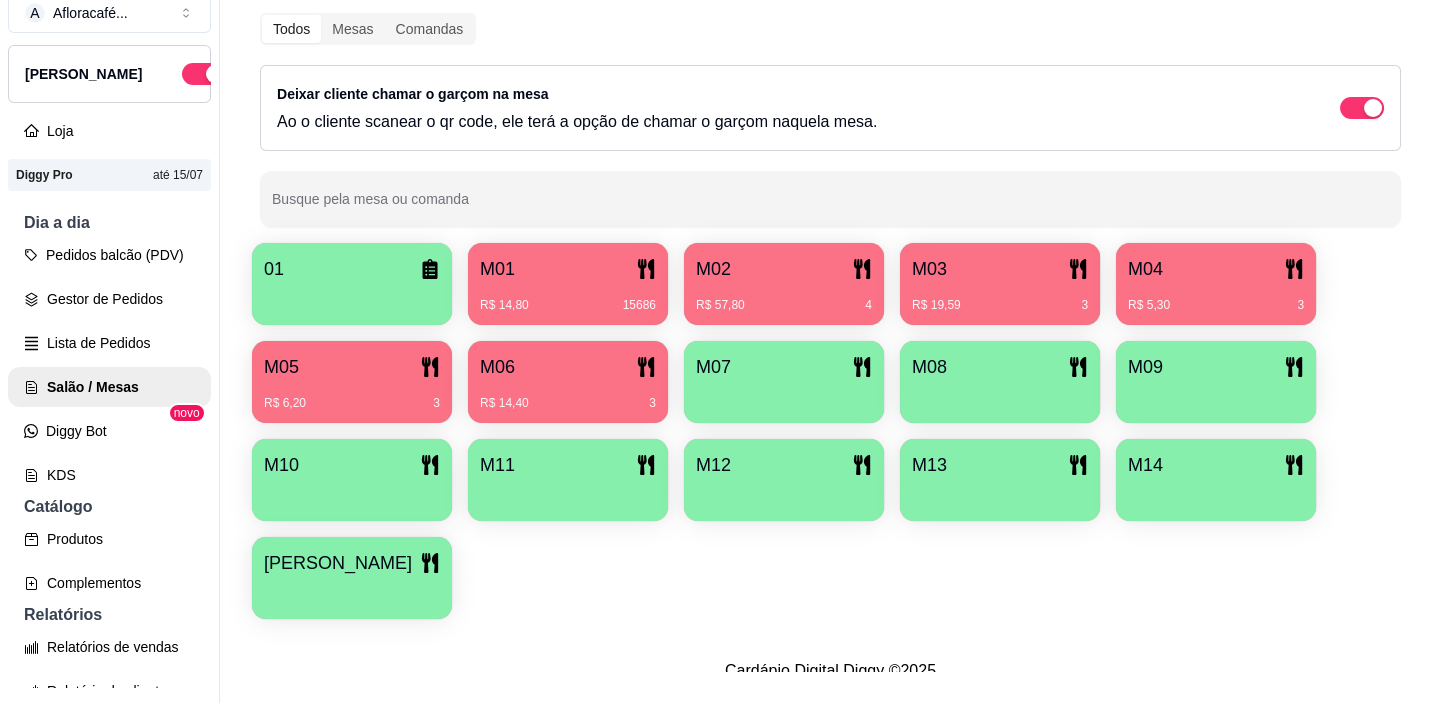 click on "M05" at bounding box center (352, 367) 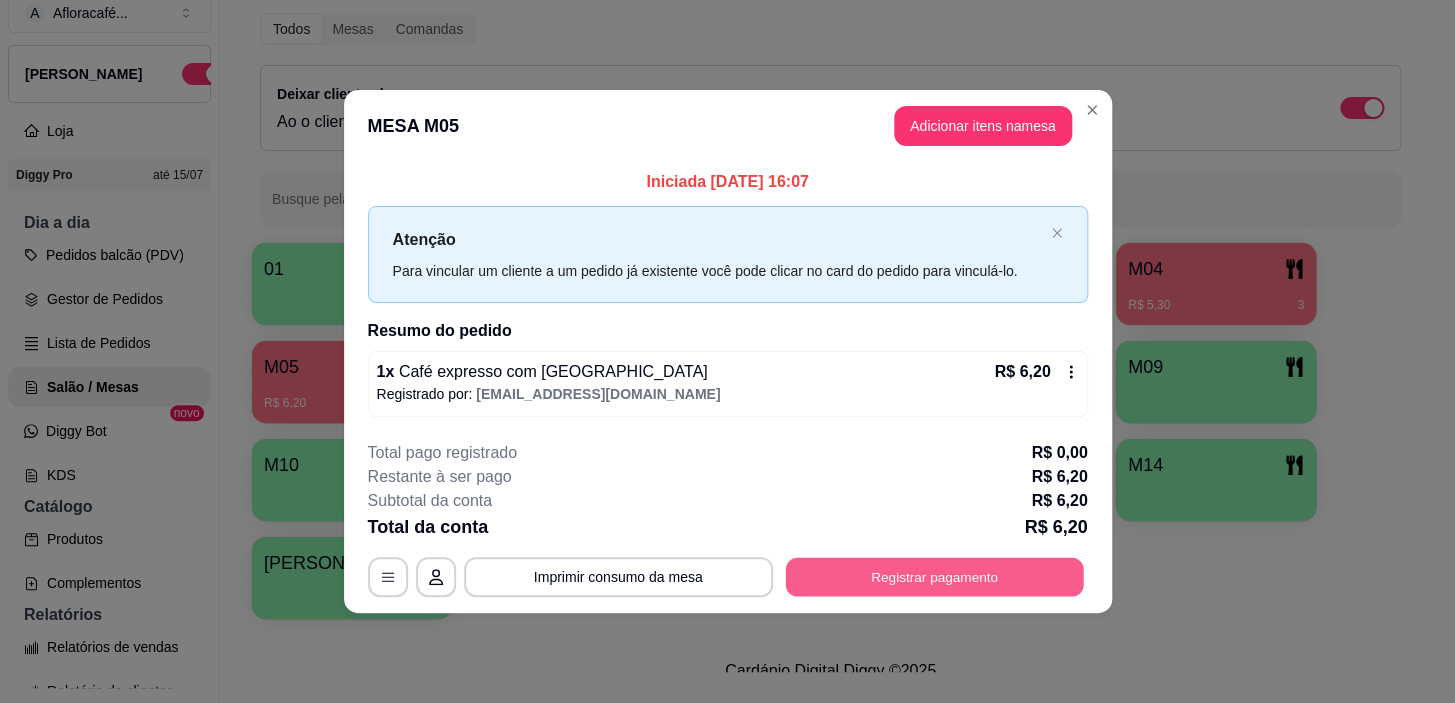 click on "Registrar pagamento" at bounding box center (934, 577) 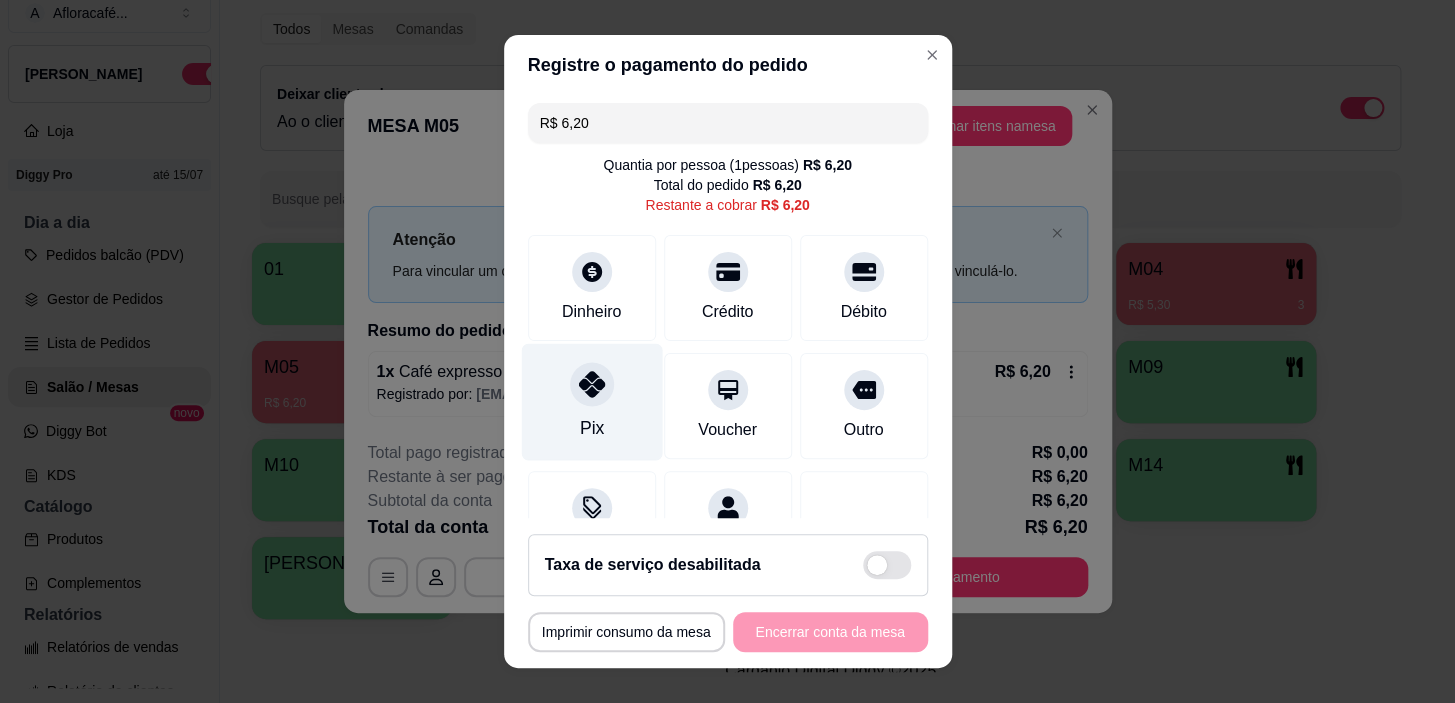 click 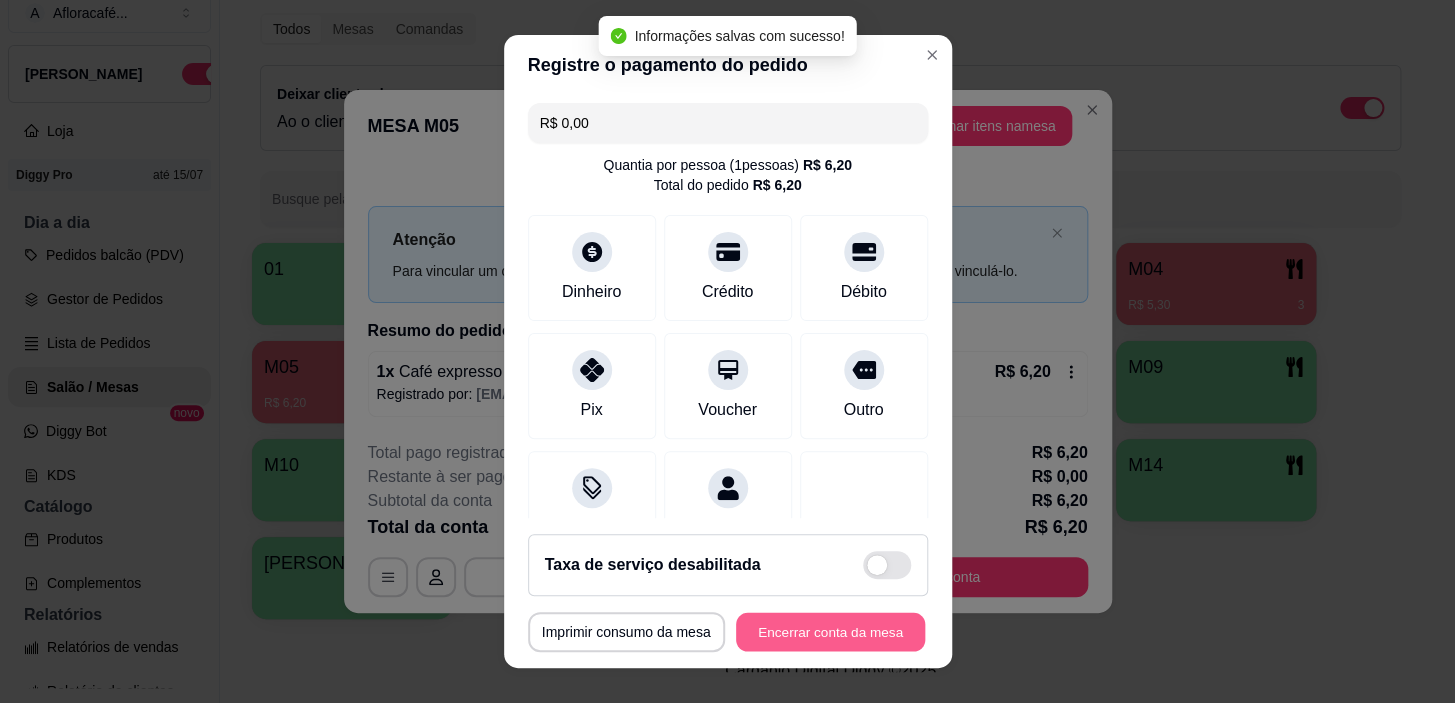 click on "Encerrar conta da mesa" at bounding box center (830, 631) 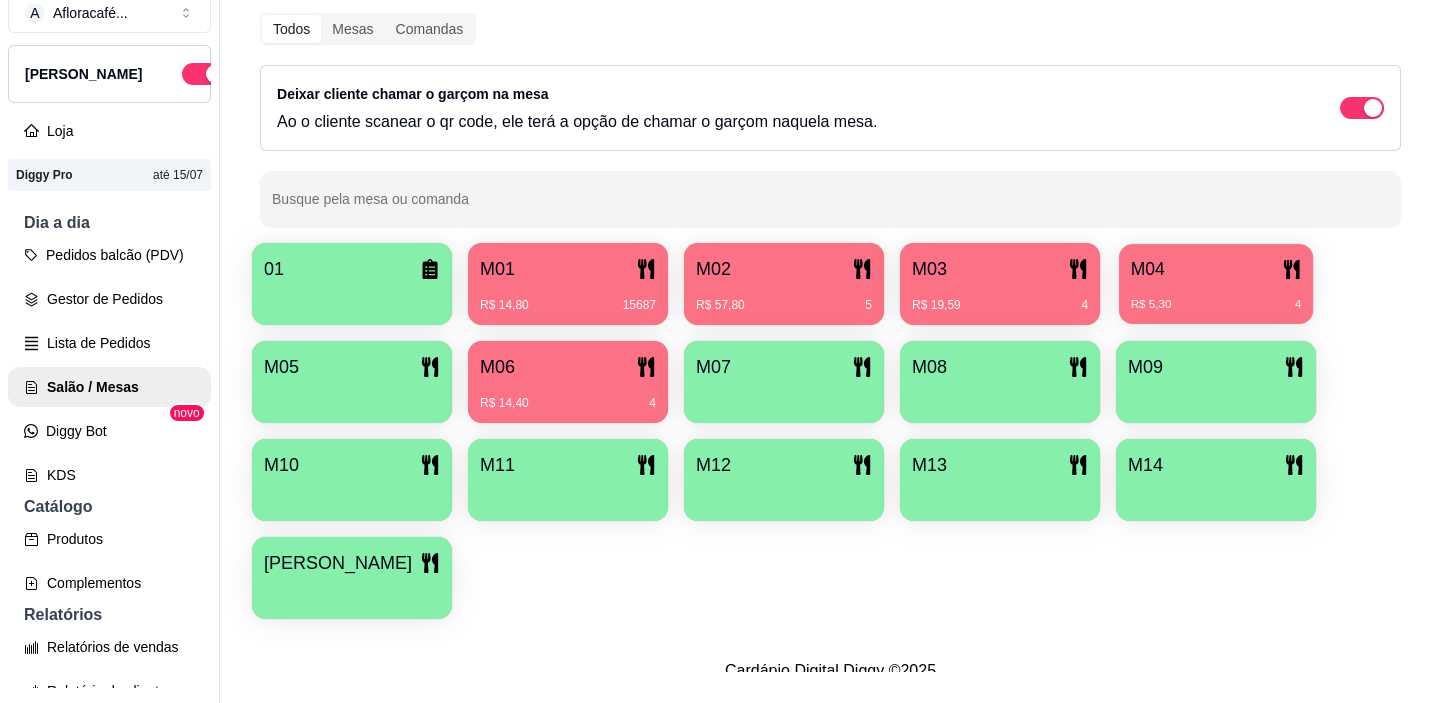 click on "M04 R$ 5,30 4" at bounding box center [1216, 284] 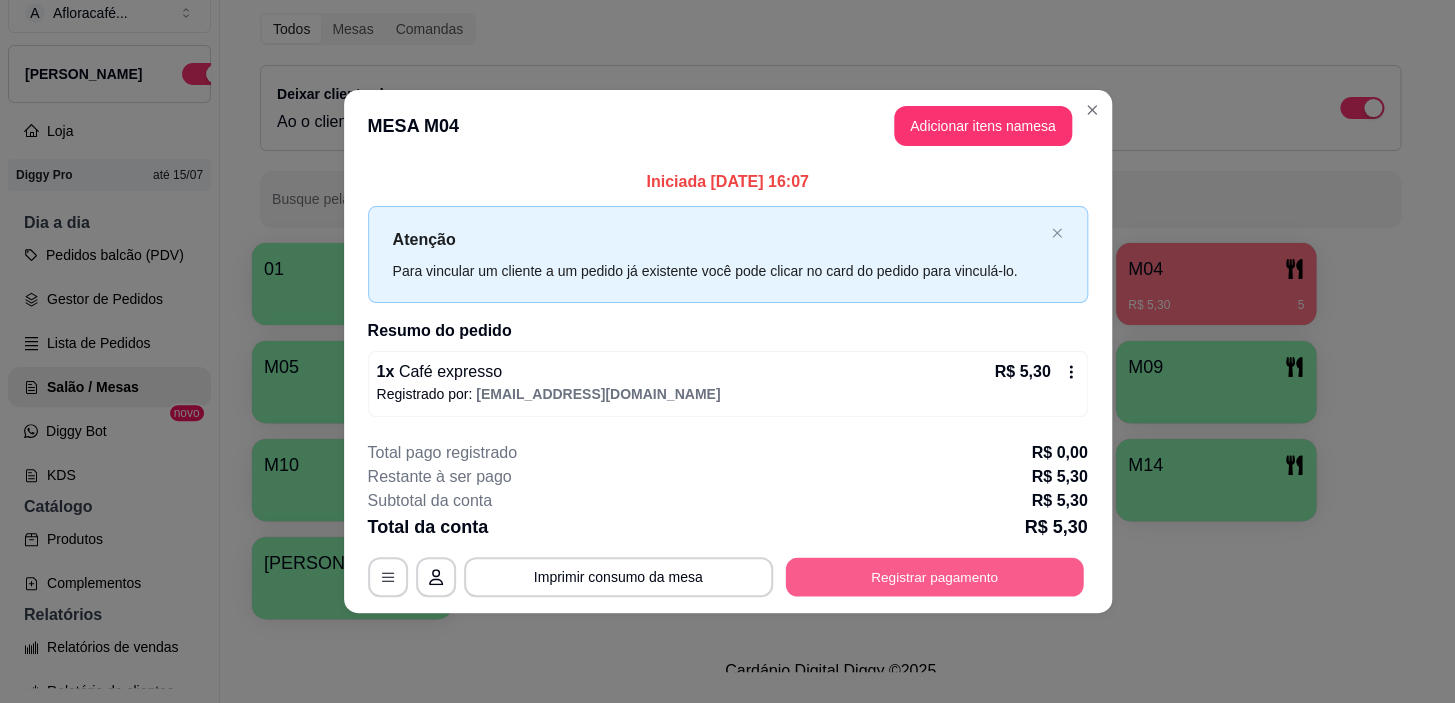 click on "Registrar pagamento" at bounding box center (934, 577) 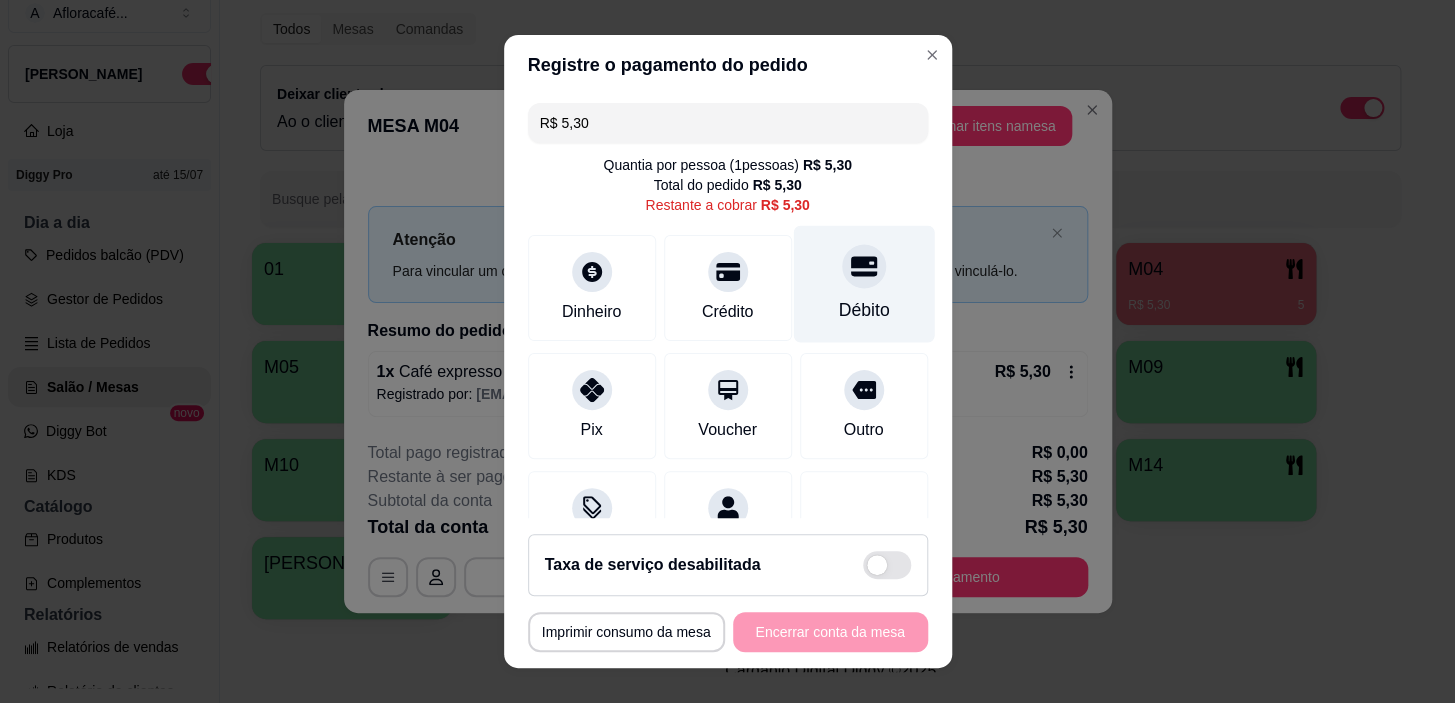 click on "Débito" at bounding box center (863, 284) 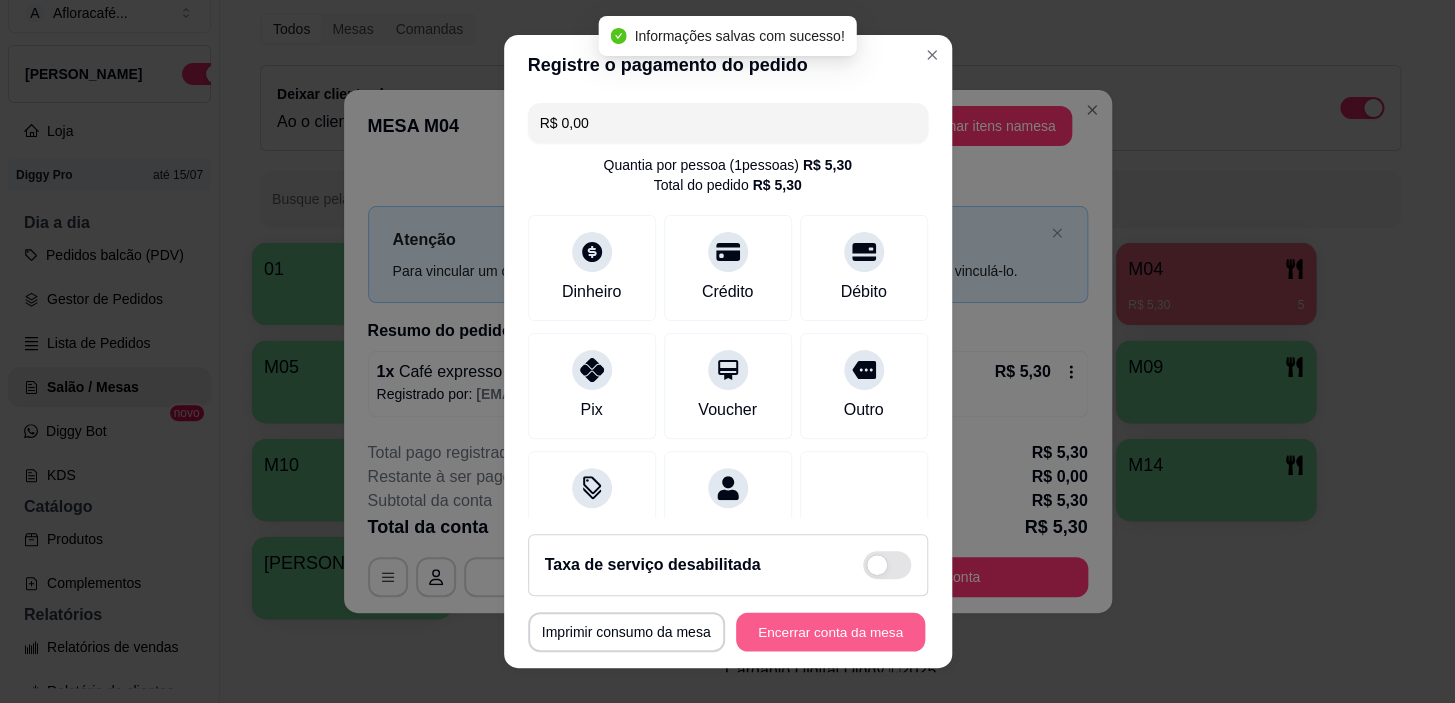 click on "Encerrar conta da mesa" at bounding box center [830, 631] 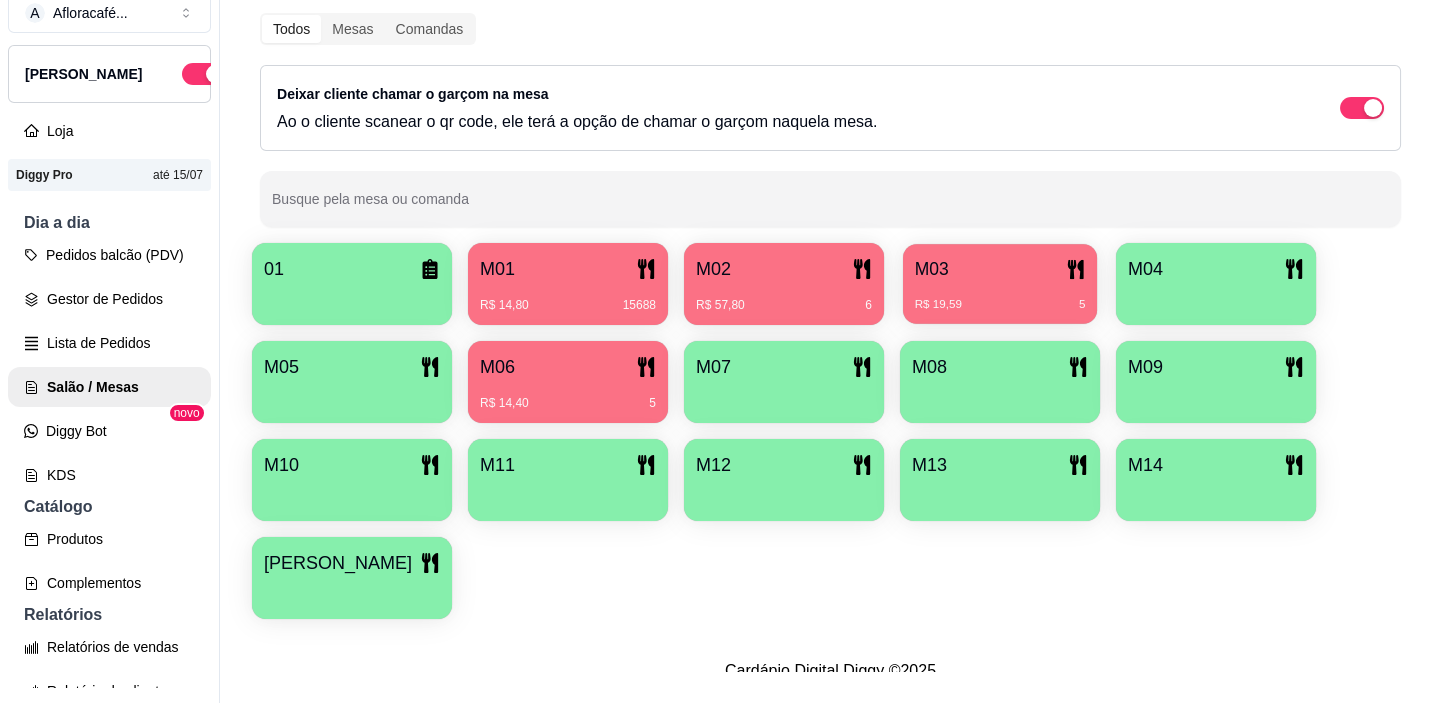 click on "M03" at bounding box center [1000, 269] 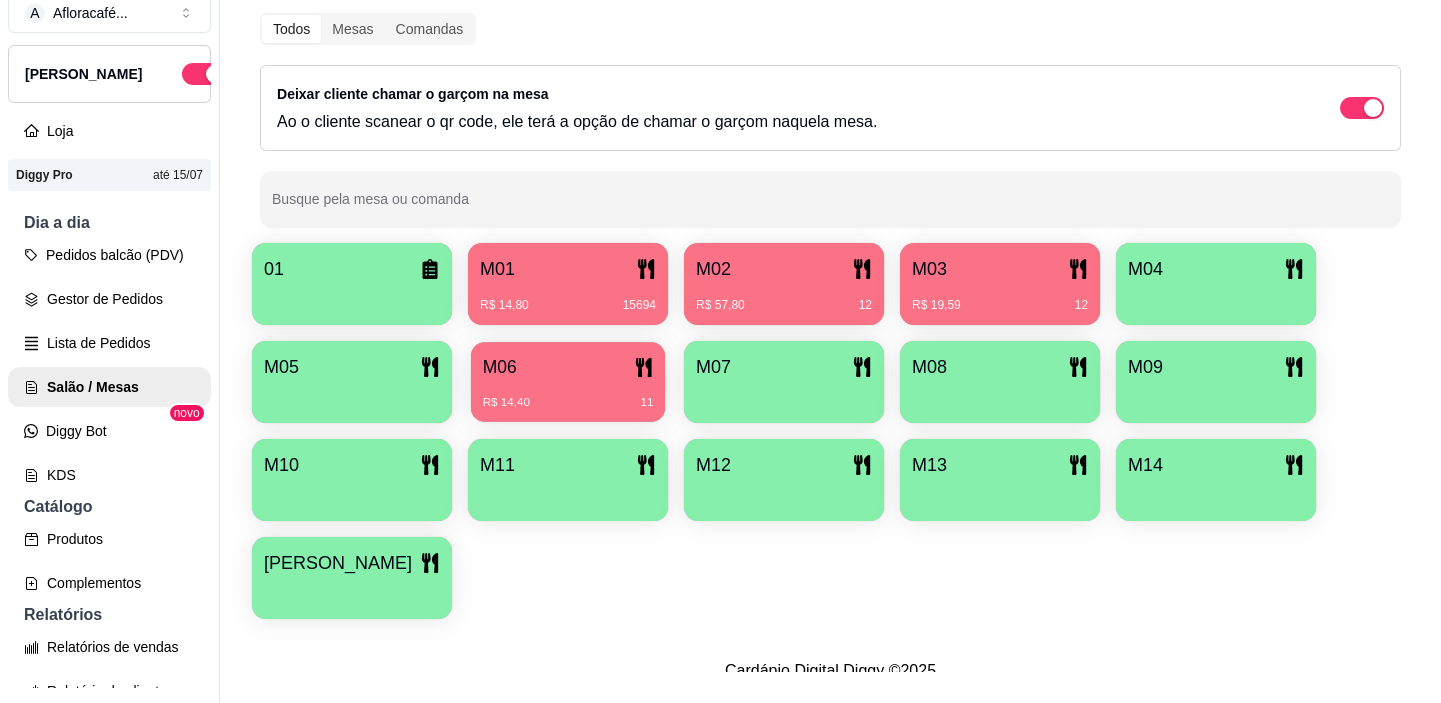 click on "R$ 14,40 11" at bounding box center (568, 395) 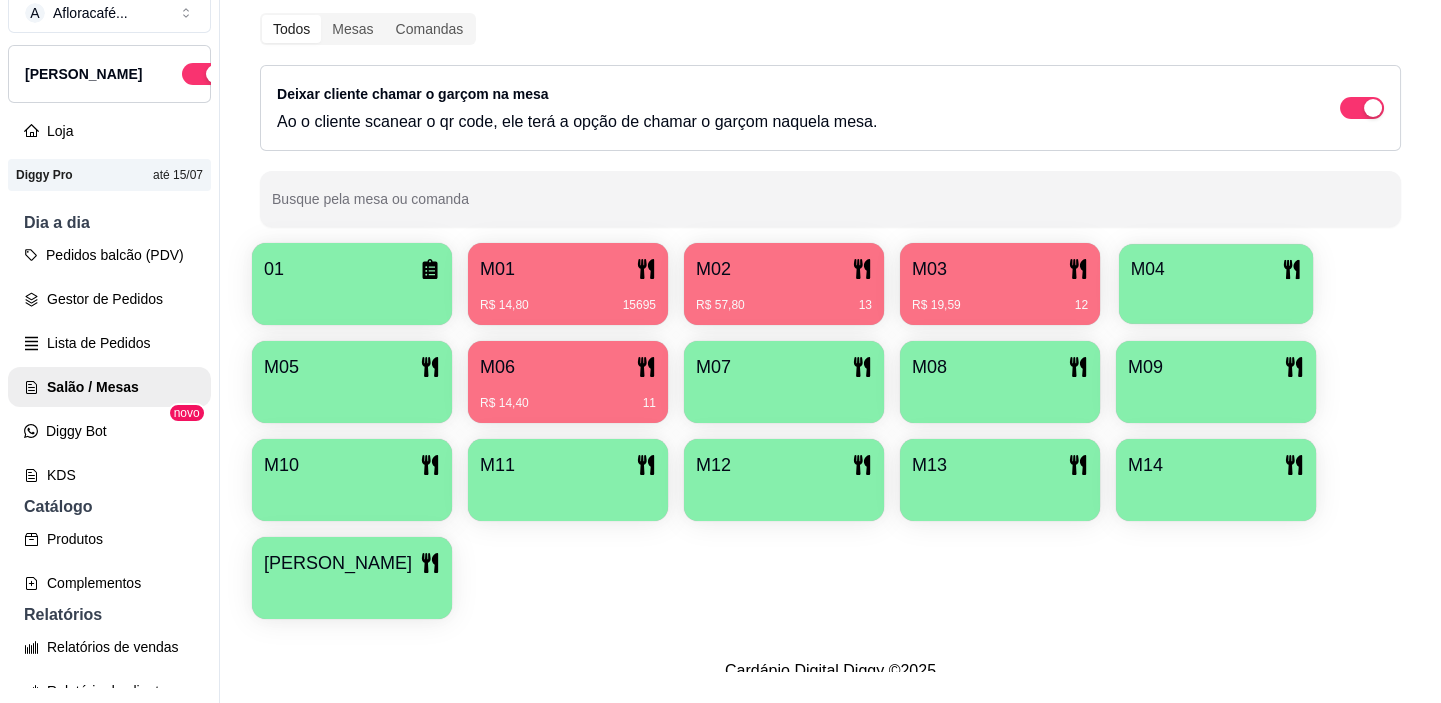 click on "M04" at bounding box center (1216, 269) 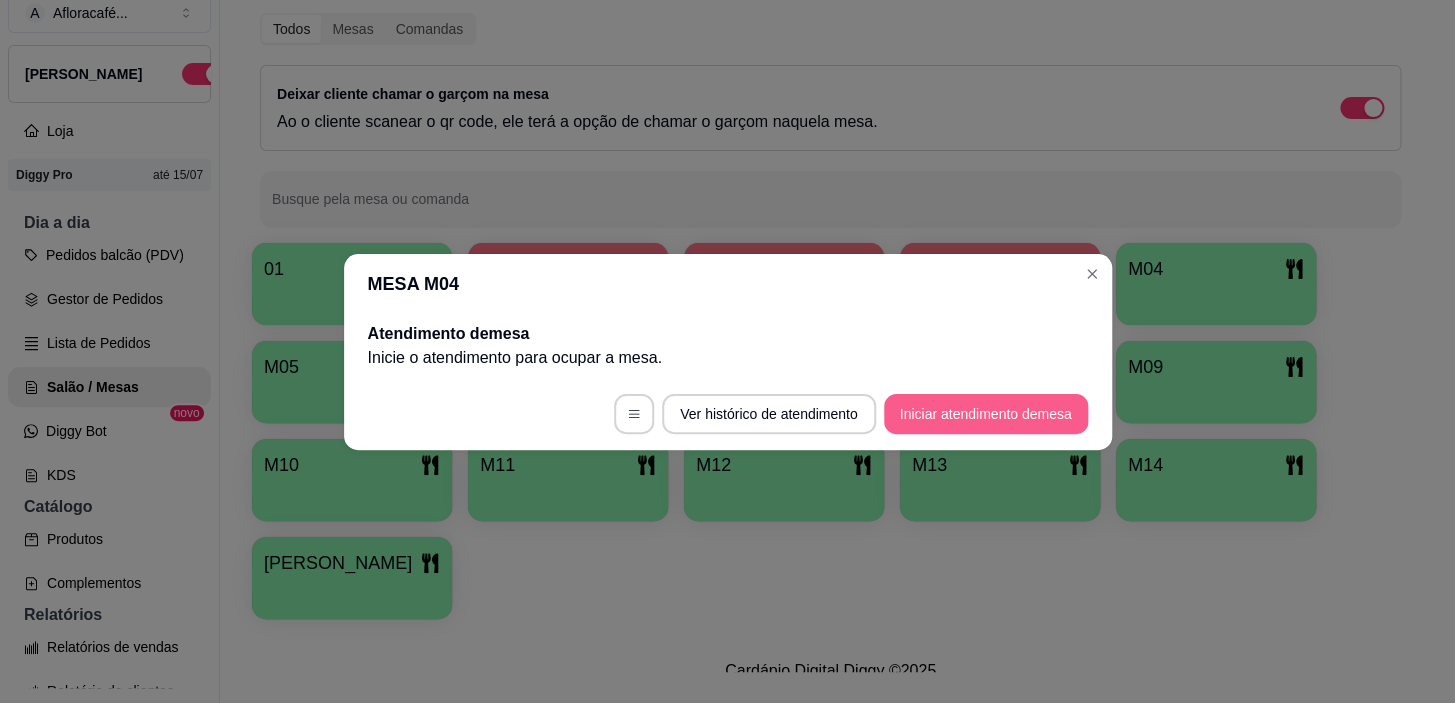 click on "Iniciar atendimento de  mesa" at bounding box center (986, 414) 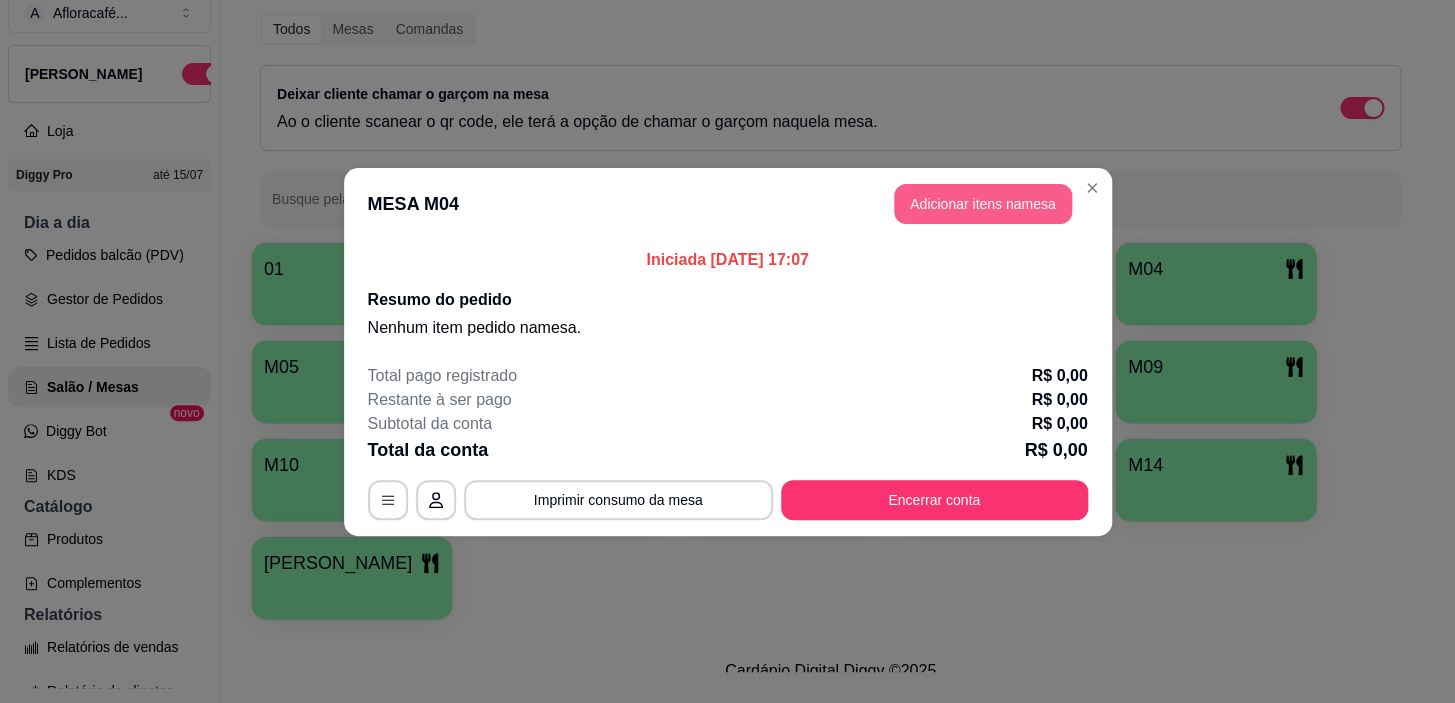 click on "Adicionar itens na  mesa" at bounding box center [983, 204] 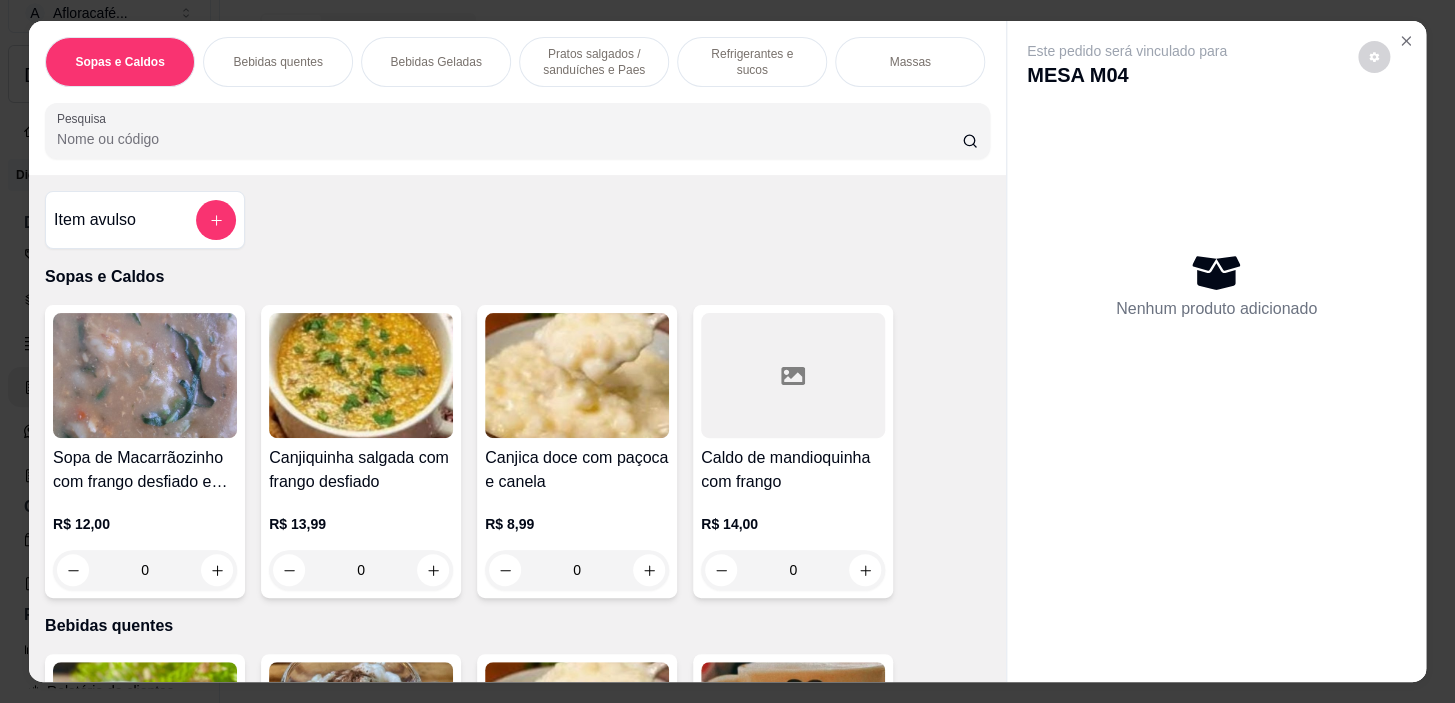 click at bounding box center (517, 131) 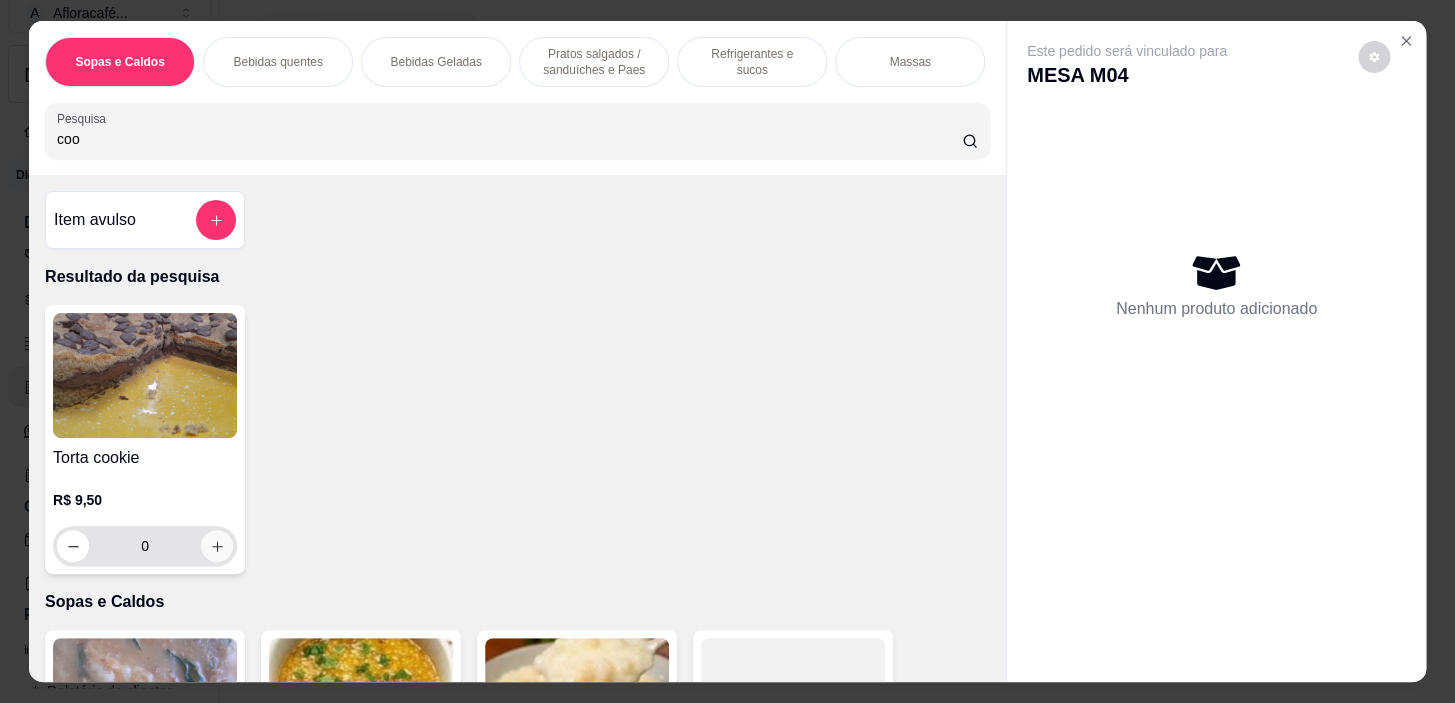 click at bounding box center [217, 546] 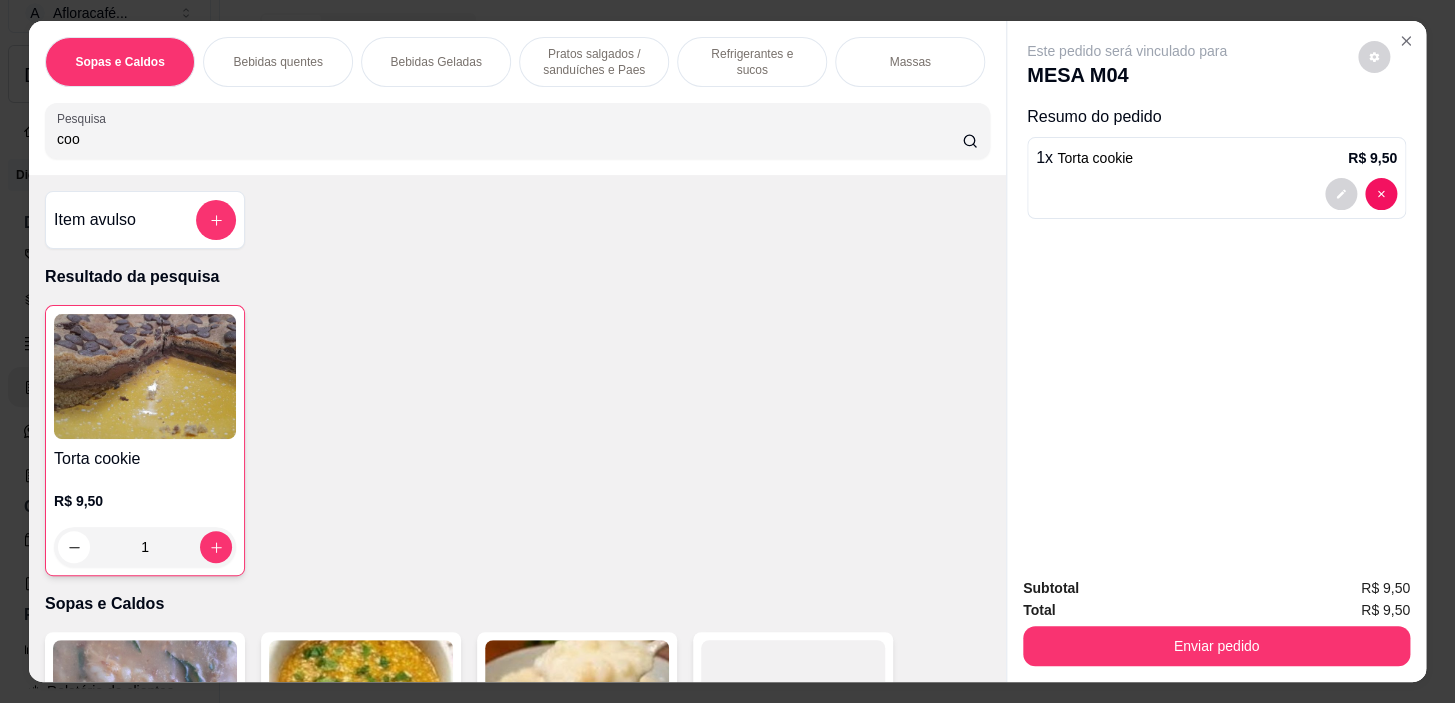 click on "Bebidas quentes" at bounding box center [278, 62] 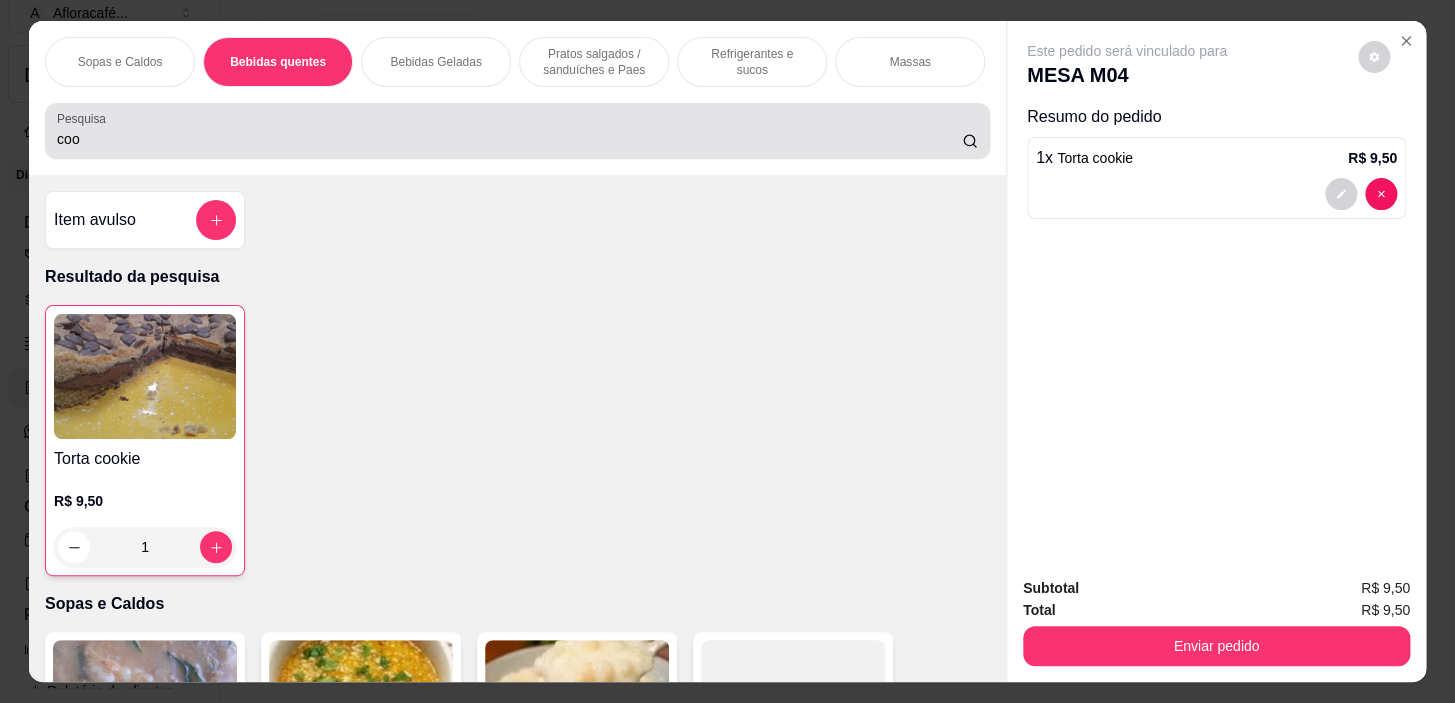 scroll, scrollTop: 765, scrollLeft: 0, axis: vertical 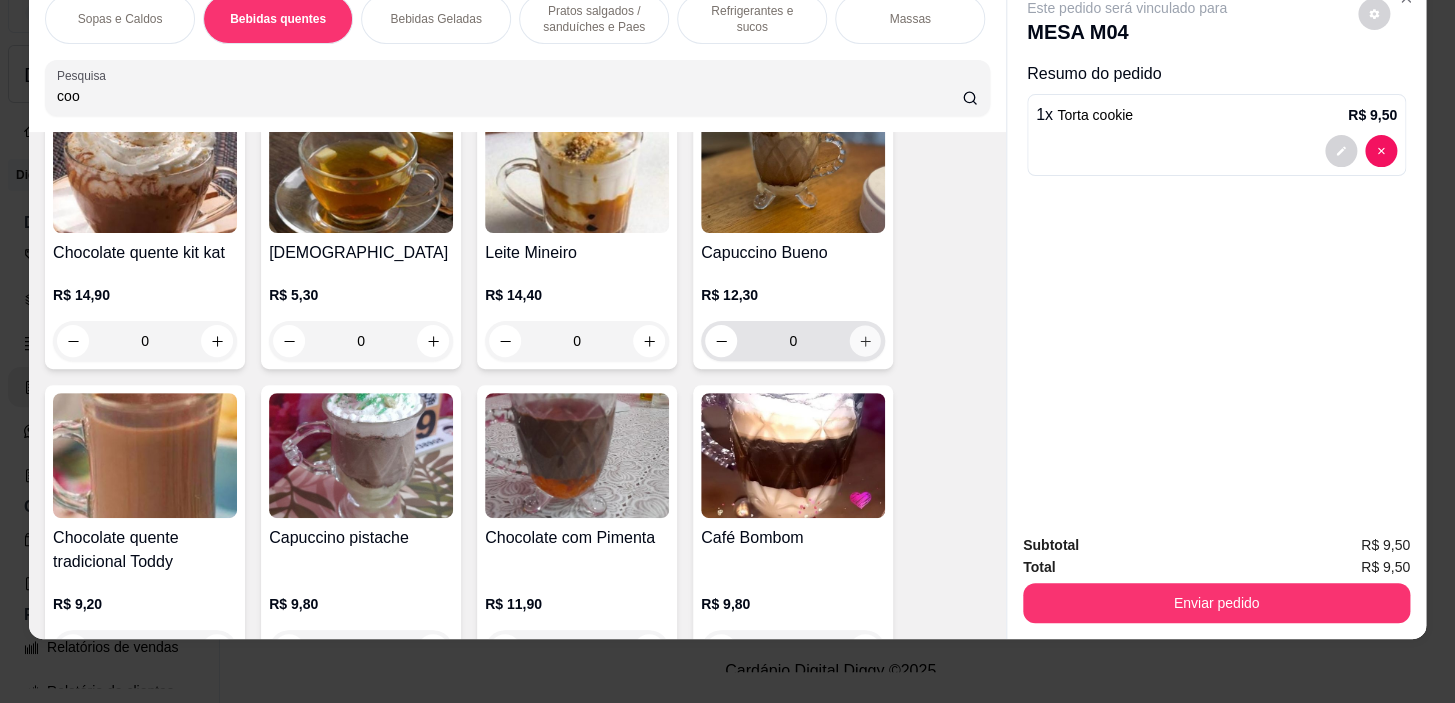 click 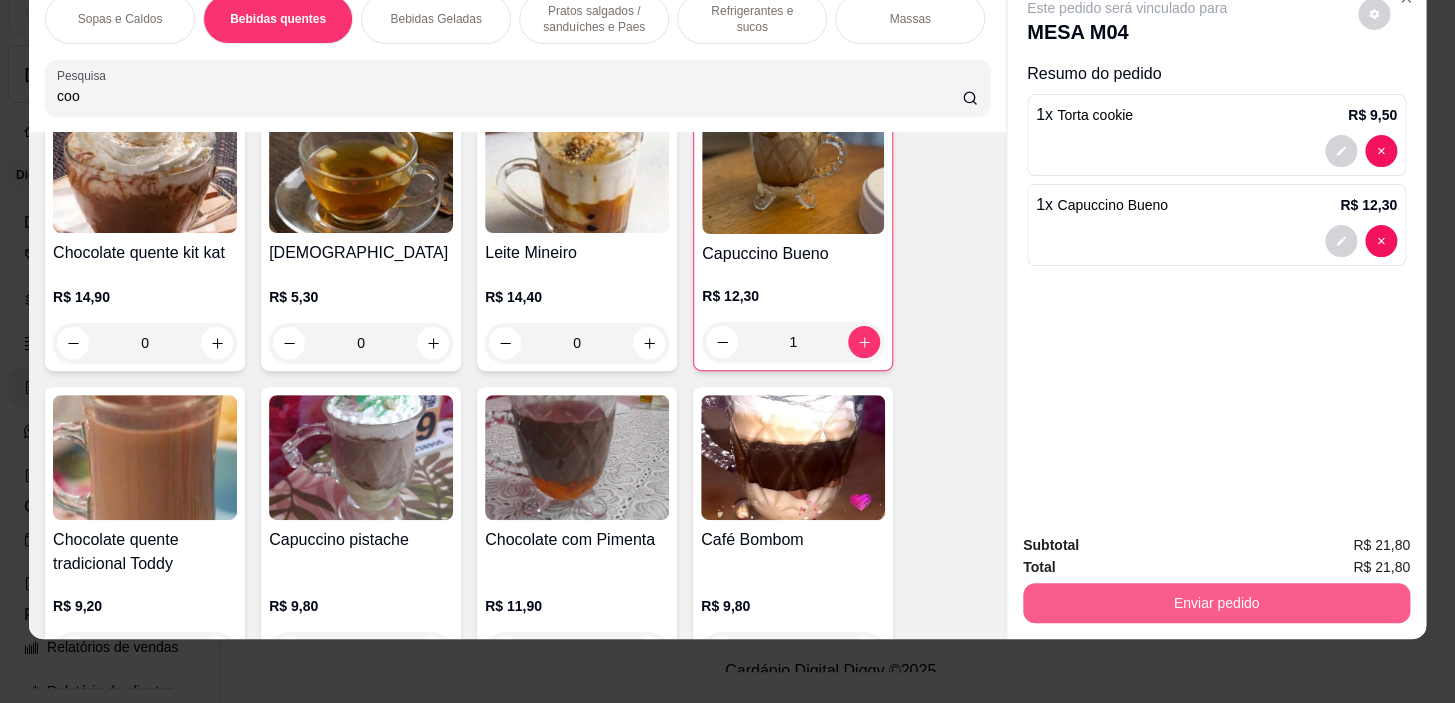 click on "Enviar pedido" at bounding box center (1216, 603) 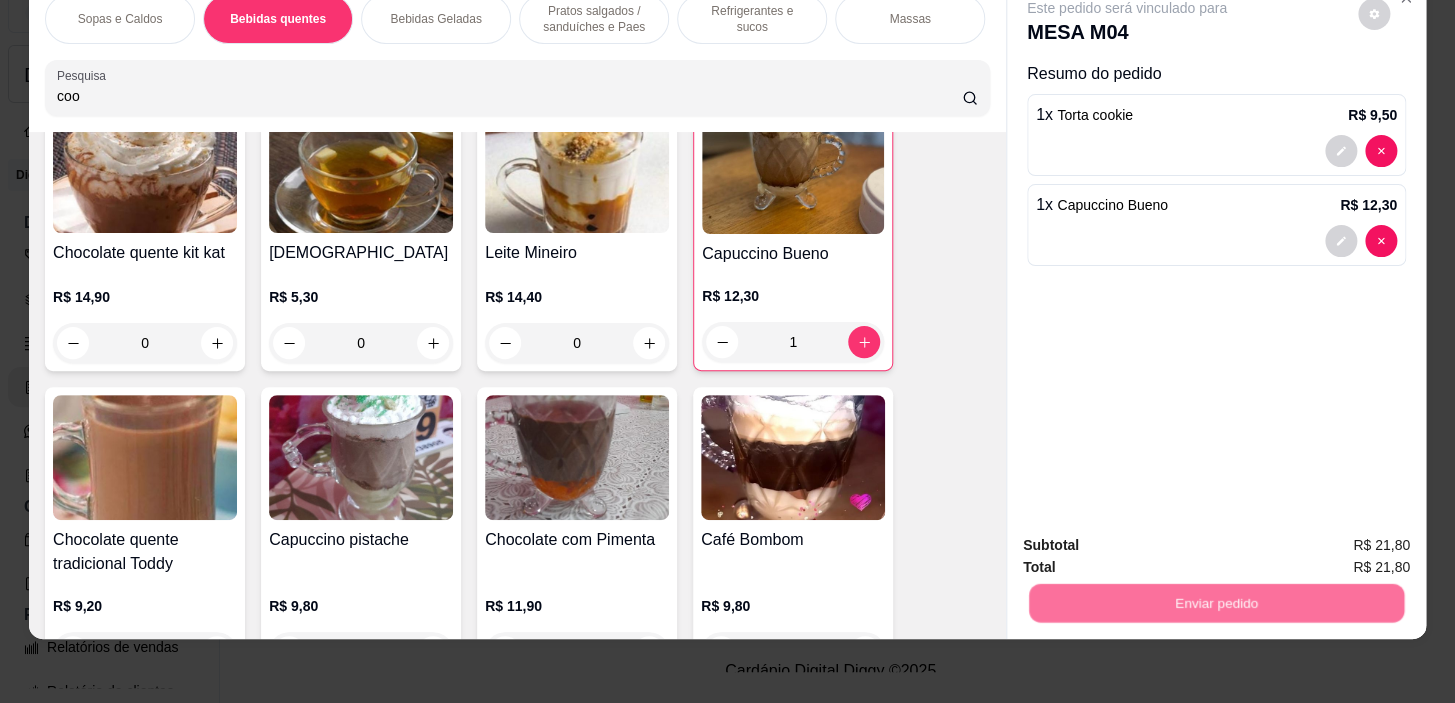 click on "Não registrar e enviar pedido" at bounding box center [1150, 541] 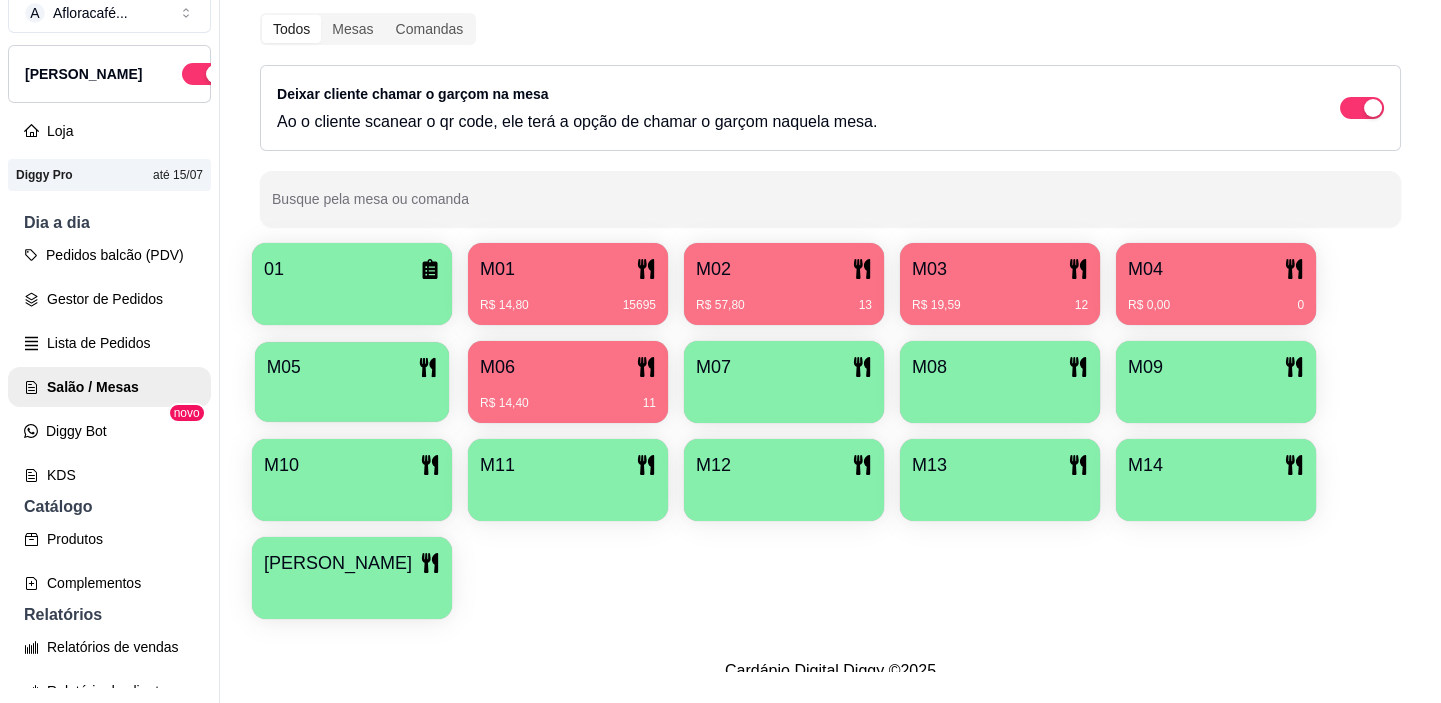 click at bounding box center (352, 395) 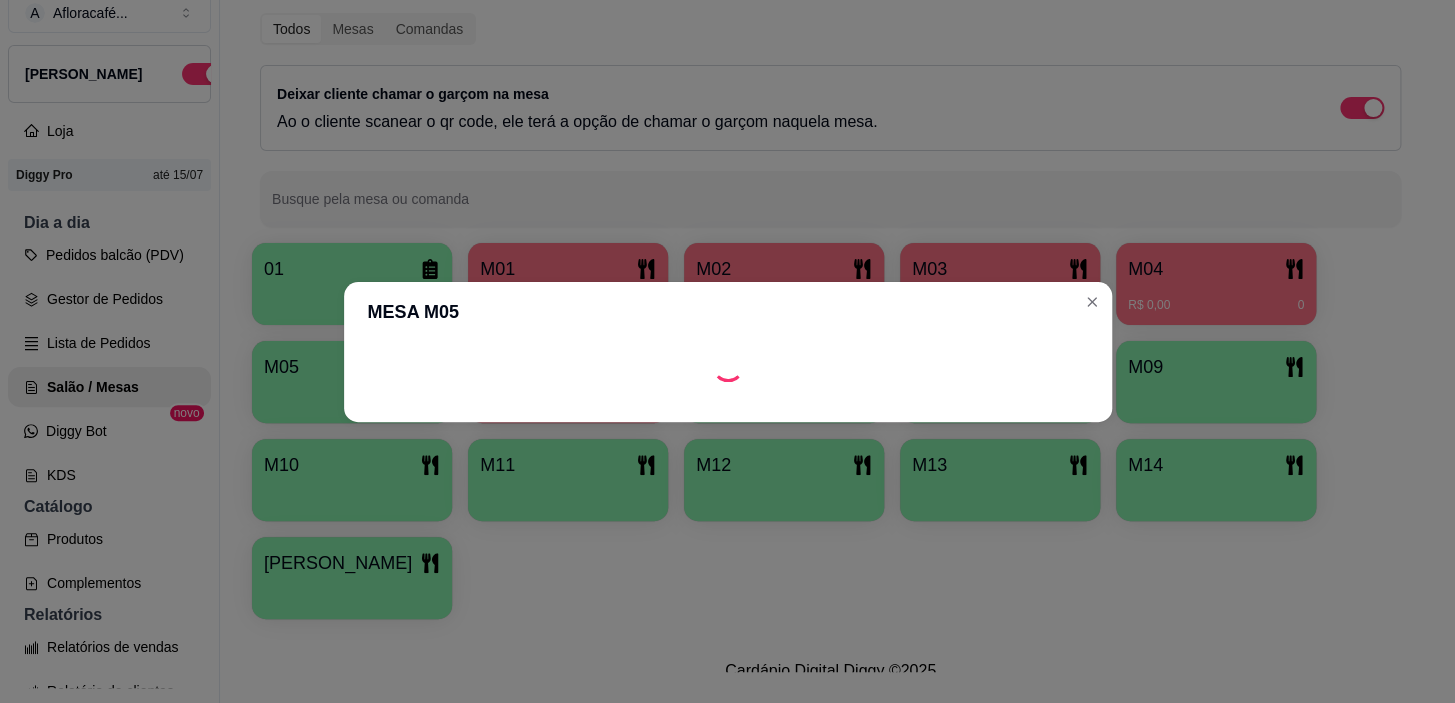 click at bounding box center [728, 406] 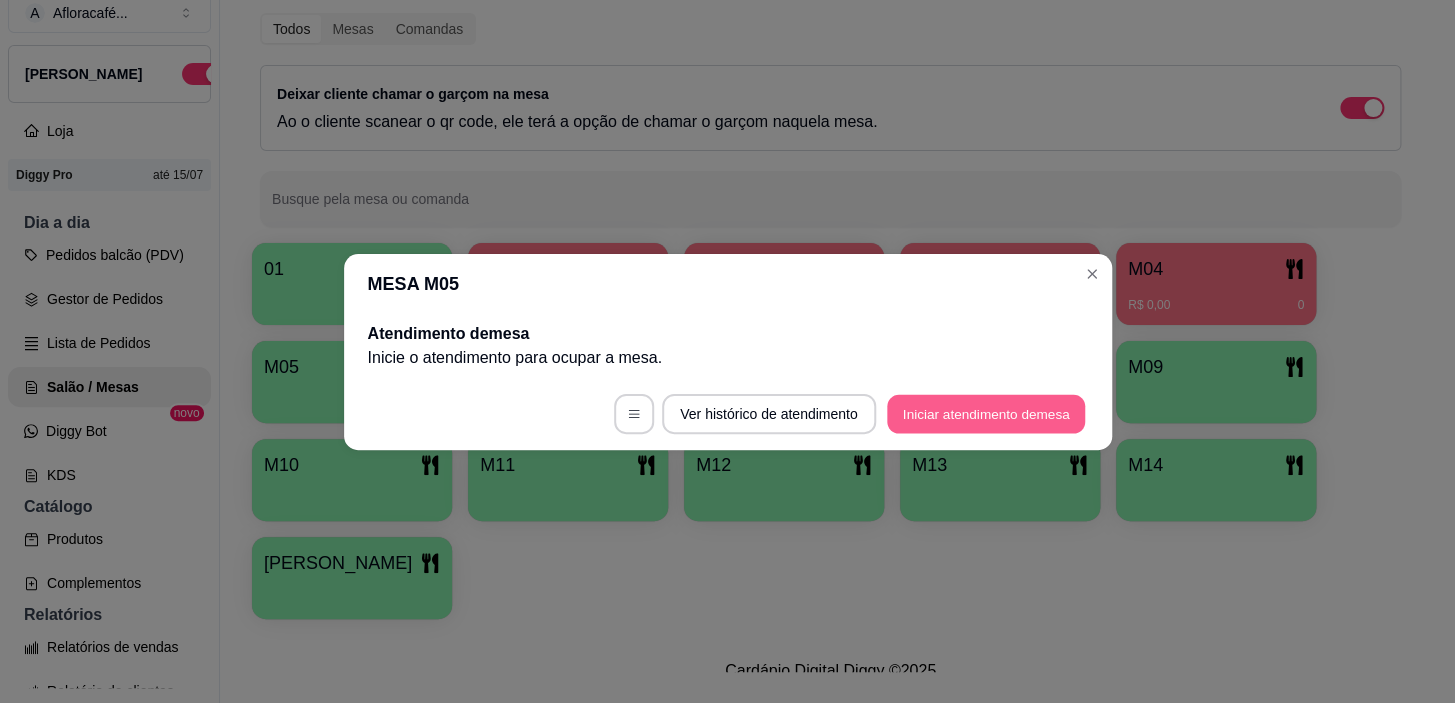 click on "Iniciar atendimento de  mesa" at bounding box center (986, 413) 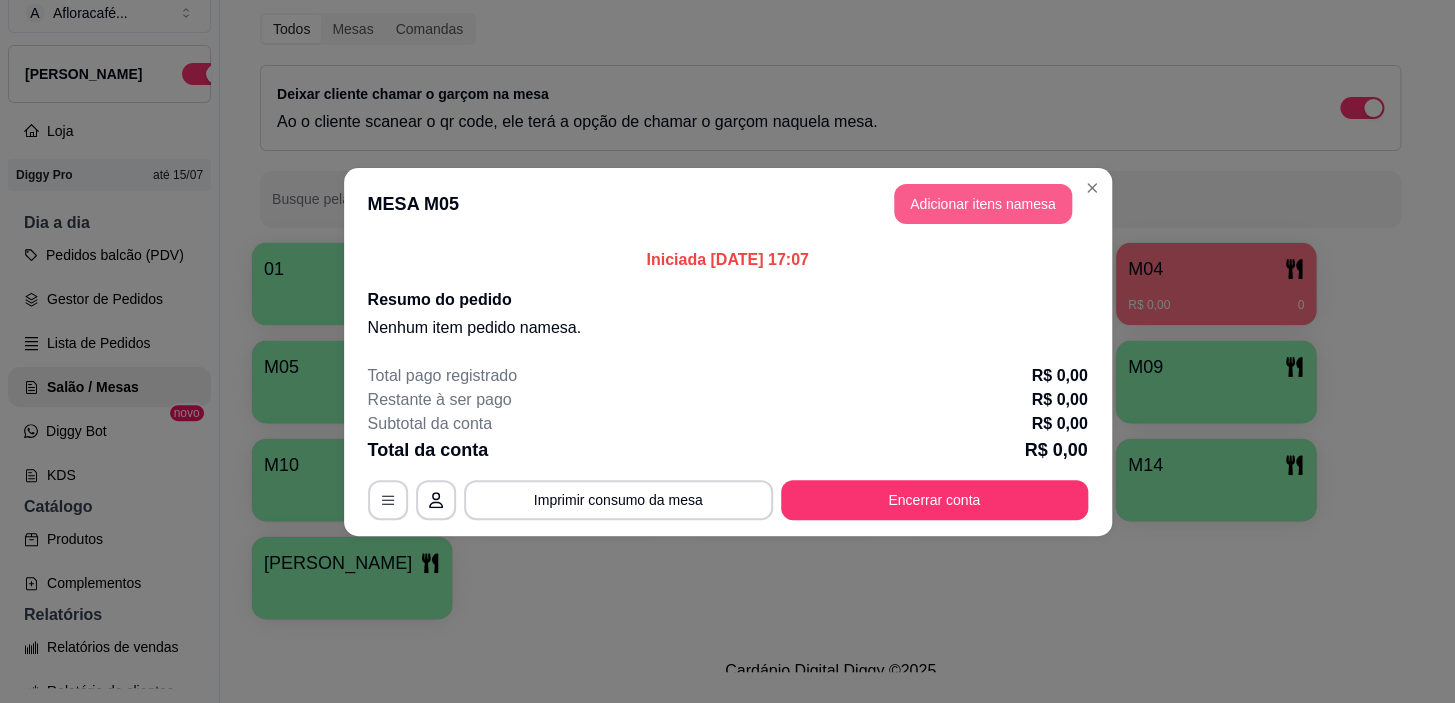 click on "Adicionar itens na  mesa" at bounding box center [983, 204] 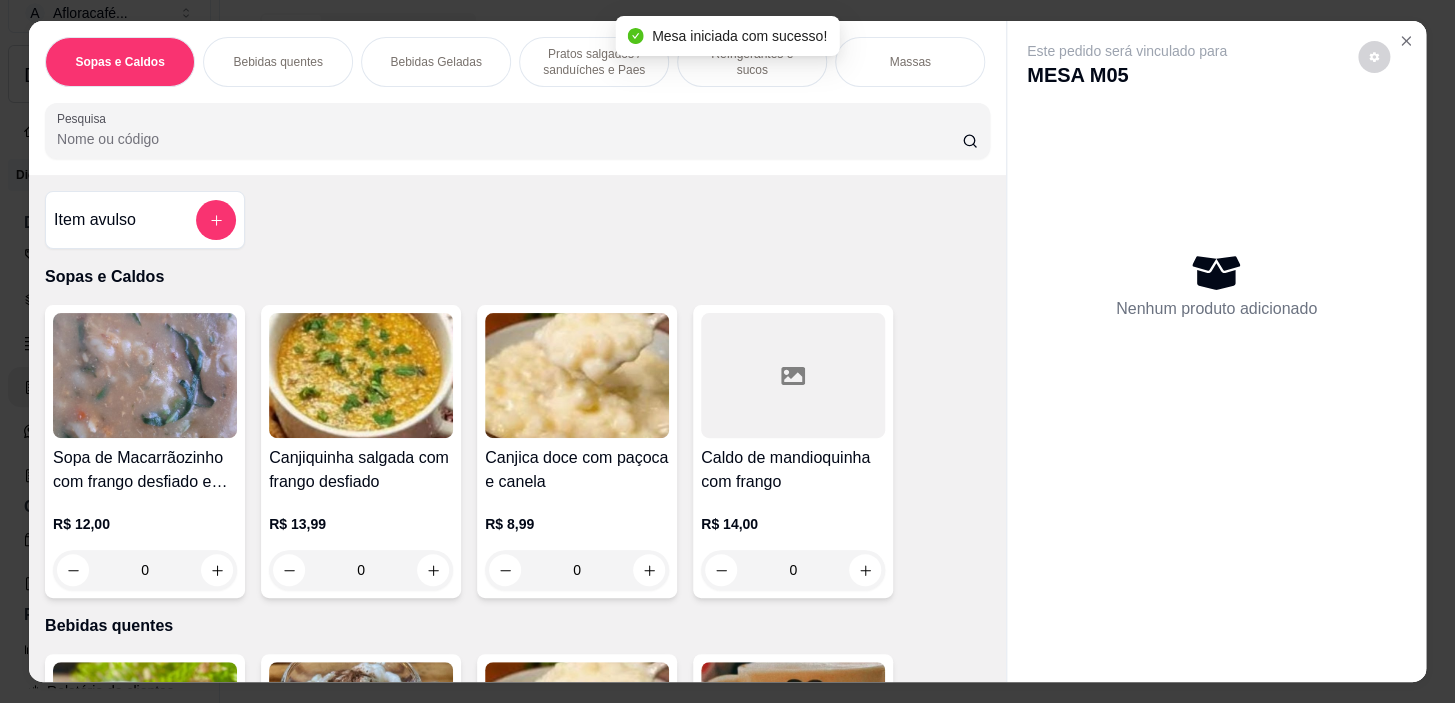 click on "Pratos salgados / sanduíches e Paes" at bounding box center [594, 62] 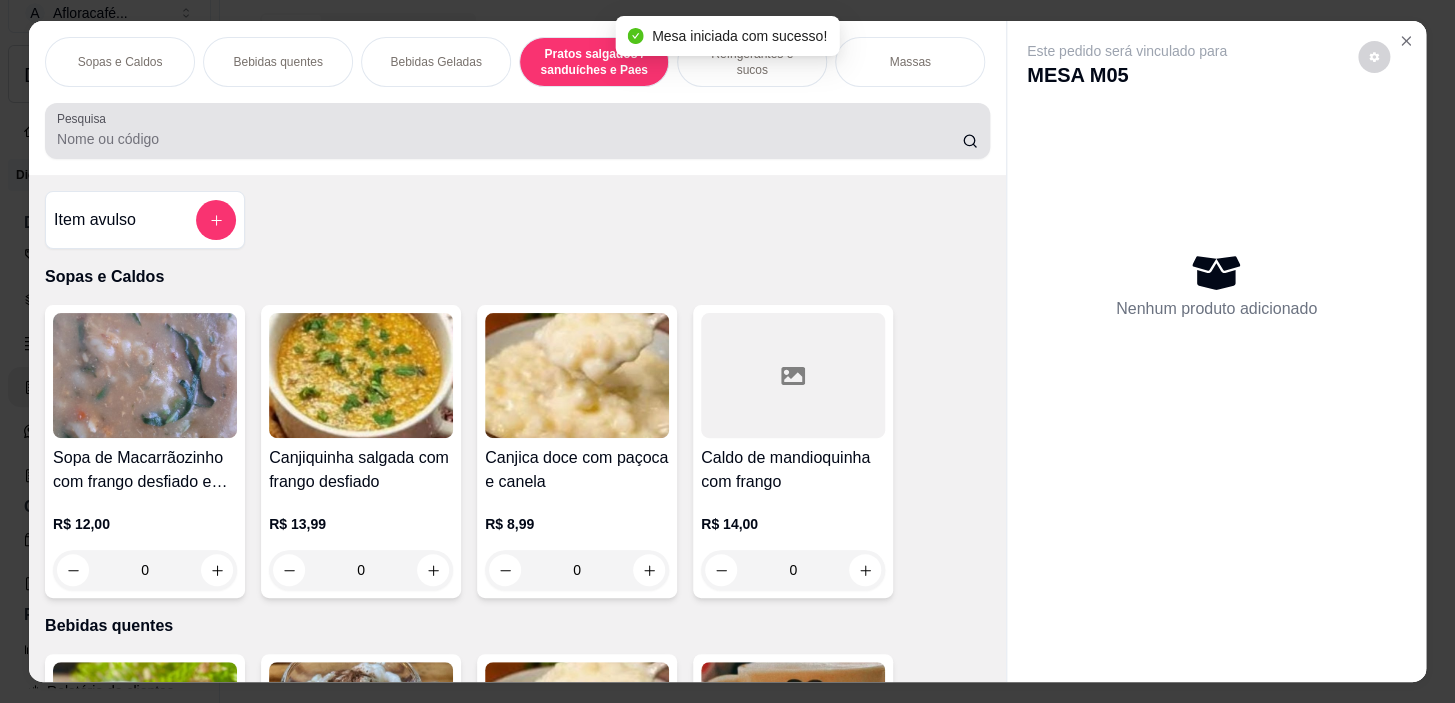 scroll, scrollTop: 5390, scrollLeft: 0, axis: vertical 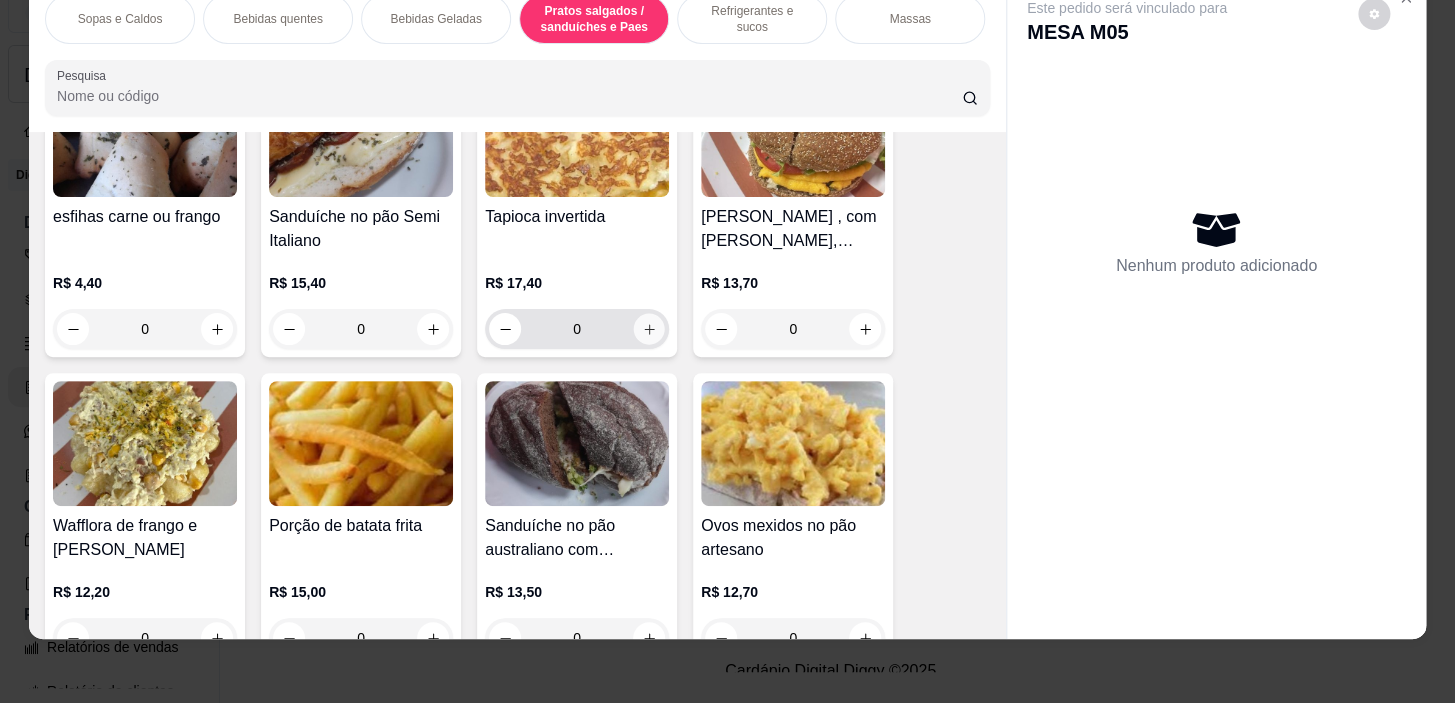click 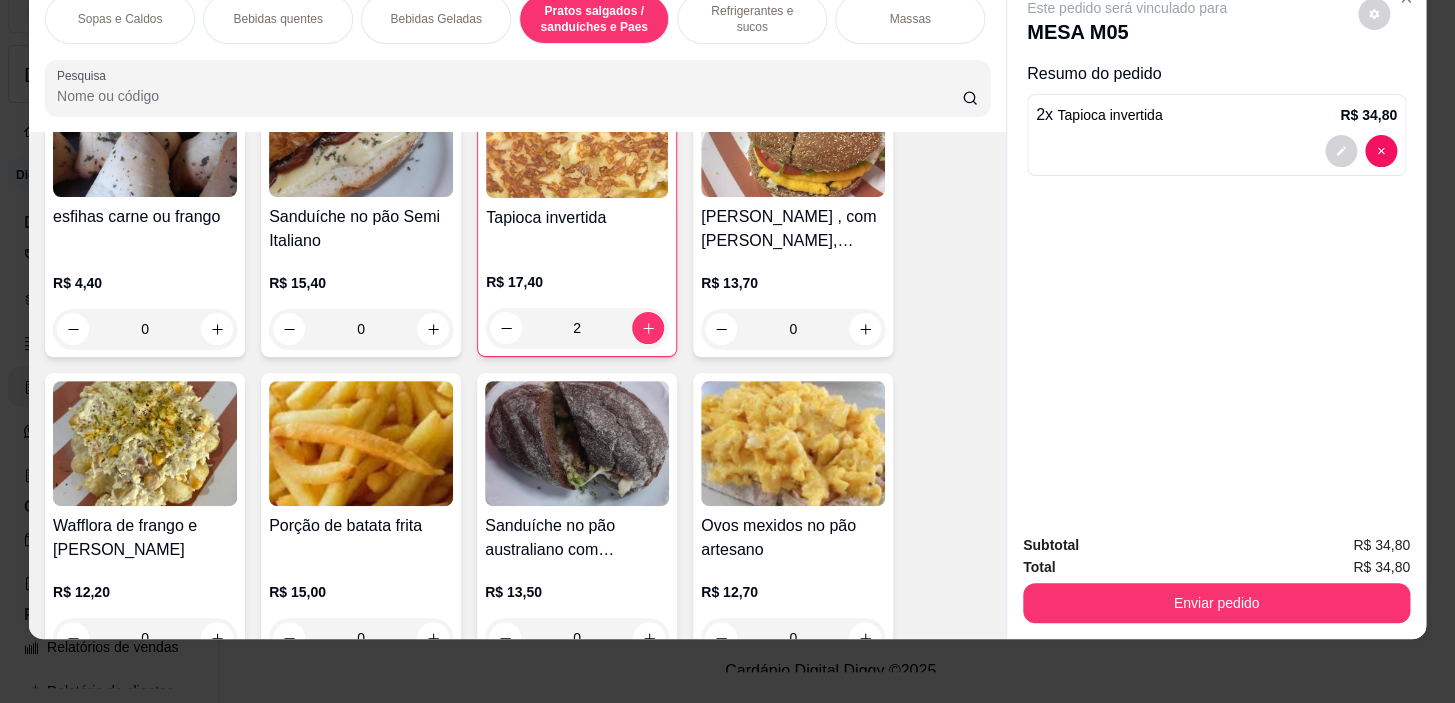 click on "Bebidas quentes" at bounding box center (278, 19) 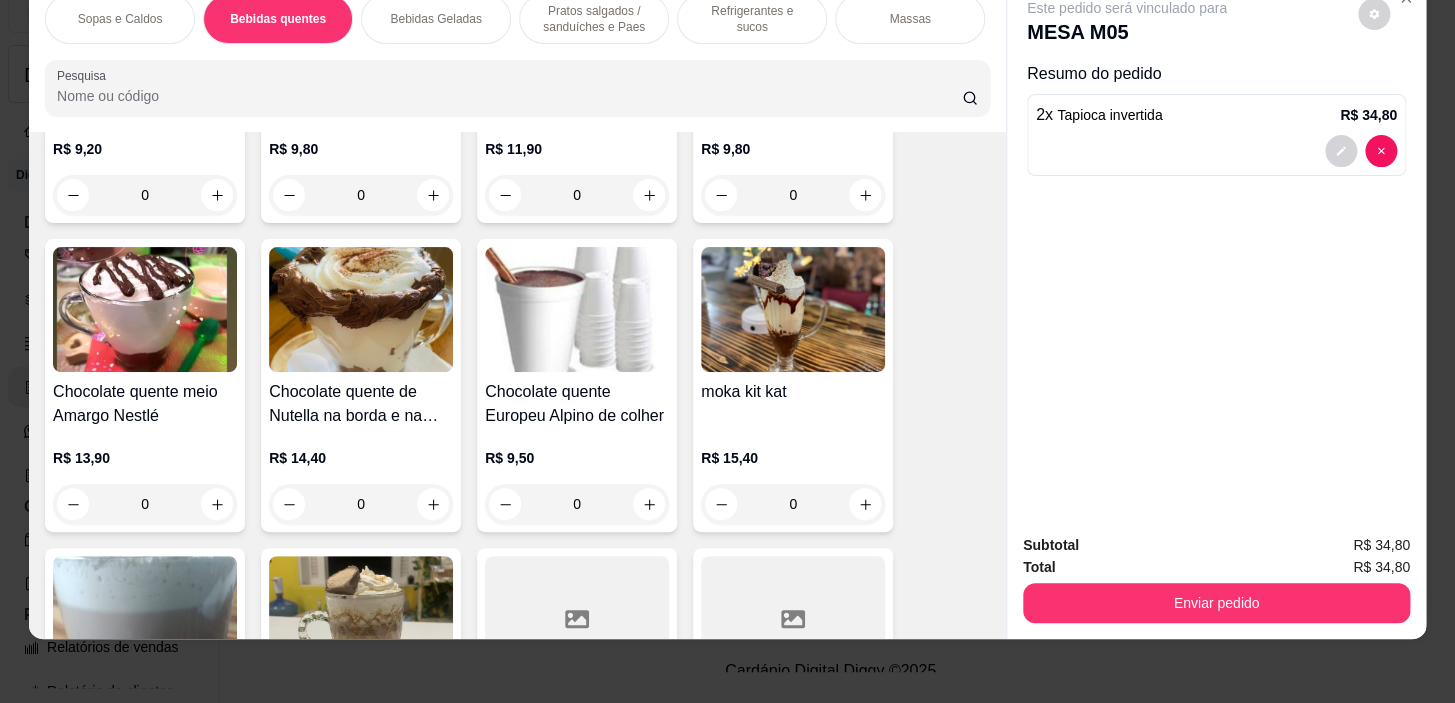 scroll, scrollTop: 2075, scrollLeft: 0, axis: vertical 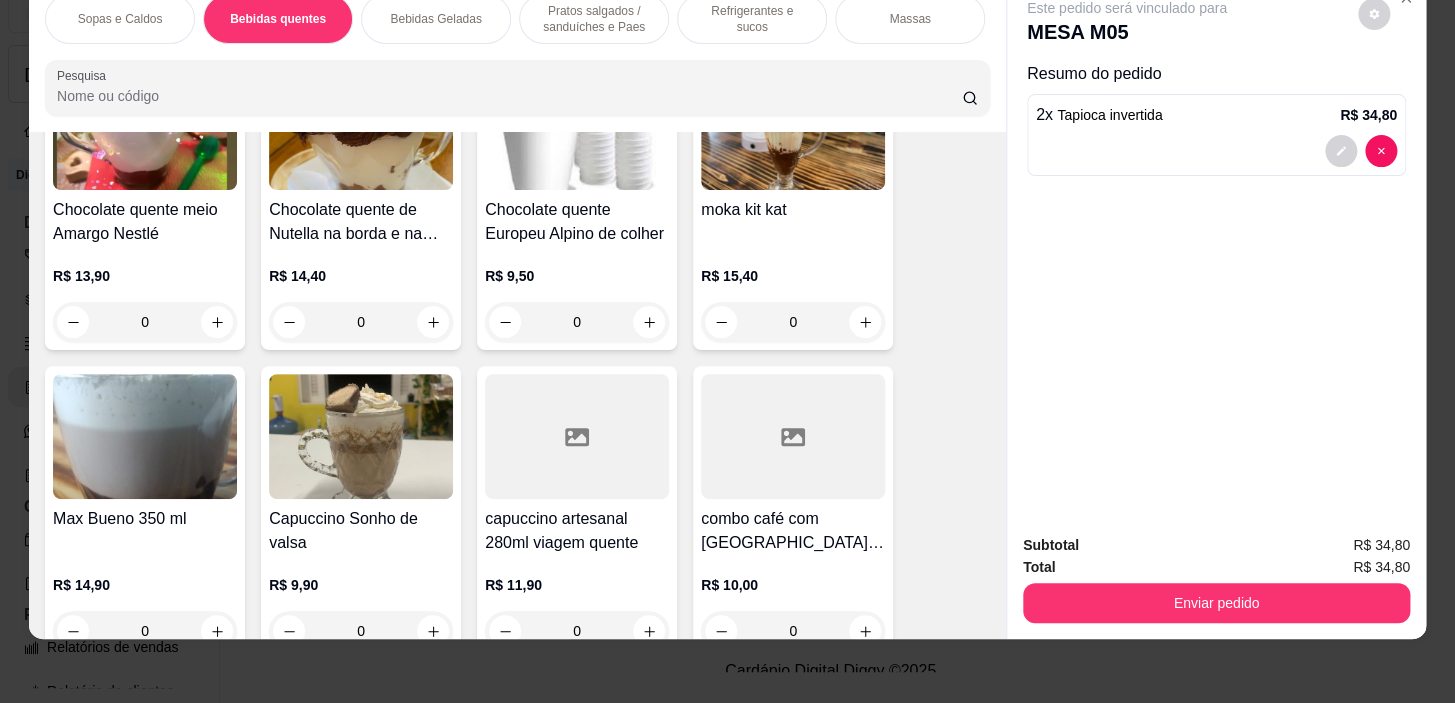 click on "0" at bounding box center [577, 322] 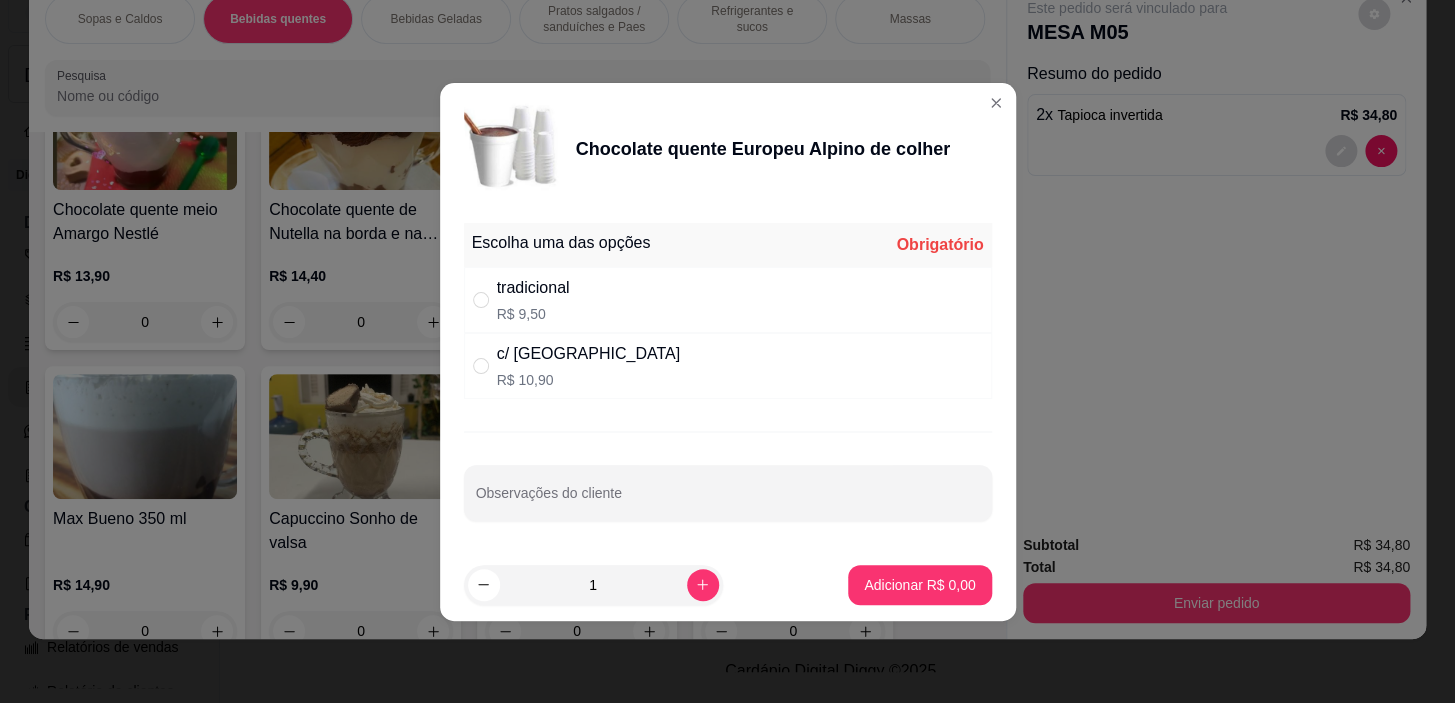 drag, startPoint x: 712, startPoint y: 275, endPoint x: 652, endPoint y: 375, distance: 116.61904 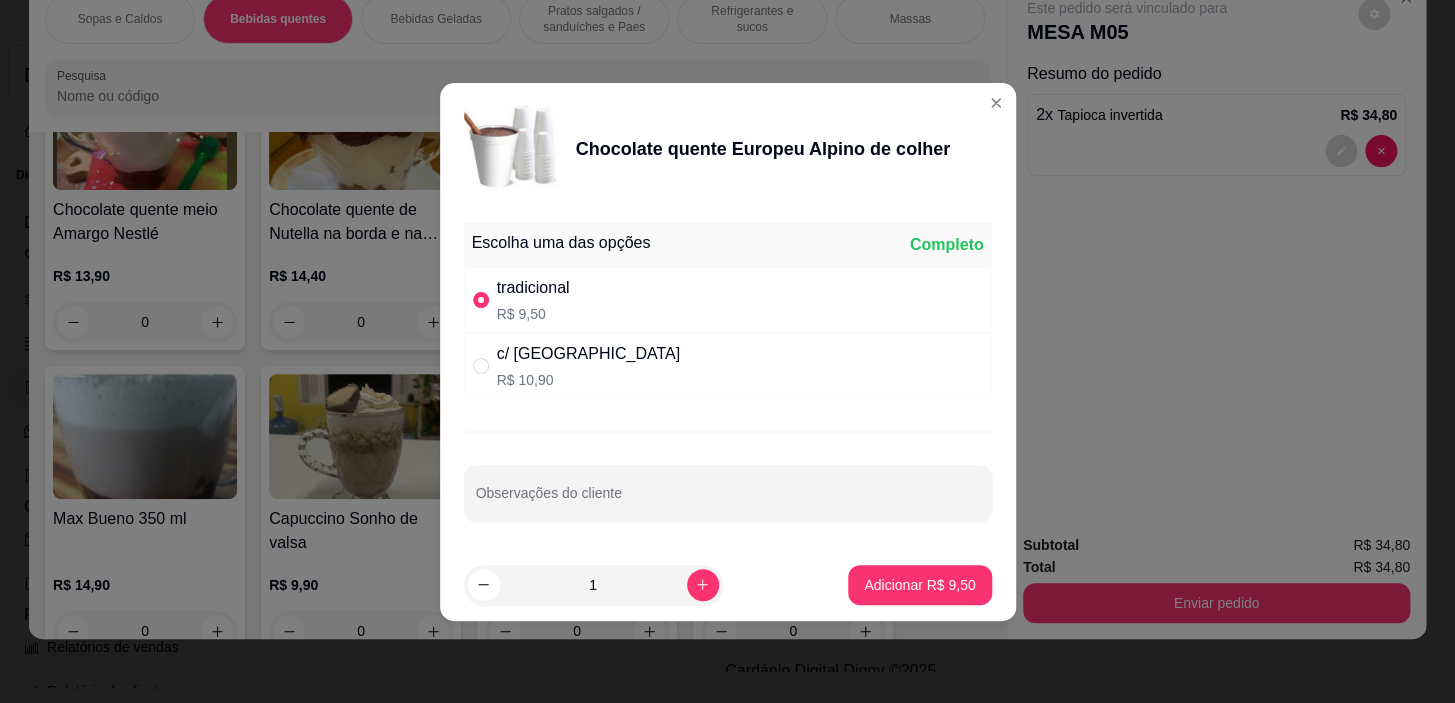 drag, startPoint x: 647, startPoint y: 394, endPoint x: 659, endPoint y: 394, distance: 12 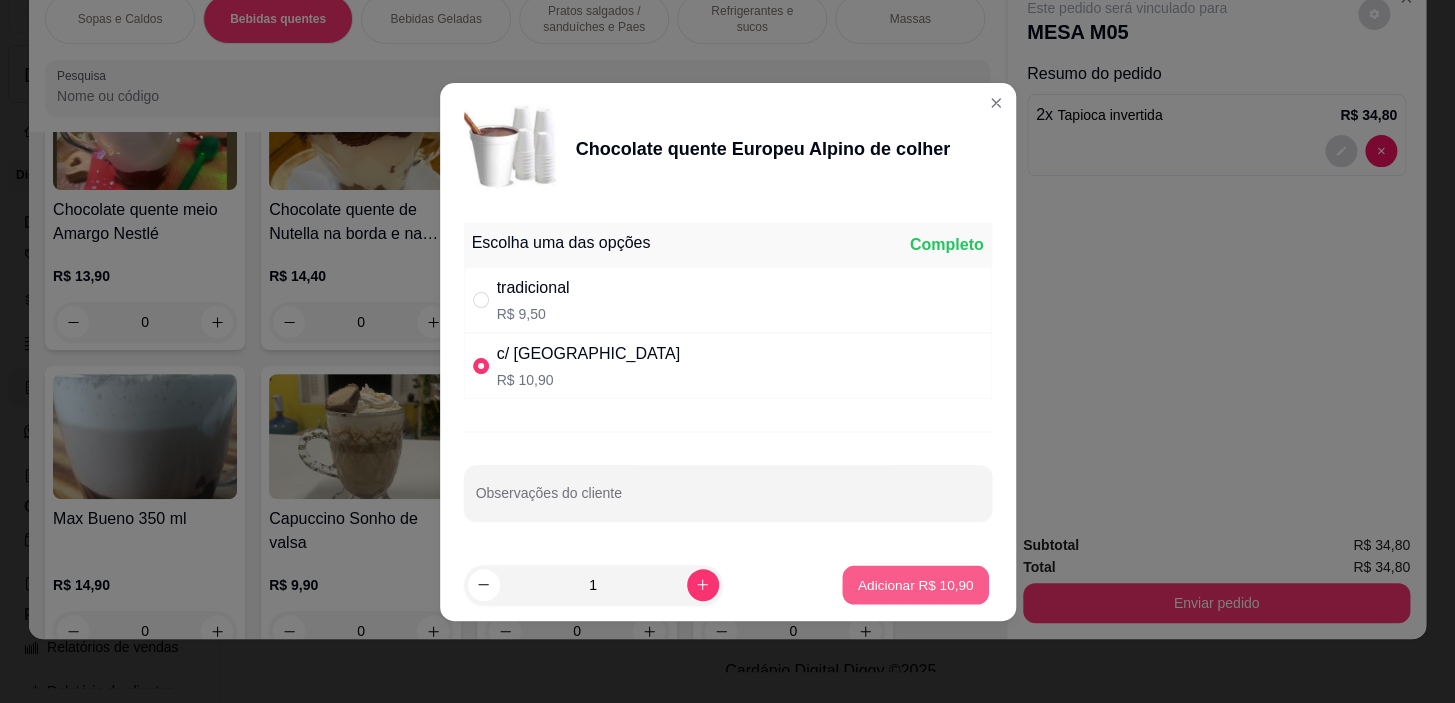 click on "Adicionar   R$ 10,90" at bounding box center [916, 584] 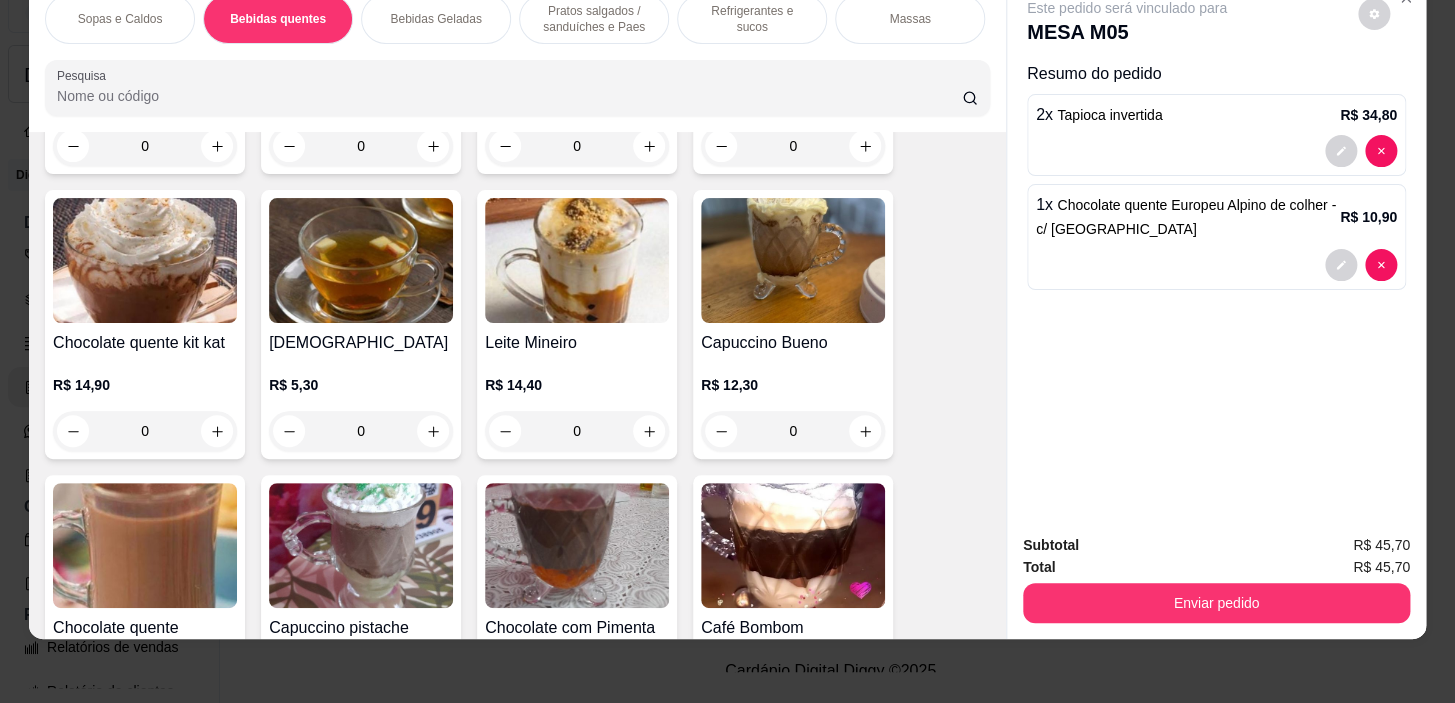 scroll, scrollTop: 1348, scrollLeft: 0, axis: vertical 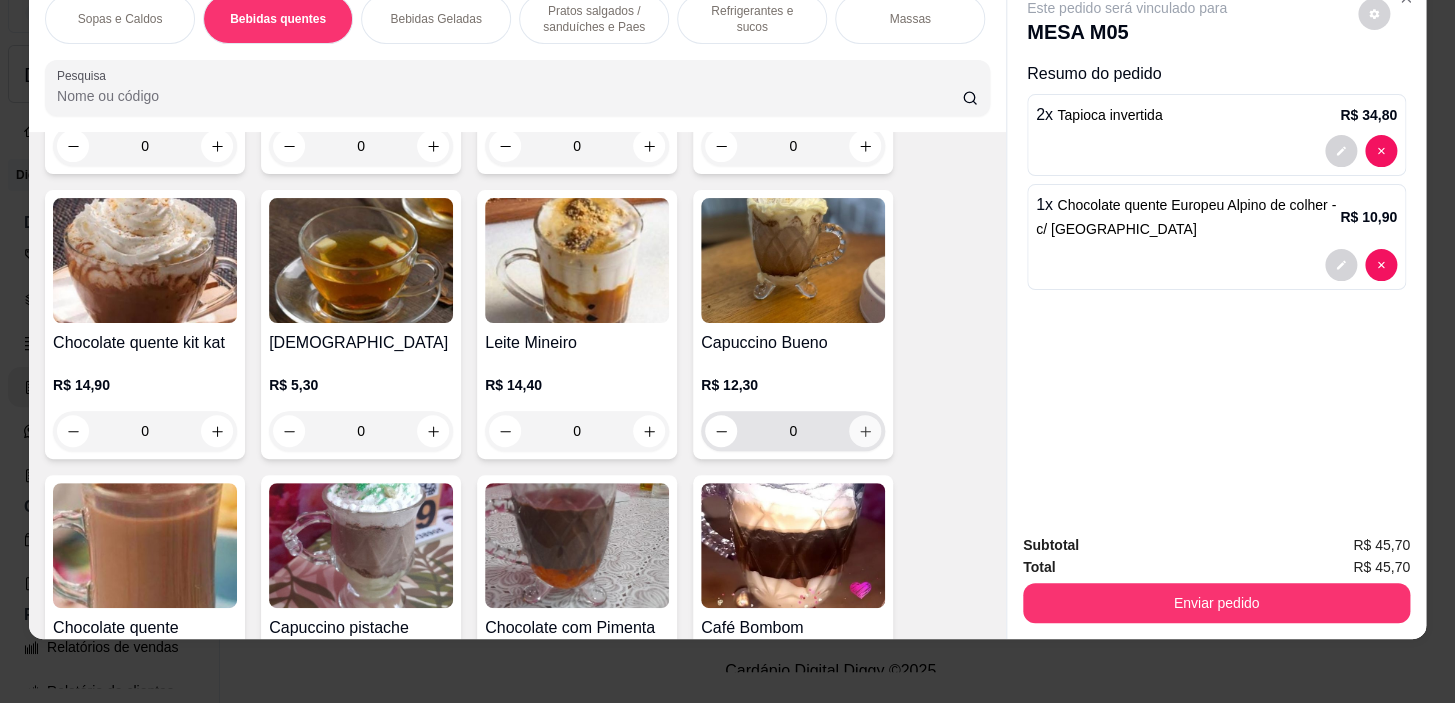 click at bounding box center [865, 431] 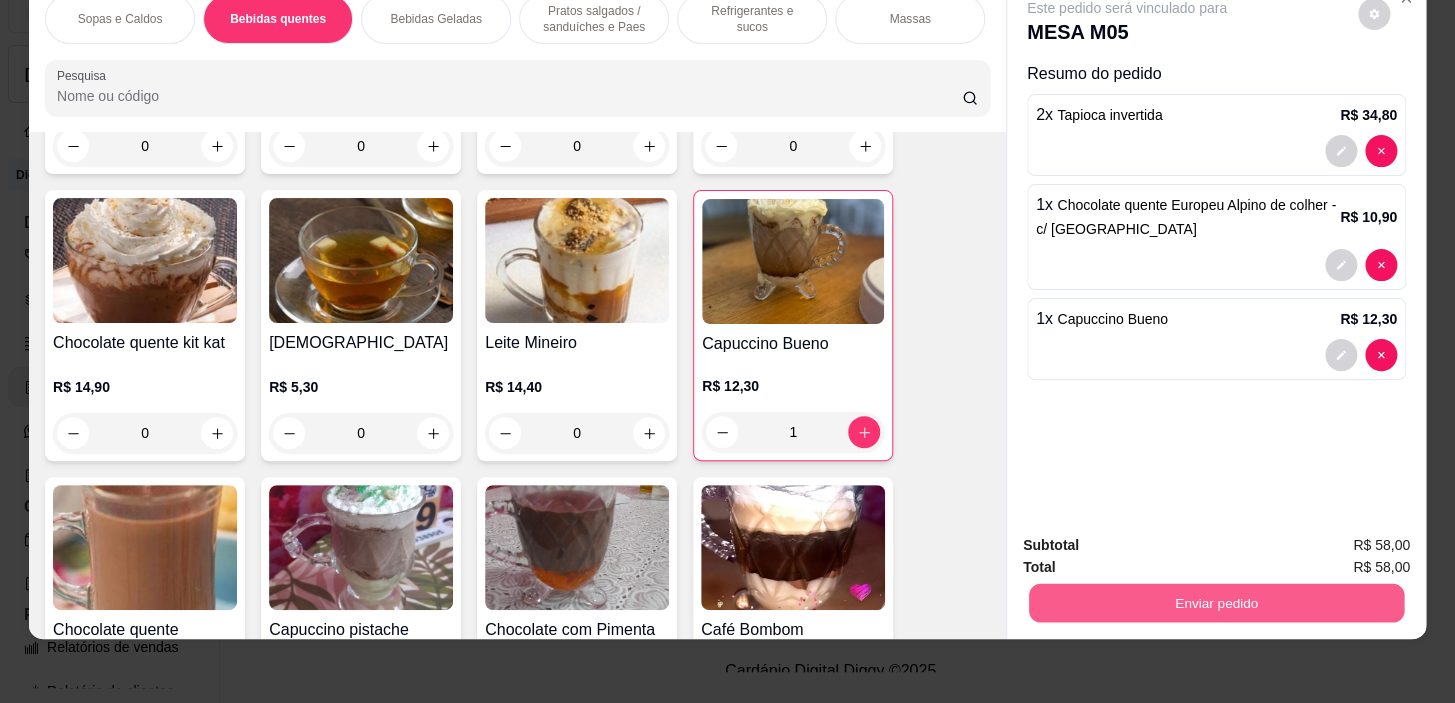 click on "Enviar pedido" at bounding box center (1216, 603) 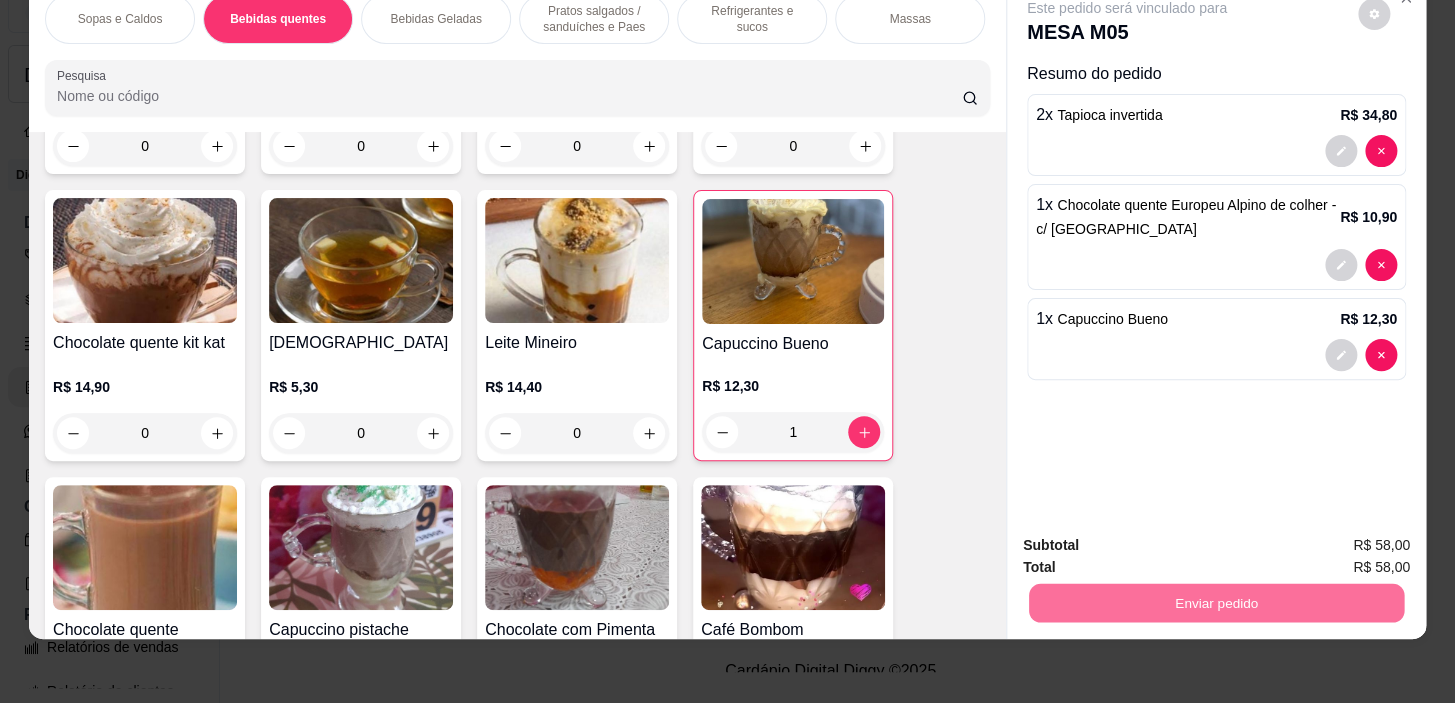 click on "Não registrar e enviar pedido" at bounding box center (1150, 540) 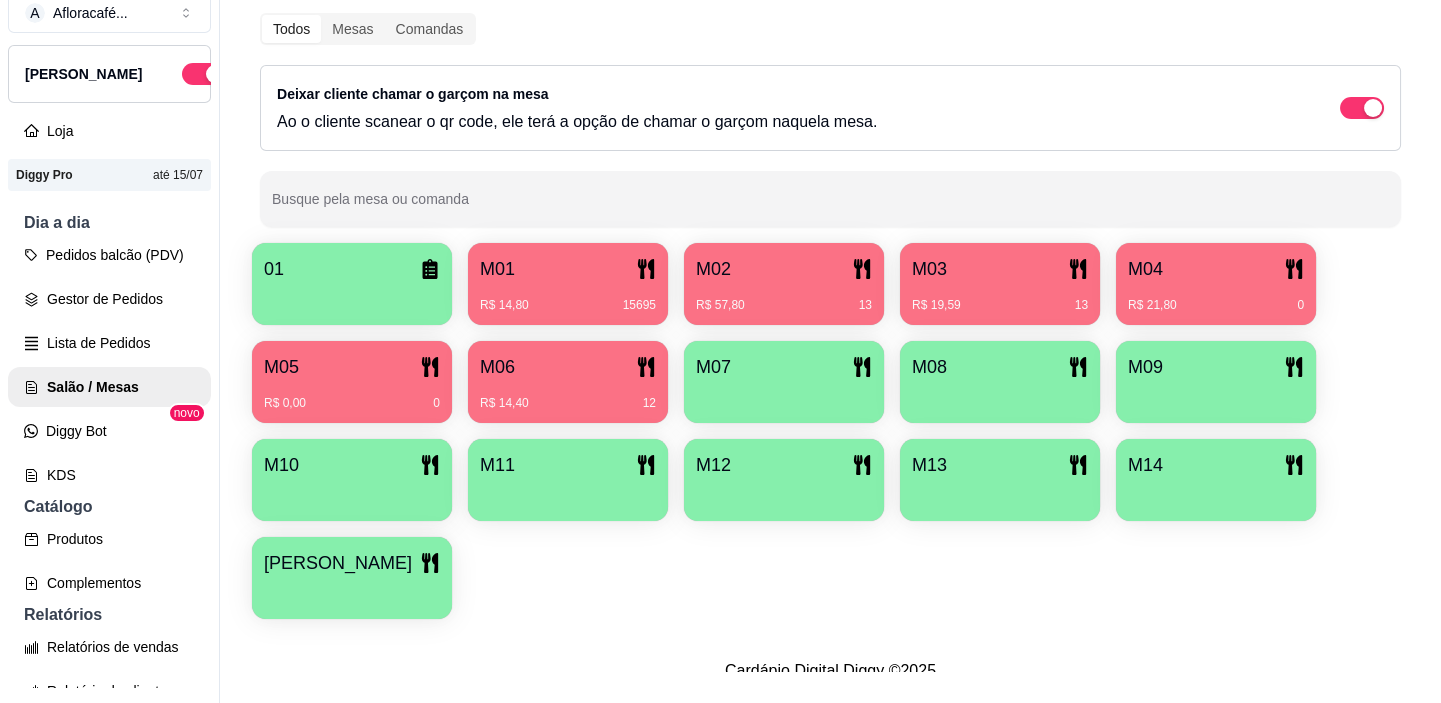 click at bounding box center [784, 396] 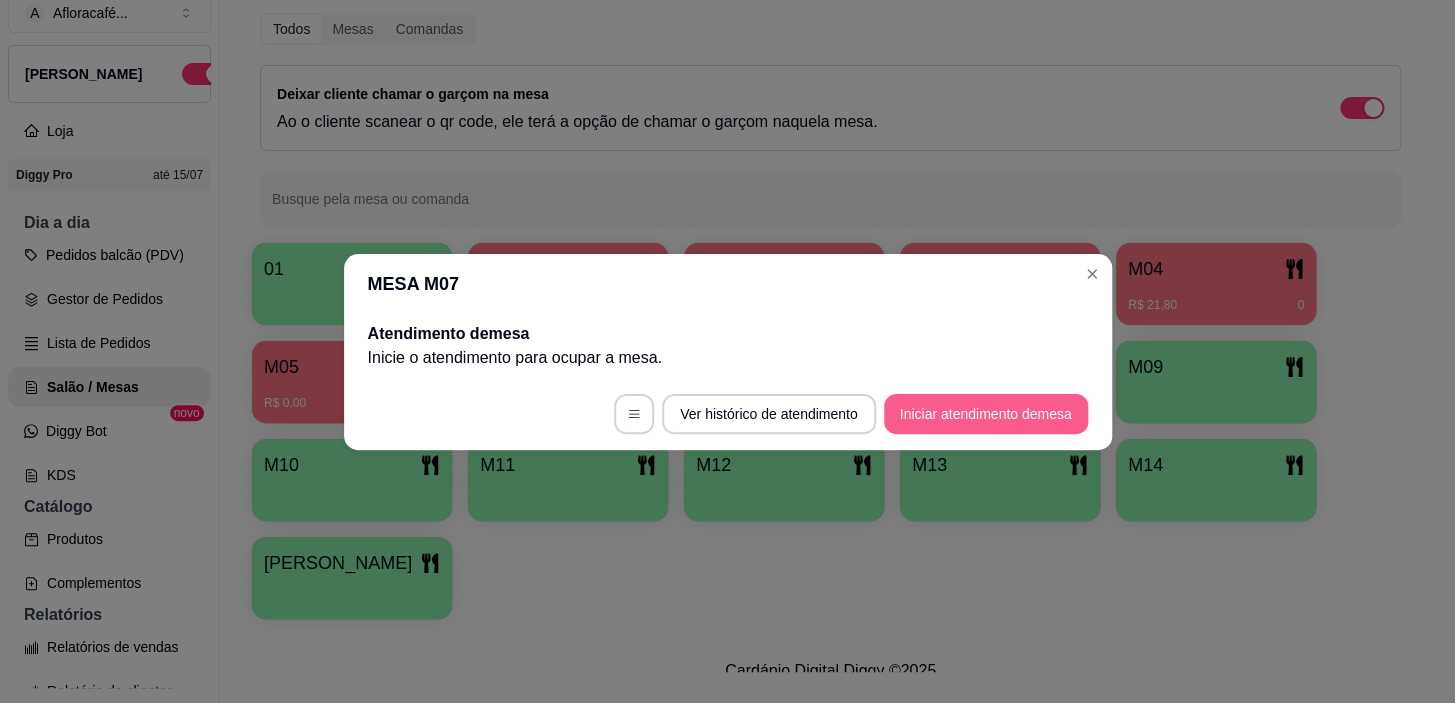 click on "Iniciar atendimento de  mesa" at bounding box center (986, 414) 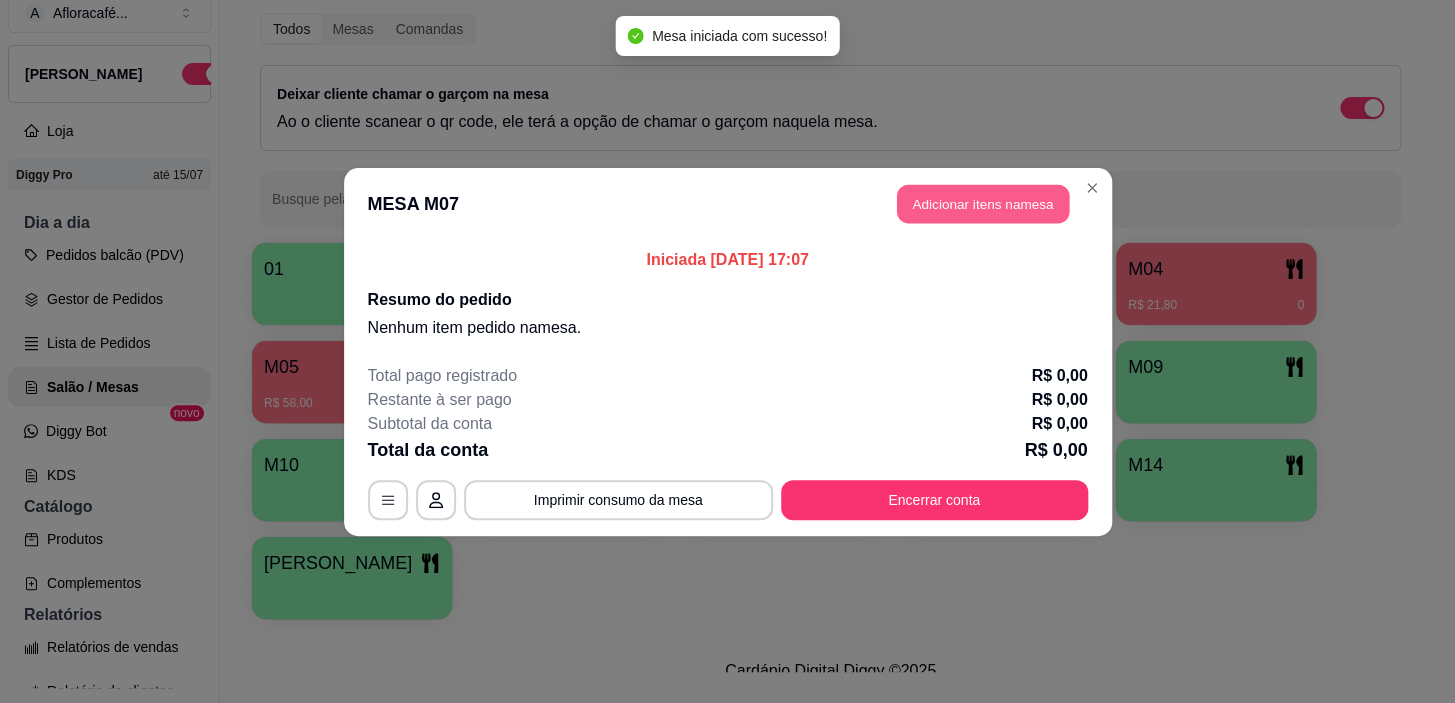 click on "Adicionar itens na  mesa" at bounding box center (983, 203) 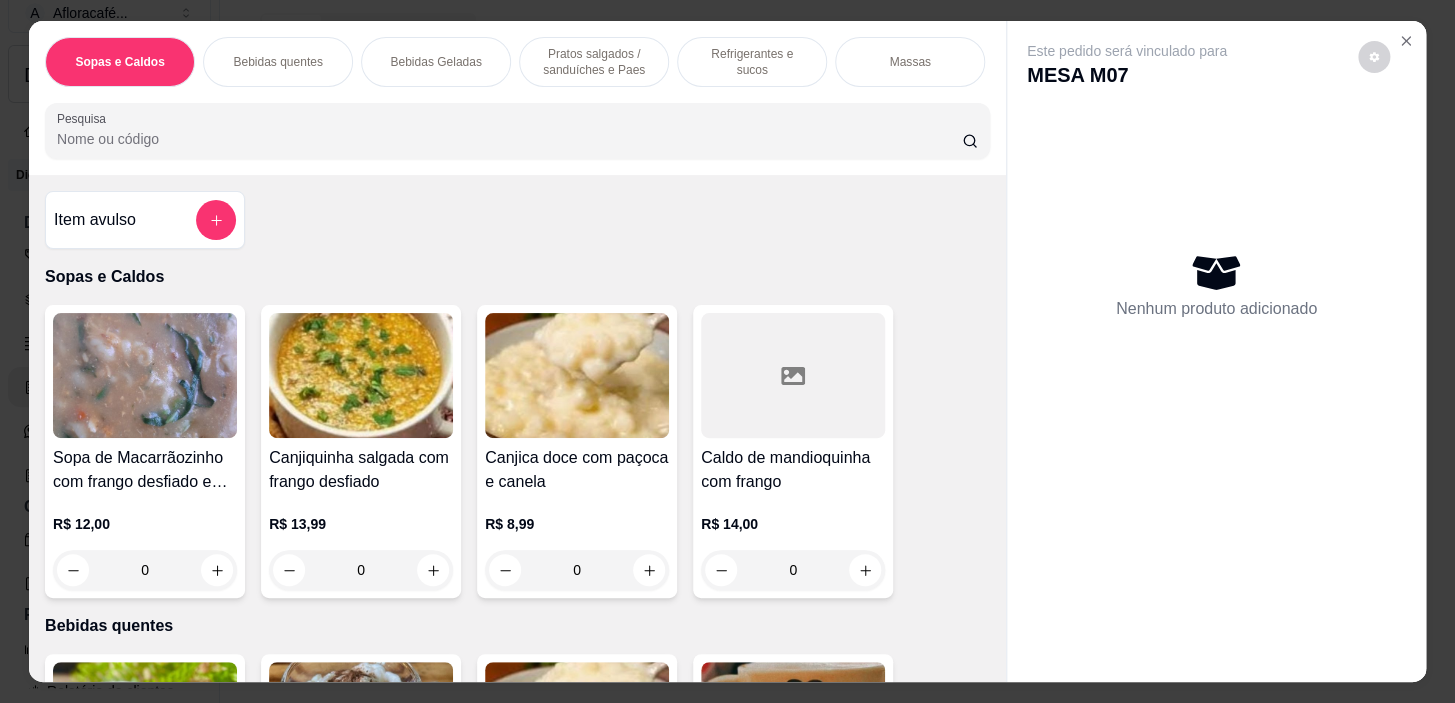 click on "Bebidas Geladas" at bounding box center [436, 62] 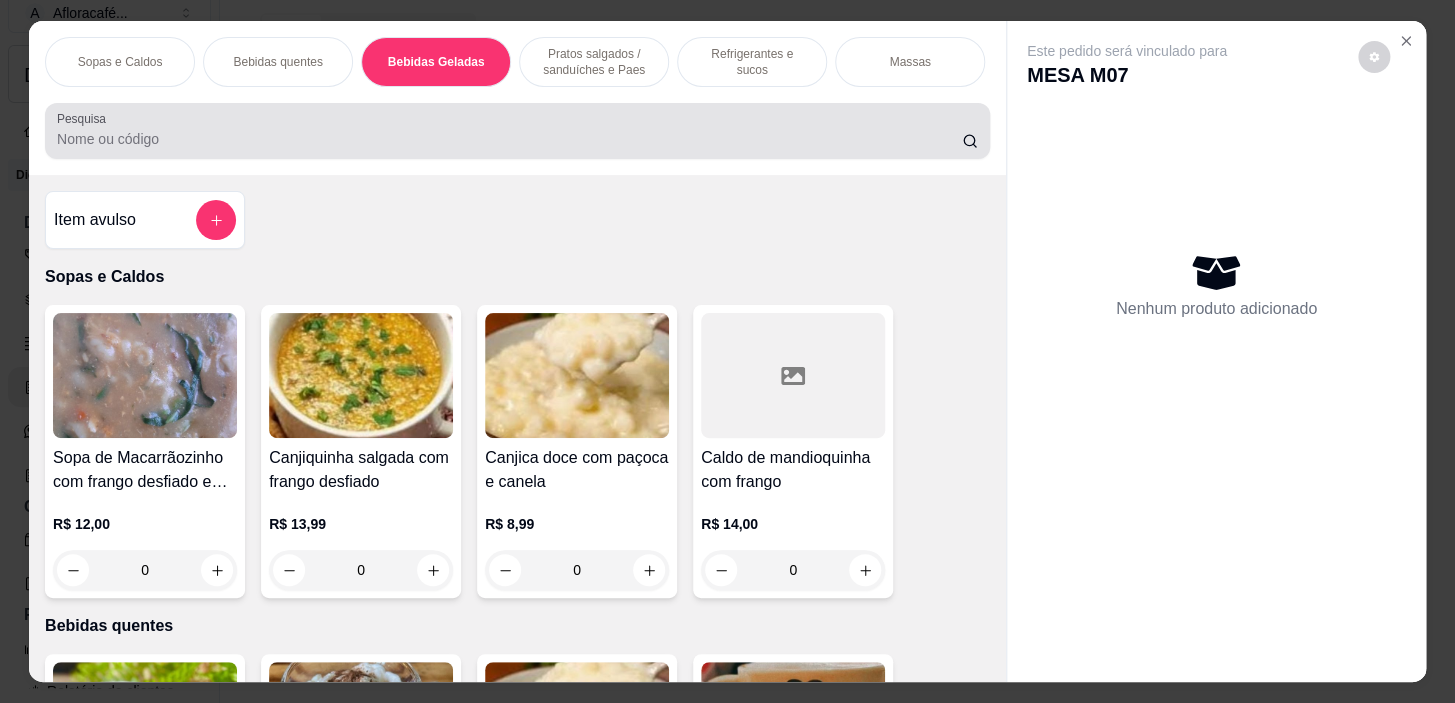 scroll, scrollTop: 2617, scrollLeft: 0, axis: vertical 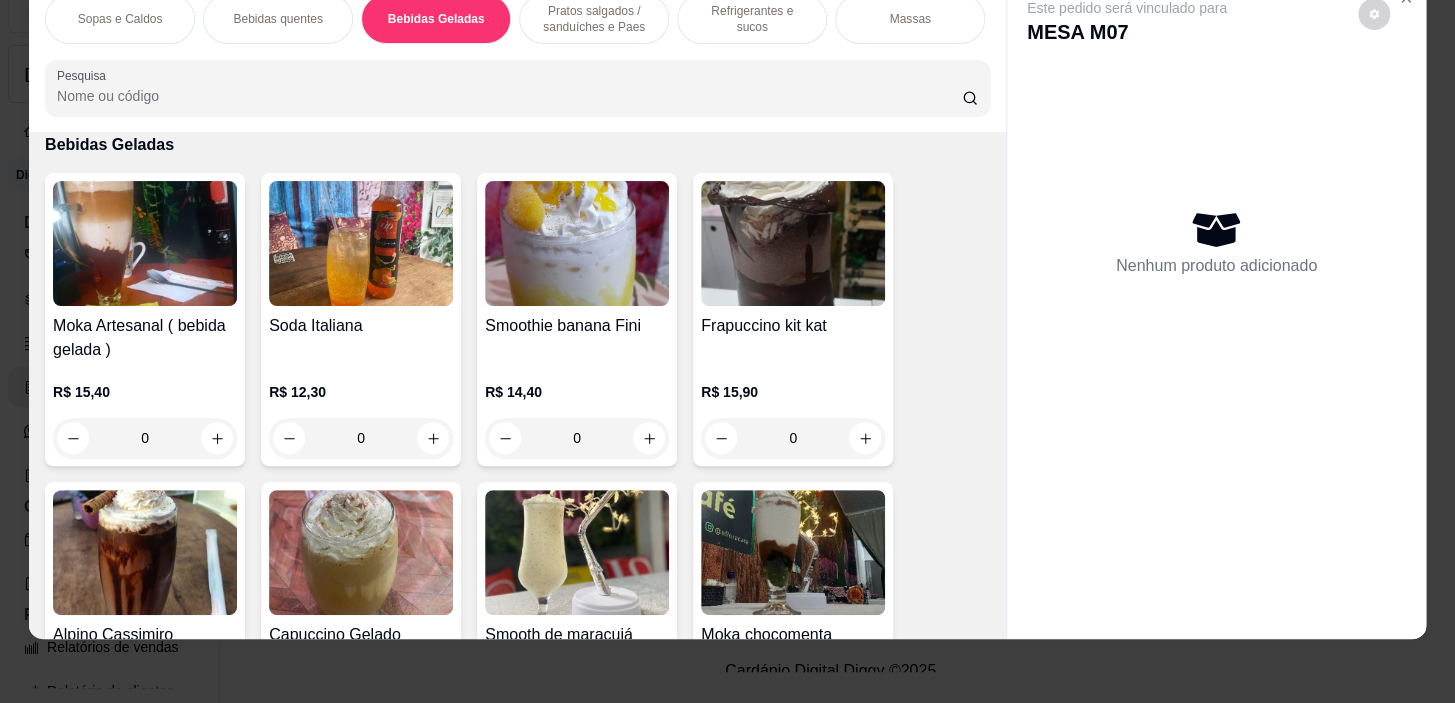 click on "Pratos salgados / sanduíches e Paes" at bounding box center [594, 19] 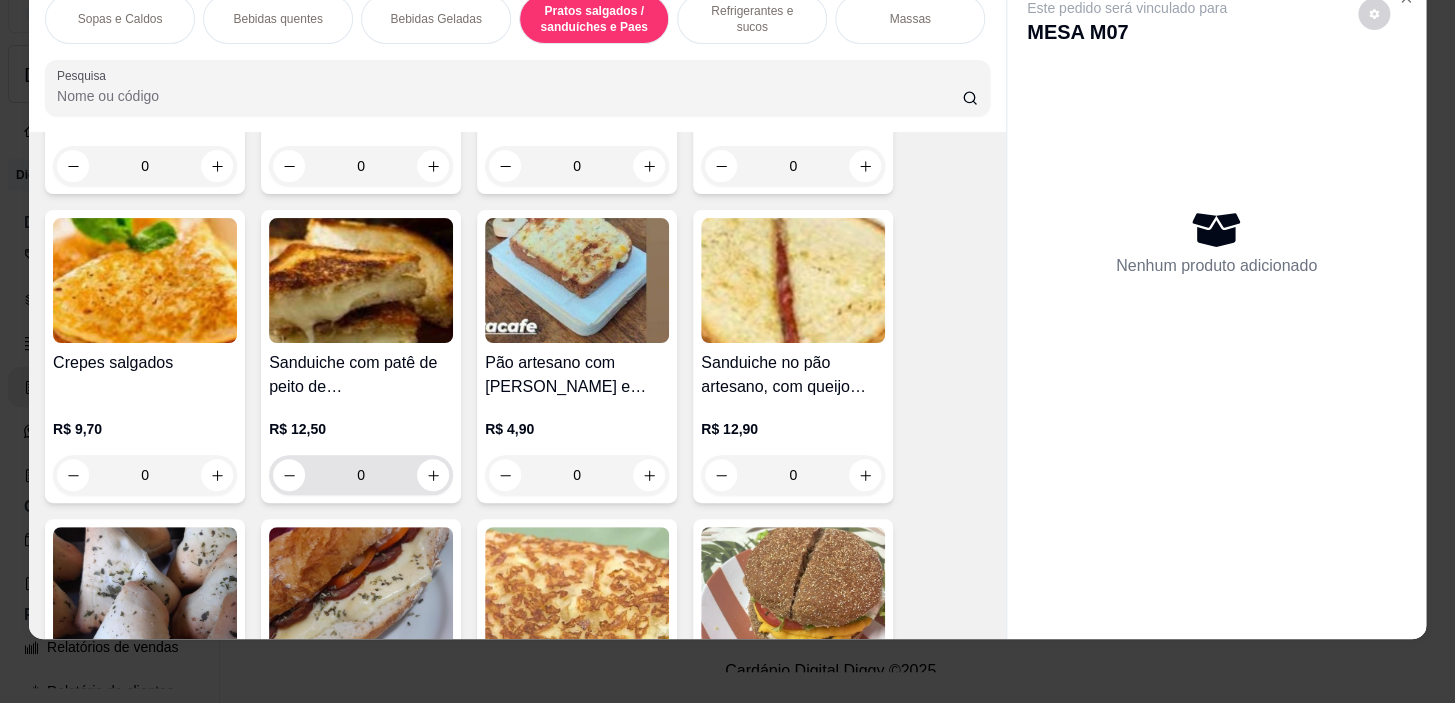 scroll, scrollTop: 5753, scrollLeft: 0, axis: vertical 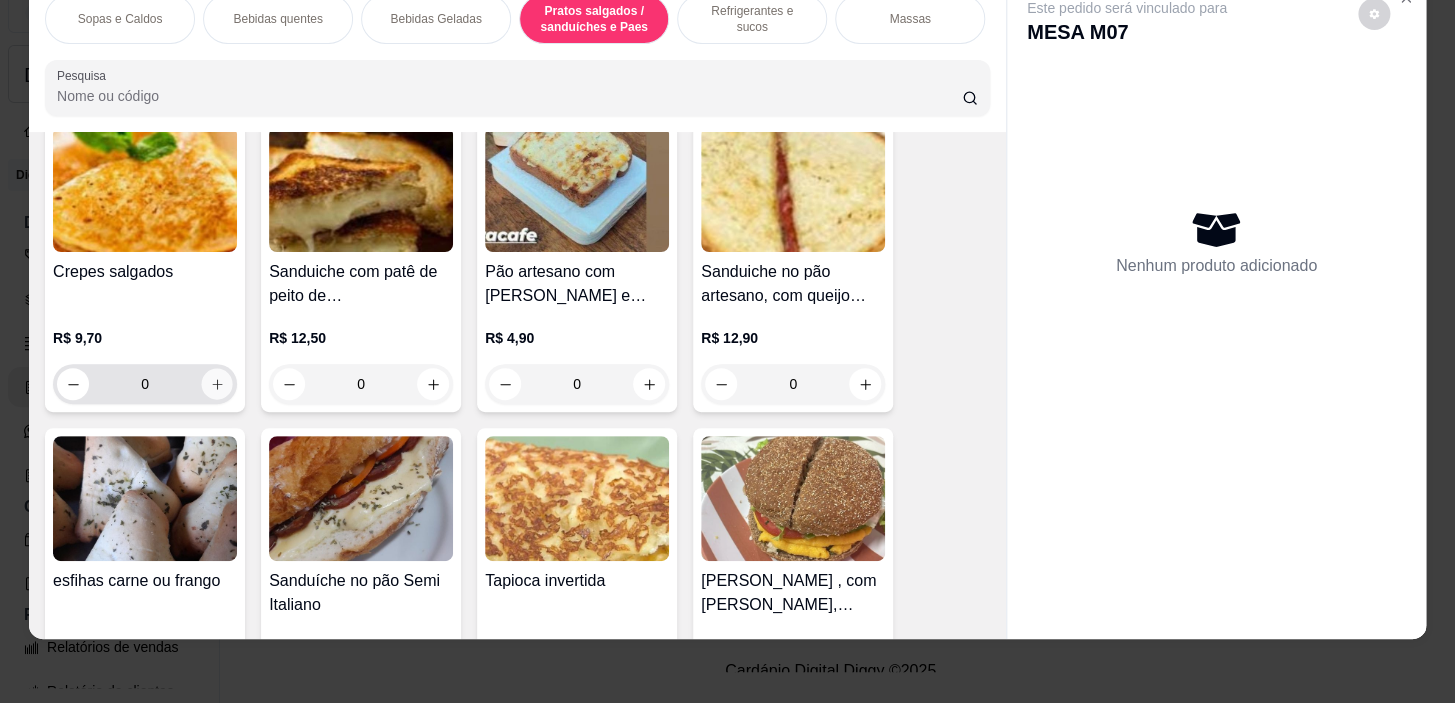 click 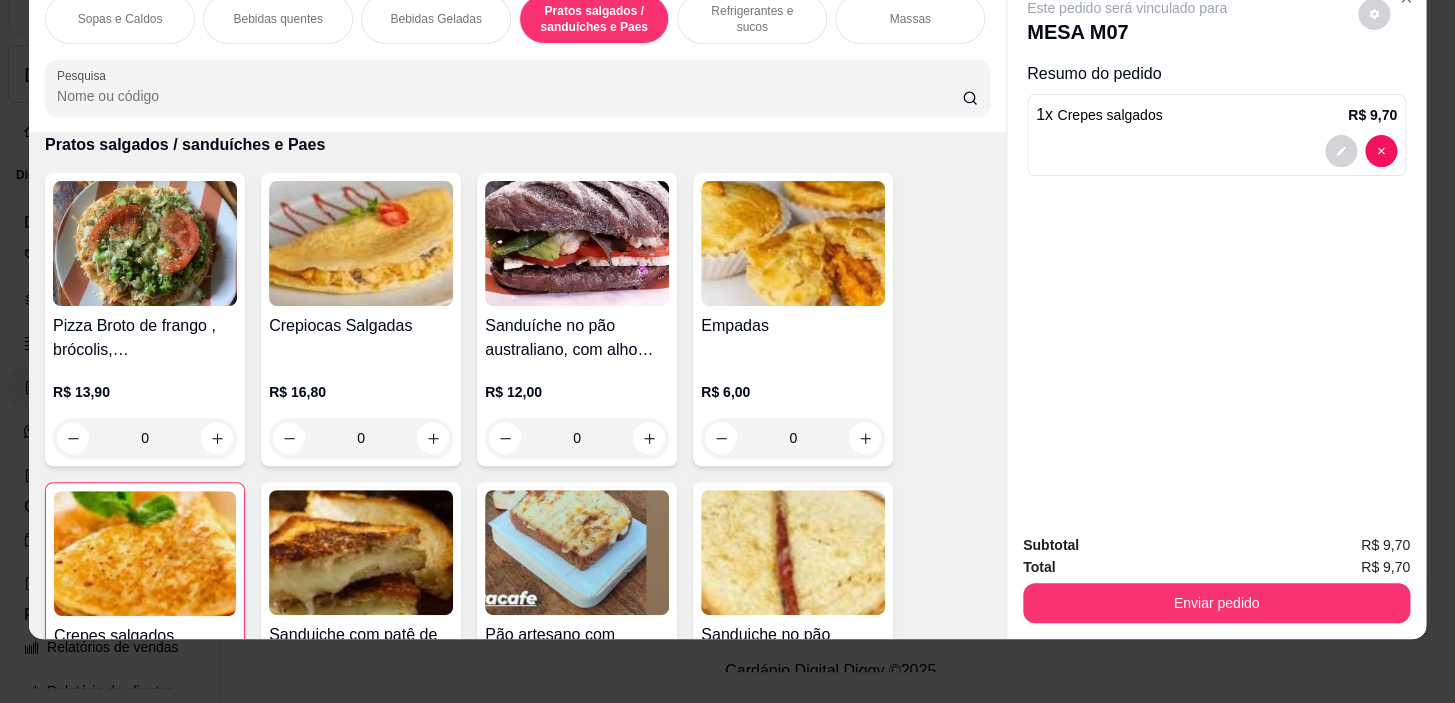 scroll, scrollTop: 5209, scrollLeft: 0, axis: vertical 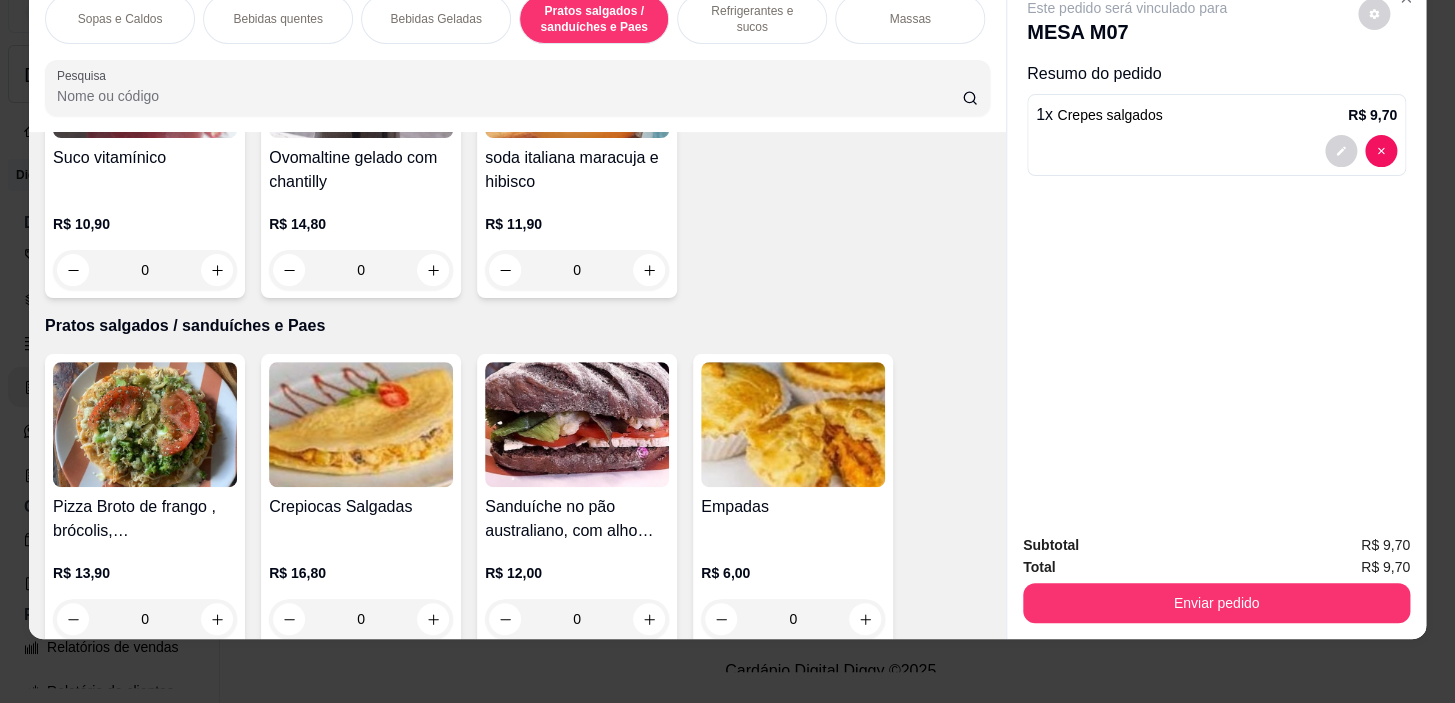 click on "Bebidas Geladas" at bounding box center [435, 19] 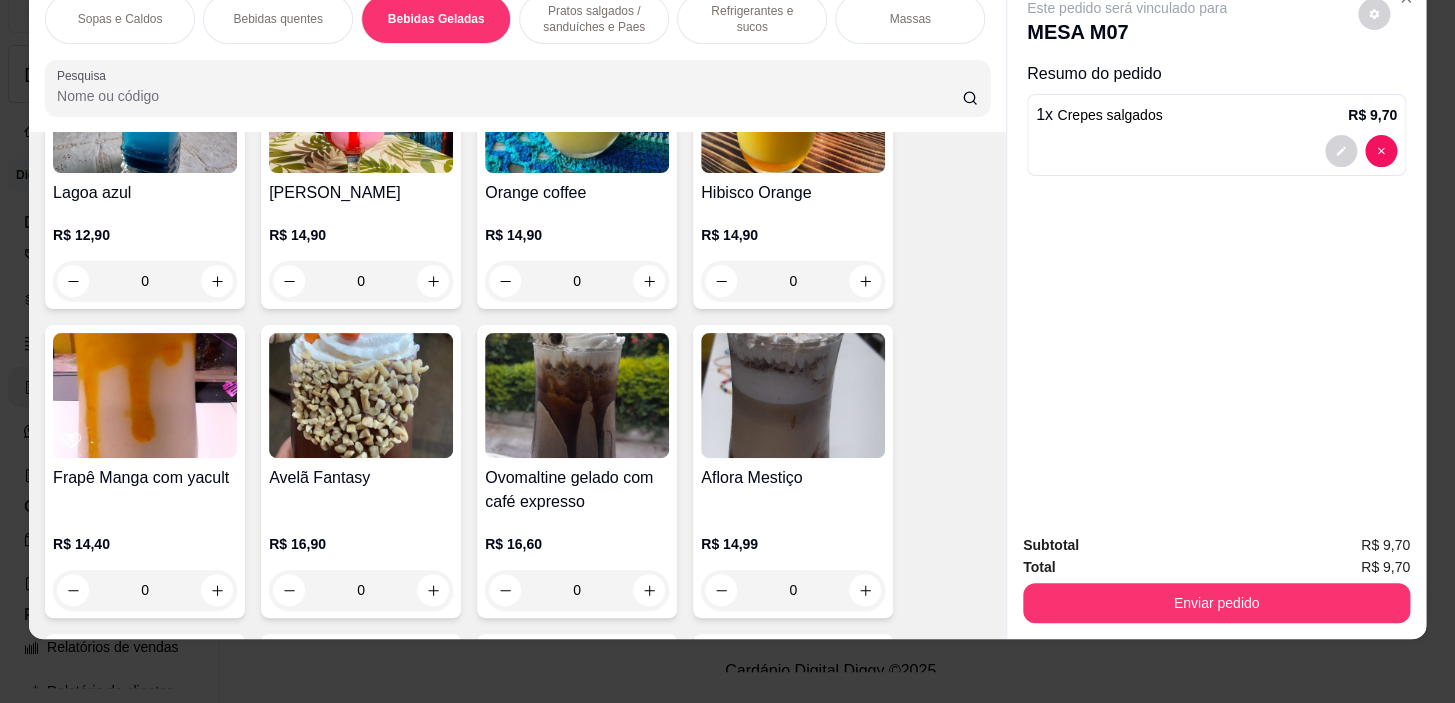 scroll, scrollTop: 3617, scrollLeft: 0, axis: vertical 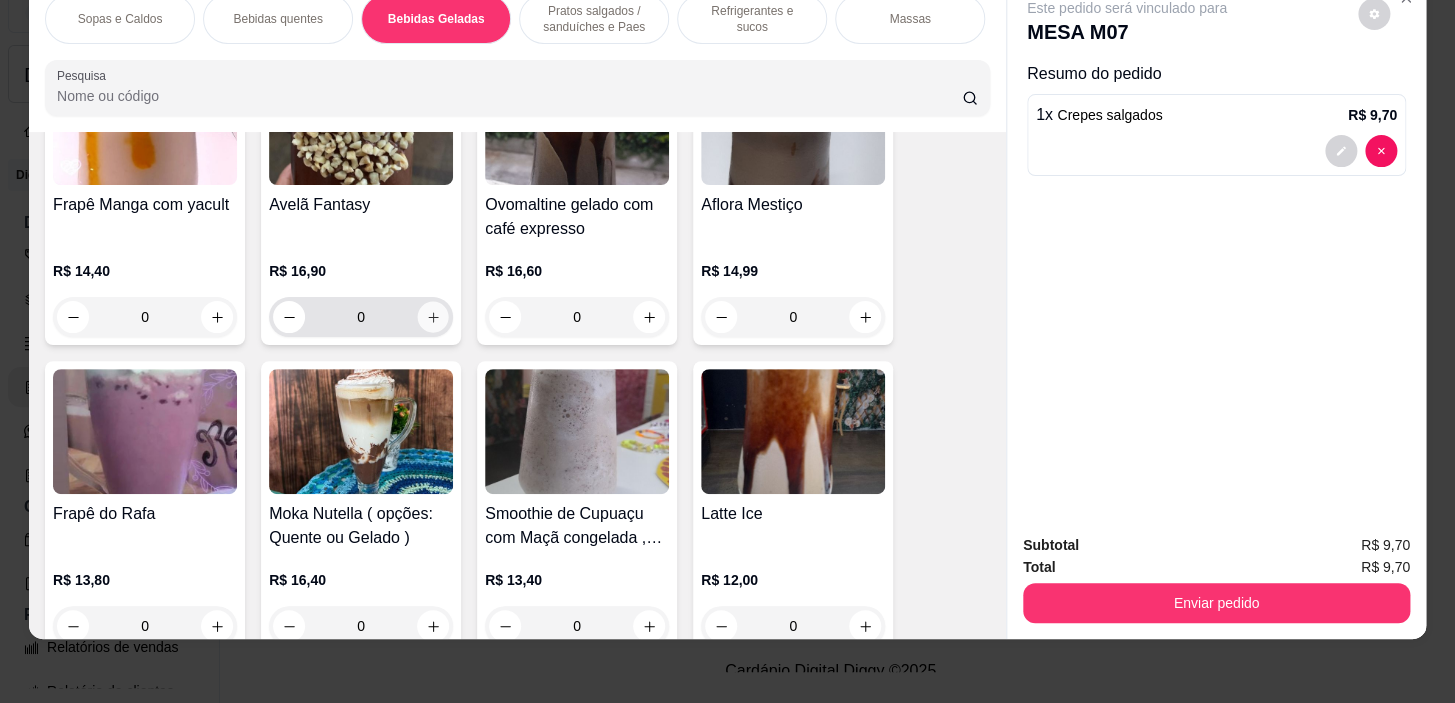 click at bounding box center (433, 317) 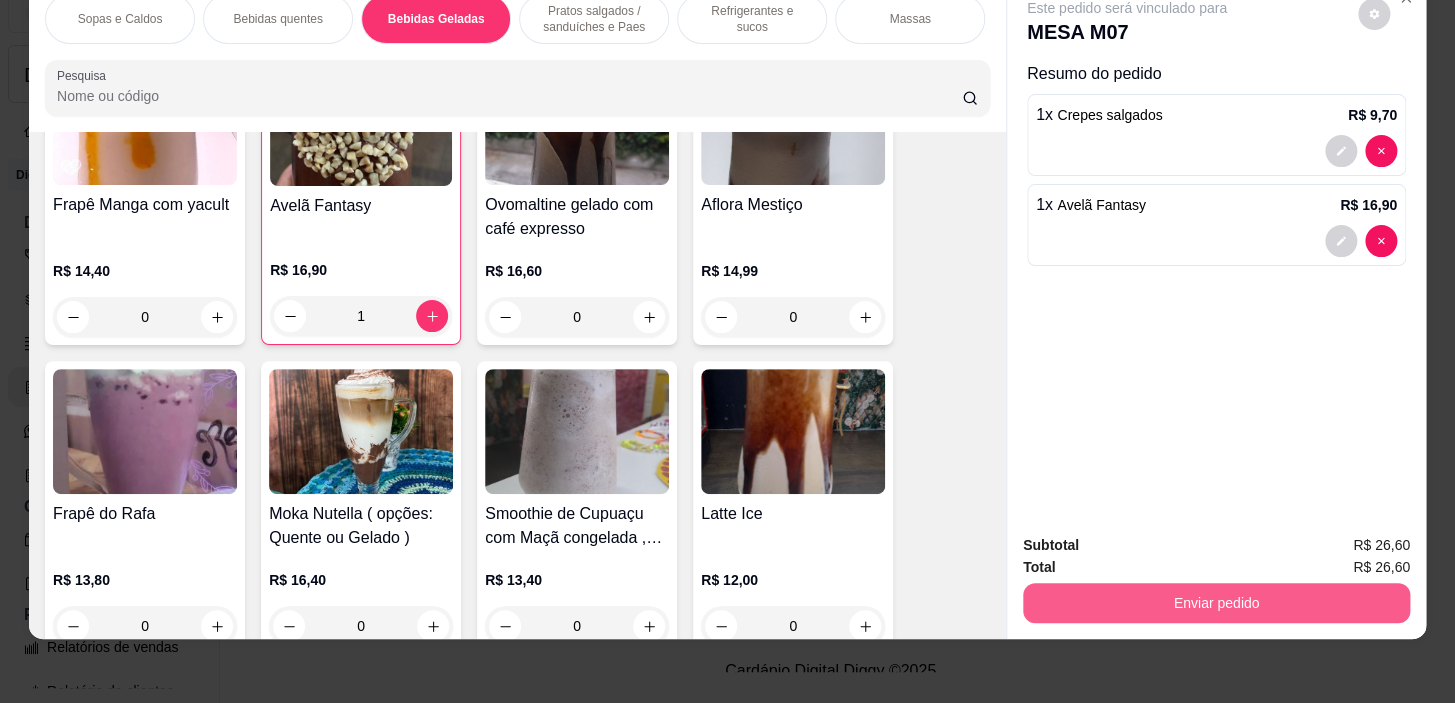 drag, startPoint x: 1130, startPoint y: 609, endPoint x: 1140, endPoint y: 587, distance: 24.166092 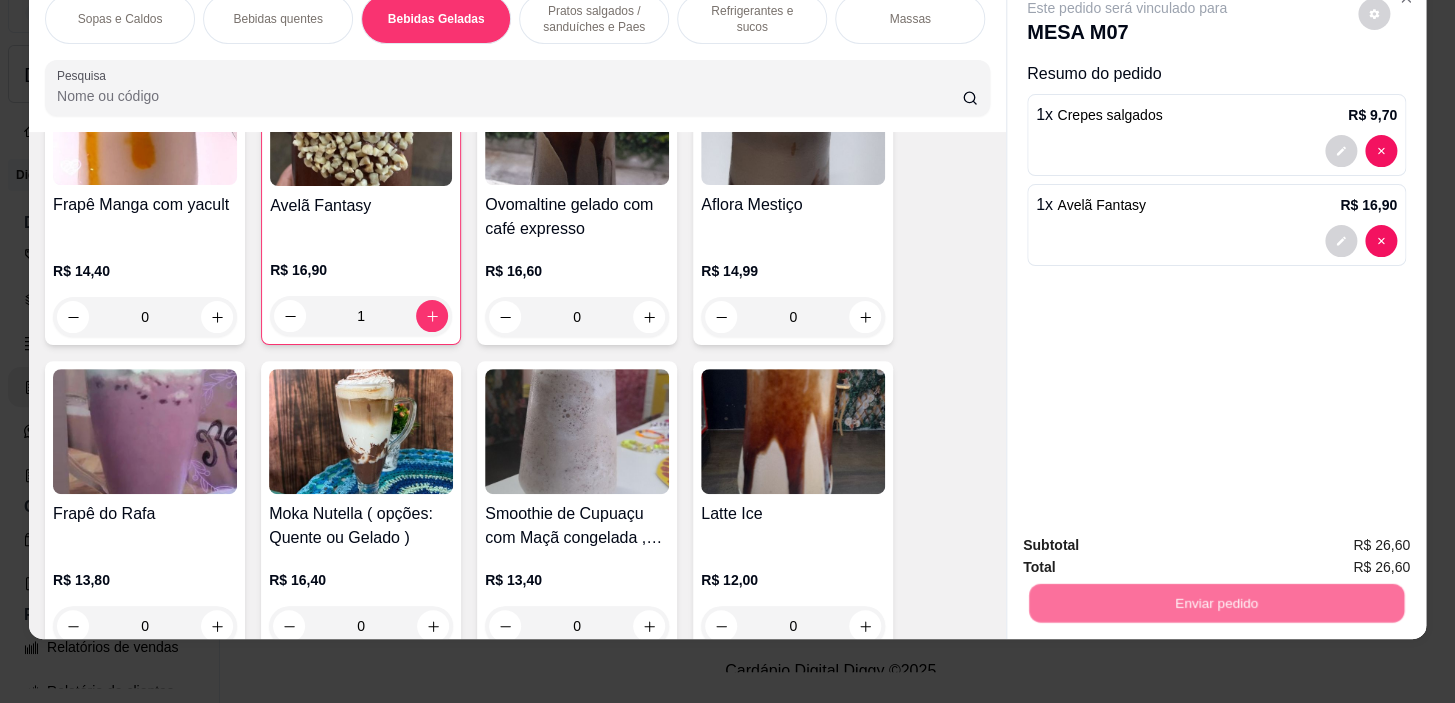 click on "Sim, quero registrar" at bounding box center (1340, 540) 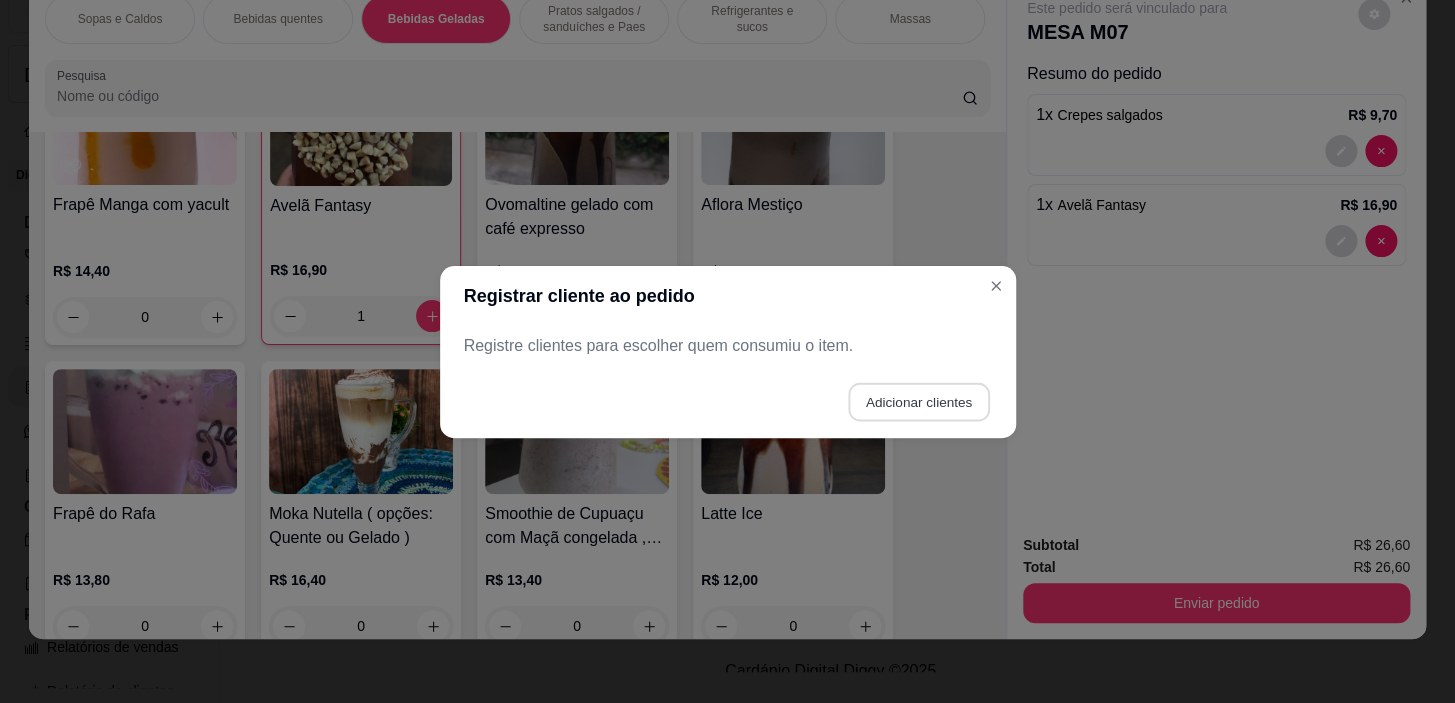 click on "Adicionar clientes" at bounding box center [918, 401] 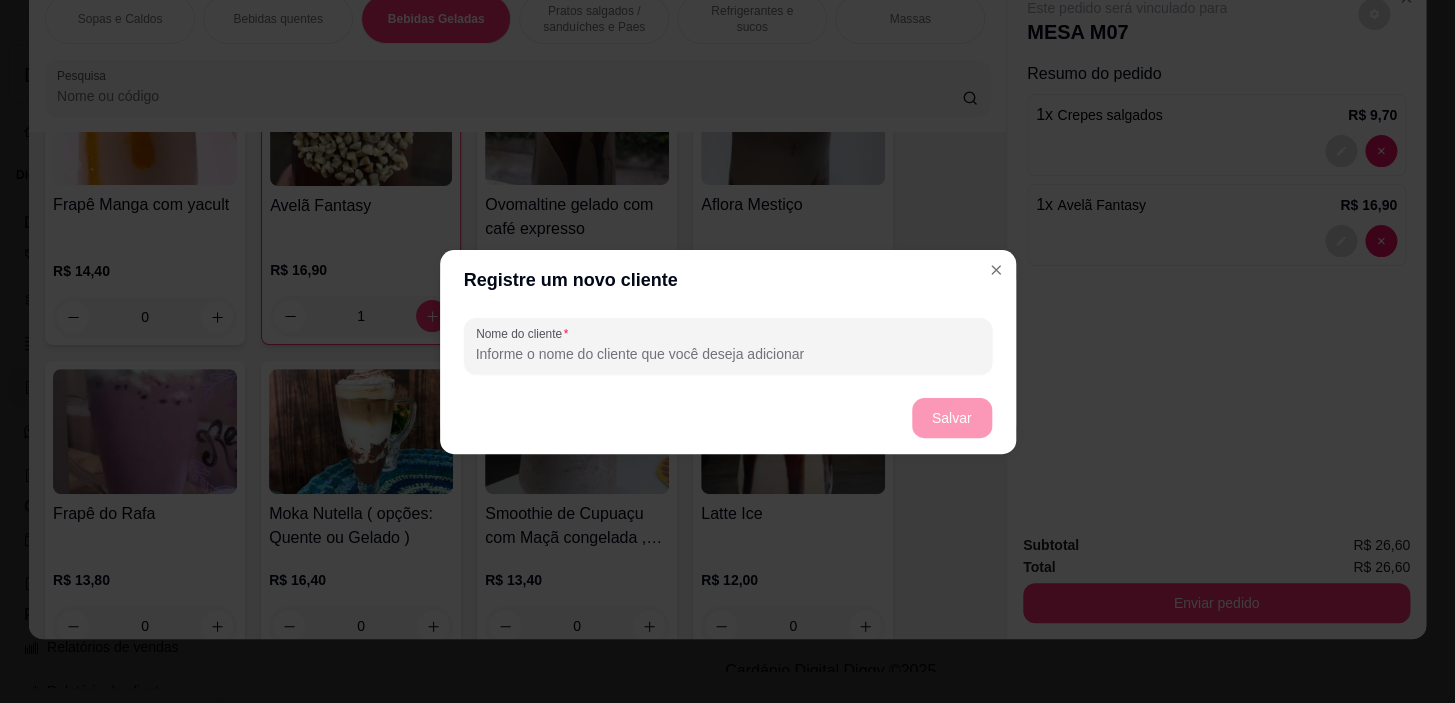 click on "Nome do cliente" at bounding box center (728, 354) 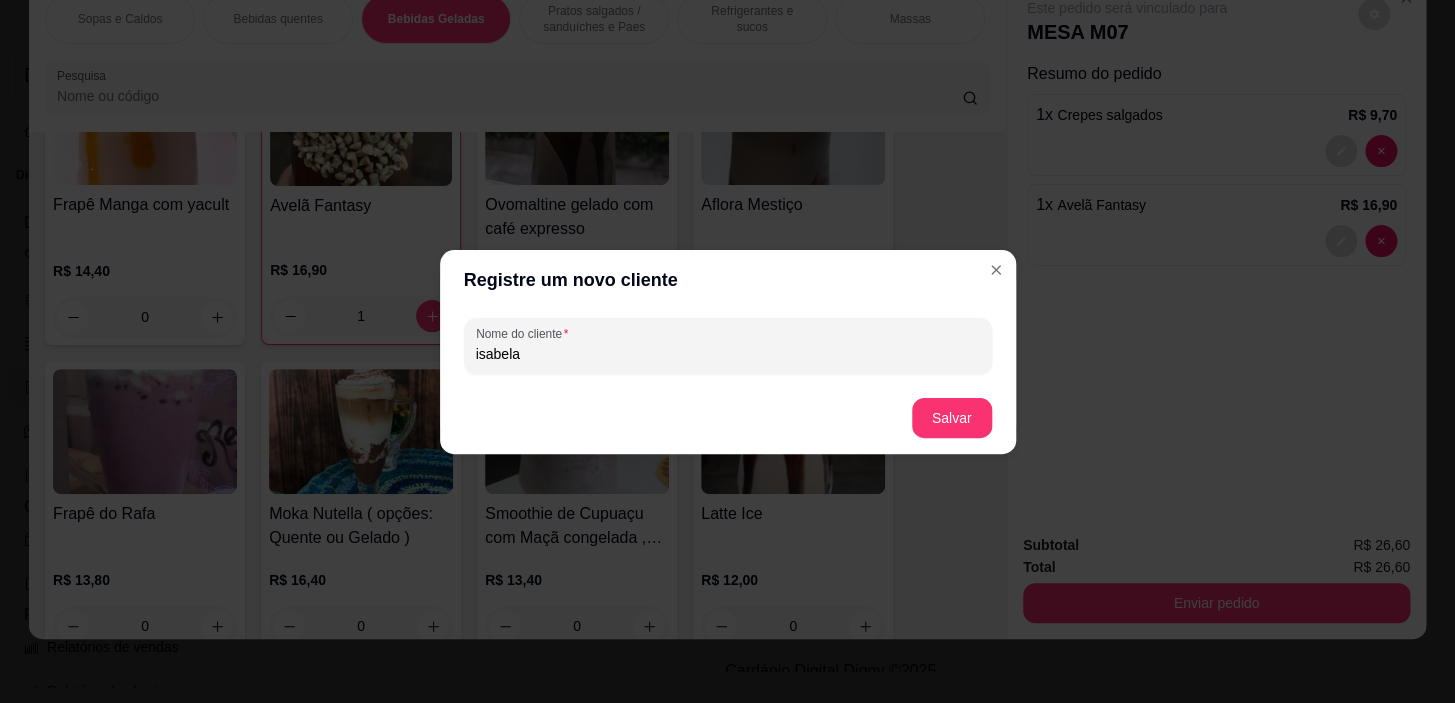 click on "Salvar" at bounding box center (728, 418) 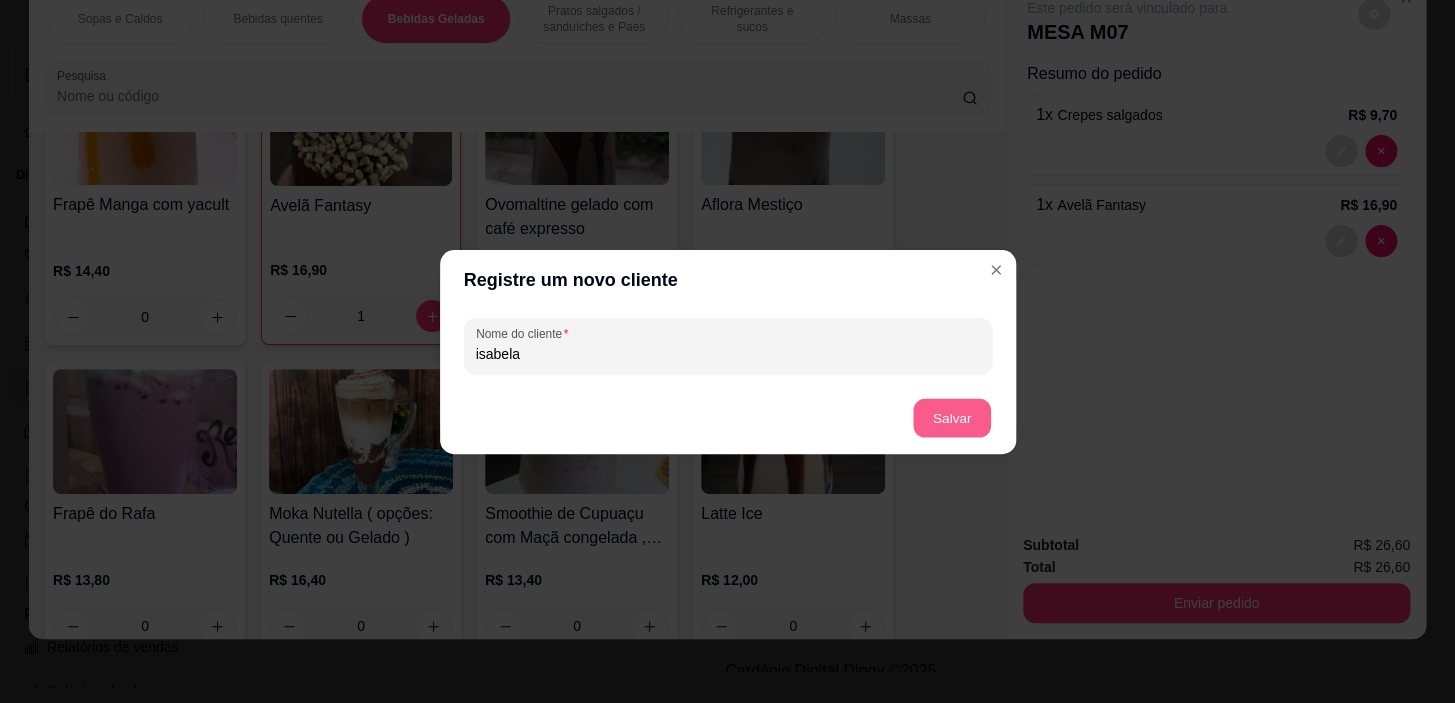 click on "Salvar" at bounding box center [952, 417] 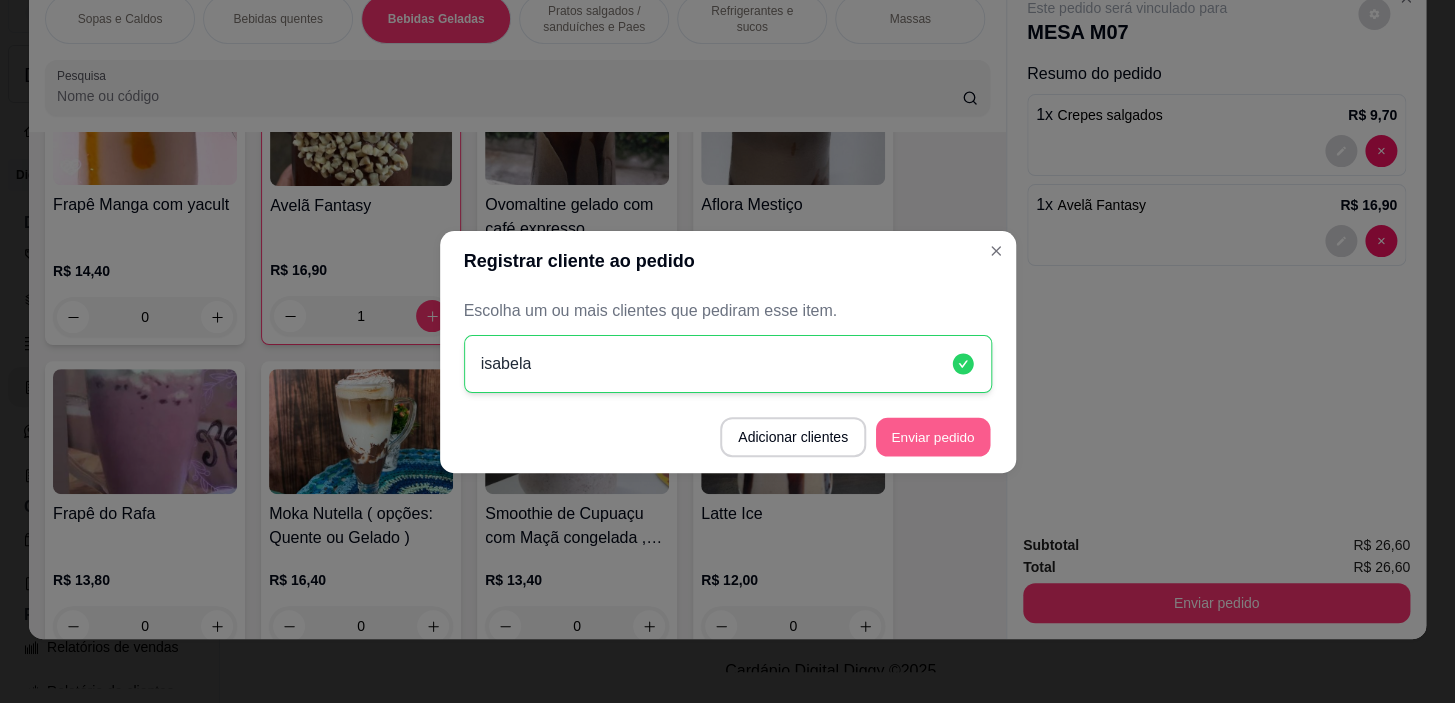 click on "Enviar pedido" at bounding box center [933, 436] 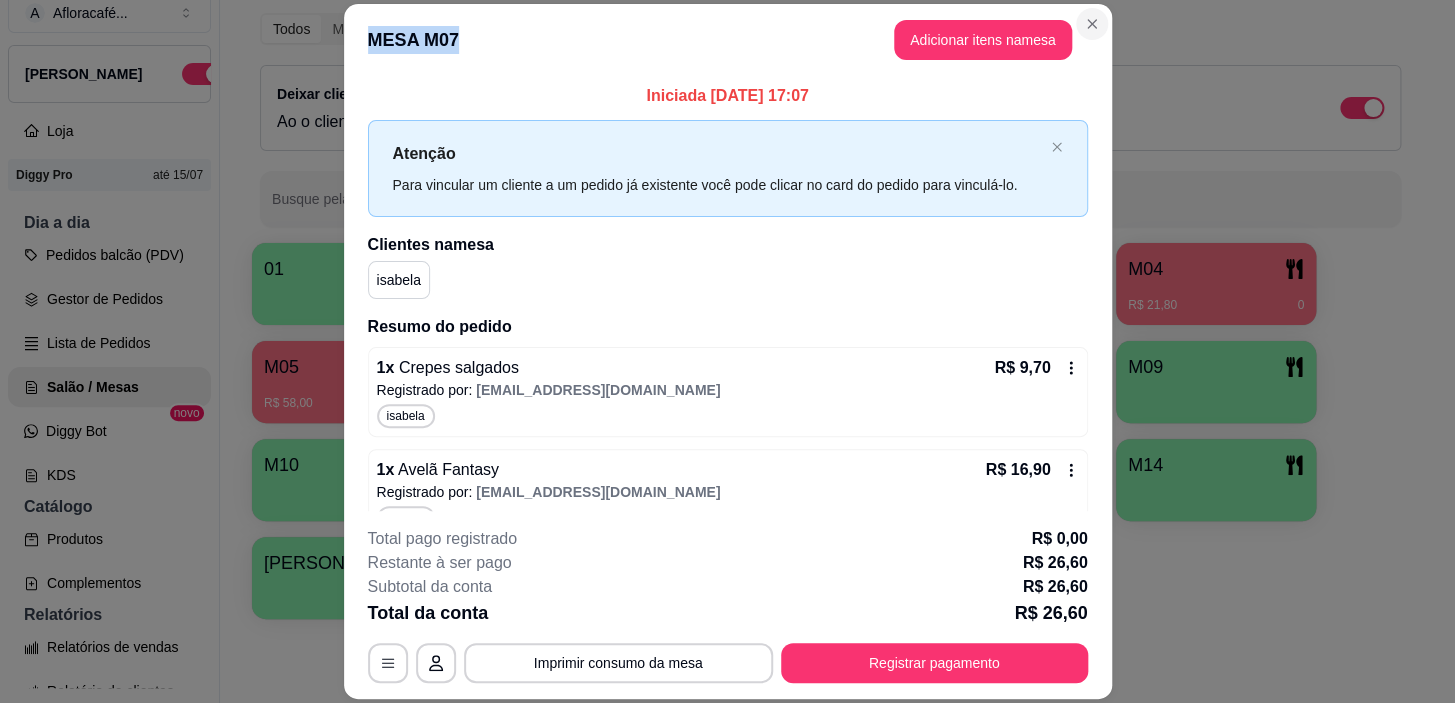 click on "**********" at bounding box center (728, 352) 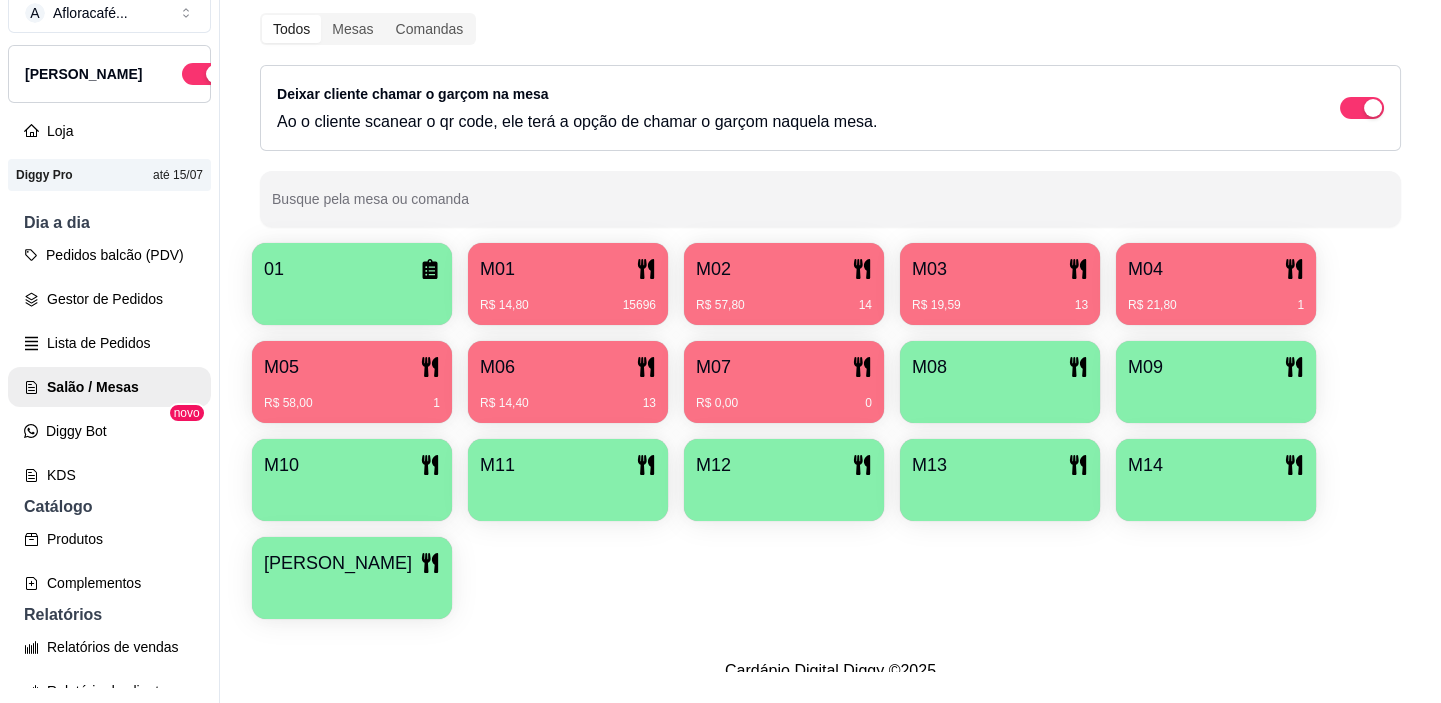 click on "R$ 0,00 0" at bounding box center (784, 396) 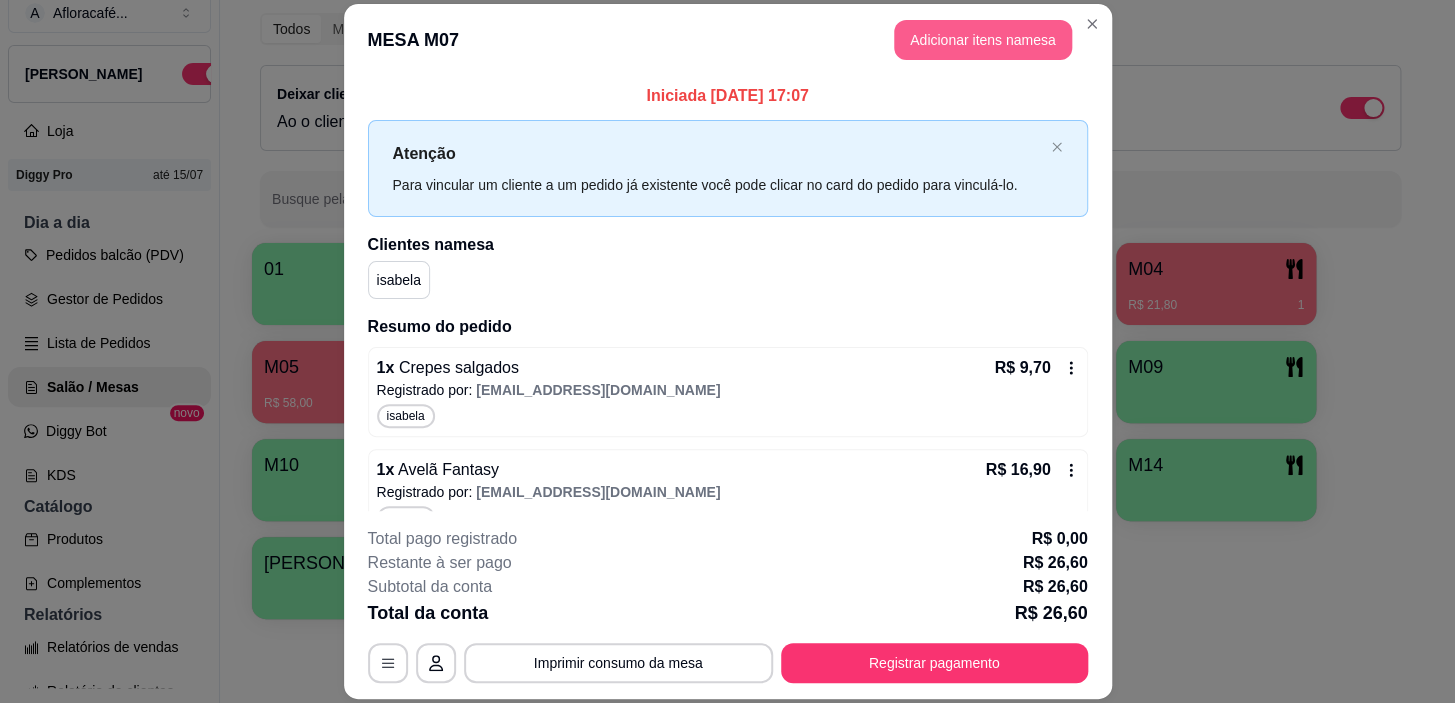 click on "Adicionar itens na  mesa" at bounding box center (983, 40) 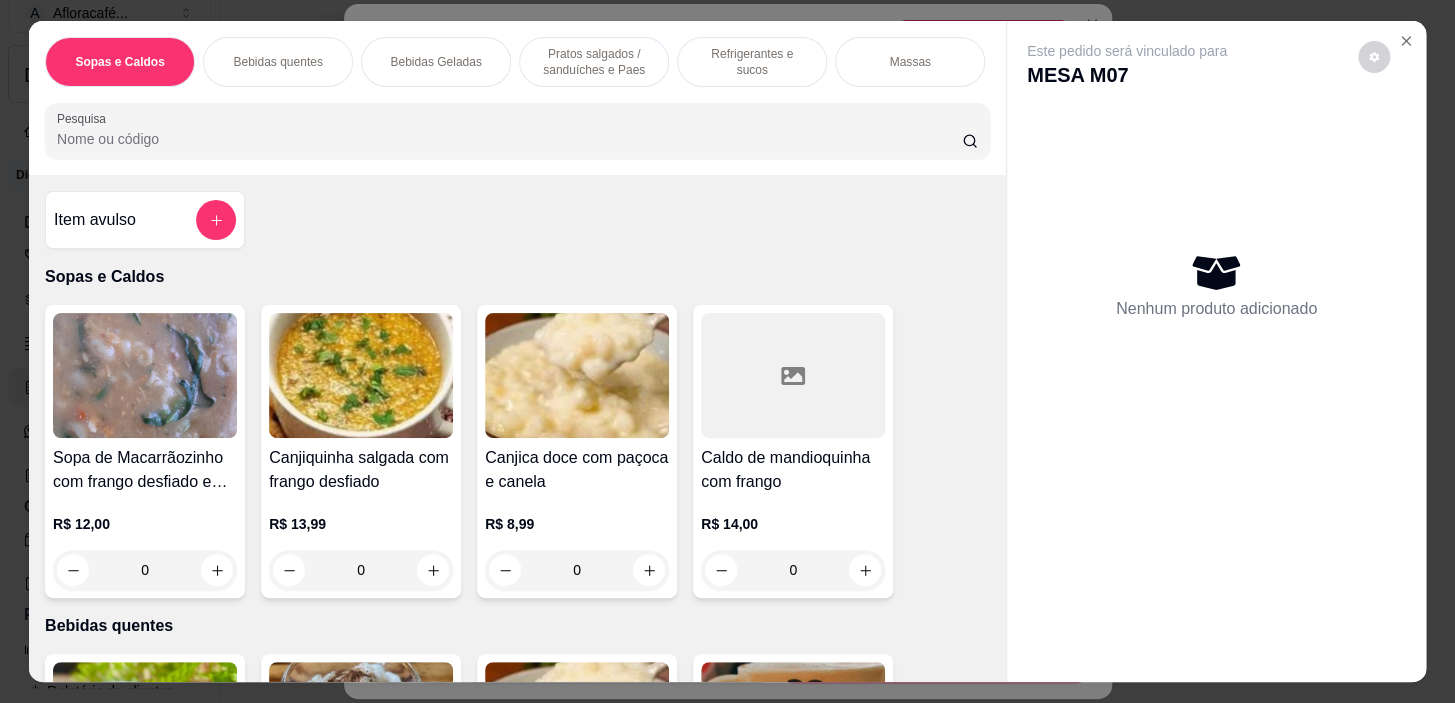 scroll, scrollTop: 454, scrollLeft: 0, axis: vertical 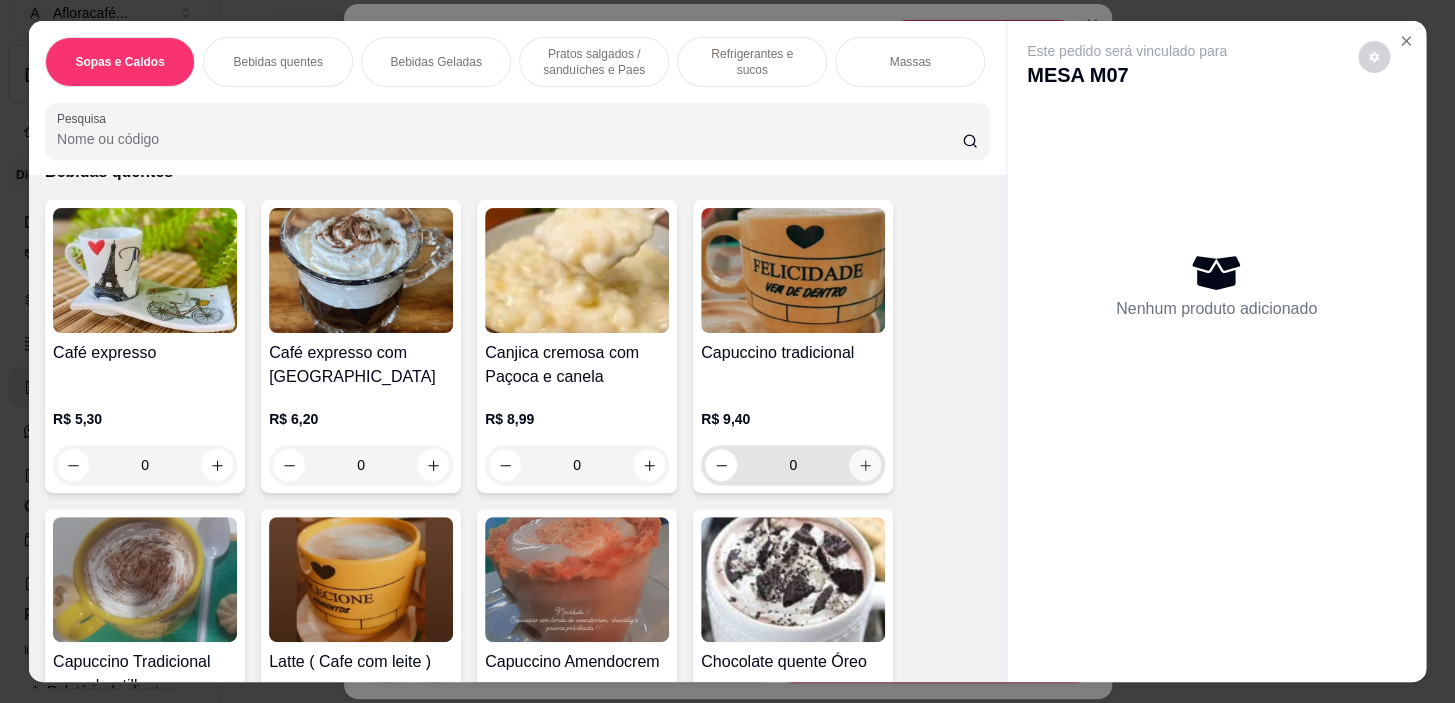 click 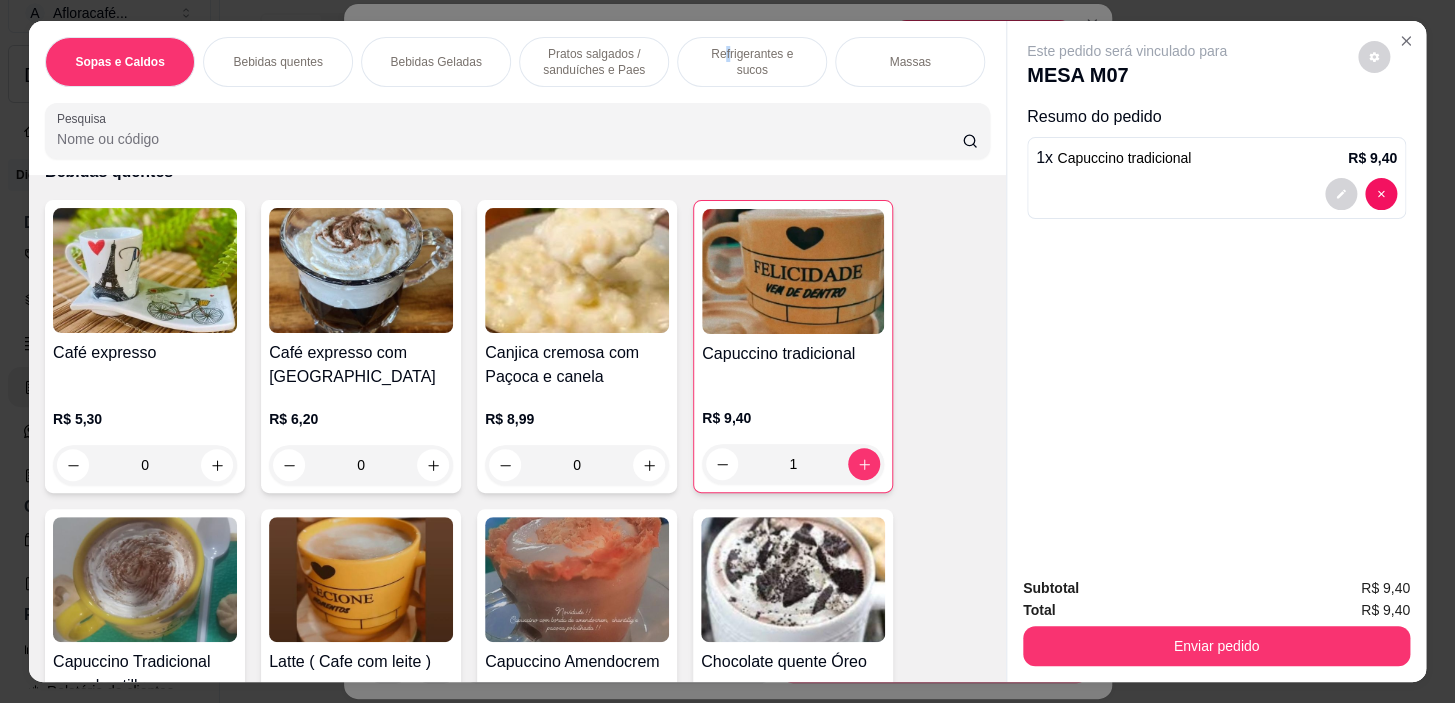 drag, startPoint x: 702, startPoint y: 51, endPoint x: 666, endPoint y: 120, distance: 77.82673 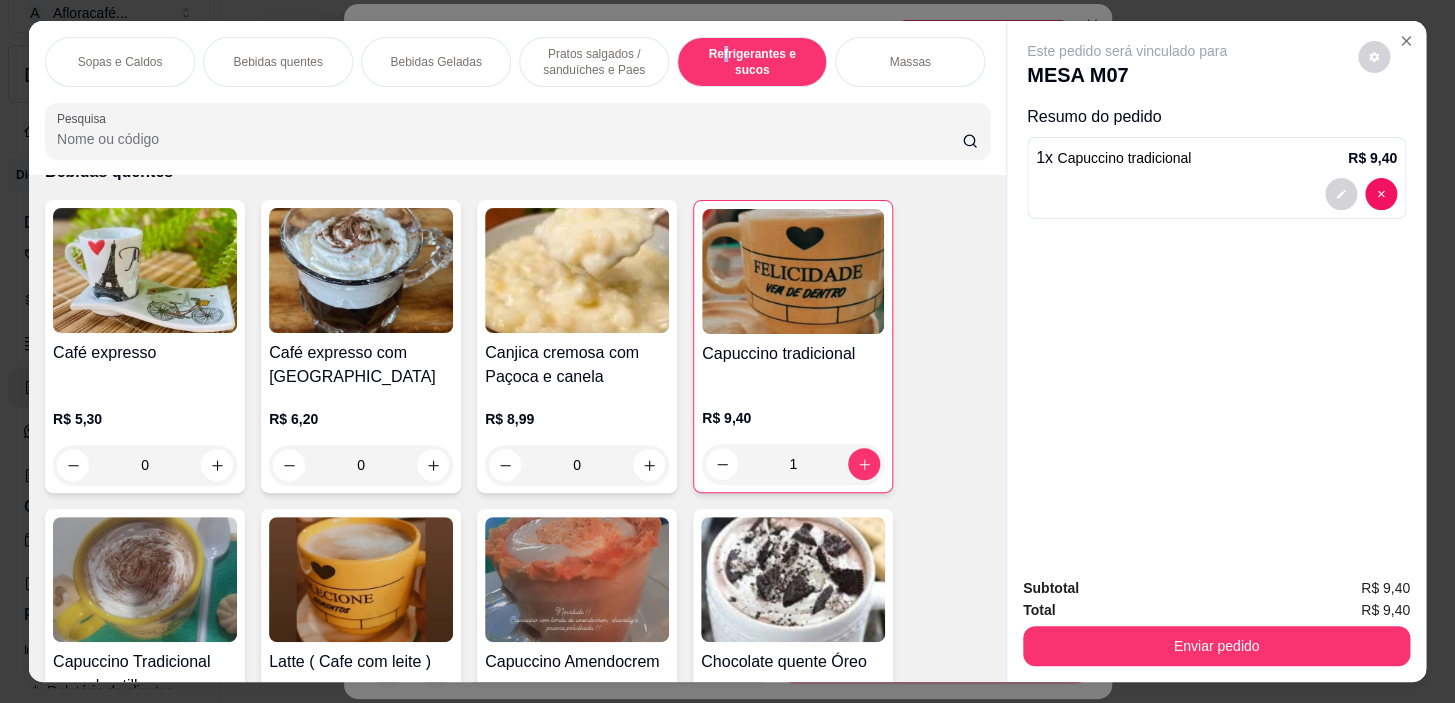 scroll, scrollTop: 8520, scrollLeft: 0, axis: vertical 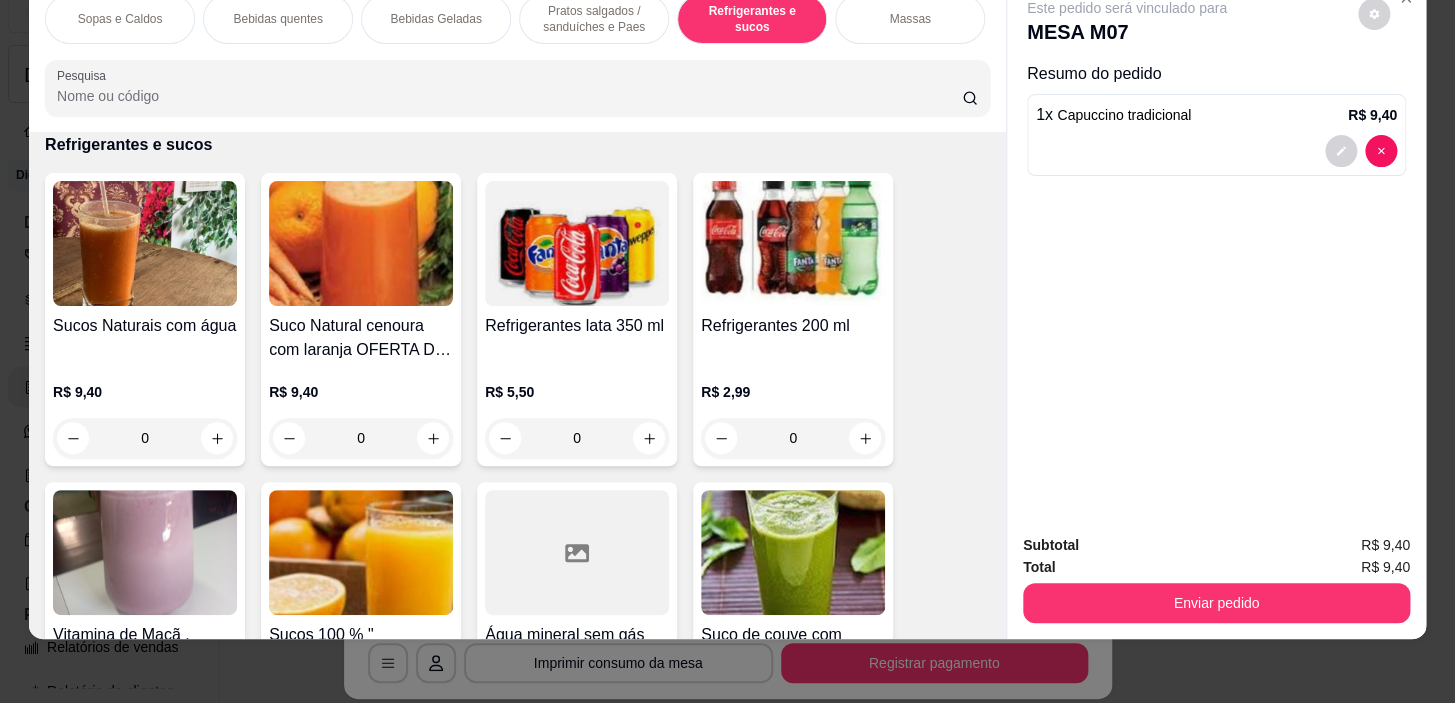 click on "Pratos salgados / sanduíches e Paes" at bounding box center [594, 19] 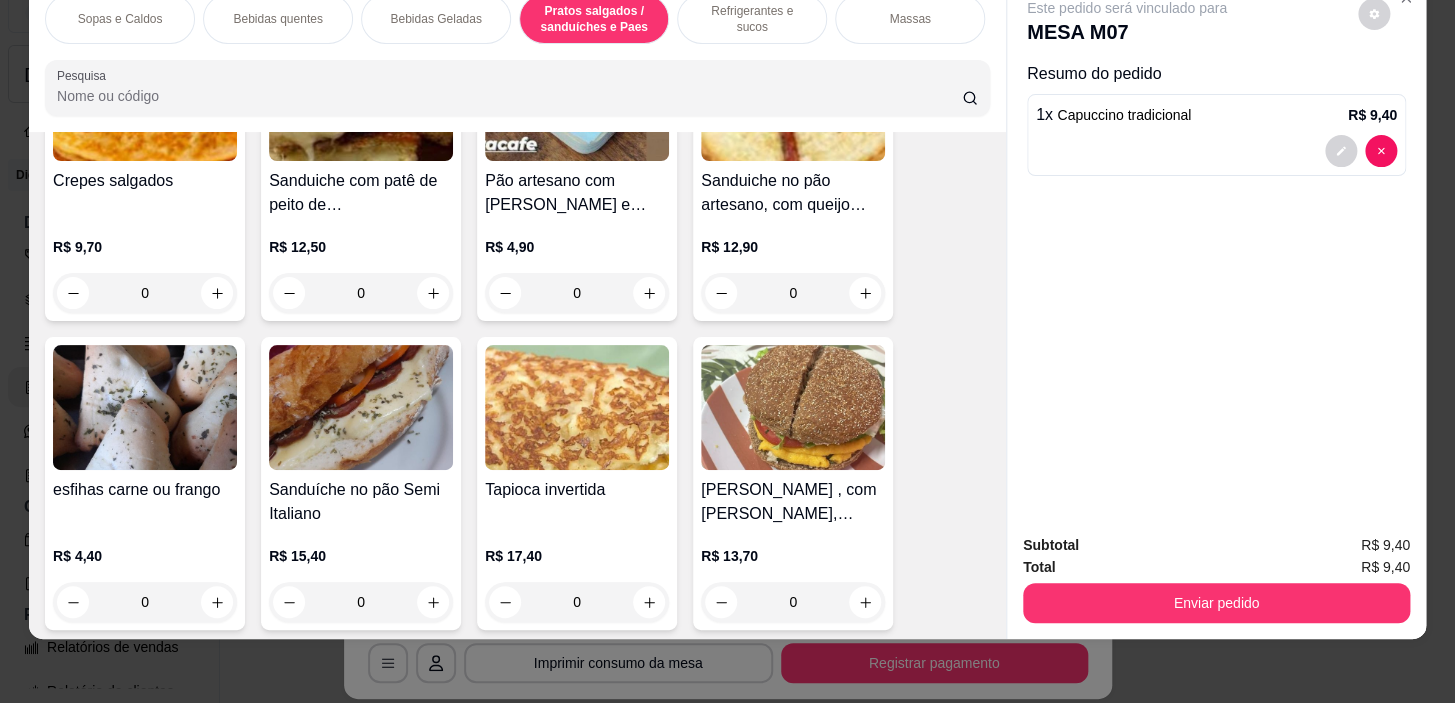 scroll, scrollTop: 6117, scrollLeft: 0, axis: vertical 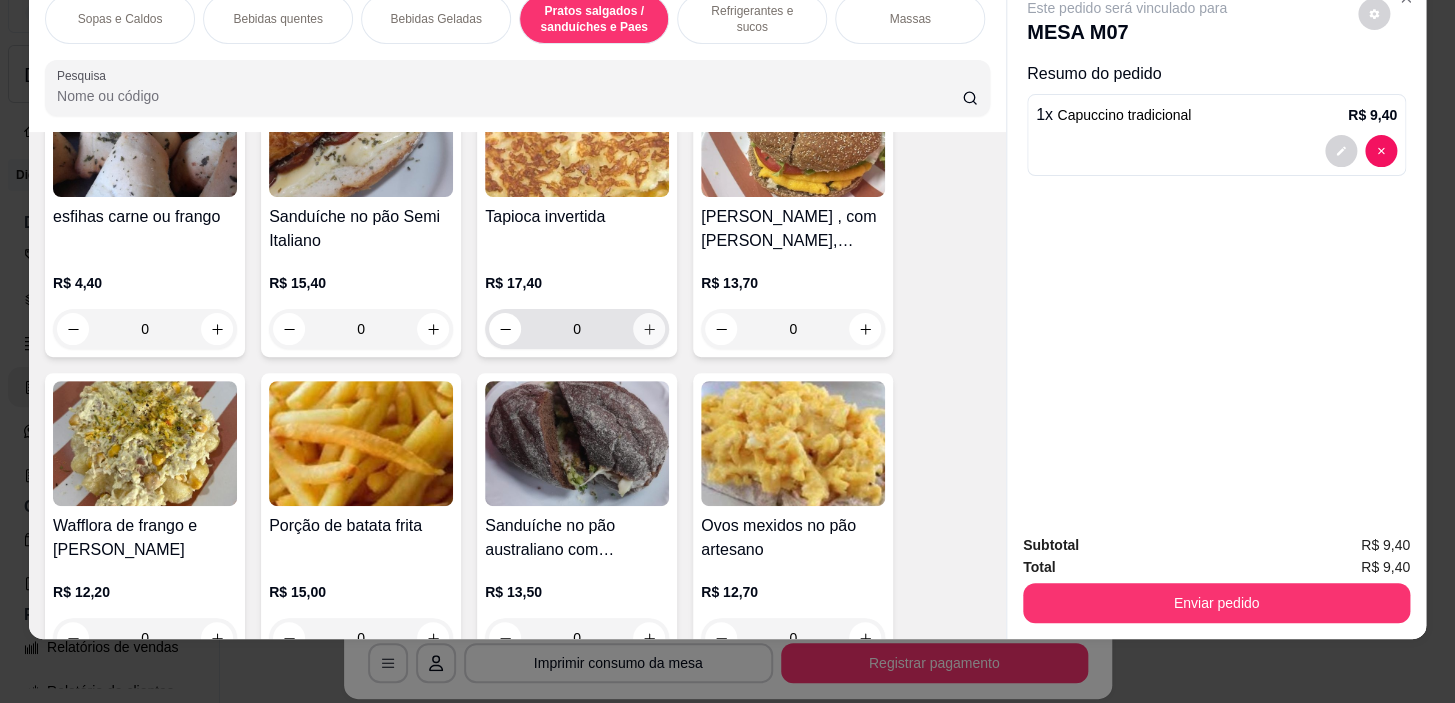 click 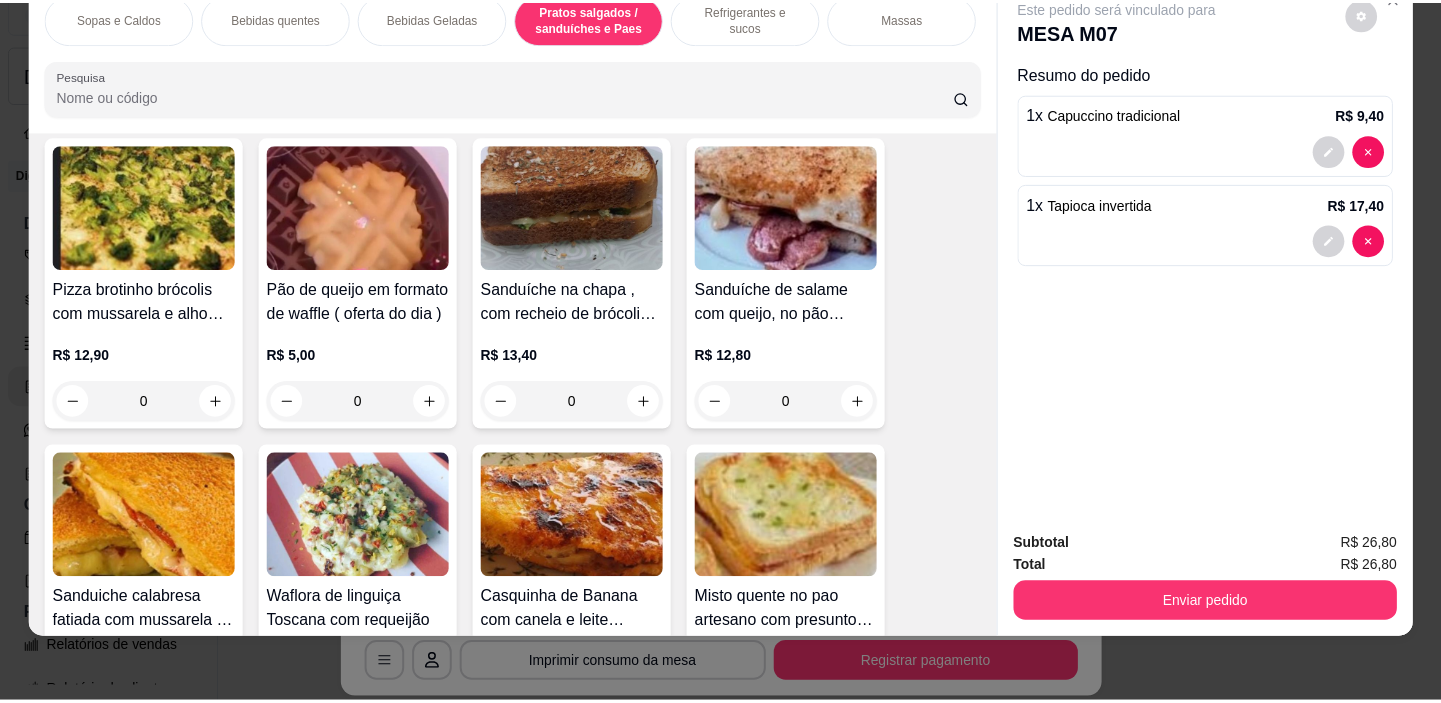 scroll, scrollTop: 6753, scrollLeft: 0, axis: vertical 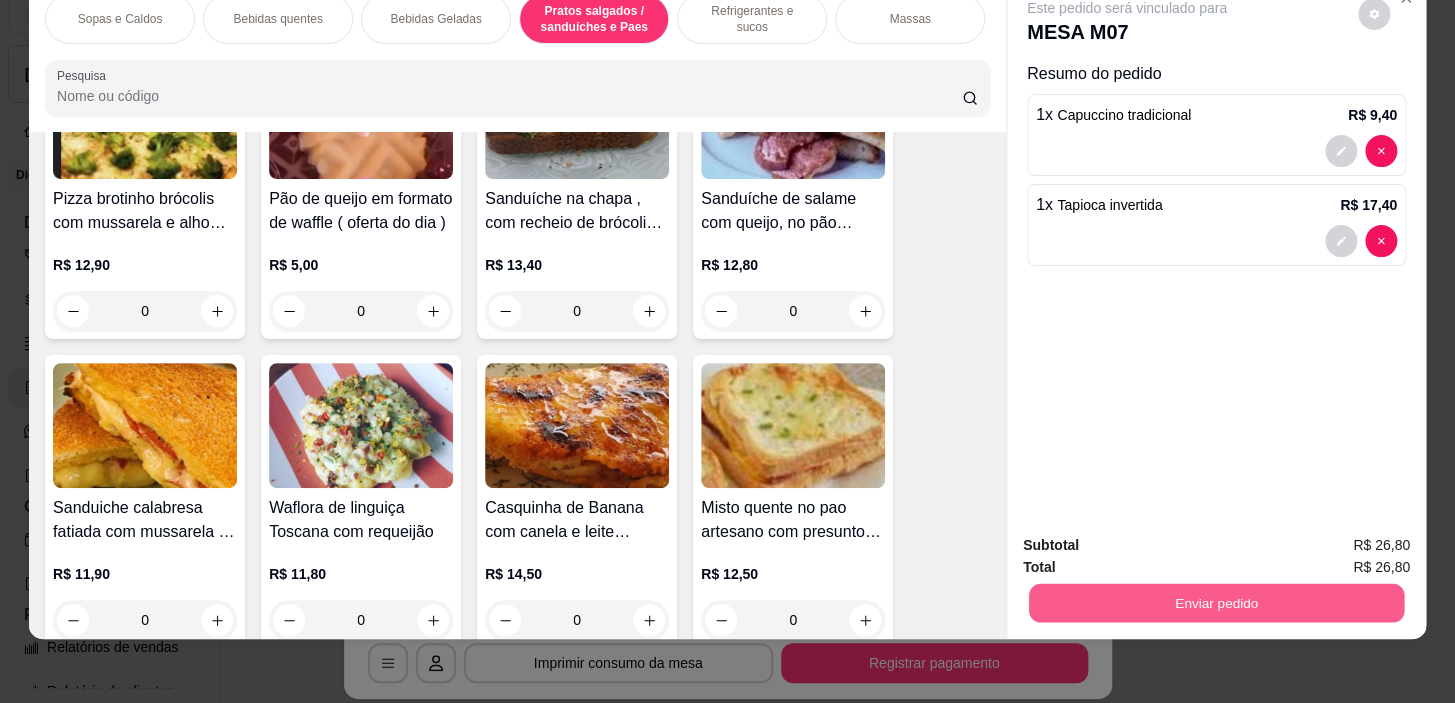 click on "Enviar pedido" at bounding box center [1216, 603] 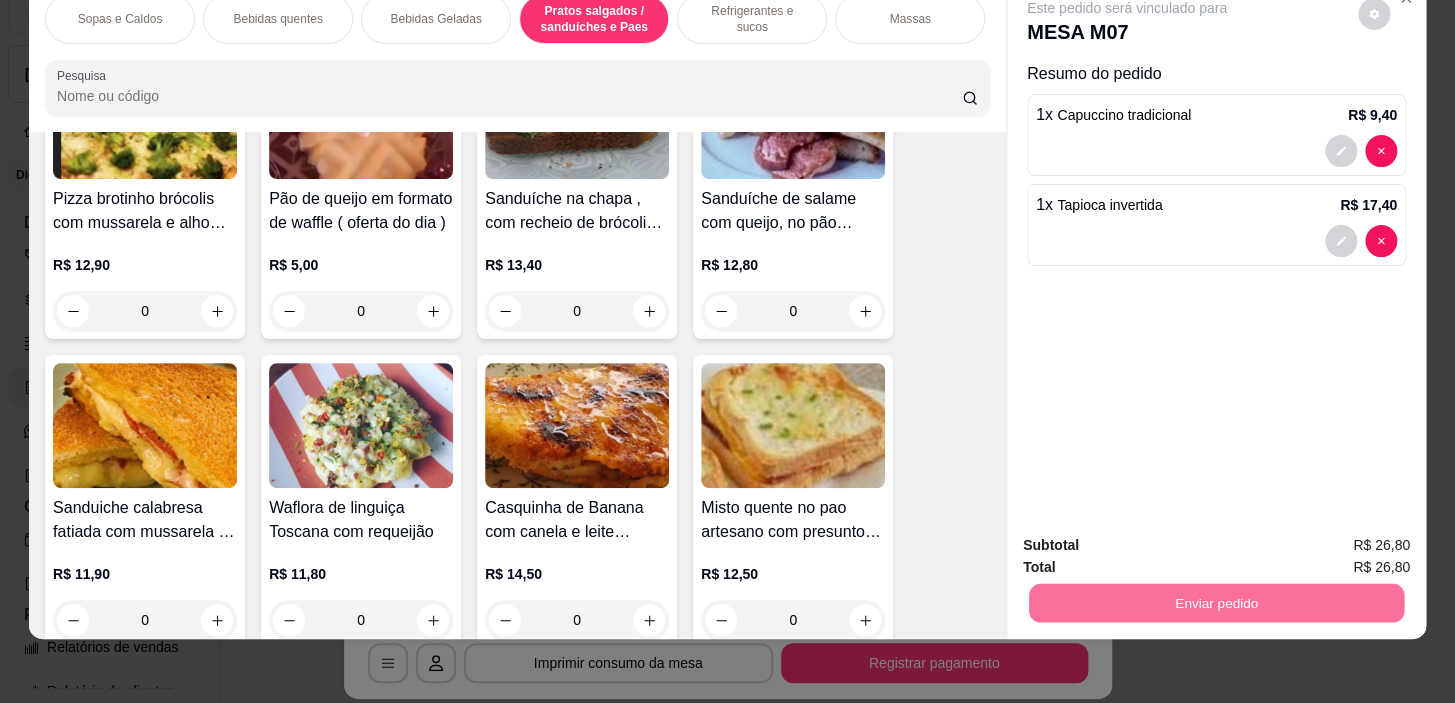 click on "Sim, quero registrar" at bounding box center [1340, 541] 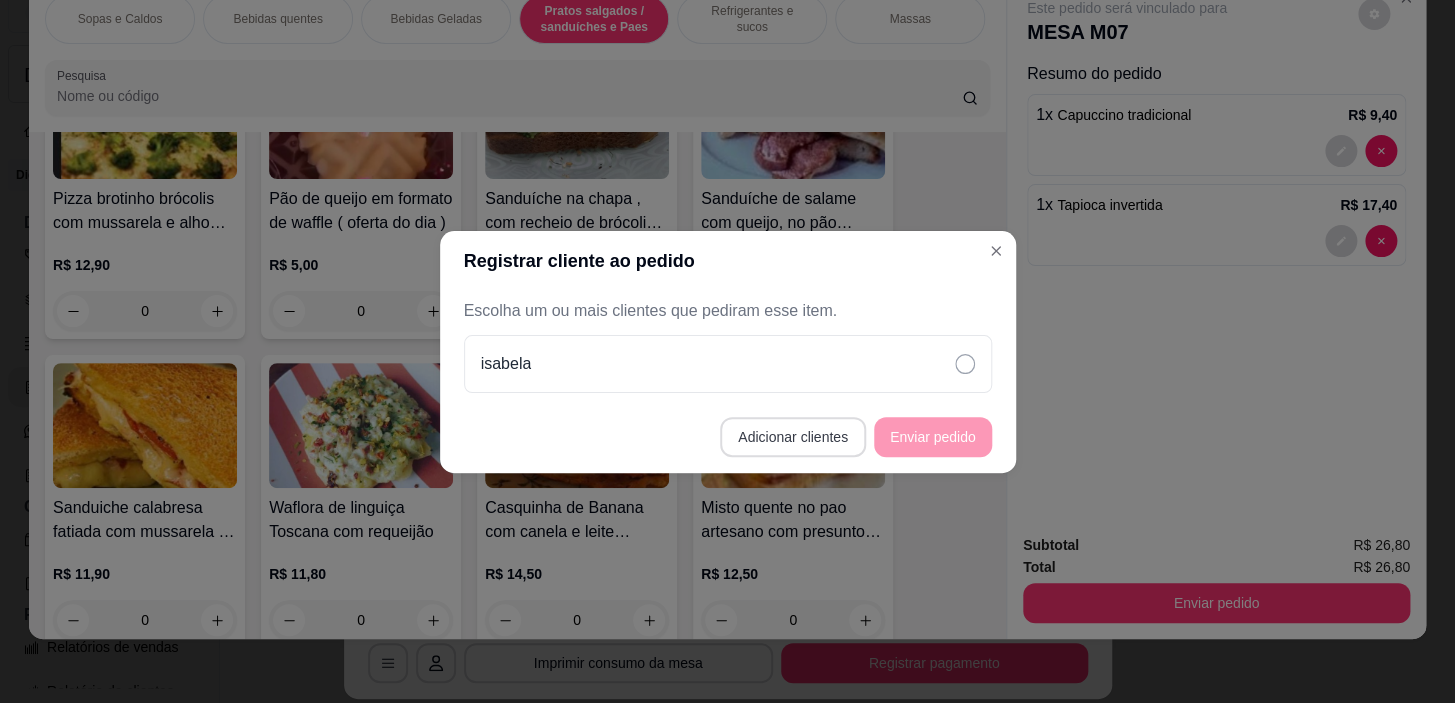 click on "Adicionar clientes" at bounding box center (793, 437) 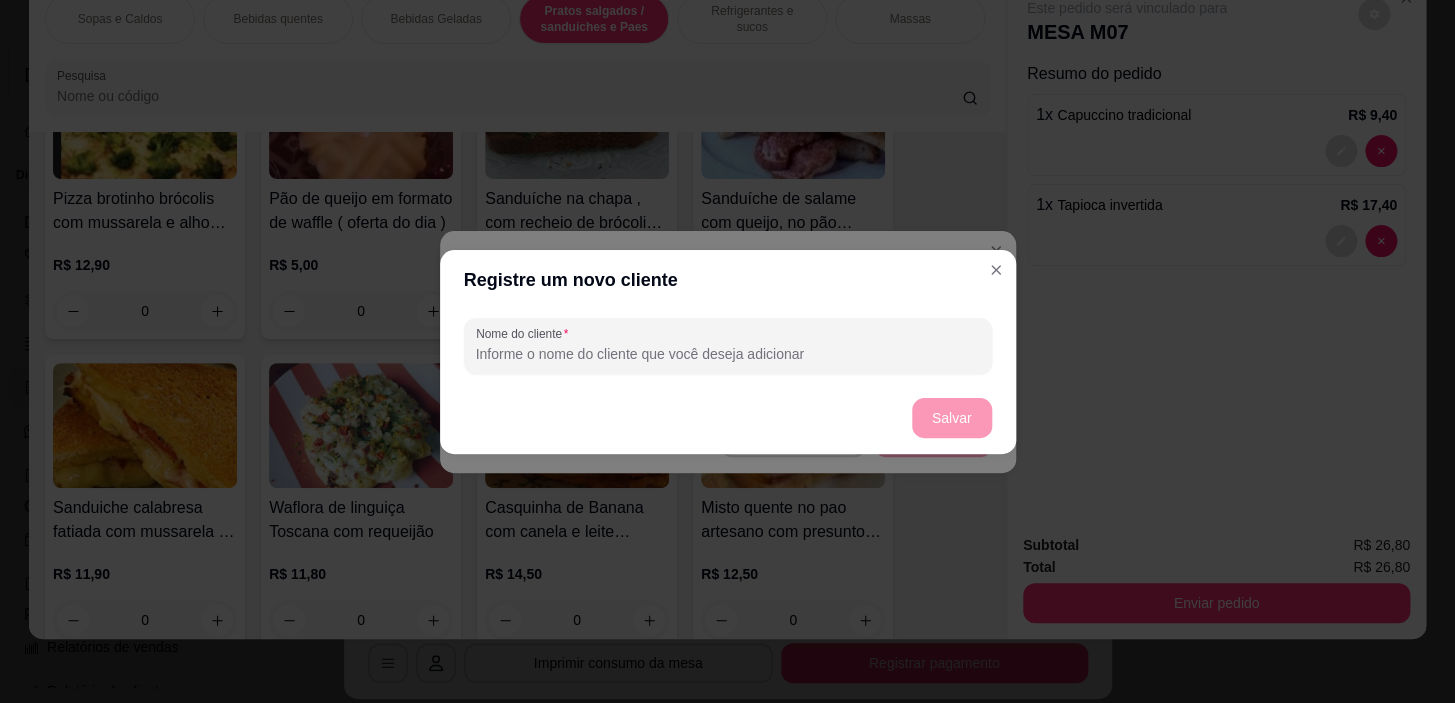 click on "Nome do cliente" at bounding box center [728, 354] 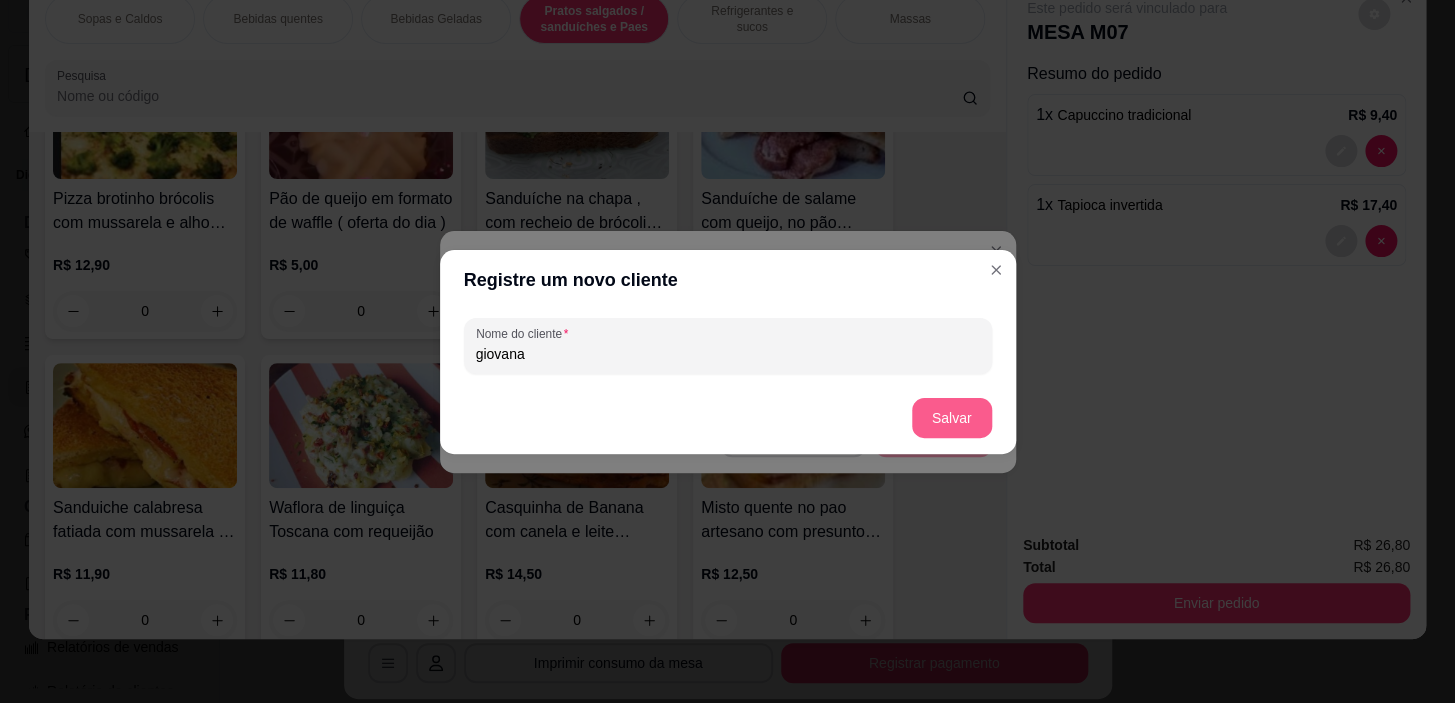 click on "Salvar" at bounding box center [952, 418] 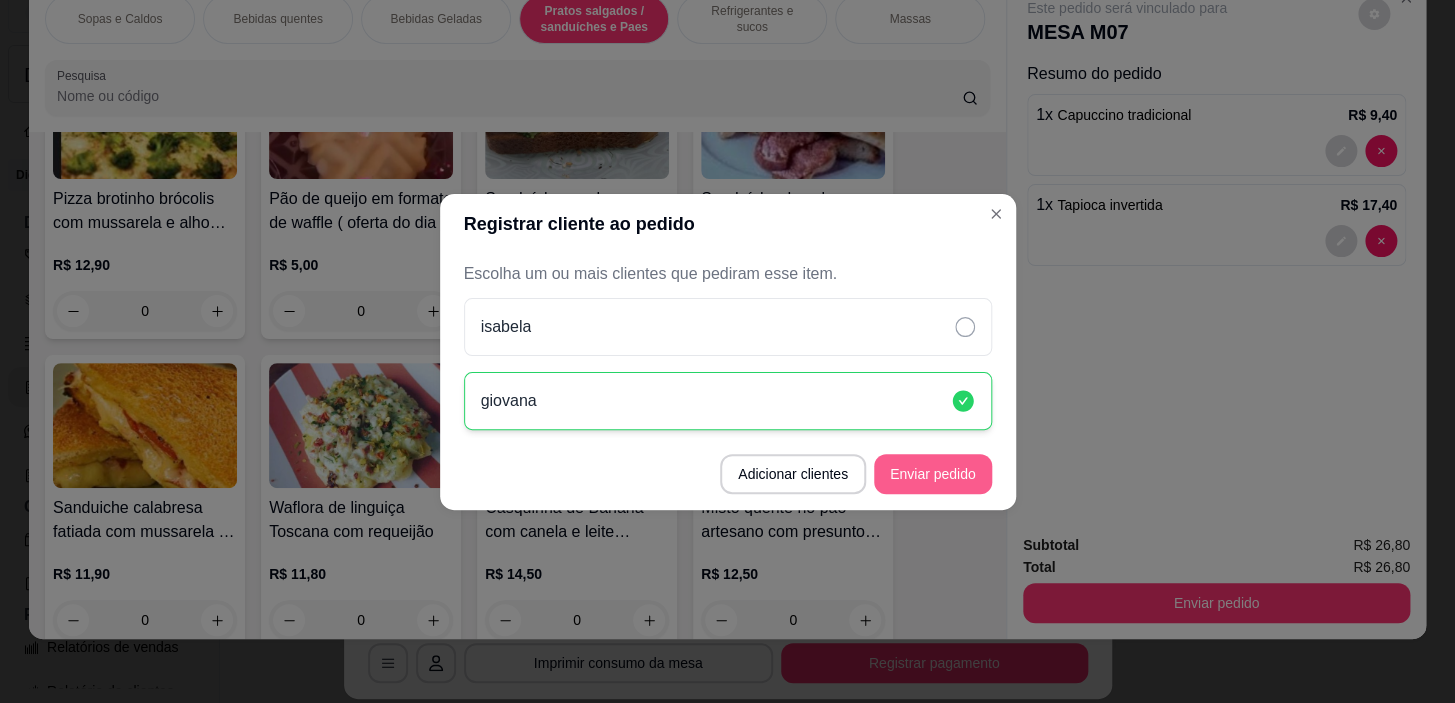 click on "Enviar pedido" at bounding box center [933, 474] 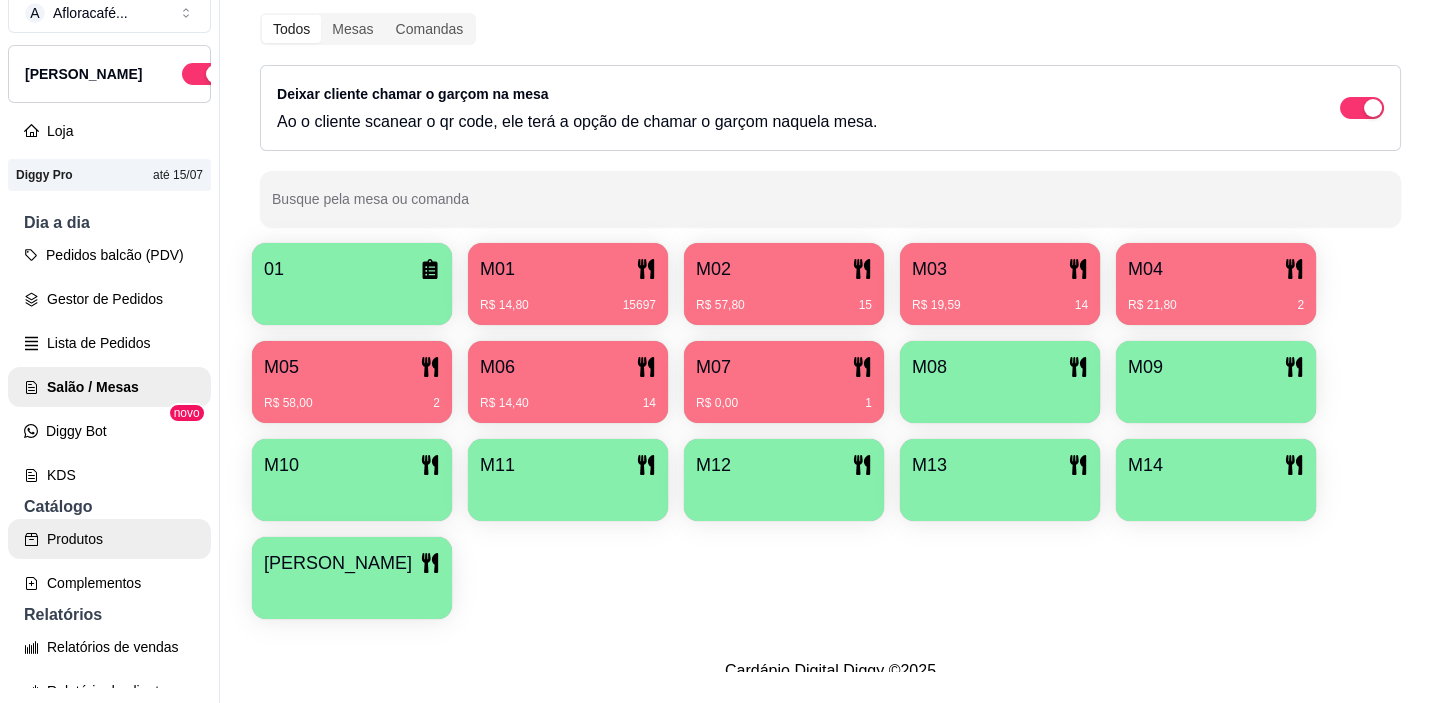 click on "Produtos" at bounding box center [109, 539] 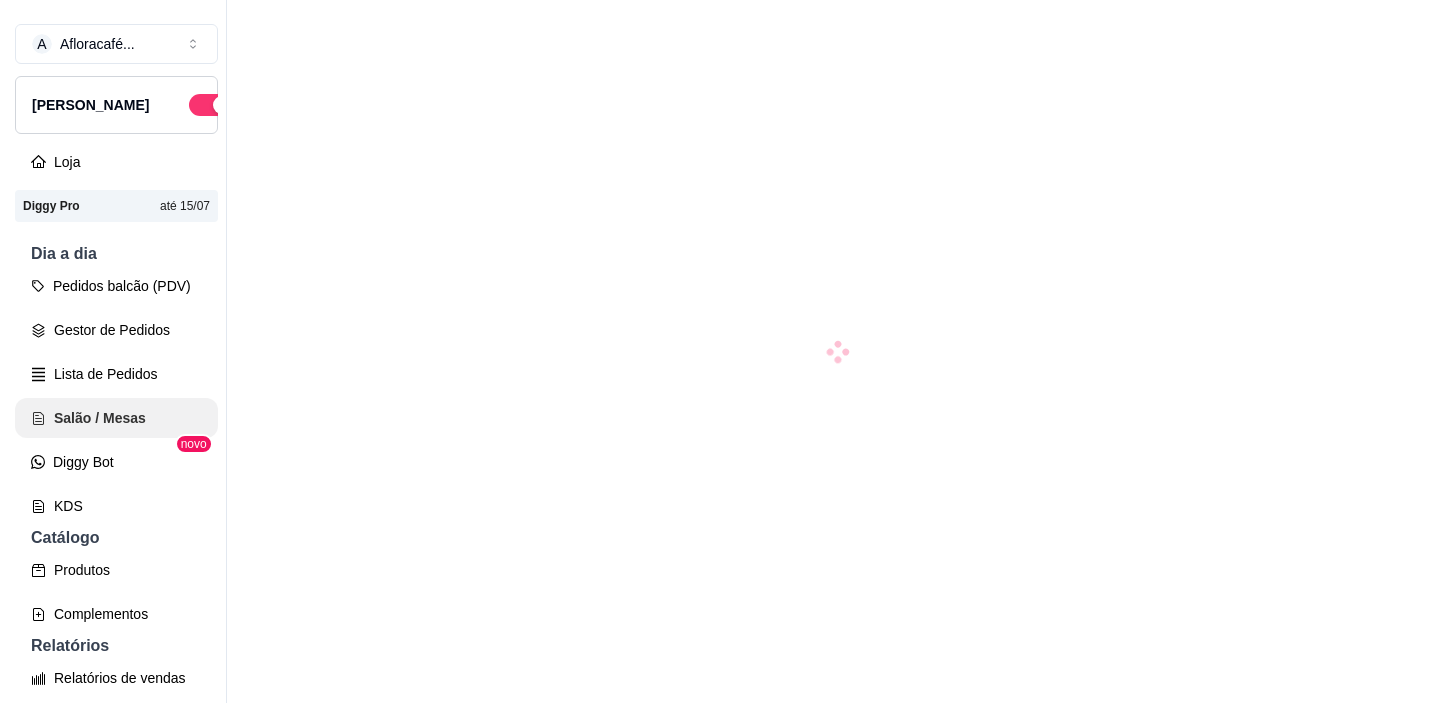 scroll, scrollTop: 0, scrollLeft: 0, axis: both 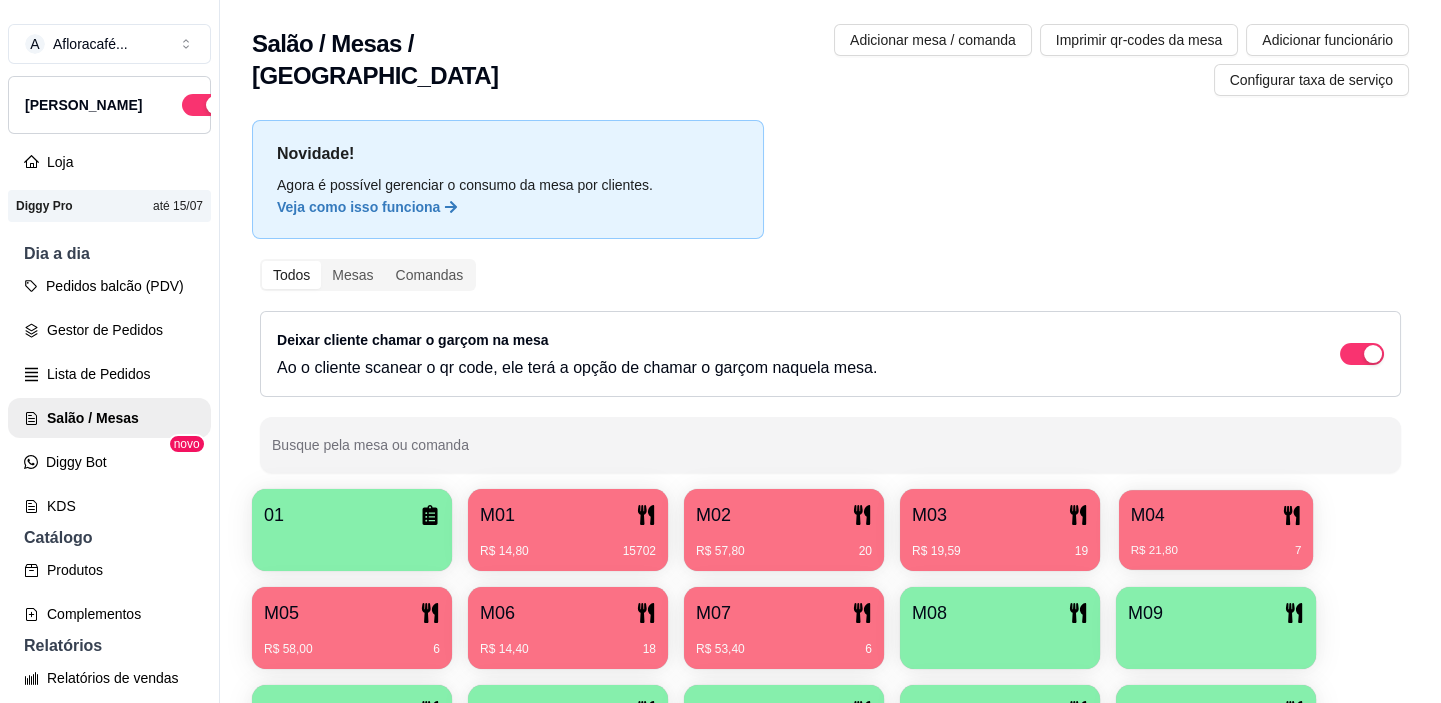 click on "R$ 21,80 7" at bounding box center (1216, 543) 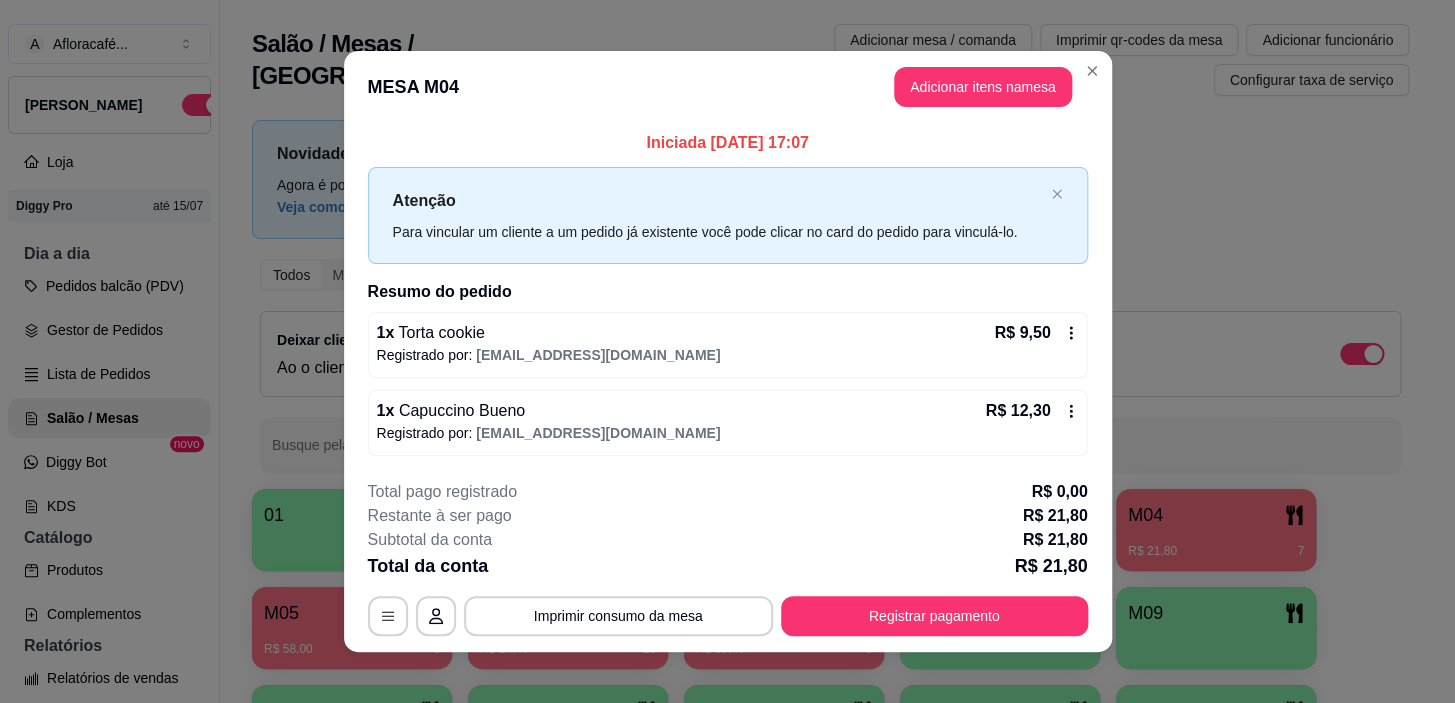 scroll, scrollTop: 12, scrollLeft: 0, axis: vertical 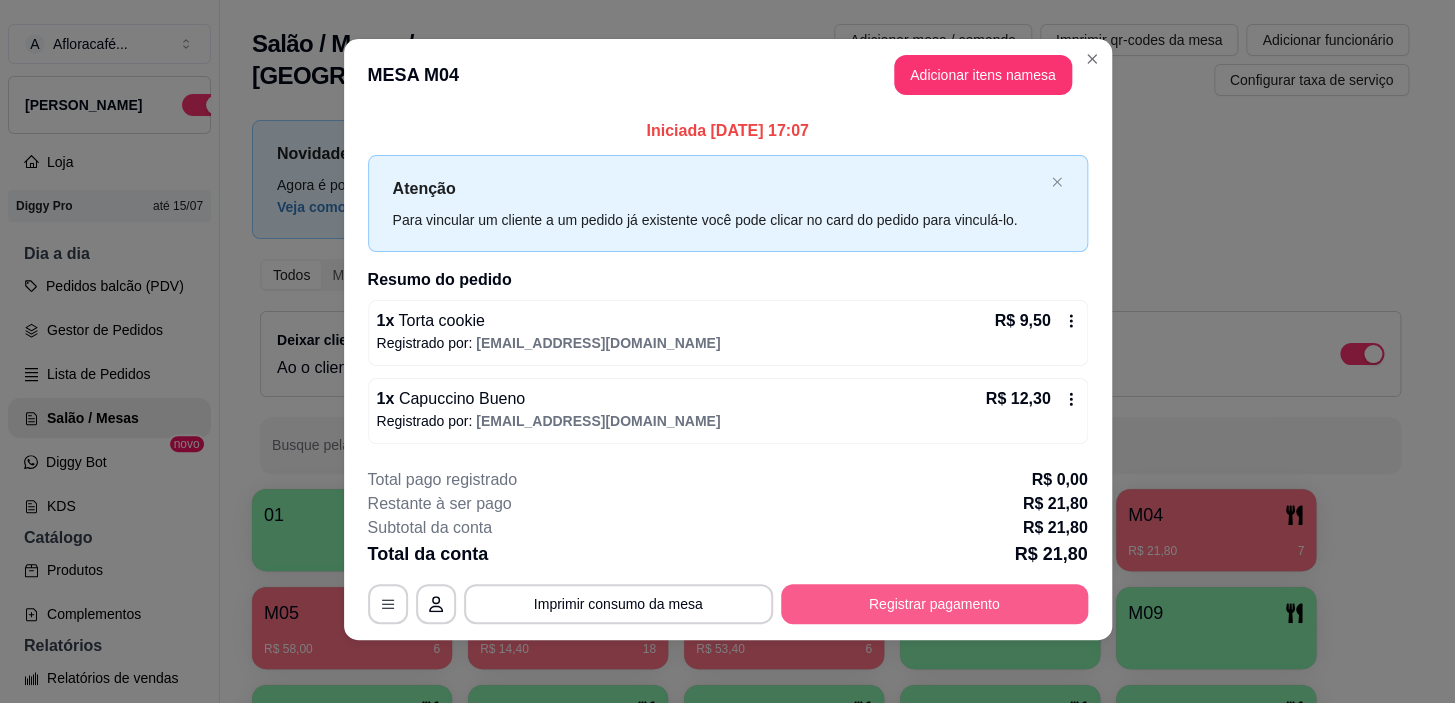 click on "Registrar pagamento" at bounding box center (934, 604) 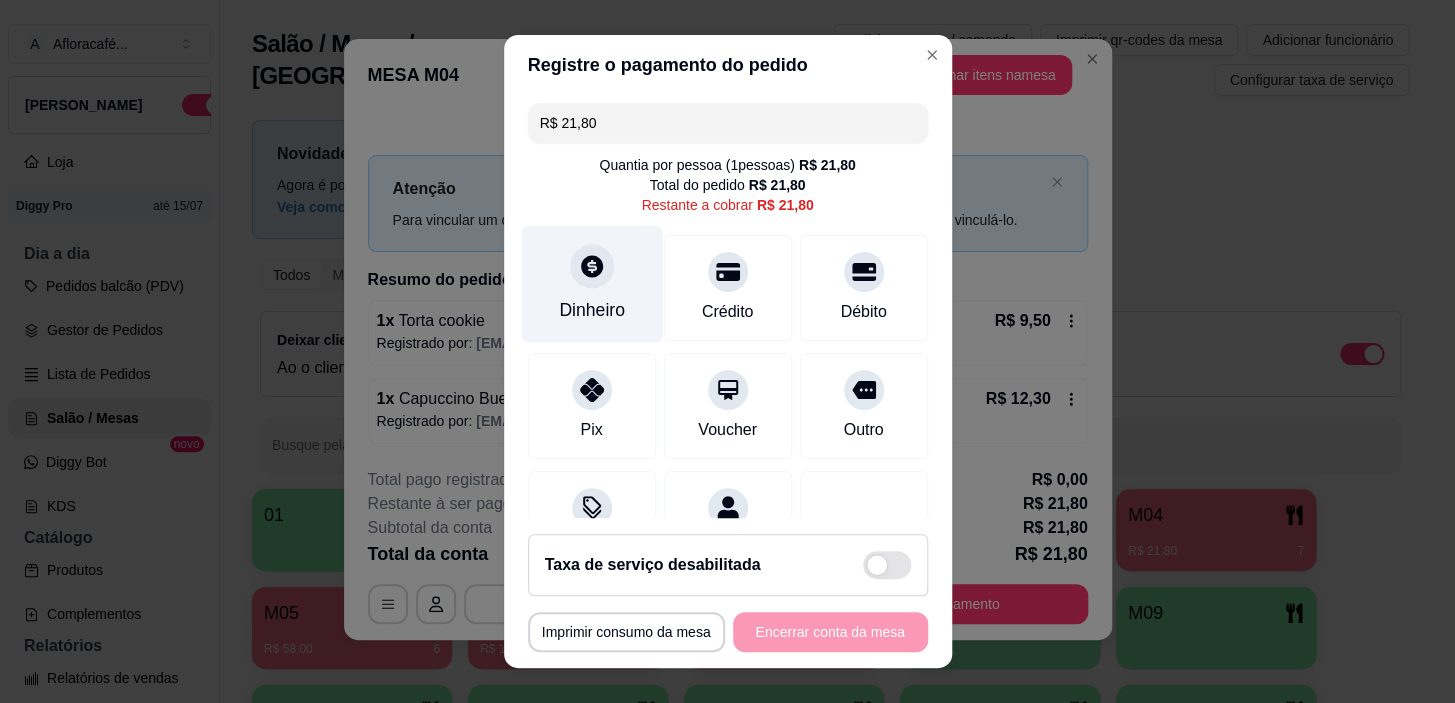 click on "Dinheiro" at bounding box center (592, 310) 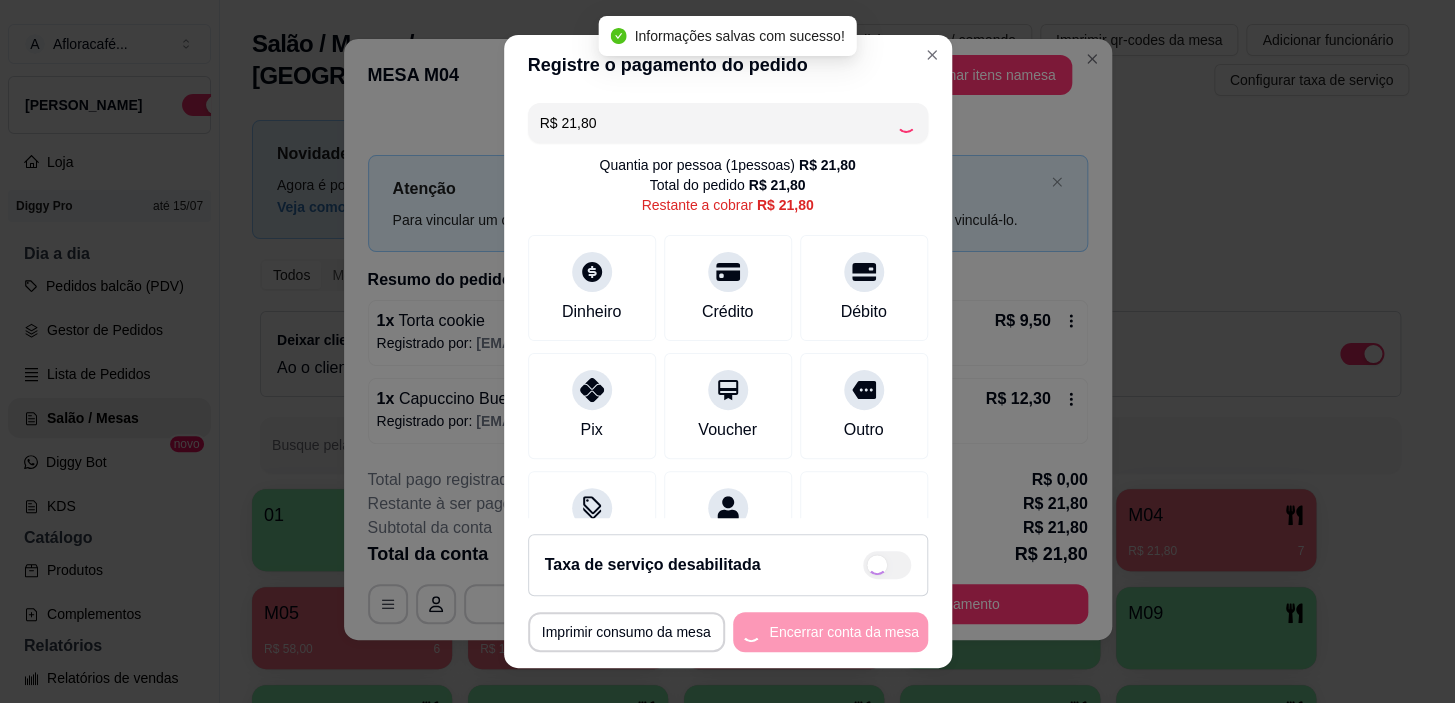 type on "R$ 0,00" 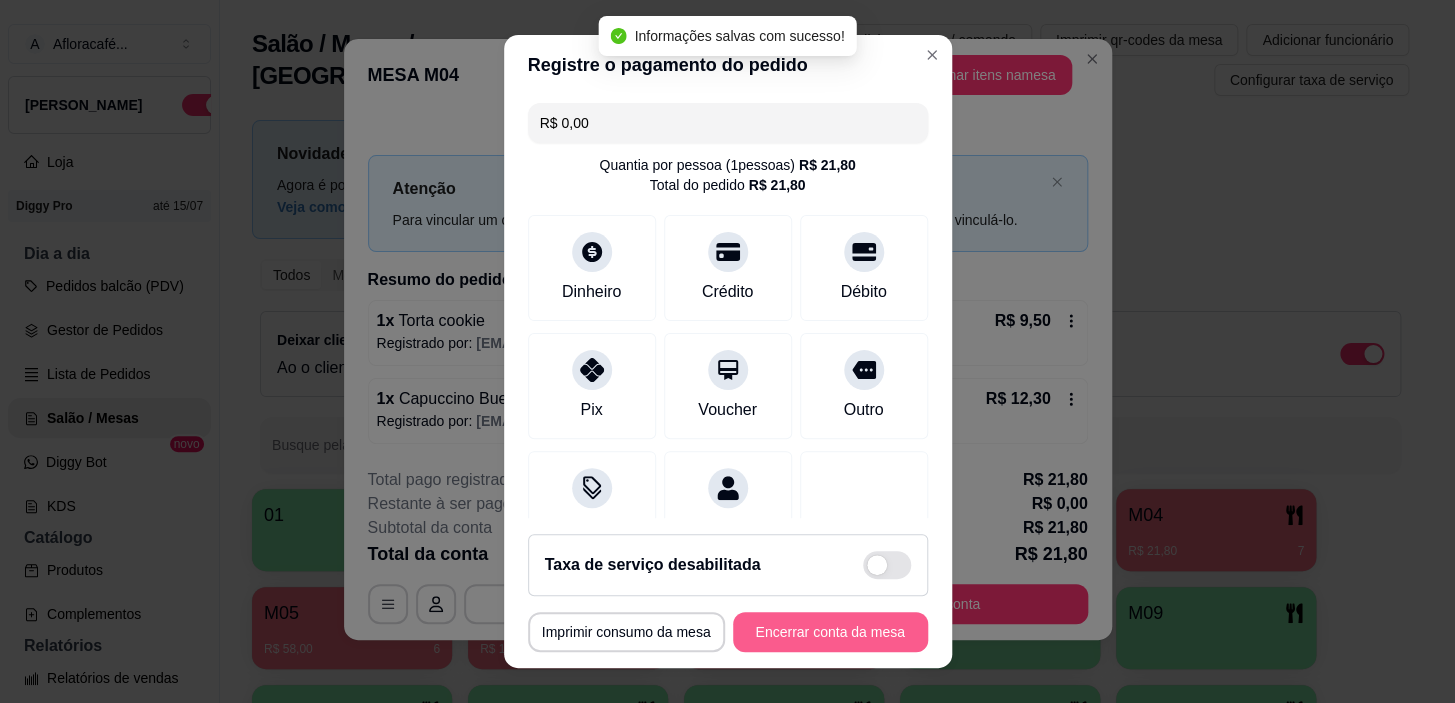 click on "Encerrar conta da mesa" at bounding box center [830, 632] 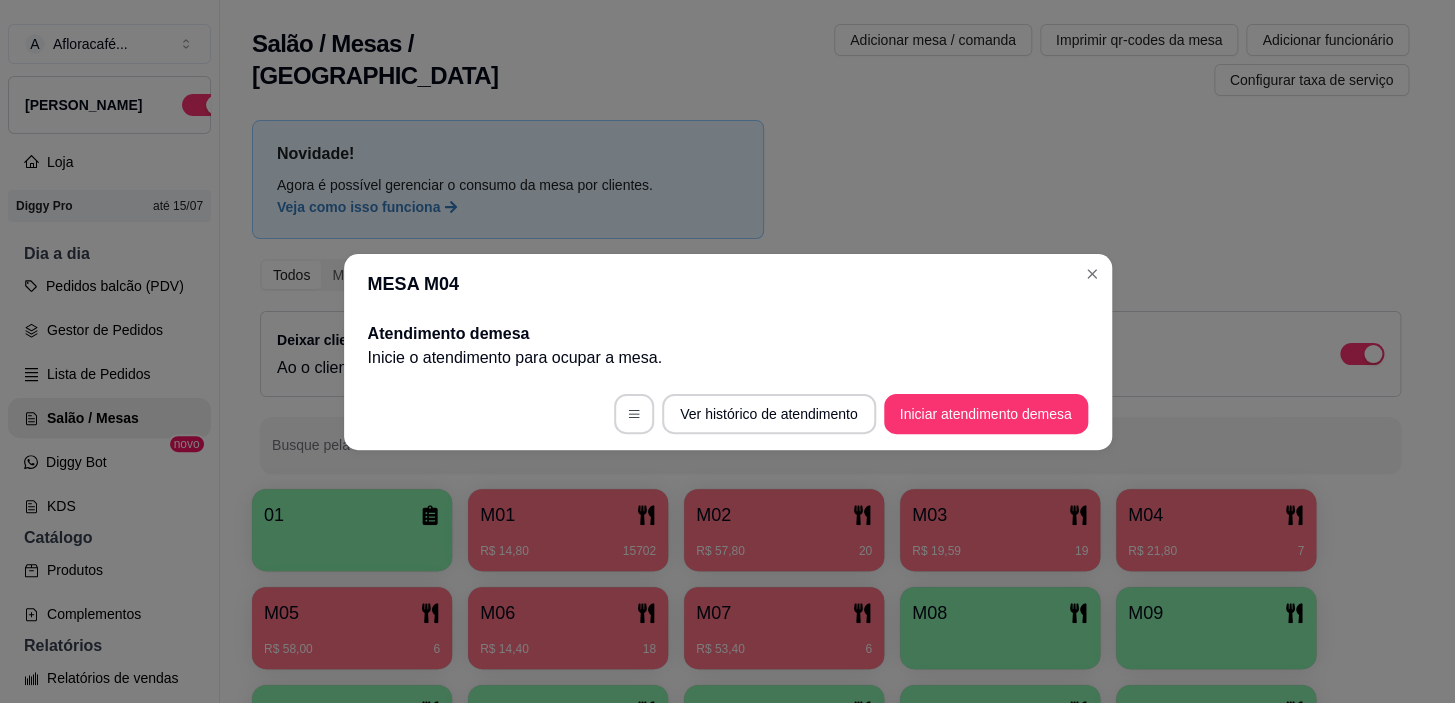 scroll, scrollTop: 0, scrollLeft: 0, axis: both 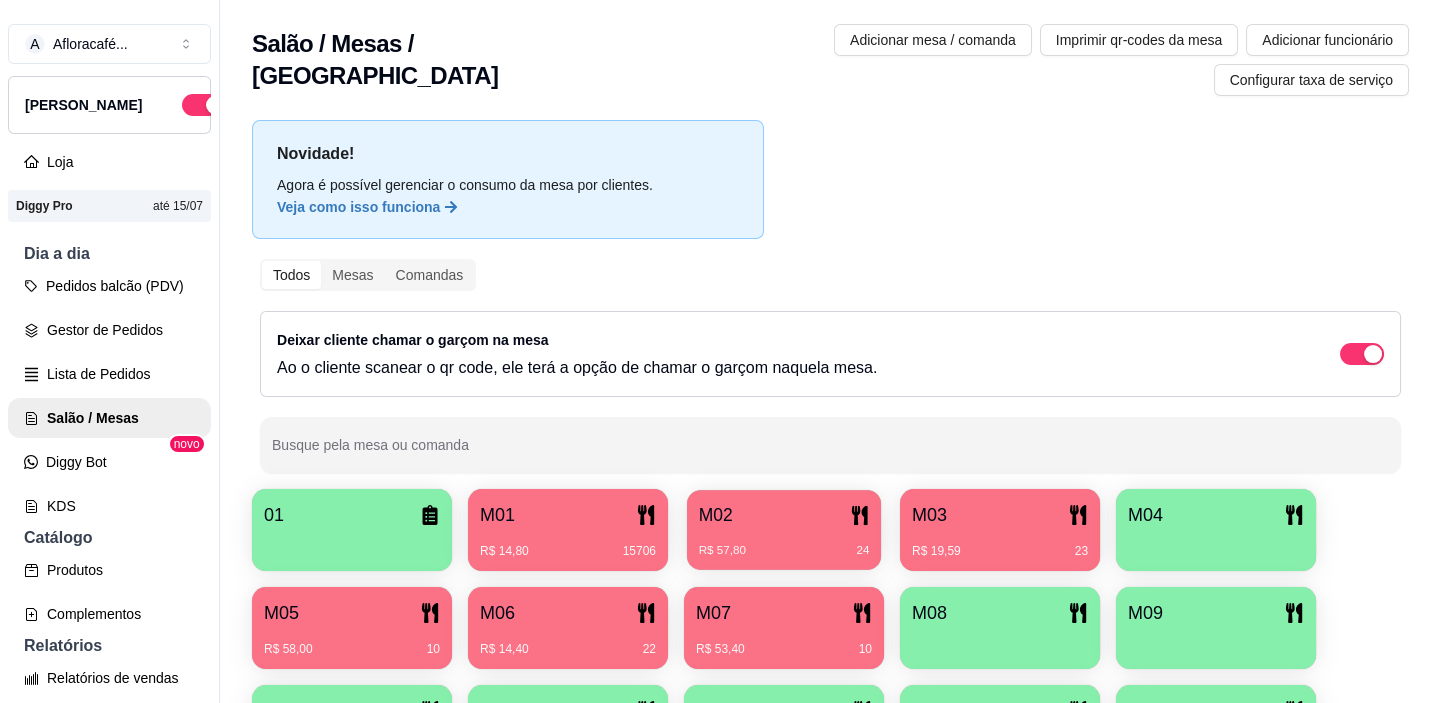 click on "M02" at bounding box center [784, 515] 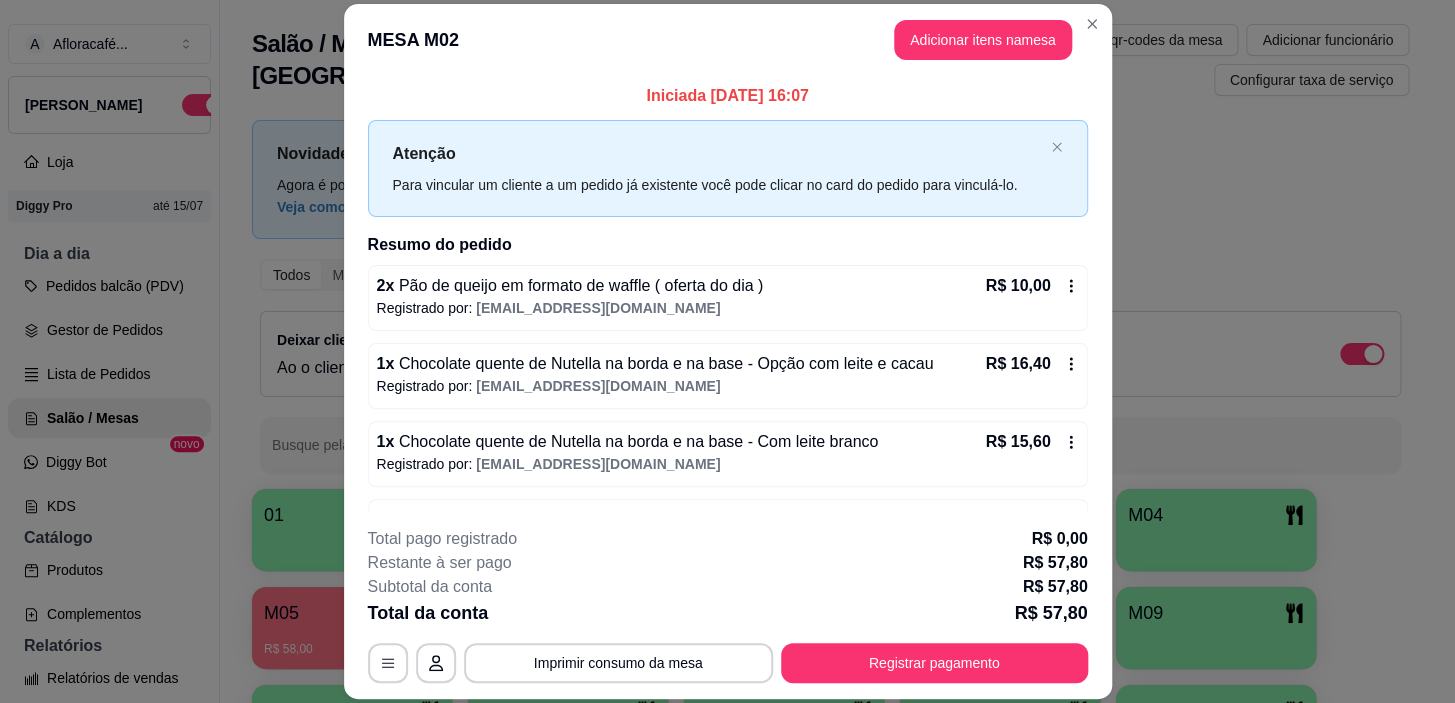 scroll, scrollTop: 138, scrollLeft: 0, axis: vertical 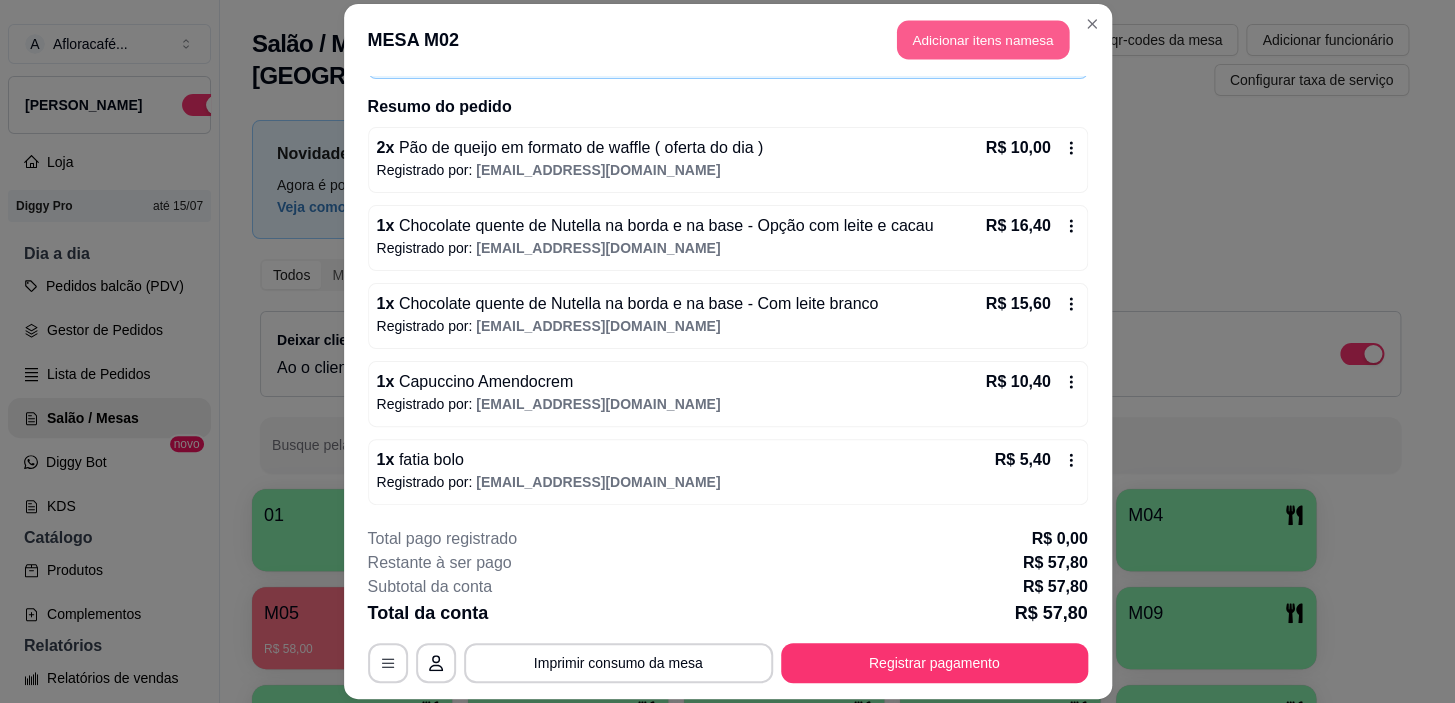 click on "Adicionar itens na  mesa" at bounding box center (983, 39) 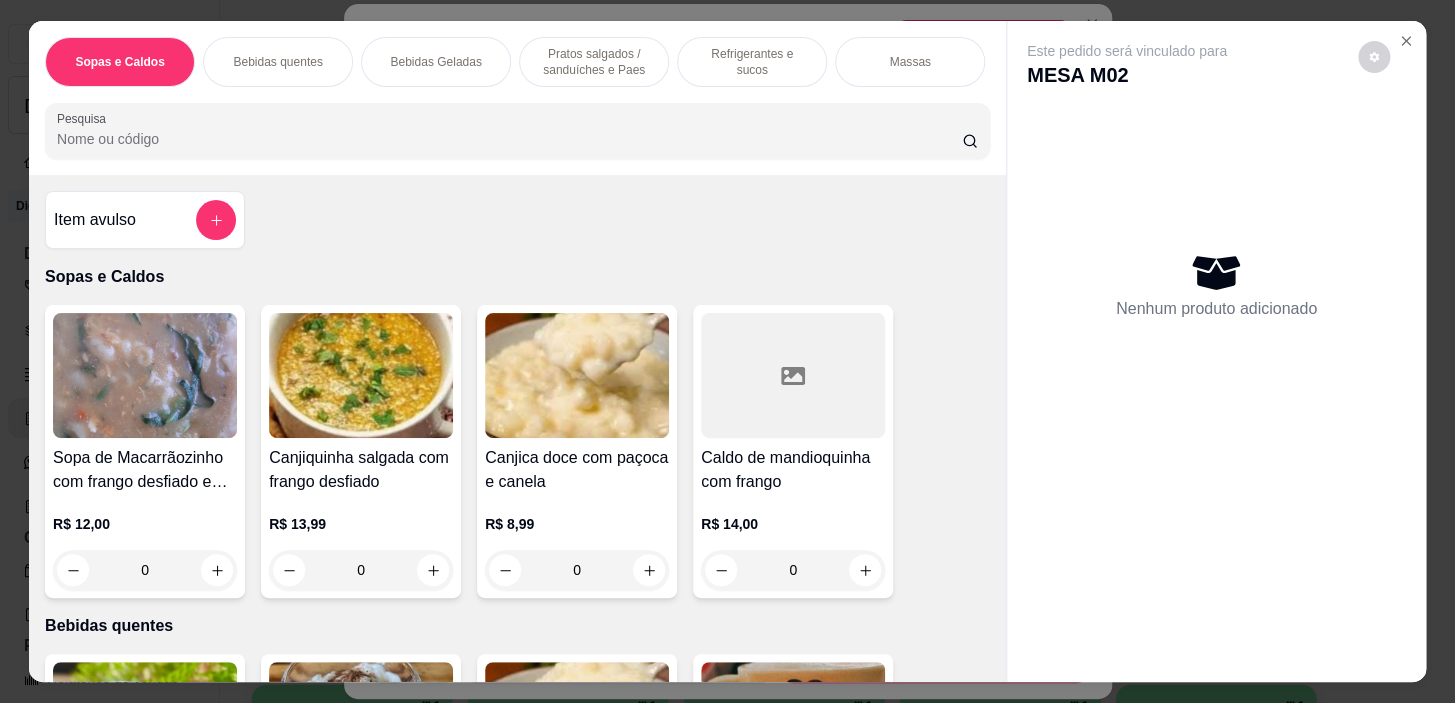 scroll, scrollTop: 272, scrollLeft: 0, axis: vertical 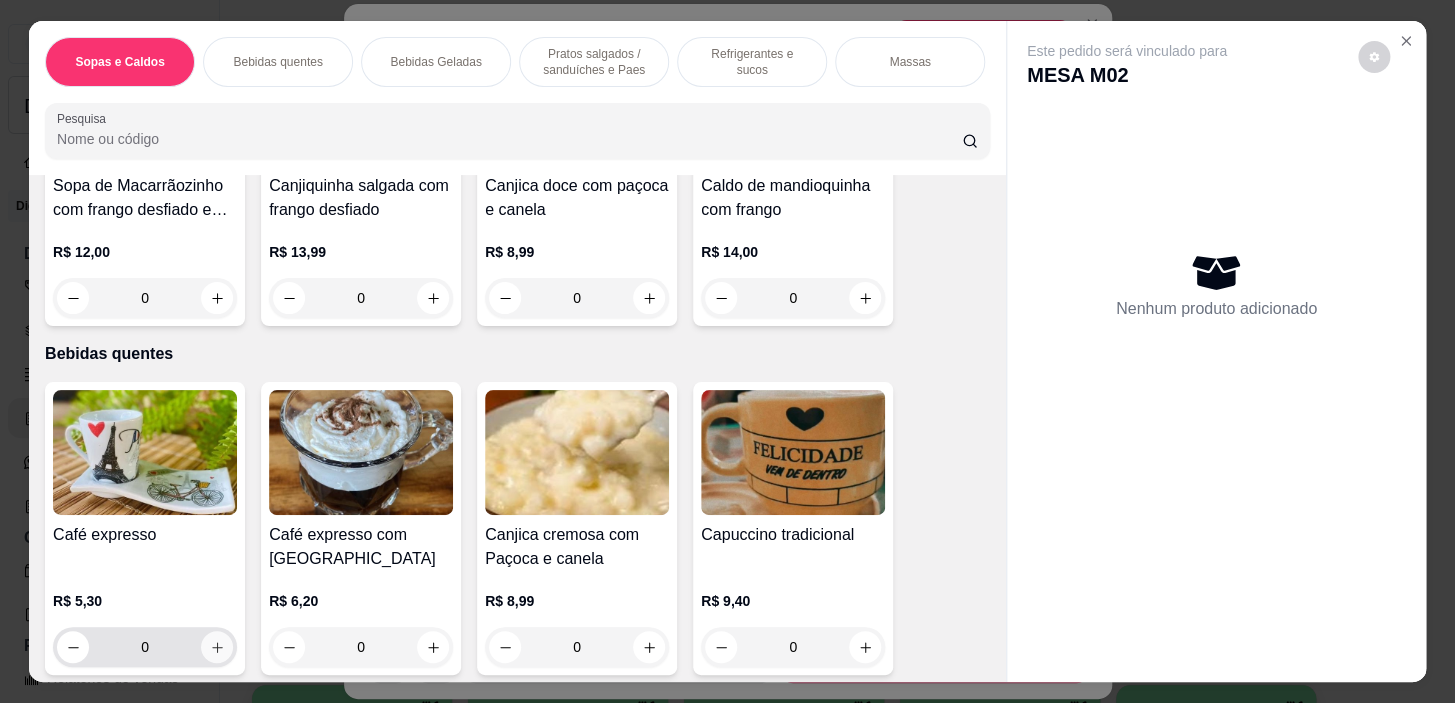 click at bounding box center [217, 647] 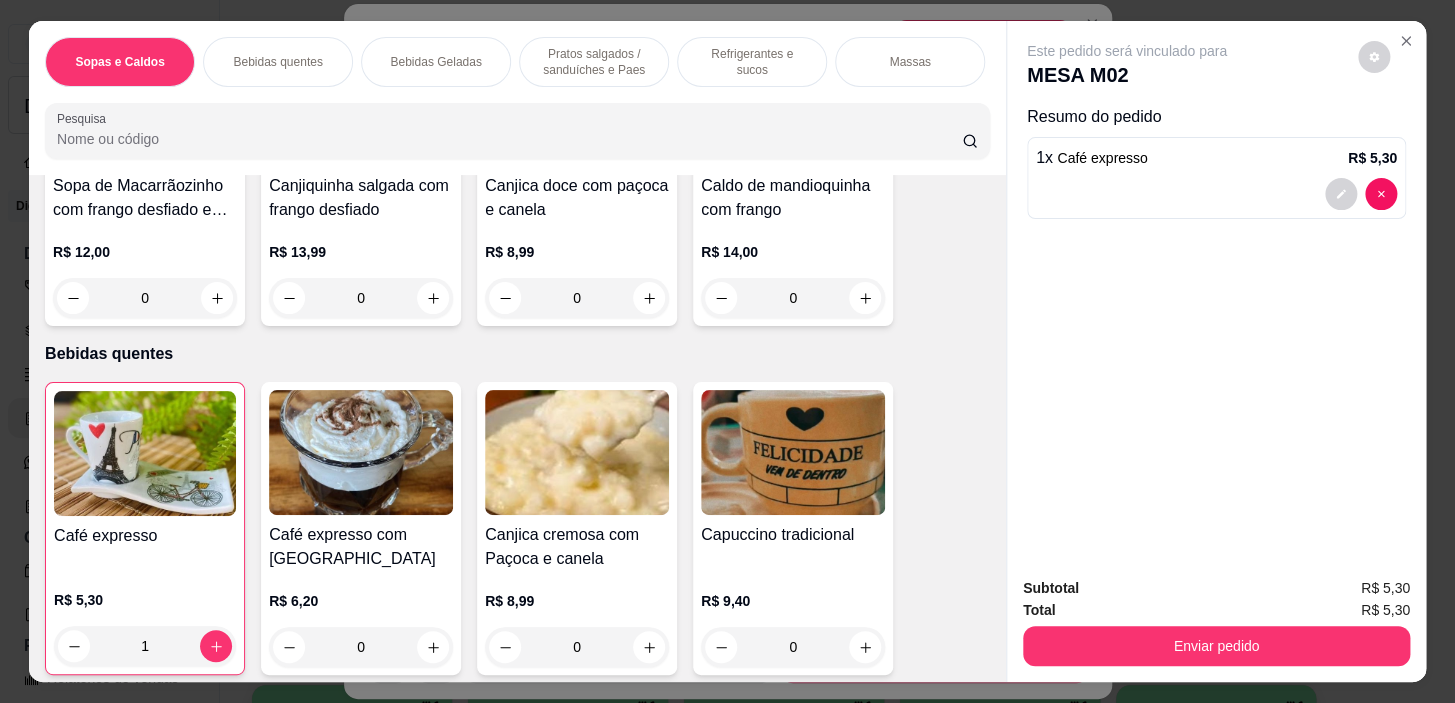 scroll, scrollTop: 0, scrollLeft: 785, axis: horizontal 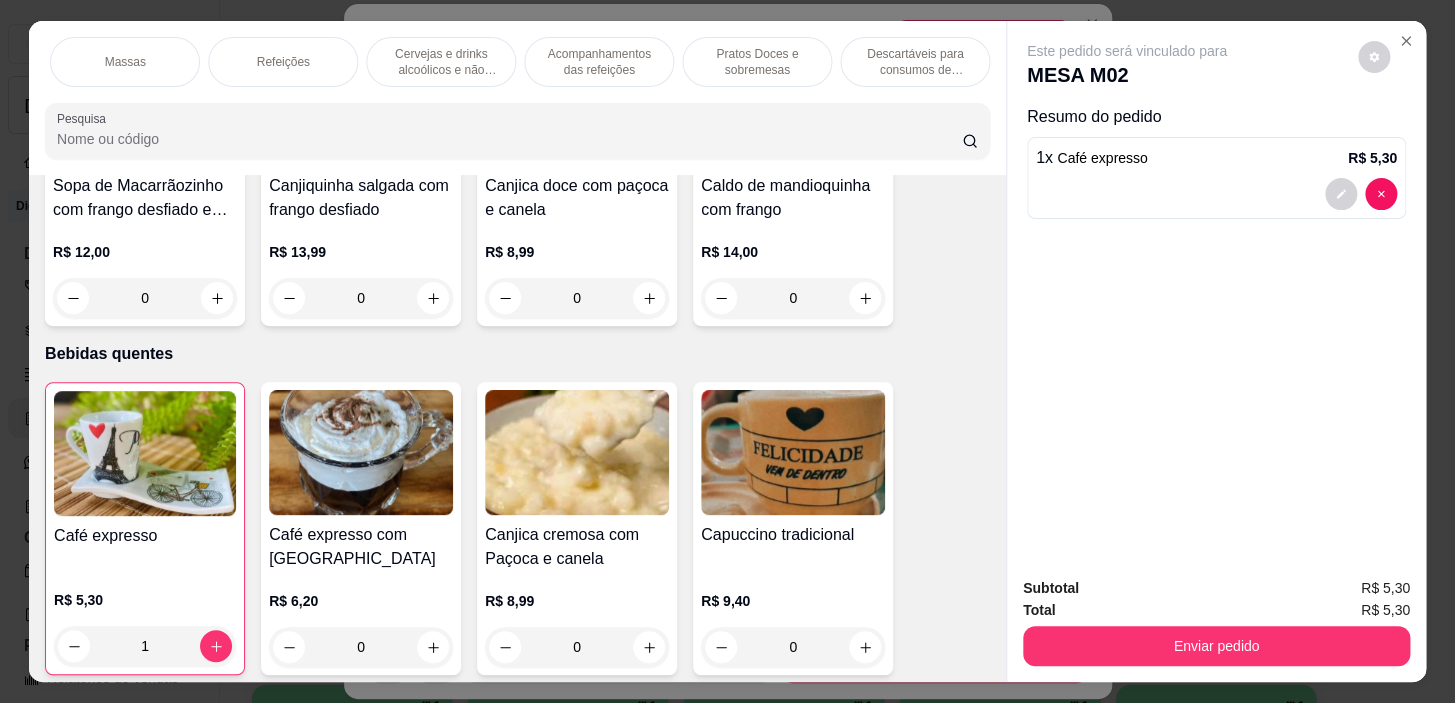click on "Pratos Doces e sobremesas" at bounding box center (757, 62) 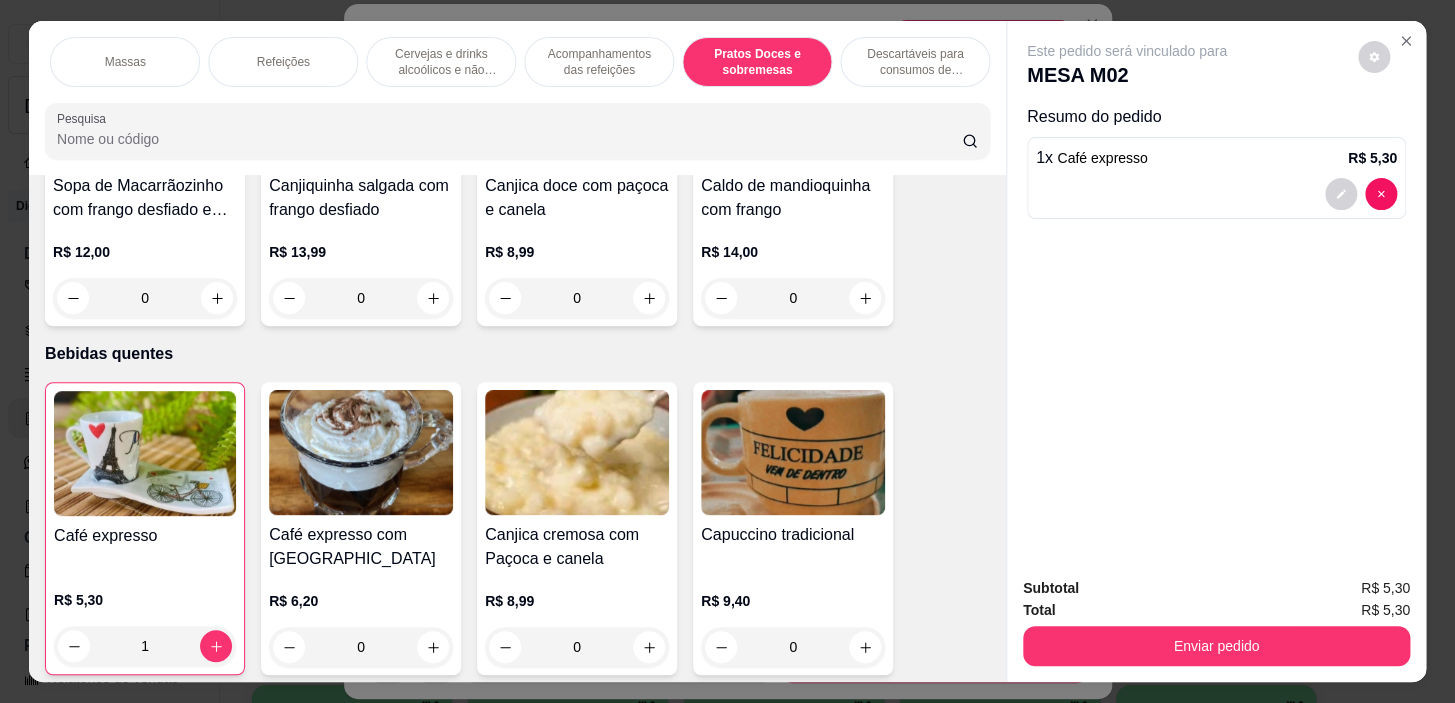 scroll, scrollTop: 14185, scrollLeft: 0, axis: vertical 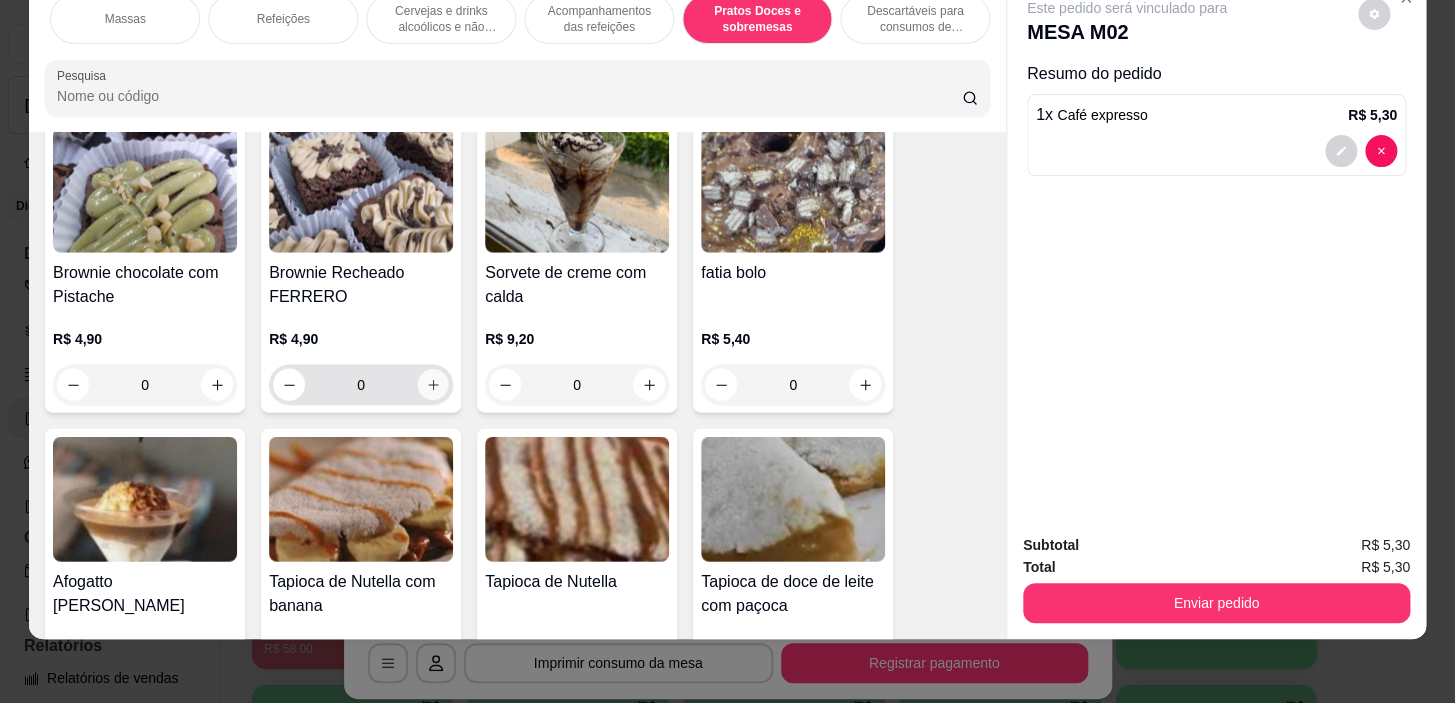 click at bounding box center [433, 384] 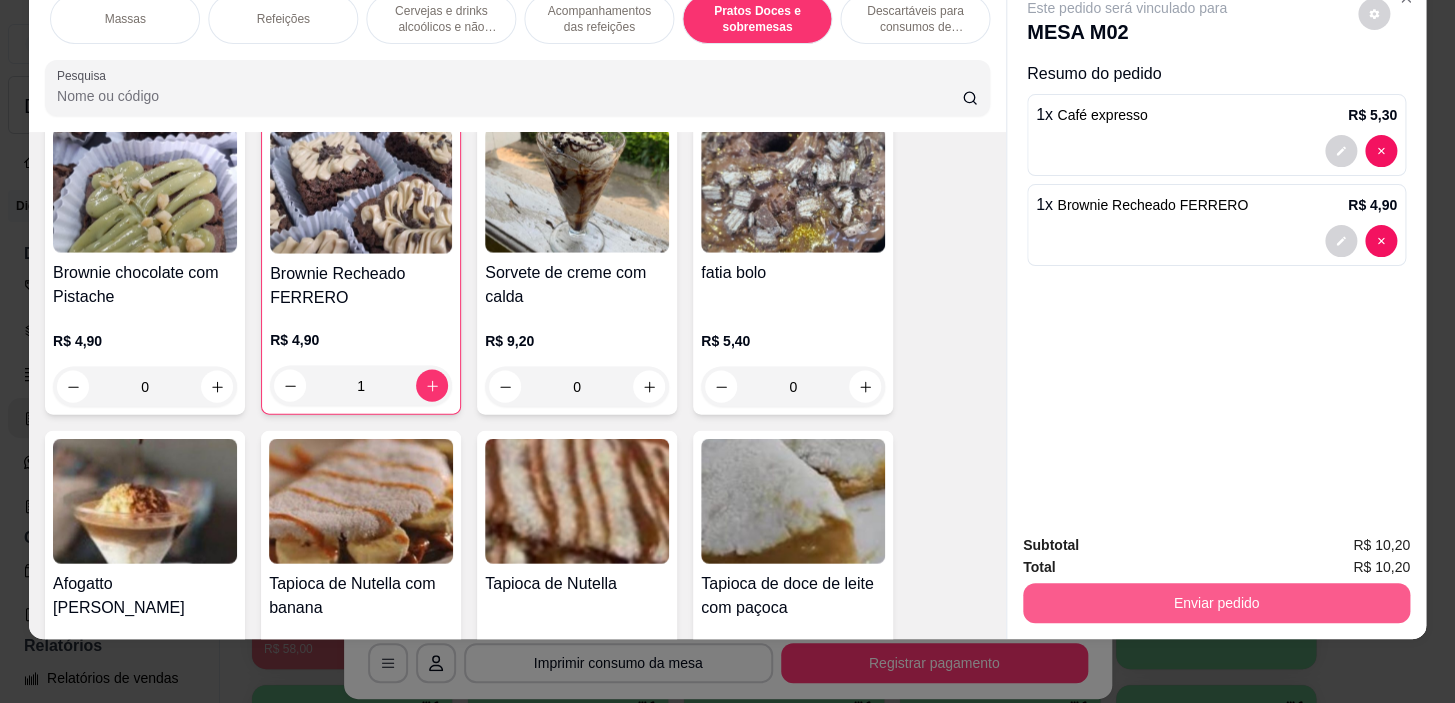 click on "Enviar pedido" at bounding box center (1216, 603) 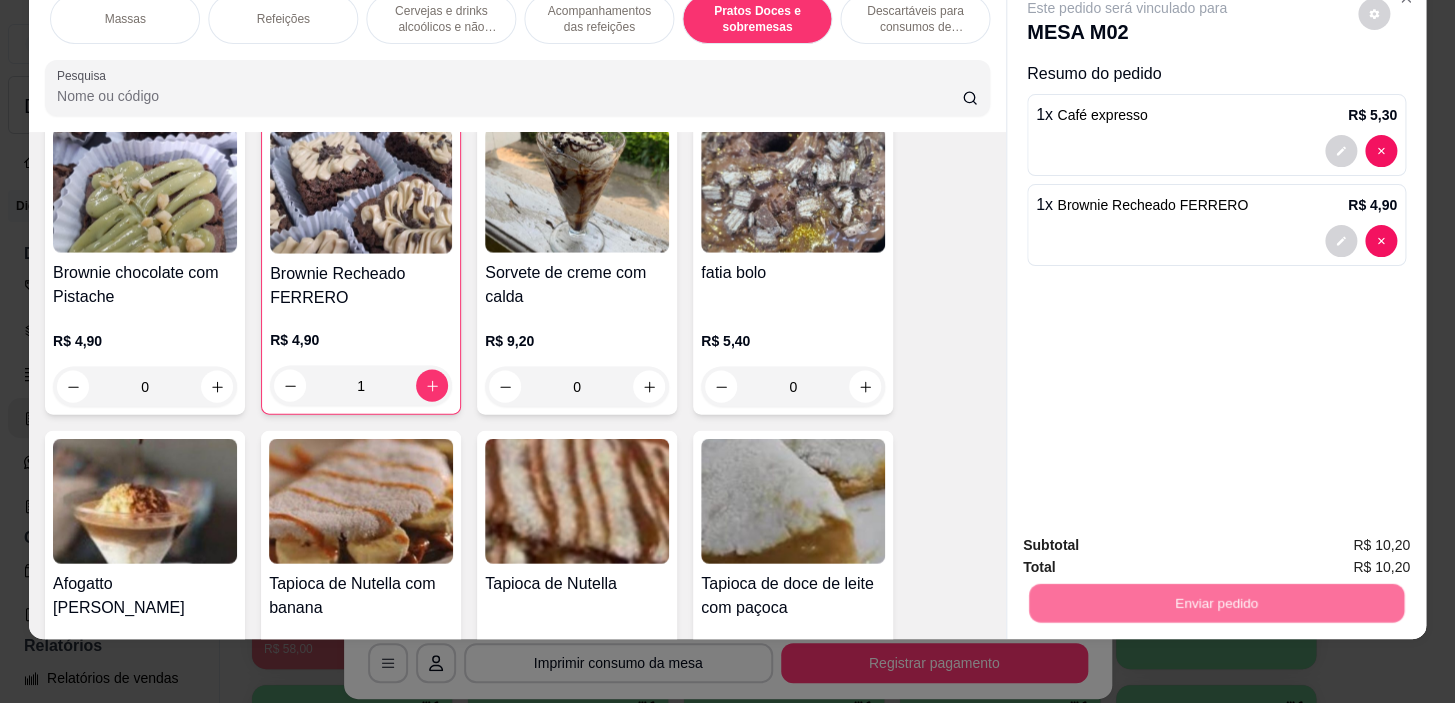 click on "Não registrar e enviar pedido" at bounding box center (1150, 539) 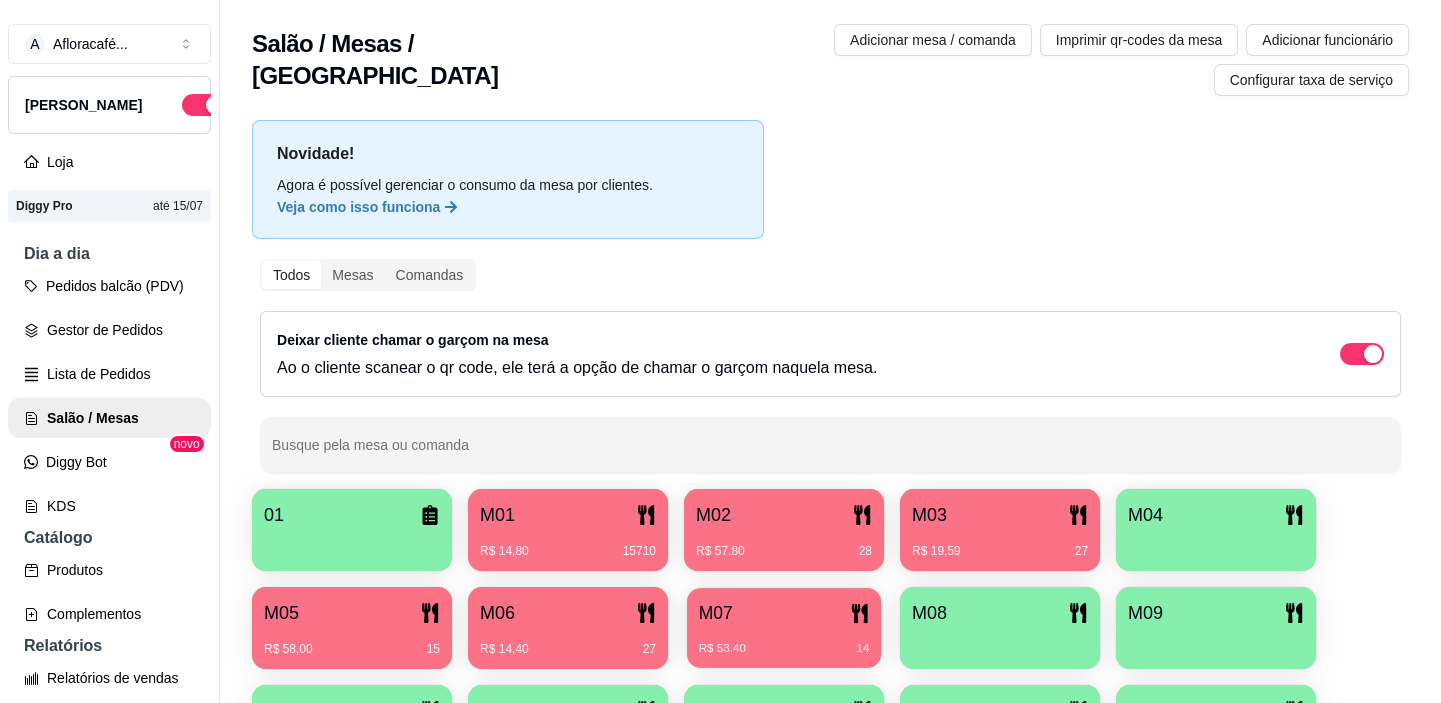 click on "R$ 53,40 14" at bounding box center (784, 641) 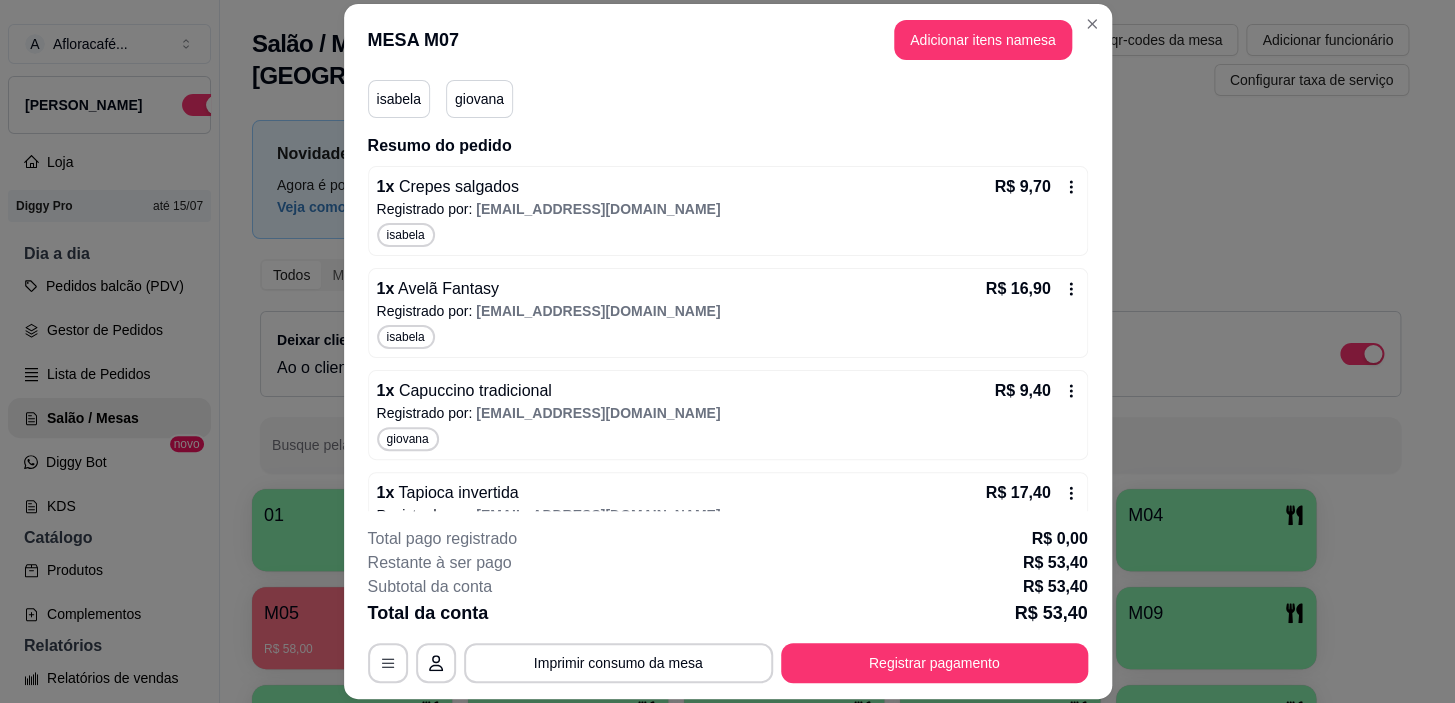 scroll, scrollTop: 238, scrollLeft: 0, axis: vertical 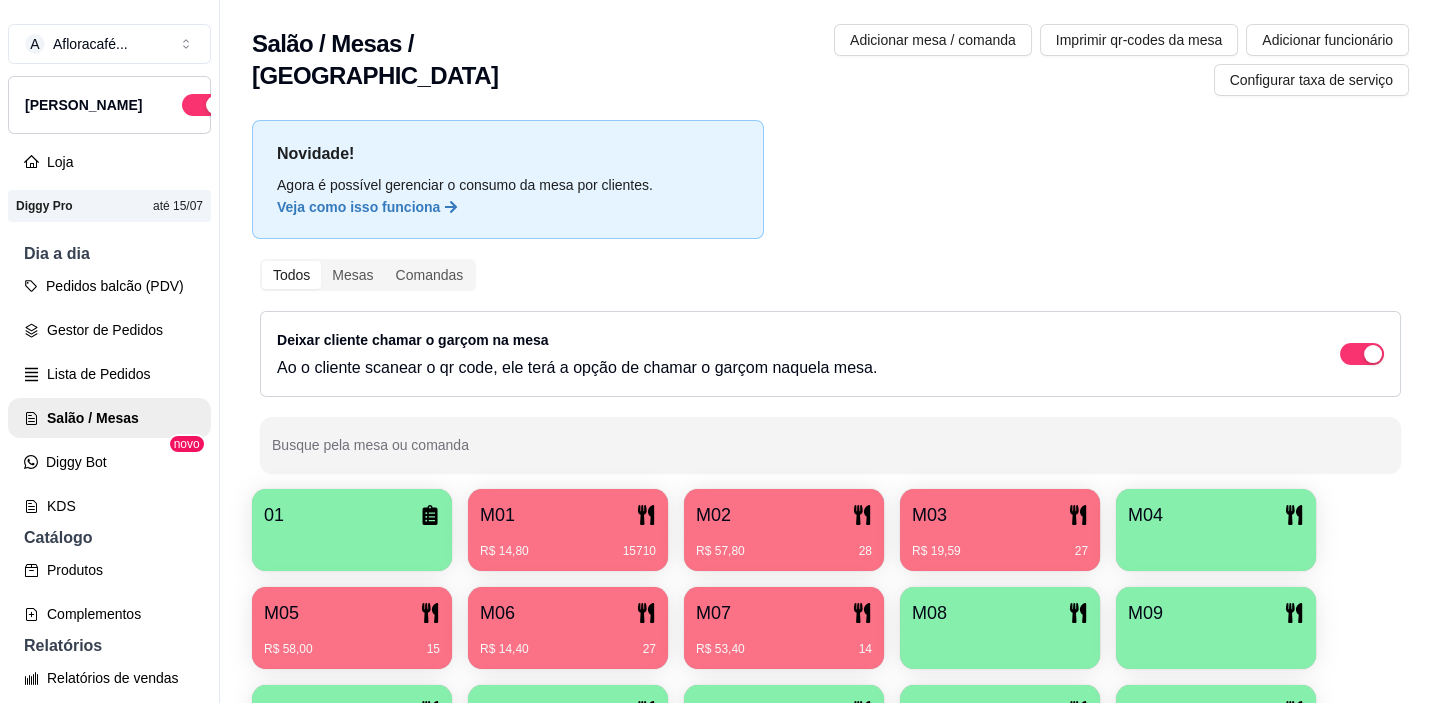 click on "R$ 19,59 27" at bounding box center (1000, 551) 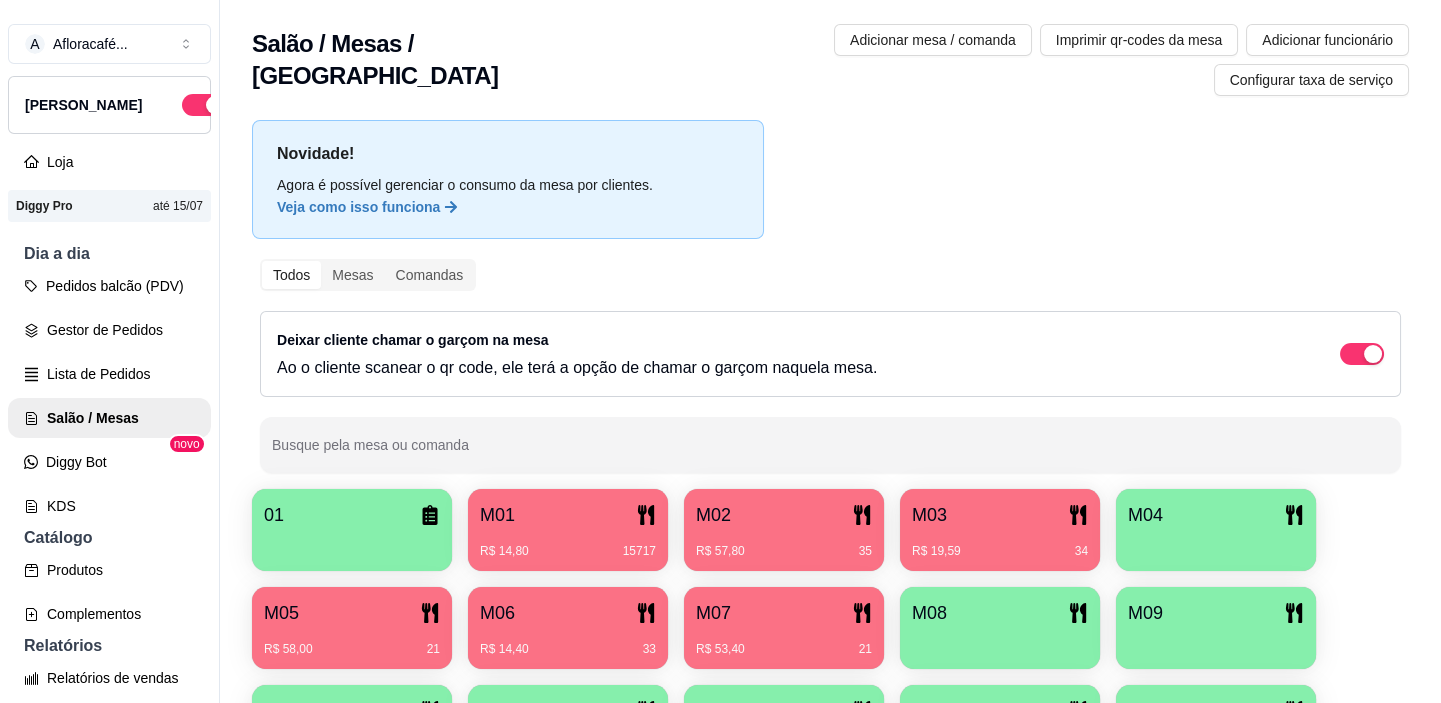 click on "M06" at bounding box center [568, 613] 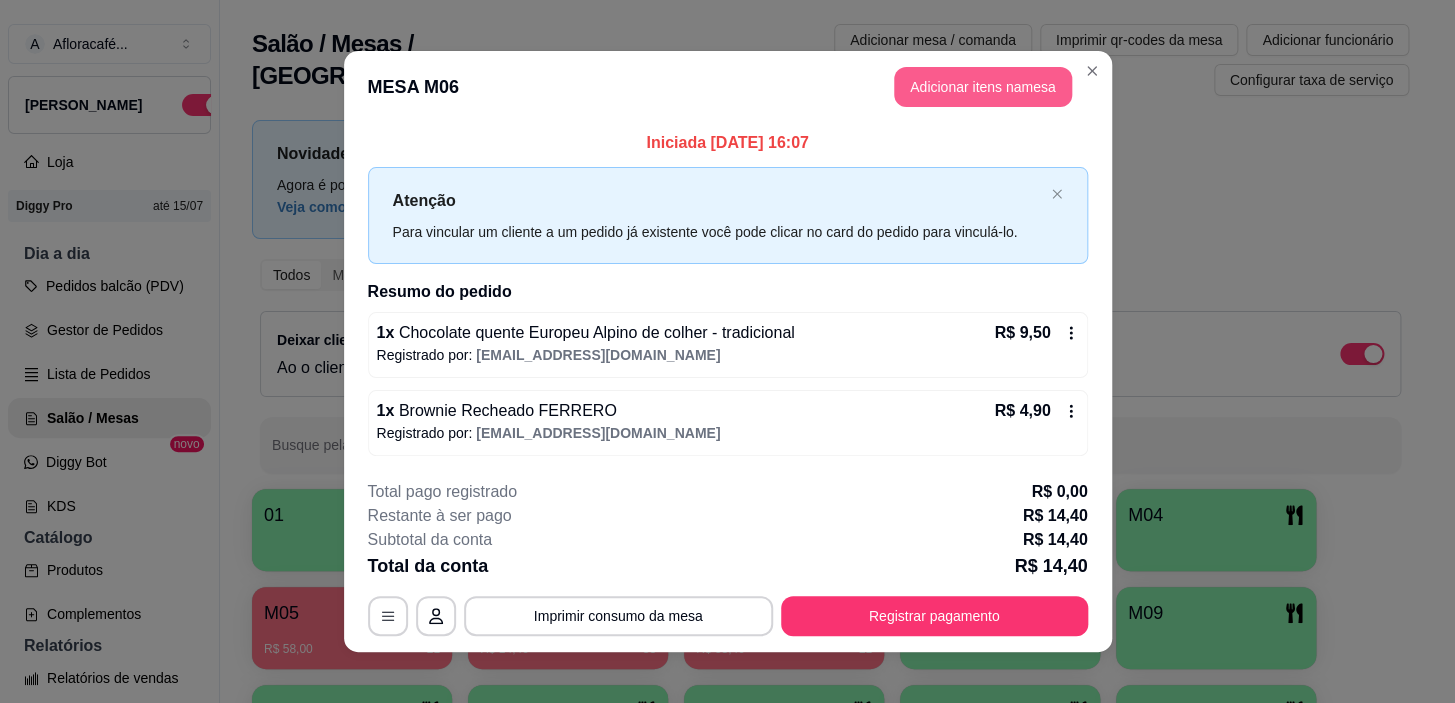 click on "Adicionar itens na  mesa" at bounding box center (983, 87) 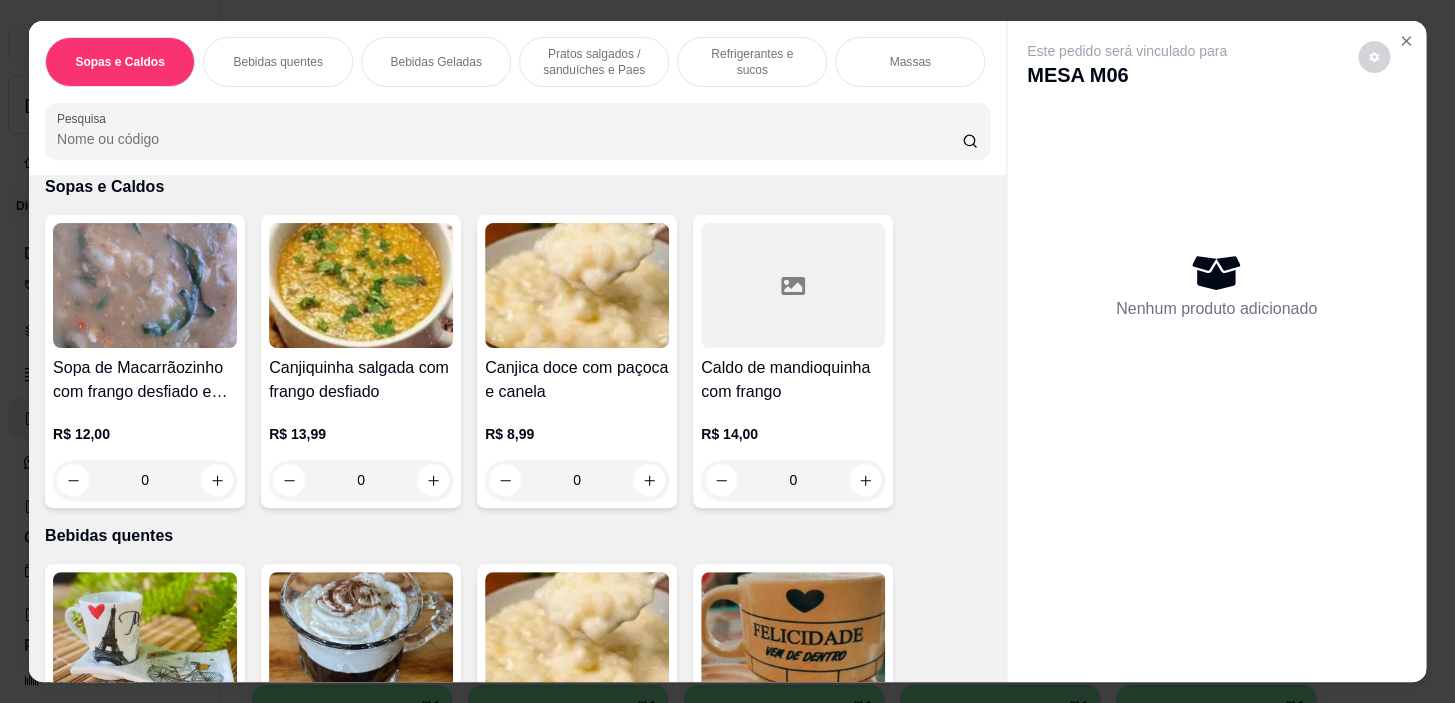 scroll, scrollTop: 0, scrollLeft: 0, axis: both 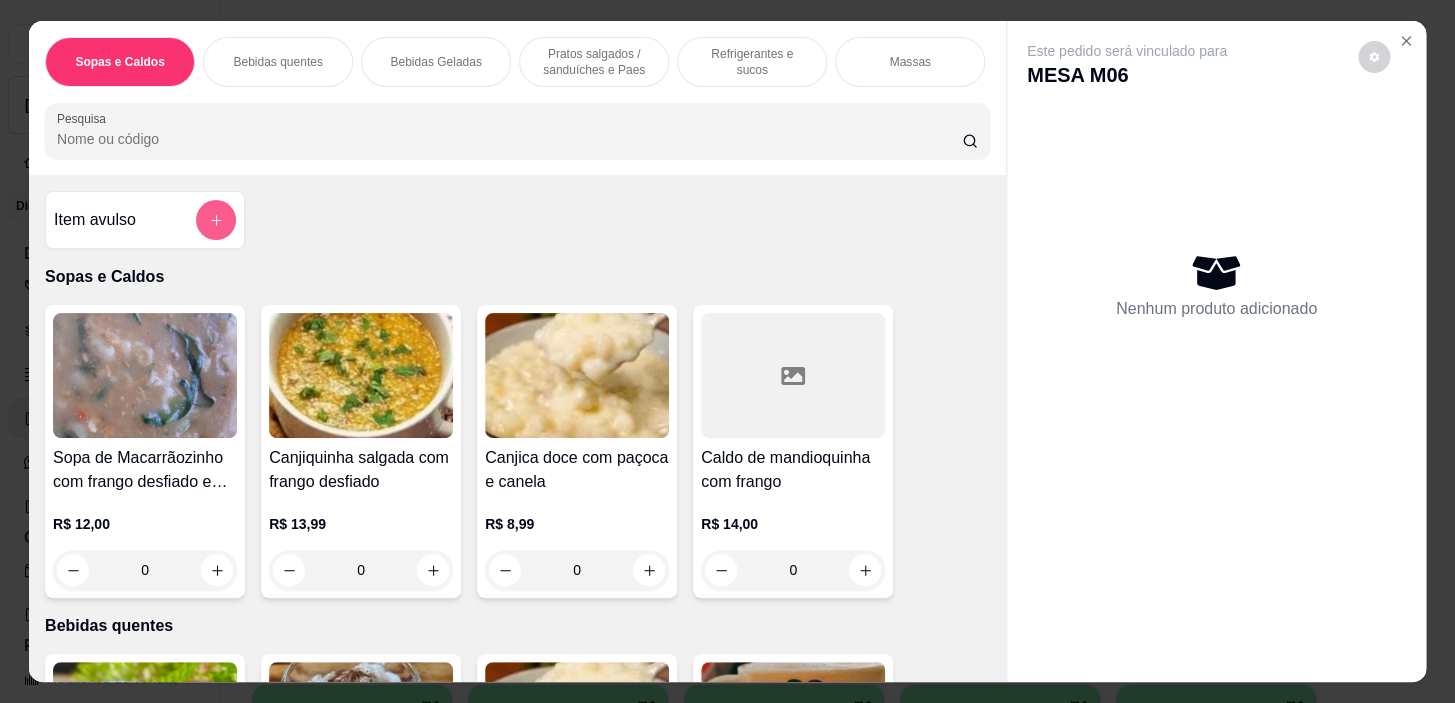 click at bounding box center [216, 220] 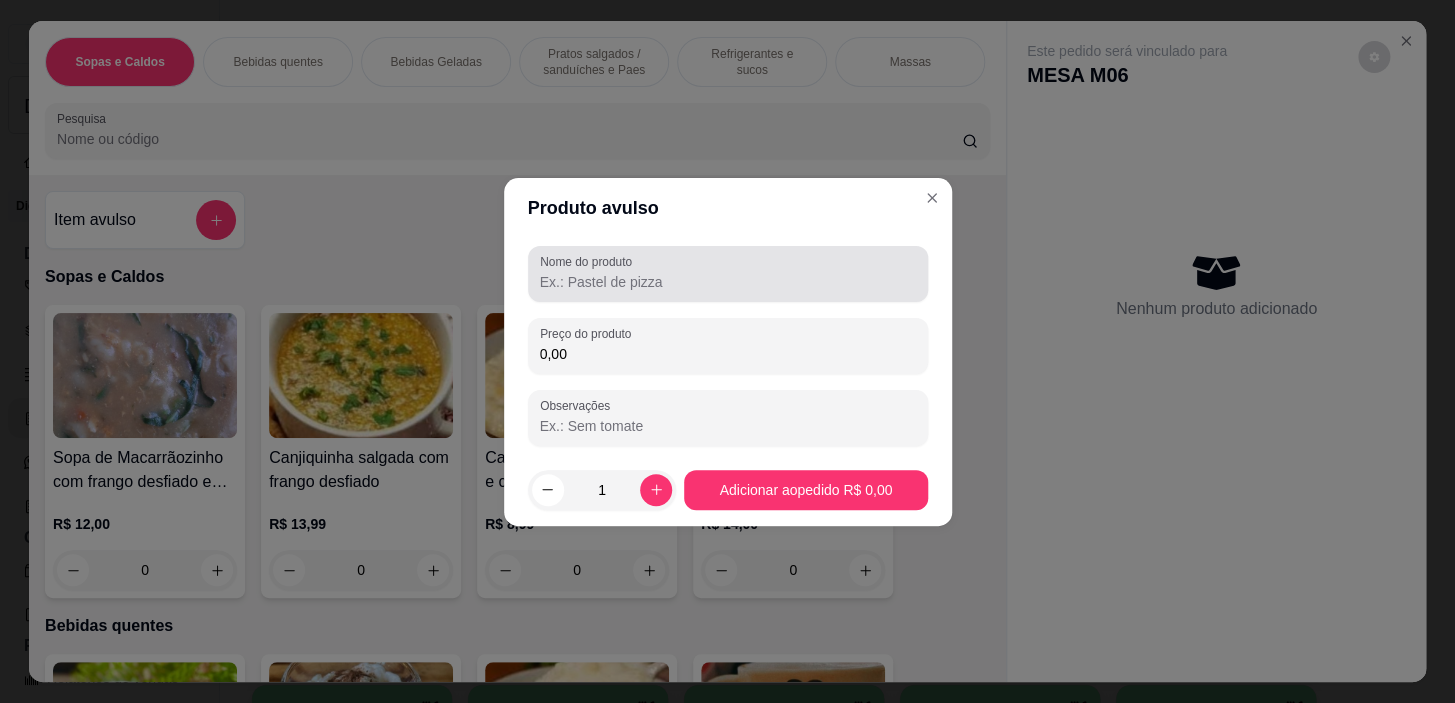 click at bounding box center (728, 274) 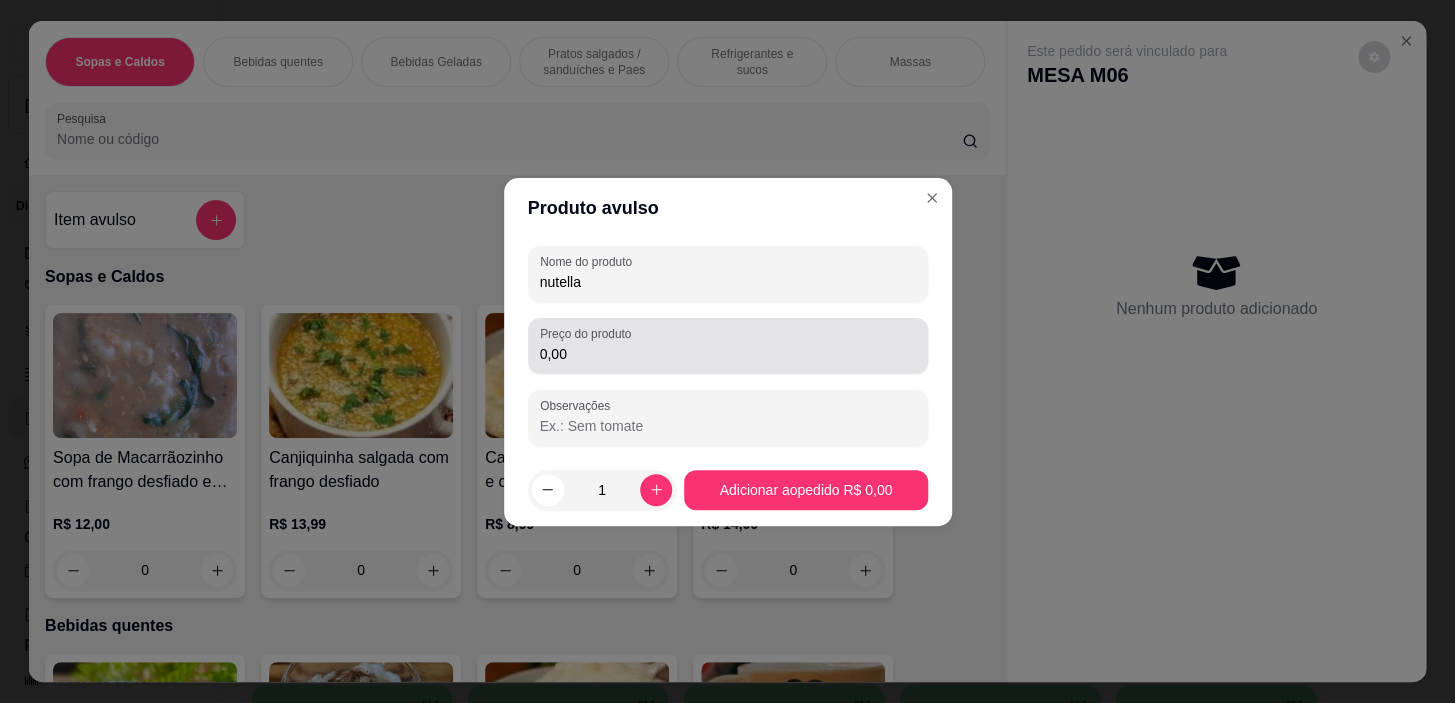 type on "nutella" 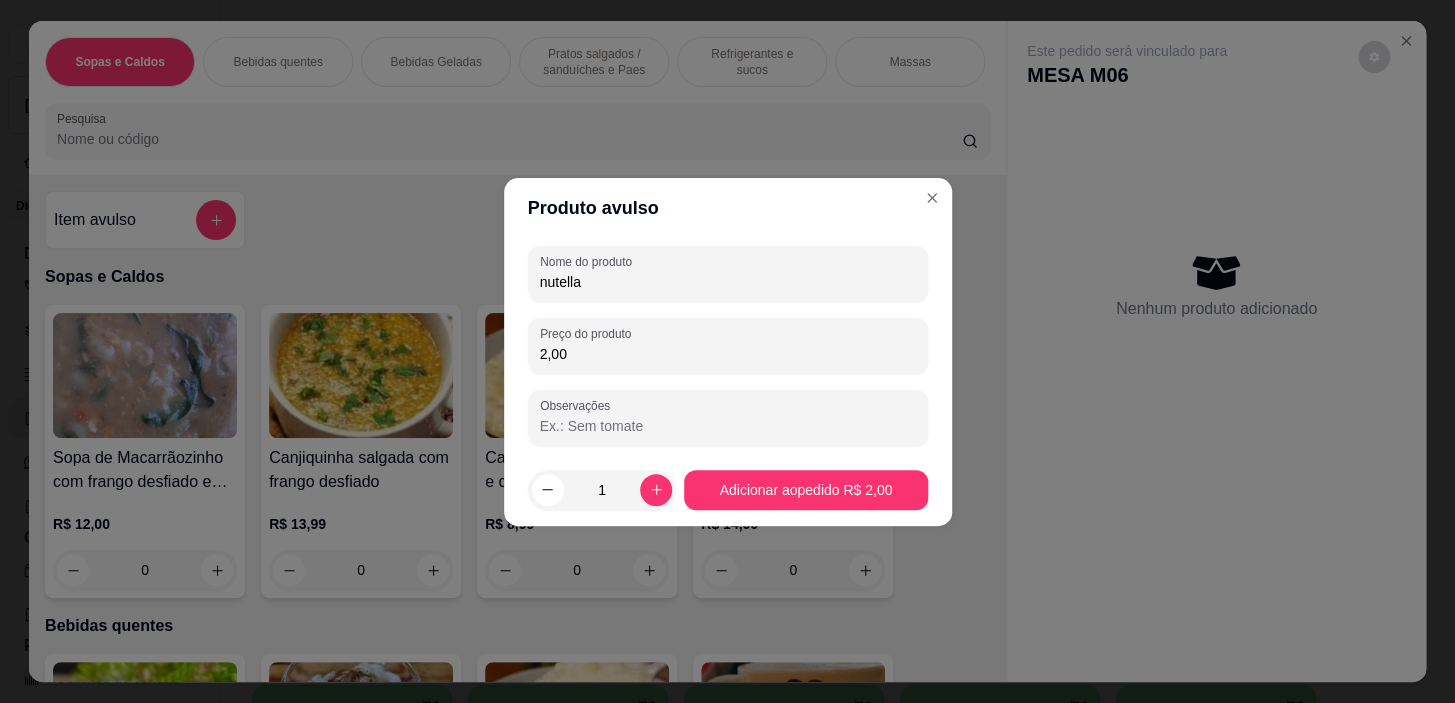 type on "2,00" 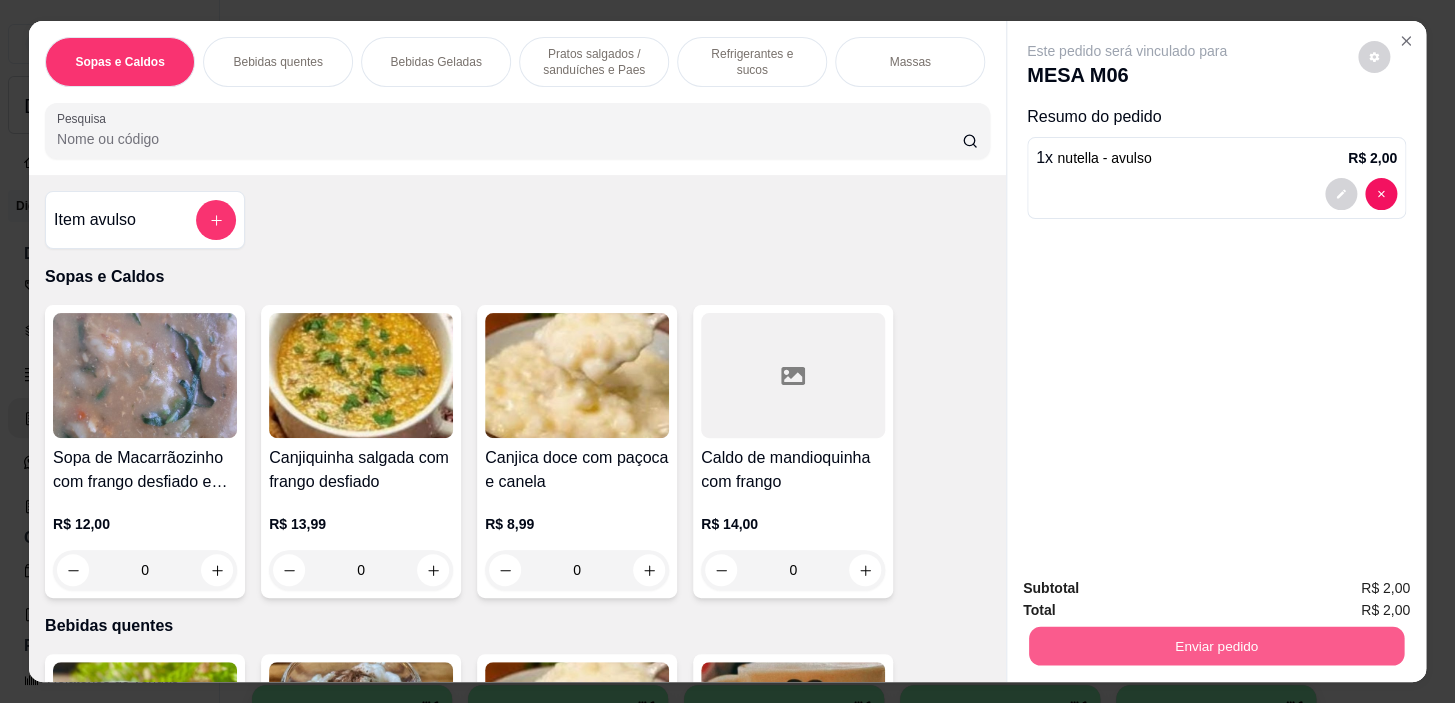 click on "Enviar pedido" at bounding box center (1216, 646) 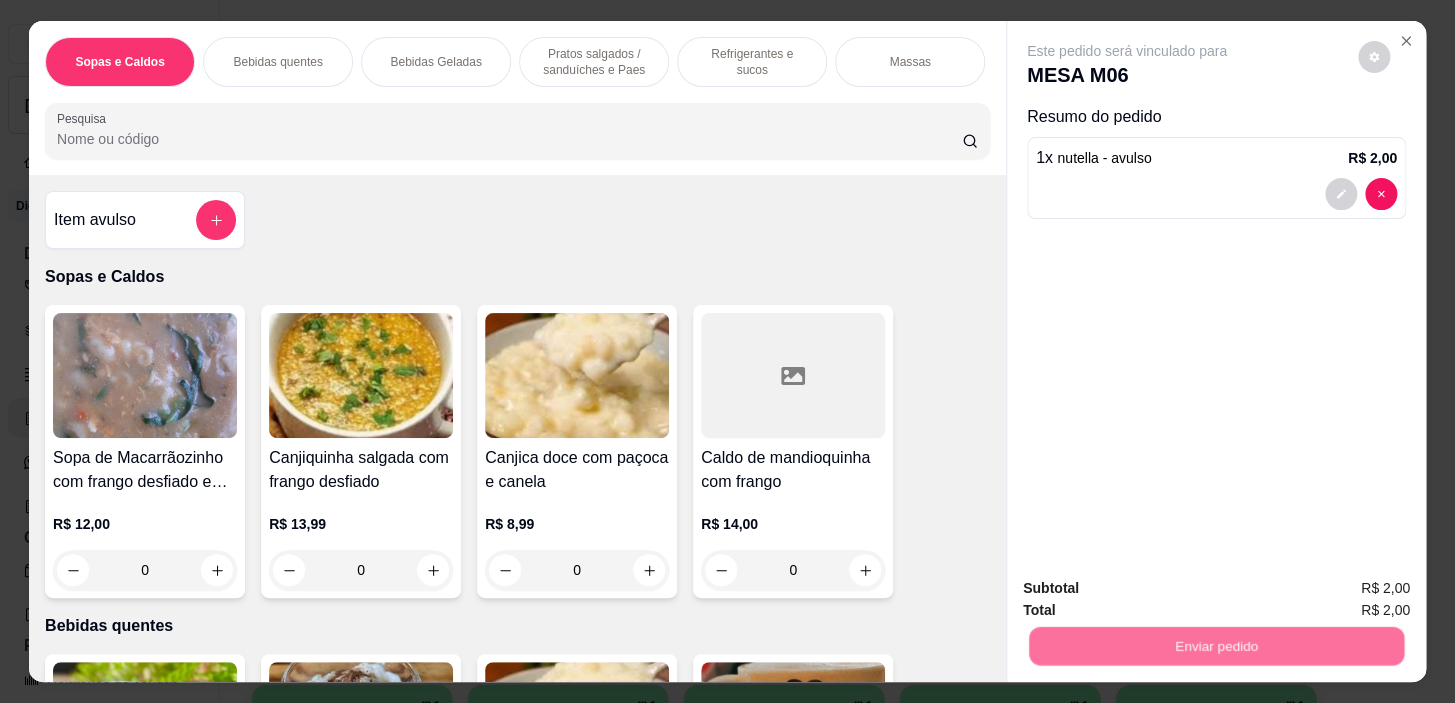 click on "Não registrar e enviar pedido" at bounding box center [1150, 590] 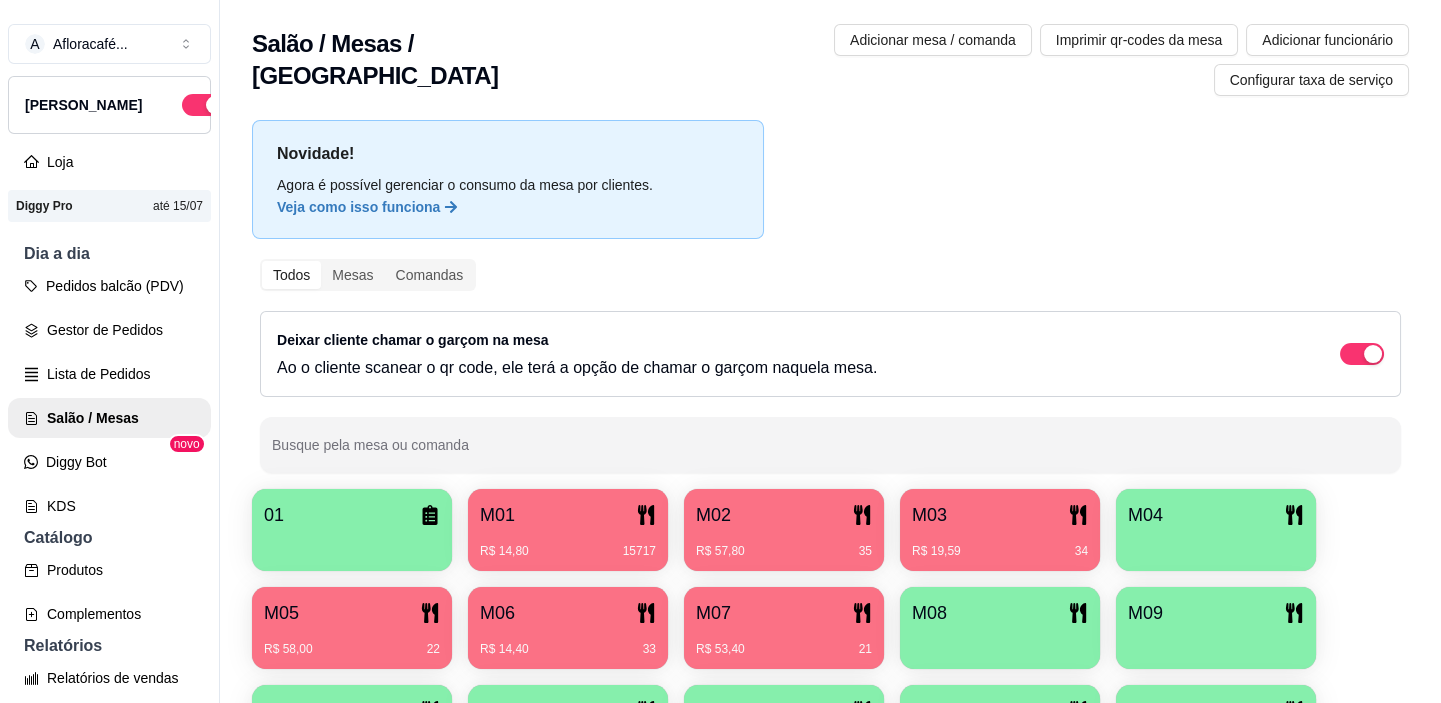 click on "M07" at bounding box center [784, 613] 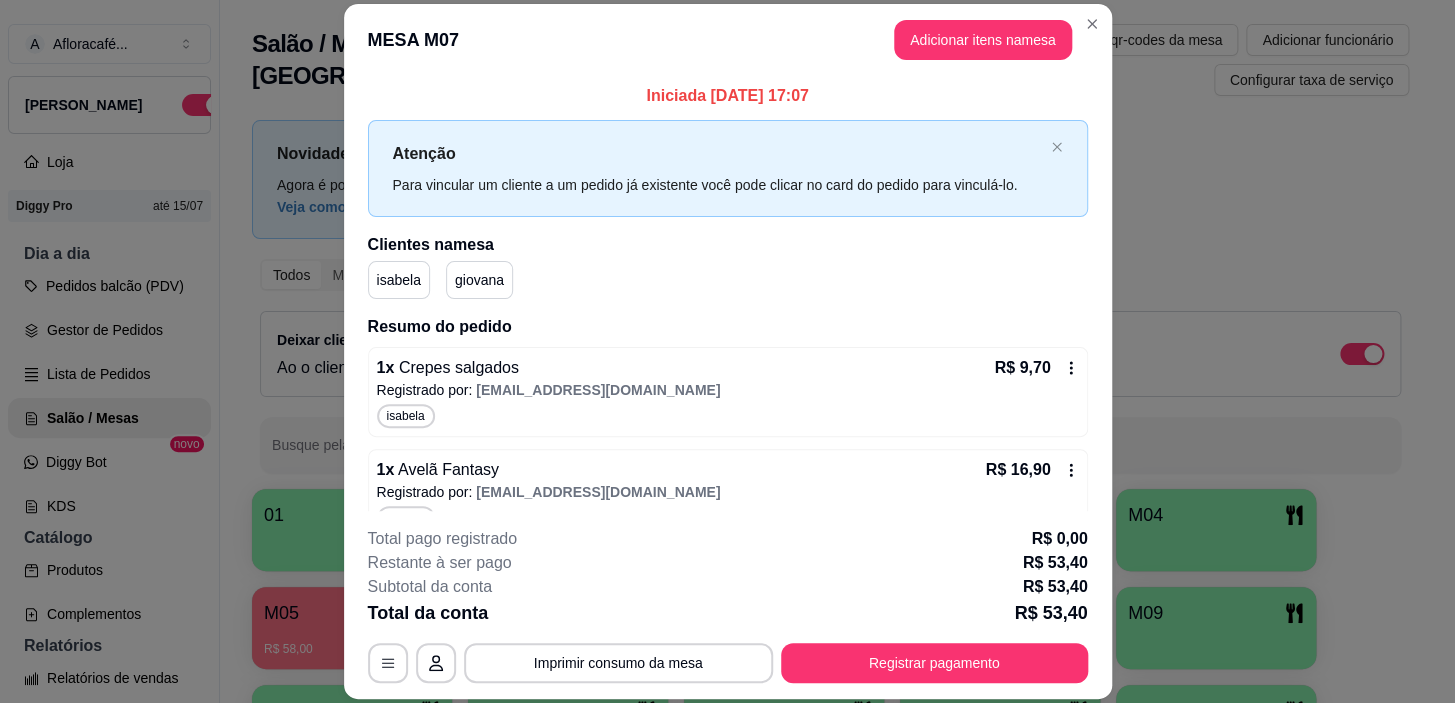 scroll, scrollTop: 238, scrollLeft: 0, axis: vertical 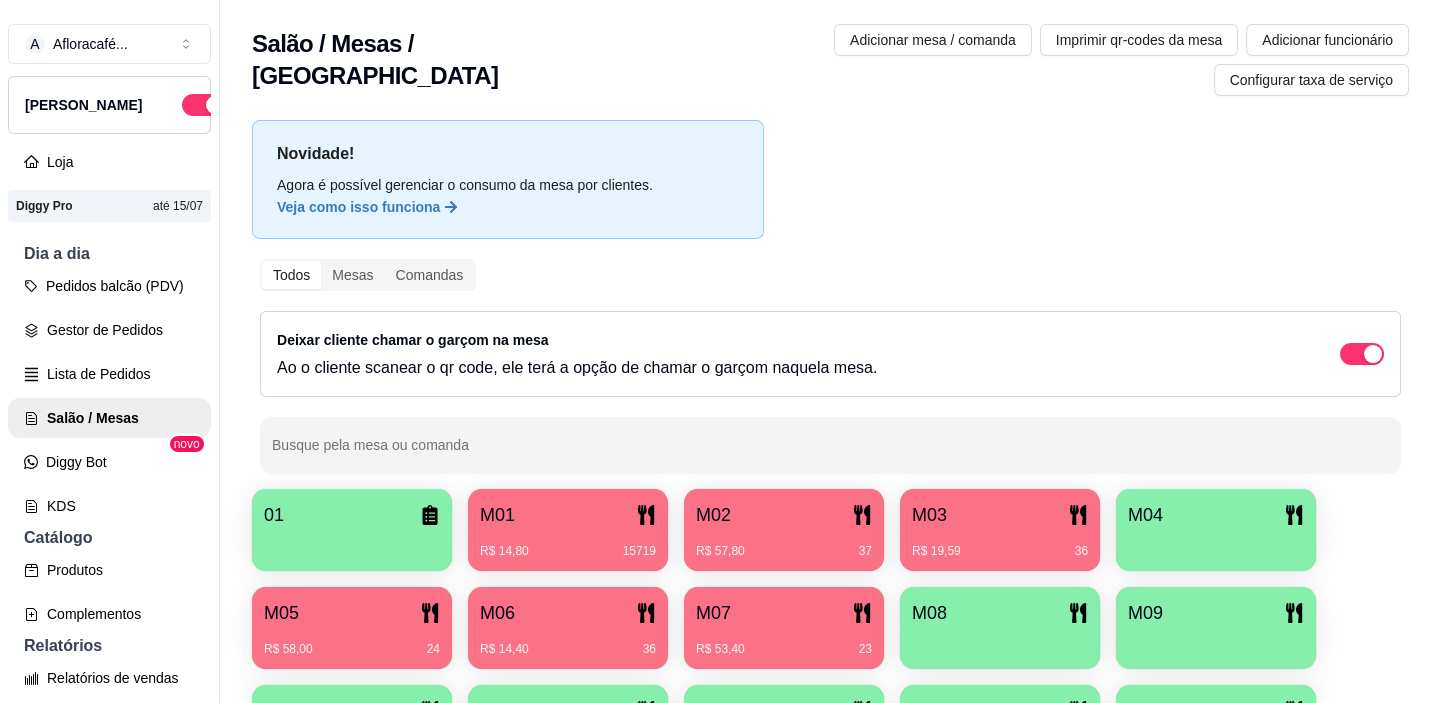 click on "M02" at bounding box center [784, 515] 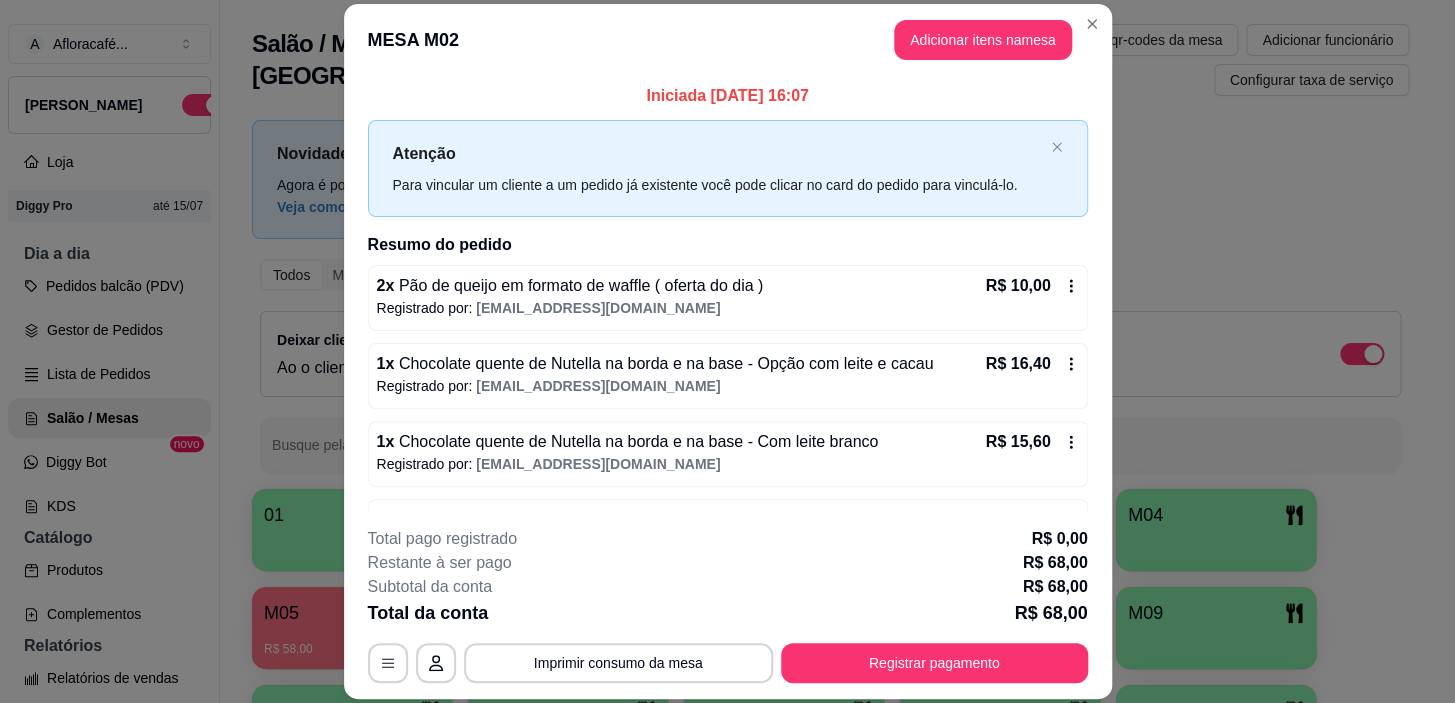 scroll, scrollTop: 293, scrollLeft: 0, axis: vertical 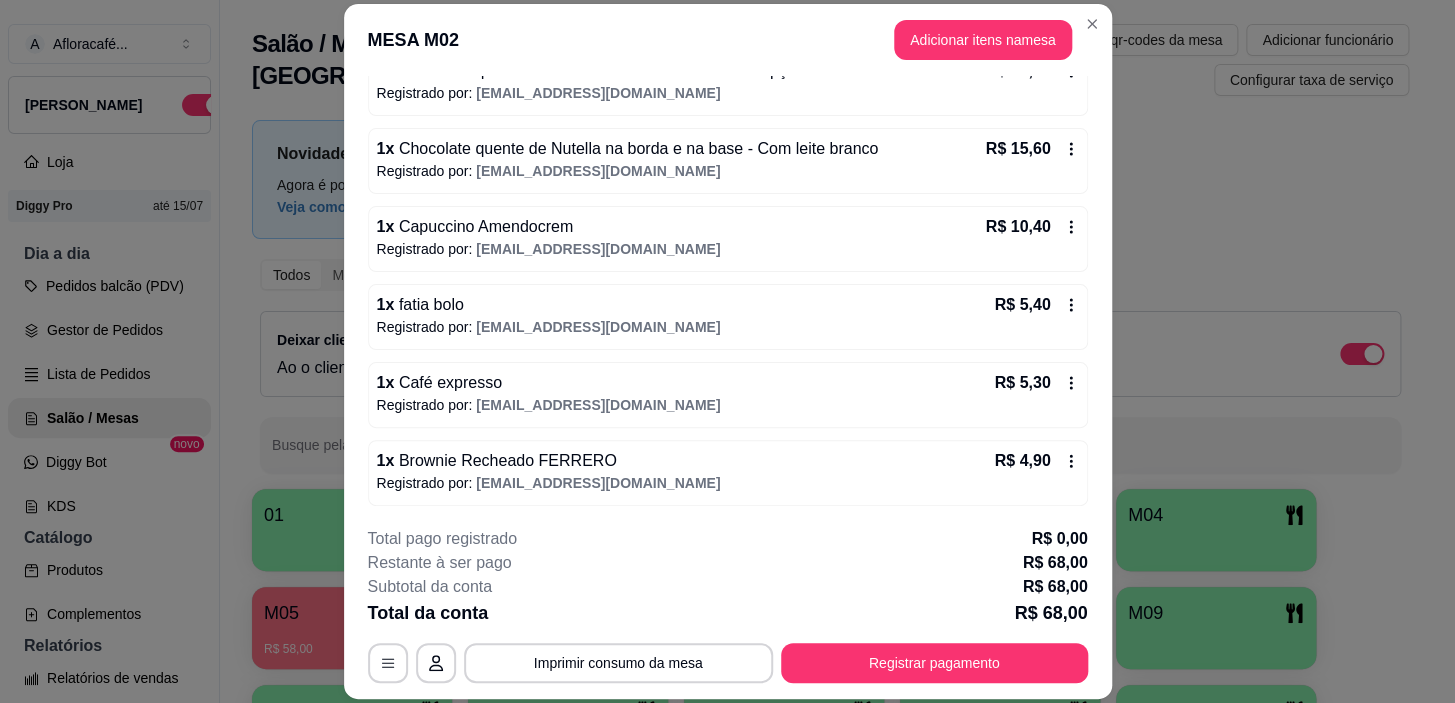 click on "1 x   Café expresso  R$ 5,30" at bounding box center (728, 383) 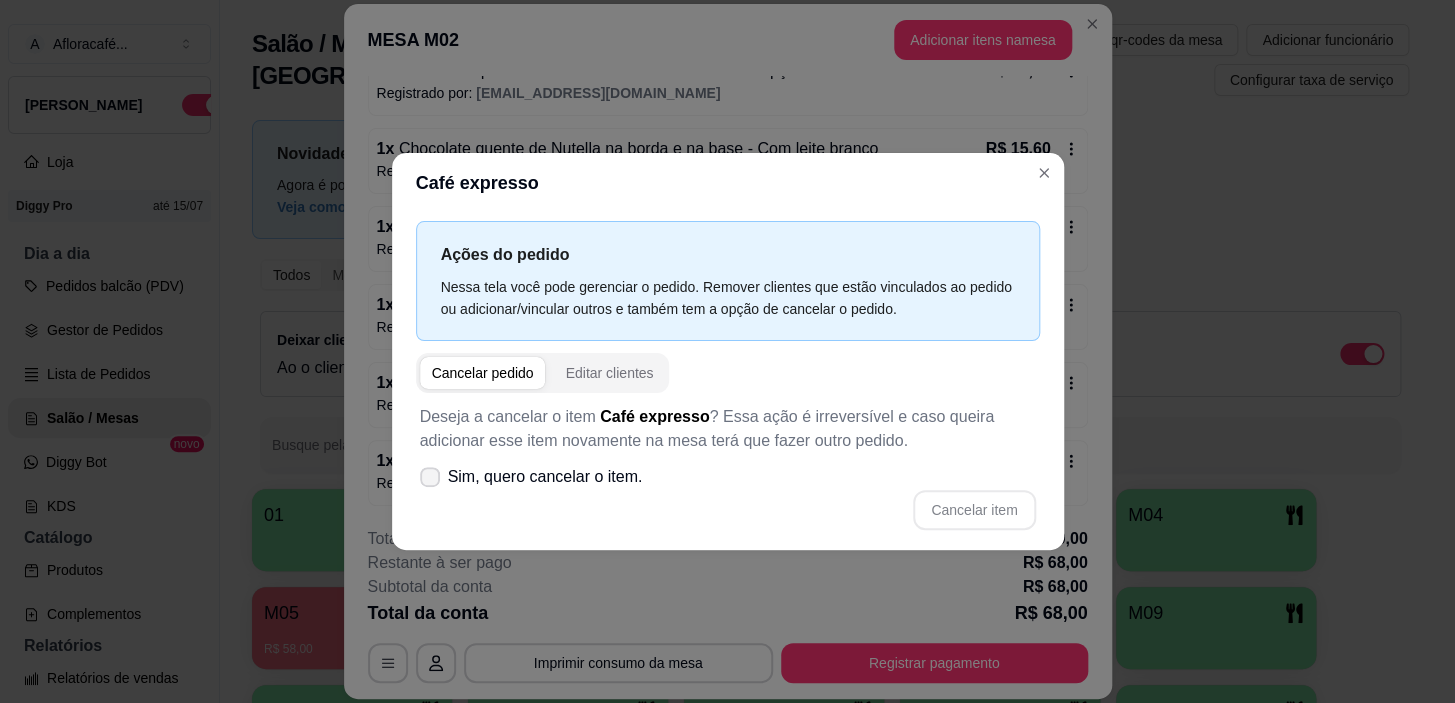click on "Sim, quero cancelar o item." at bounding box center [531, 477] 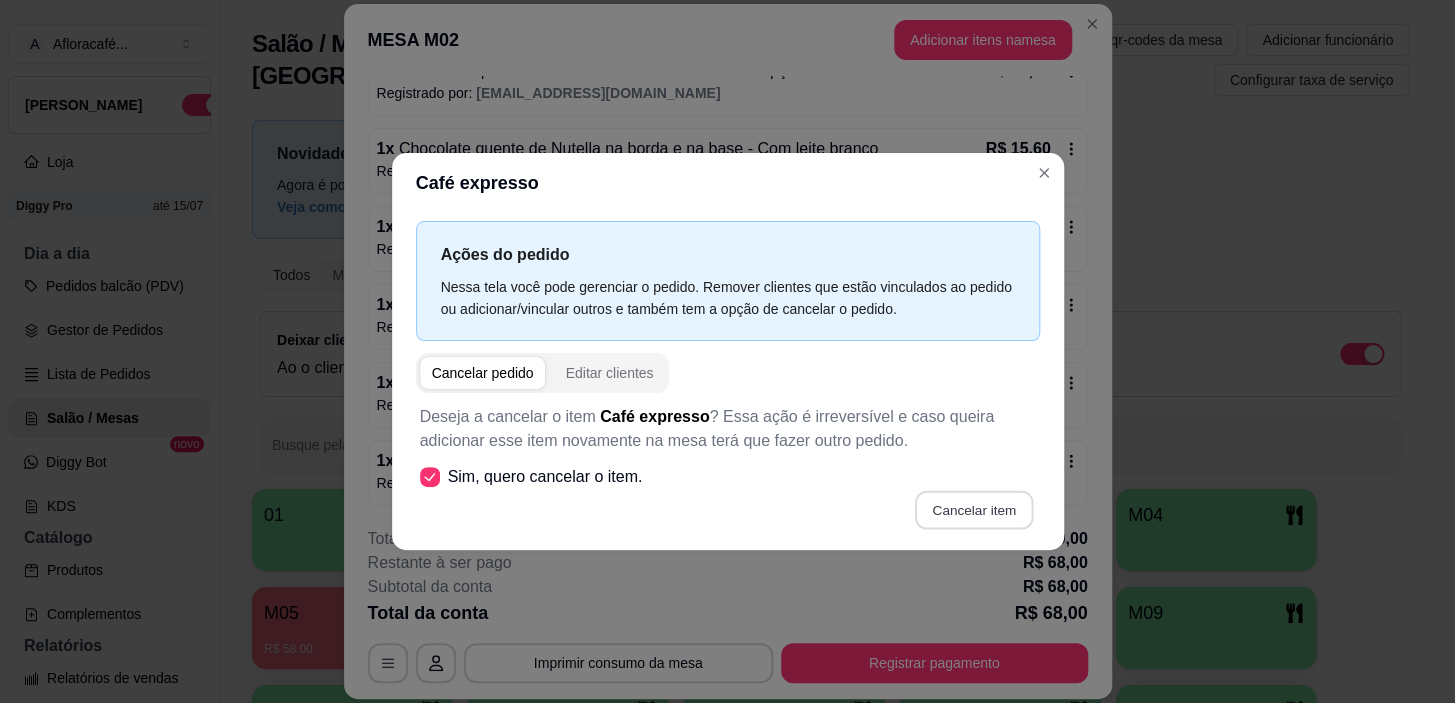 click on "Cancelar item" at bounding box center [974, 509] 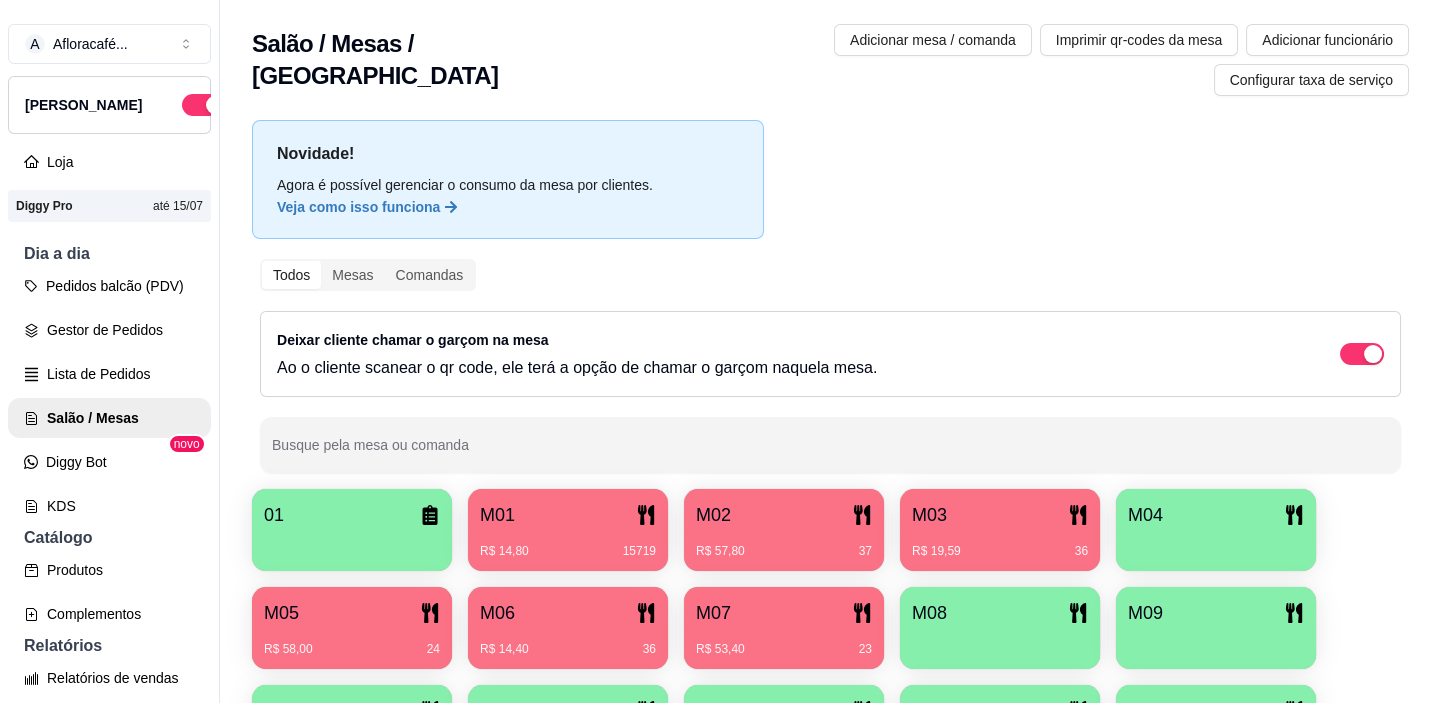 click on "M06" at bounding box center (568, 613) 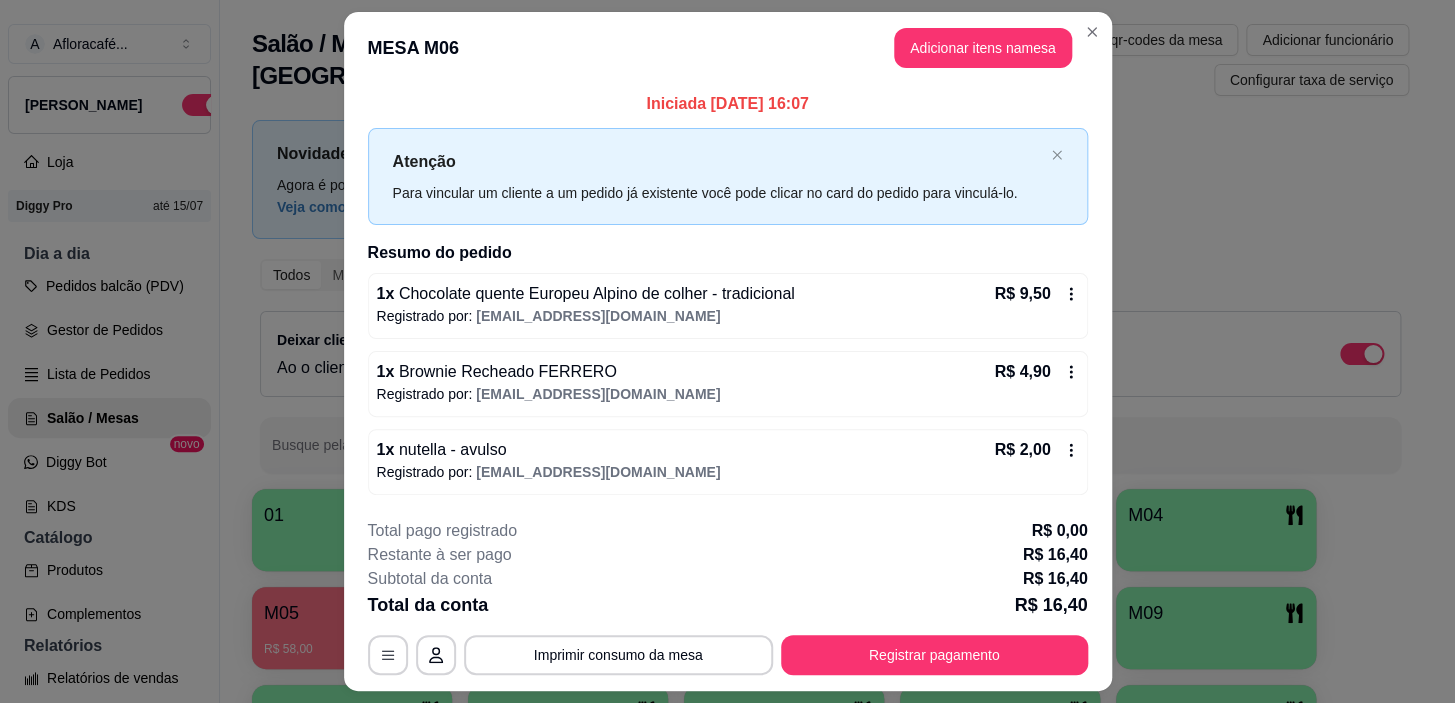 click on "MESA M06 Adicionar itens na  mesa" at bounding box center (728, 48) 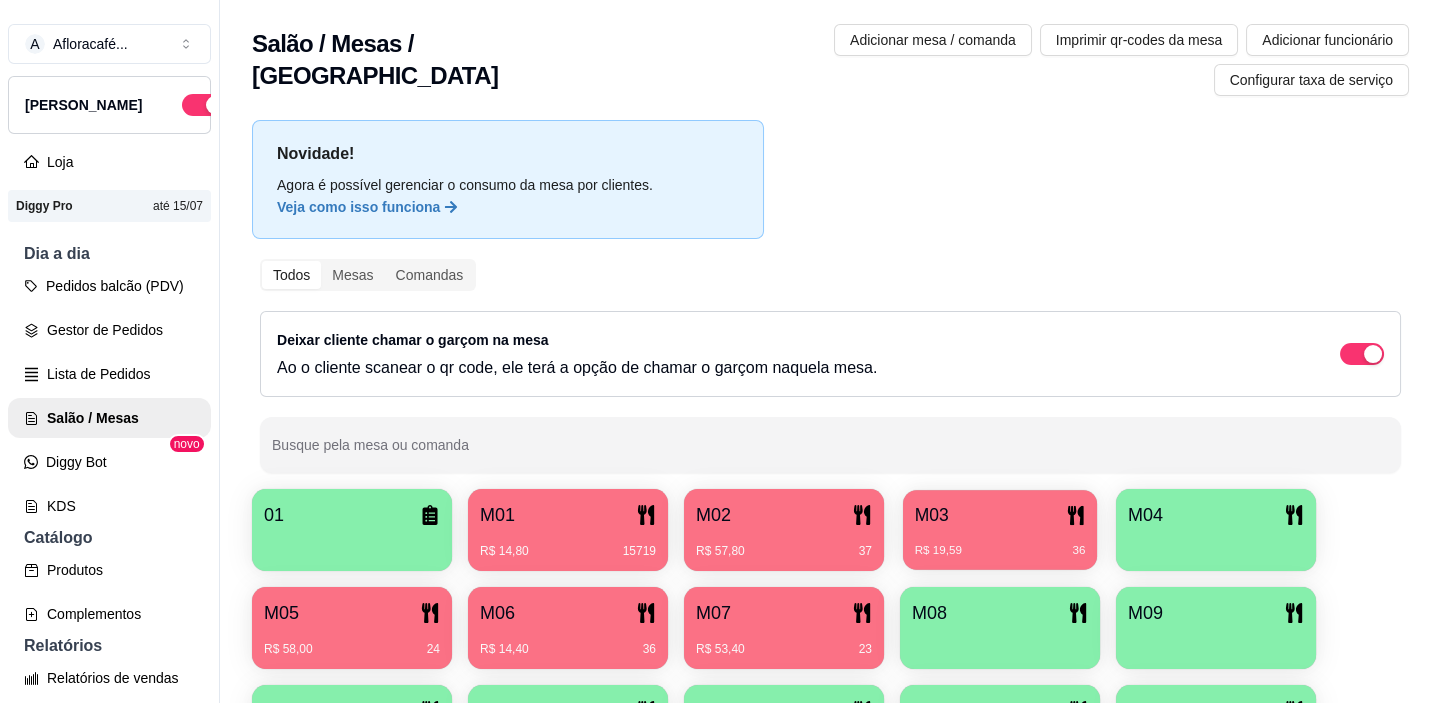 click on "M03" at bounding box center (1000, 515) 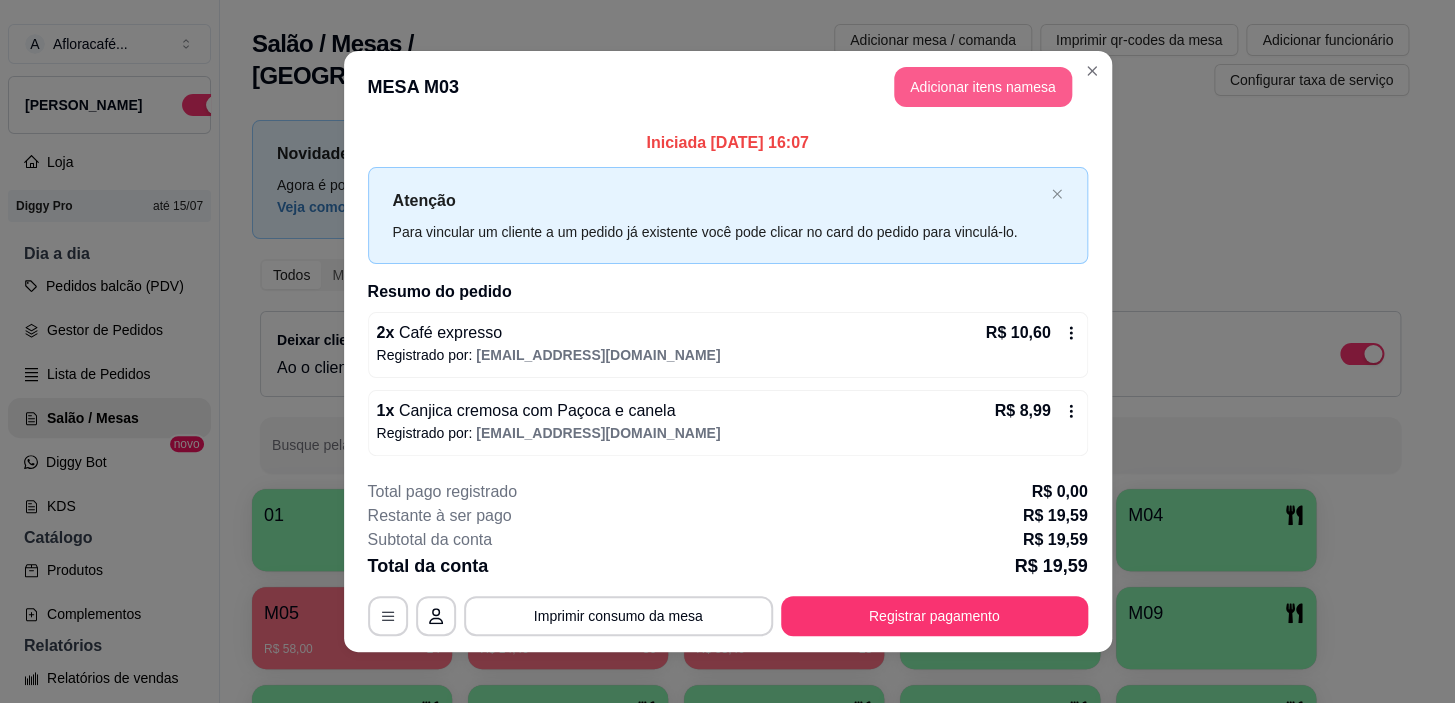click on "Adicionar itens na  mesa" at bounding box center (983, 87) 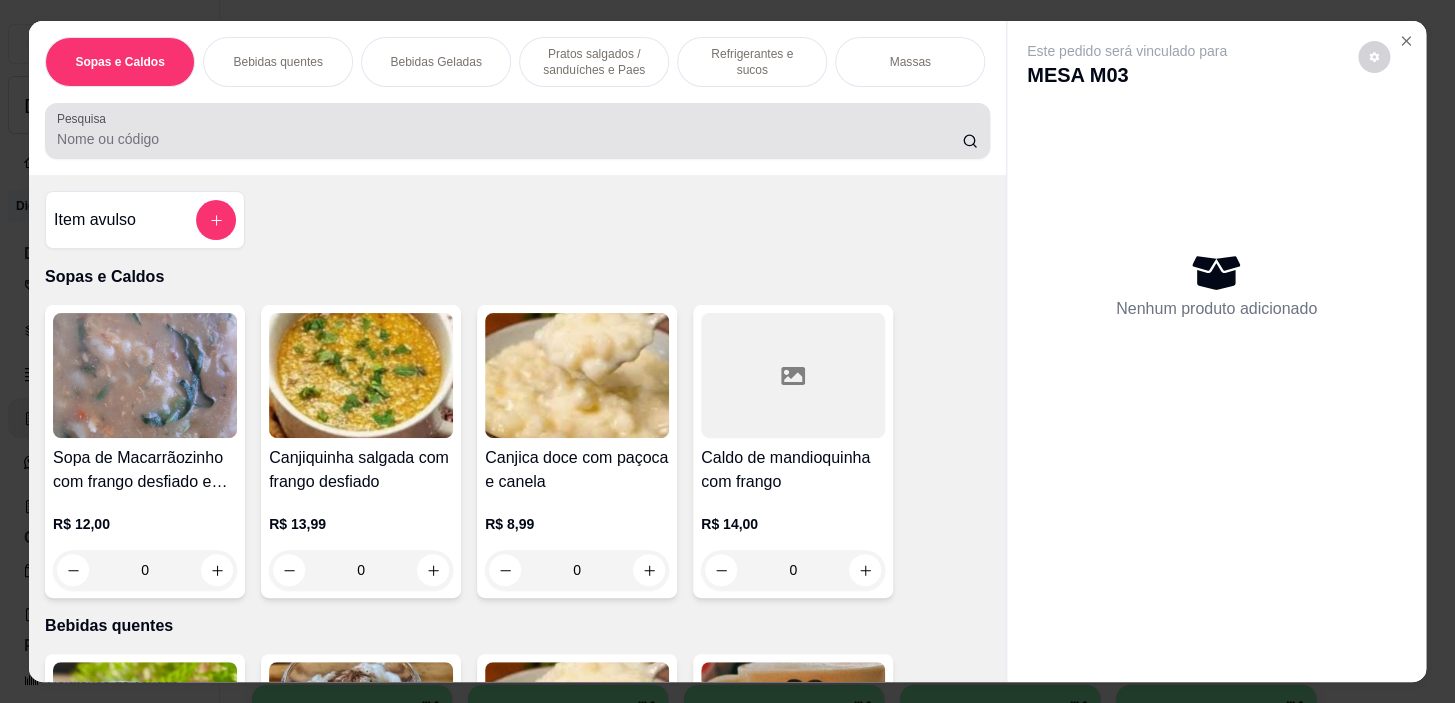 scroll, scrollTop: 50, scrollLeft: 0, axis: vertical 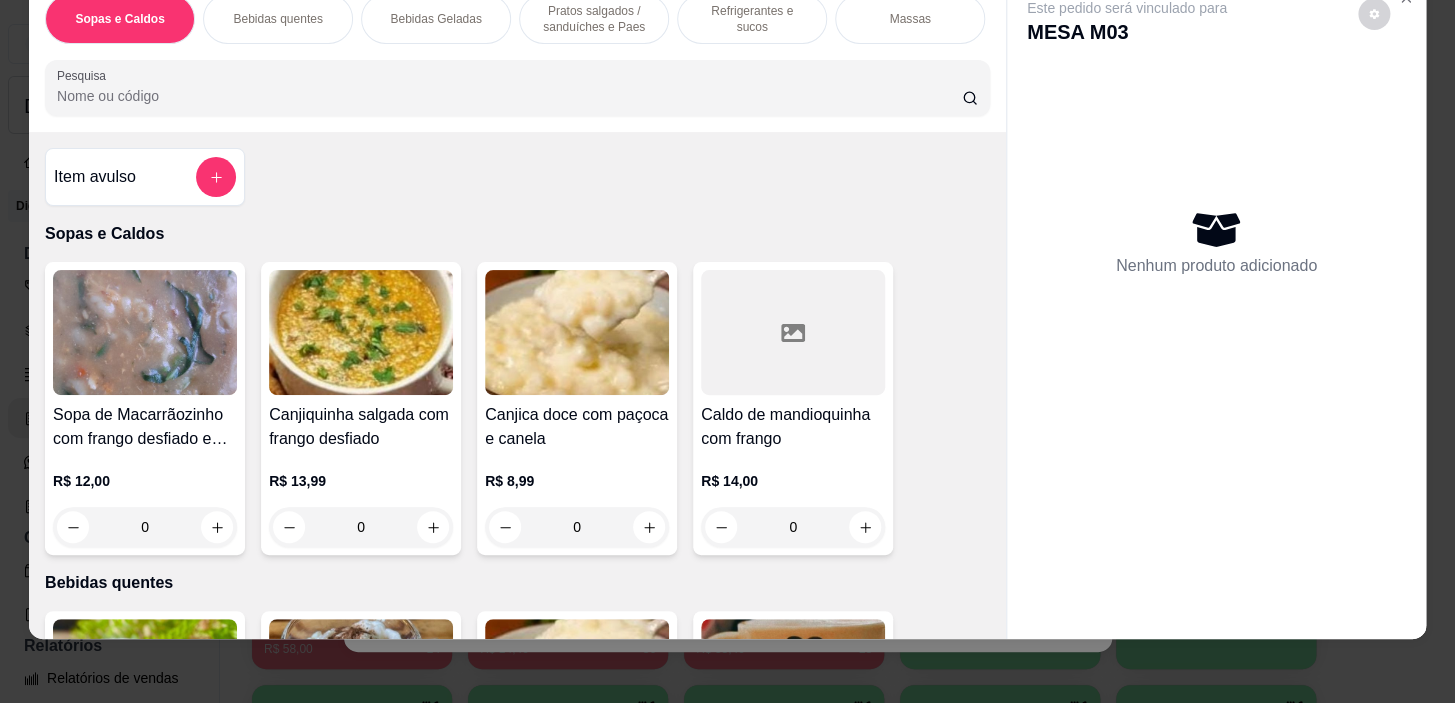 click on "Bebidas quentes" at bounding box center [277, 19] 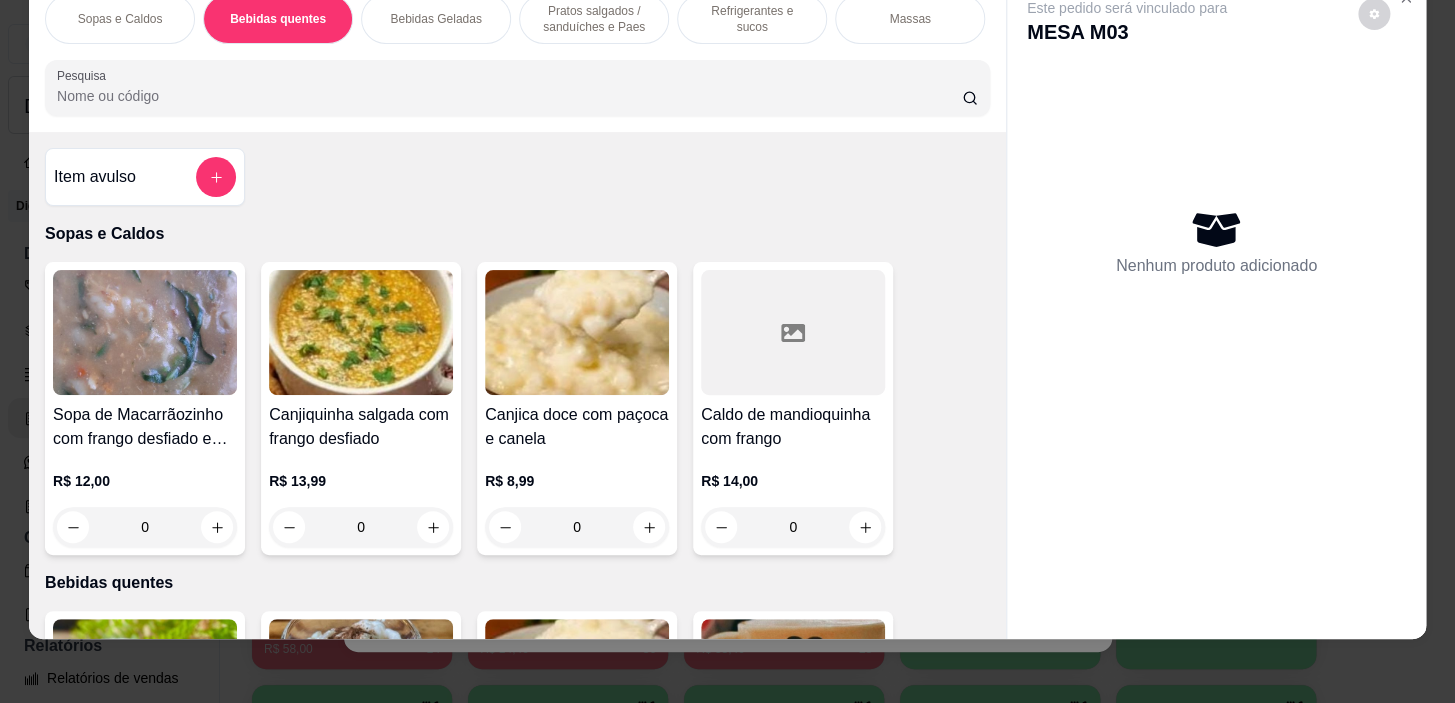 scroll, scrollTop: 439, scrollLeft: 0, axis: vertical 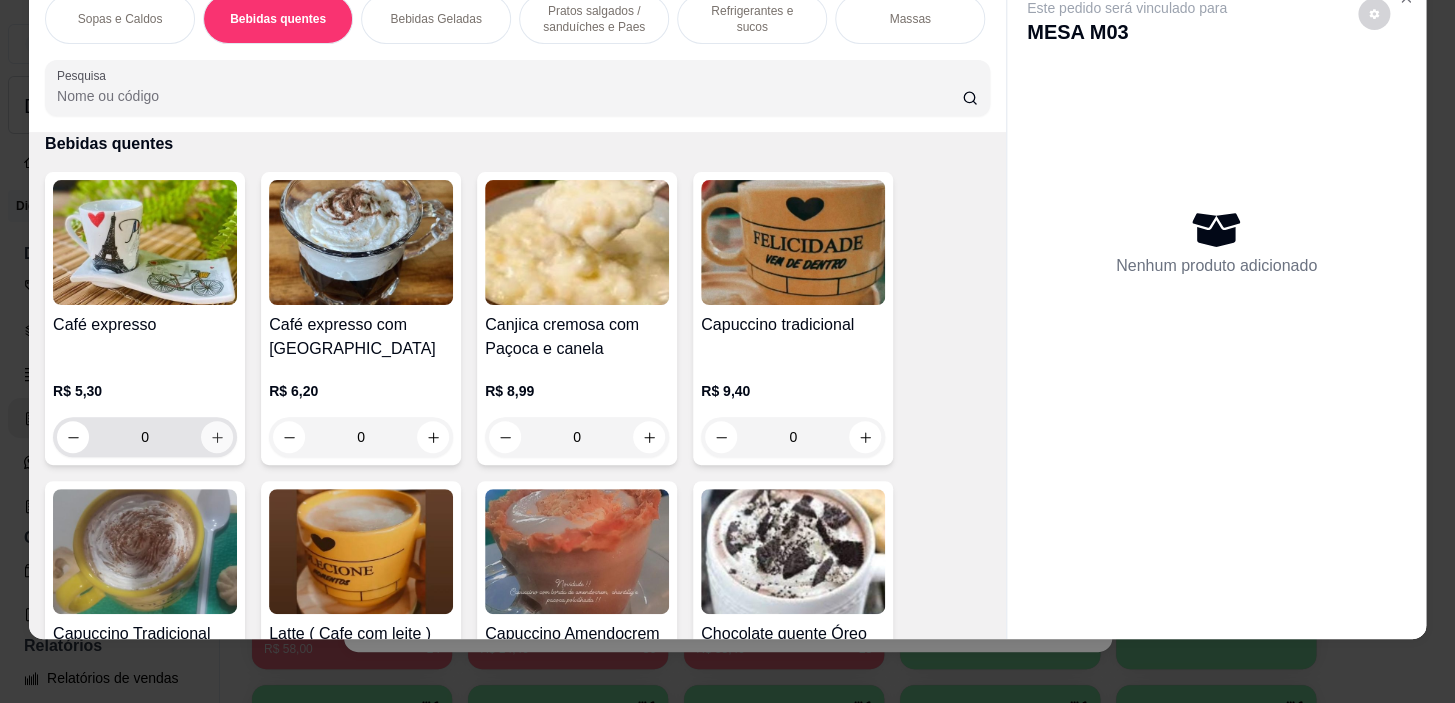 click 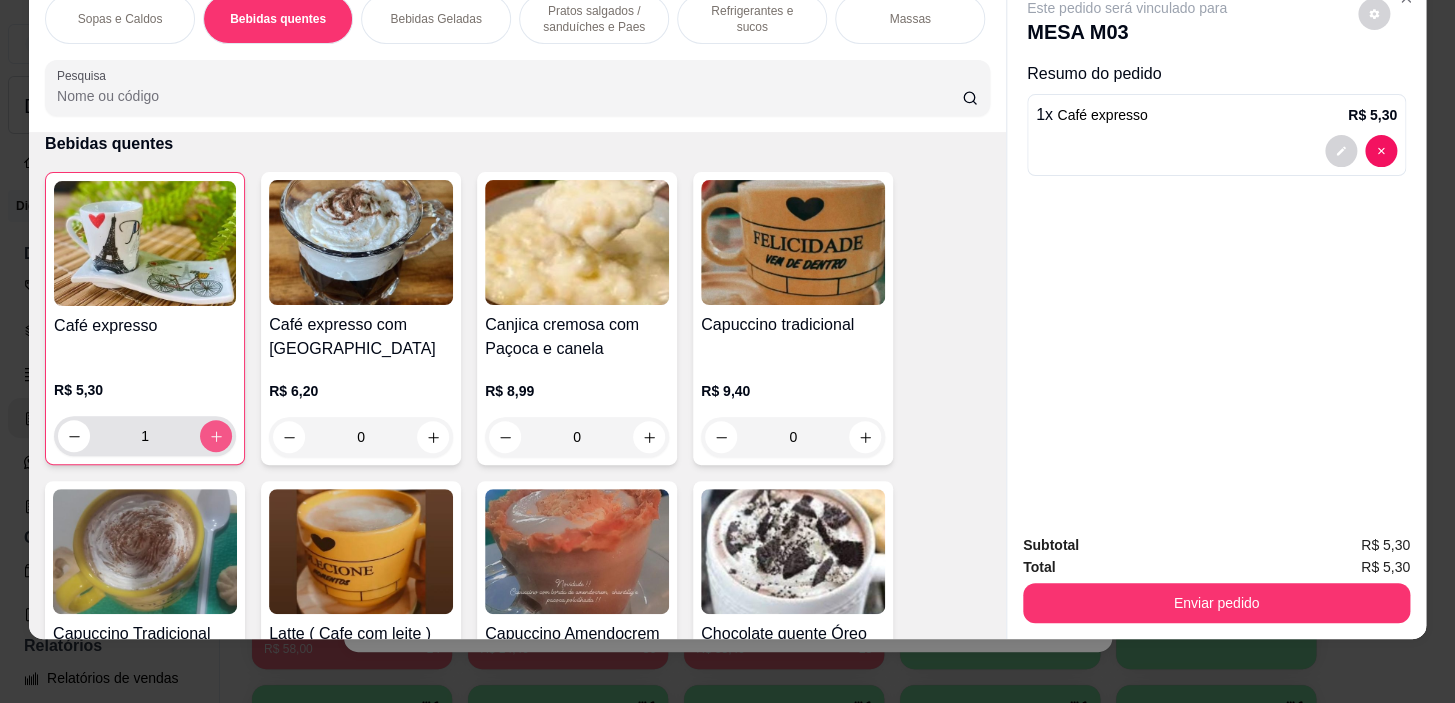type on "1" 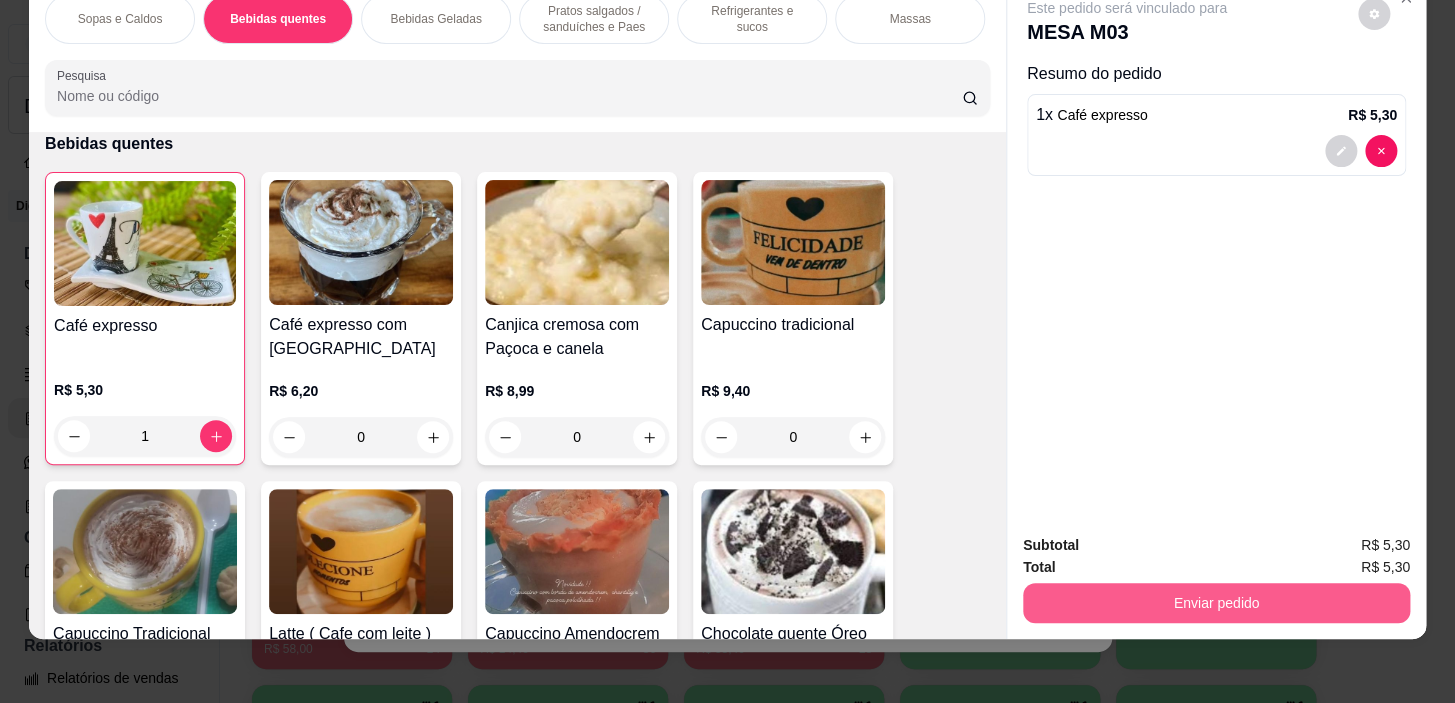 click on "Enviar pedido" at bounding box center [1216, 603] 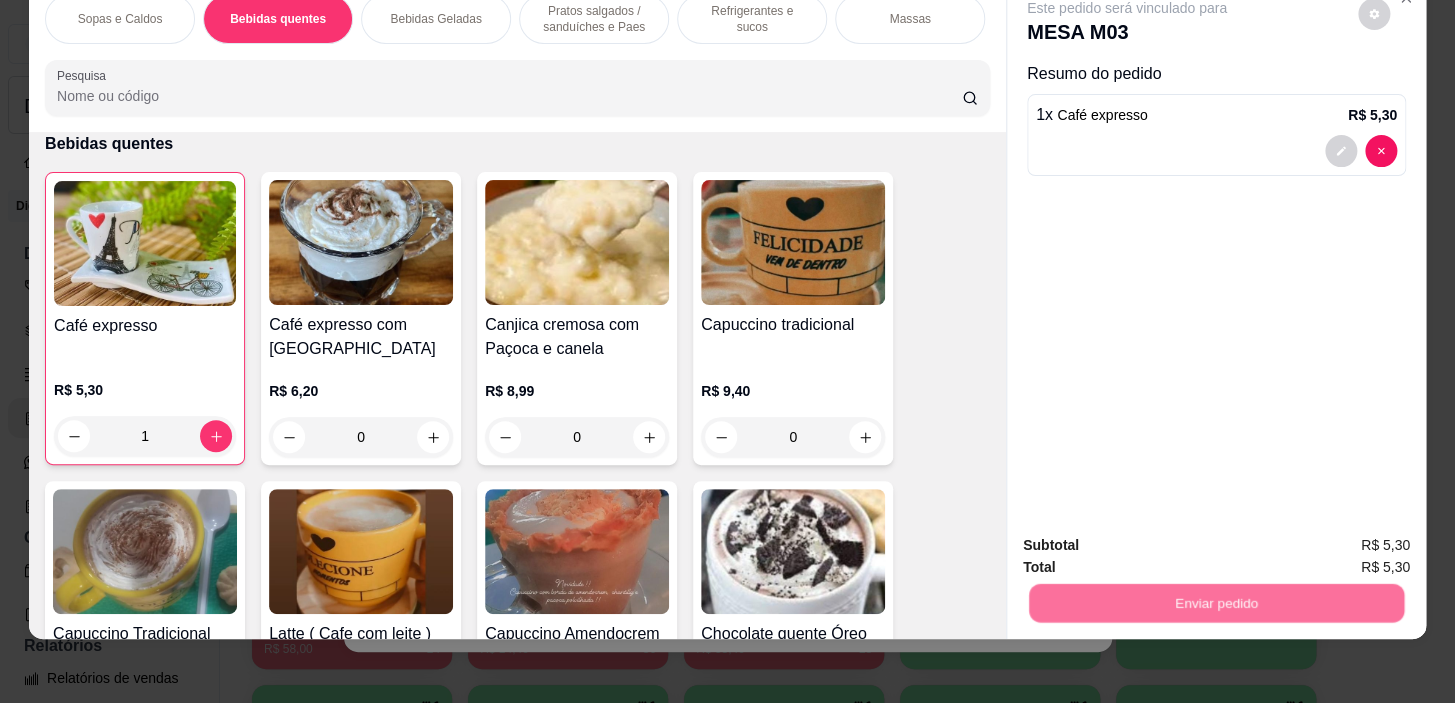 click on "Não registrar e enviar pedido" at bounding box center [1150, 540] 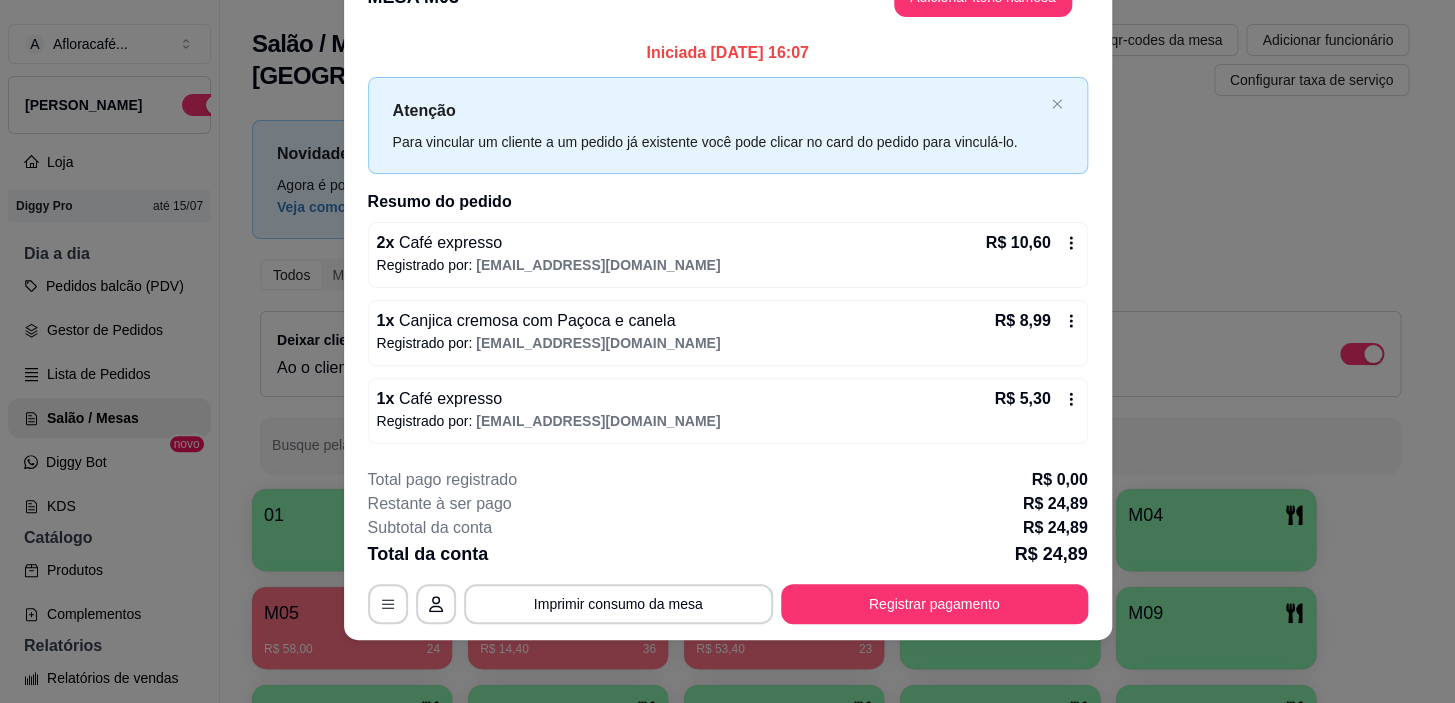 scroll, scrollTop: 0, scrollLeft: 0, axis: both 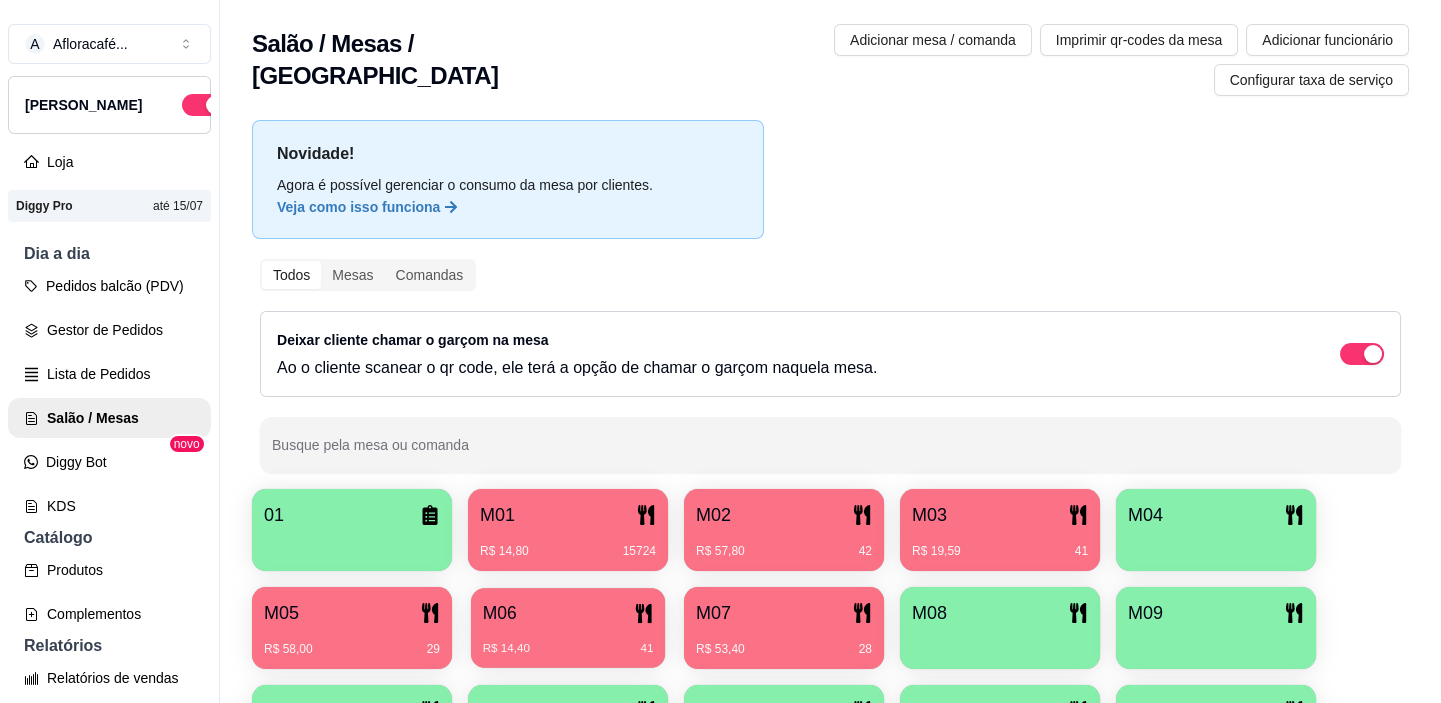 click on "R$ 14,40 41" at bounding box center [568, 649] 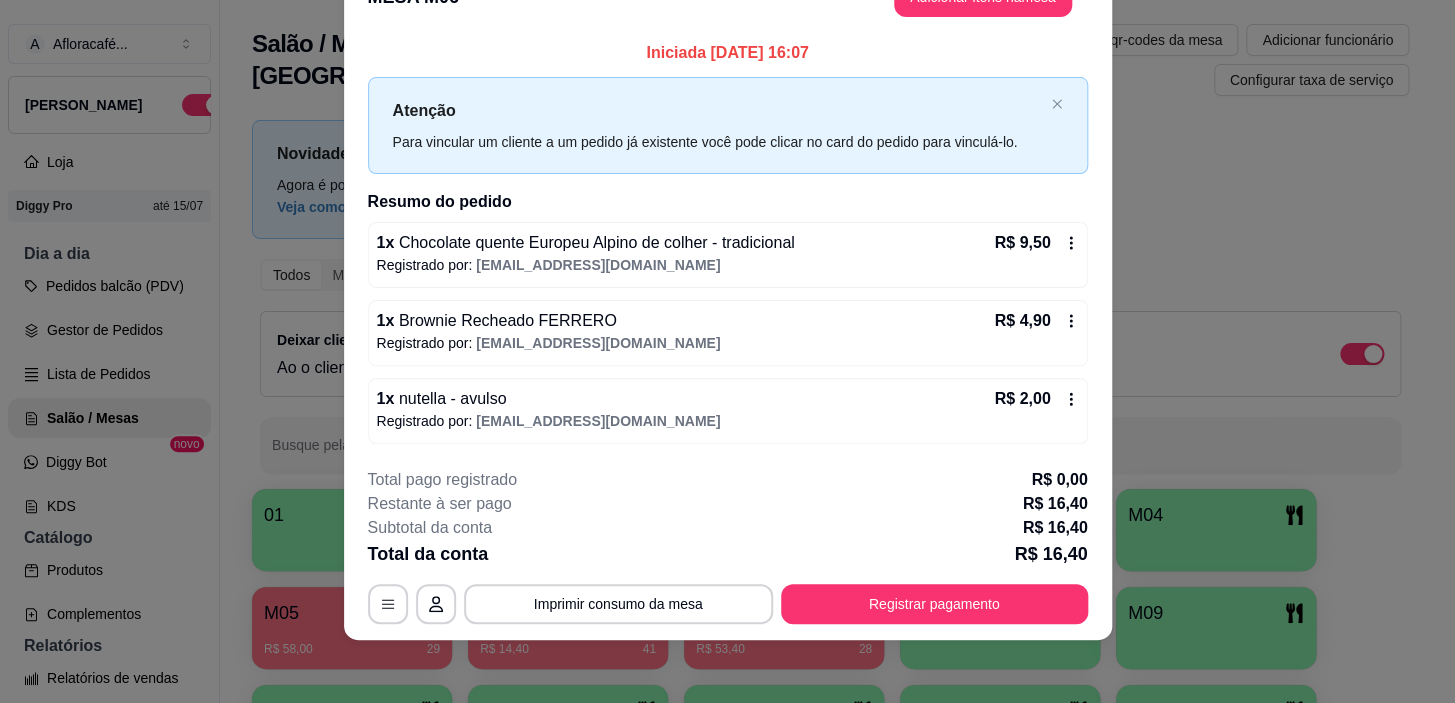 scroll, scrollTop: 0, scrollLeft: 0, axis: both 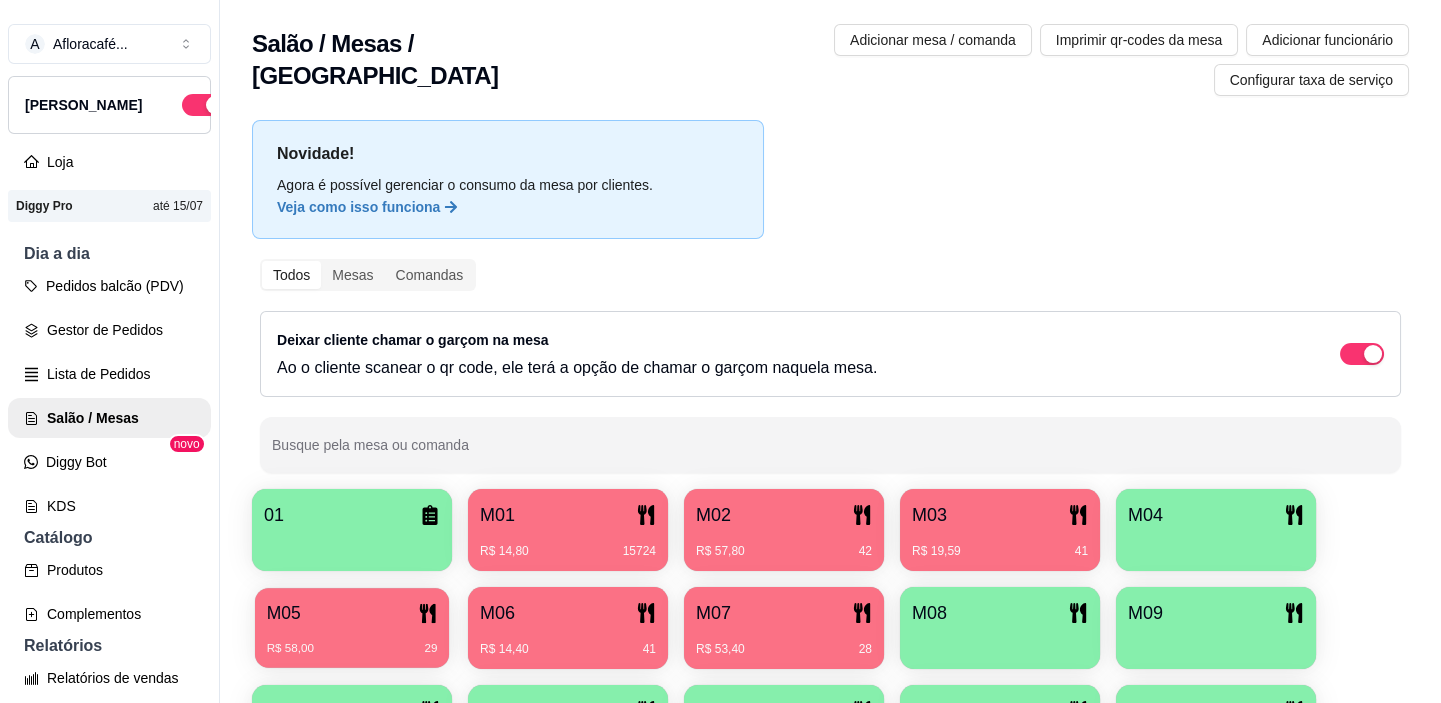 click on "01 M01 R$ 14,80 15724 M02 R$ 57,80 42 M03 R$ 19,59 41 M04 M05 R$ 58,00 29 M06 R$ 14,40 41 M07 R$ 53,40 28 M08 M09 M10 M11 M12 M13 M14 sara" at bounding box center (830, 677) 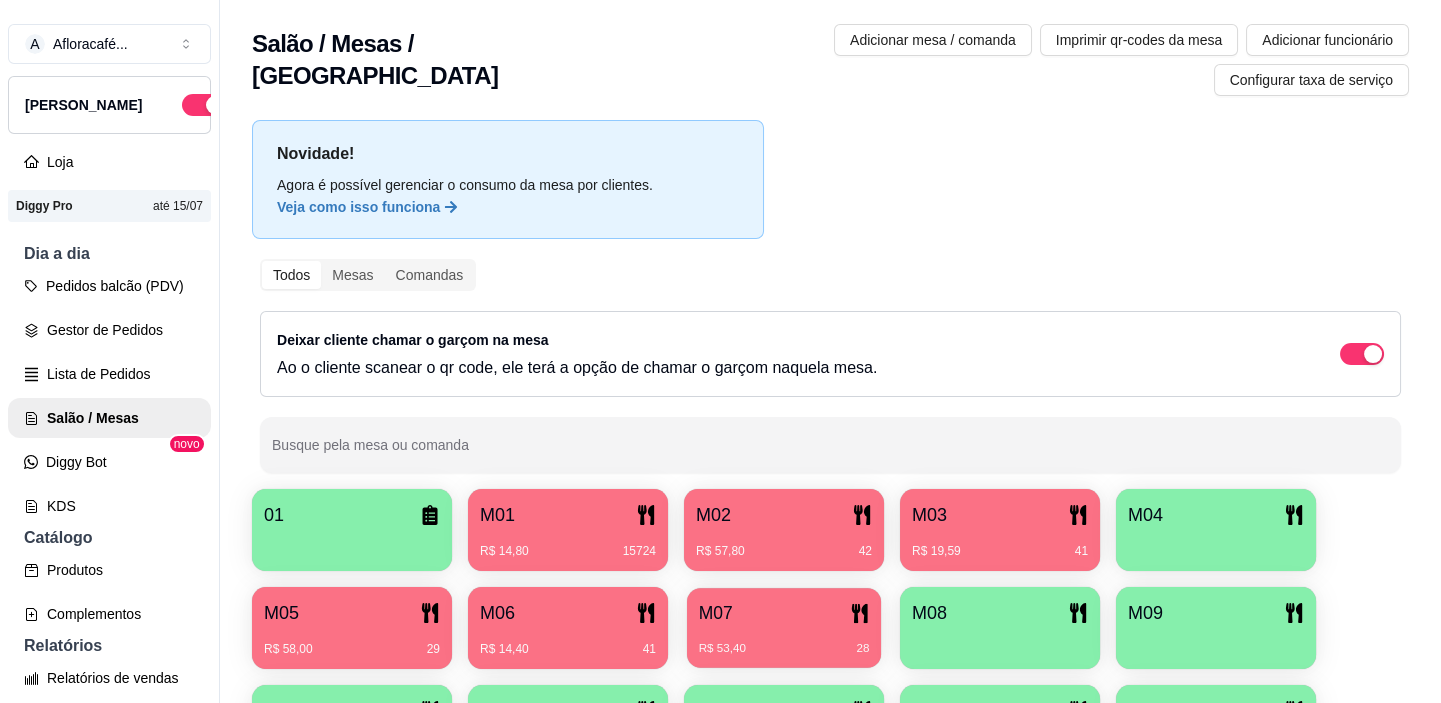 click on "R$ 53,40 28" at bounding box center (784, 641) 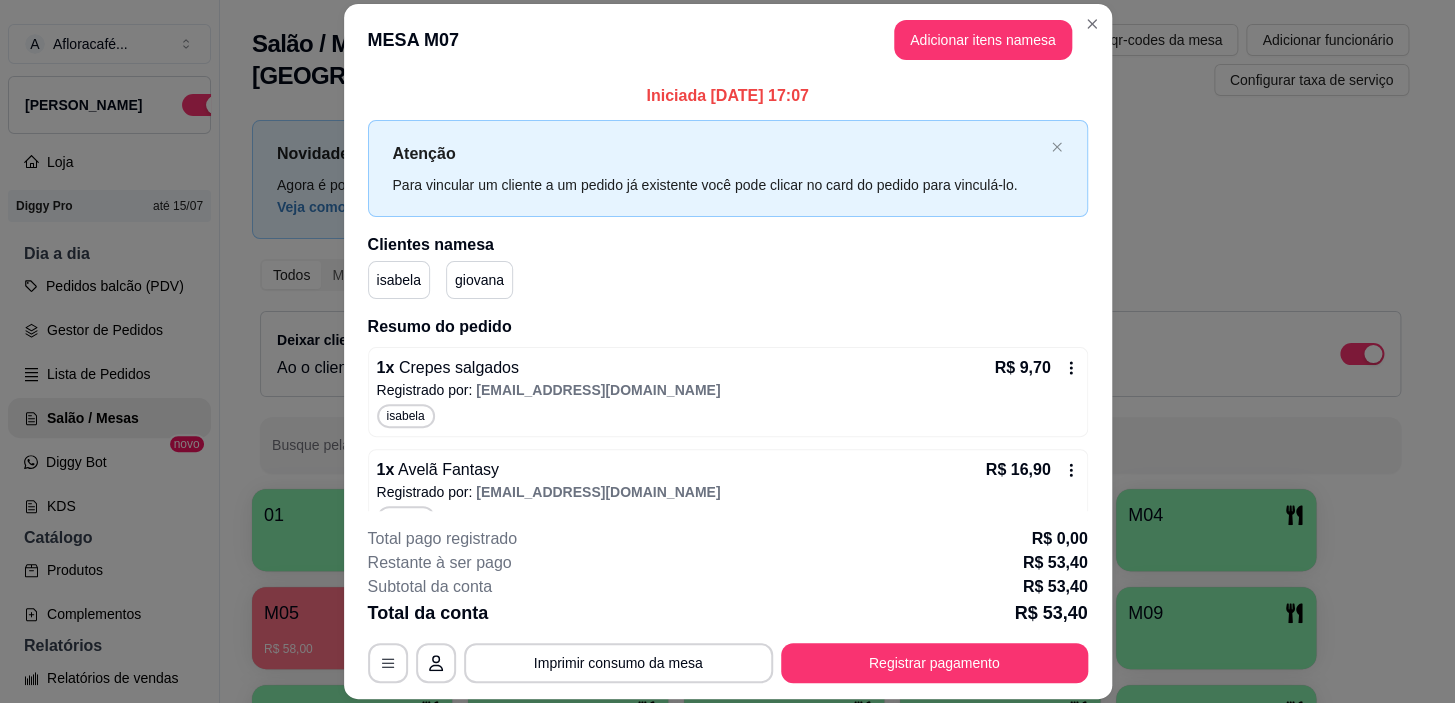click on "MESA M07 Adicionar itens na  mesa" at bounding box center (728, 40) 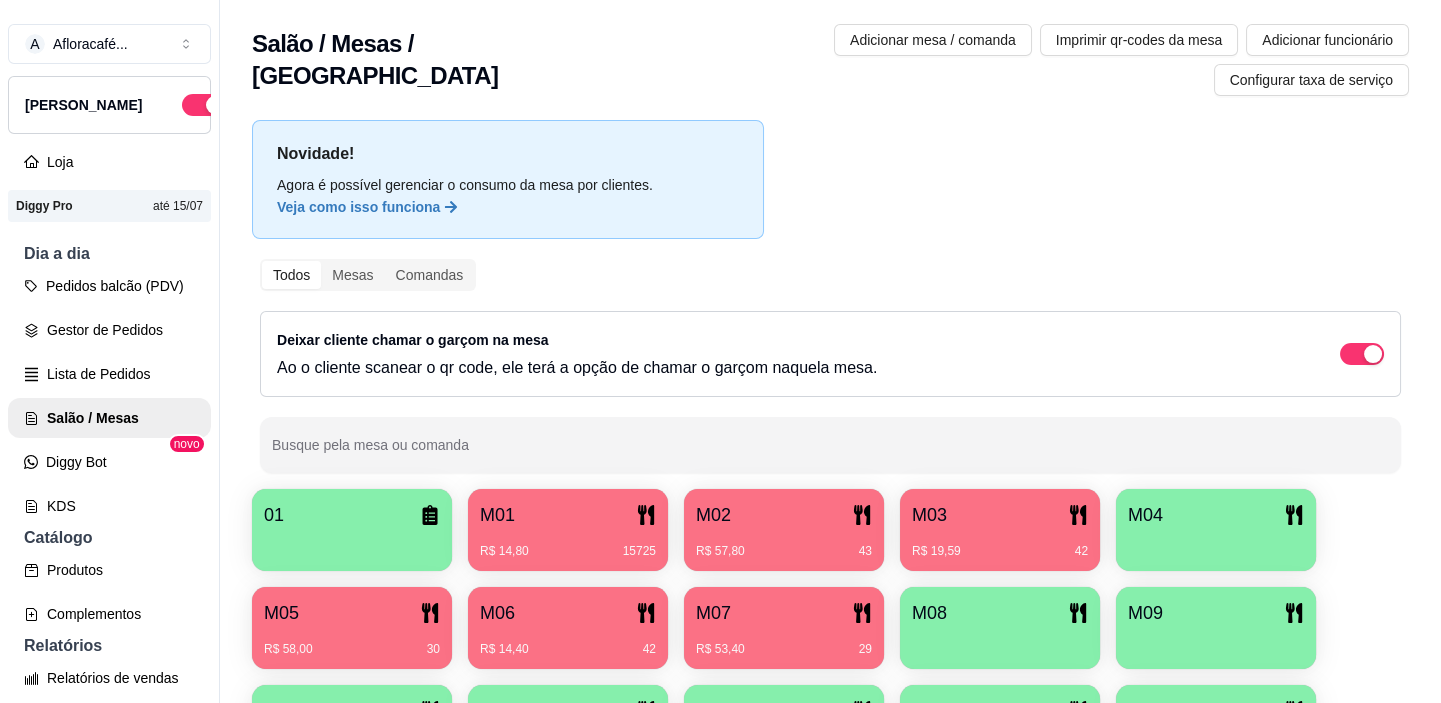 click on "M03 R$ 19,59 42" at bounding box center (1000, 530) 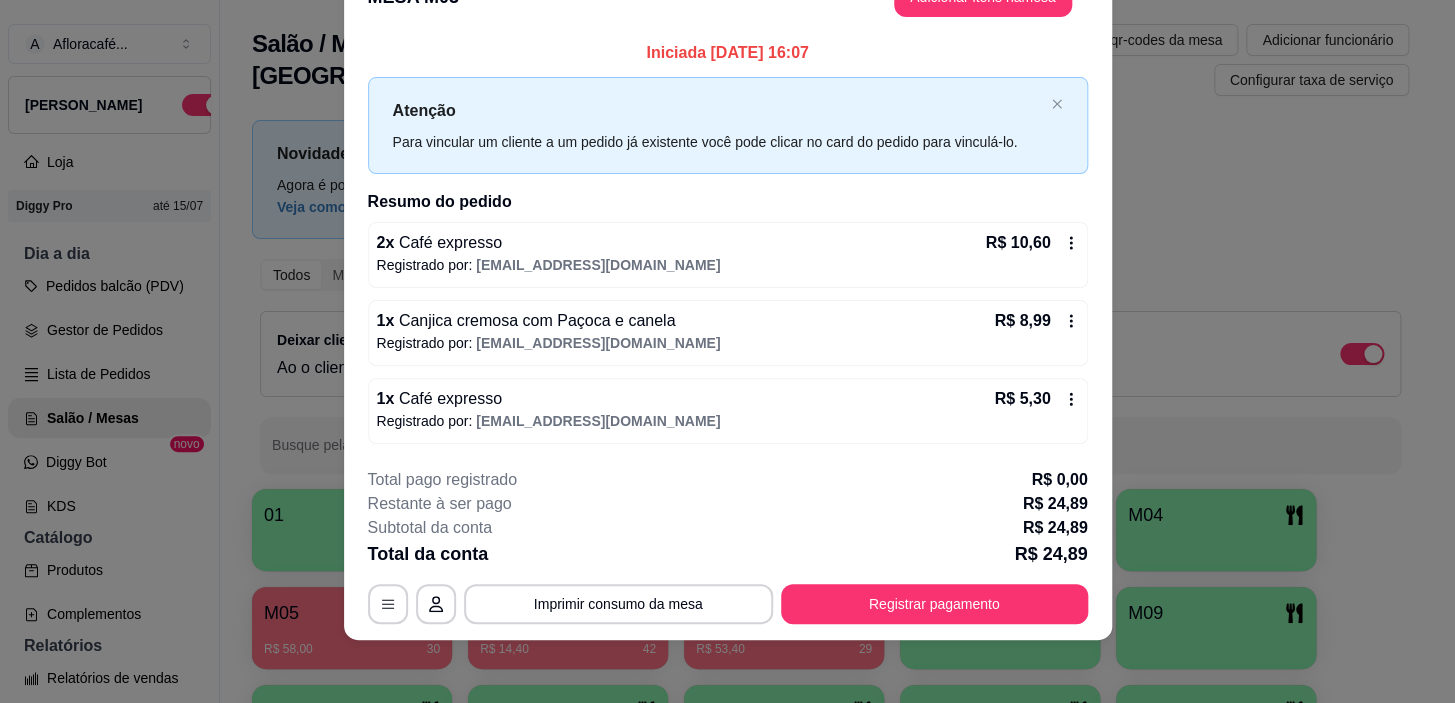 scroll, scrollTop: 0, scrollLeft: 0, axis: both 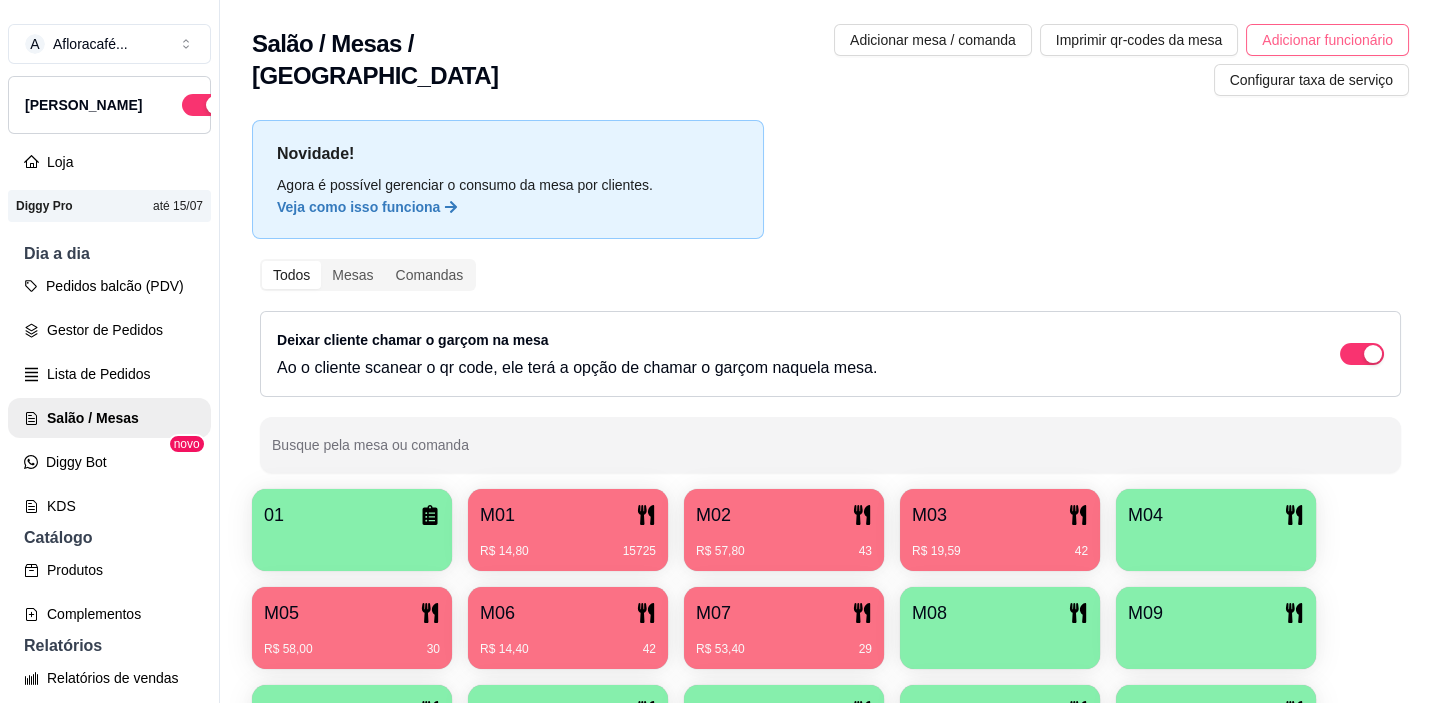 drag, startPoint x: 1082, startPoint y: 18, endPoint x: 1064, endPoint y: 50, distance: 36.71512 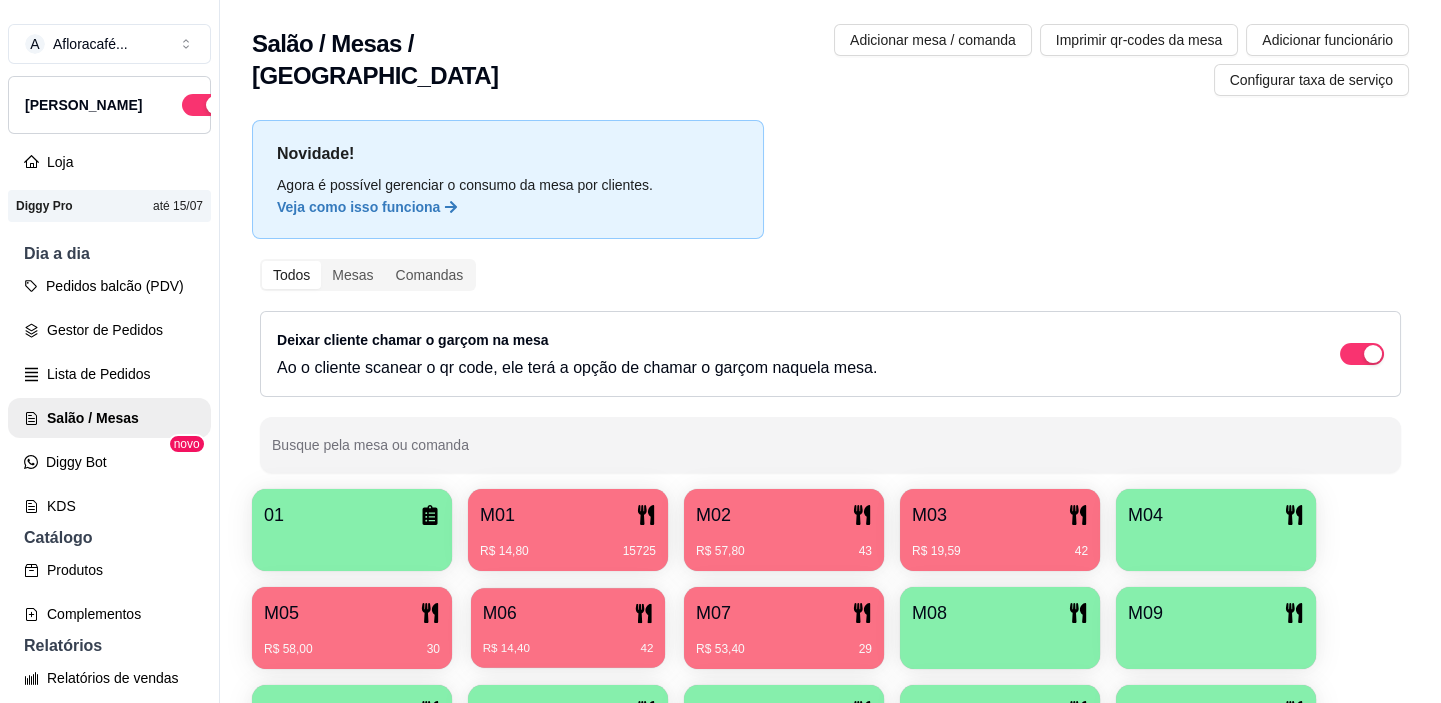 click on "R$ 14,40 42" at bounding box center (568, 641) 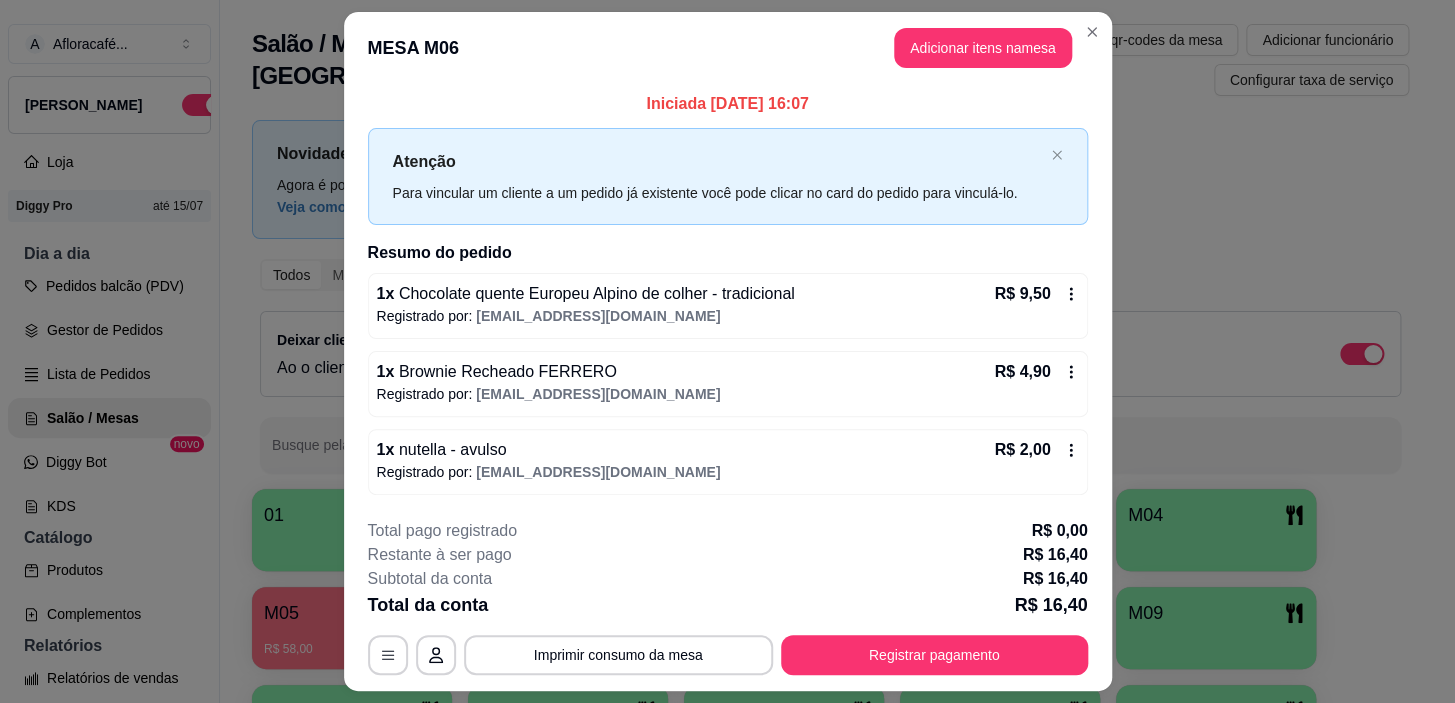 scroll, scrollTop: 51, scrollLeft: 0, axis: vertical 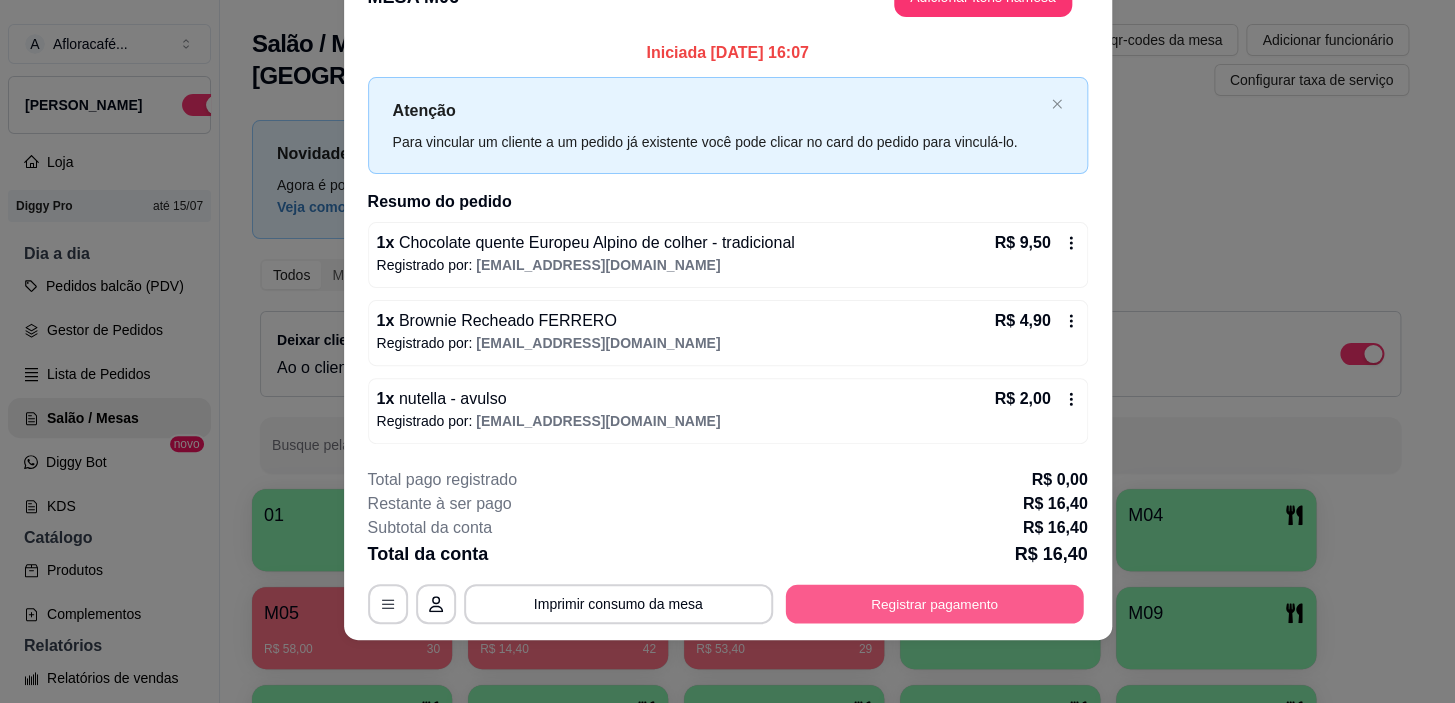 click on "Registrar pagamento" at bounding box center (934, 604) 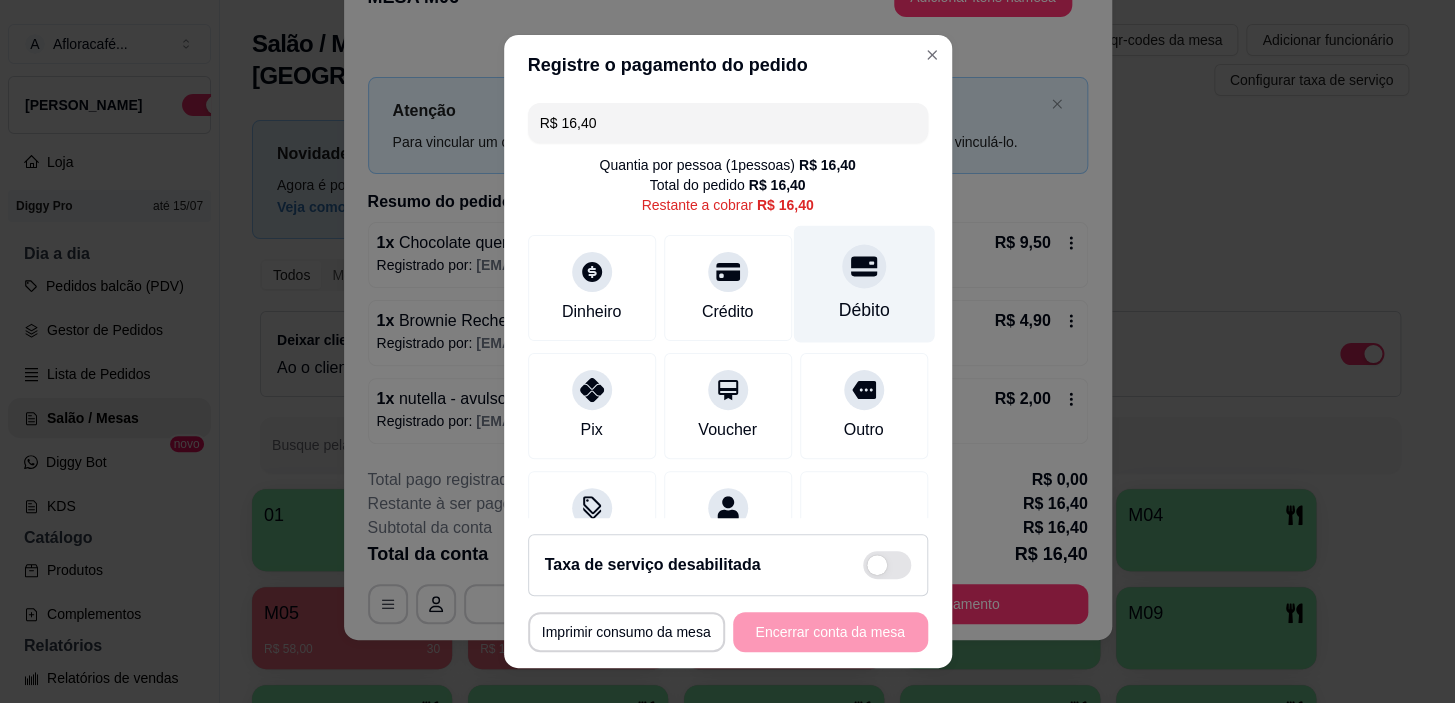 click on "Débito" at bounding box center [863, 310] 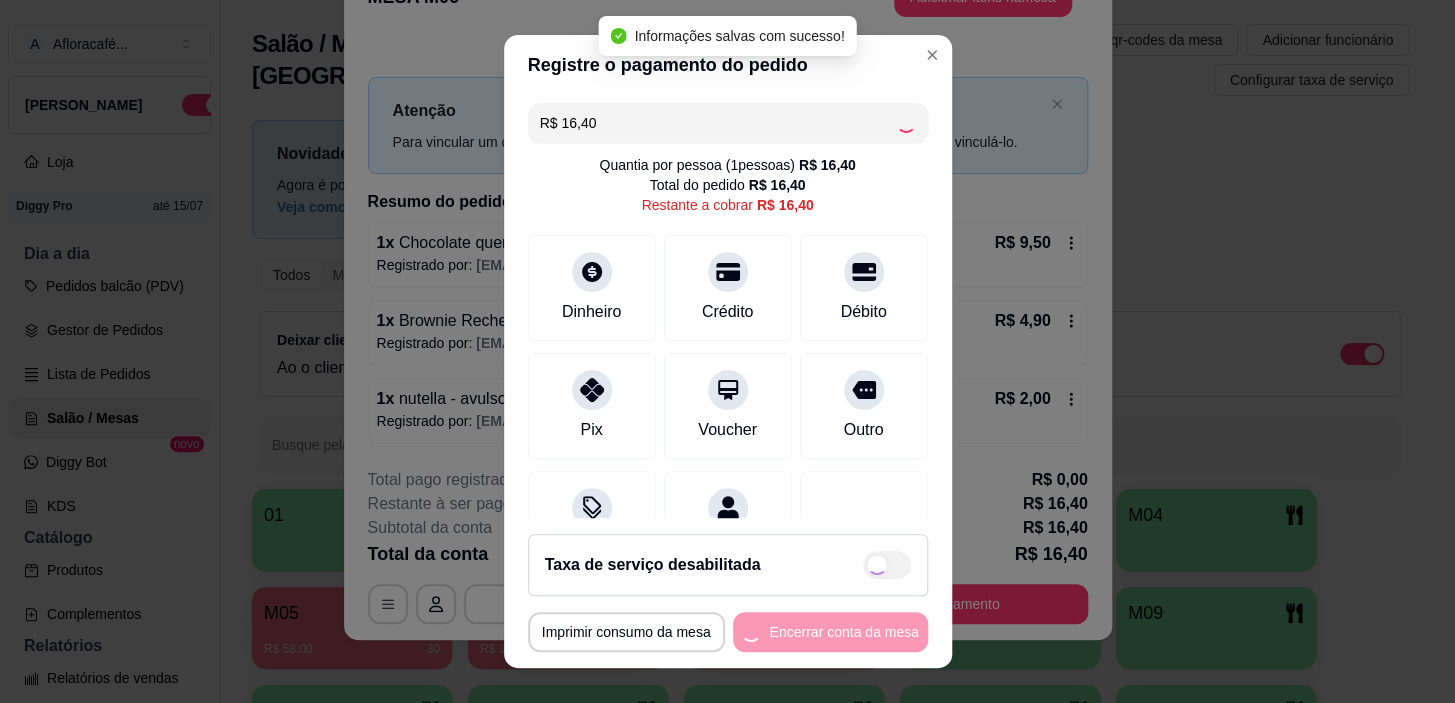type on "R$ 0,00" 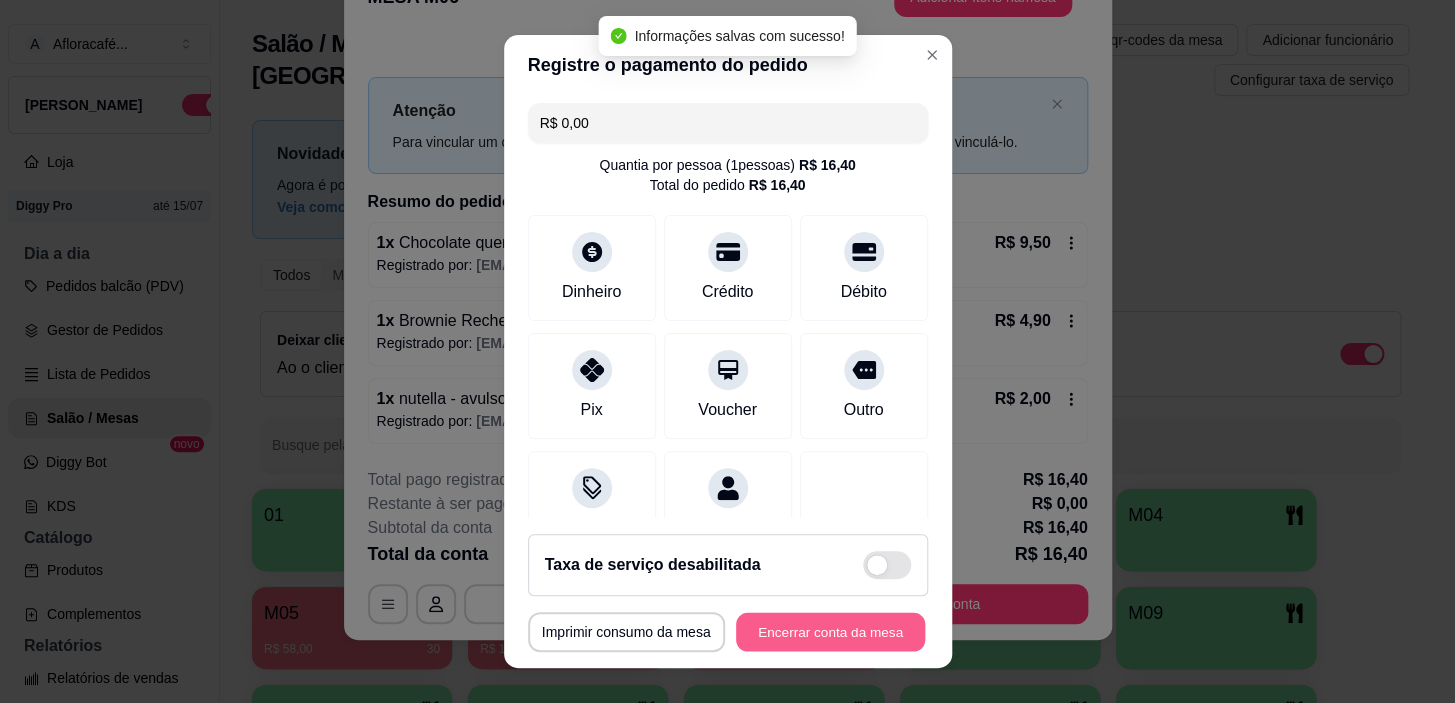 click on "Encerrar conta da mesa" at bounding box center [830, 631] 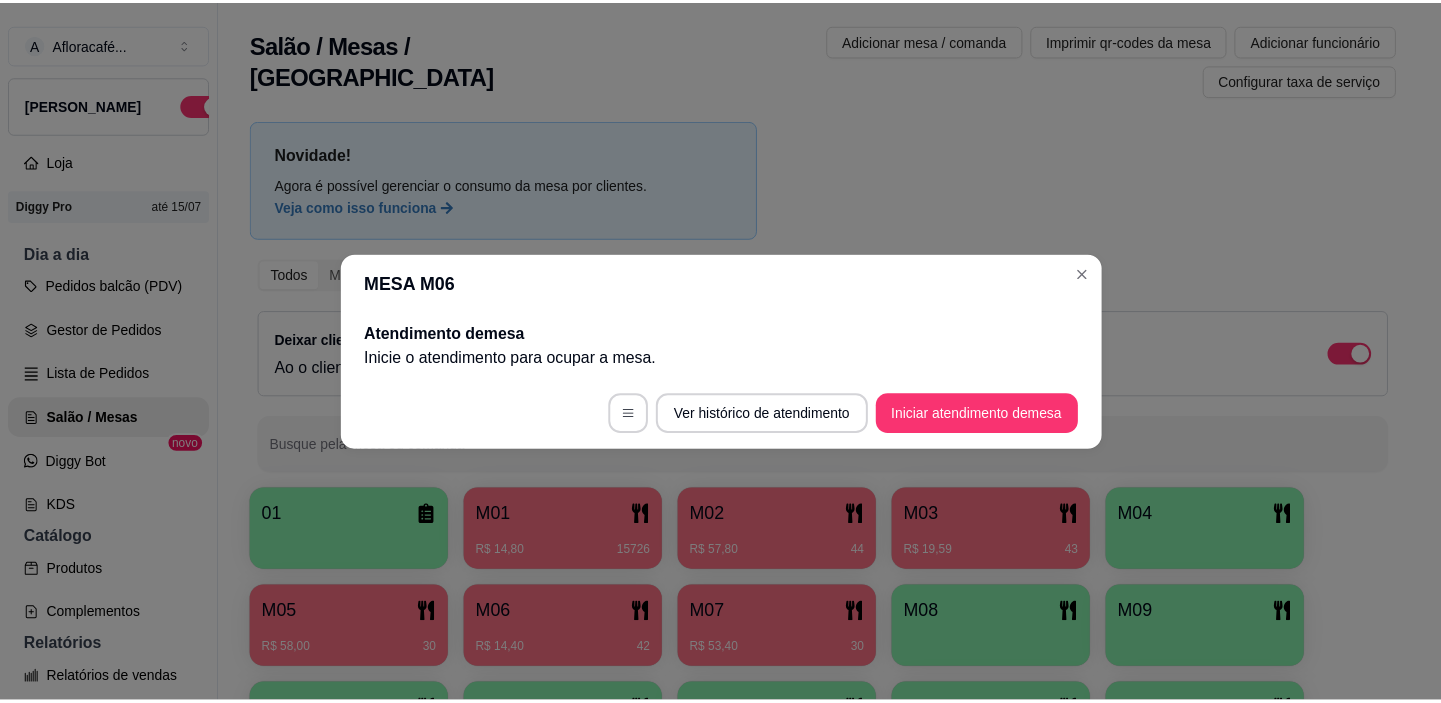 scroll, scrollTop: 0, scrollLeft: 0, axis: both 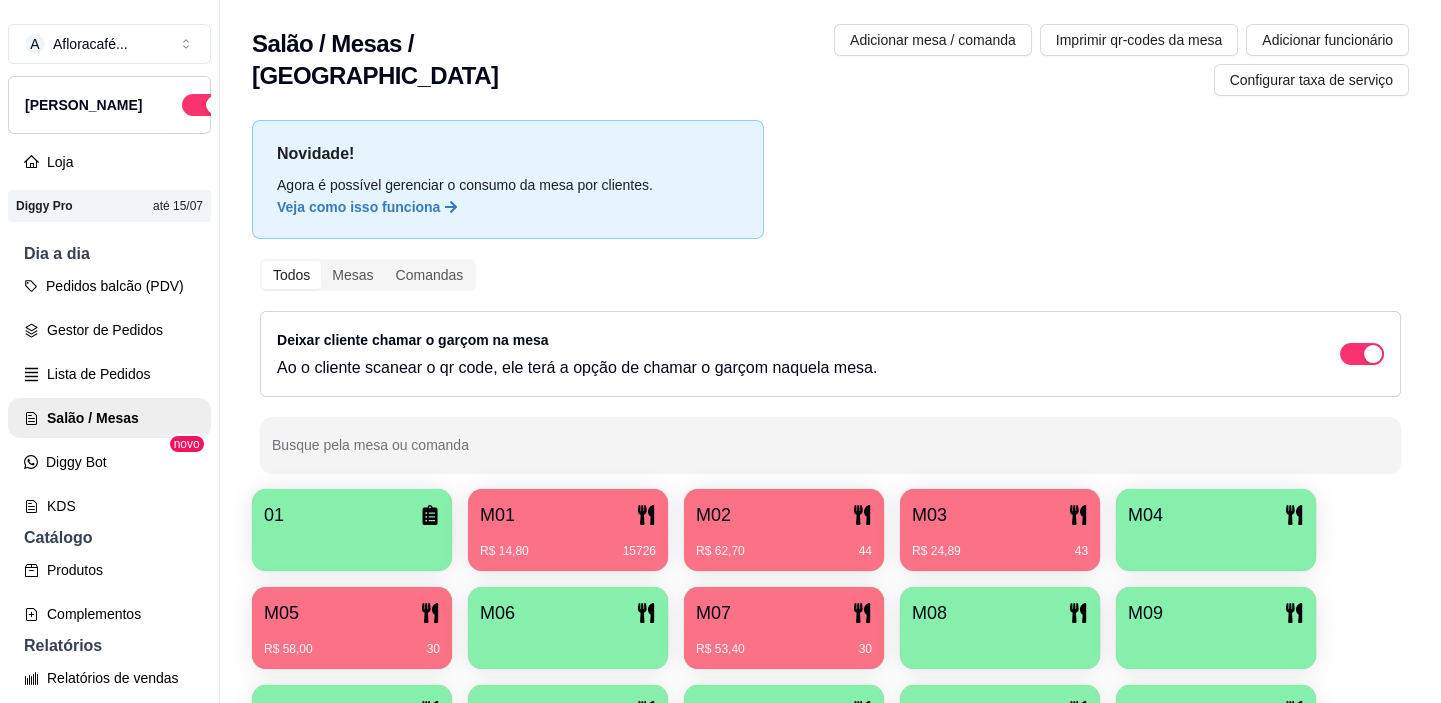 click on "M07" at bounding box center (713, 613) 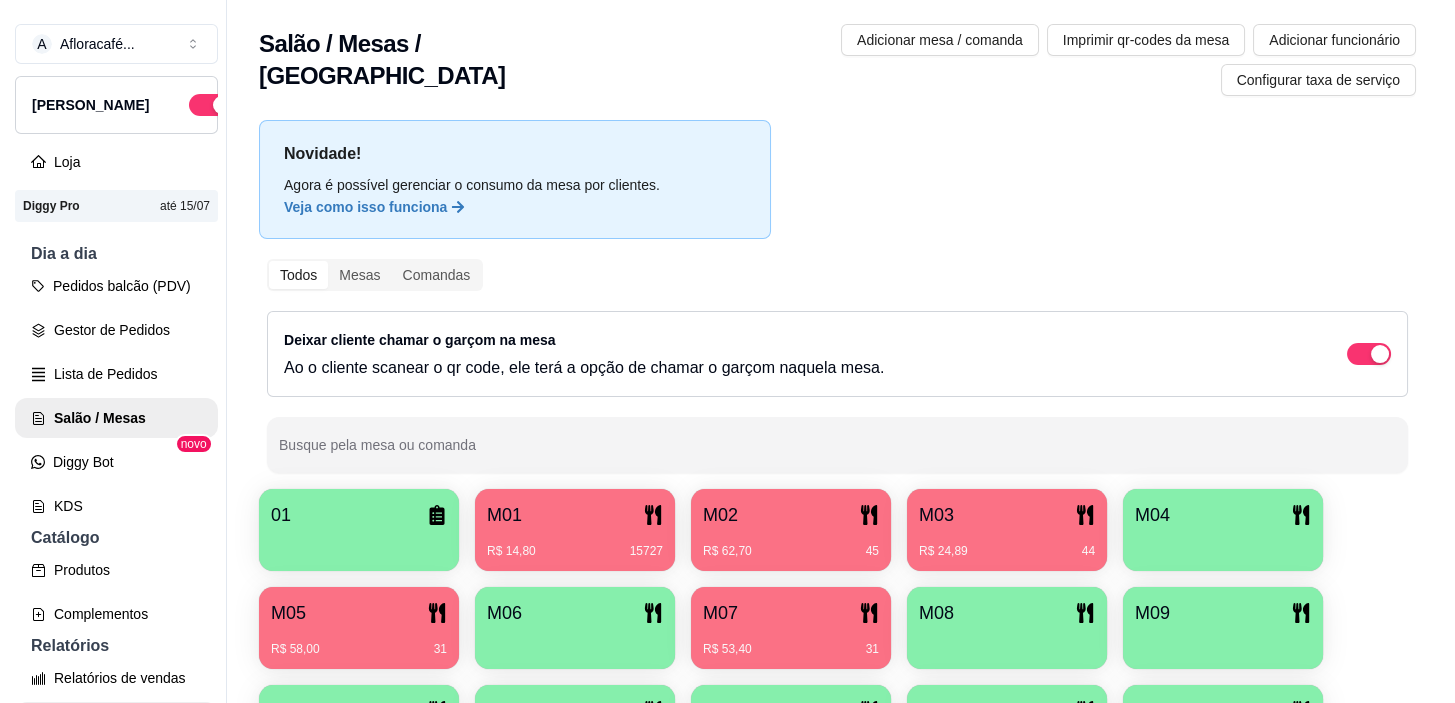 scroll, scrollTop: 90, scrollLeft: 0, axis: vertical 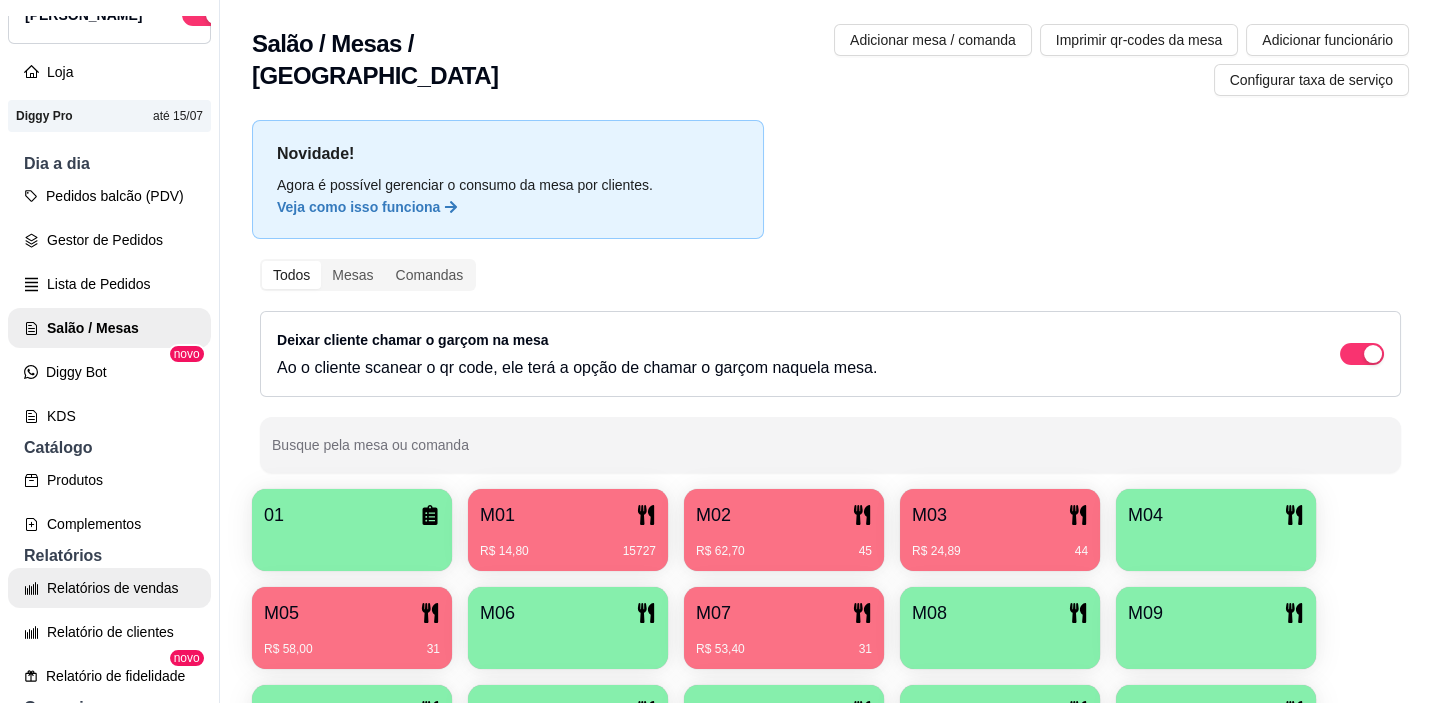 click on "Relatórios de vendas" at bounding box center [109, 588] 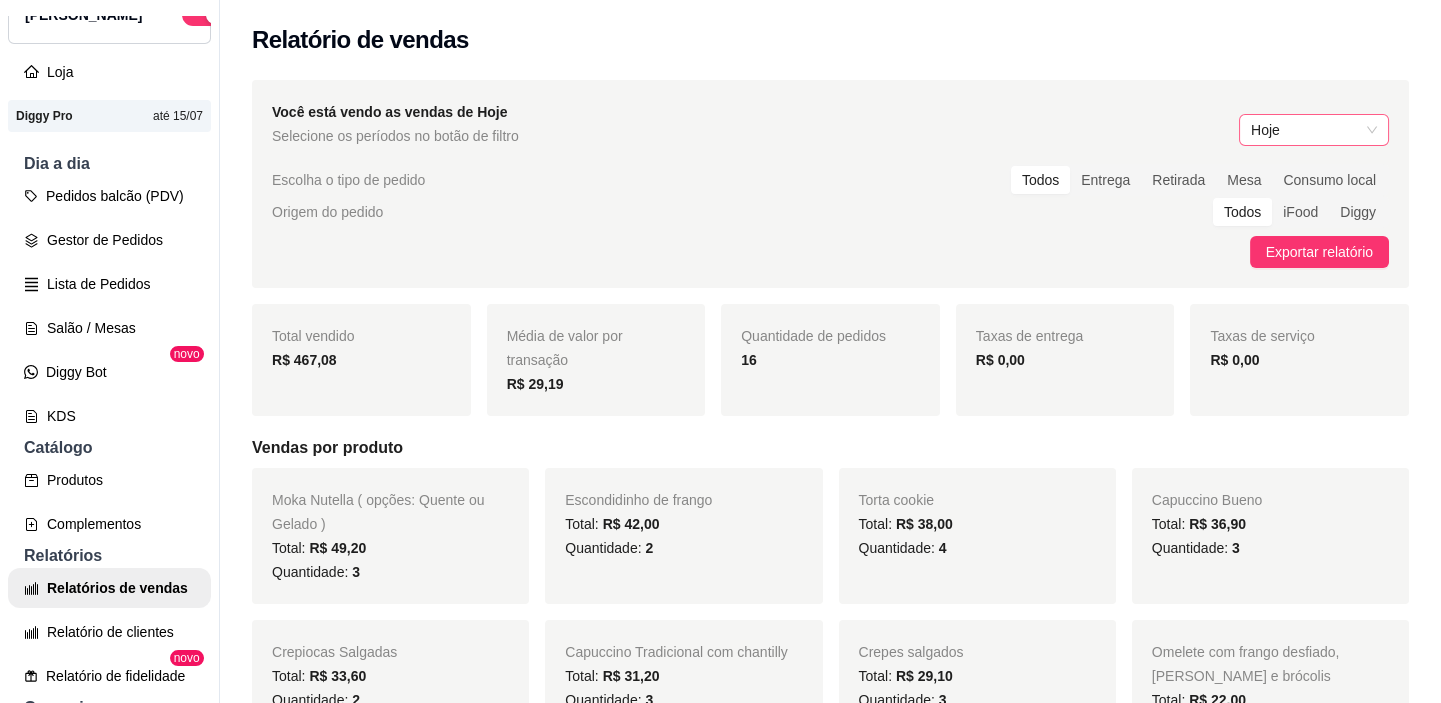 click on "Hoje" at bounding box center [1314, 130] 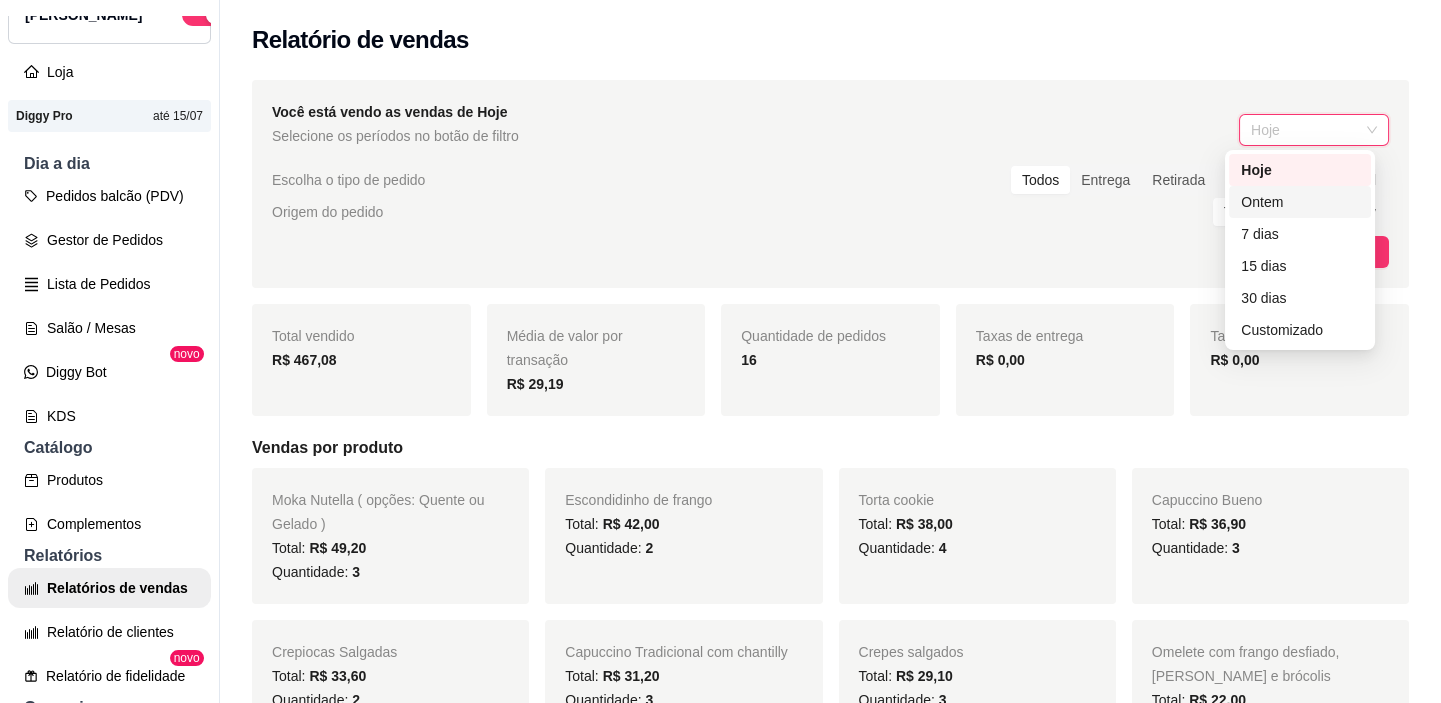 click on "Ontem" at bounding box center (1300, 202) 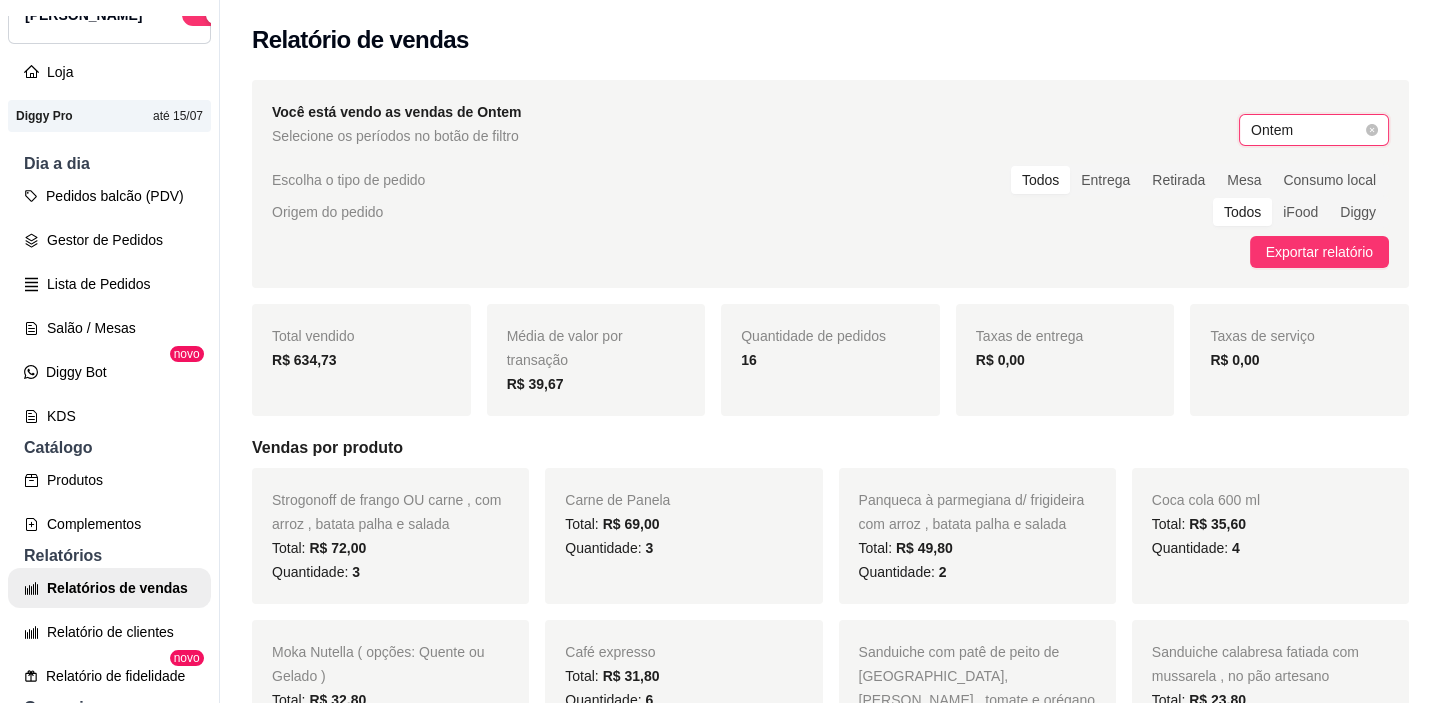 click on "Ontem" at bounding box center (1314, 130) 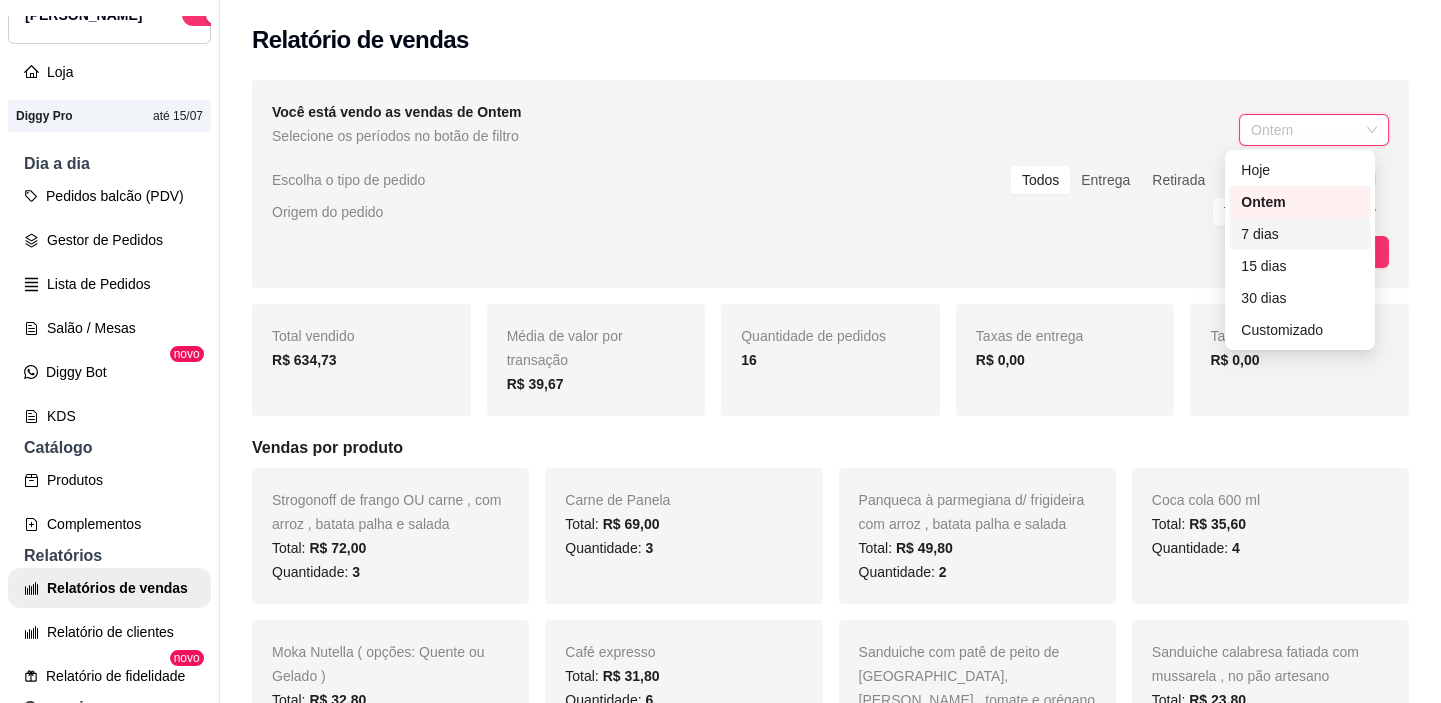 click on "7 dias" at bounding box center [1300, 234] 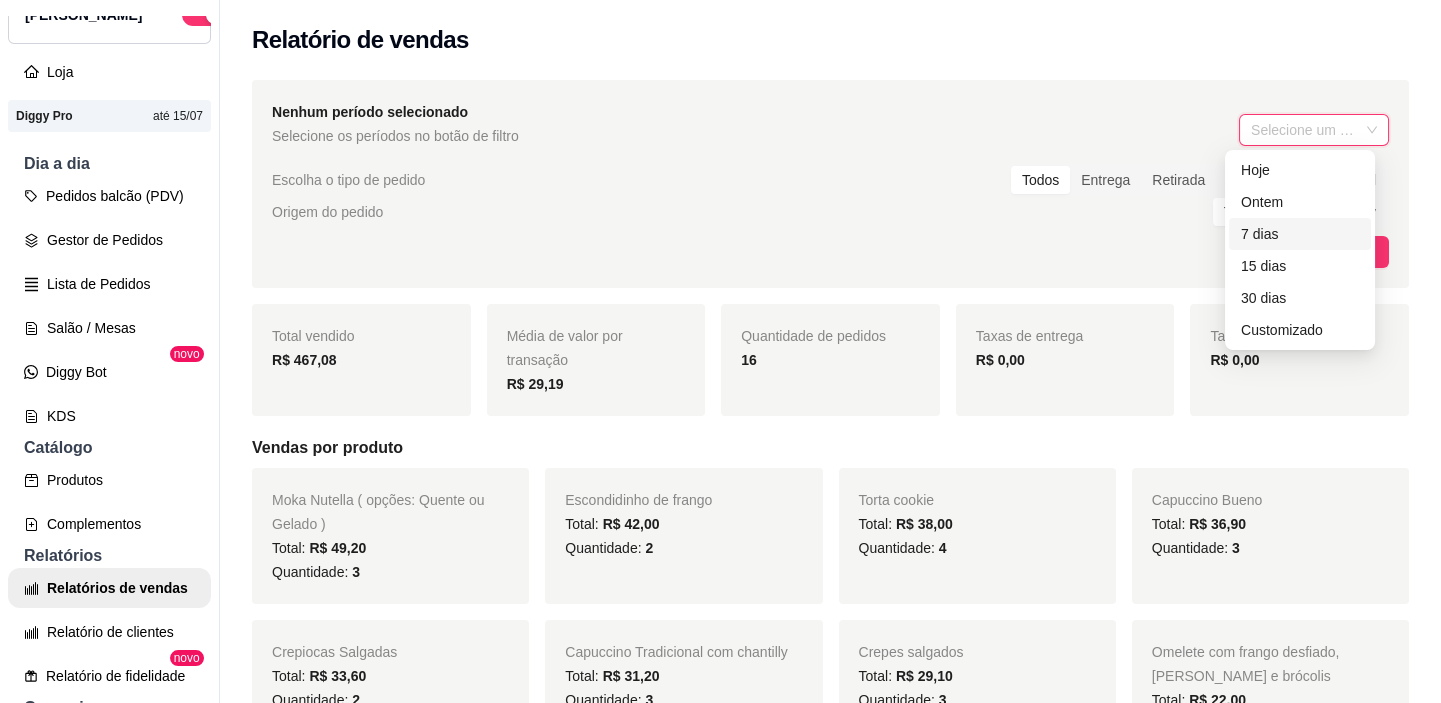 click at bounding box center [1314, 130] 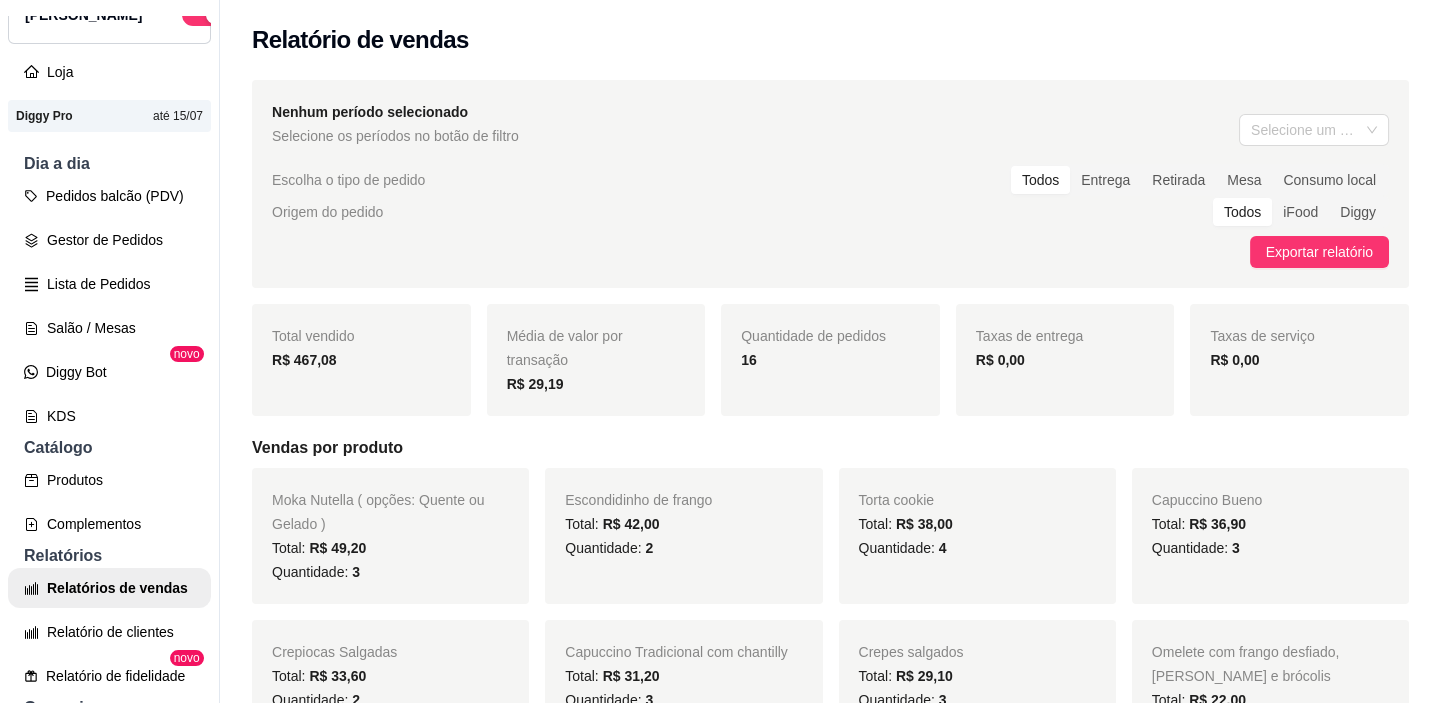 click on "Escolha o tipo de pedido Todos Entrega Retirada Mesa Consumo local" at bounding box center (830, 180) 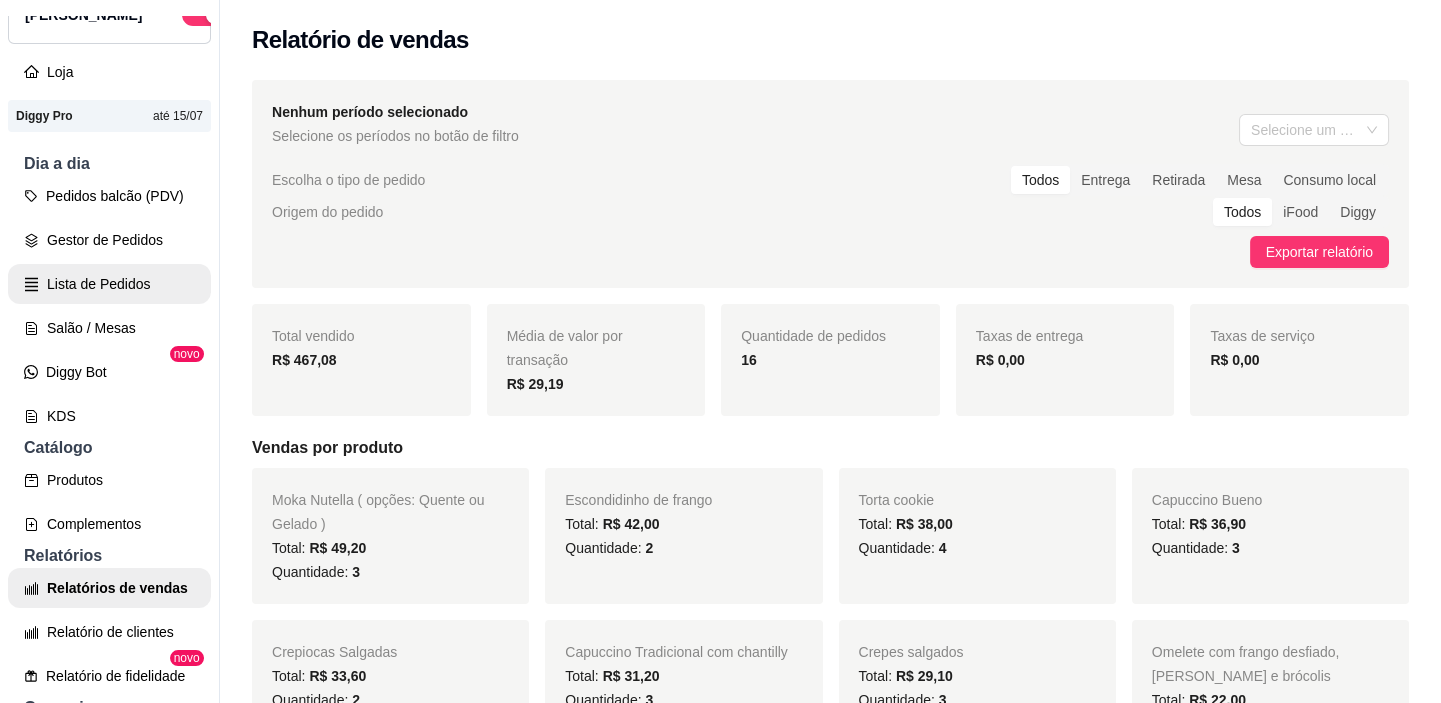 click on "Lista de Pedidos" at bounding box center [109, 284] 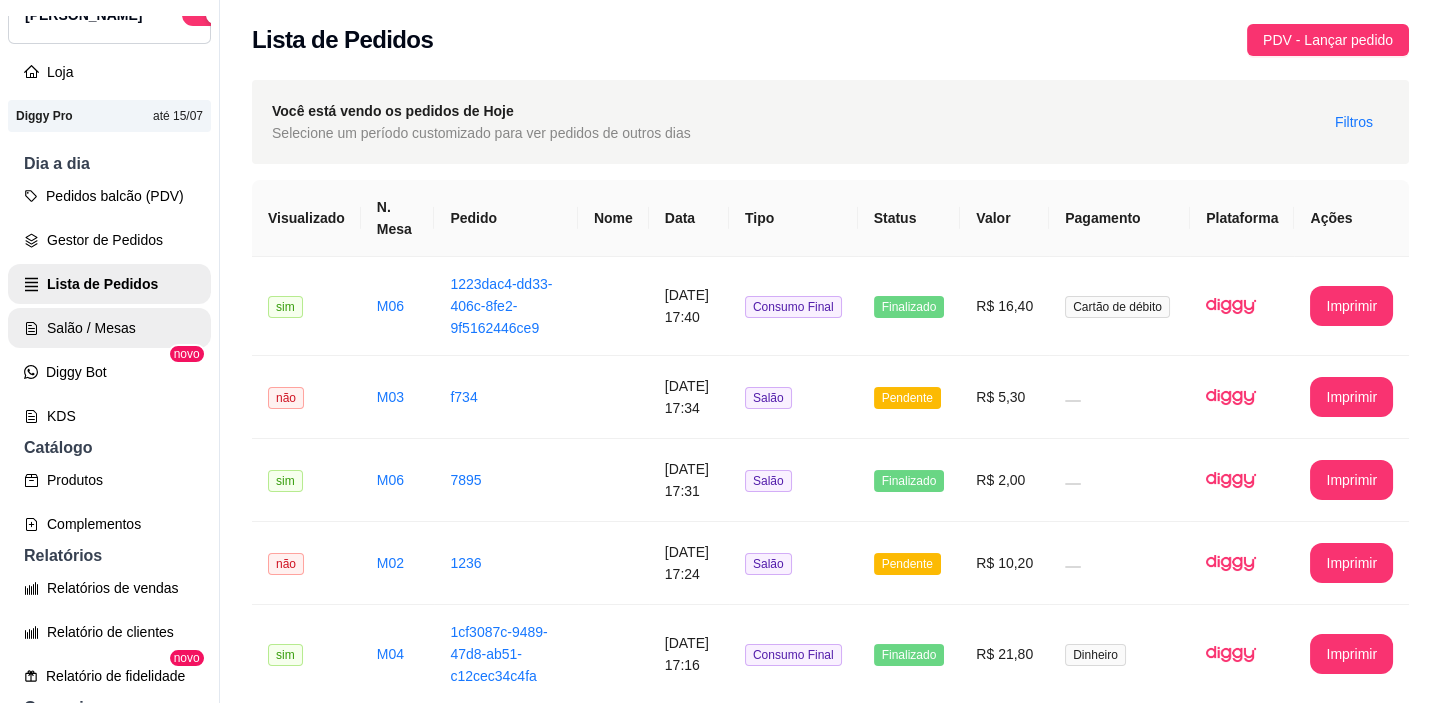 click on "Salão / Mesas" at bounding box center (109, 328) 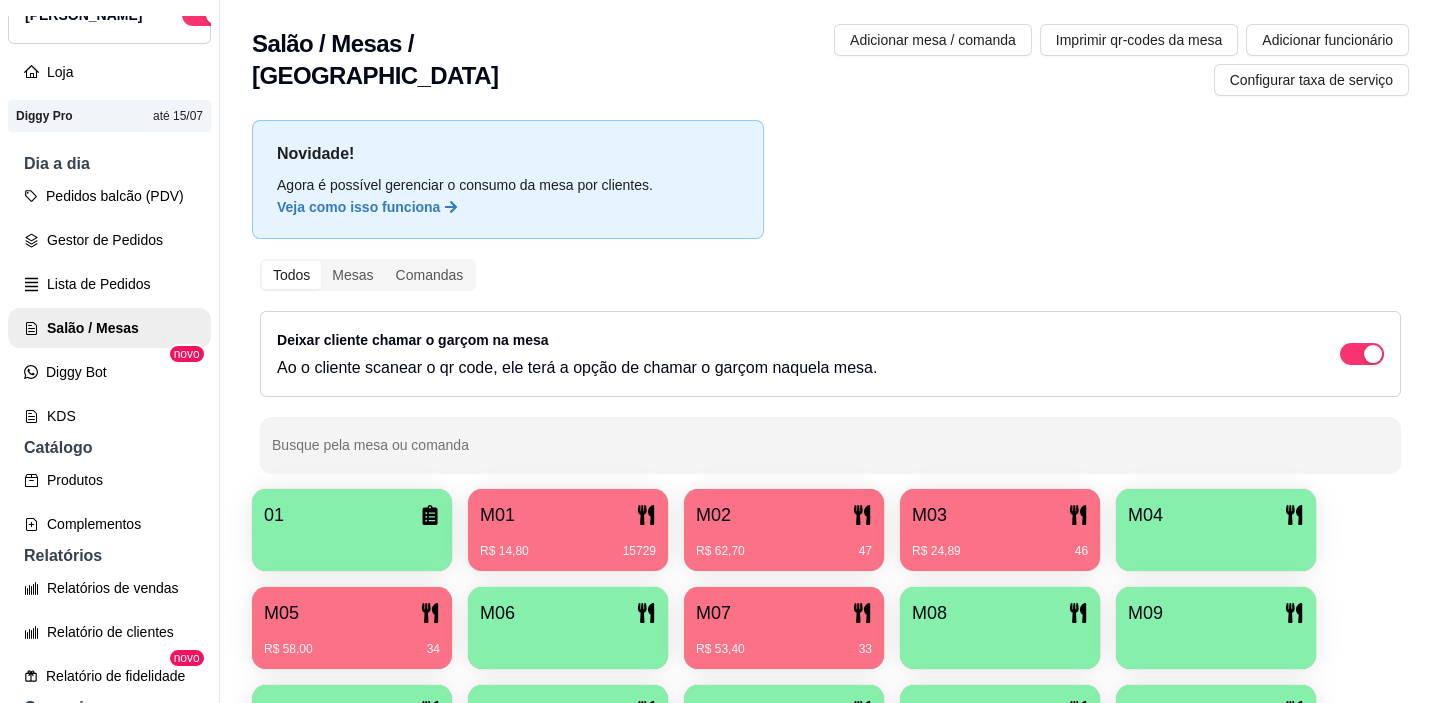 click on "M07" at bounding box center [784, 613] 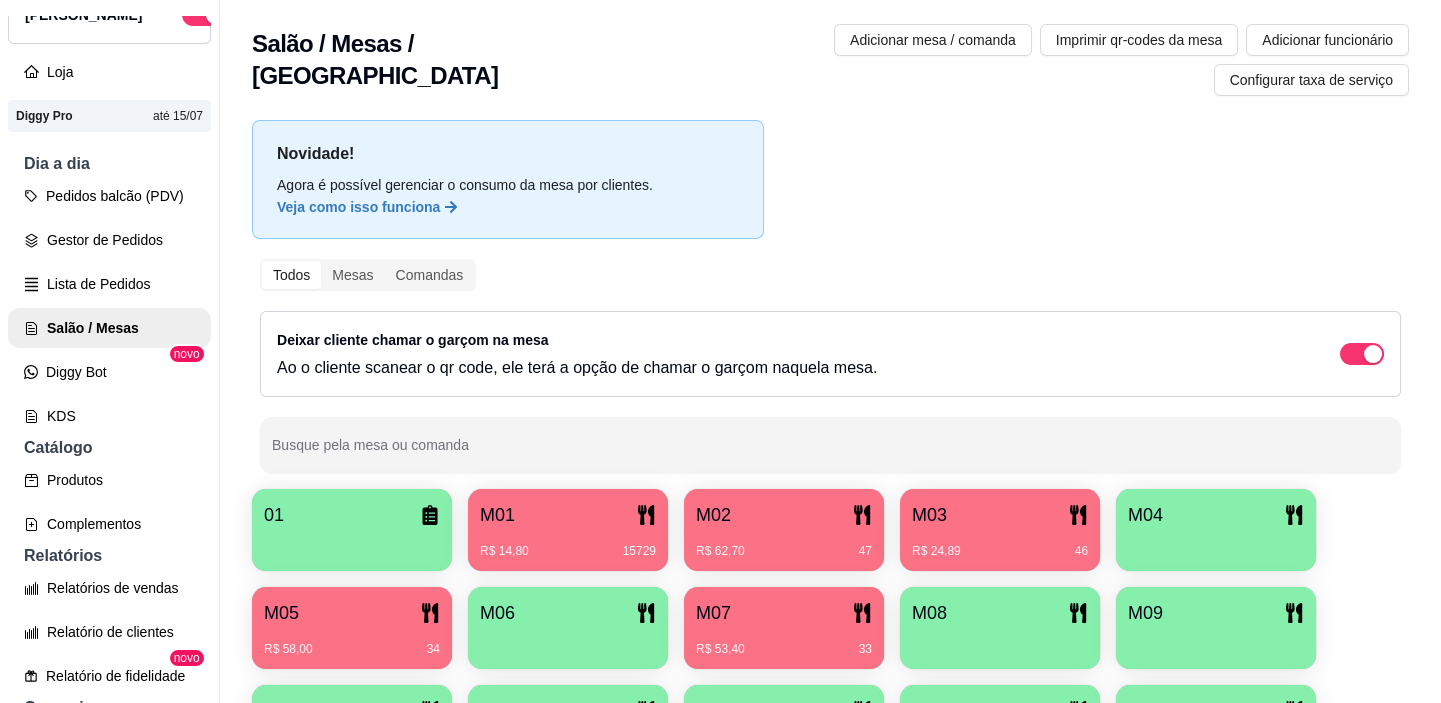 click on "M05" at bounding box center [352, 613] 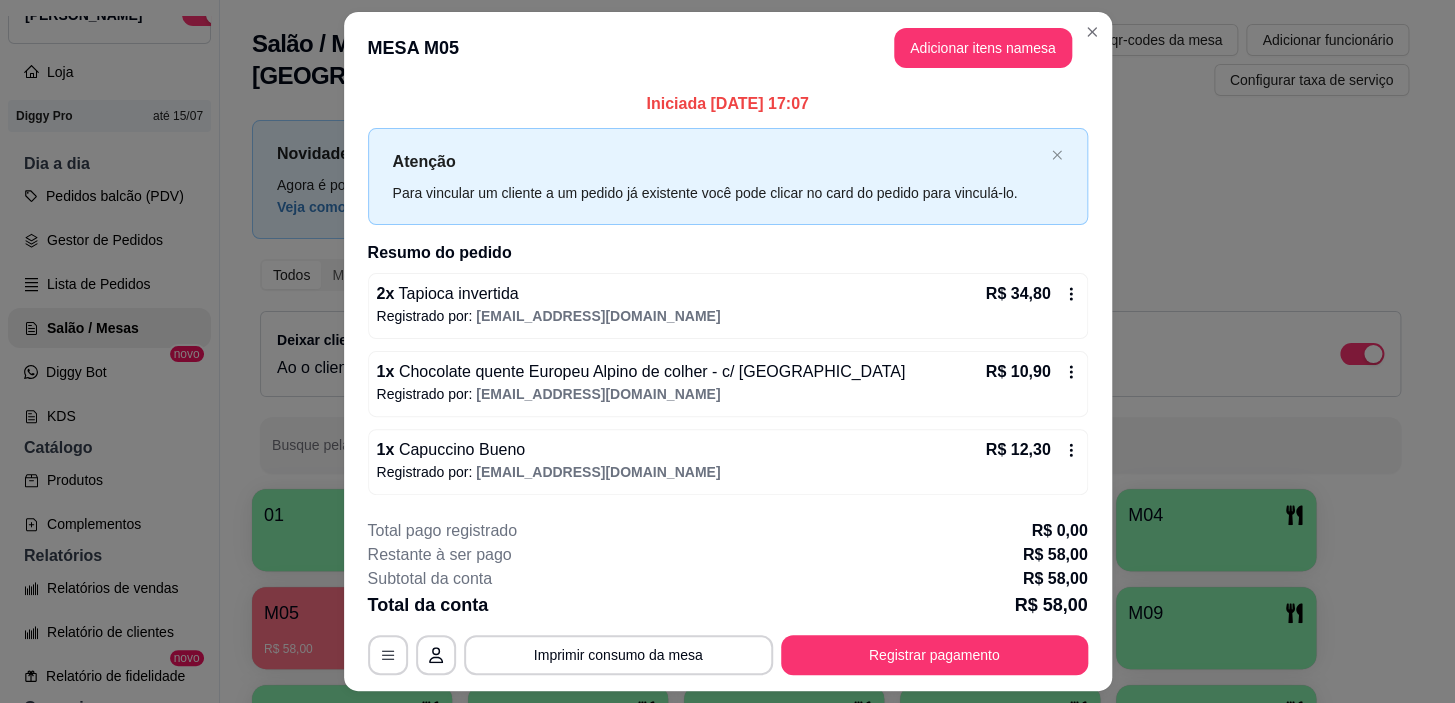 scroll, scrollTop: 51, scrollLeft: 0, axis: vertical 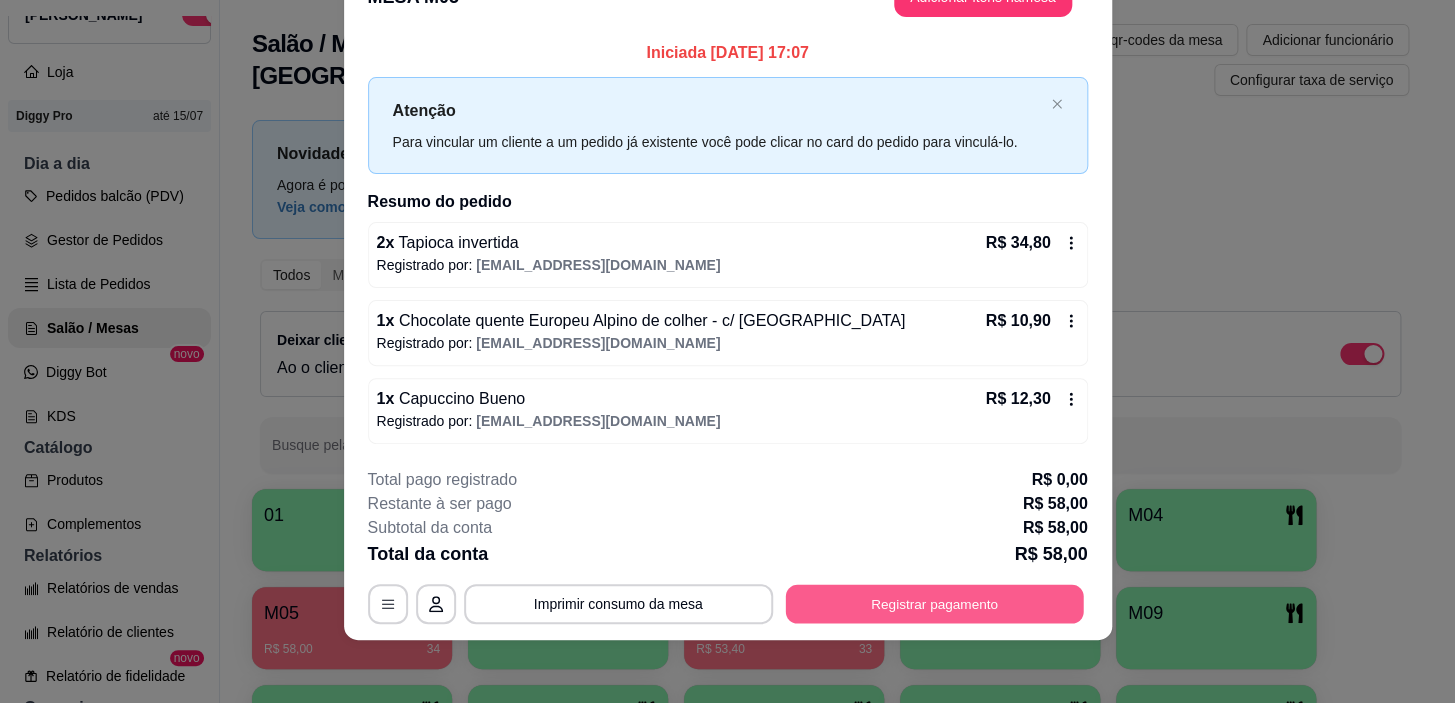 click on "Registrar pagamento" at bounding box center (934, 604) 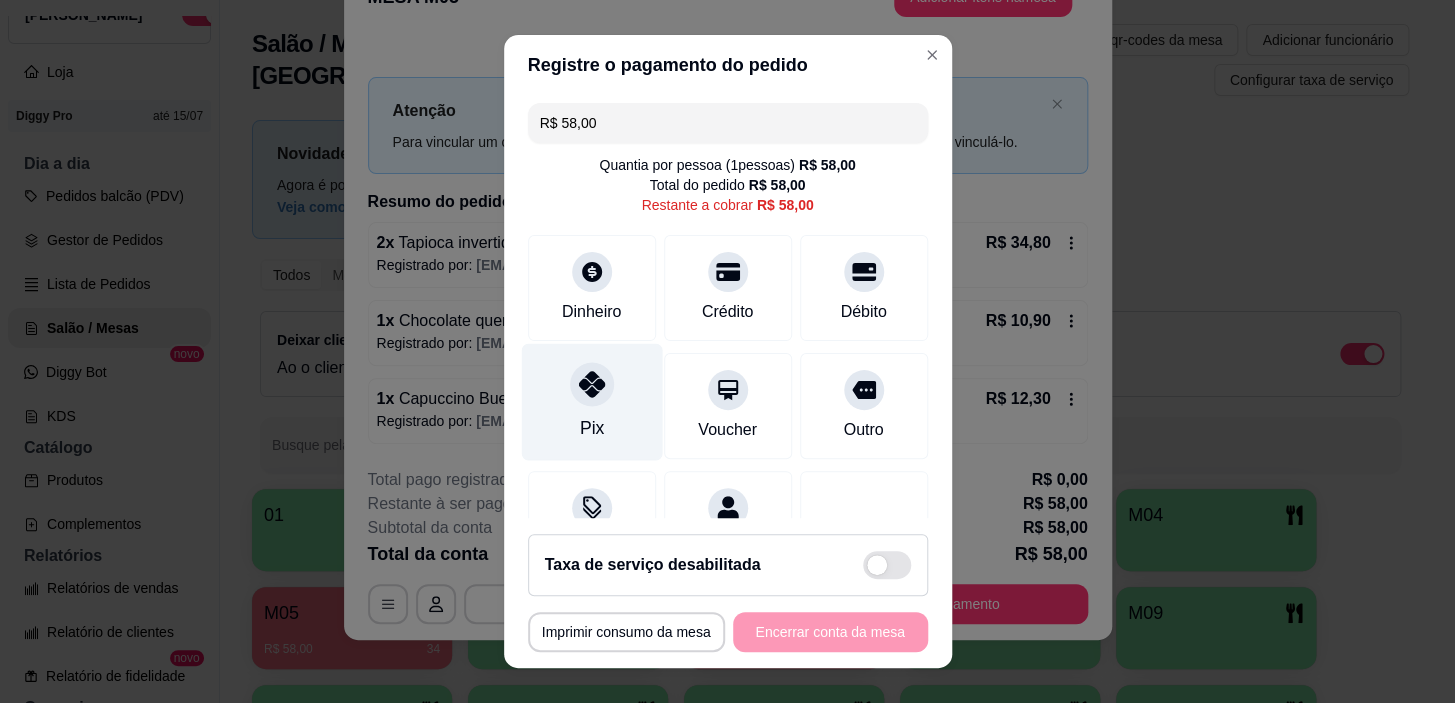 click 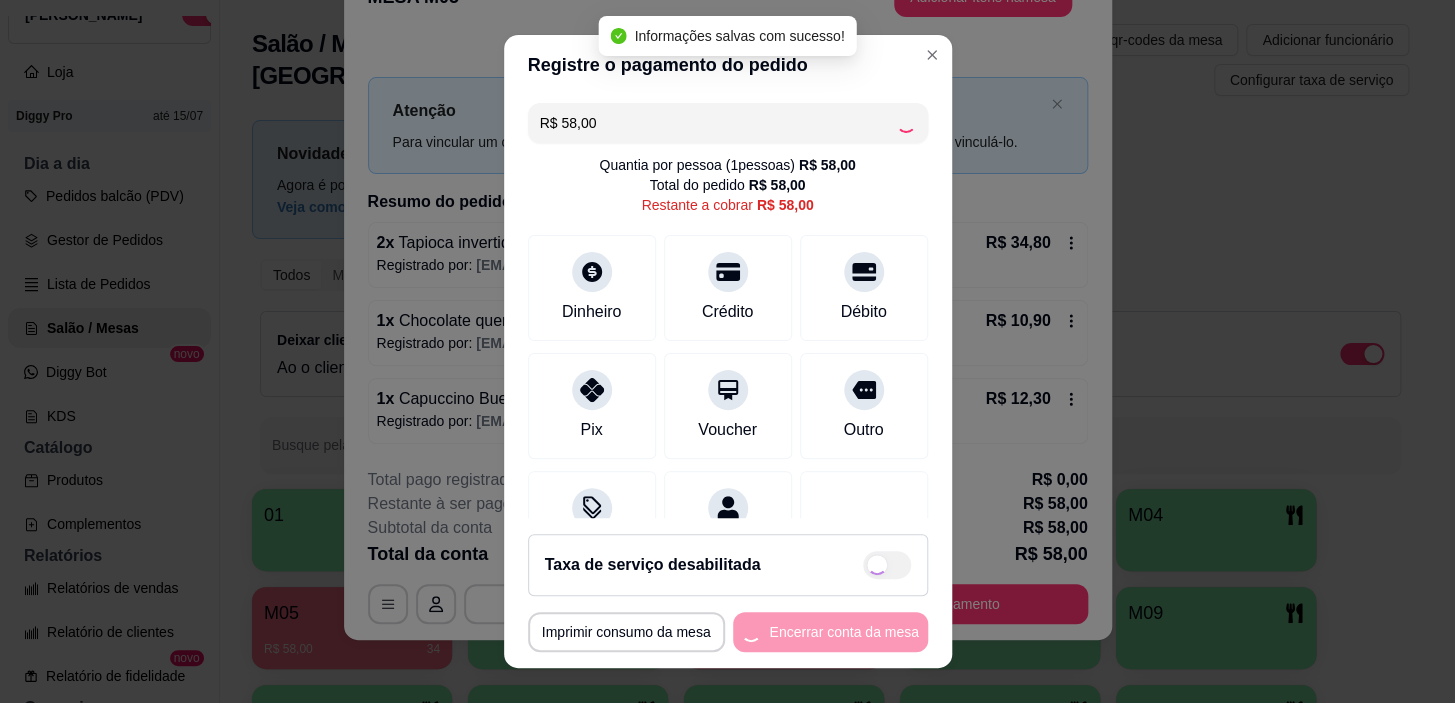 type on "R$ 0,00" 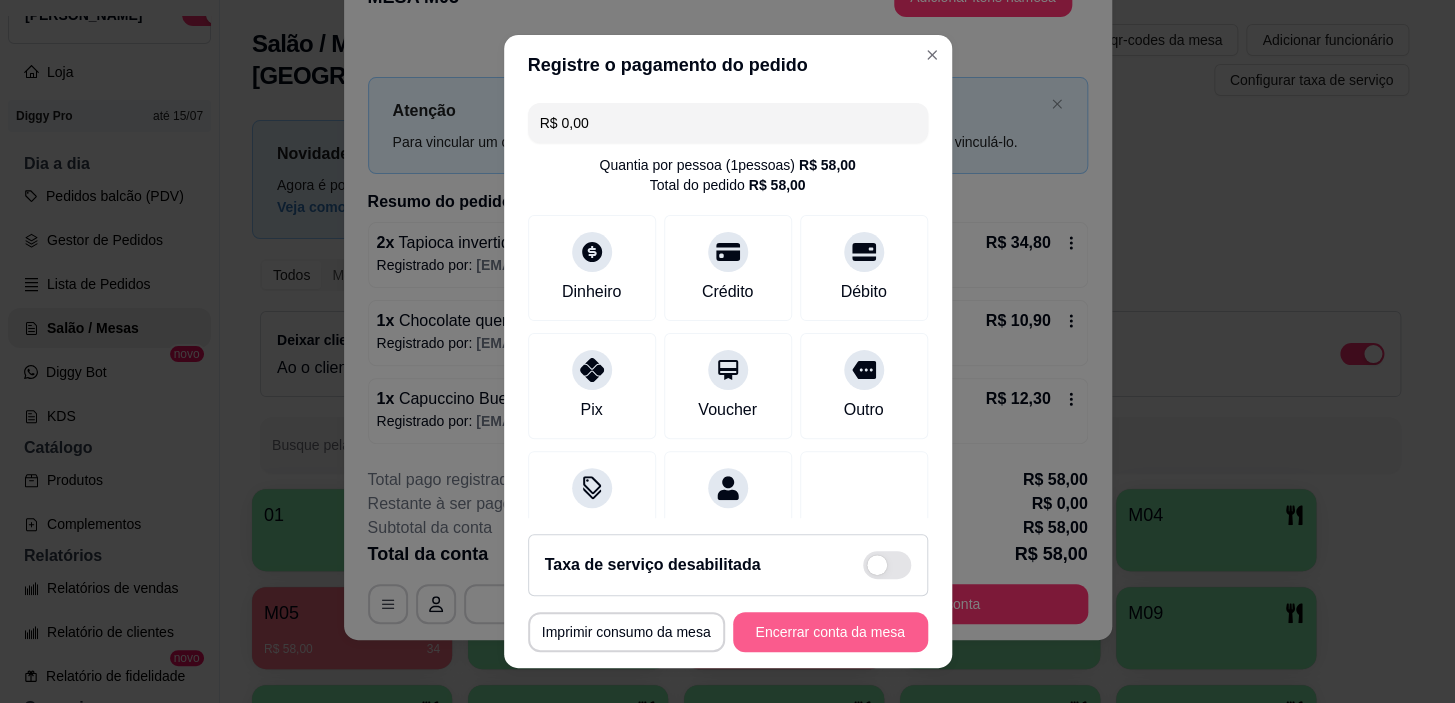 click on "Encerrar conta da mesa" at bounding box center [830, 632] 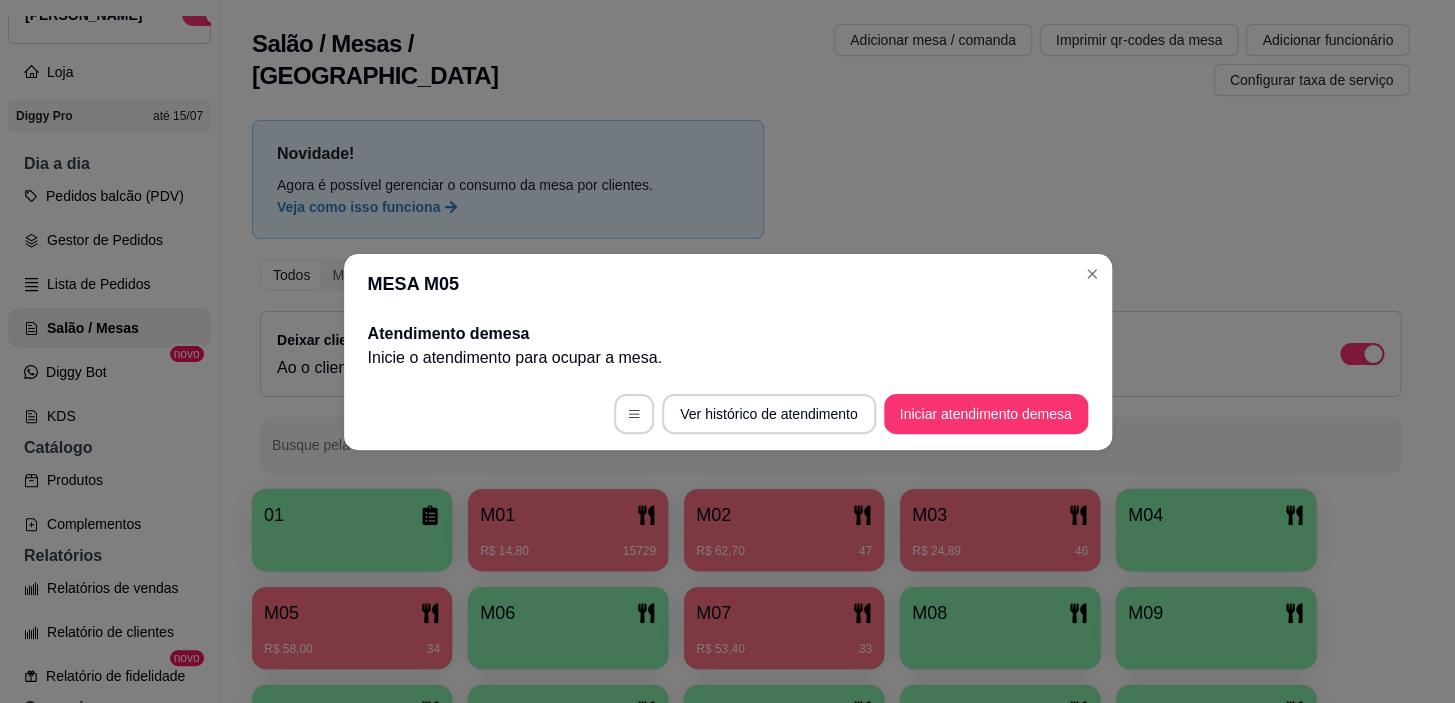 scroll, scrollTop: 0, scrollLeft: 0, axis: both 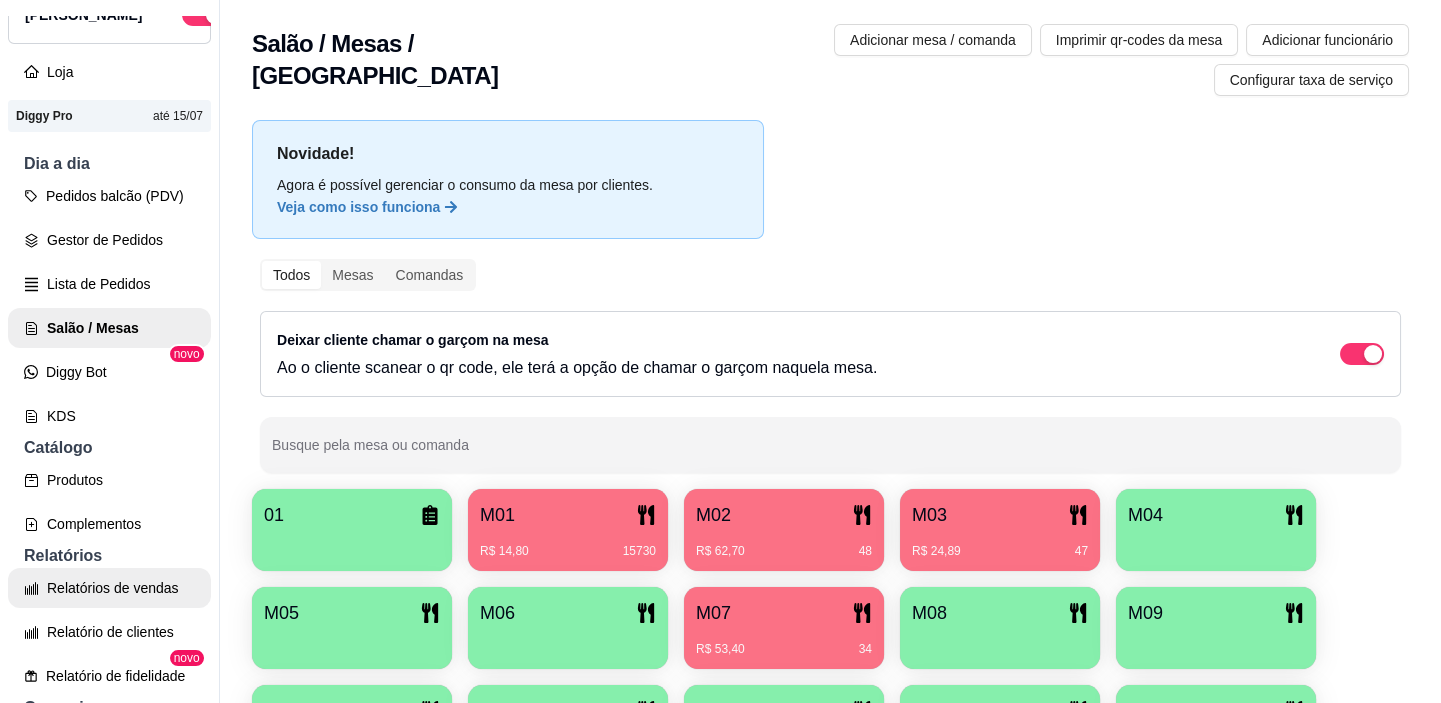 click on "Relatórios de vendas" at bounding box center [109, 588] 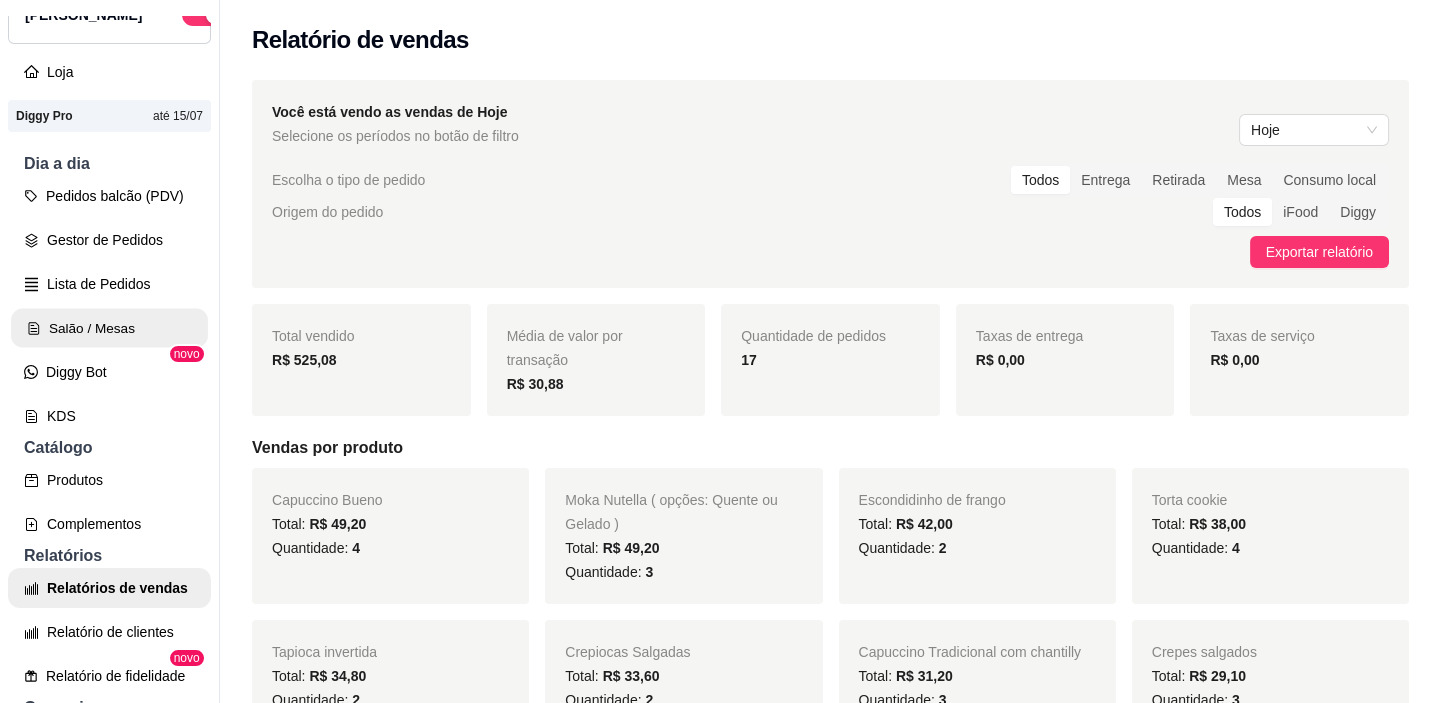 click on "Salão / Mesas" at bounding box center [109, 328] 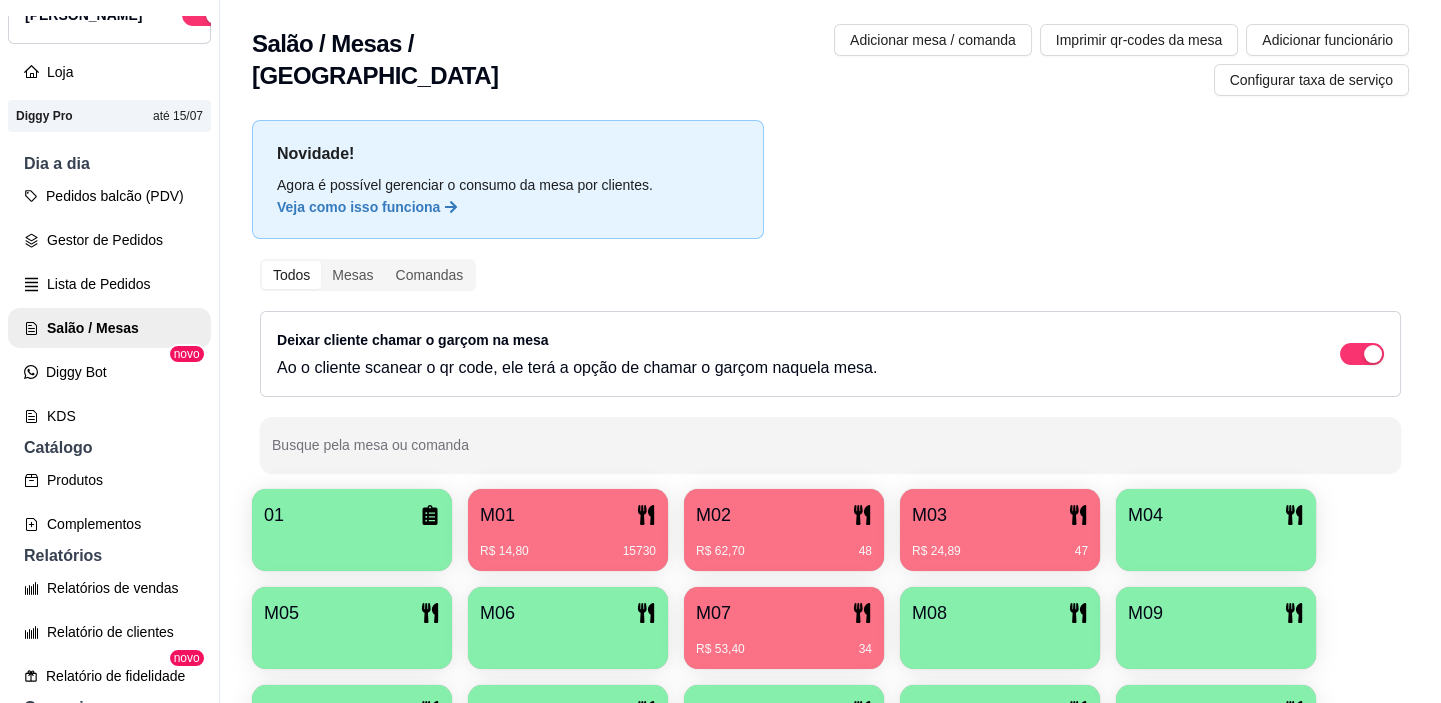 click on "R$ 53,40 34" at bounding box center [784, 642] 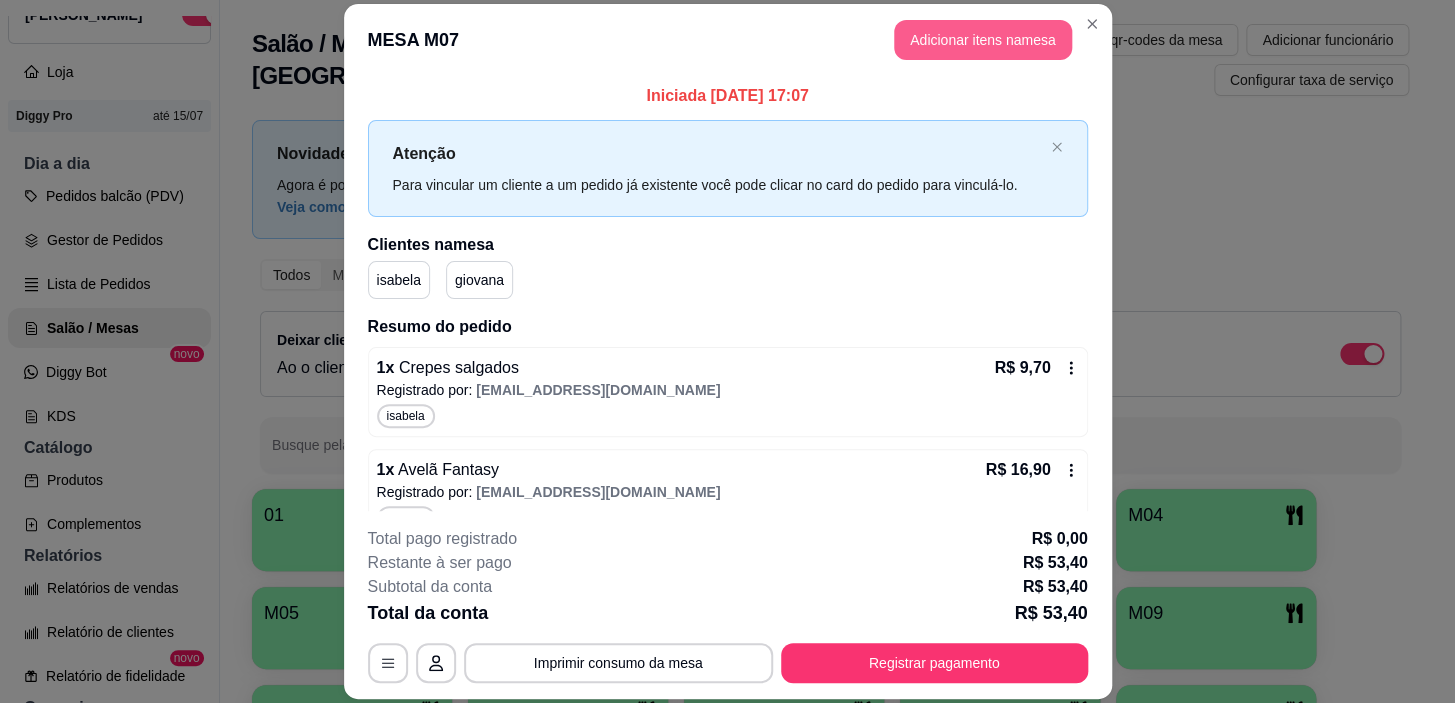 click on "Adicionar itens na  mesa" at bounding box center [983, 40] 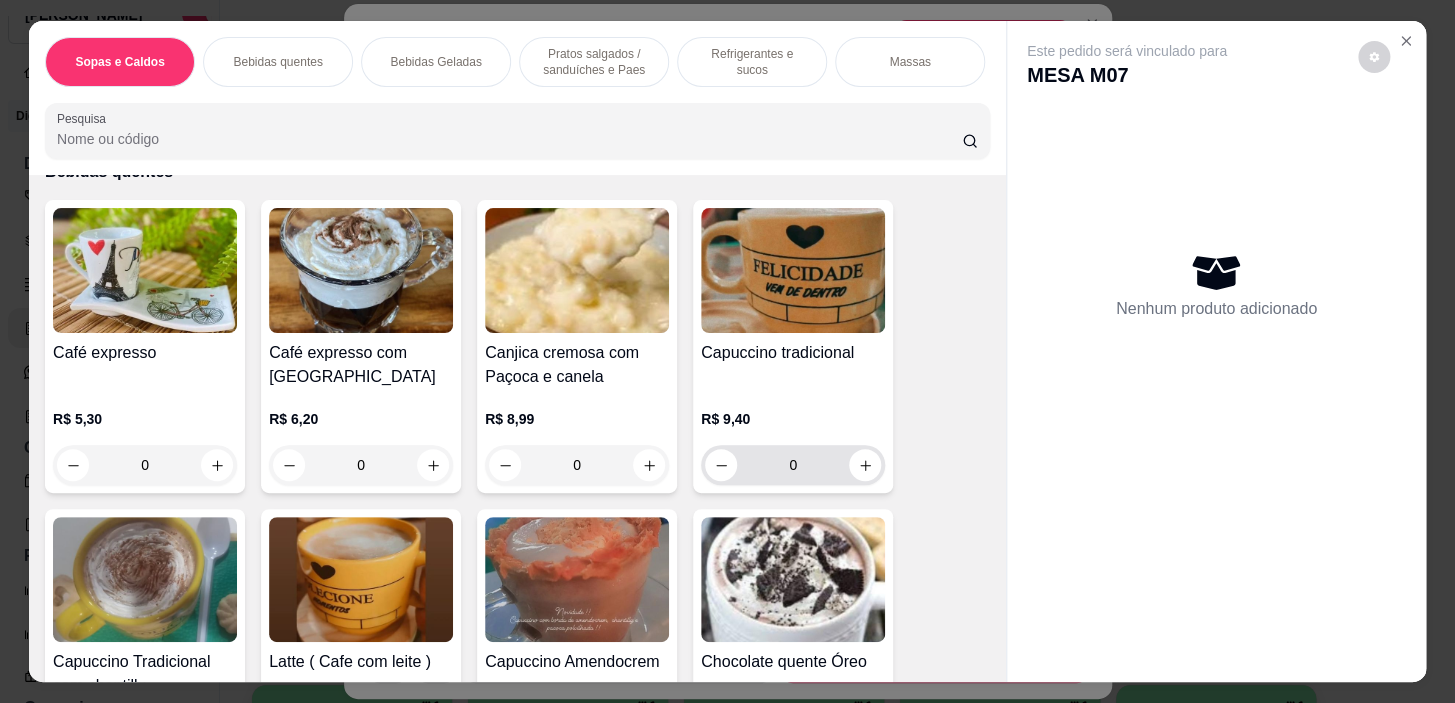 scroll, scrollTop: 909, scrollLeft: 0, axis: vertical 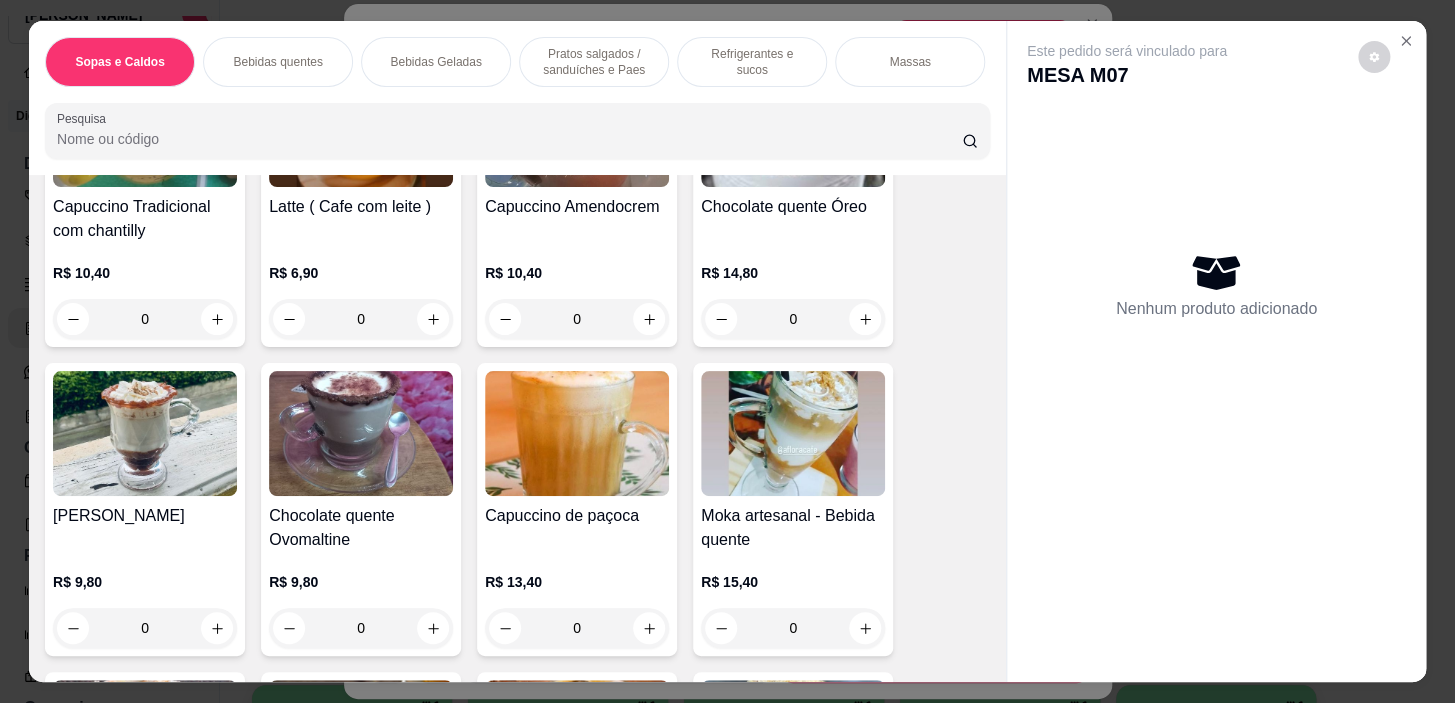 click on "Pratos salgados / sanduíches e Paes" at bounding box center (594, 62) 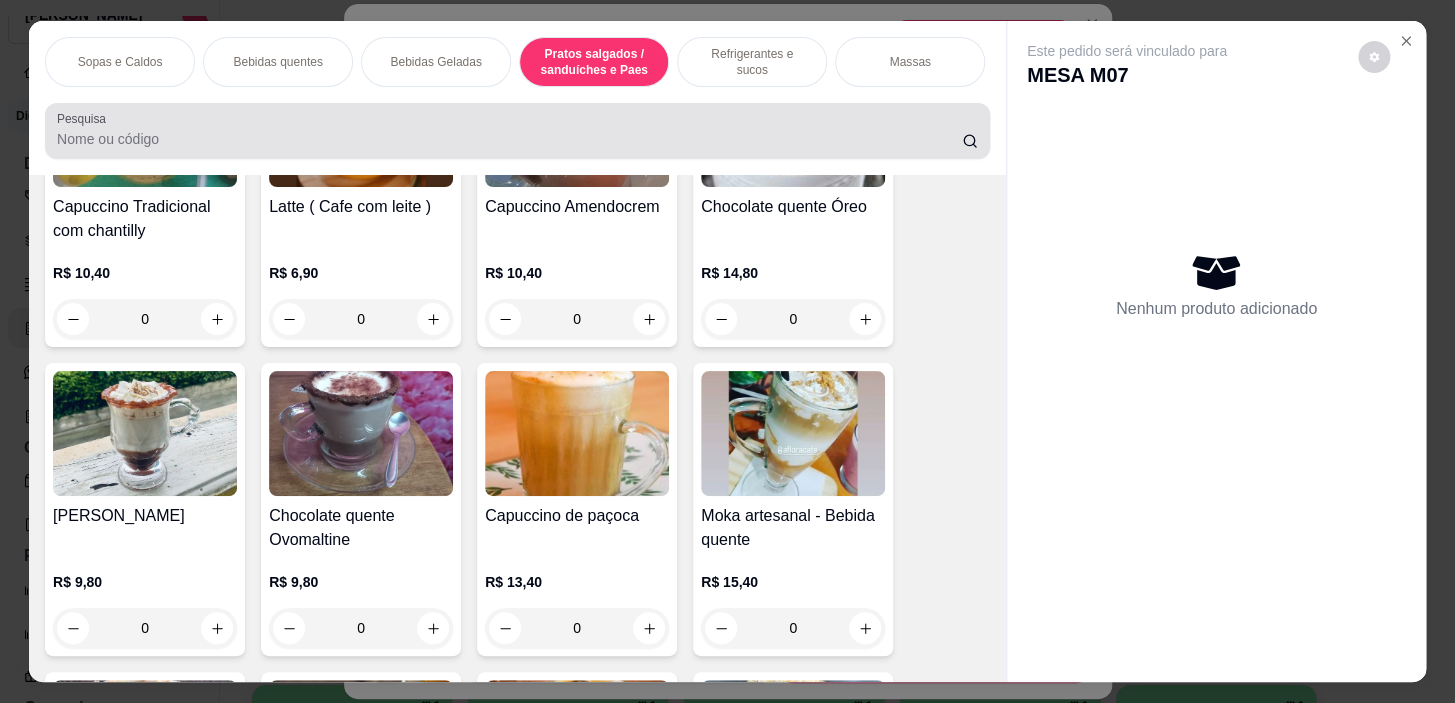 scroll, scrollTop: 5390, scrollLeft: 0, axis: vertical 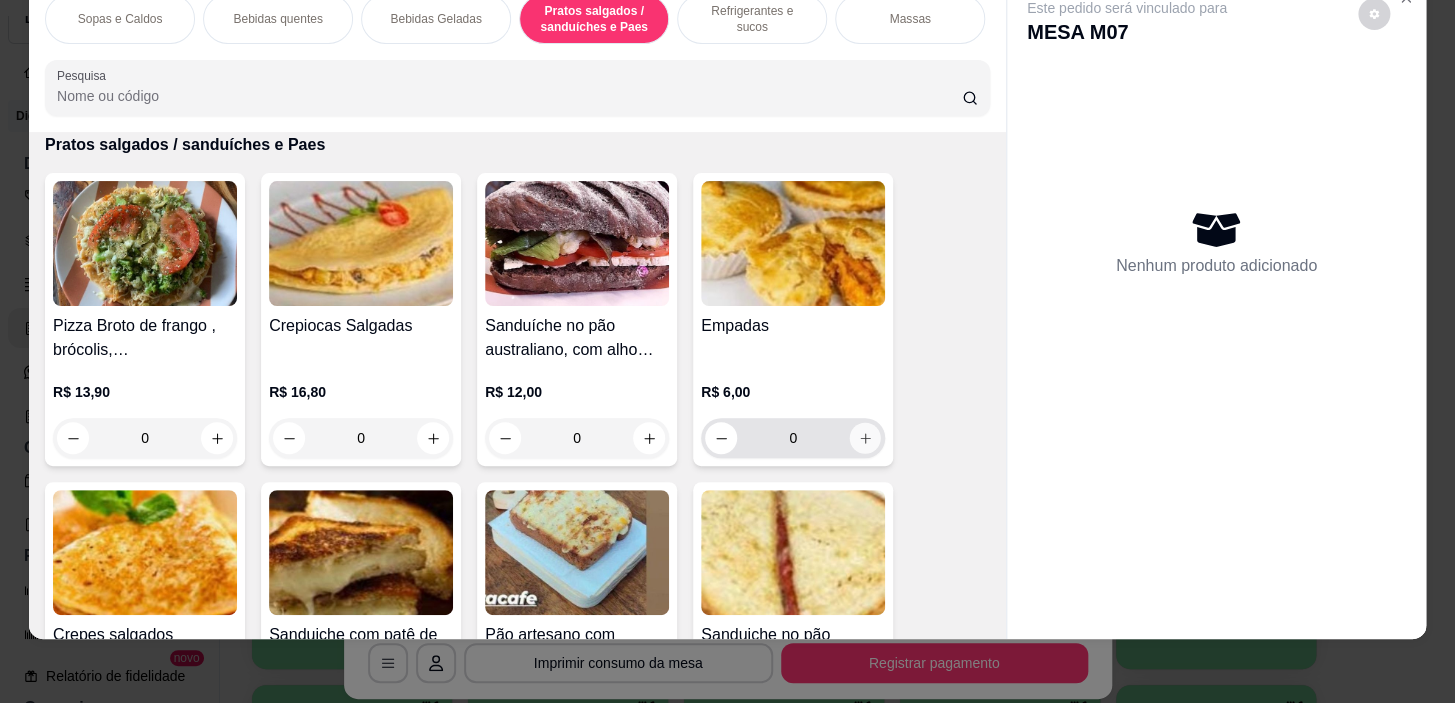 click 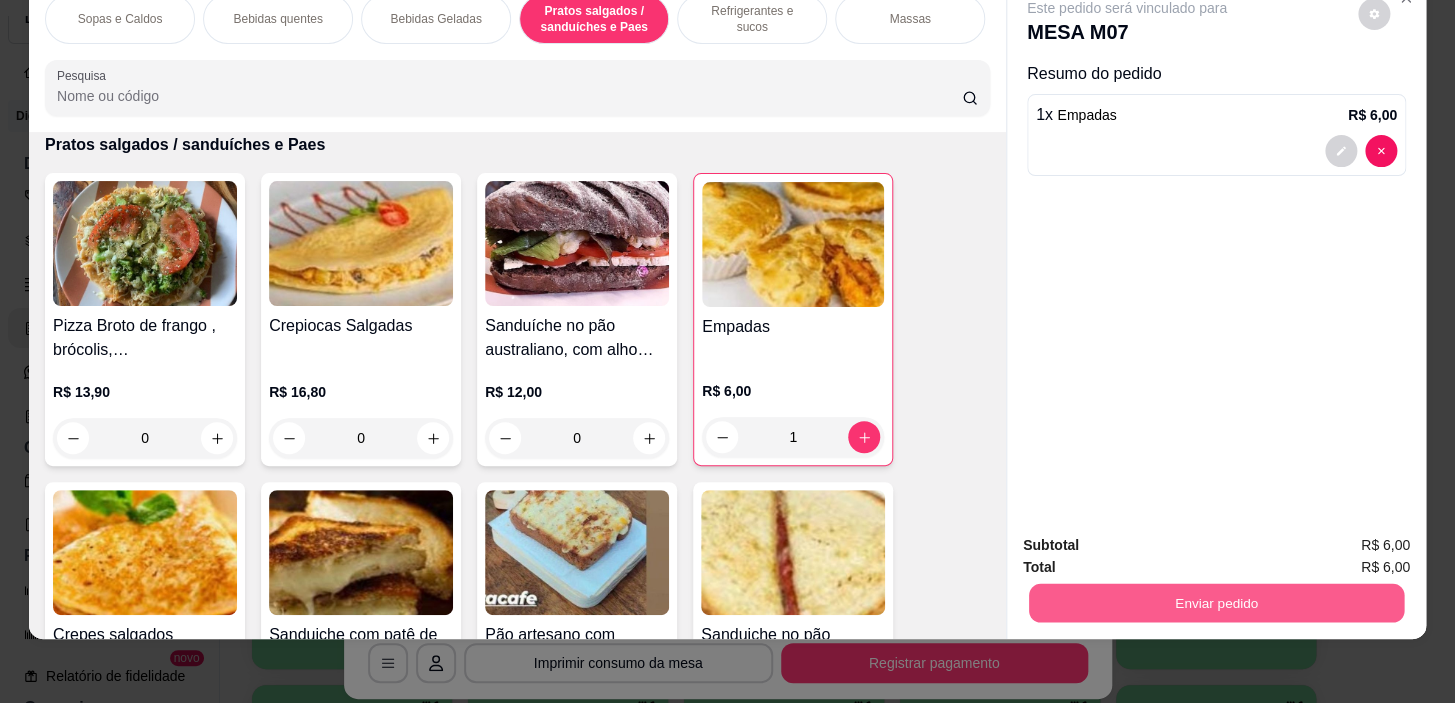 click on "Enviar pedido" at bounding box center [1216, 603] 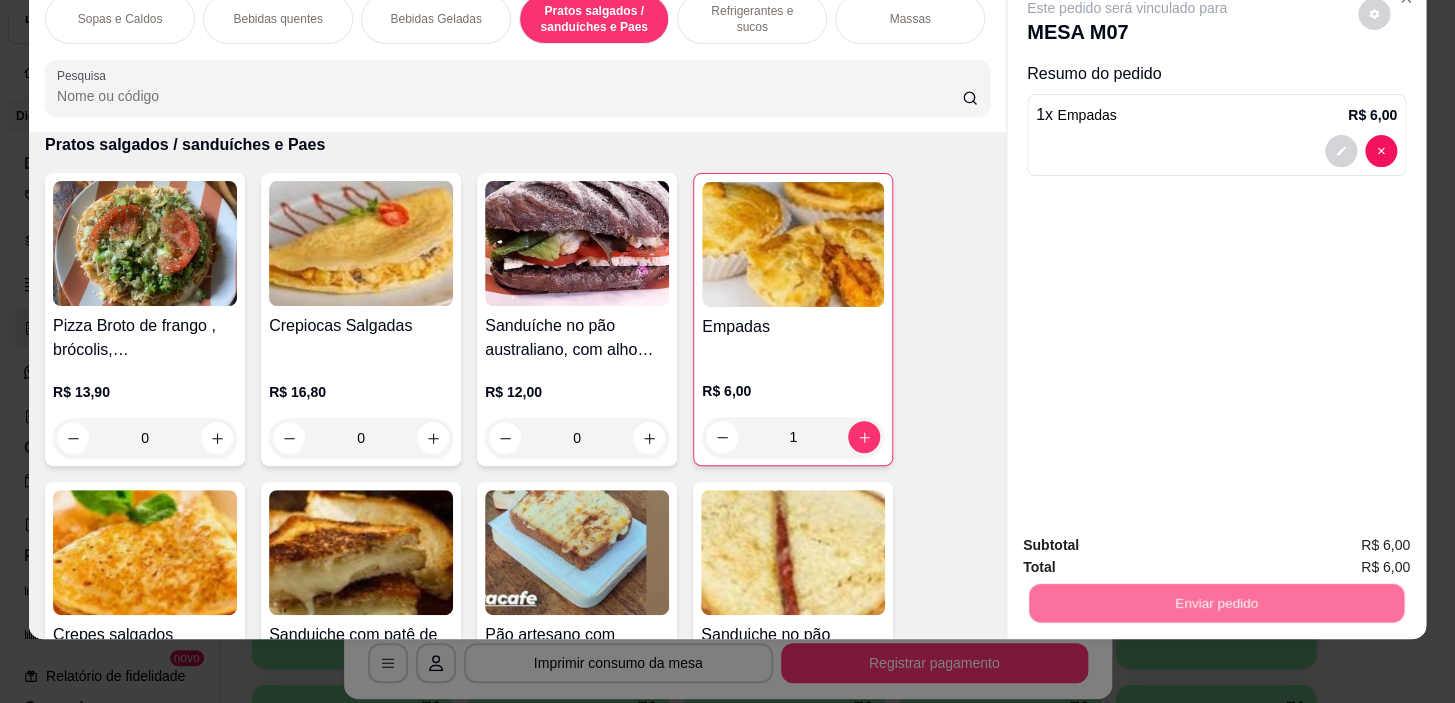 click on "Sim, quero registrar" at bounding box center [1340, 539] 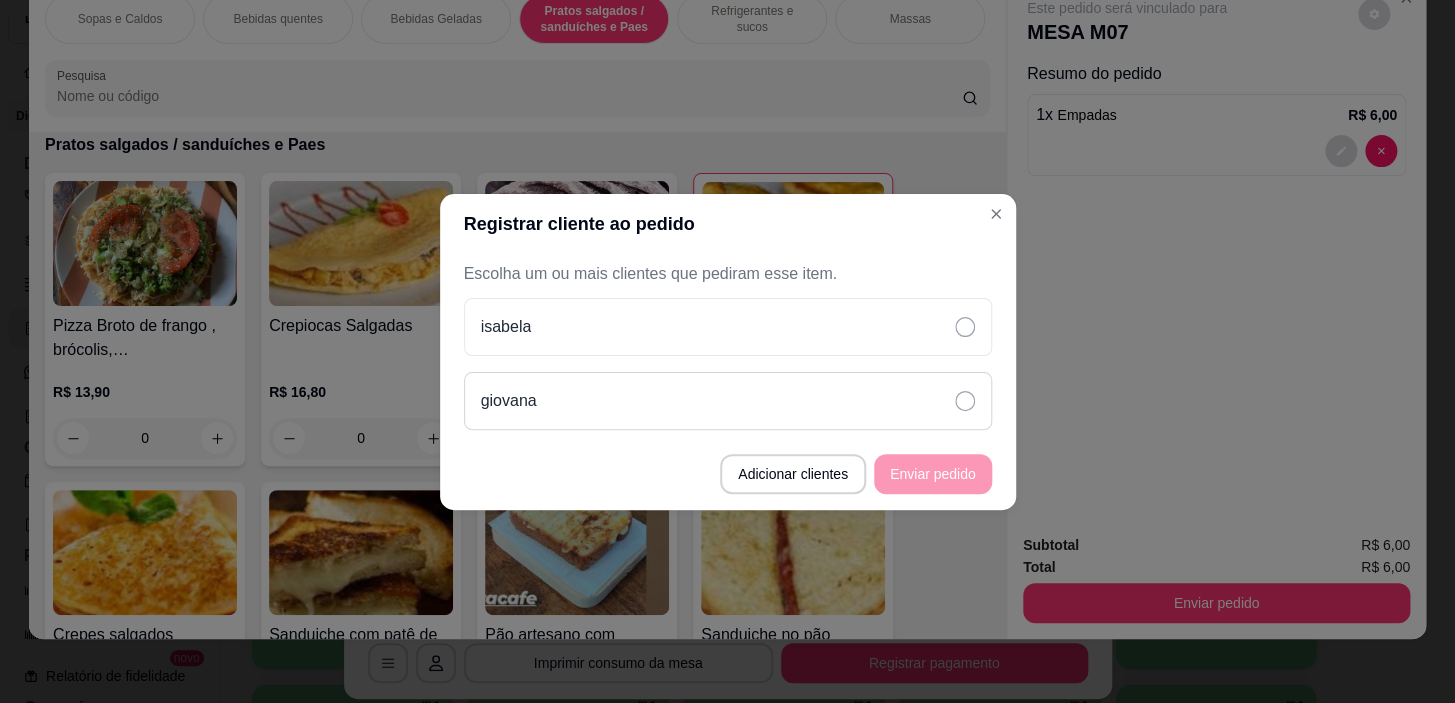 click on "giovana" at bounding box center [728, 401] 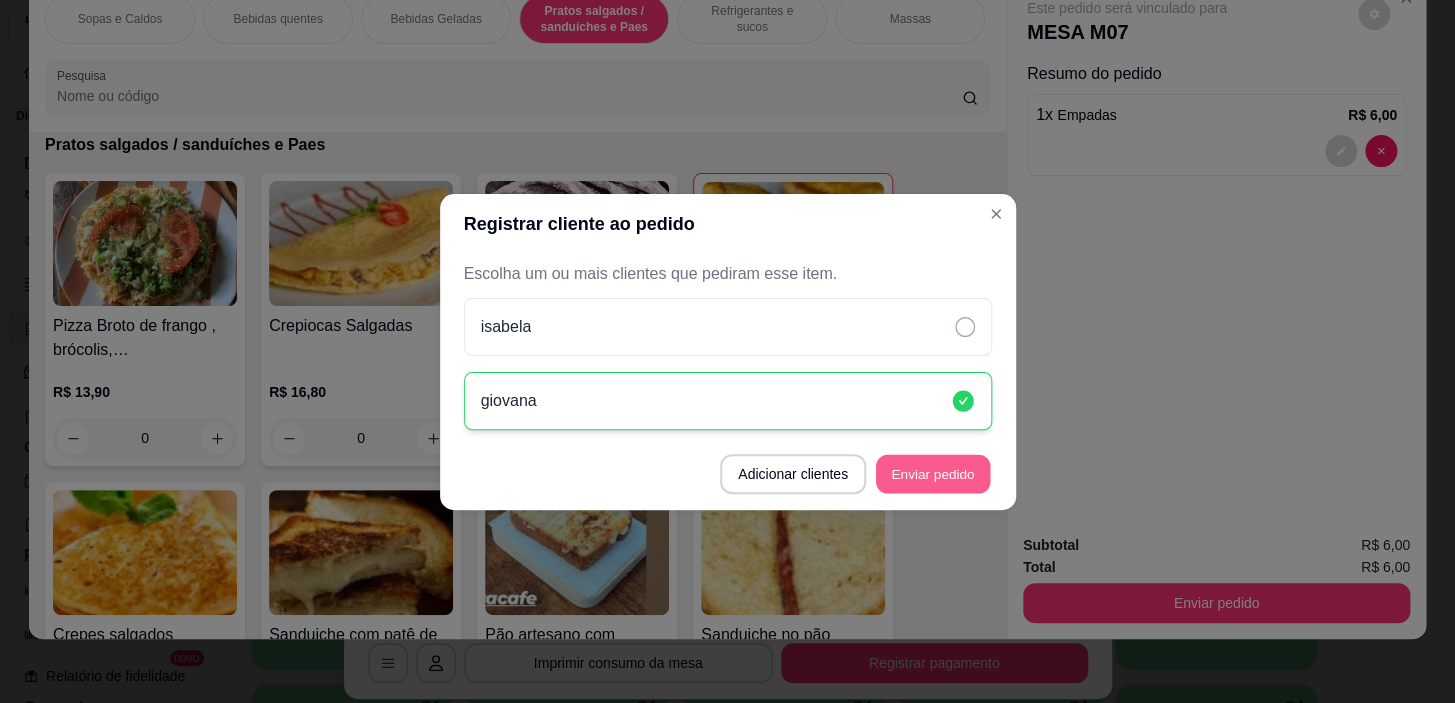 click on "Enviar pedido" at bounding box center [933, 473] 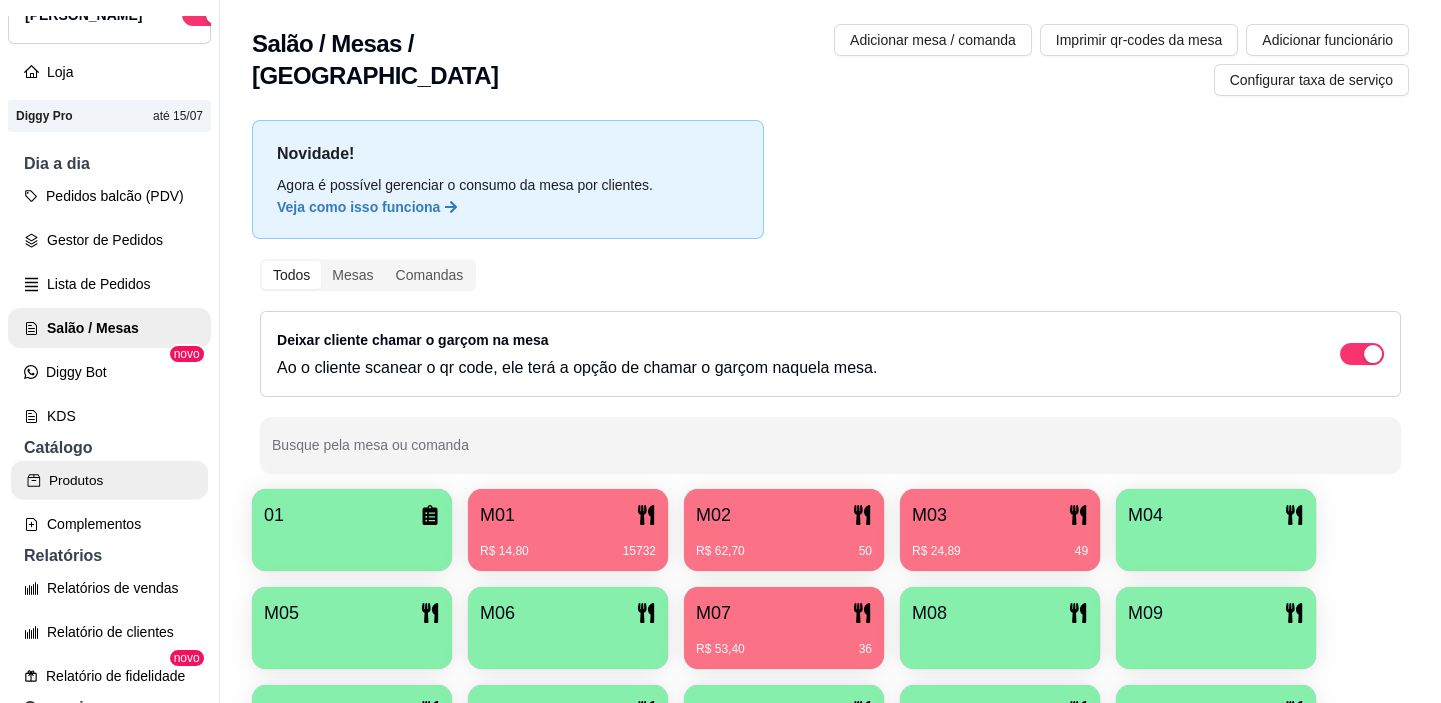 click on "Produtos" at bounding box center (109, 480) 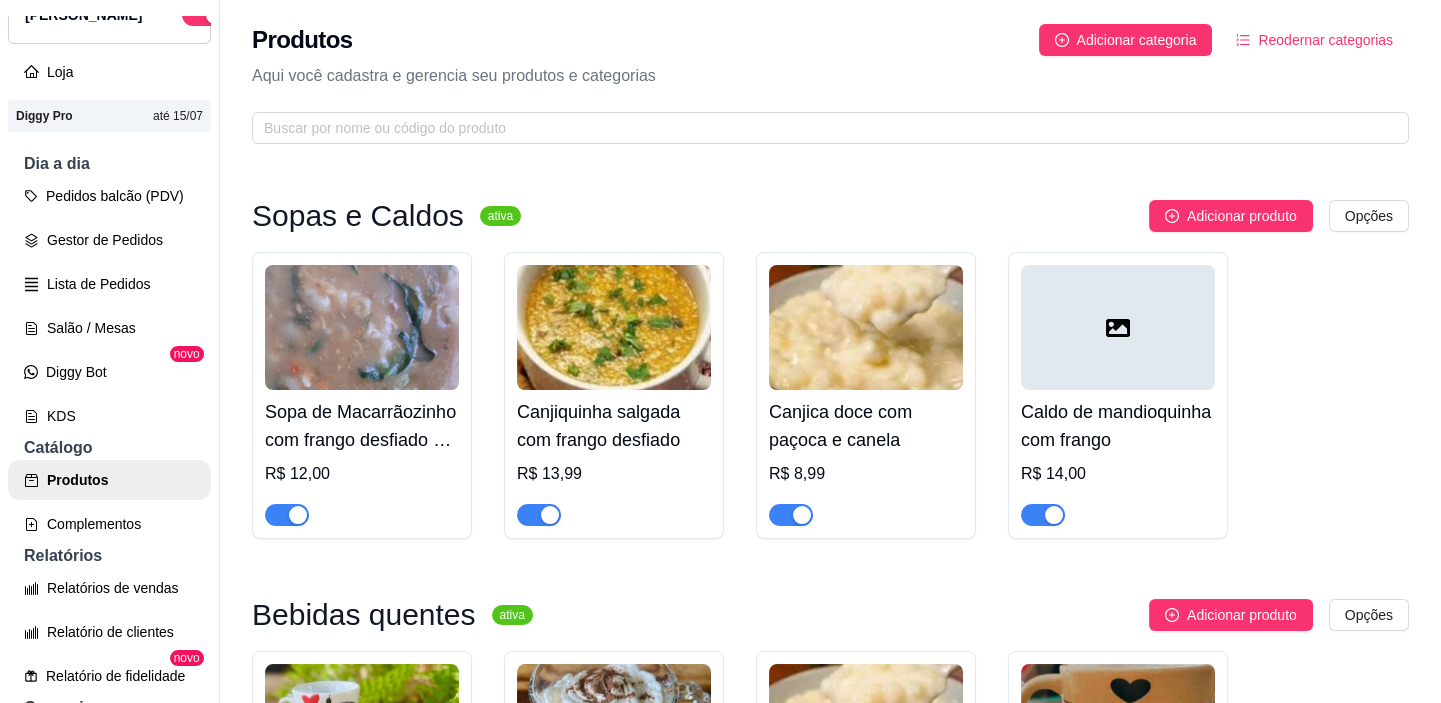 click on "Sopas e Caldos  ativa Adicionar produto Opções Sopa de Macarrãozinho com frango desfiado e couve    R$ 12,00 Canjiquinha salgada com frango desfiado    R$ 13,99 Canjica doce com paçoca e canela    R$ 8,99 Caldo de mandioquinha com frango    R$ 14,00 Bebidas quentes ativa Adicionar produto Opções Café expresso    R$ 5,30 Café expresso com chantilly    R$ 6,20 Canjica cremosa  com Paçoca e canela    R$ 8,99 Capuccino tradicional    R$ 9,40 Capuccino Tradicional  com chantilly    R$ 10,40 Latte ( Cafe com leite )    grande R$ 8,90 medio R$ 6,90 latte grande c/ chantilly R$ 9,80 pequeno R$ 5,40 Capuccino Amendocrem   R$ 10,40 Chocolate quente Óreo    R$ 14,80 Chocolate quente Hersheys com cacau e chantilly    Com chantilly   R$ 14,60 Com chantilly e borda de Nutella  R$ 15,90 Leite Margarida    R$ 9,80 Chocolate quente Ovomaltine   Sem chantilly  R$ 9,80 Com chantilly  R$ 10,80 Capuccino de paçoca   R$ 13,40 Moka artesanal - Bebida quente    R$ 15,40 Chocolate quente kit kat" at bounding box center (830, 12693) 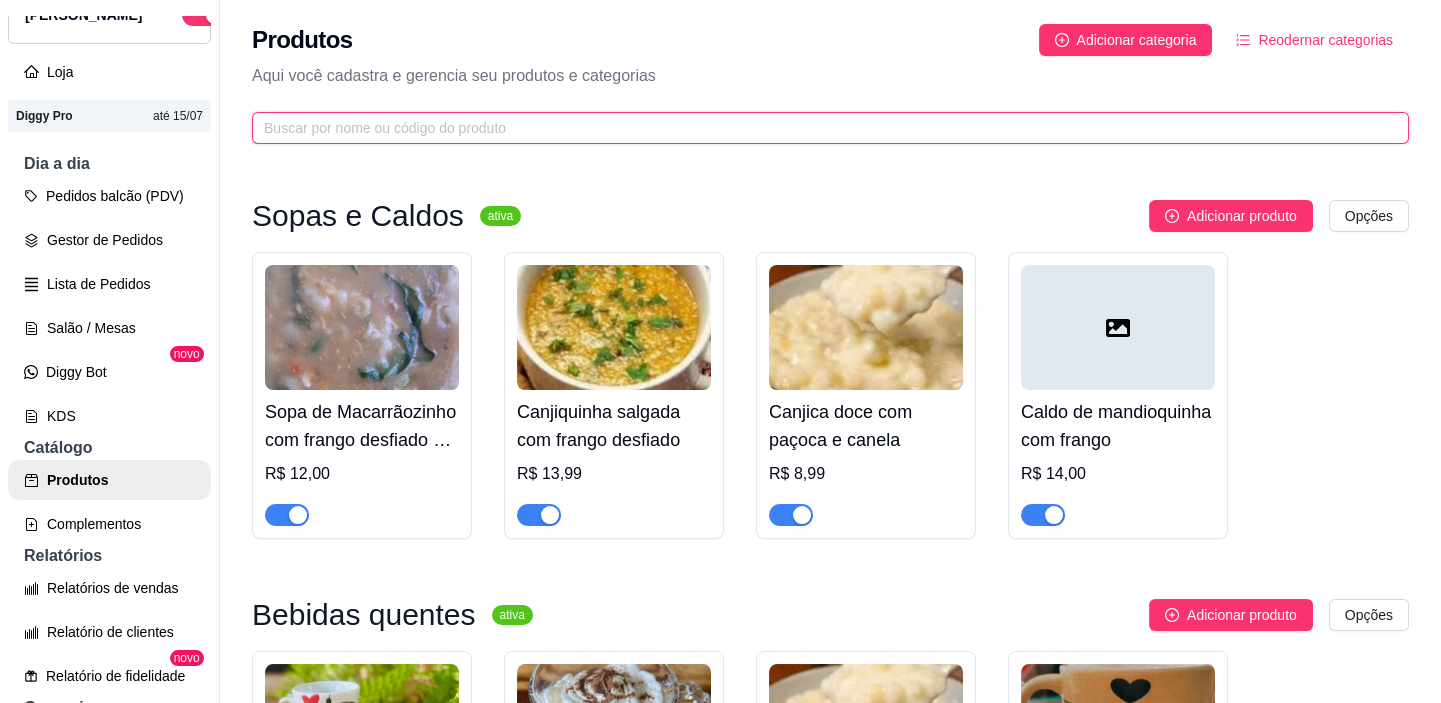 click at bounding box center (822, 128) 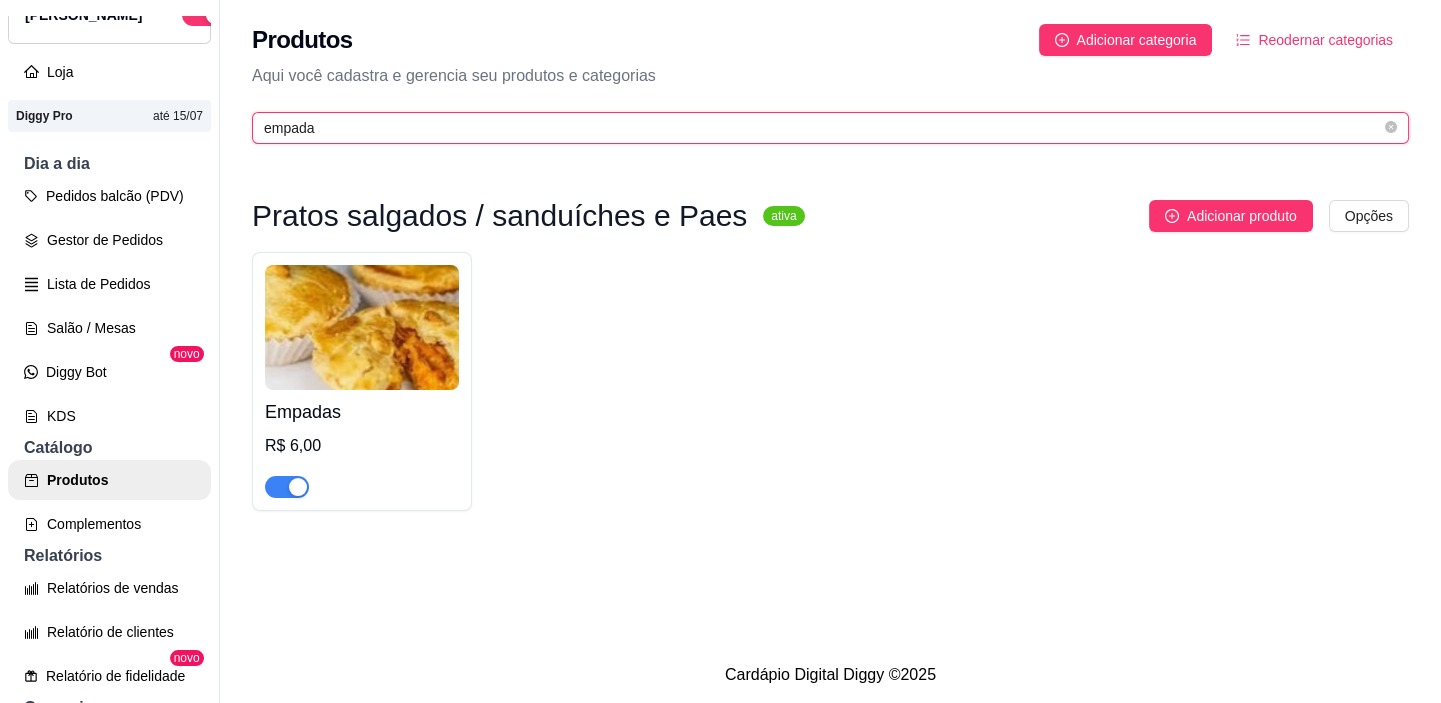 type on "empada" 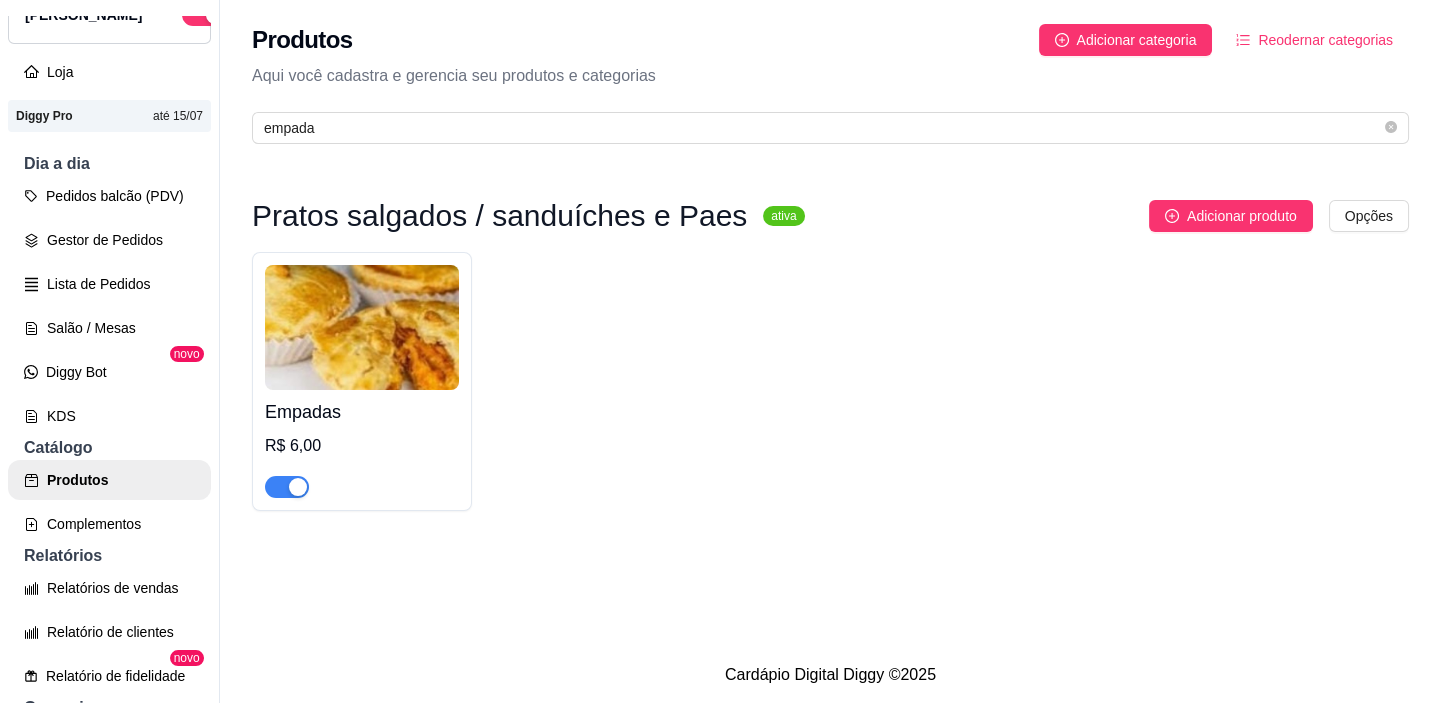 click on "R$ 6,00" at bounding box center [362, 446] 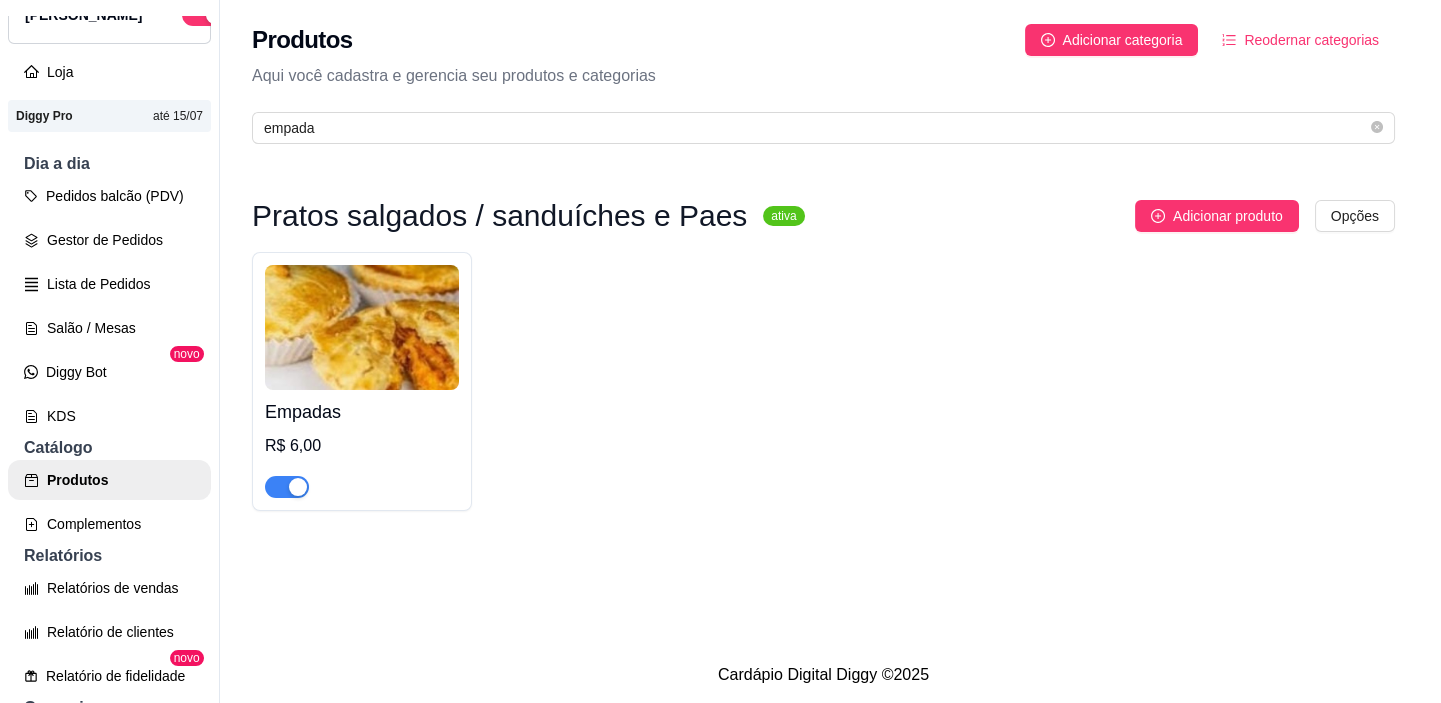 type 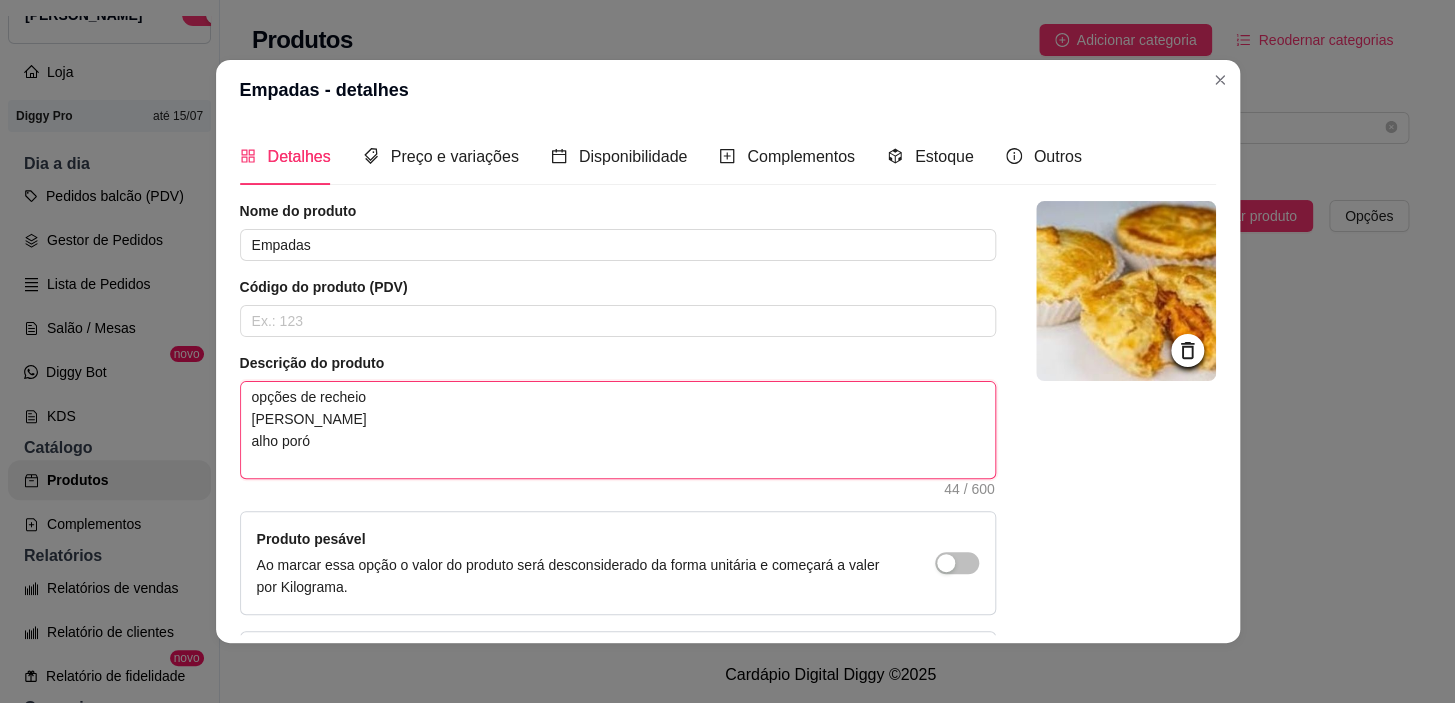 click on "opções de recheio
Frango
Palmito
alho poró" at bounding box center (618, 430) 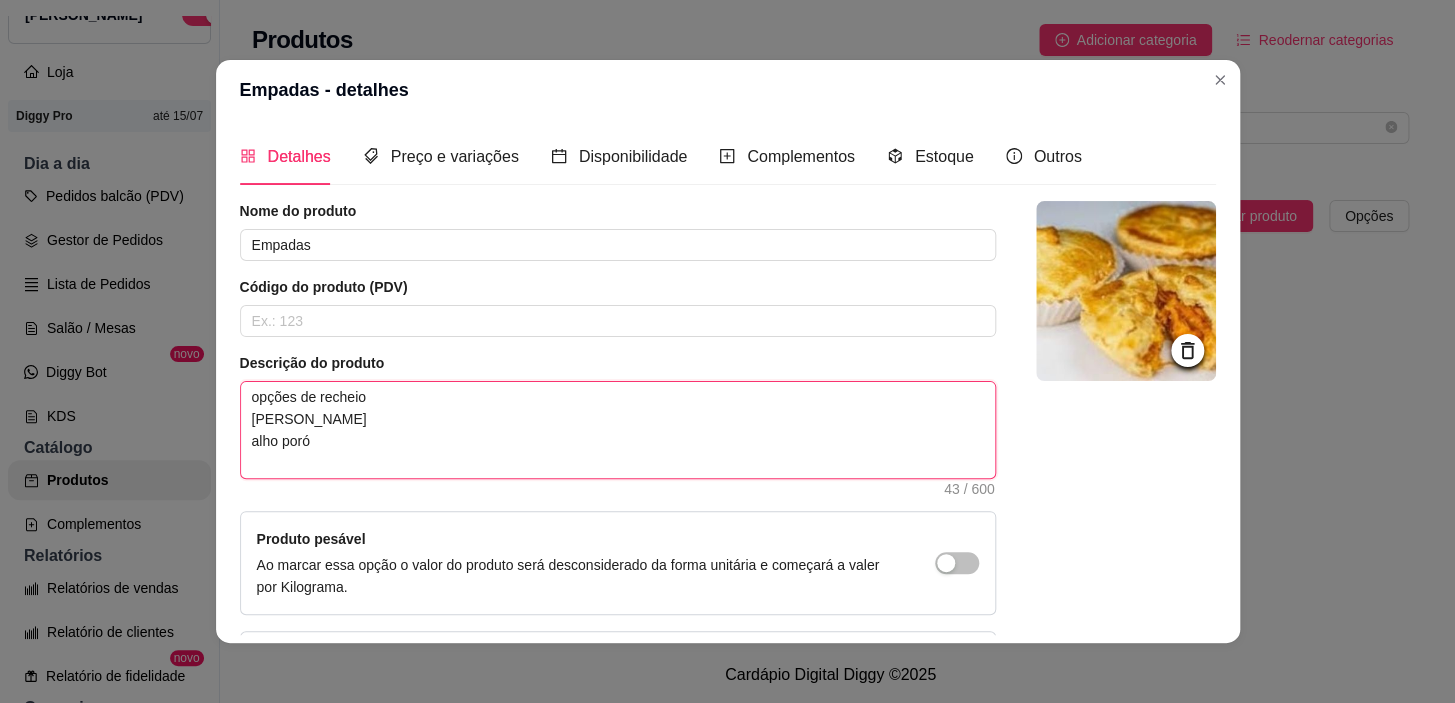 type on "opções de recheio
Frango
Palmito
alho poró" 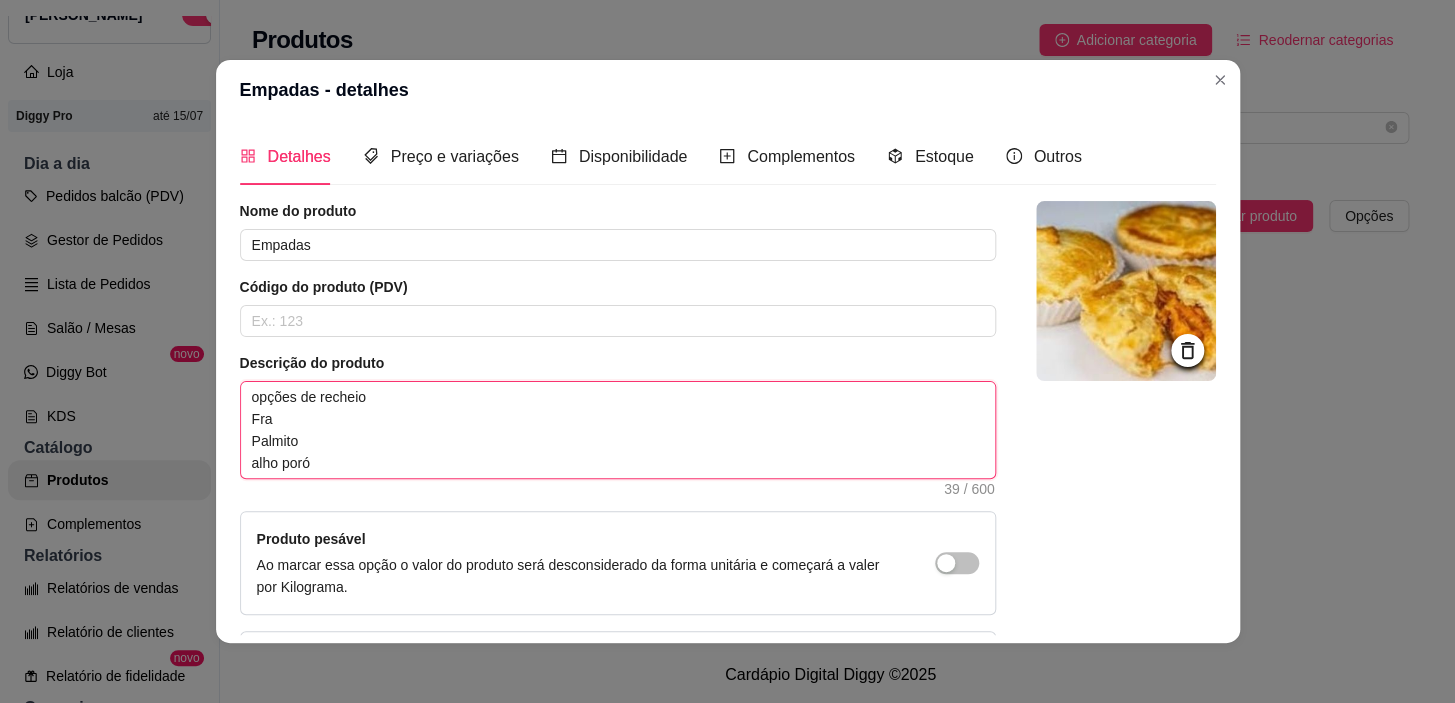type on "opções de recheio
Fr
Palmito
alho poró" 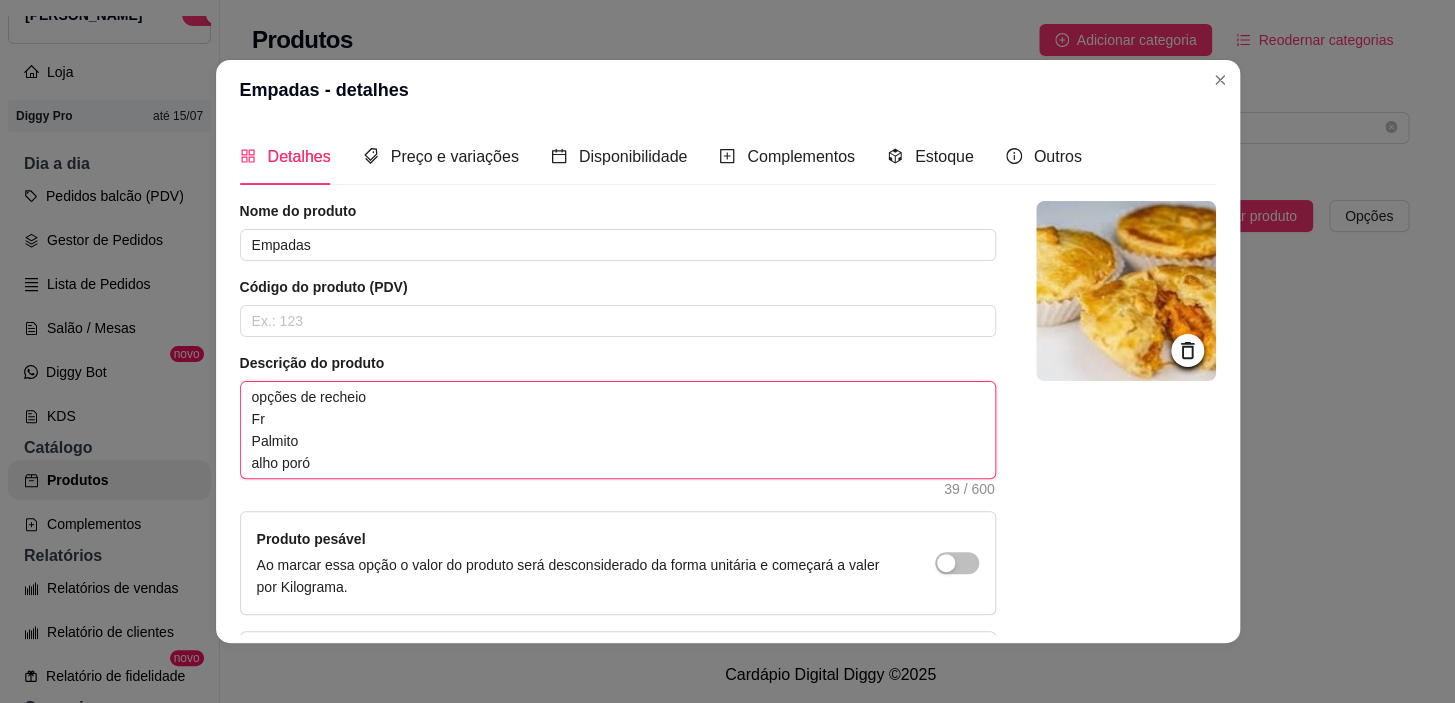 type on "opções de recheio
F
Palmito
alho poró" 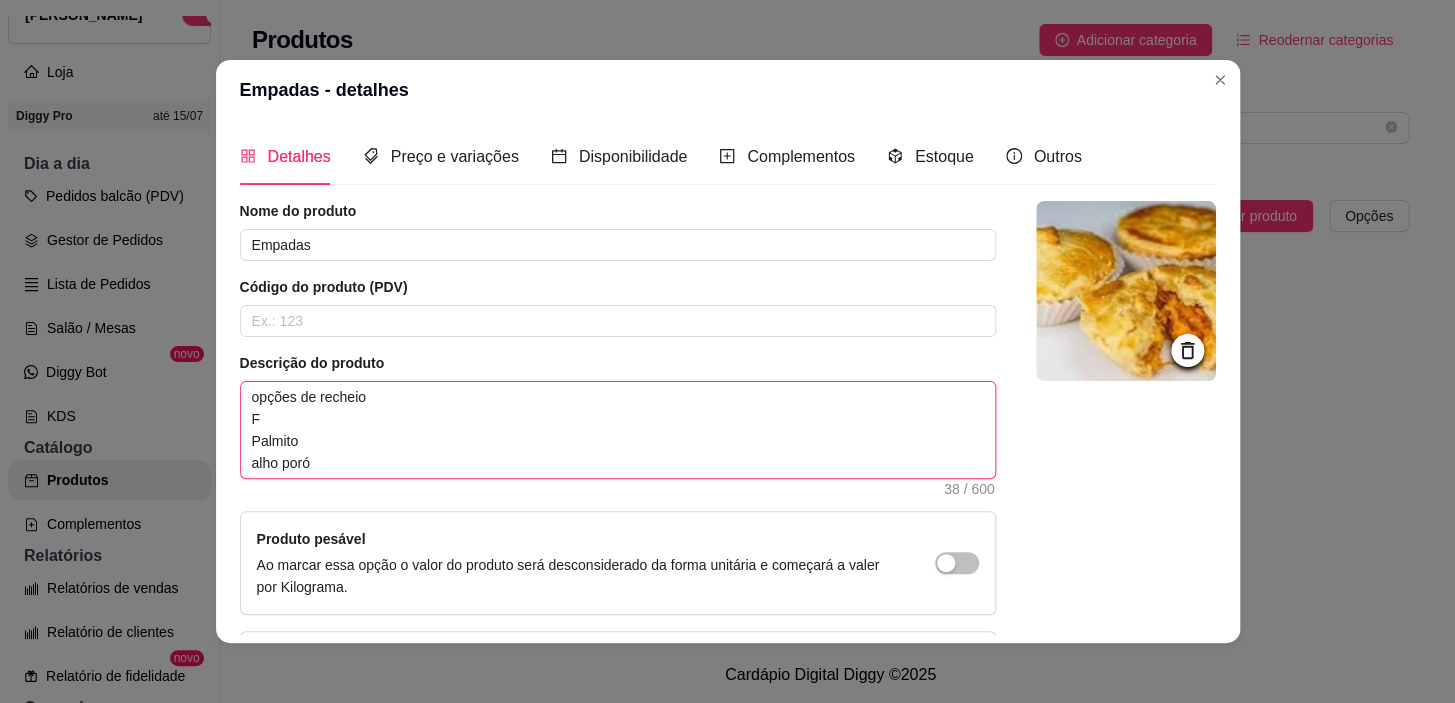 type on "opções de recheio
Palmito
alho poró" 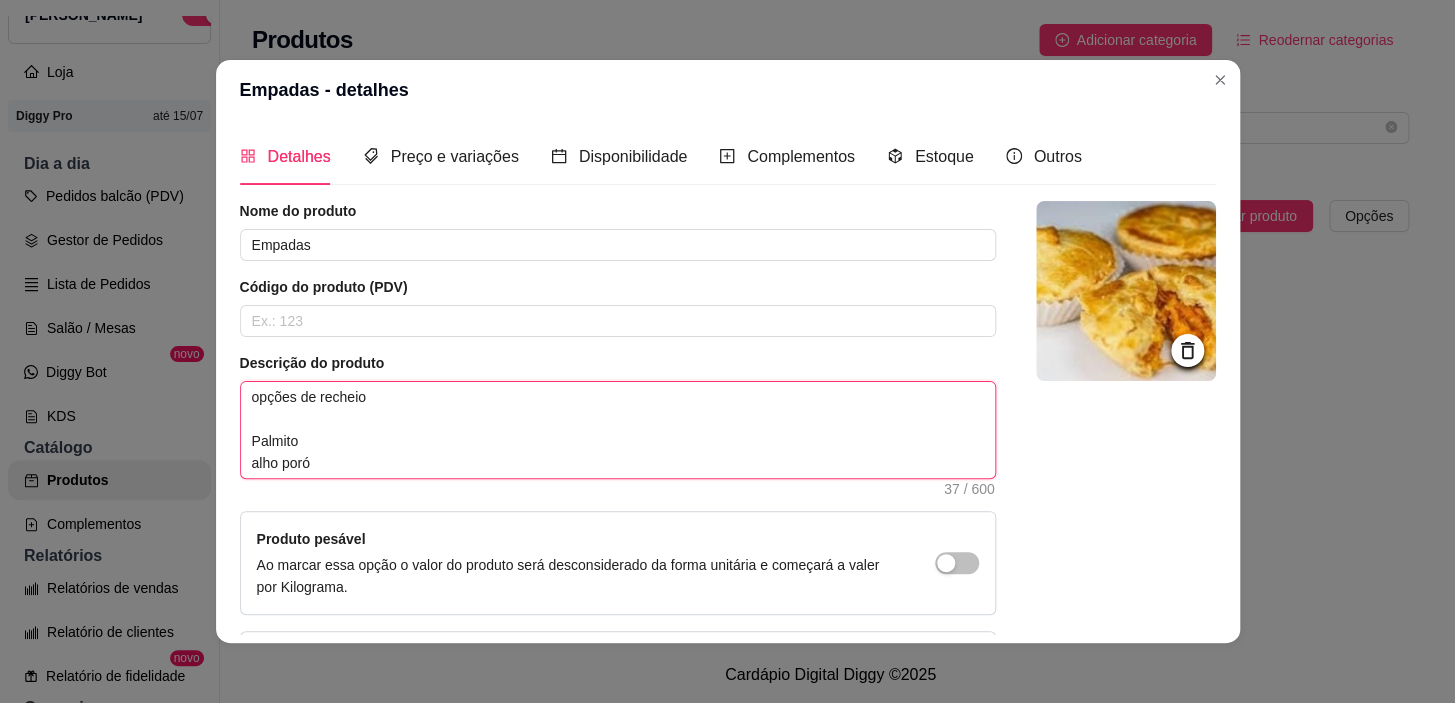 type on "opções de recheio
Palmito
alho poró" 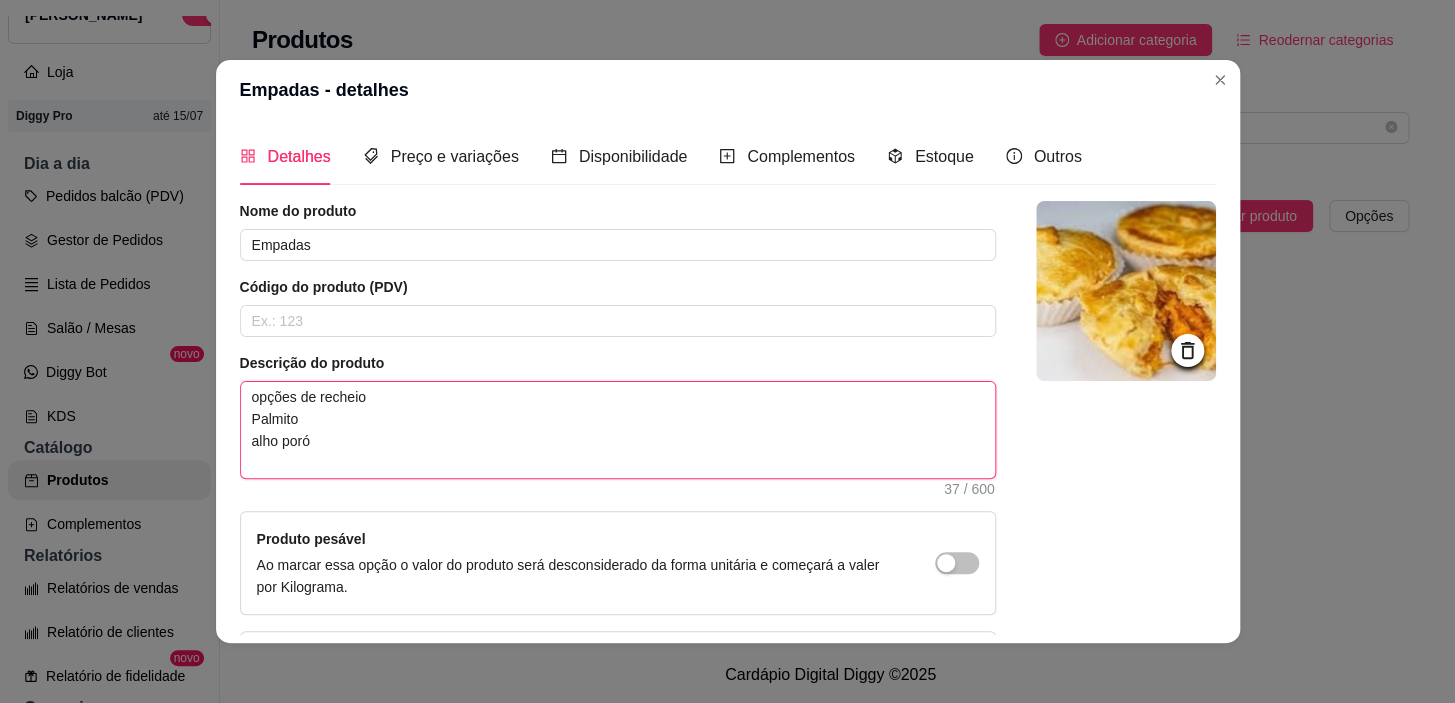 type 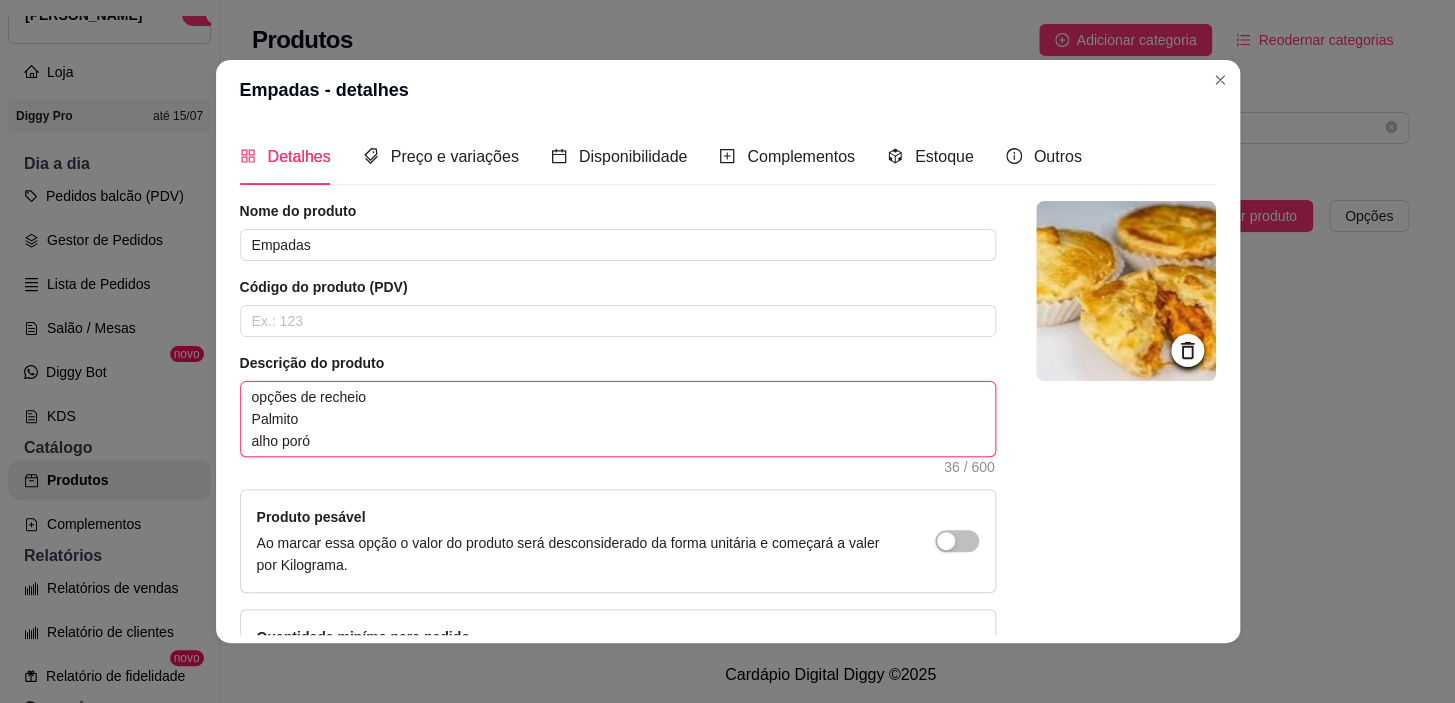 scroll, scrollTop: 144, scrollLeft: 0, axis: vertical 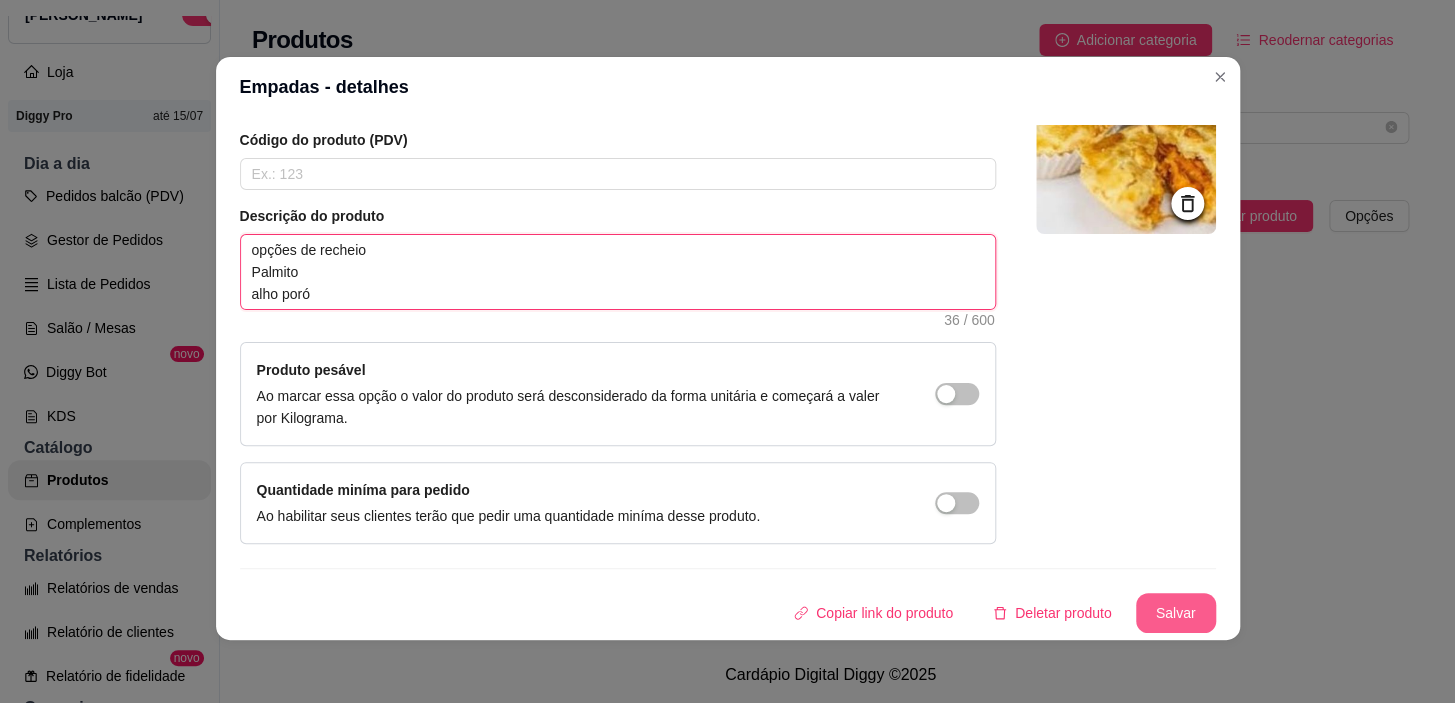 type on "opções de recheio
Palmito
alho poró" 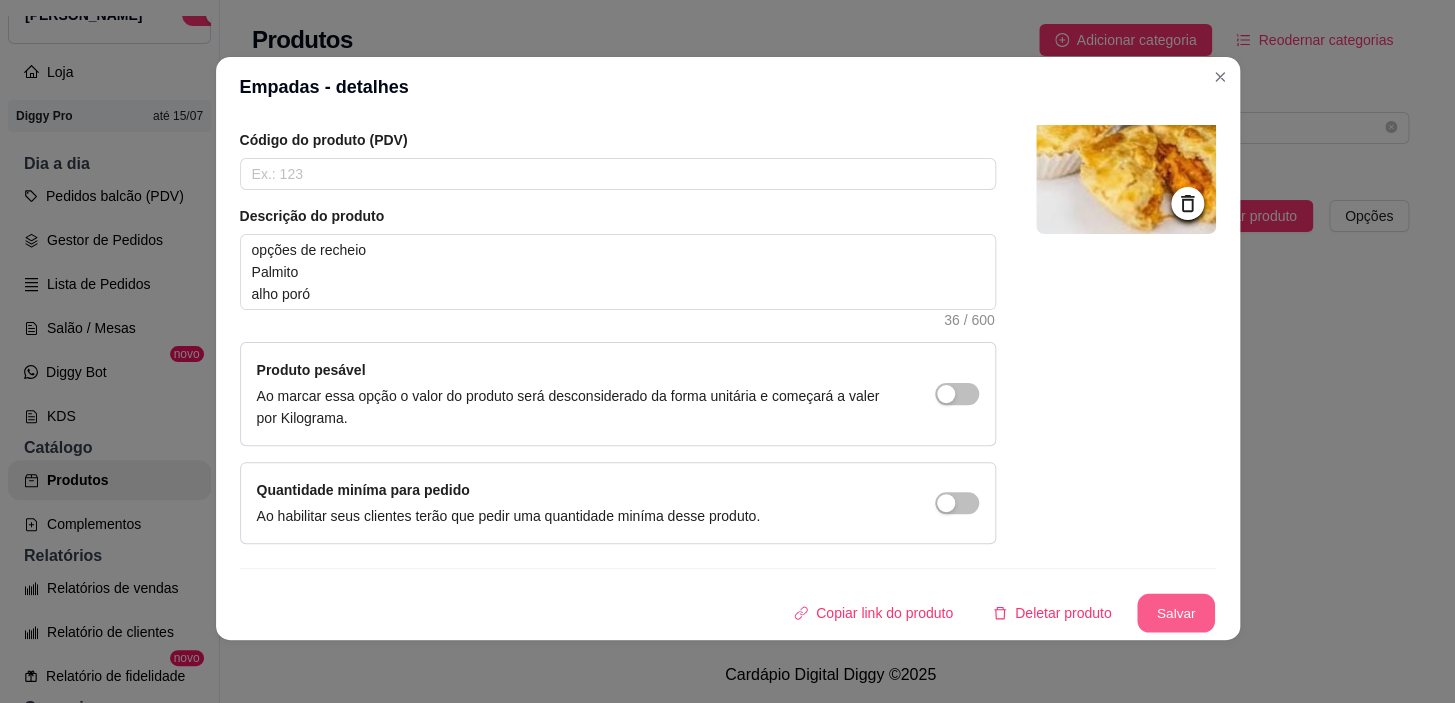 click on "Salvar" at bounding box center [1176, 613] 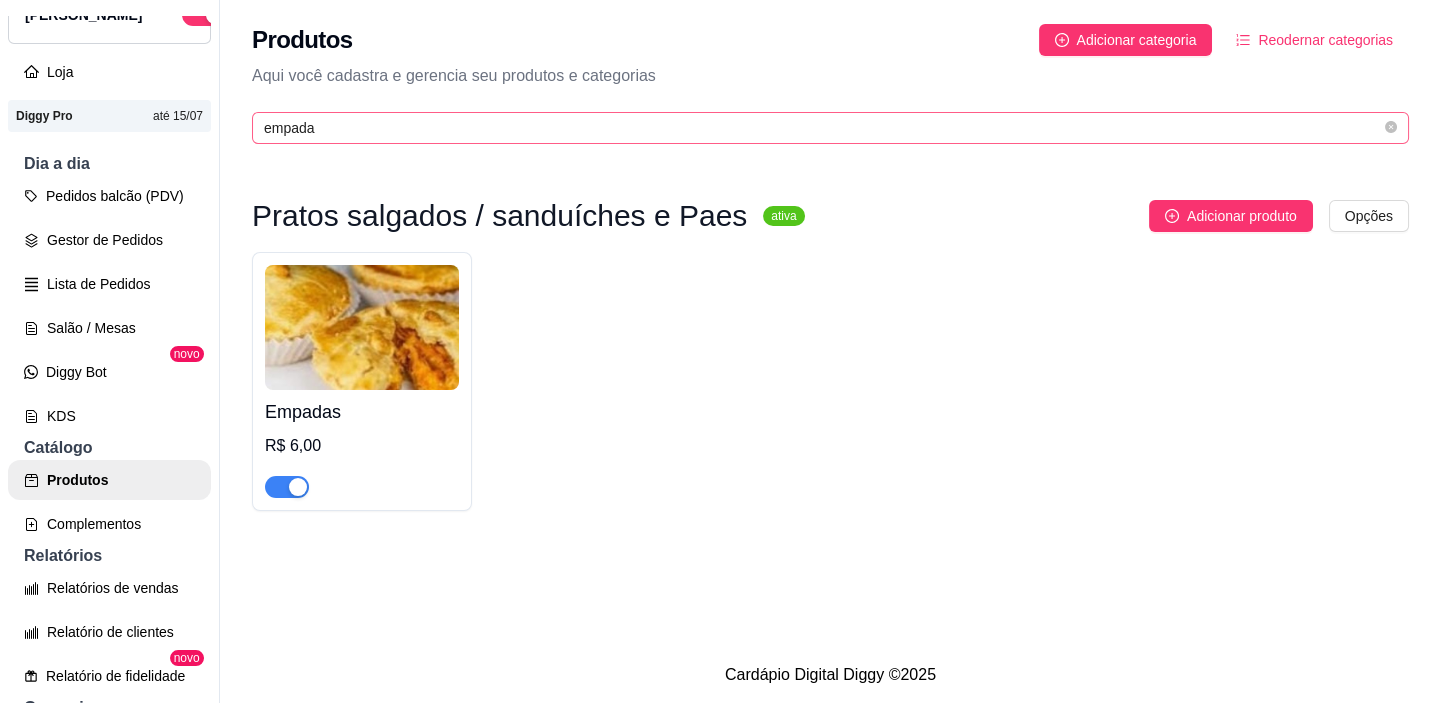 click on "empada" at bounding box center (830, 128) 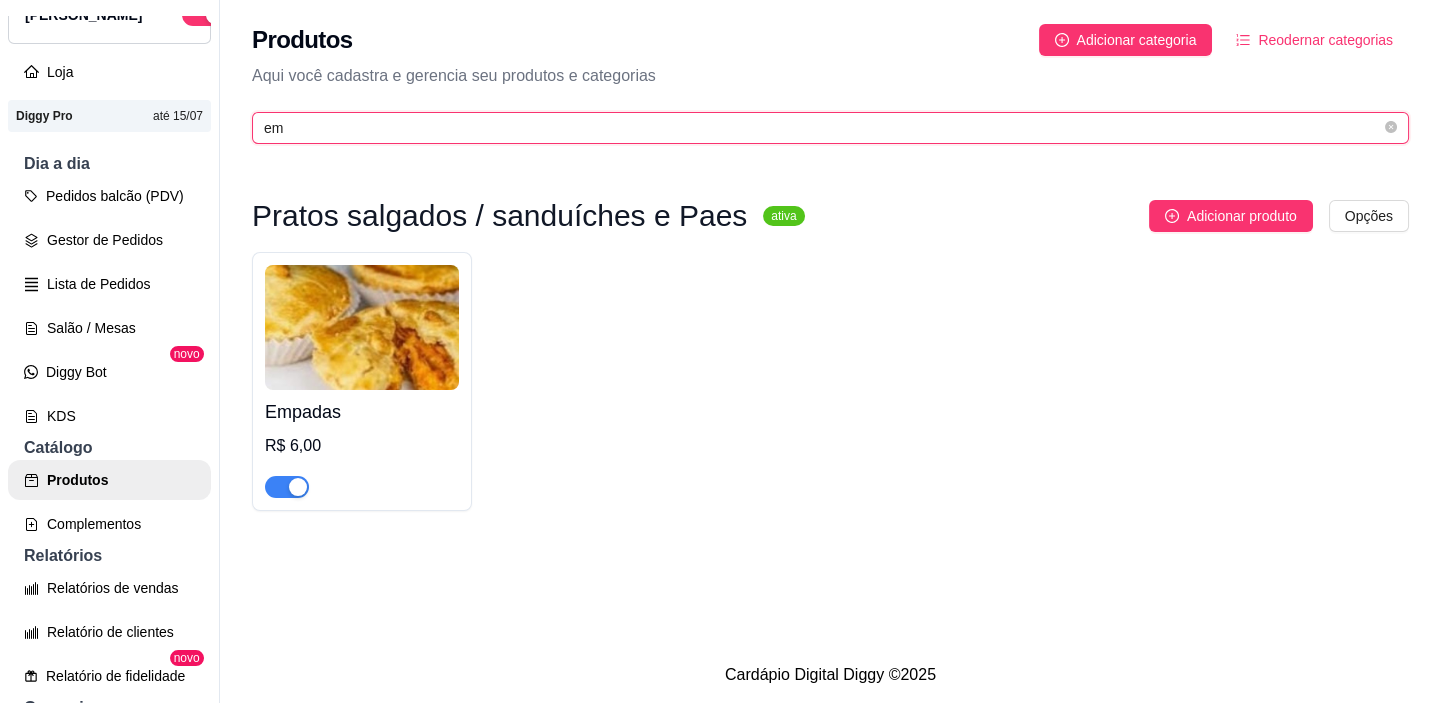 type on "e" 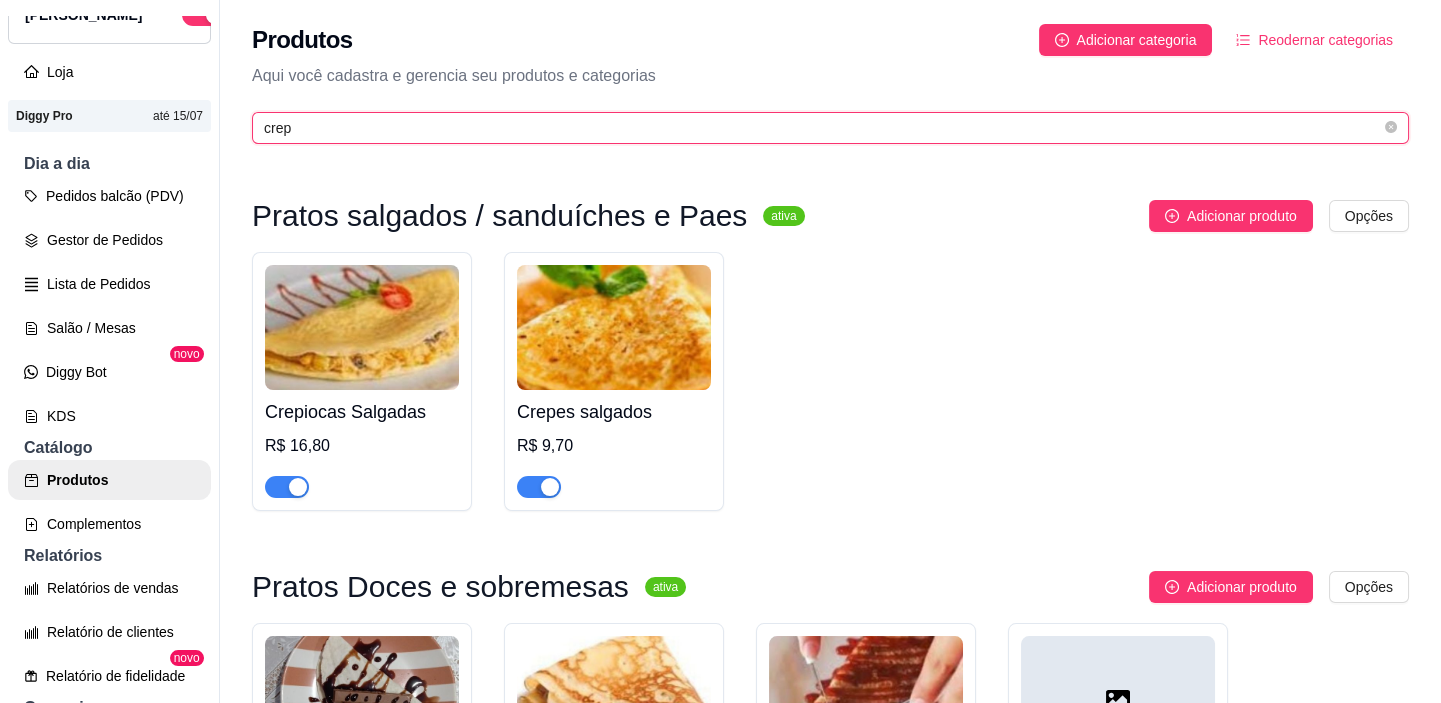 type on "crep" 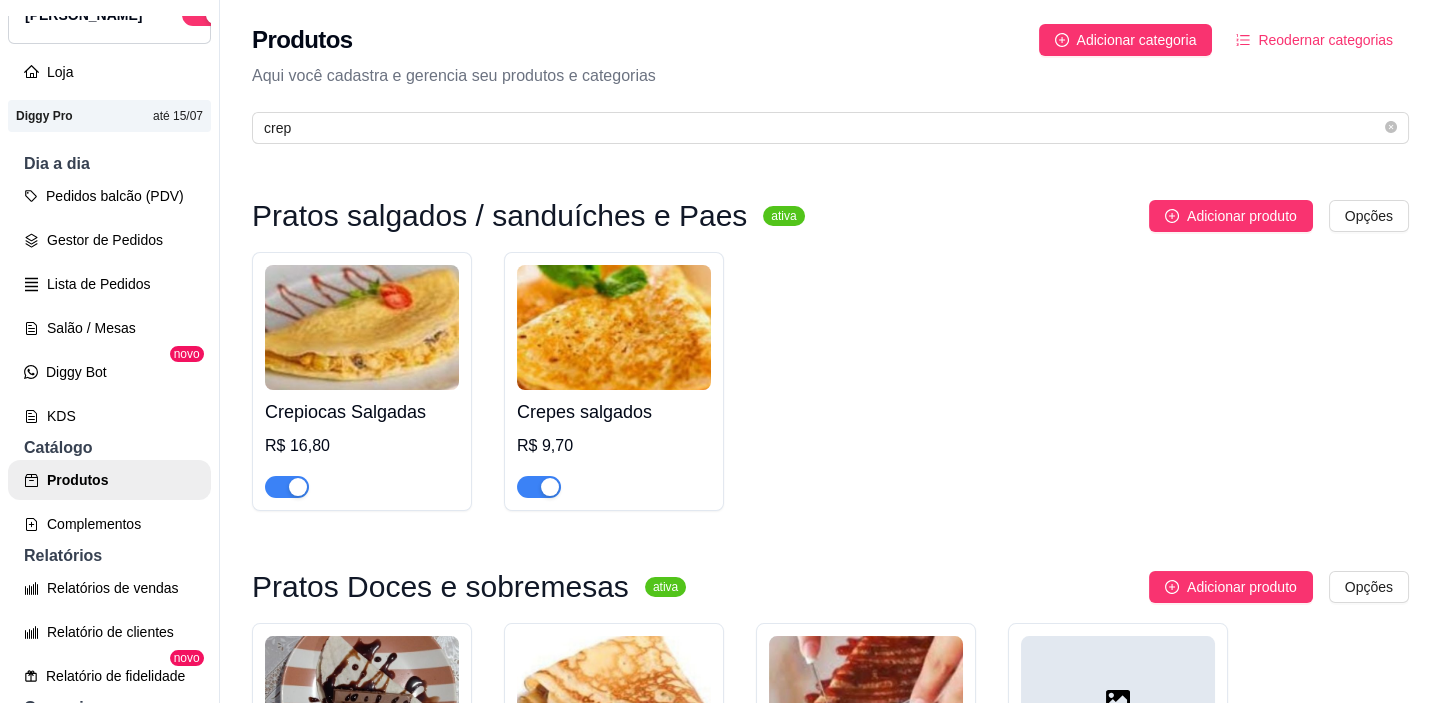 click on "Crepes salgados    R$ 9,70" at bounding box center [614, 444] 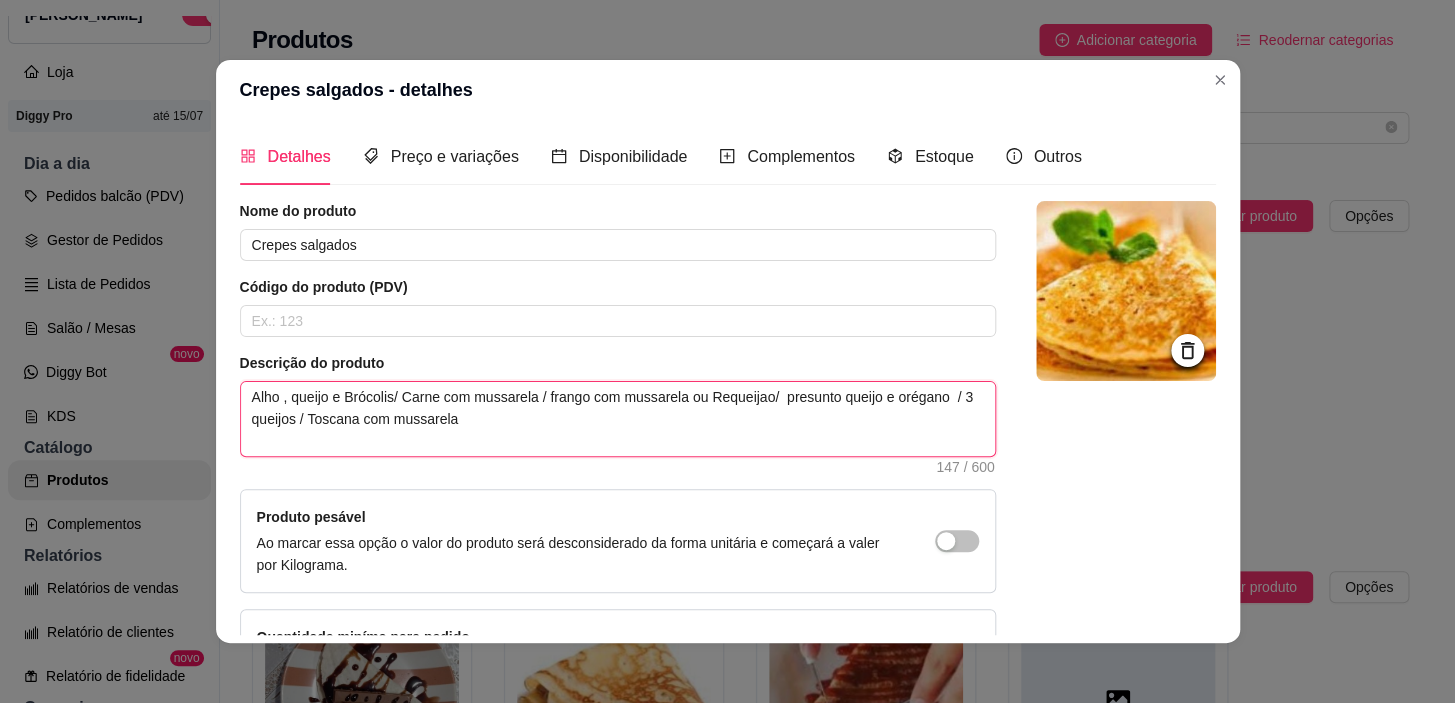 click on "Alho , queijo e Brócolis/ Carne com mussarela / frango com mussarela ou Requeijao/  presunto queijo e orégano  / 3 queijos / Toscana com mussarela" at bounding box center [618, 419] 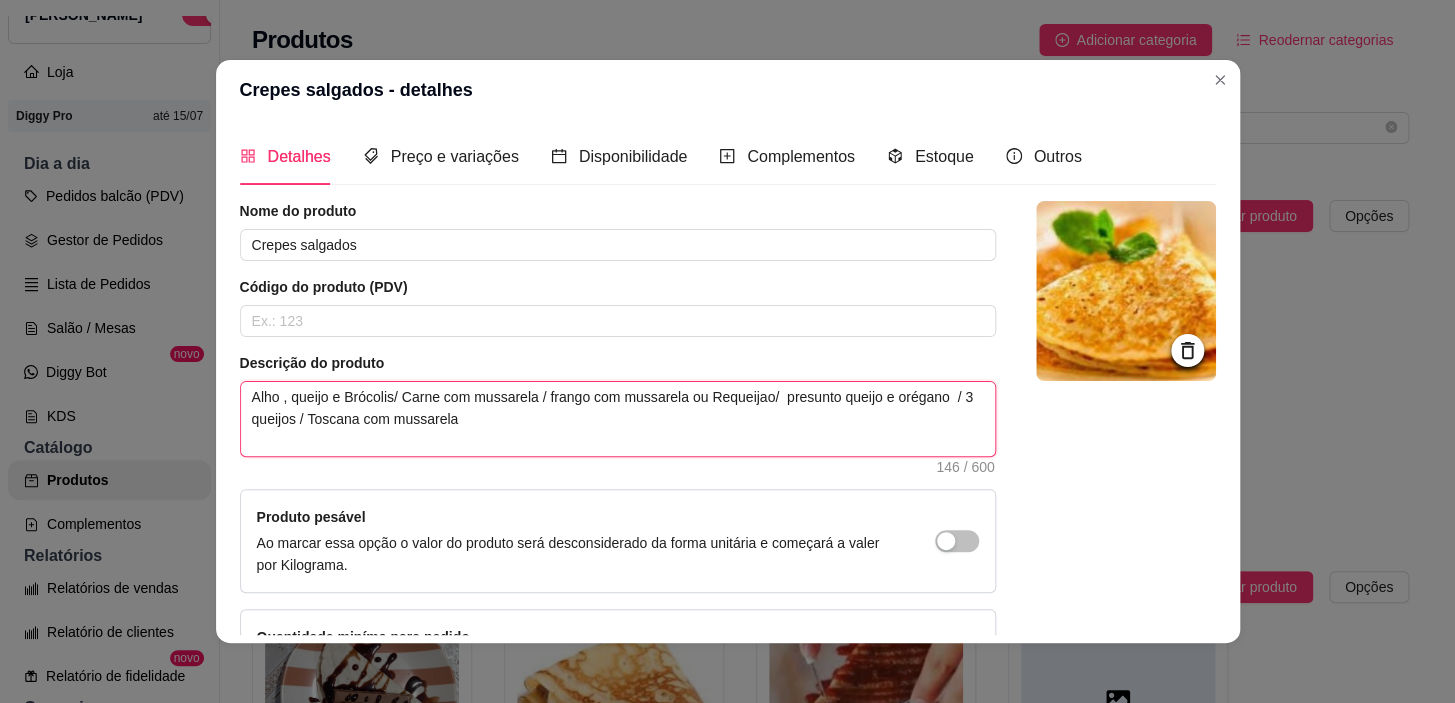 type 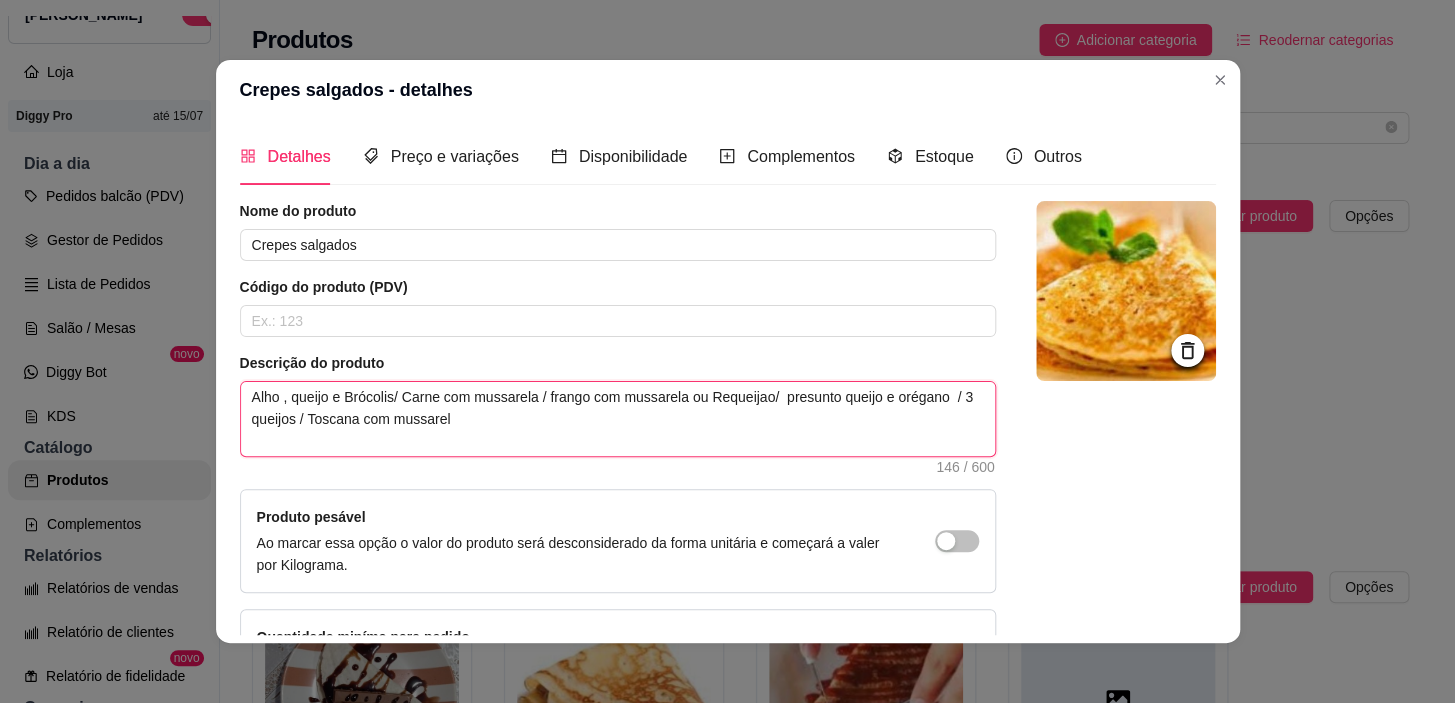type on "Alho , queijo e Brócolis/ Carne com mussarela / frango com mussarela ou Requeijao/  presunto queijo e orégano  / 3 queijos / Toscana com mussare" 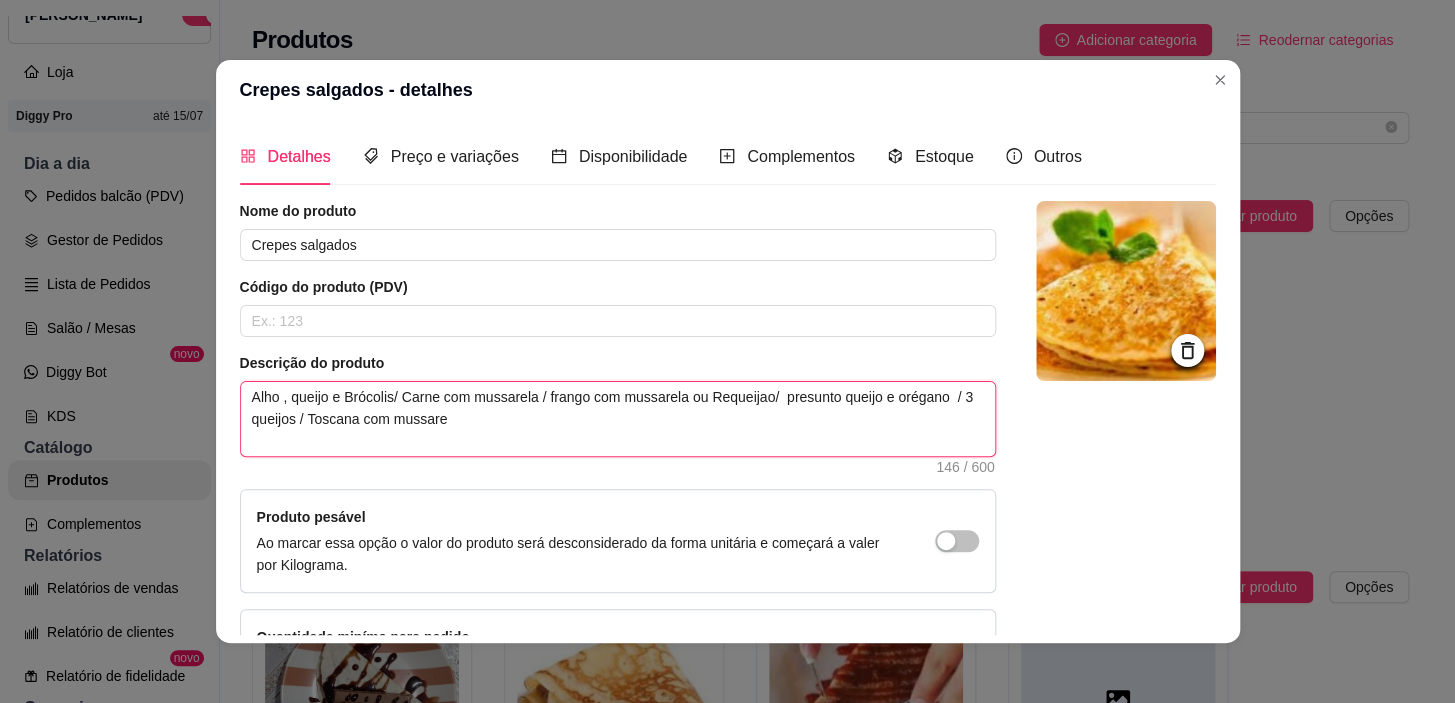 type 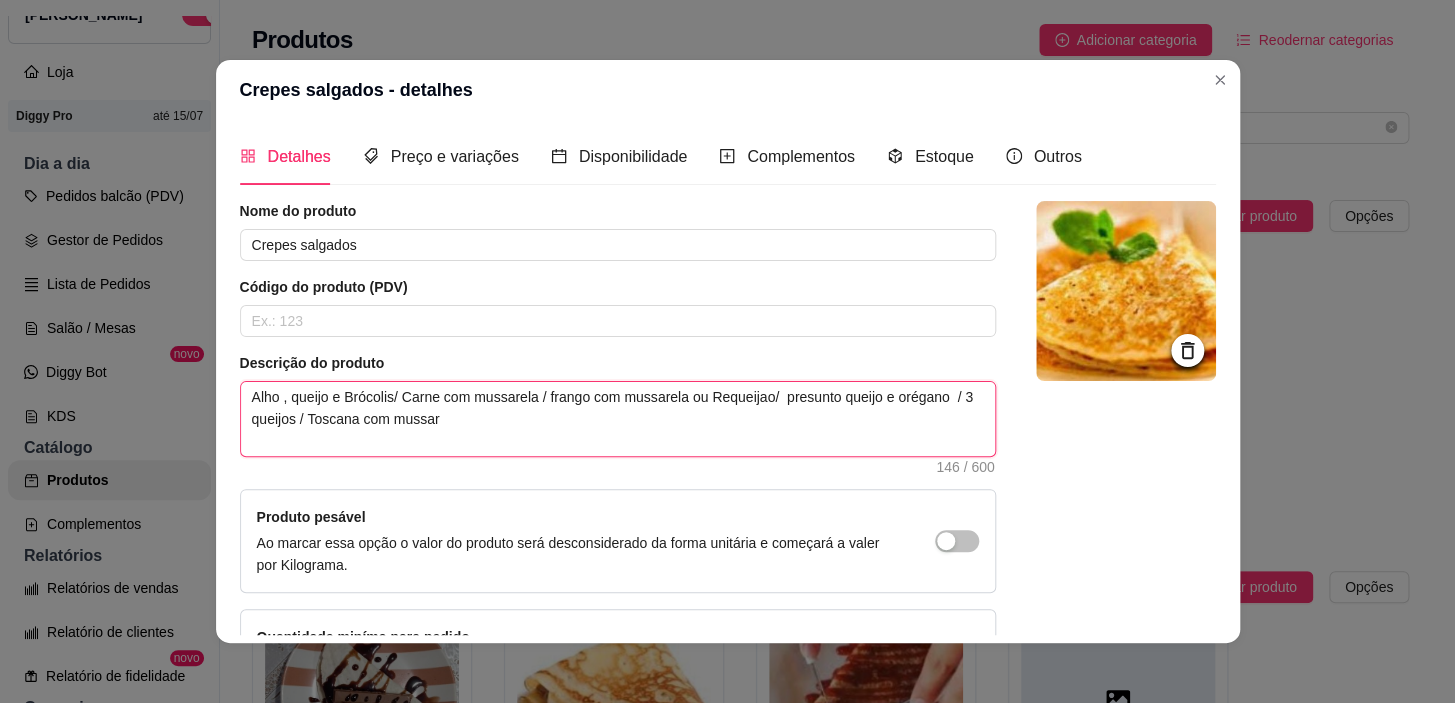 type 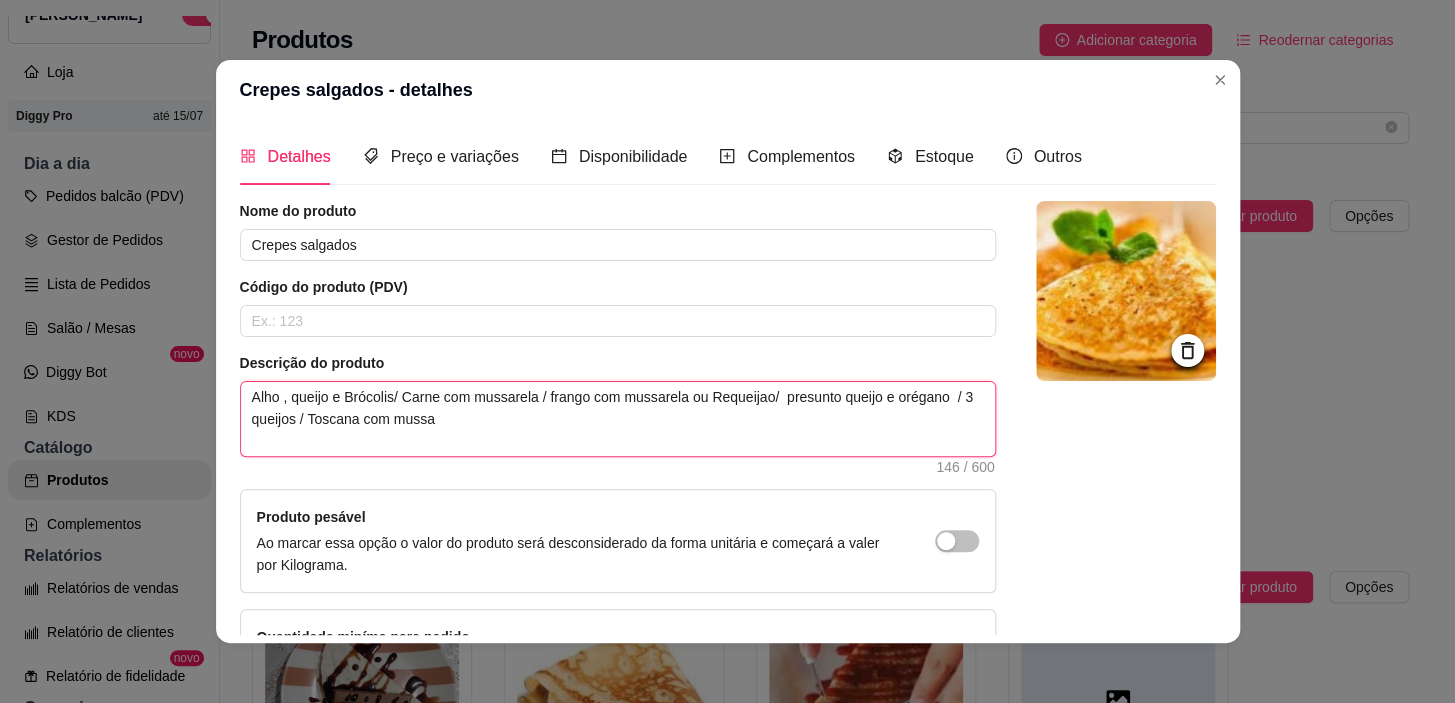 type 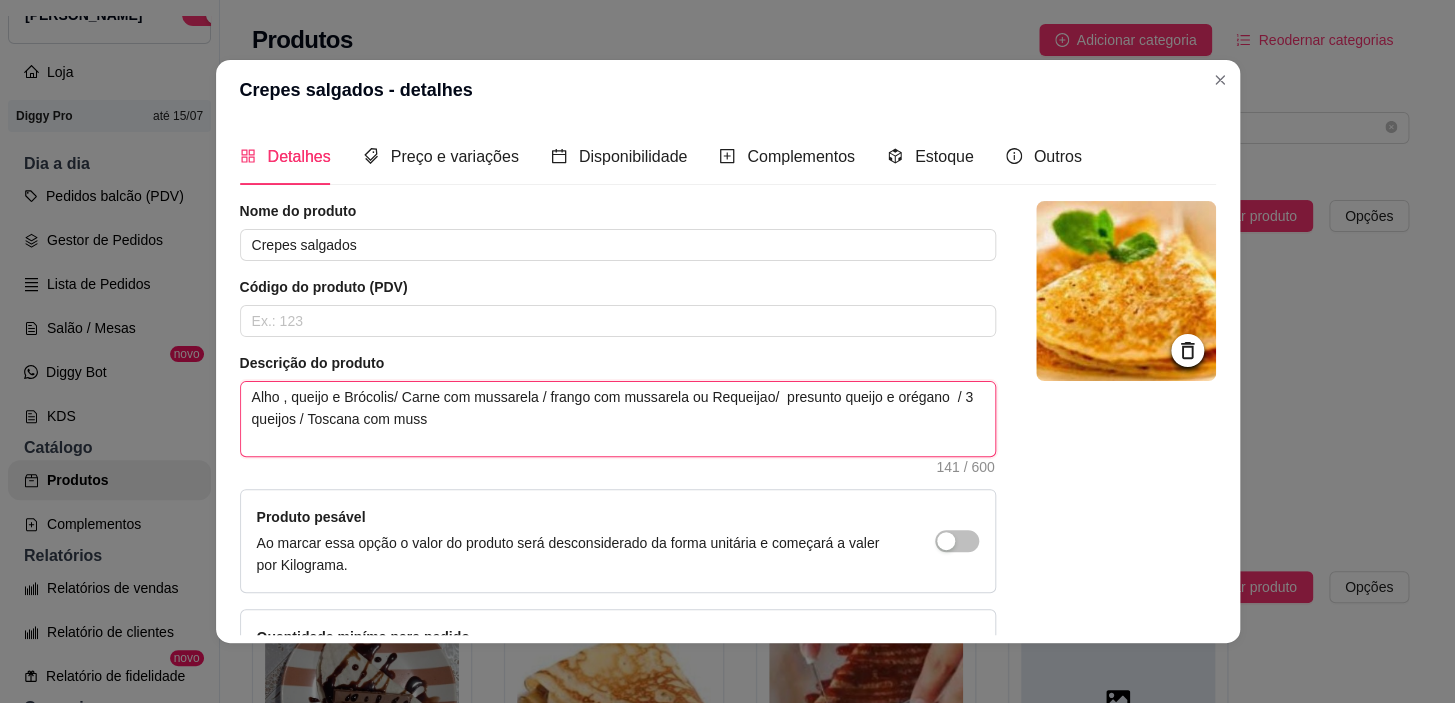 type 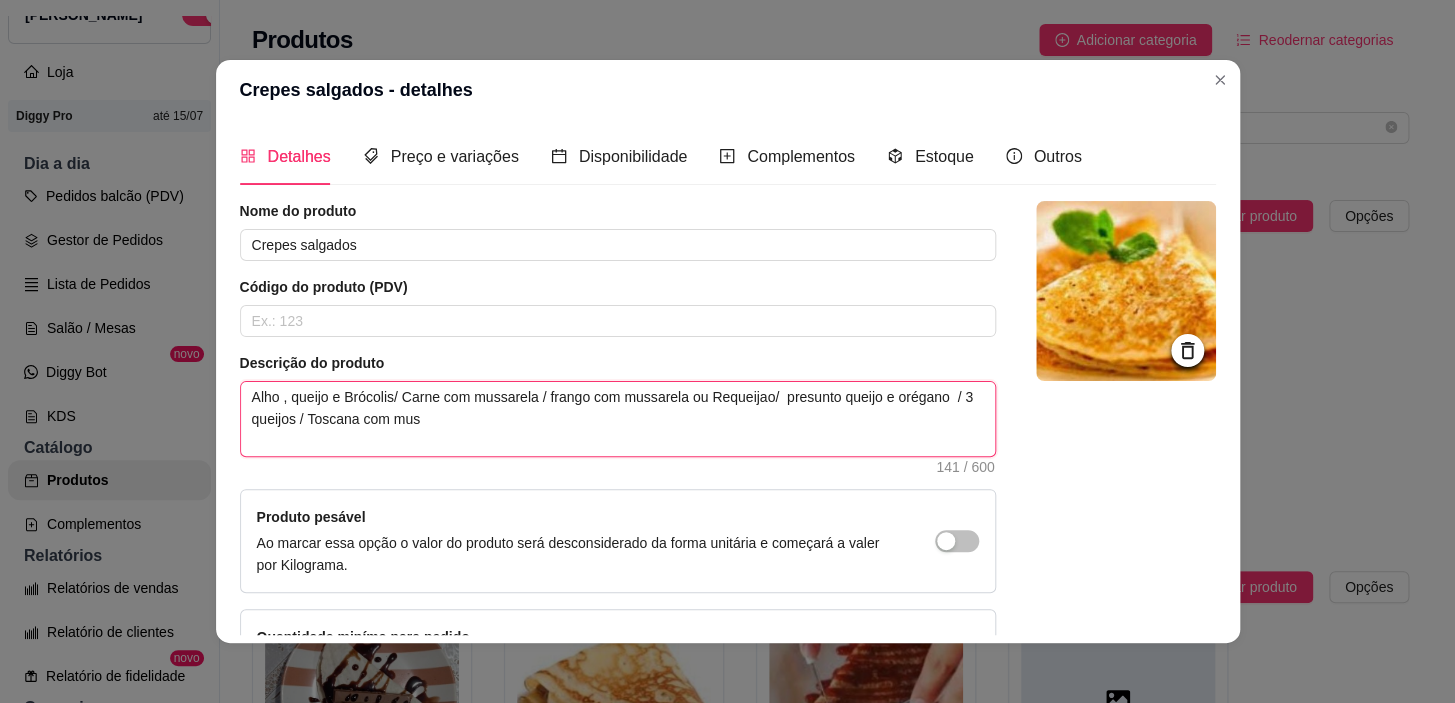 type 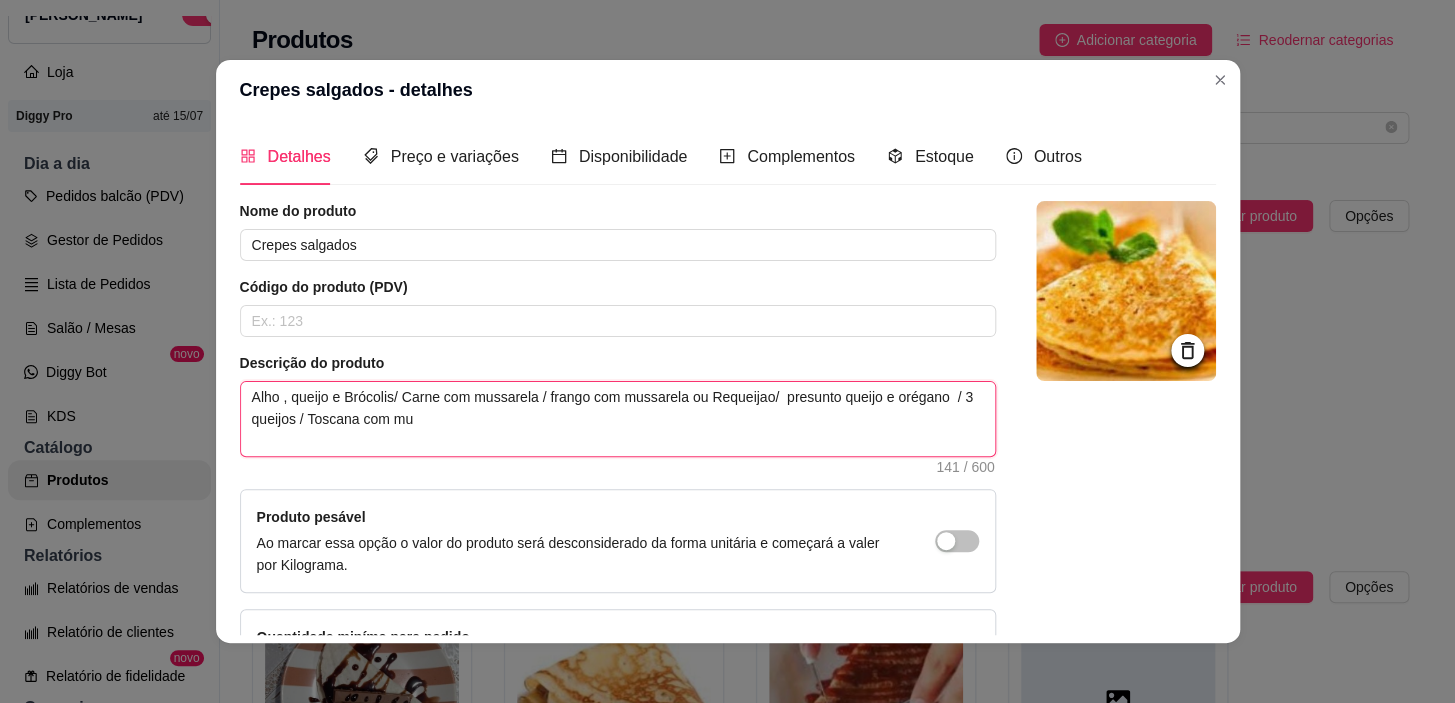 type 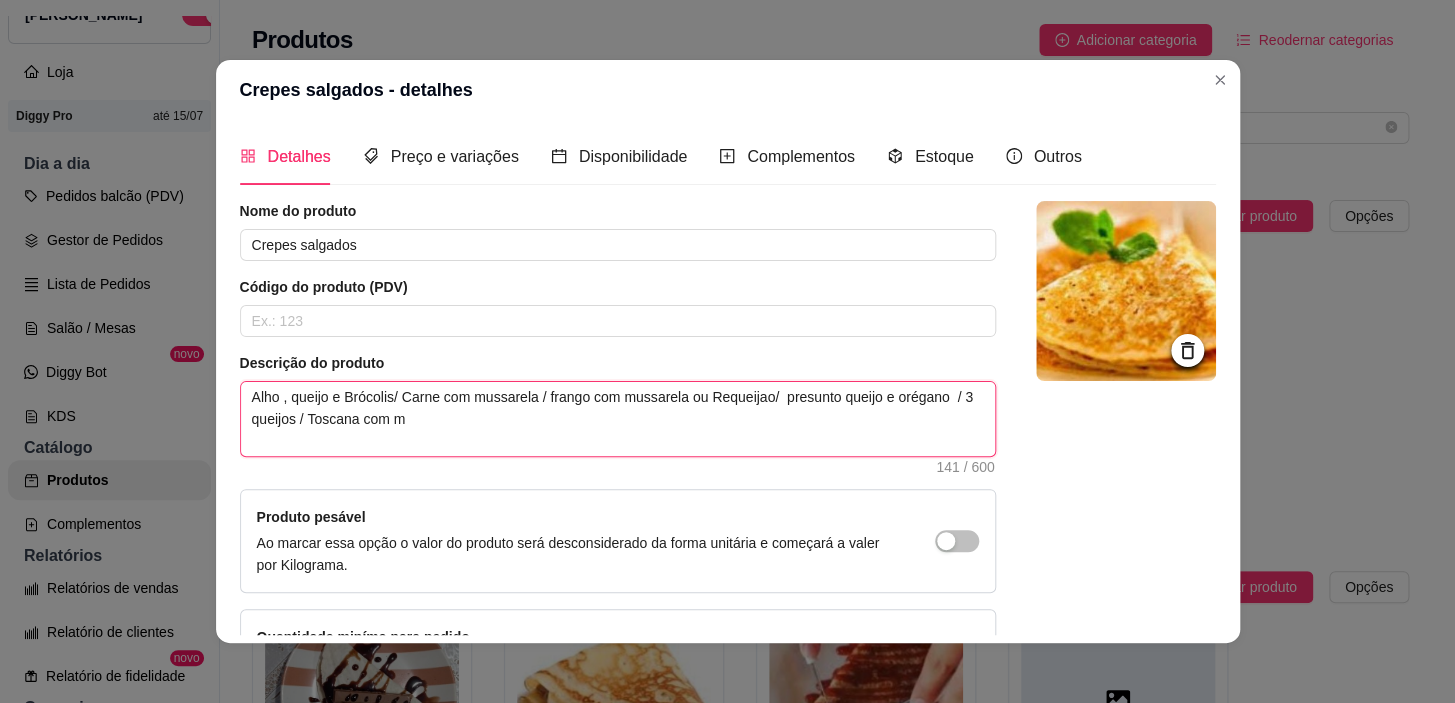 type 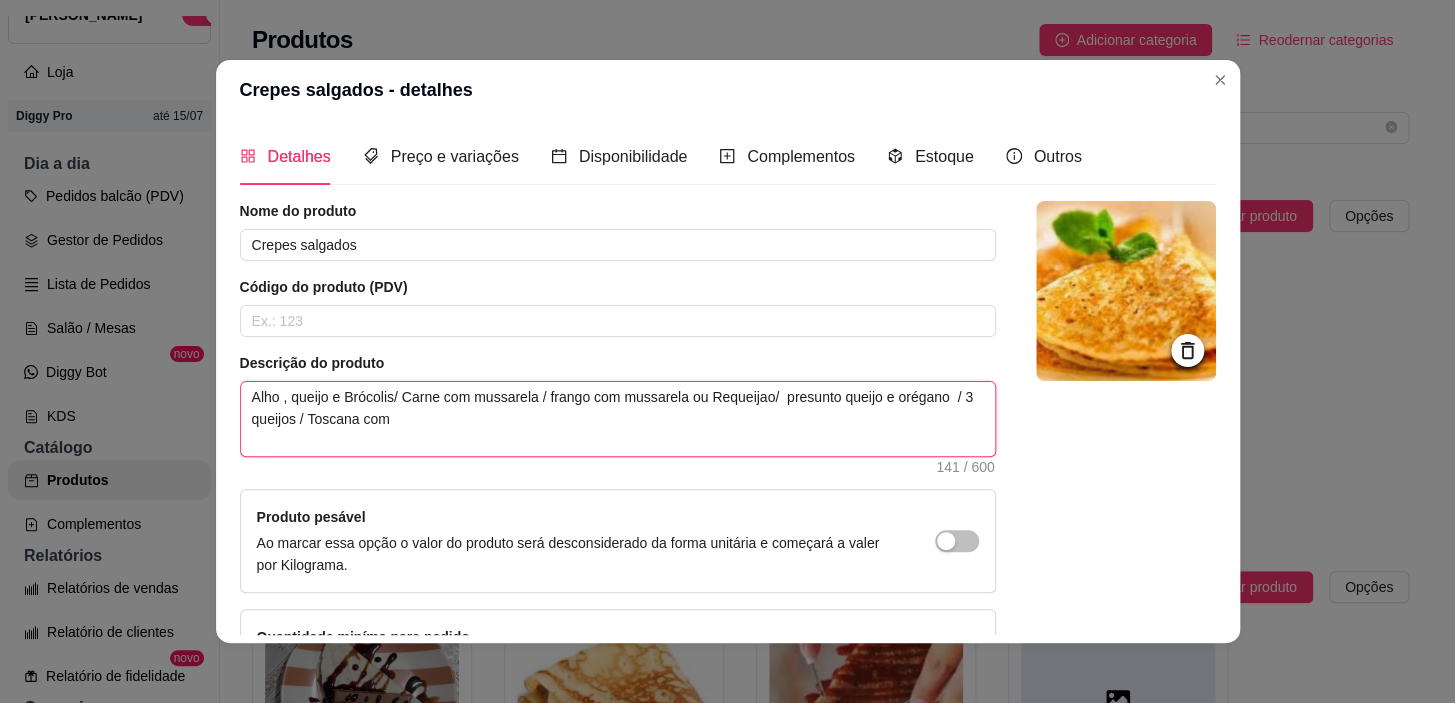 type on "Alho , queijo e Brócolis/ Carne com mussarela / frango com mussarela ou Requeijao/  presunto queijo e orégano  / 3 queijos / Toscana com" 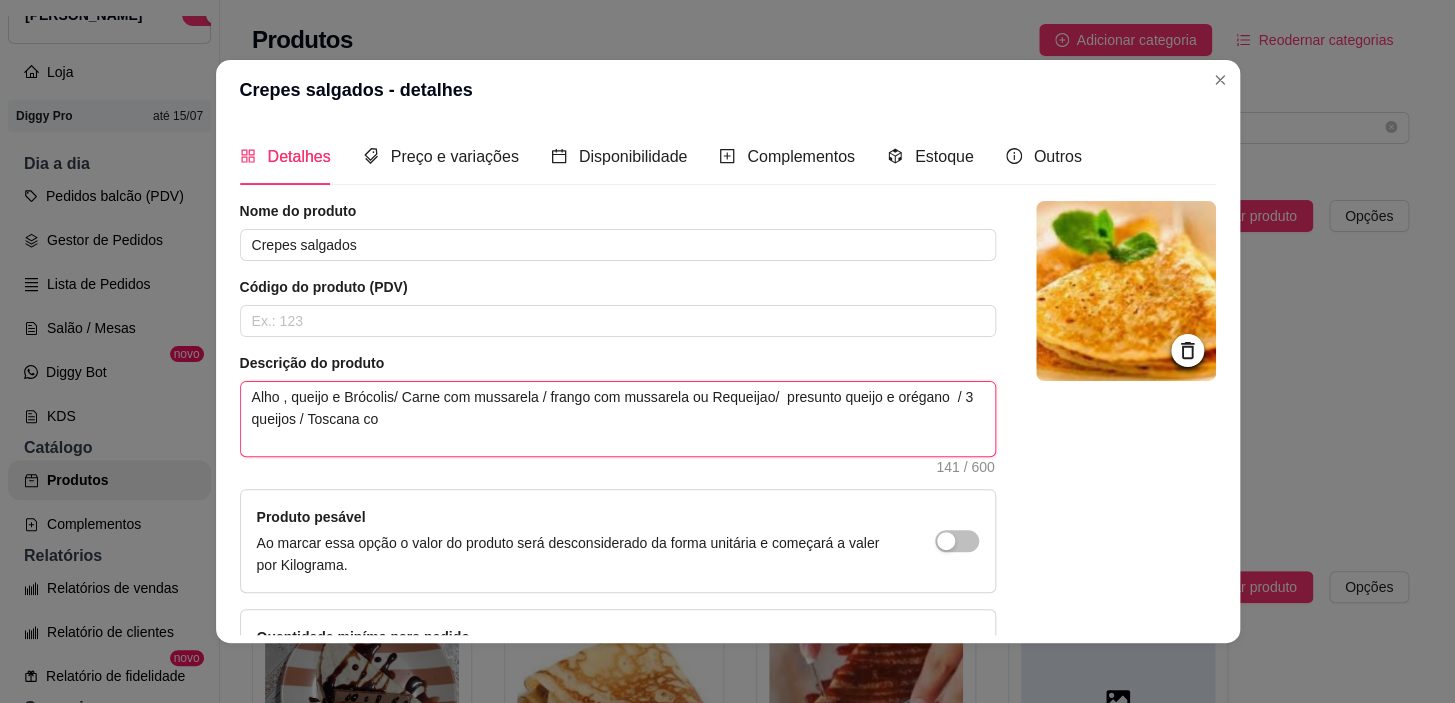 type 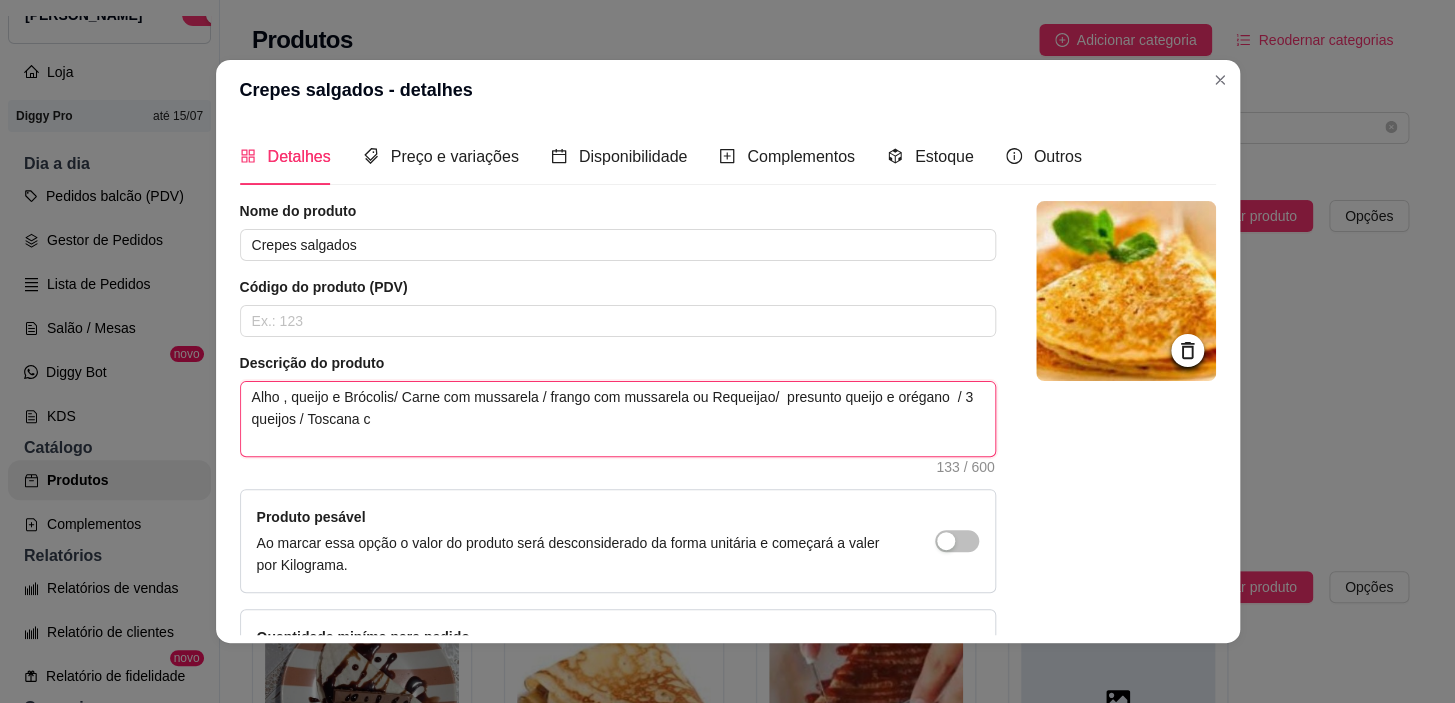 type on "Alho , queijo e Brócolis/ Carne com mussarela / frango com mussarela ou Requeijao/  presunto queijo e orégano  / 3 queijos / Toscana" 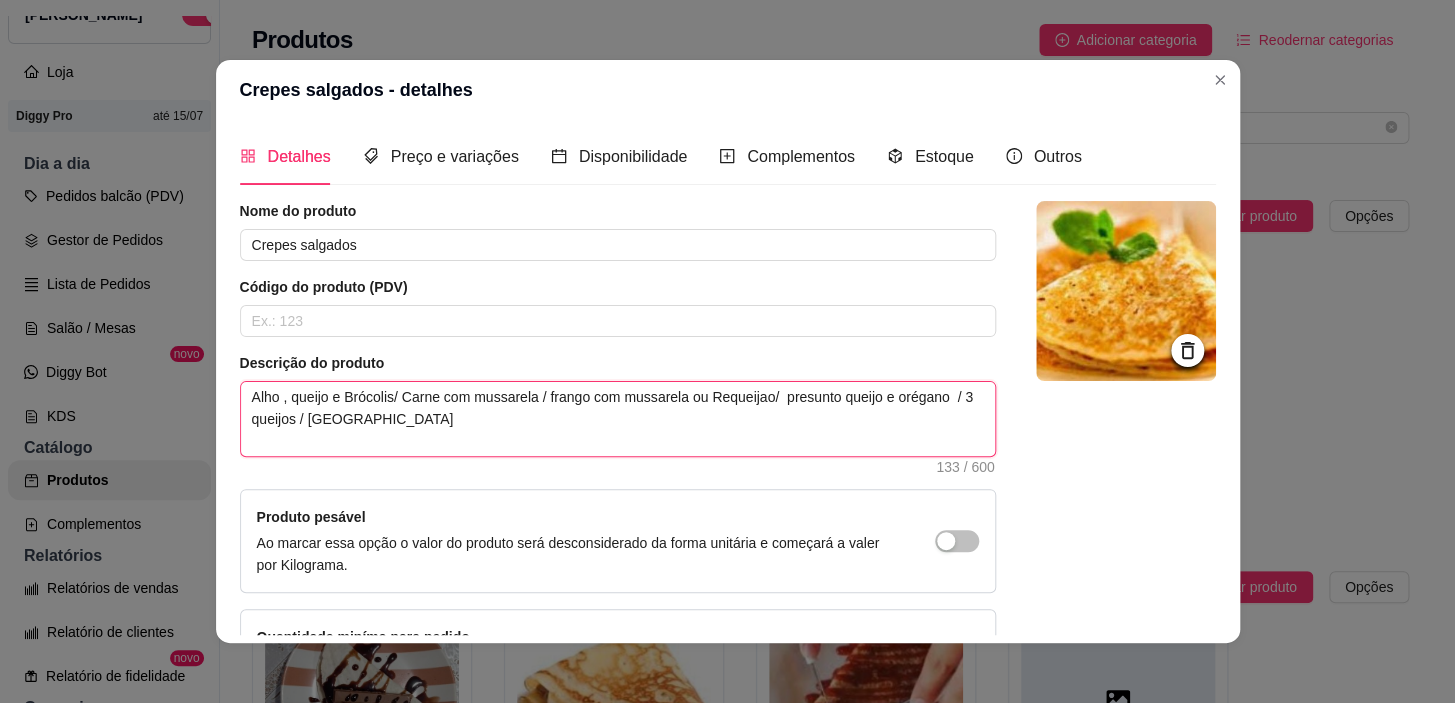 type 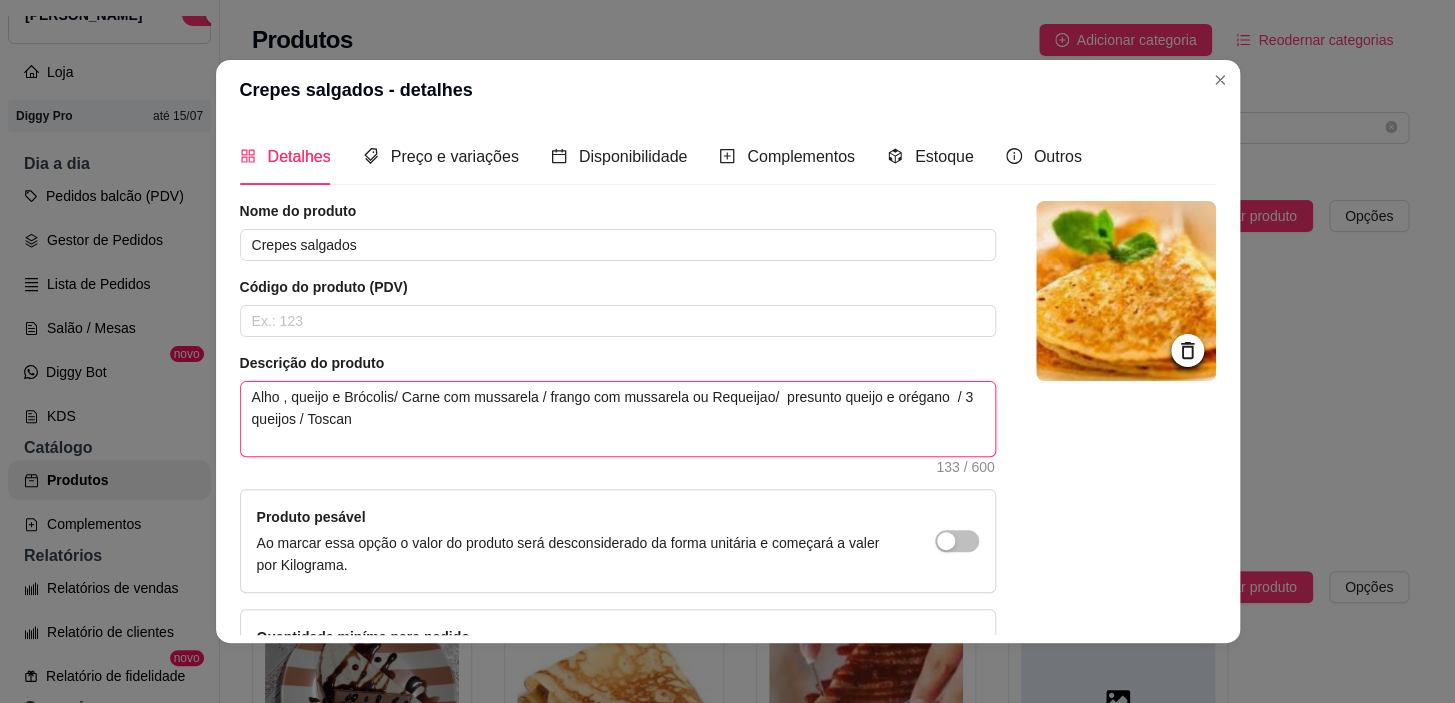 type on "Alho , queijo e Brócolis/ Carne com mussarela / frango com mussarela ou Requeijao/  presunto queijo e orégano  / 3 queijos / Tosca" 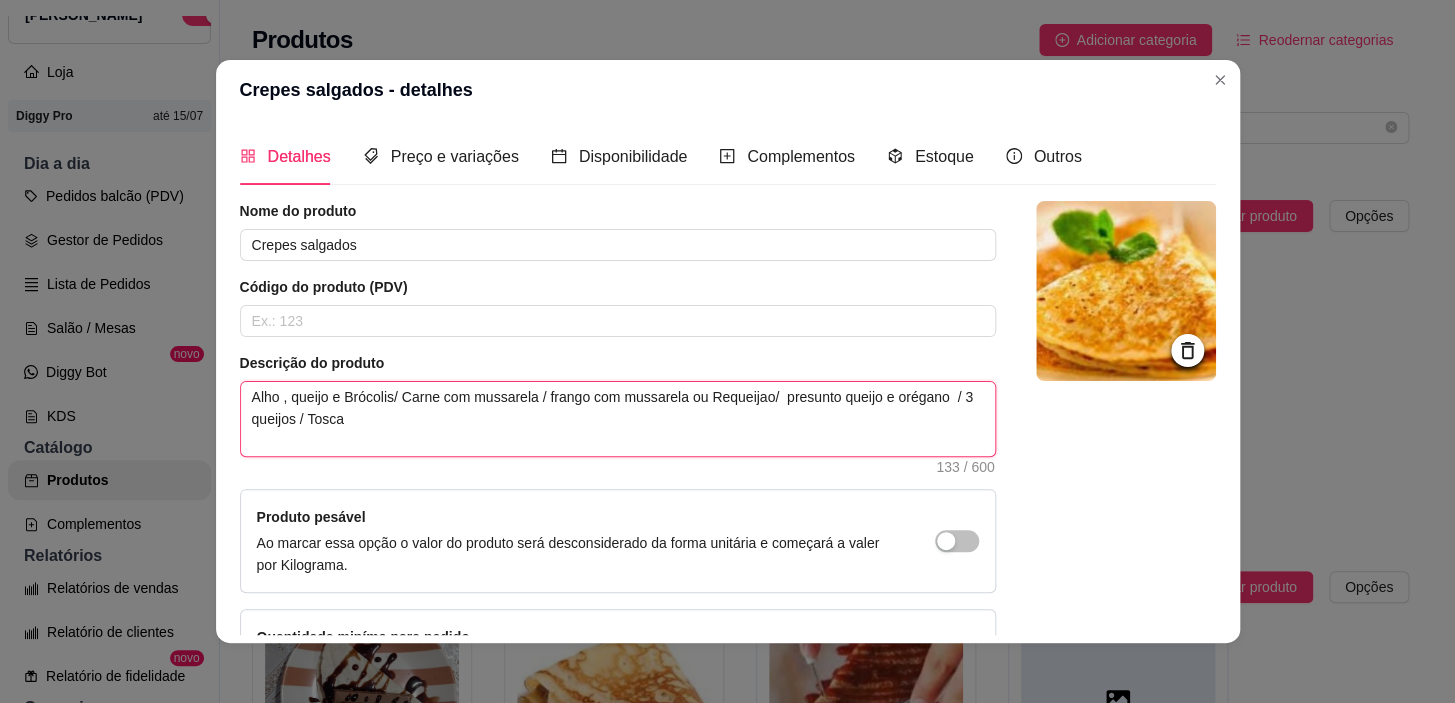 type 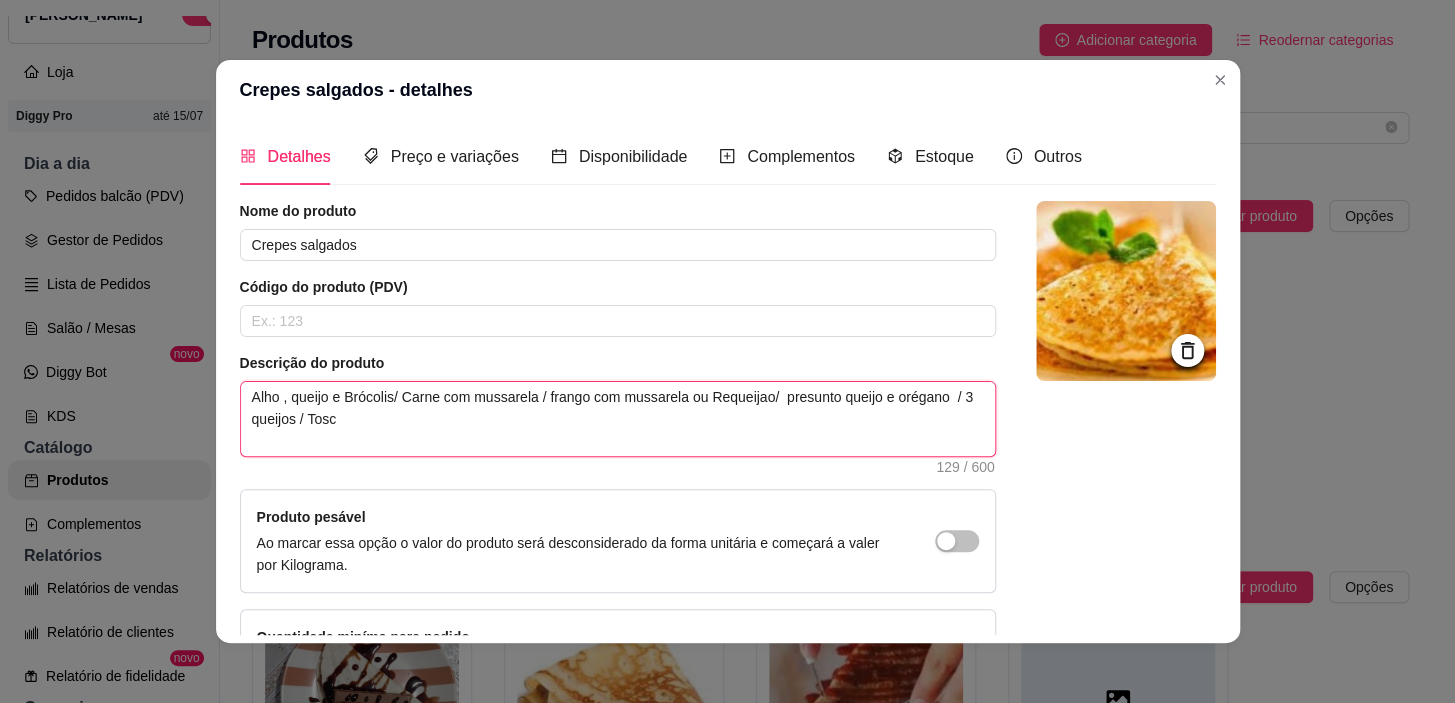 type 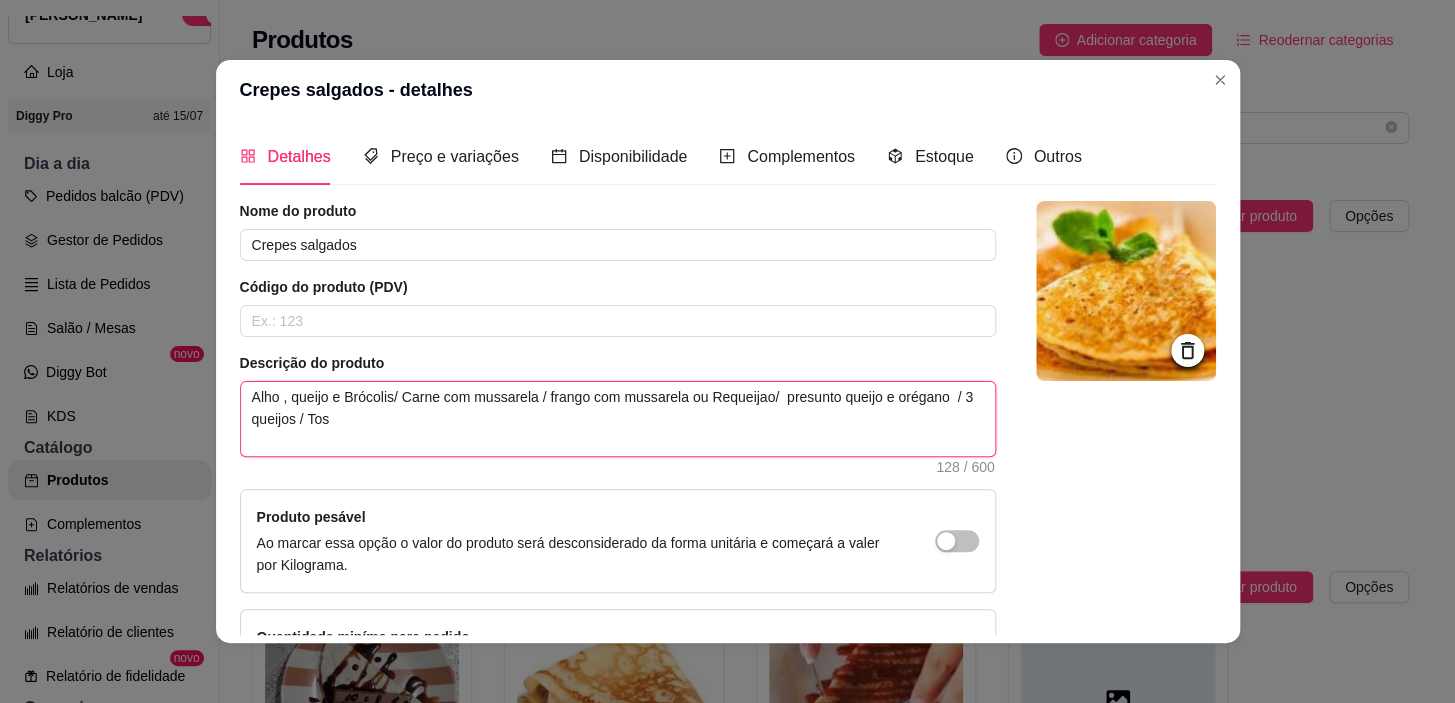 type 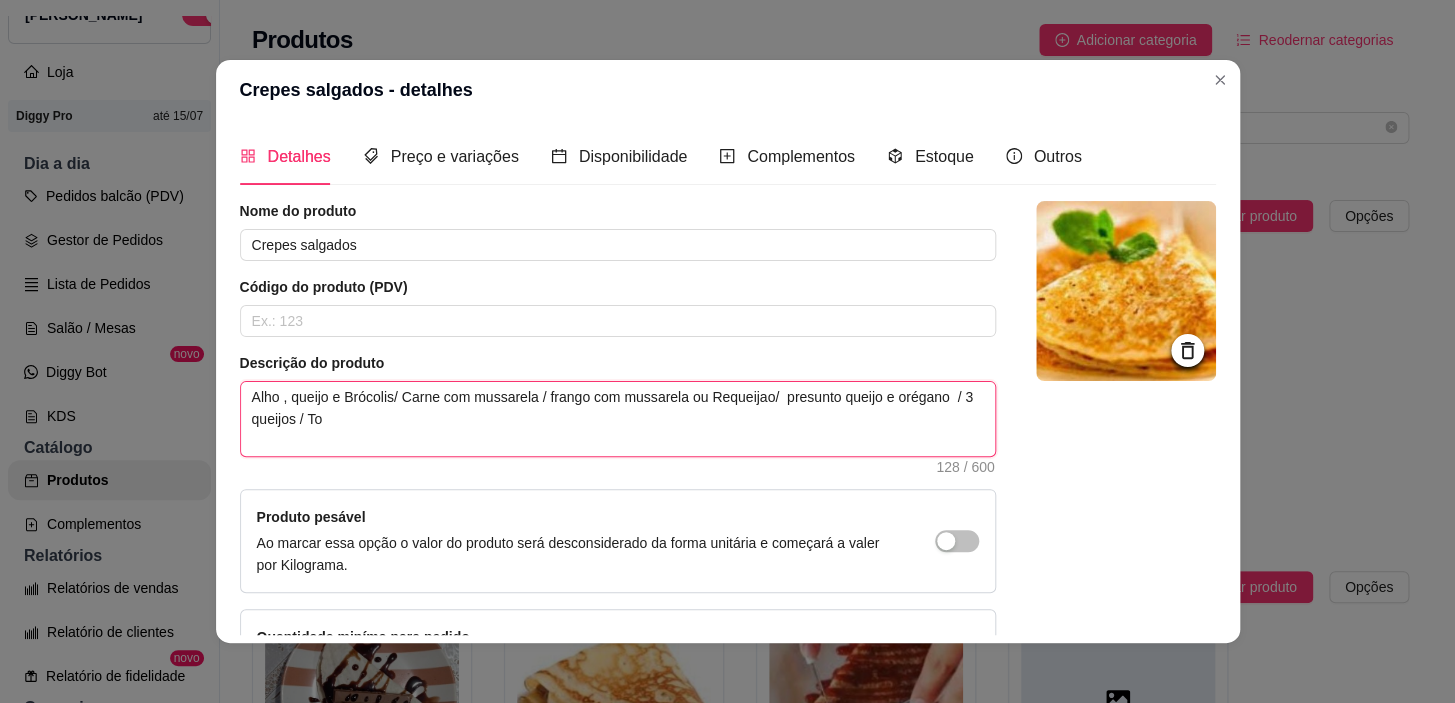 type on "Alho , queijo e Brócolis/ Carne com mussarela / frango com mussarela ou Requeijao/  presunto queijo e orégano  / 3 queijos / T" 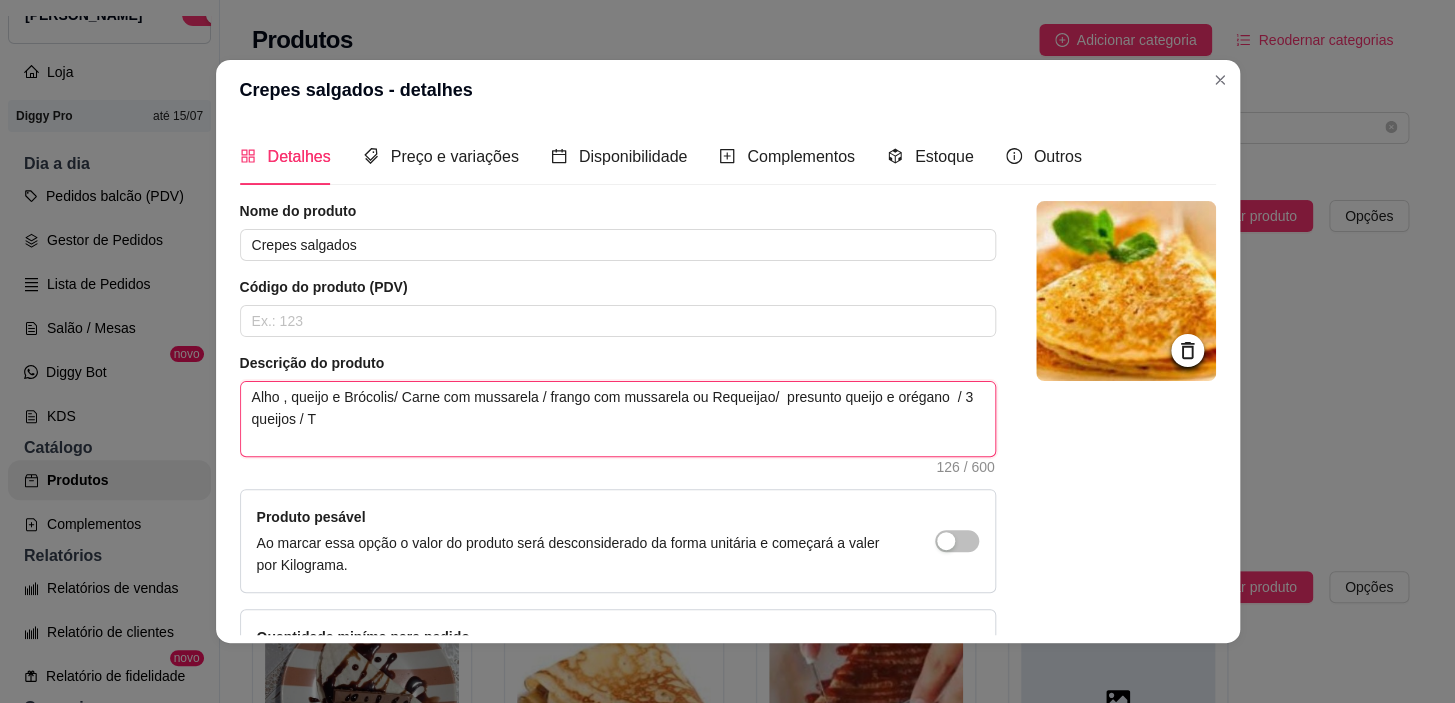 type 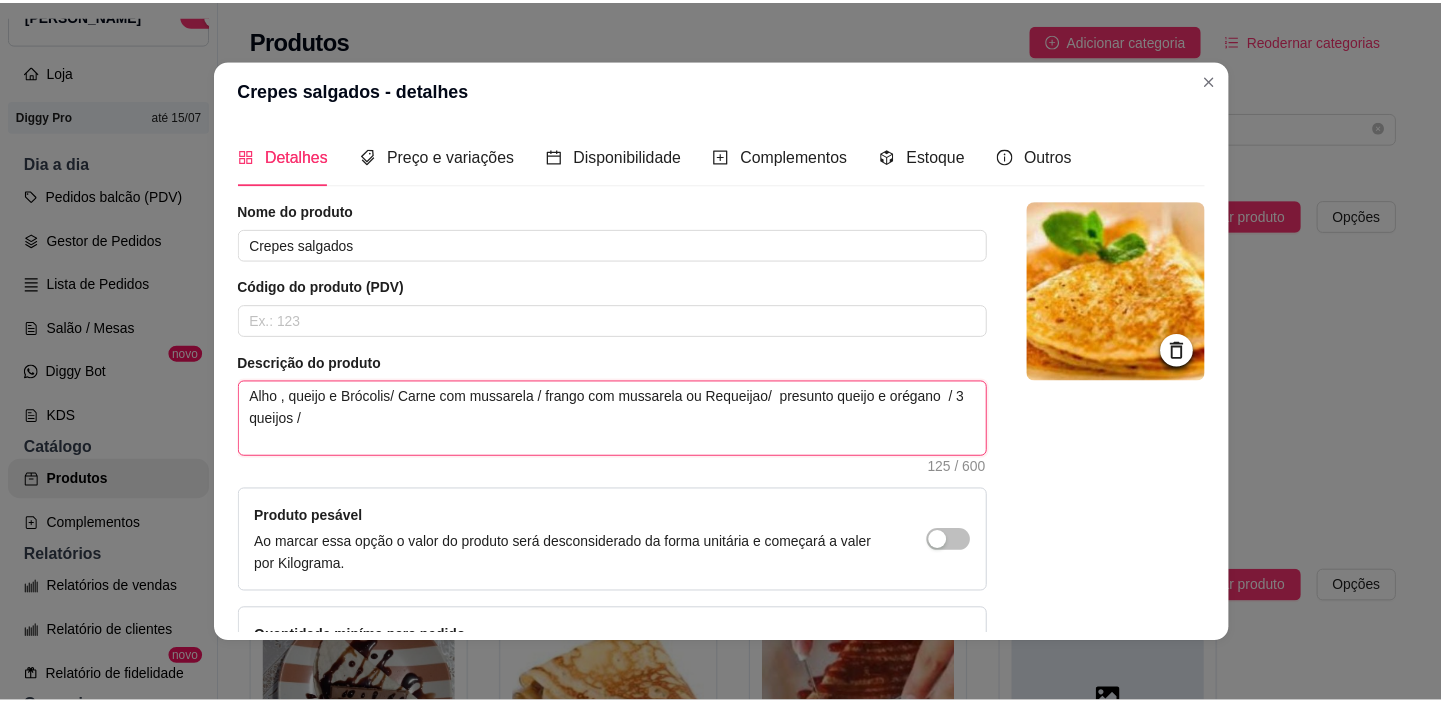 scroll, scrollTop: 144, scrollLeft: 0, axis: vertical 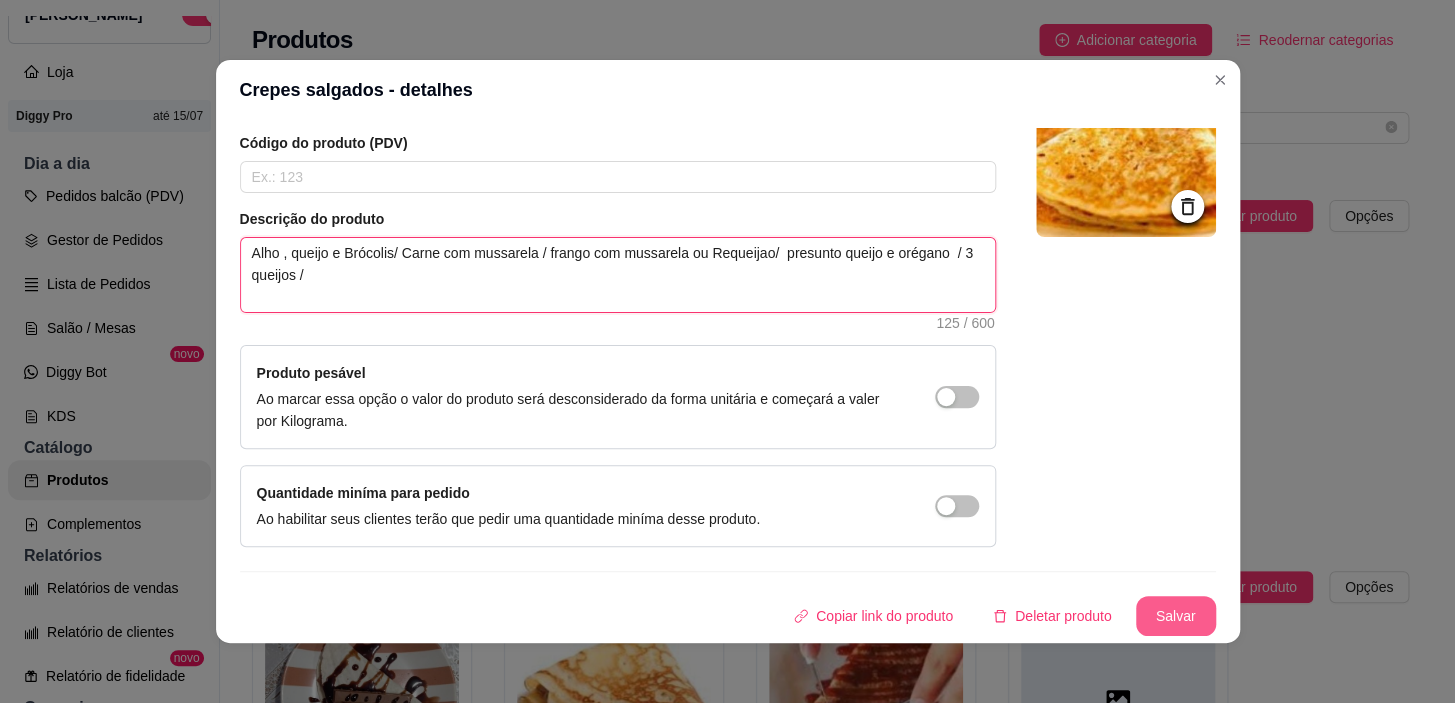 type on "Alho , queijo e Brócolis/ Carne com mussarela / frango com mussarela ou Requeijao/  presunto queijo e orégano  / 3 queijos /" 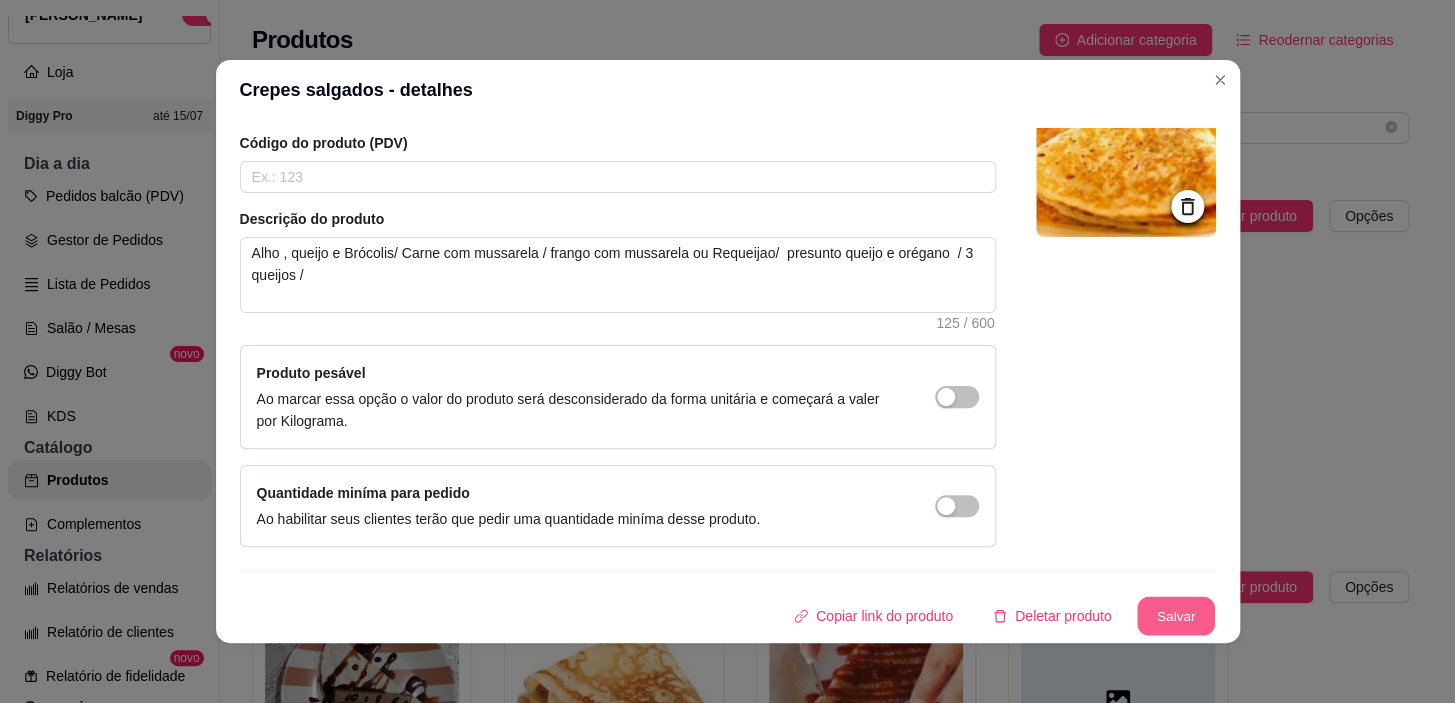 click on "Salvar" at bounding box center (1176, 616) 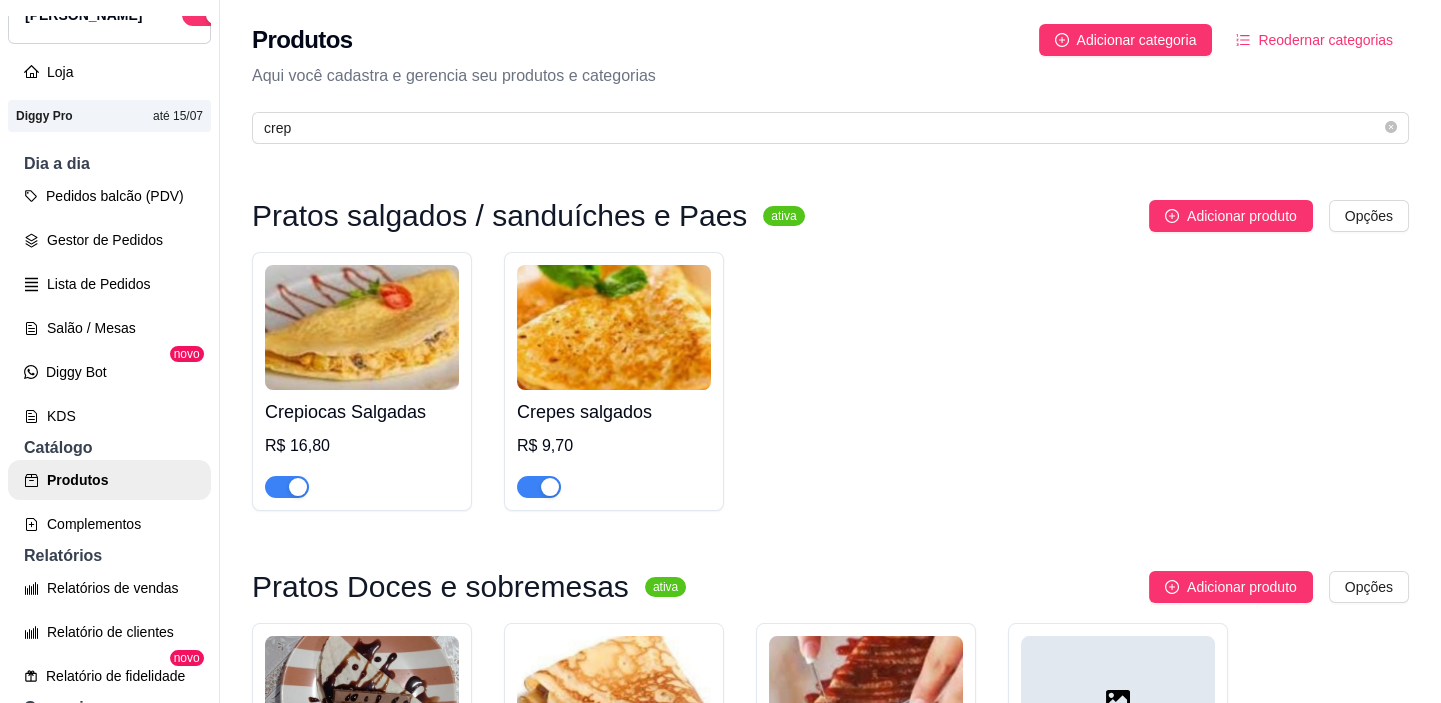 scroll, scrollTop: 322, scrollLeft: 0, axis: vertical 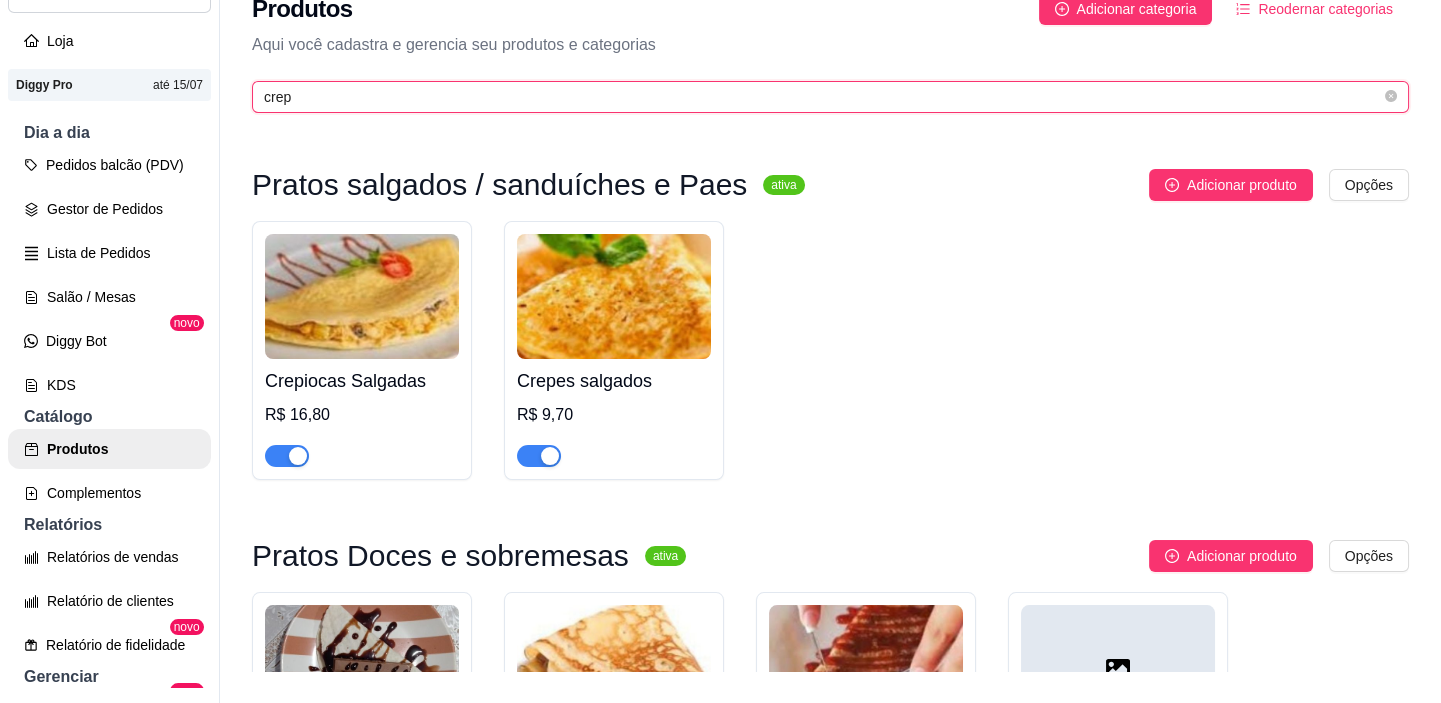 click on "crep" at bounding box center (822, 97) 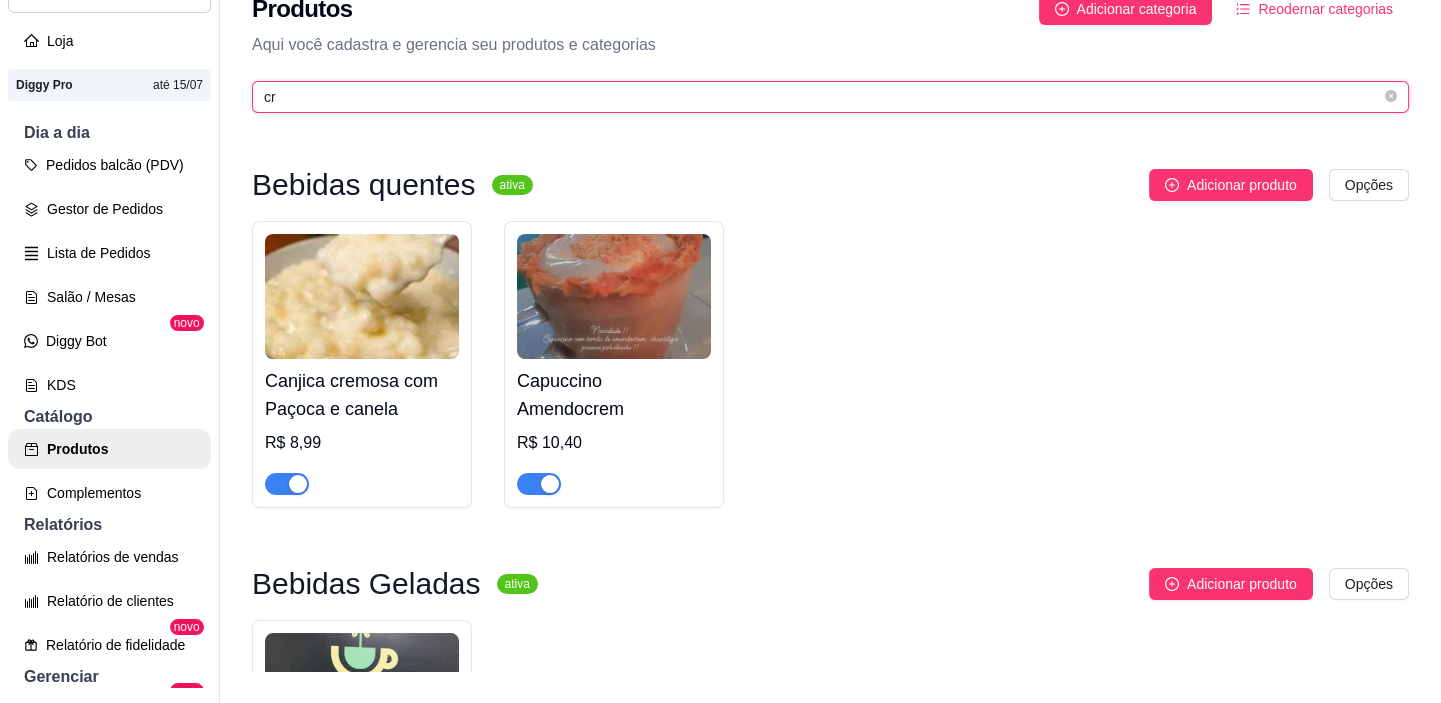 type on "c" 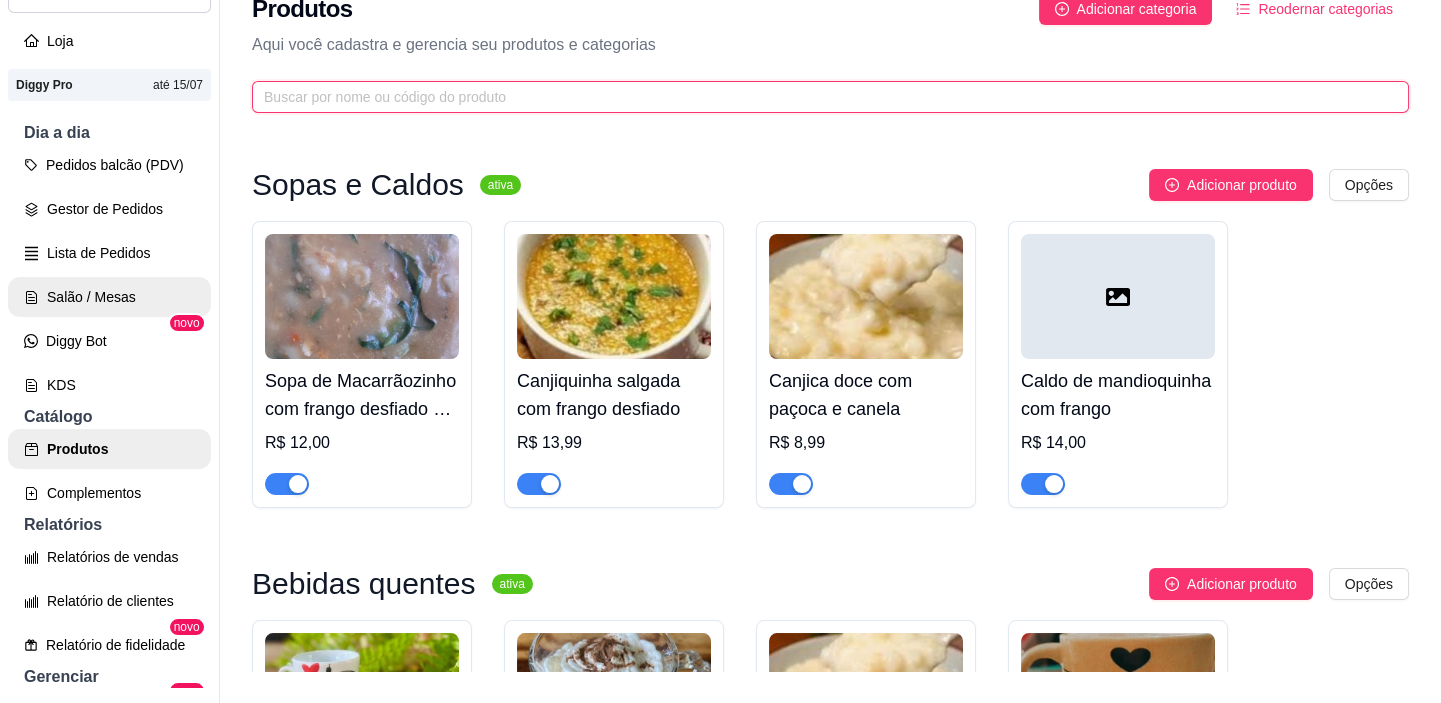 type 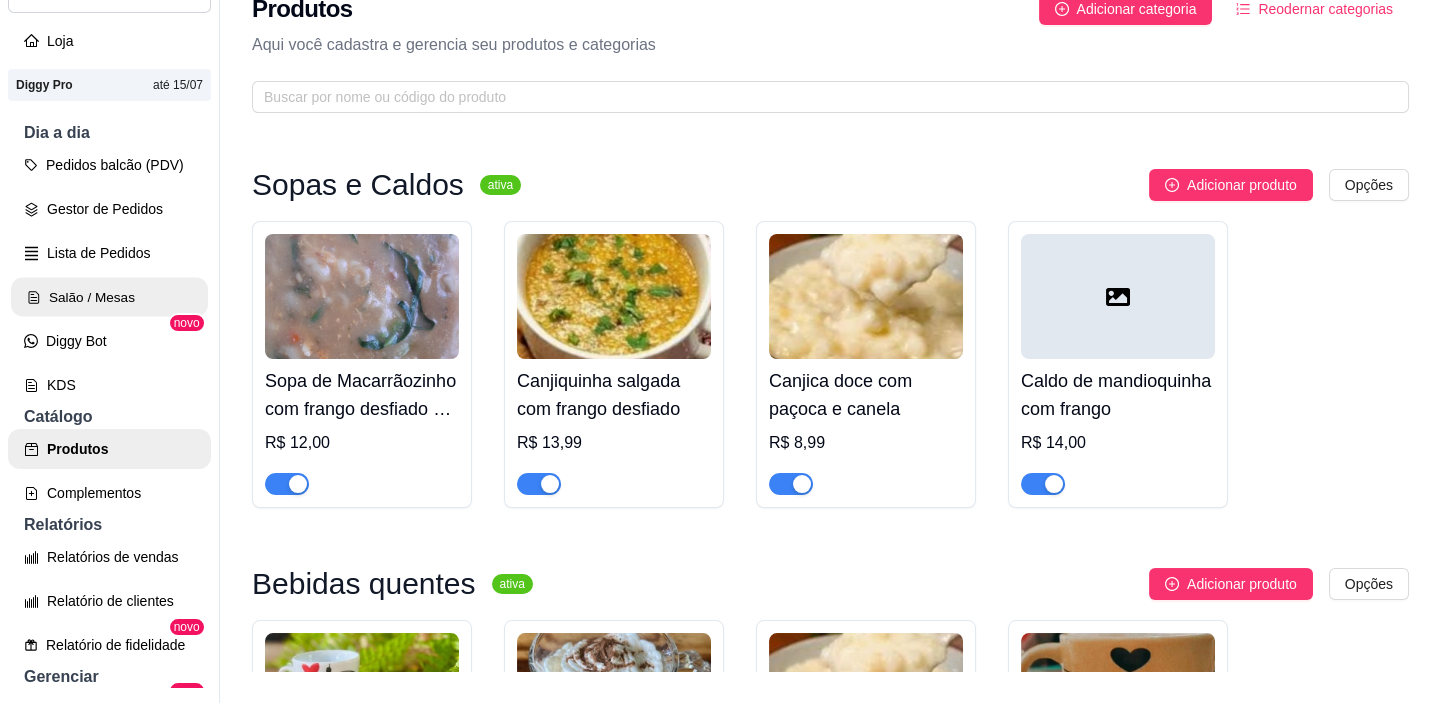 click on "Salão / Mesas" at bounding box center [109, 297] 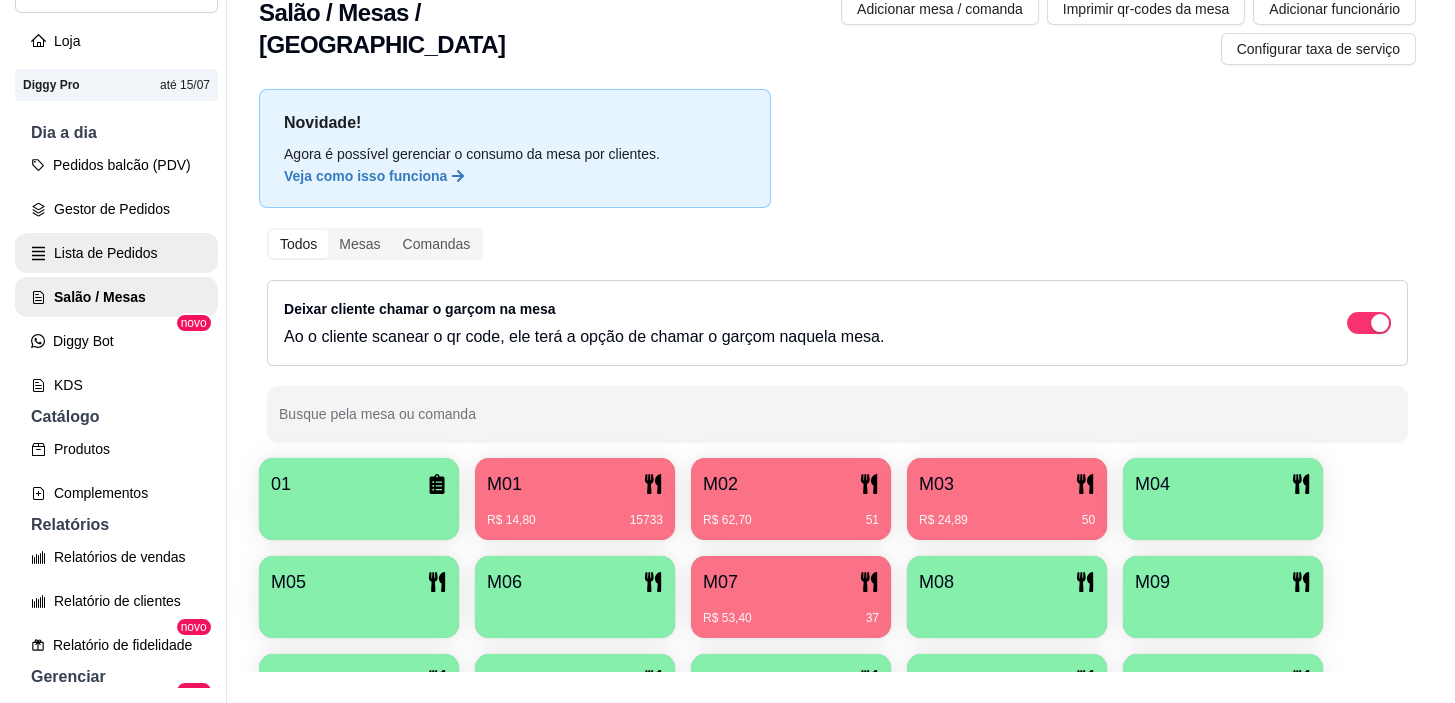 scroll, scrollTop: 0, scrollLeft: 0, axis: both 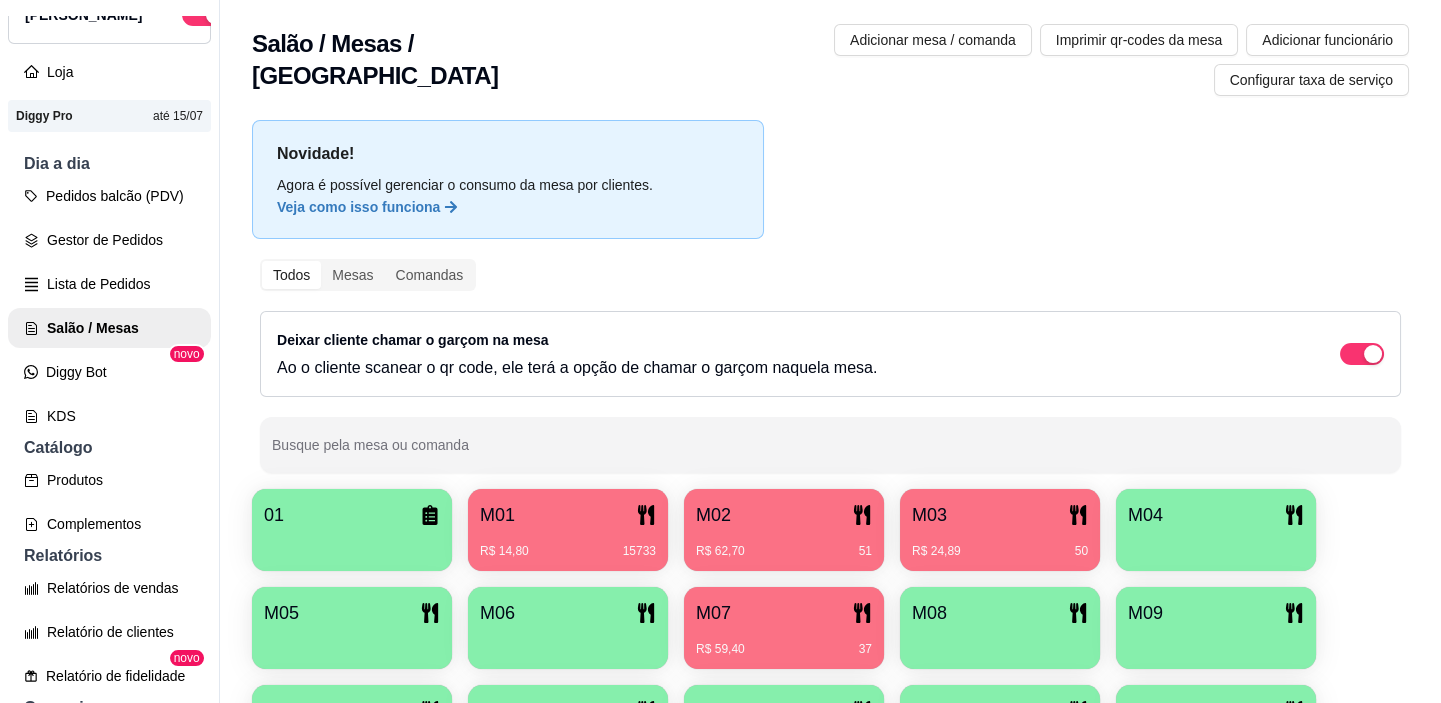 click on "M03 R$ 24,89 50" at bounding box center [1000, 530] 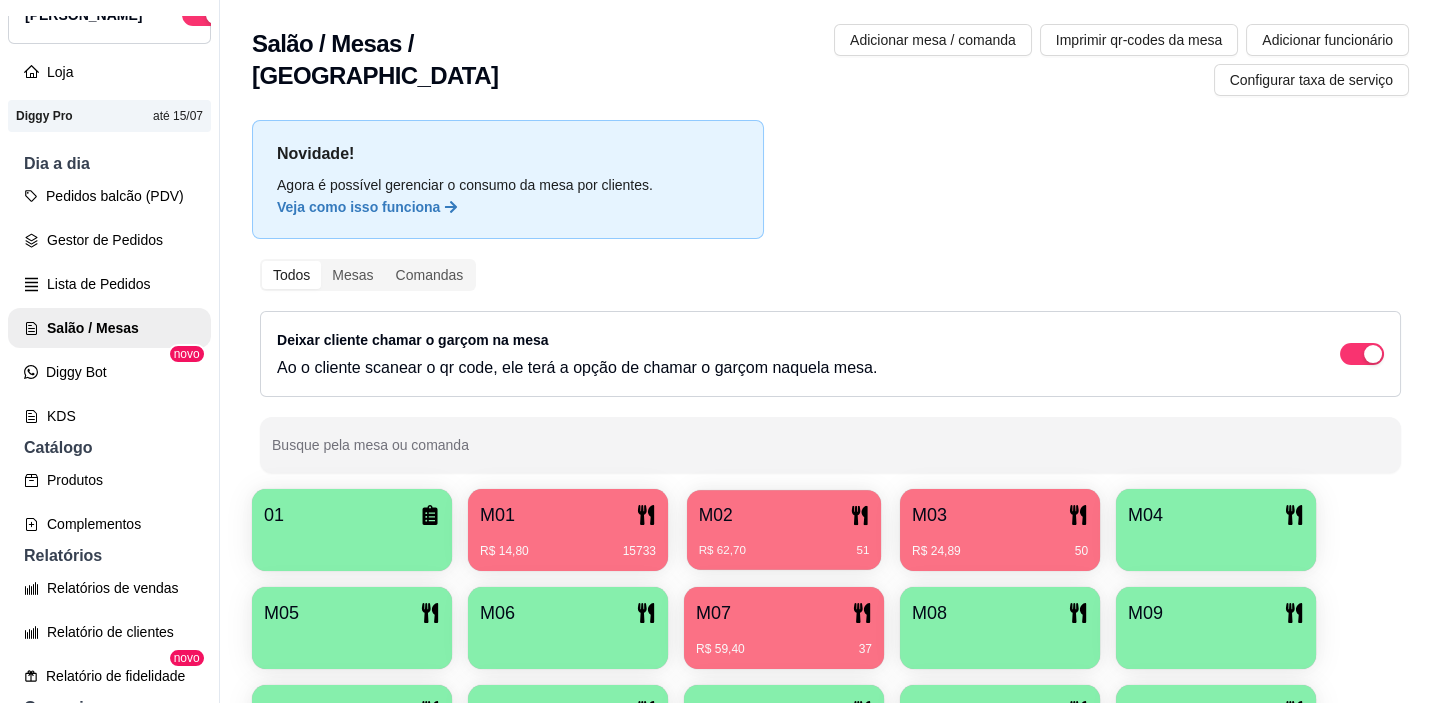 click on "M02 R$ 62,70 51" at bounding box center [784, 530] 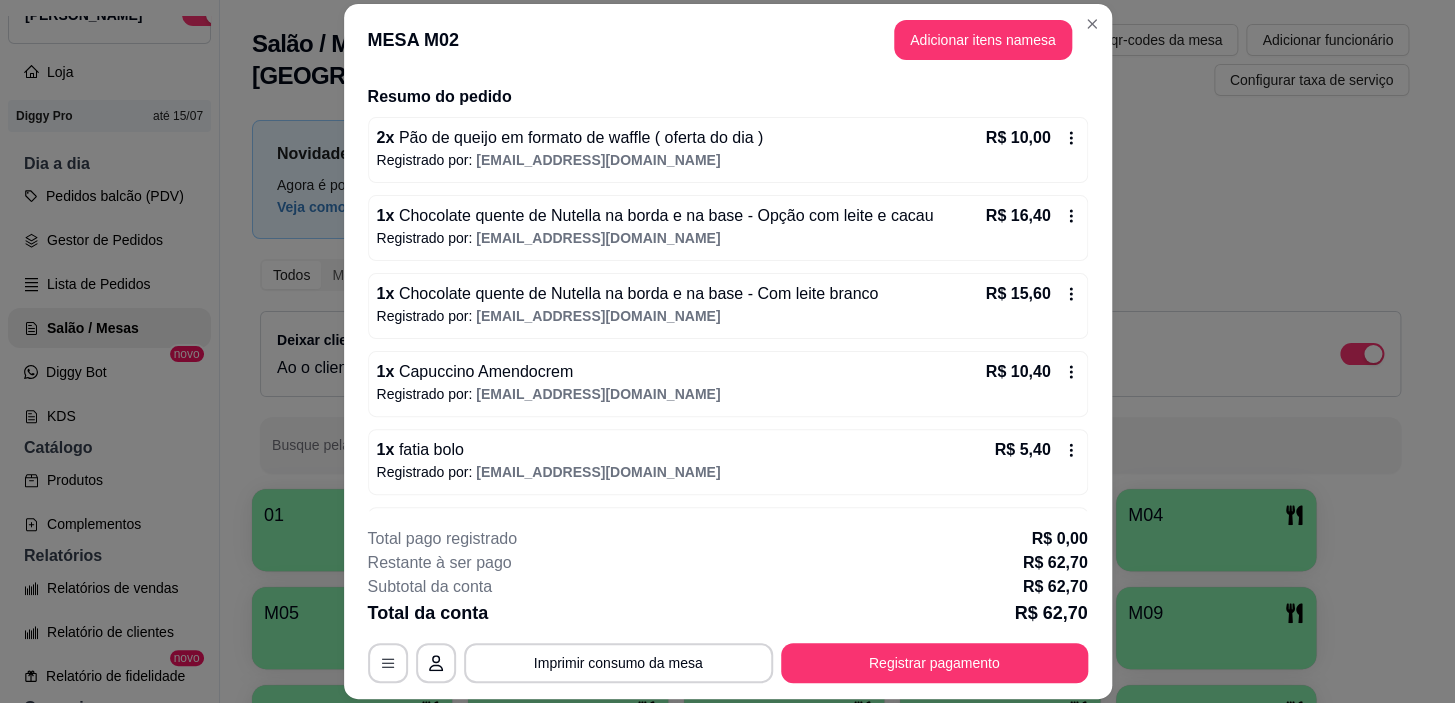 scroll, scrollTop: 0, scrollLeft: 0, axis: both 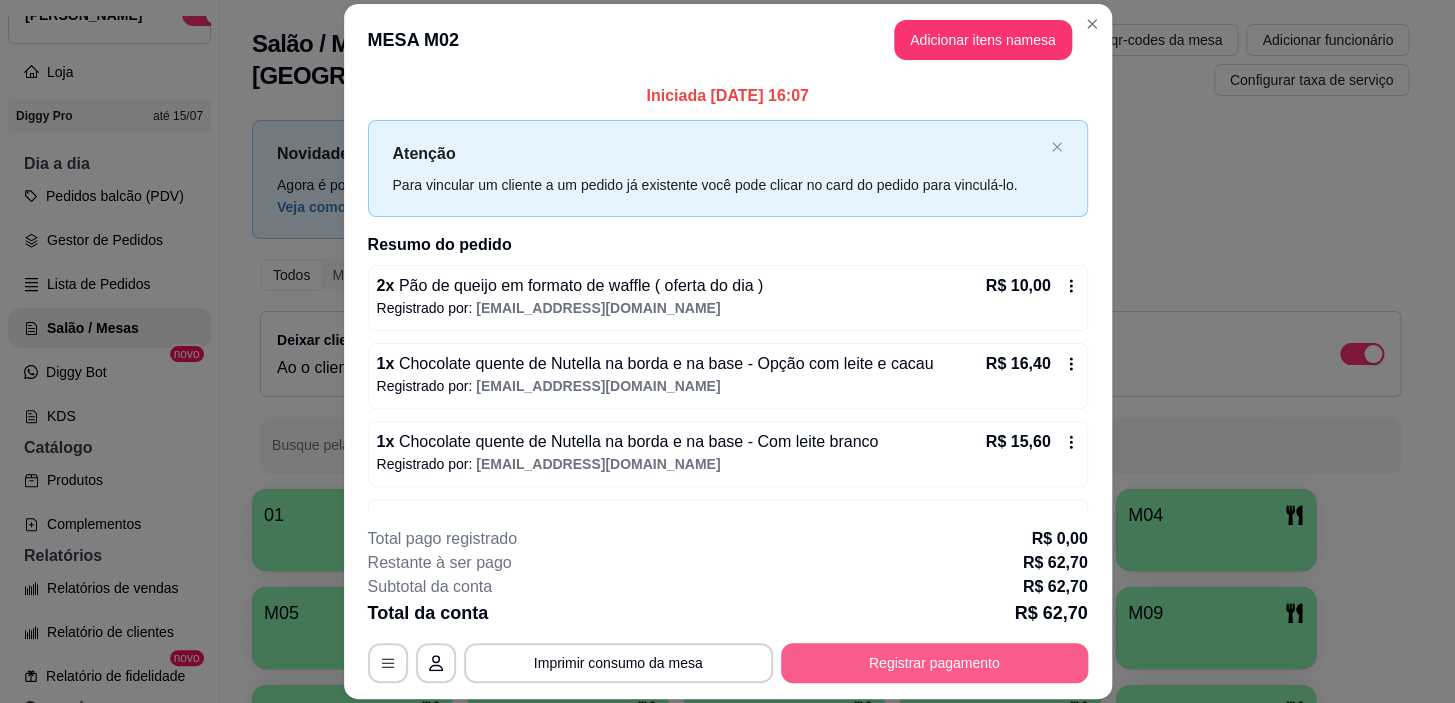 click on "Registrar pagamento" at bounding box center (934, 663) 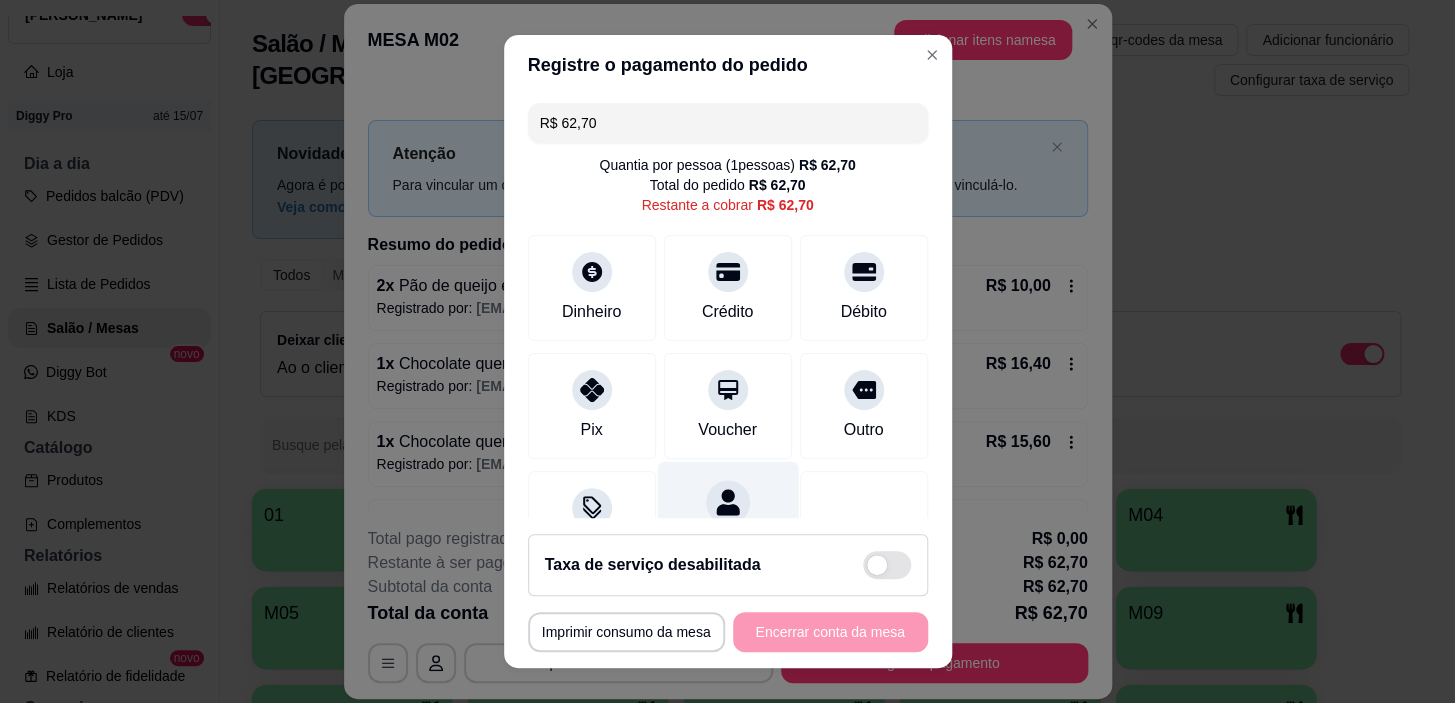 scroll, scrollTop: 90, scrollLeft: 0, axis: vertical 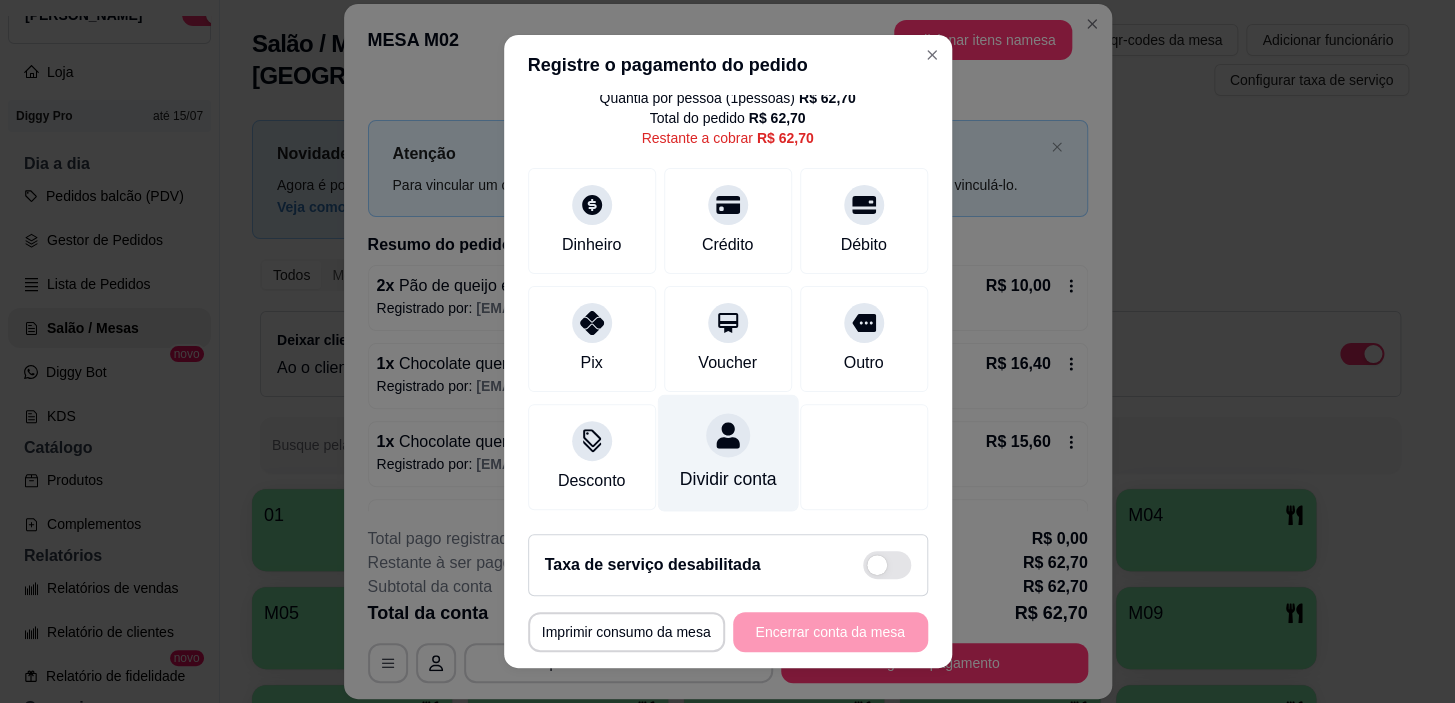 click at bounding box center [728, 436] 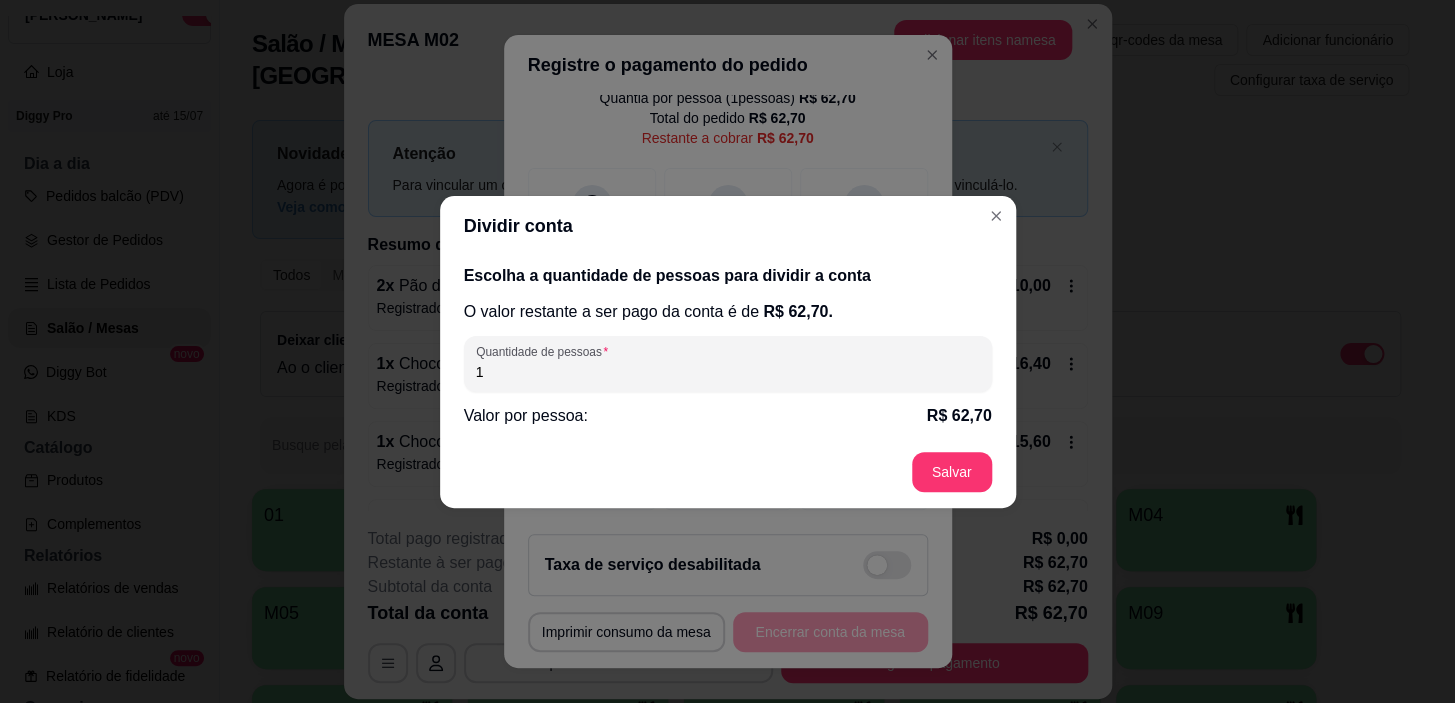 click on "1" at bounding box center (728, 372) 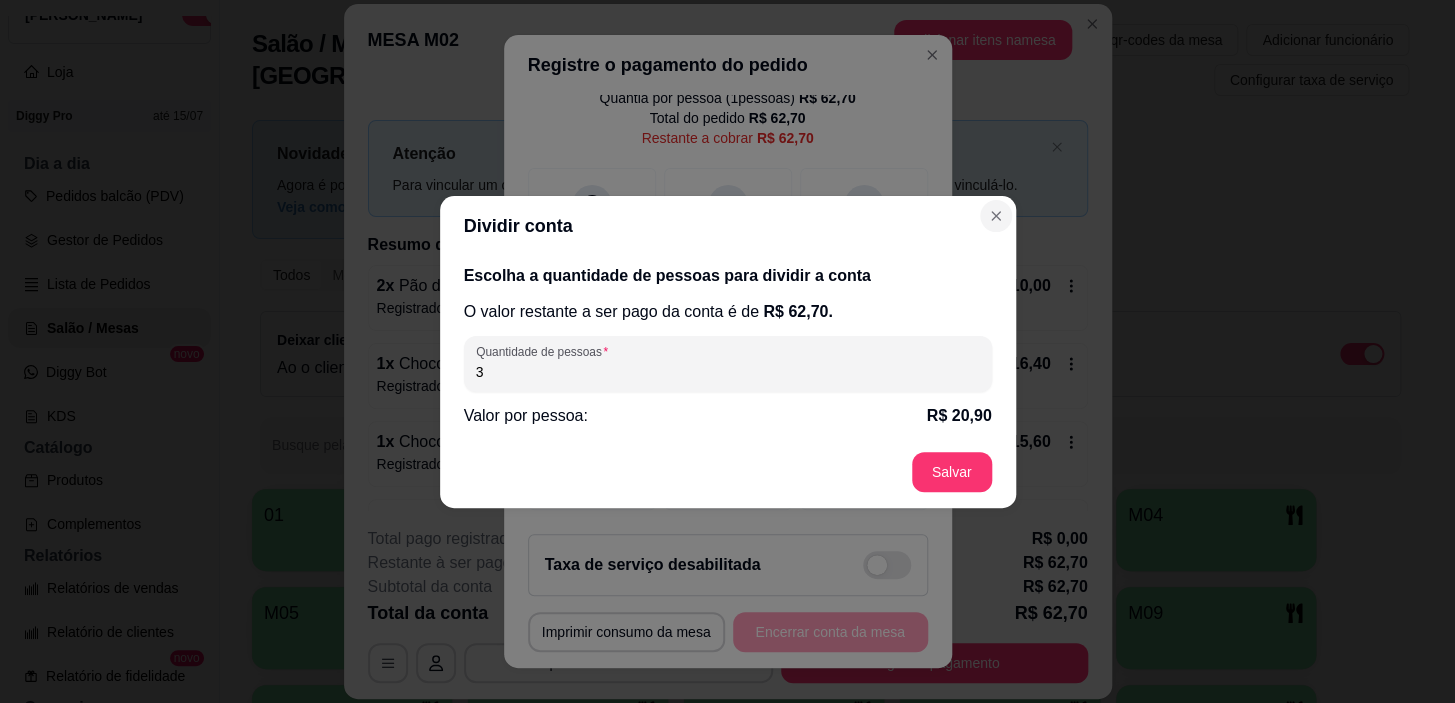 type on "3" 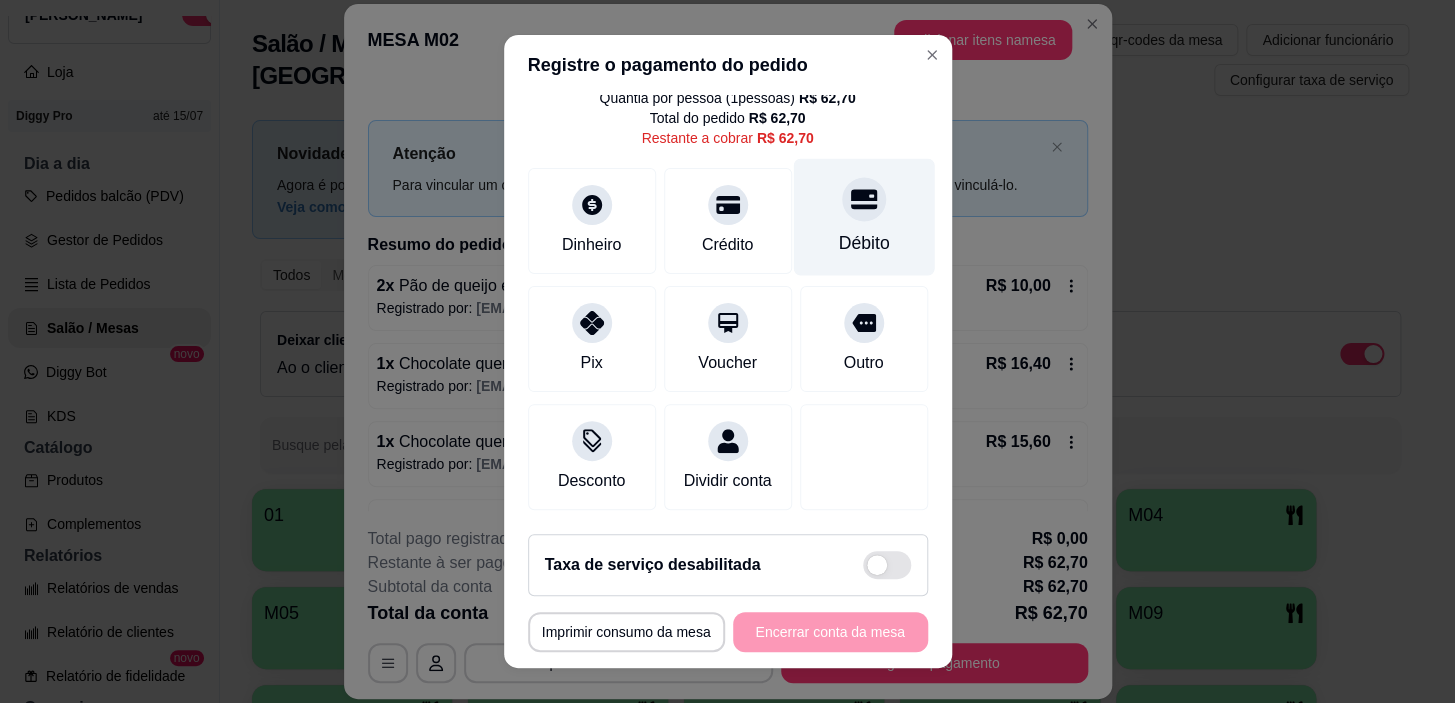 click 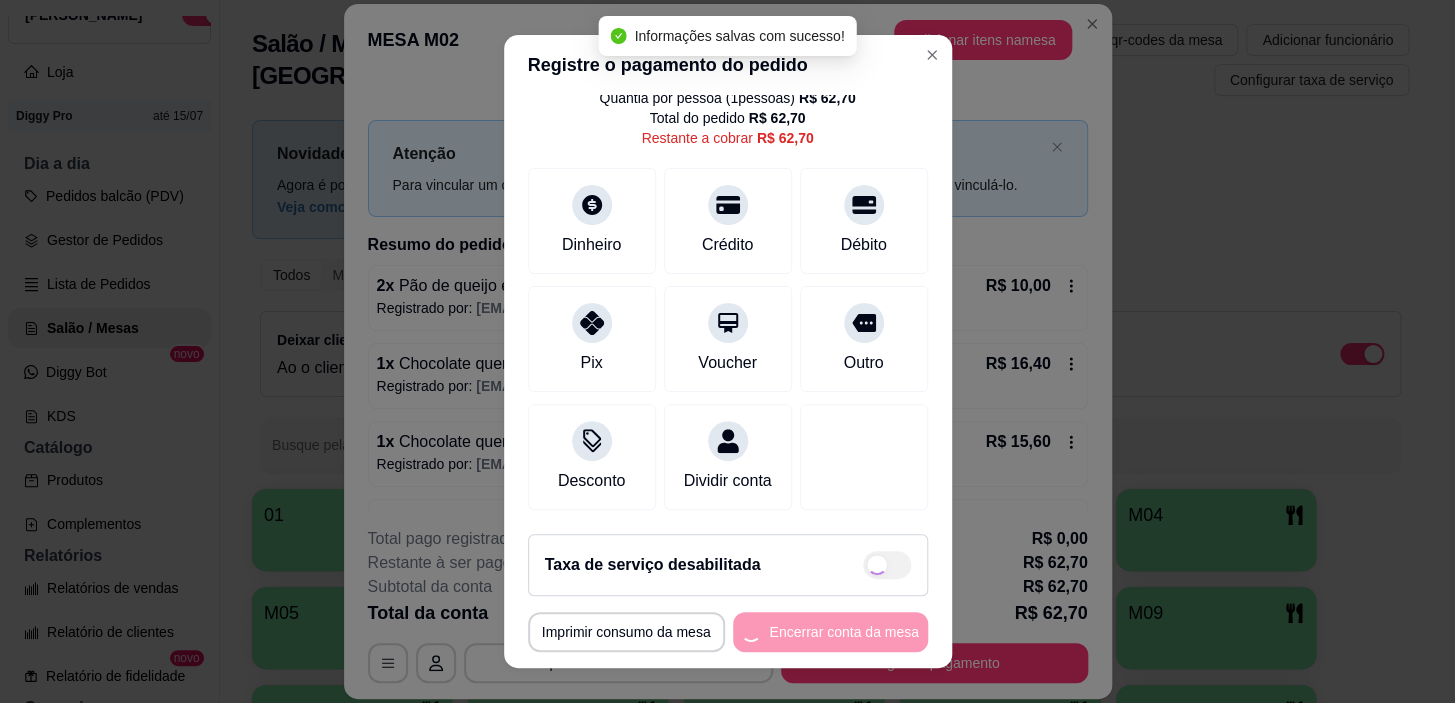 type on "R$ 0,00" 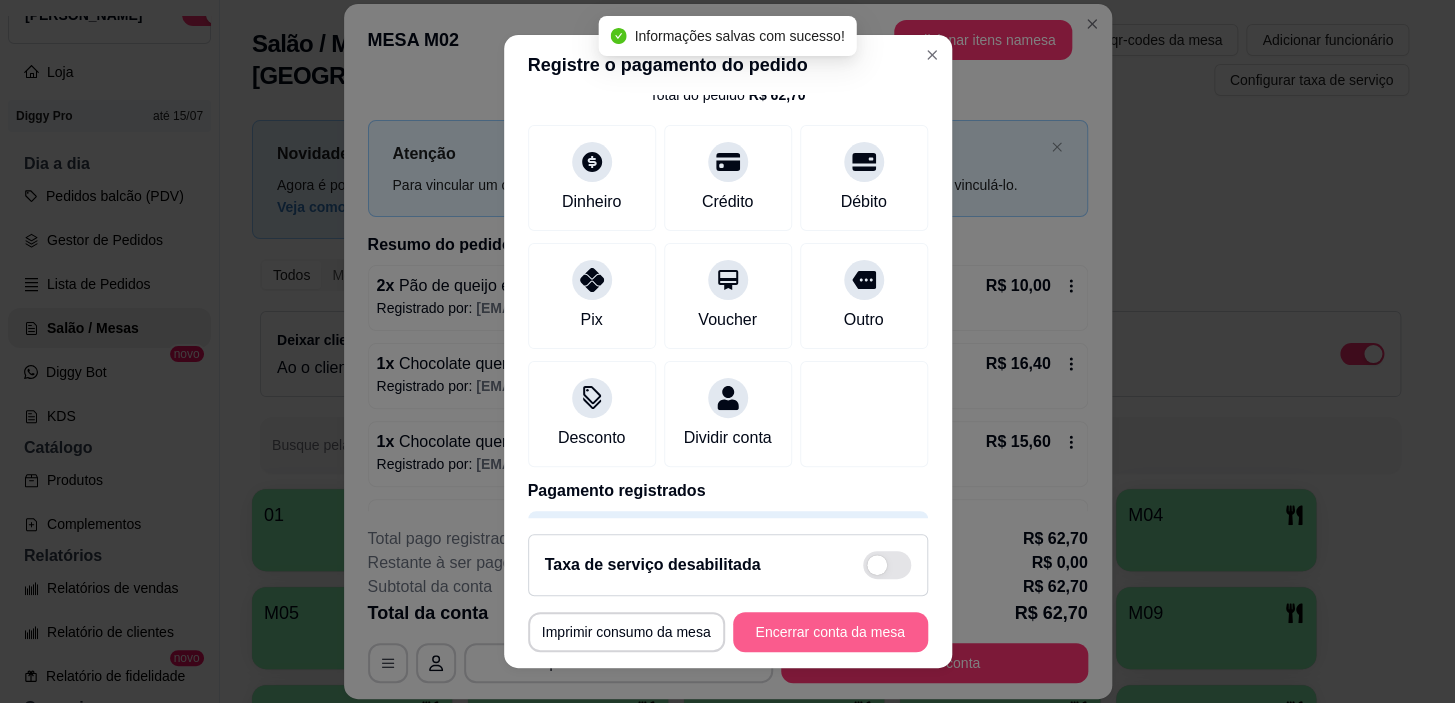 click on "Encerrar conta da mesa" at bounding box center [830, 632] 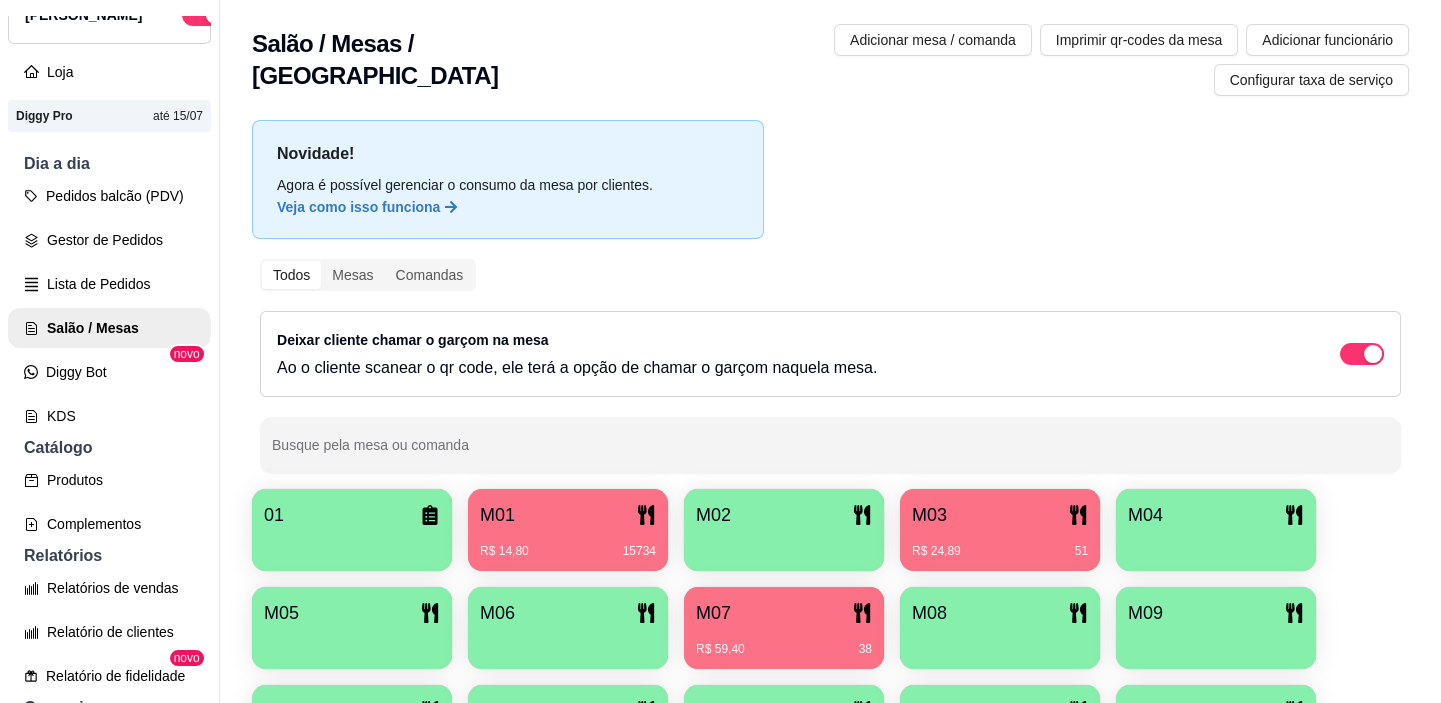 type 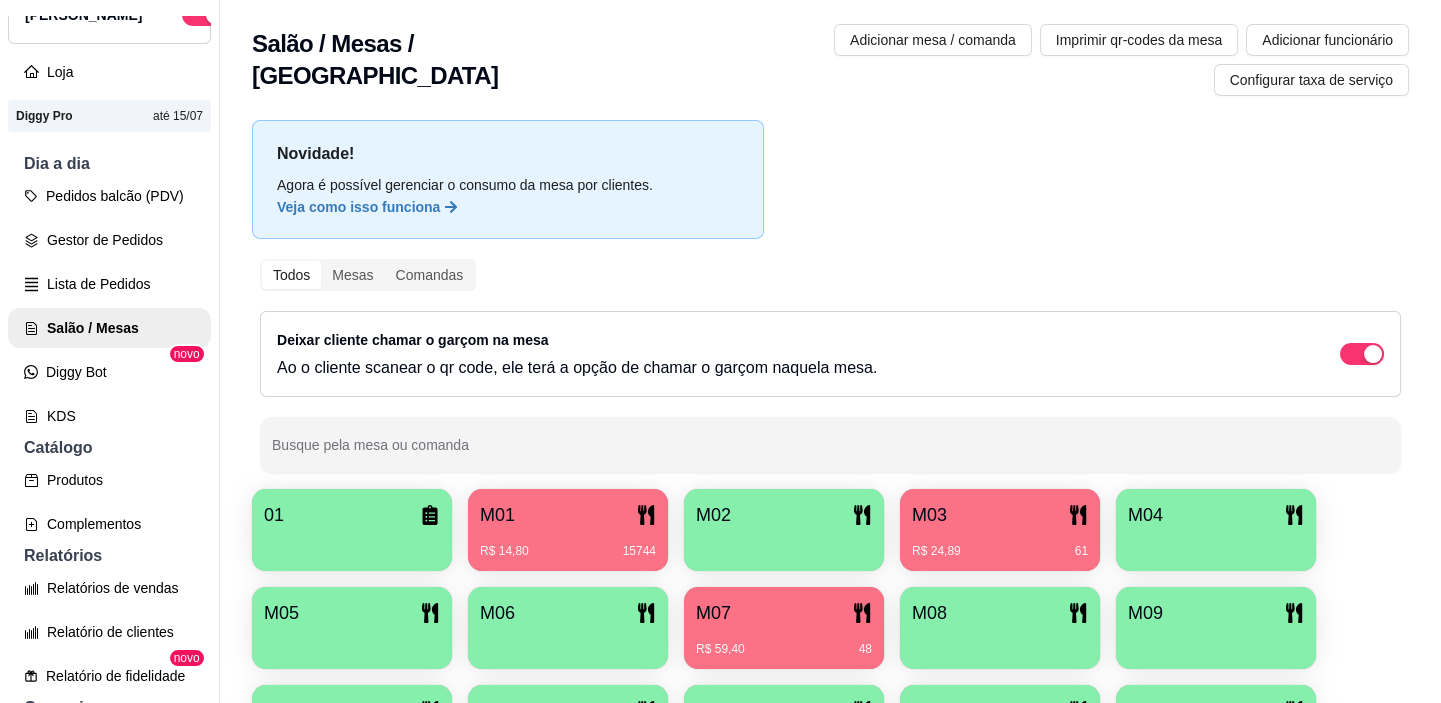 click on "01 M01 R$ 14,80 15744 M02 M03 R$ 24,89 61 M04 M05 M06 M07 R$ 59,40 48 M08 M09 M10 M11 M12 M13 M14 sara" at bounding box center (830, 677) 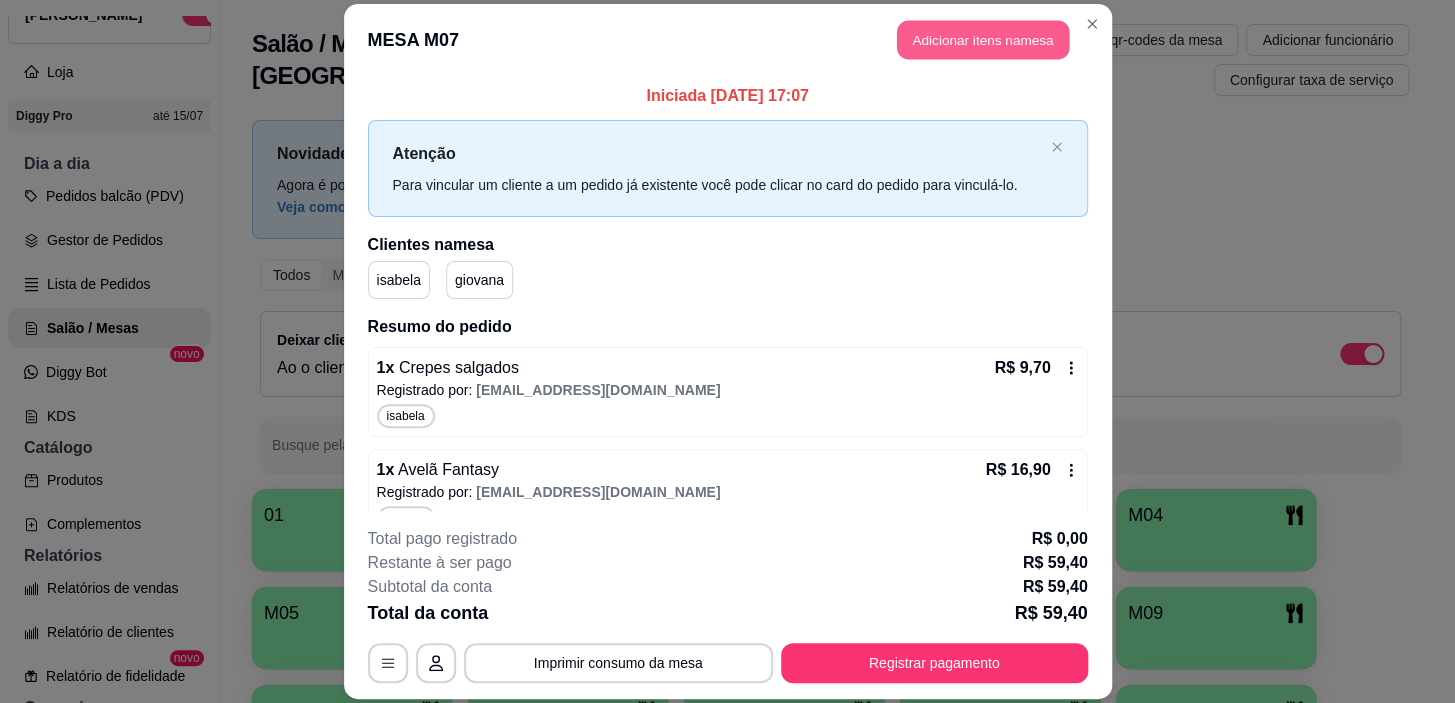 click on "Adicionar itens na  mesa" at bounding box center (983, 39) 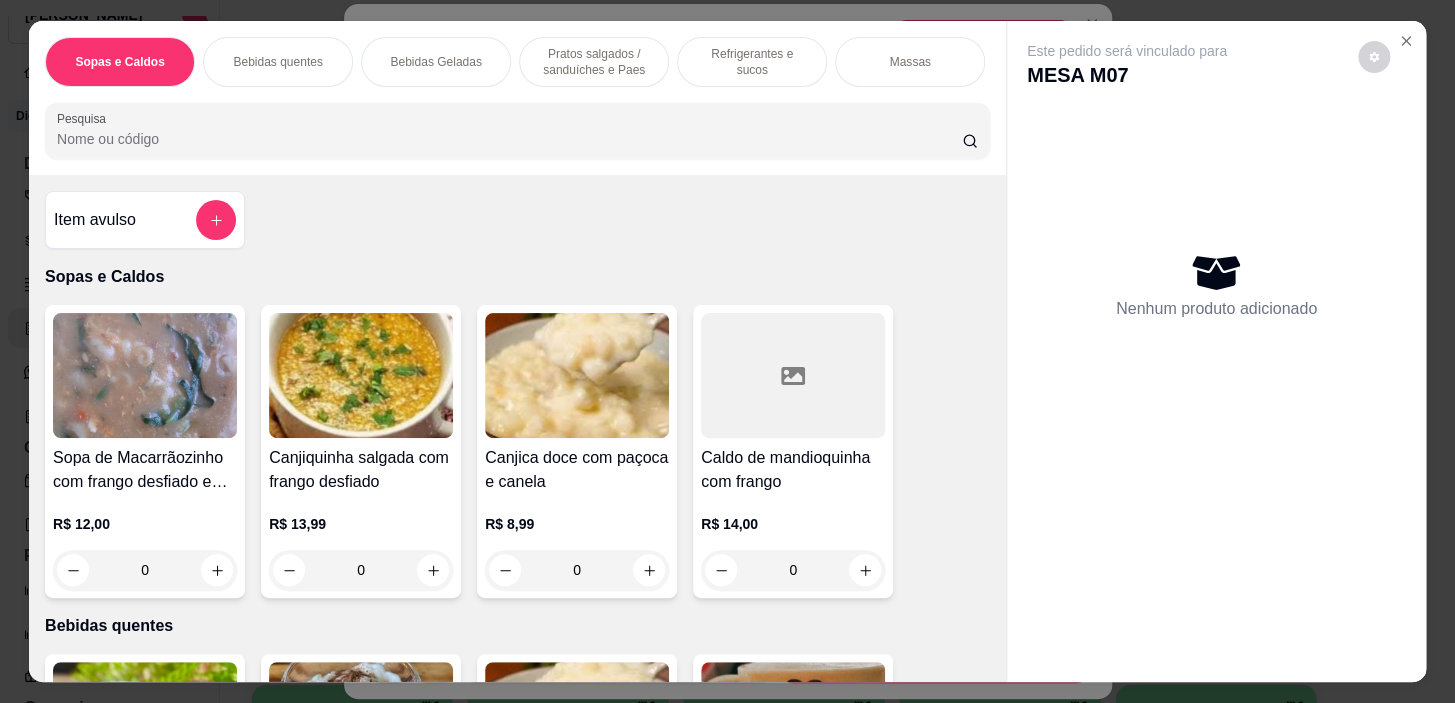 click on "Pratos salgados / sanduíches e Paes" at bounding box center [594, 62] 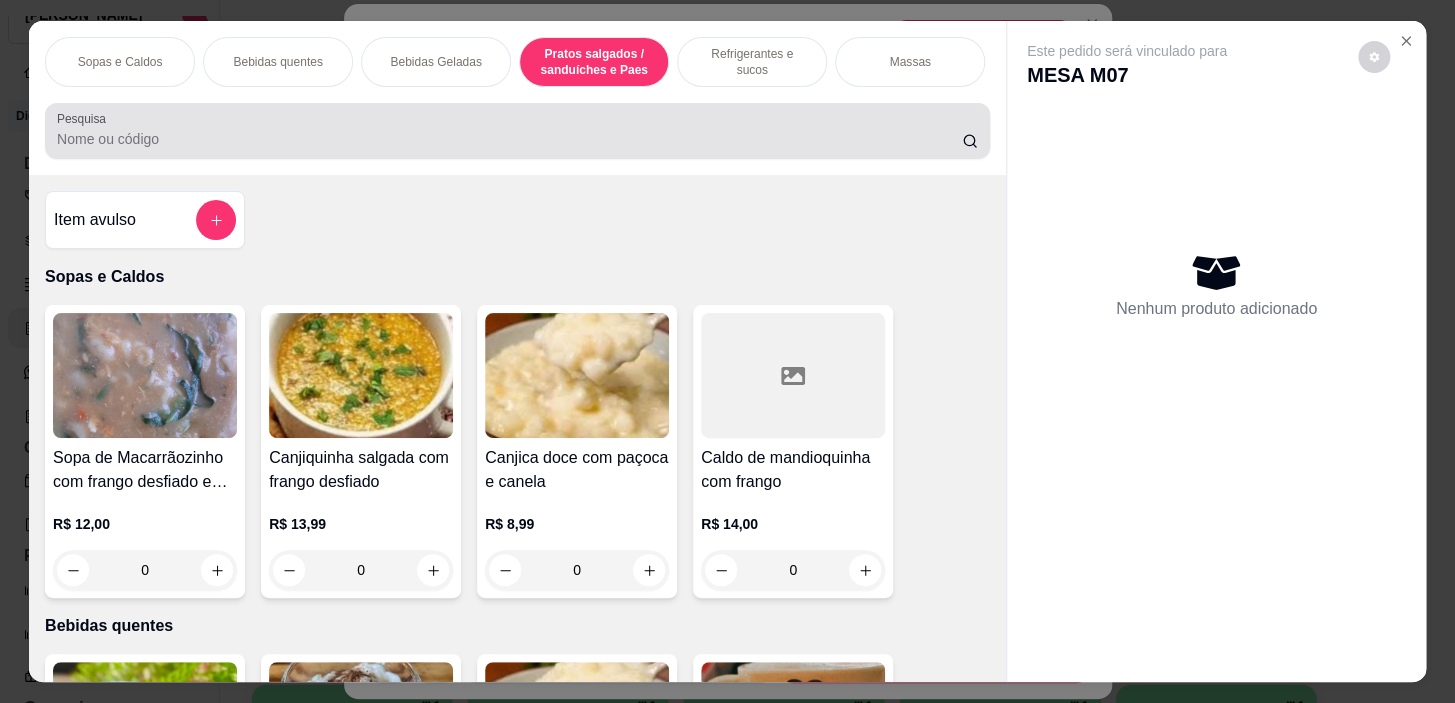 scroll, scrollTop: 5390, scrollLeft: 0, axis: vertical 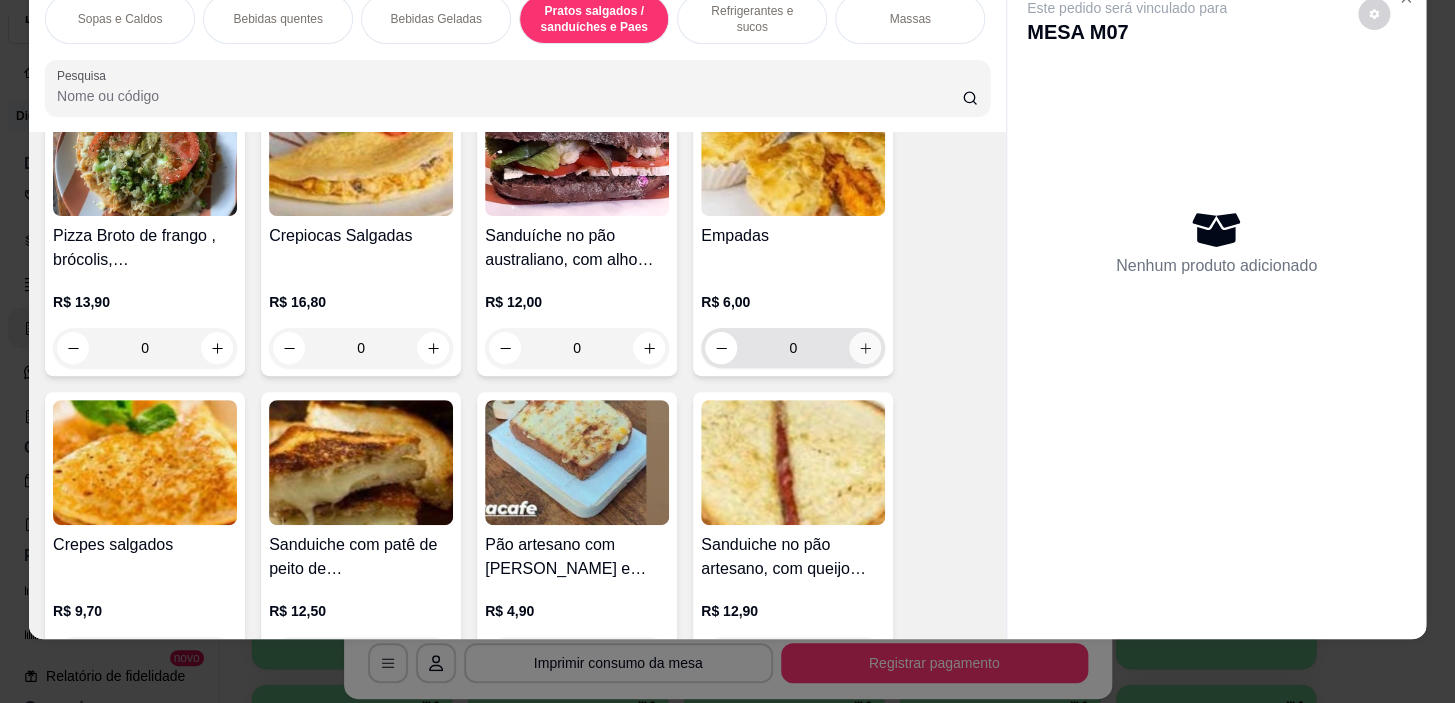 click 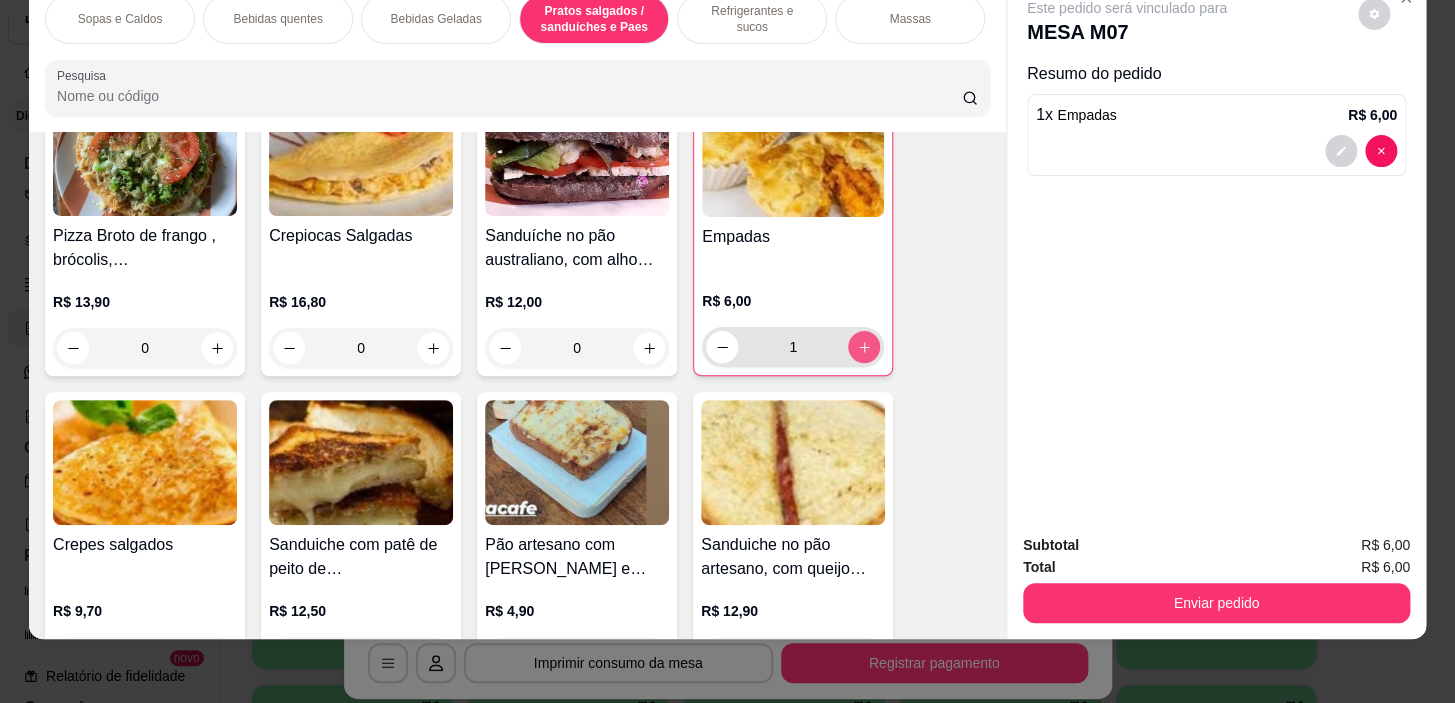 type on "1" 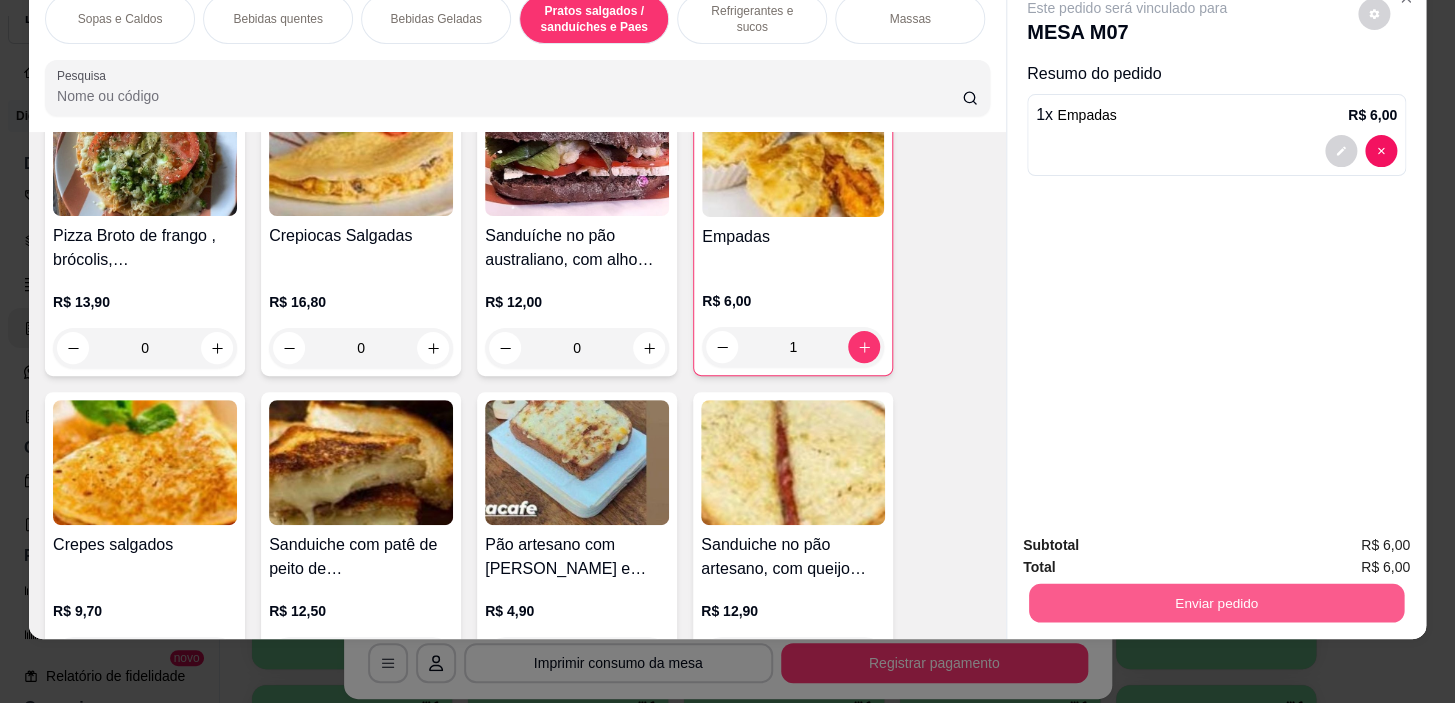 click on "Enviar pedido" at bounding box center [1216, 603] 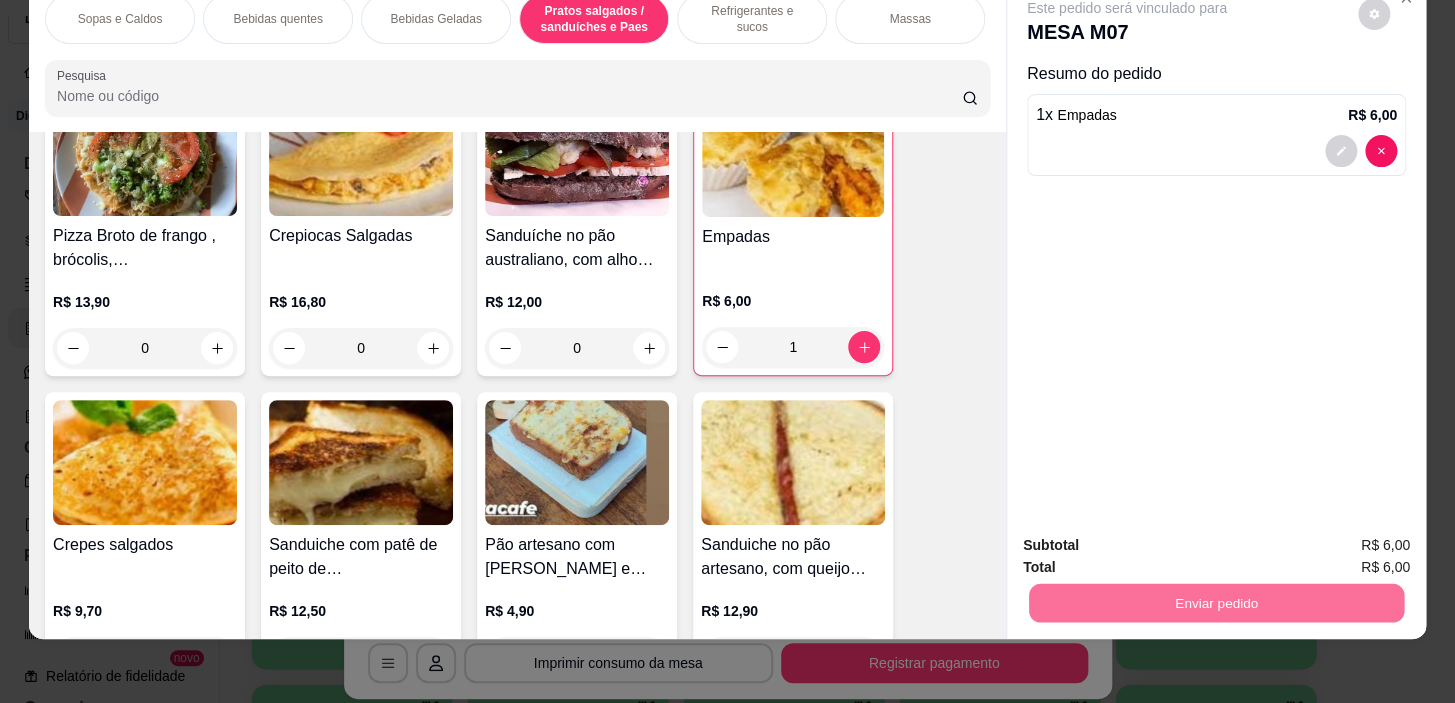 click on "Sim, quero registrar" at bounding box center [1340, 539] 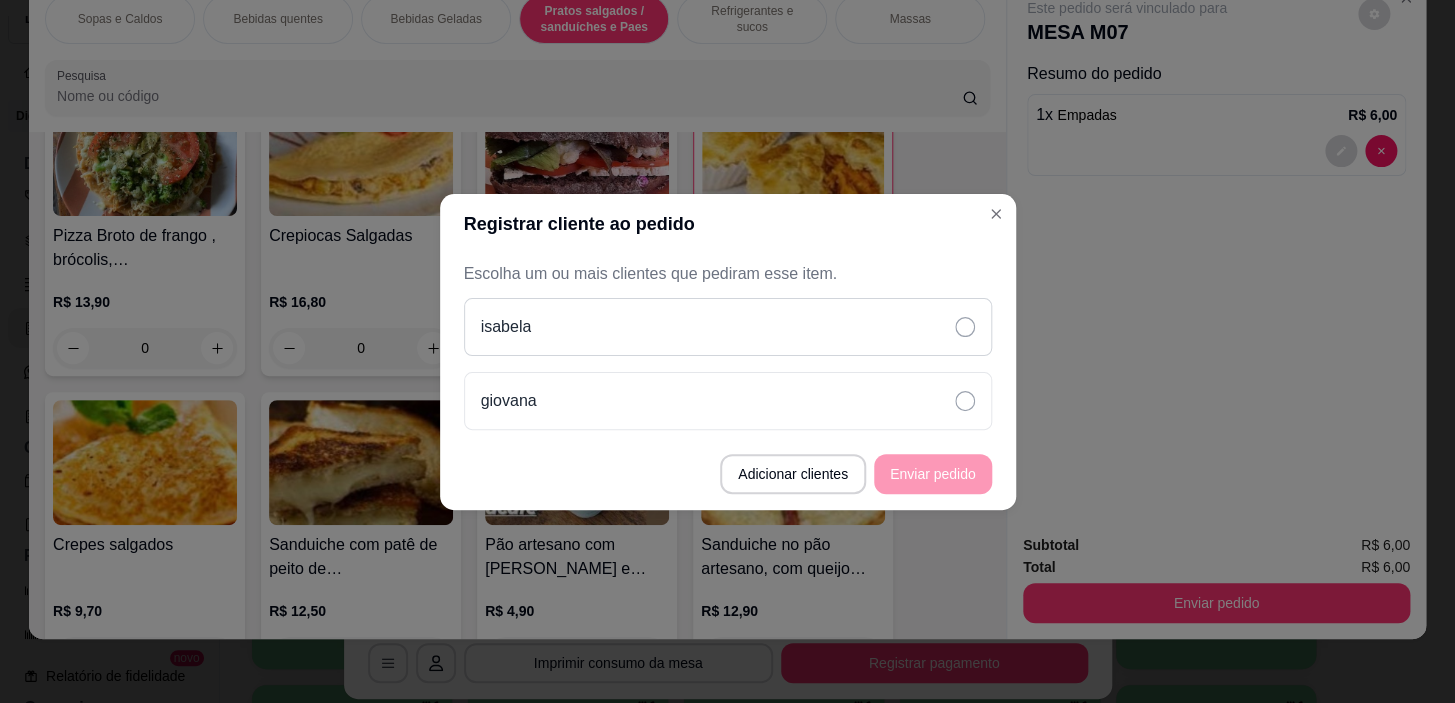 click on "isabela" at bounding box center (728, 327) 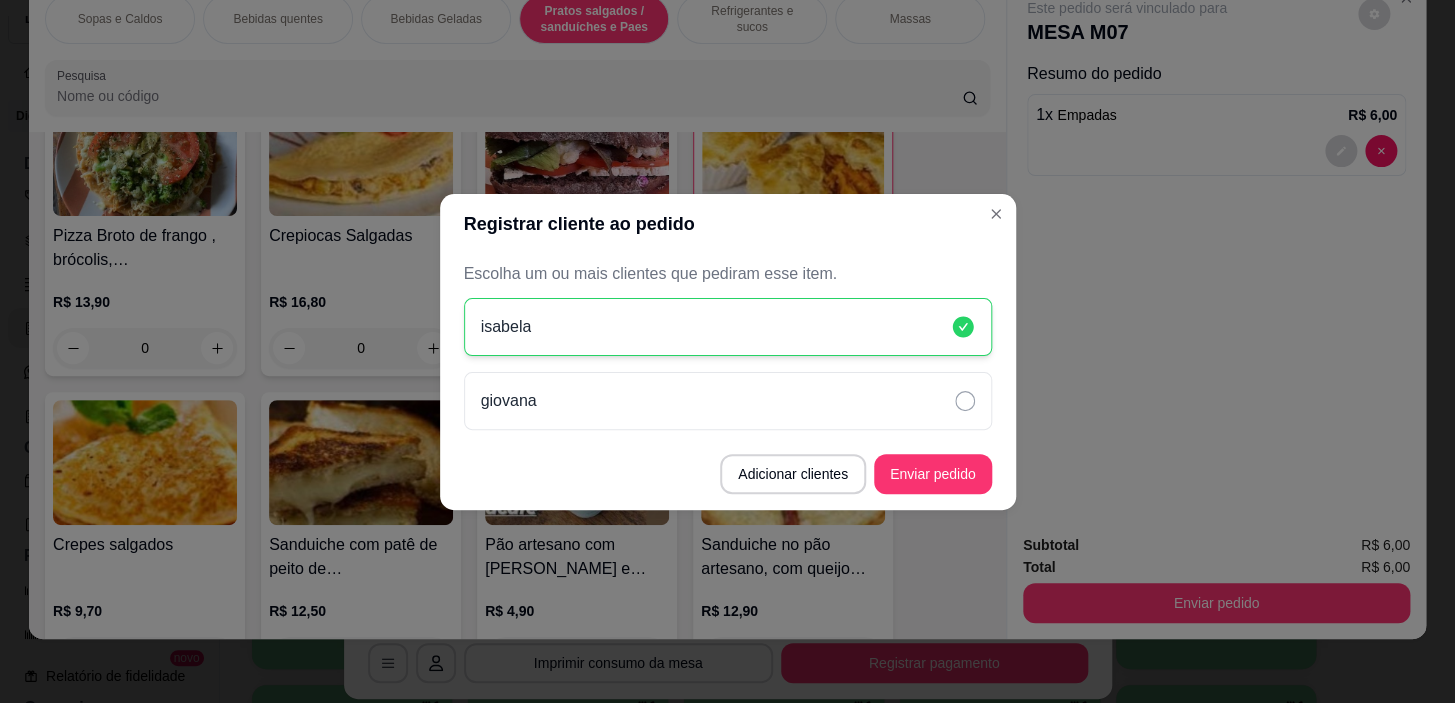 click on "Adicionar clientes Enviar pedido" at bounding box center [728, 474] 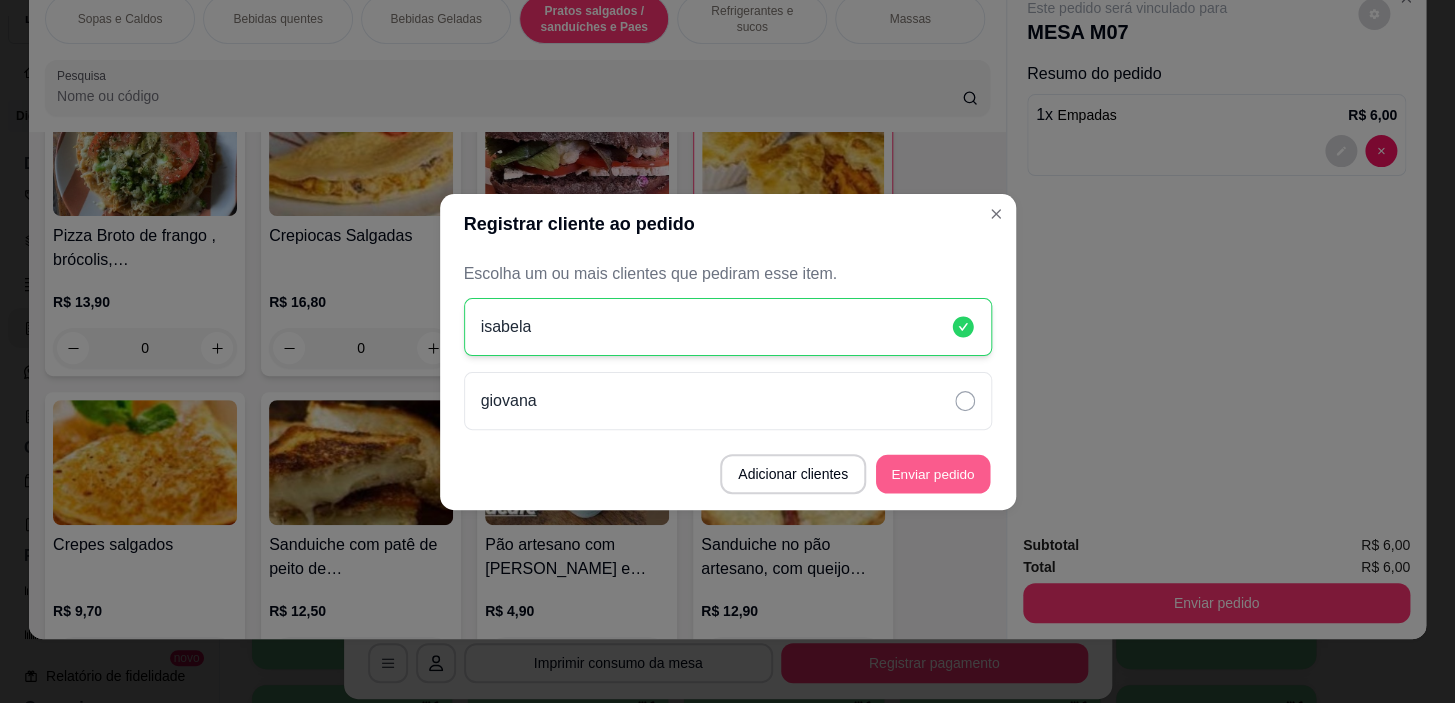 click on "Enviar pedido" at bounding box center (933, 473) 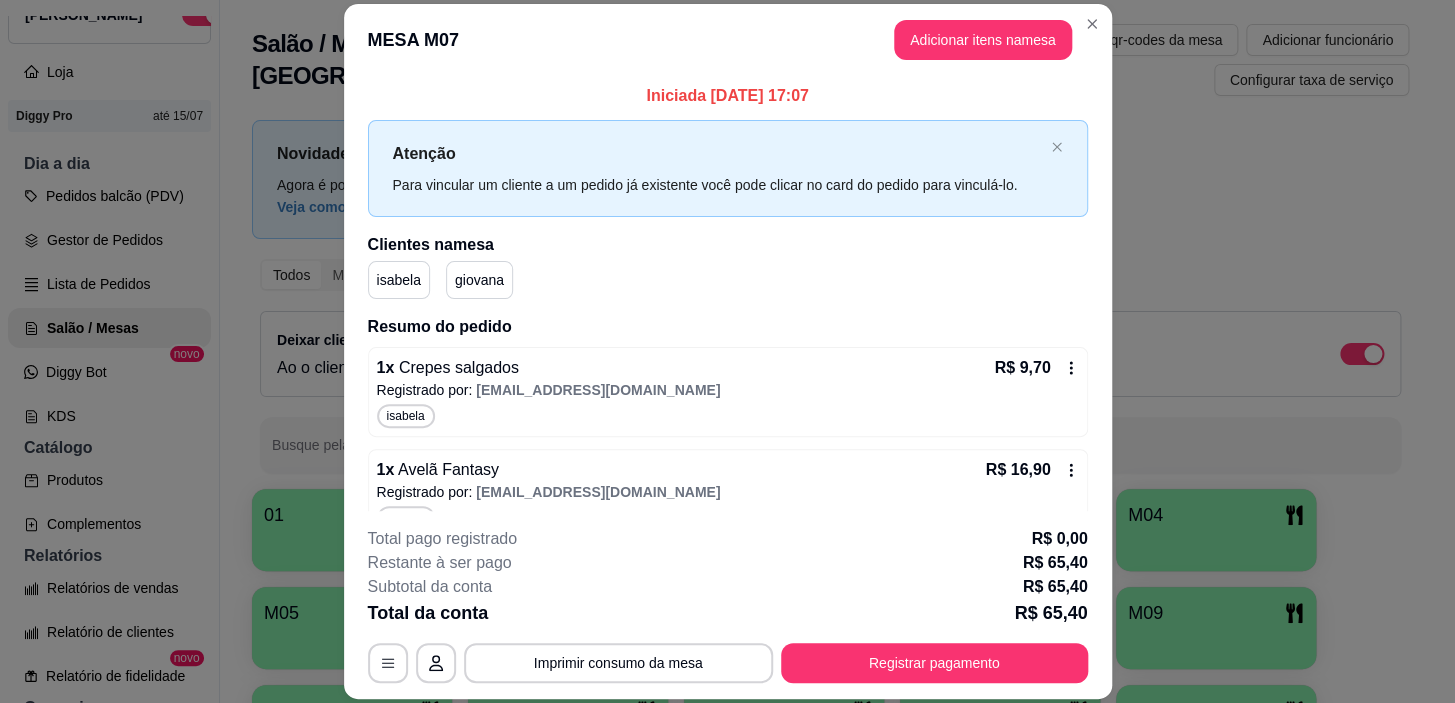 scroll, scrollTop: 441, scrollLeft: 0, axis: vertical 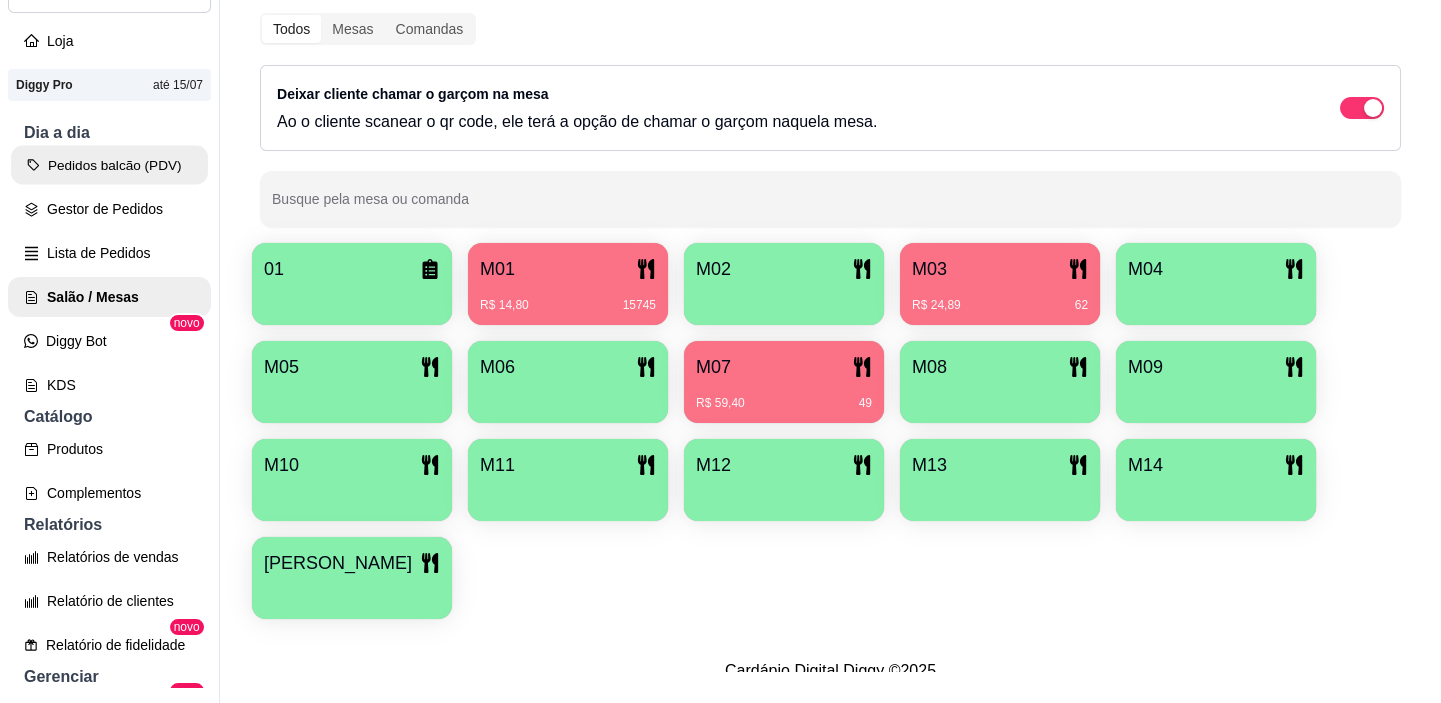 click on "Pedidos balcão (PDV)" at bounding box center [109, 165] 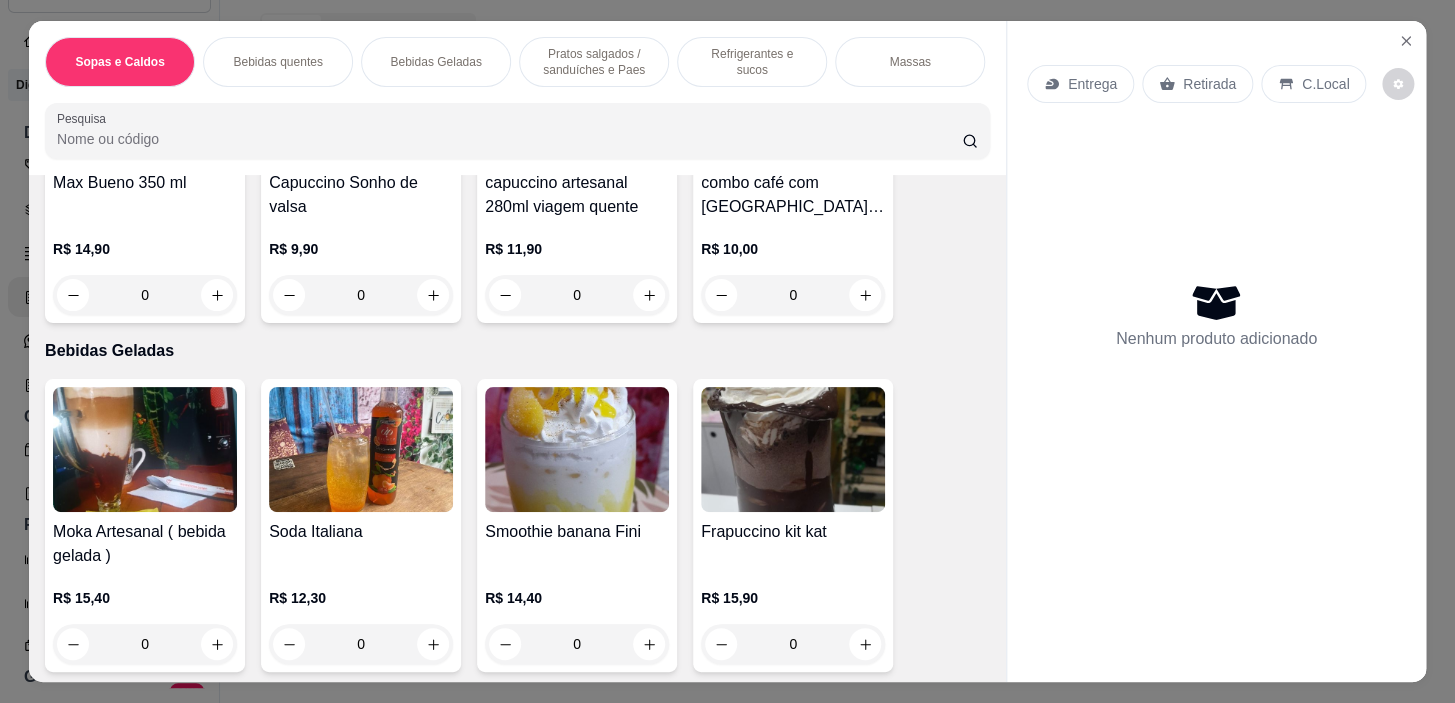 scroll, scrollTop: 2727, scrollLeft: 0, axis: vertical 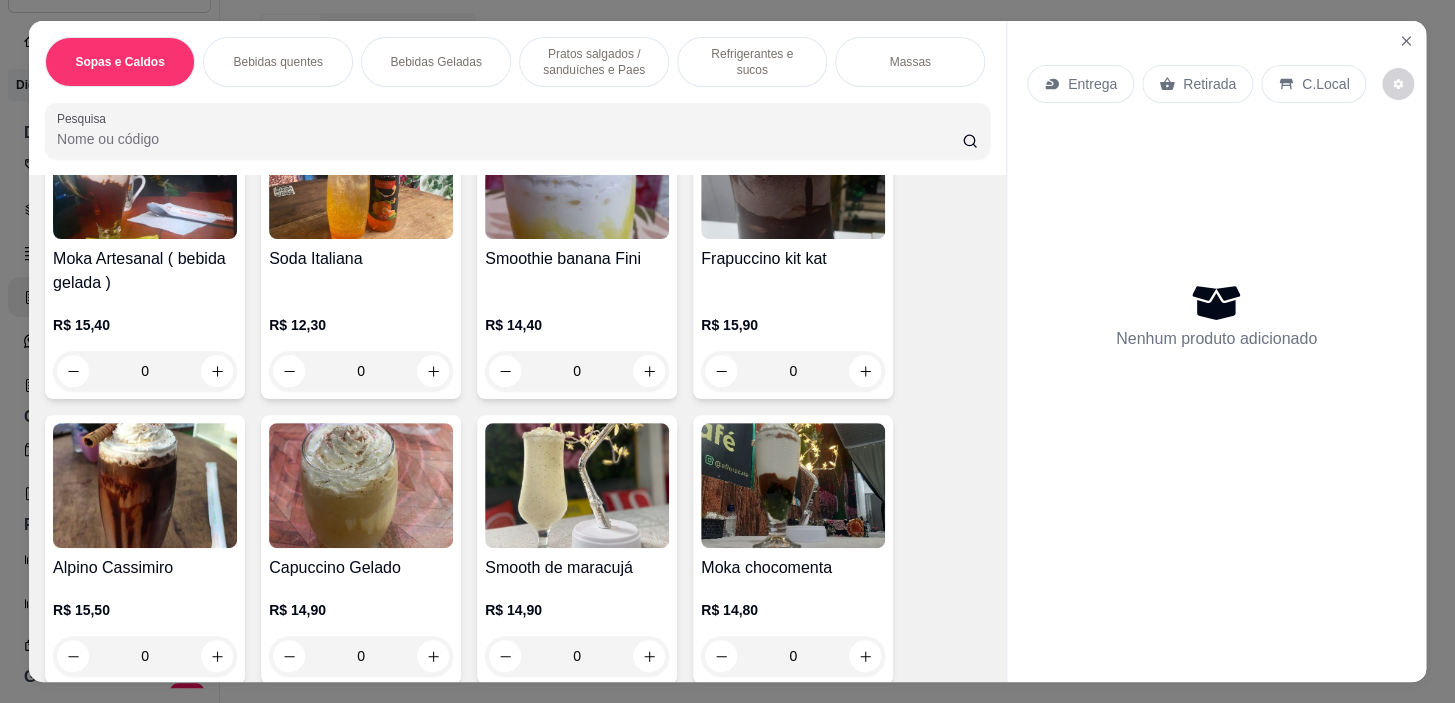 click on "Bebidas quentes" at bounding box center (277, 62) 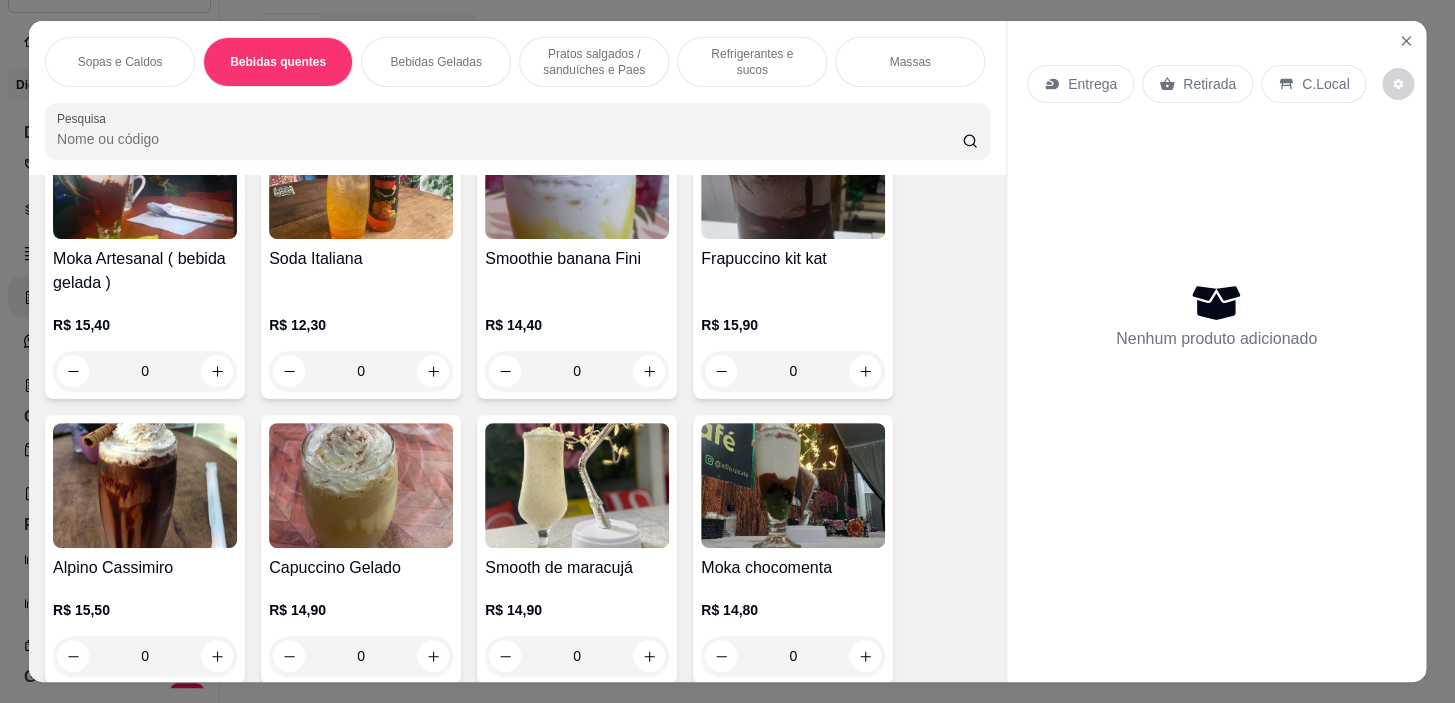scroll, scrollTop: 439, scrollLeft: 0, axis: vertical 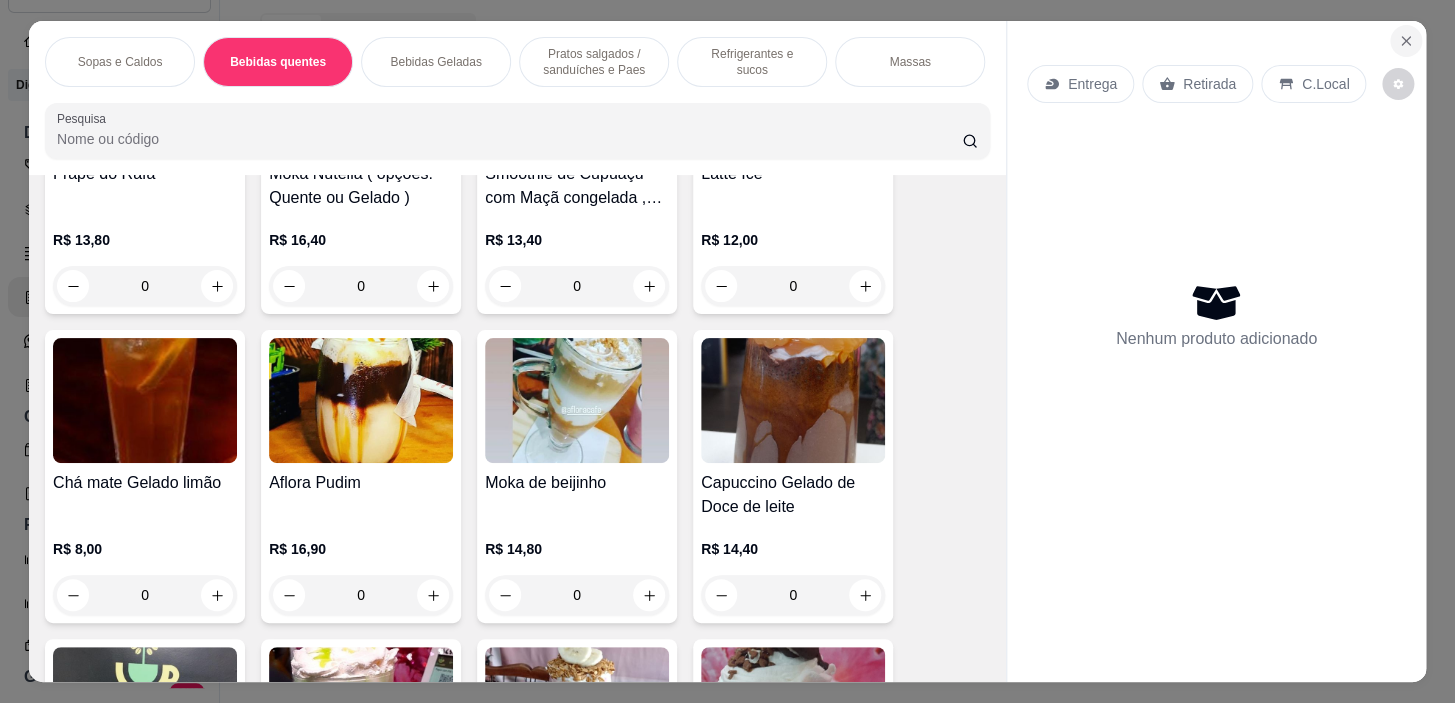 click at bounding box center [1406, 41] 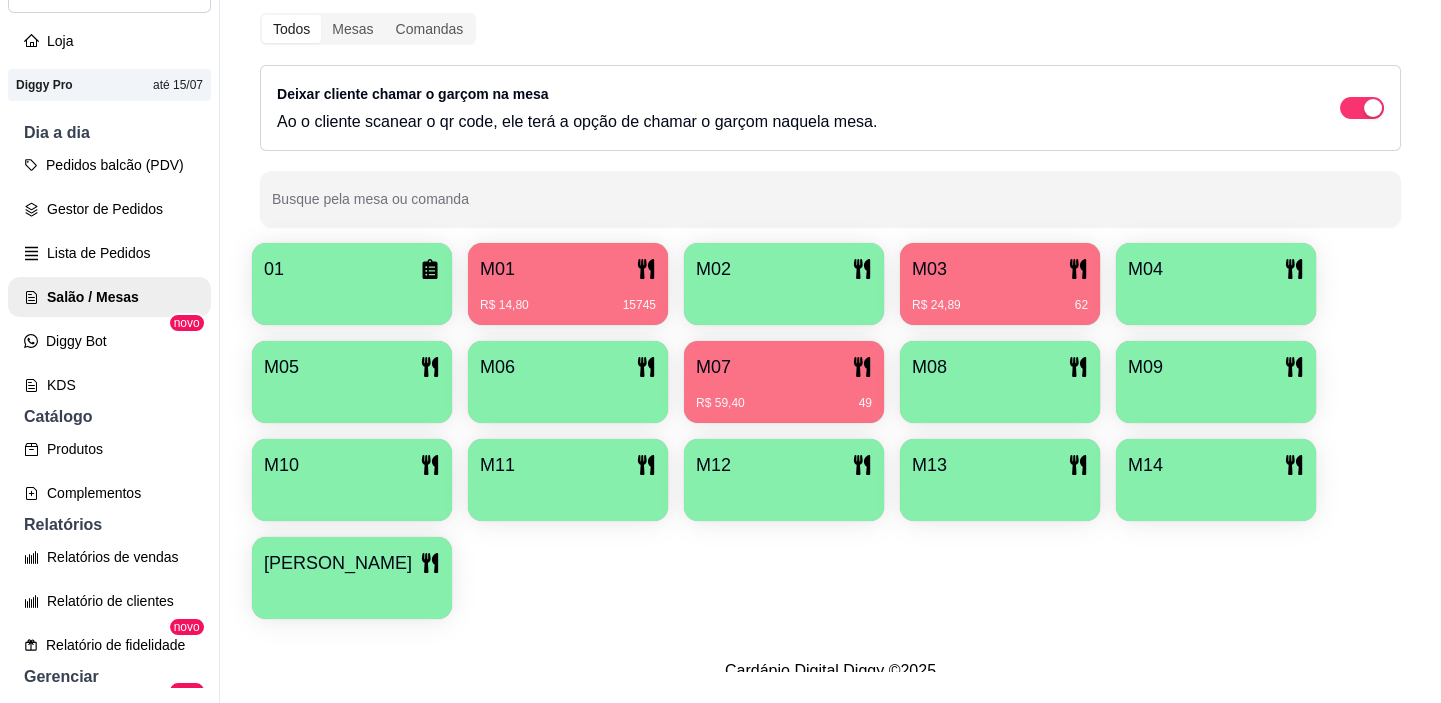 scroll, scrollTop: 0, scrollLeft: 0, axis: both 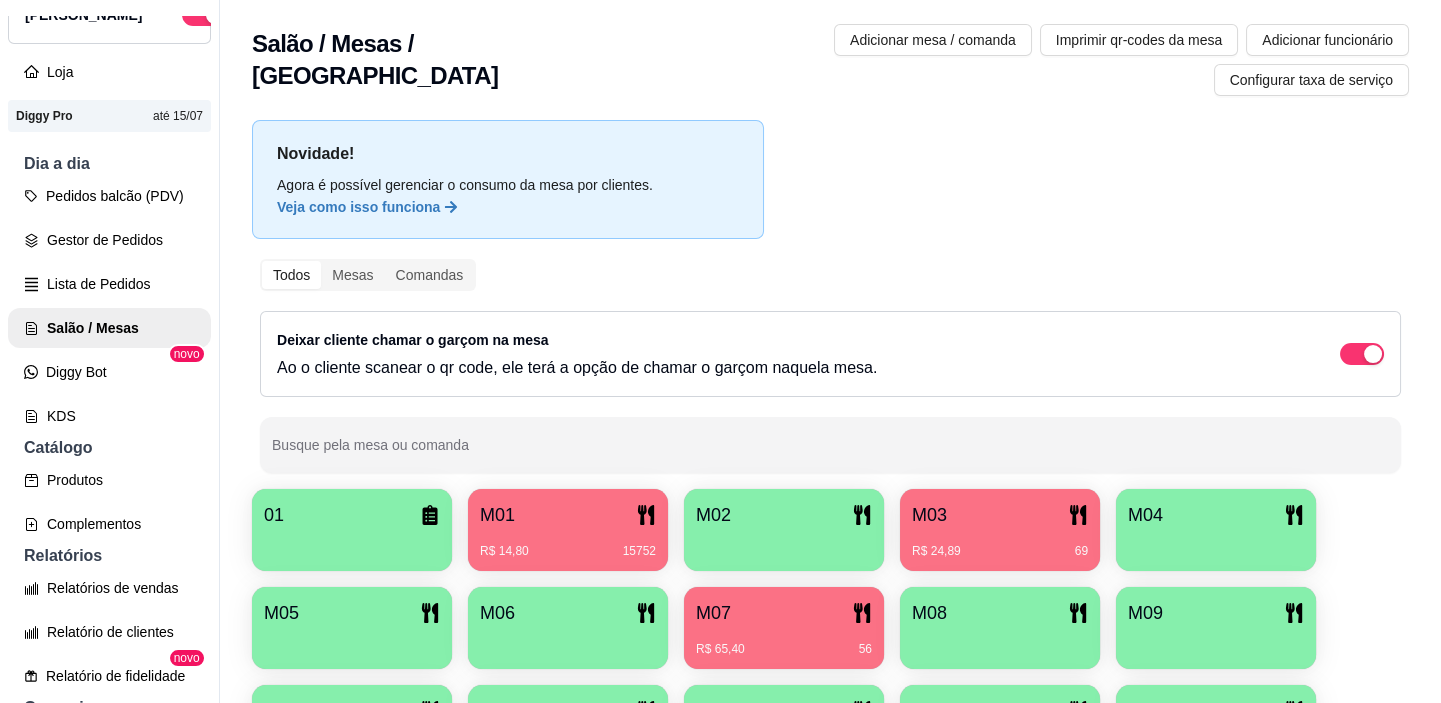 click on "R$ 65,40 56" at bounding box center (784, 642) 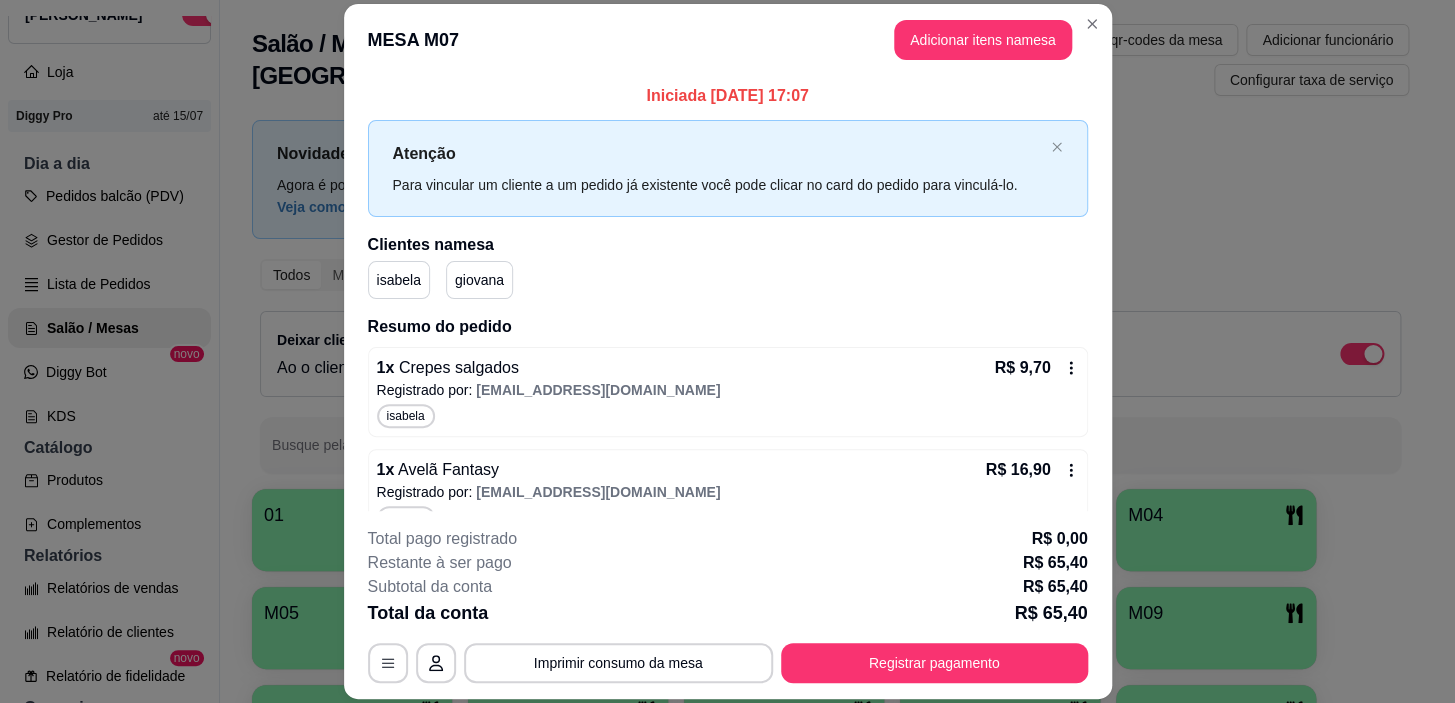 scroll, scrollTop: 441, scrollLeft: 0, axis: vertical 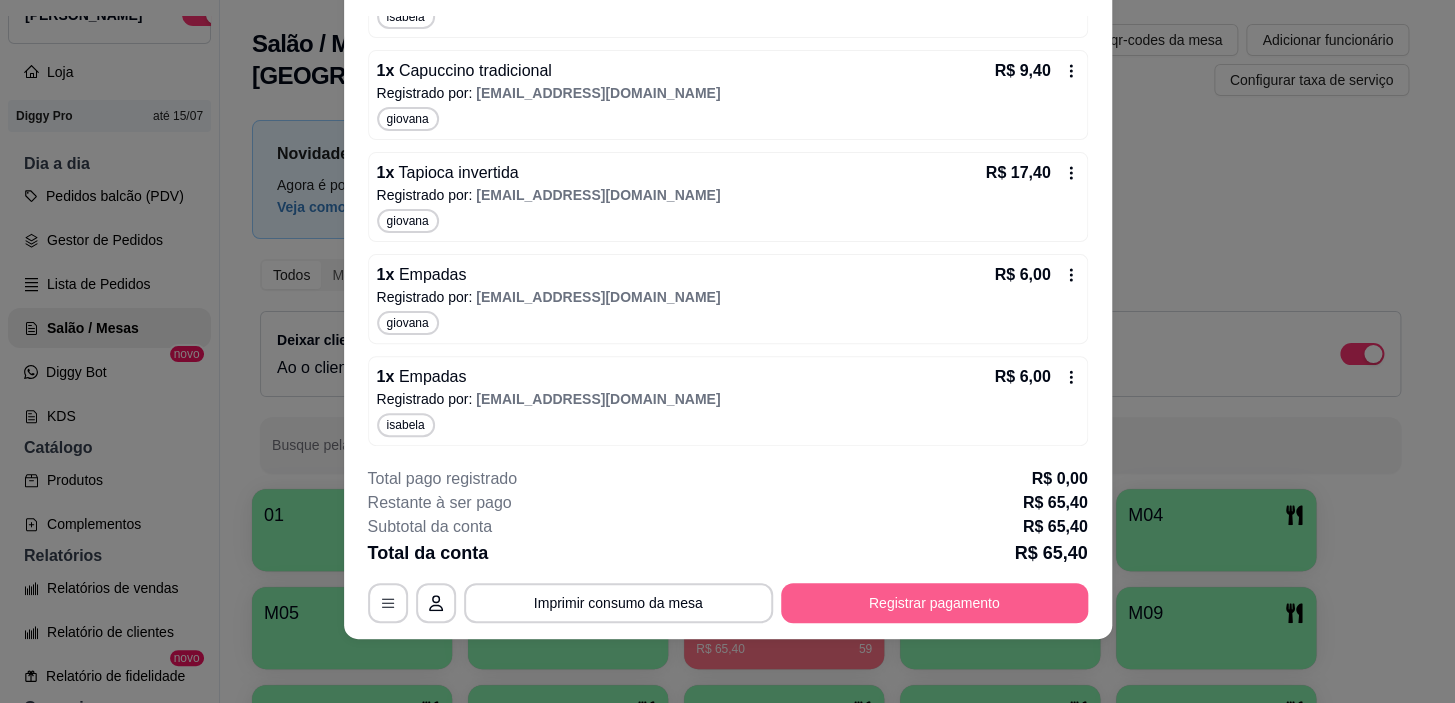 click on "Registrar pagamento" at bounding box center (934, 603) 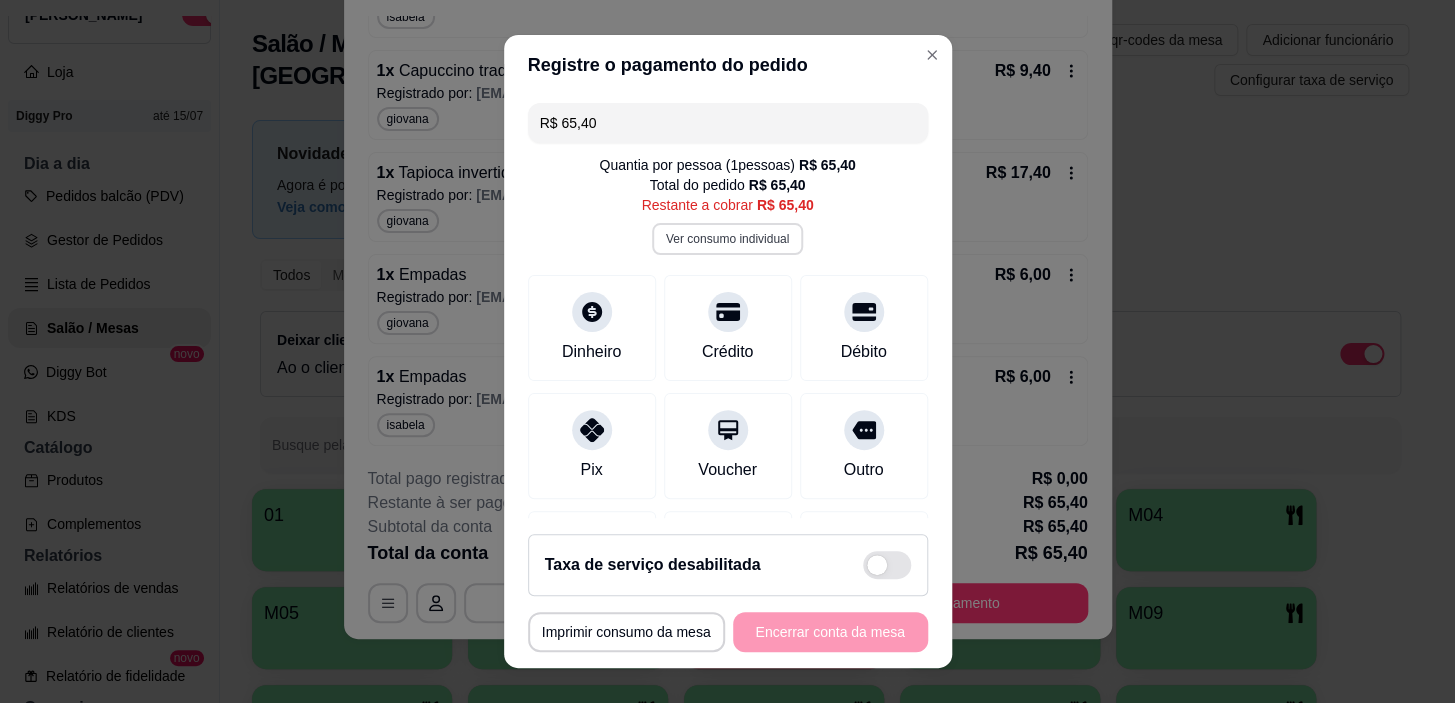 click on "Quantia por pessoa ( 1  pessoas)   R$ 65,40 Total do pedido   R$ 65,40 Restante a cobrar   R$ 65,40 Ver consumo individual" at bounding box center (728, 205) 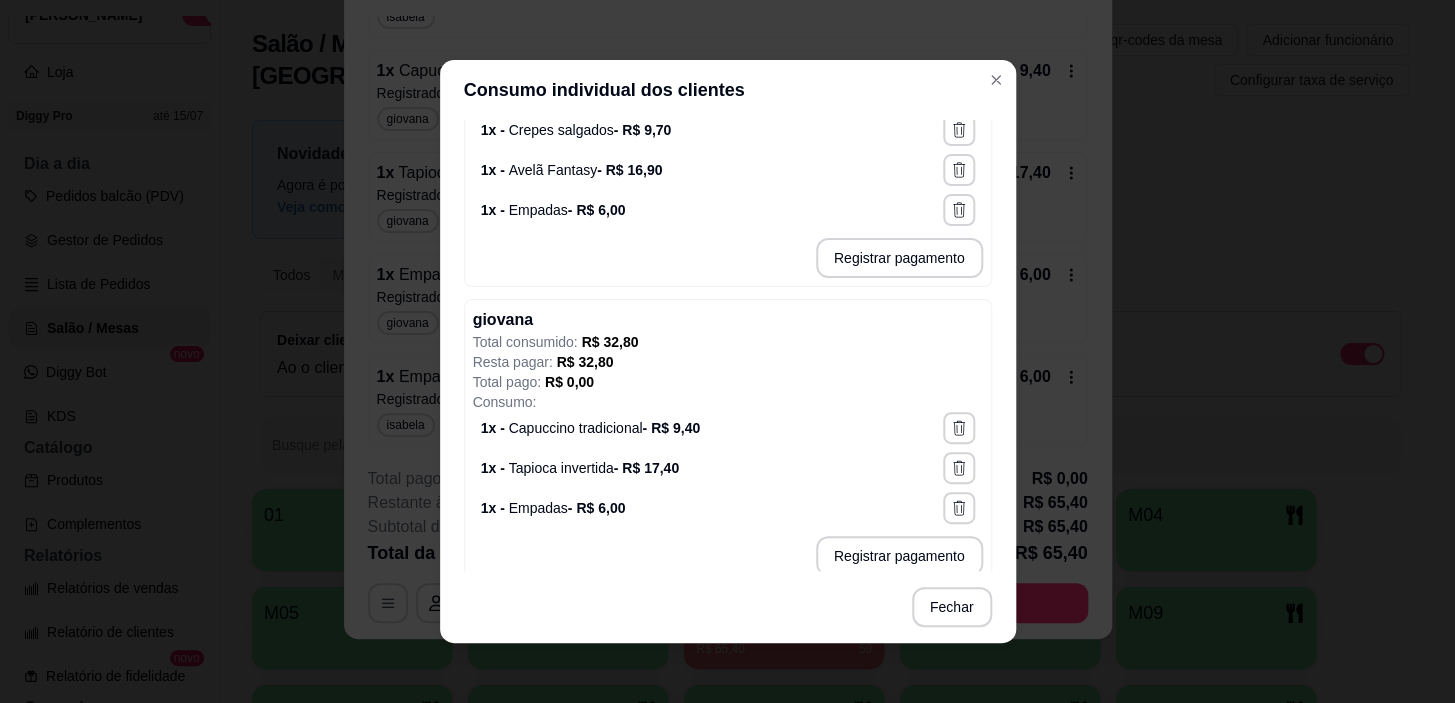 scroll, scrollTop: 384, scrollLeft: 0, axis: vertical 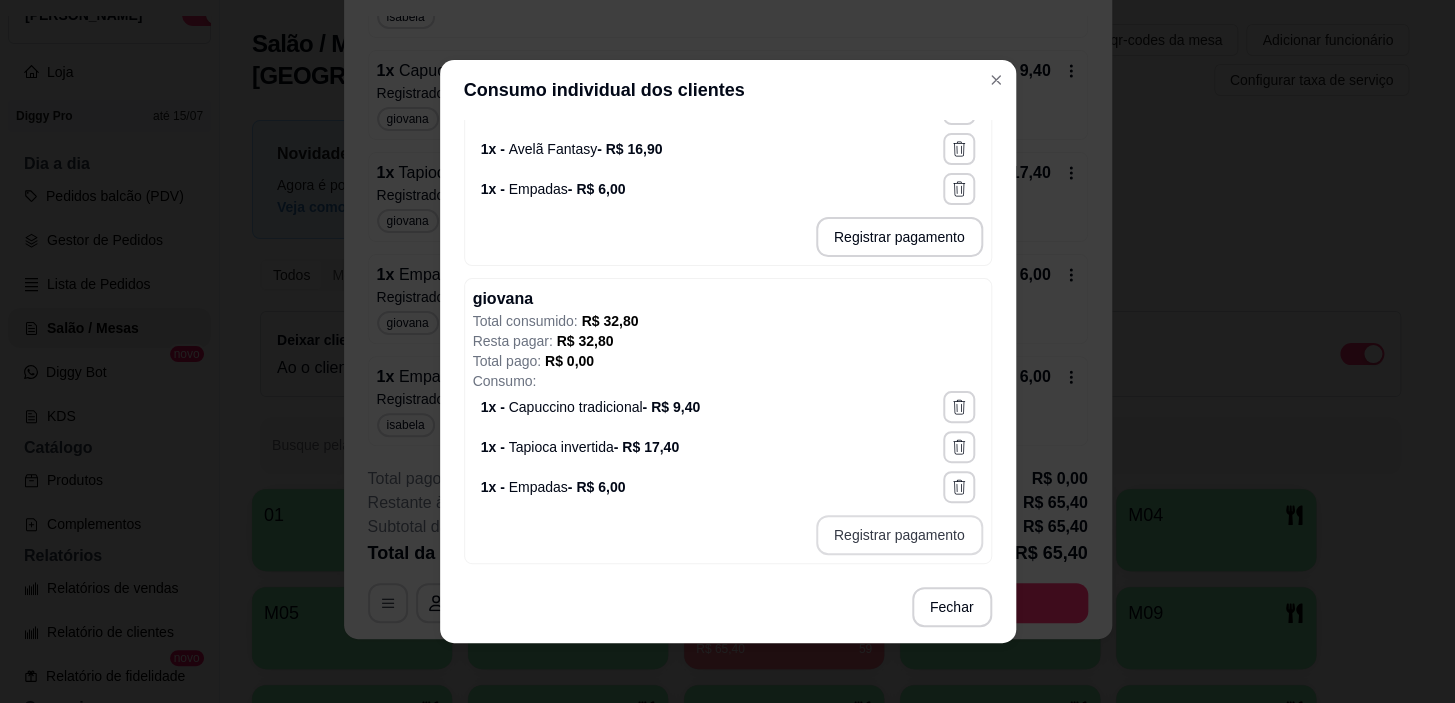 type on "R$ 32,80" 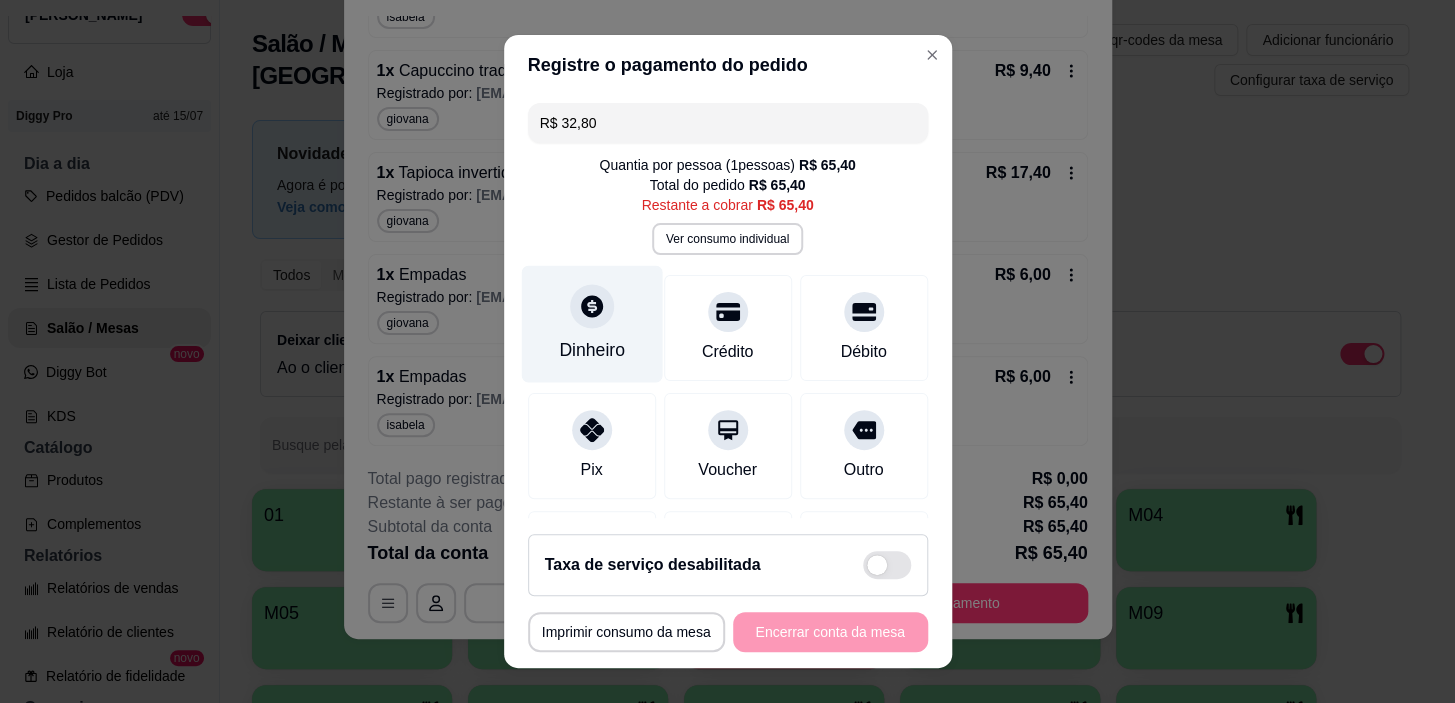 click on "Dinheiro" at bounding box center (591, 324) 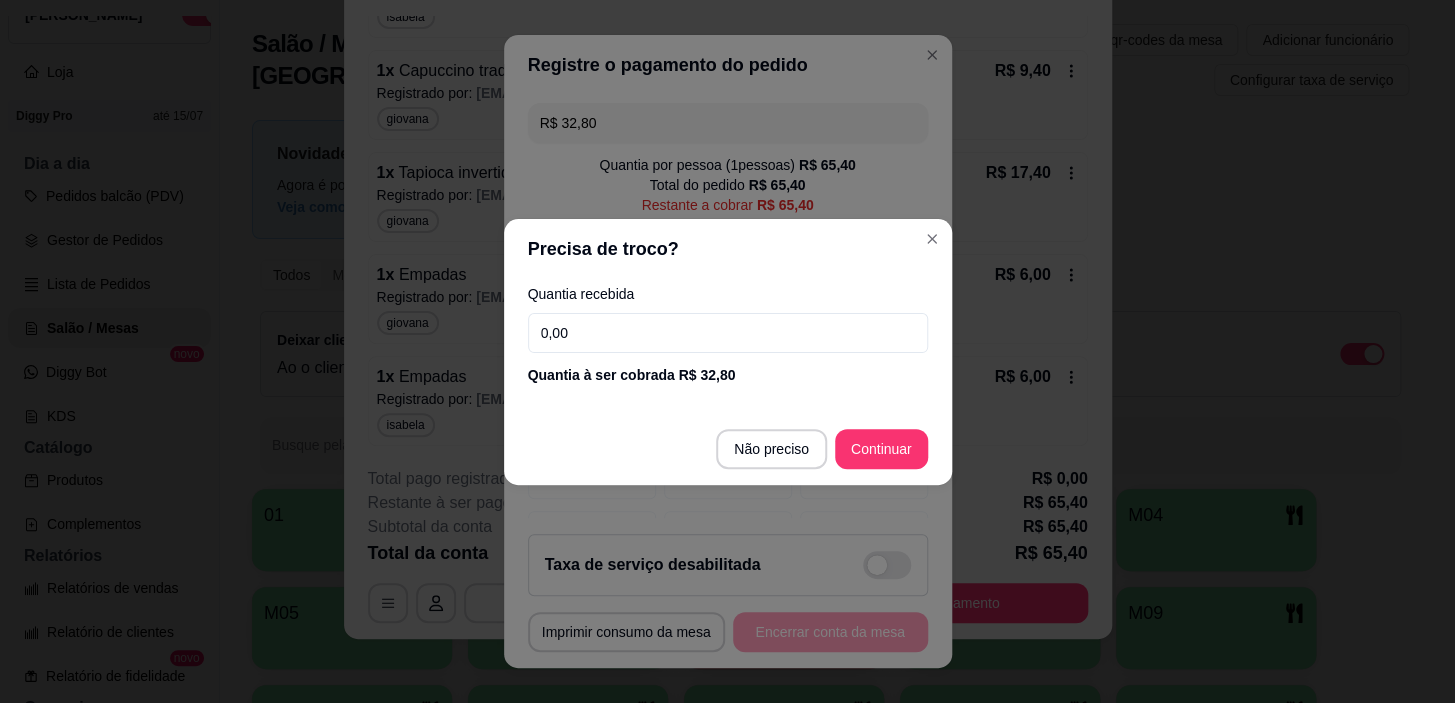 click on "0,00" at bounding box center [728, 333] 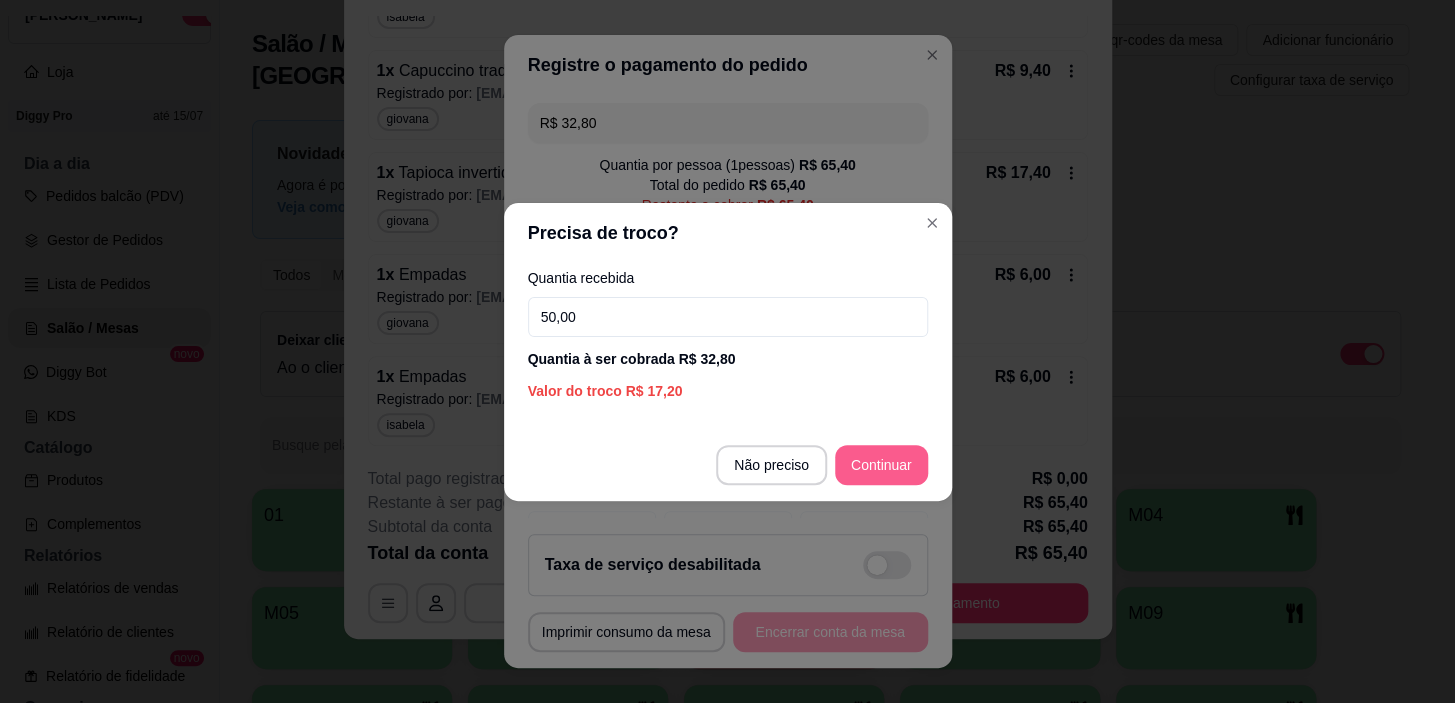 type on "50,00" 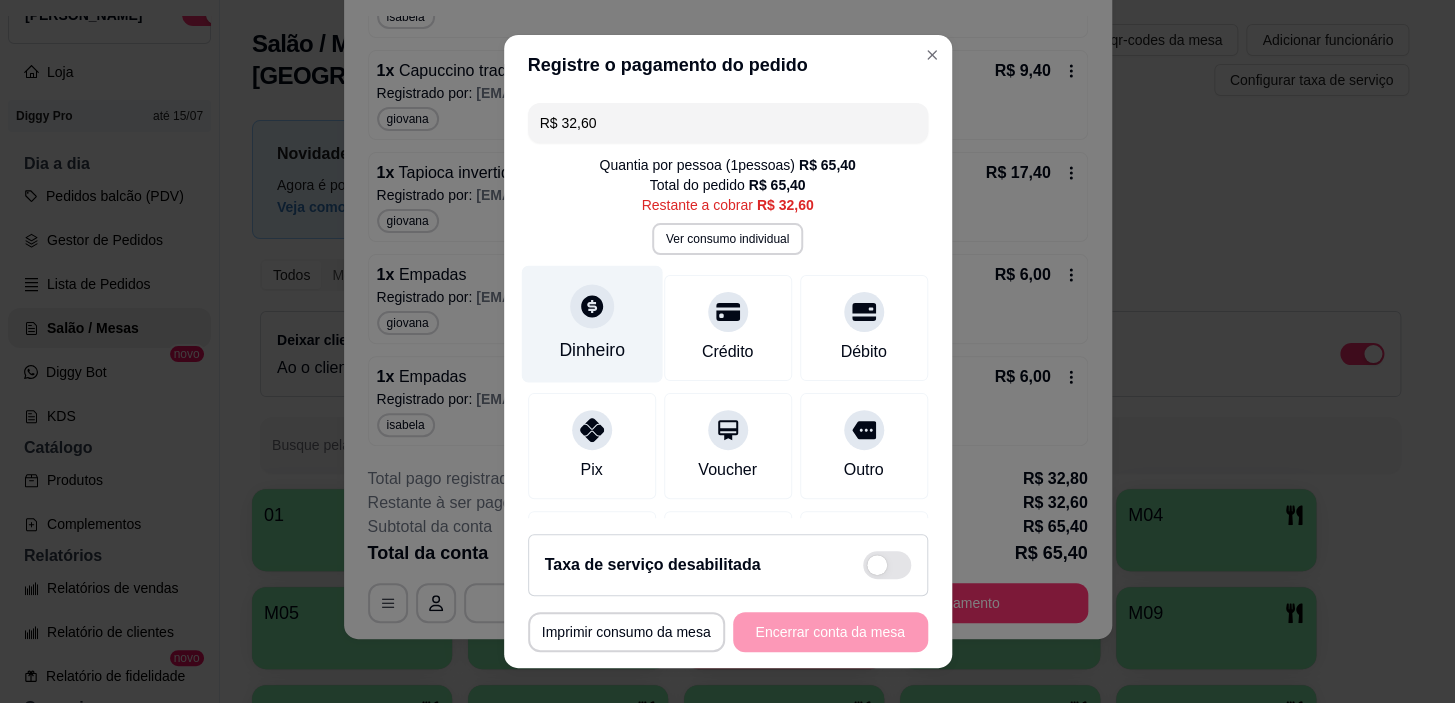click 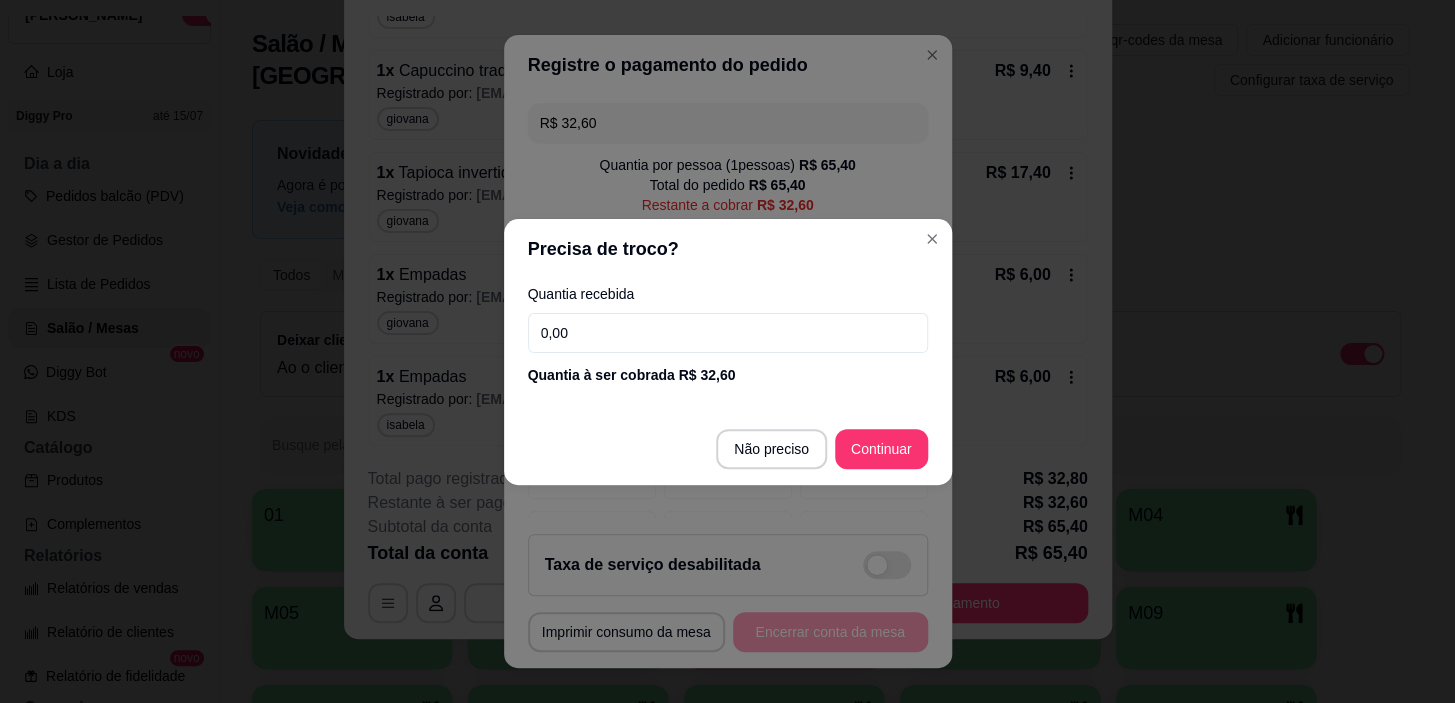 click on "0,00" at bounding box center (728, 333) 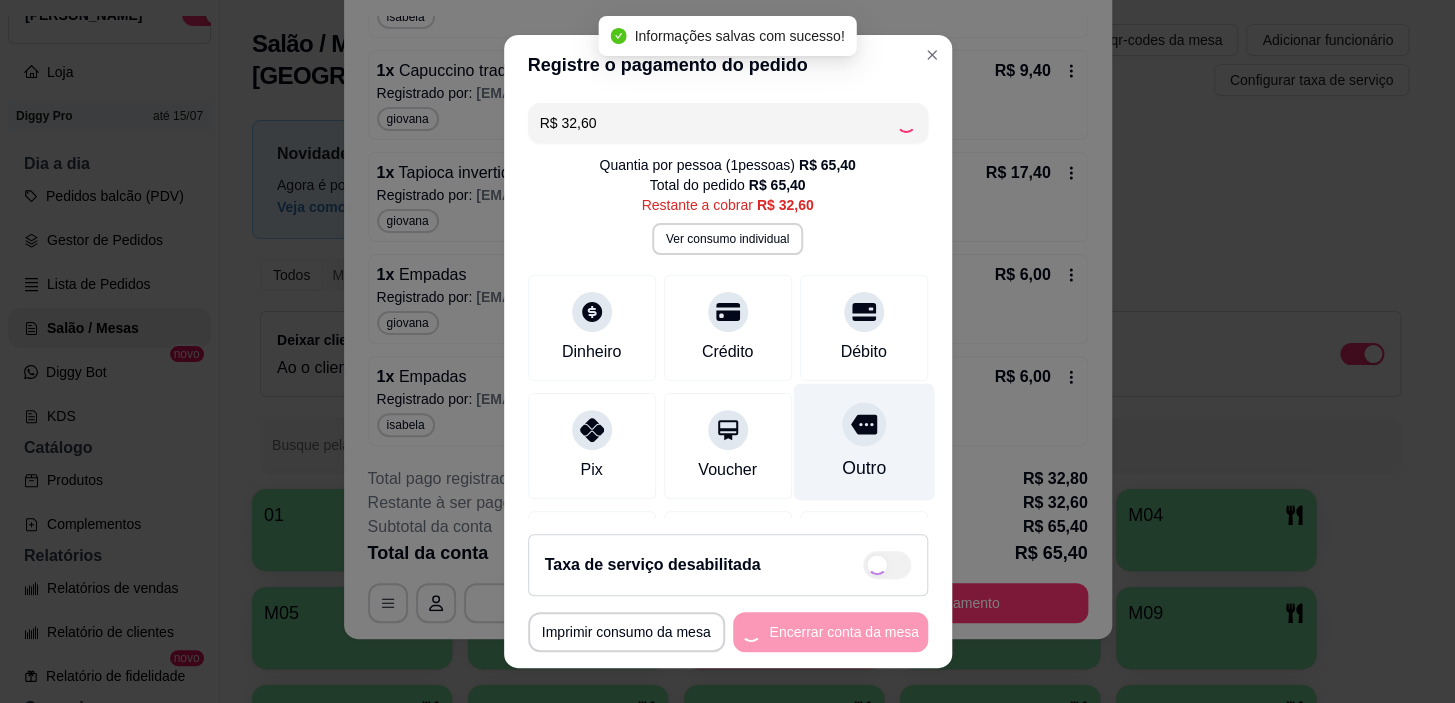 type on "R$ 0,00" 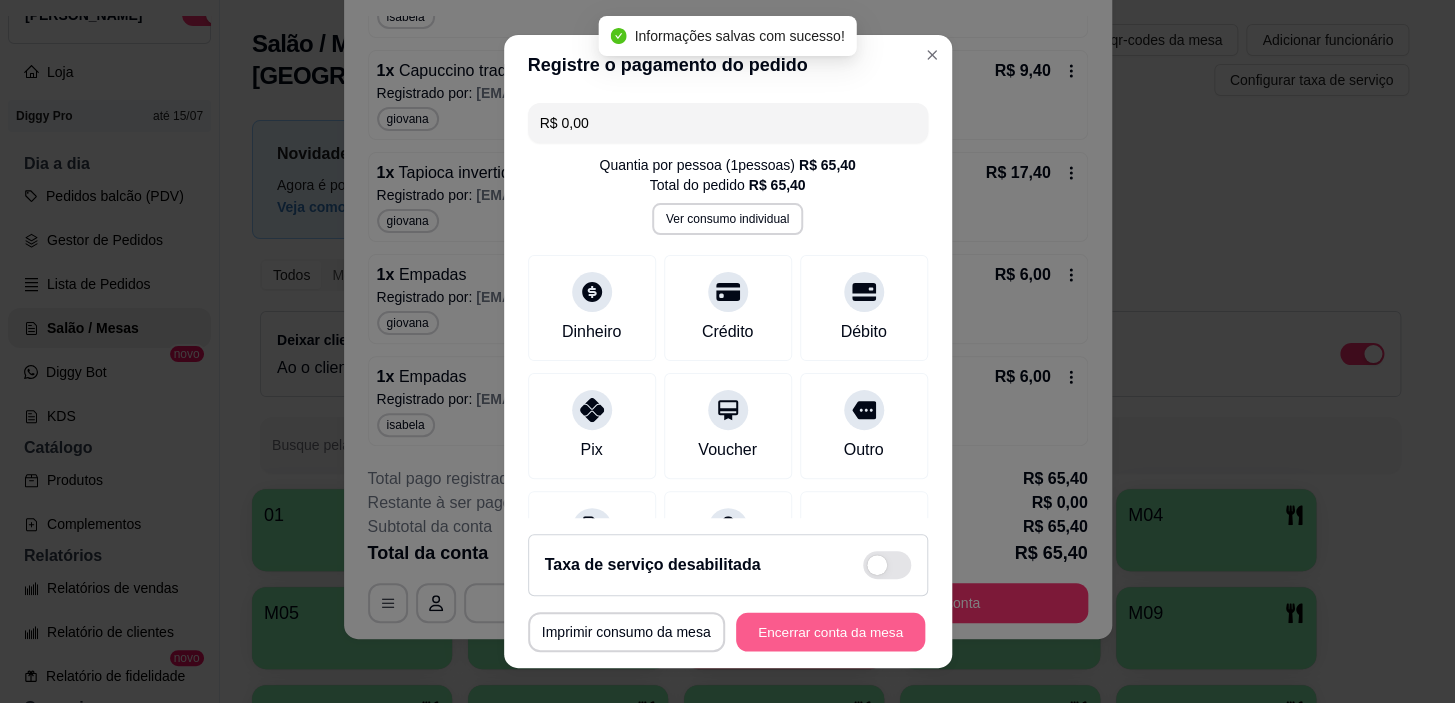 click on "Encerrar conta da mesa" at bounding box center [830, 631] 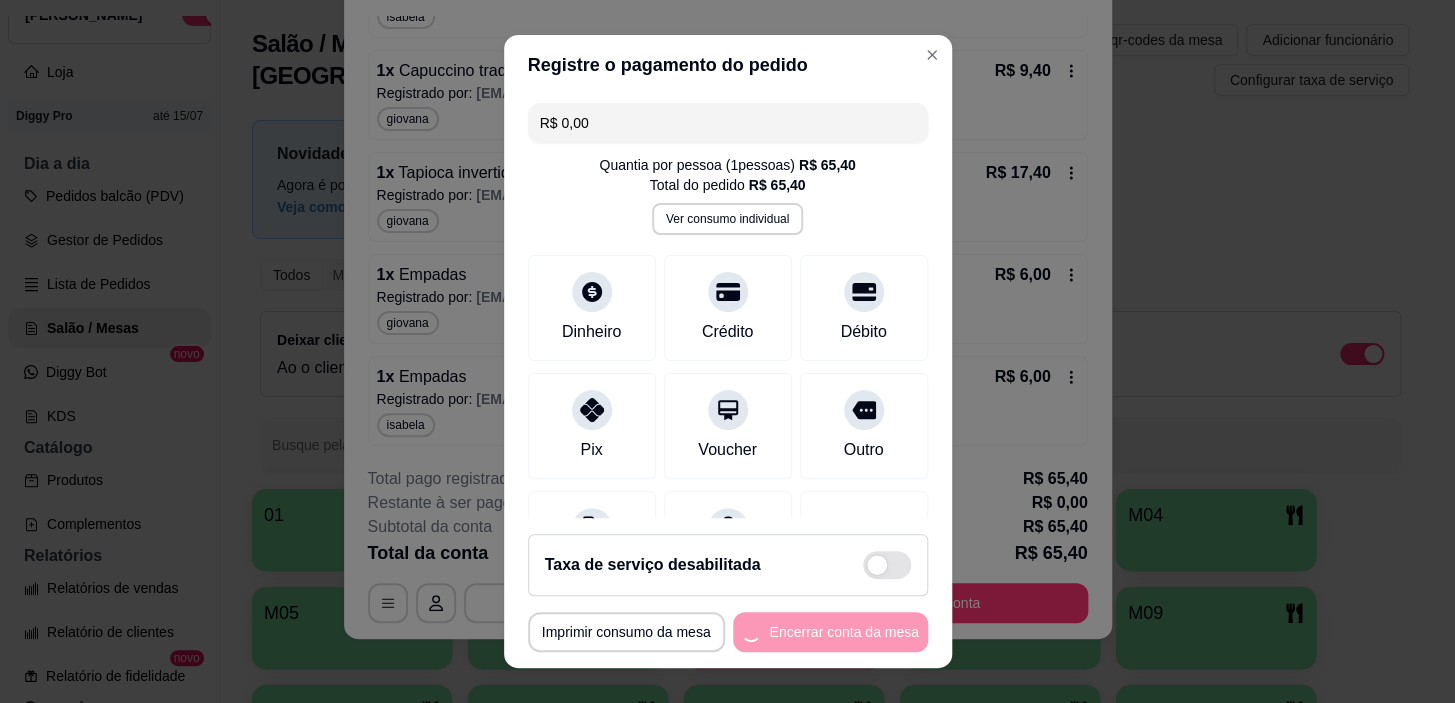 scroll, scrollTop: 0, scrollLeft: 0, axis: both 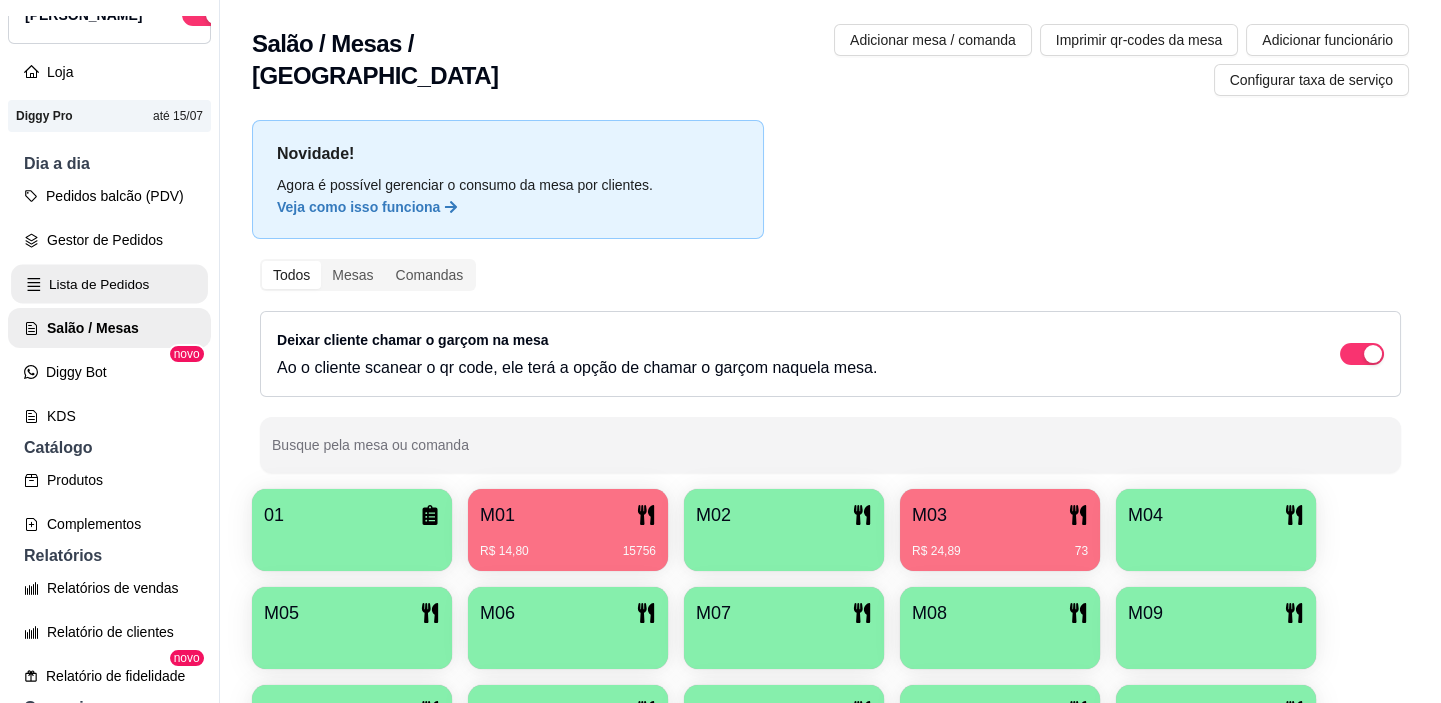 click on "Lista de Pedidos" at bounding box center [109, 284] 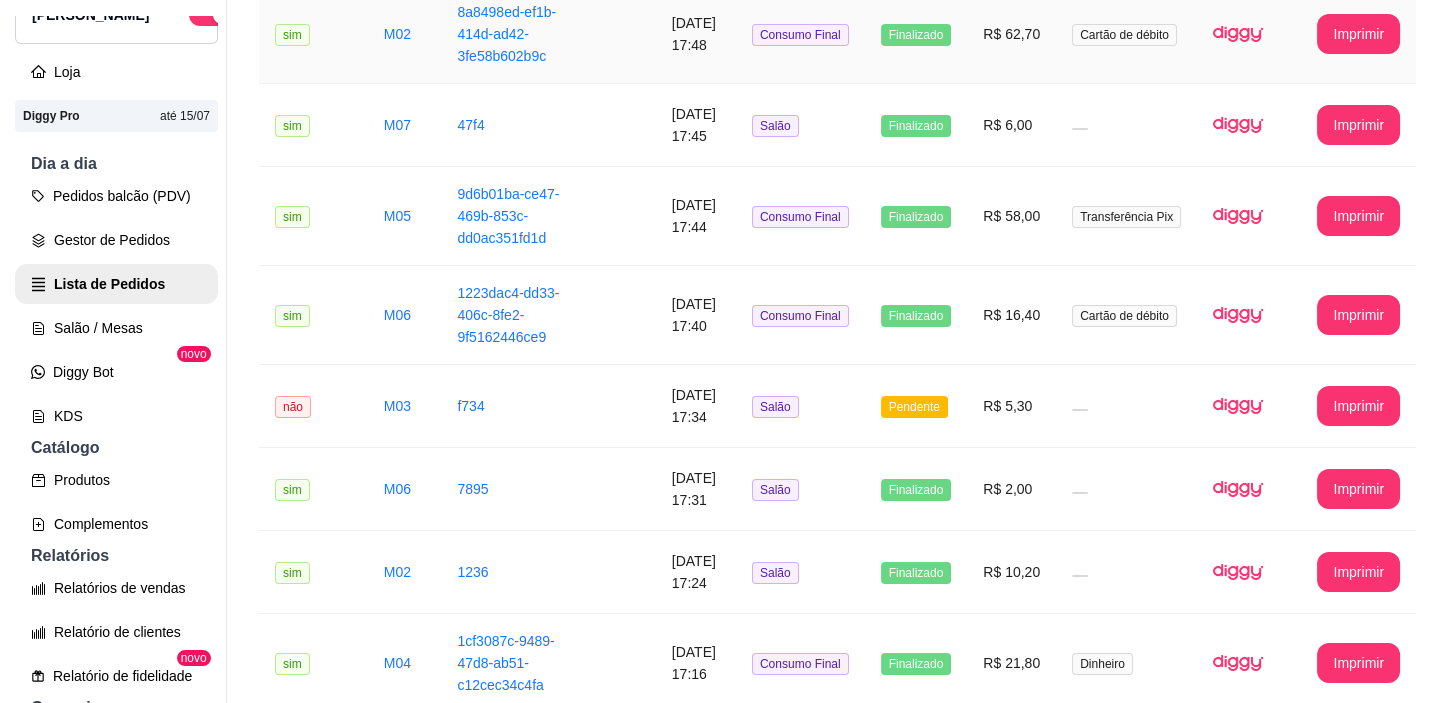 scroll, scrollTop: 0, scrollLeft: 0, axis: both 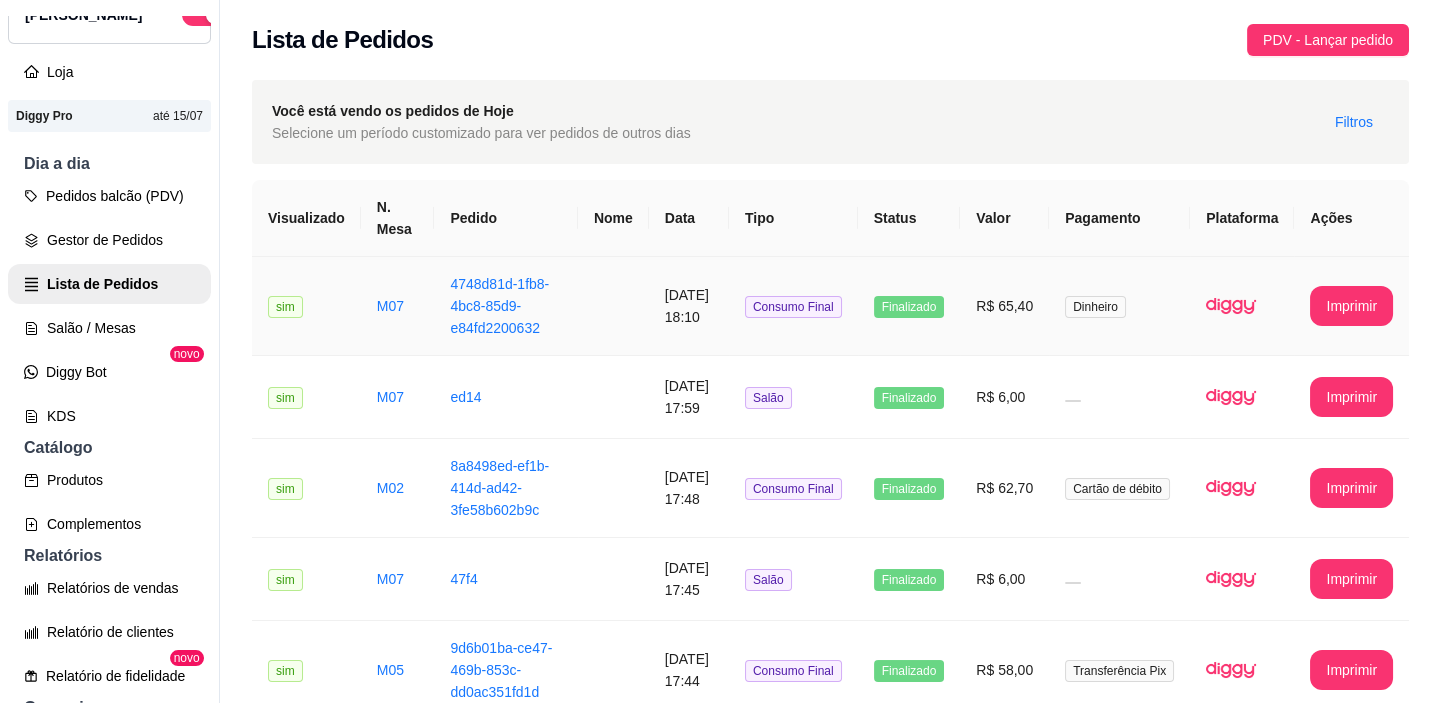 click at bounding box center (613, 306) 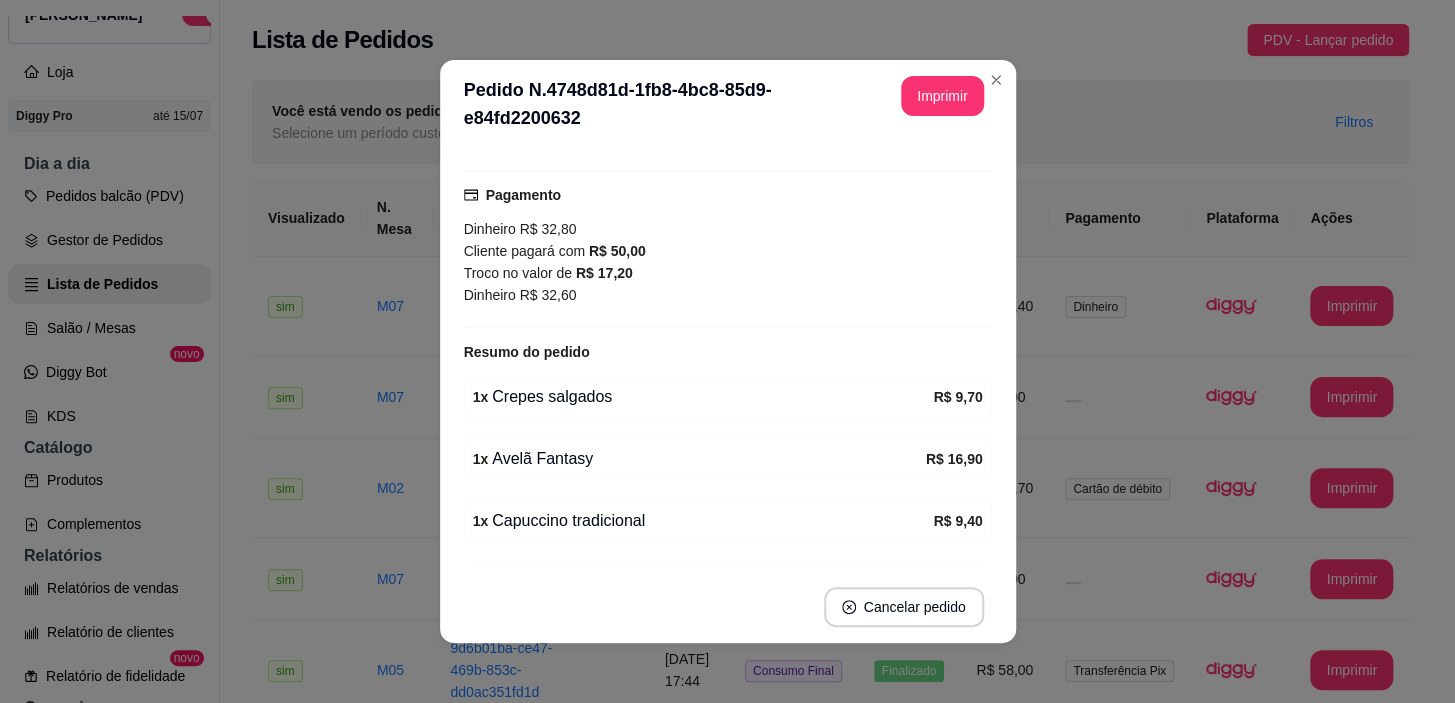scroll, scrollTop: 422, scrollLeft: 0, axis: vertical 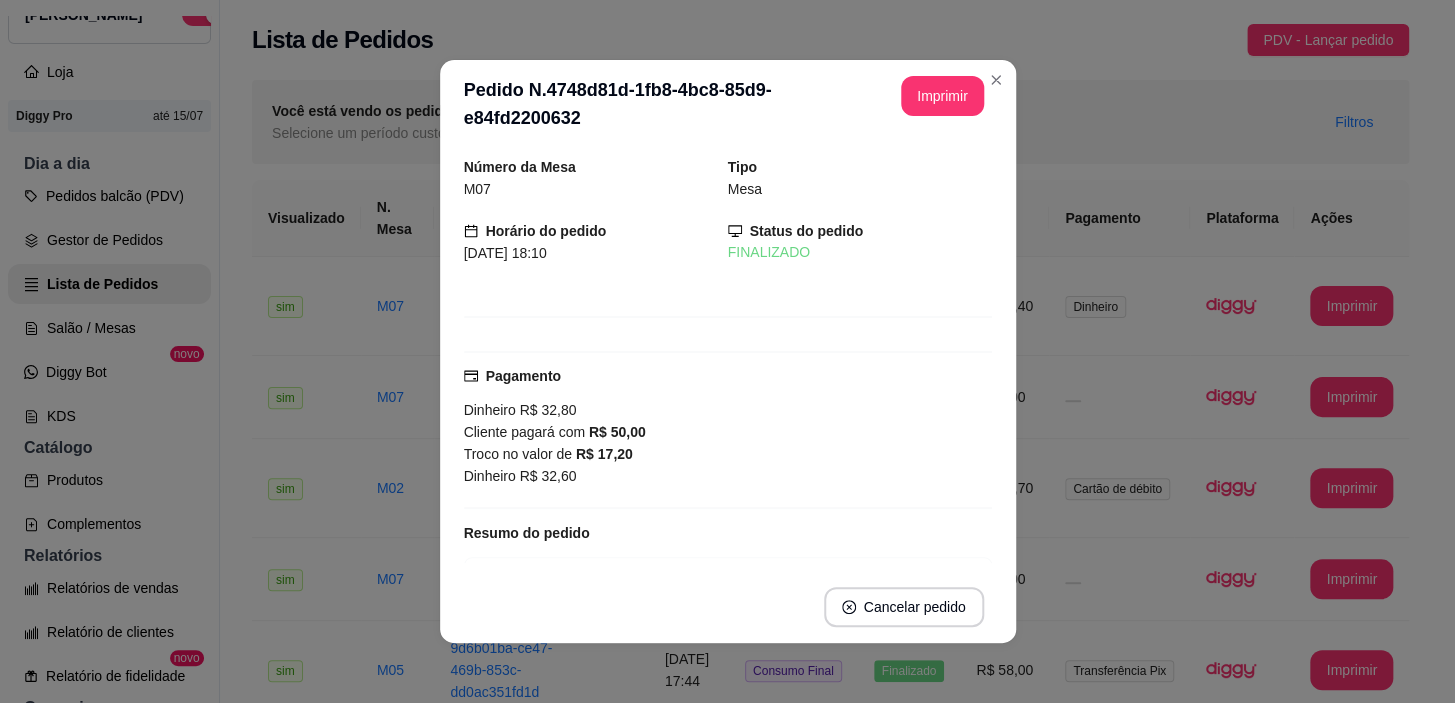 click on "Troco no valor de   R$ 17,20" at bounding box center [728, 454] 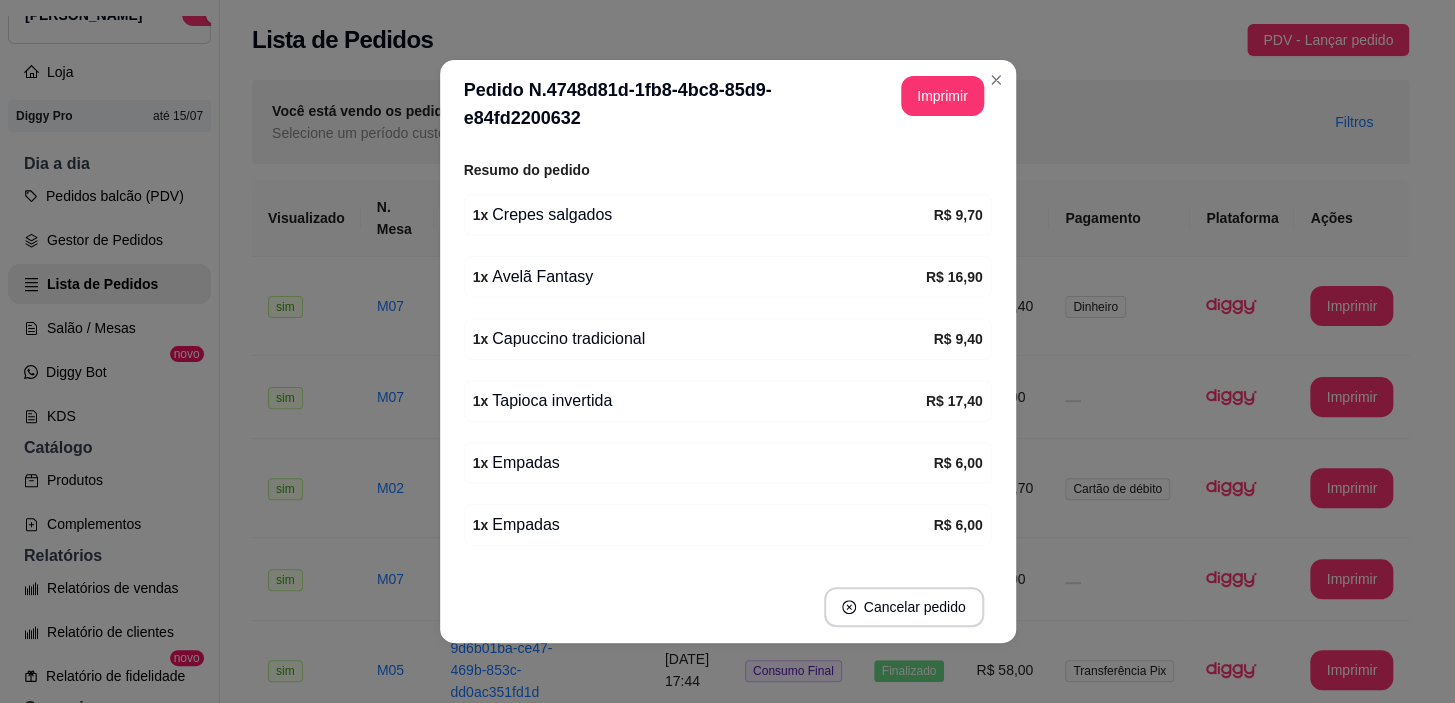 scroll, scrollTop: 422, scrollLeft: 0, axis: vertical 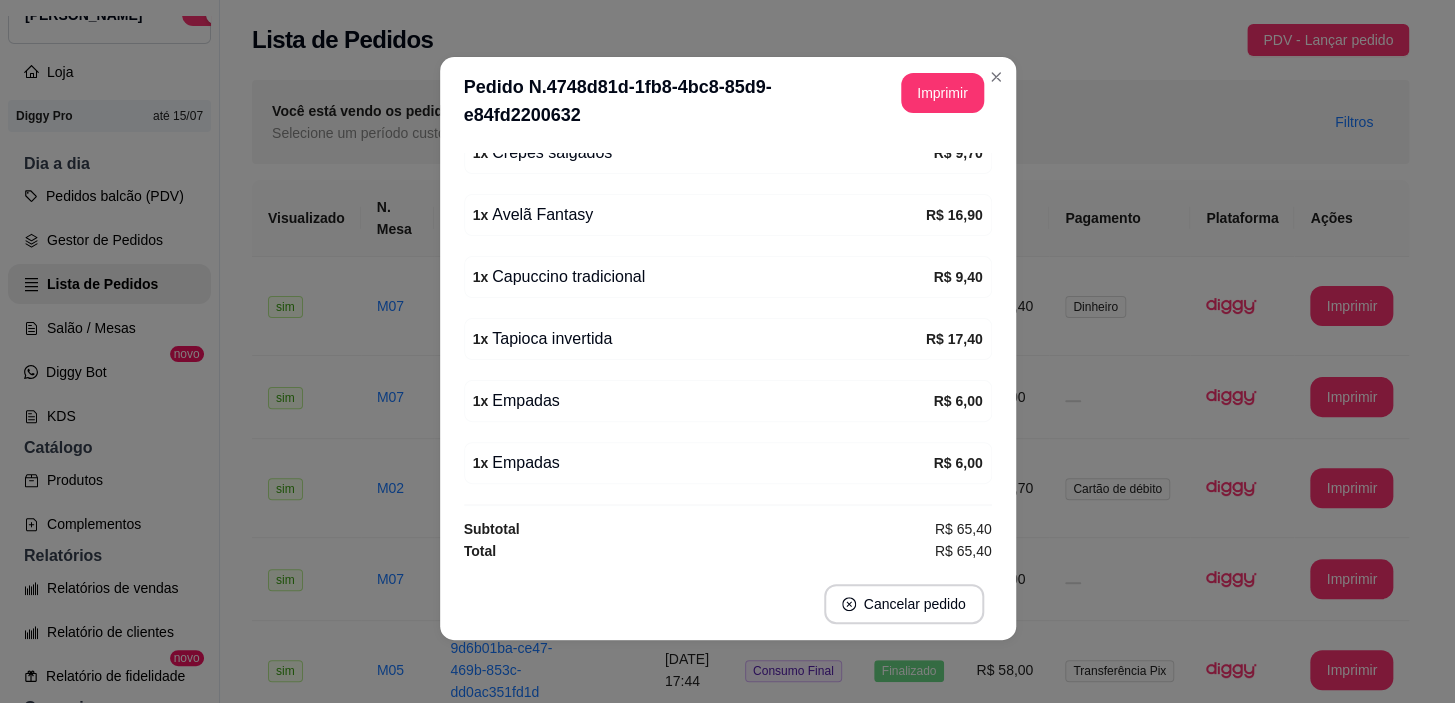 click on "1 x     Empadas" at bounding box center [703, 401] 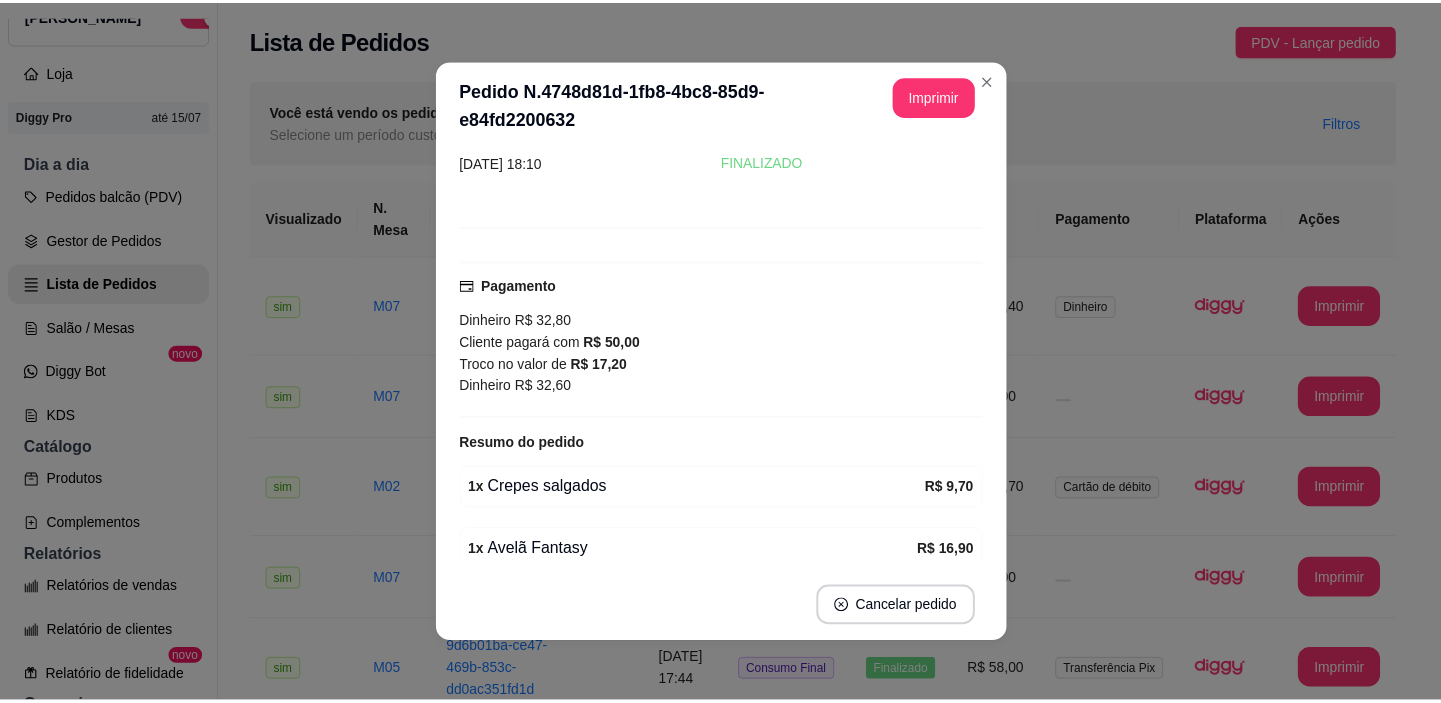 scroll, scrollTop: 0, scrollLeft: 0, axis: both 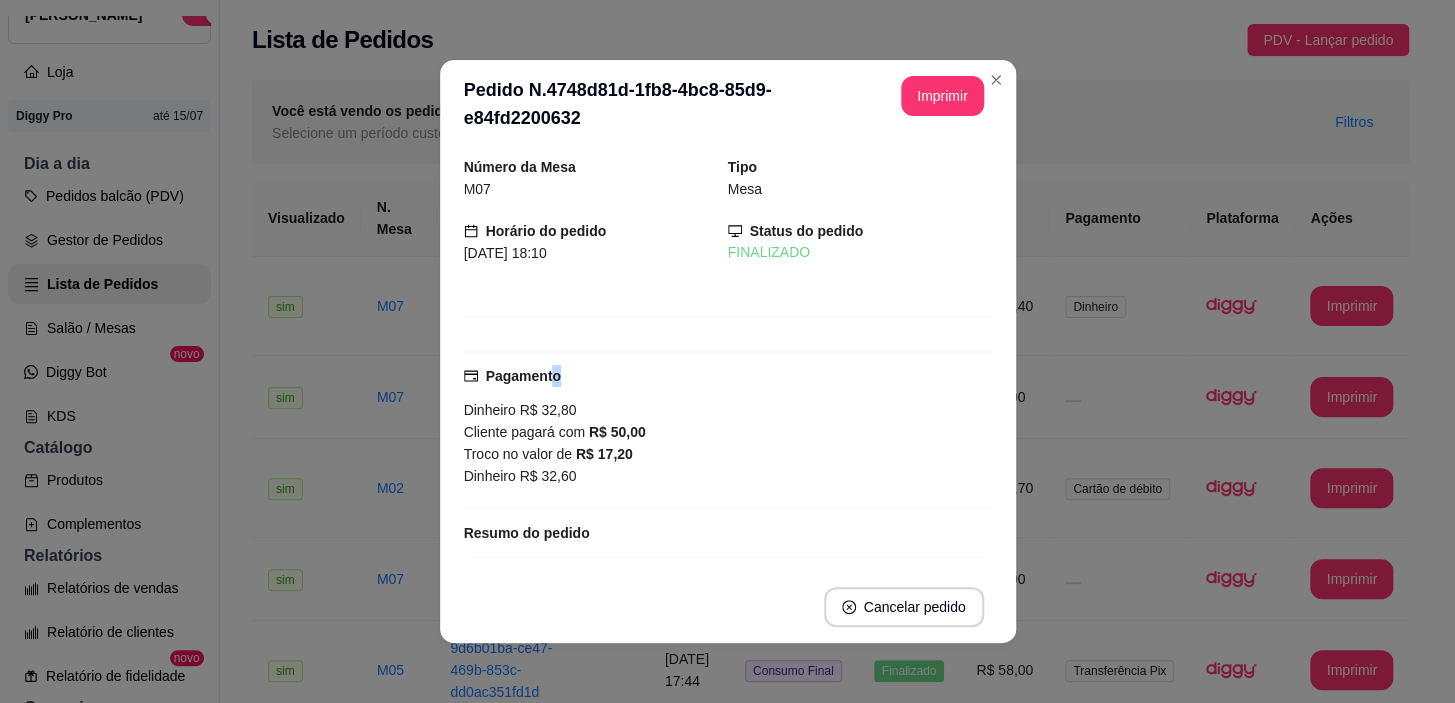 drag, startPoint x: 544, startPoint y: 381, endPoint x: 555, endPoint y: 377, distance: 11.7046995 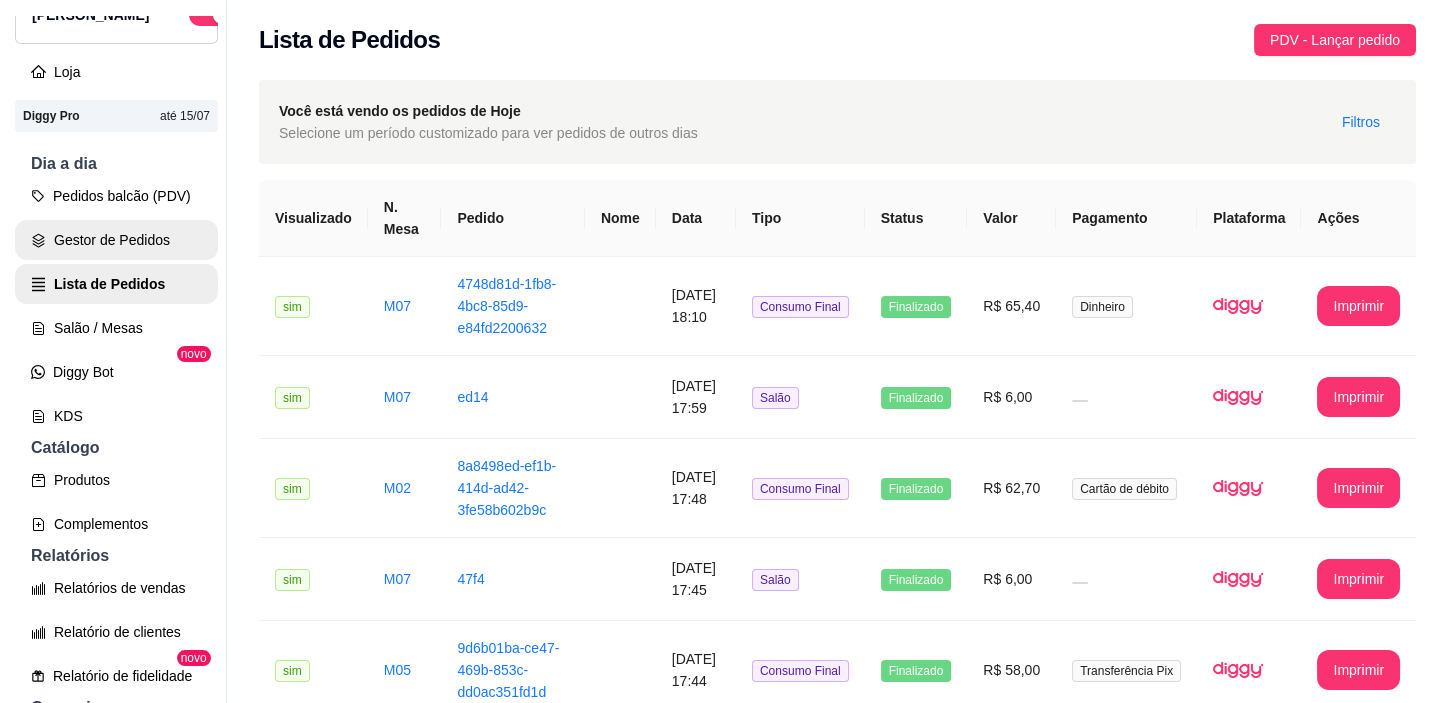 scroll, scrollTop: 0, scrollLeft: 0, axis: both 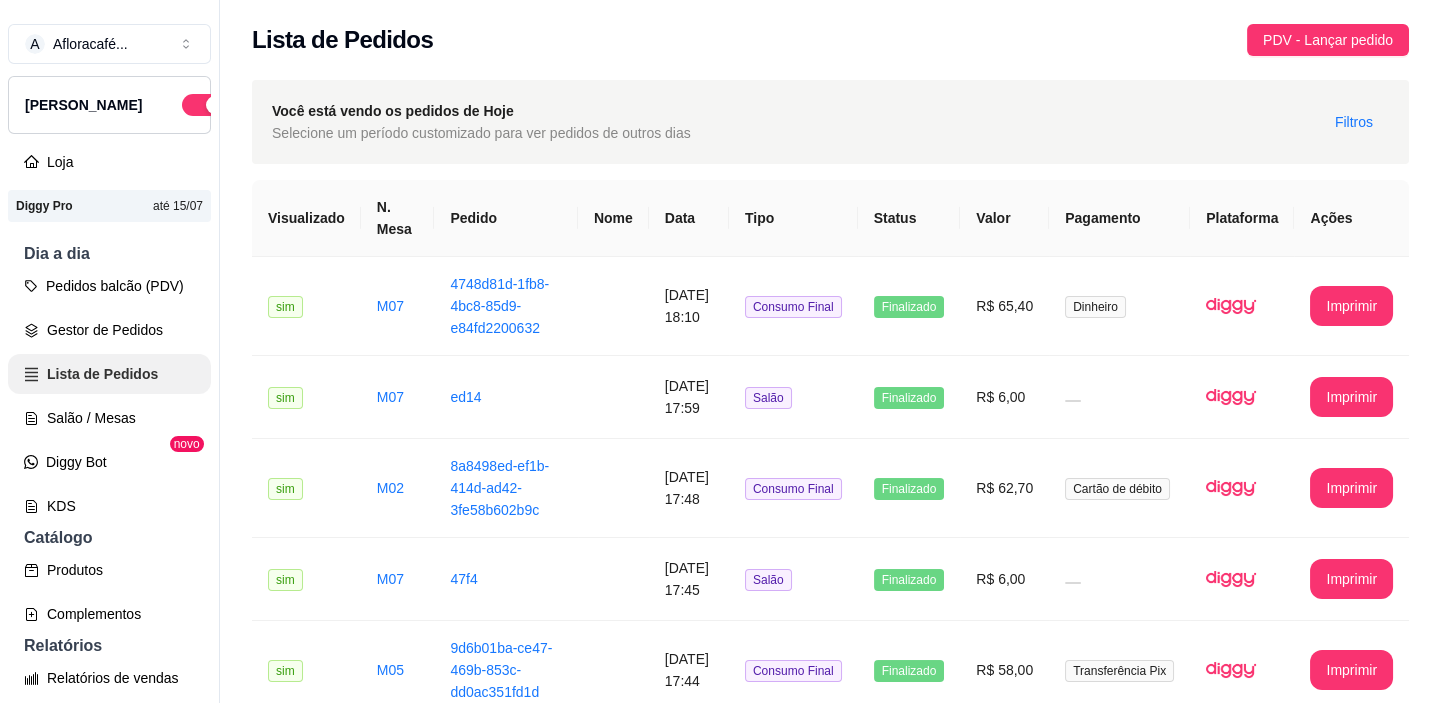 click on "Lista de Pedidos" at bounding box center [109, 374] 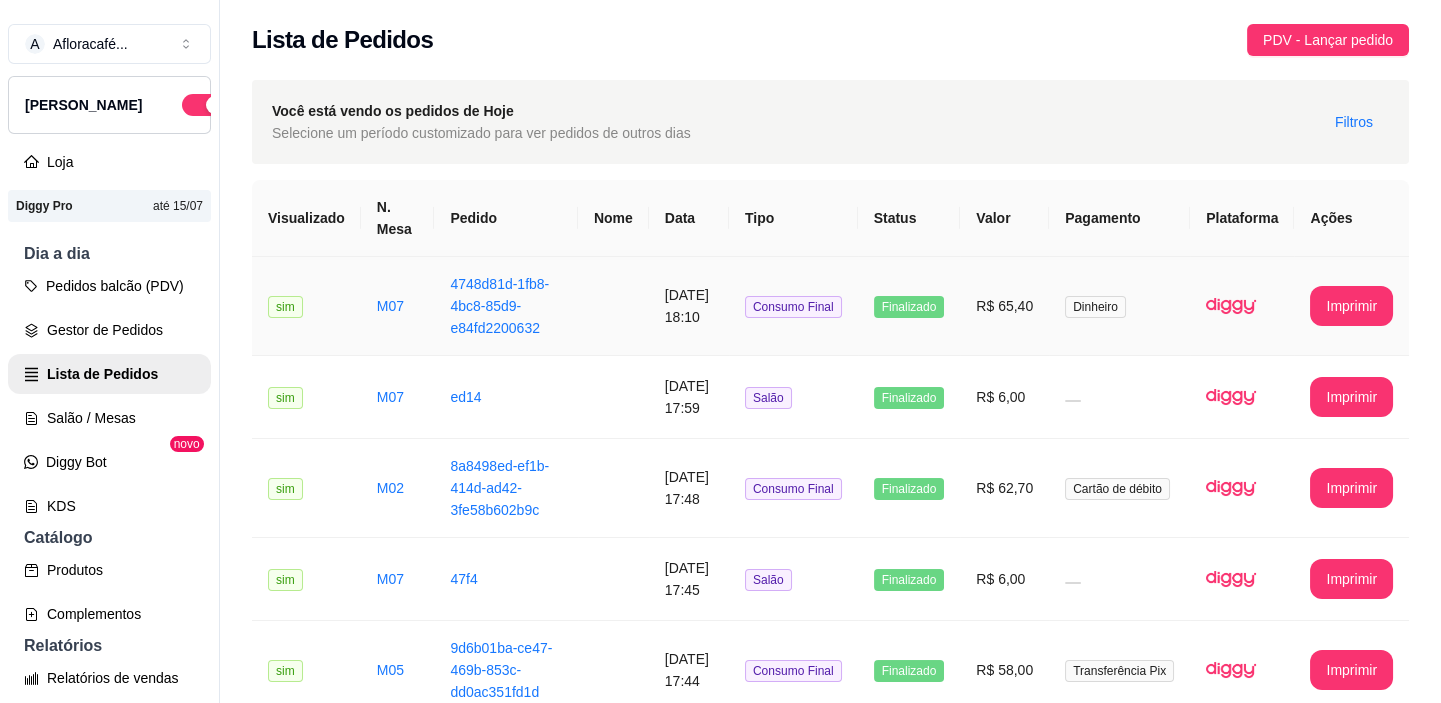click on "11/07/2025 às 18:10" at bounding box center (689, 306) 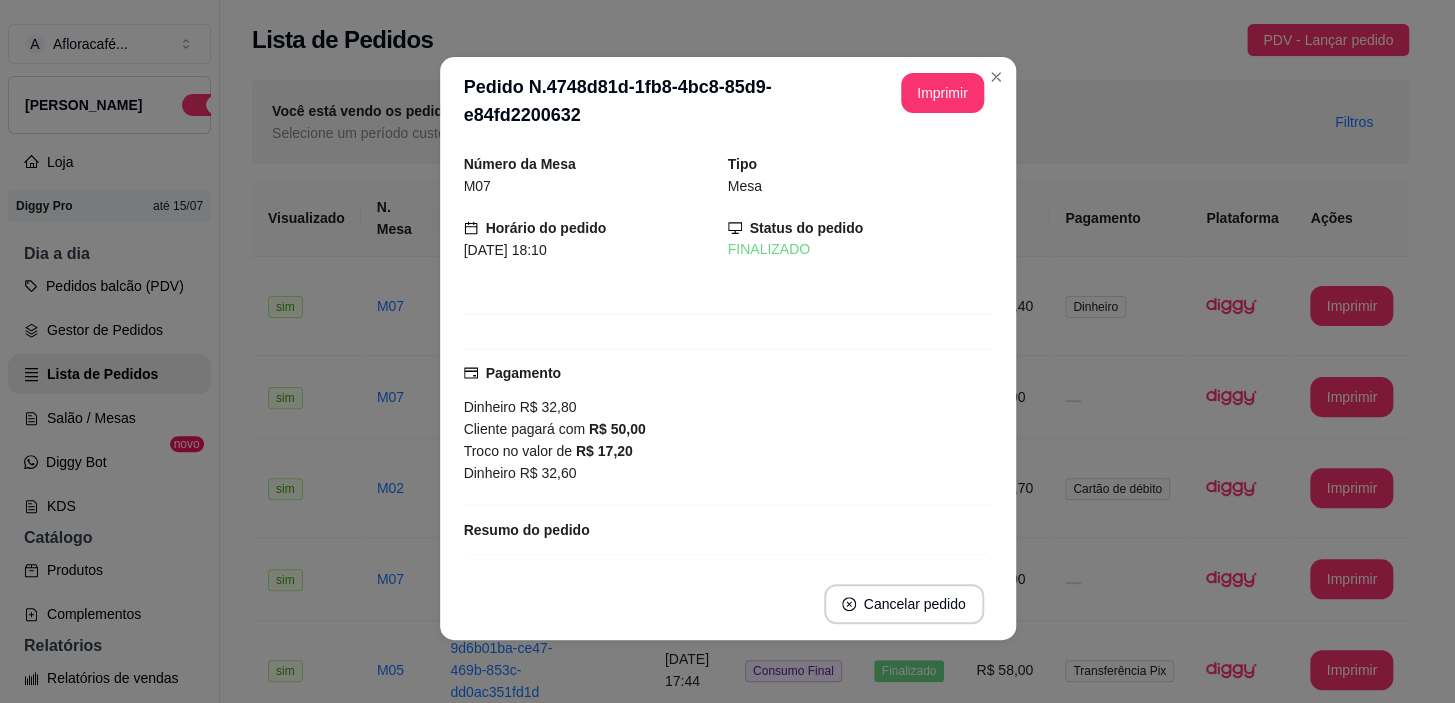 scroll, scrollTop: 0, scrollLeft: 0, axis: both 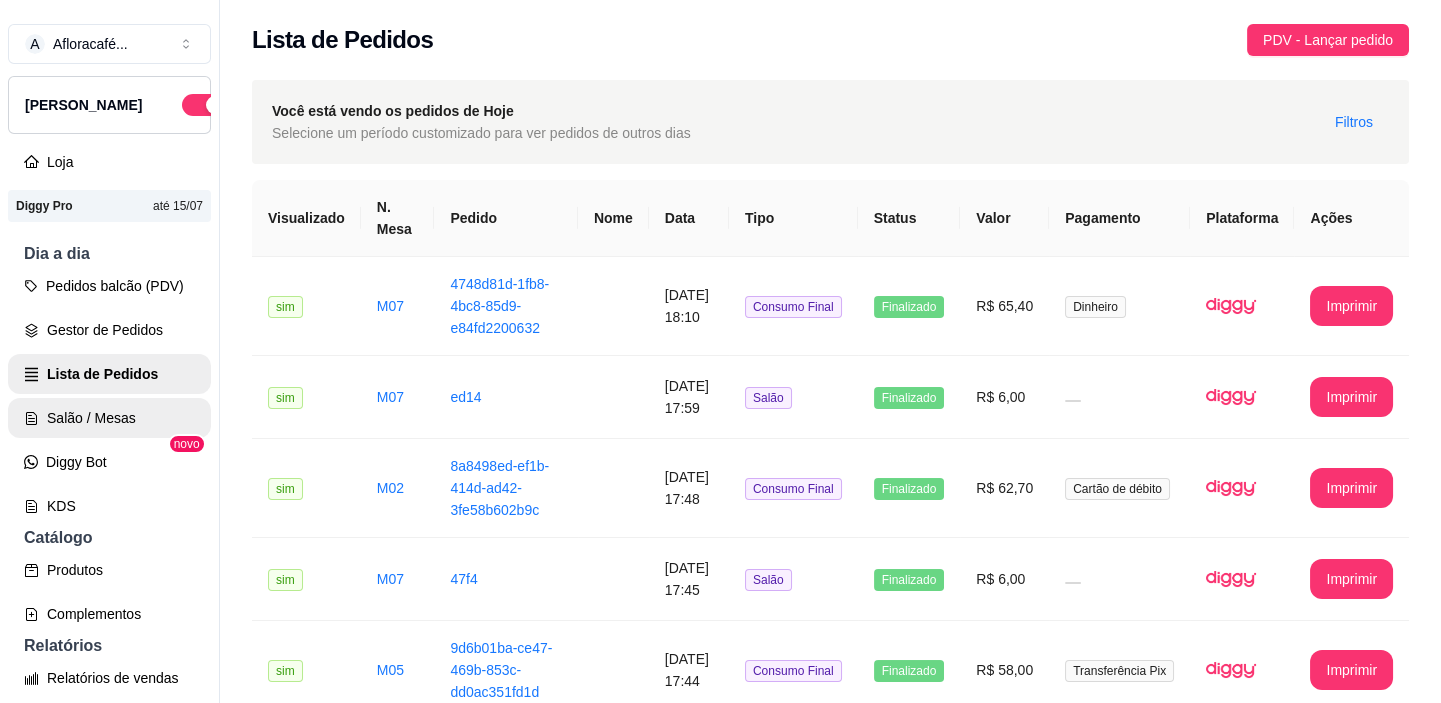 click on "Salão / Mesas" at bounding box center (109, 418) 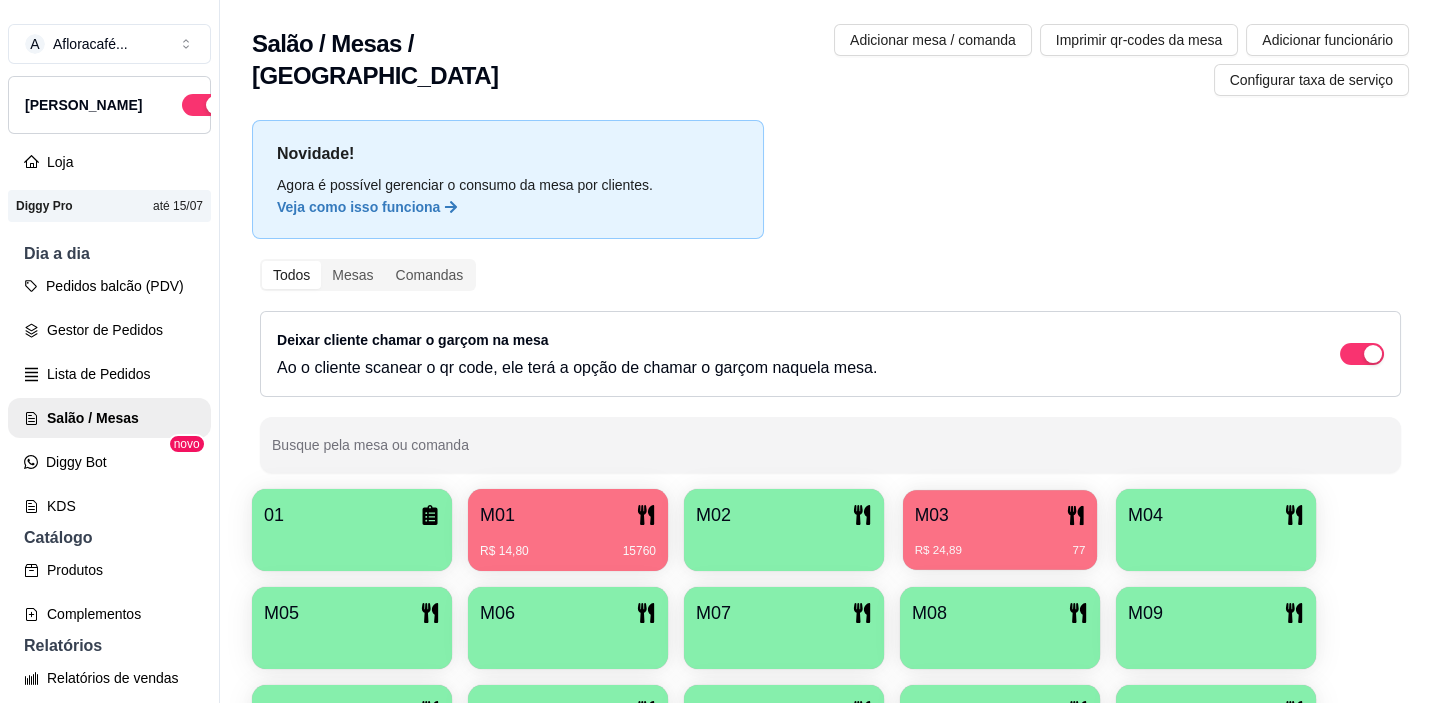 click on "M03" at bounding box center [1000, 515] 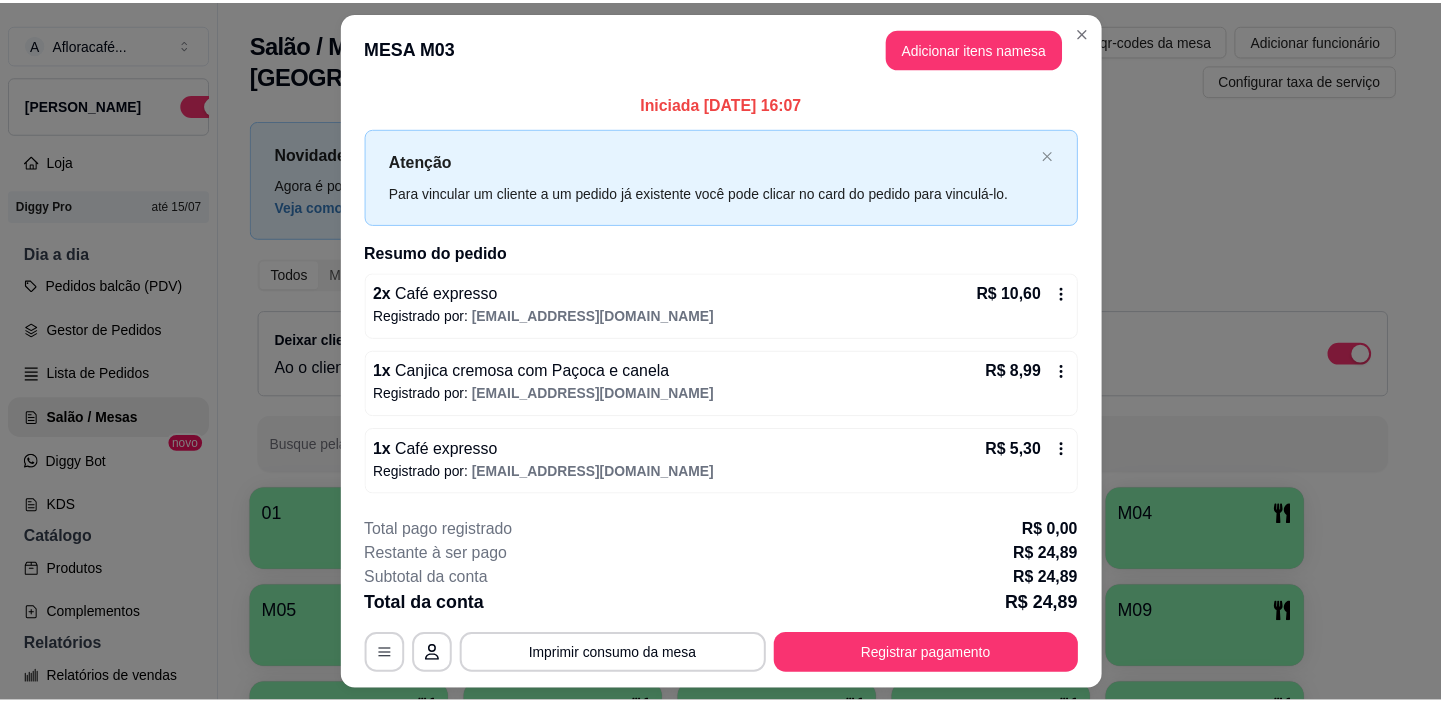 scroll, scrollTop: 51, scrollLeft: 0, axis: vertical 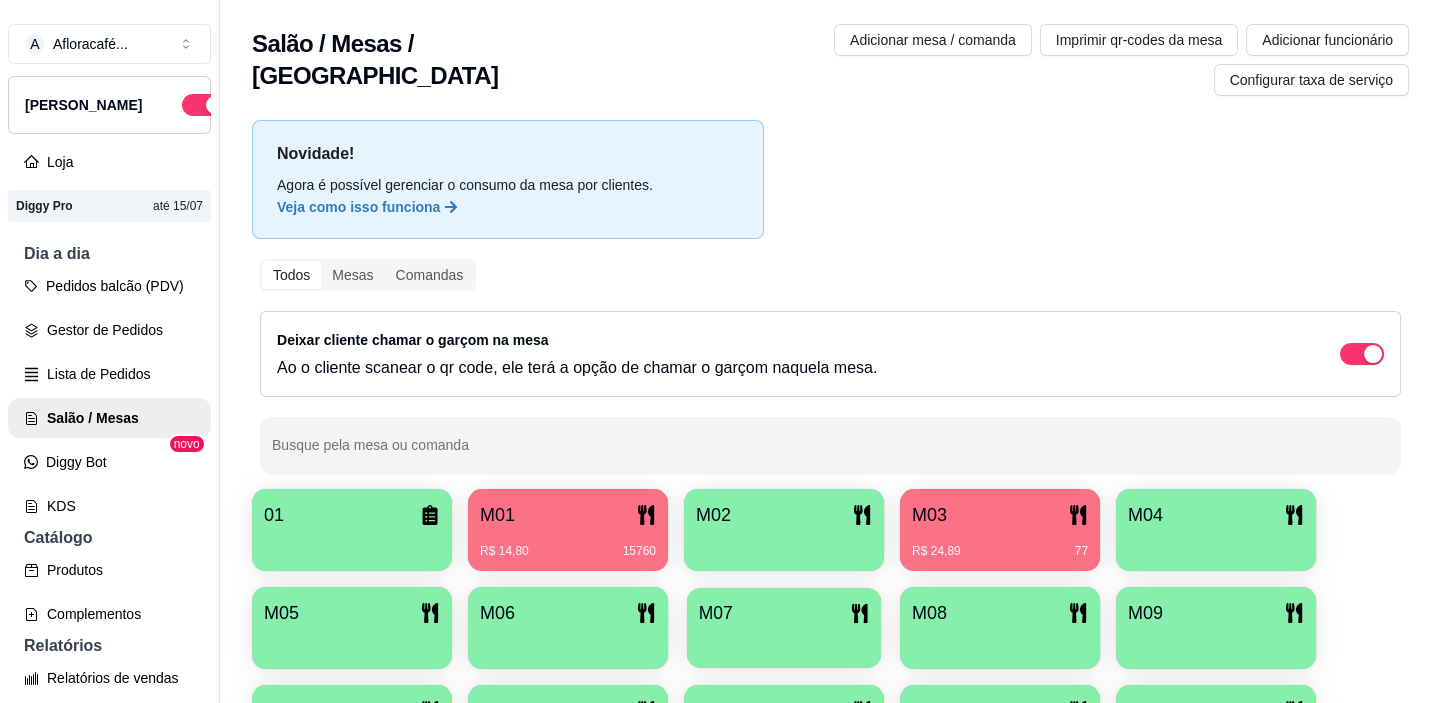 click on "01 M01 R$ 14,80 15760 M02 M03 R$ 24,89 77 M04 M05 M06 M07 M08 M09 M10 M11 M12 M13 M14 sara" at bounding box center (830, 677) 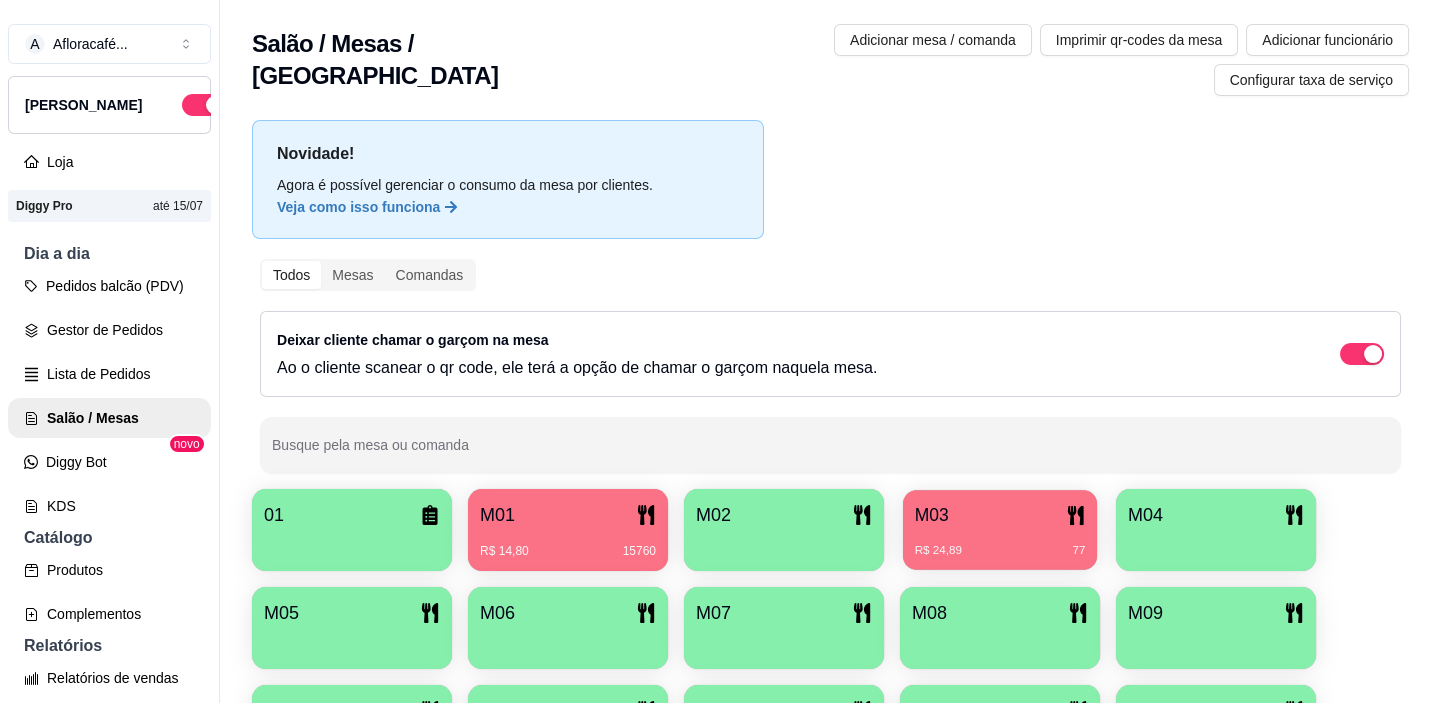 click on "M03 R$ 24,89 77" at bounding box center [1000, 530] 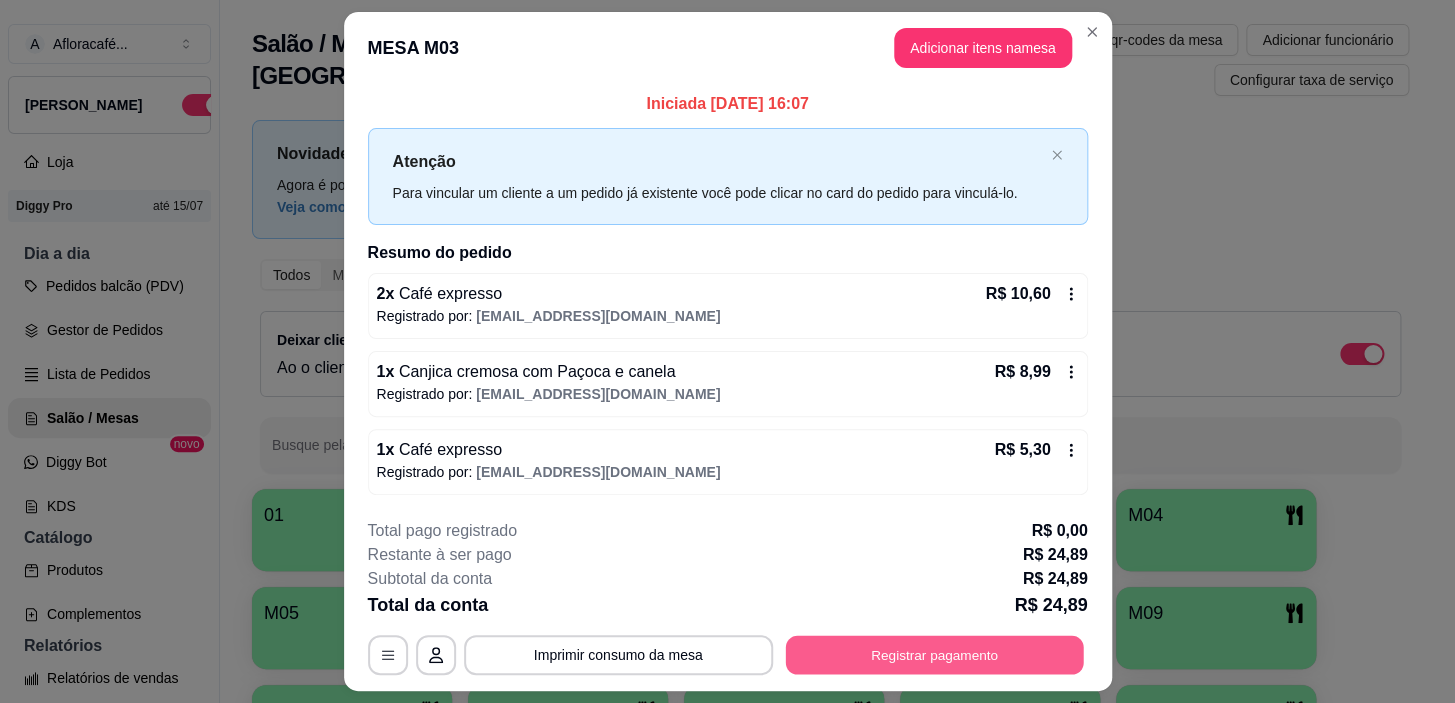 click on "Registrar pagamento" at bounding box center (934, 655) 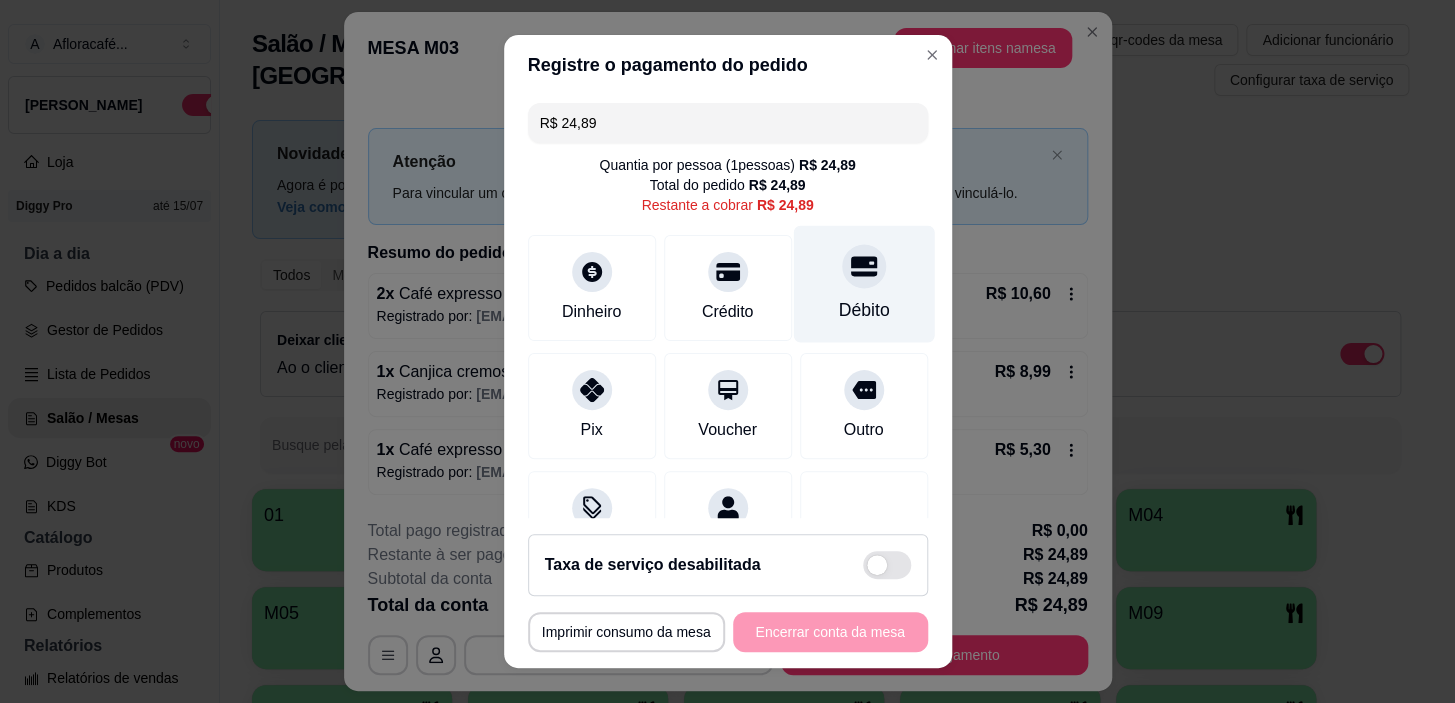 click 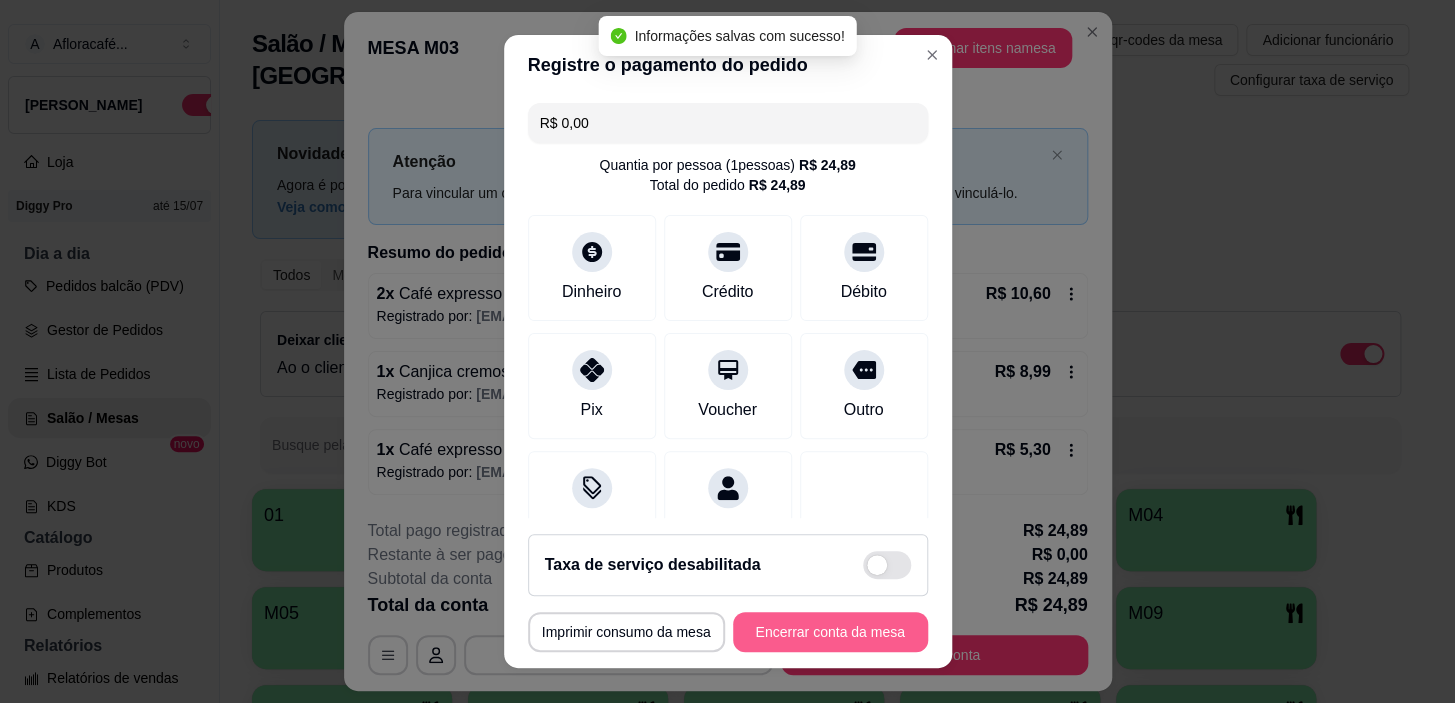 type on "R$ 0,00" 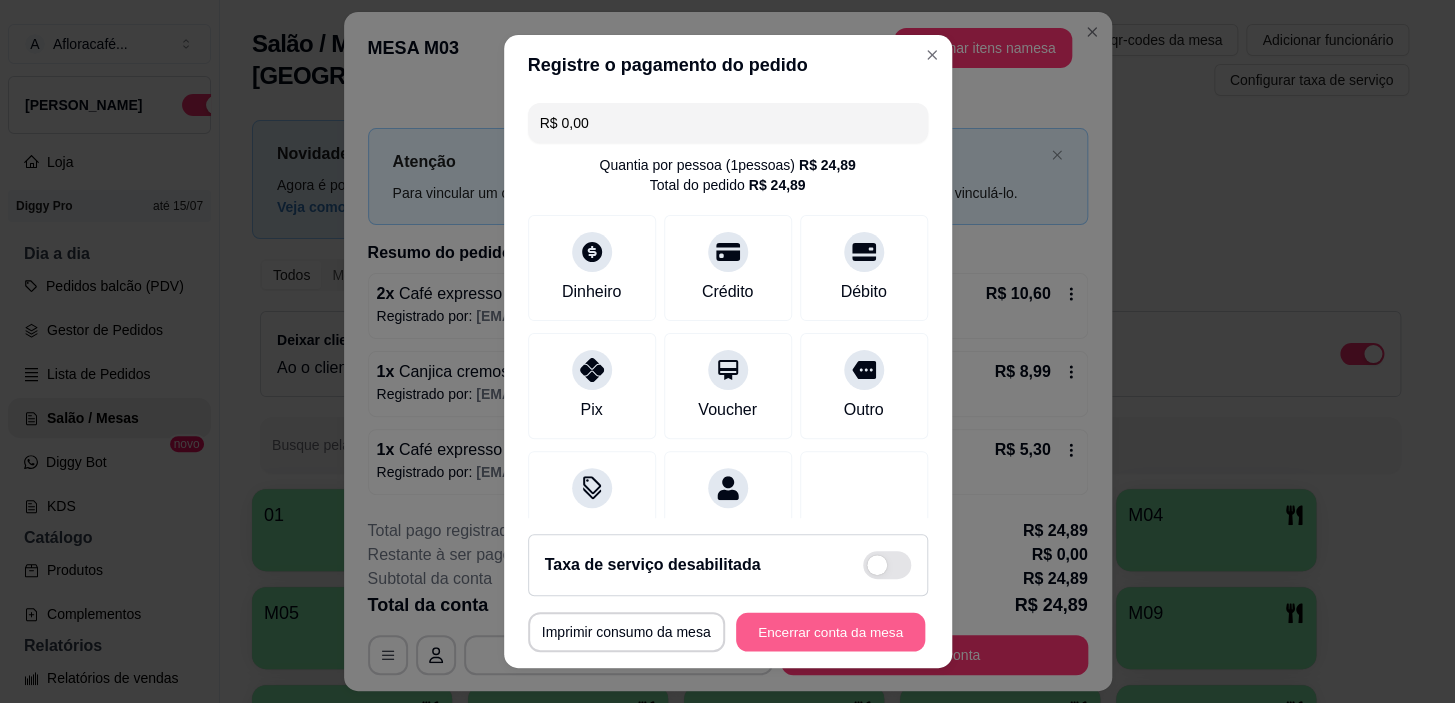 click on "Encerrar conta da mesa" at bounding box center [830, 631] 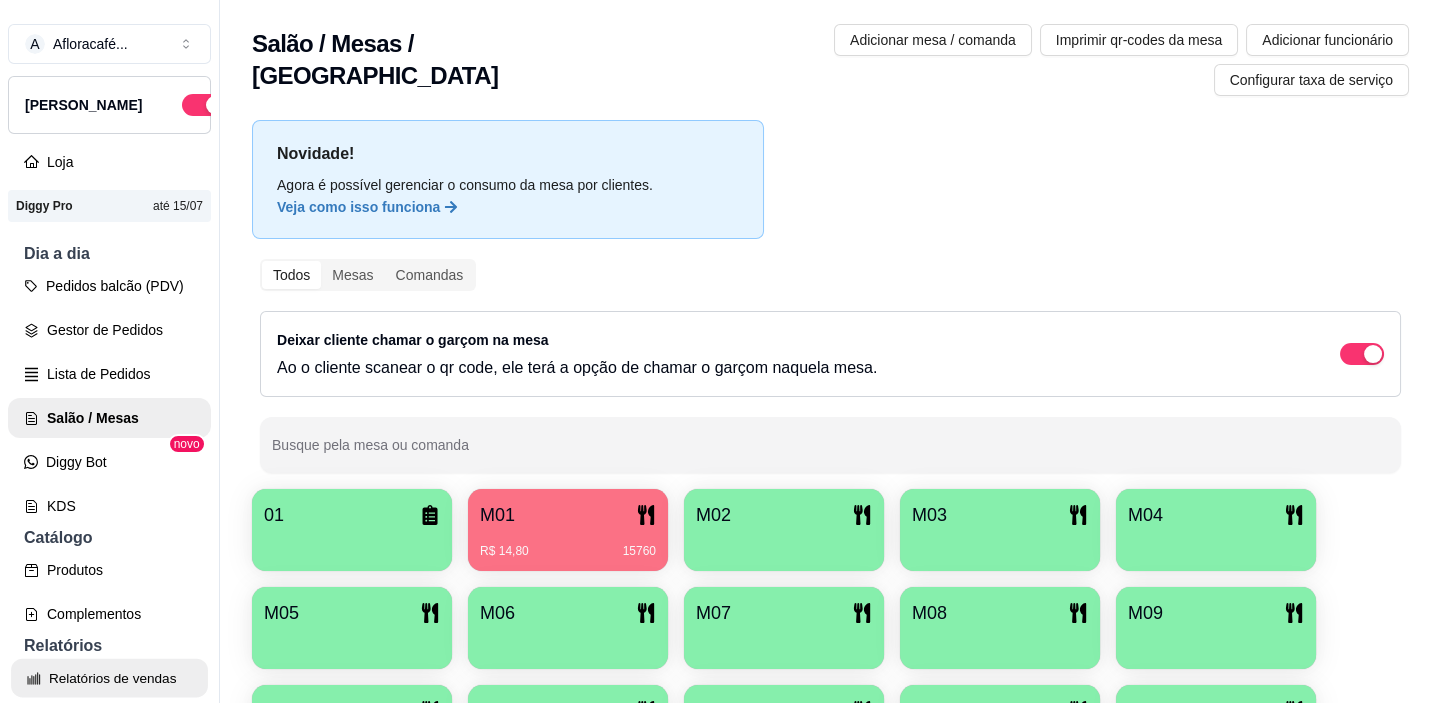 click on "Relatórios de vendas" at bounding box center [109, 678] 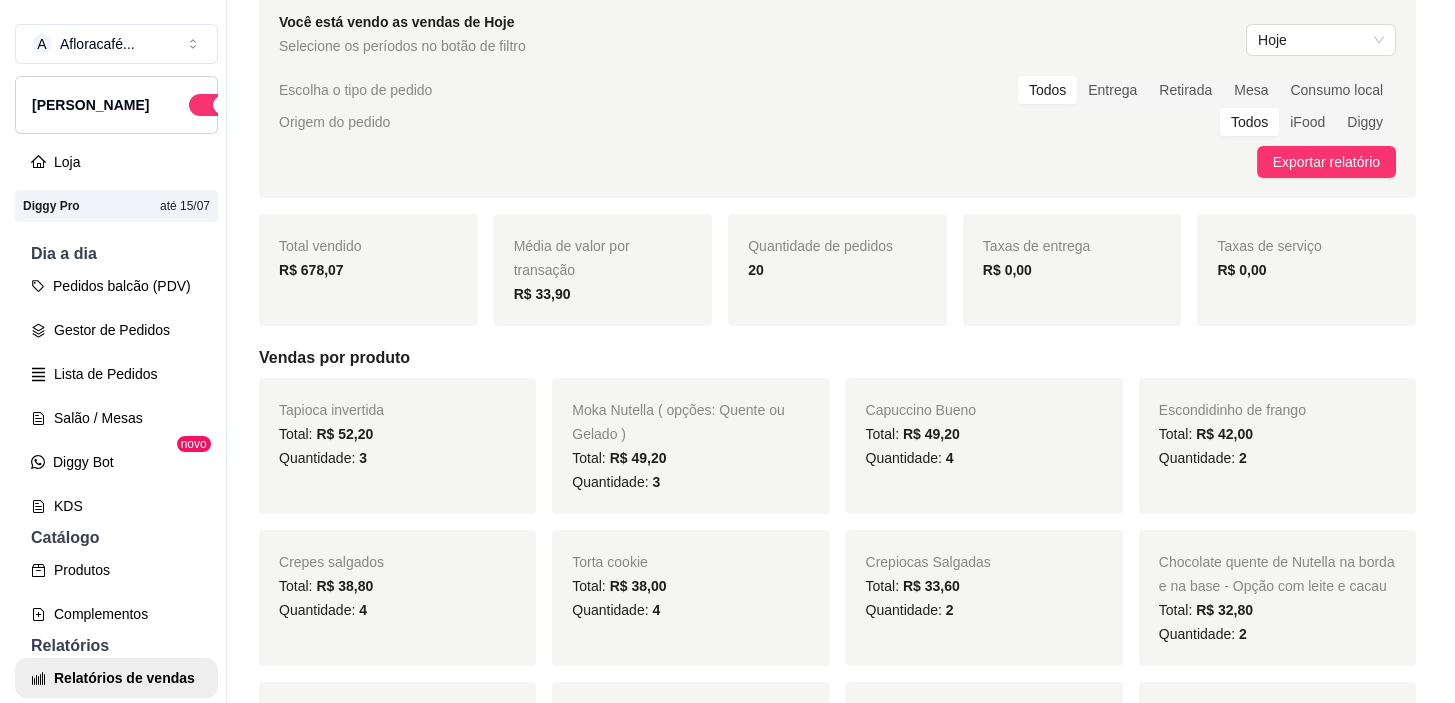 scroll, scrollTop: 0, scrollLeft: 0, axis: both 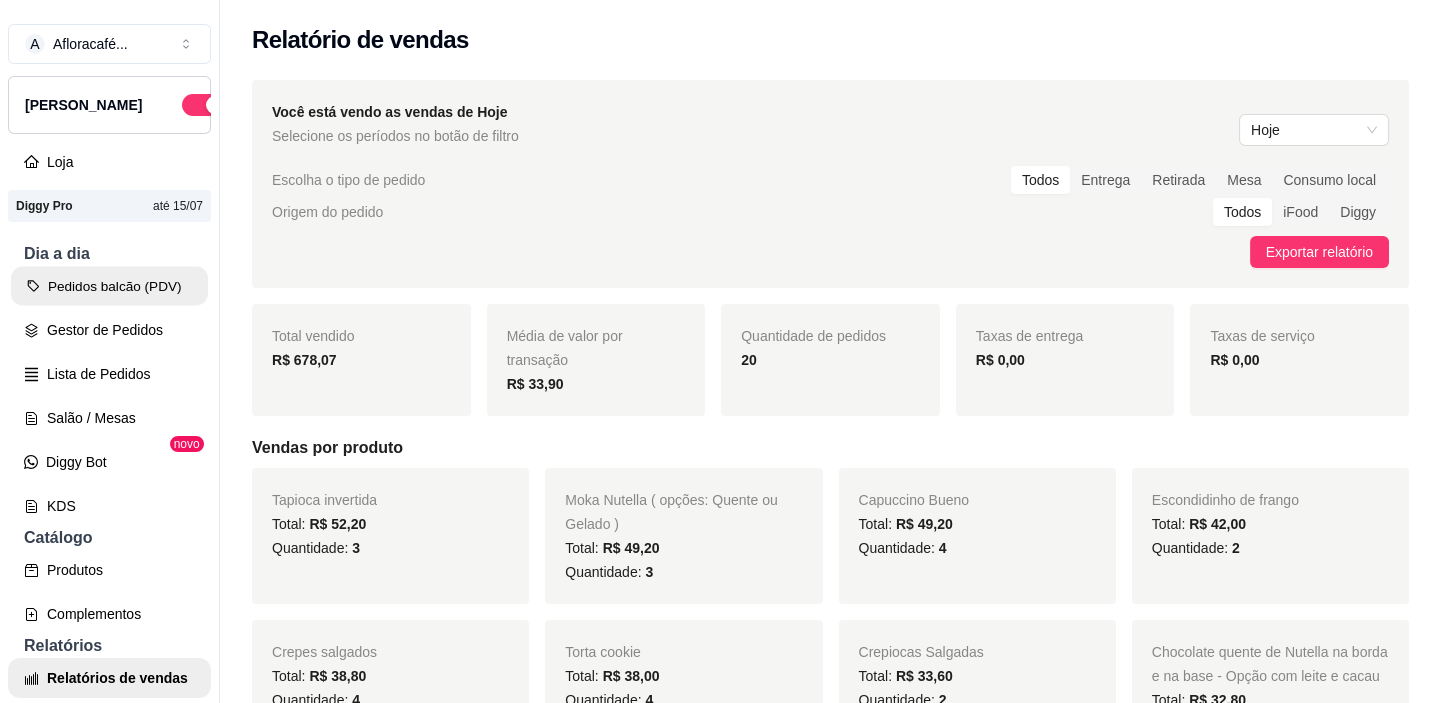 click on "Pedidos balcão (PDV)" at bounding box center [109, 286] 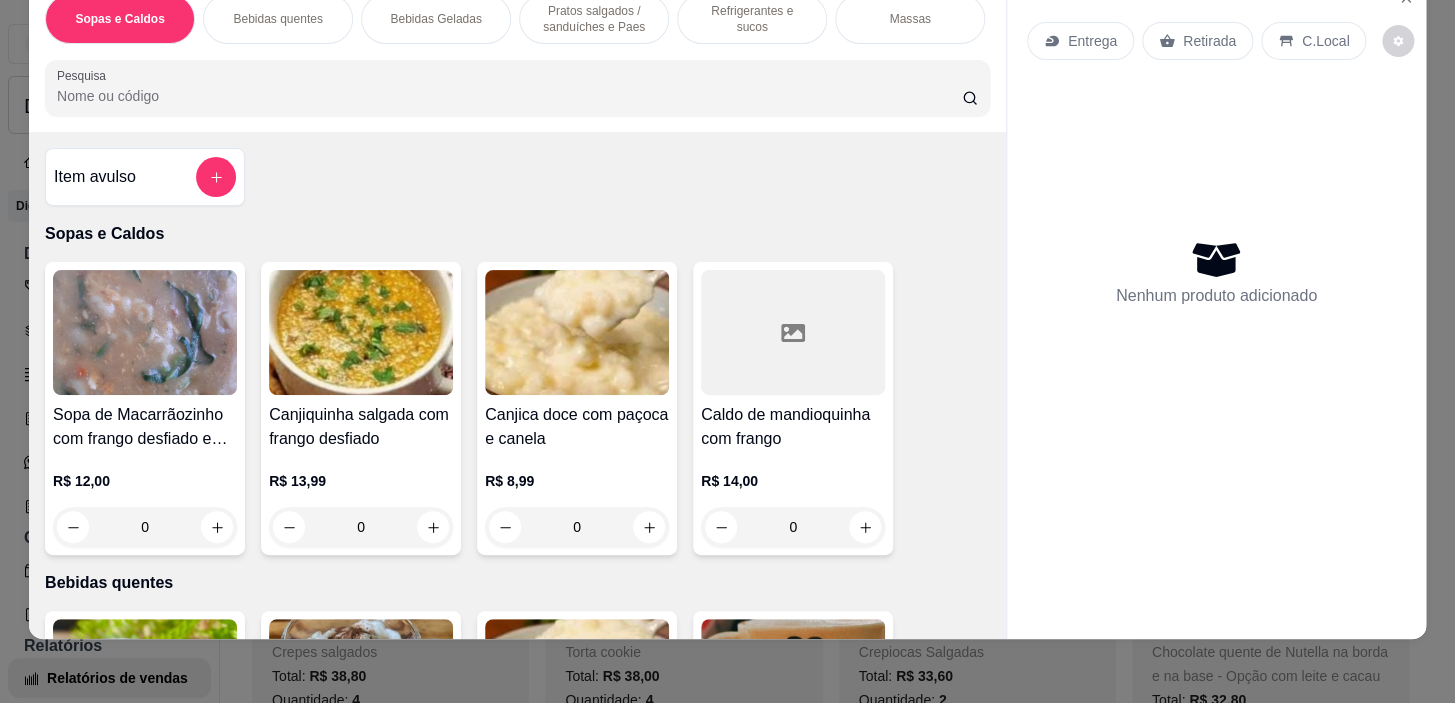 scroll, scrollTop: 0, scrollLeft: 0, axis: both 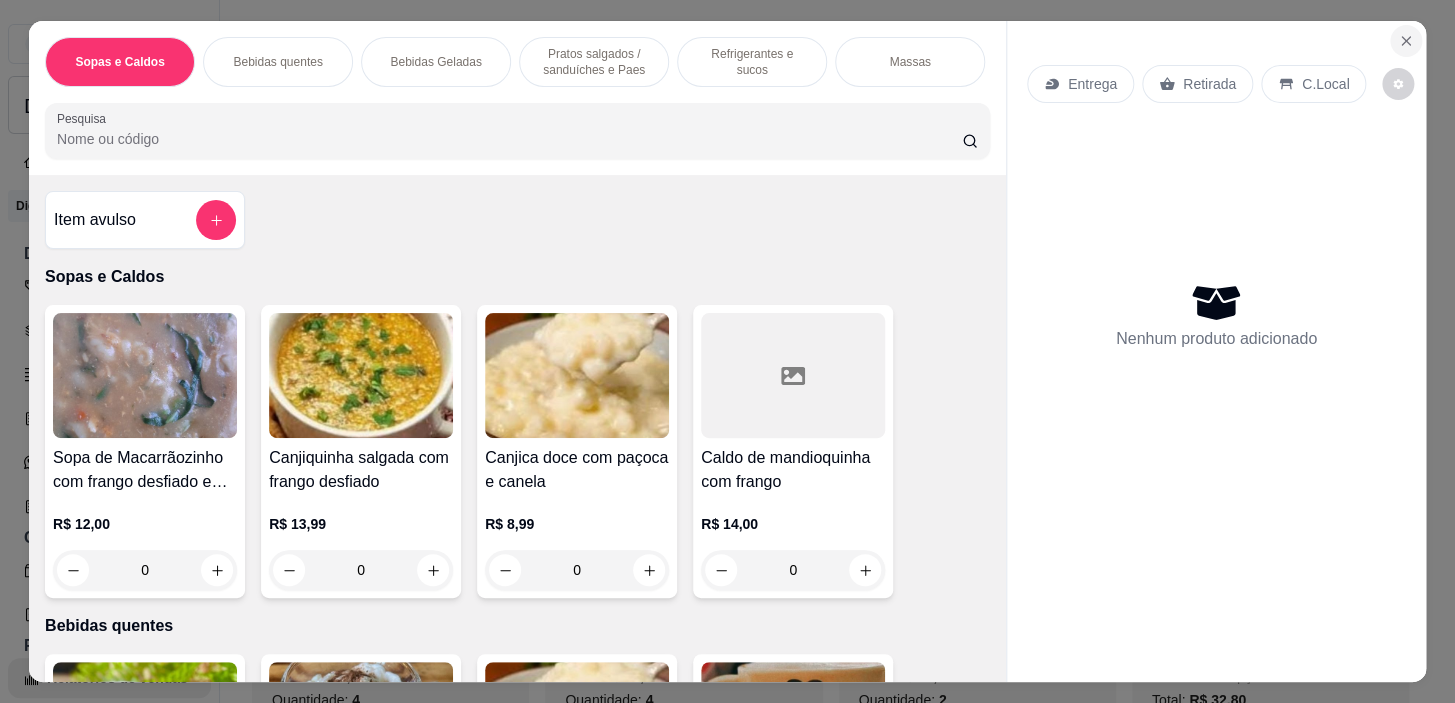 click at bounding box center [1406, 41] 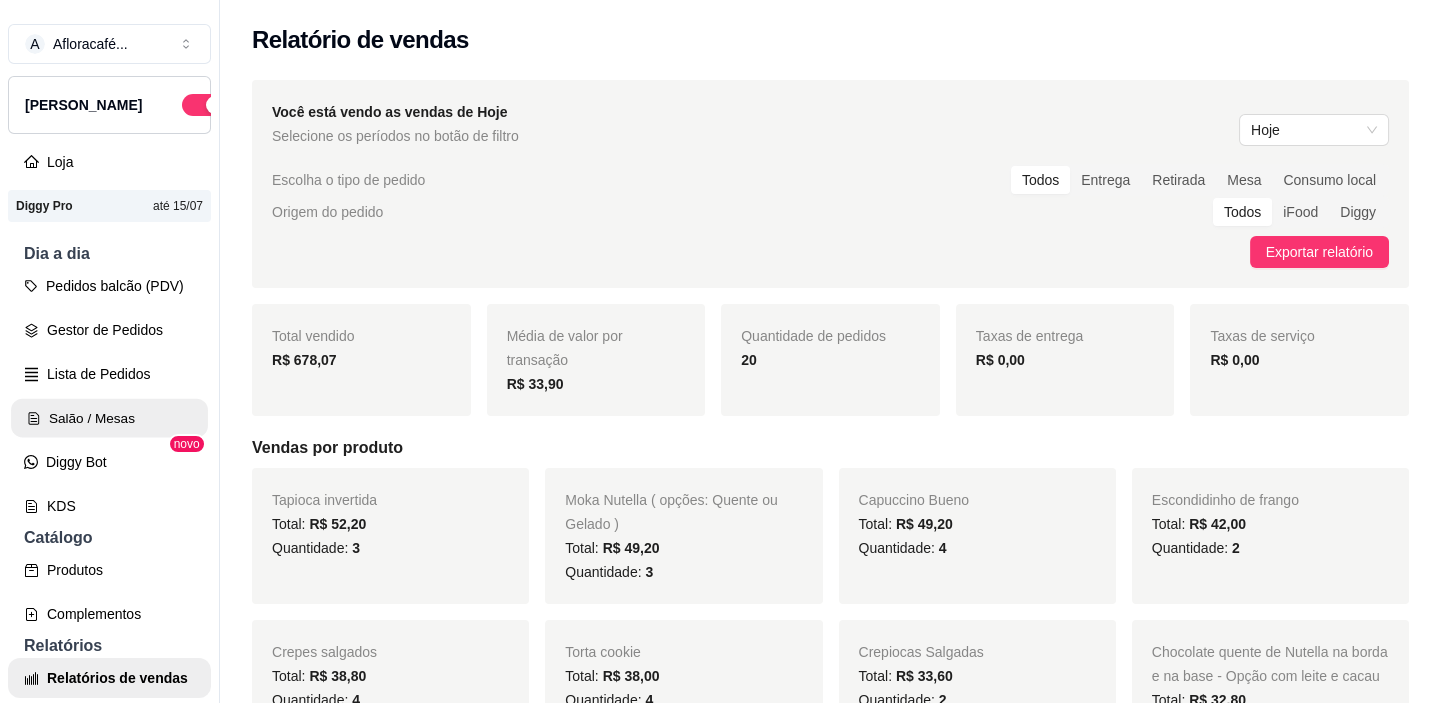 click on "Salão / Mesas" at bounding box center [109, 418] 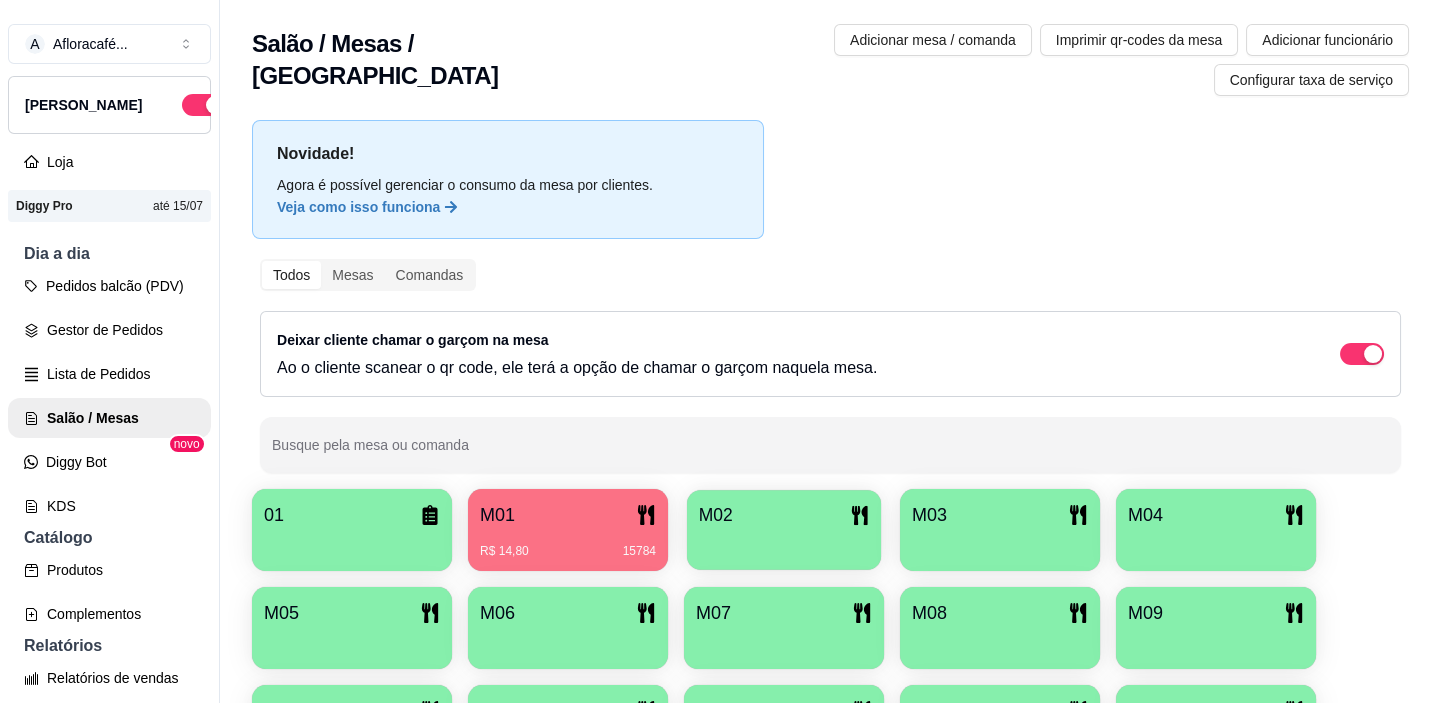 click on "M02" at bounding box center (784, 515) 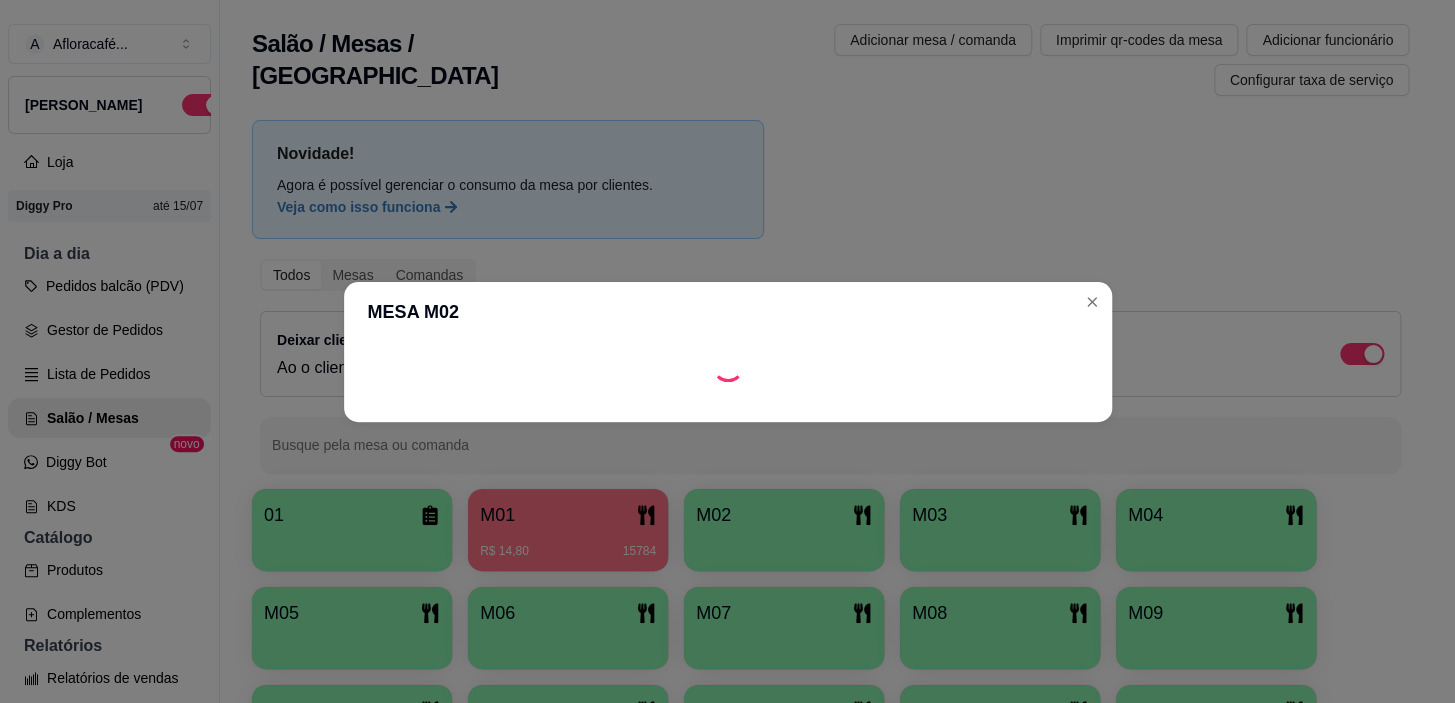 click at bounding box center (728, 406) 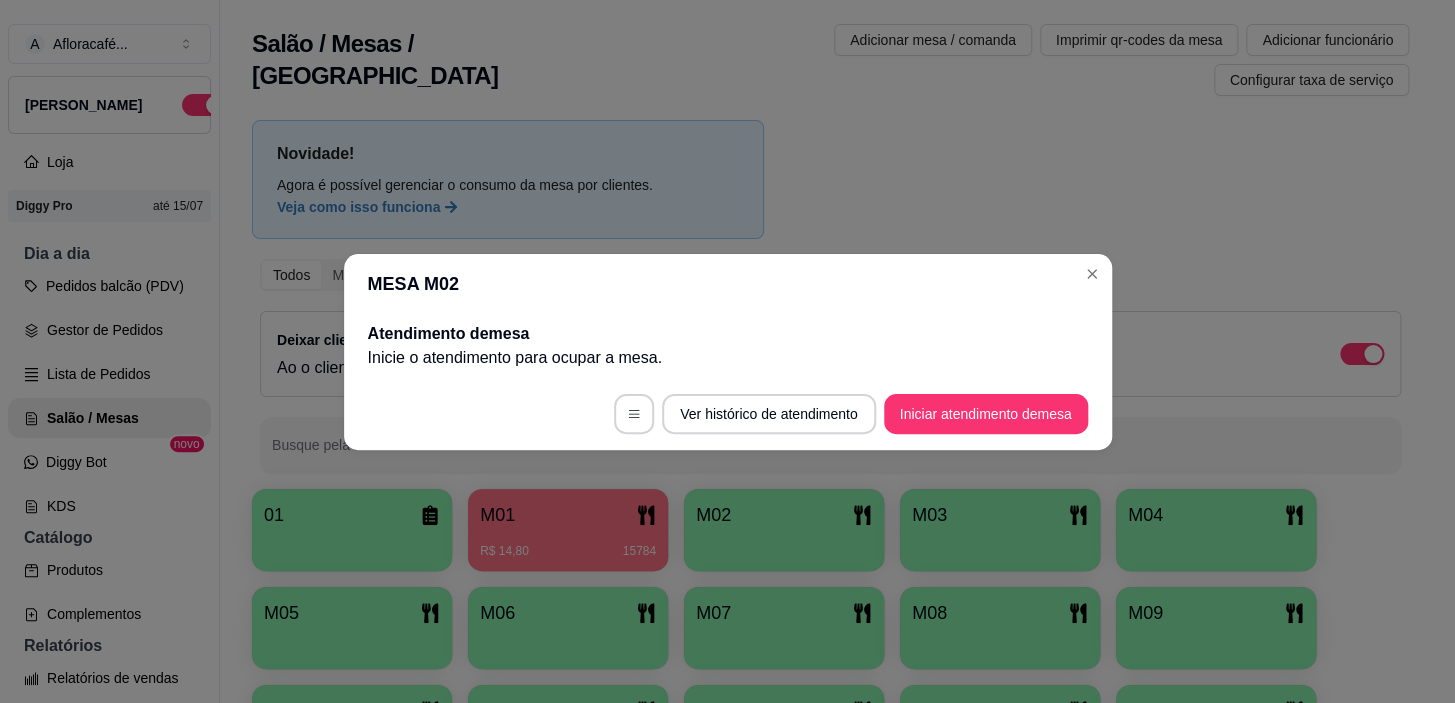 click on "Ver histórico de atendimento Iniciar atendimento de  mesa" at bounding box center (728, 414) 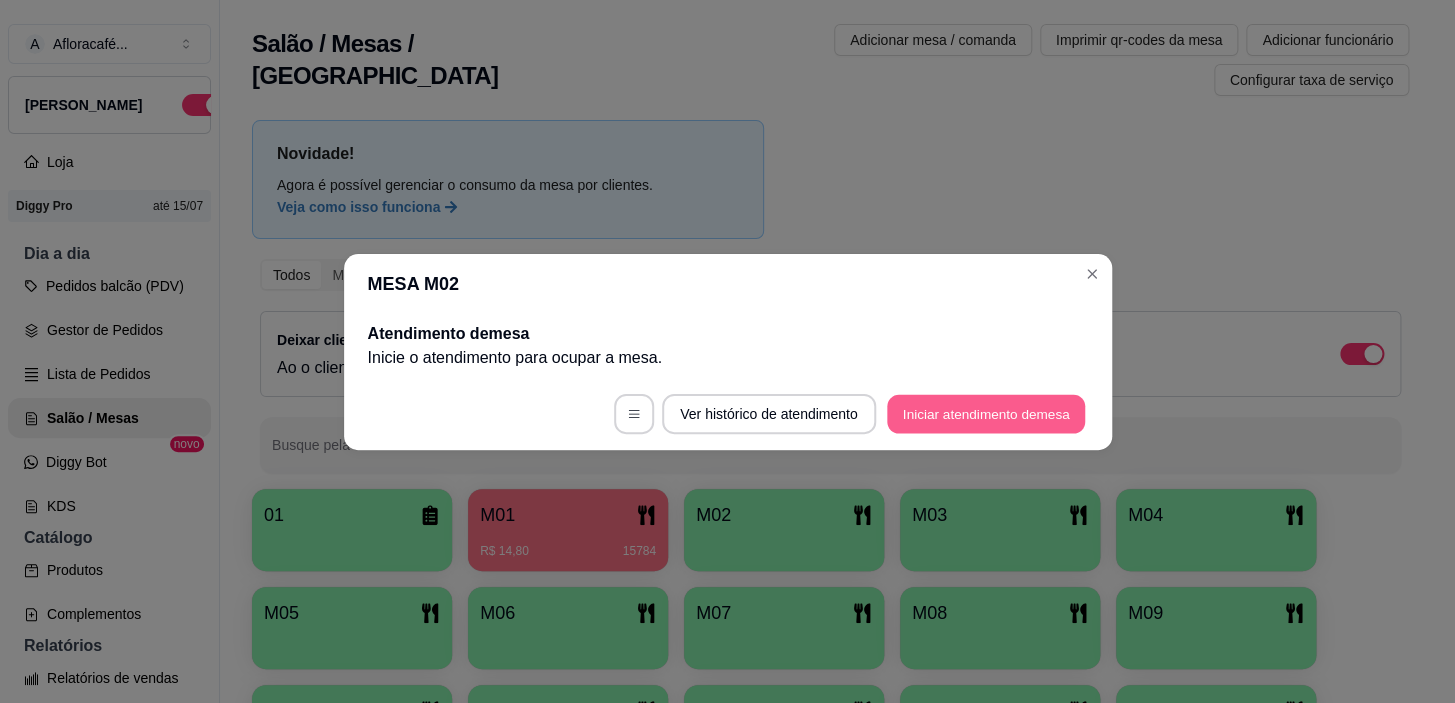 click on "Iniciar atendimento de  mesa" at bounding box center (986, 413) 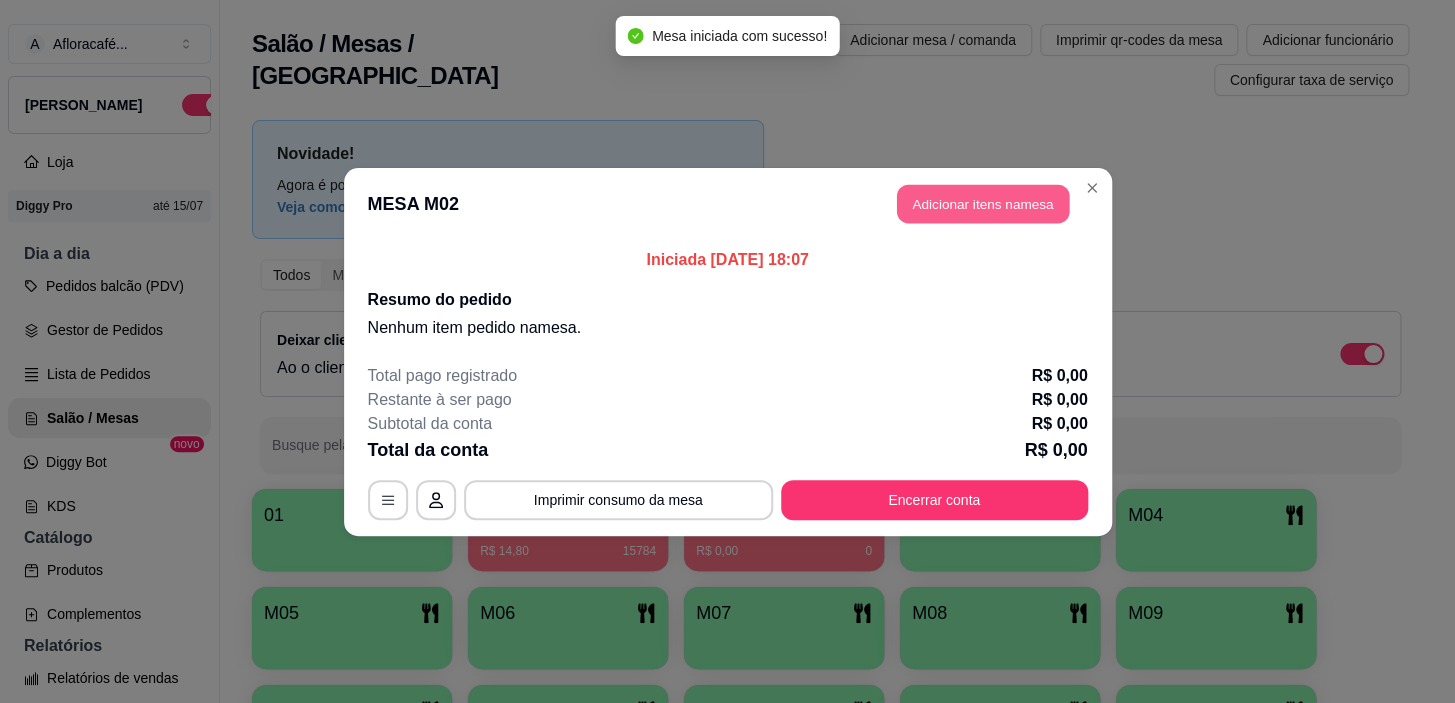 click on "Adicionar itens na  mesa" at bounding box center (983, 203) 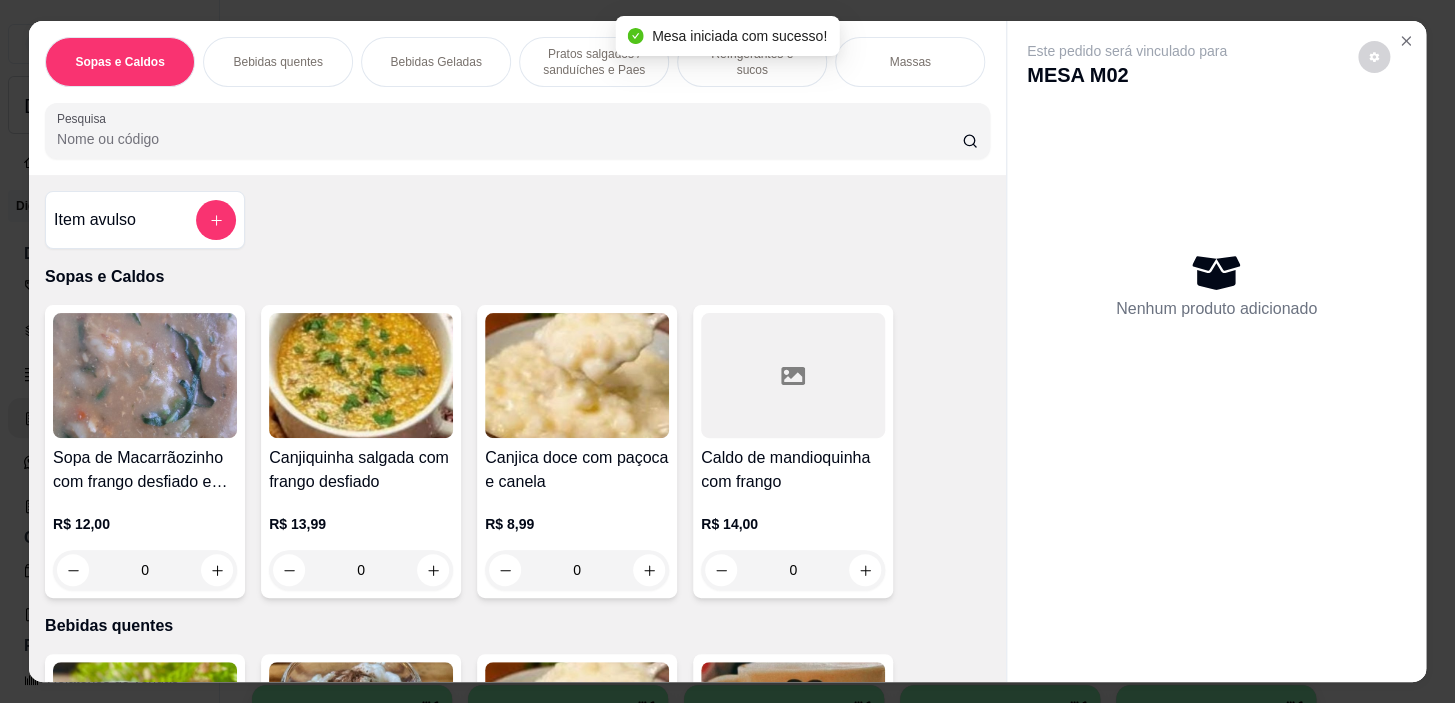 click on "Pratos salgados / sanduíches e Paes" at bounding box center [594, 62] 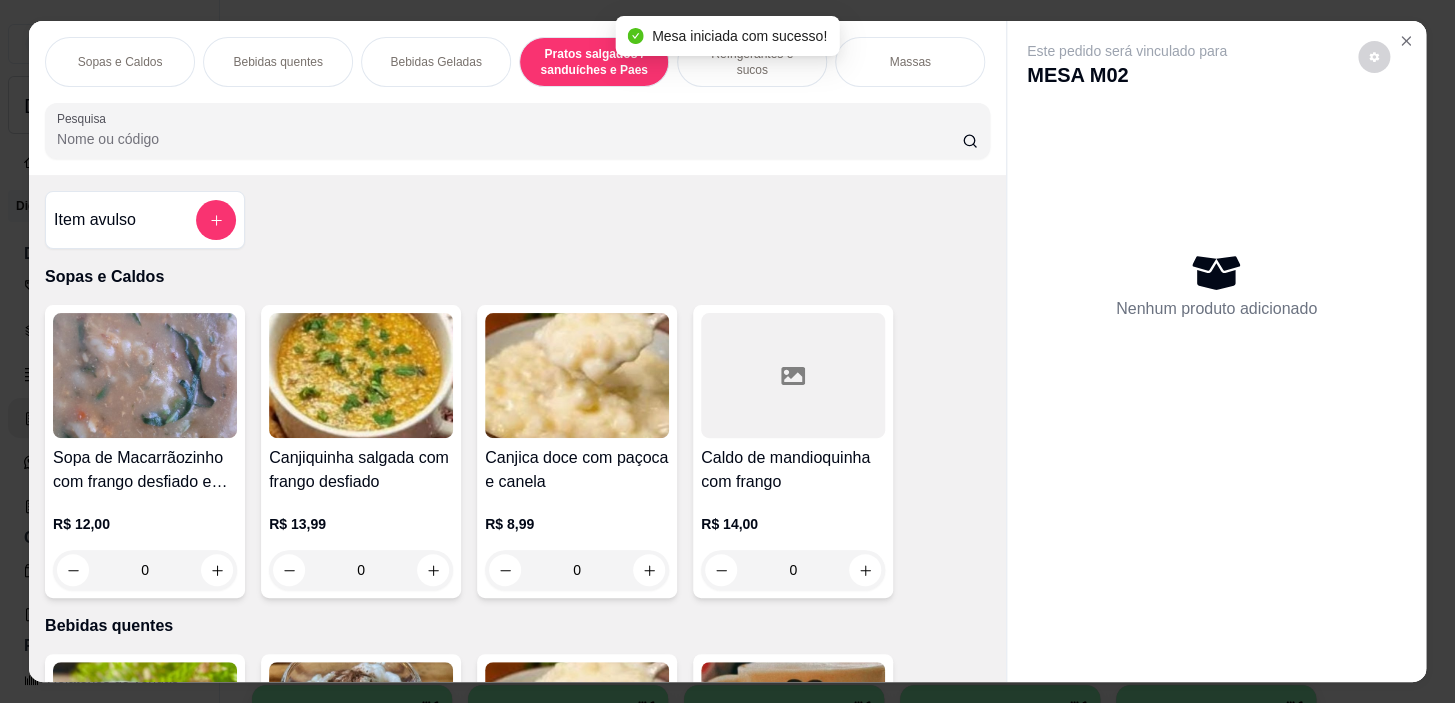 scroll, scrollTop: 5390, scrollLeft: 0, axis: vertical 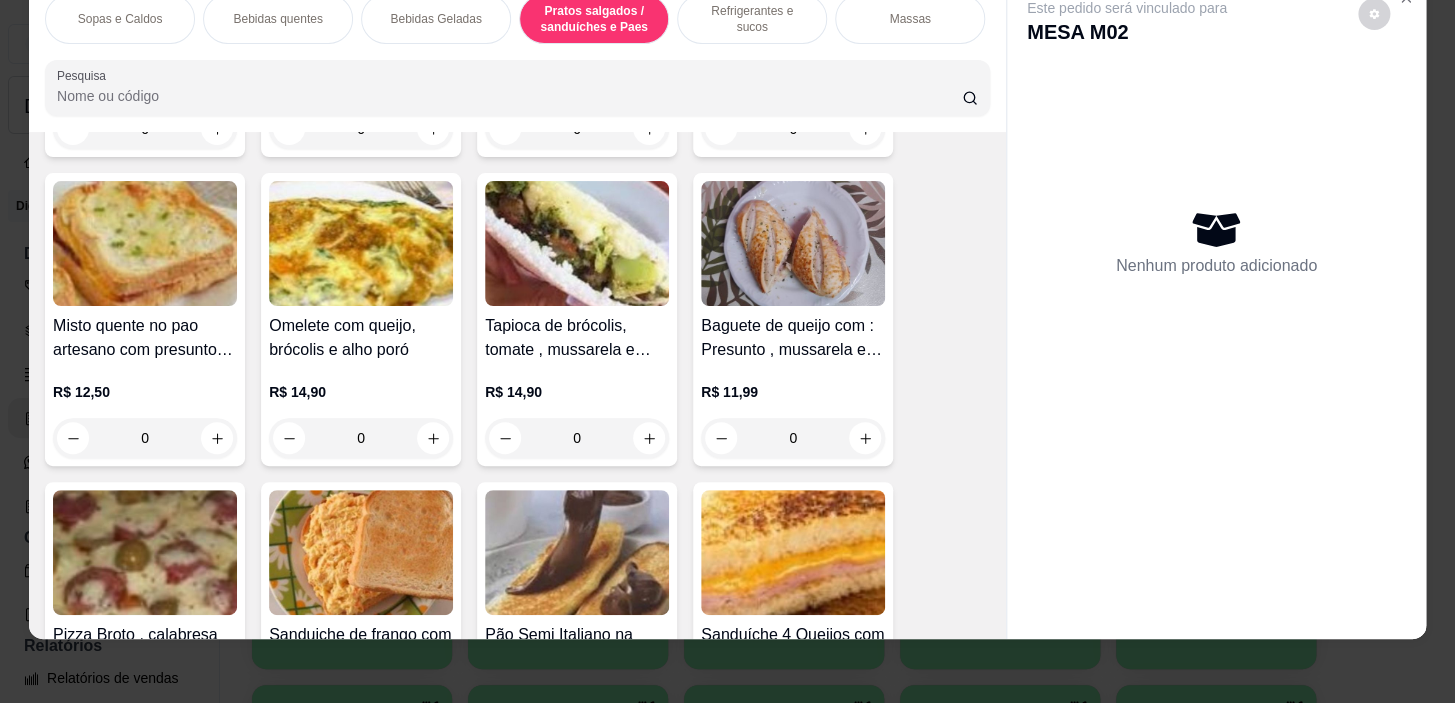 click on "0" at bounding box center [145, 438] 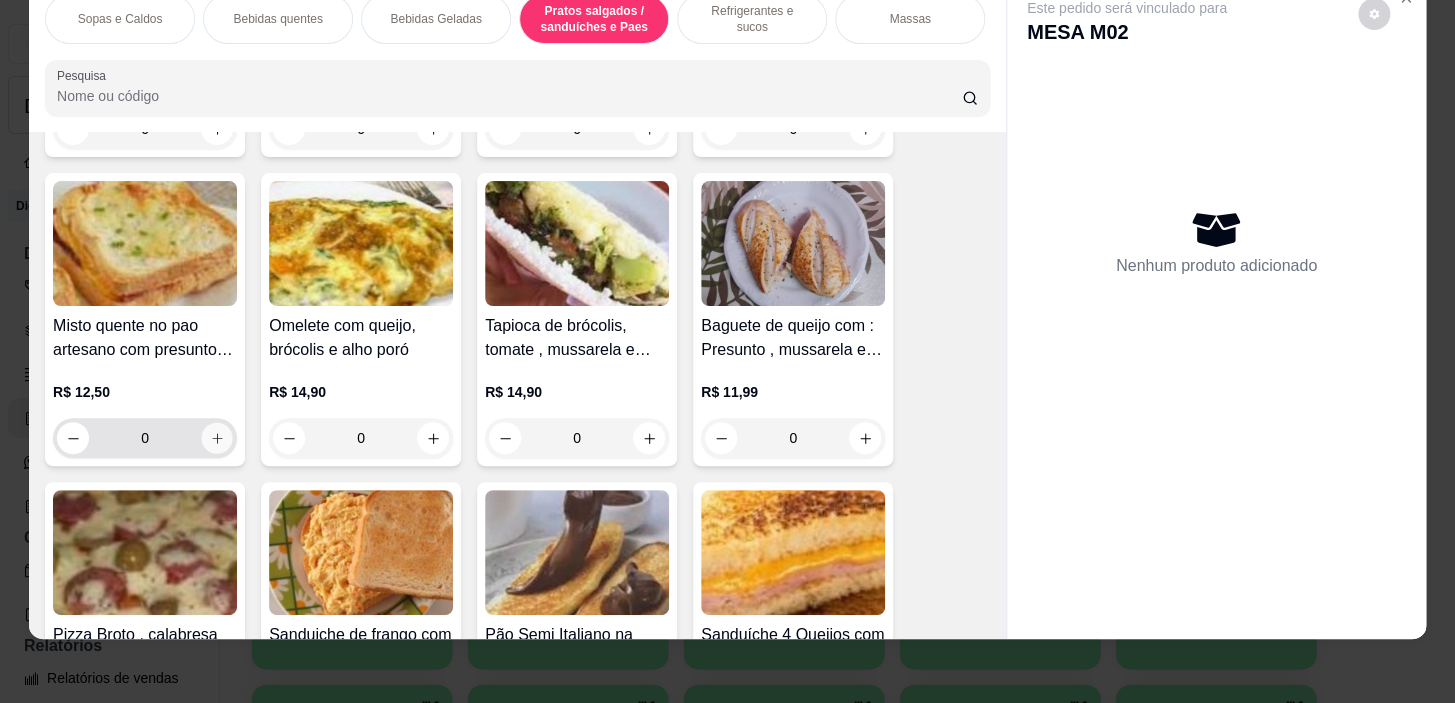 click 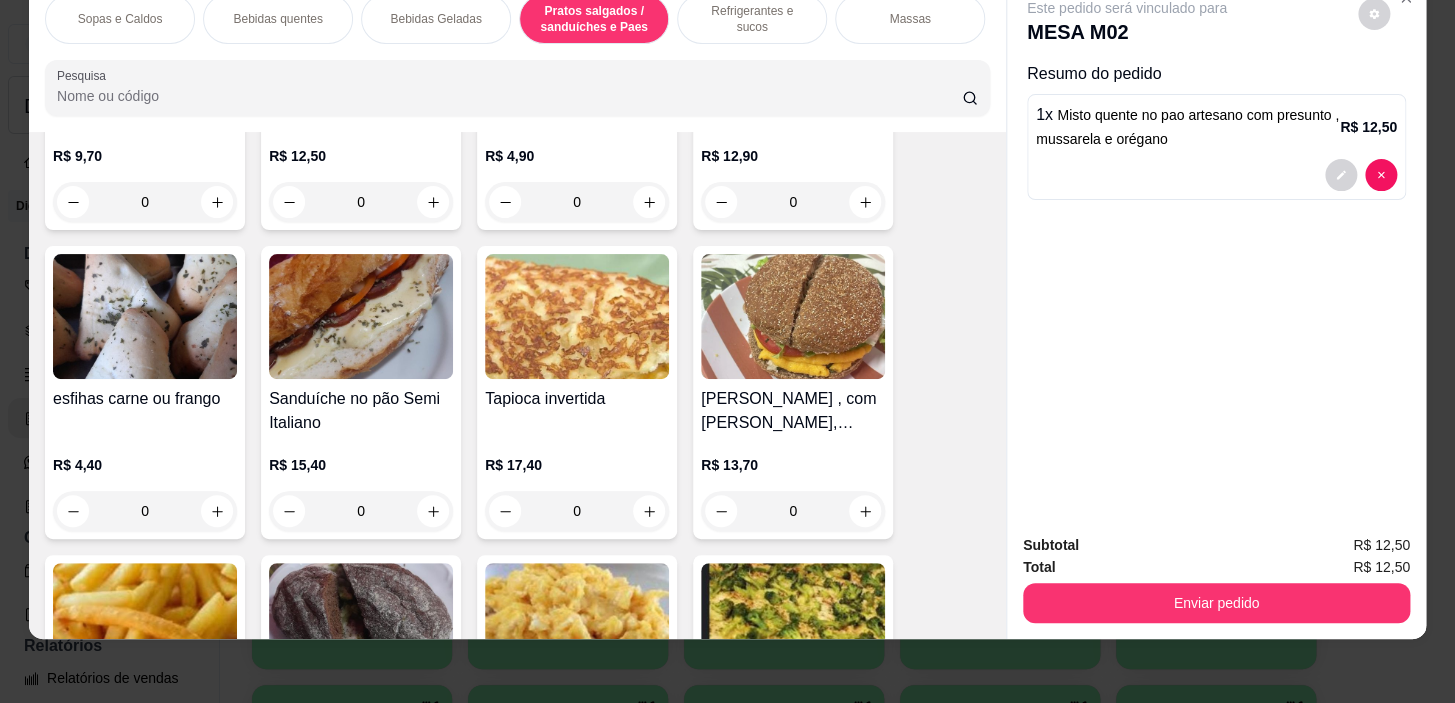 scroll, scrollTop: 6026, scrollLeft: 0, axis: vertical 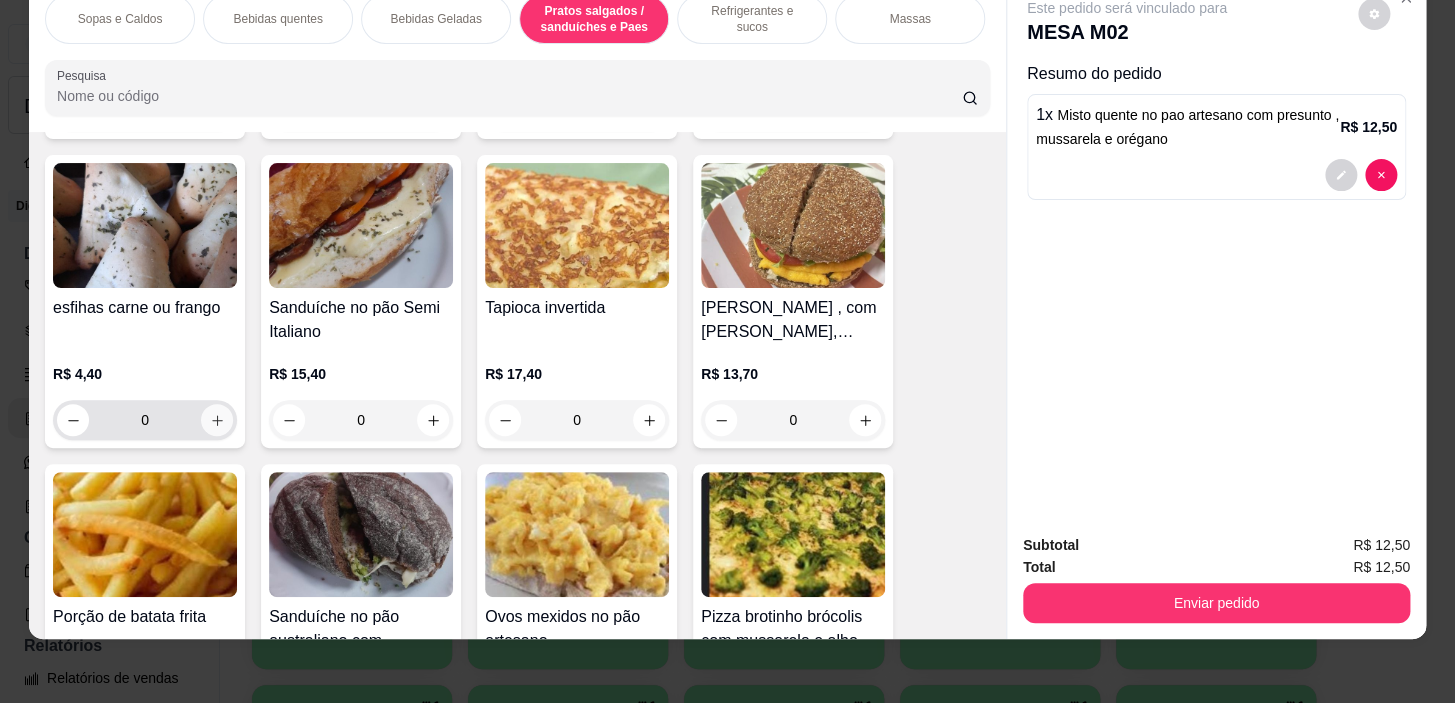 click 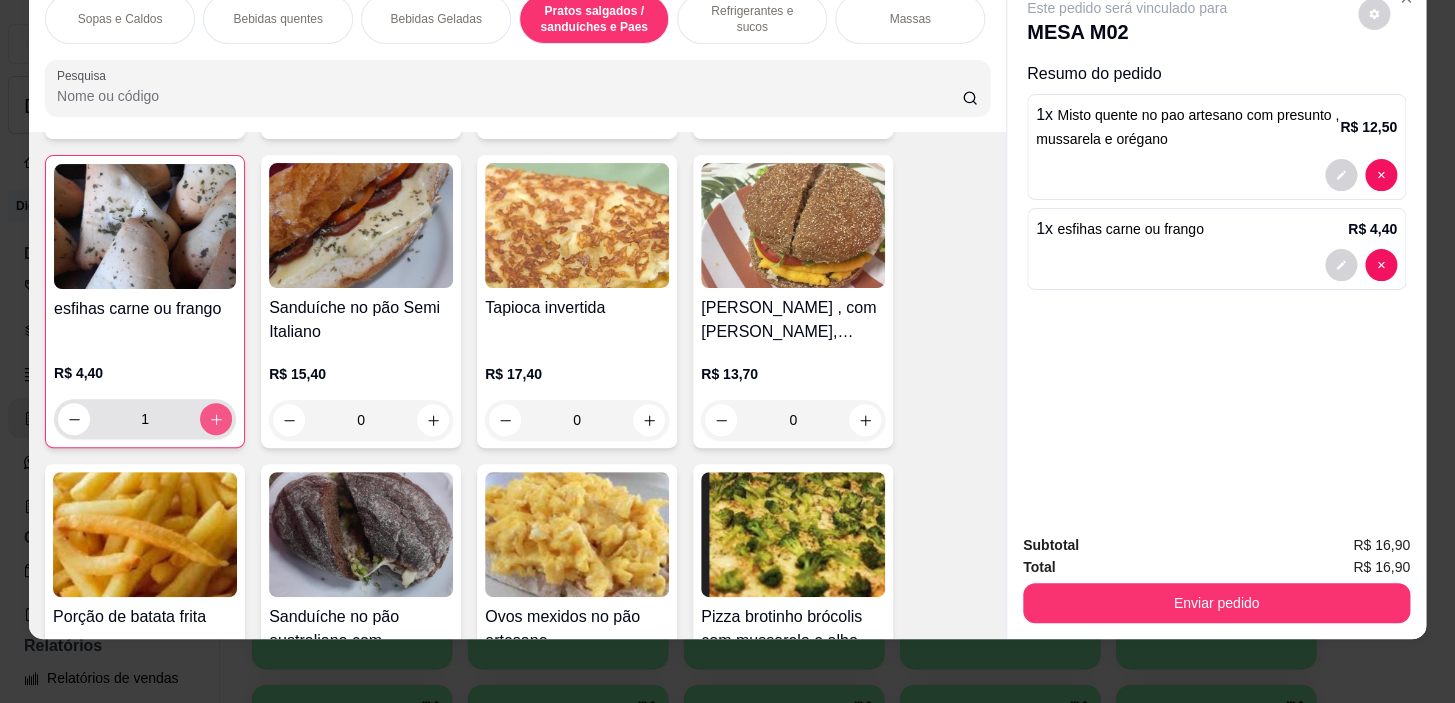 type on "1" 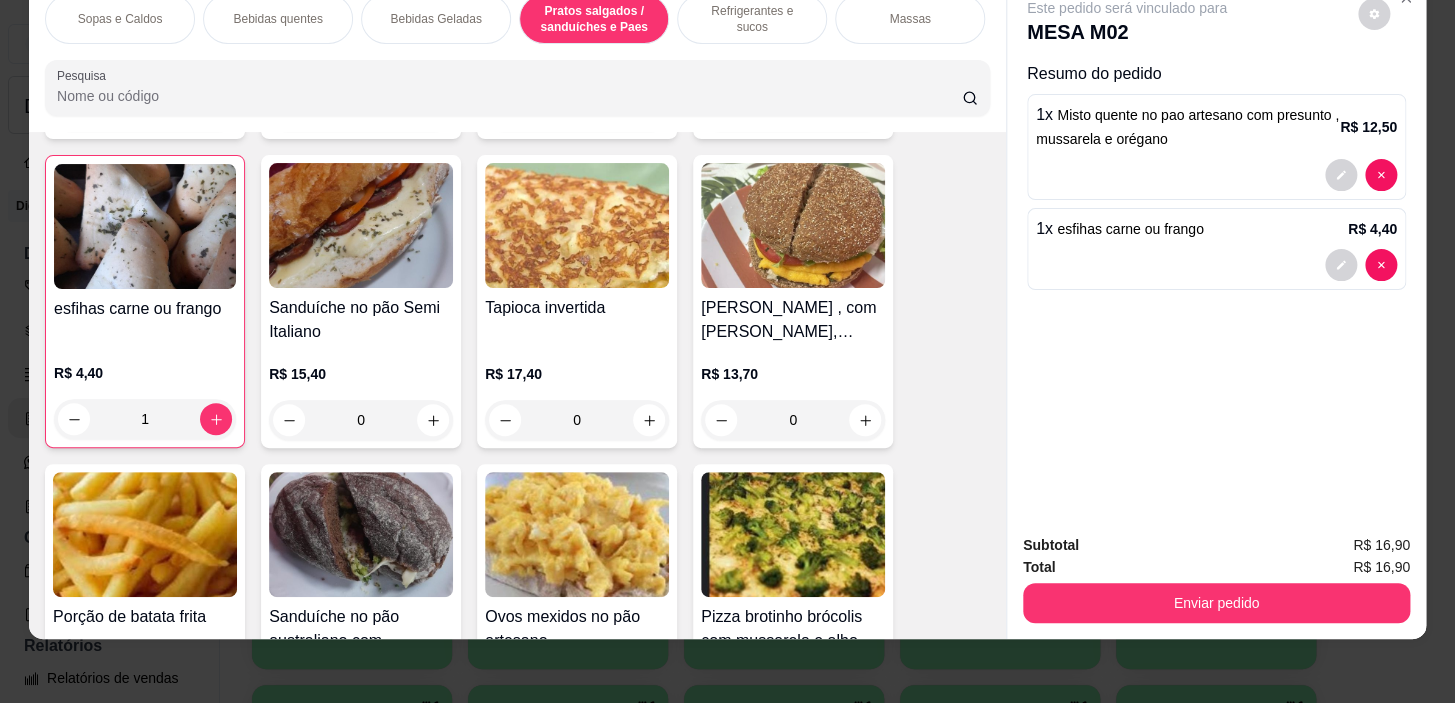 click on "Bebidas quentes" at bounding box center (278, 19) 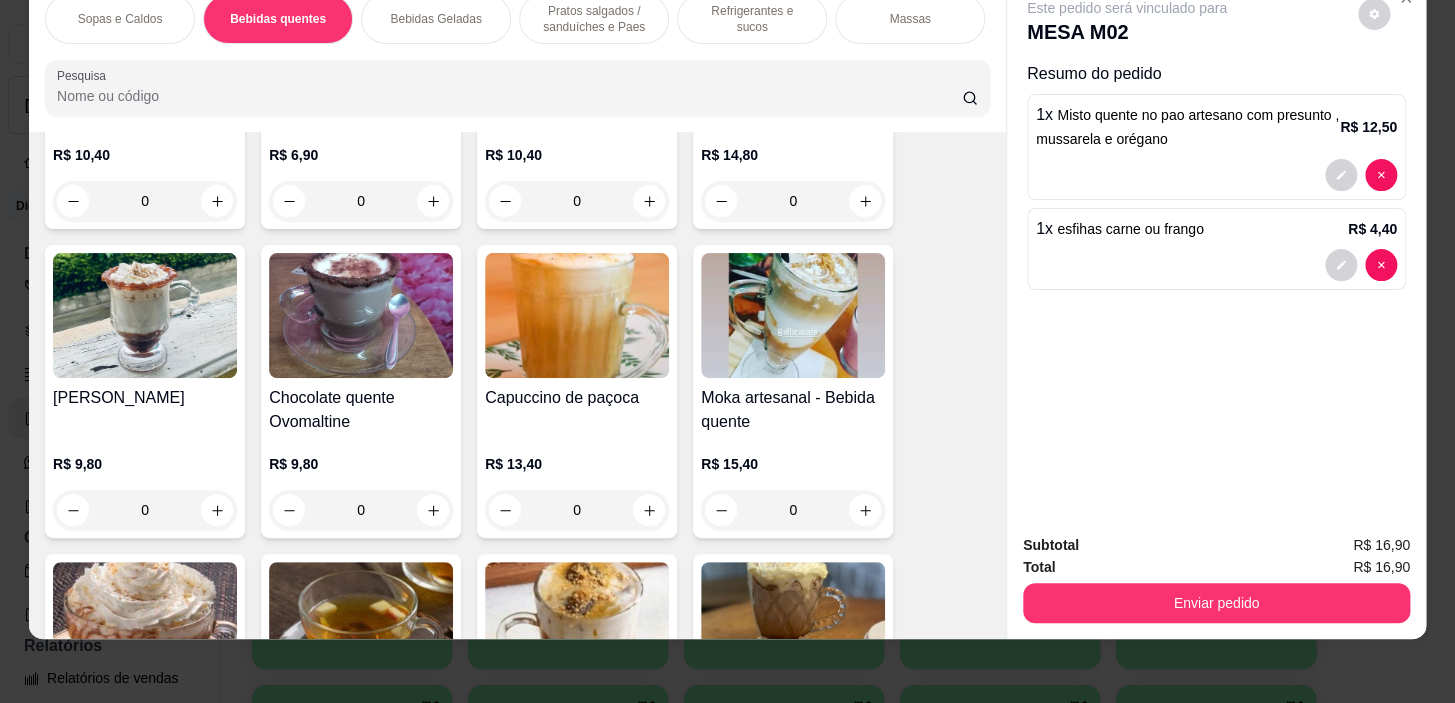 scroll, scrollTop: 1075, scrollLeft: 0, axis: vertical 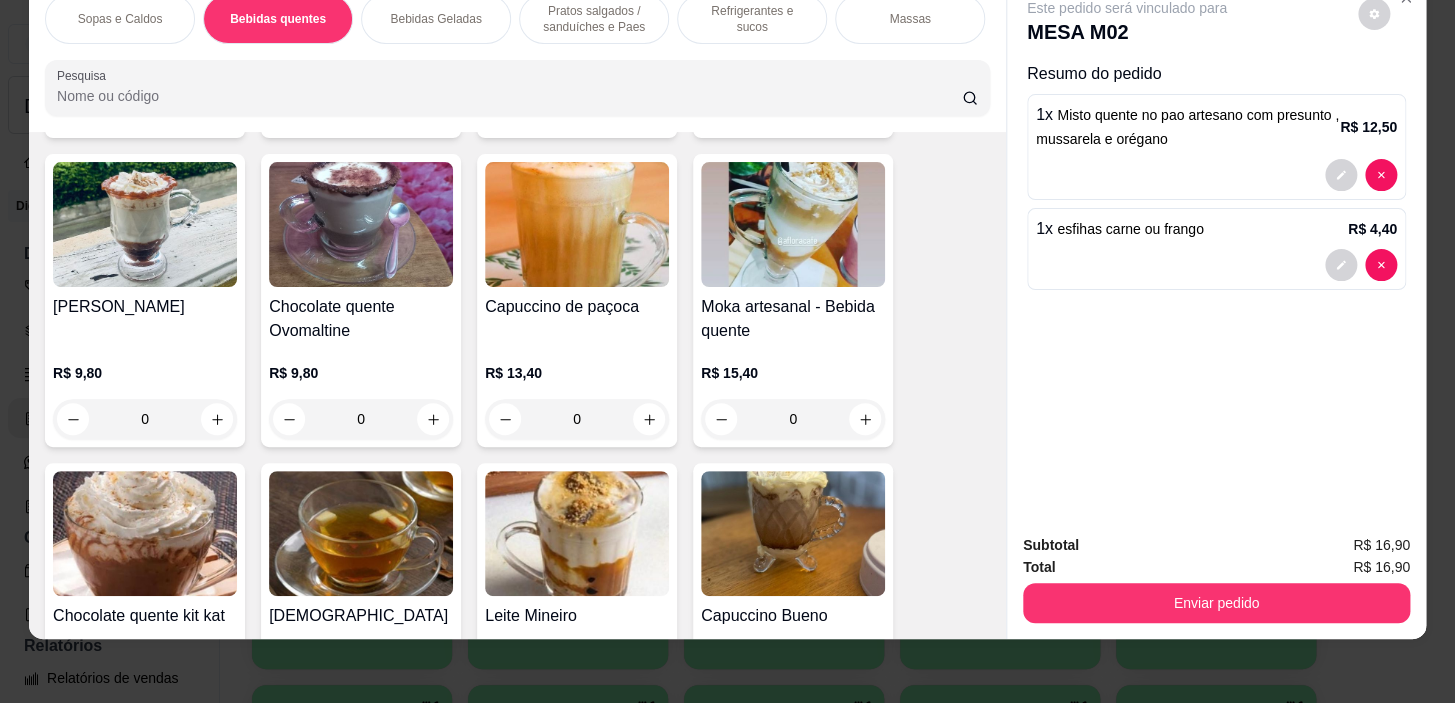 click on "0" at bounding box center (361, 419) 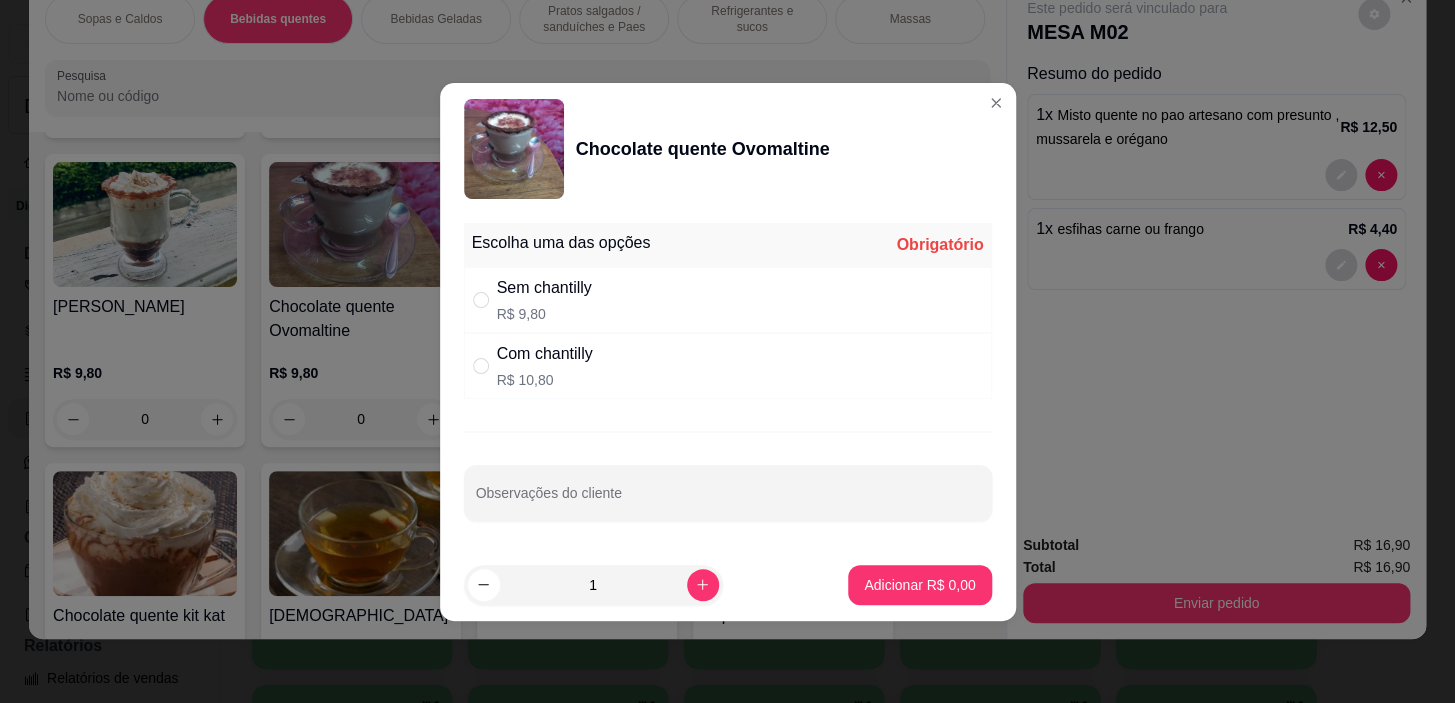 click on "Com chantilly  R$ 10,80" at bounding box center (728, 366) 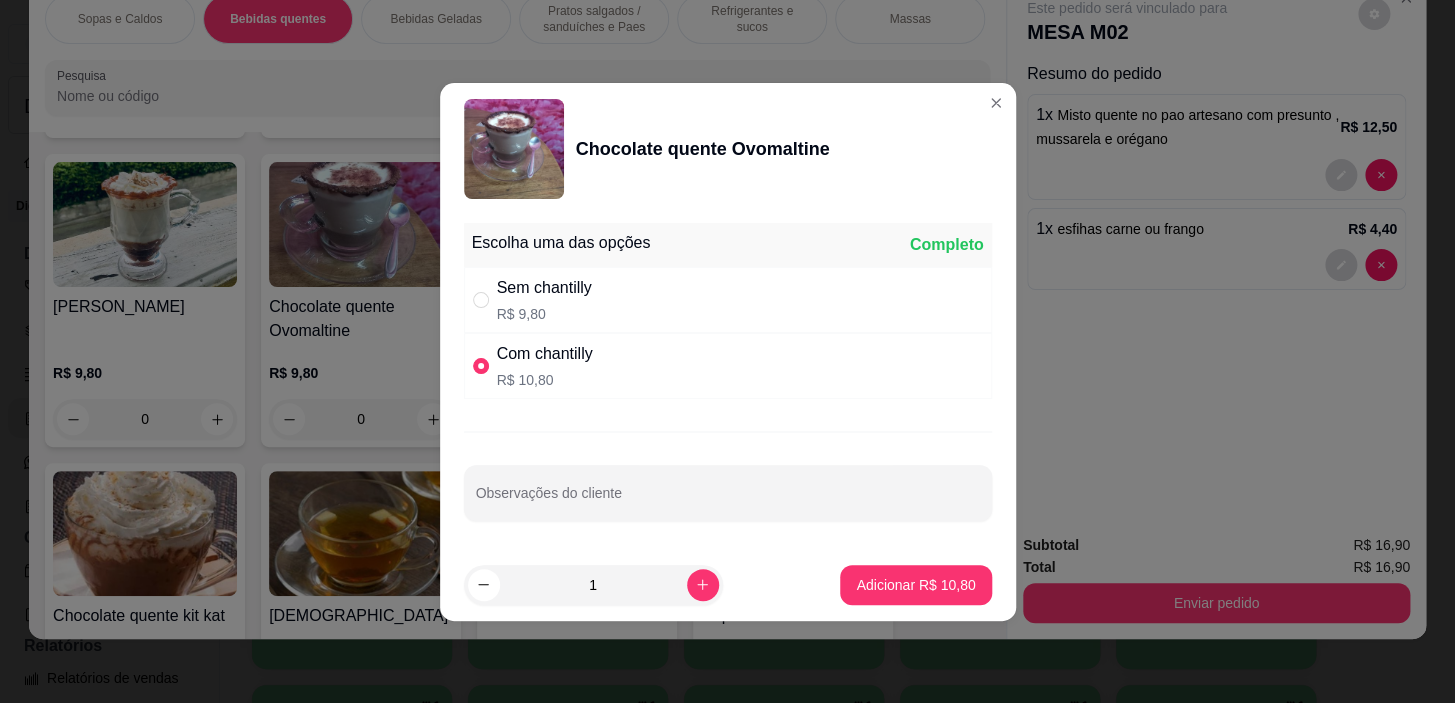 click on "Sem chantilly  R$ 9,80" at bounding box center [728, 300] 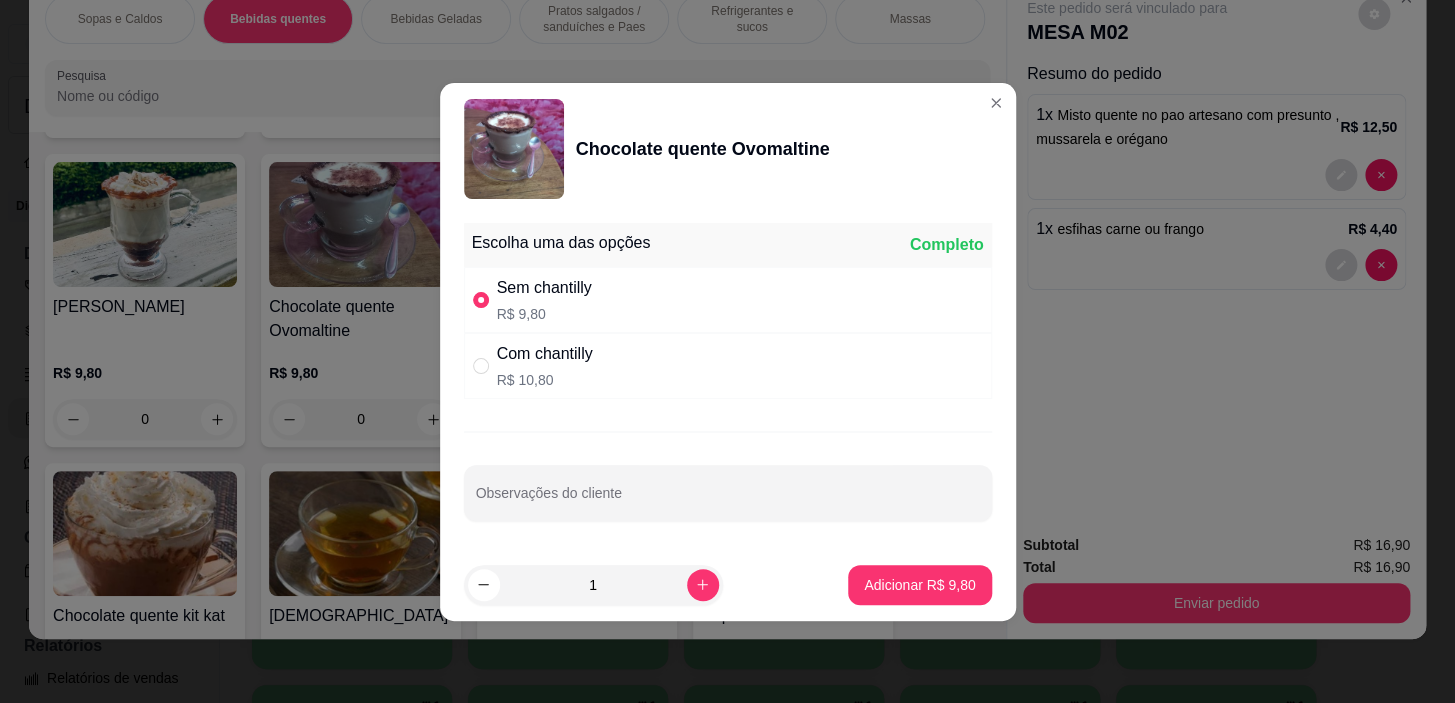 drag, startPoint x: 950, startPoint y: 563, endPoint x: 949, endPoint y: 575, distance: 12.0415945 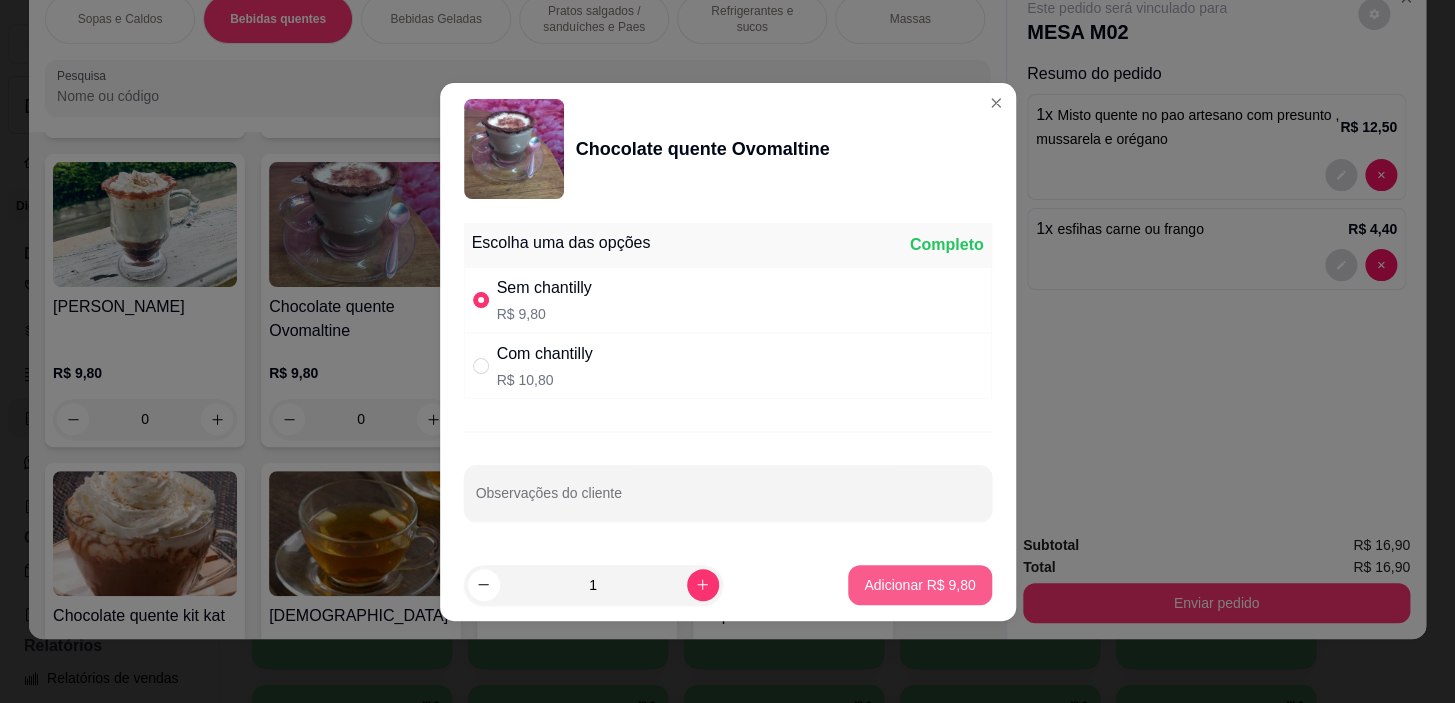 click on "Adicionar   R$ 9,80" at bounding box center (919, 585) 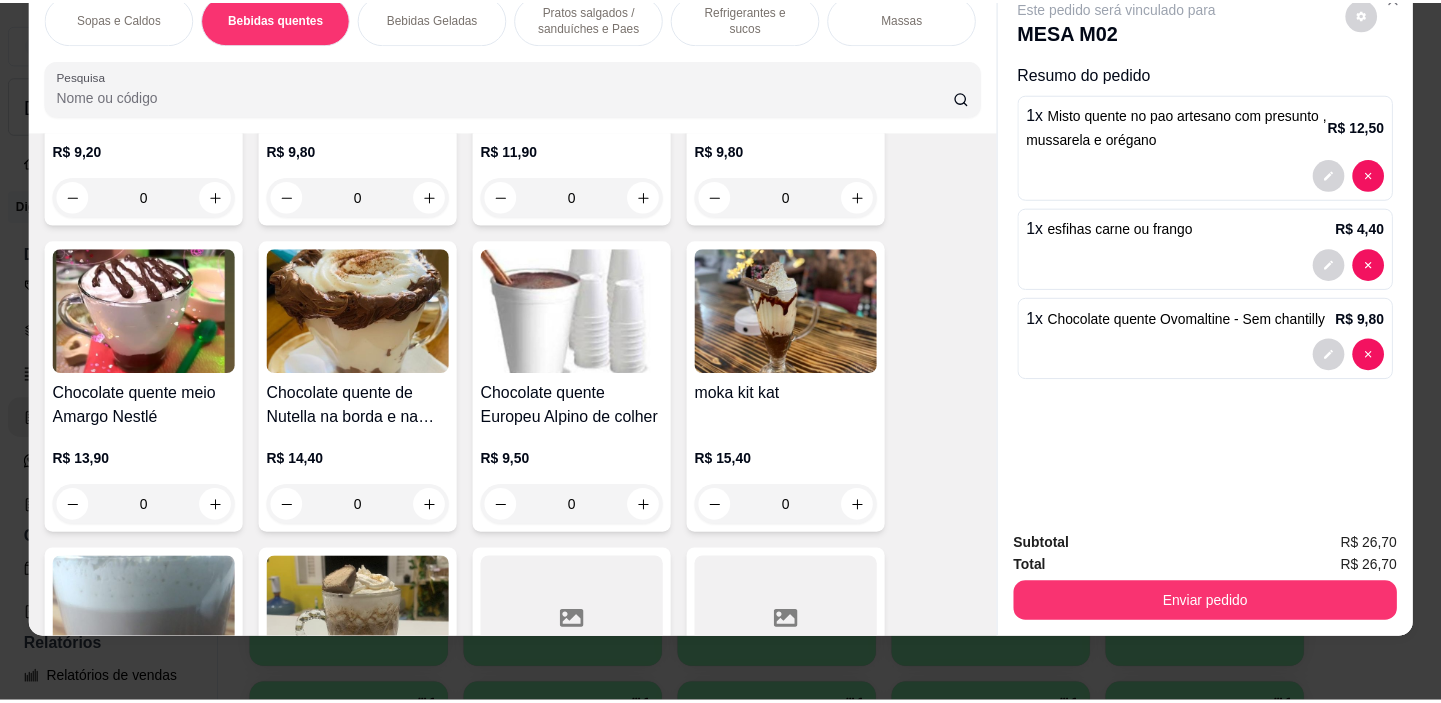 scroll, scrollTop: 1802, scrollLeft: 0, axis: vertical 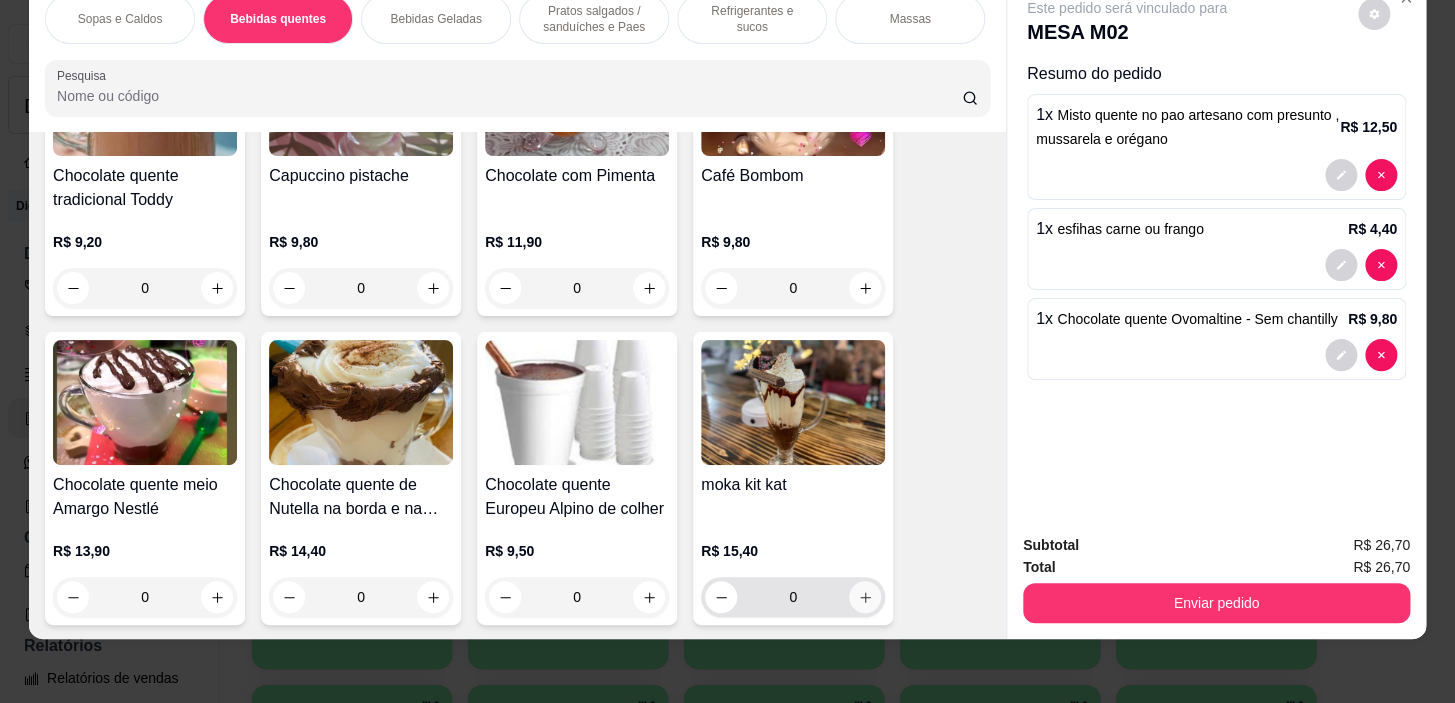 click at bounding box center (865, 597) 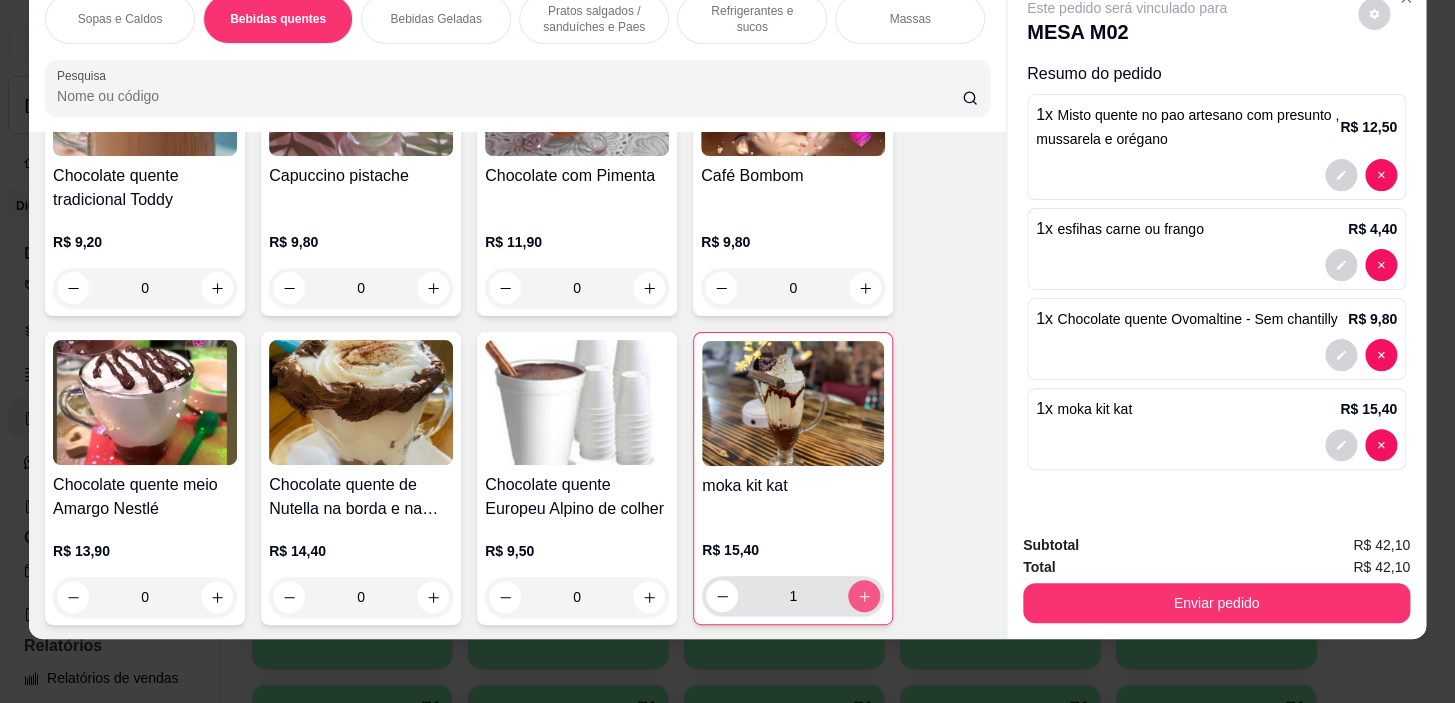 type on "1" 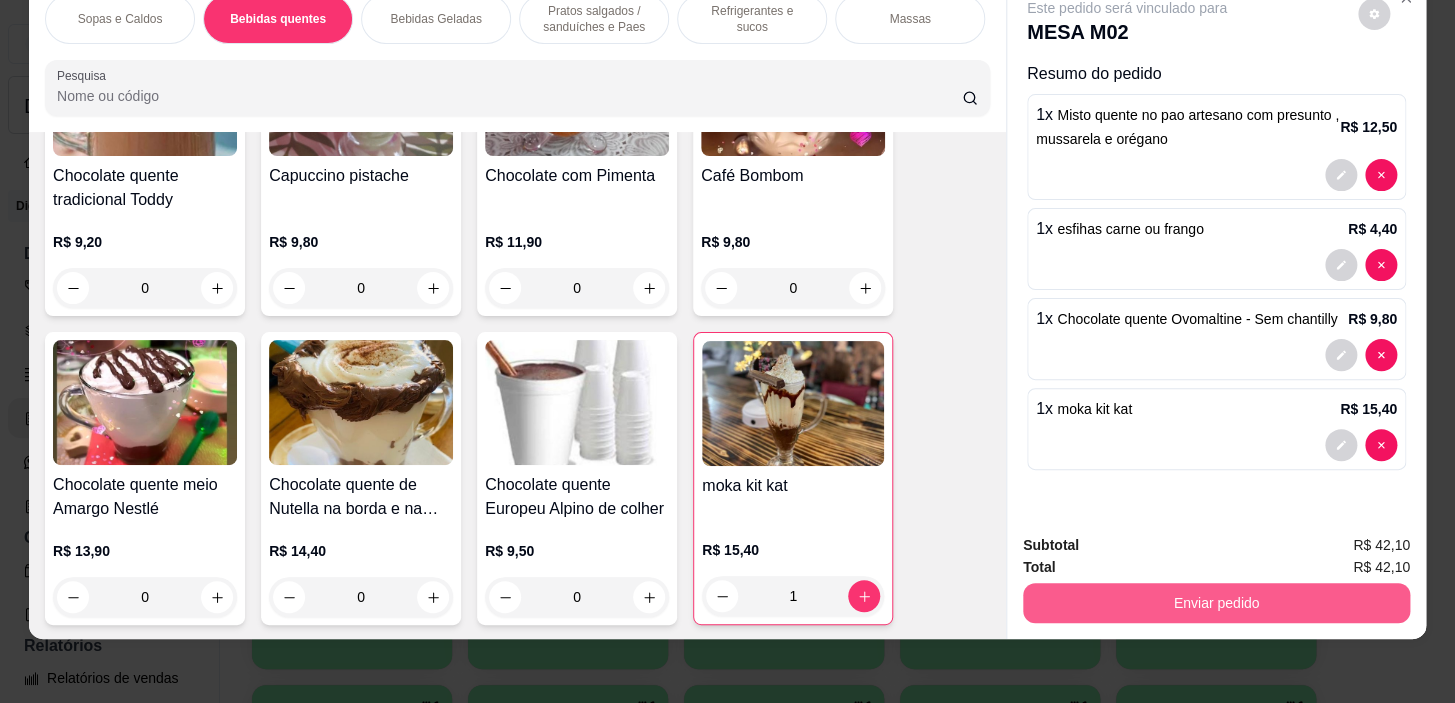 click on "Enviar pedido" at bounding box center (1216, 603) 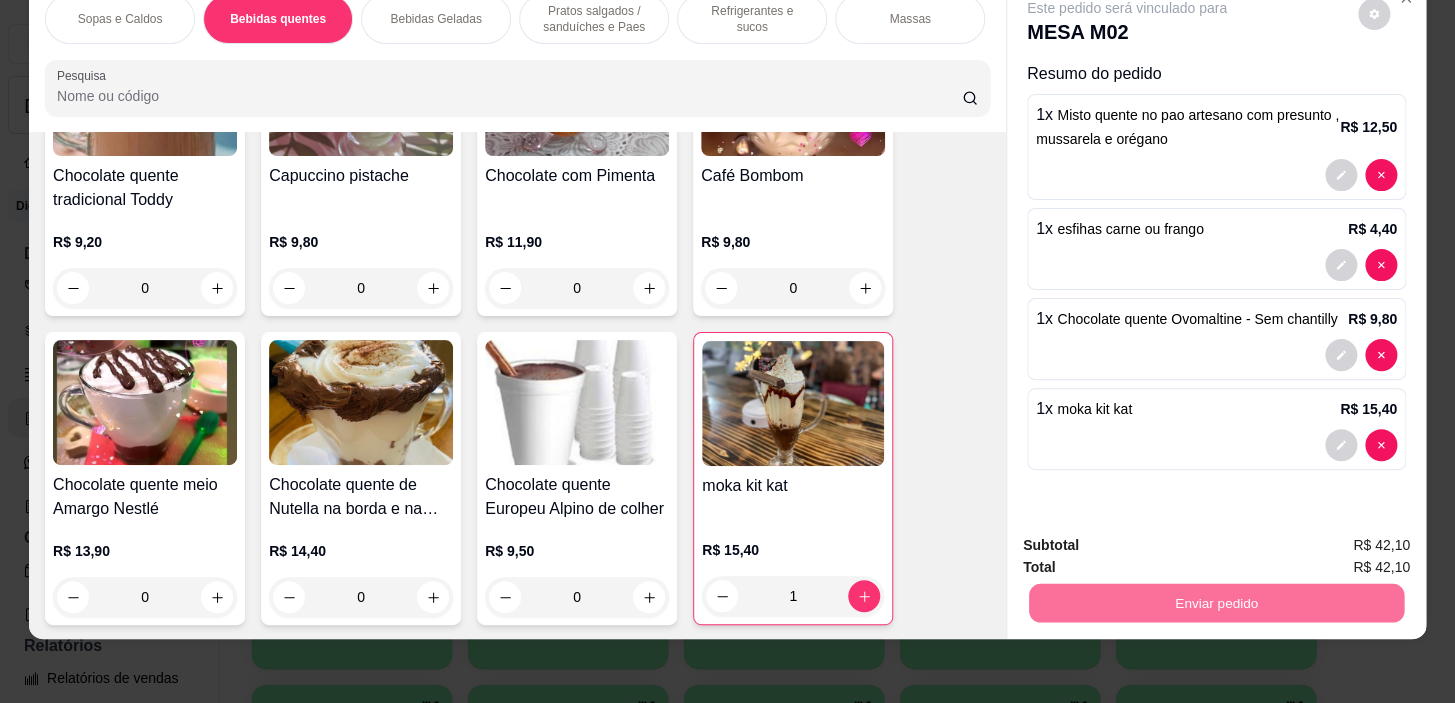 click on "Não registrar e enviar pedido" at bounding box center [1150, 540] 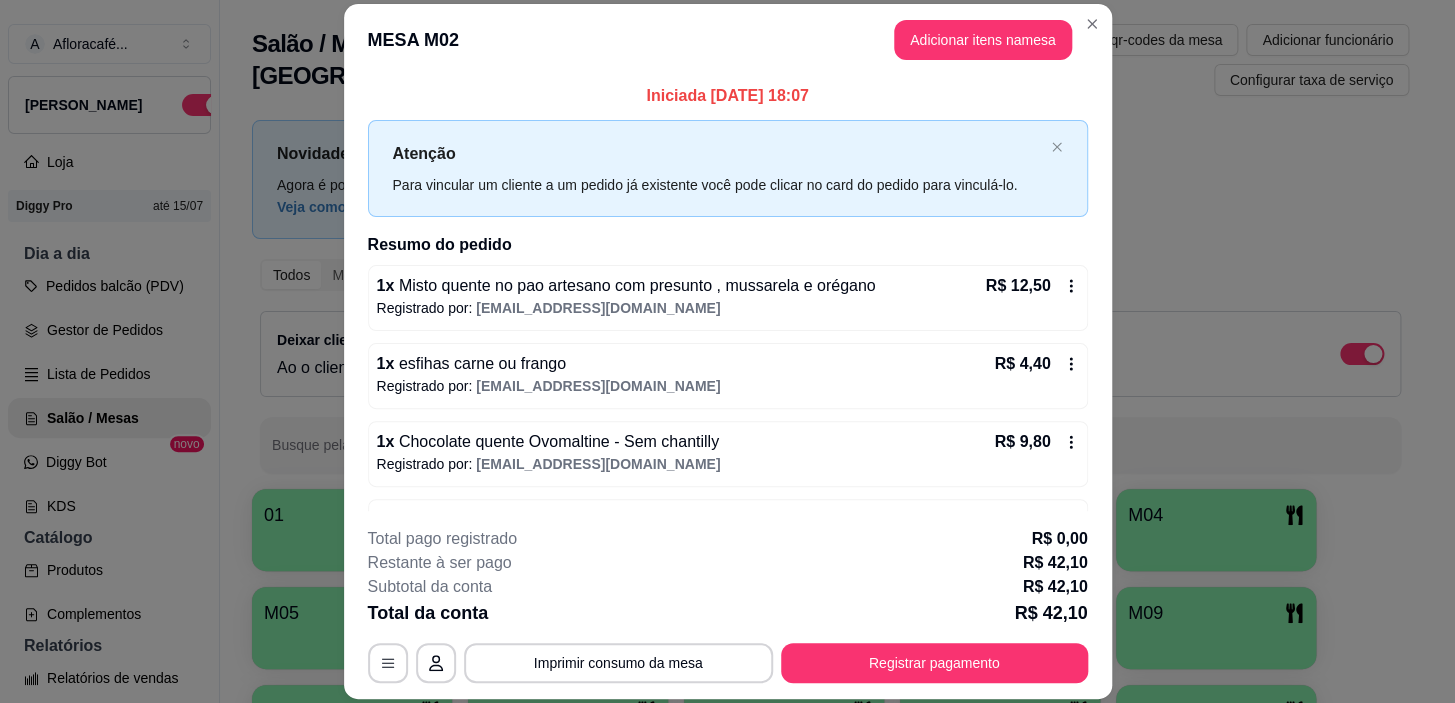 click on "**********" at bounding box center [727, 351] 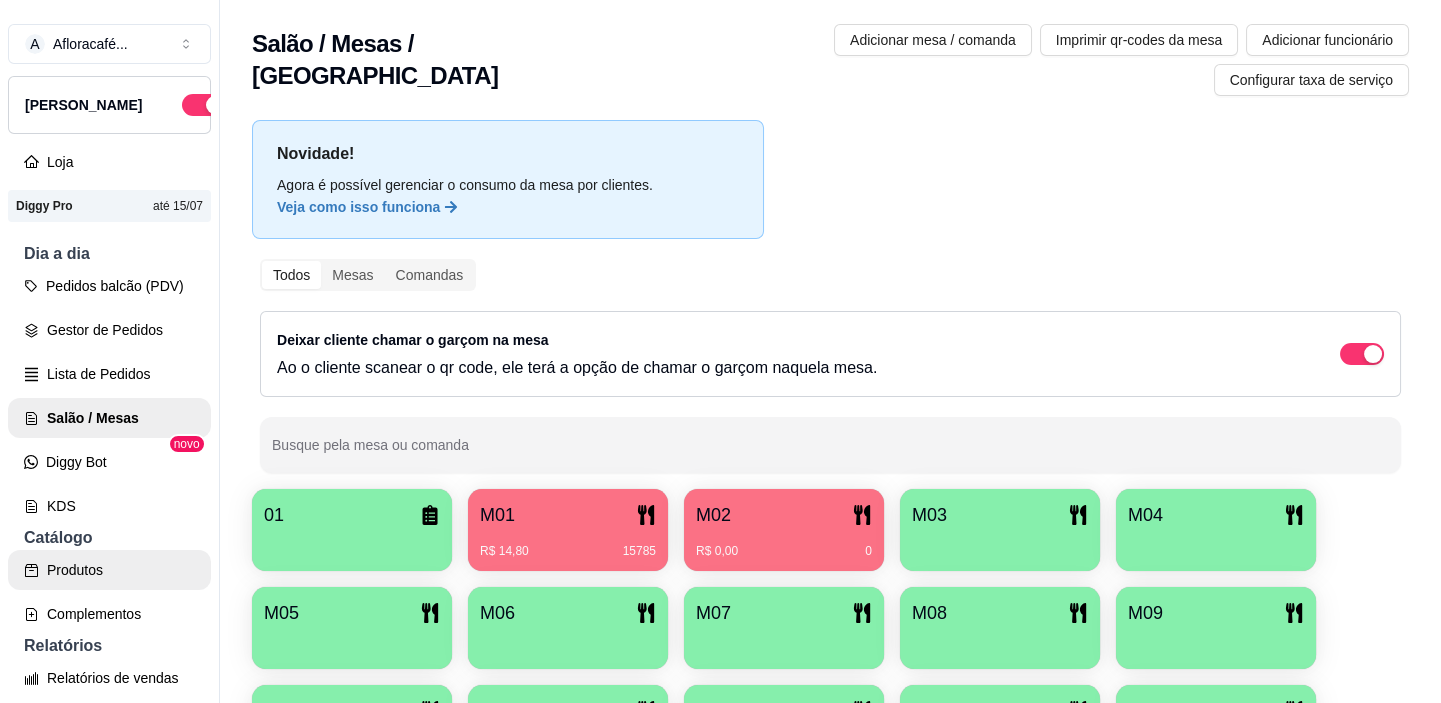 click on "Produtos" at bounding box center [109, 570] 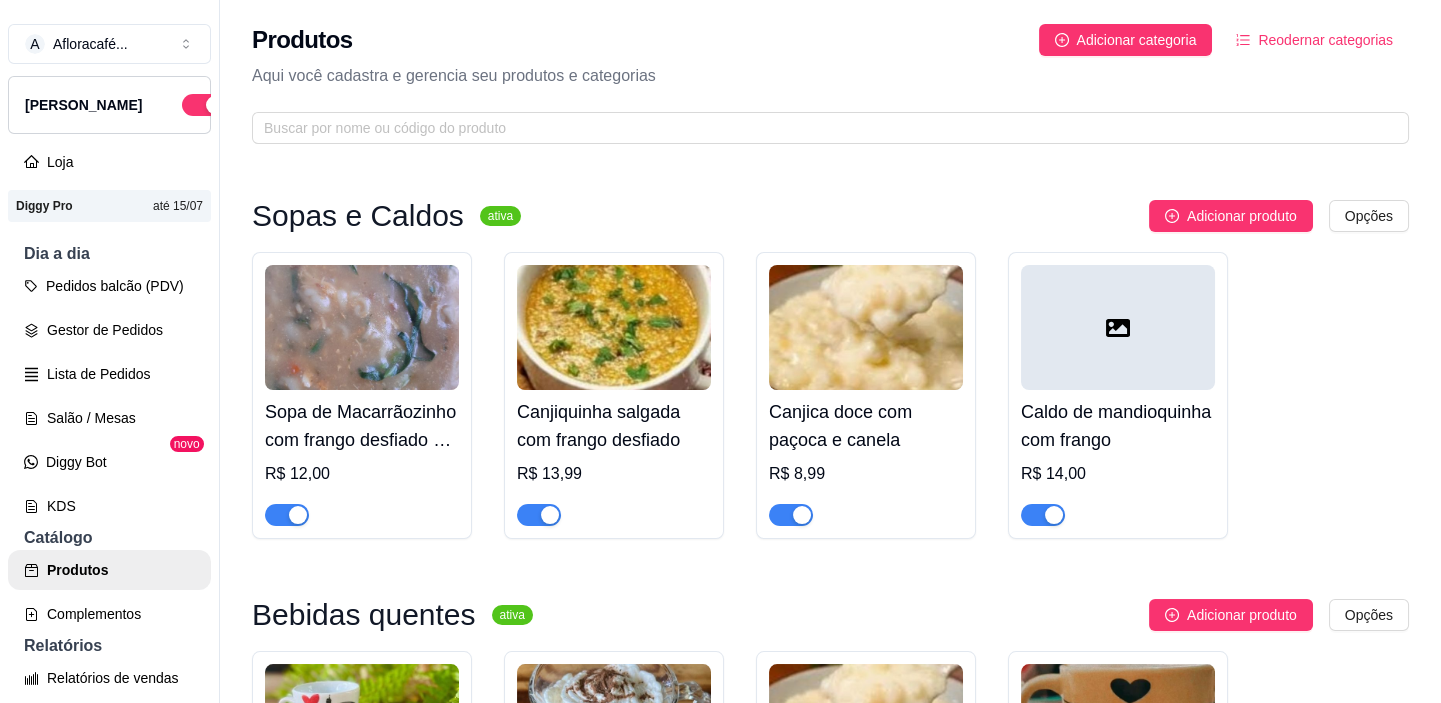 click on "Produtos Adicionar categoria Reodernar categorias Aqui você cadastra e gerencia seu produtos e categorias" at bounding box center (830, 78) 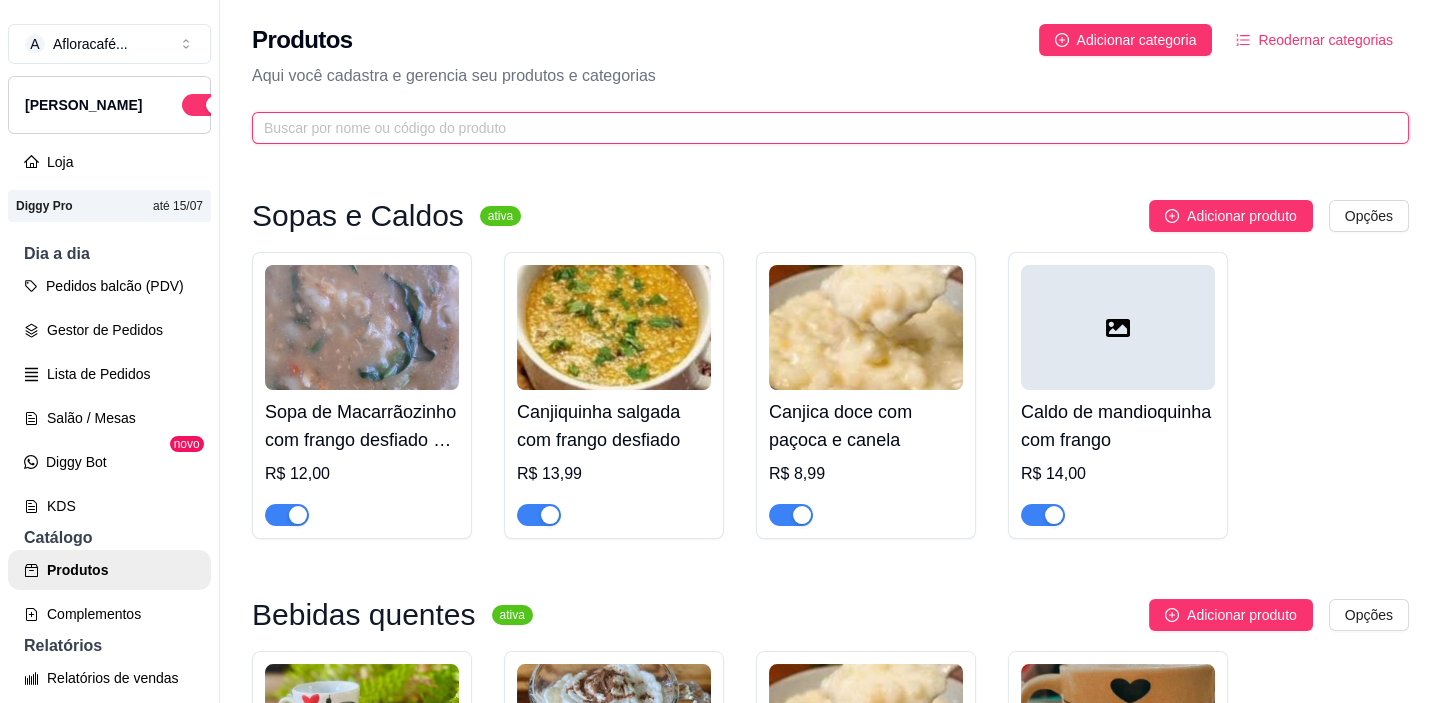 click at bounding box center (822, 128) 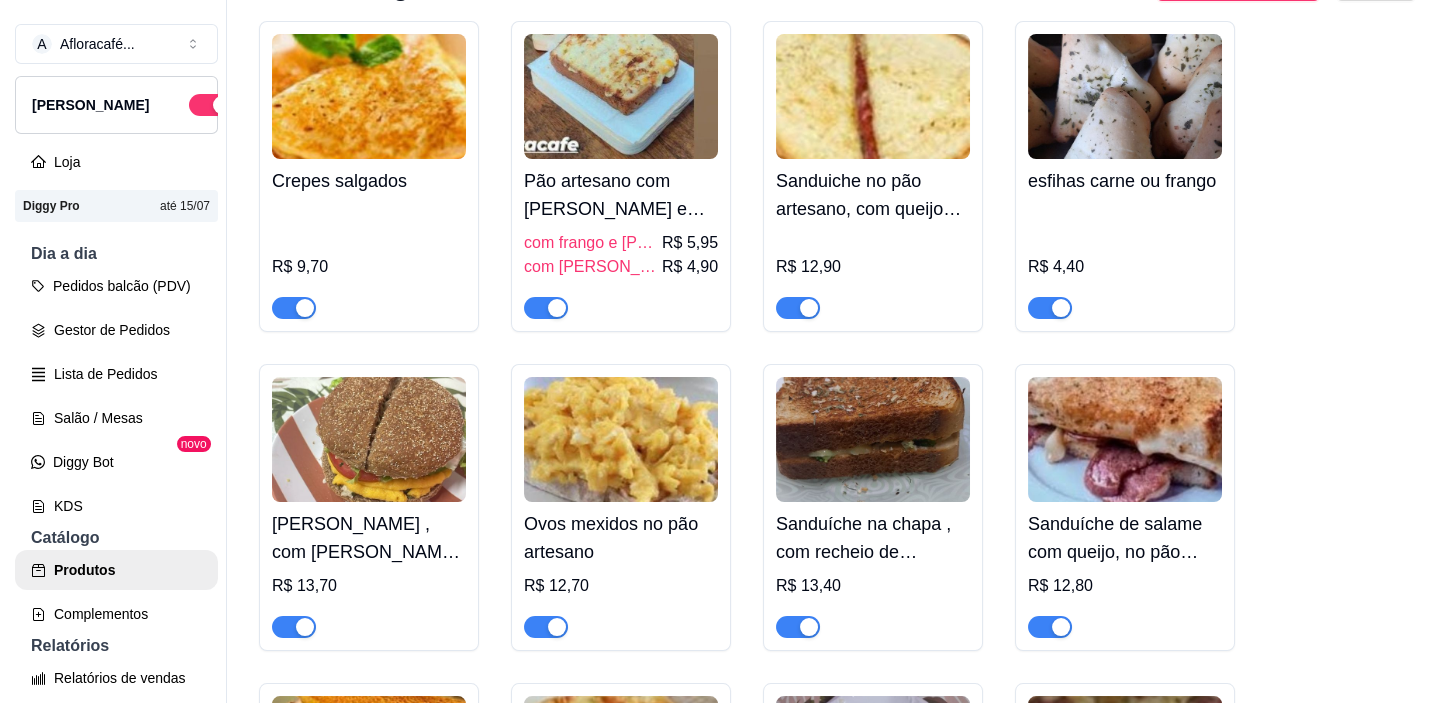 scroll, scrollTop: 2181, scrollLeft: 0, axis: vertical 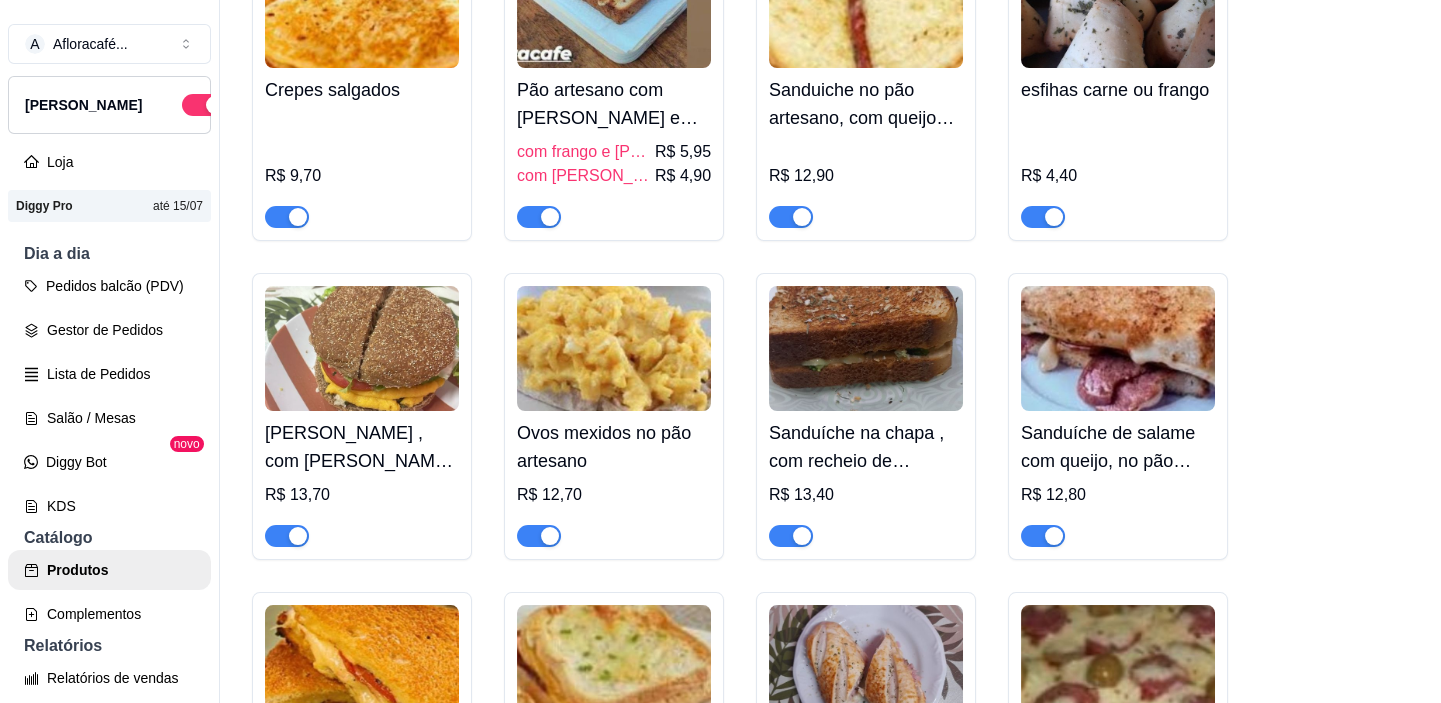 type on "es" 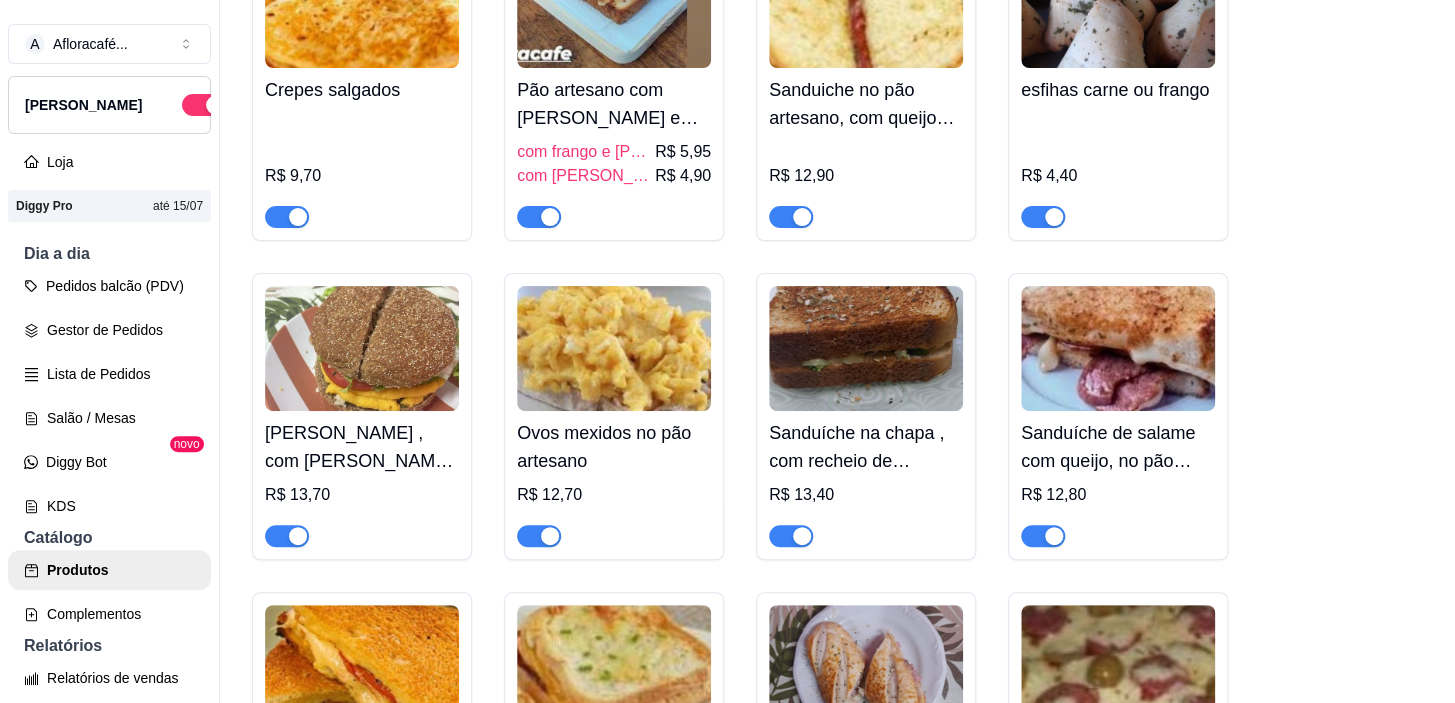 type 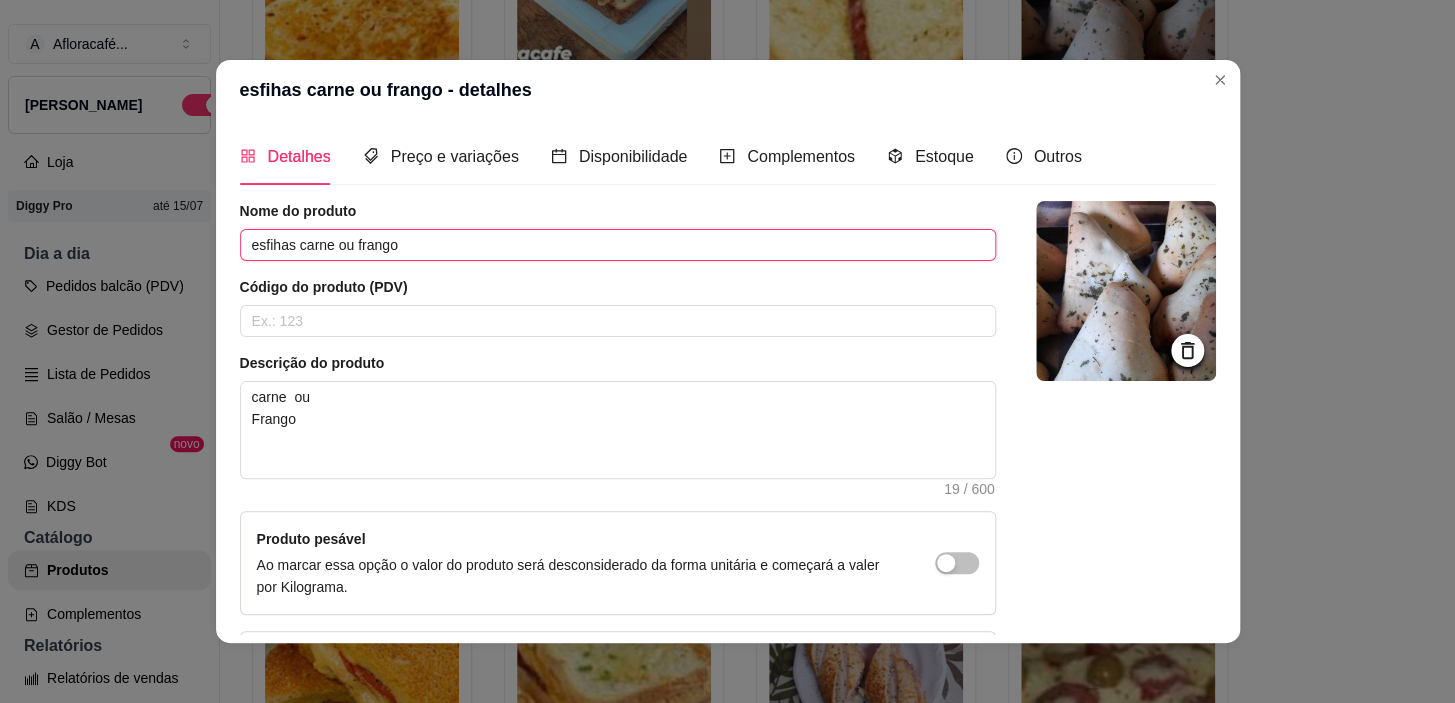 click on "esfihas carne ou frango" at bounding box center [618, 245] 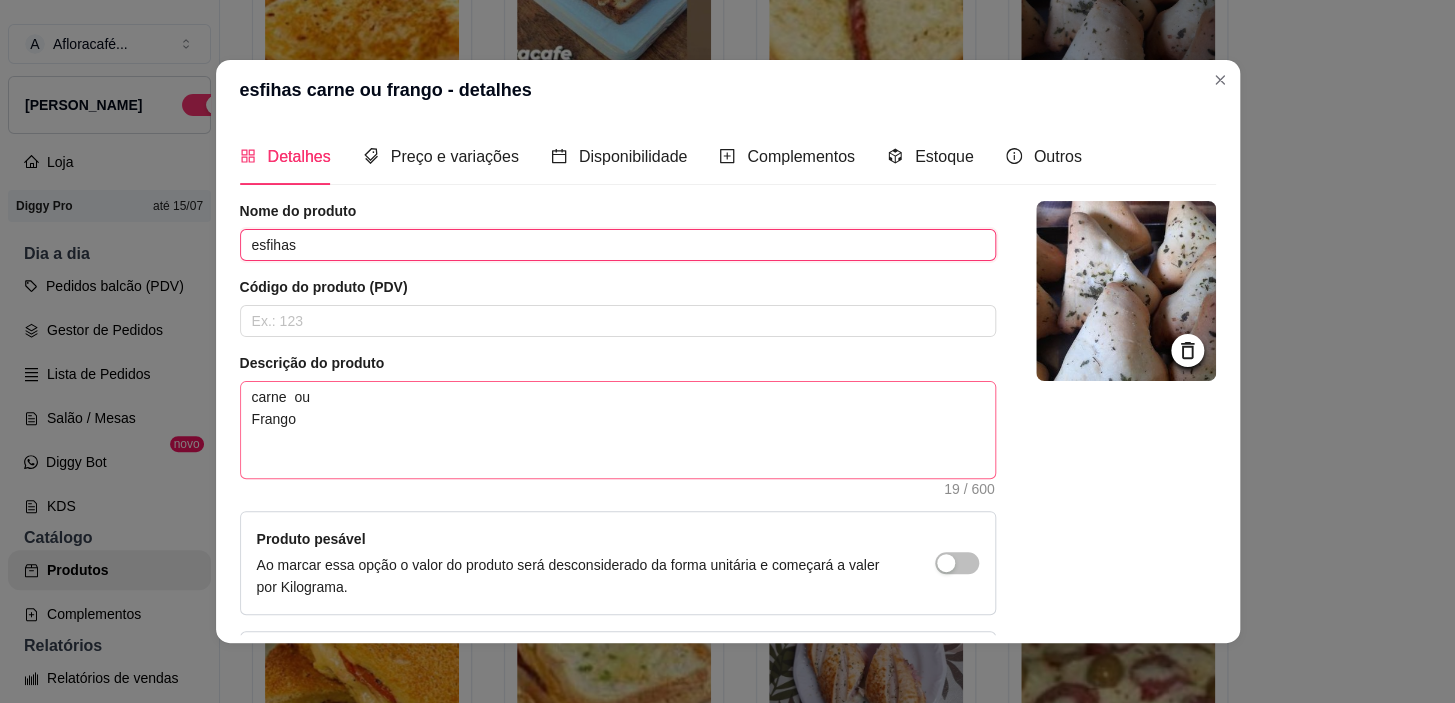 type on "esfihas" 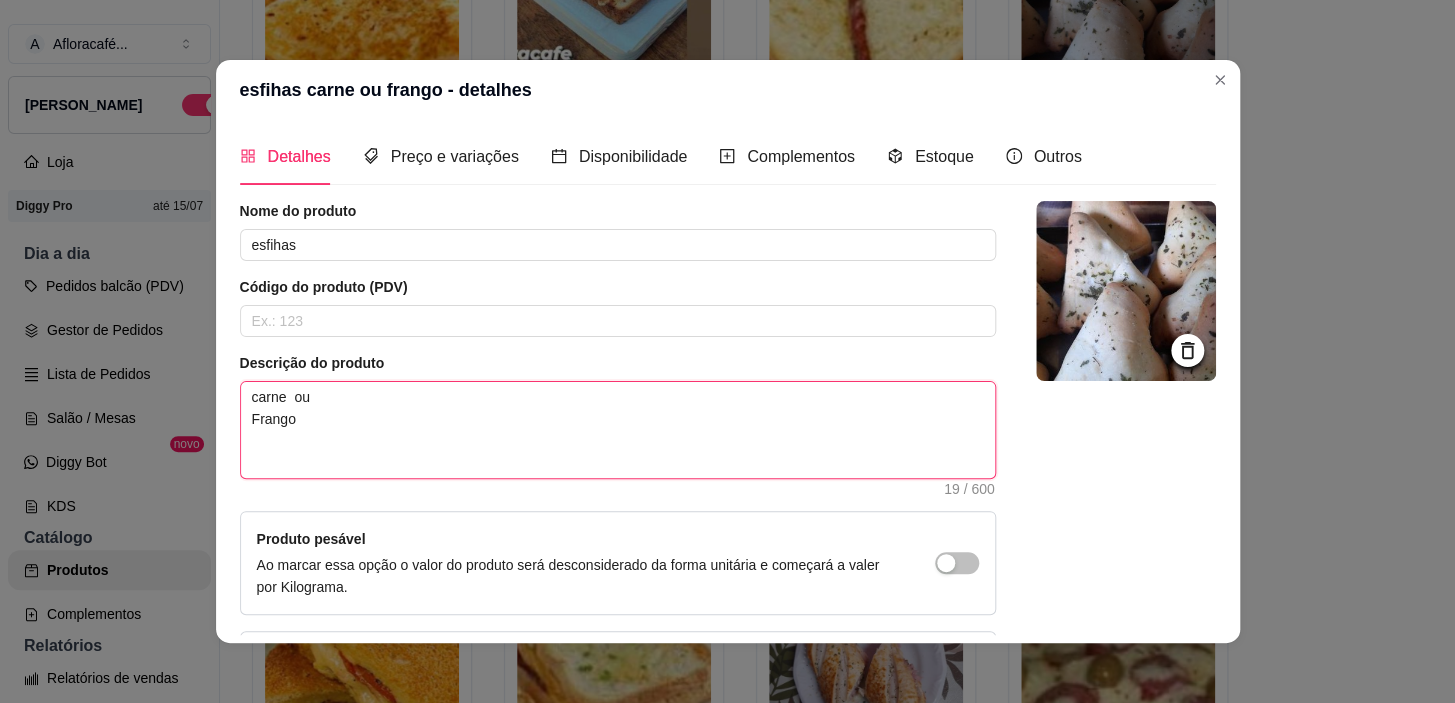 click on "carne  ou
Frango" at bounding box center (618, 430) 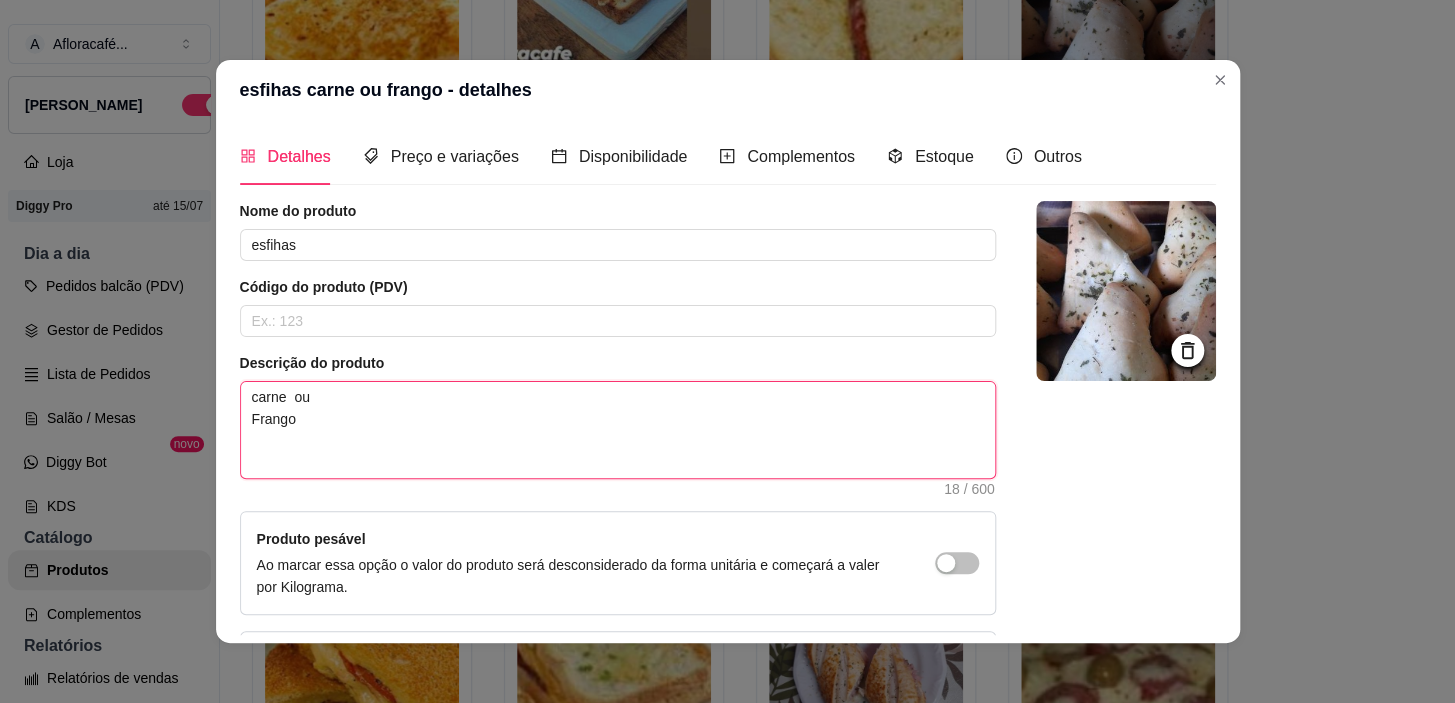 type 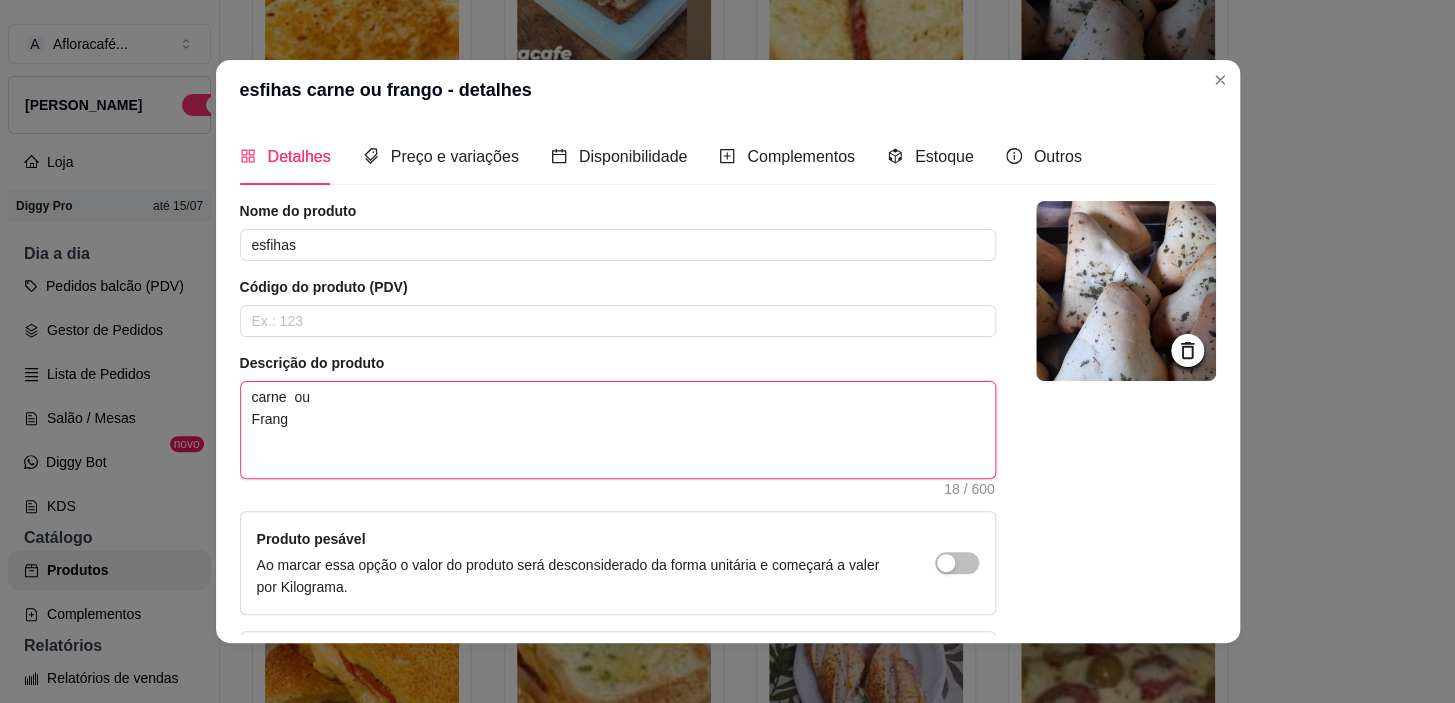 type 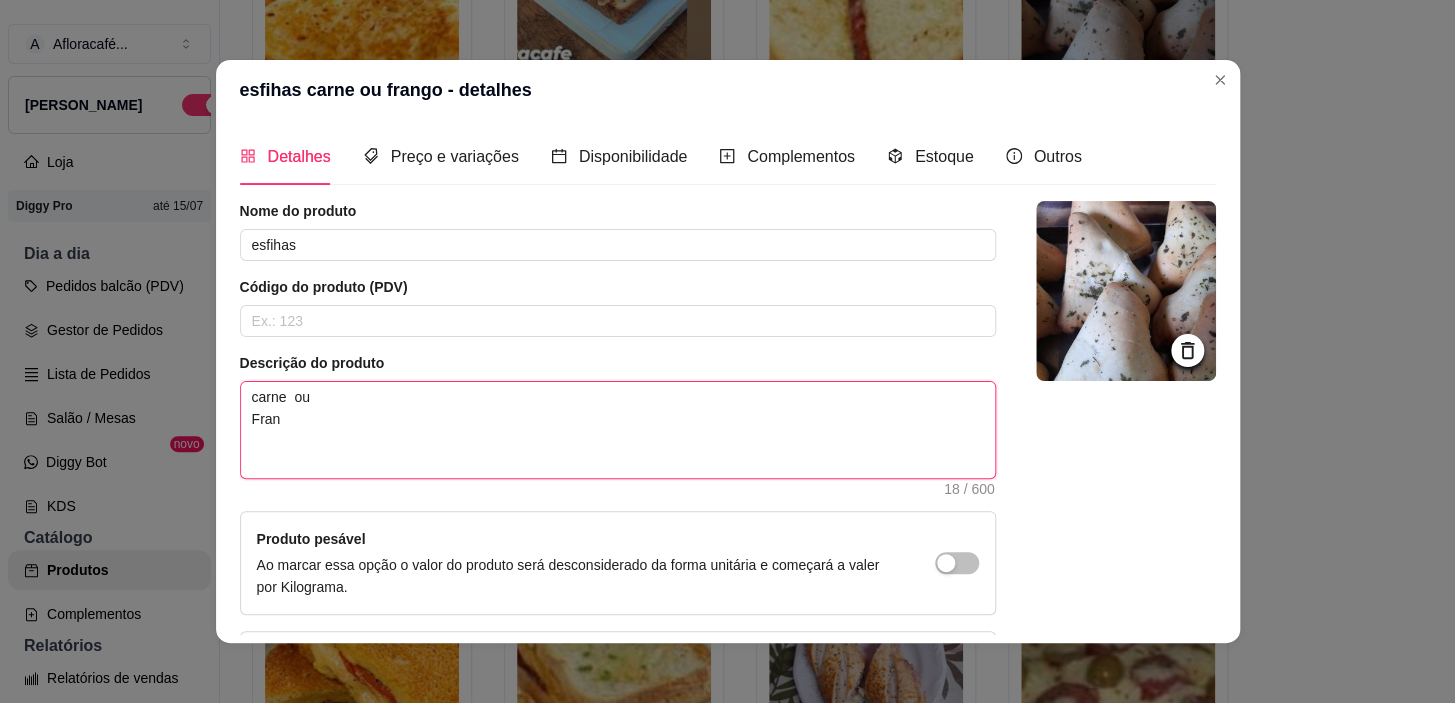 type 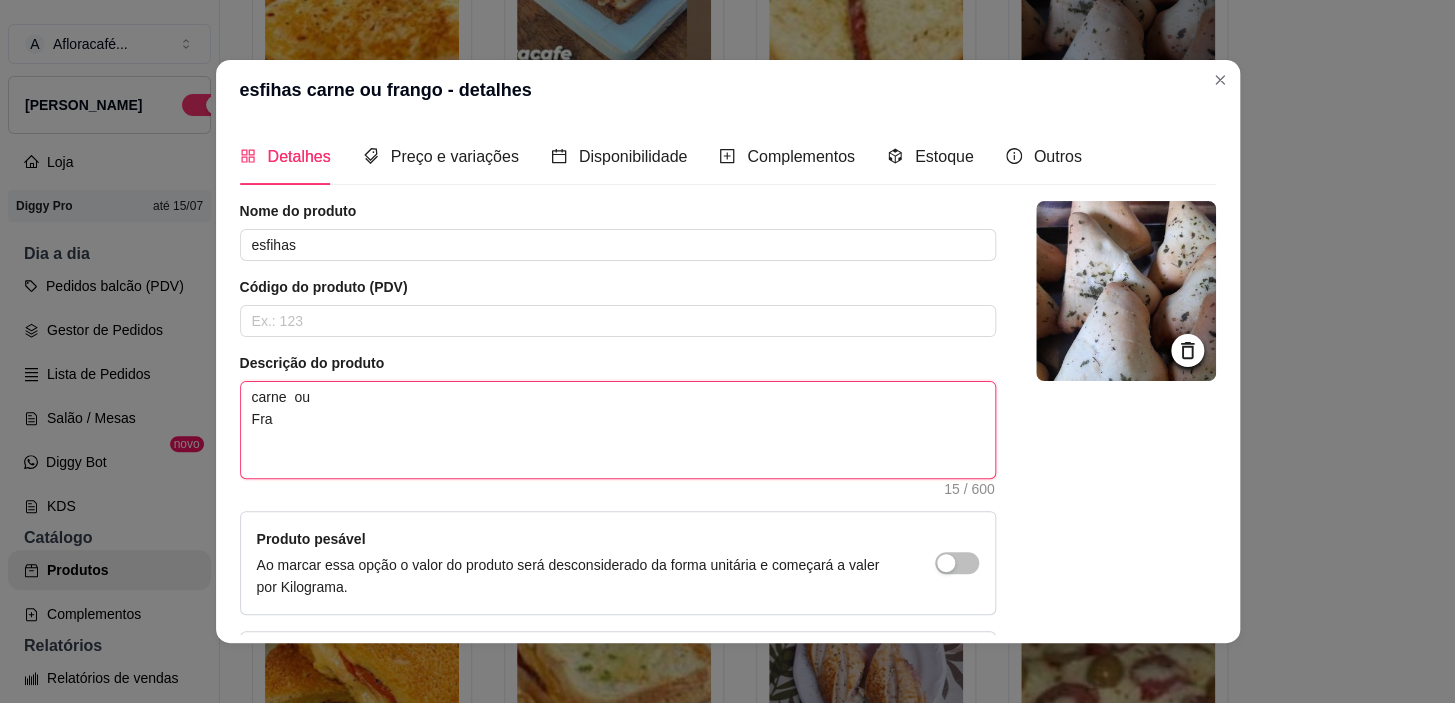 type 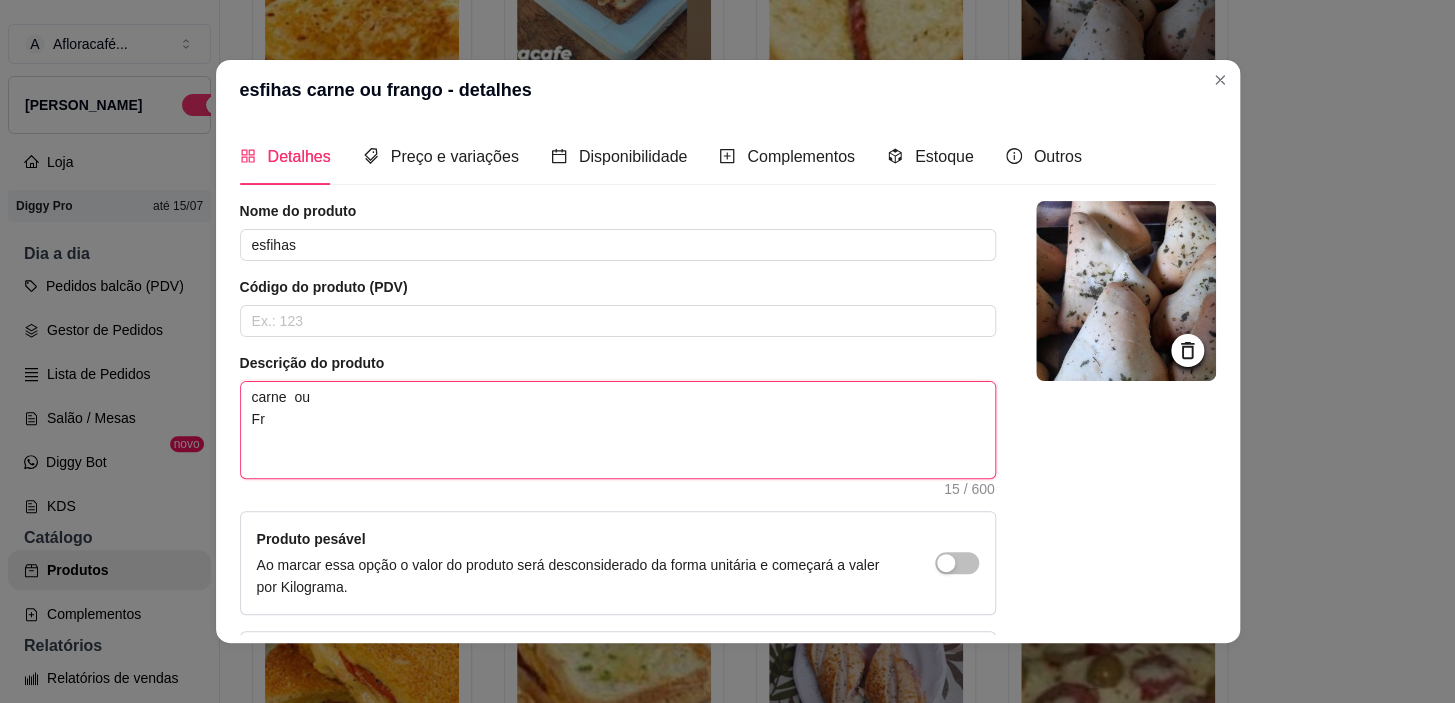 type 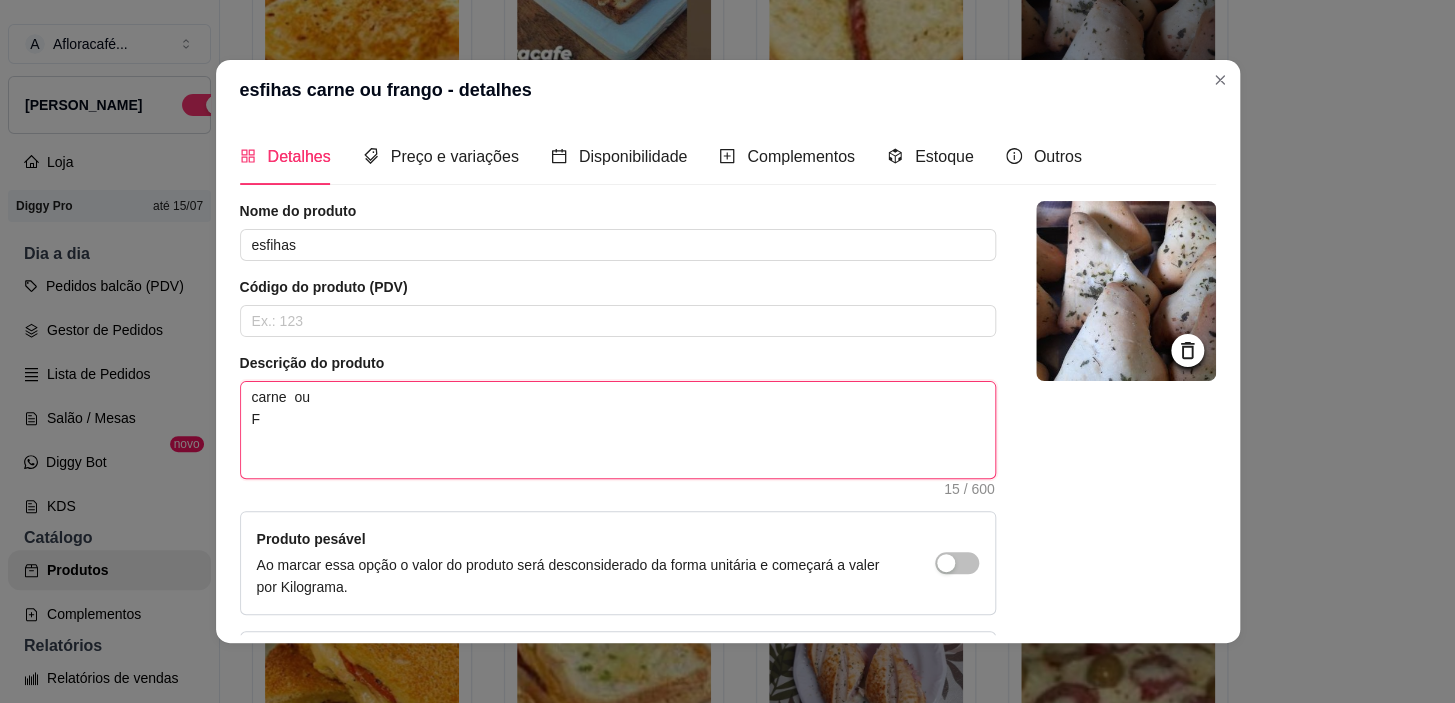 type 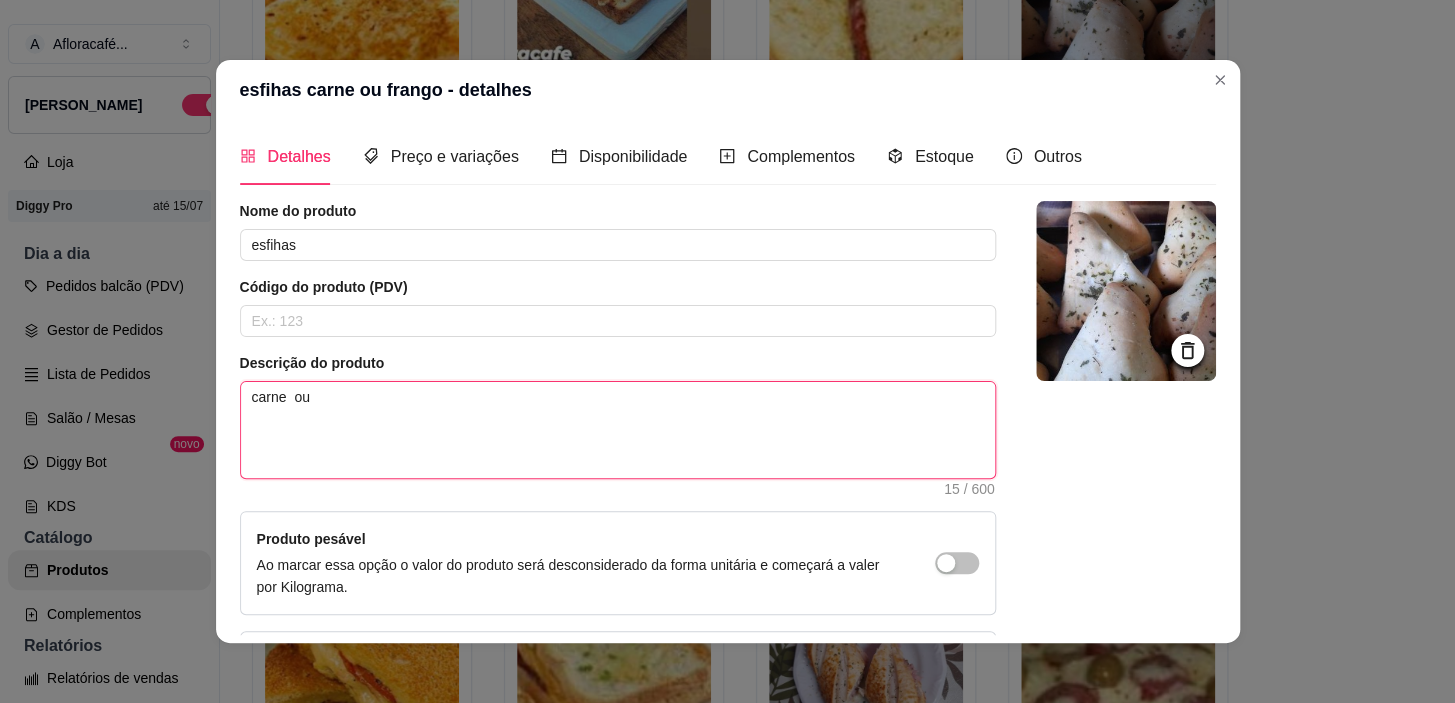 type 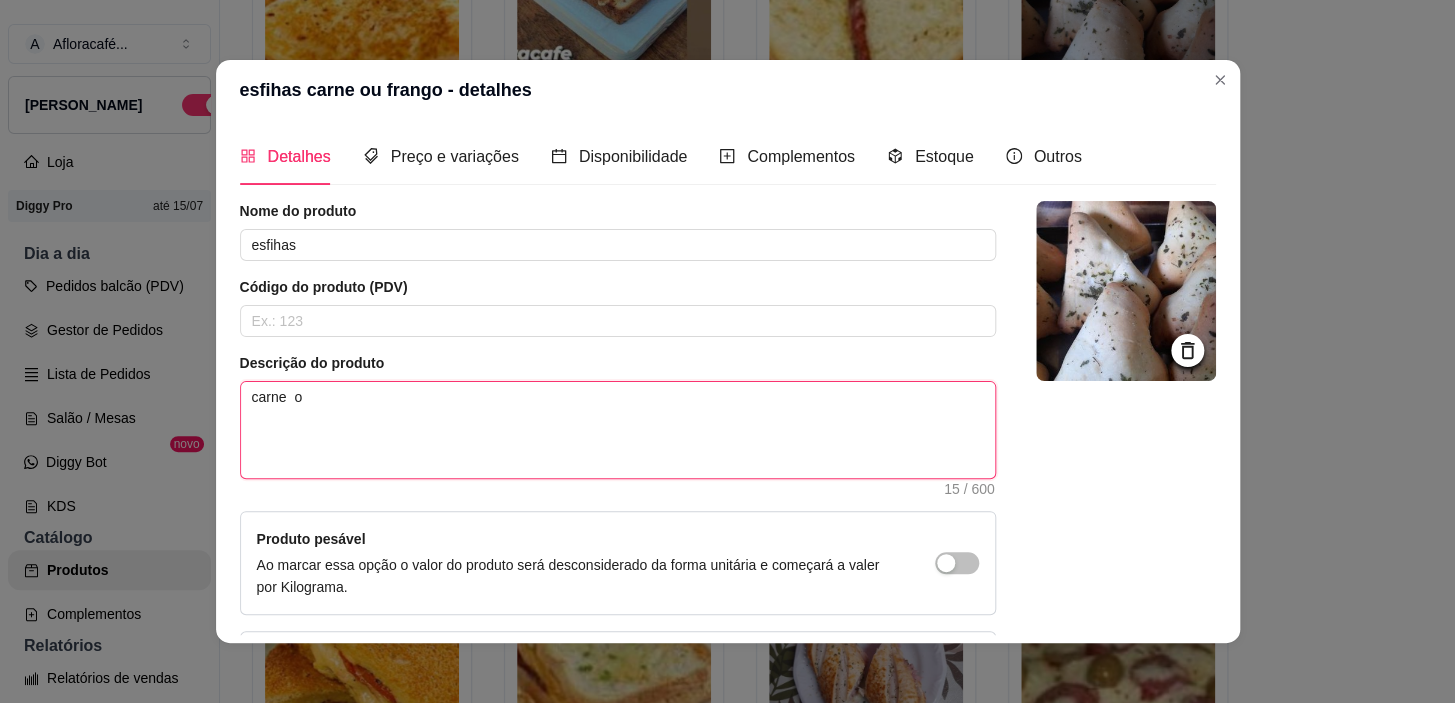 type 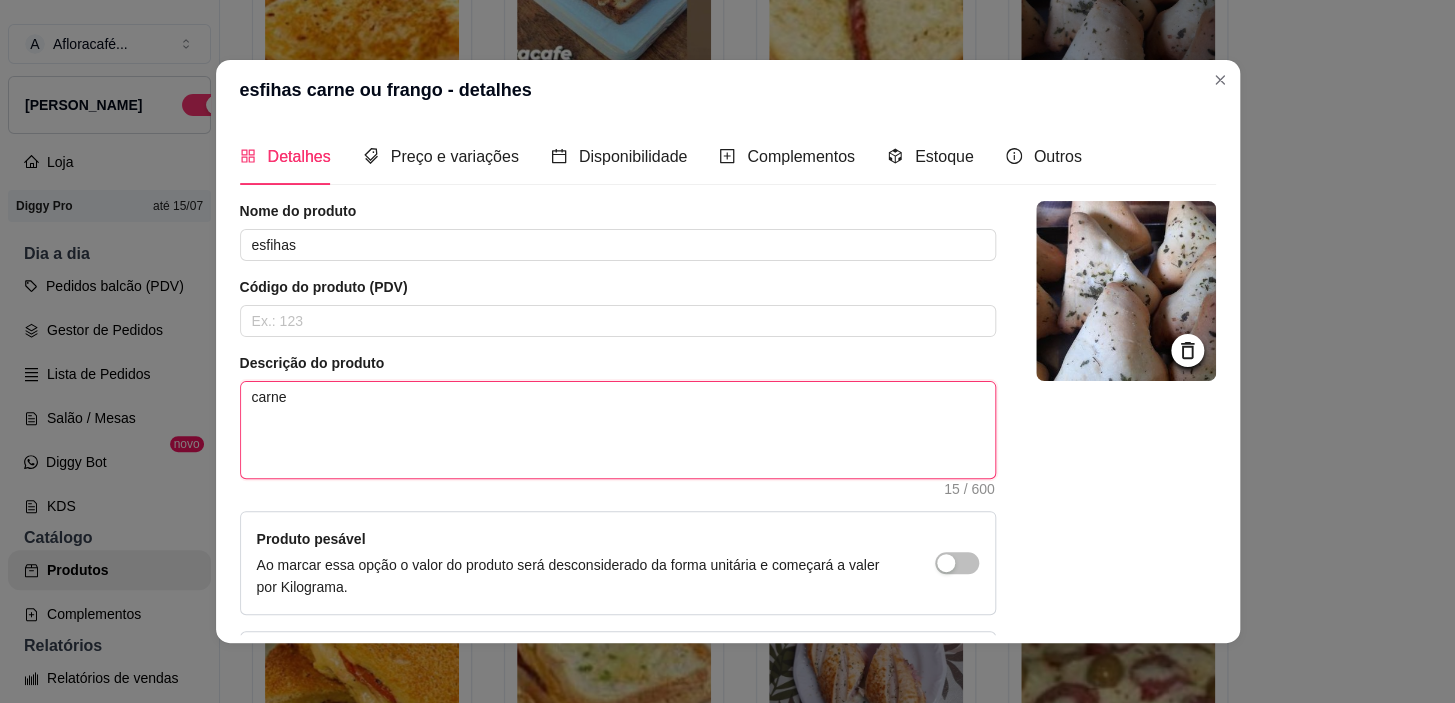 type 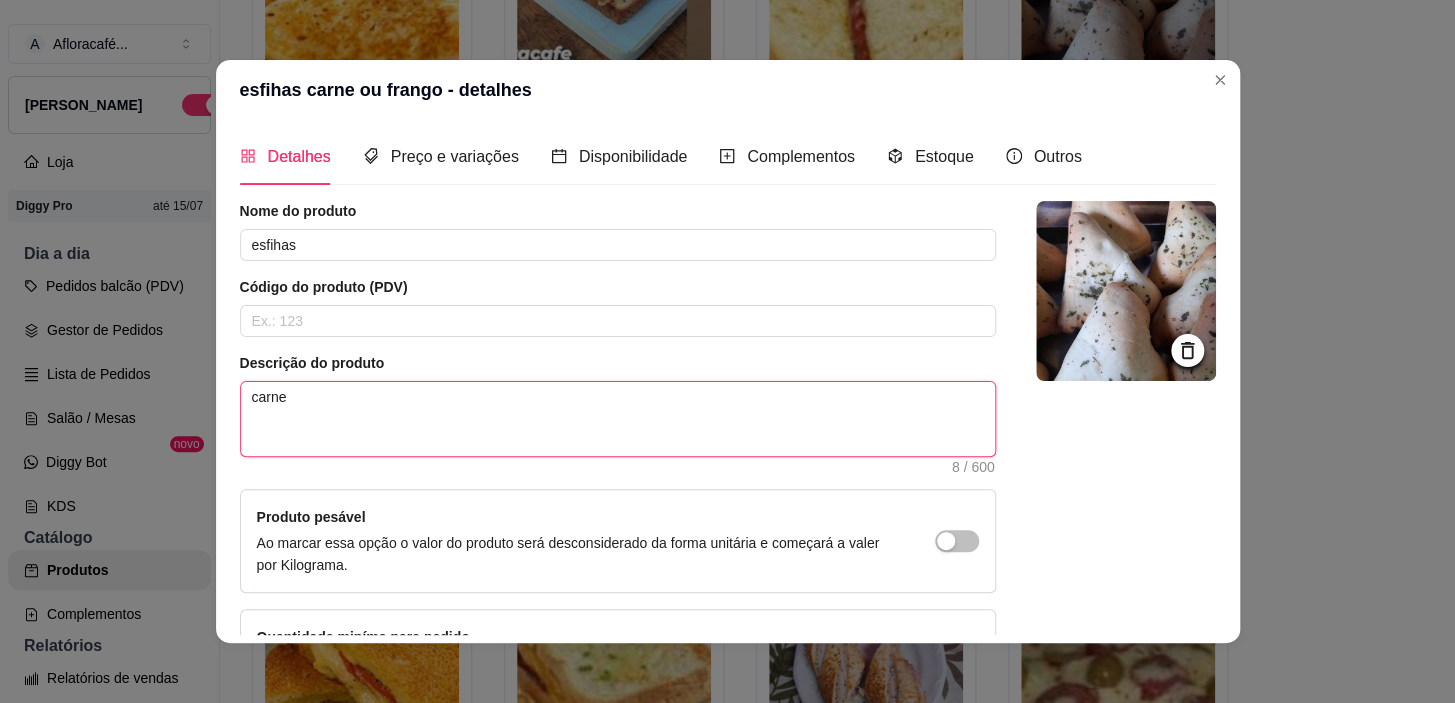 type 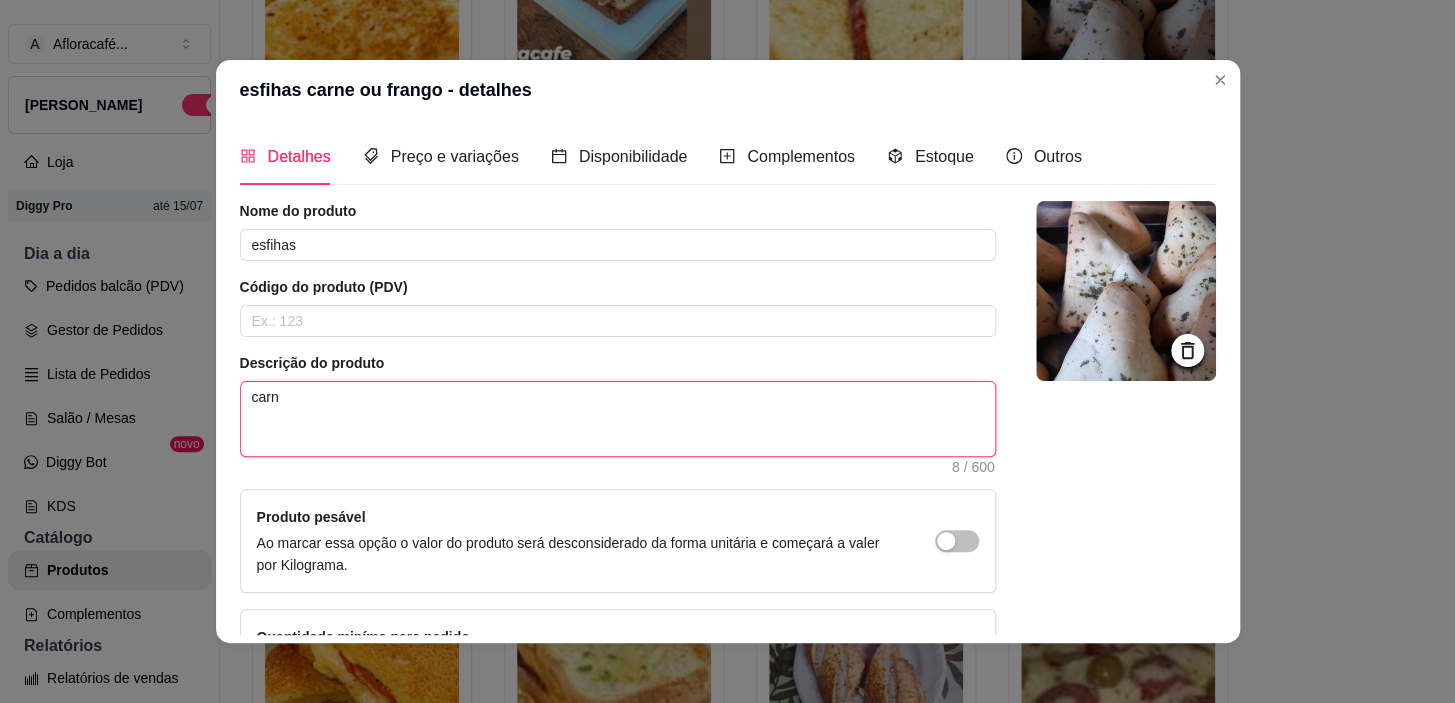 type 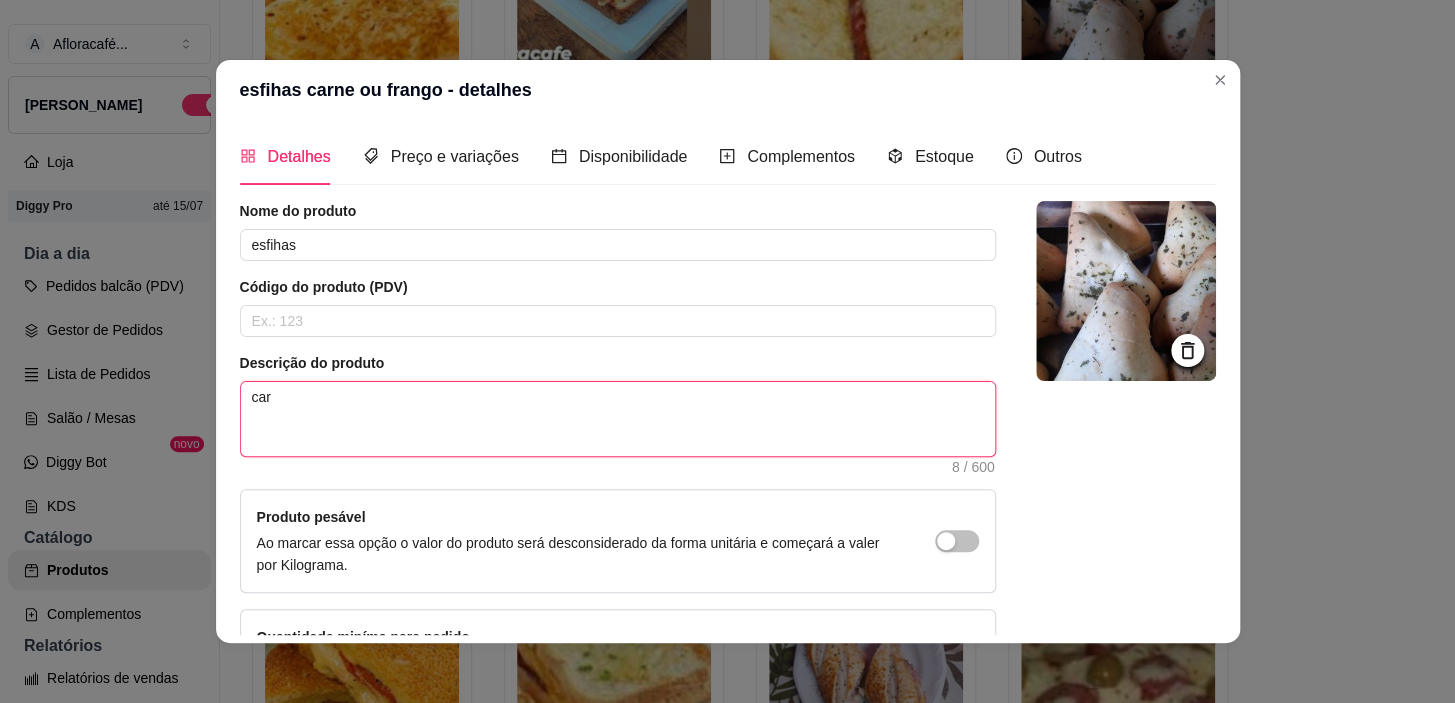 type 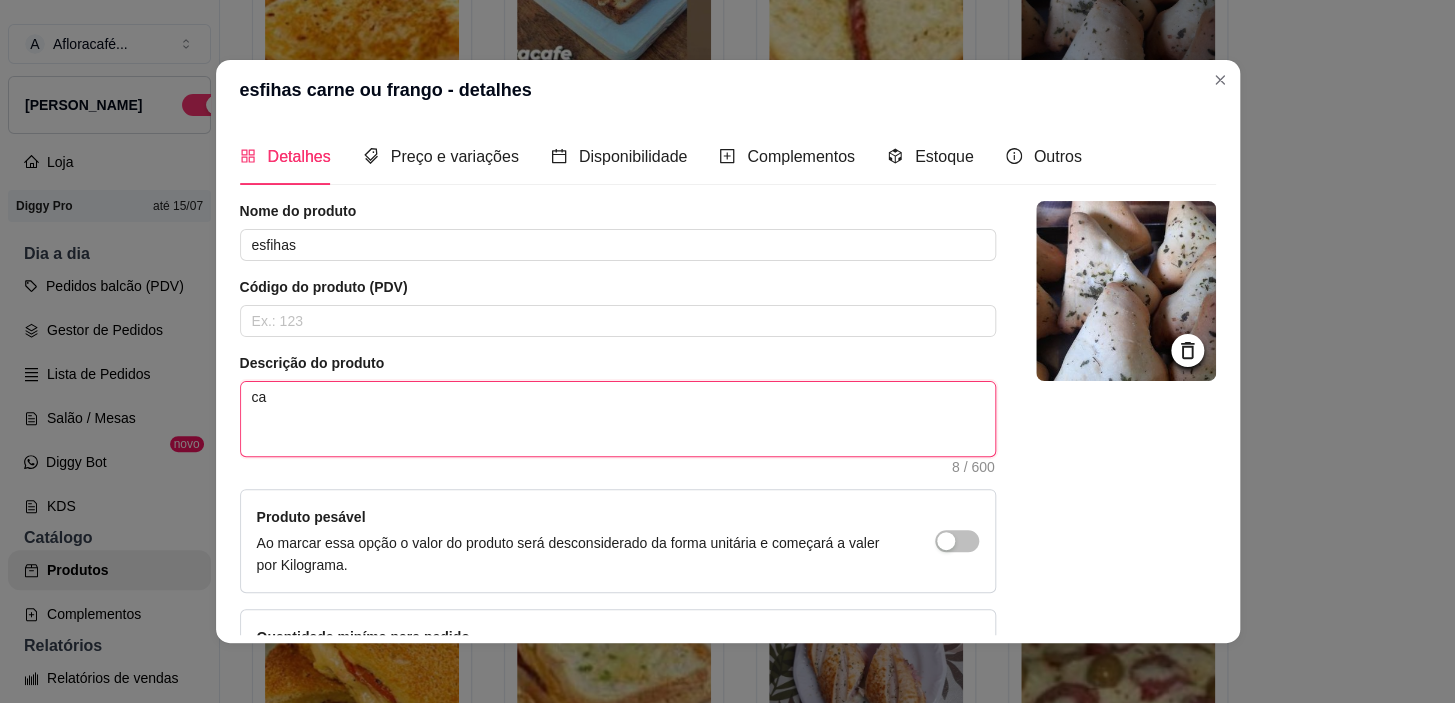 type 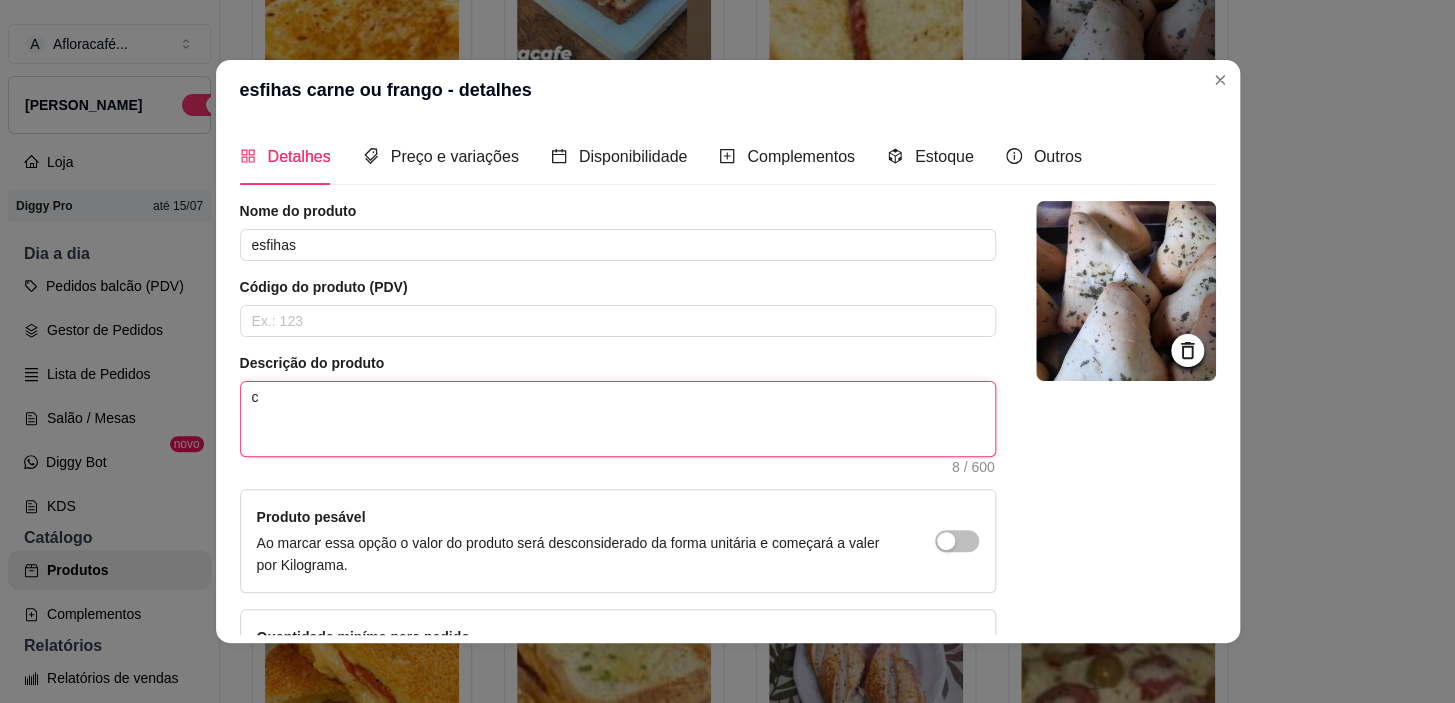 type 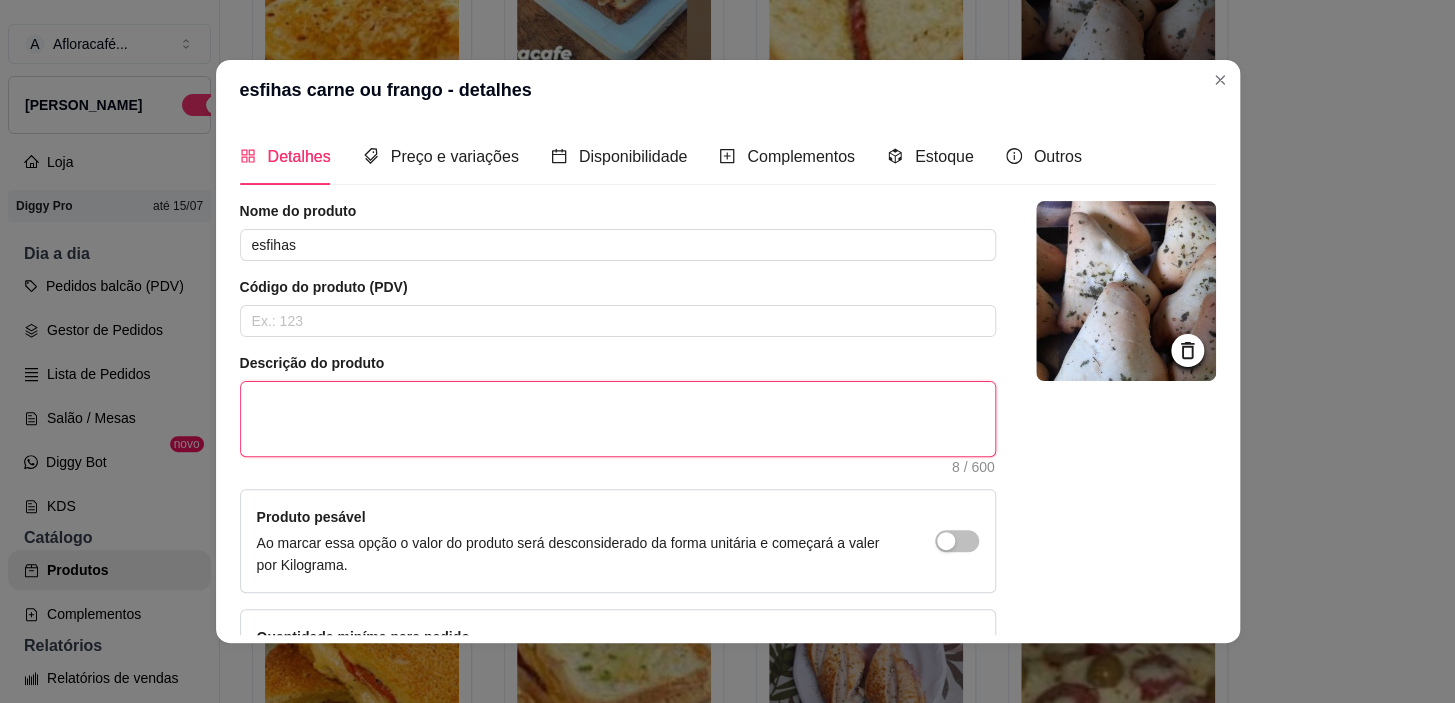 type 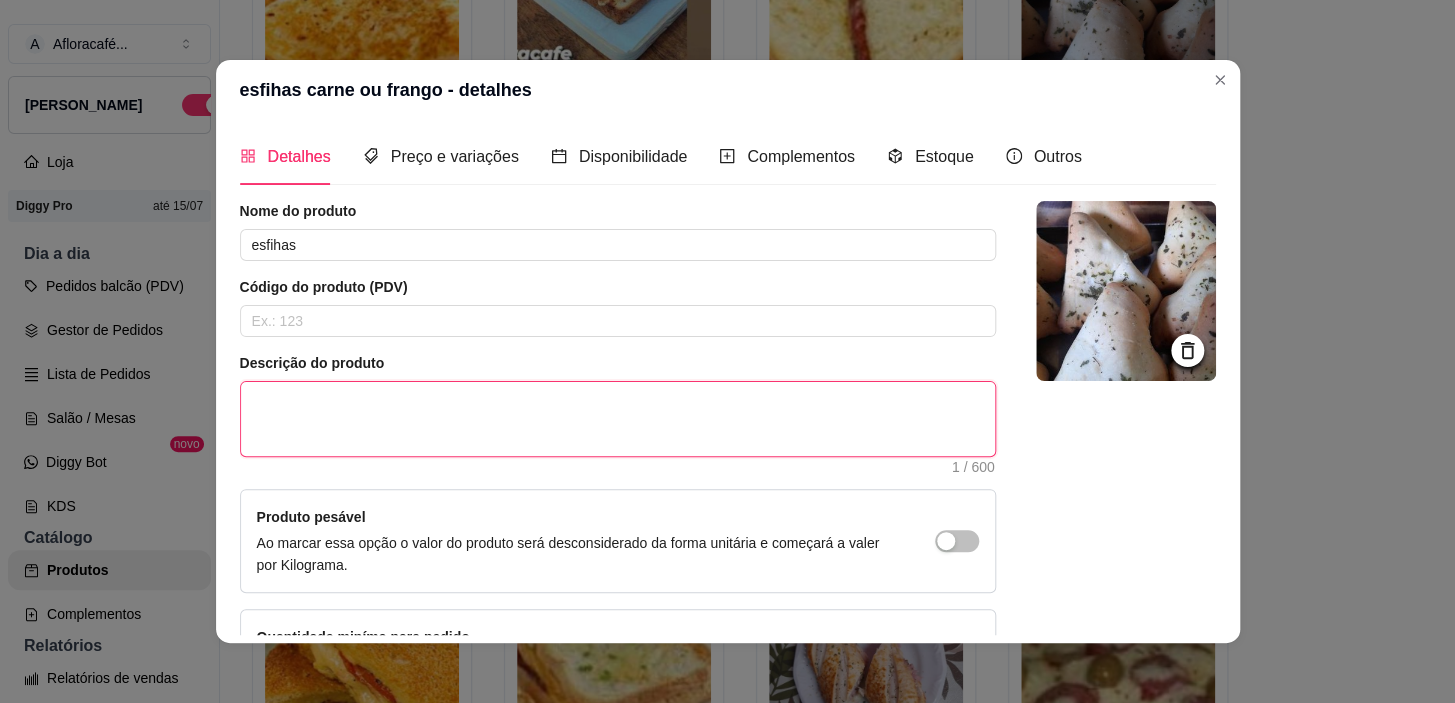 type 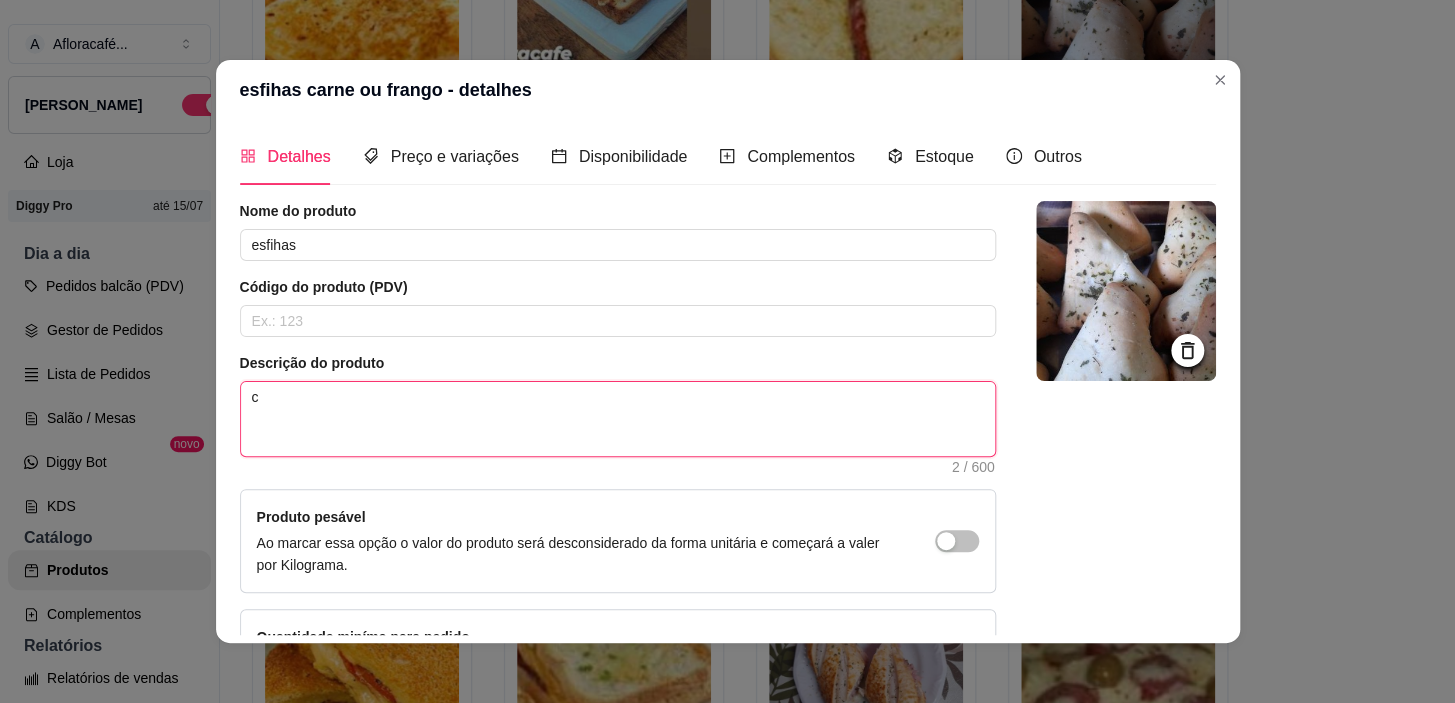 type 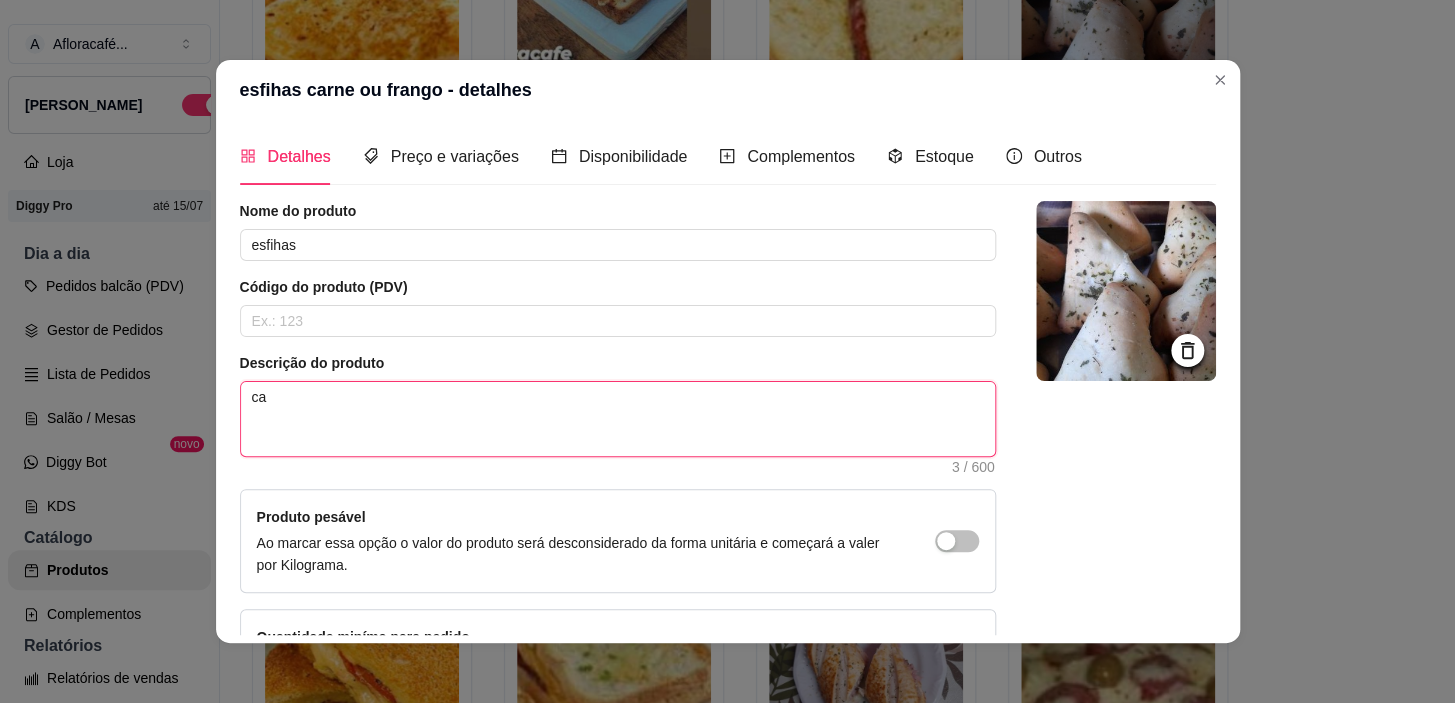 type 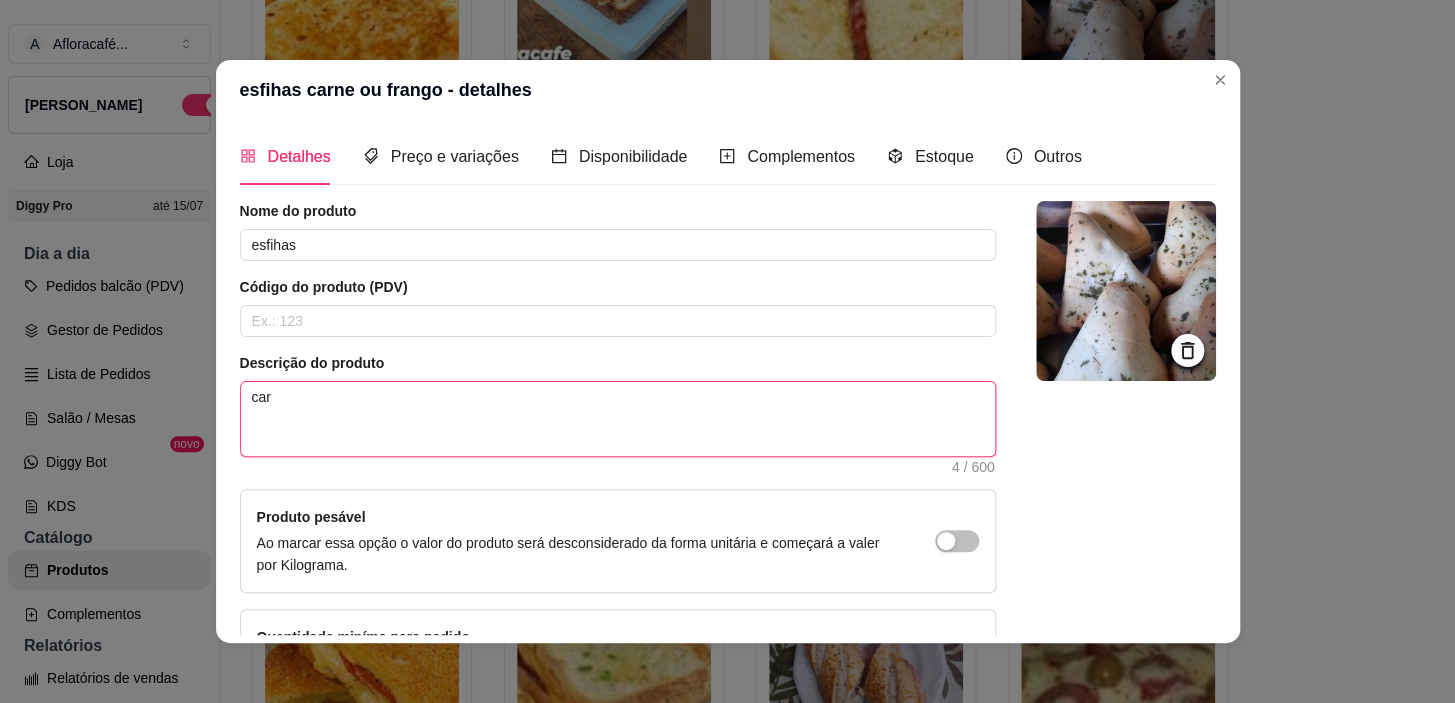 type 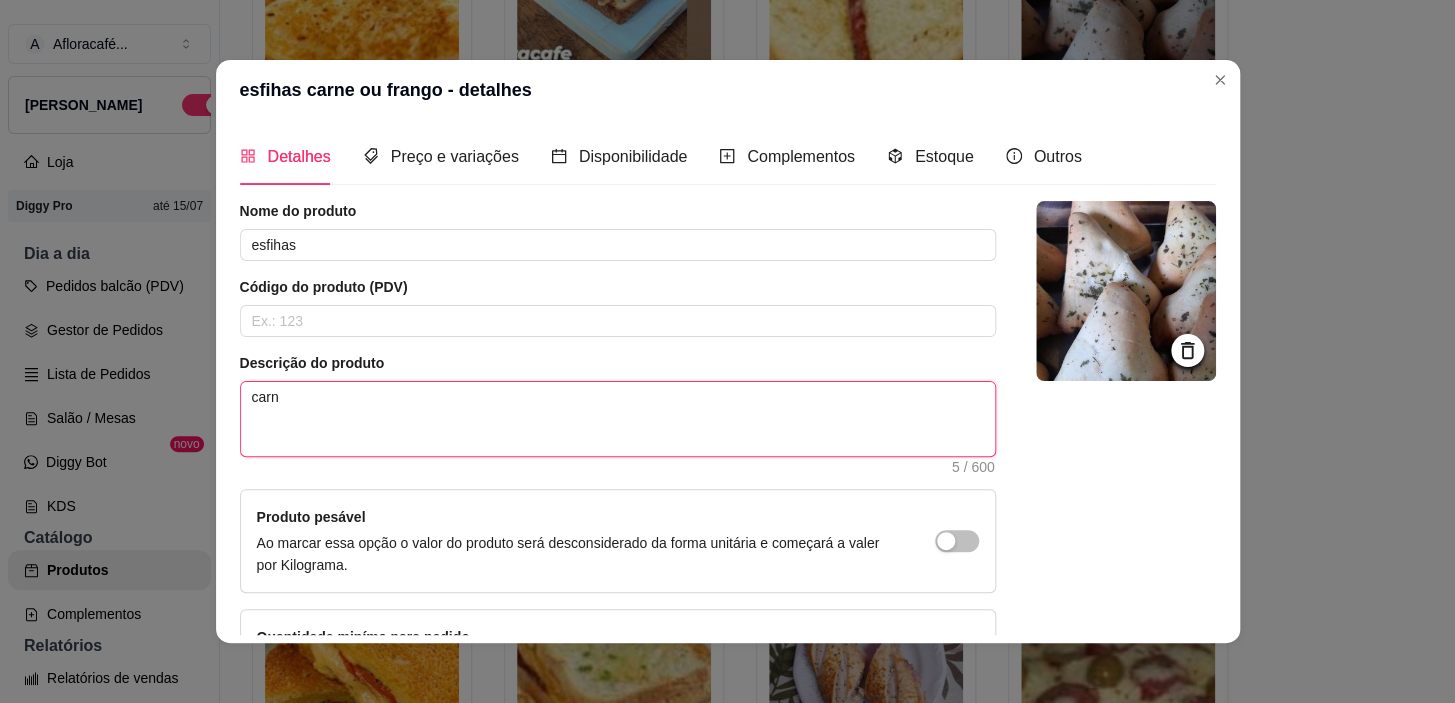 type 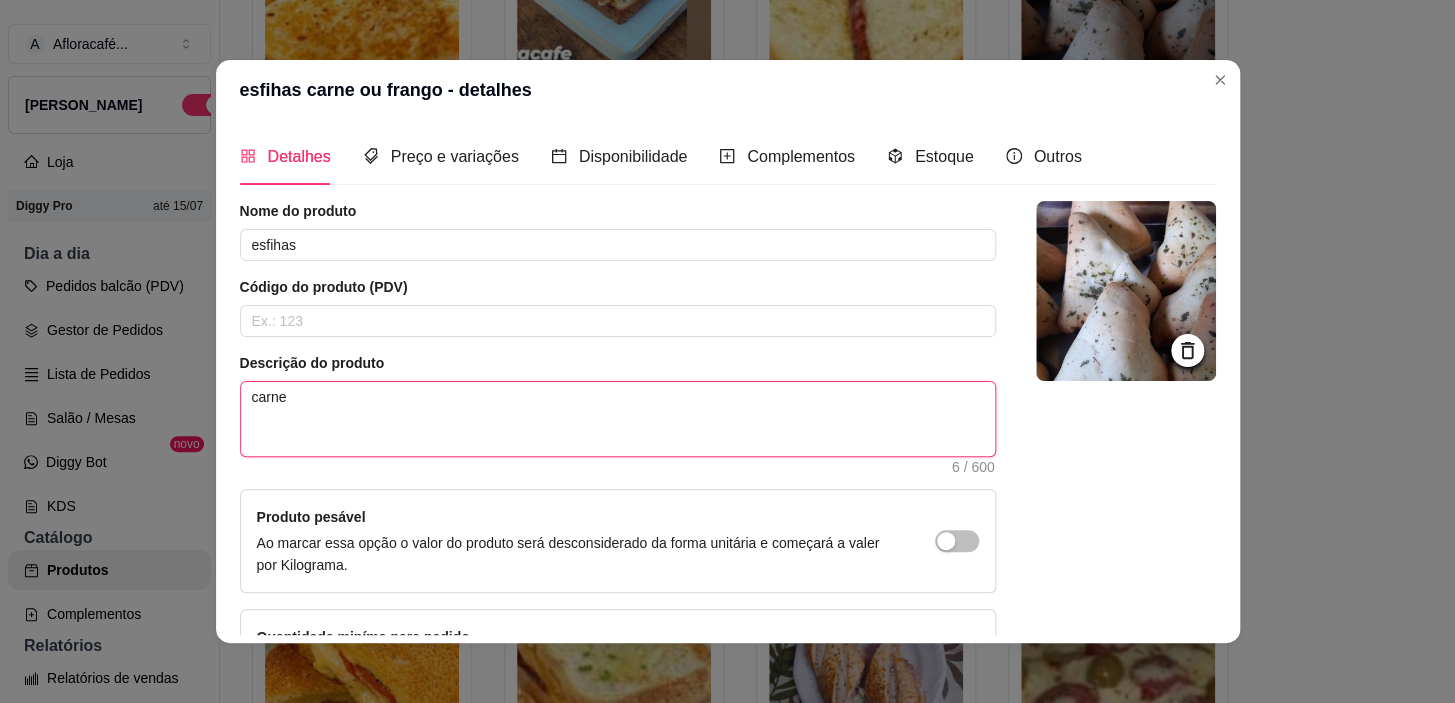 type 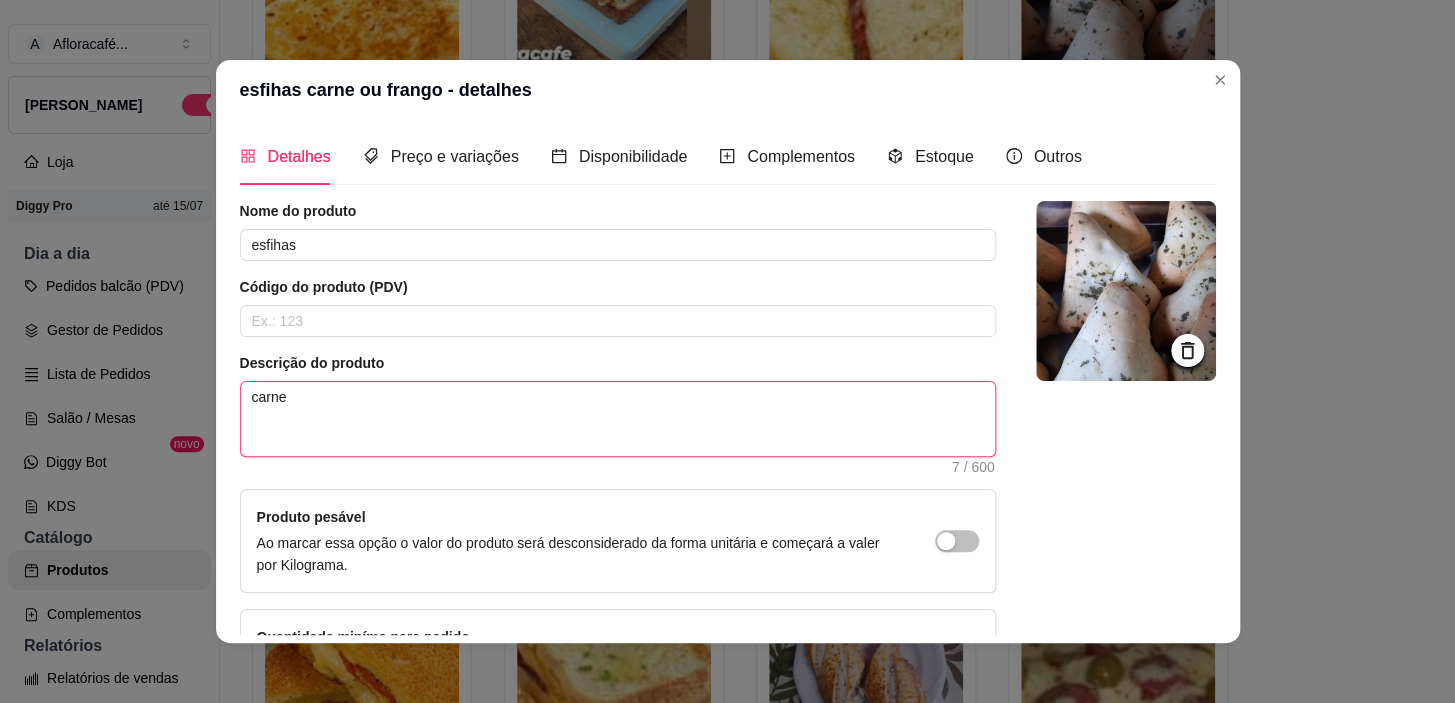 type 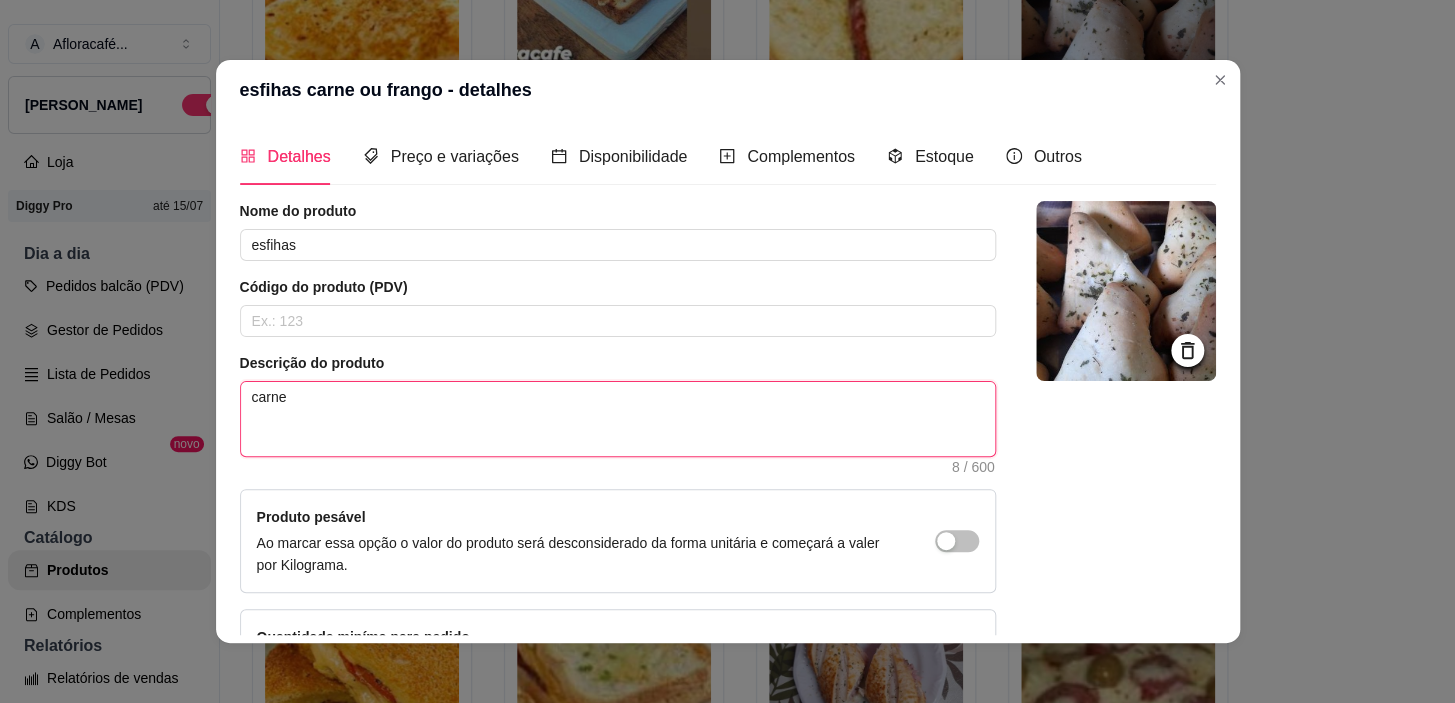 type 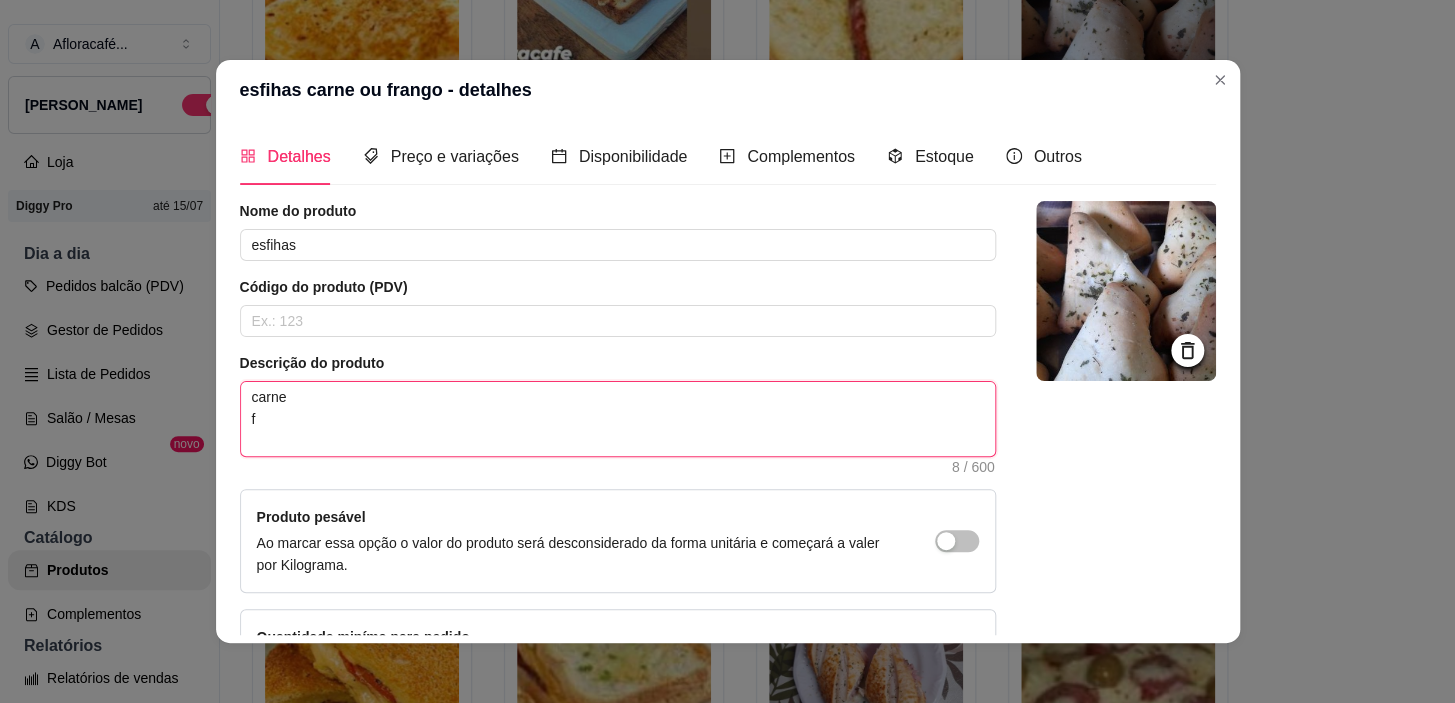 type 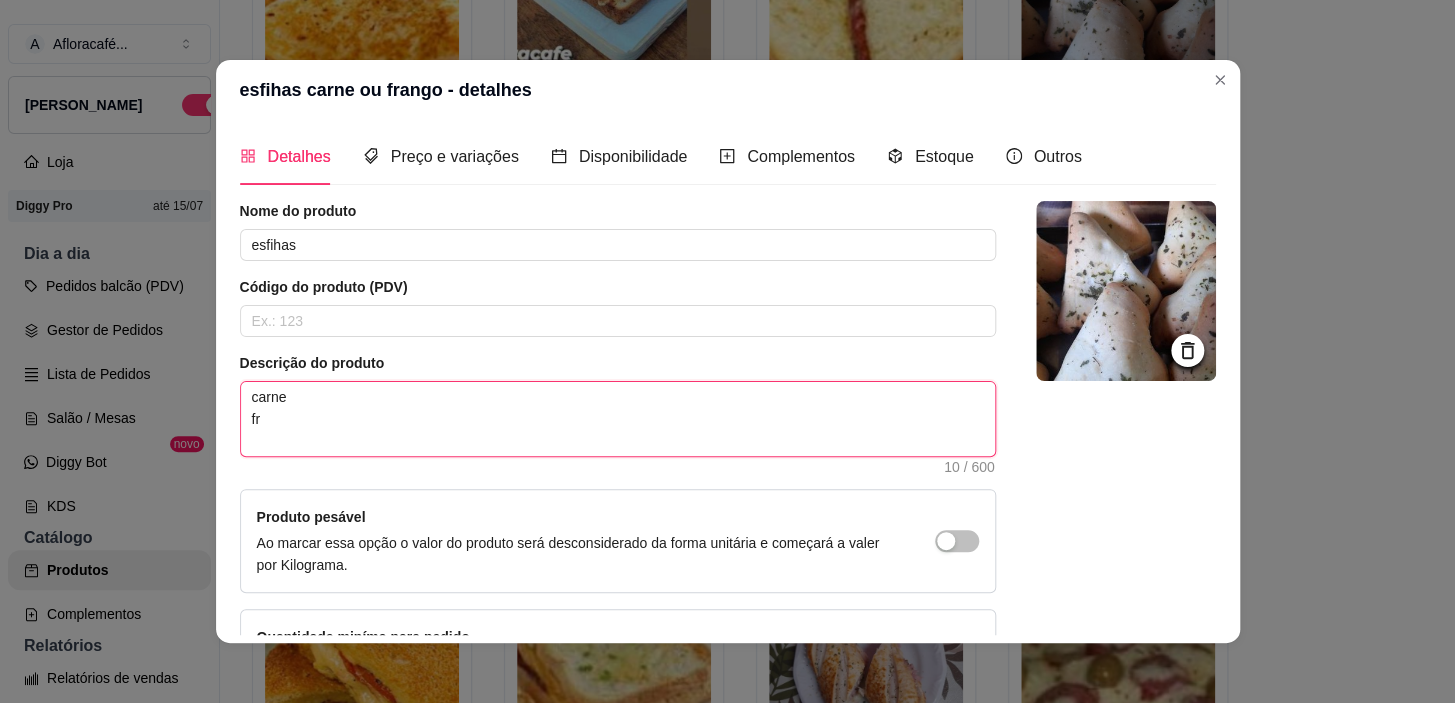 type 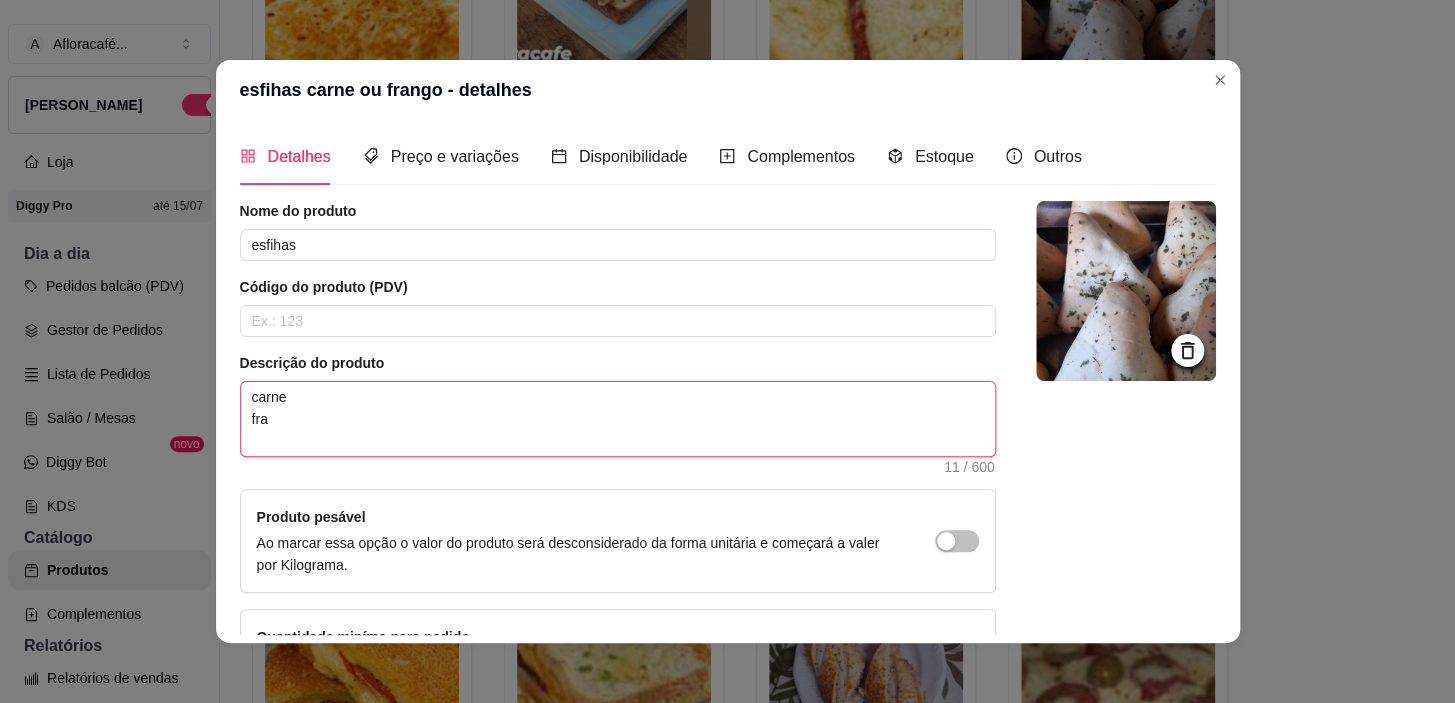 type 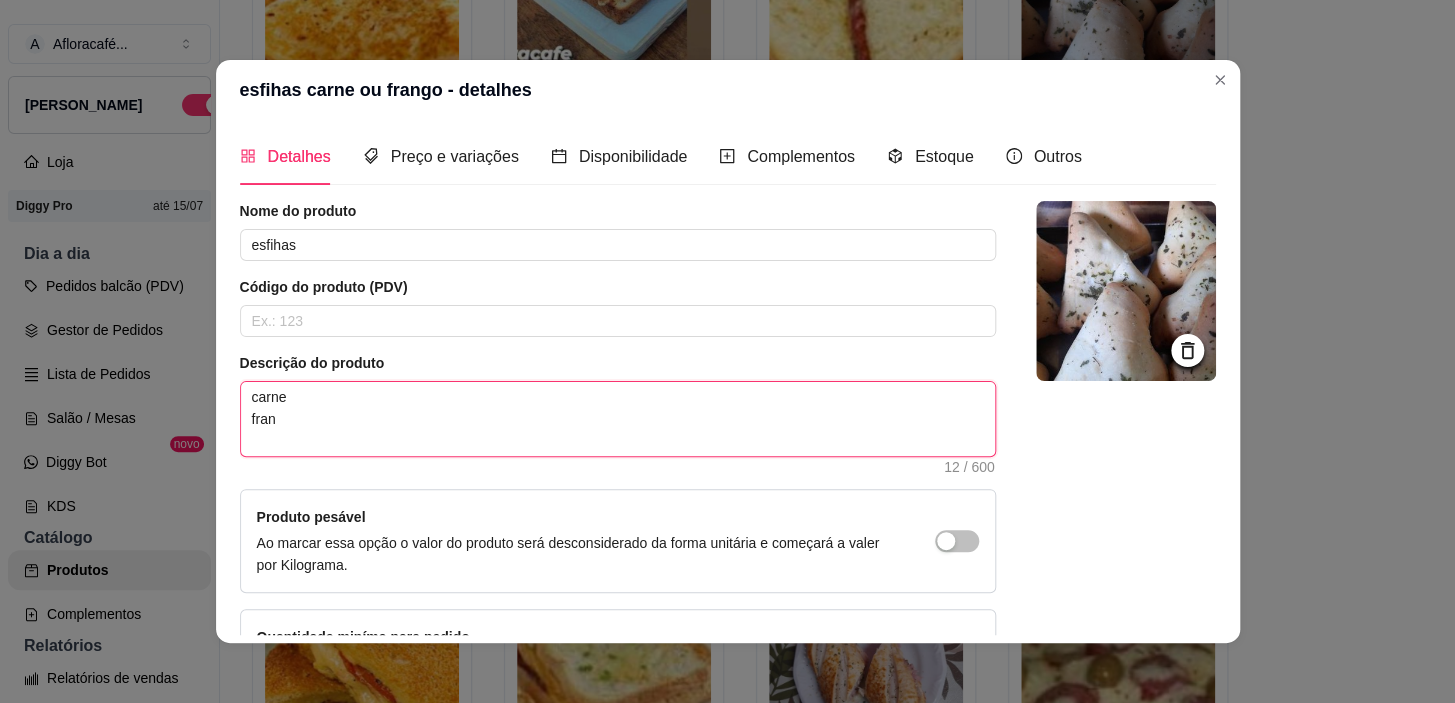 type 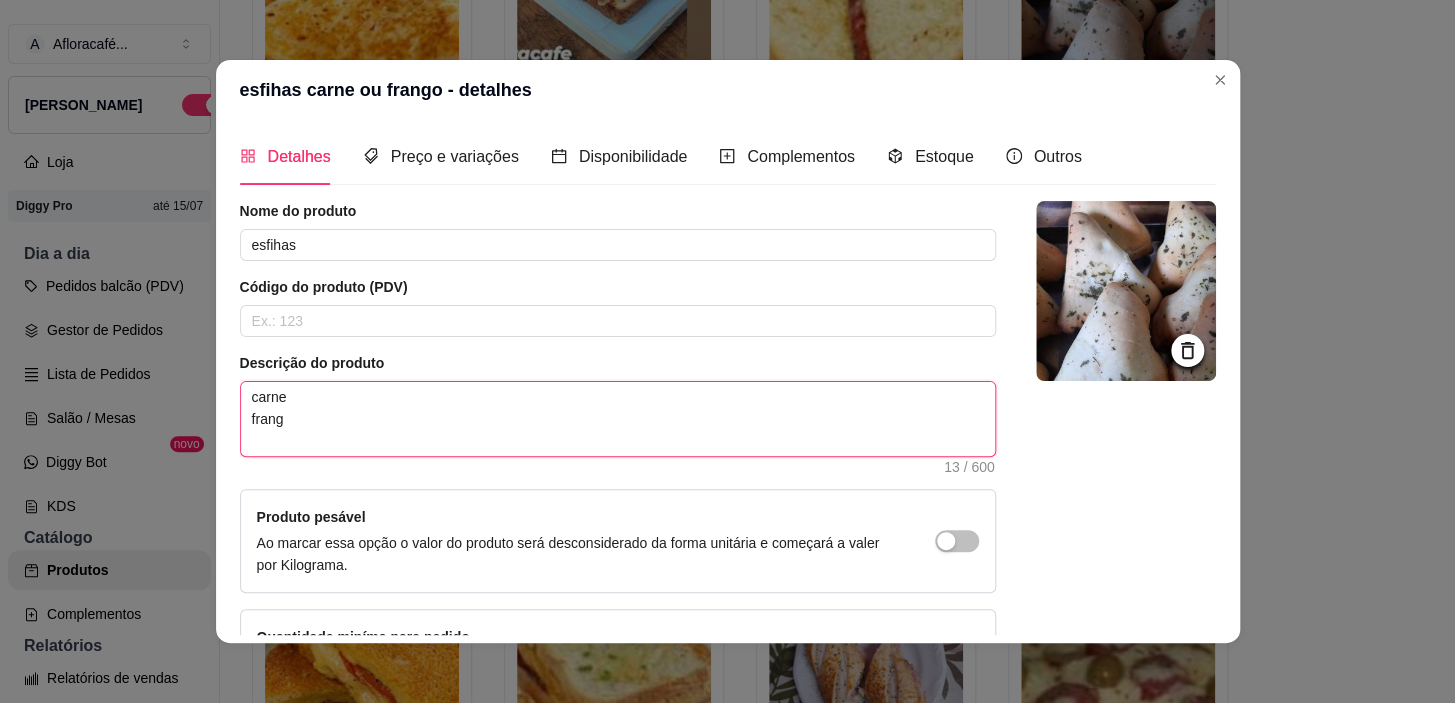 type 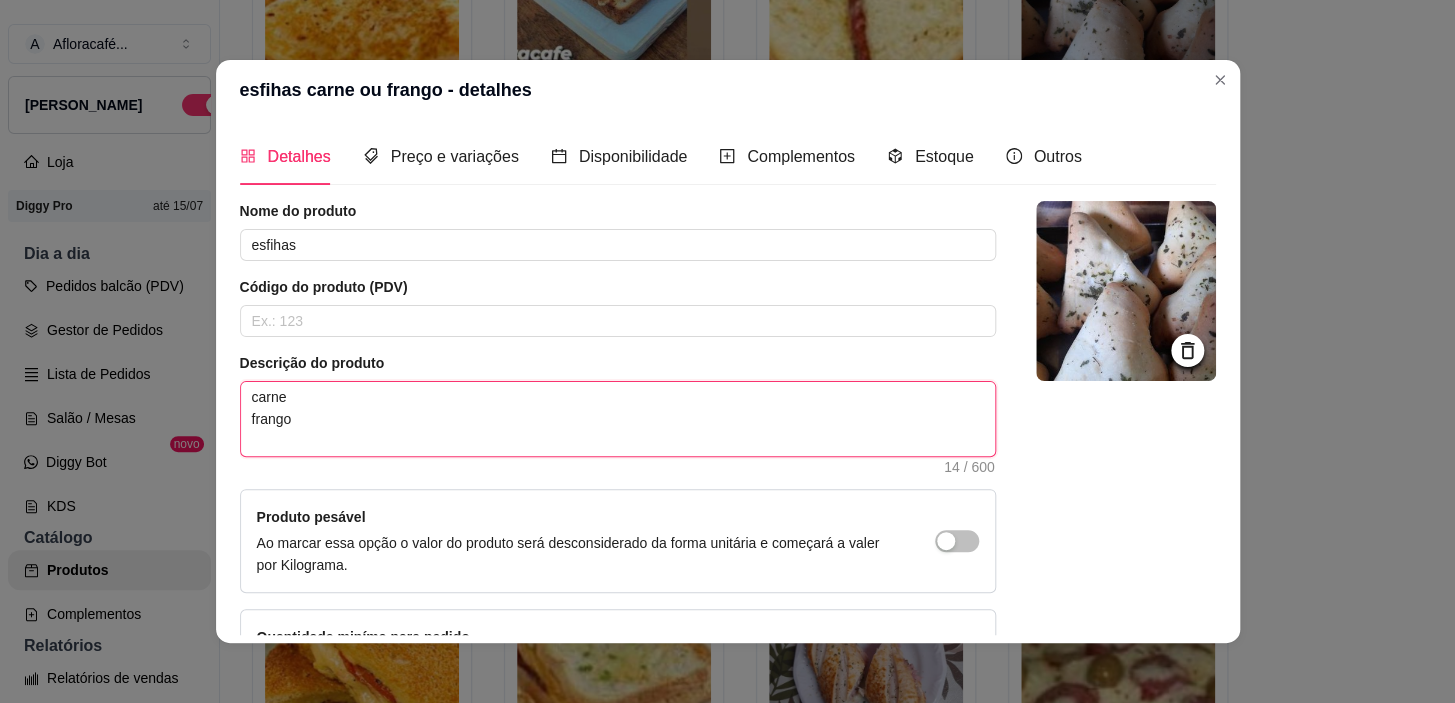 type 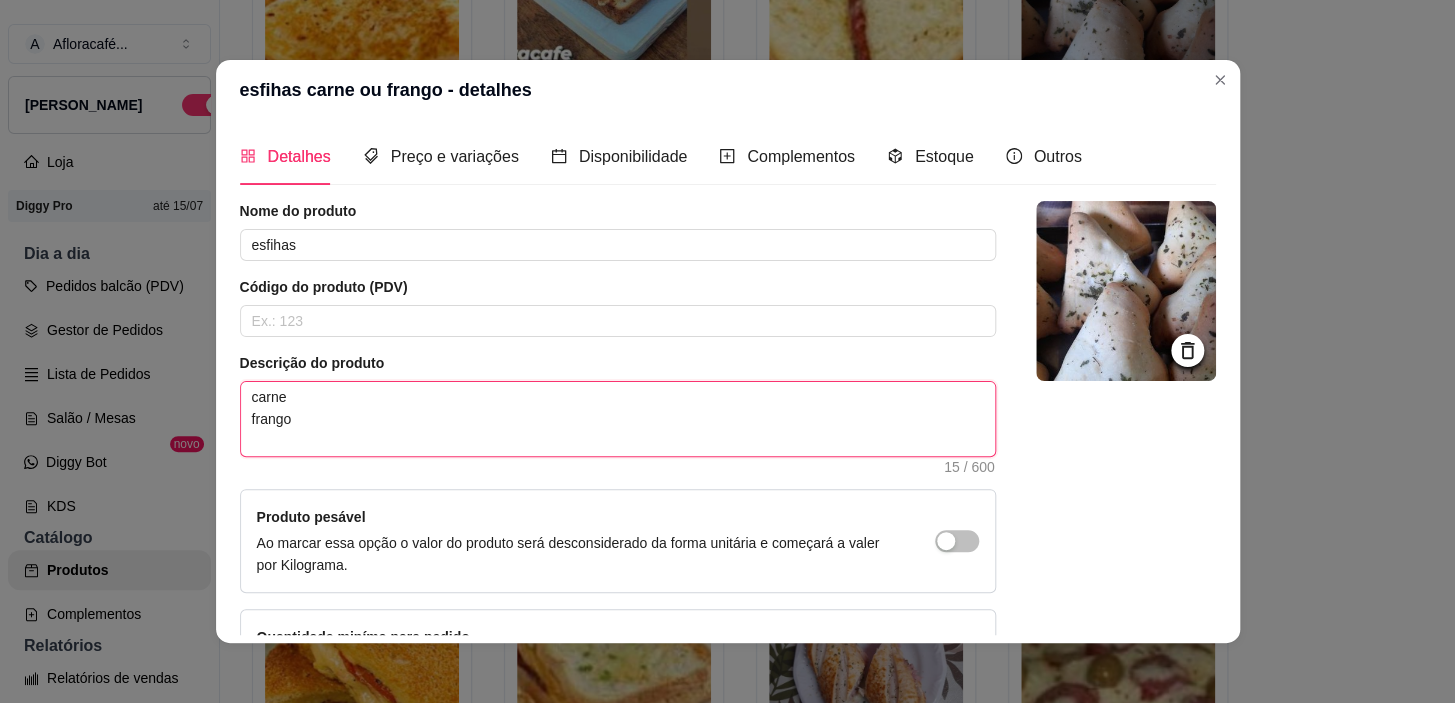 type on "carne
frango" 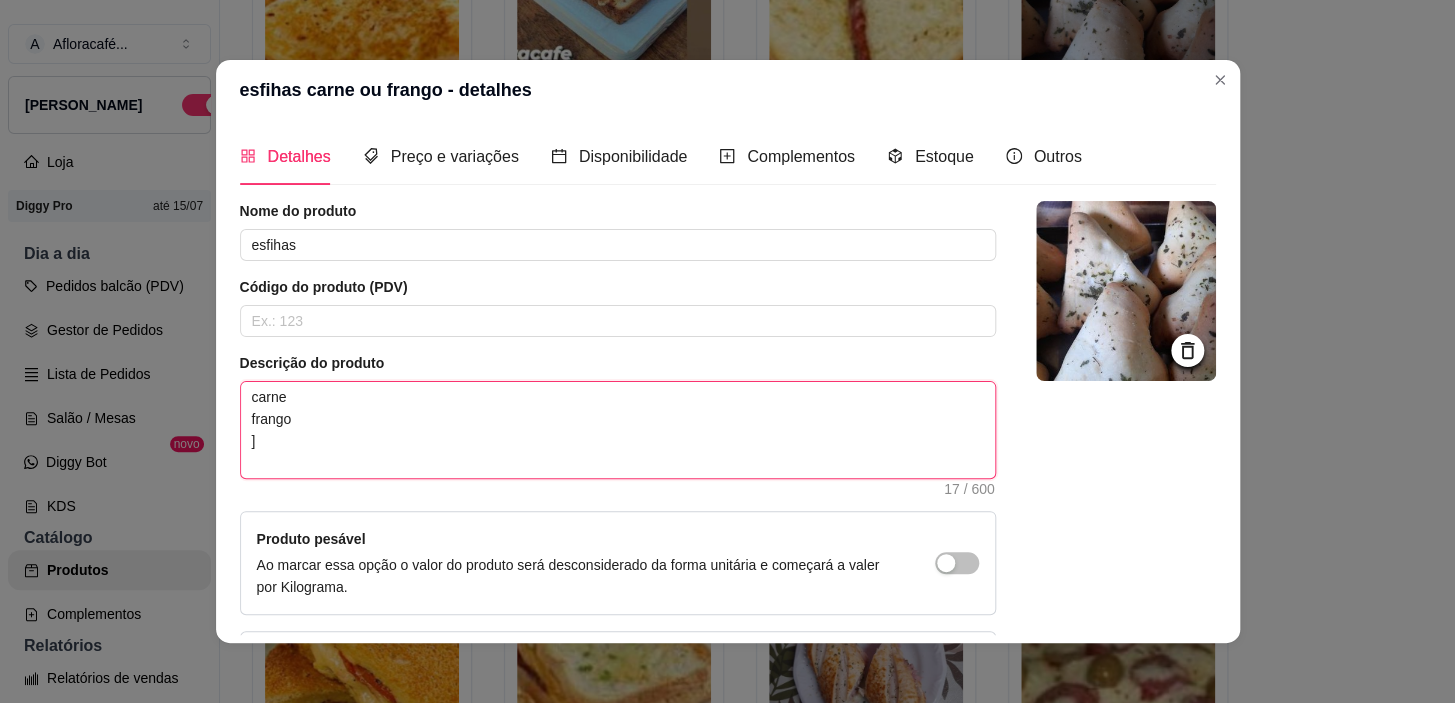 type 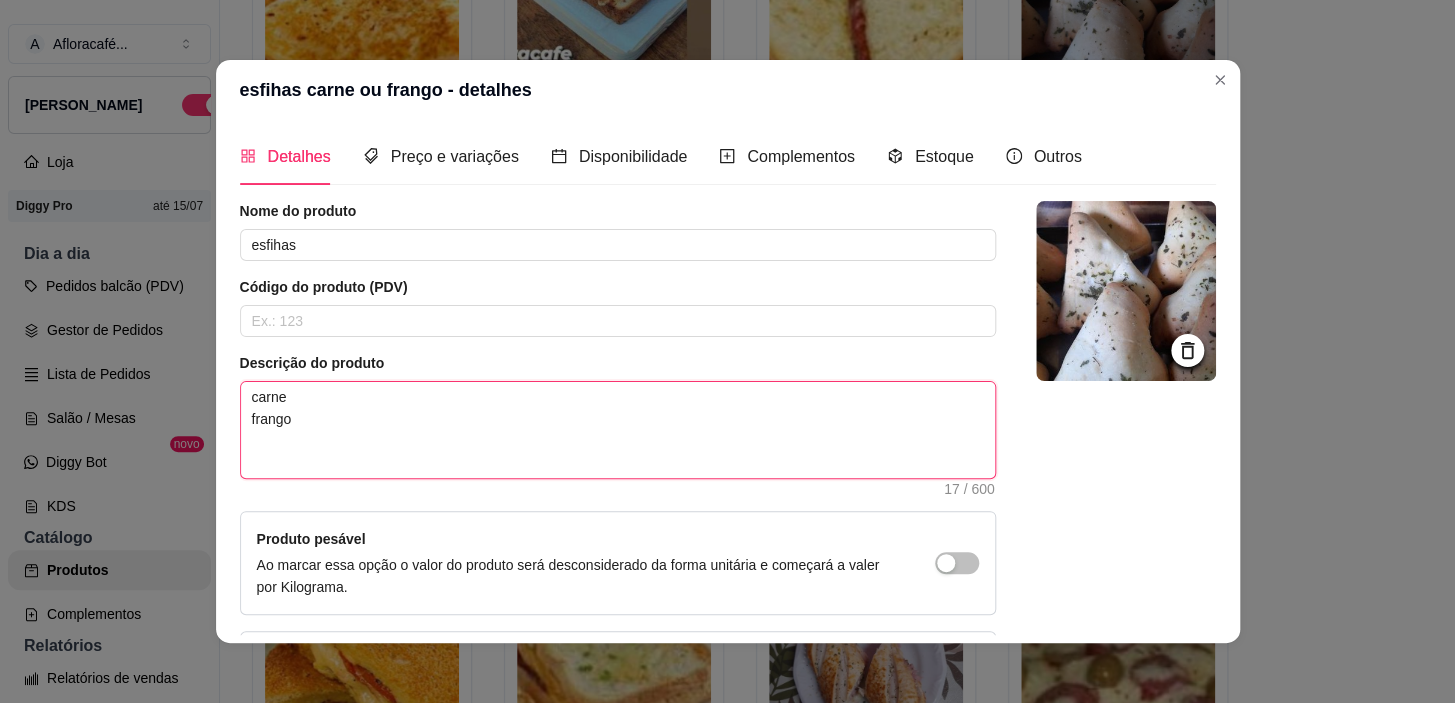 type 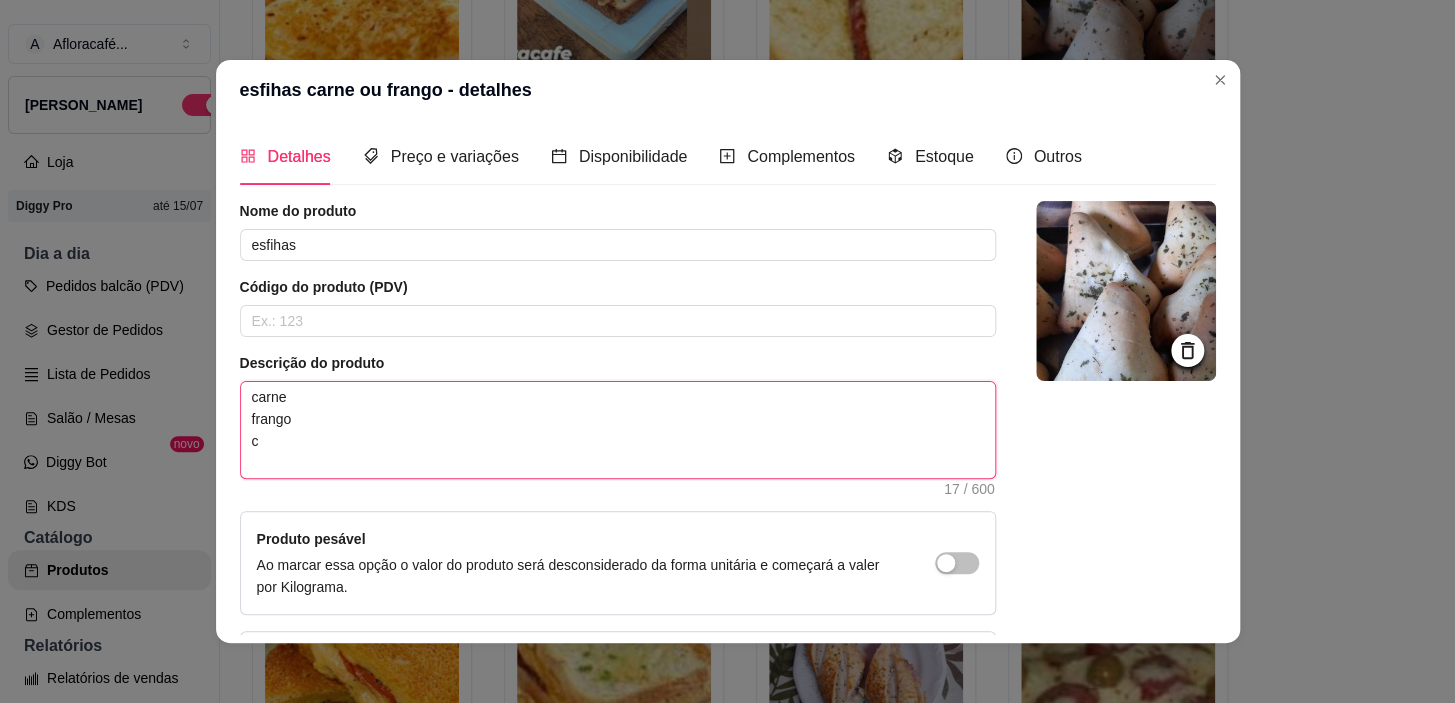type 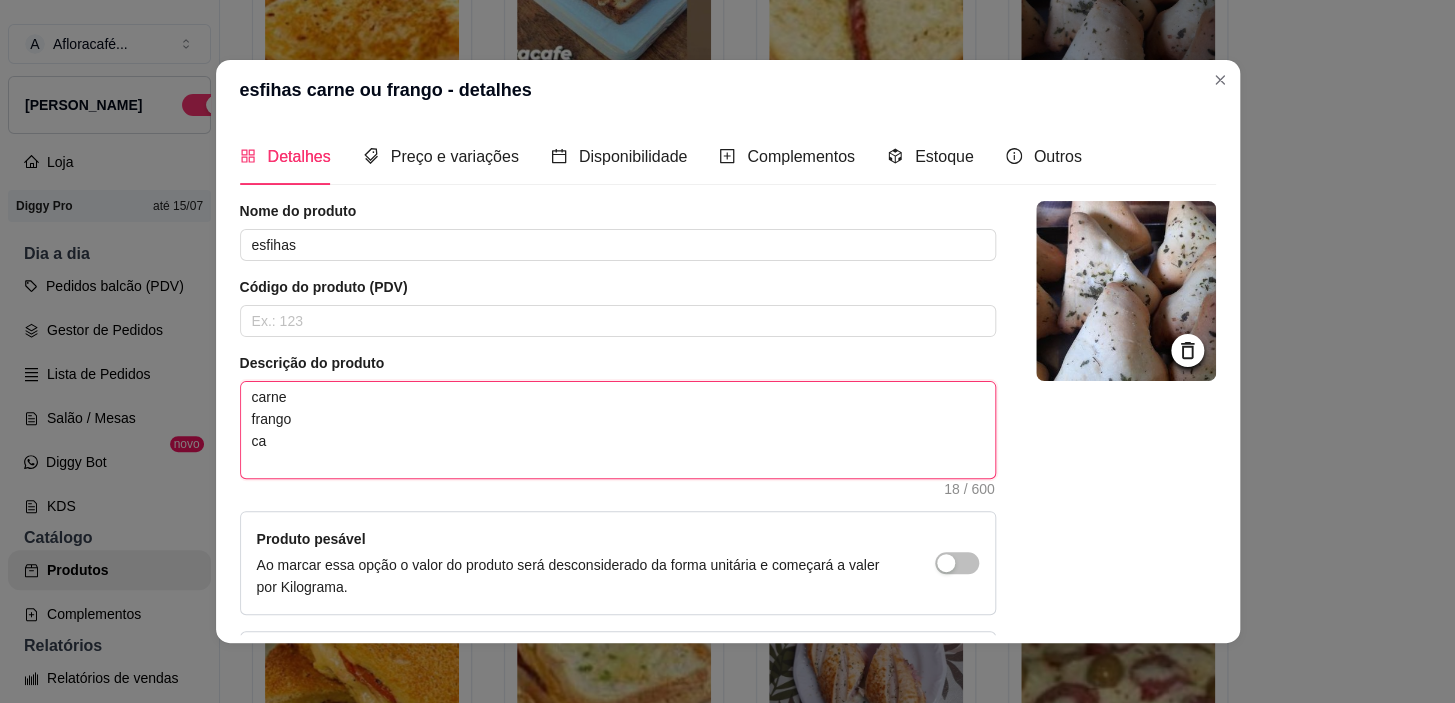type 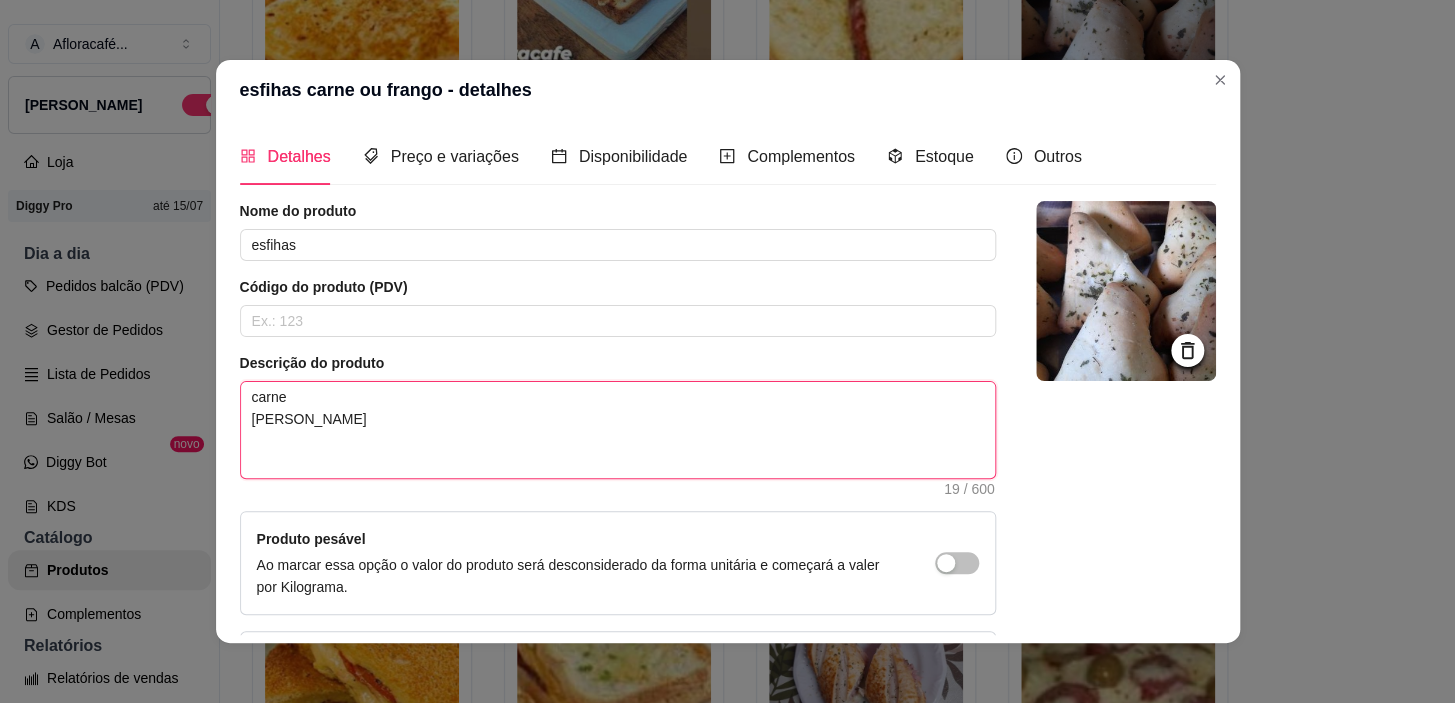 type 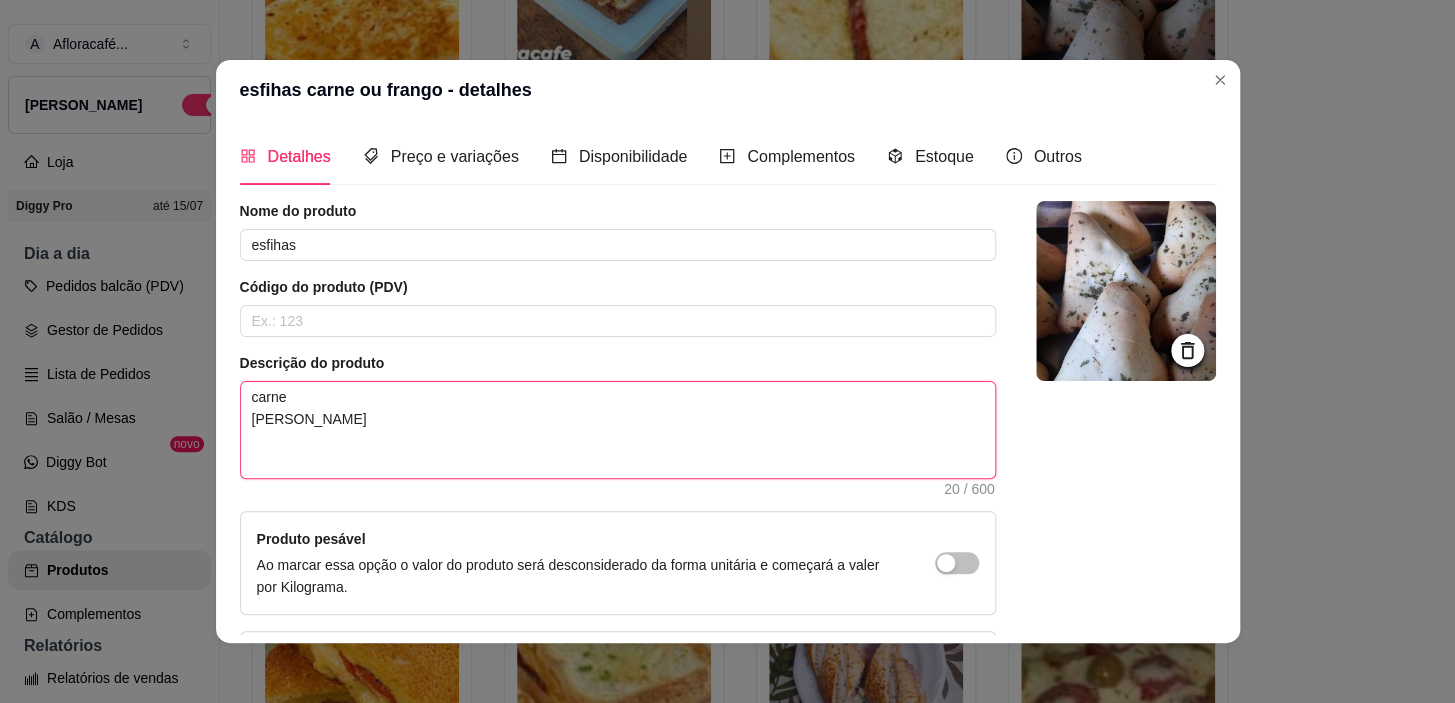 type 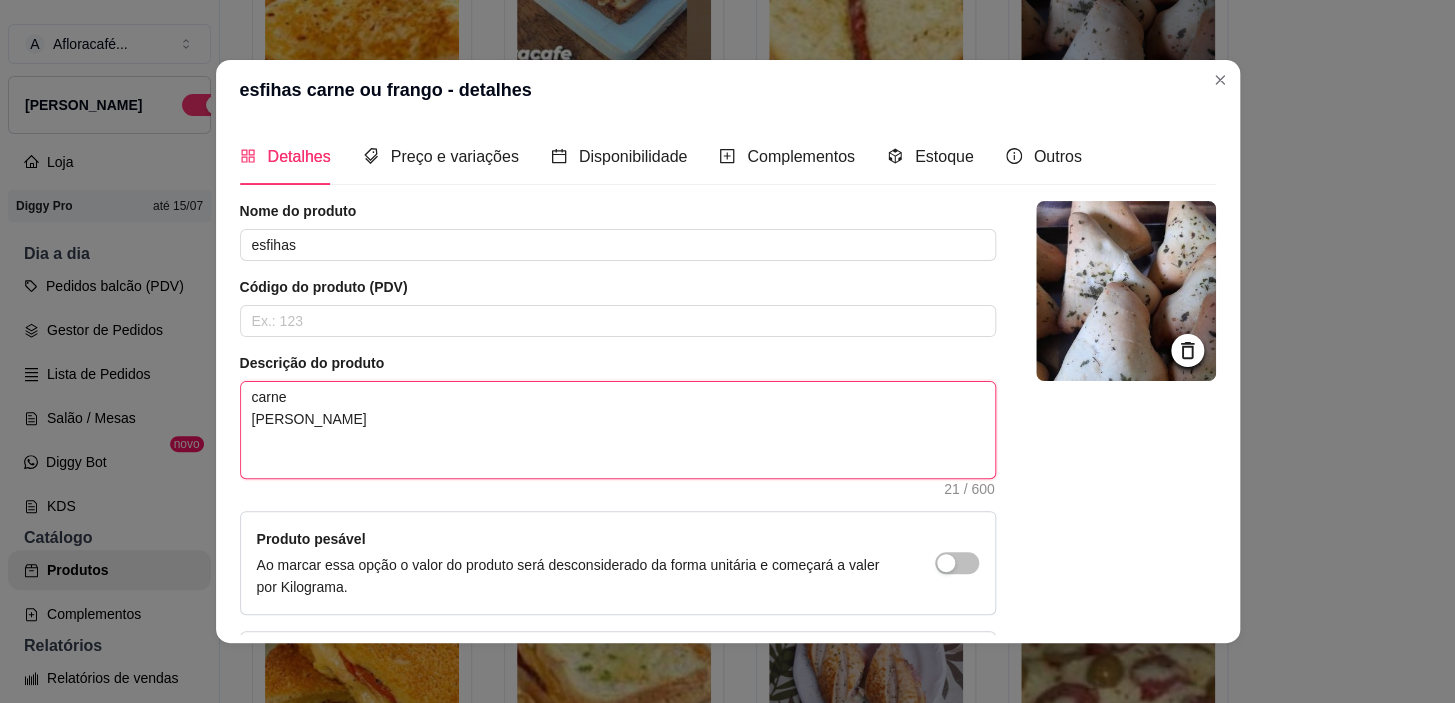 type 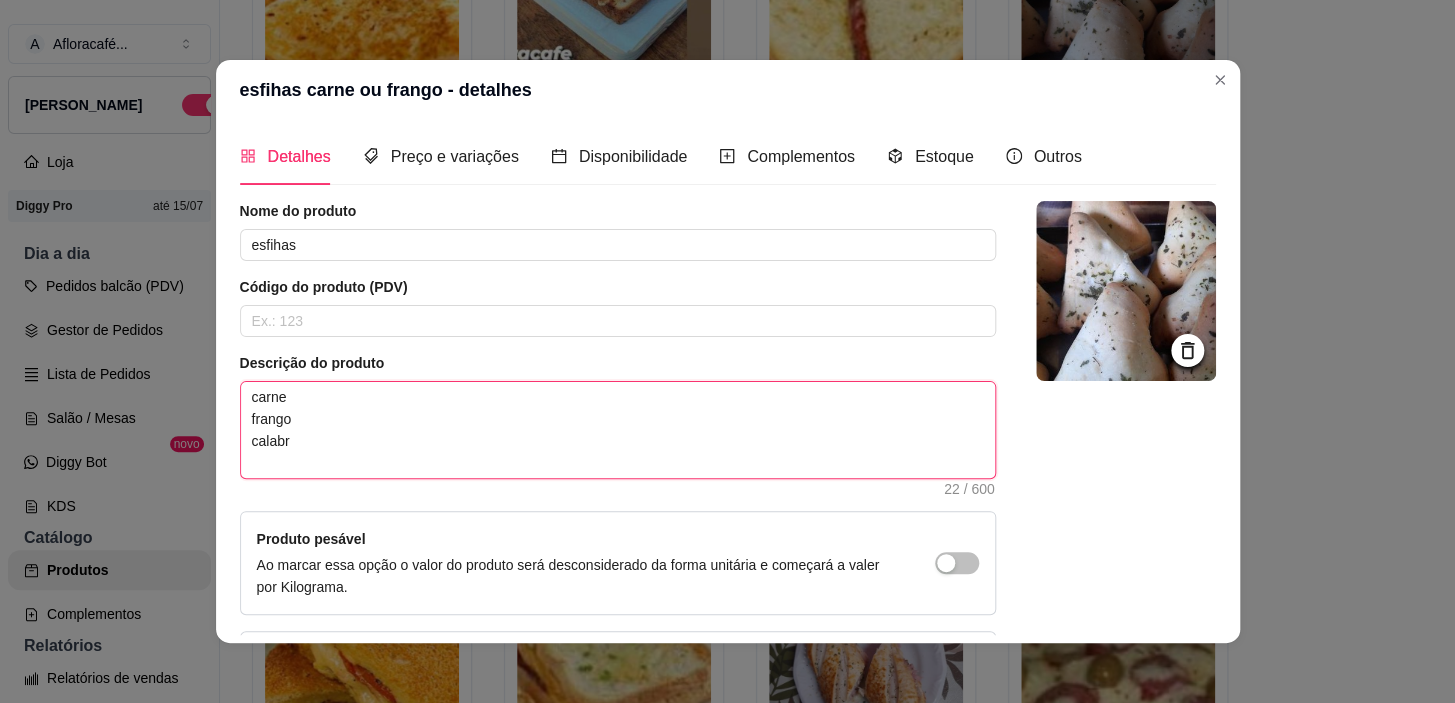 type 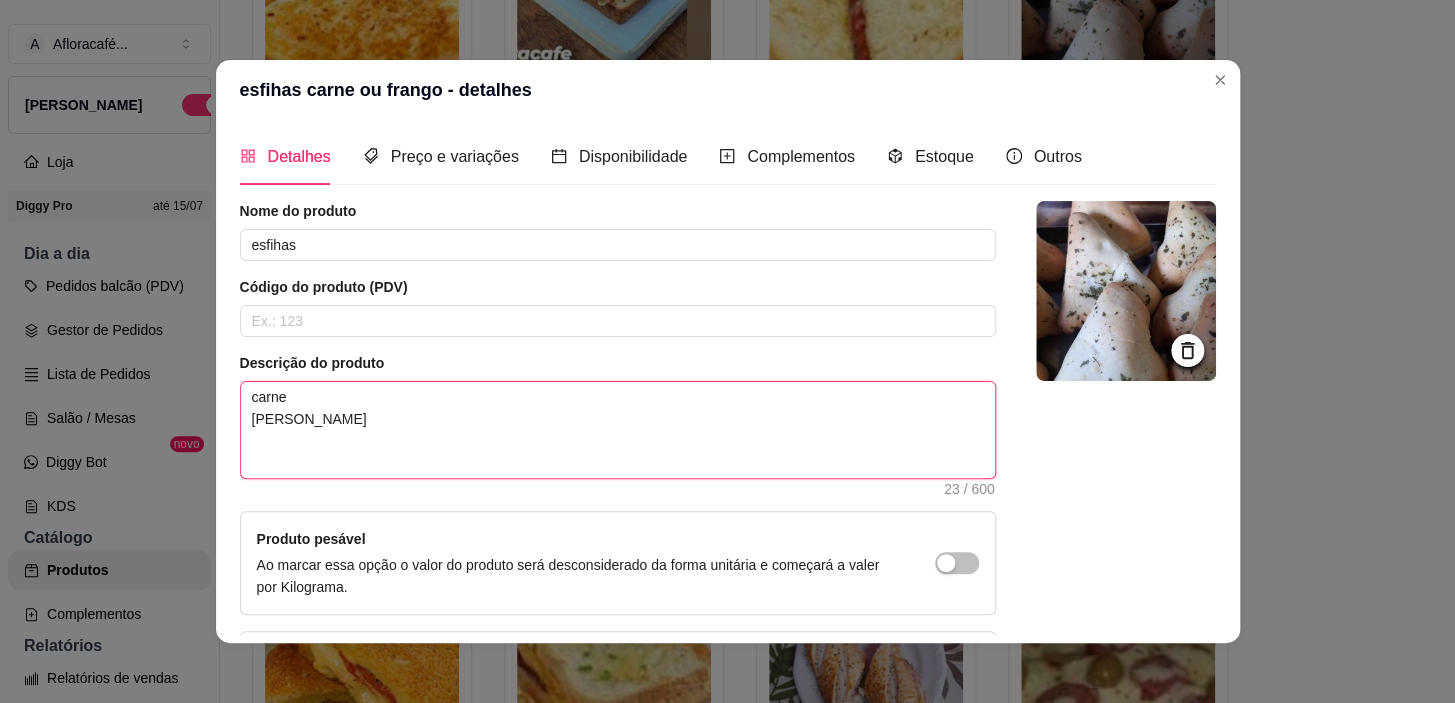 type 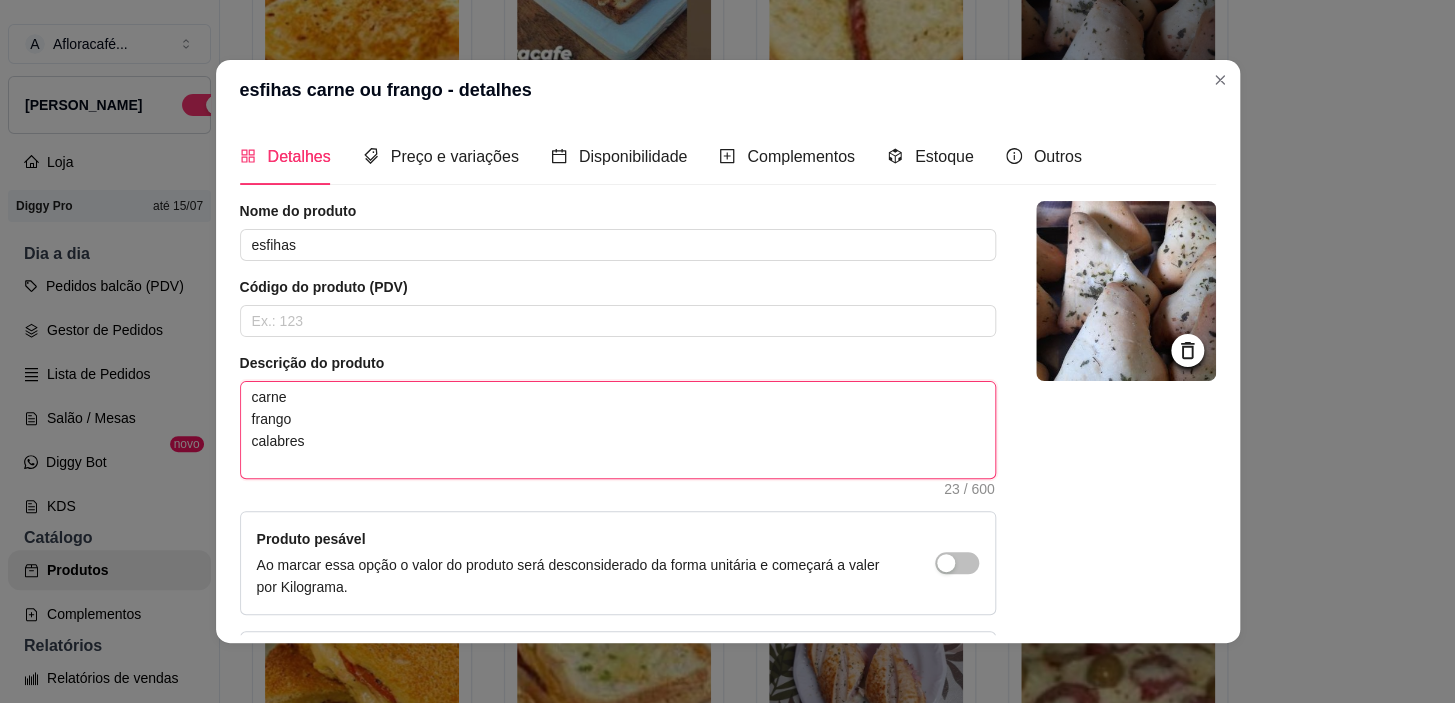 type 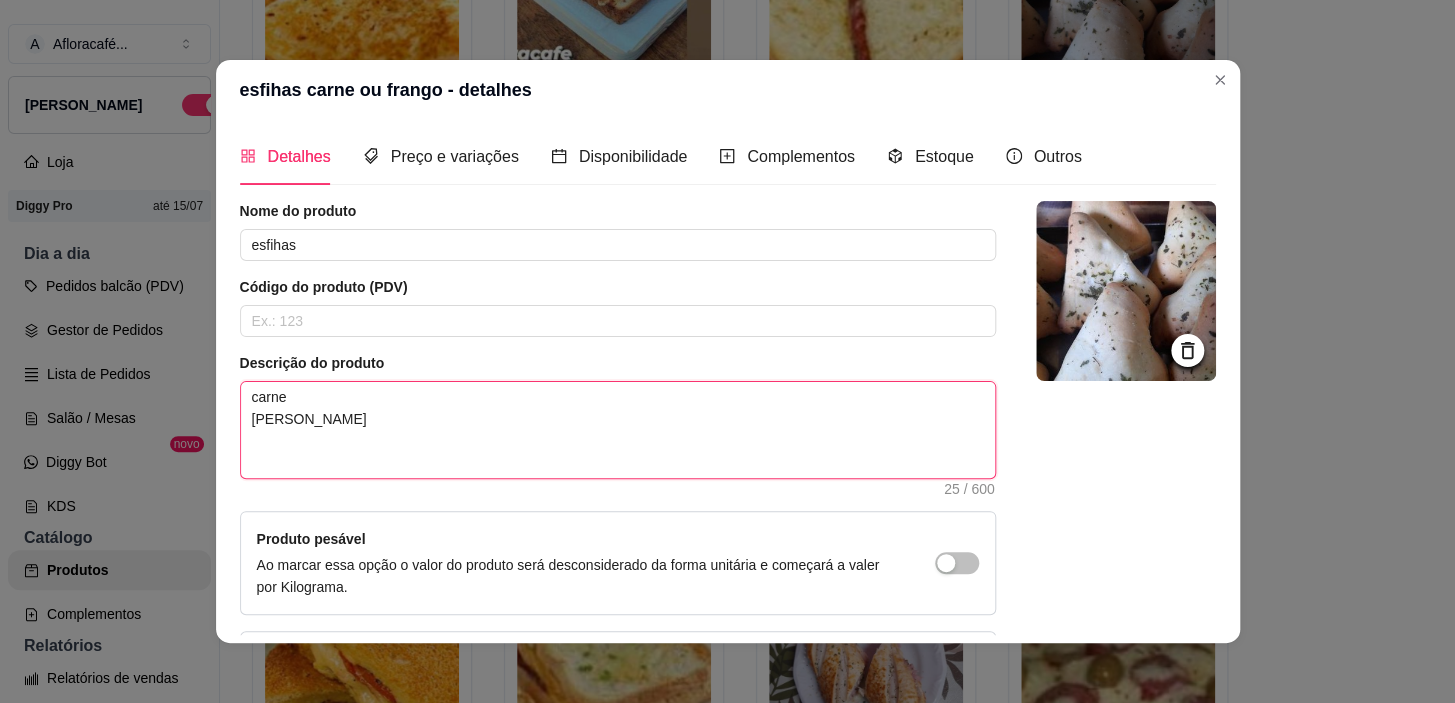 type 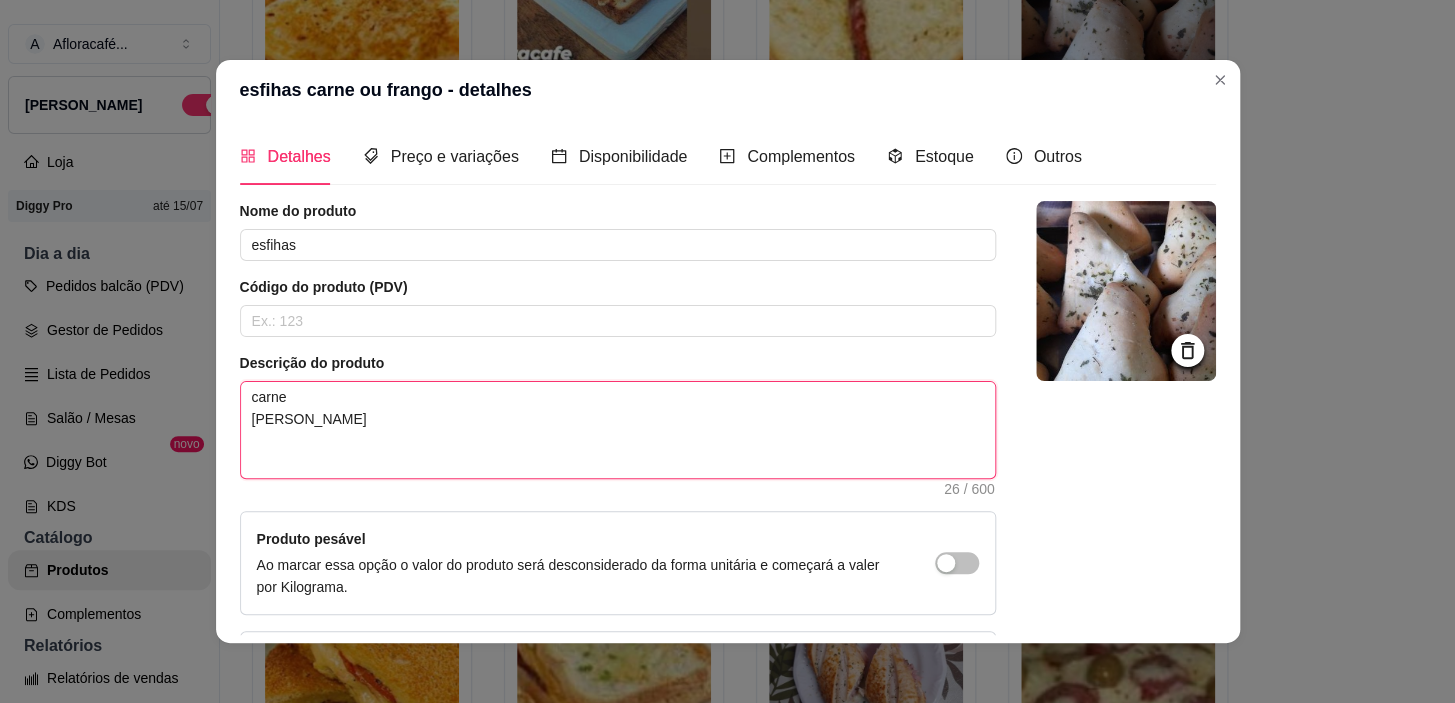 scroll, scrollTop: 166, scrollLeft: 0, axis: vertical 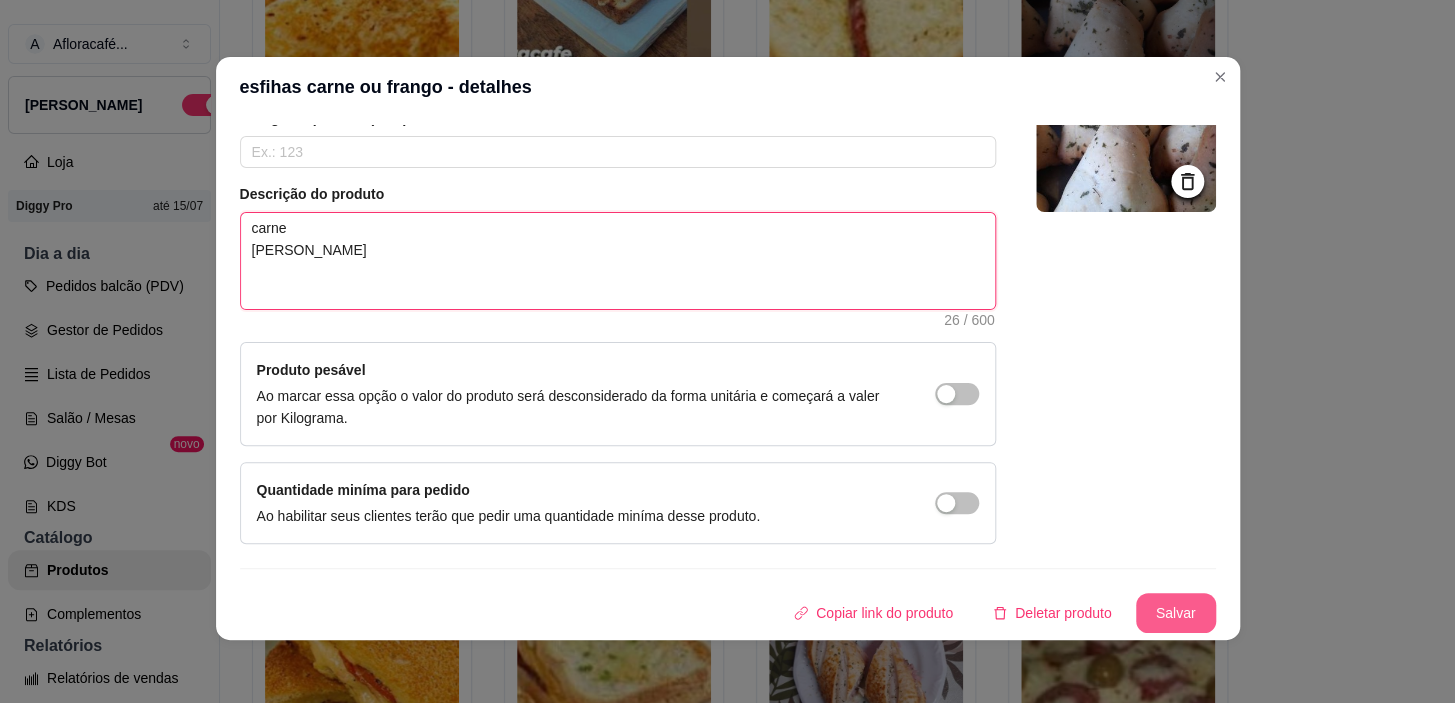 type on "carne
frango
calabresa" 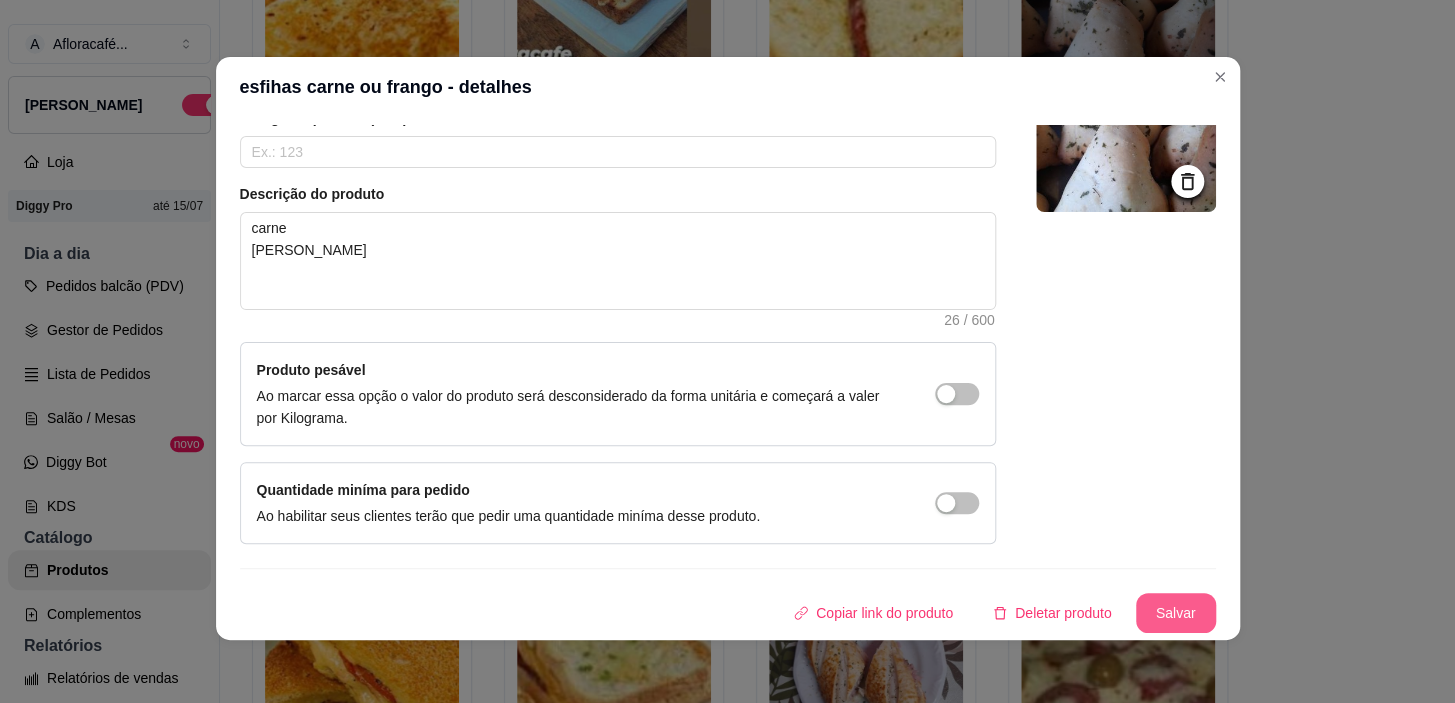 click on "Salvar" at bounding box center (1176, 613) 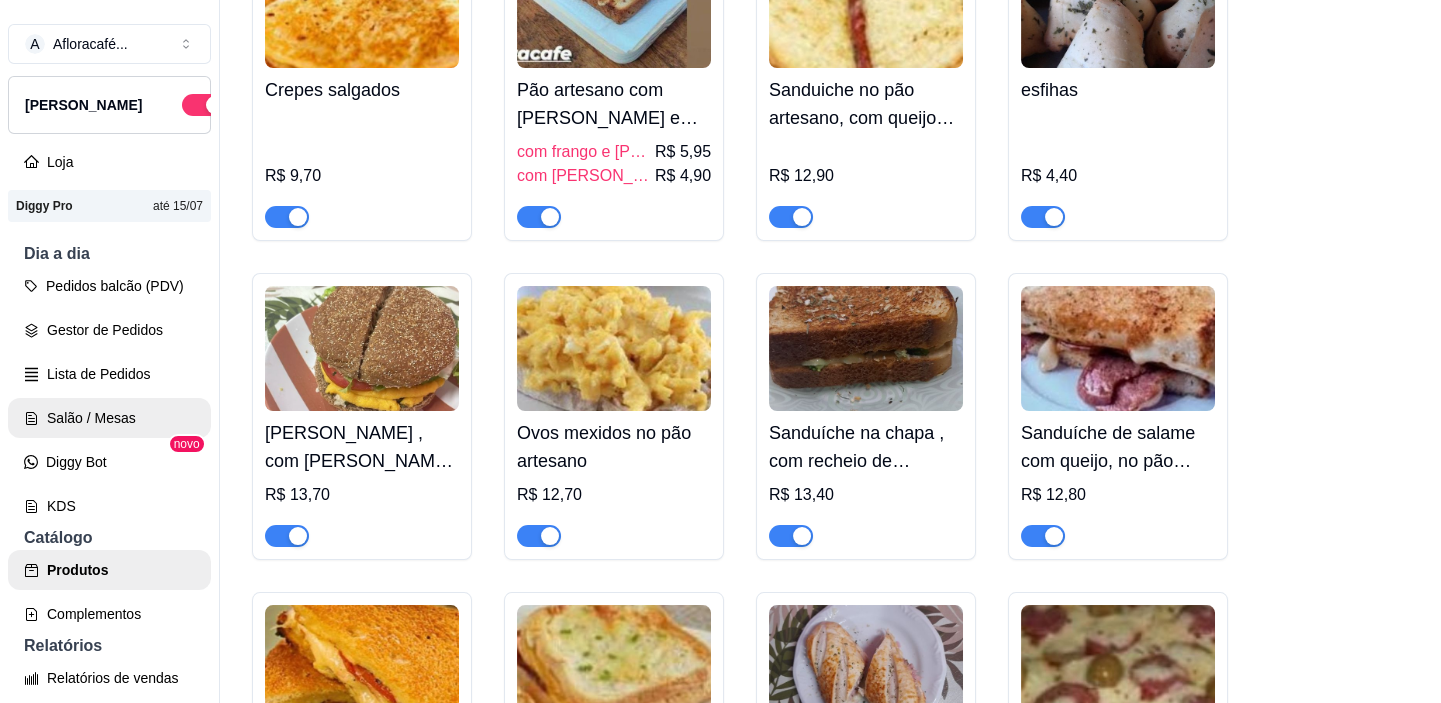click on "Salão / Mesas" at bounding box center [109, 418] 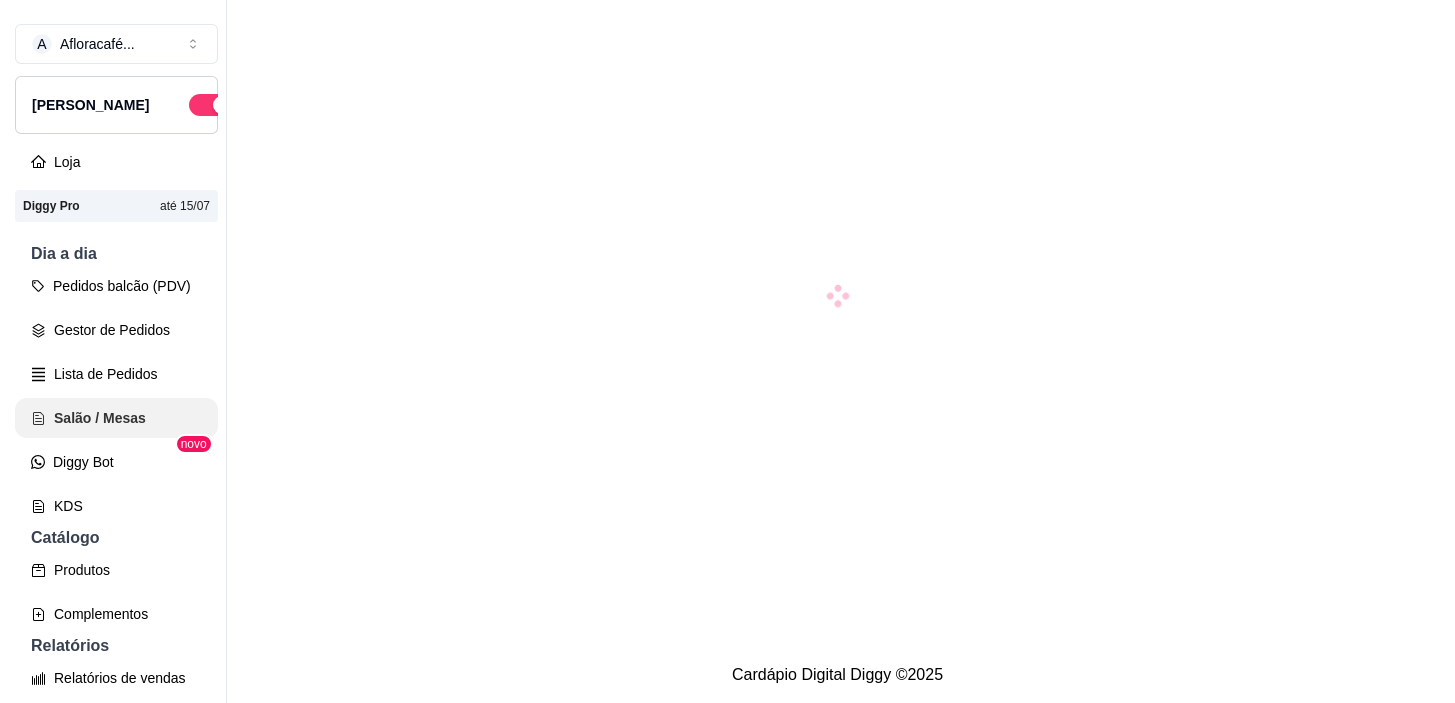 scroll, scrollTop: 0, scrollLeft: 0, axis: both 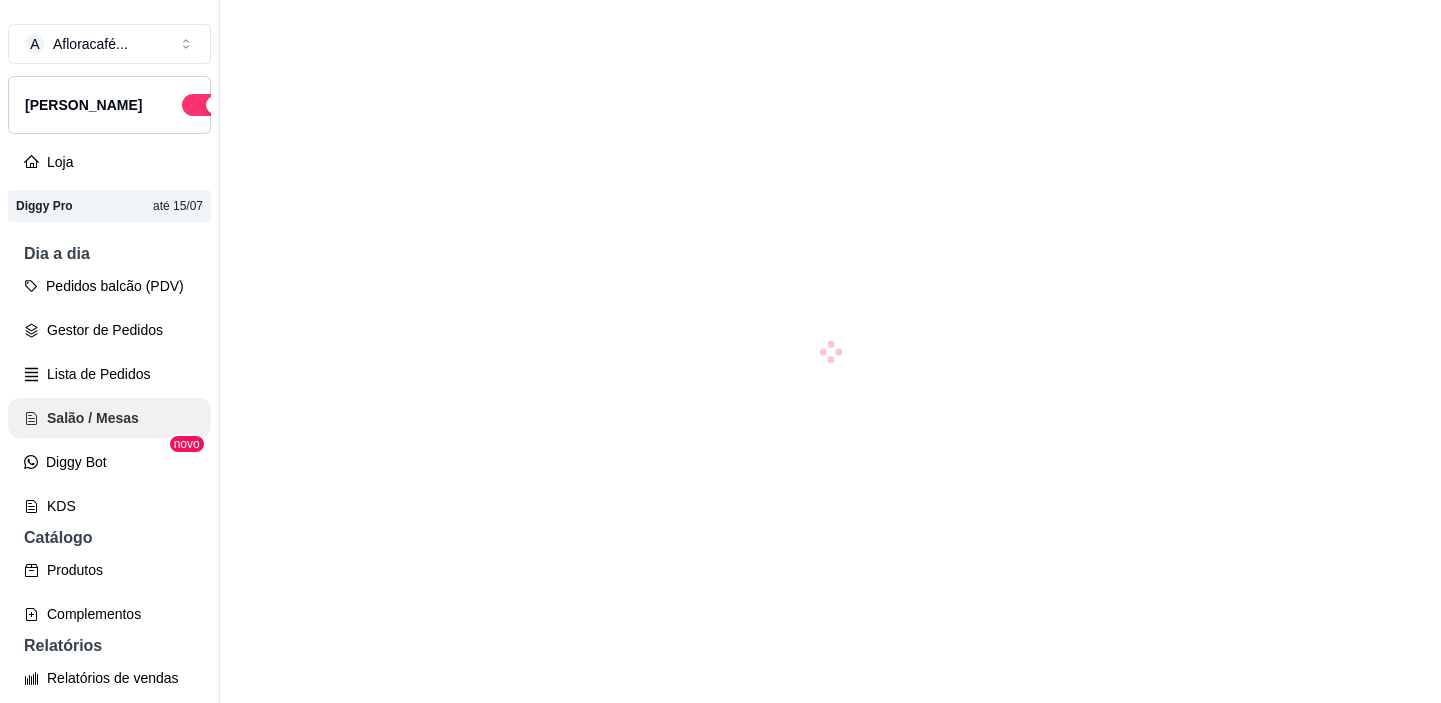 click on "Salão / Mesas" at bounding box center (109, 418) 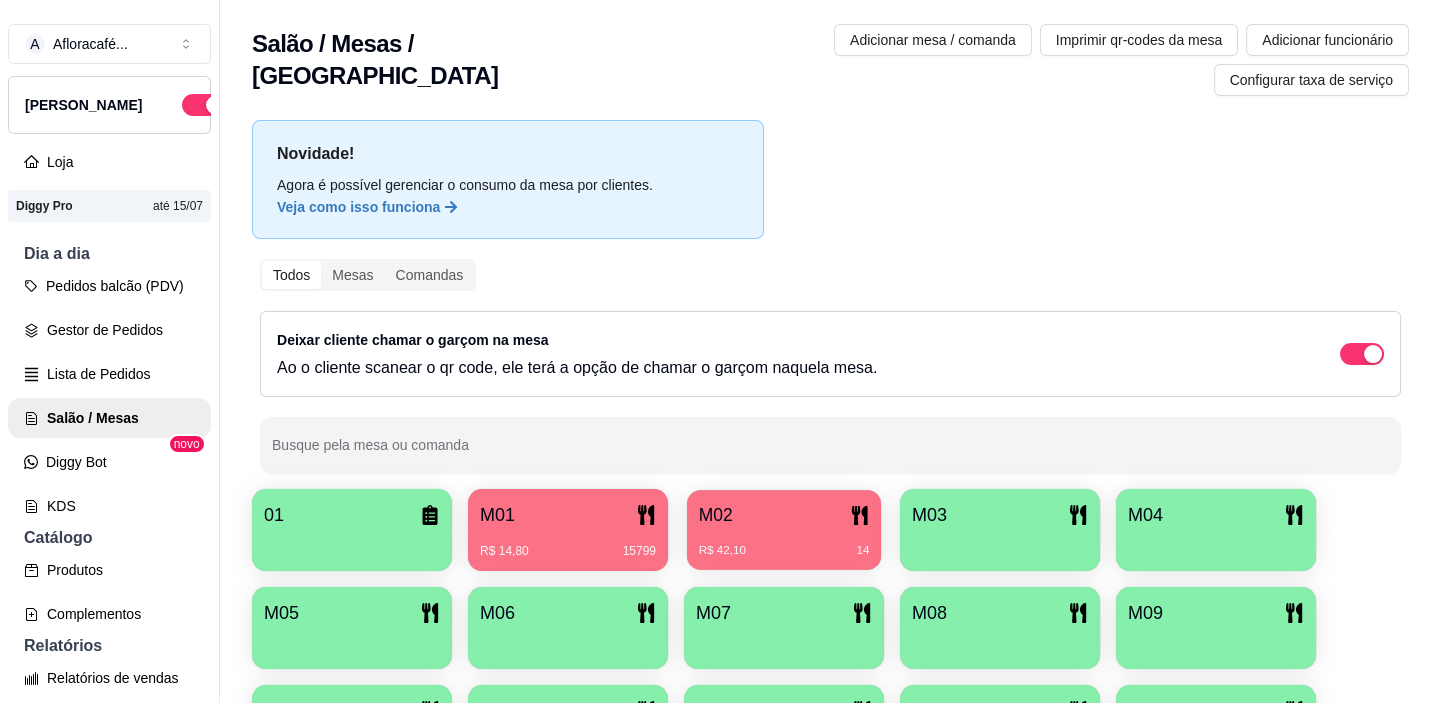 click on "R$ 42,10 14" at bounding box center [784, 543] 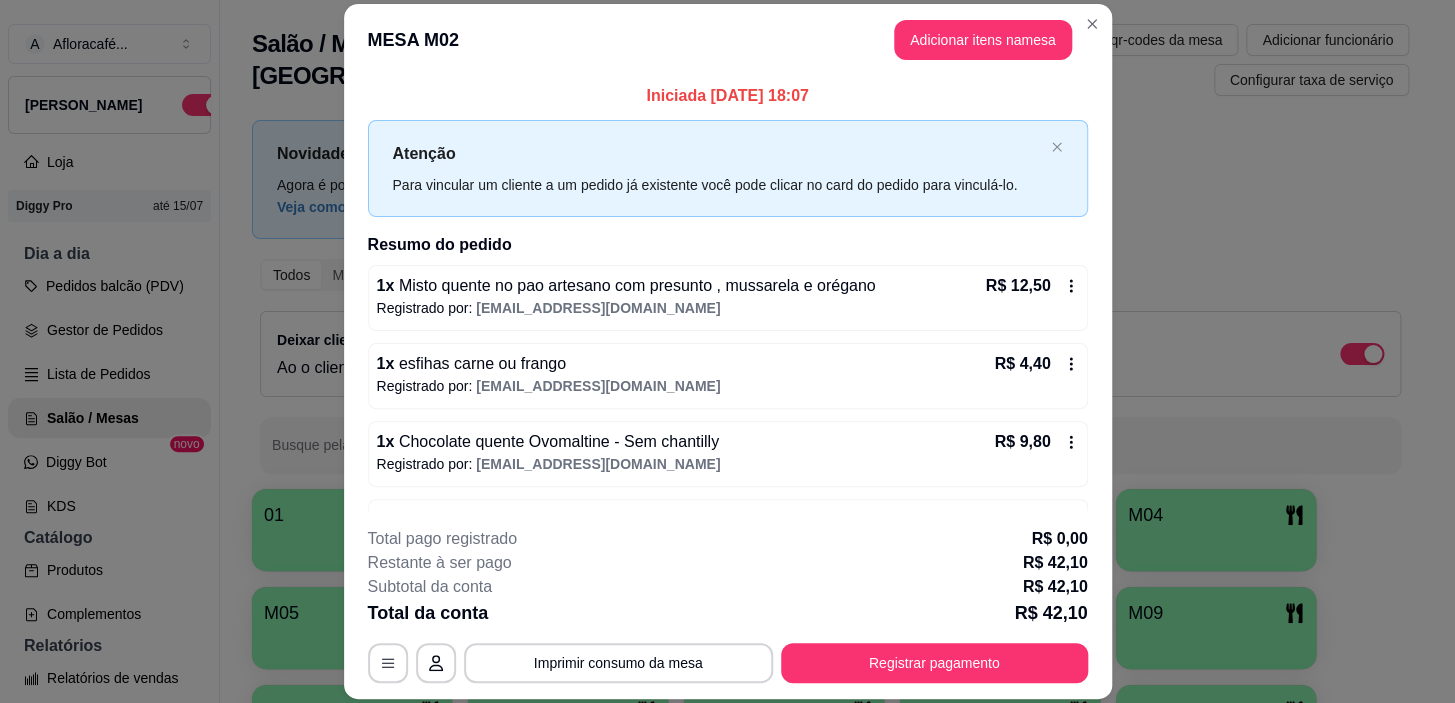 scroll, scrollTop: 60, scrollLeft: 0, axis: vertical 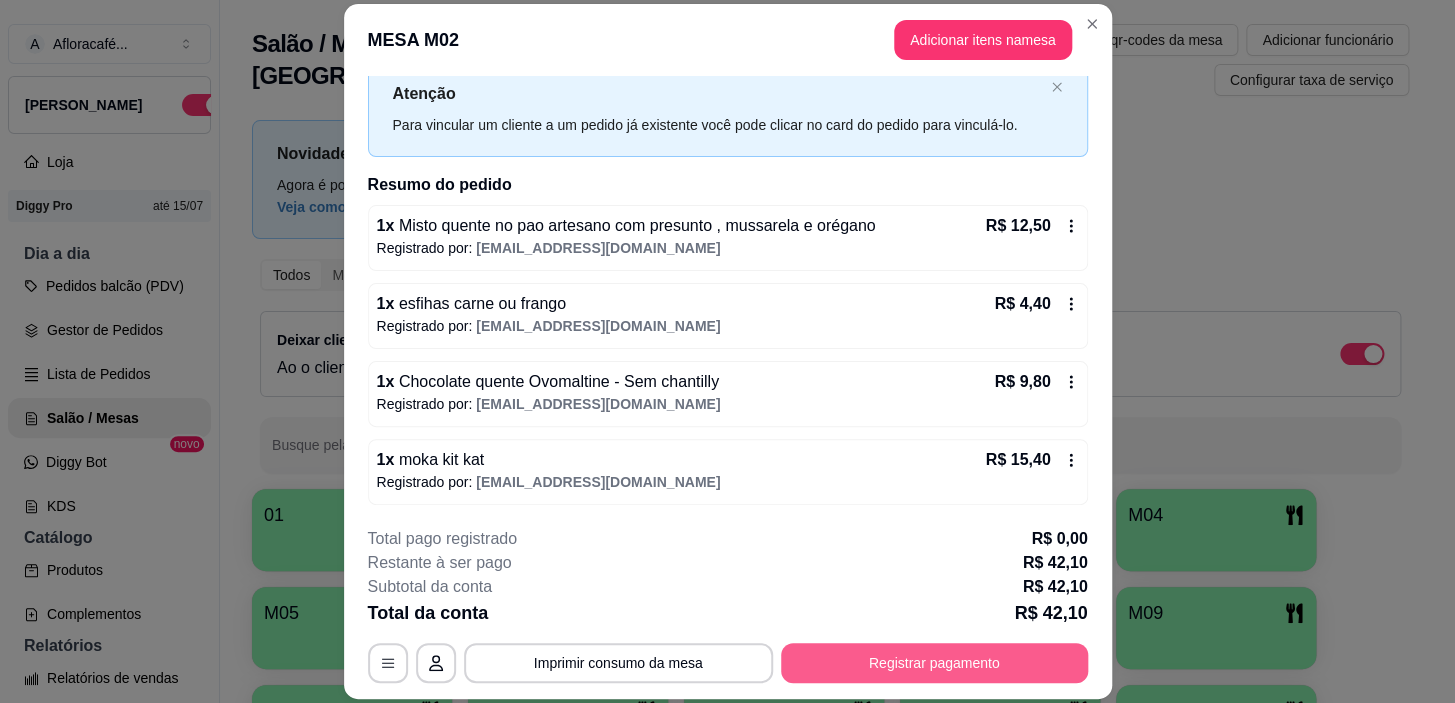 click on "Registrar pagamento" at bounding box center [934, 663] 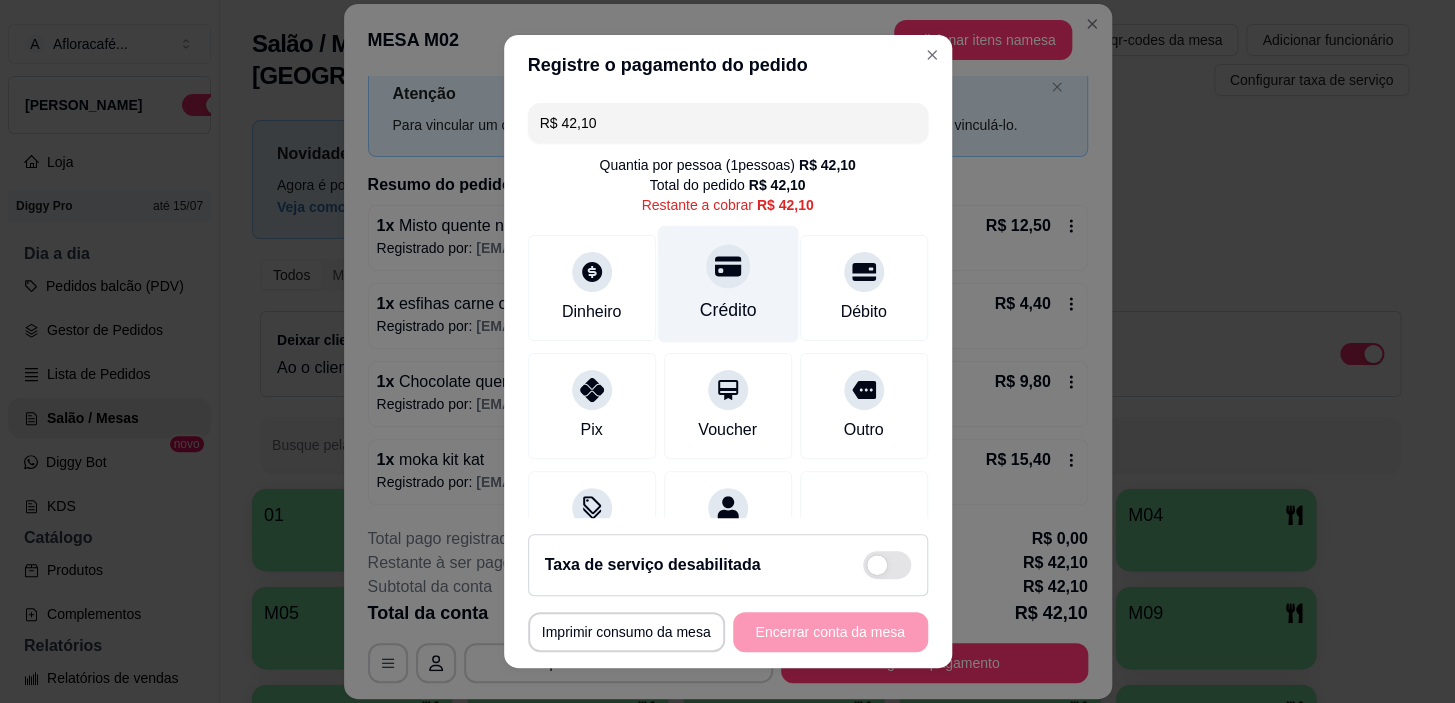 click at bounding box center [728, 267] 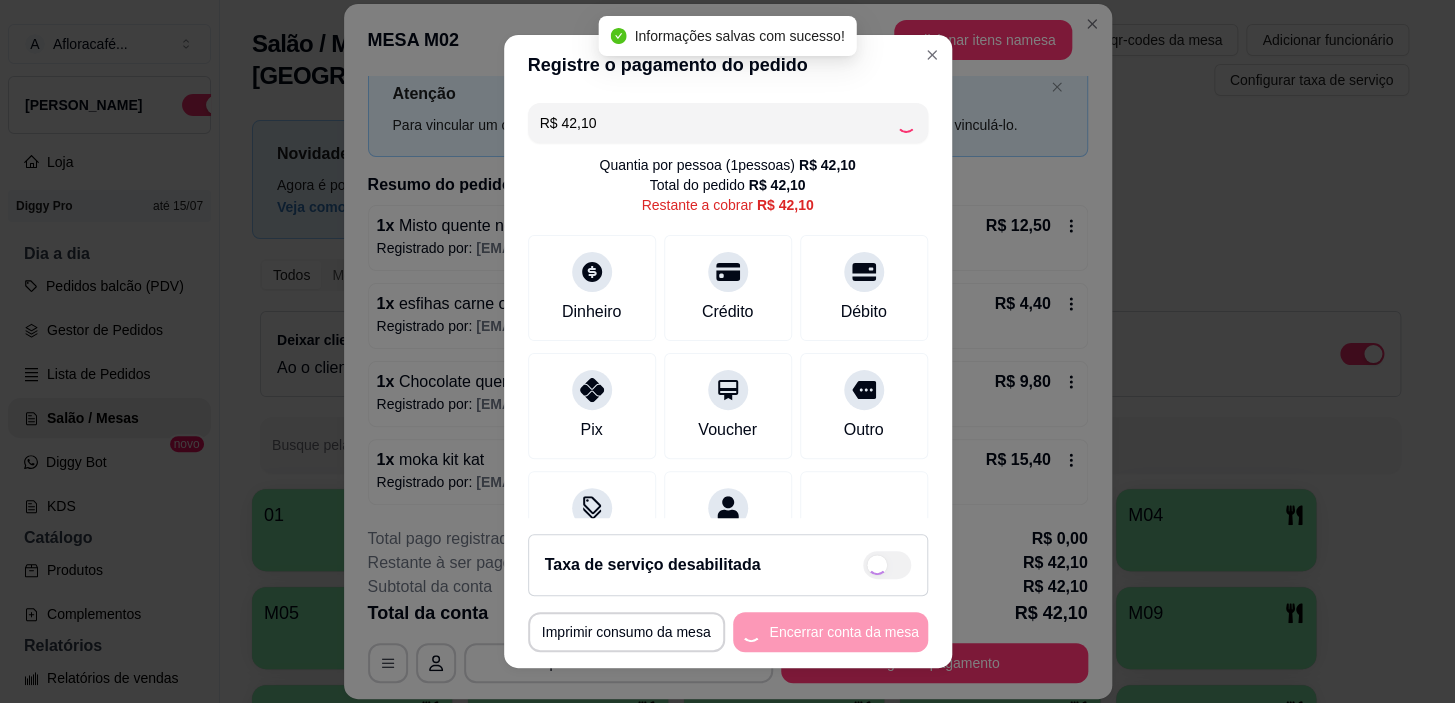 type on "R$ 0,00" 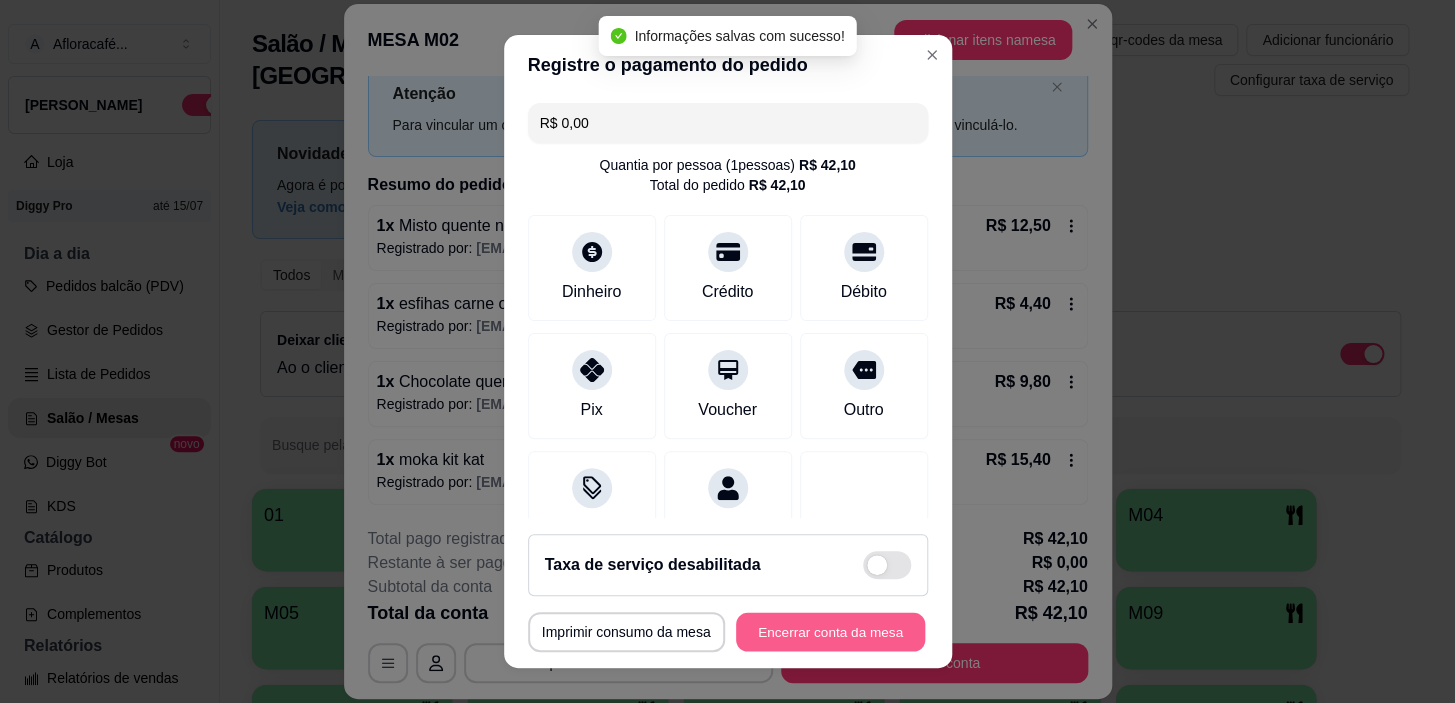 click on "Encerrar conta da mesa" at bounding box center [830, 631] 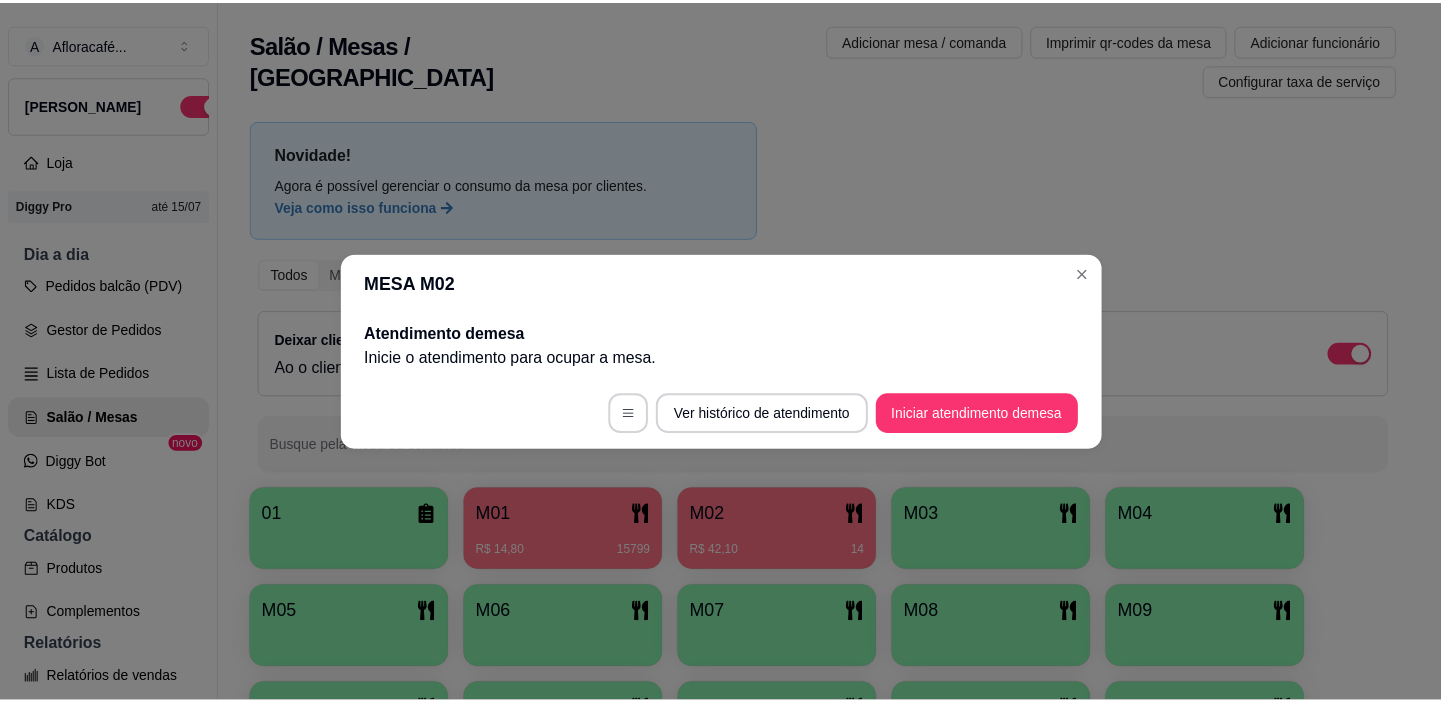 scroll, scrollTop: 0, scrollLeft: 0, axis: both 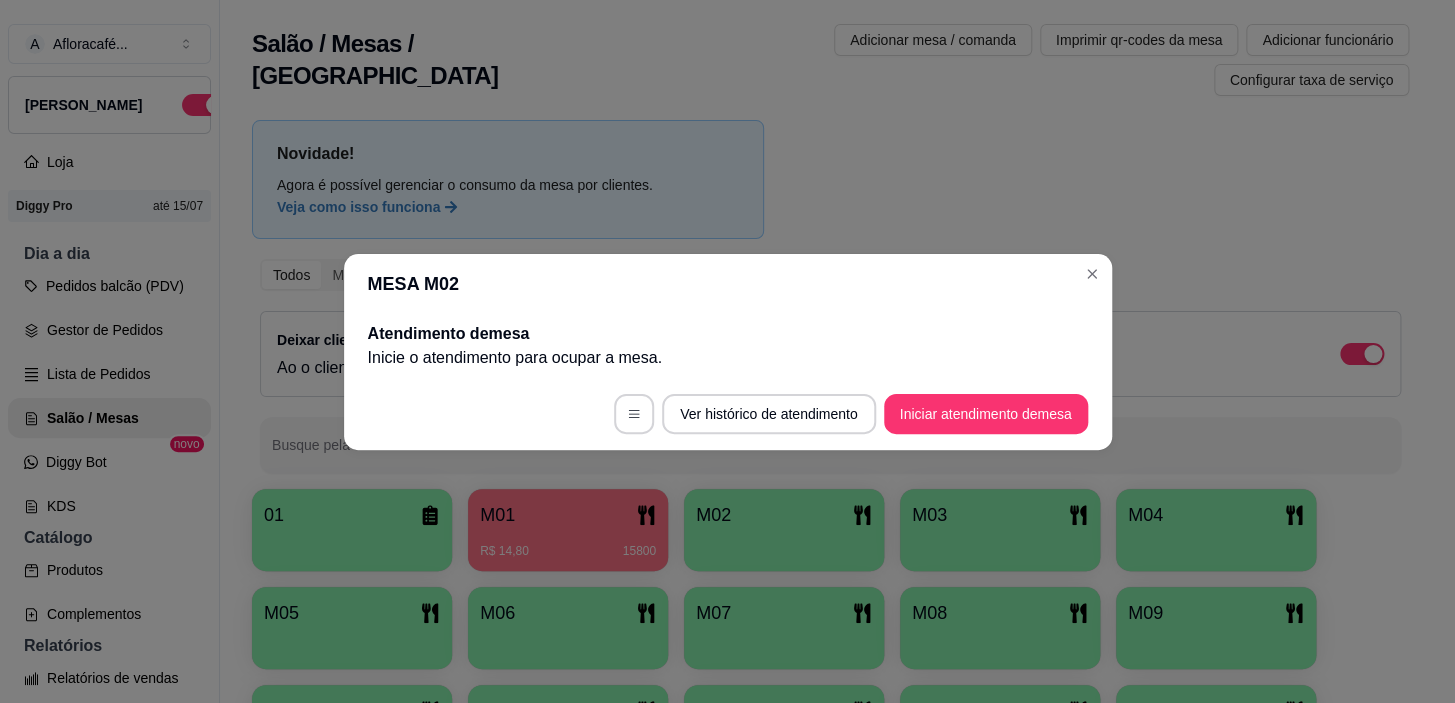 type 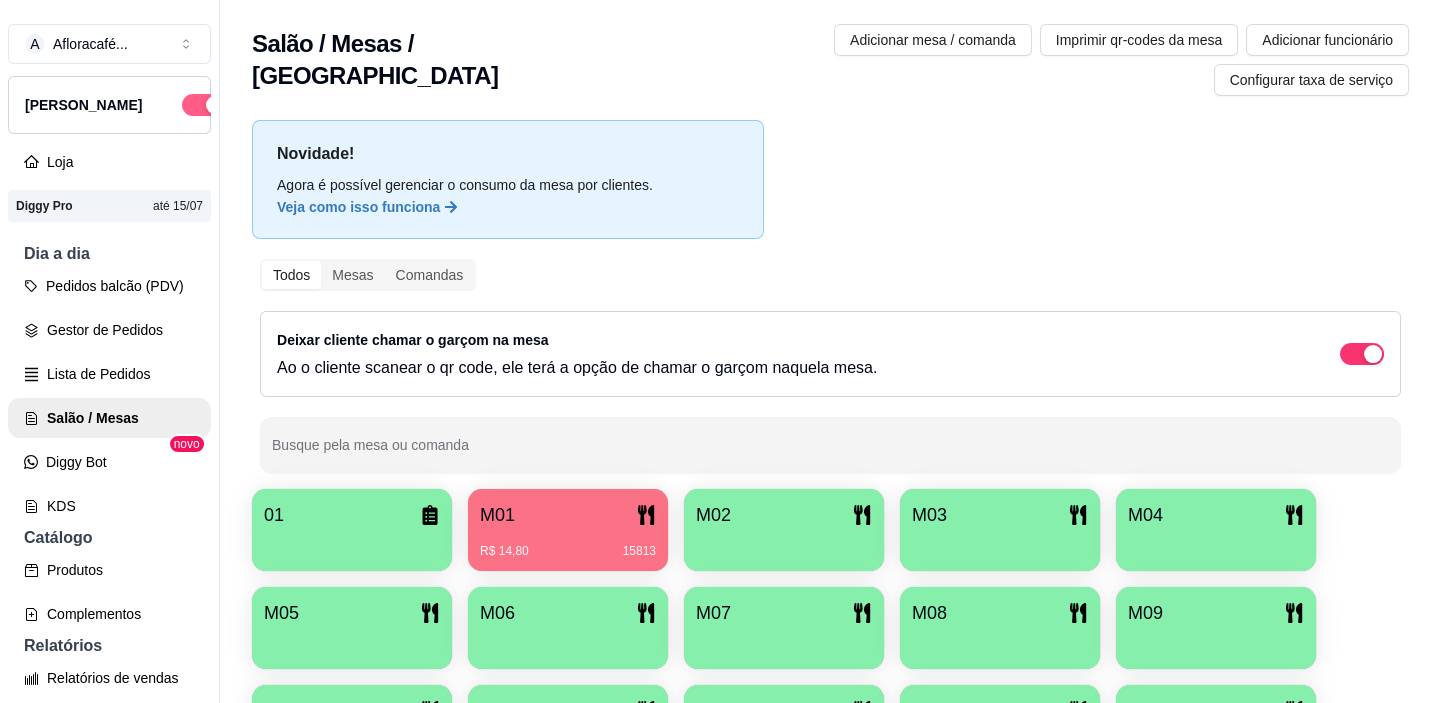 click at bounding box center [215, 105] 